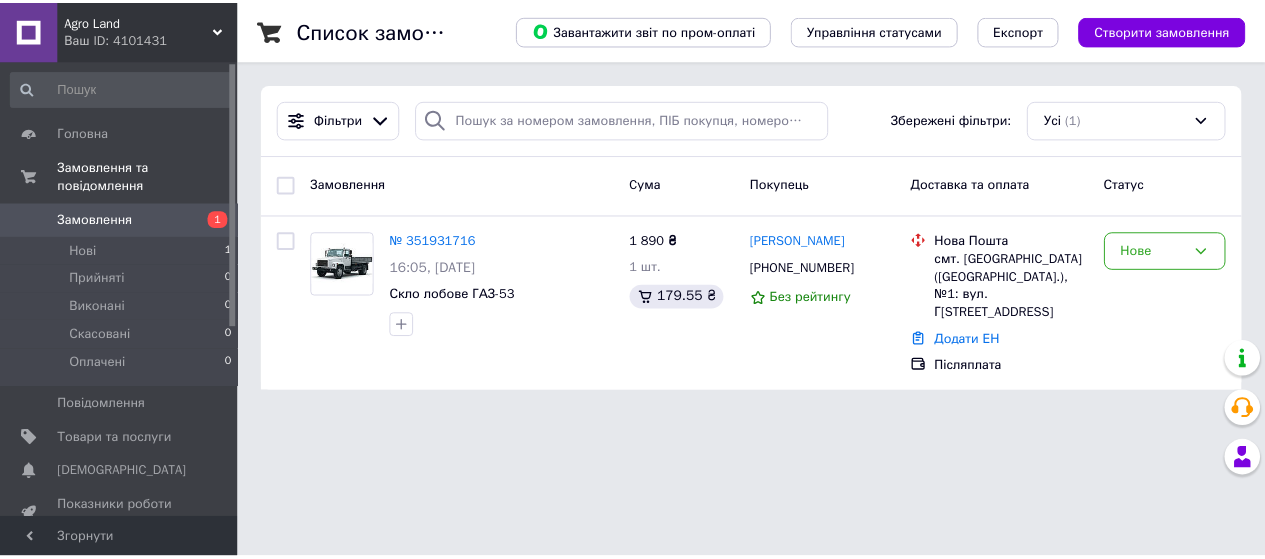 scroll, scrollTop: 0, scrollLeft: 0, axis: both 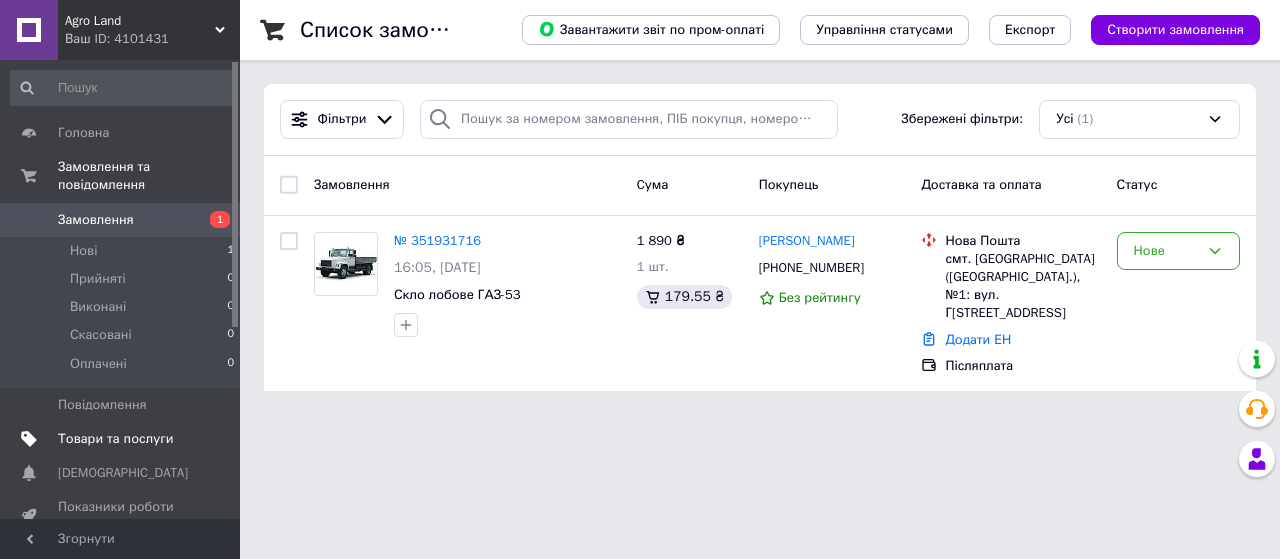 click on "Товари та послуги" at bounding box center [115, 439] 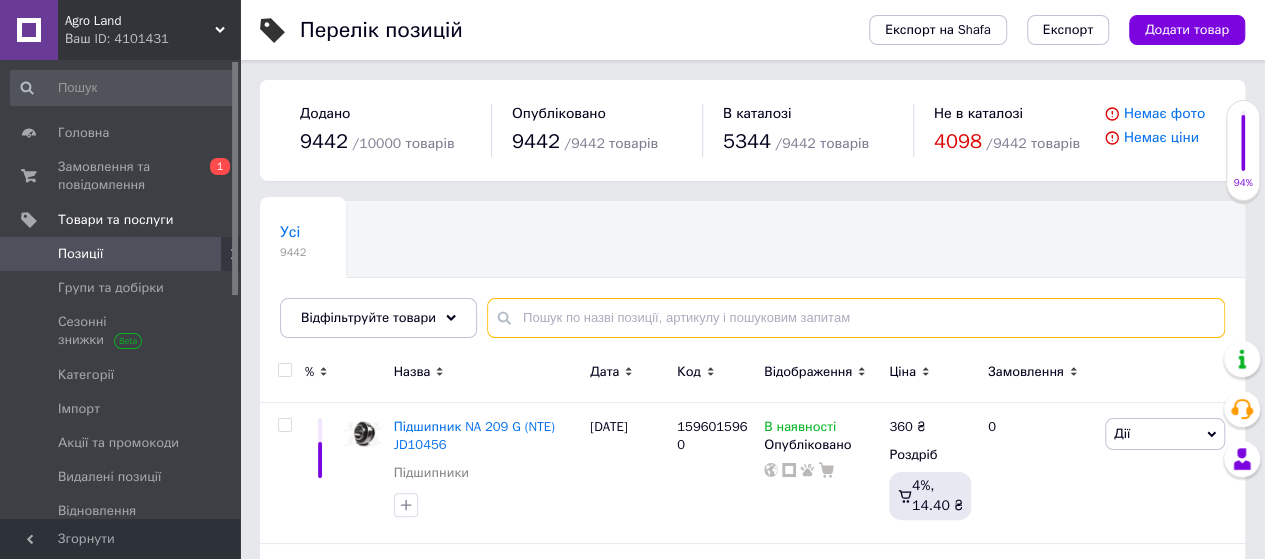 click at bounding box center (856, 318) 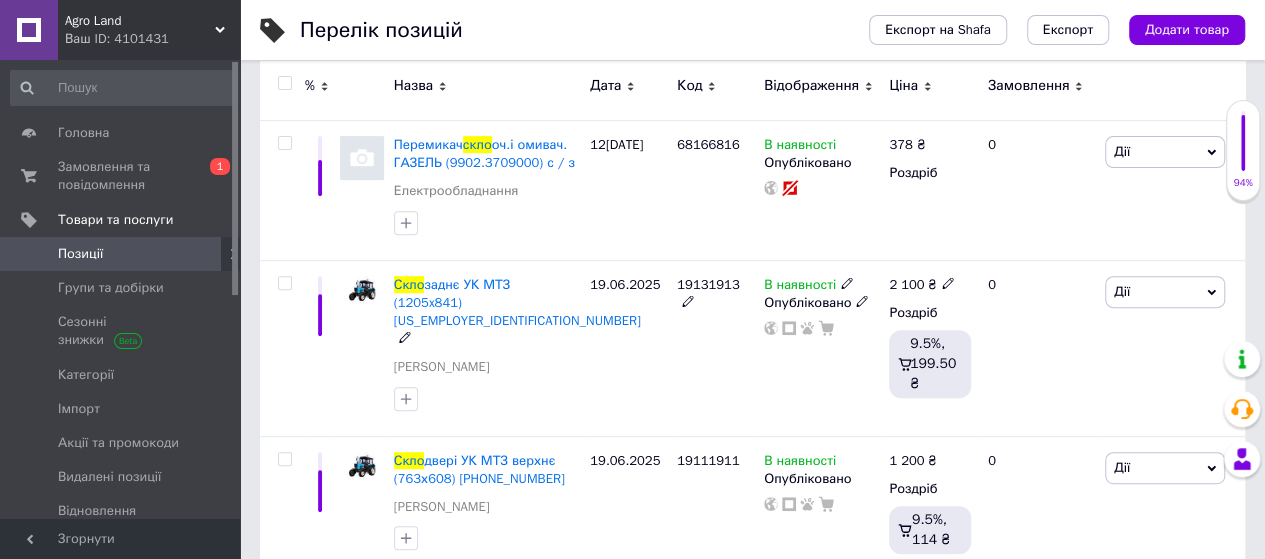 scroll, scrollTop: 0, scrollLeft: 0, axis: both 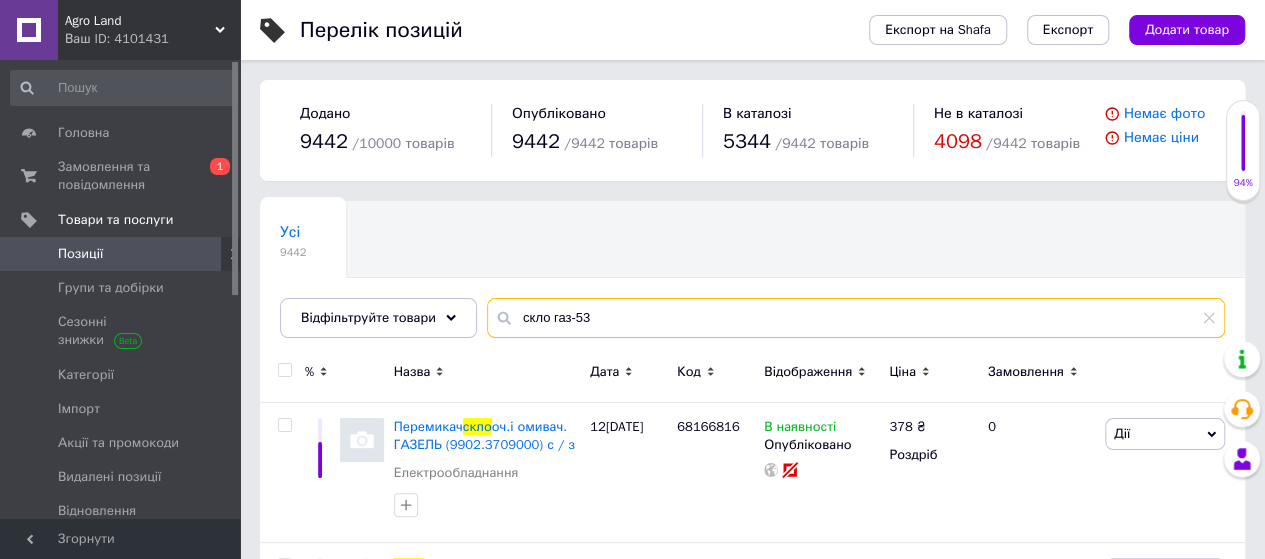 click on "скло газ-53" at bounding box center (856, 318) 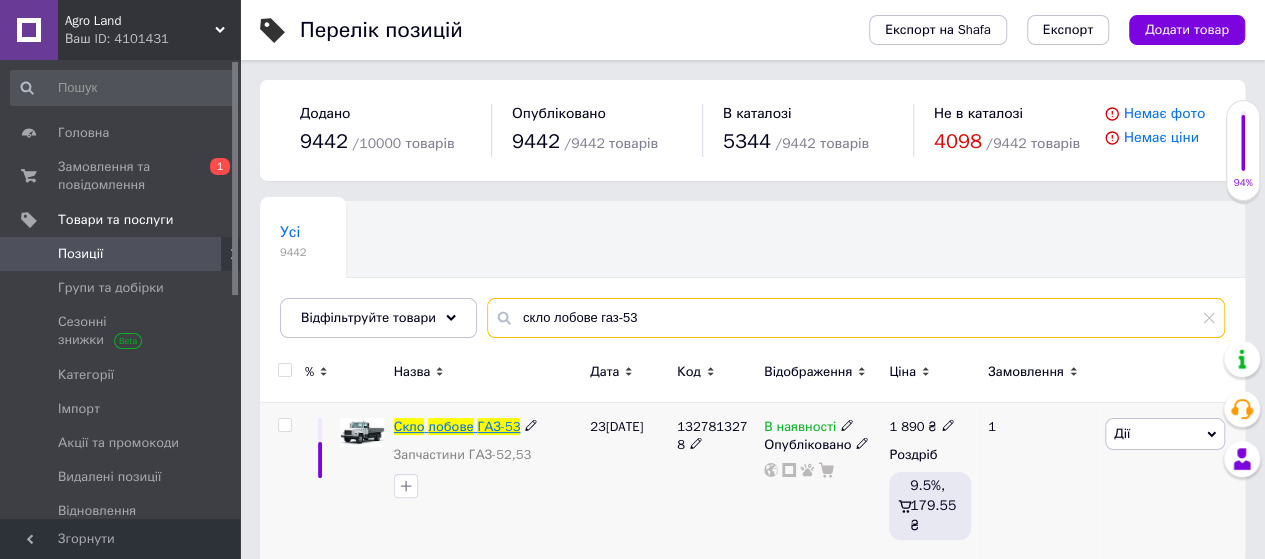 type on "скло лобове газ-53" 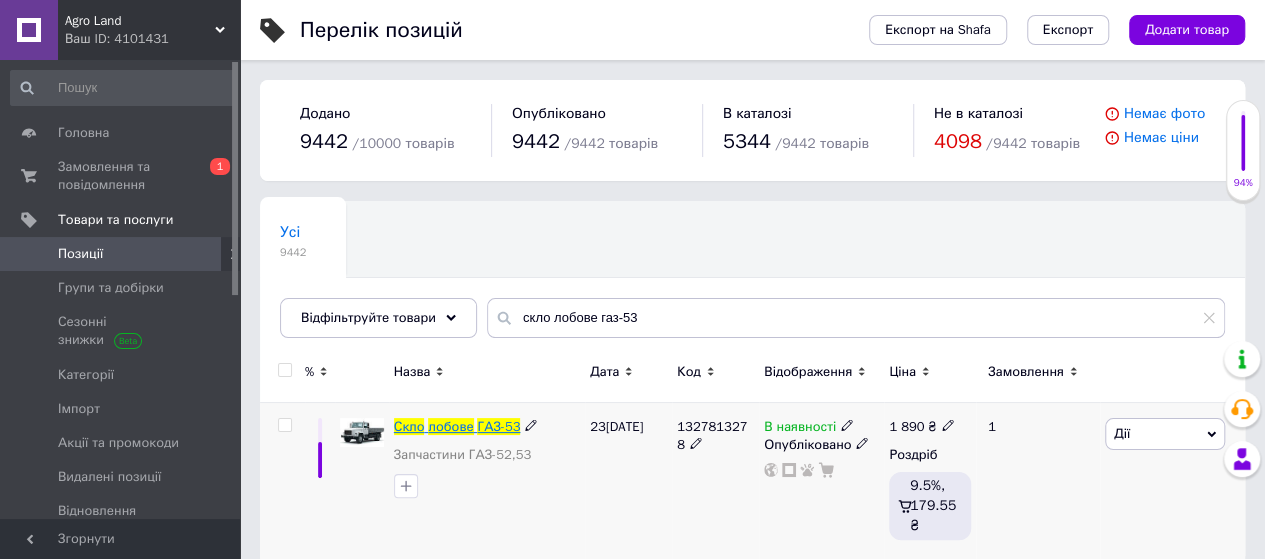 click on "ГАЗ-53" at bounding box center (498, 426) 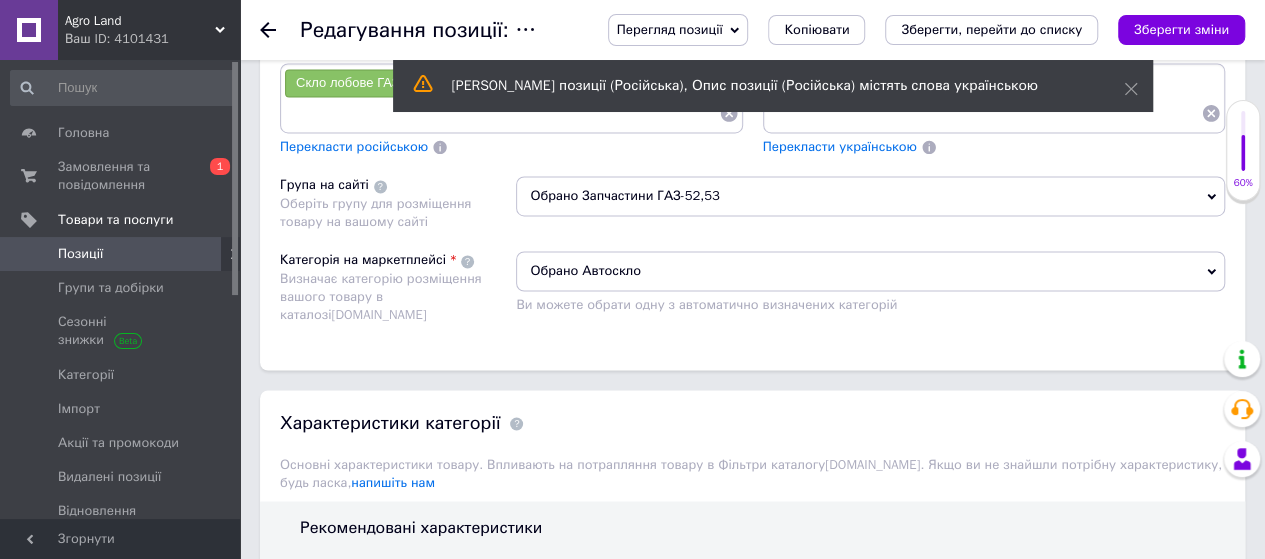 scroll, scrollTop: 0, scrollLeft: 0, axis: both 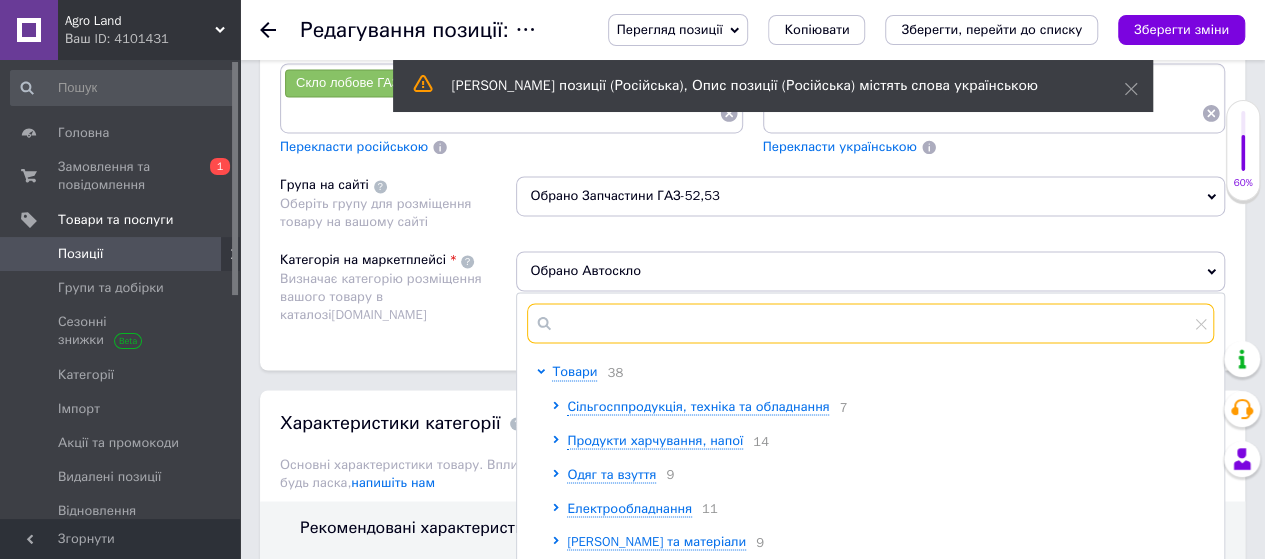 click at bounding box center (870, 323) 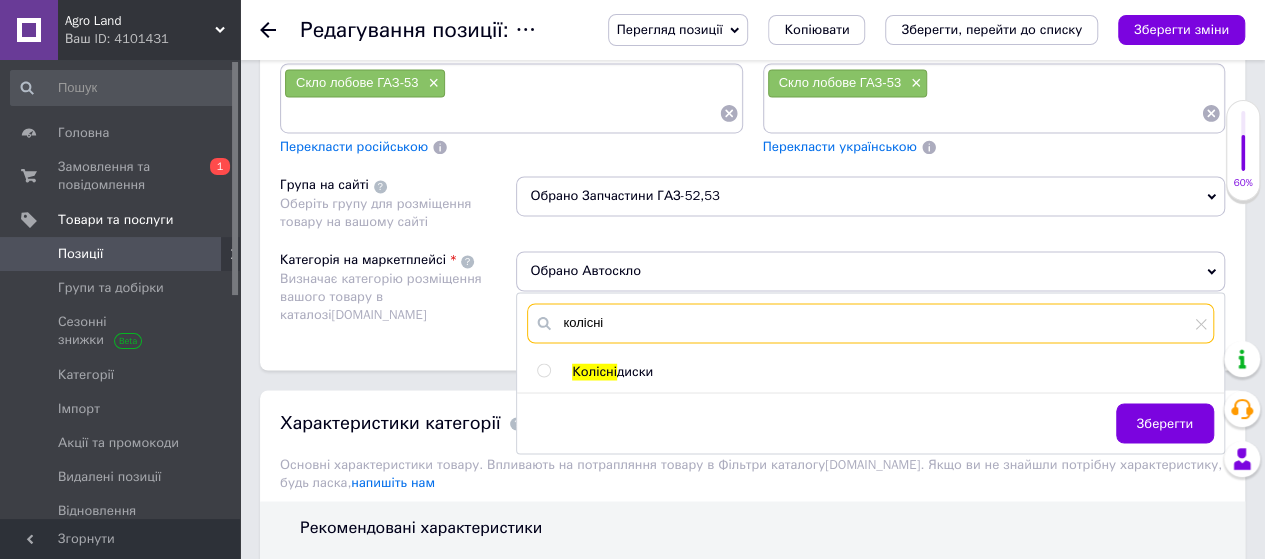 type on "колісні" 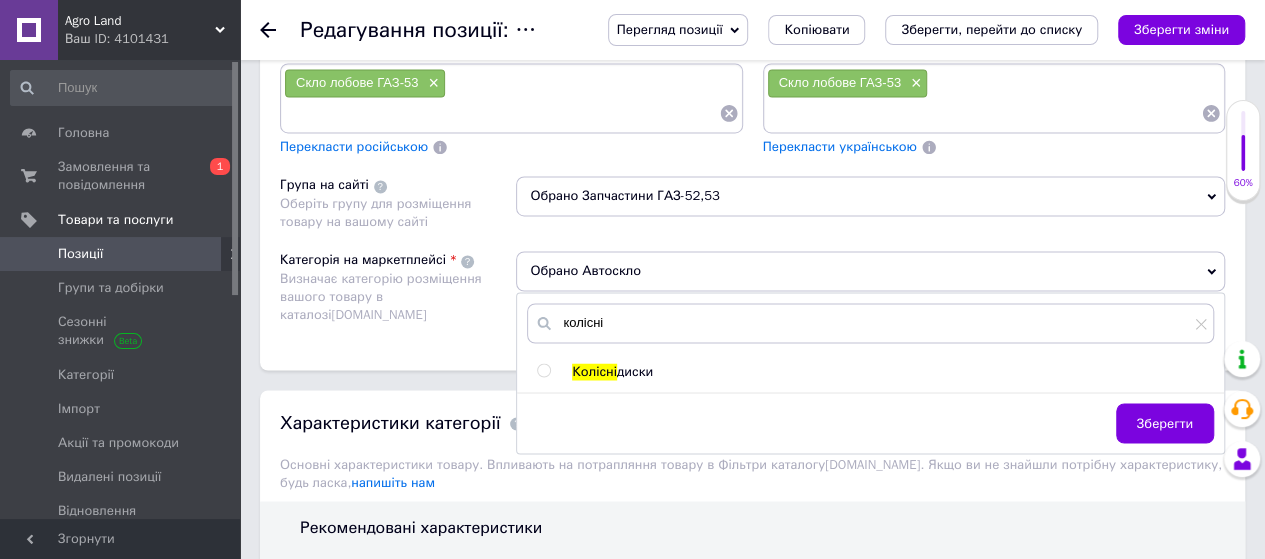 click at bounding box center (543, 370) 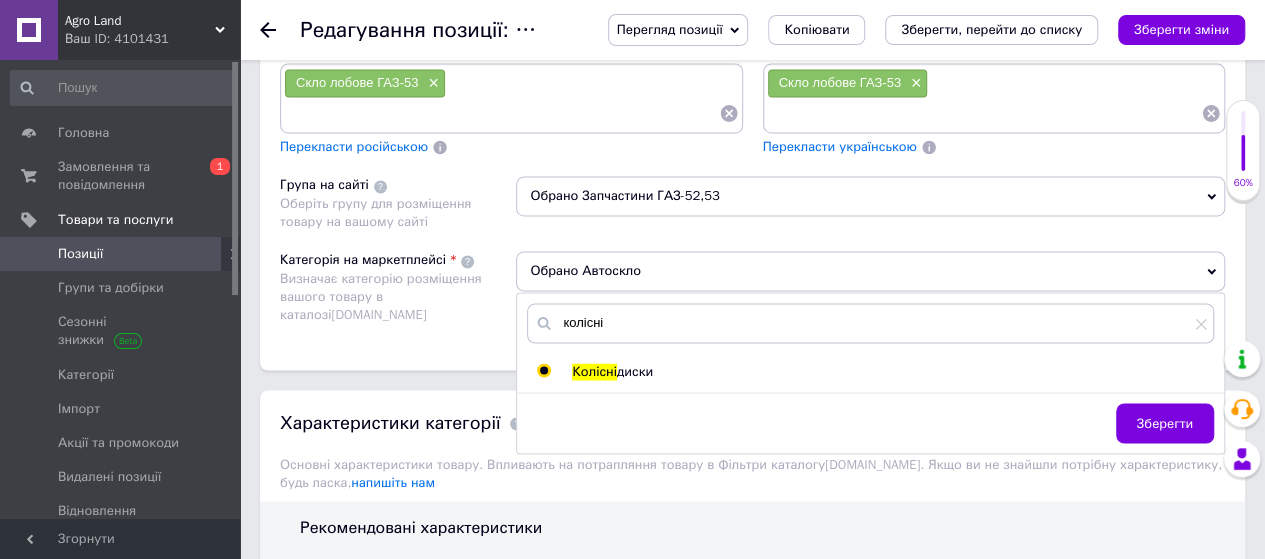 radio on "true" 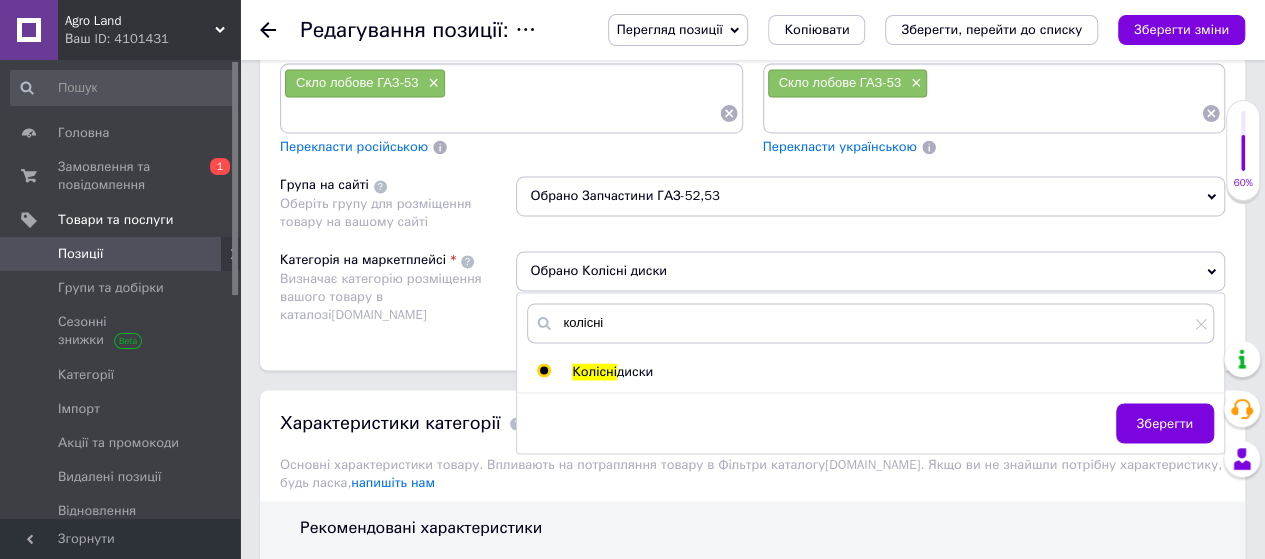 click on "Зберегти" at bounding box center (1165, 423) 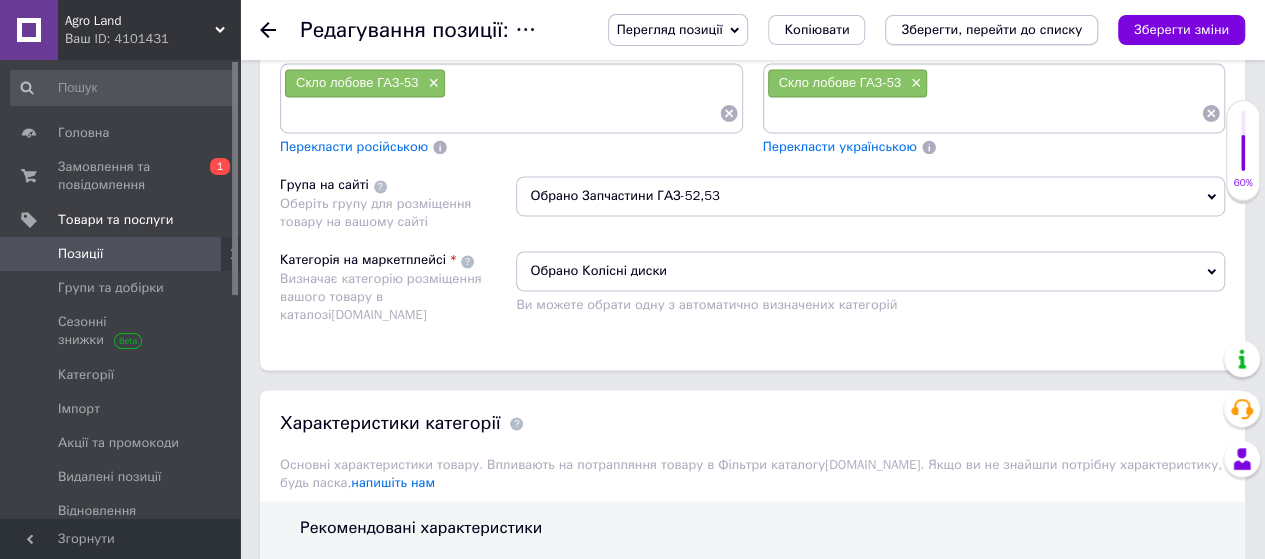 click on "Зберегти, перейти до списку" at bounding box center (991, 29) 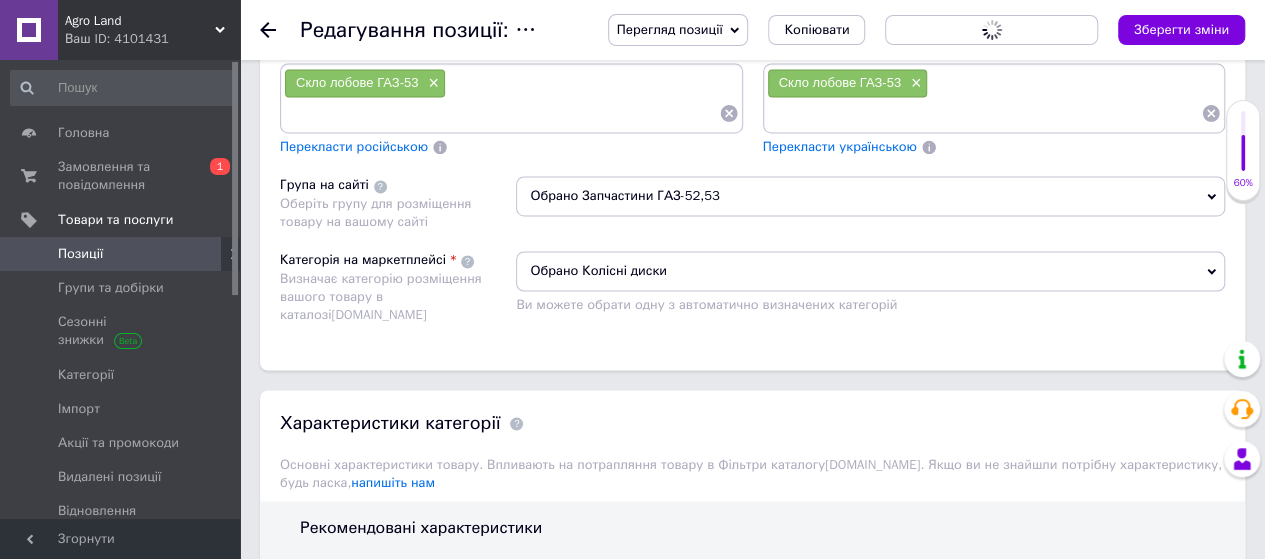scroll, scrollTop: 0, scrollLeft: 0, axis: both 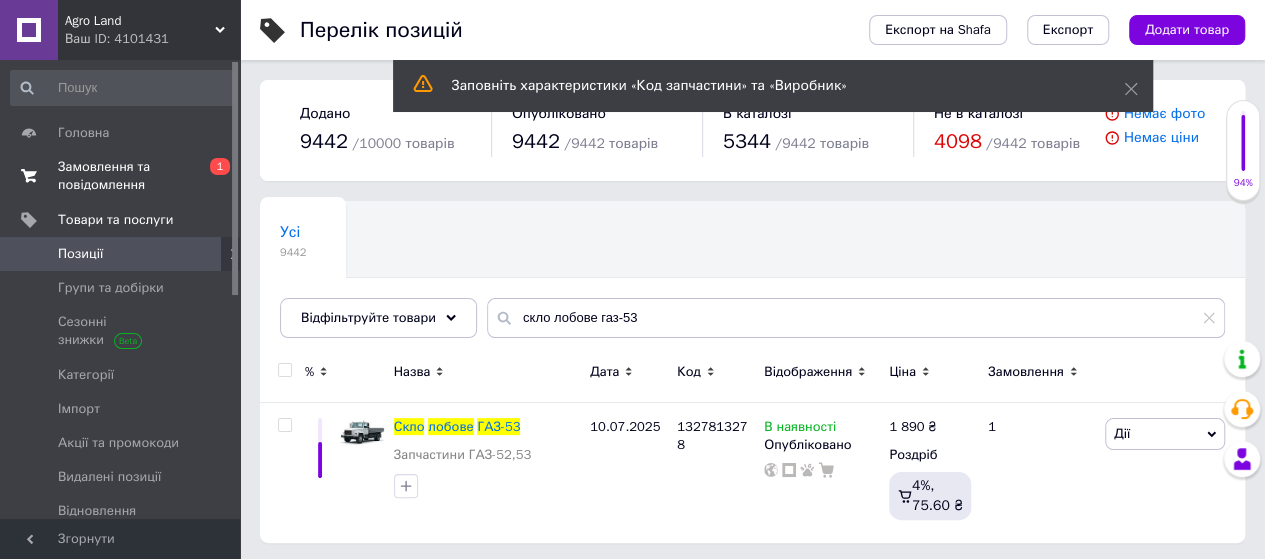 click on "Замовлення та повідомлення" at bounding box center (121, 176) 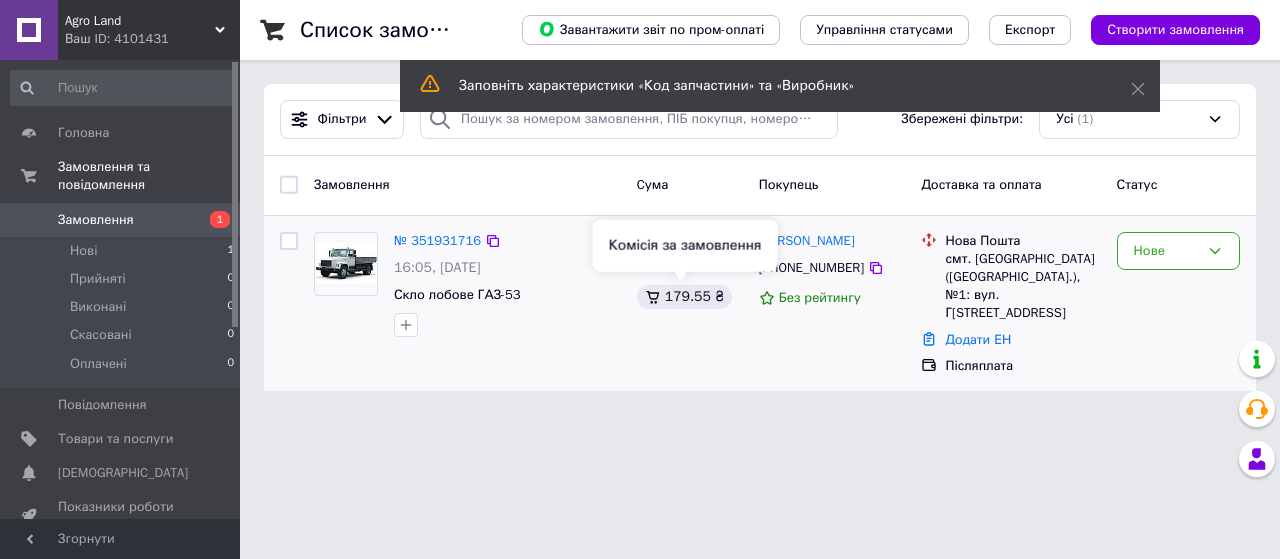 click on "179.55 ₴" at bounding box center (684, 297) 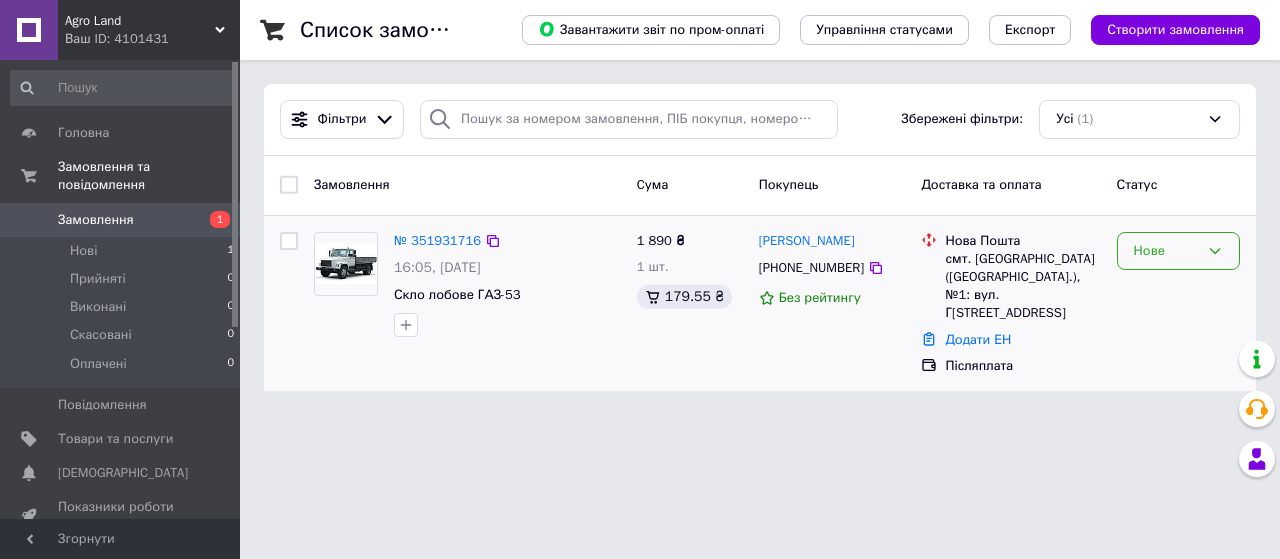 click 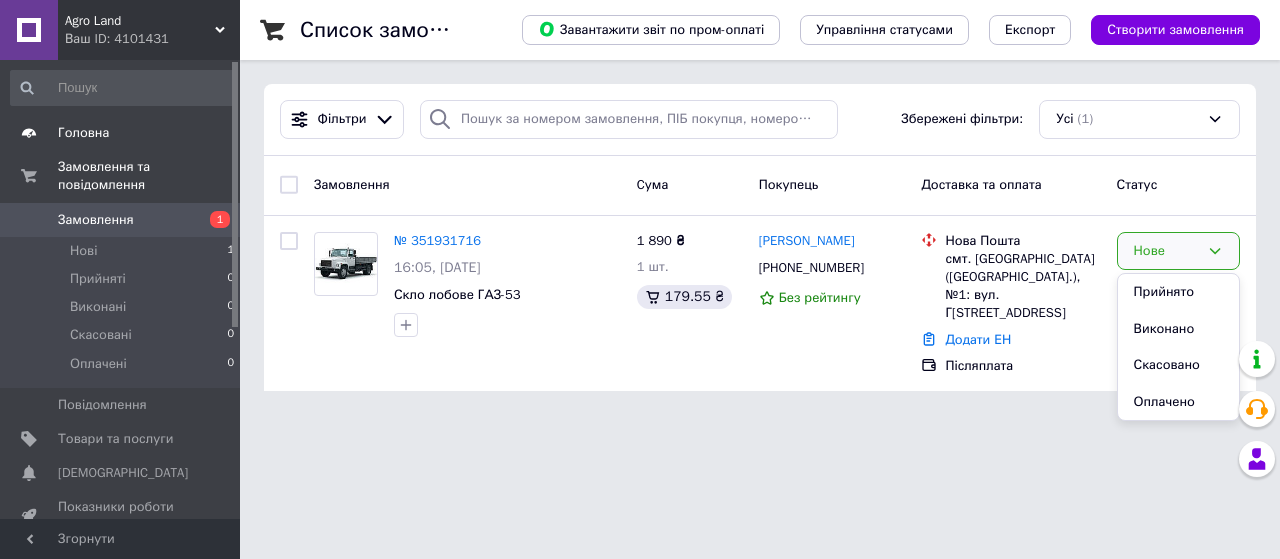 click on "Головна" at bounding box center [121, 133] 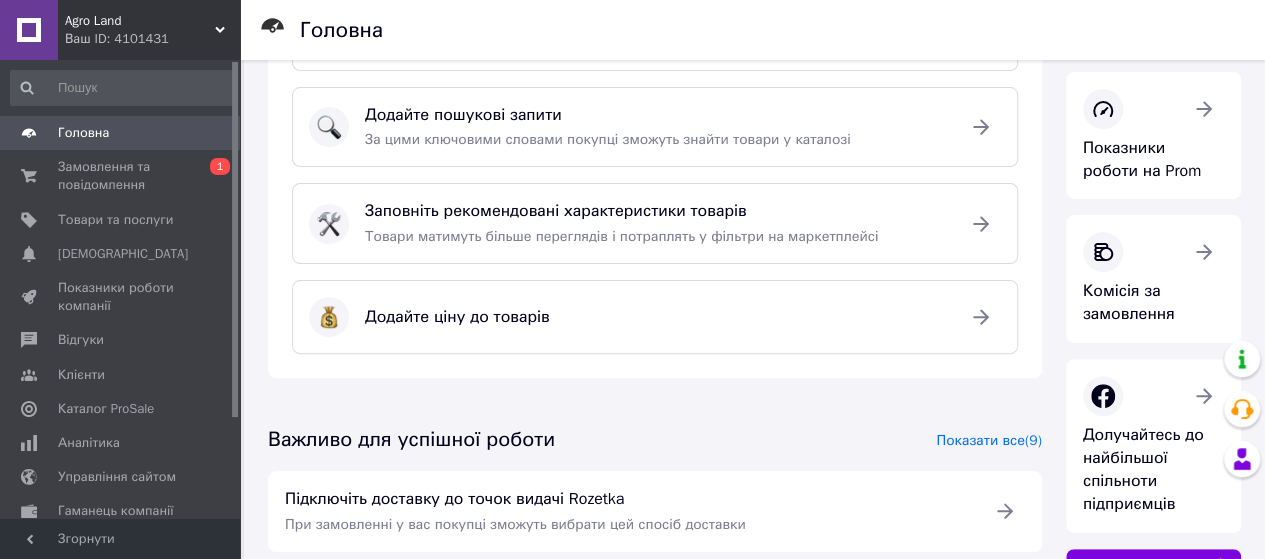scroll, scrollTop: 0, scrollLeft: 0, axis: both 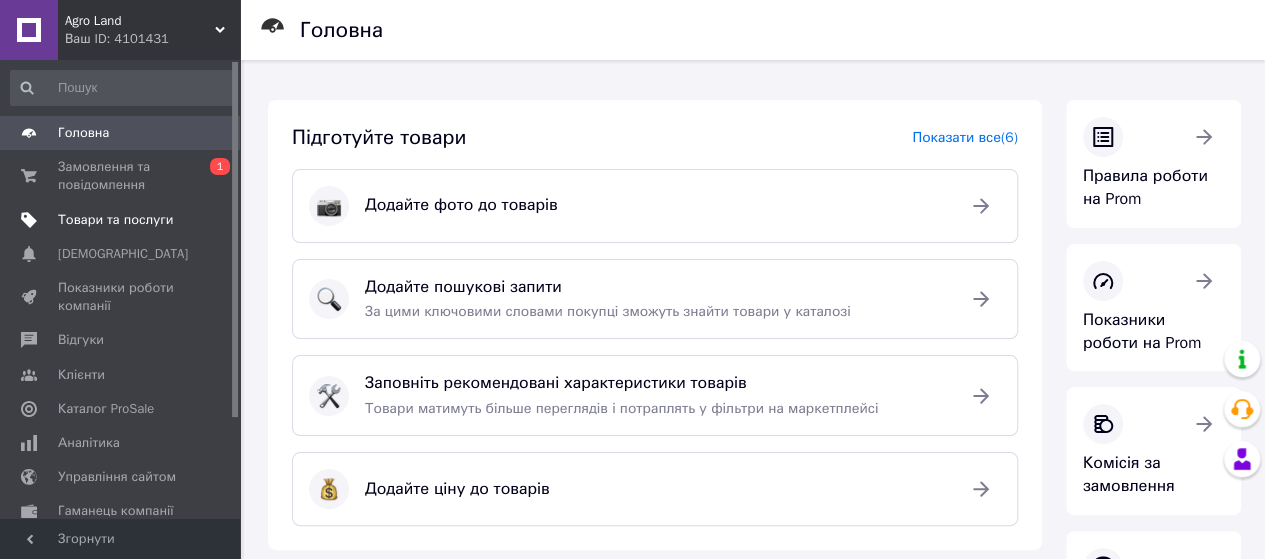 click on "Товари та послуги" at bounding box center (115, 220) 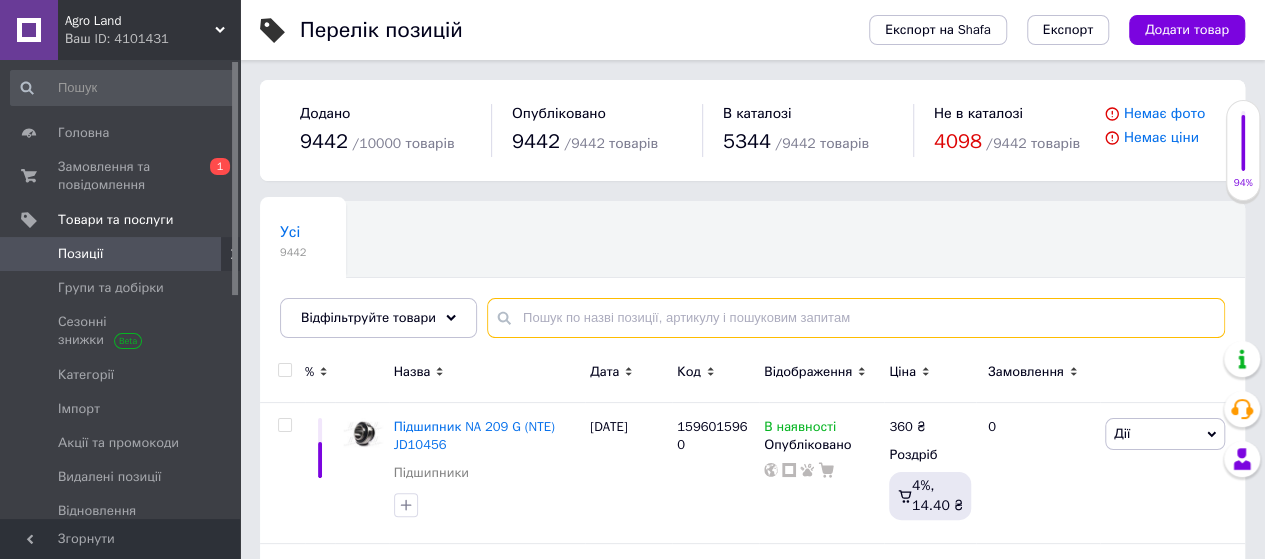 click at bounding box center [856, 318] 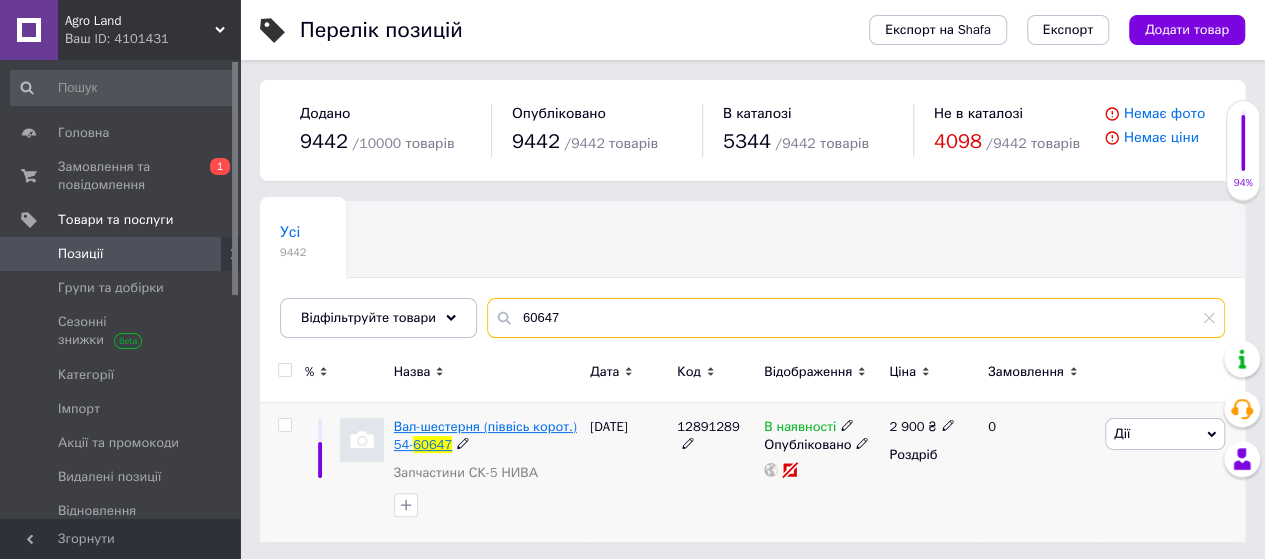 type on "60647" 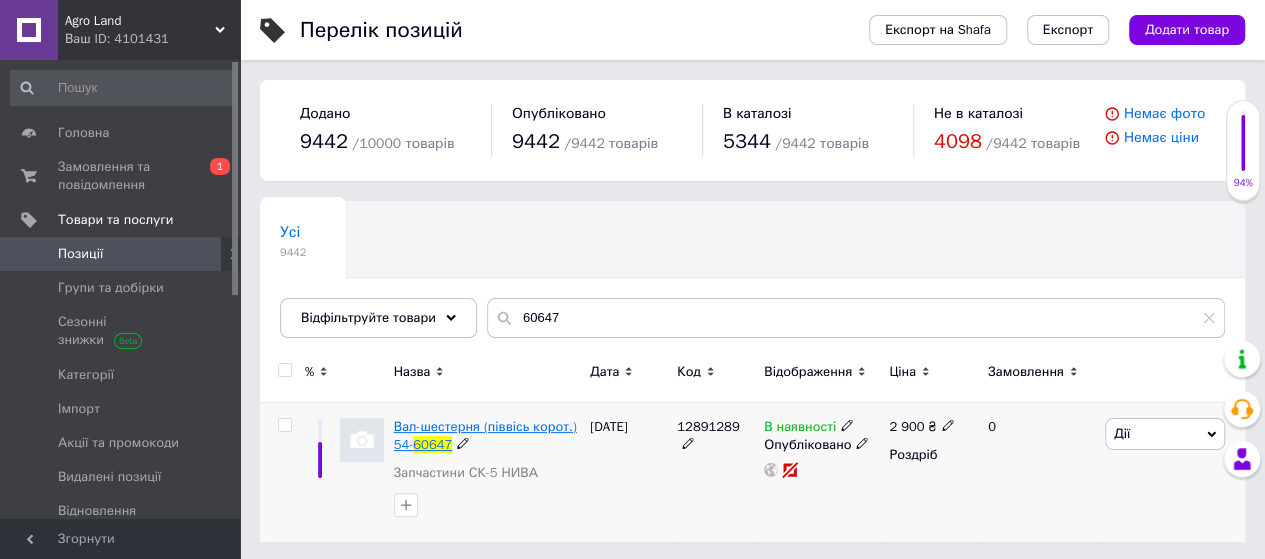 click on "Вал-шестерня (піввісь корот.) 54-" at bounding box center (485, 435) 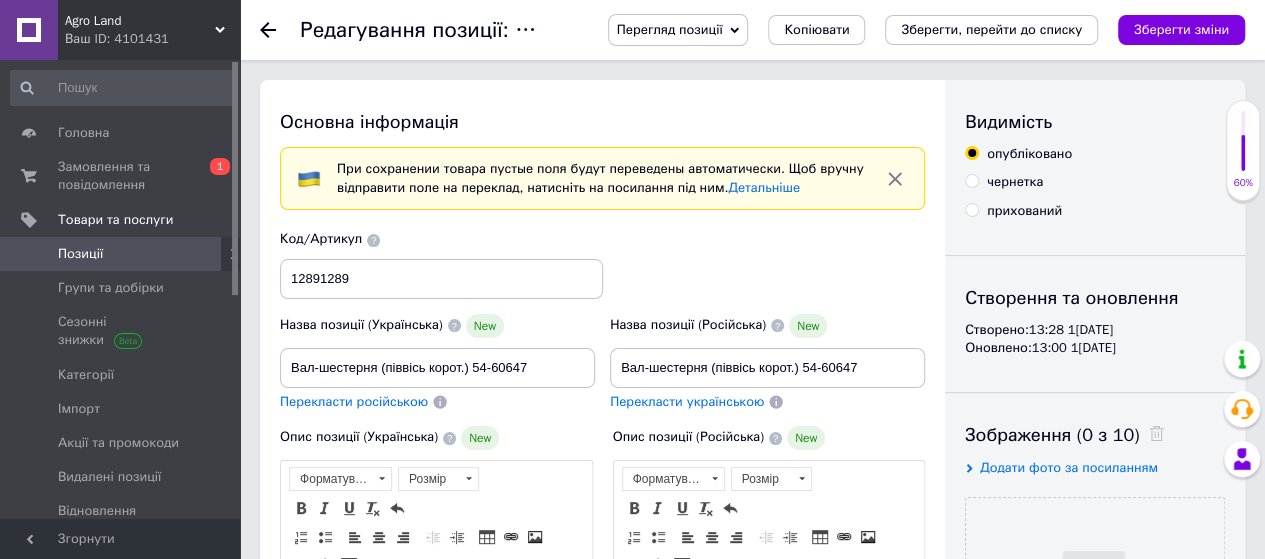 scroll, scrollTop: 0, scrollLeft: 0, axis: both 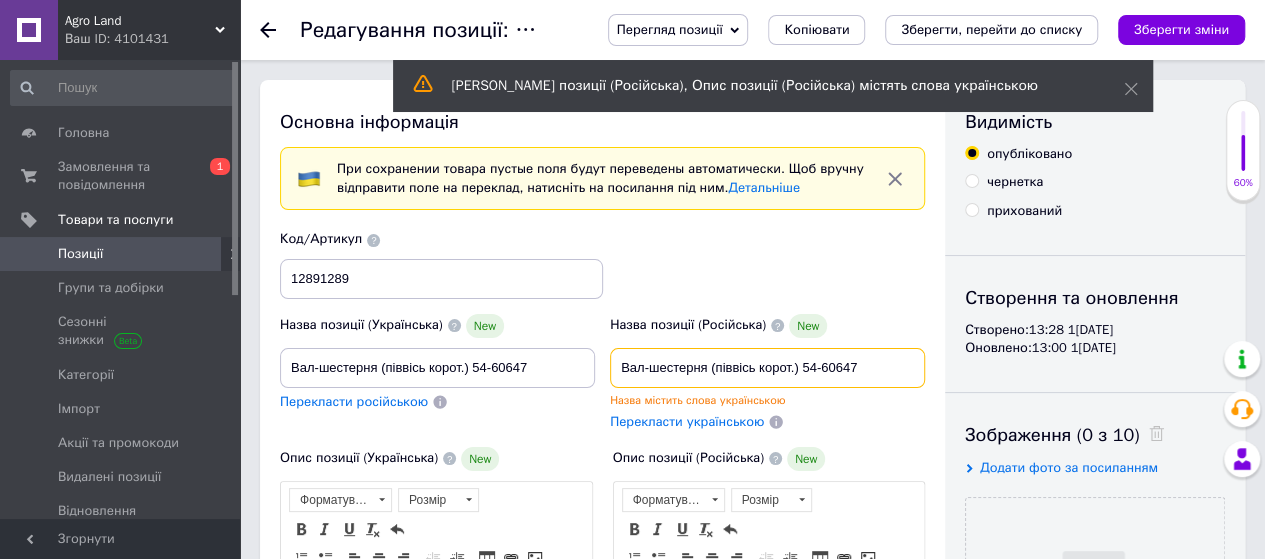 drag, startPoint x: 801, startPoint y: 363, endPoint x: 911, endPoint y: 362, distance: 110.00455 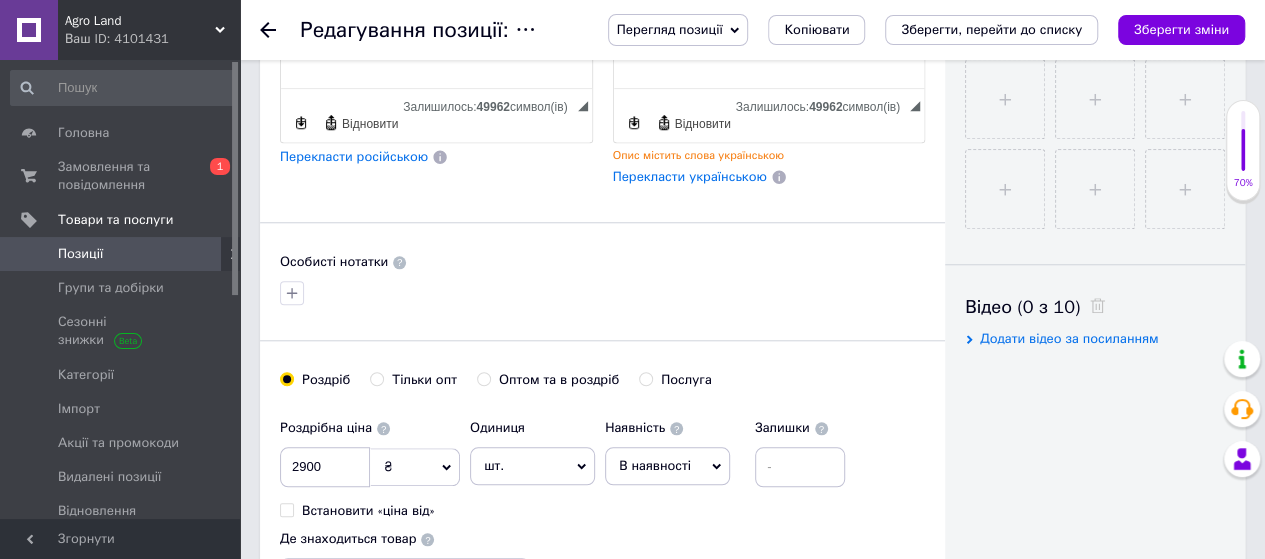 scroll, scrollTop: 800, scrollLeft: 0, axis: vertical 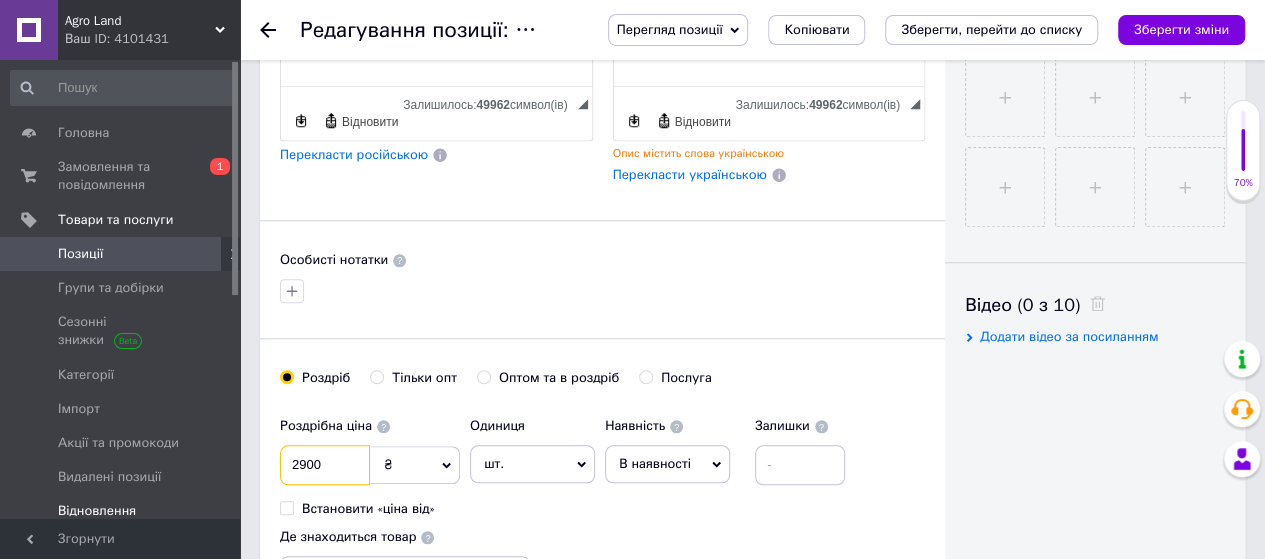 drag, startPoint x: 348, startPoint y: 455, endPoint x: 124, endPoint y: 486, distance: 226.13492 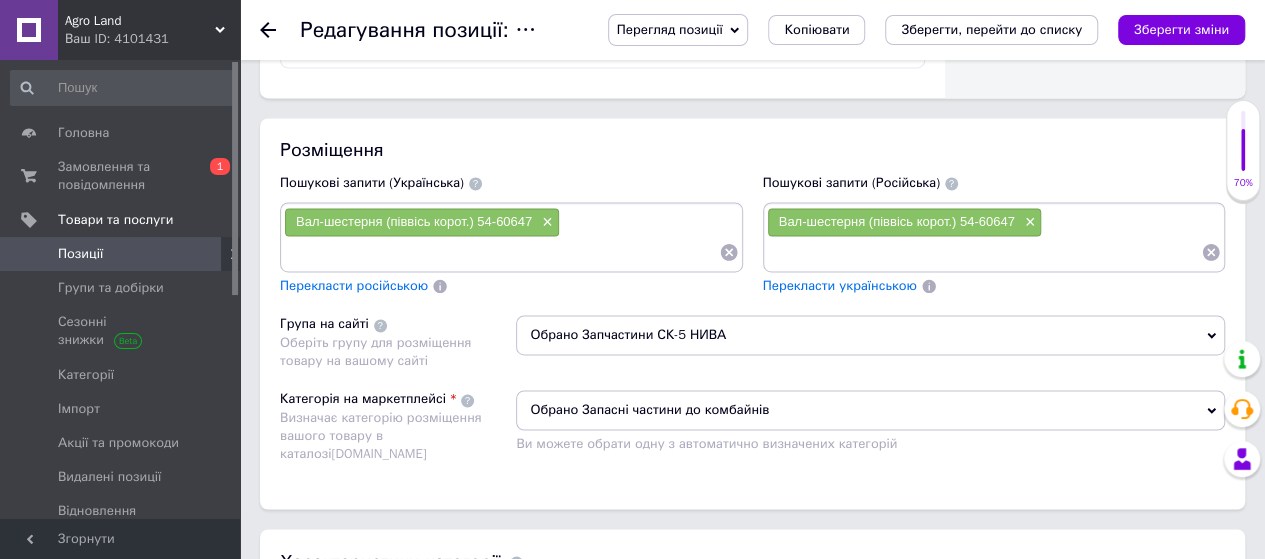 scroll, scrollTop: 1400, scrollLeft: 0, axis: vertical 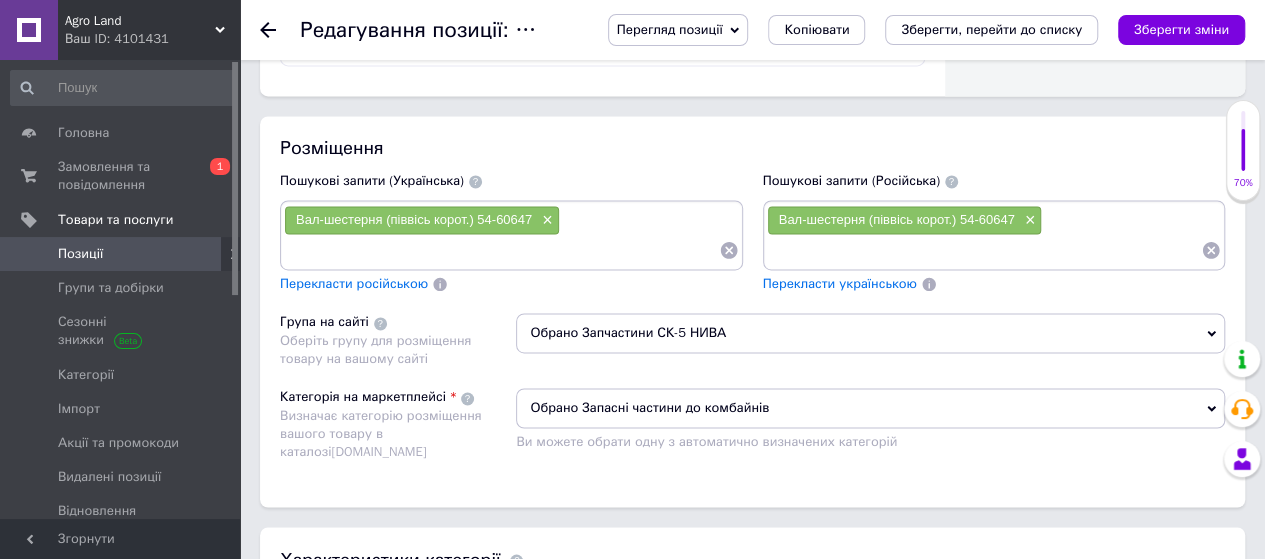 type on "1990" 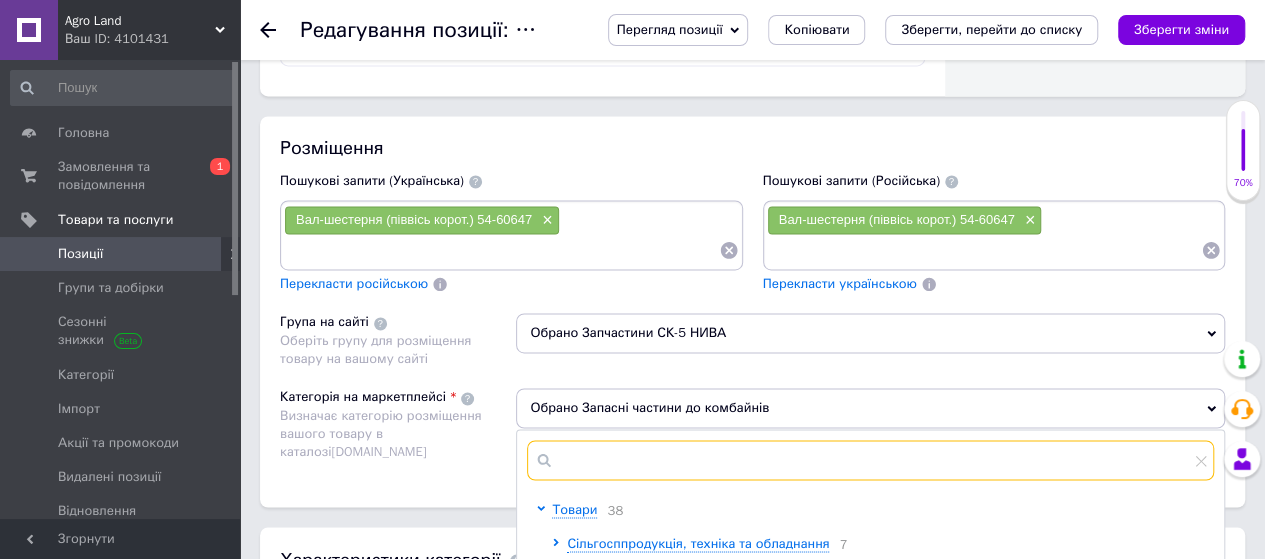 click at bounding box center (870, 460) 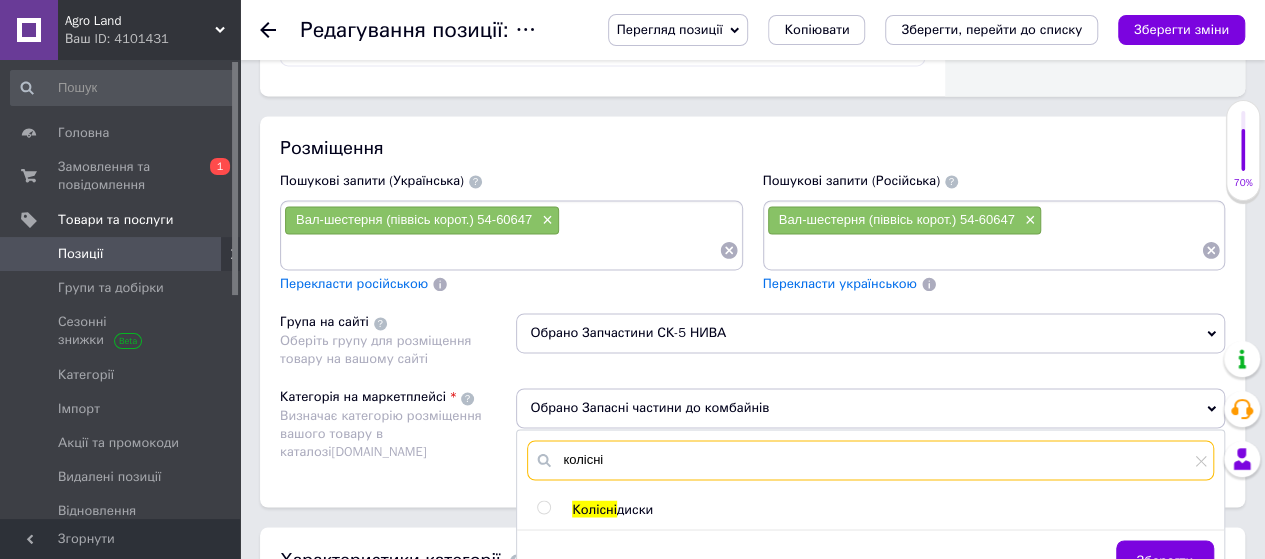 type on "колісні" 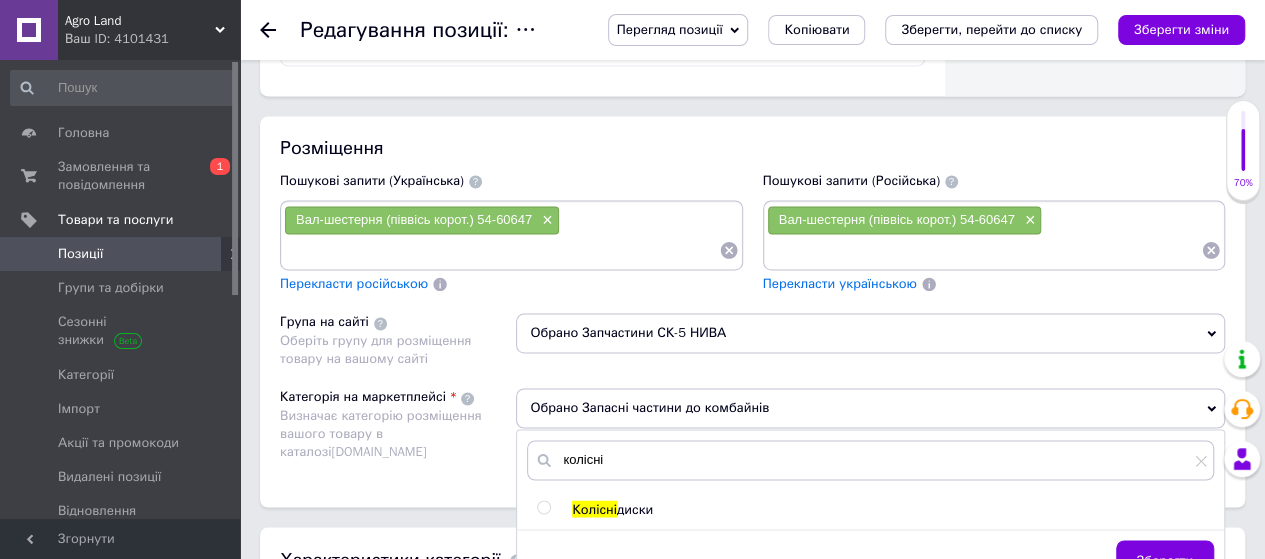 click at bounding box center [543, 507] 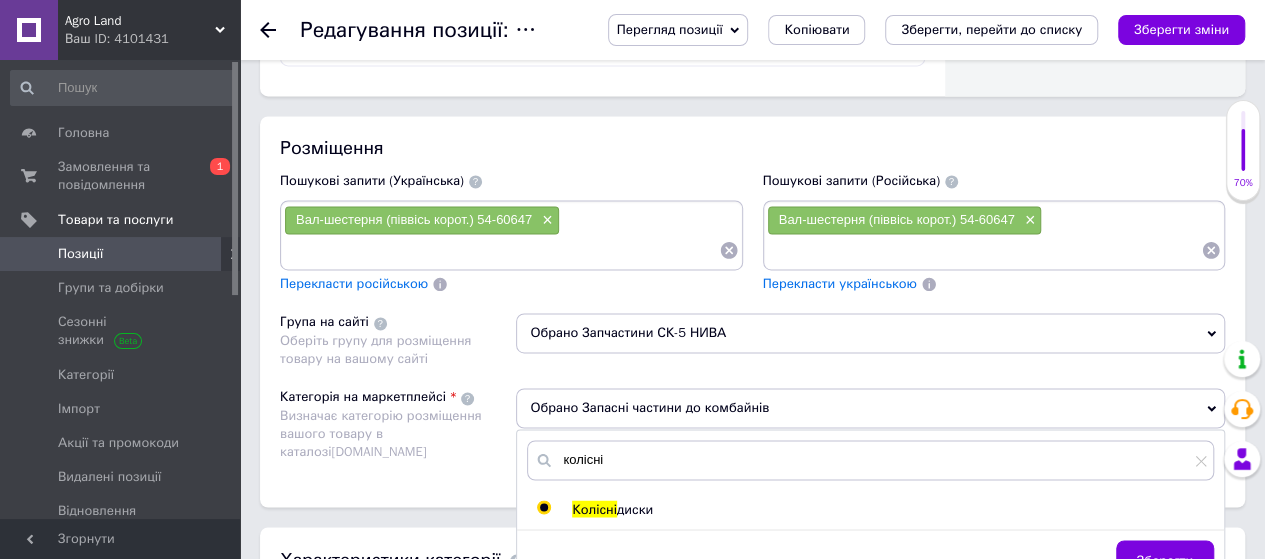 radio on "true" 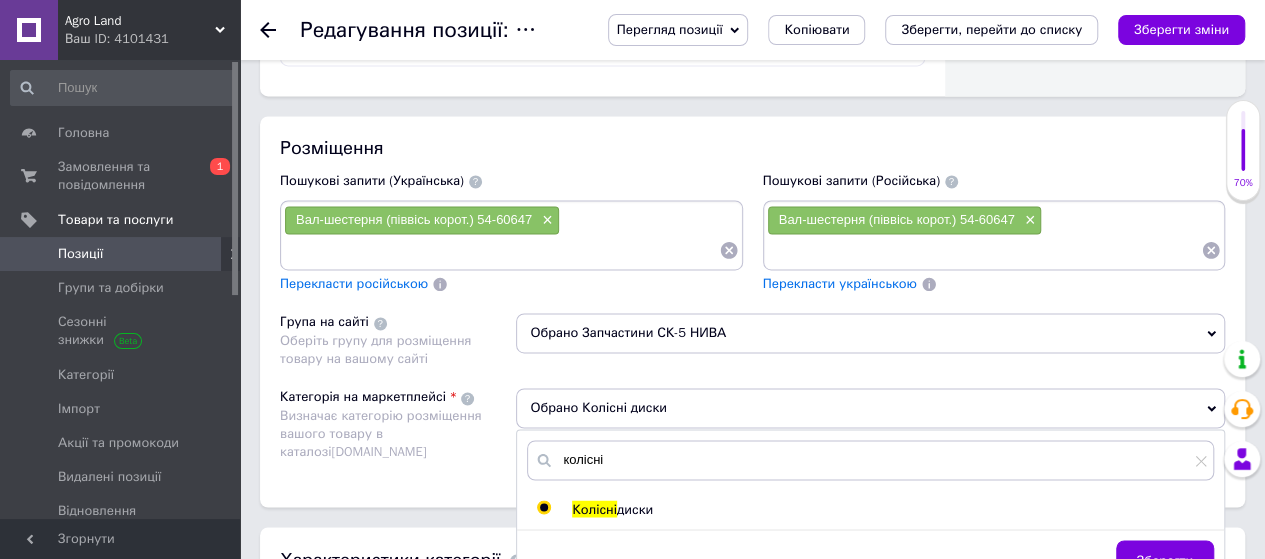 click on "Зберегти" at bounding box center [1165, 560] 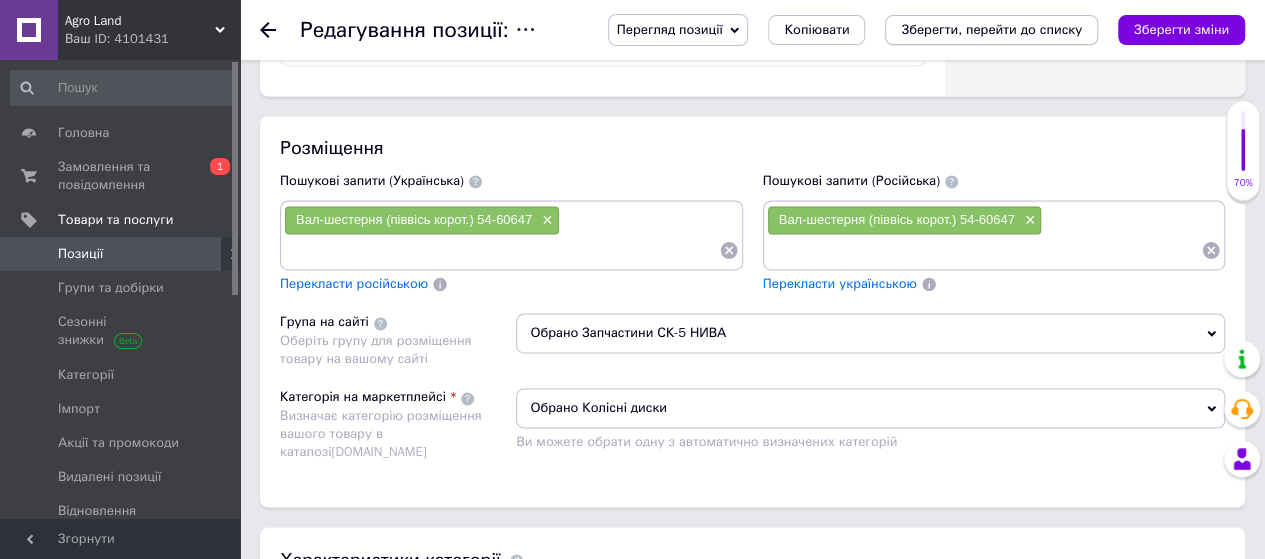 click on "Зберегти, перейти до списку" at bounding box center (991, 29) 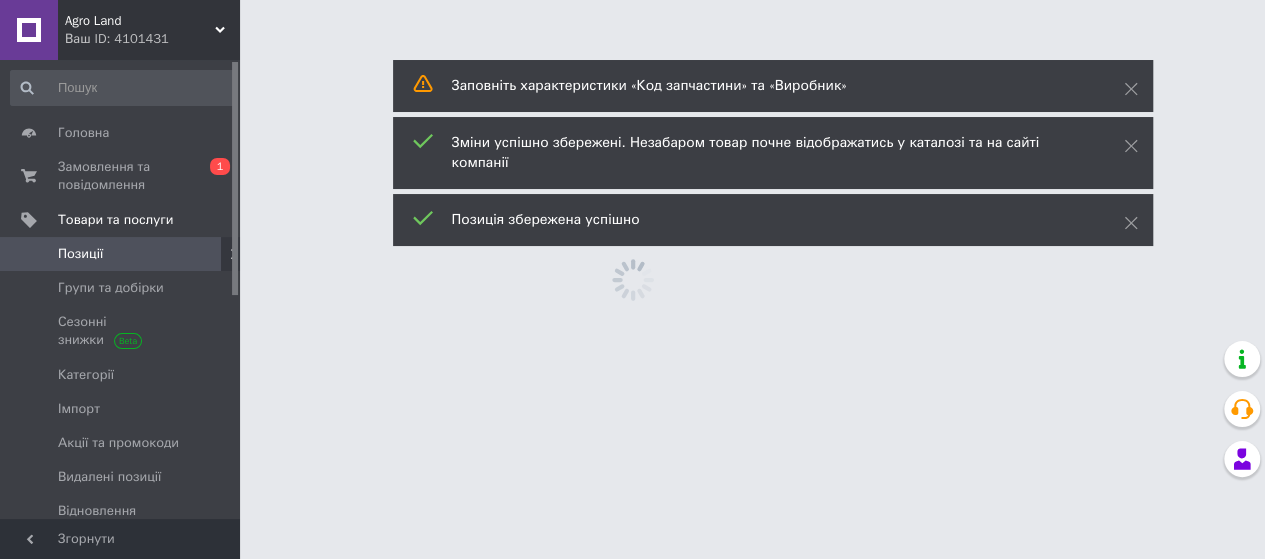 scroll, scrollTop: 0, scrollLeft: 0, axis: both 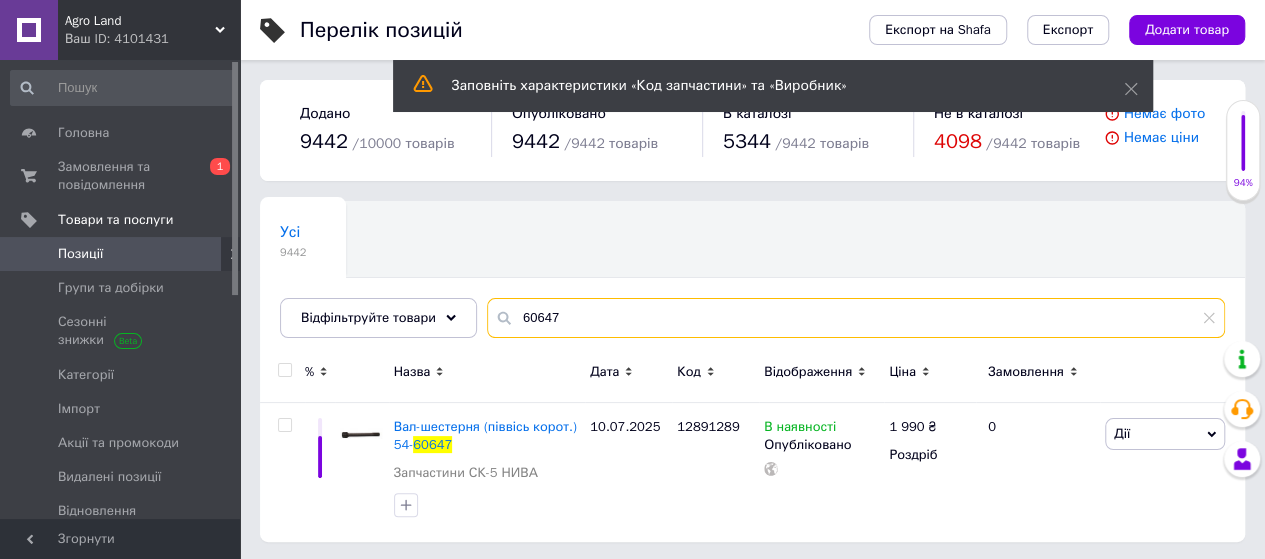 drag, startPoint x: 635, startPoint y: 318, endPoint x: 520, endPoint y: 344, distance: 117.902504 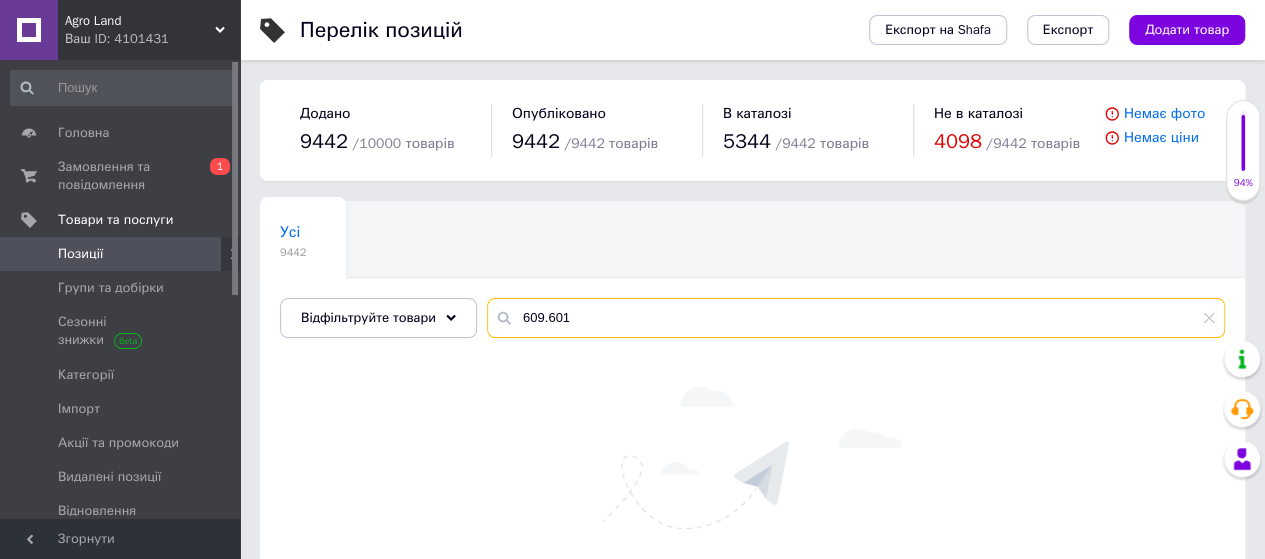 click on "609.601" at bounding box center [856, 318] 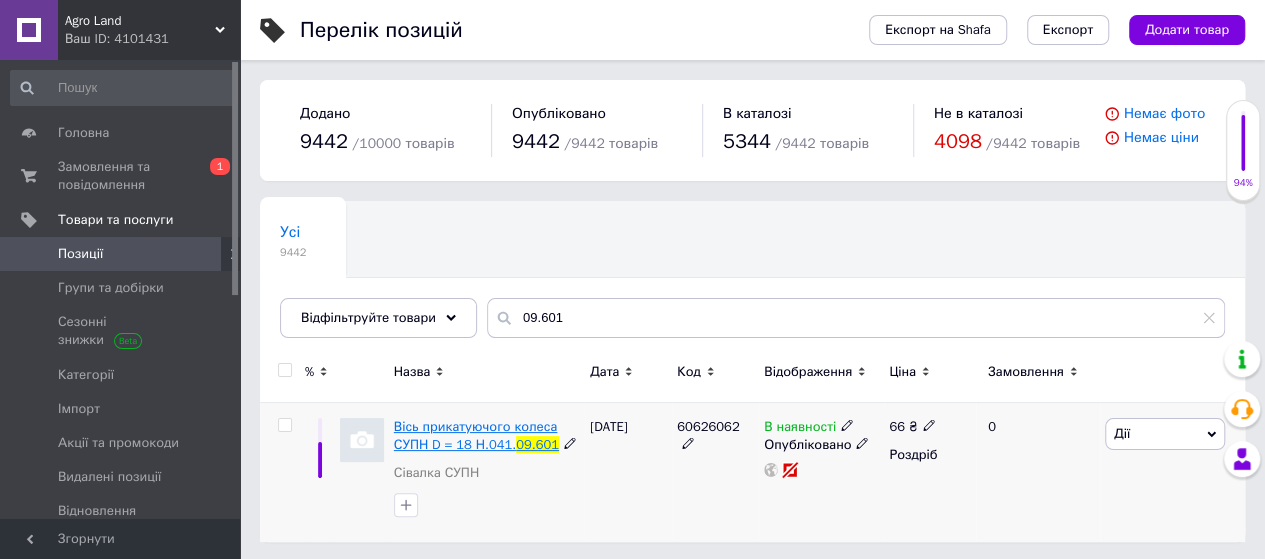 click on "Вісь прикатуючого колеса СУПН D = 18 Н.041." at bounding box center (476, 435) 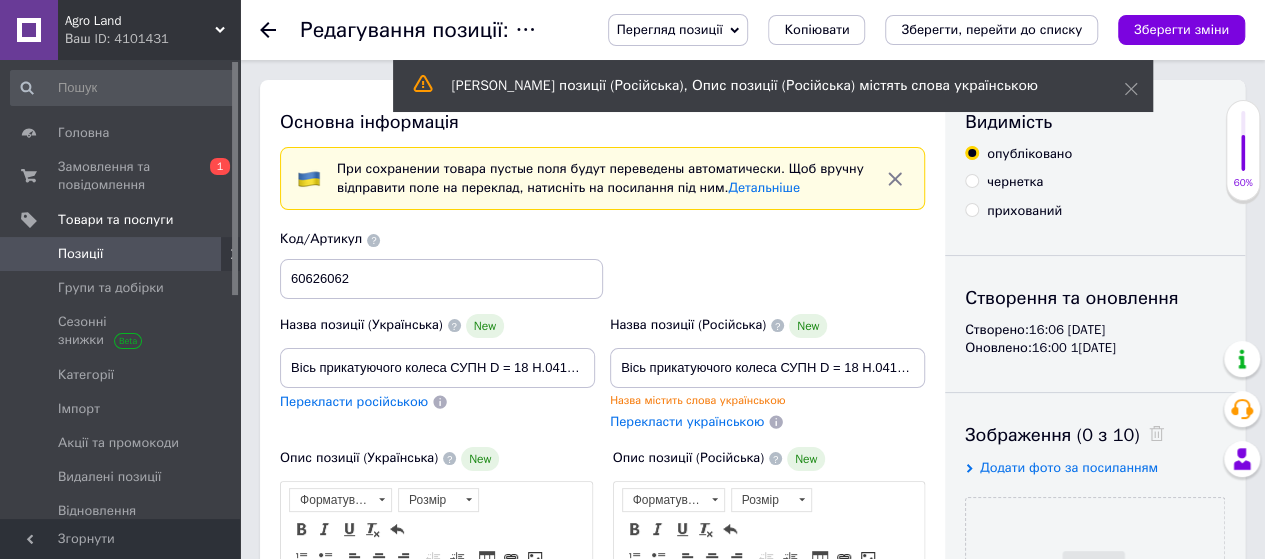 scroll, scrollTop: 0, scrollLeft: 0, axis: both 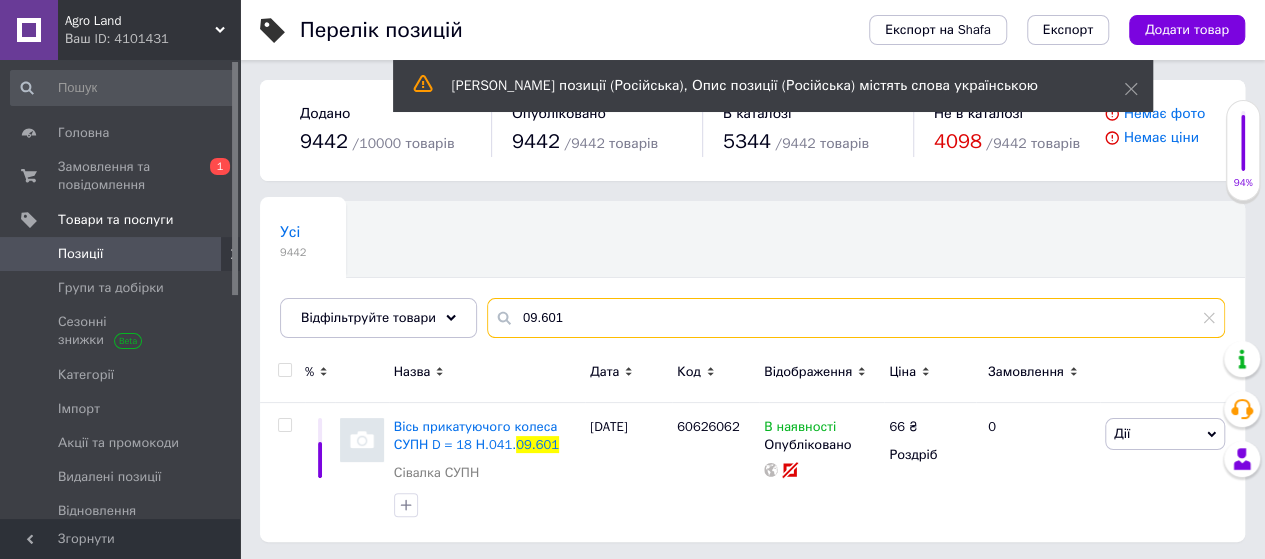 click on "09.601" at bounding box center [856, 318] 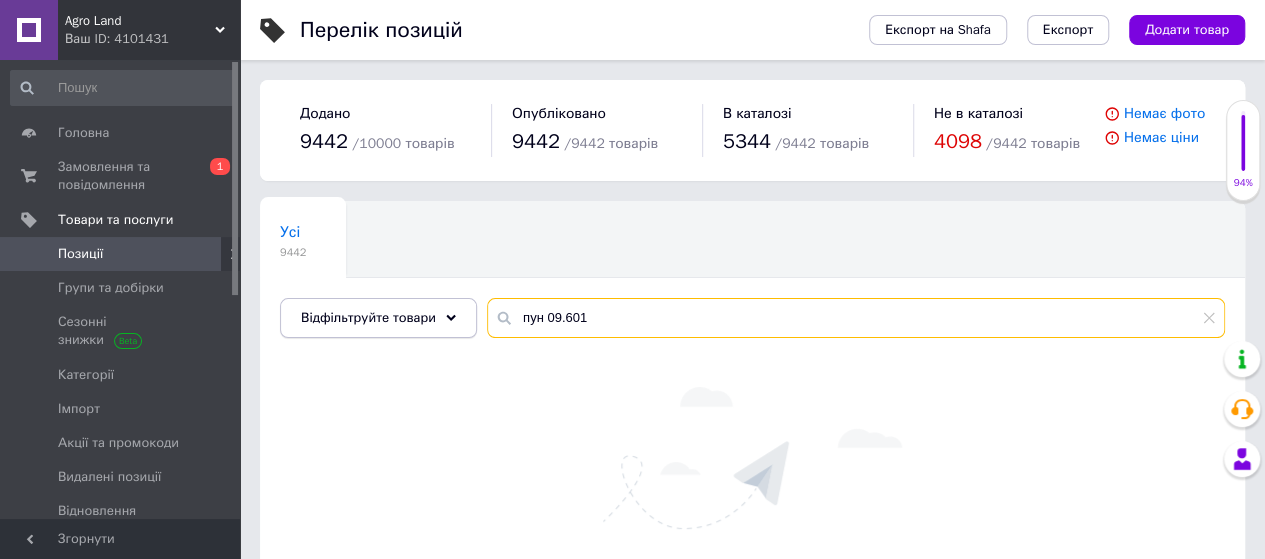 drag, startPoint x: 590, startPoint y: 317, endPoint x: 421, endPoint y: 324, distance: 169.14491 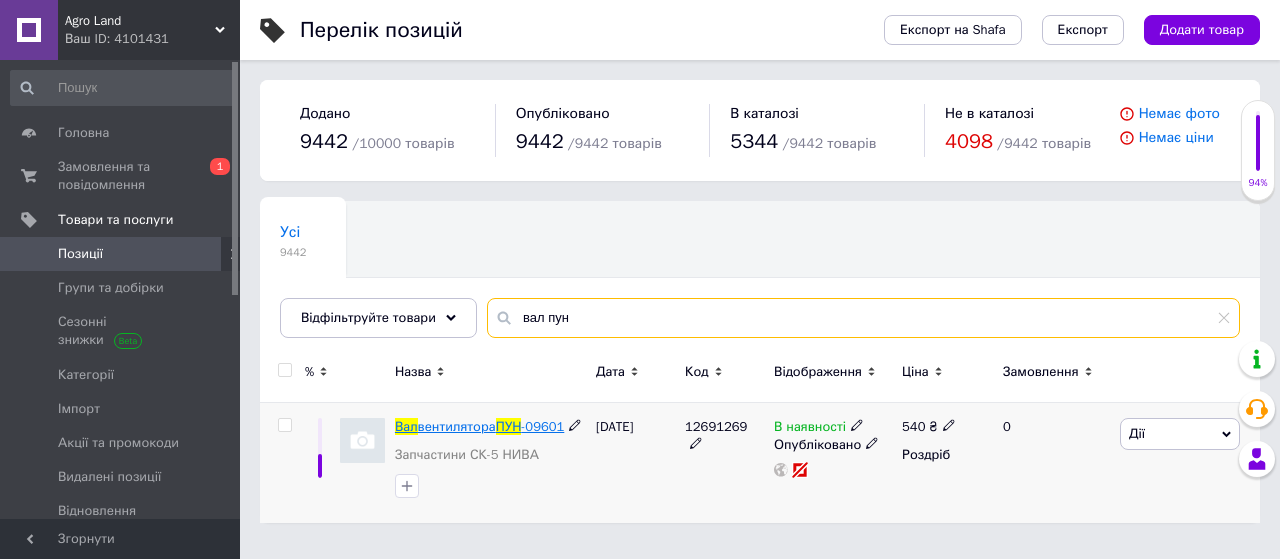 type on "вал пун" 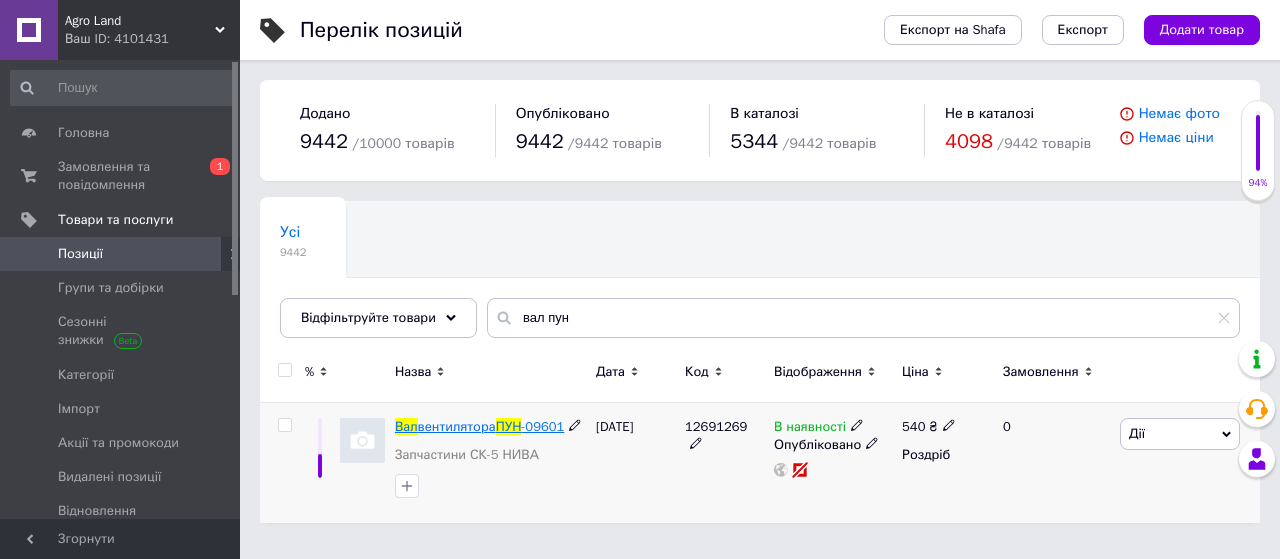 click on "ПУН" at bounding box center [509, 426] 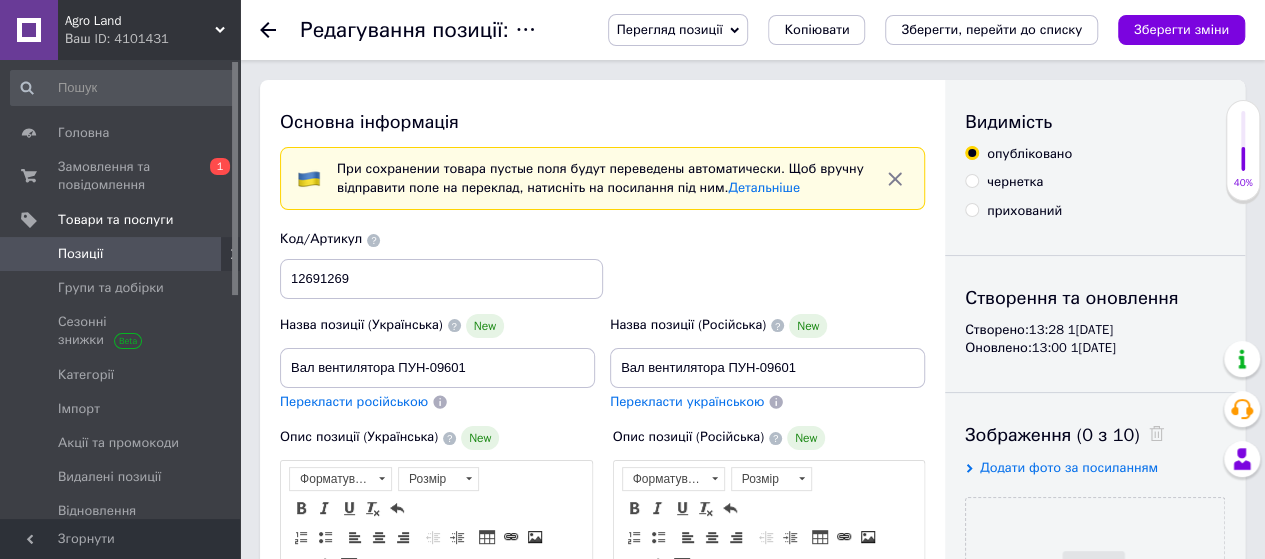 scroll, scrollTop: 0, scrollLeft: 0, axis: both 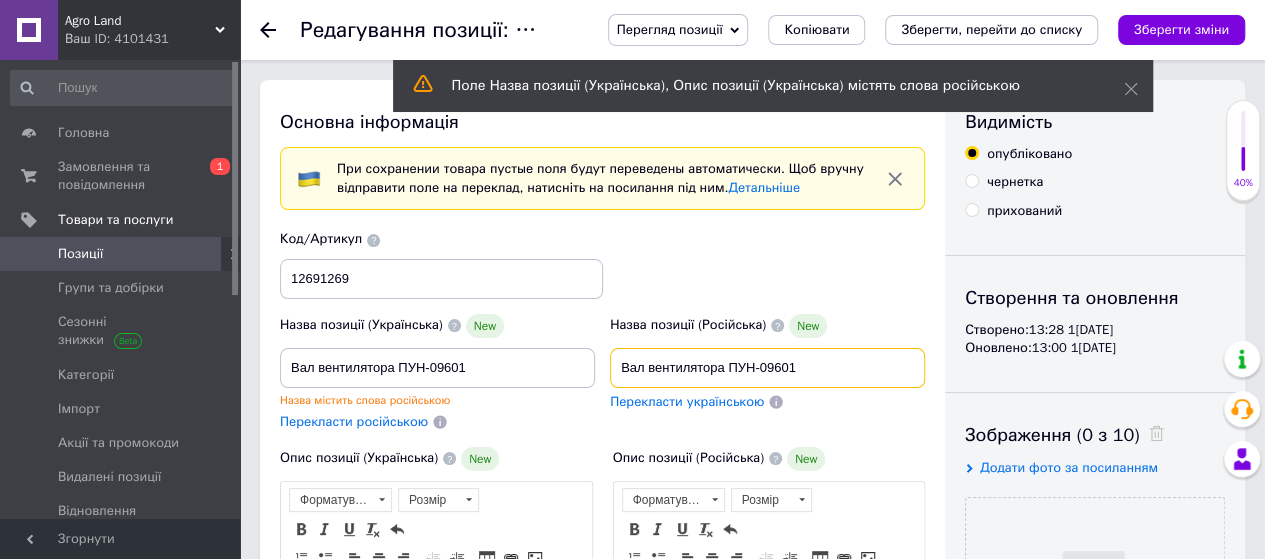 drag, startPoint x: 622, startPoint y: 367, endPoint x: 822, endPoint y: 371, distance: 200.04 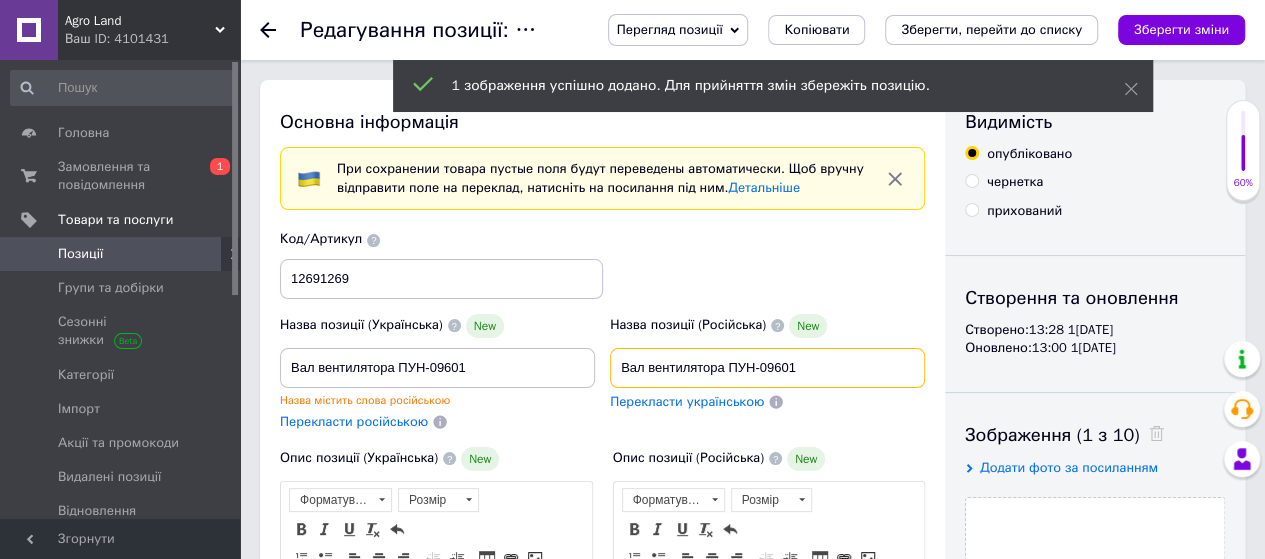 scroll, scrollTop: 100, scrollLeft: 0, axis: vertical 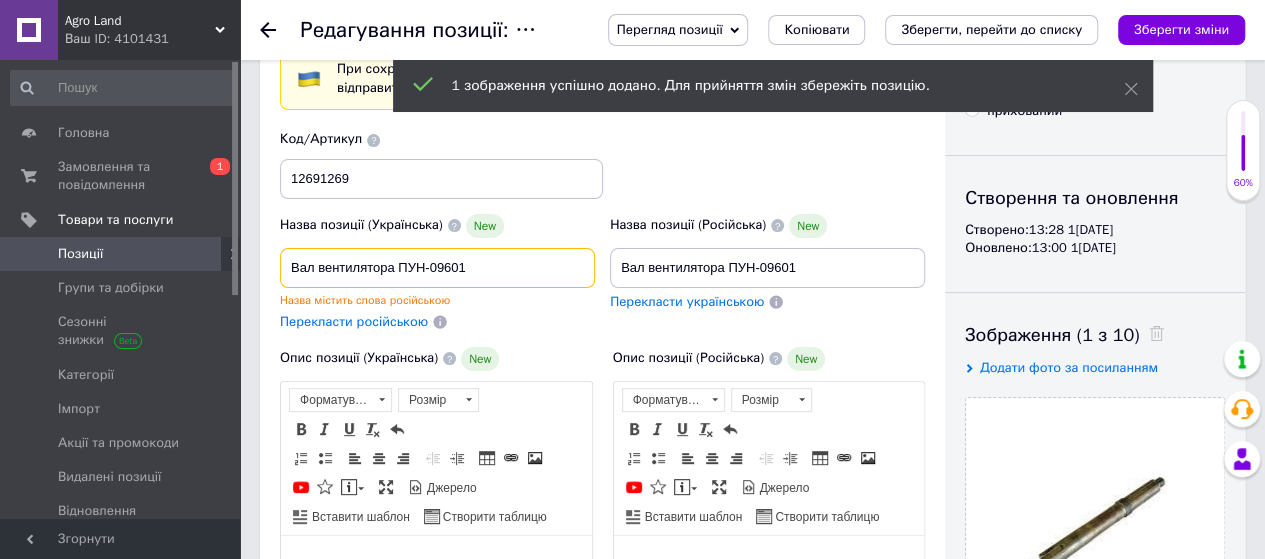 click on "Вал вентилятора ПУН-09601" at bounding box center [437, 268] 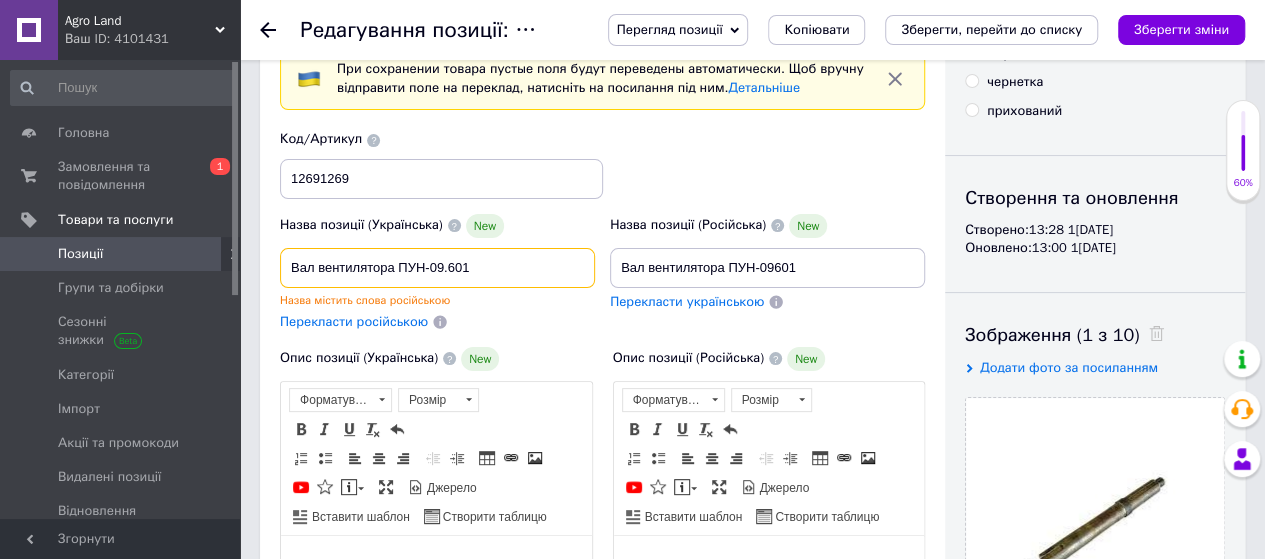type on "Вал вентилятора ПУН-09.601" 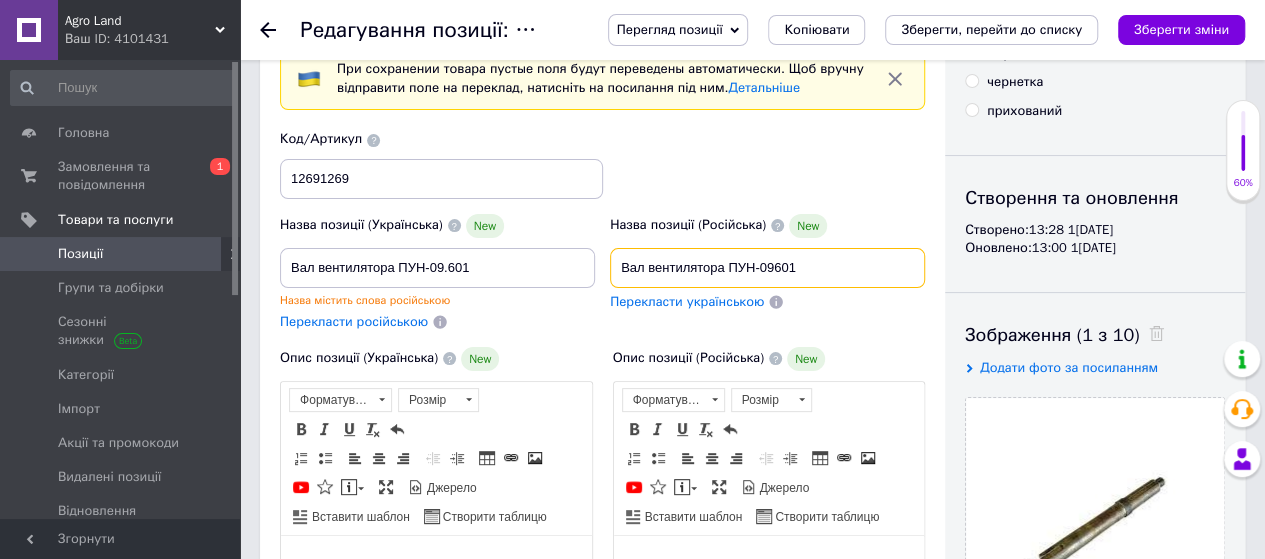 click on "Вал вентилятора ПУН-09601" at bounding box center [767, 268] 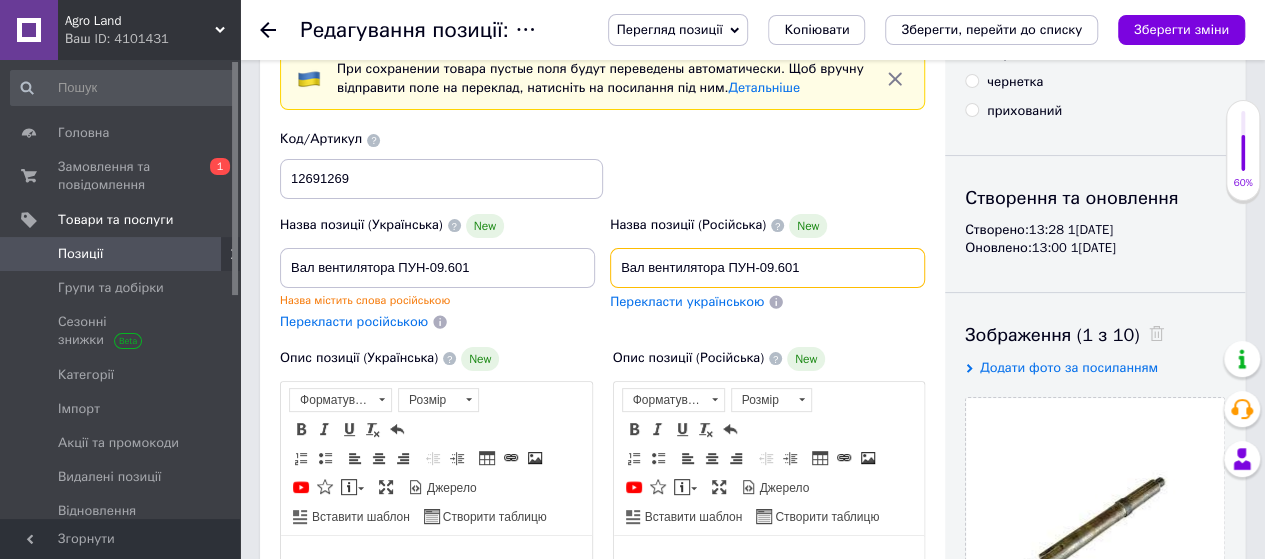 type on "Вал вентилятора ПУН-09.601" 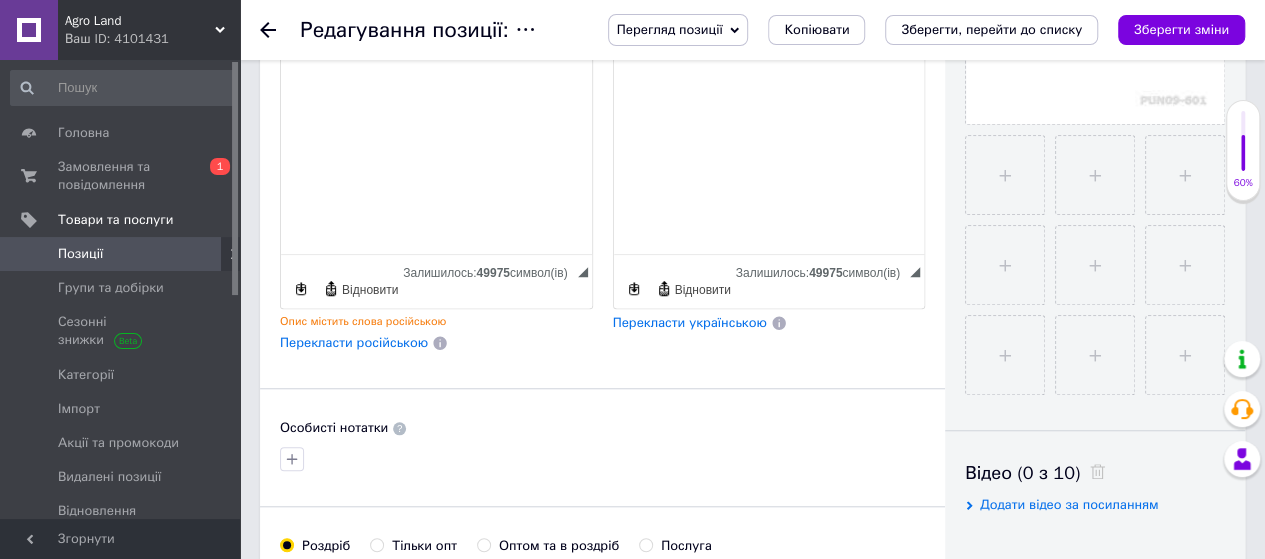 scroll, scrollTop: 900, scrollLeft: 0, axis: vertical 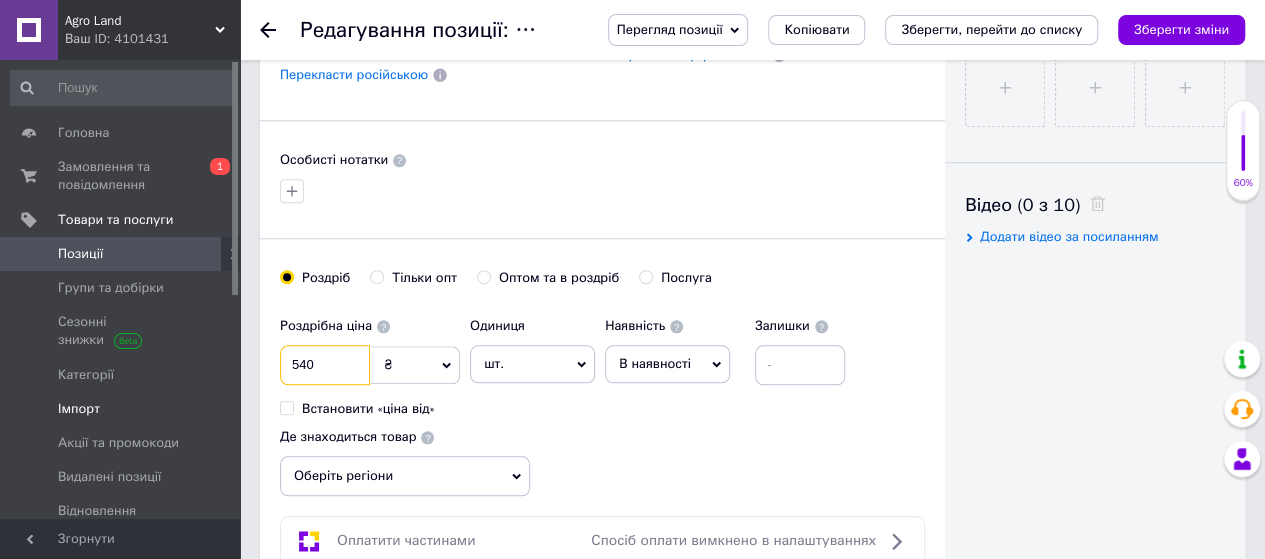 drag, startPoint x: 243, startPoint y: 367, endPoint x: 213, endPoint y: 379, distance: 32.31099 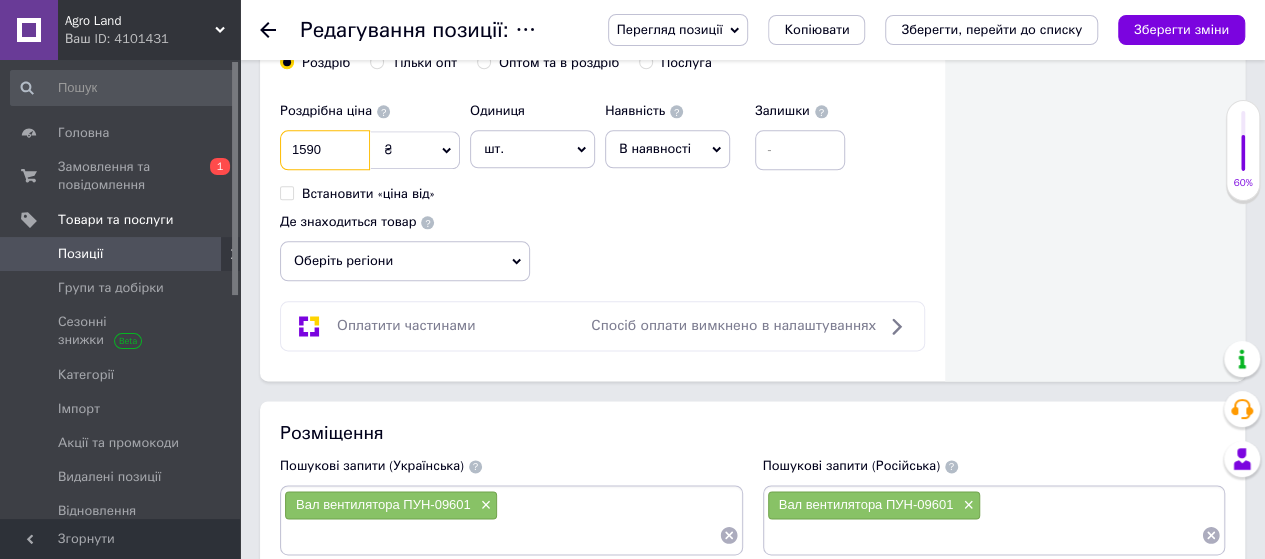 scroll, scrollTop: 1400, scrollLeft: 0, axis: vertical 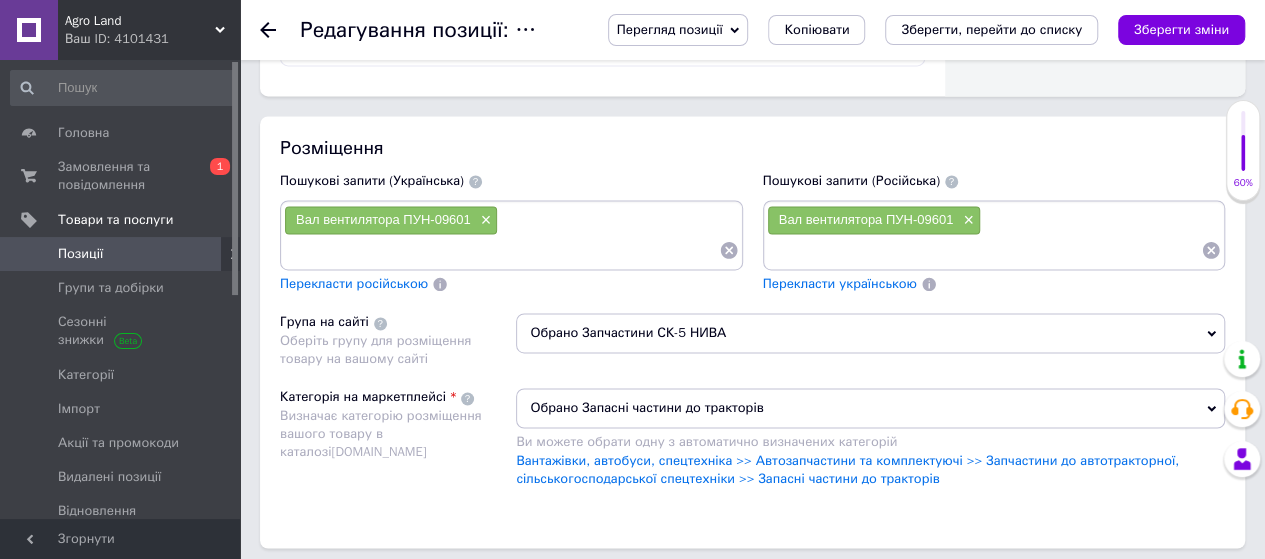 type on "1590" 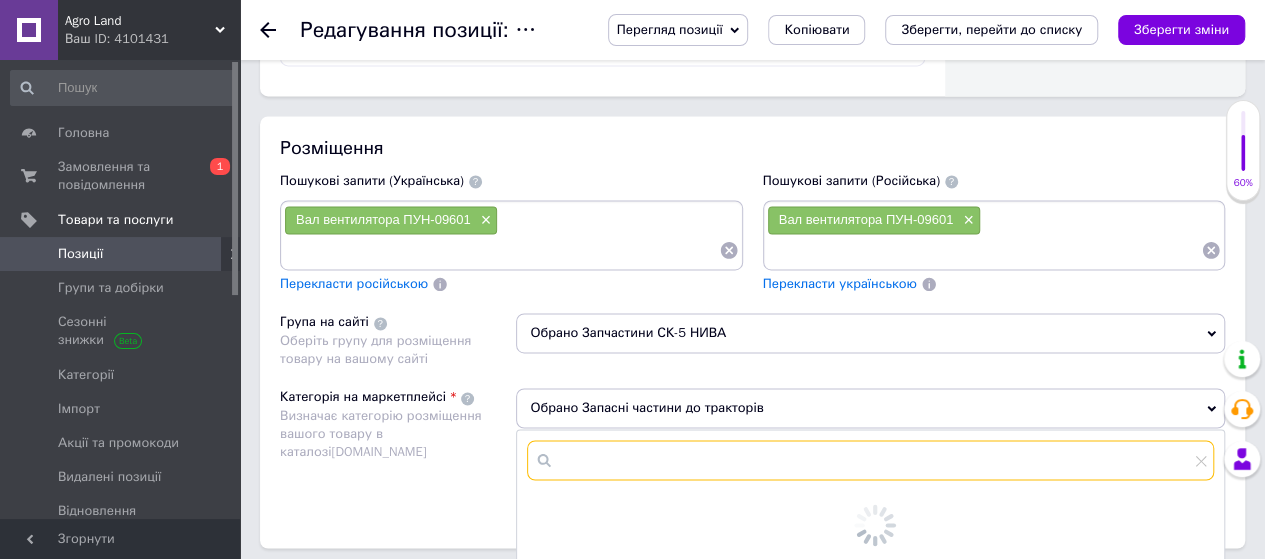 click at bounding box center [870, 460] 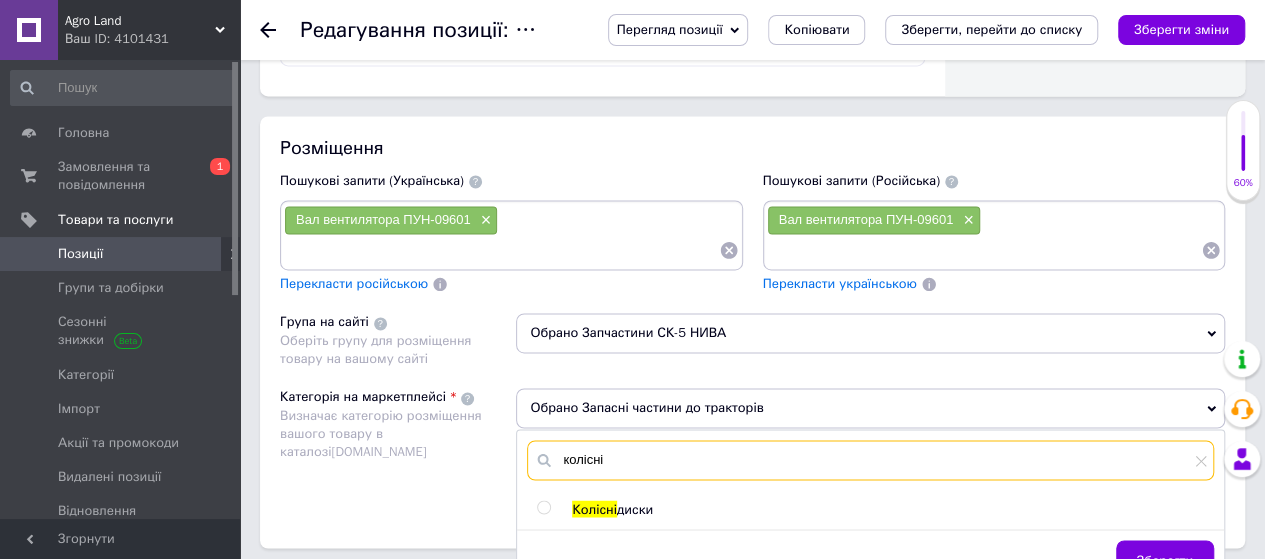 type on "колісні" 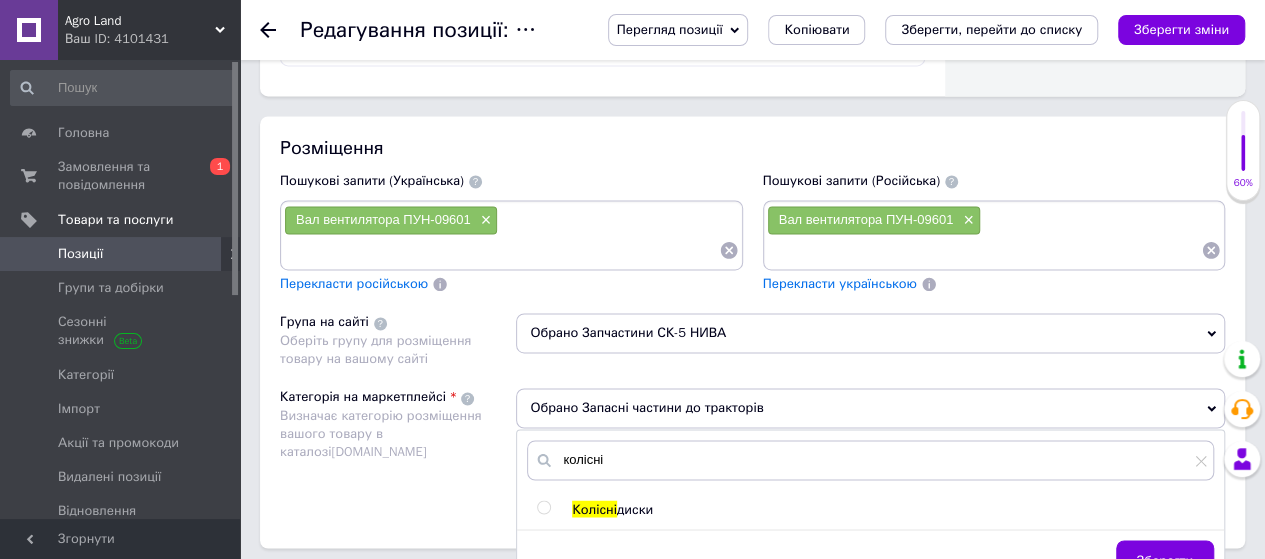 click at bounding box center [543, 507] 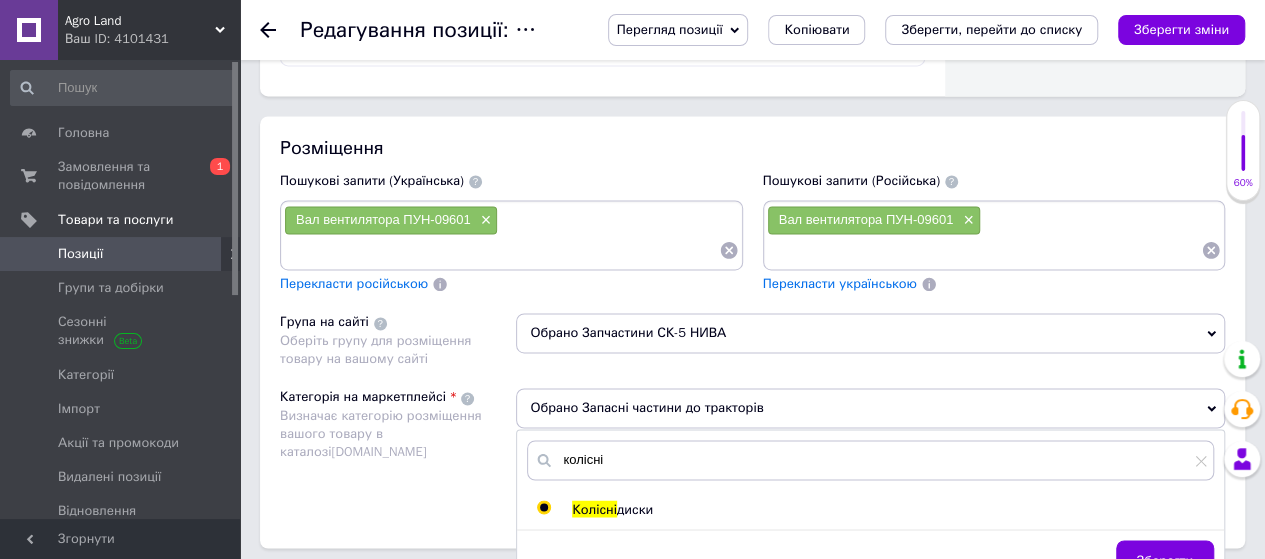 radio on "true" 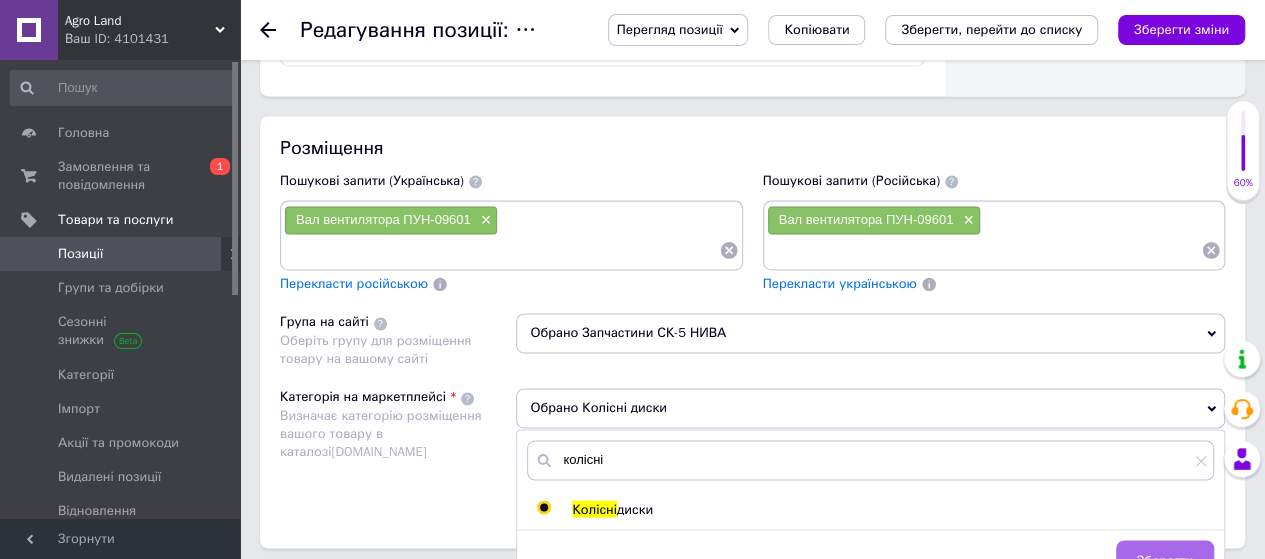 click on "Зберегти" at bounding box center (1165, 560) 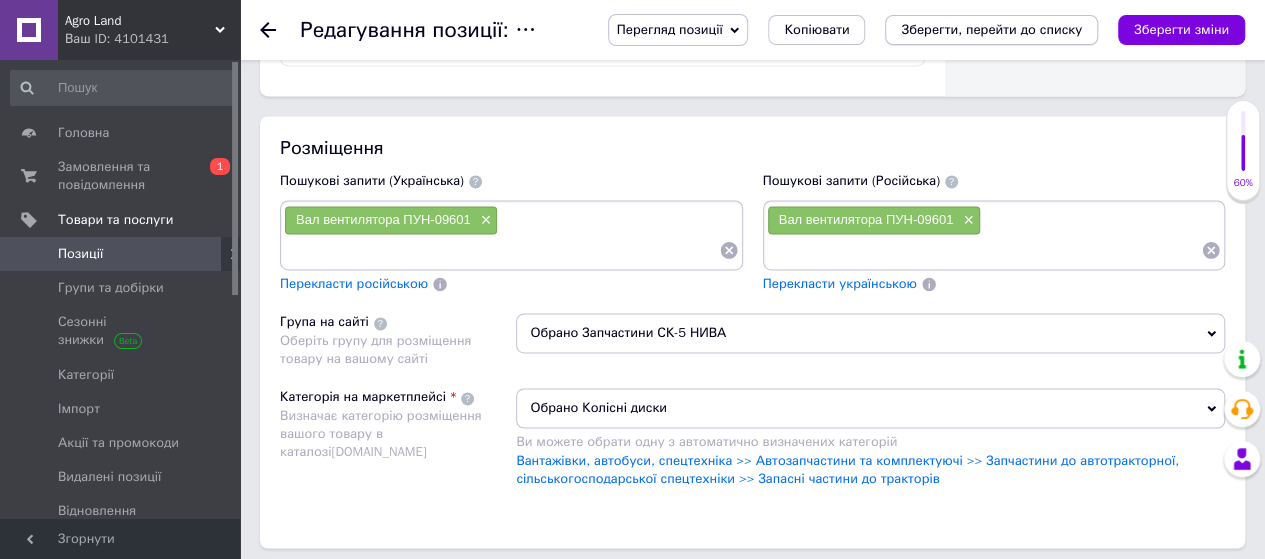 click on "Зберегти, перейти до списку" at bounding box center [991, 29] 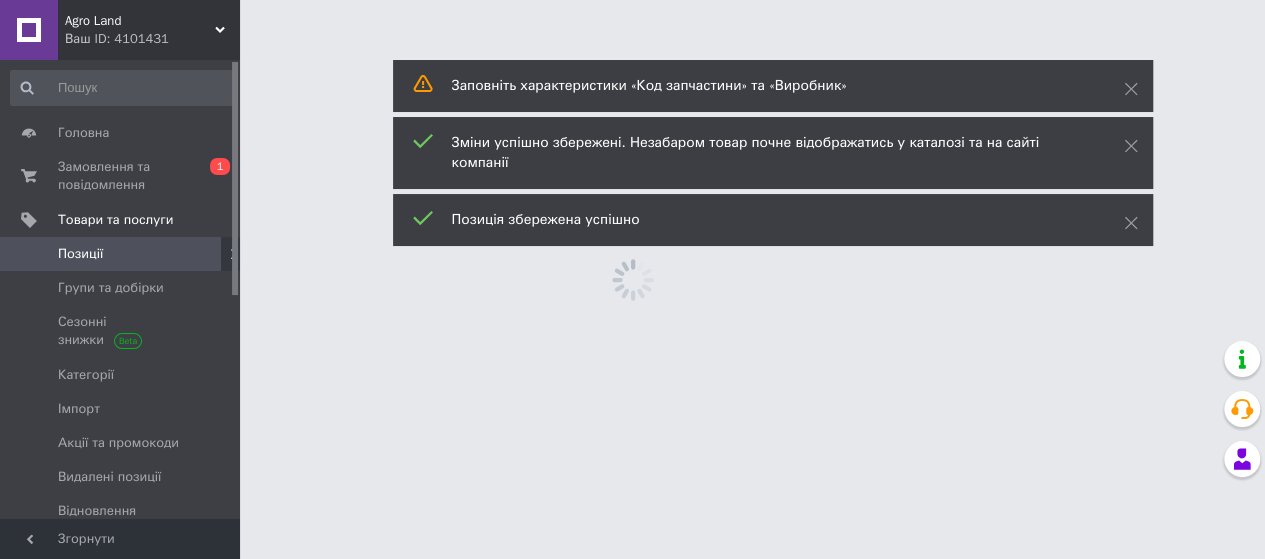 scroll, scrollTop: 0, scrollLeft: 0, axis: both 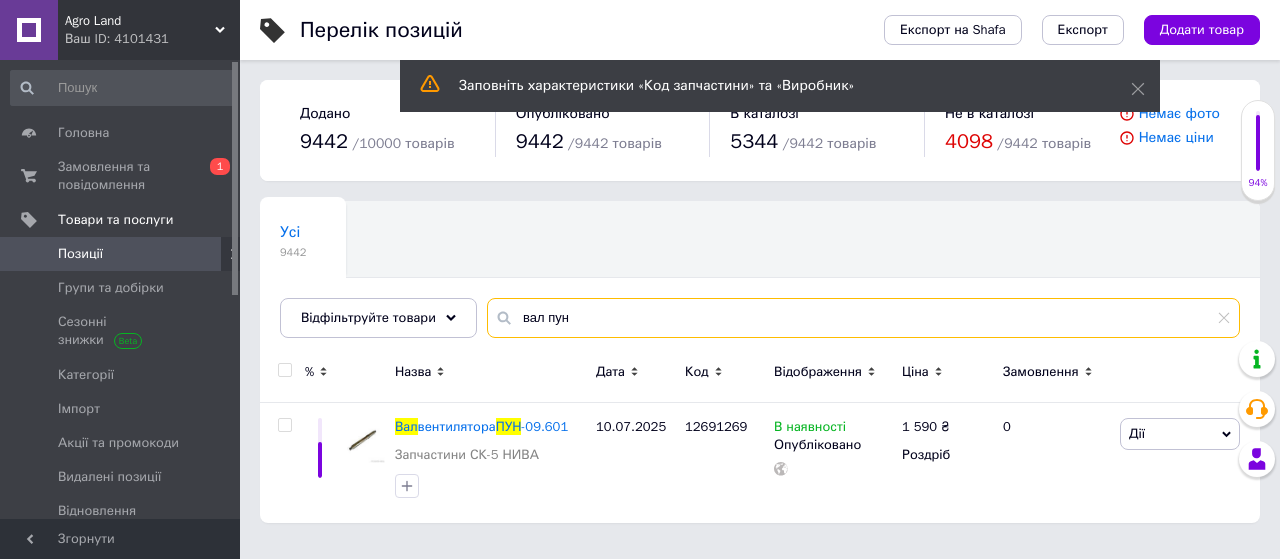 drag, startPoint x: 568, startPoint y: 325, endPoint x: 396, endPoint y: 337, distance: 172.41809 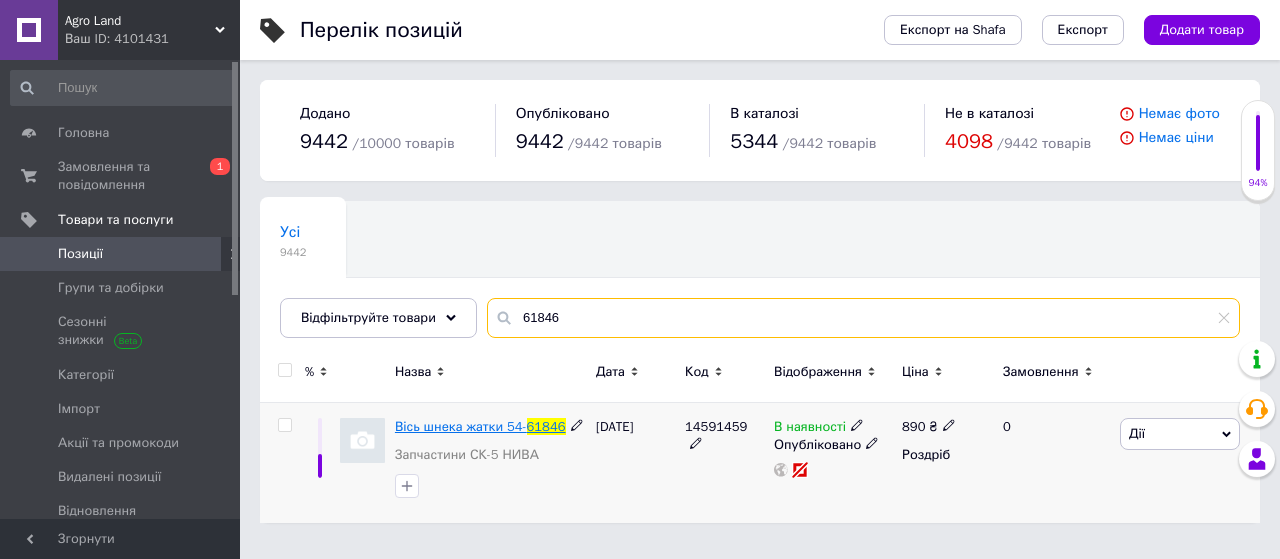 type on "61846" 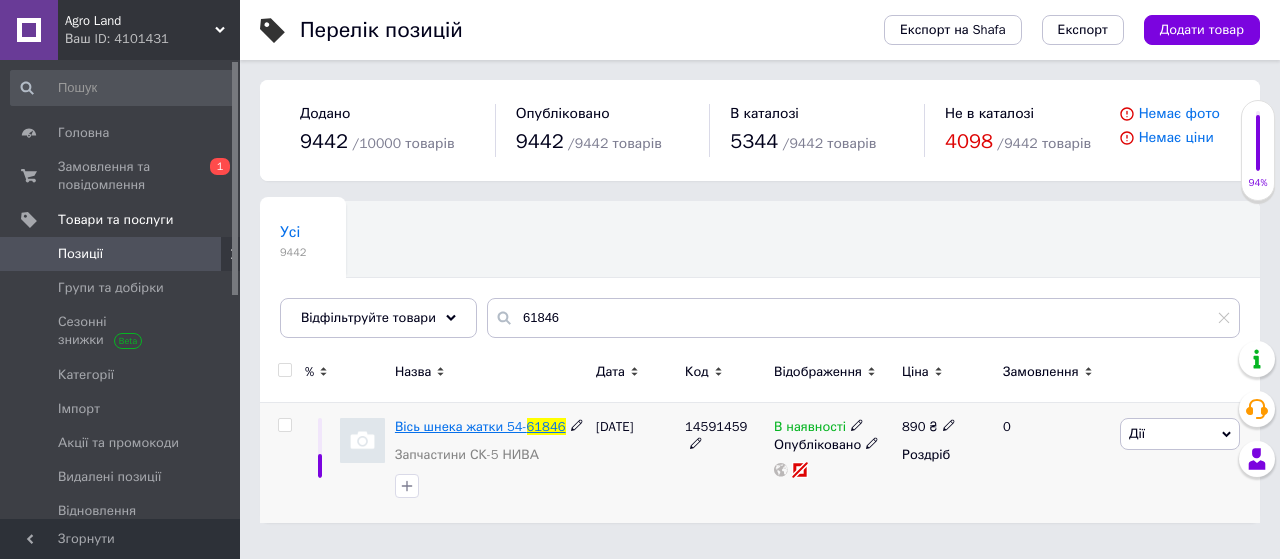 click on "Вісь шнека жатки 54-" at bounding box center (461, 426) 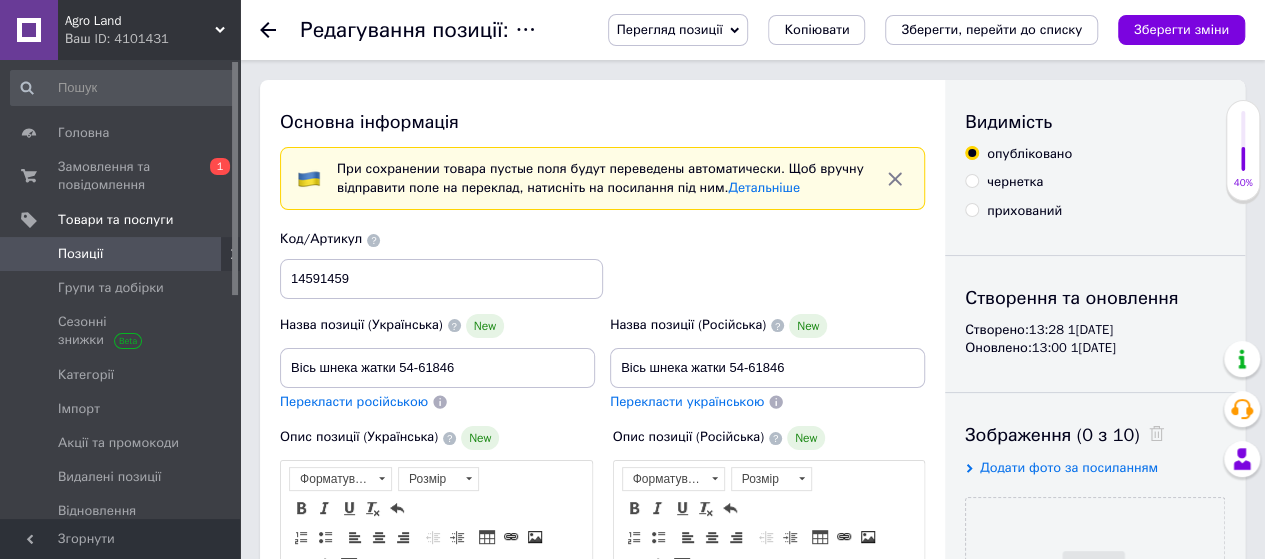 scroll, scrollTop: 0, scrollLeft: 0, axis: both 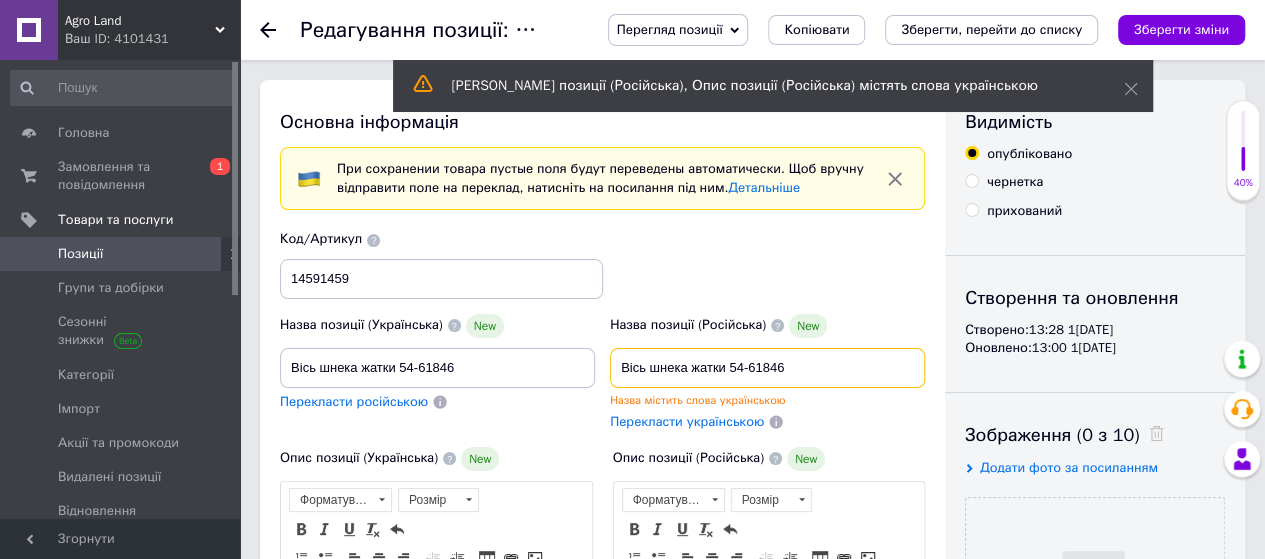 drag, startPoint x: 731, startPoint y: 367, endPoint x: 802, endPoint y: 366, distance: 71.00704 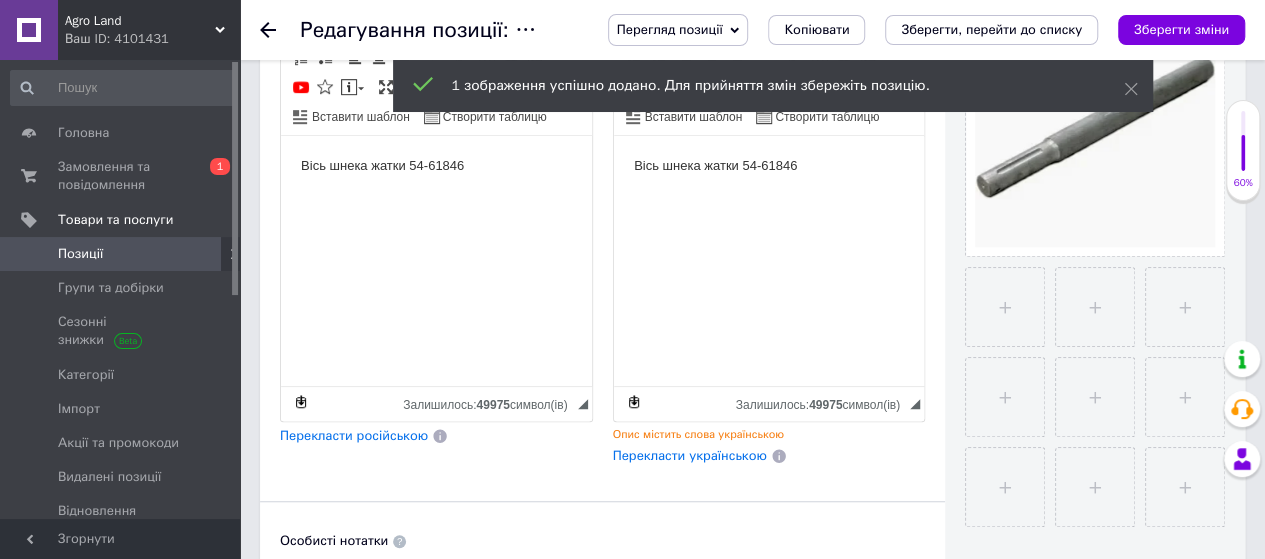 scroll, scrollTop: 800, scrollLeft: 0, axis: vertical 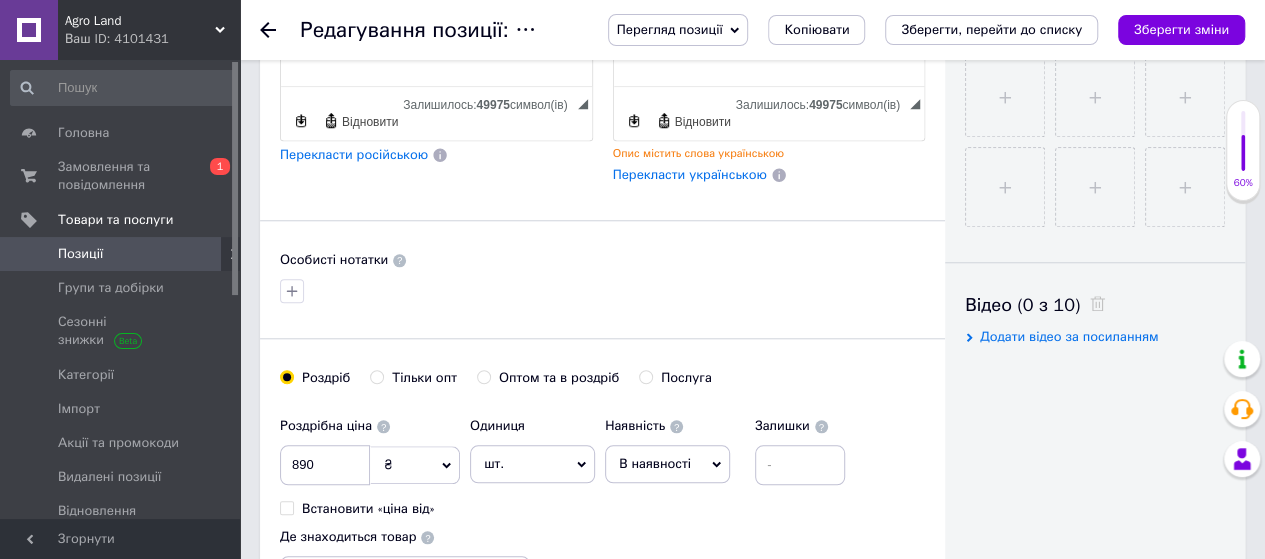 click on "Особисті нотатки" at bounding box center [602, 260] 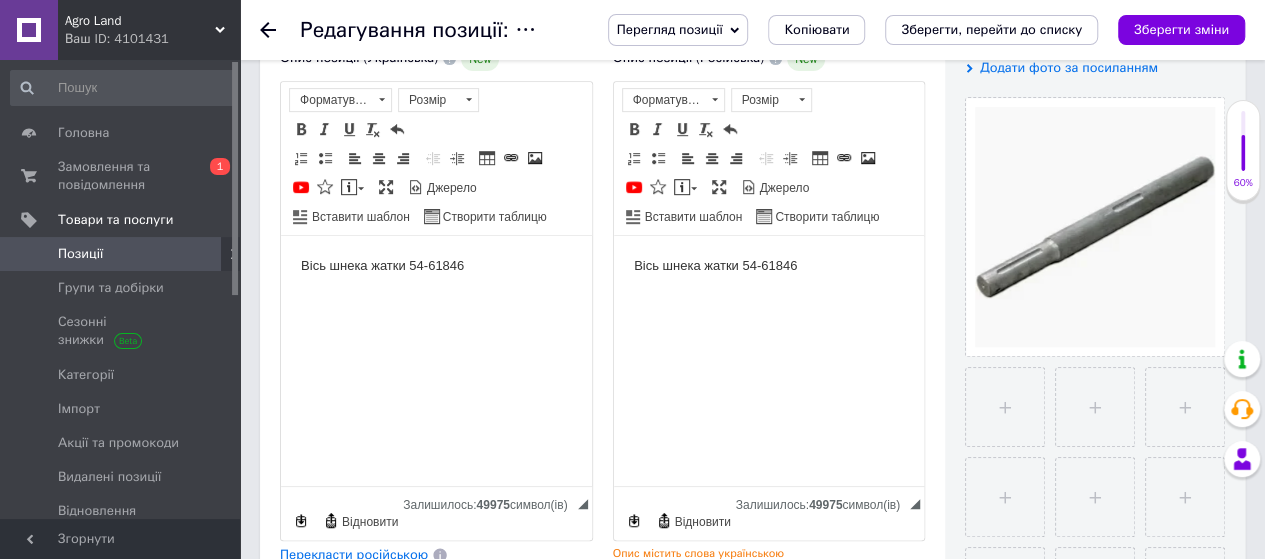 scroll, scrollTop: 900, scrollLeft: 0, axis: vertical 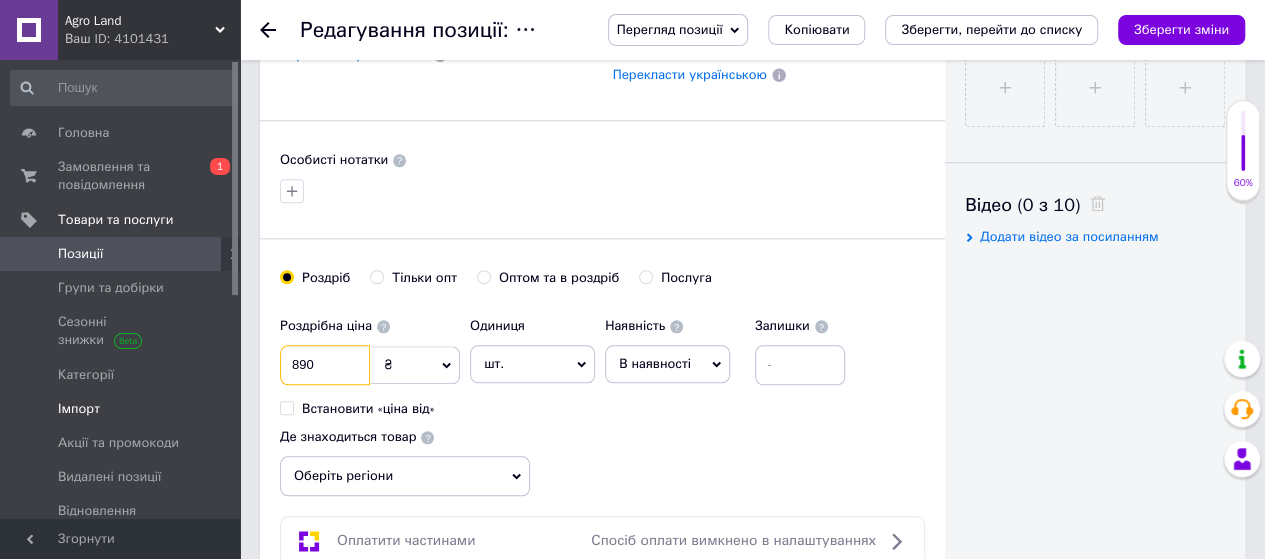 drag, startPoint x: 342, startPoint y: 361, endPoint x: 217, endPoint y: 373, distance: 125.57468 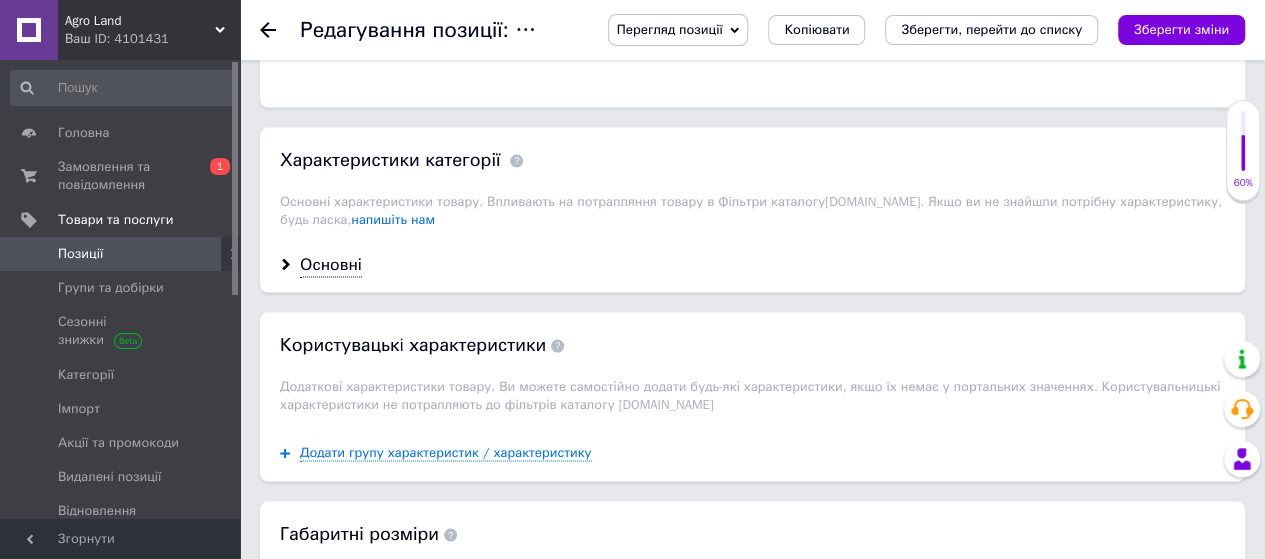 scroll, scrollTop: 1500, scrollLeft: 0, axis: vertical 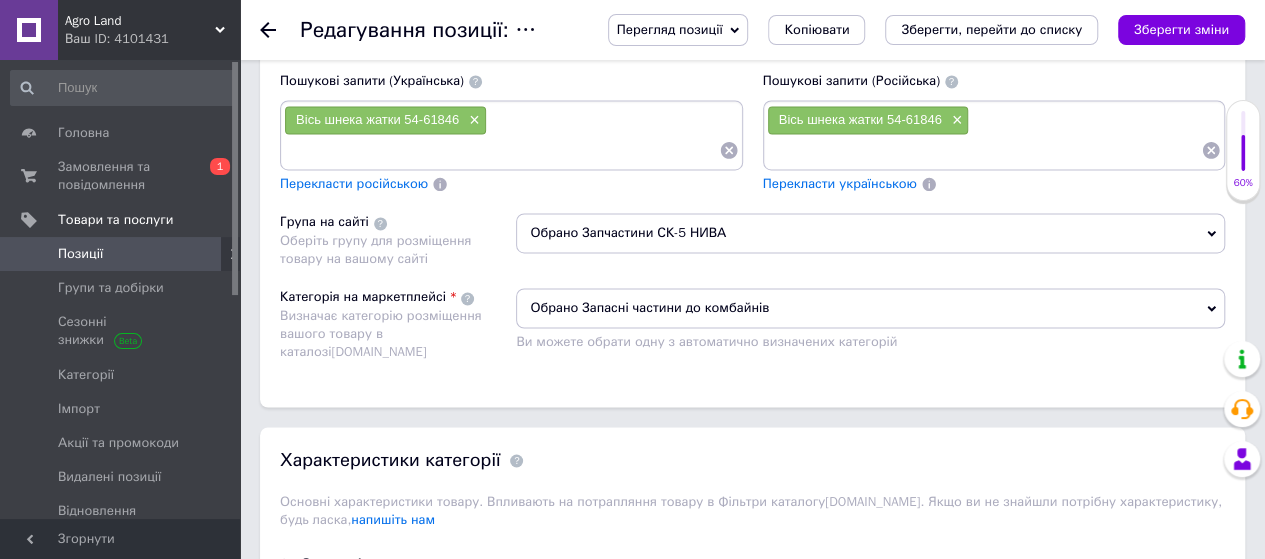 type on "1200" 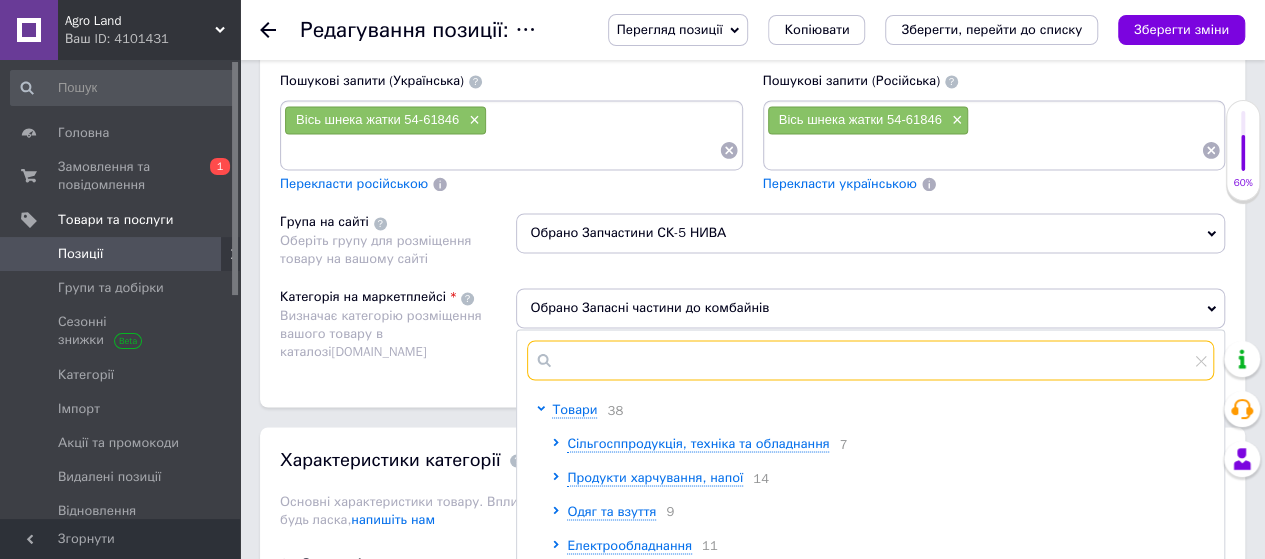 click at bounding box center [870, 360] 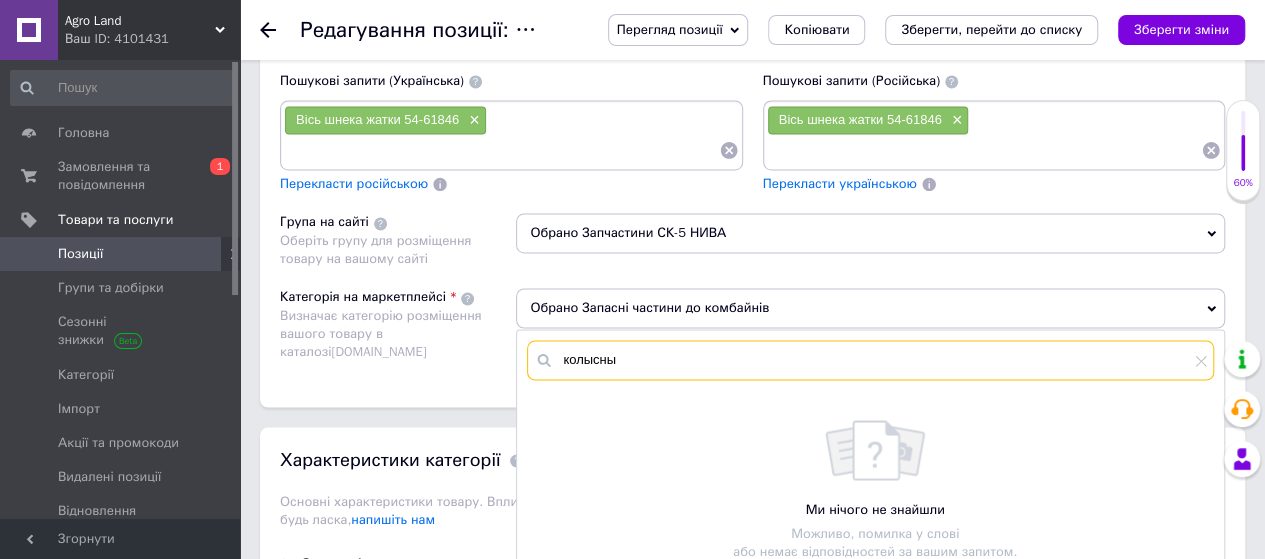 drag, startPoint x: 627, startPoint y: 345, endPoint x: 583, endPoint y: 359, distance: 46.173584 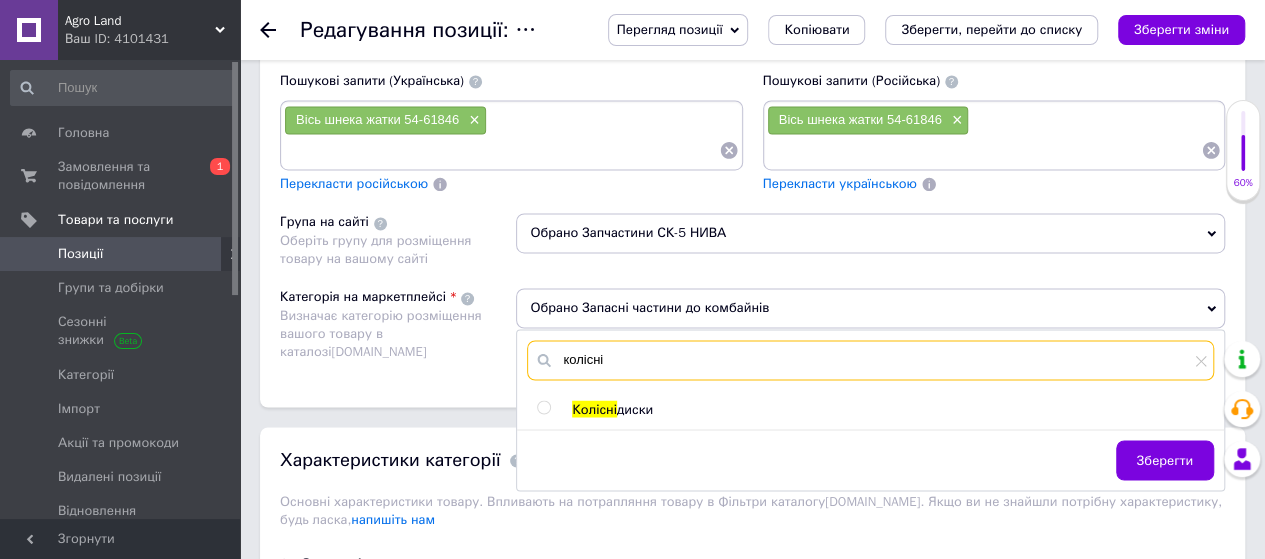 type on "колісні" 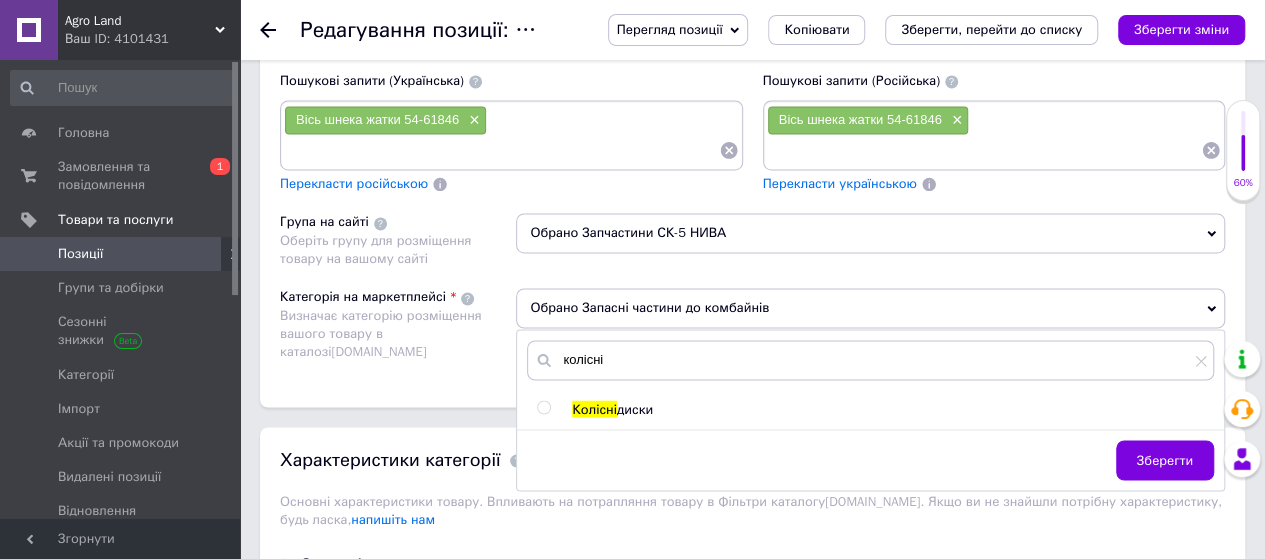 click at bounding box center (543, 407) 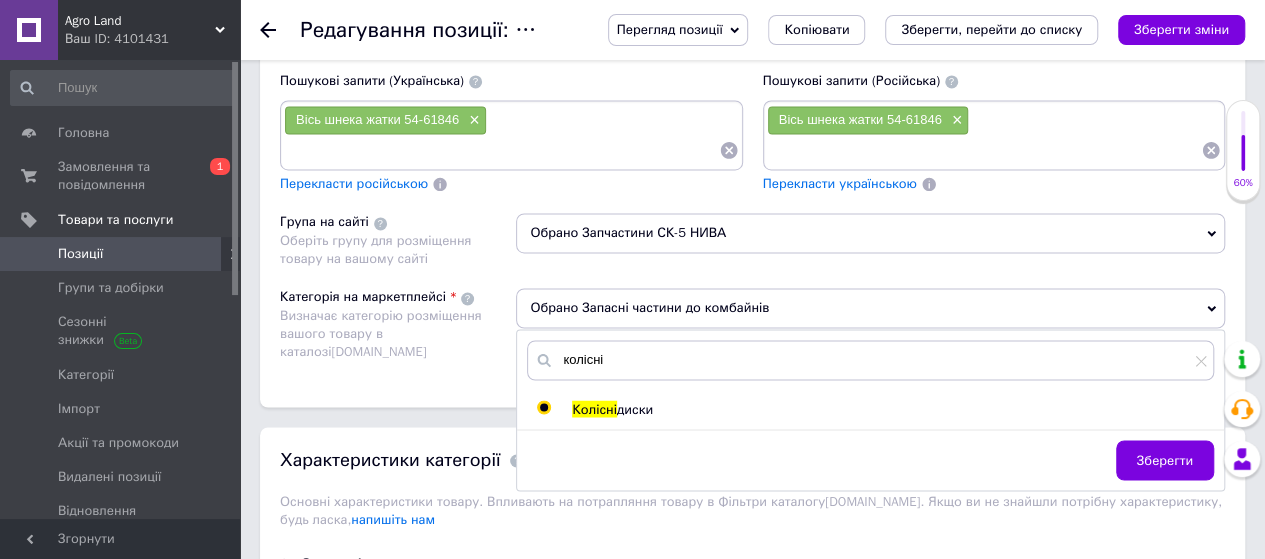 radio on "true" 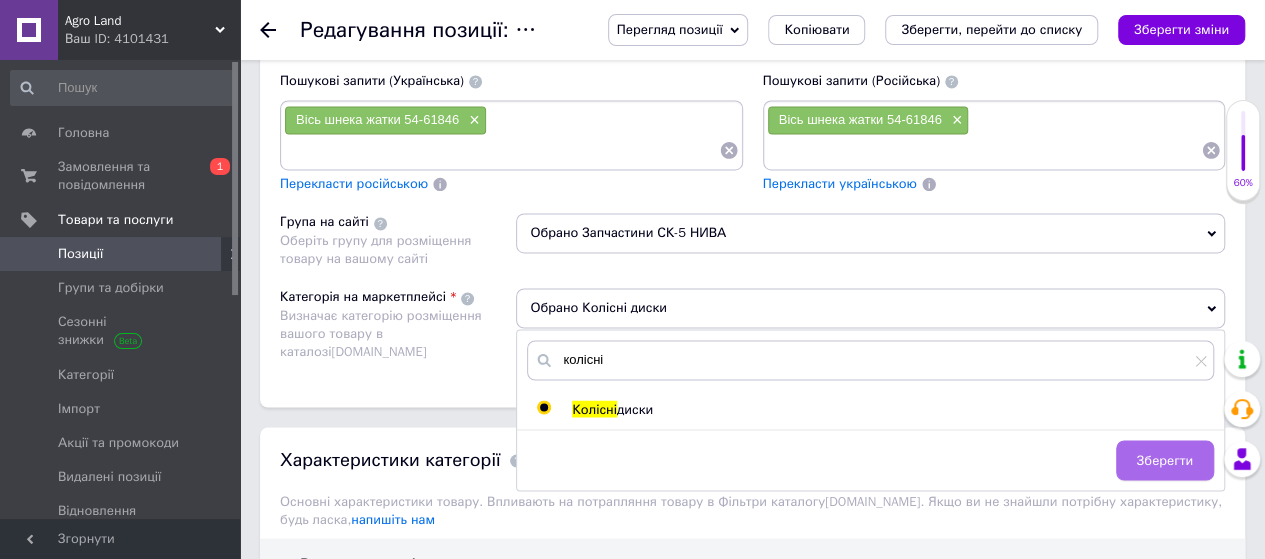 click on "Зберегти" at bounding box center (1165, 460) 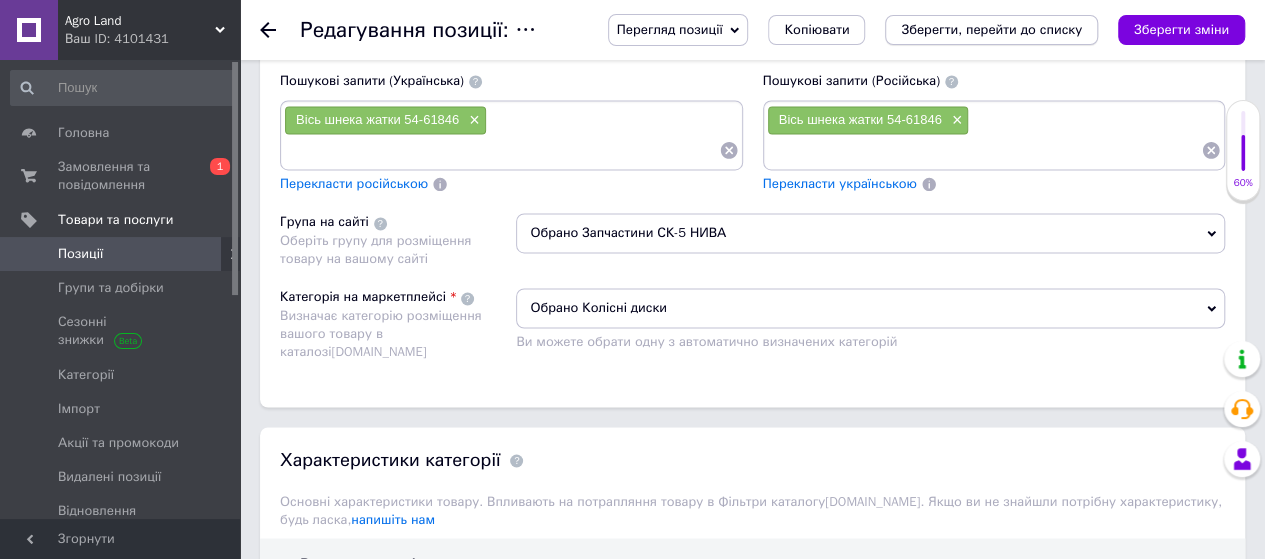 click on "Зберегти, перейти до списку" at bounding box center (991, 29) 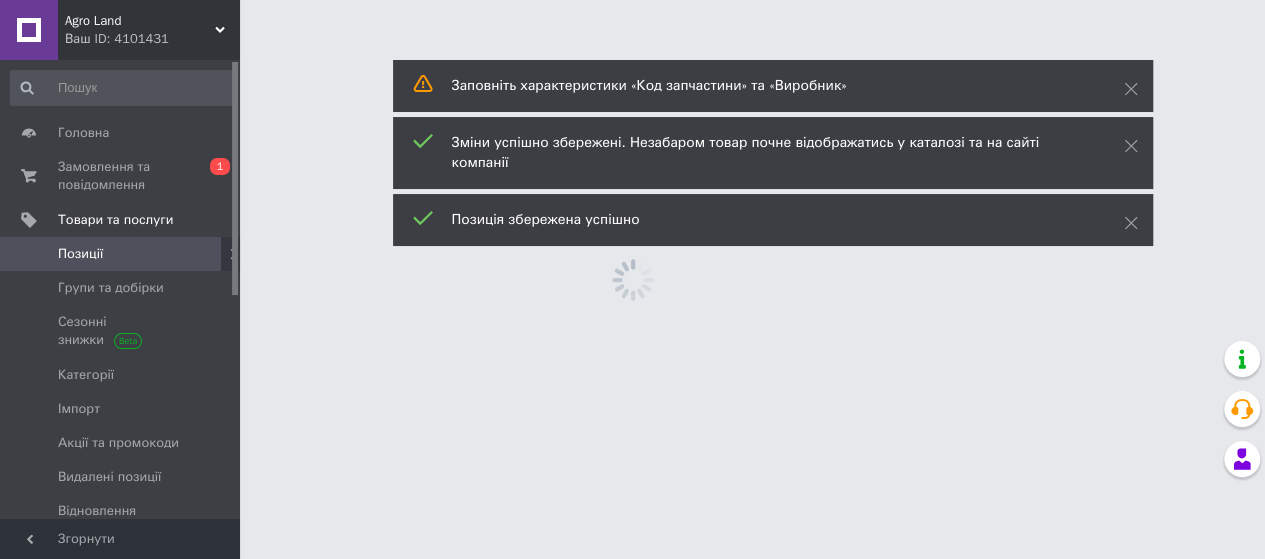 scroll, scrollTop: 0, scrollLeft: 0, axis: both 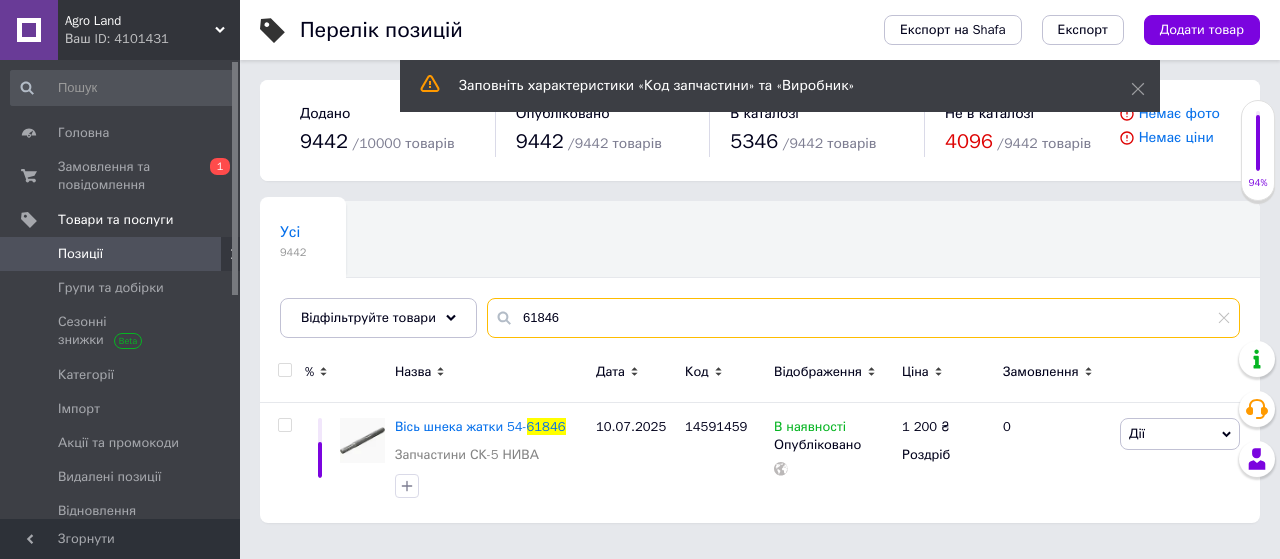 drag, startPoint x: 614, startPoint y: 321, endPoint x: 524, endPoint y: 337, distance: 91.411156 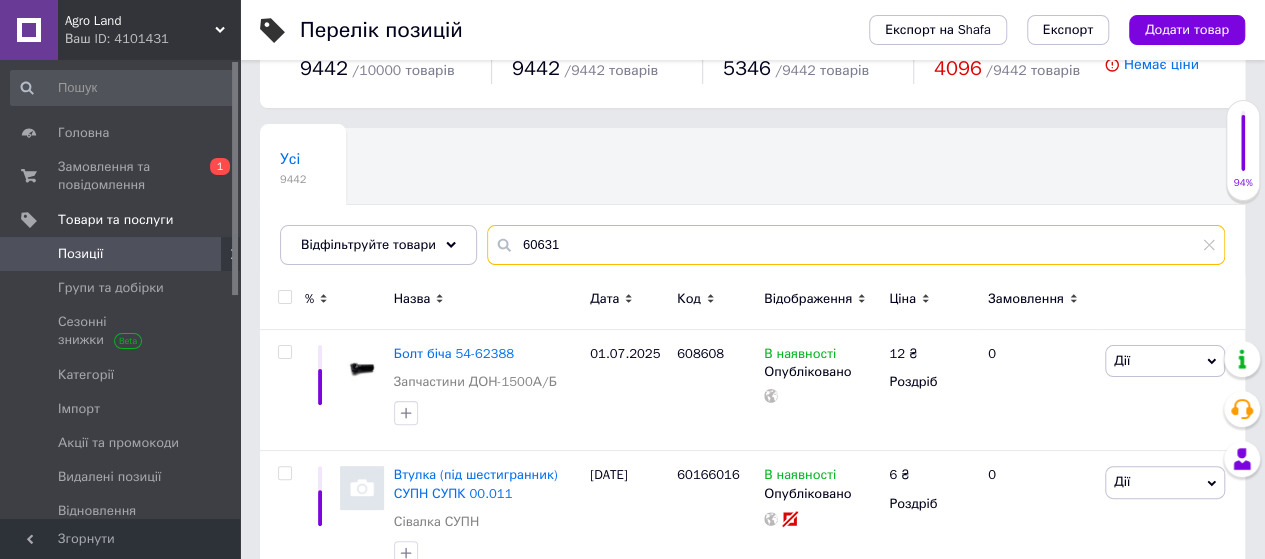 scroll, scrollTop: 100, scrollLeft: 0, axis: vertical 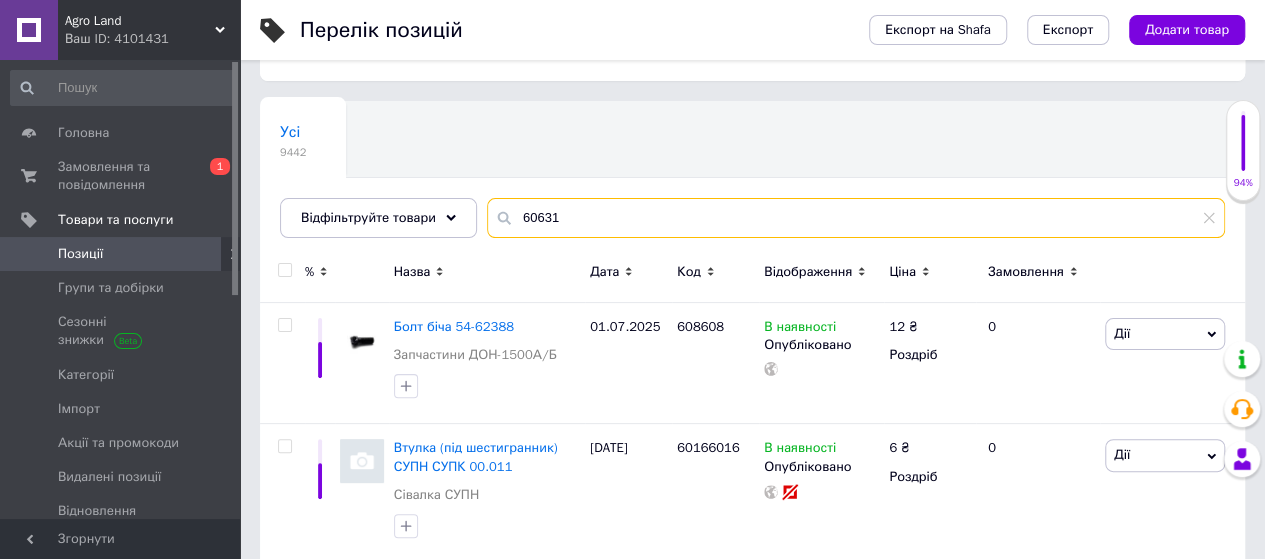 click on "60631" at bounding box center [856, 218] 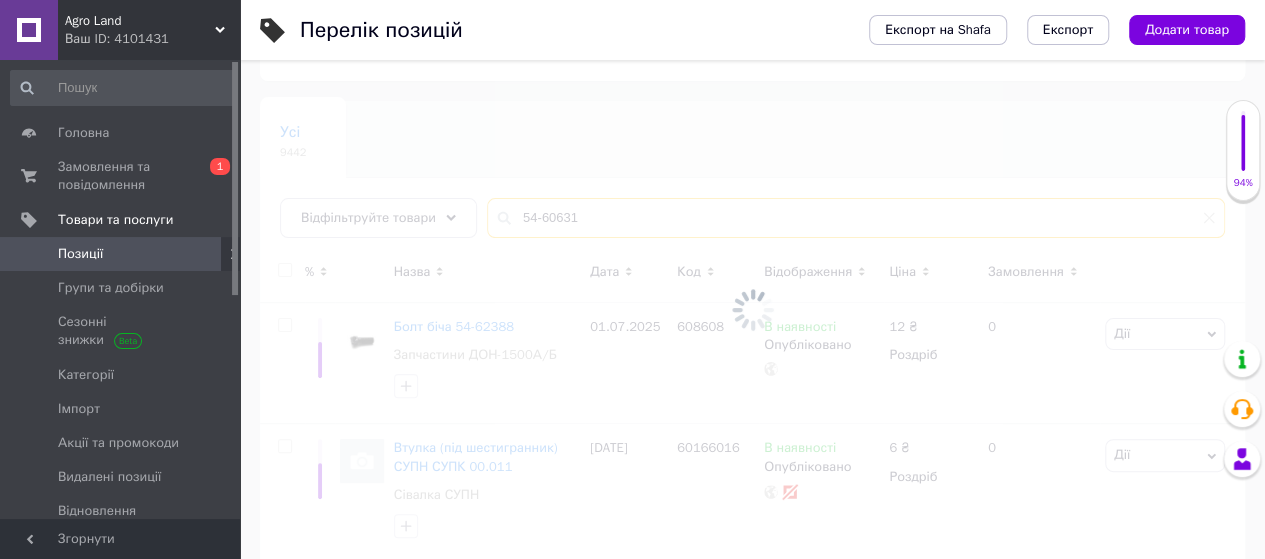 scroll, scrollTop: 1, scrollLeft: 0, axis: vertical 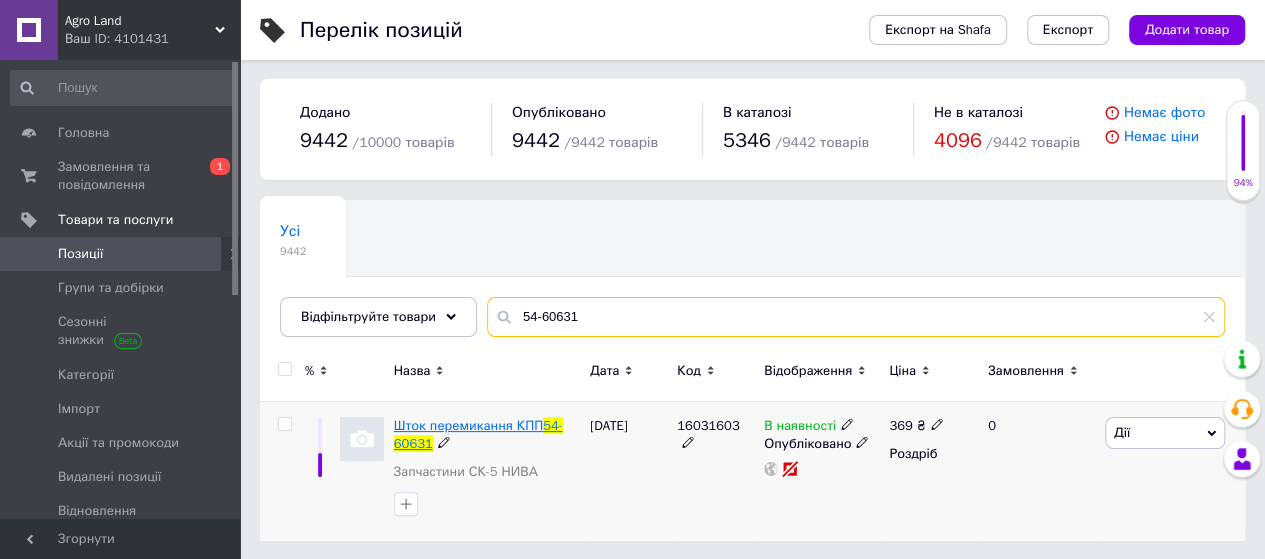 type on "54-60631" 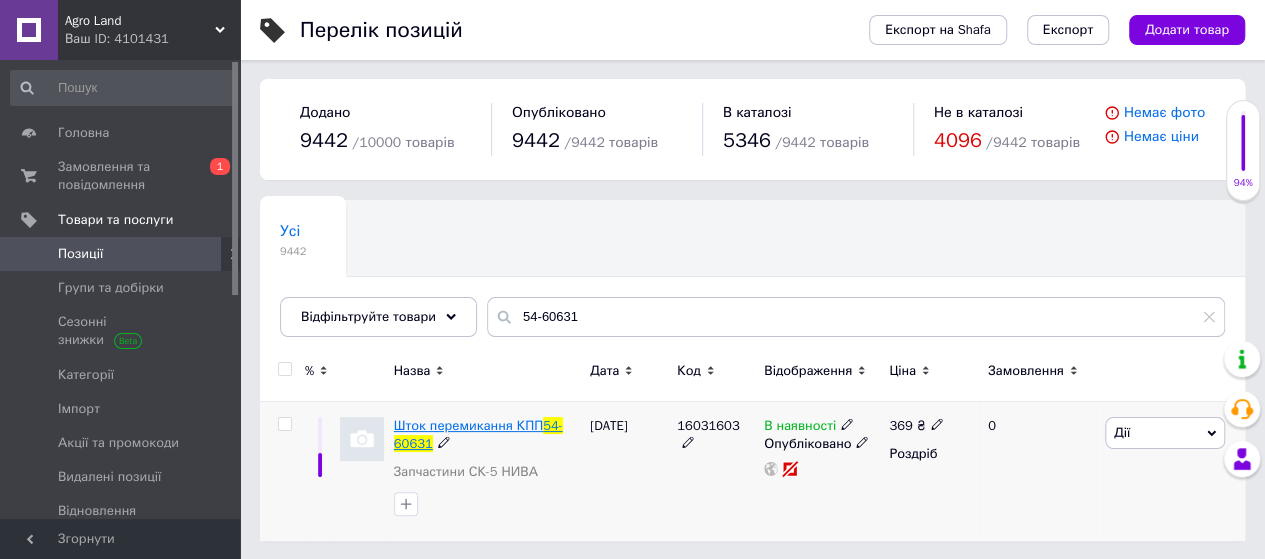 click on "Шток перемикання КПП" at bounding box center [468, 425] 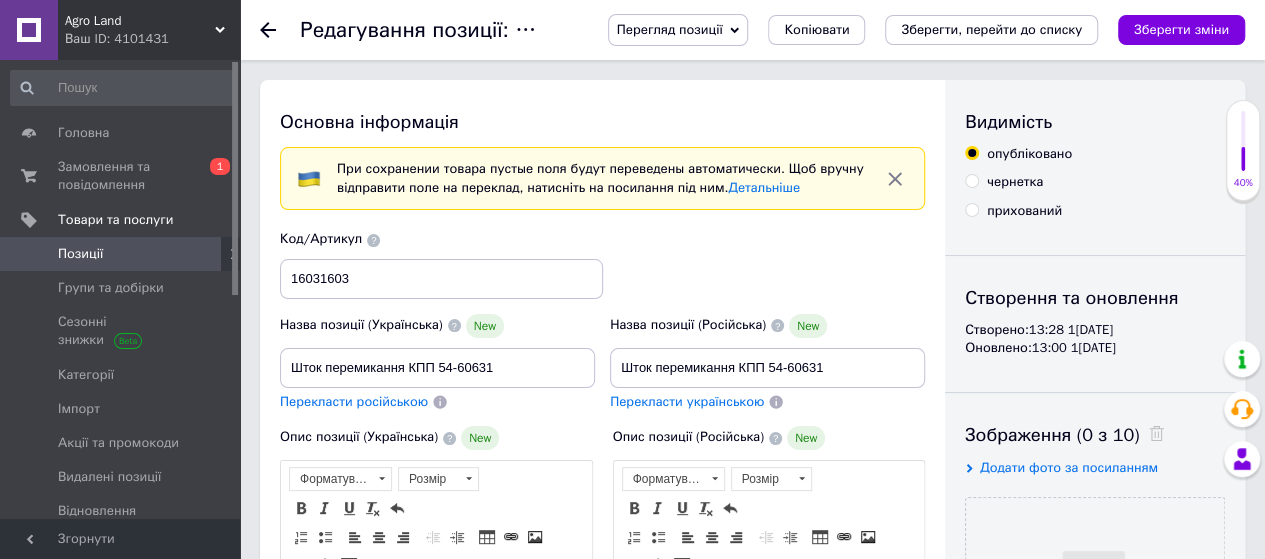 scroll, scrollTop: 0, scrollLeft: 0, axis: both 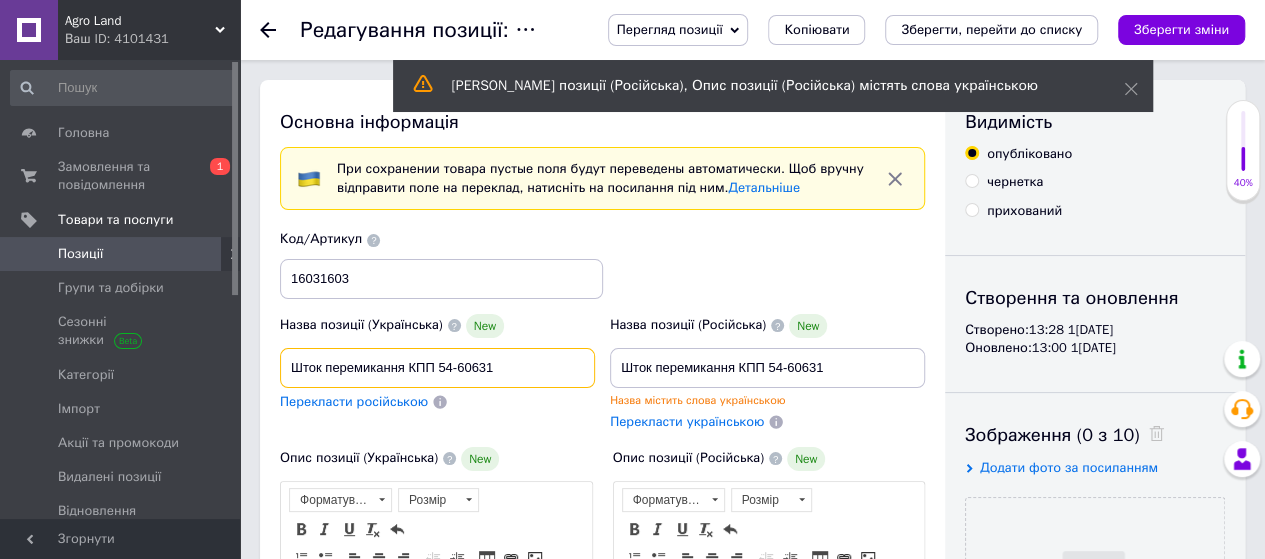 click on "Шток перемикання КПП 54-60631" at bounding box center (437, 368) 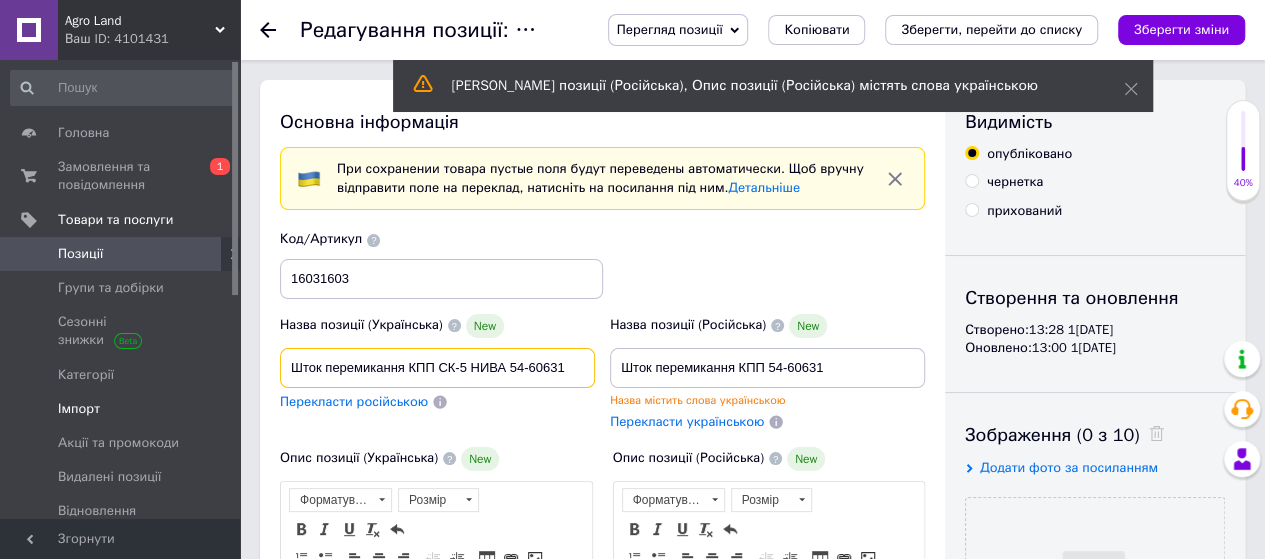 drag, startPoint x: 568, startPoint y: 363, endPoint x: 186, endPoint y: 387, distance: 382.75317 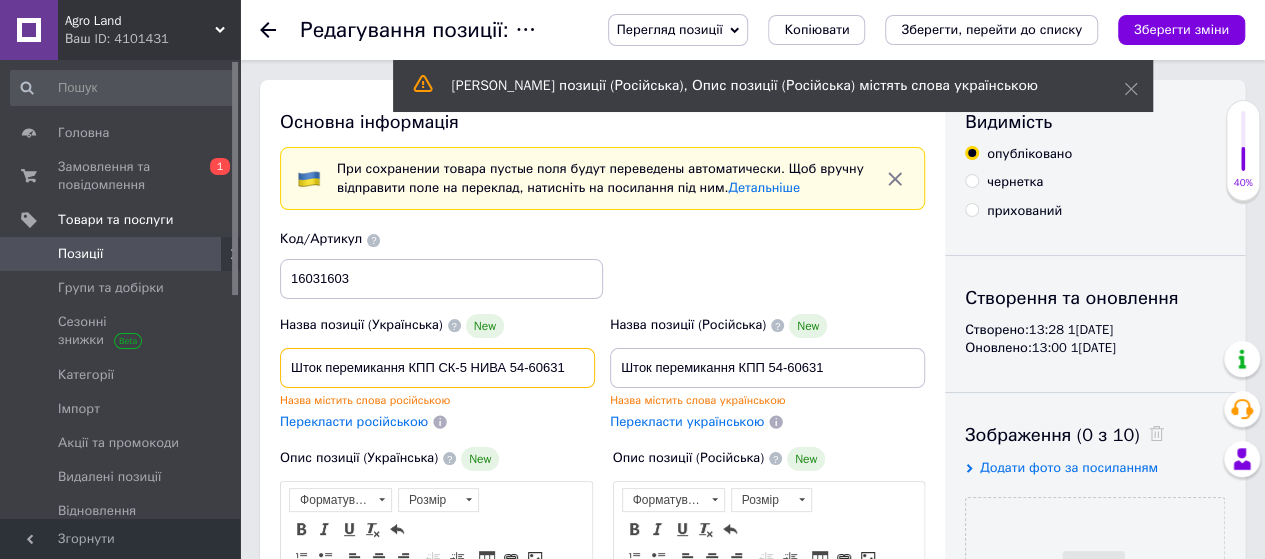 type on "Шток перемикання КПП СК-5 НИВА 54-60631" 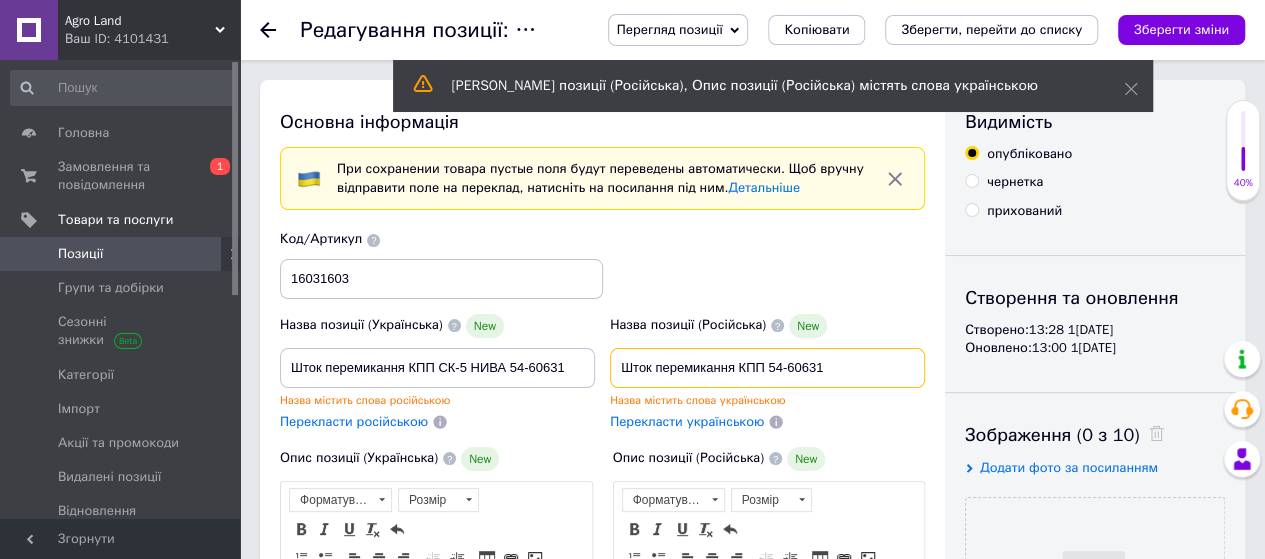 drag, startPoint x: 862, startPoint y: 372, endPoint x: 616, endPoint y: 385, distance: 246.34326 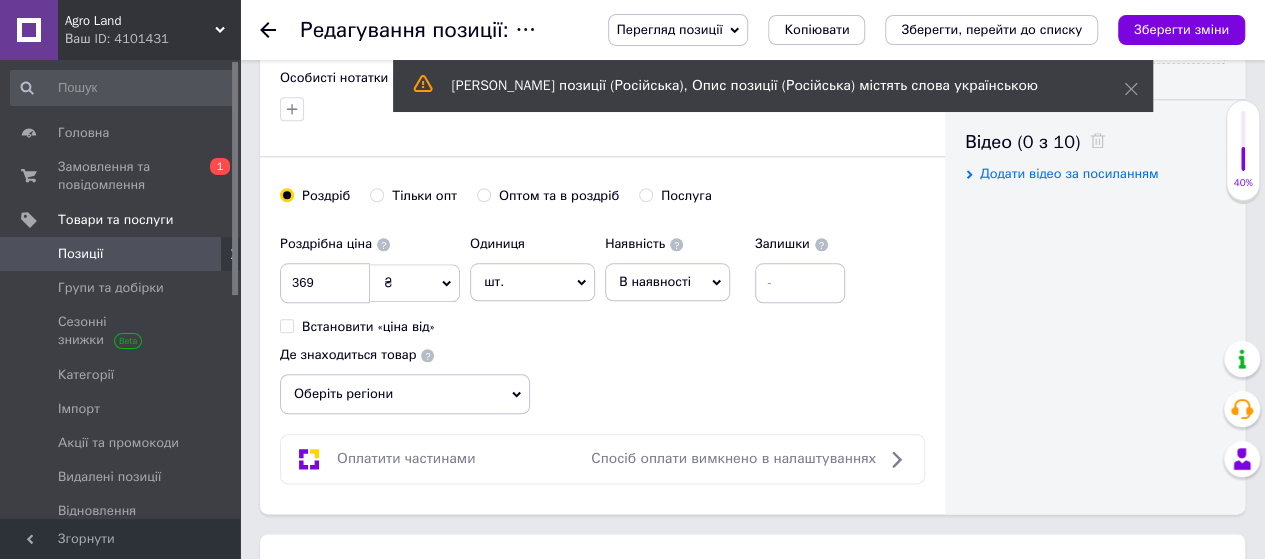 scroll, scrollTop: 1200, scrollLeft: 0, axis: vertical 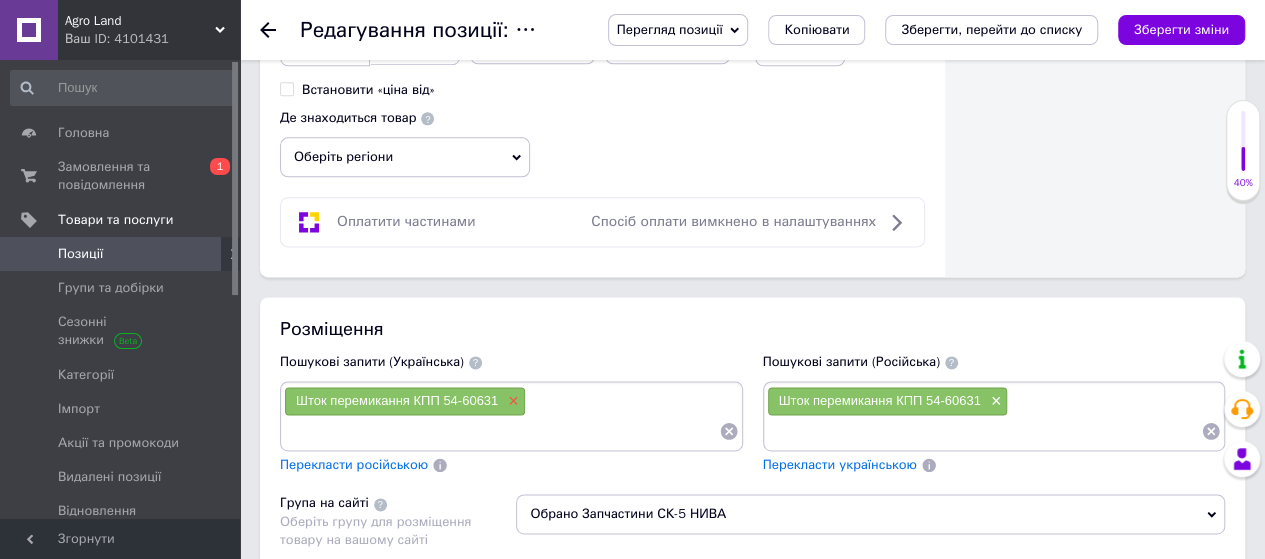 type on "Шток перемикання КПП СК-5 НИВА 54-60631" 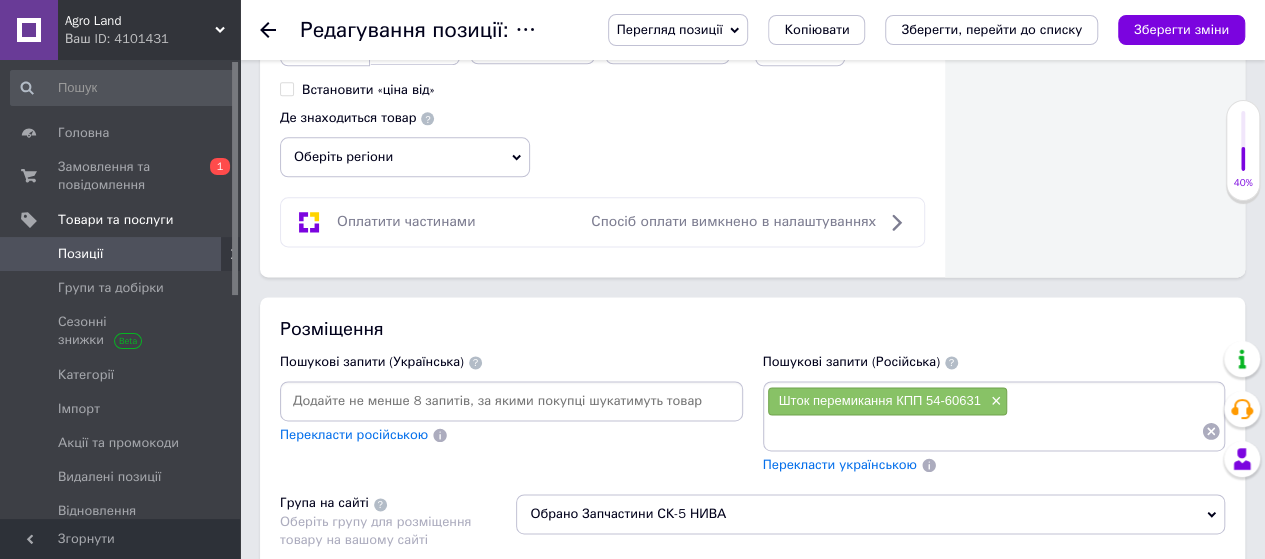 click at bounding box center [511, 401] 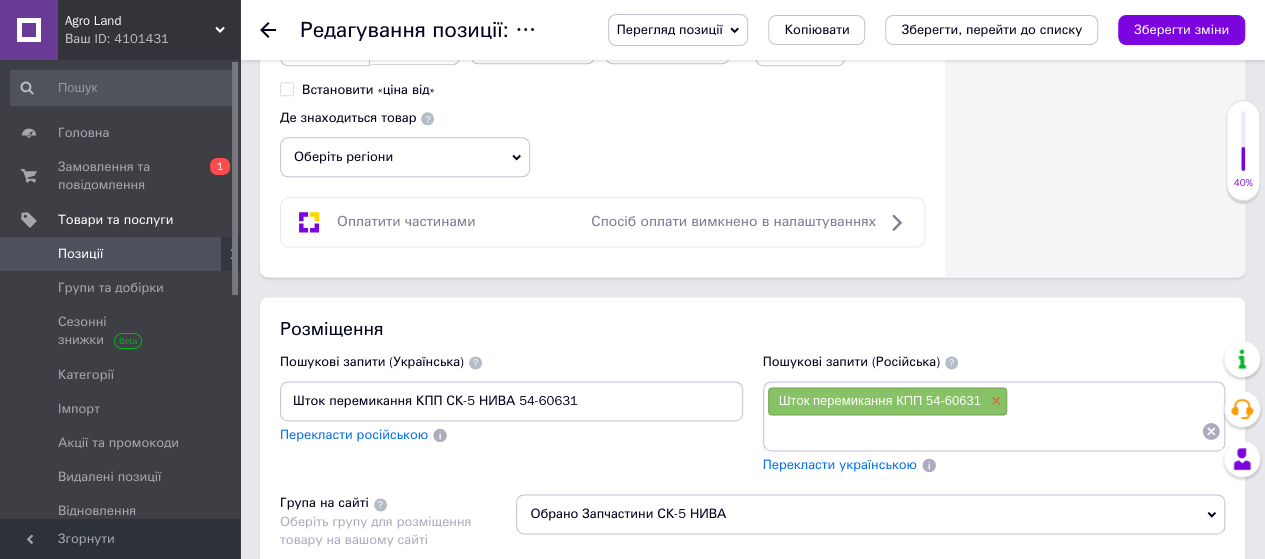 type on "Шток перемикання КПП СК-5 НИВА 54-60631" 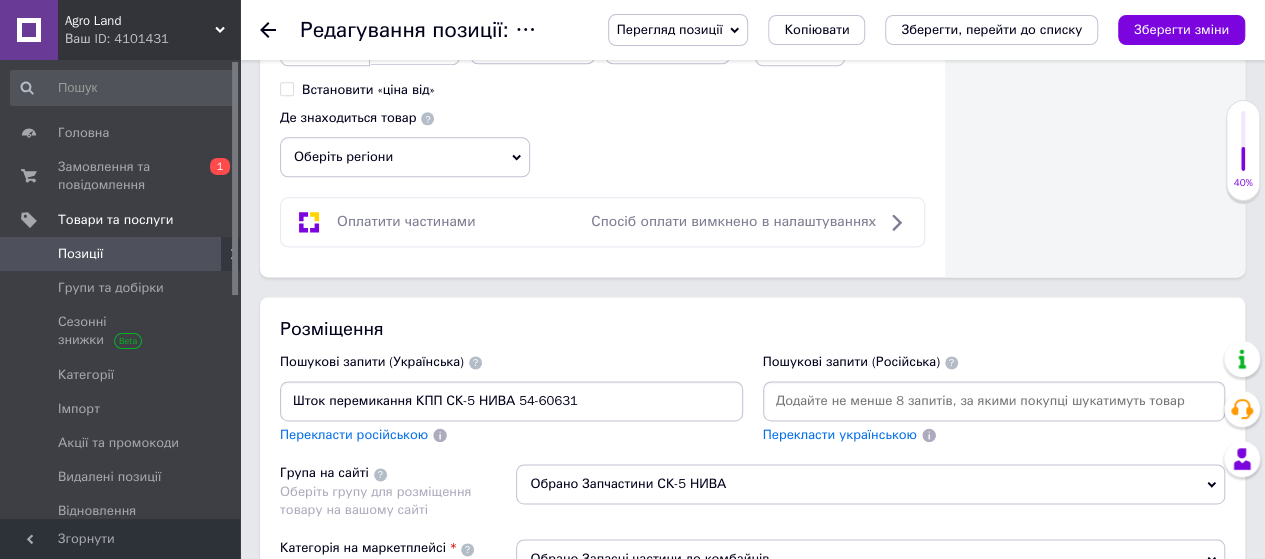 click at bounding box center [994, 401] 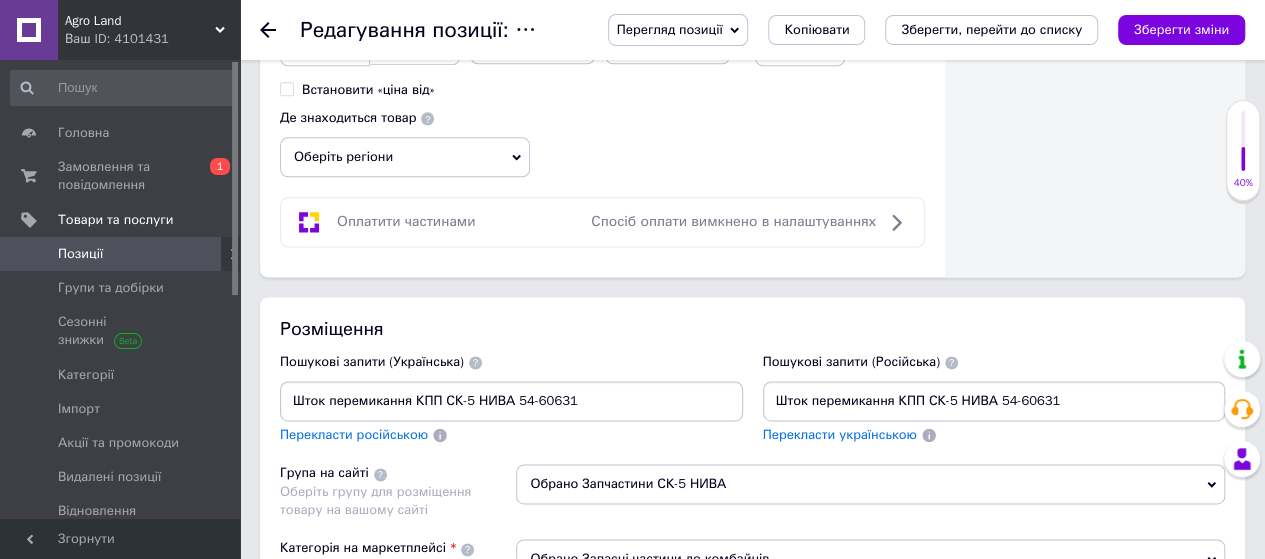 scroll, scrollTop: 0, scrollLeft: 0, axis: both 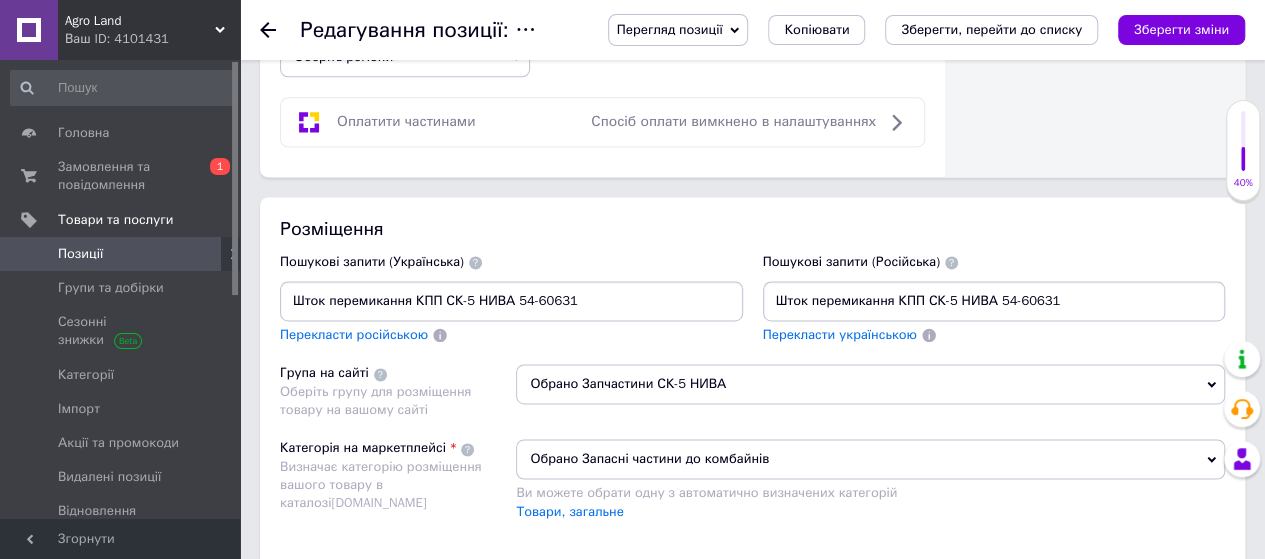 type on "Шток перемикання КПП СК-5 НИВА 54-60631" 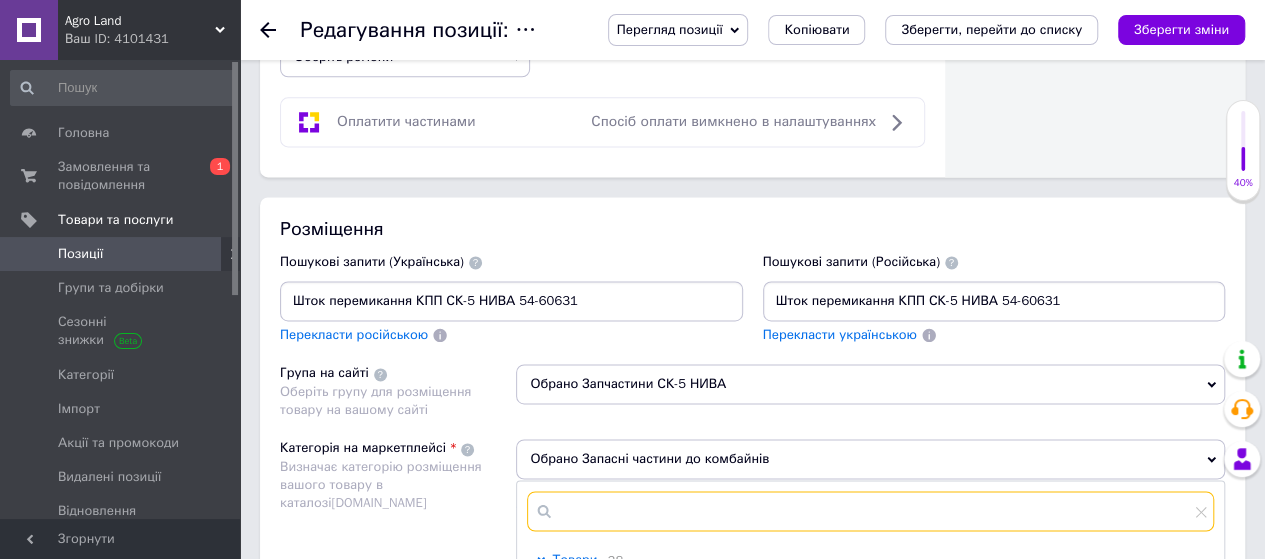 click at bounding box center [870, 511] 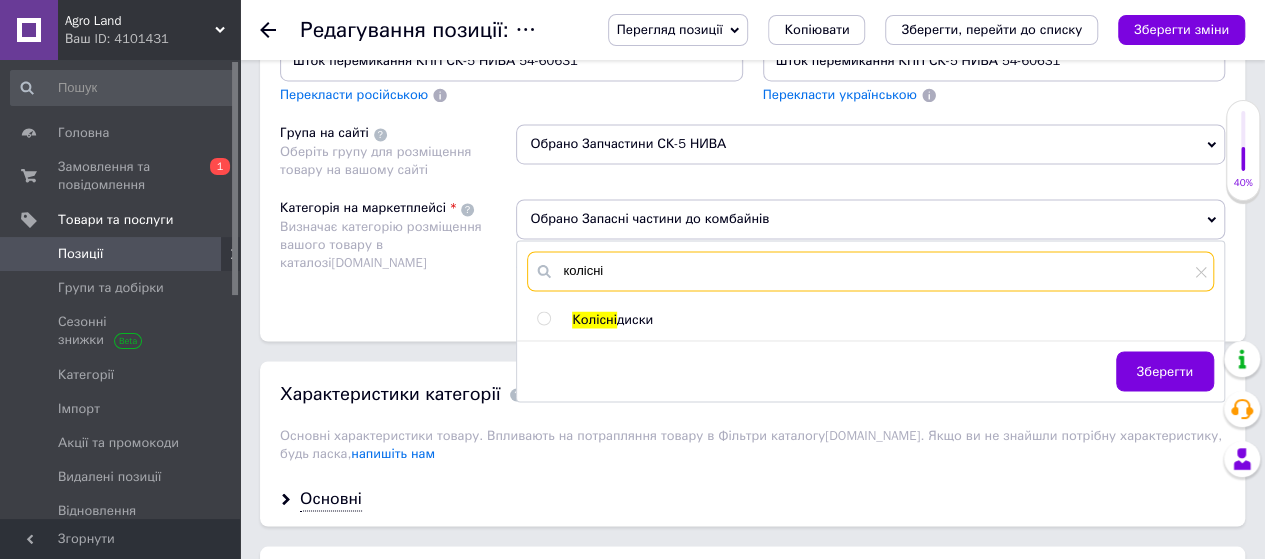scroll, scrollTop: 1600, scrollLeft: 0, axis: vertical 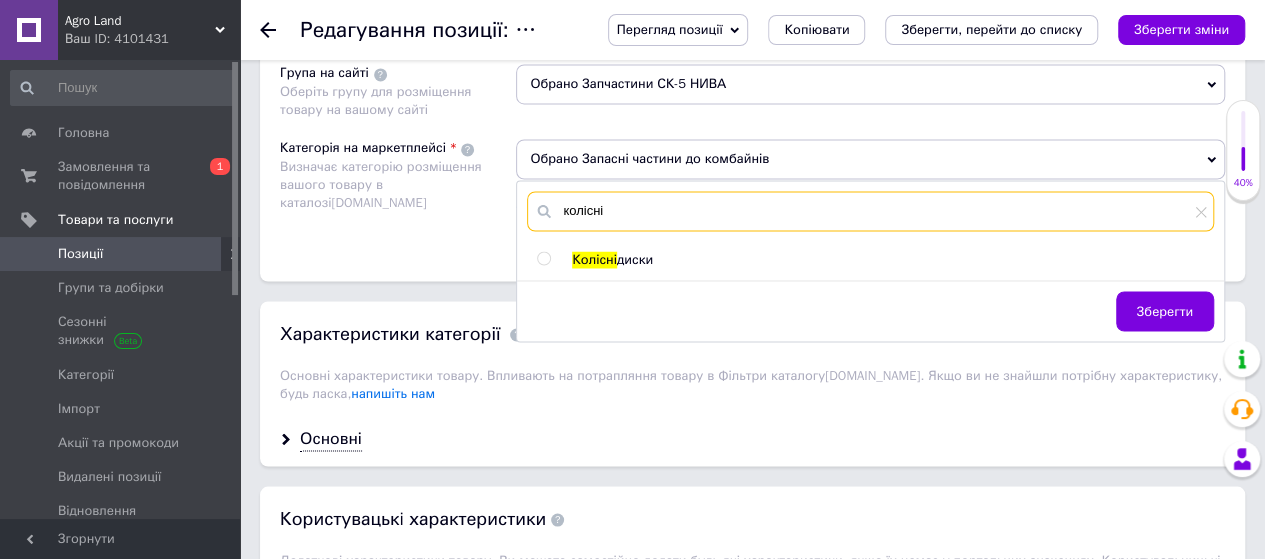 type on "колісні" 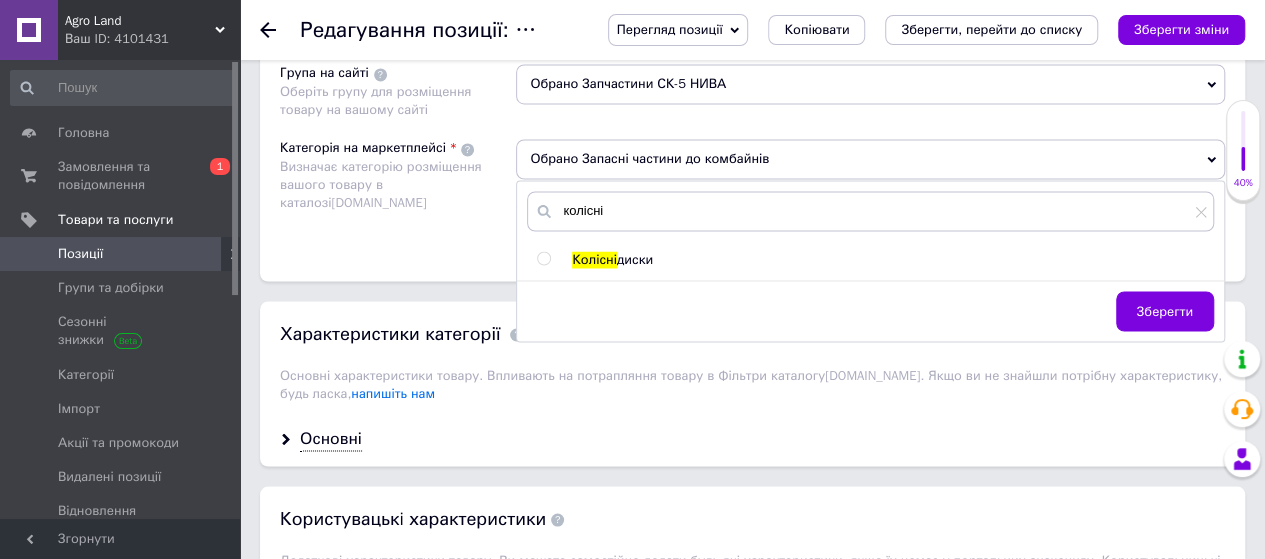 click at bounding box center [543, 258] 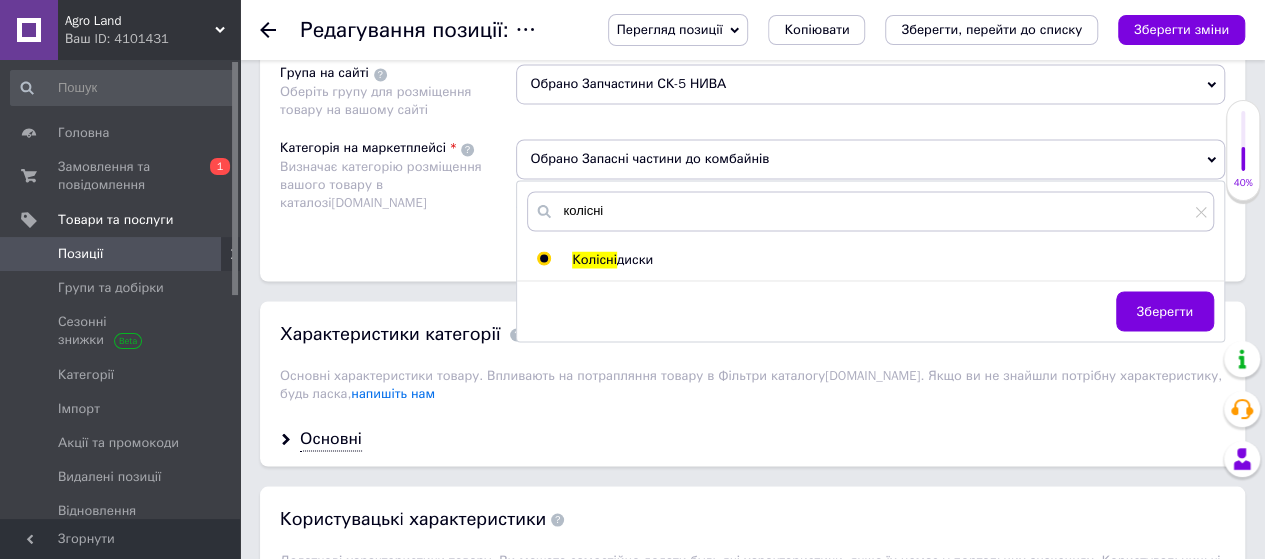 radio on "true" 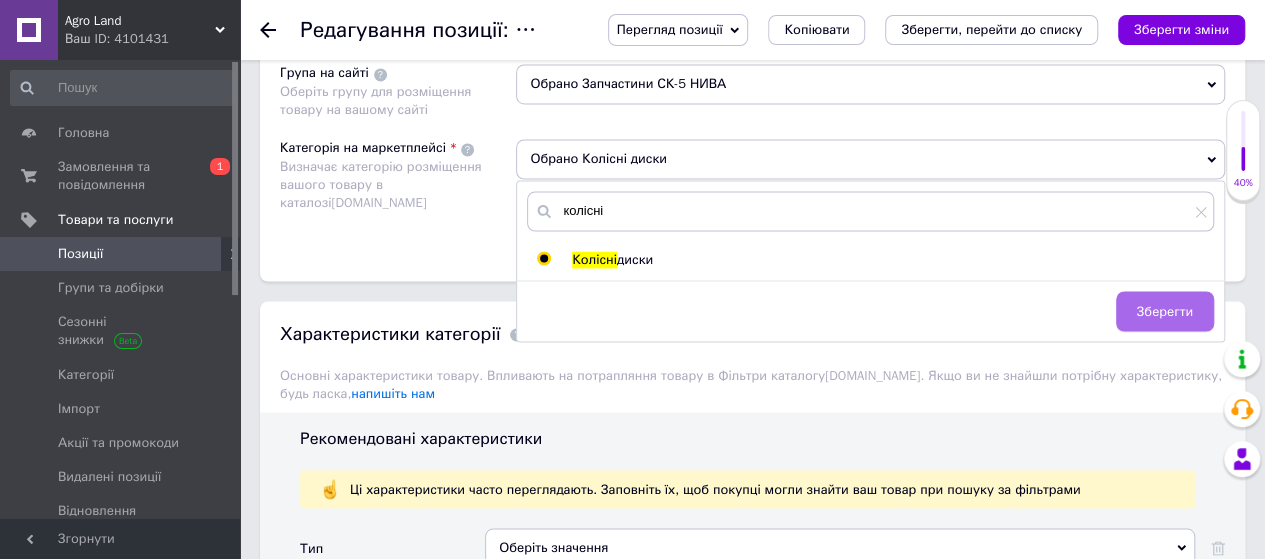 click on "Зберегти" at bounding box center [1165, 311] 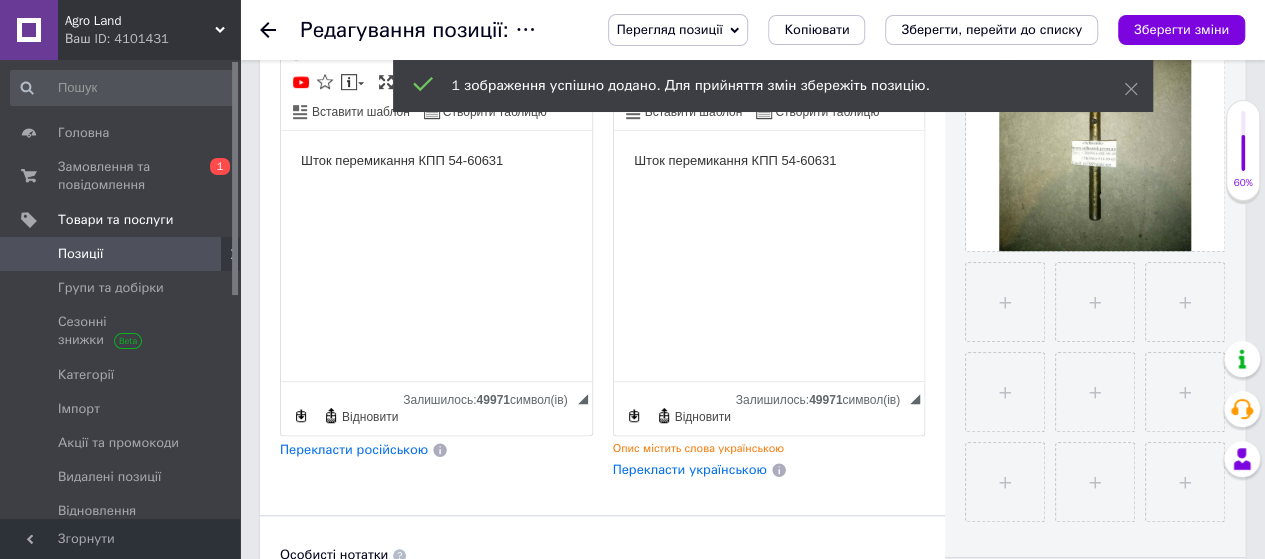 scroll, scrollTop: 800, scrollLeft: 0, axis: vertical 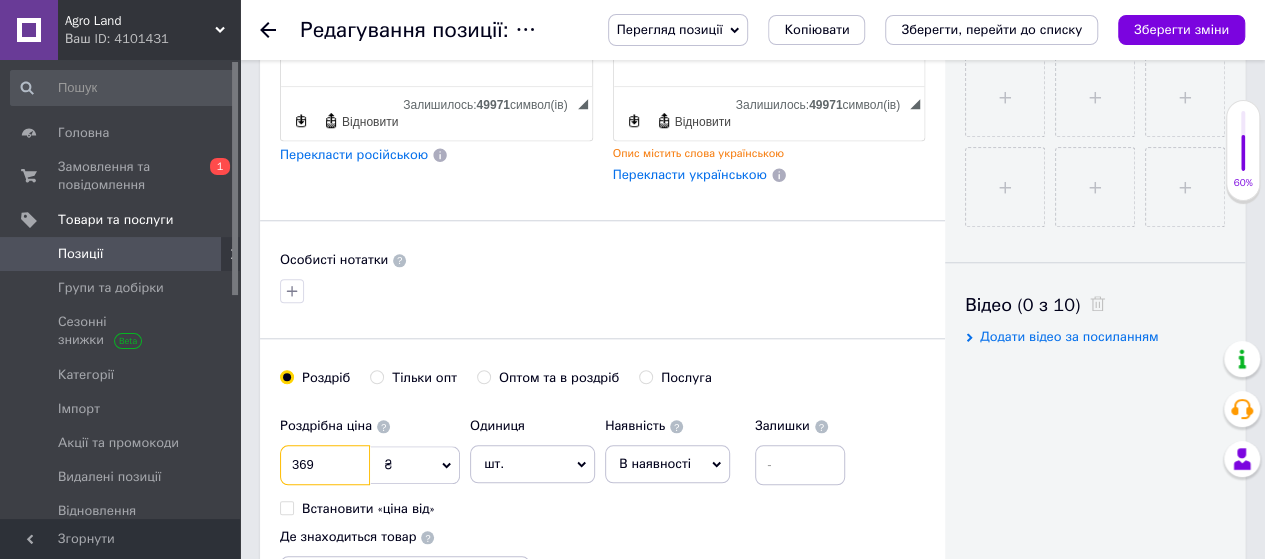 drag, startPoint x: 331, startPoint y: 462, endPoint x: 266, endPoint y: 472, distance: 65.76473 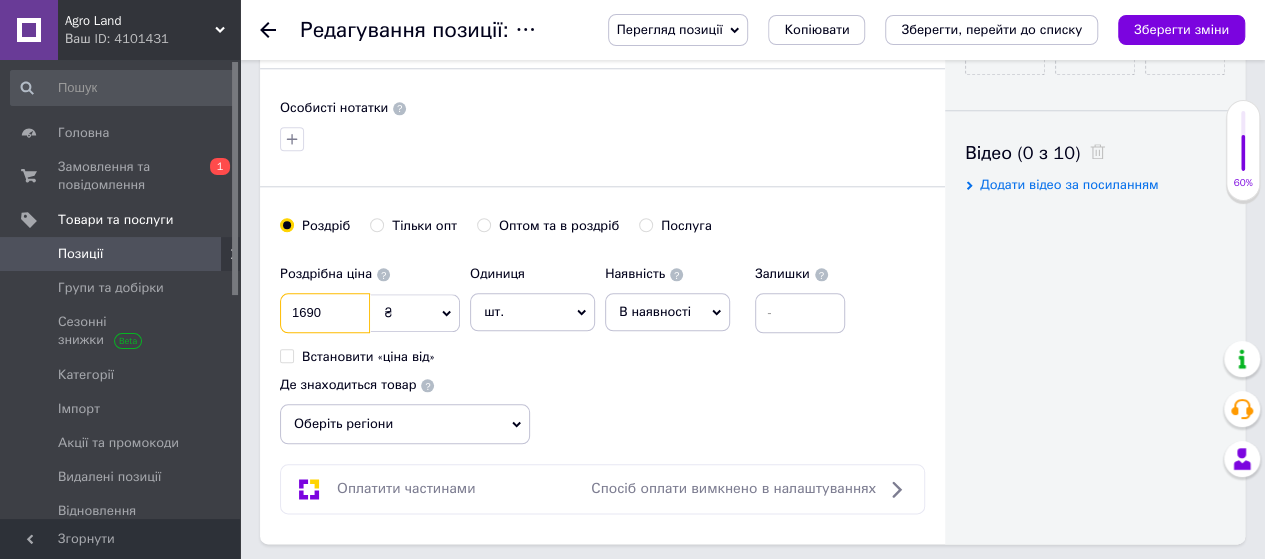 scroll, scrollTop: 1400, scrollLeft: 0, axis: vertical 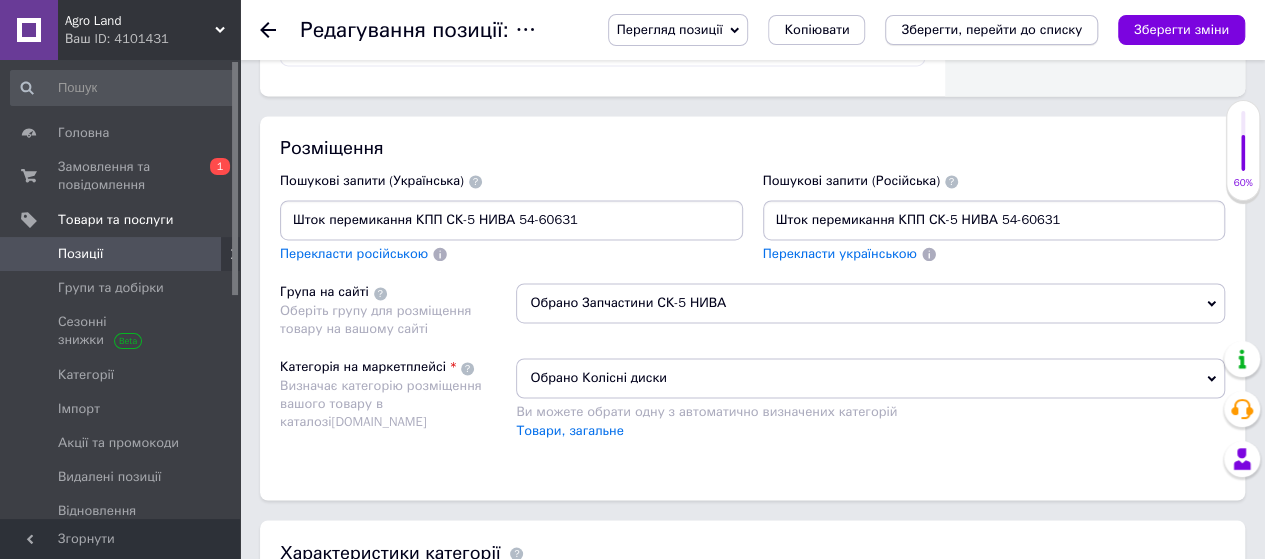 type on "1690" 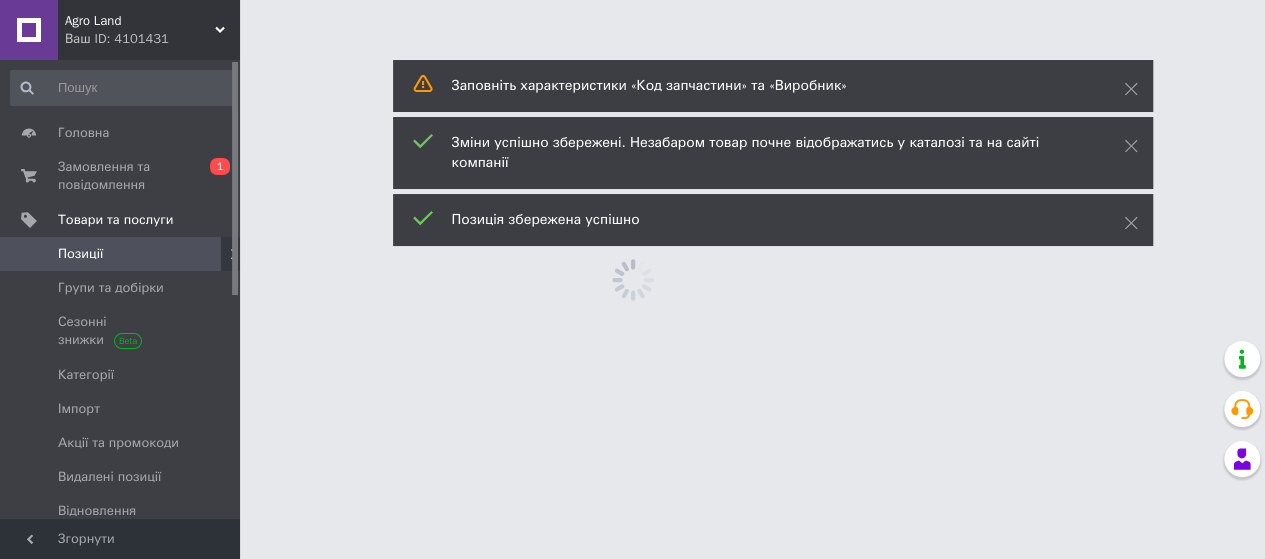 scroll, scrollTop: 0, scrollLeft: 0, axis: both 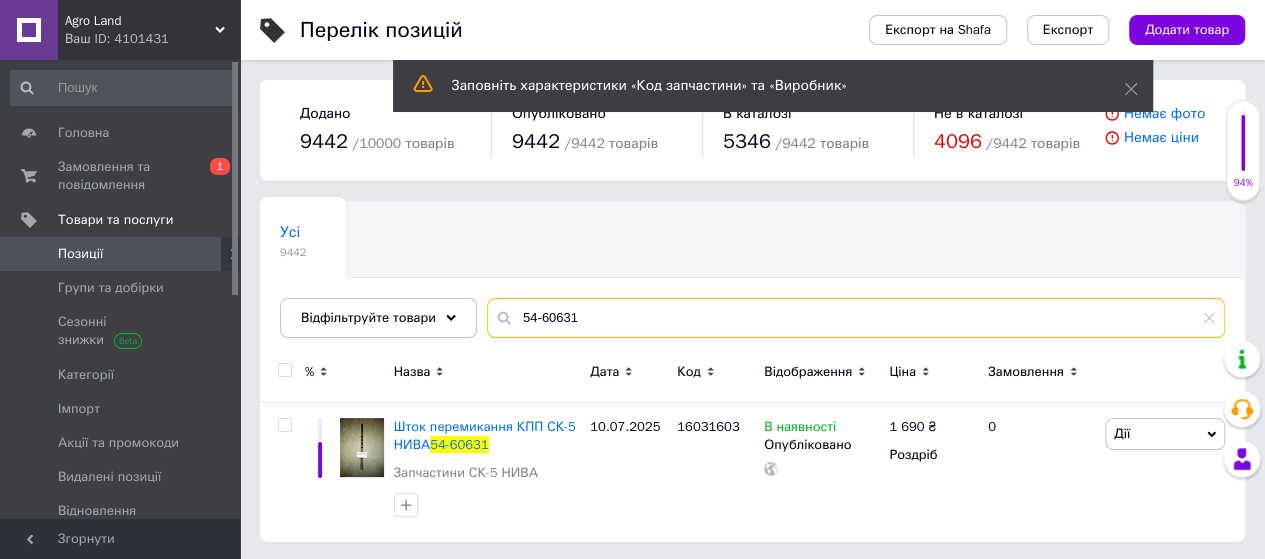 click on "54-60631" at bounding box center (856, 318) 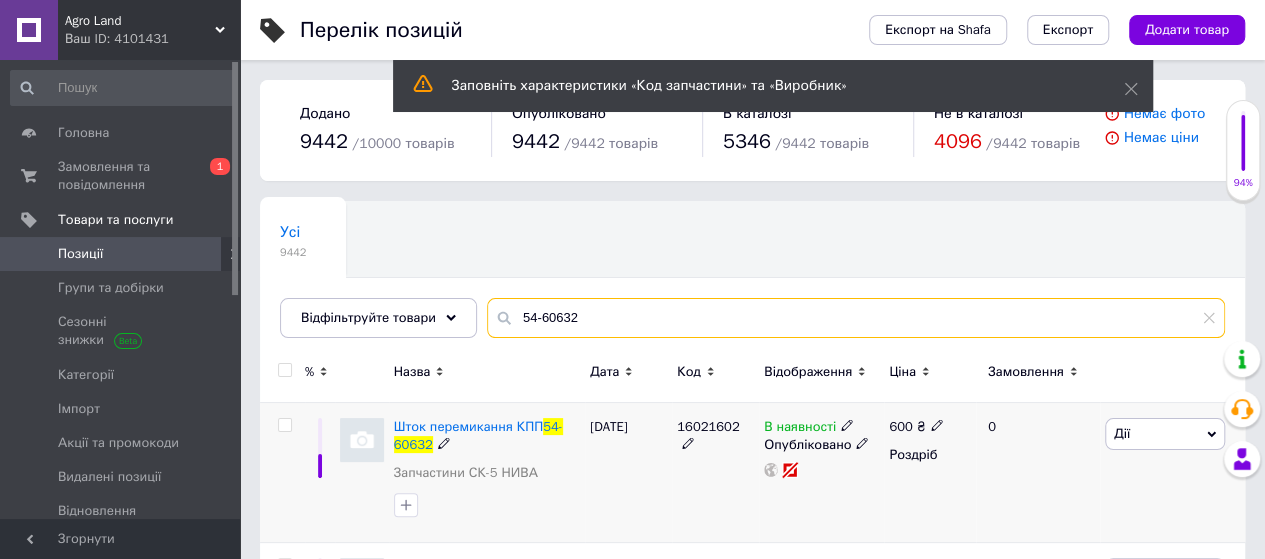 type on "54-60632" 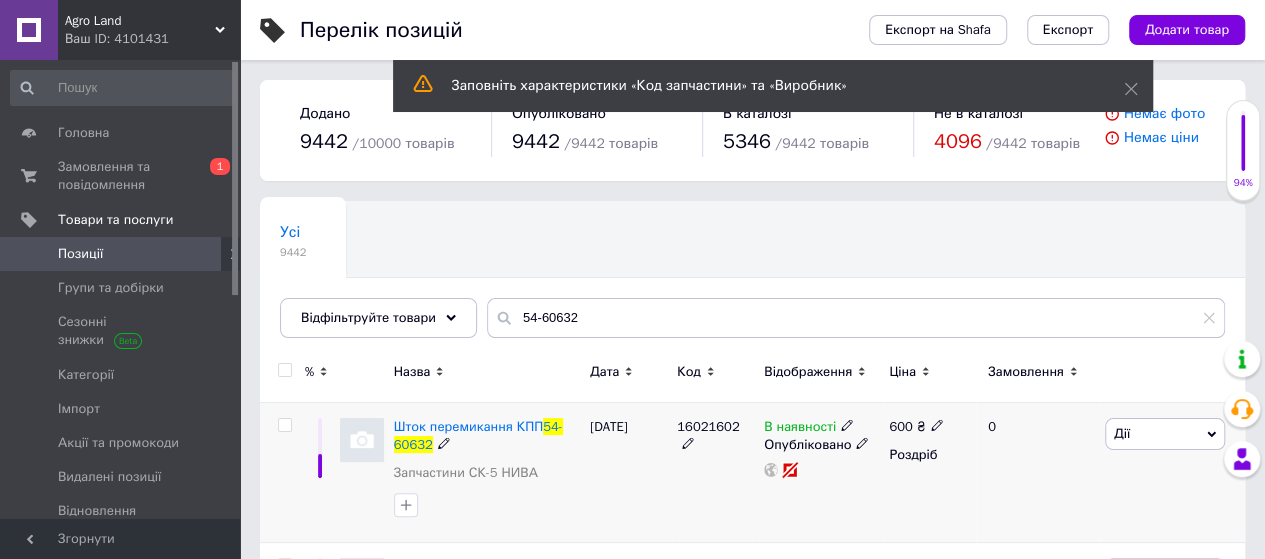 click on "Шток перемикання КПП  54-60632" at bounding box center (487, 436) 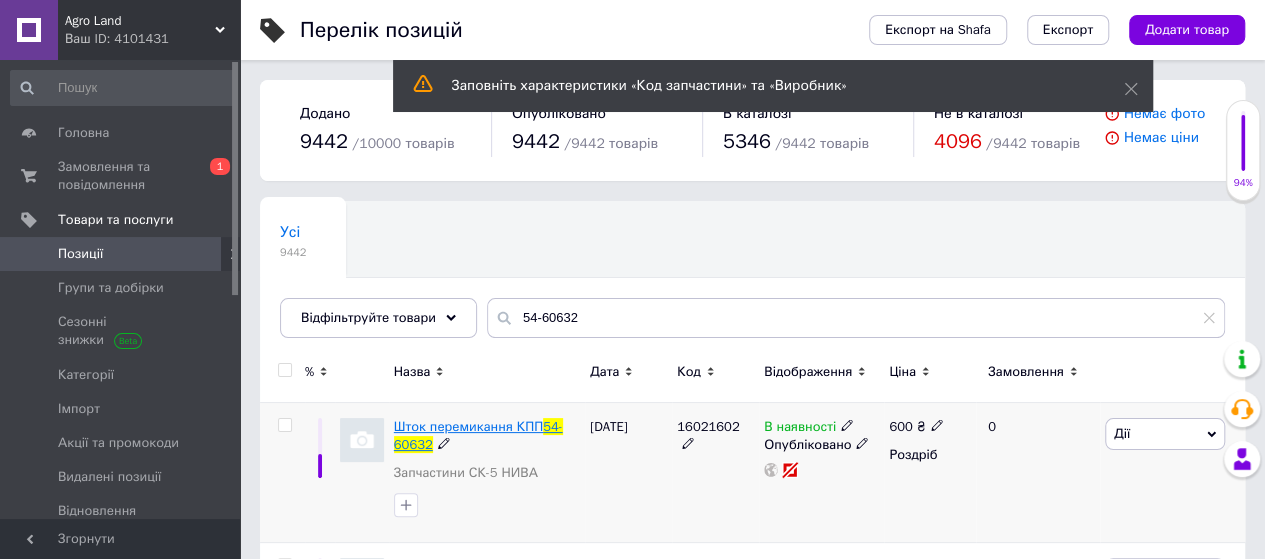 click on "Шток перемикання КПП" at bounding box center (468, 426) 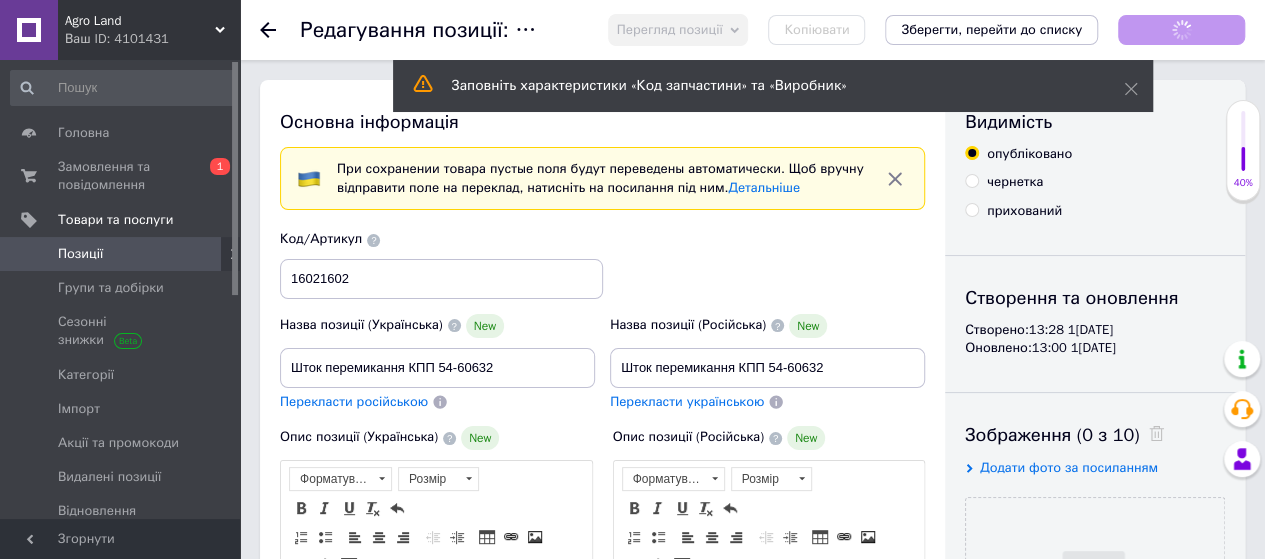 scroll, scrollTop: 0, scrollLeft: 0, axis: both 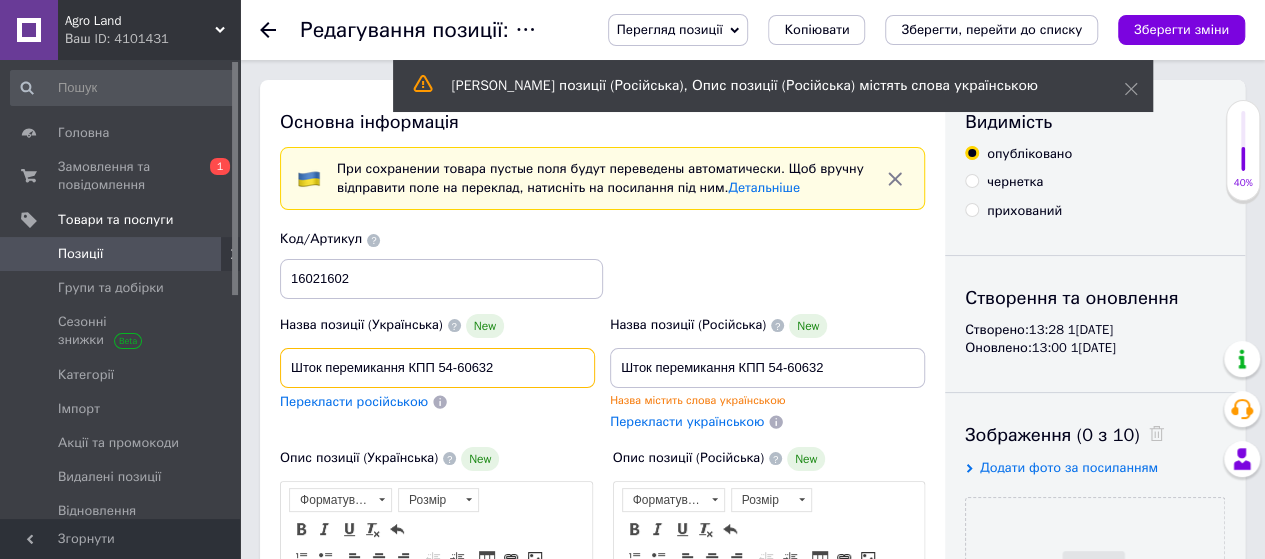 drag, startPoint x: 434, startPoint y: 363, endPoint x: 290, endPoint y: 378, distance: 144.77914 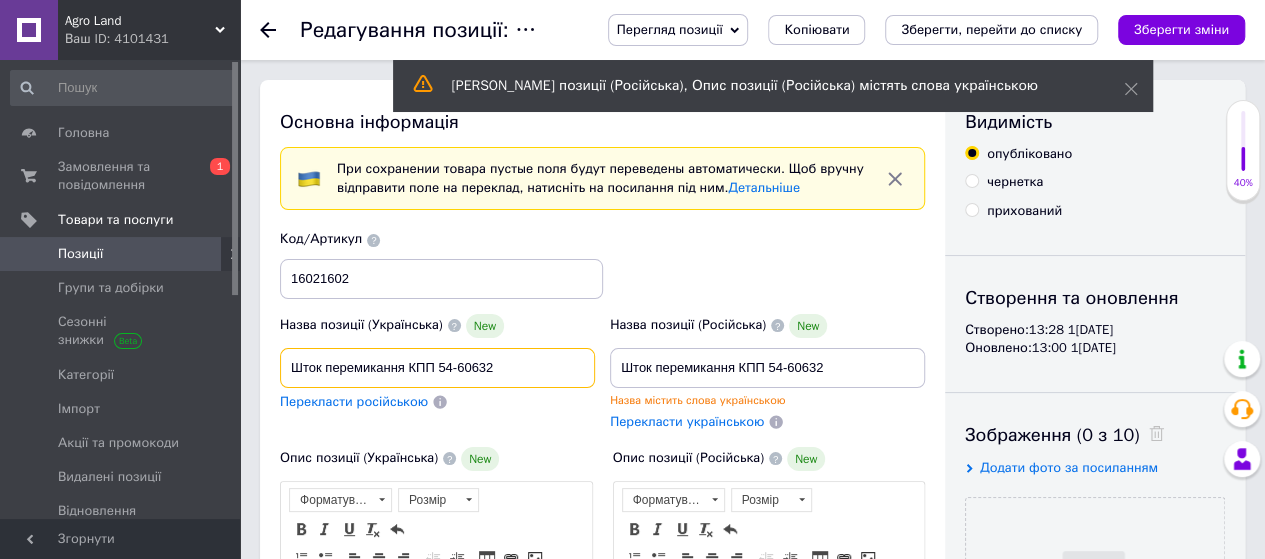 click on "Шток перемикання КПП 54-60632" at bounding box center [437, 368] 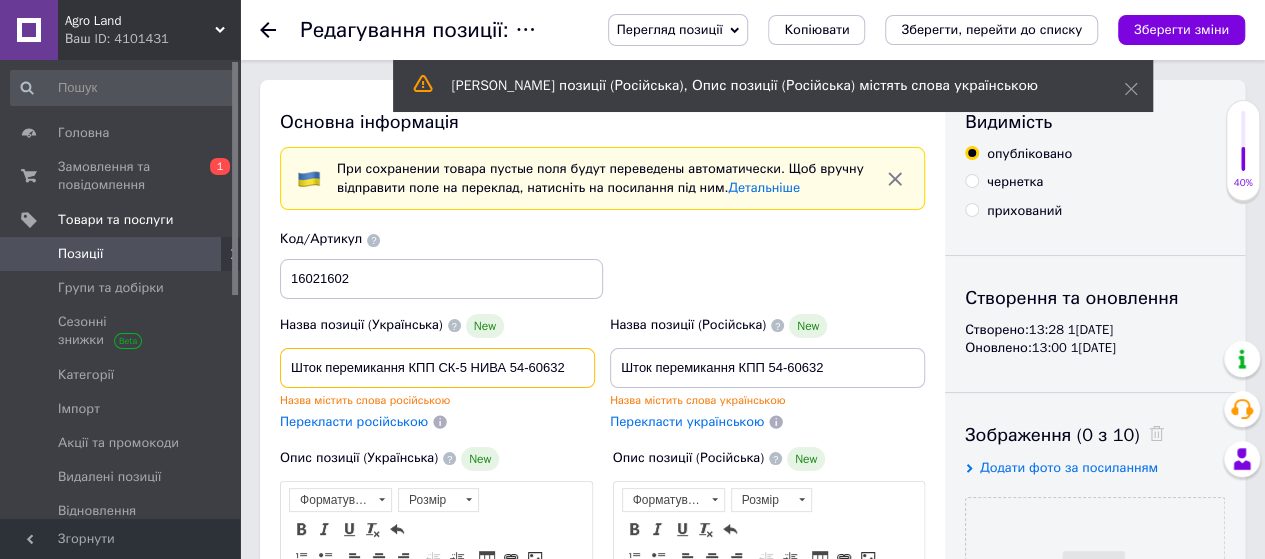 drag, startPoint x: 589, startPoint y: 369, endPoint x: 248, endPoint y: 366, distance: 341.01318 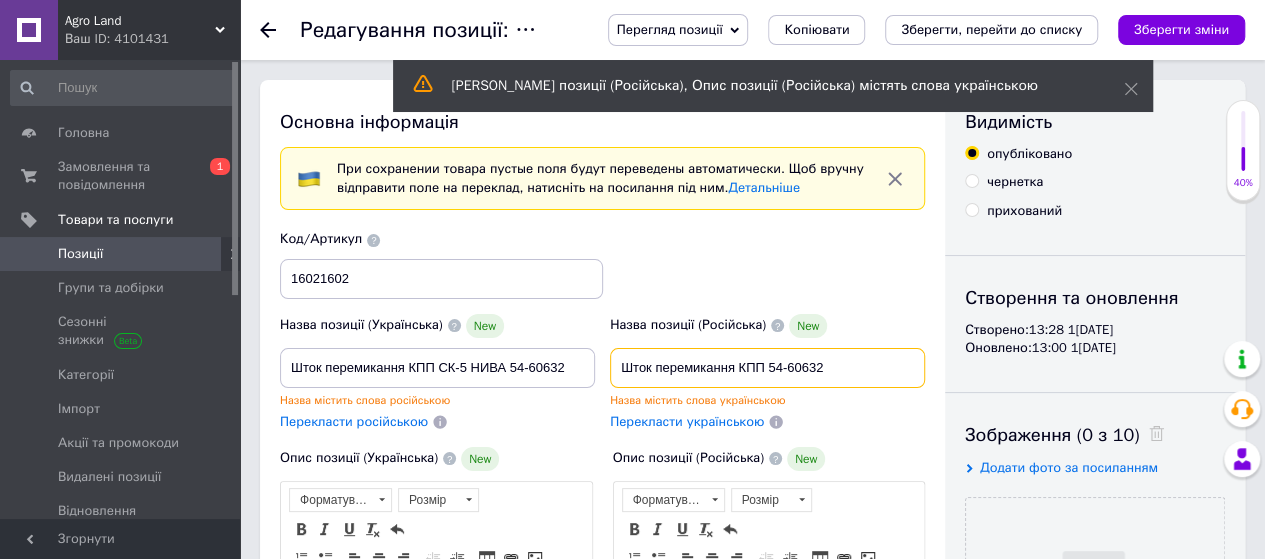 drag, startPoint x: 848, startPoint y: 361, endPoint x: 550, endPoint y: 373, distance: 298.24152 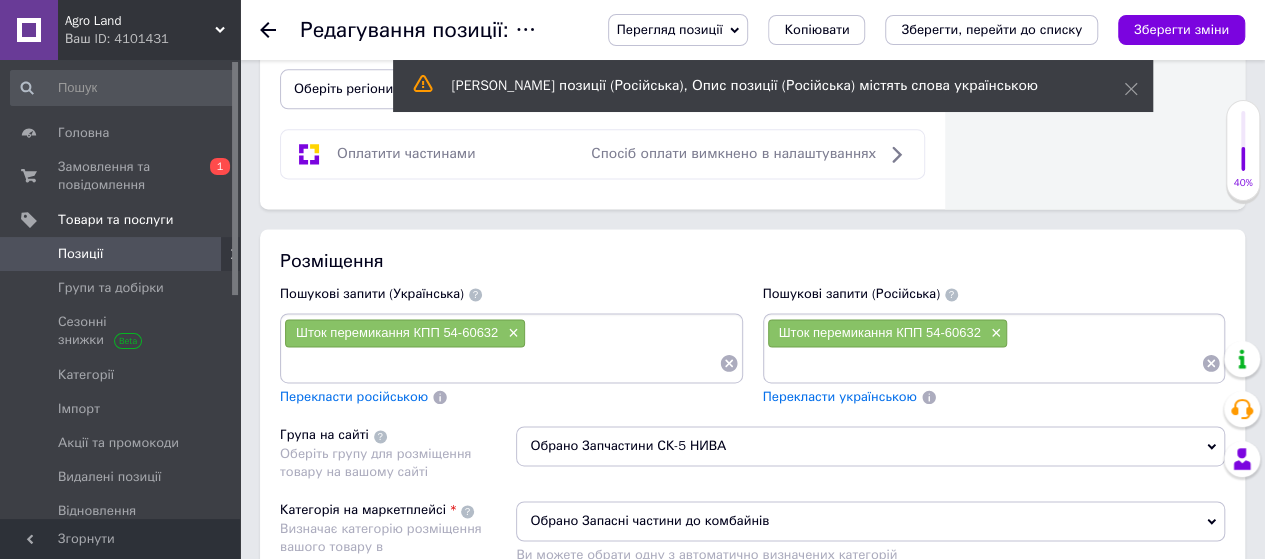 scroll, scrollTop: 1300, scrollLeft: 0, axis: vertical 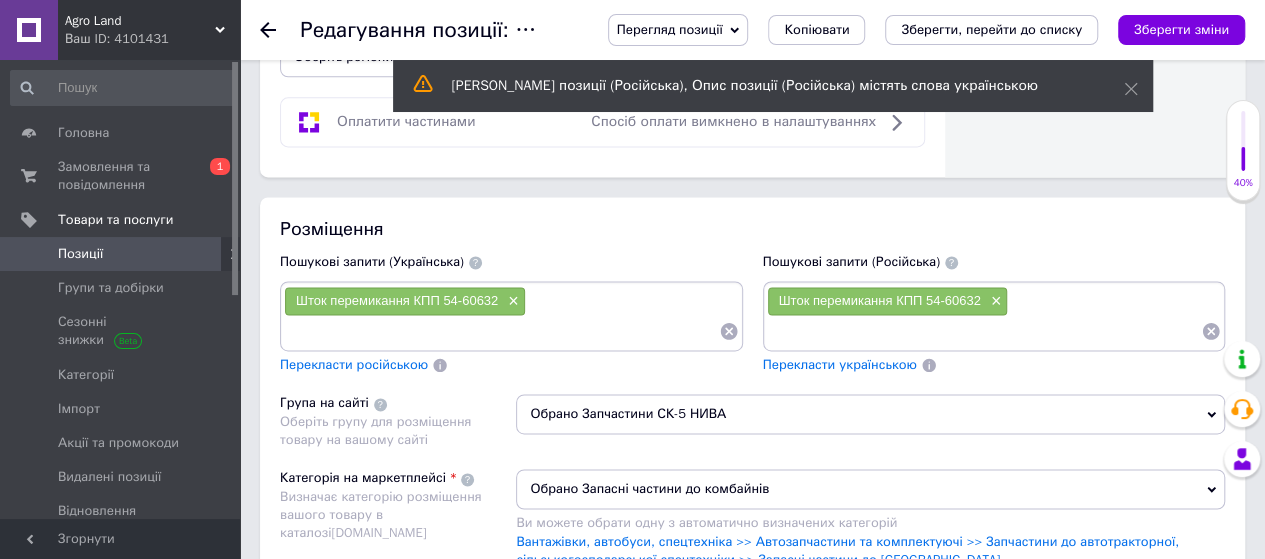 type on "Шток перемикання КПП СК-5 НИВА 54-60632" 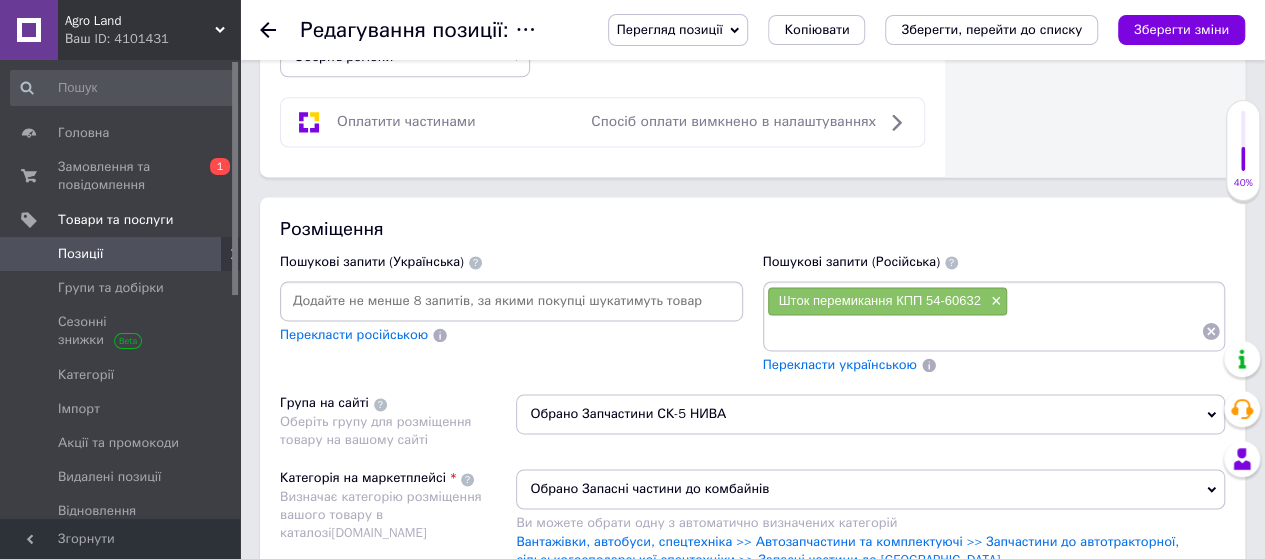 click at bounding box center [511, 301] 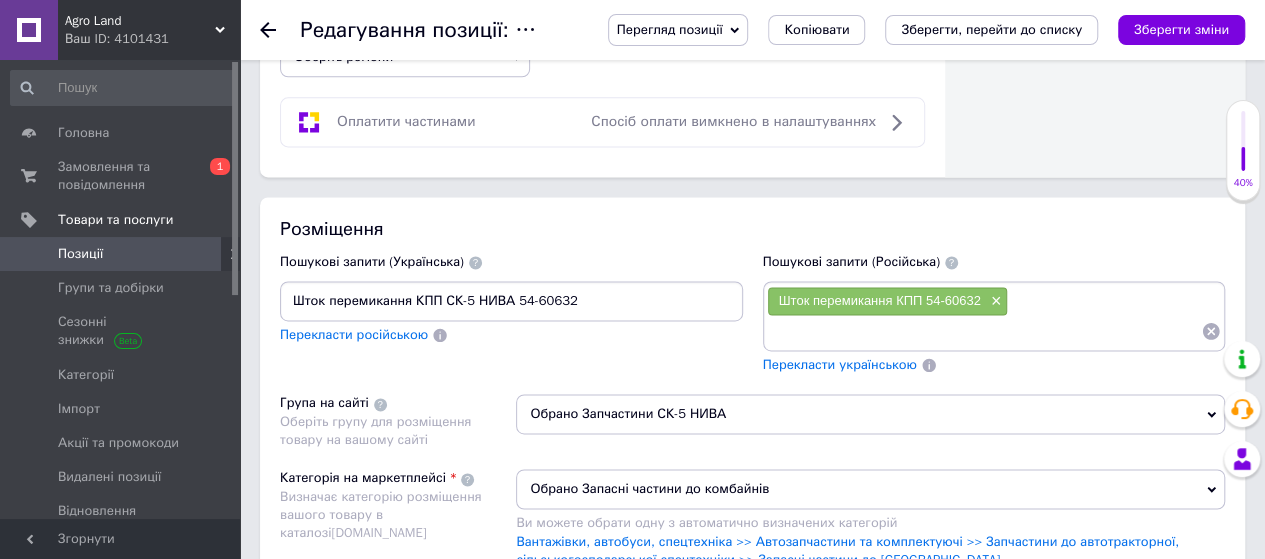 type on "Шток перемикання КПП СК-5 НИВА 54-60632" 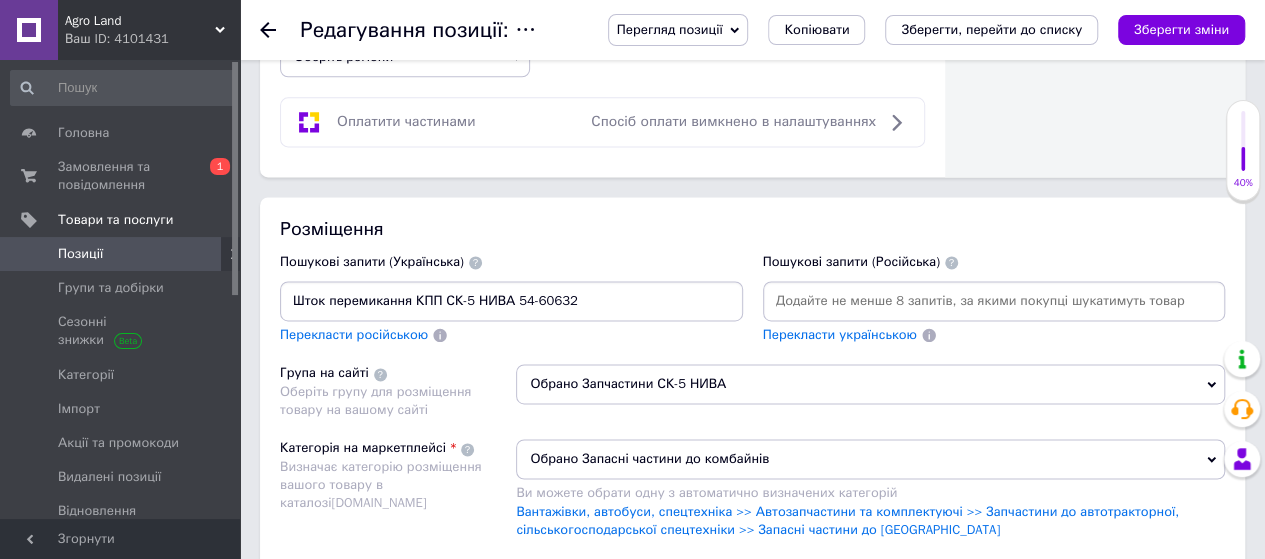 click at bounding box center [994, 301] 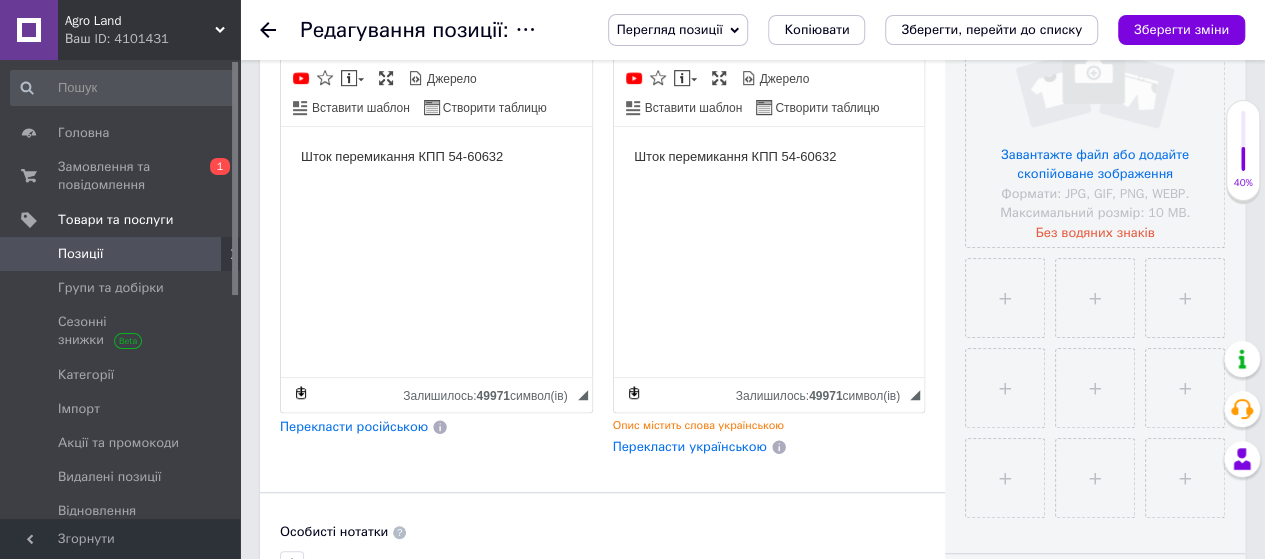 scroll, scrollTop: 400, scrollLeft: 0, axis: vertical 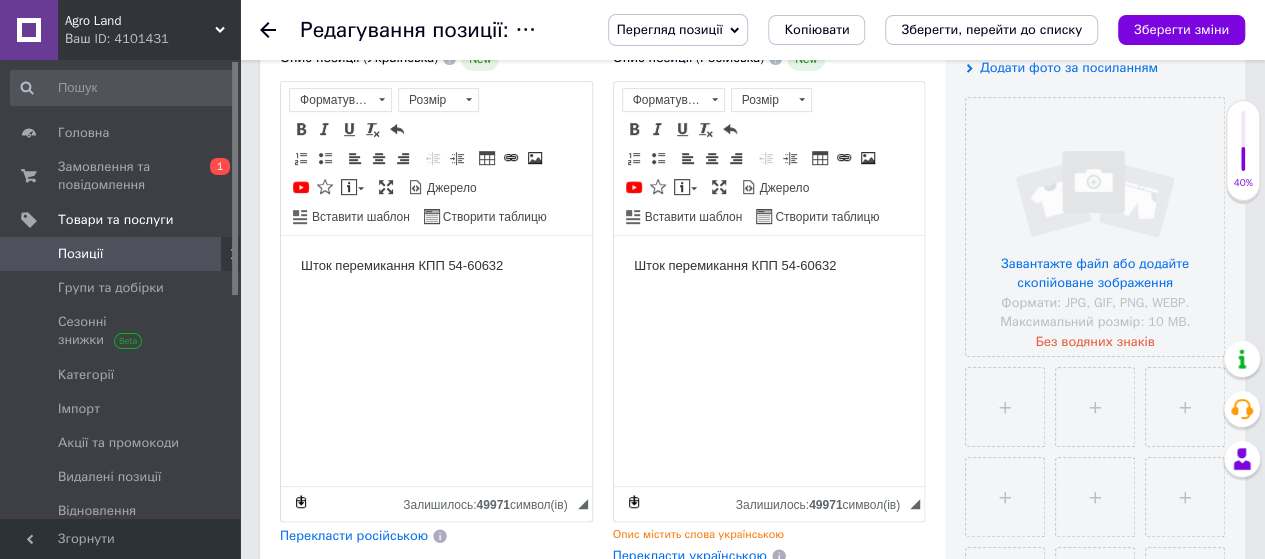 type on "Шток перемикання КПП СК-5 НИВА 54-60632" 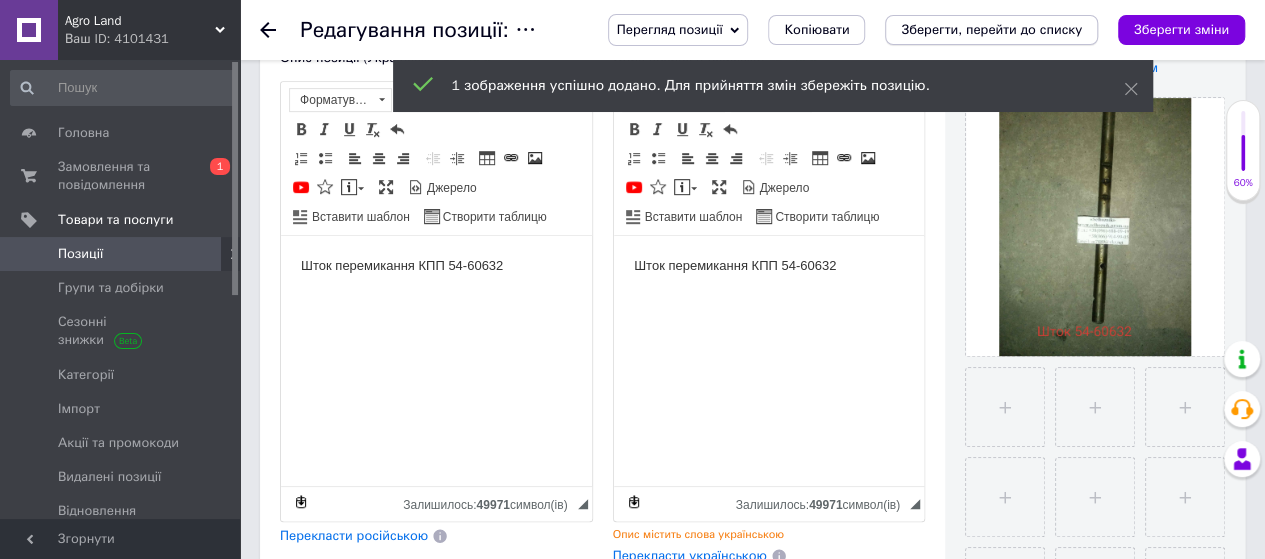 click on "Зберегти, перейти до списку" at bounding box center [991, 29] 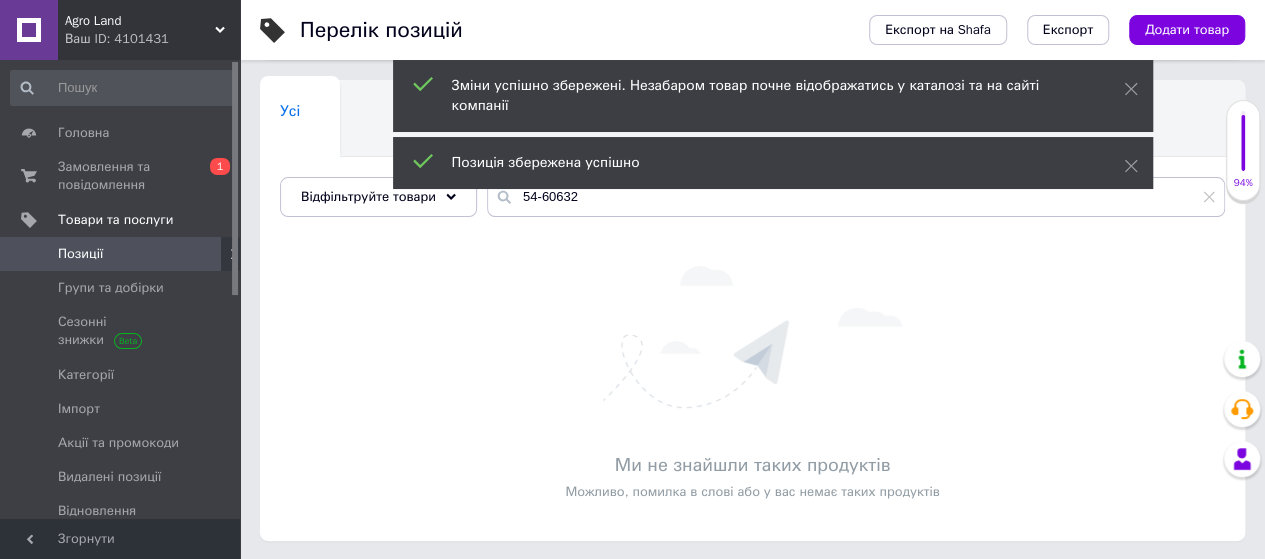 scroll, scrollTop: 1, scrollLeft: 0, axis: vertical 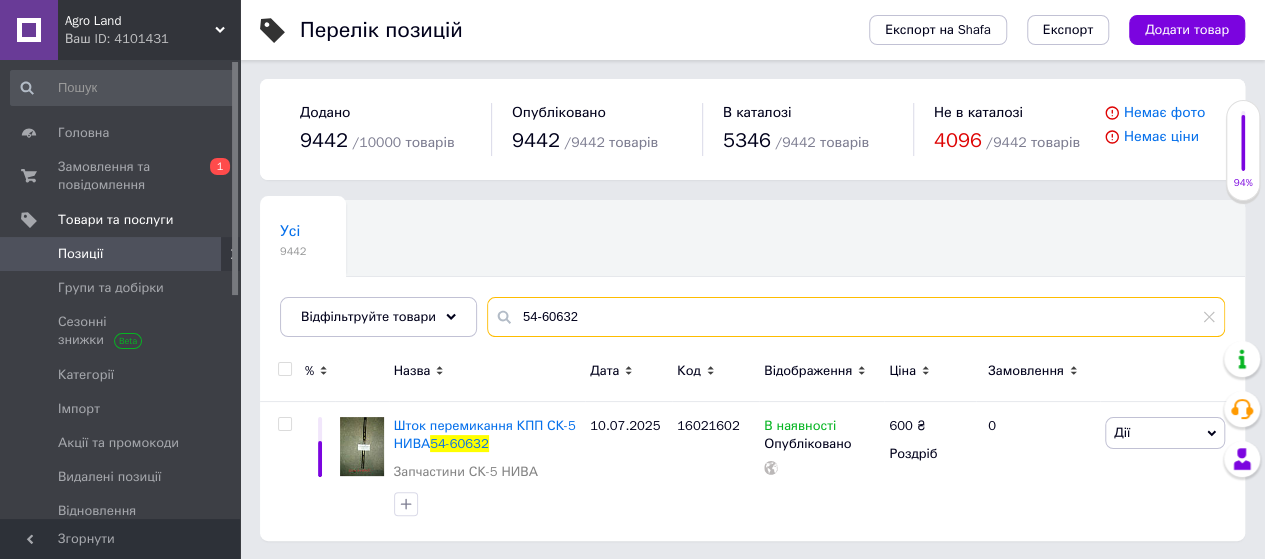 drag, startPoint x: 666, startPoint y: 315, endPoint x: 546, endPoint y: 321, distance: 120.14991 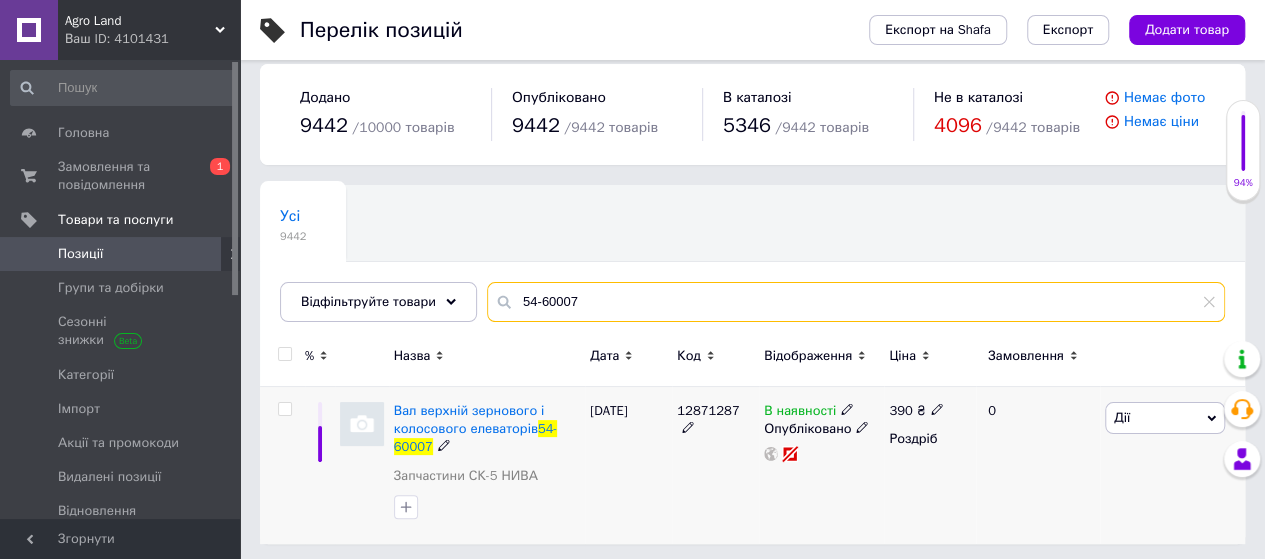 scroll, scrollTop: 19, scrollLeft: 0, axis: vertical 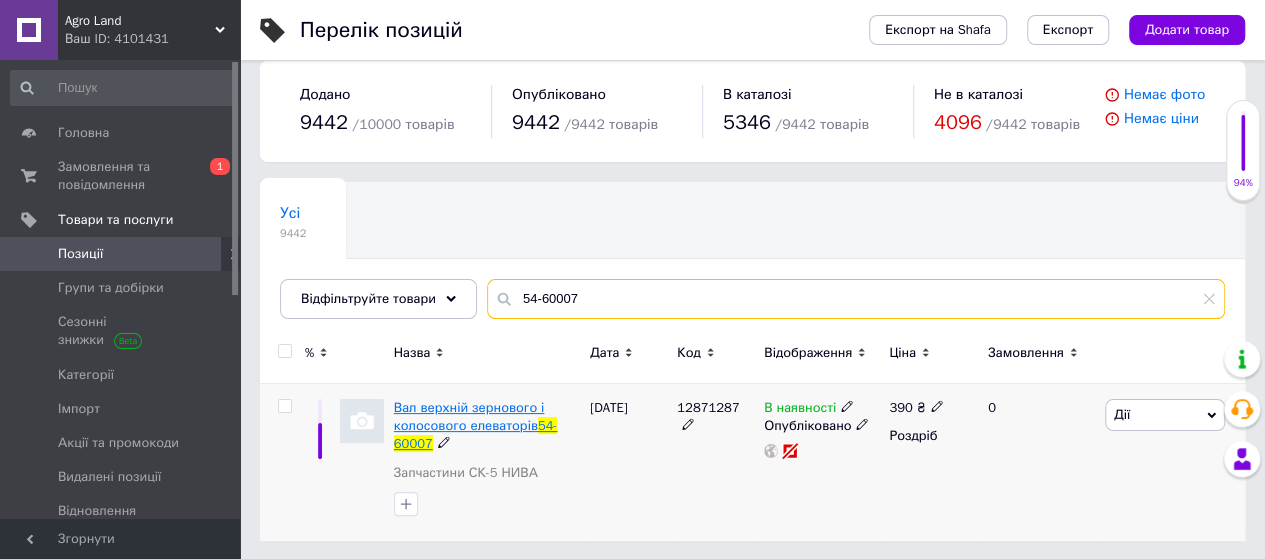 type on "54-60007" 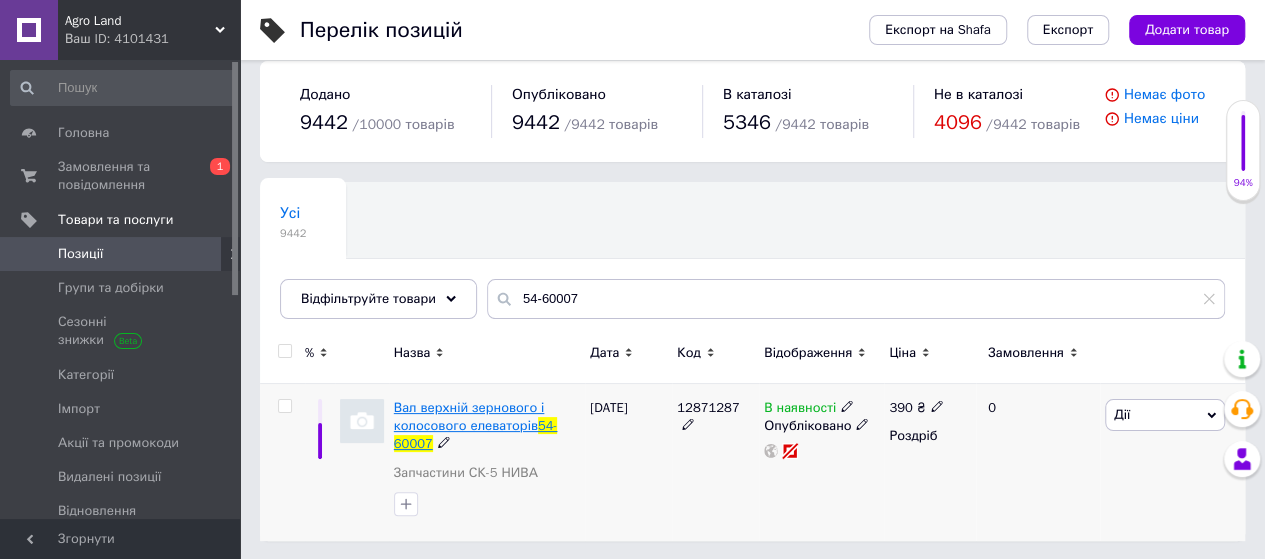 click on "Вал верхній зернового і колосового елеваторів" at bounding box center [469, 416] 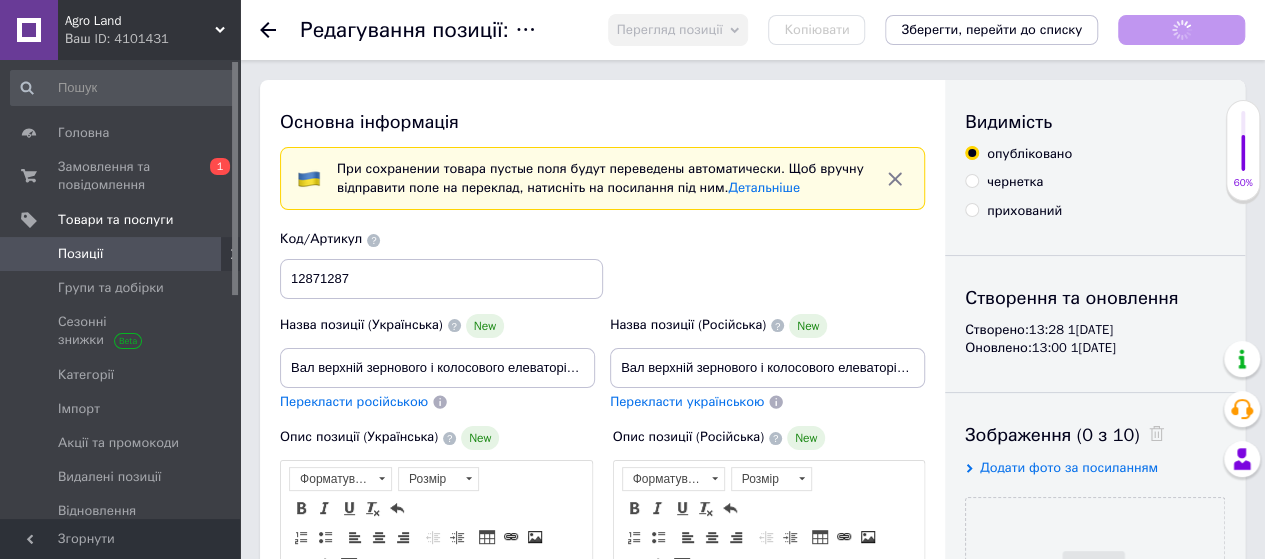 scroll, scrollTop: 0, scrollLeft: 0, axis: both 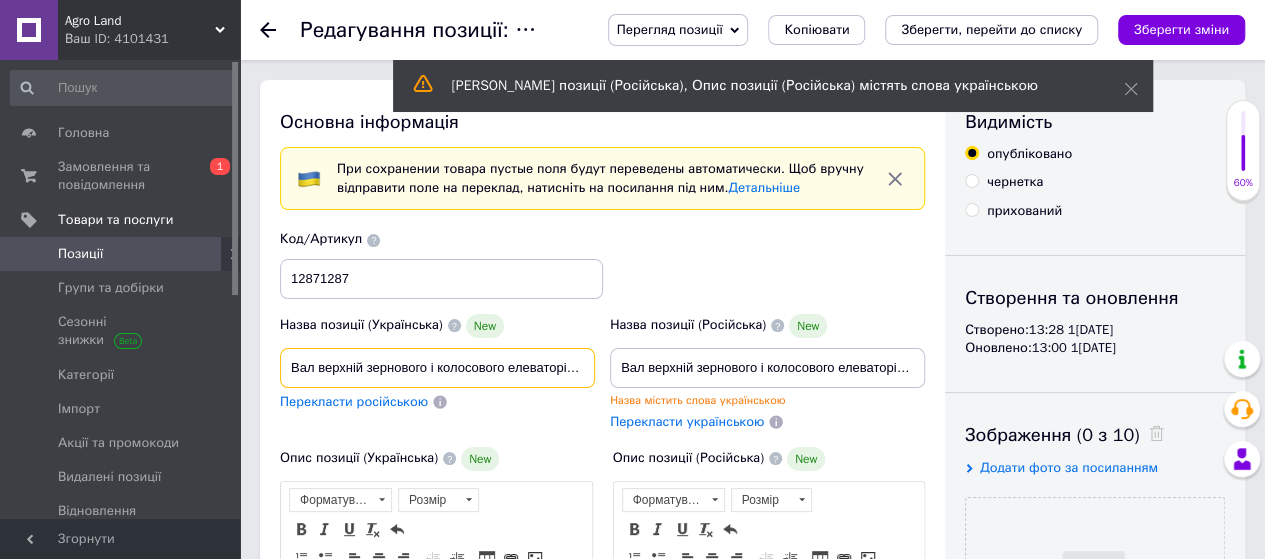 click on "Вал верхній зернового і колосового елеваторів 54-60007" at bounding box center (437, 368) 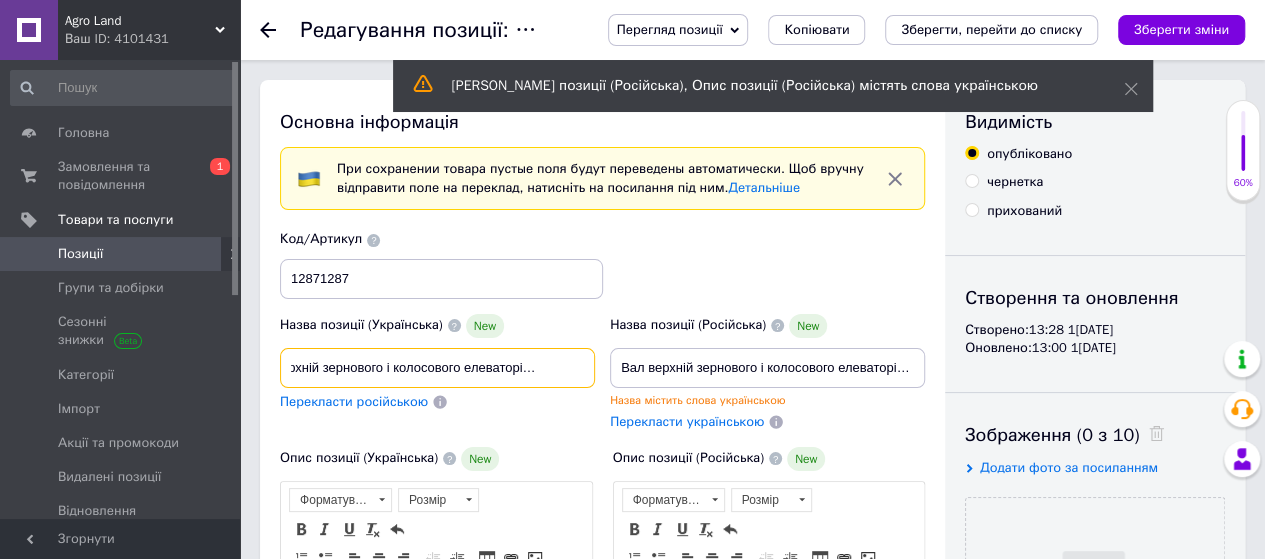 scroll, scrollTop: 0, scrollLeft: 61, axis: horizontal 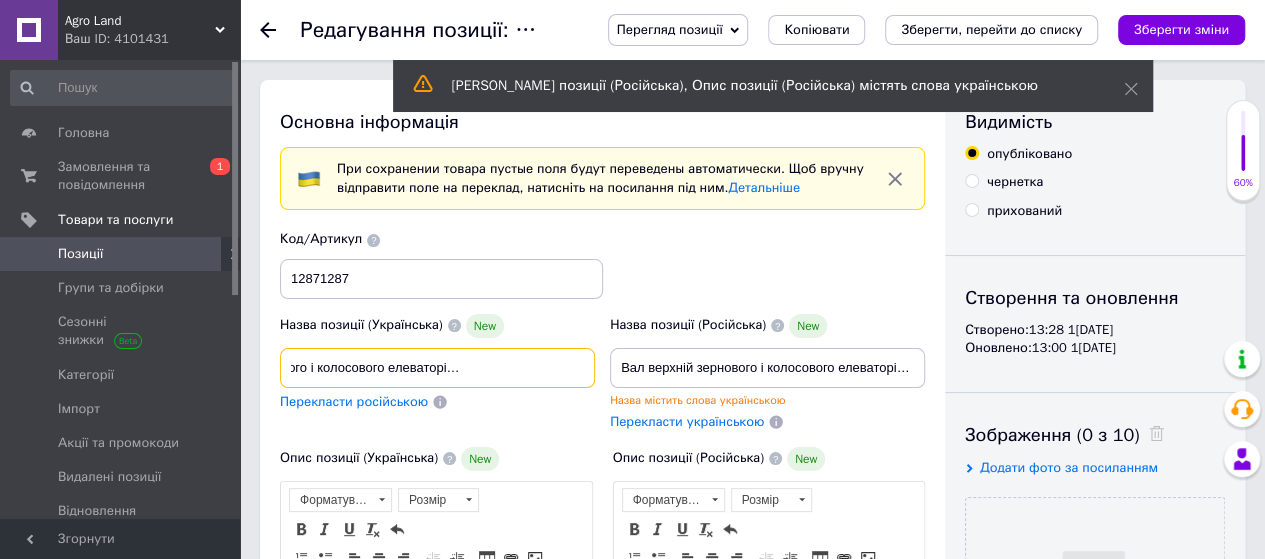 drag, startPoint x: 371, startPoint y: 375, endPoint x: 588, endPoint y: 373, distance: 217.00922 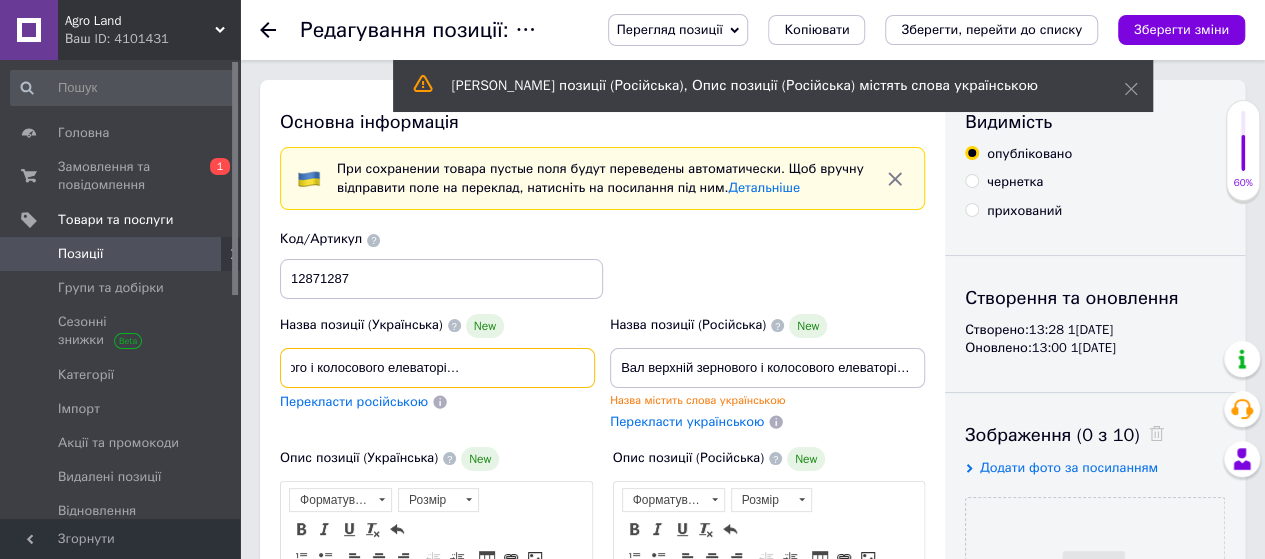 click on "Назва позиції (Українська) New Вал верхній зернового і колосового елеваторів СК-5 НИВА 54-60007 Перекласти російською Код/Артикул 12871287 Назва позиції (Російська) New Вал верхній зернового і колосового елеваторів 54-60007 Назва містить слова українською Перекласти українською" at bounding box center (603, 331) 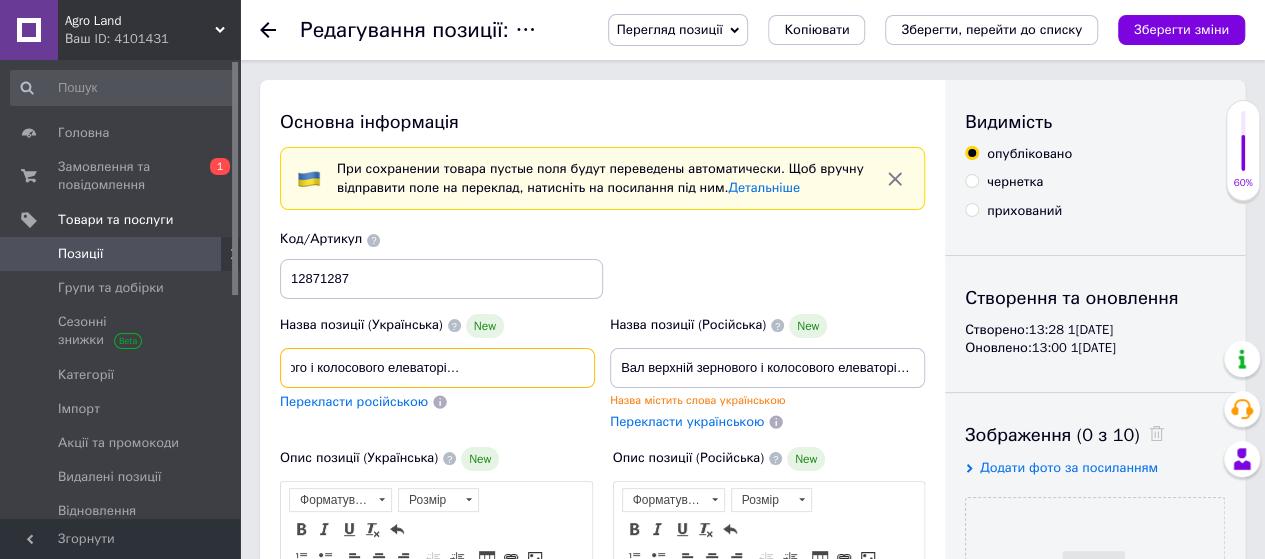 type on "Вал верхній зернового і колосового елеваторів СК-5 НИВА 54-60007" 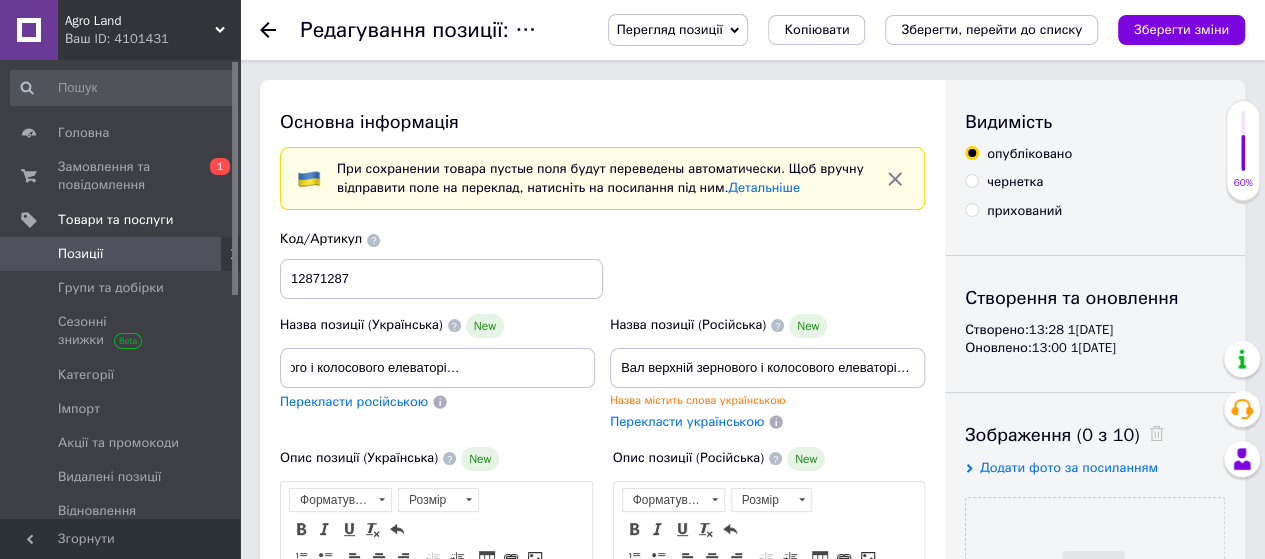 click on "Основна інформація При сохранении товара пустые поля будут переведены автоматически. Щоб вручну відправити поле на переклад, натисніть на посилання під ним.  Детальніше Назва позиції (Українська) New Вал верхній зернового і колосового елеваторів СК-5 НИВА 54-60007 Перекласти російською Код/Артикул 12871287 Назва позиції (Російська) New Вал верхній зернового і колосового елеваторів 54-60007 Назва містить слова українською Перекласти українською Опис позиції (Українська) New Вал верхній зернового і колосового елеваторів 54-60007 Панель інструментів редактора Розмір" at bounding box center (752, 1484) 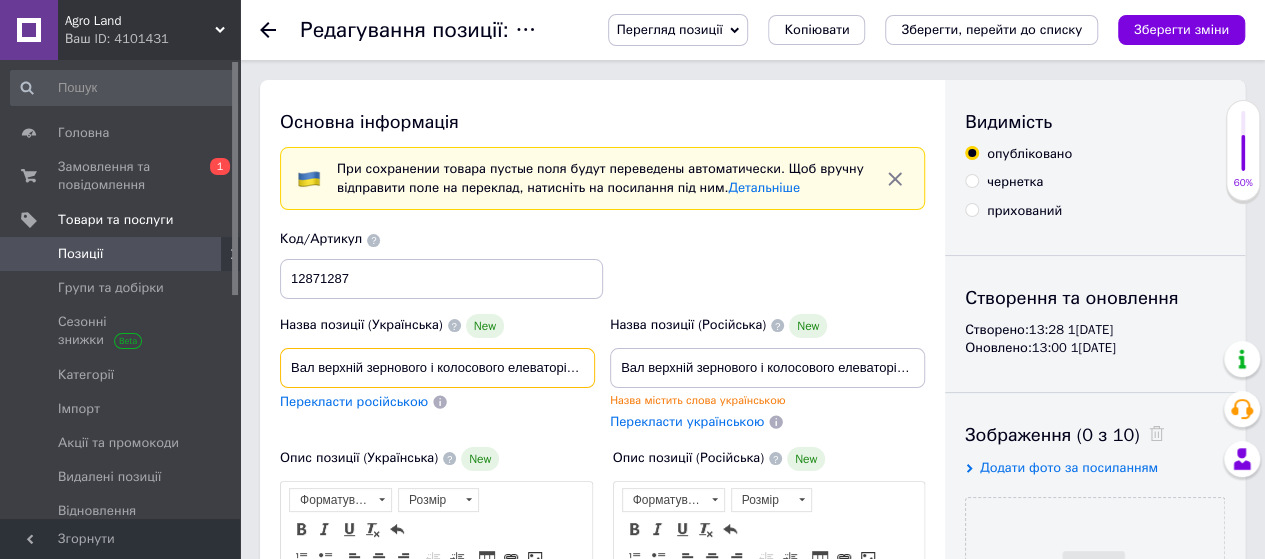 scroll, scrollTop: 0, scrollLeft: 120, axis: horizontal 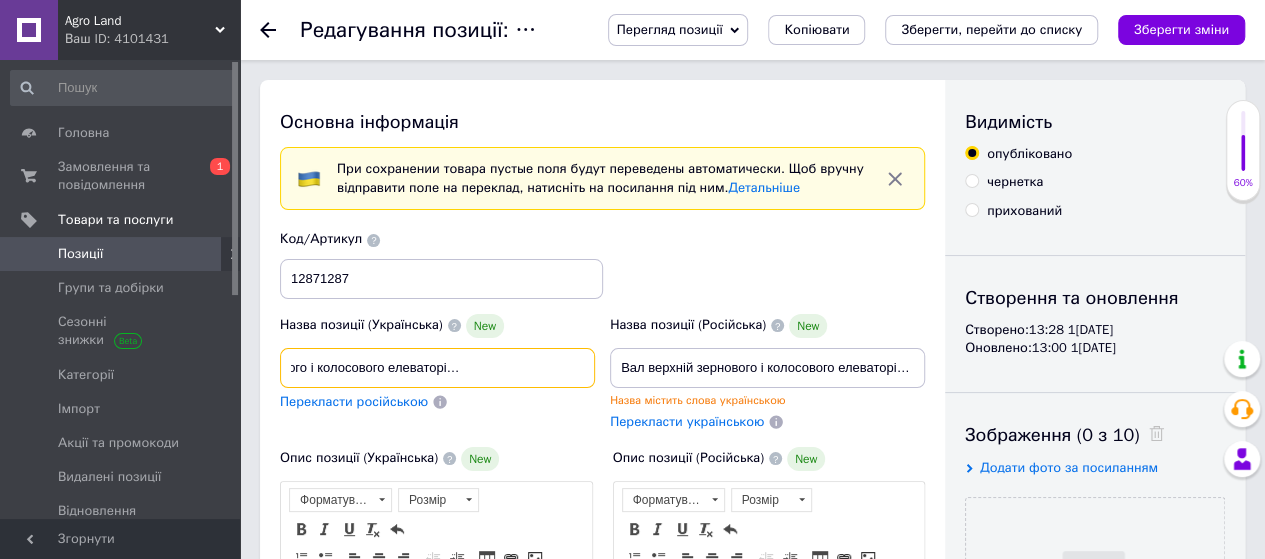 drag, startPoint x: 290, startPoint y: 362, endPoint x: 645, endPoint y: 364, distance: 355.00565 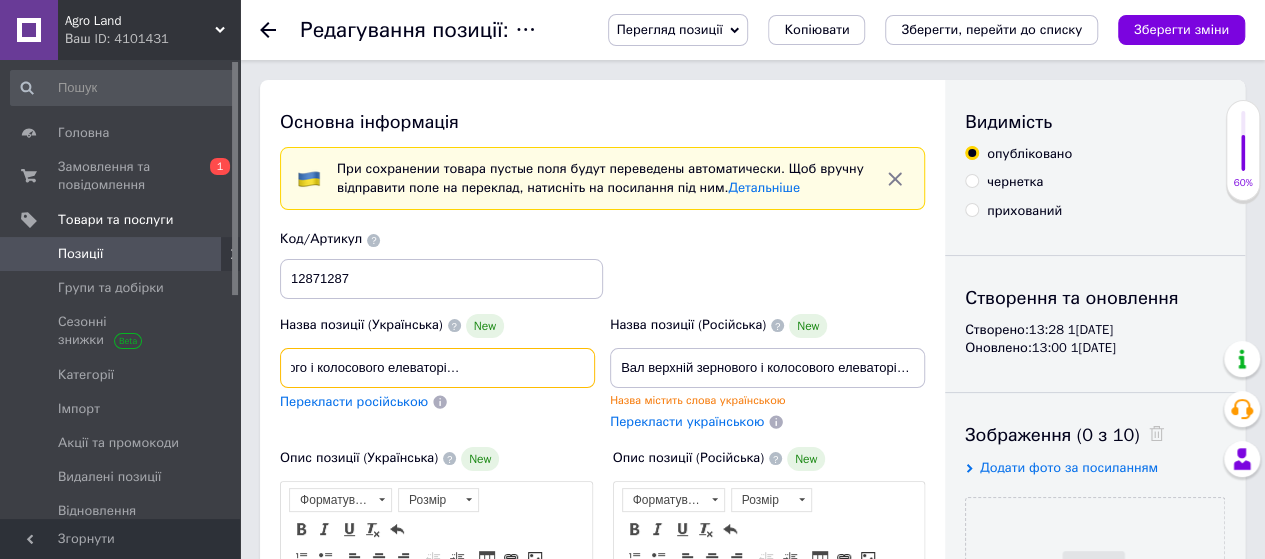 click on "Назва позиції (Українська) New Вал верхній зернового і колосового елеваторів СК-5 НИВА 54-60007 Перекласти російською Код/Артикул 12871287 Назва позиції (Російська) New Вал верхній зернового і колосового елеваторів 54-60007 Назва містить слова українською Перекласти українською" at bounding box center (603, 331) 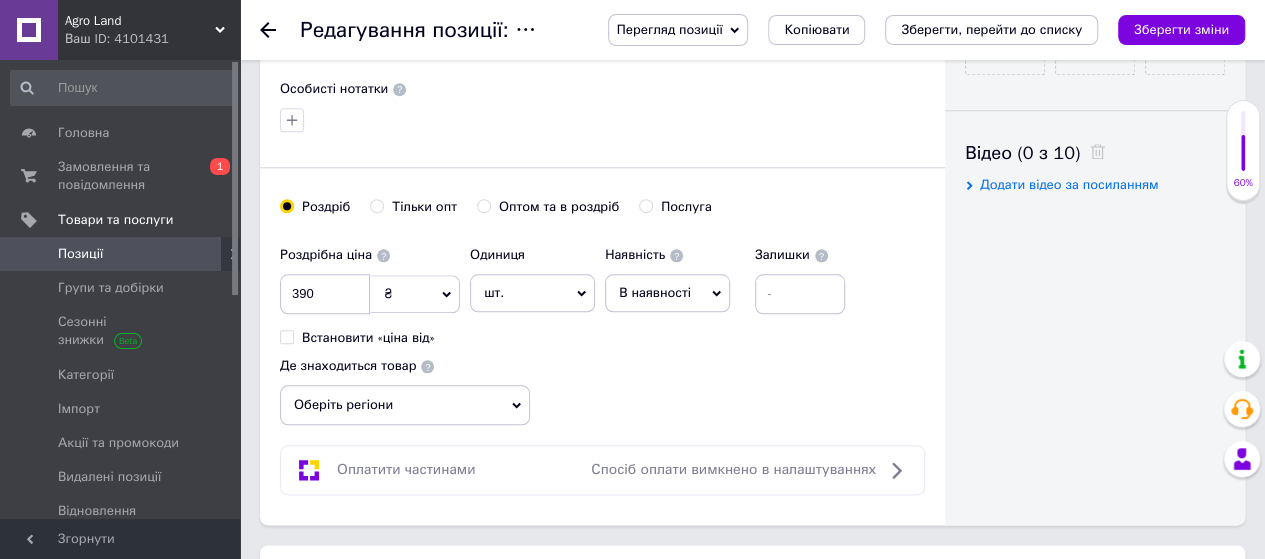scroll, scrollTop: 1200, scrollLeft: 0, axis: vertical 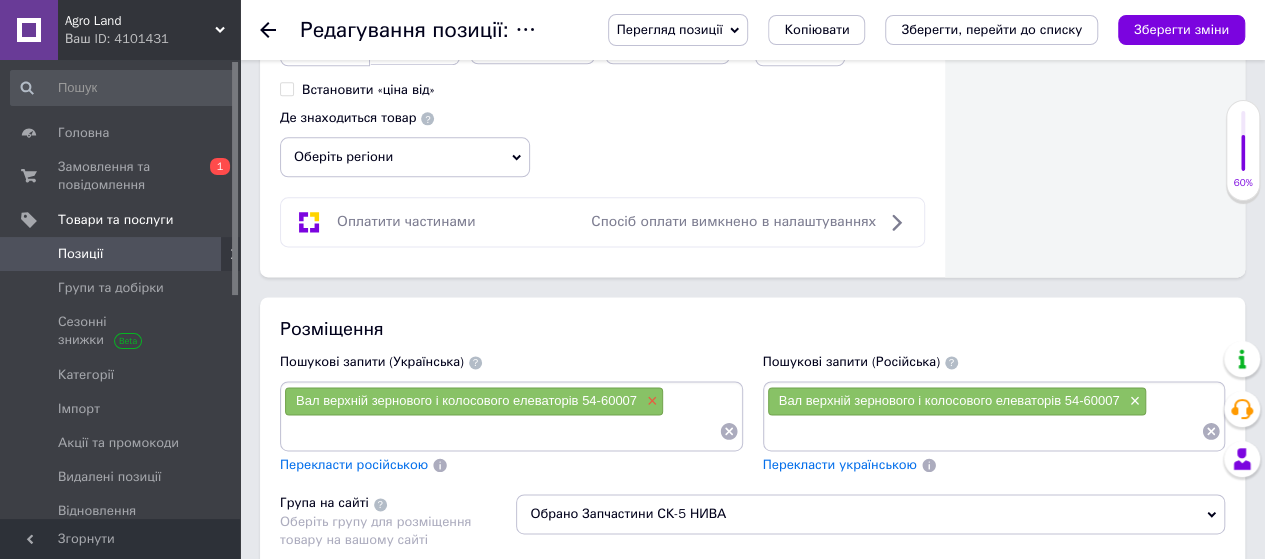 click on "×" at bounding box center [650, 401] 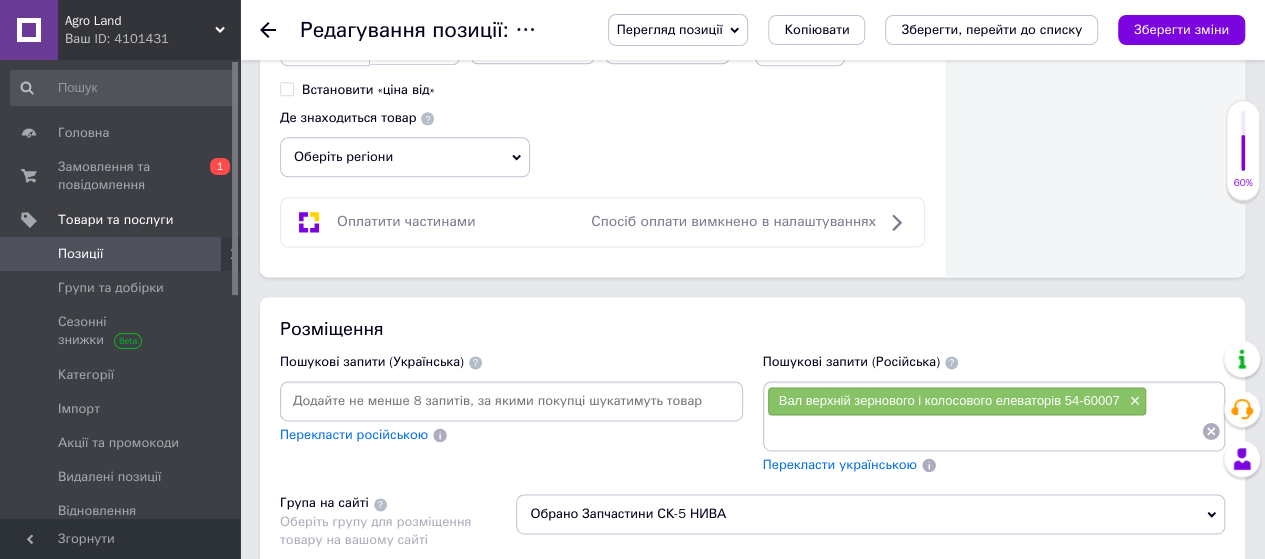 scroll, scrollTop: 0, scrollLeft: 0, axis: both 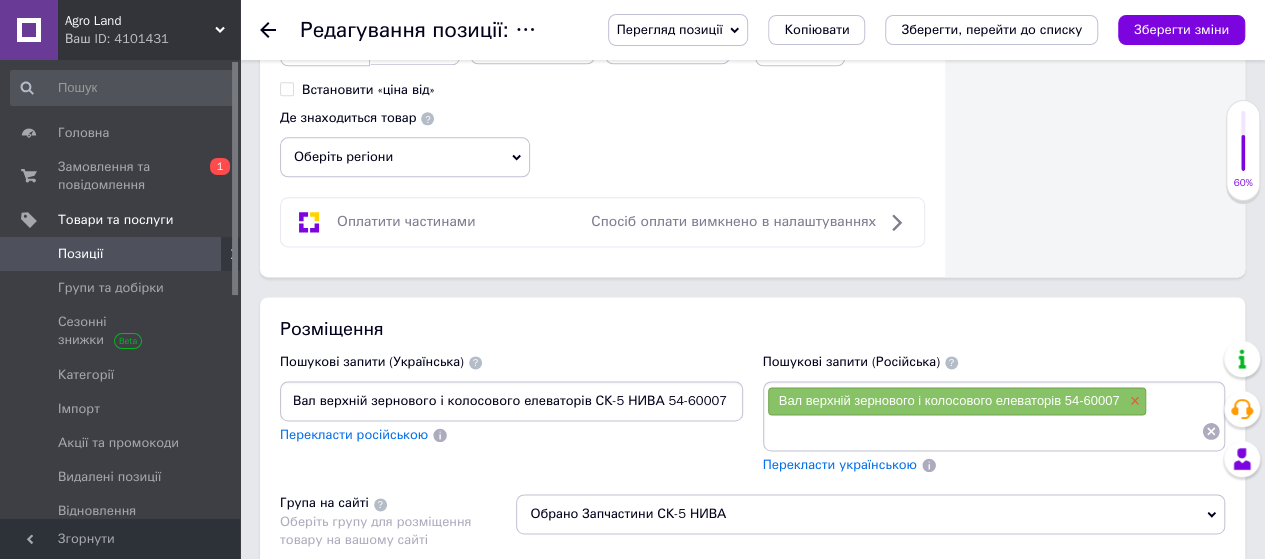 type on "Вал верхній зернового і колосового елеваторів СК-5 НИВА 54-60007" 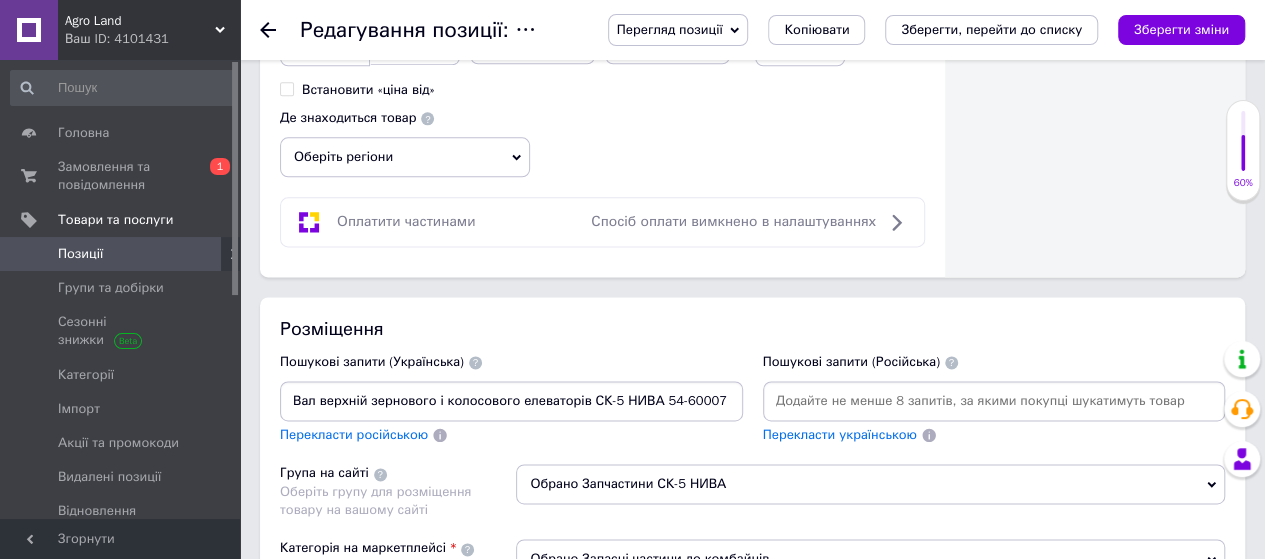 click at bounding box center [994, 401] 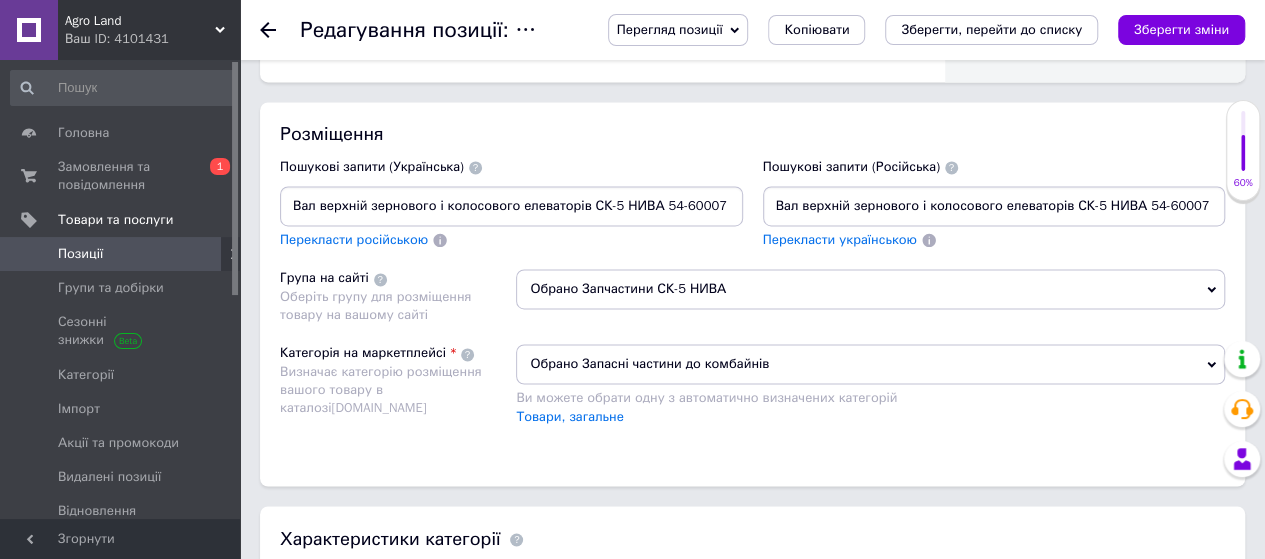 scroll, scrollTop: 1400, scrollLeft: 0, axis: vertical 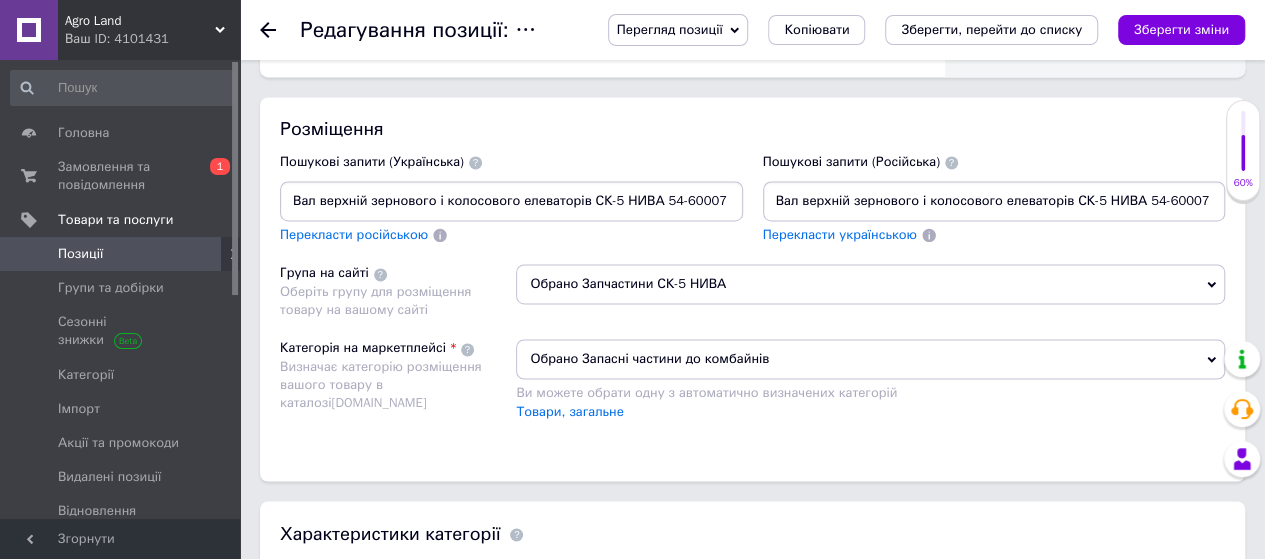 type on "Вал верхній зернового і колосового елеваторів СК-5 НИВА 54-60007" 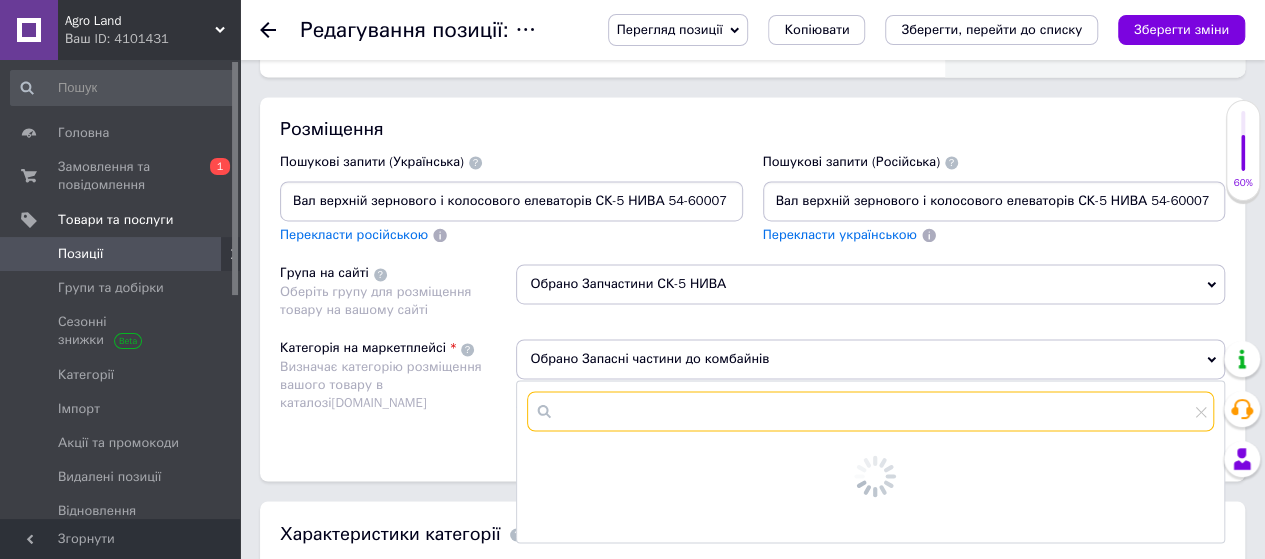 click at bounding box center [870, 411] 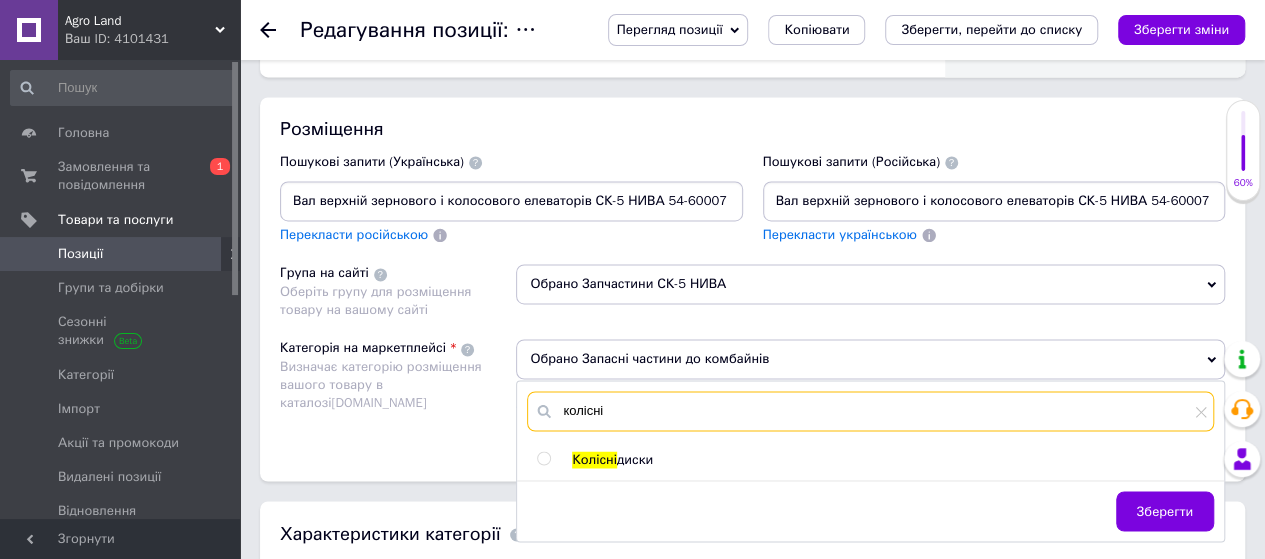 type on "колісні" 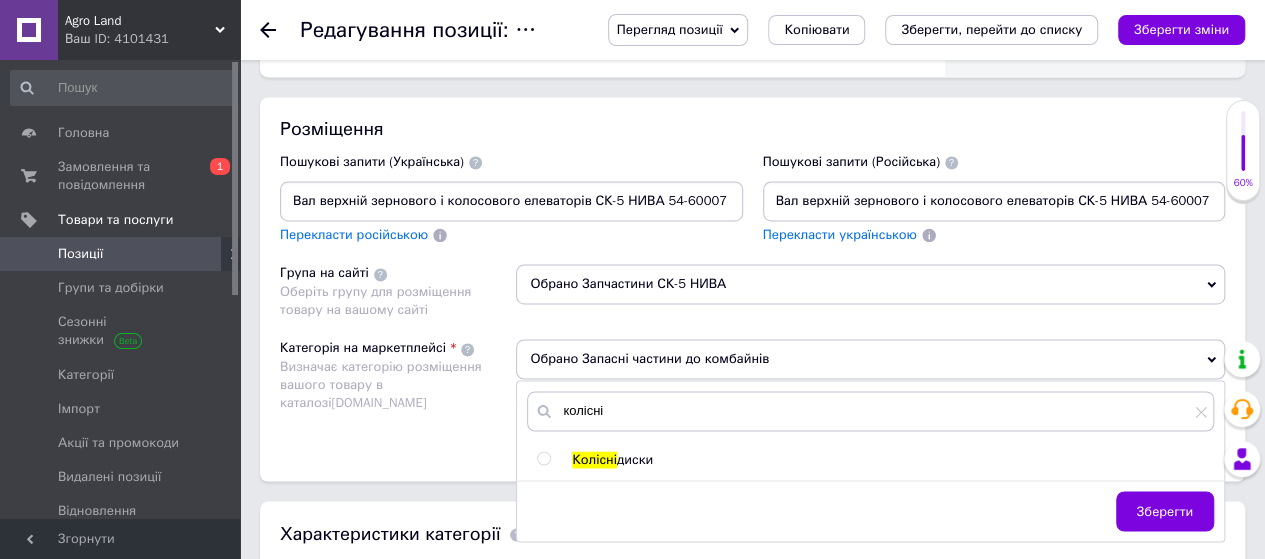 click at bounding box center (547, 460) 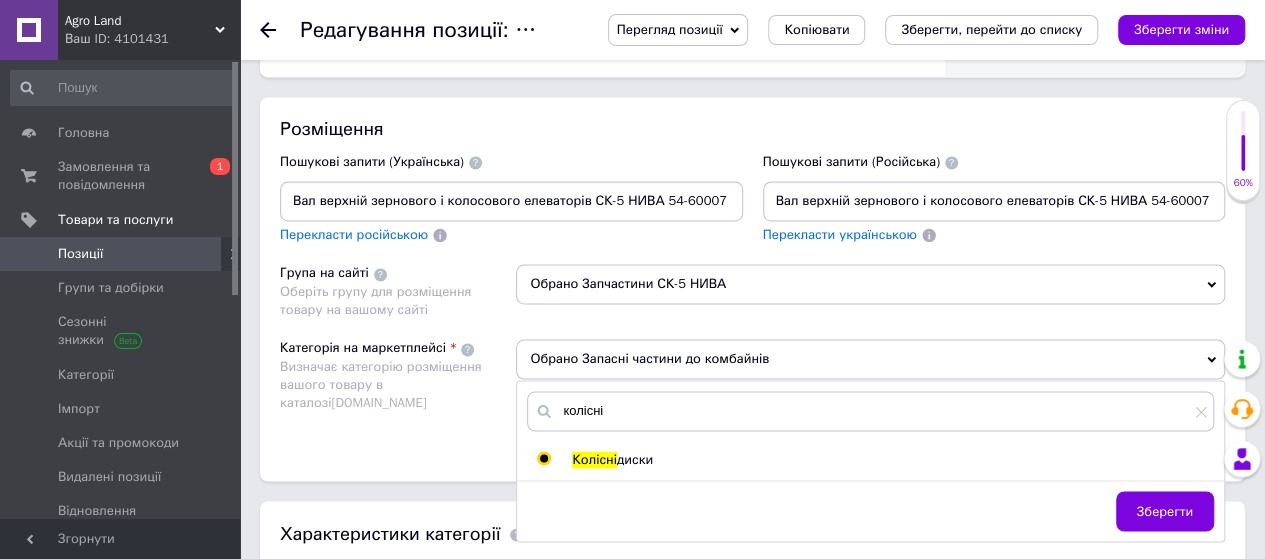 radio on "true" 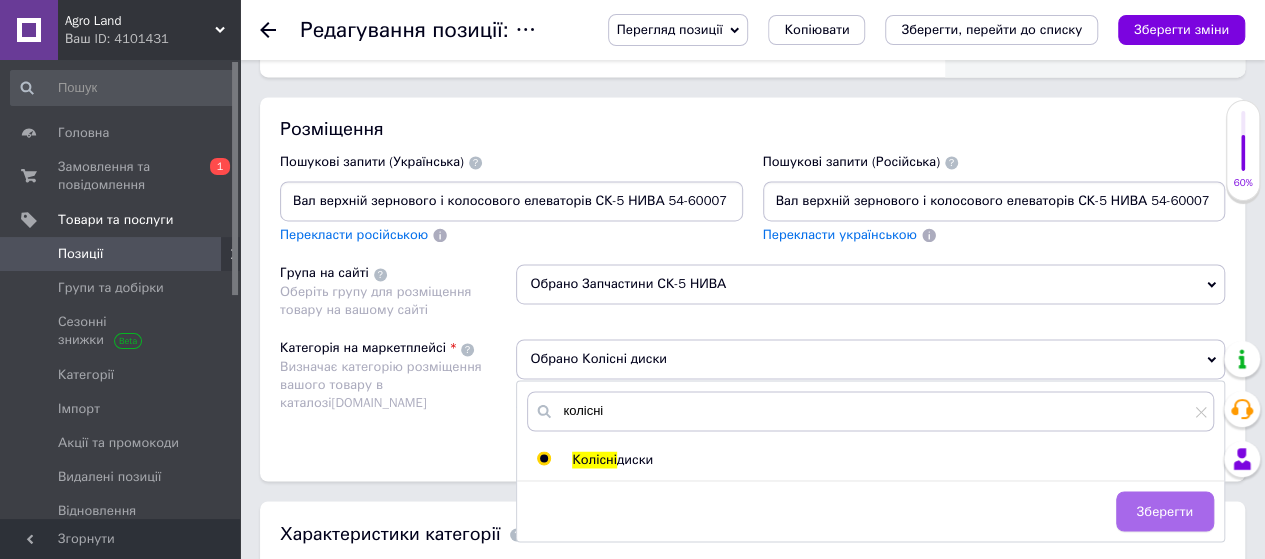 click on "Зберегти" at bounding box center [1165, 511] 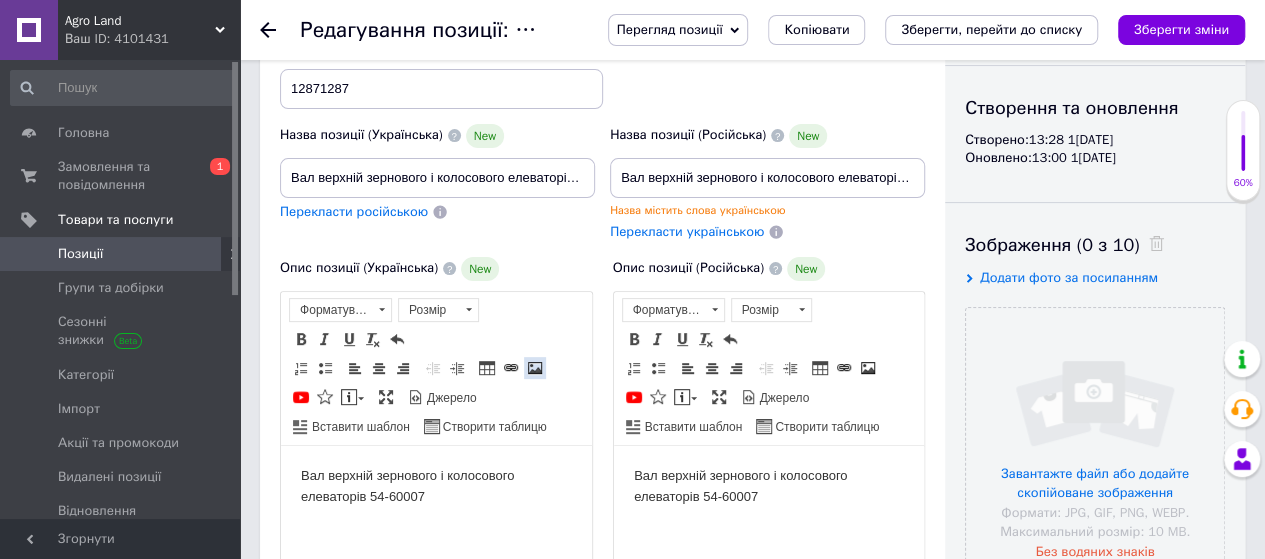 scroll, scrollTop: 300, scrollLeft: 0, axis: vertical 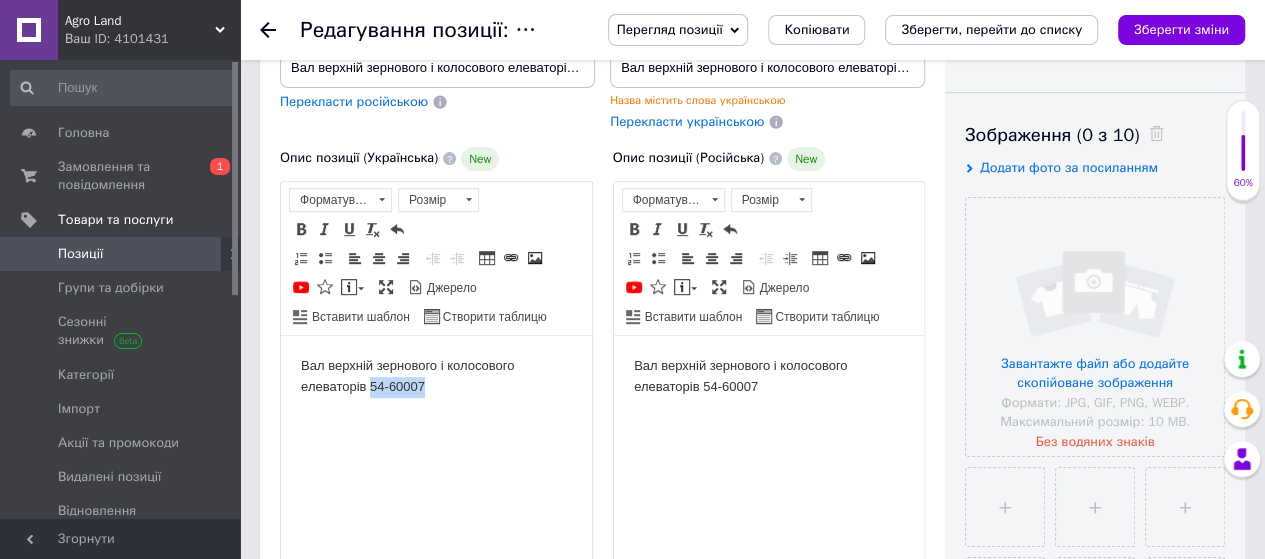 drag, startPoint x: 423, startPoint y: 387, endPoint x: 371, endPoint y: 392, distance: 52.23983 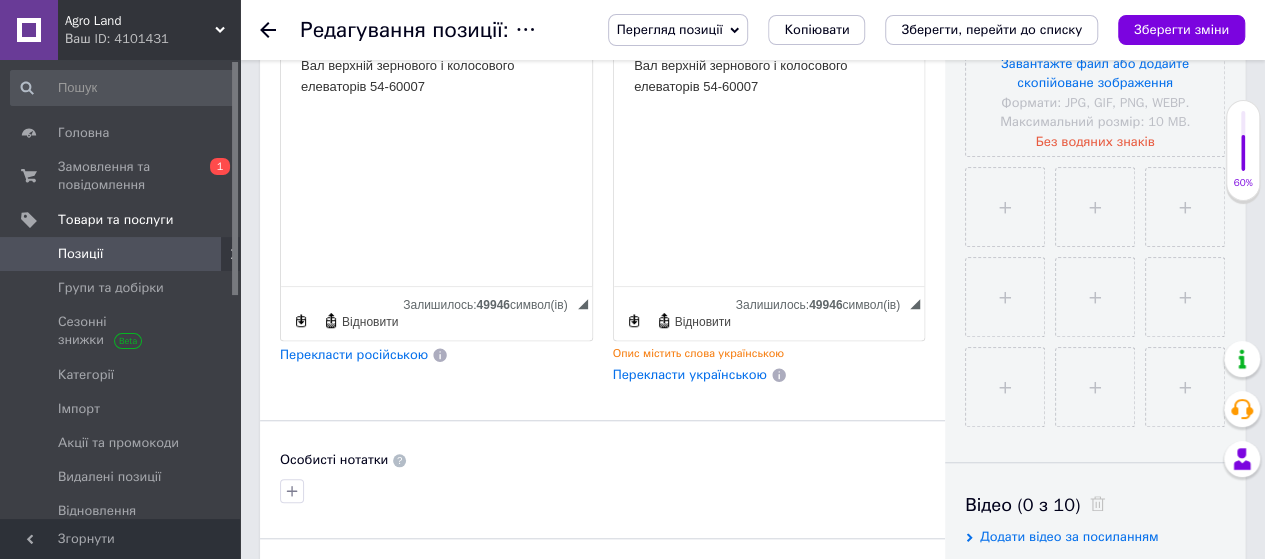 scroll, scrollTop: 300, scrollLeft: 0, axis: vertical 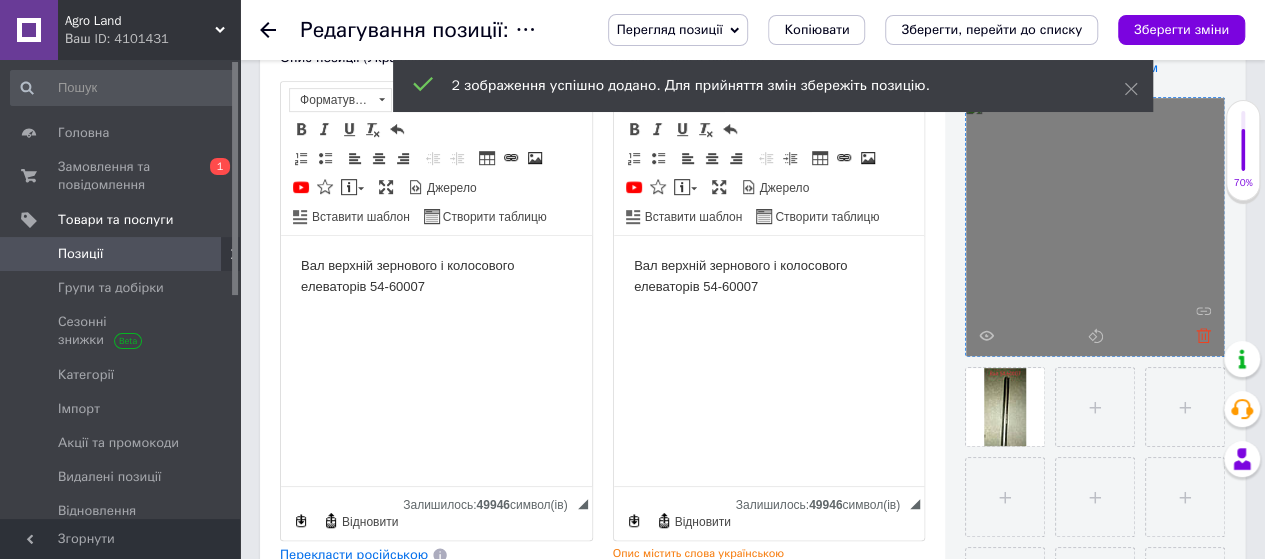 click at bounding box center [1198, 335] 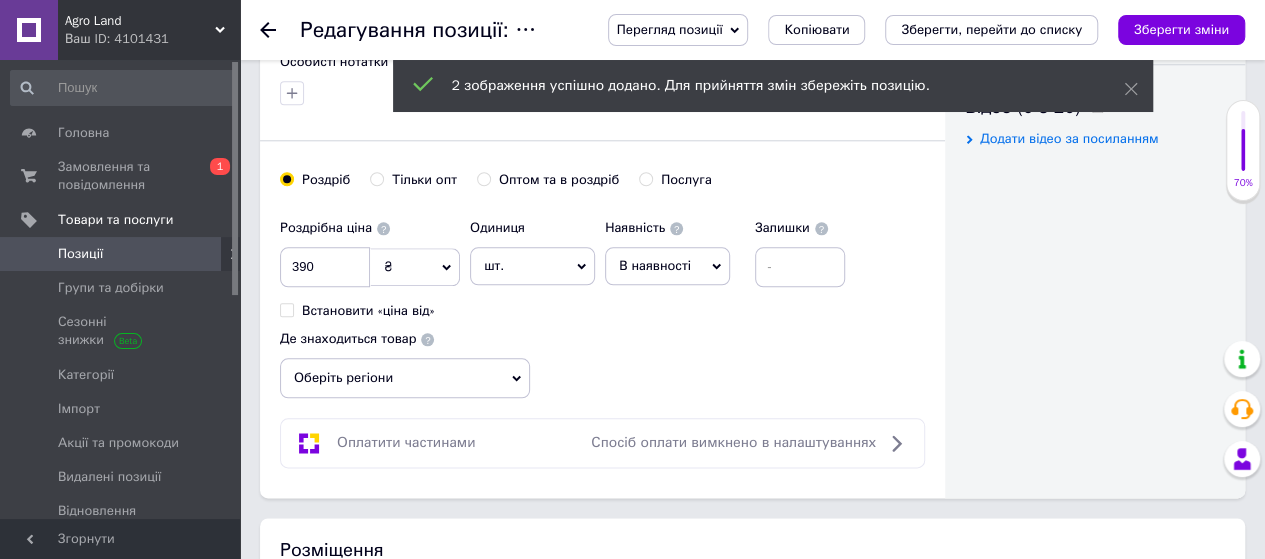 scroll, scrollTop: 1000, scrollLeft: 0, axis: vertical 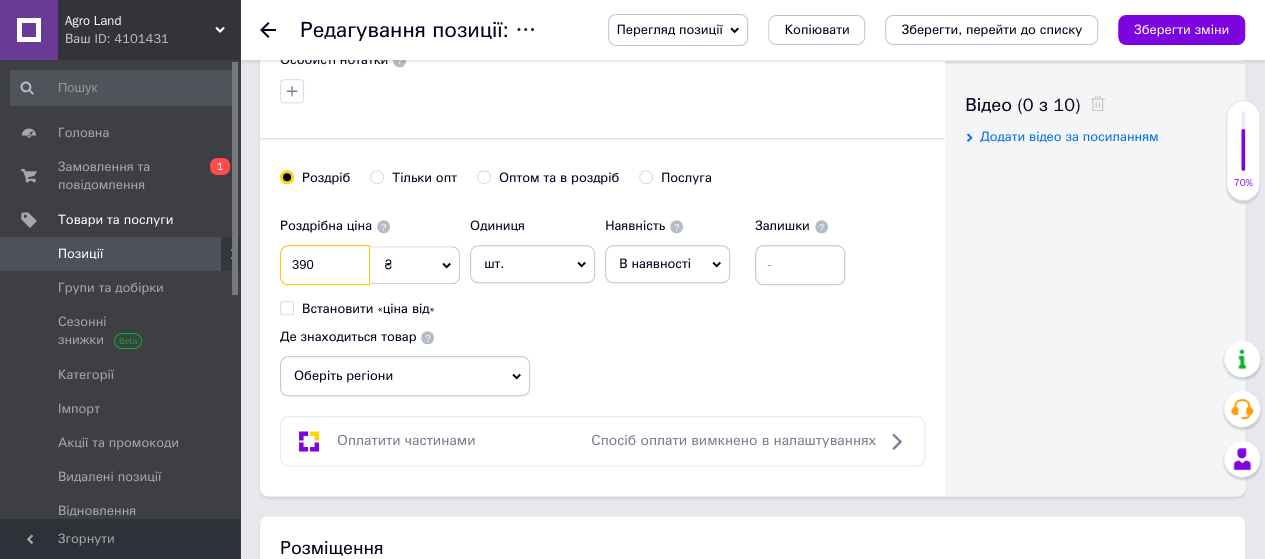 drag, startPoint x: 337, startPoint y: 256, endPoint x: 223, endPoint y: 265, distance: 114.35471 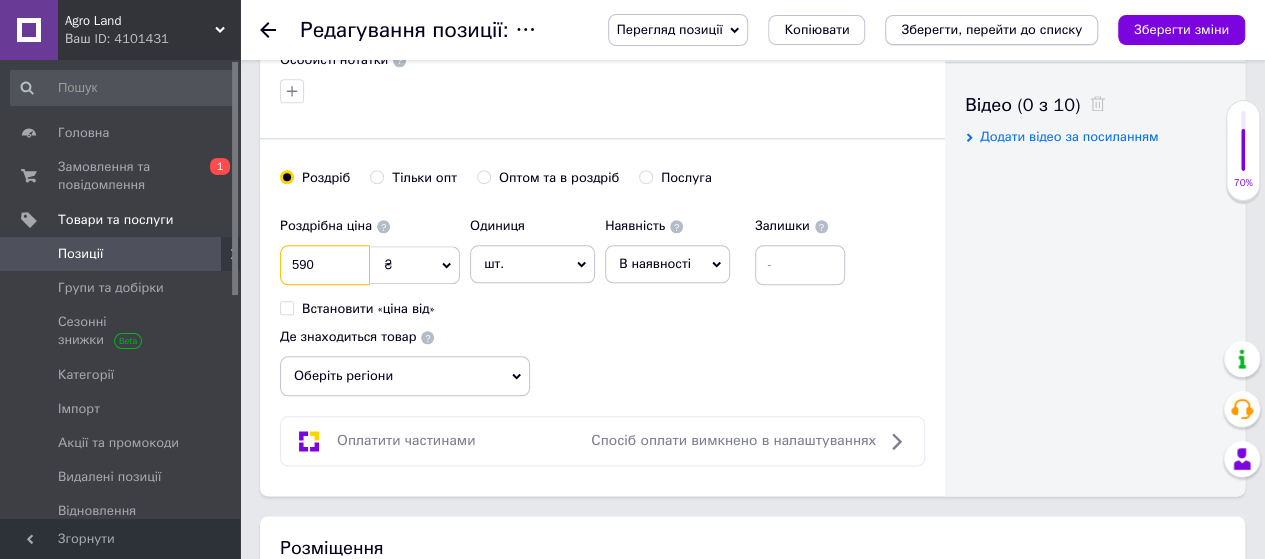 type on "590" 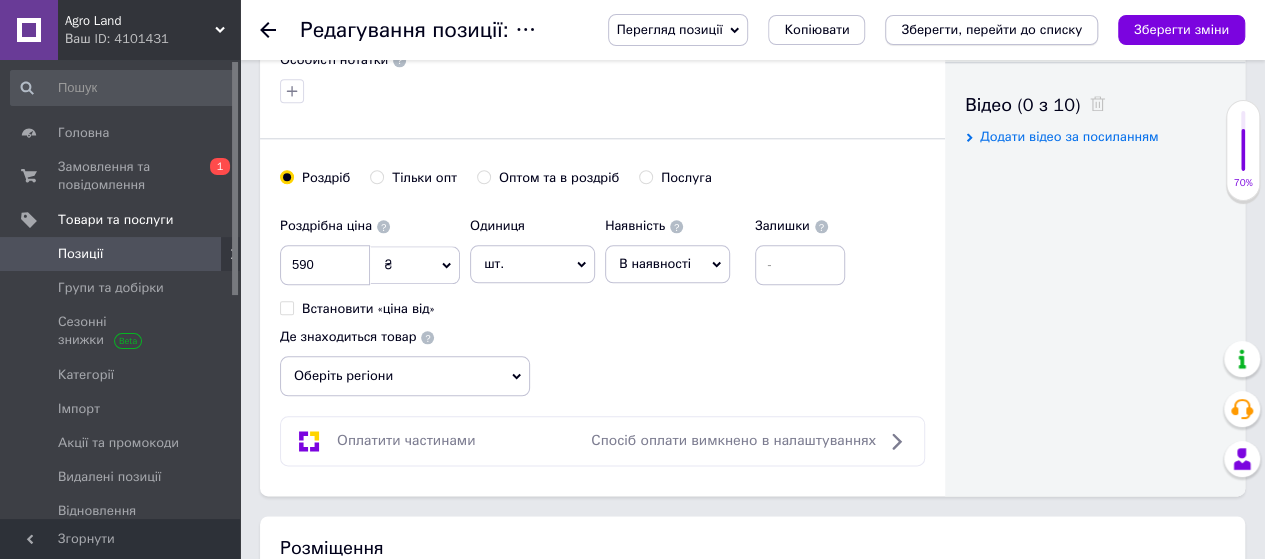 click on "Зберегти, перейти до списку" at bounding box center [991, 29] 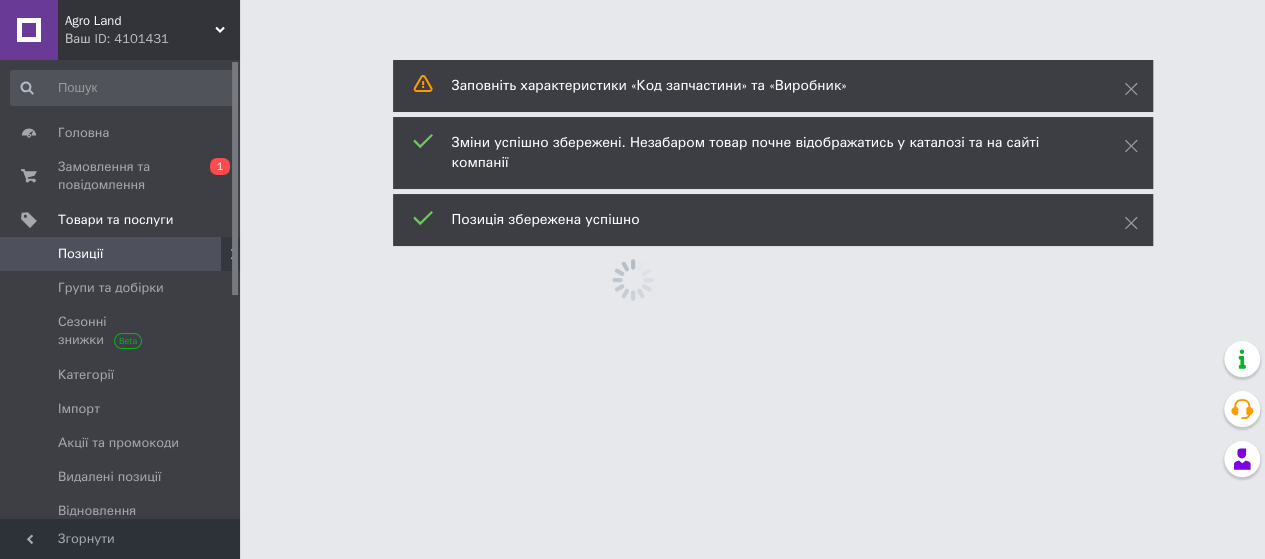 scroll, scrollTop: 0, scrollLeft: 0, axis: both 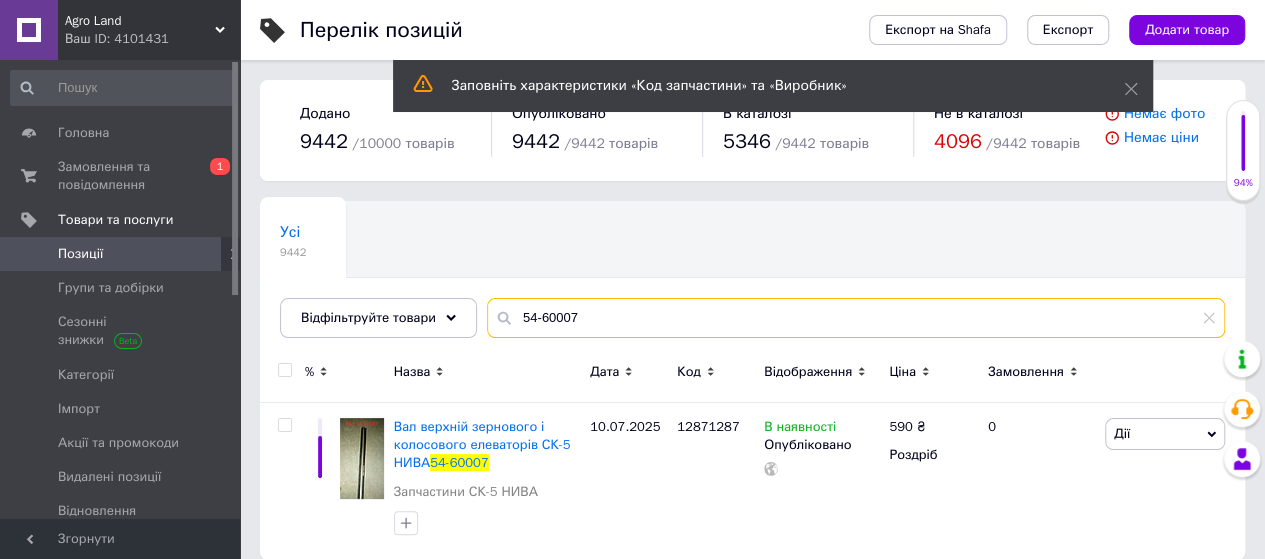 drag, startPoint x: 578, startPoint y: 327, endPoint x: 526, endPoint y: 317, distance: 52.95281 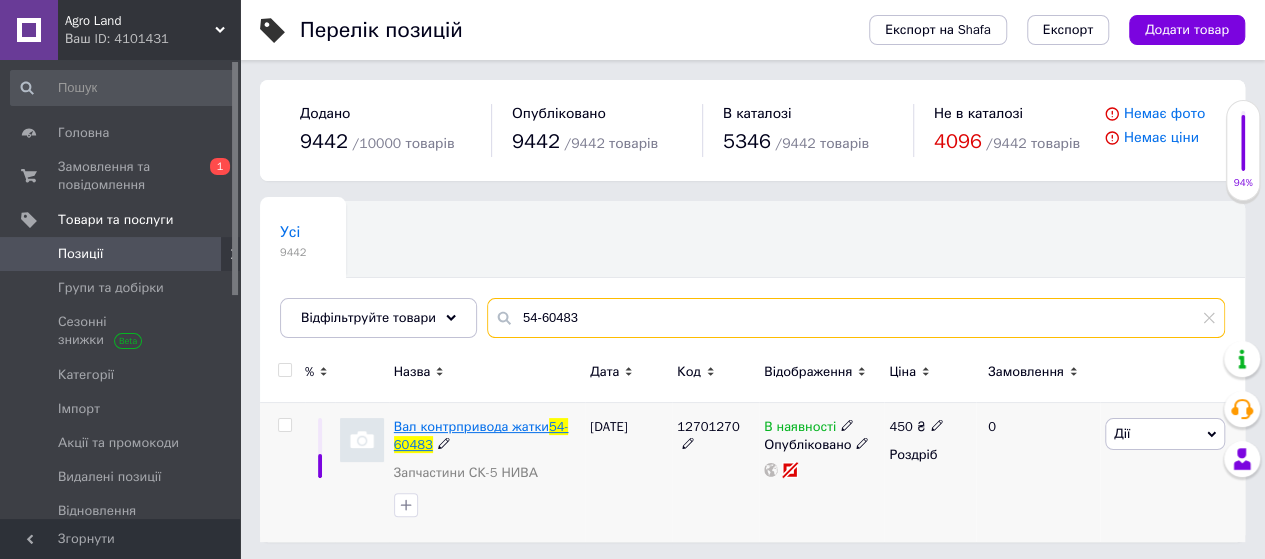 type on "54-60483" 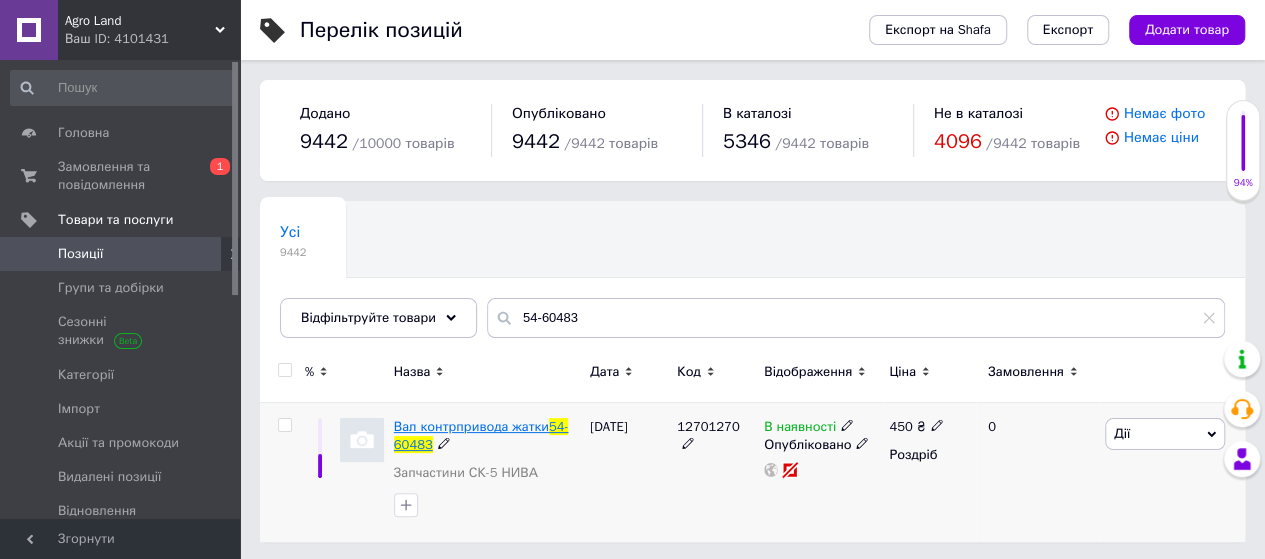 click on "Вал контрпривода жатки" at bounding box center [471, 426] 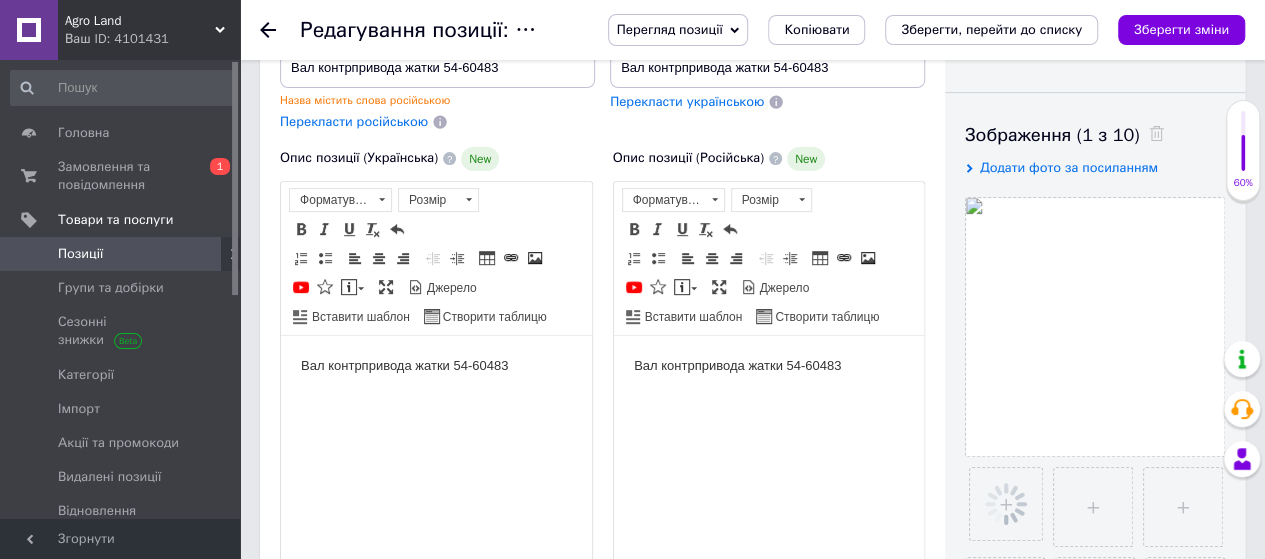 scroll, scrollTop: 0, scrollLeft: 0, axis: both 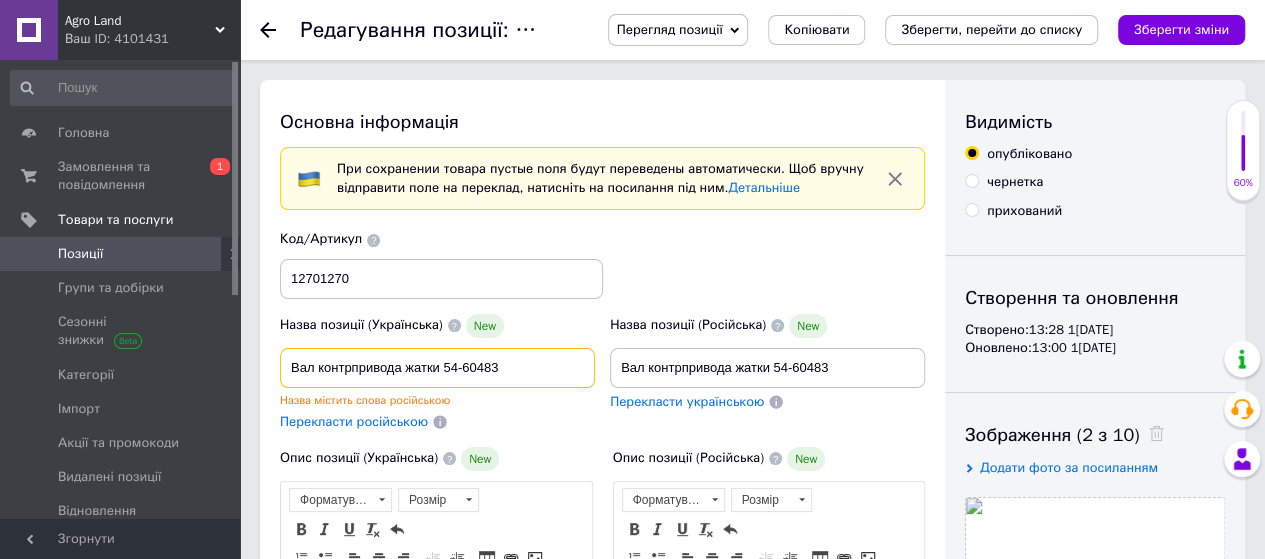 click on "Вал контрпривода жатки 54-60483" at bounding box center [437, 368] 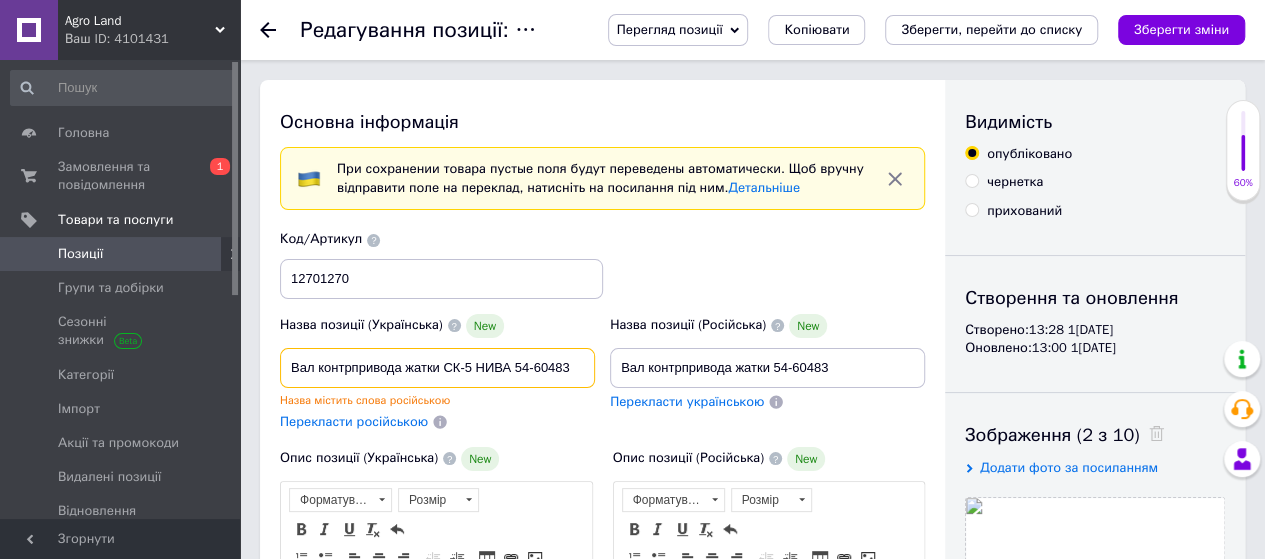 drag, startPoint x: 578, startPoint y: 359, endPoint x: 513, endPoint y: 373, distance: 66.4906 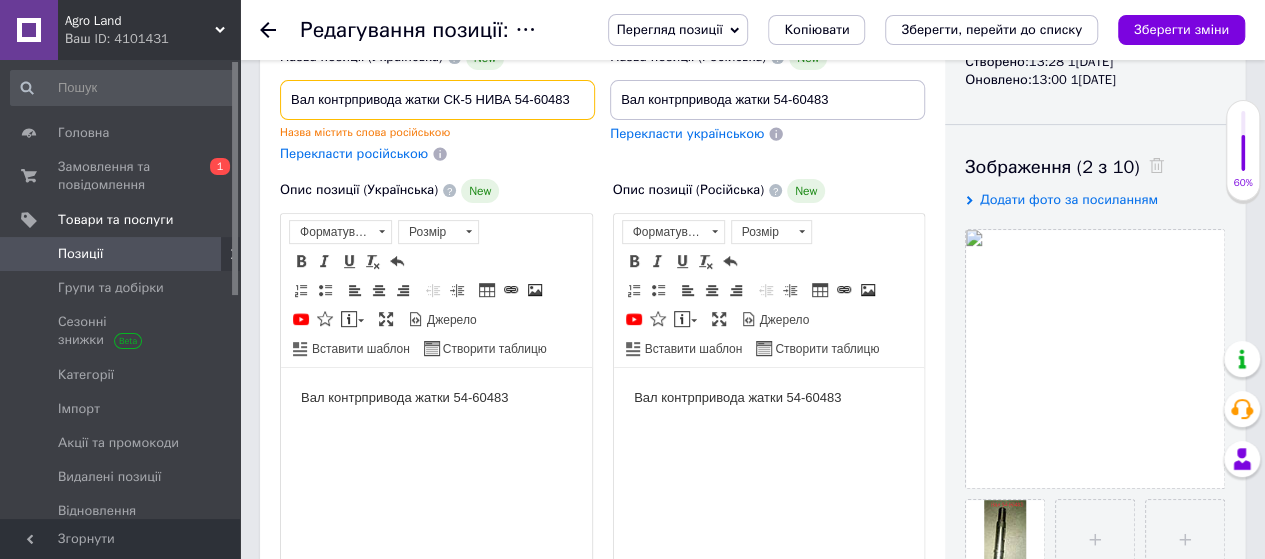 scroll, scrollTop: 500, scrollLeft: 0, axis: vertical 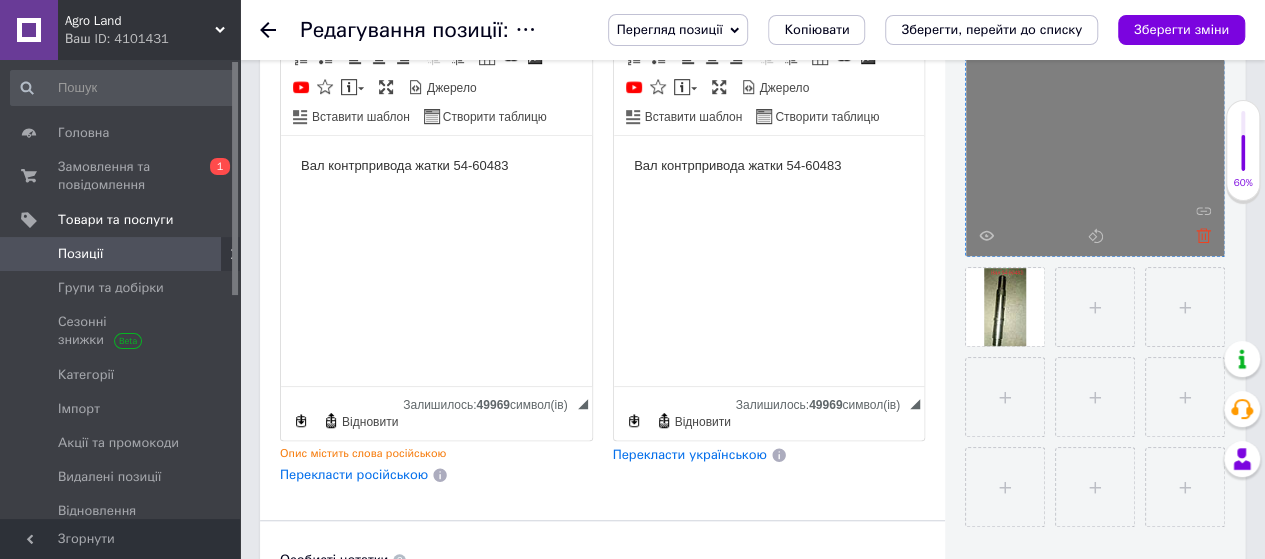 click 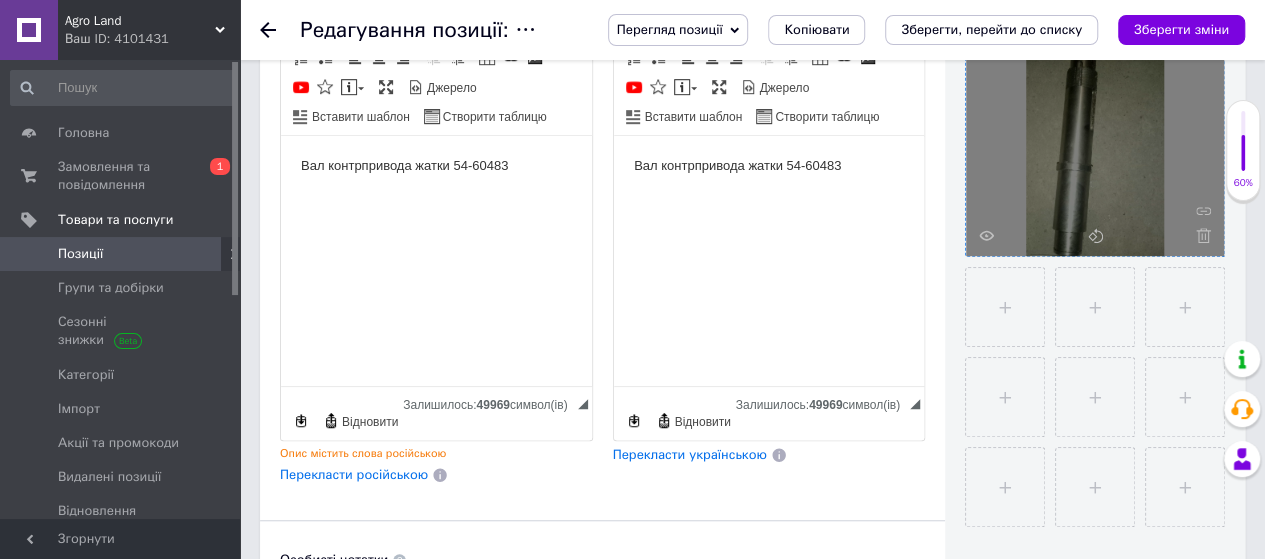 scroll, scrollTop: 800, scrollLeft: 0, axis: vertical 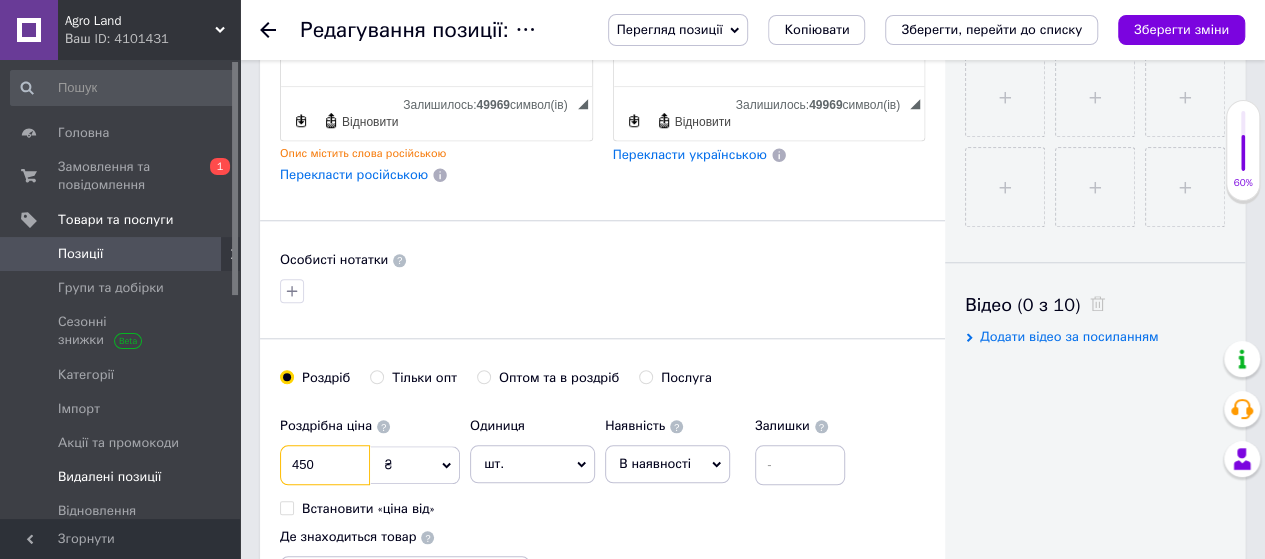 drag, startPoint x: 308, startPoint y: 461, endPoint x: 80, endPoint y: 442, distance: 228.7903 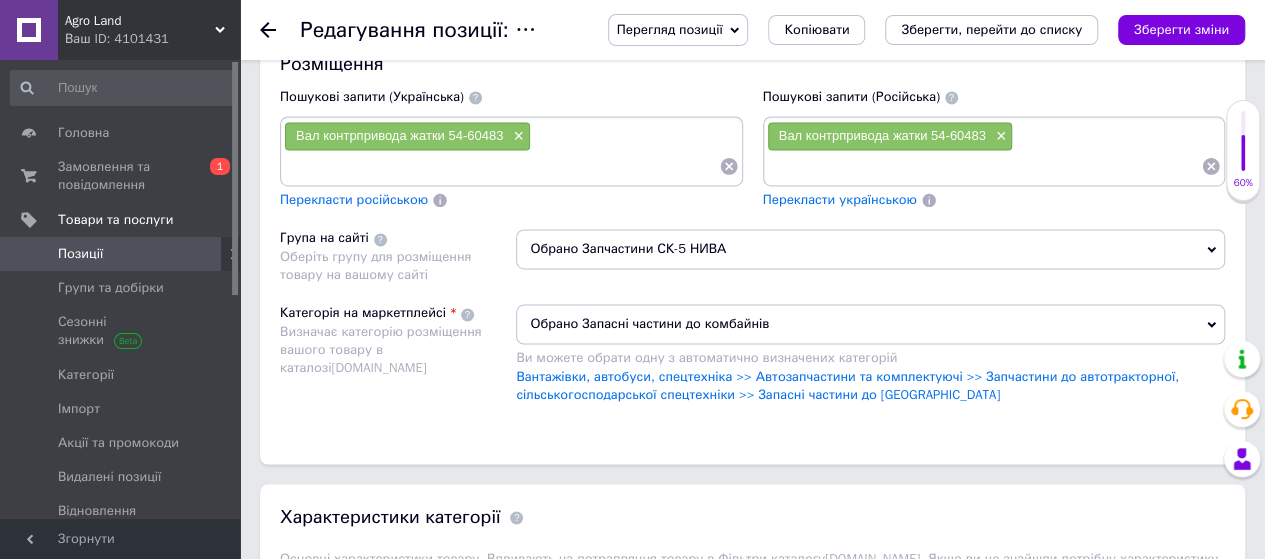 scroll, scrollTop: 1600, scrollLeft: 0, axis: vertical 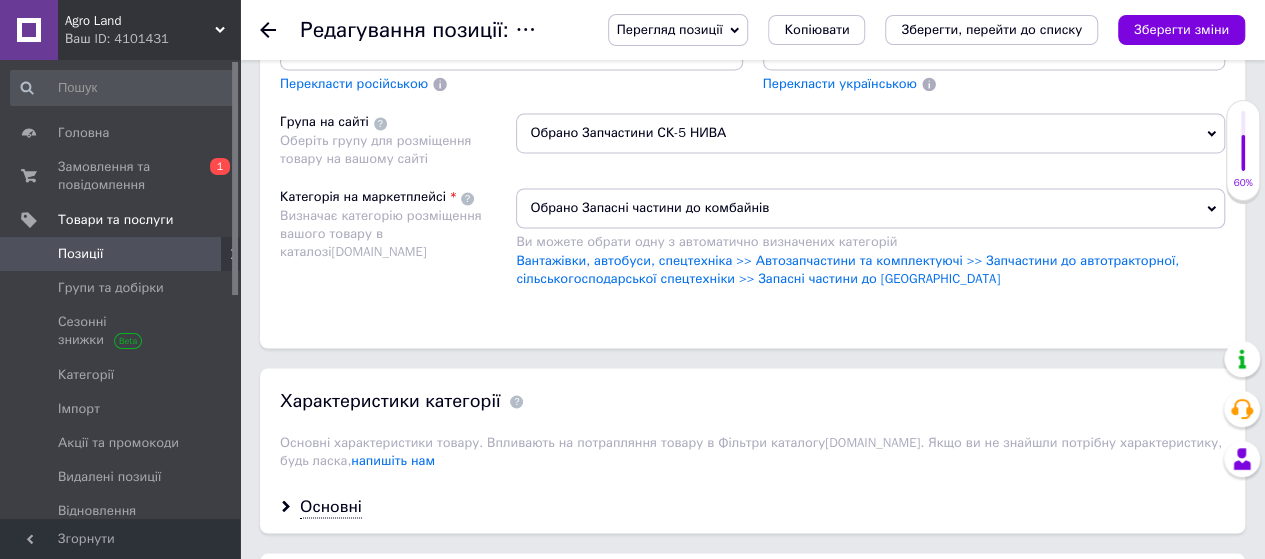 type on "690" 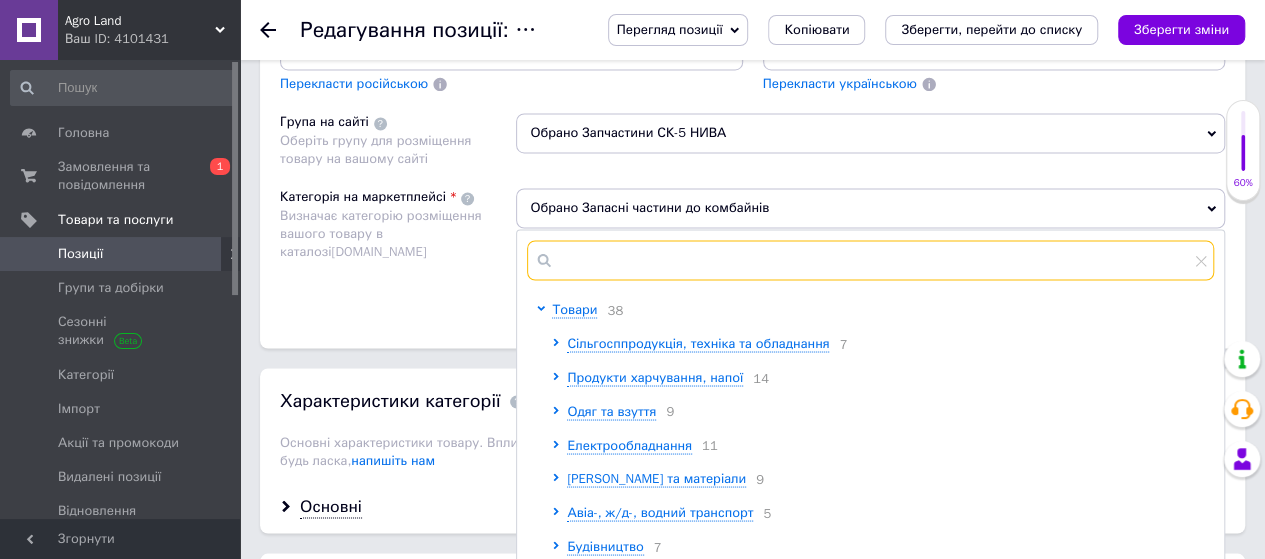 click at bounding box center (870, 260) 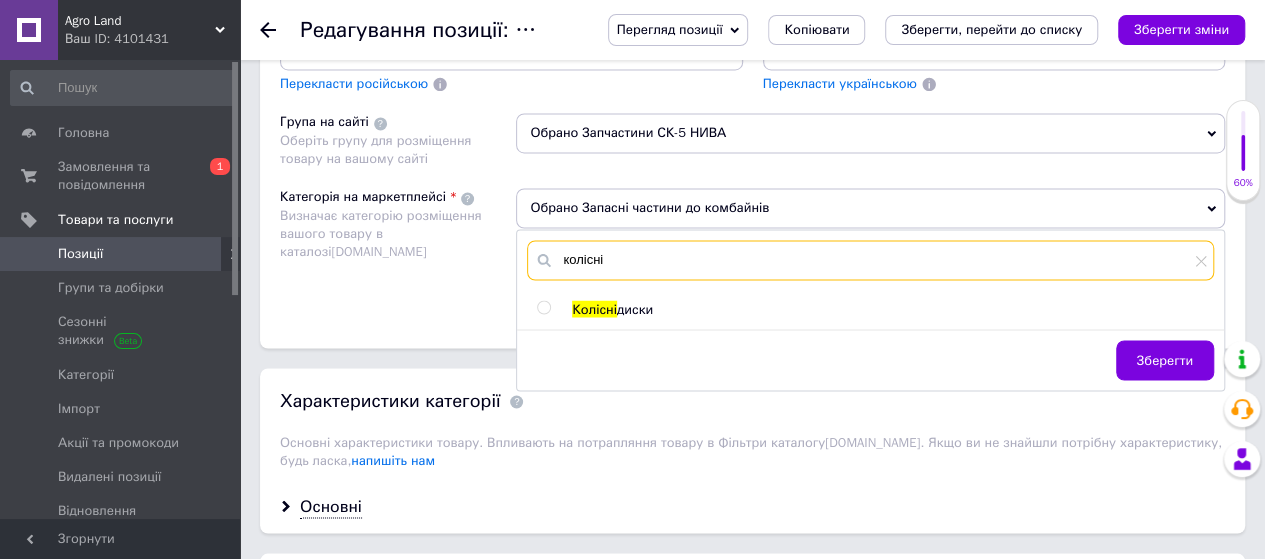 type on "колісні" 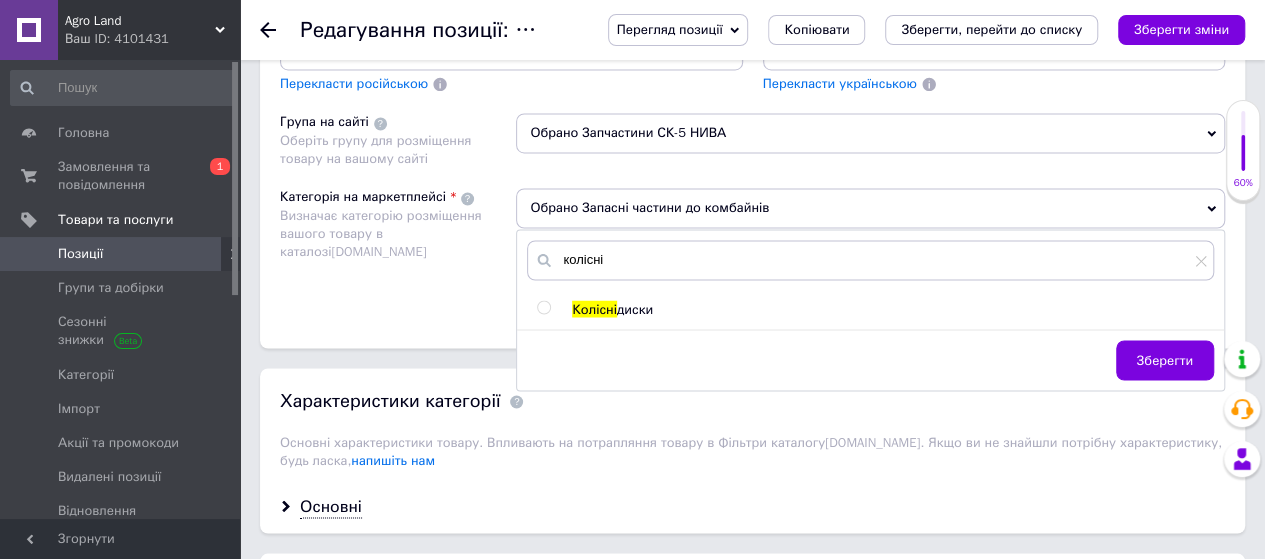 click at bounding box center (543, 307) 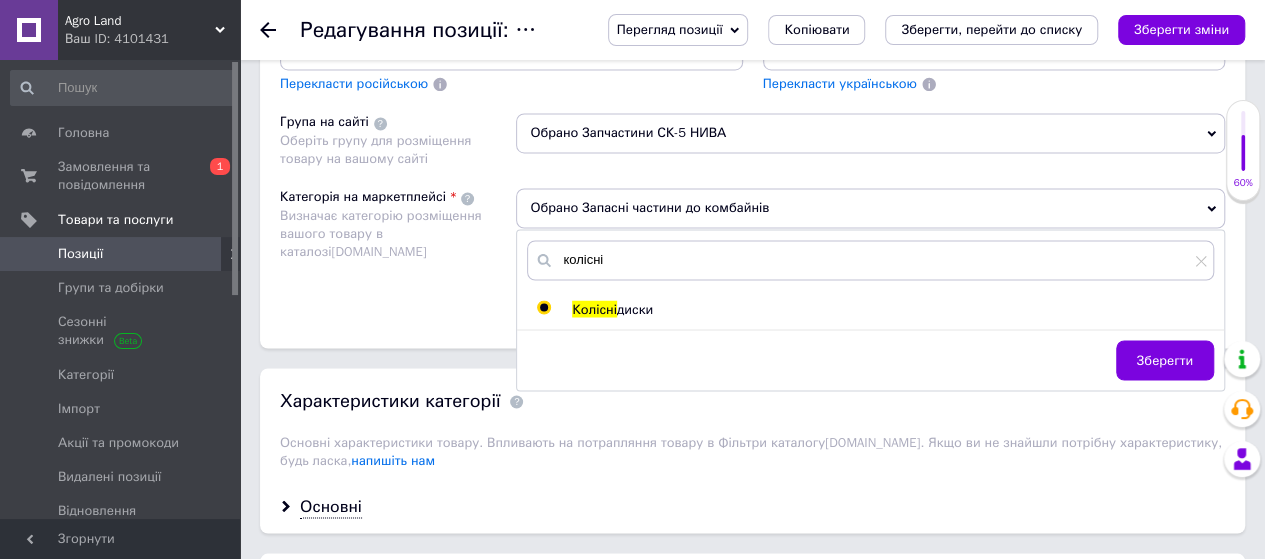 radio on "true" 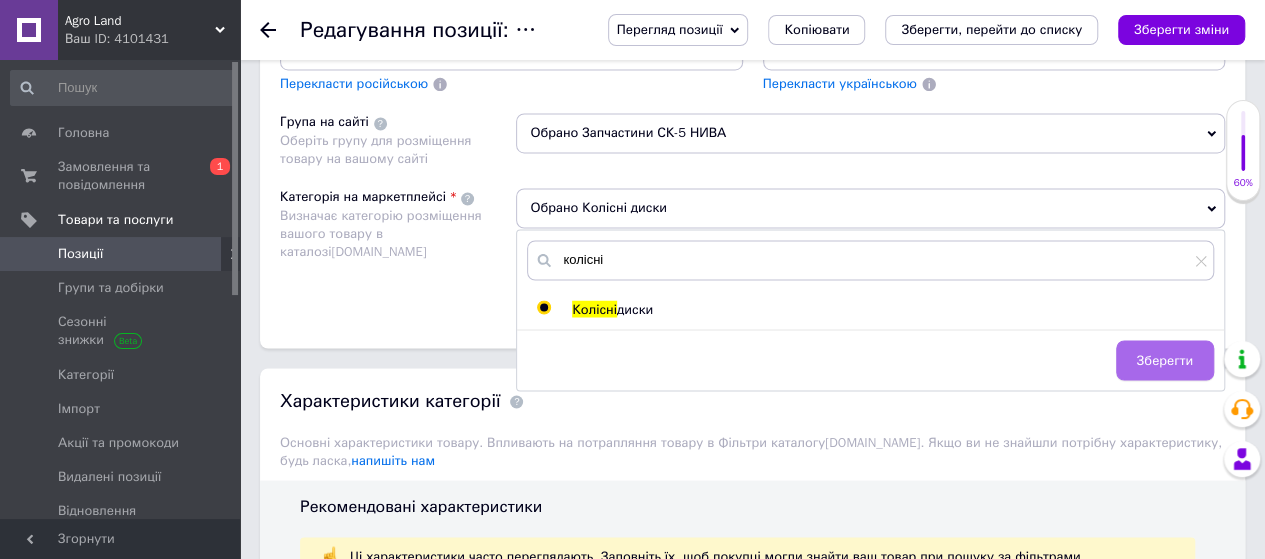 click on "Зберегти" at bounding box center [1165, 360] 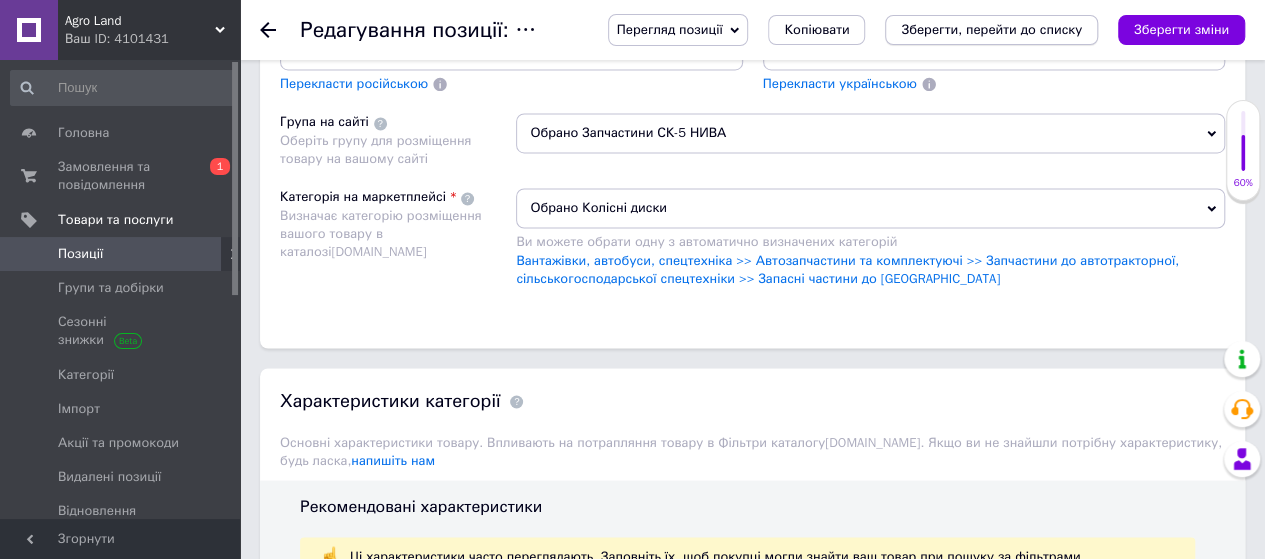 click on "Зберегти, перейти до списку" at bounding box center [991, 30] 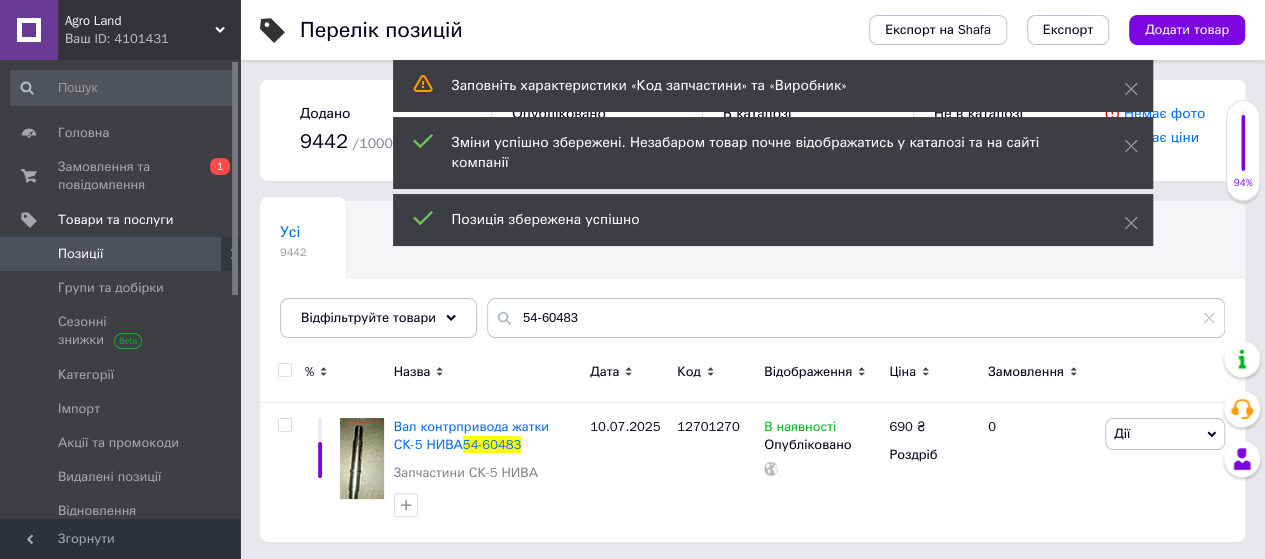 scroll, scrollTop: 1, scrollLeft: 0, axis: vertical 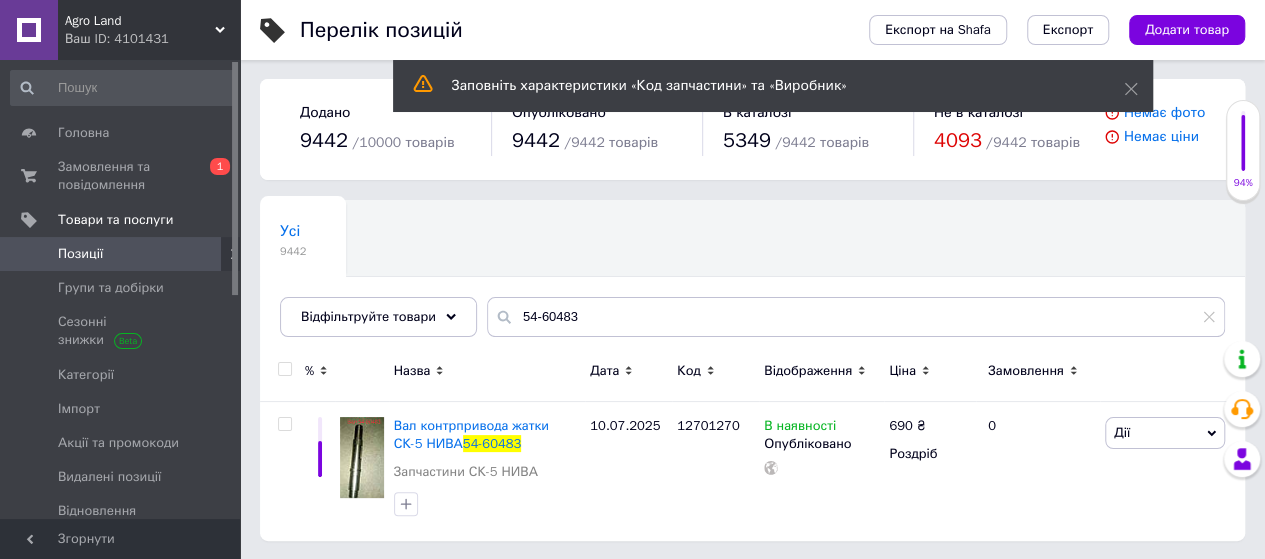 click on "Заповніть характеристики «Код запчастини» та «Виробник»" at bounding box center [773, 86] 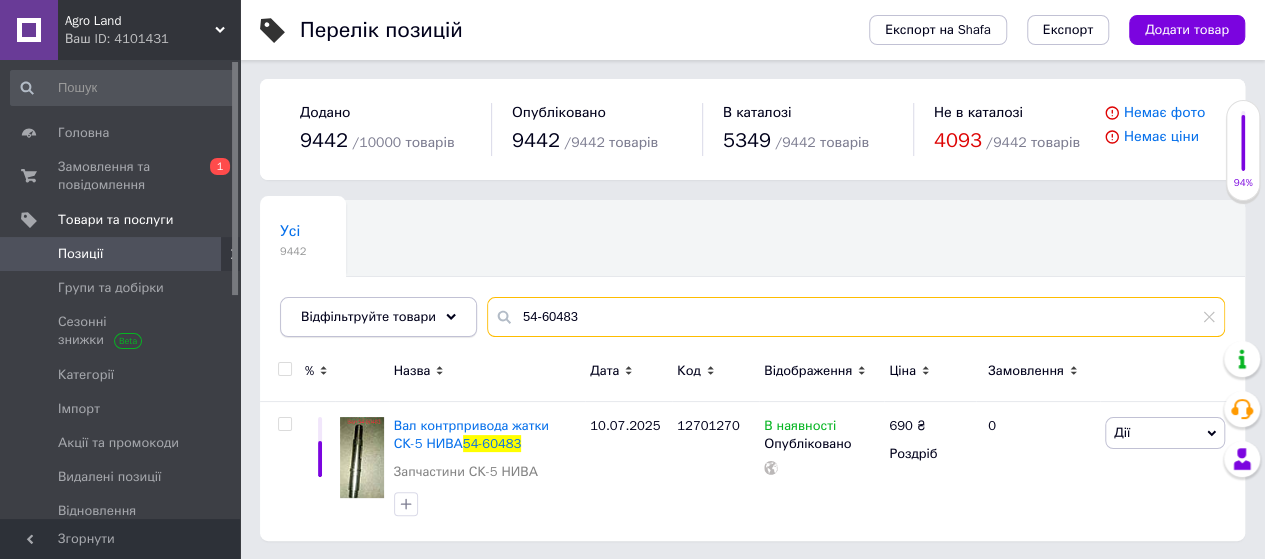 drag, startPoint x: 620, startPoint y: 322, endPoint x: 441, endPoint y: 321, distance: 179.00279 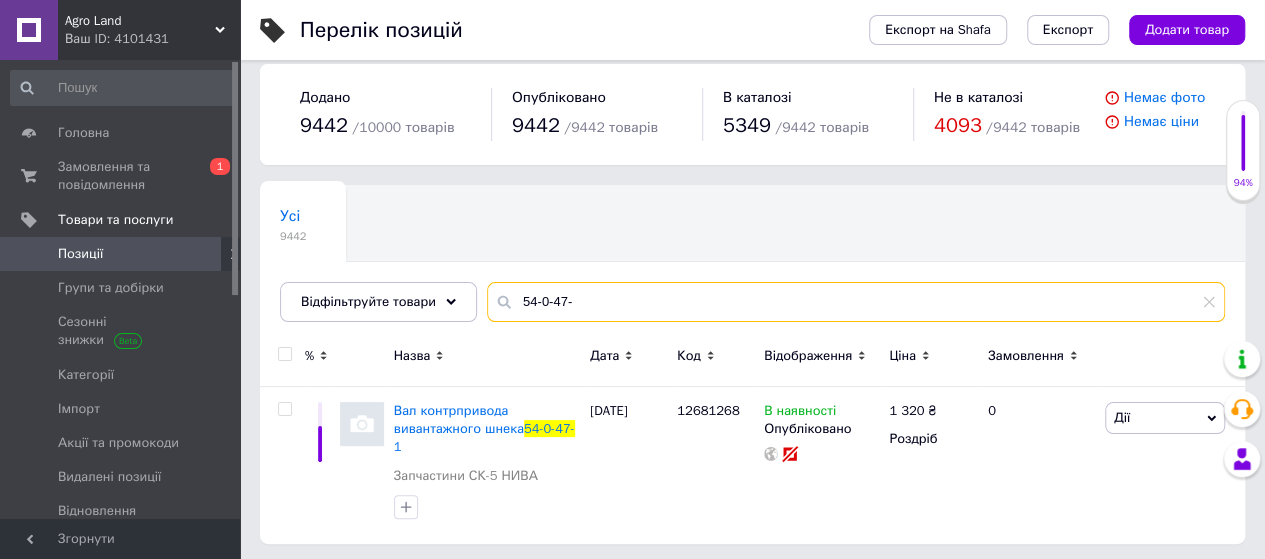 scroll, scrollTop: 19, scrollLeft: 0, axis: vertical 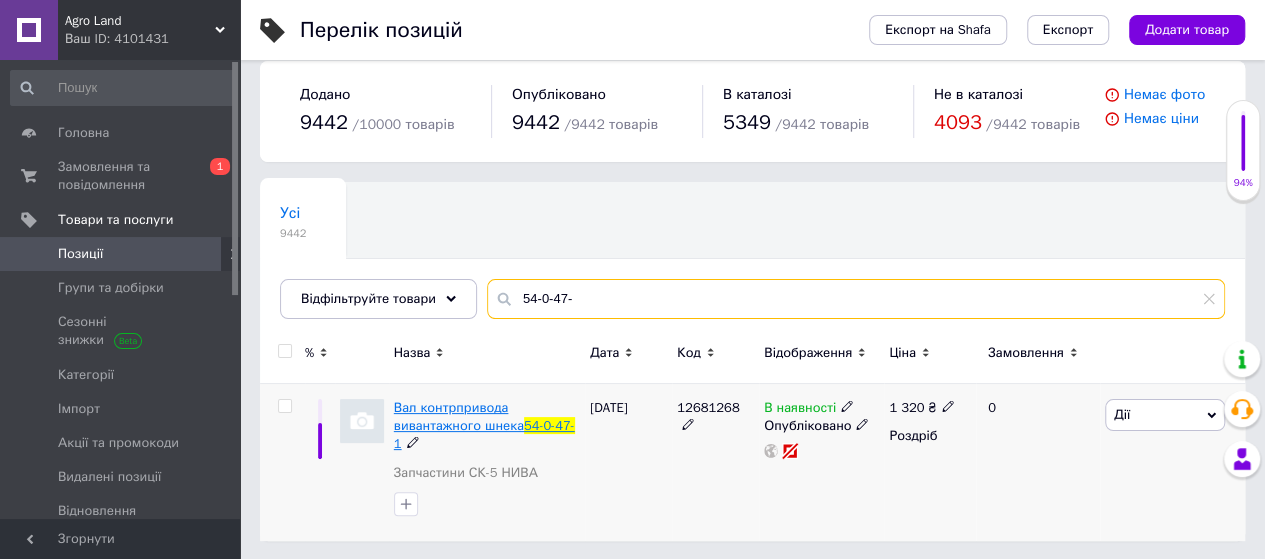 type on "54-0-47-" 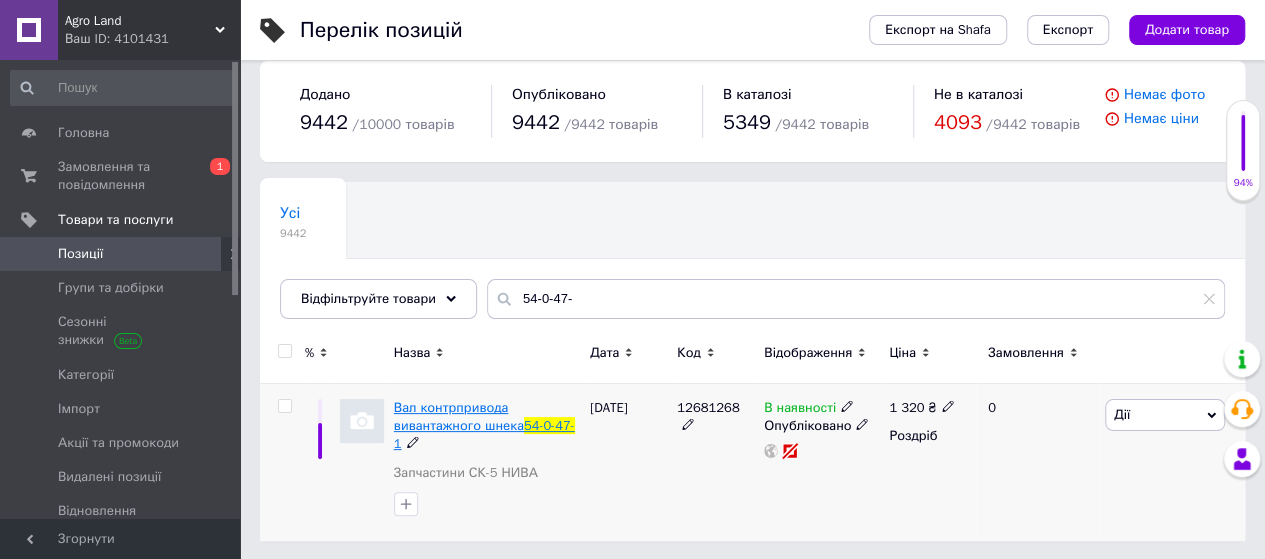 click on "Вал контрпривода вивантажного шнека" at bounding box center (459, 416) 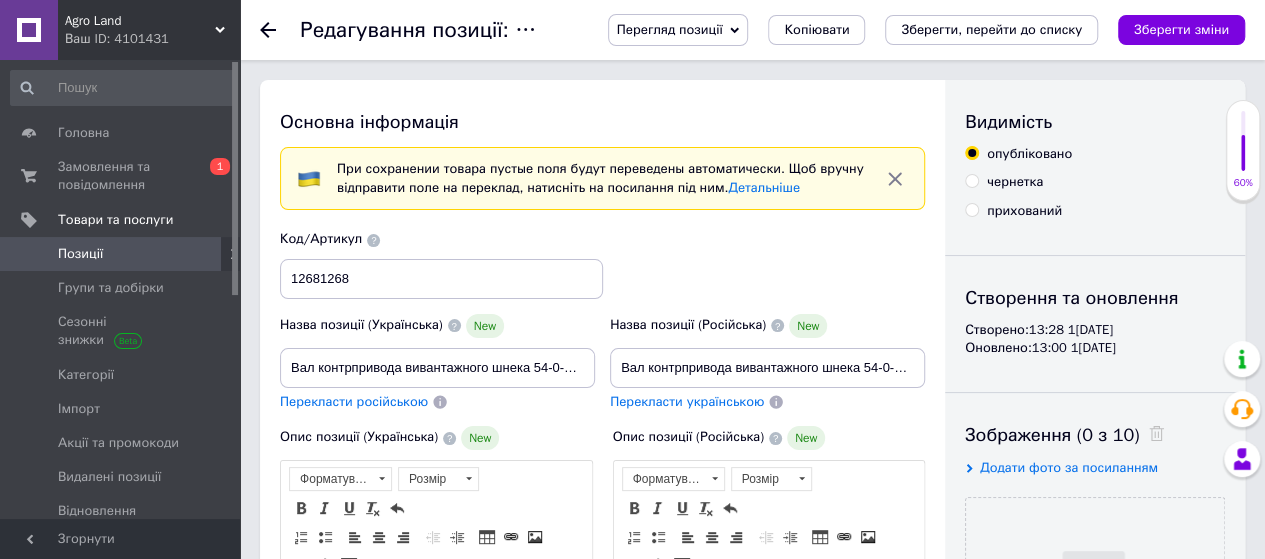 scroll, scrollTop: 0, scrollLeft: 0, axis: both 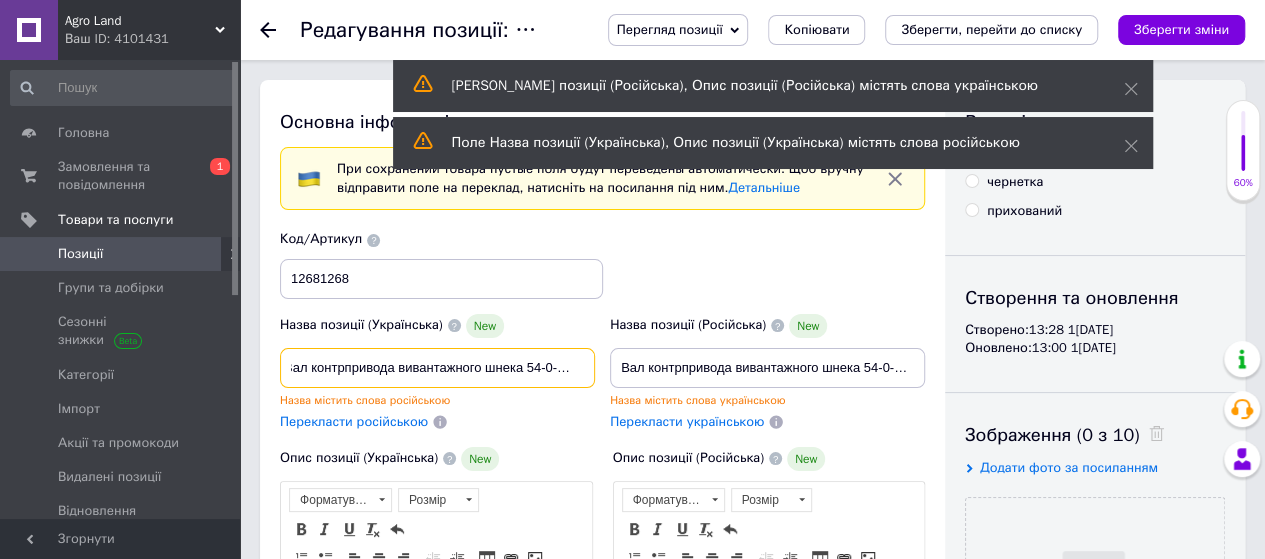 drag, startPoint x: 536, startPoint y: 363, endPoint x: 585, endPoint y: 365, distance: 49.0408 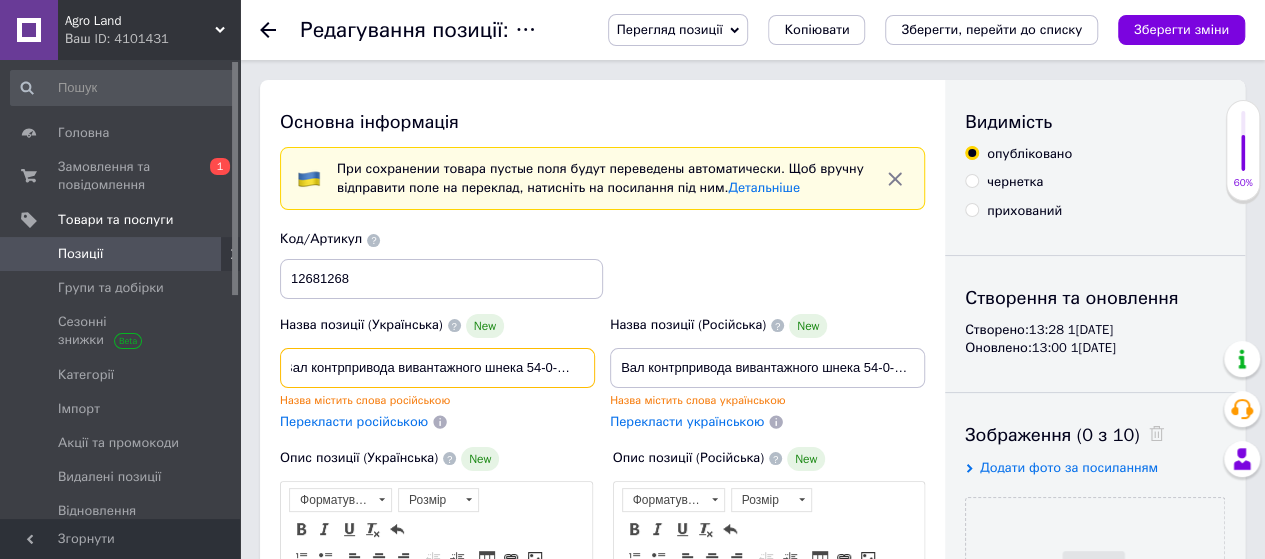 scroll, scrollTop: 0, scrollLeft: 0, axis: both 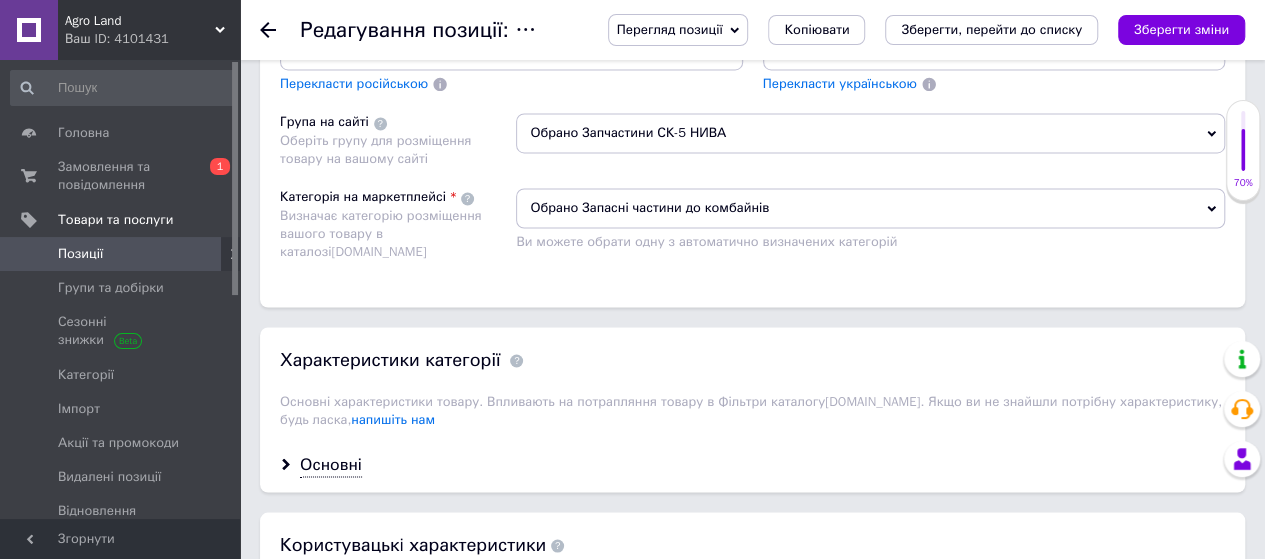 click on "Обрано Запасні частини до комбайнів" at bounding box center [870, 208] 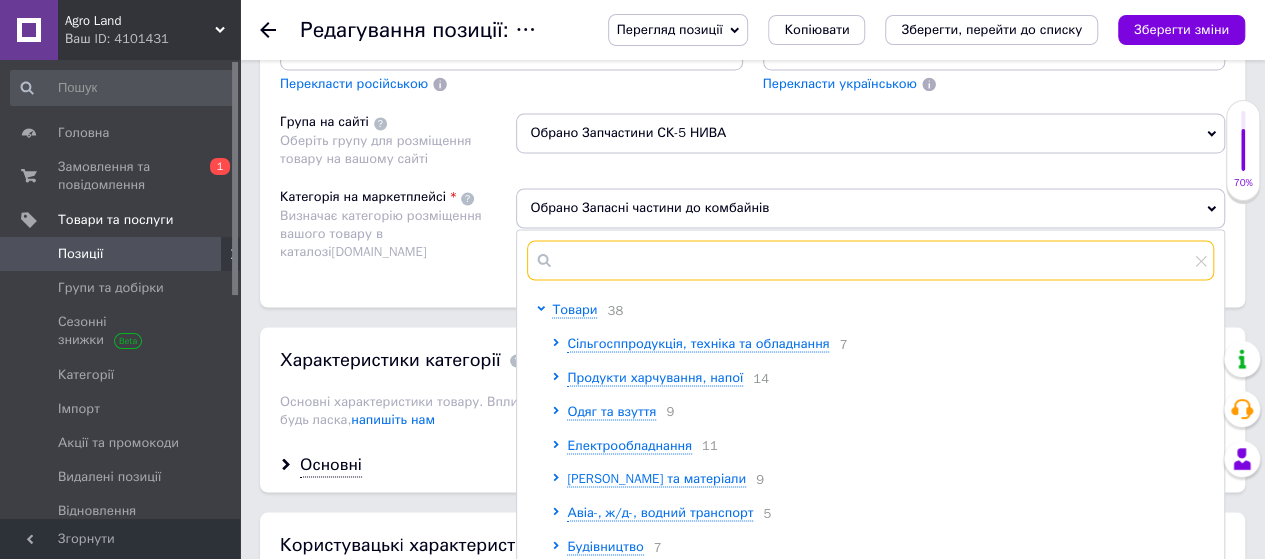 click at bounding box center [870, 260] 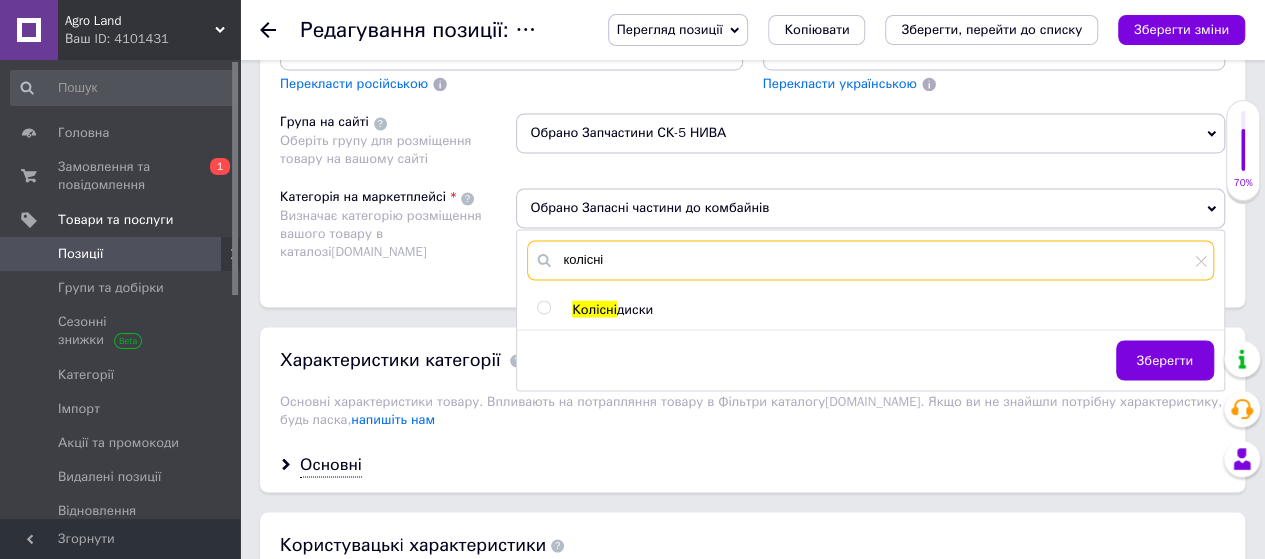 type on "колісні" 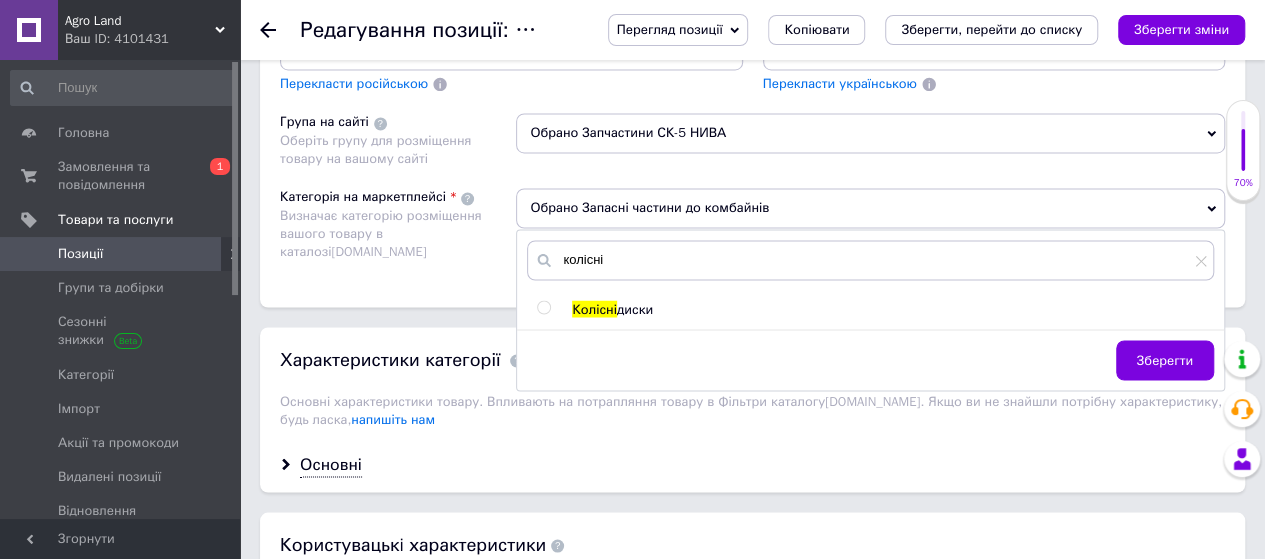 click at bounding box center (543, 307) 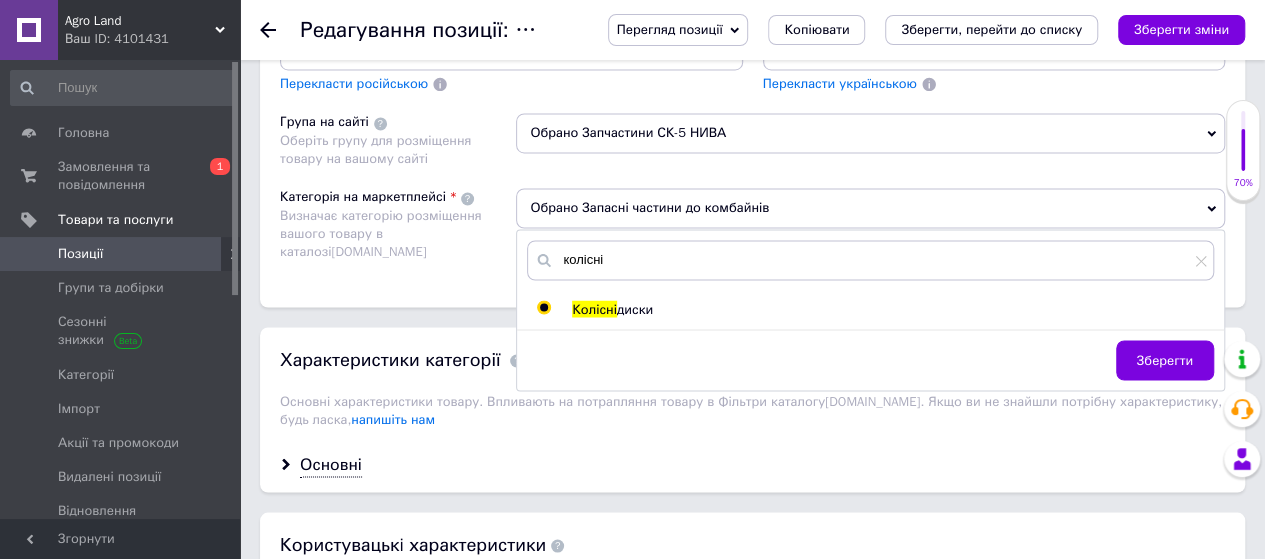 radio on "true" 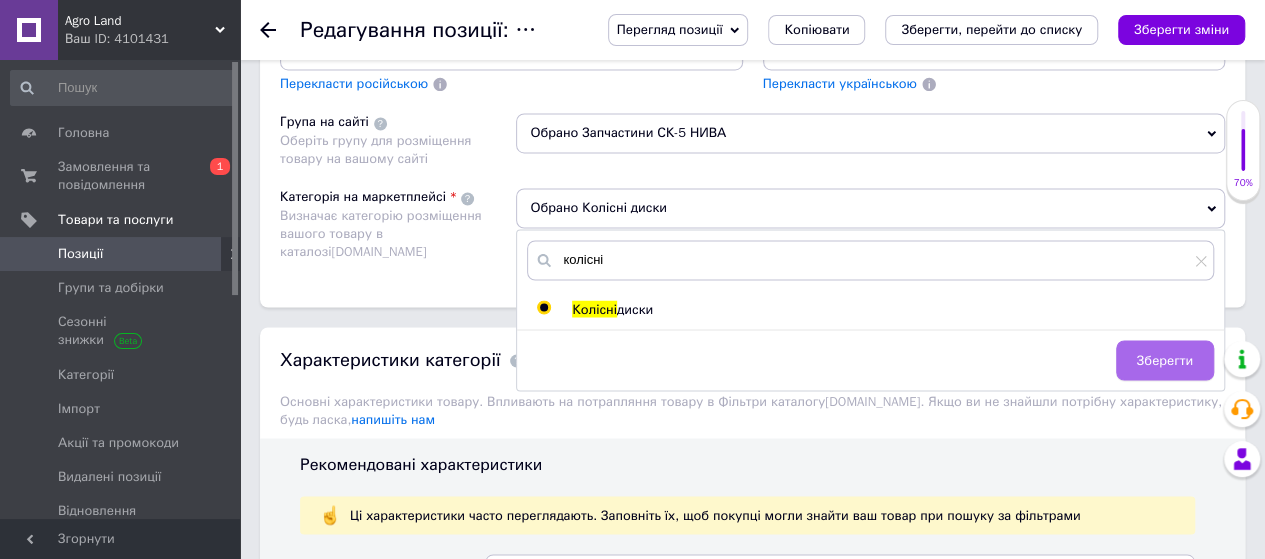 click on "Зберегти" at bounding box center [1165, 360] 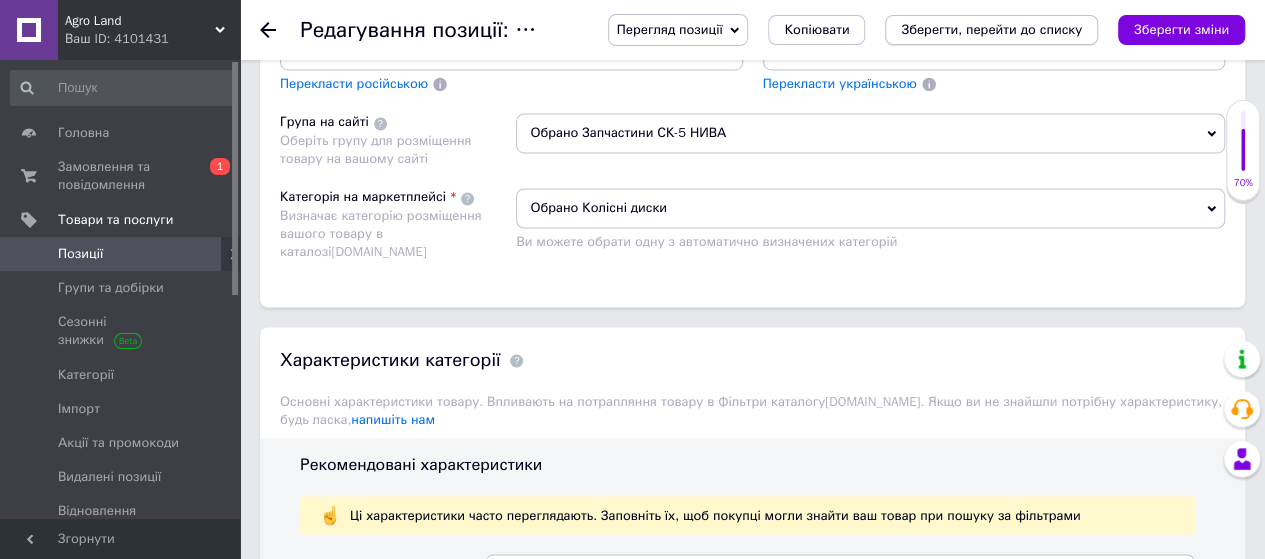 click on "Зберегти, перейти до списку" at bounding box center [991, 29] 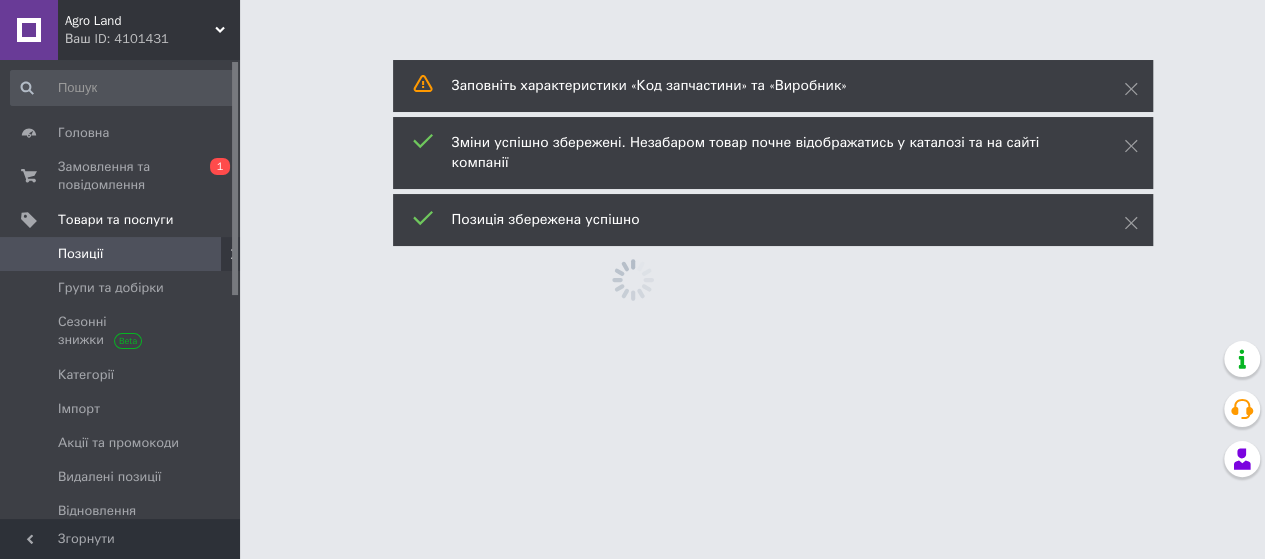 scroll, scrollTop: 0, scrollLeft: 0, axis: both 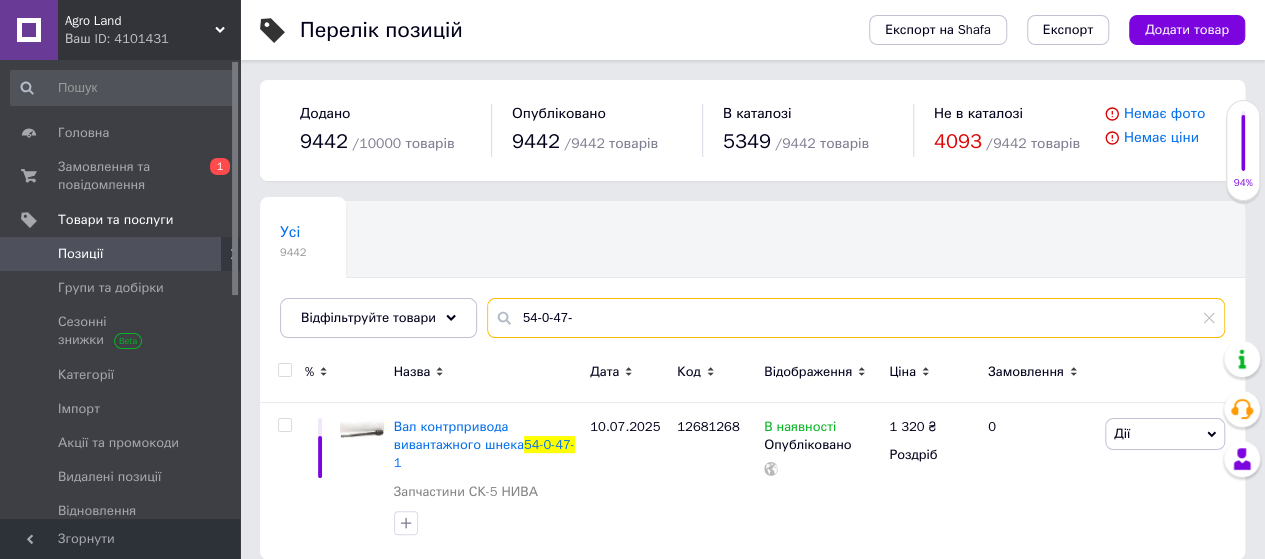 drag, startPoint x: 629, startPoint y: 323, endPoint x: 510, endPoint y: 329, distance: 119.15116 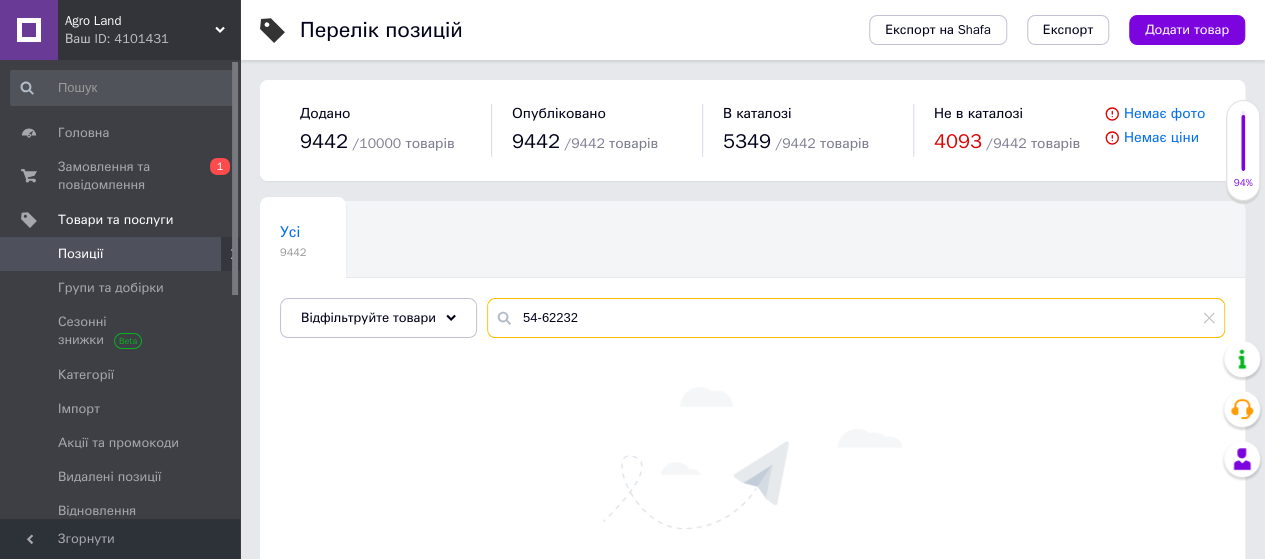 click on "54-62232" at bounding box center [856, 318] 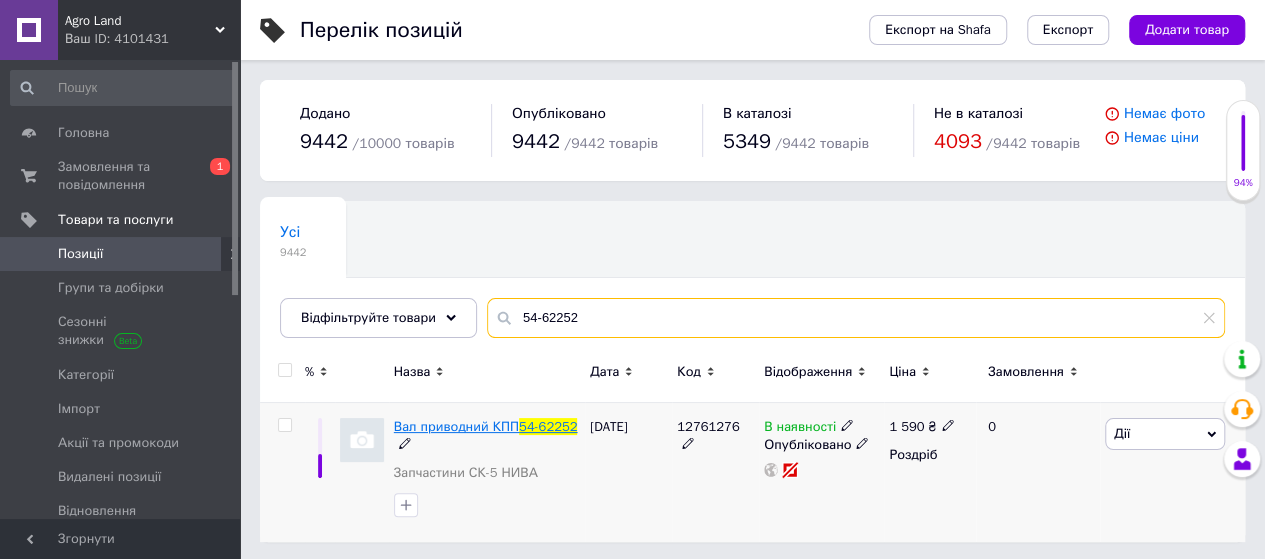 type on "54-62252" 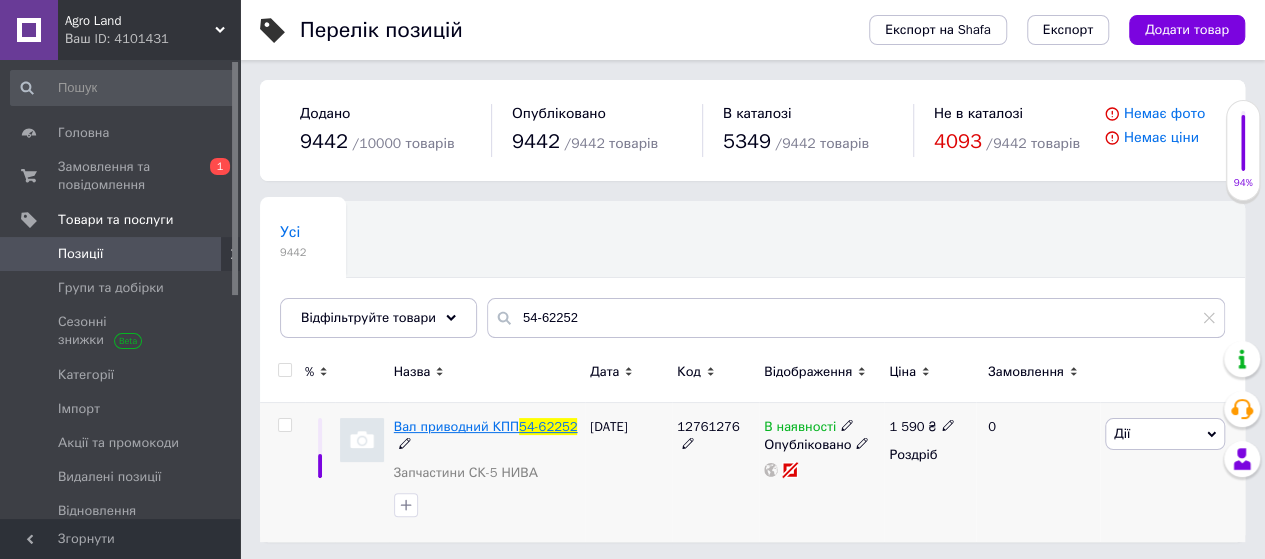 click on "Вал приводний КПП" at bounding box center (456, 426) 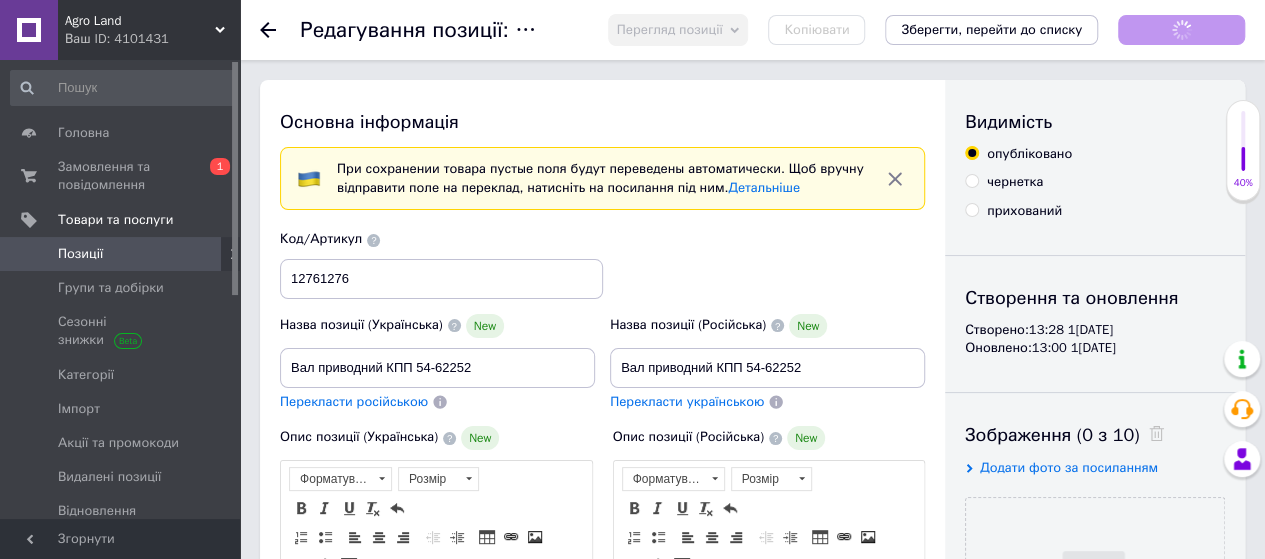 scroll, scrollTop: 0, scrollLeft: 0, axis: both 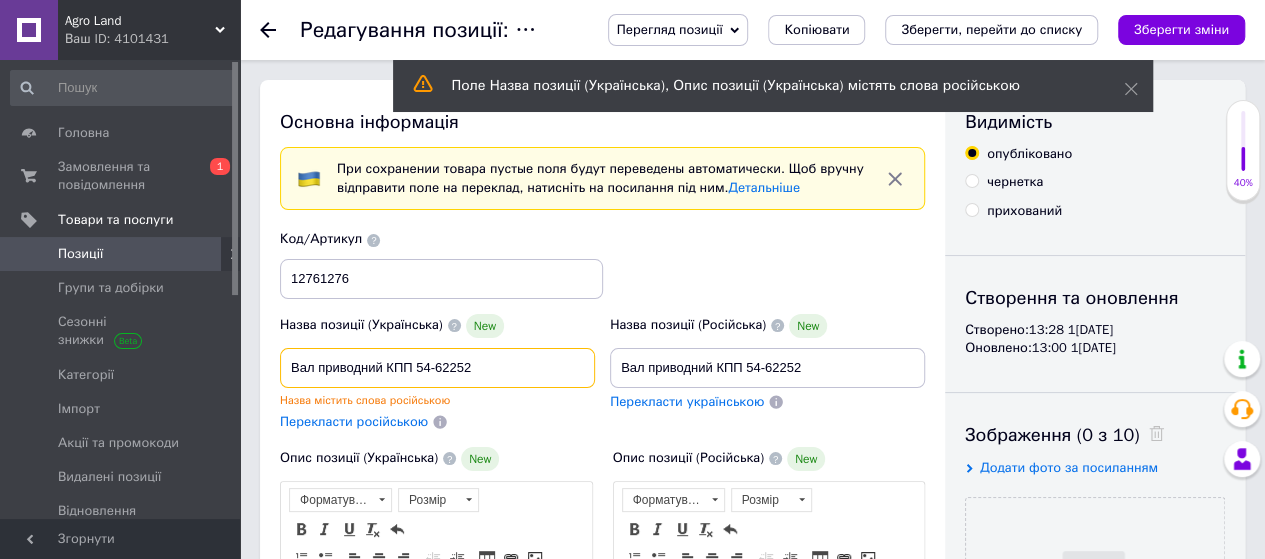 drag, startPoint x: 449, startPoint y: 371, endPoint x: 418, endPoint y: 371, distance: 31 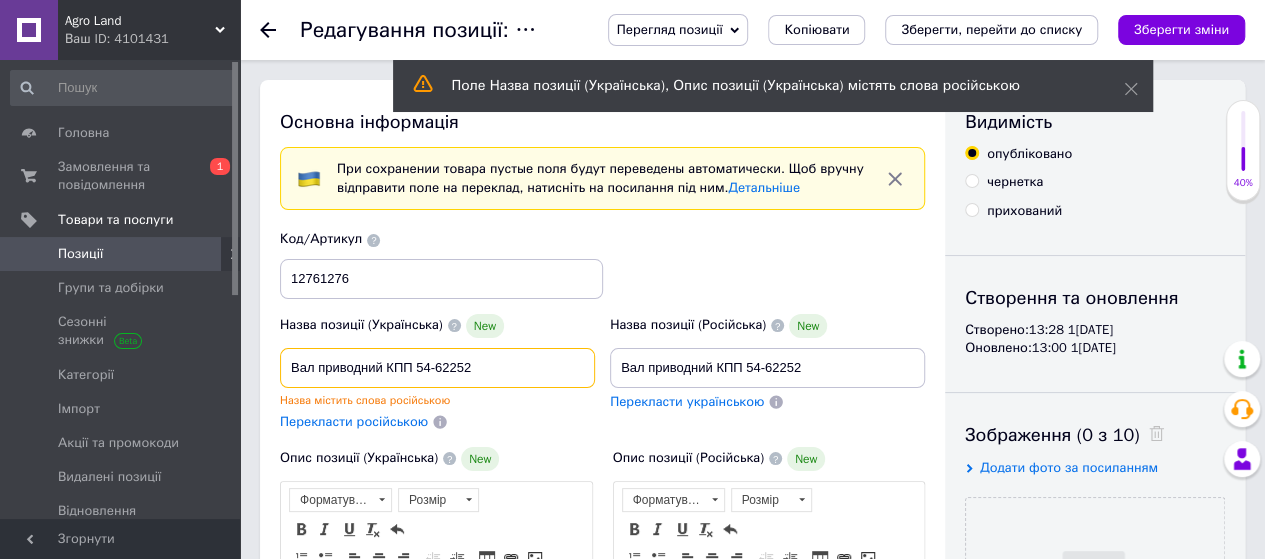 click on "Вал приводний КПП 54-62252" at bounding box center [437, 368] 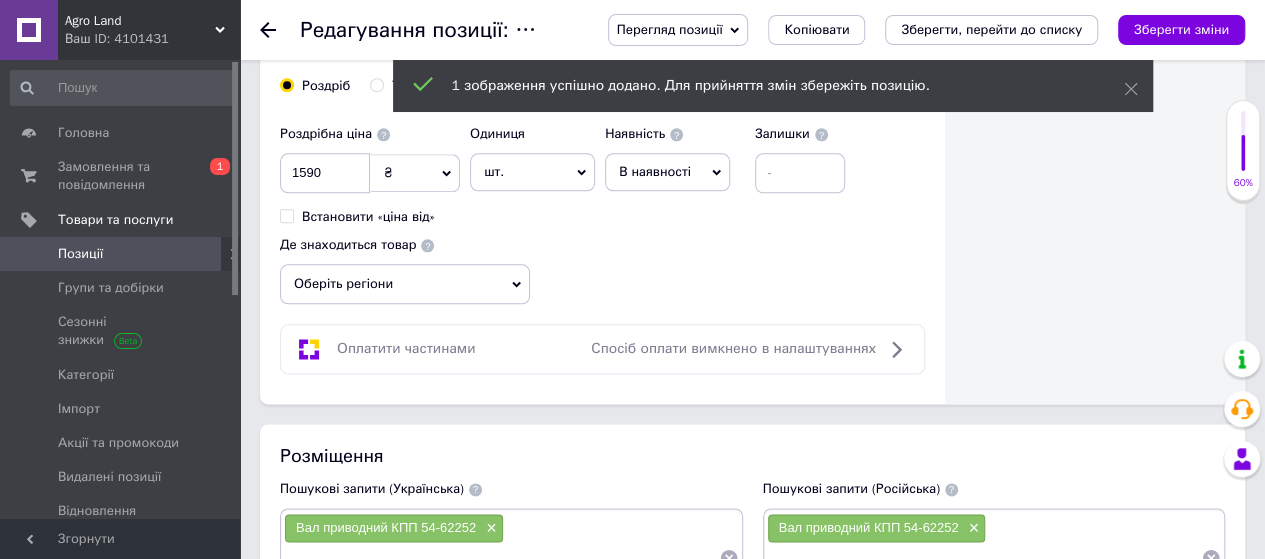 scroll, scrollTop: 1100, scrollLeft: 0, axis: vertical 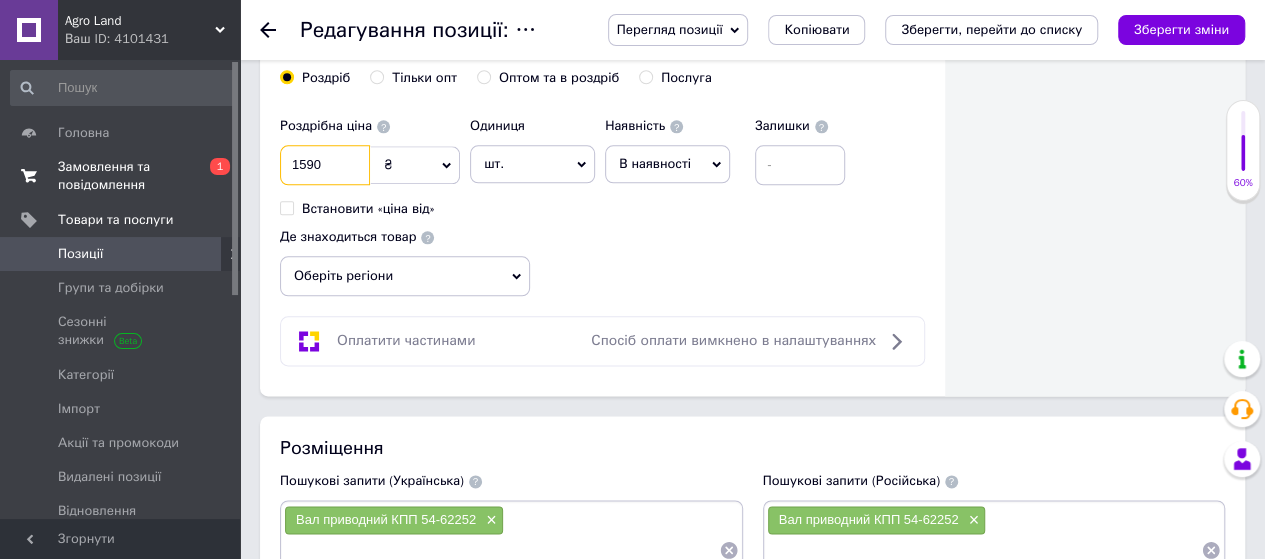 drag, startPoint x: 336, startPoint y: 156, endPoint x: 30, endPoint y: 191, distance: 307.99512 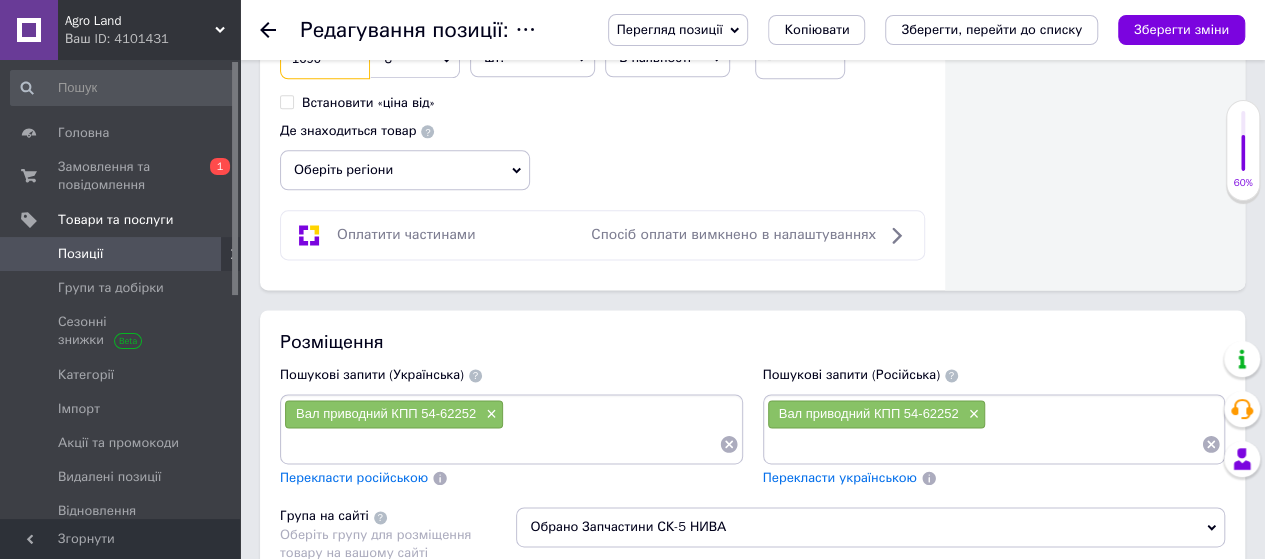 scroll, scrollTop: 1500, scrollLeft: 0, axis: vertical 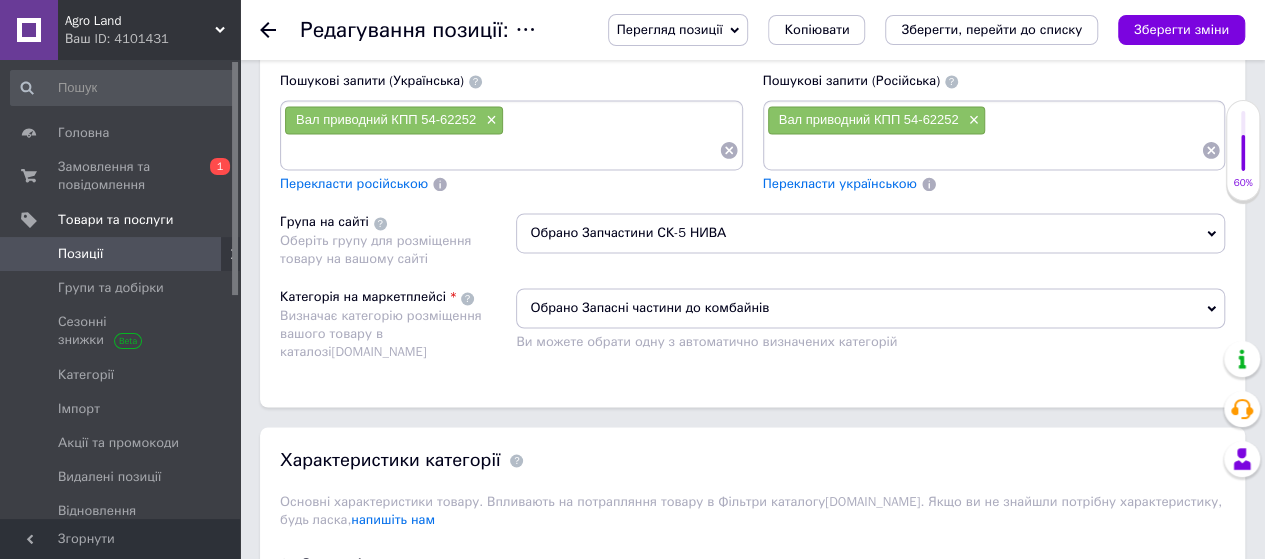 type on "1690" 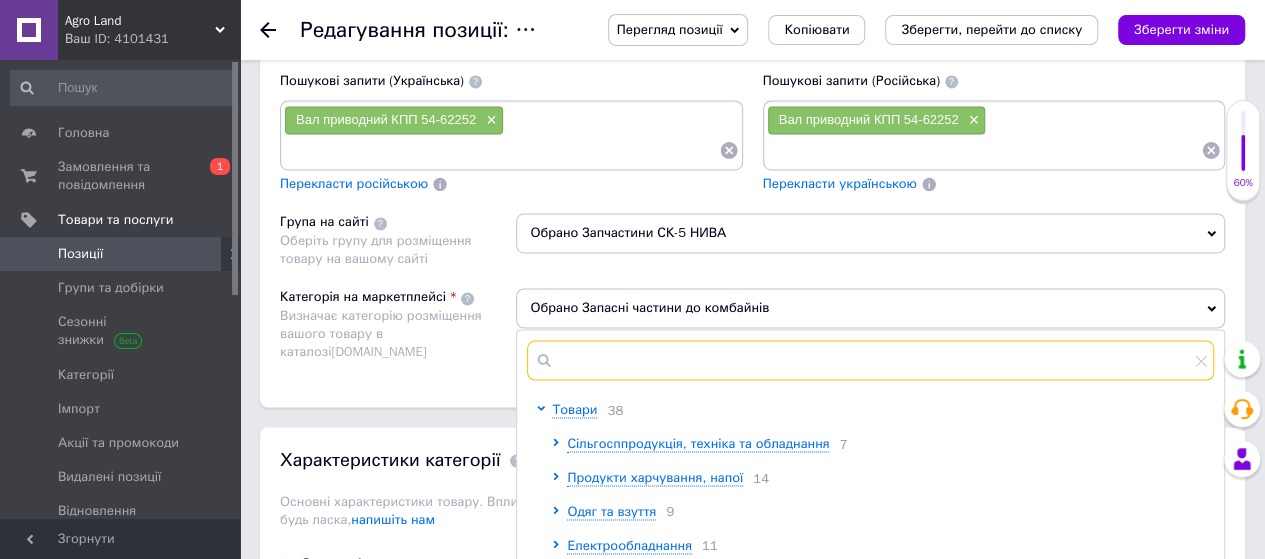 click at bounding box center [870, 360] 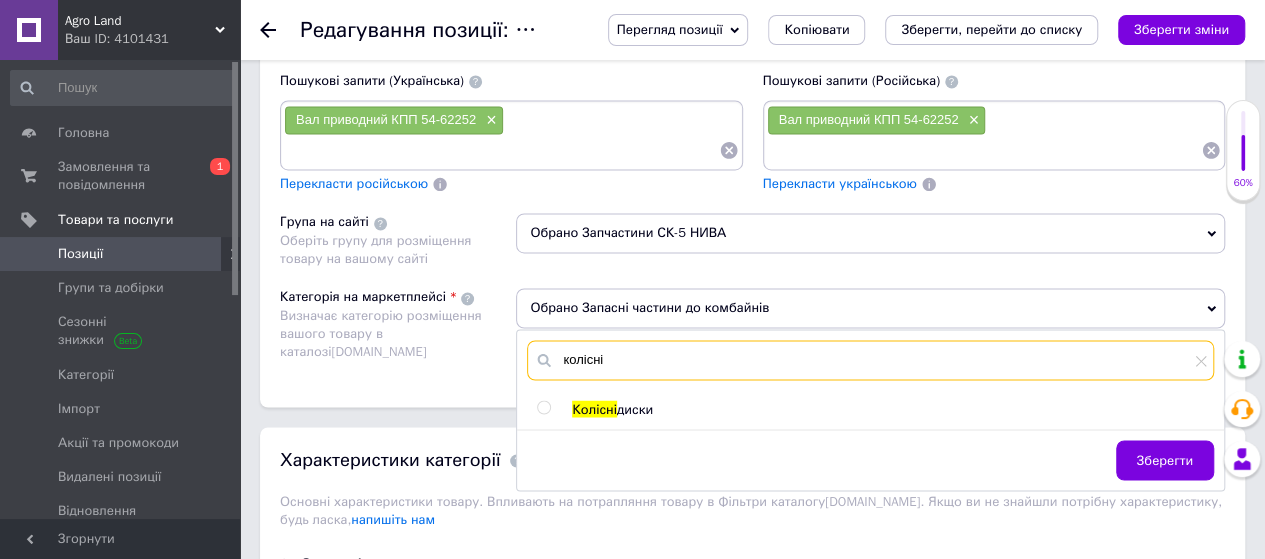 type on "колісні" 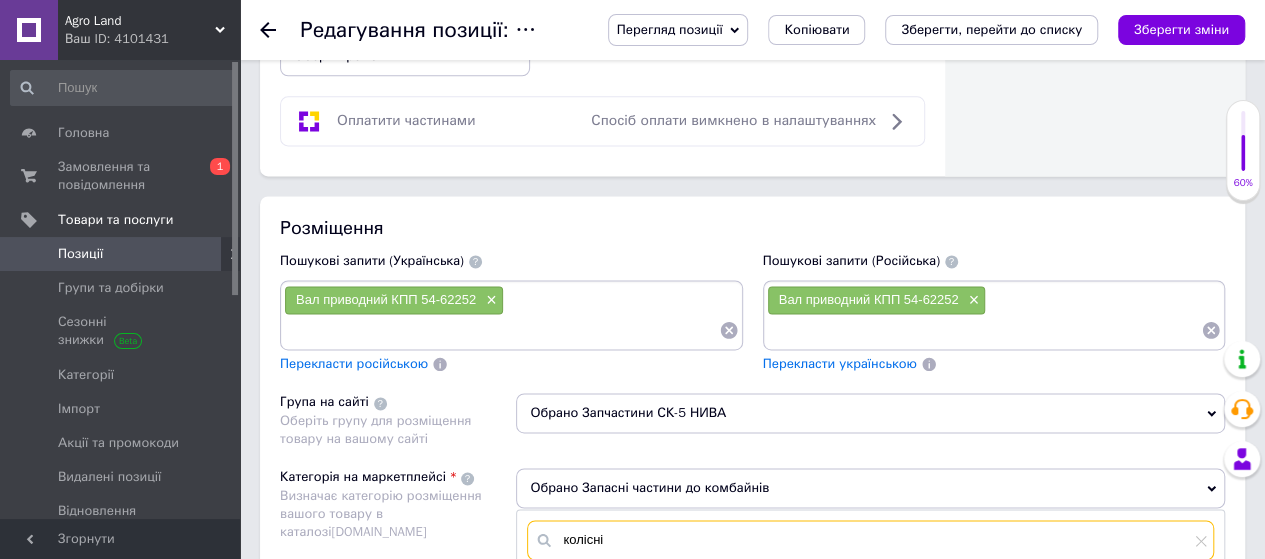 scroll, scrollTop: 1600, scrollLeft: 0, axis: vertical 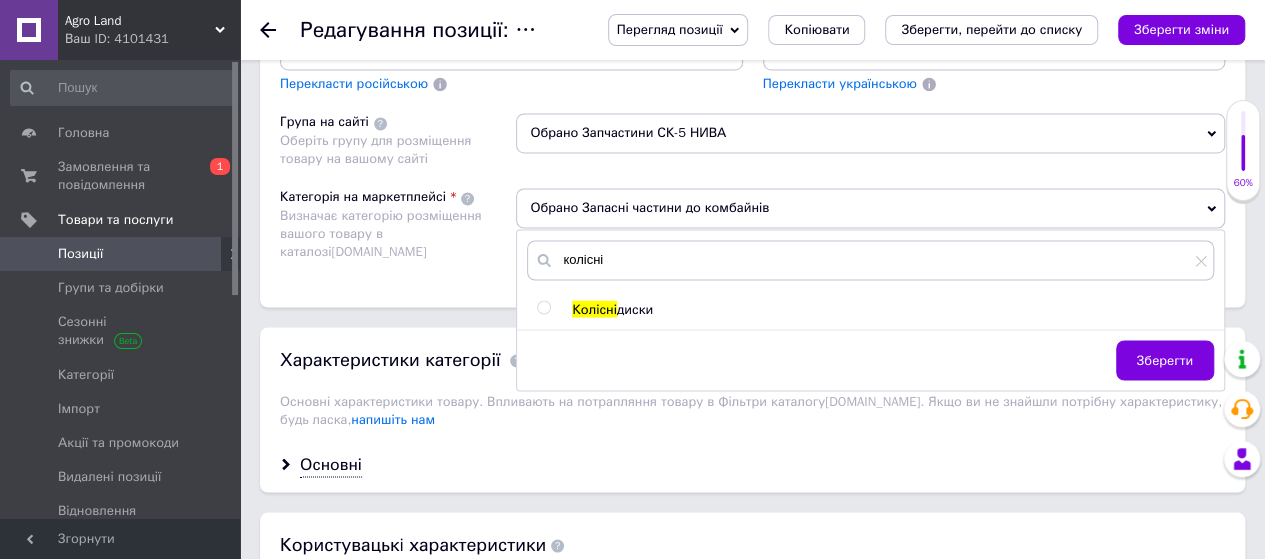 click on "Колісні  диски" at bounding box center (870, 309) 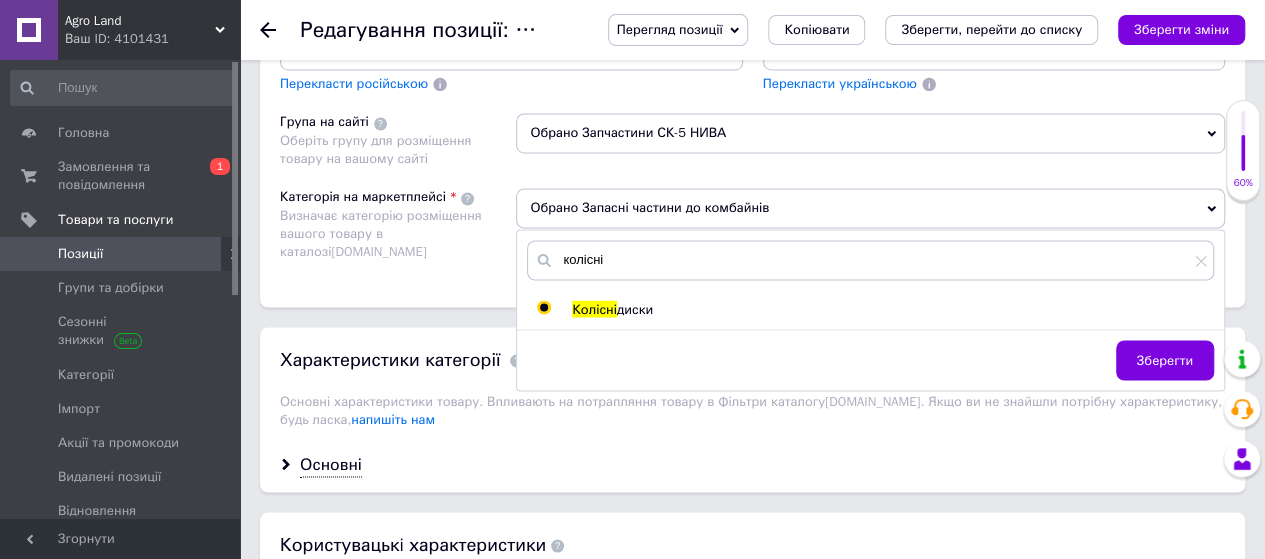 radio on "true" 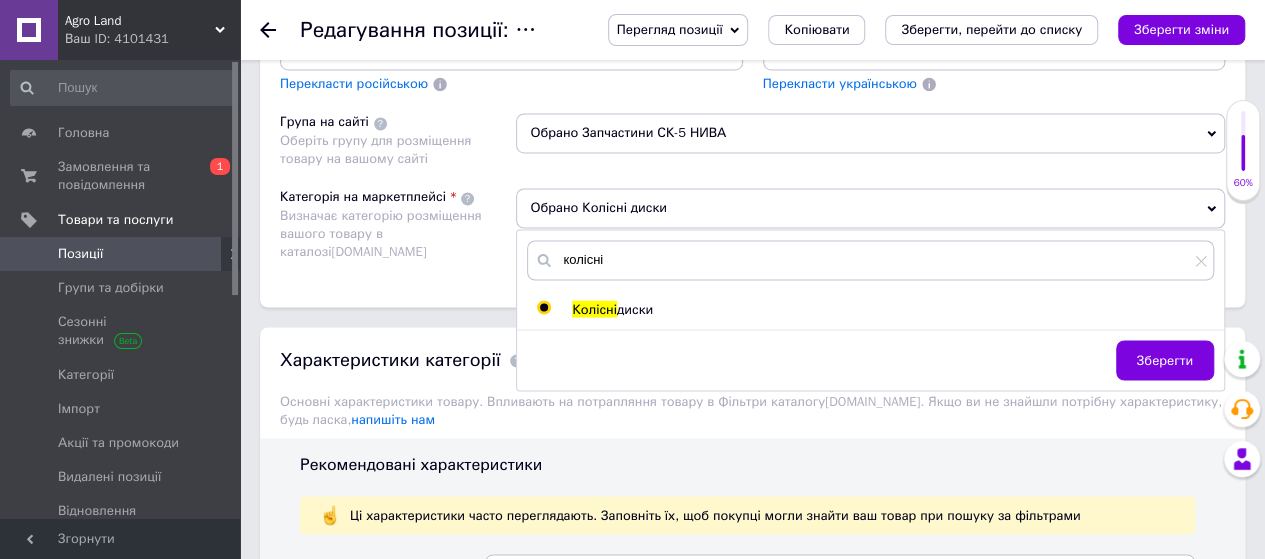 click on "Зберегти" at bounding box center [870, 365] 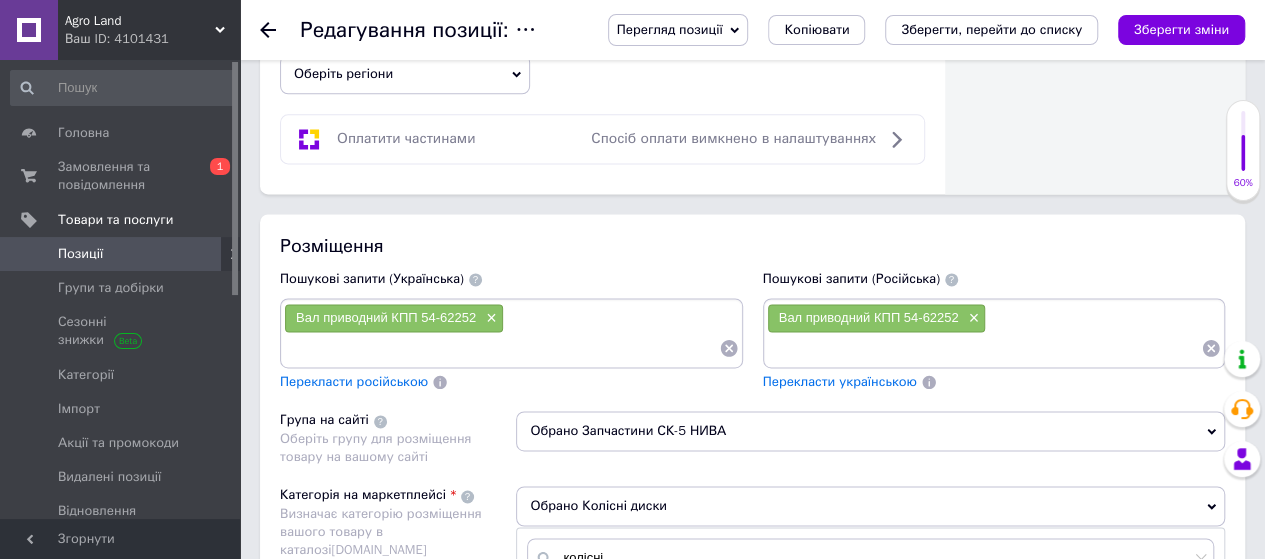 scroll, scrollTop: 1600, scrollLeft: 0, axis: vertical 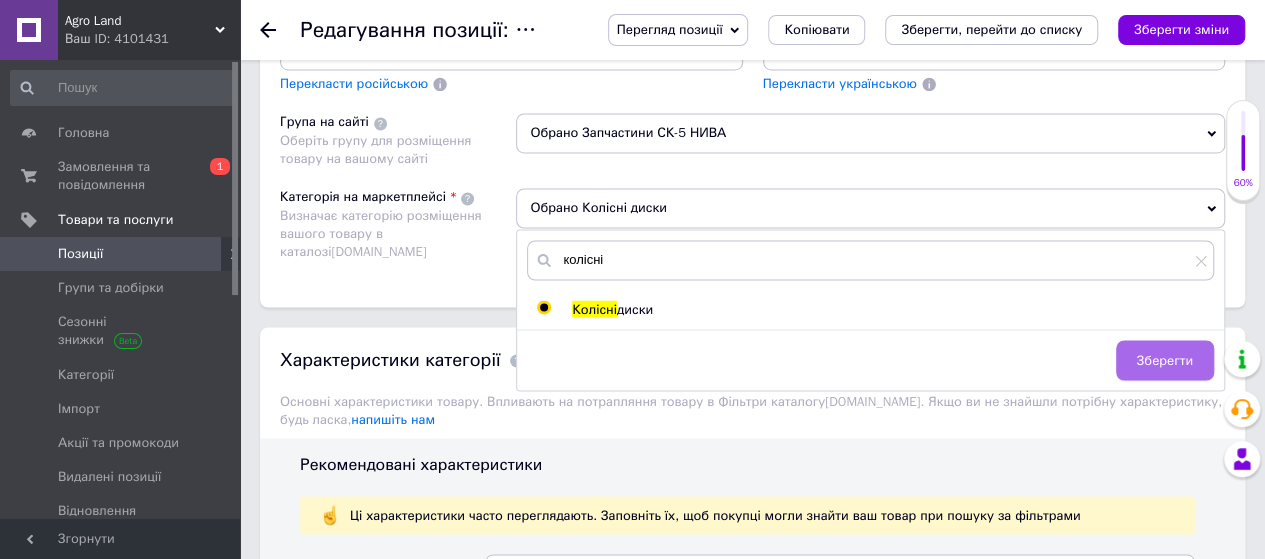 click on "Зберегти" at bounding box center (1165, 360) 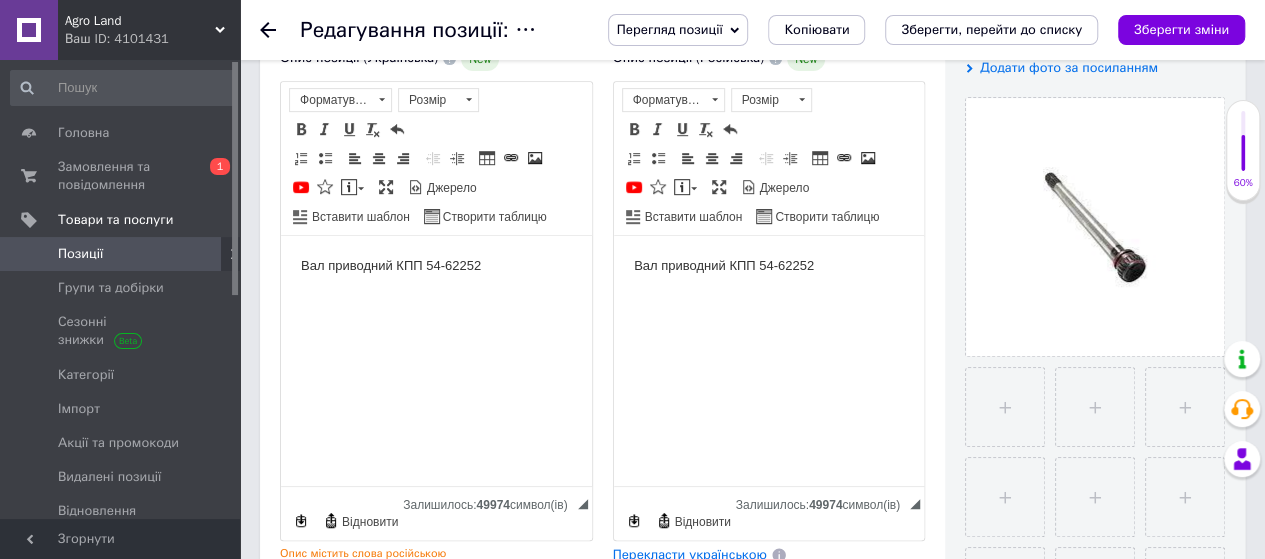scroll, scrollTop: 0, scrollLeft: 0, axis: both 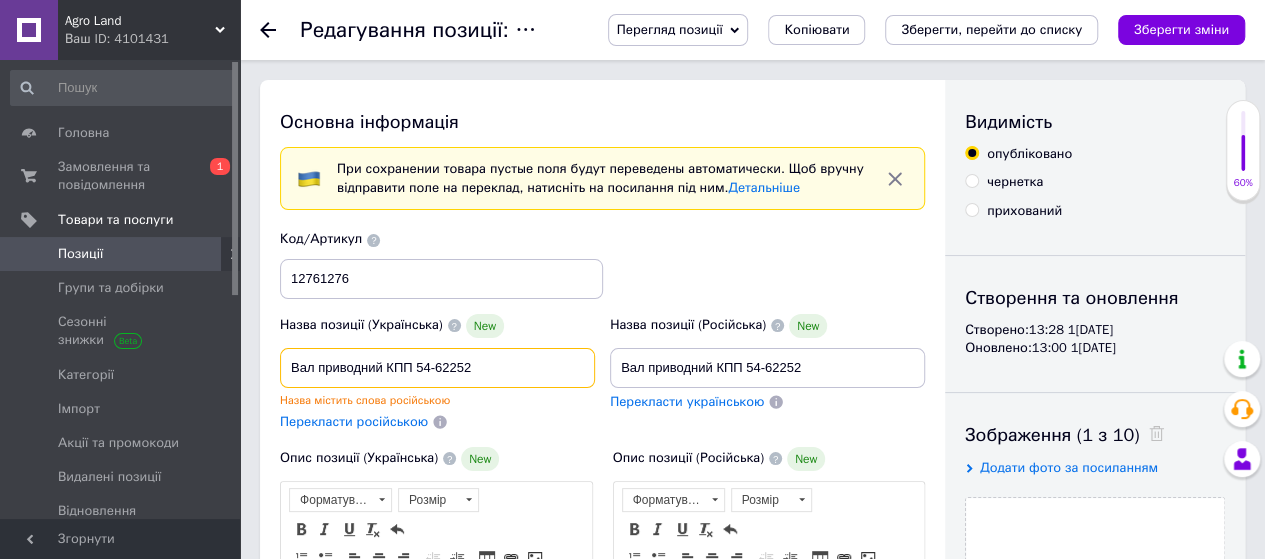 click on "Вал приводний КПП 54-62252" at bounding box center (437, 368) 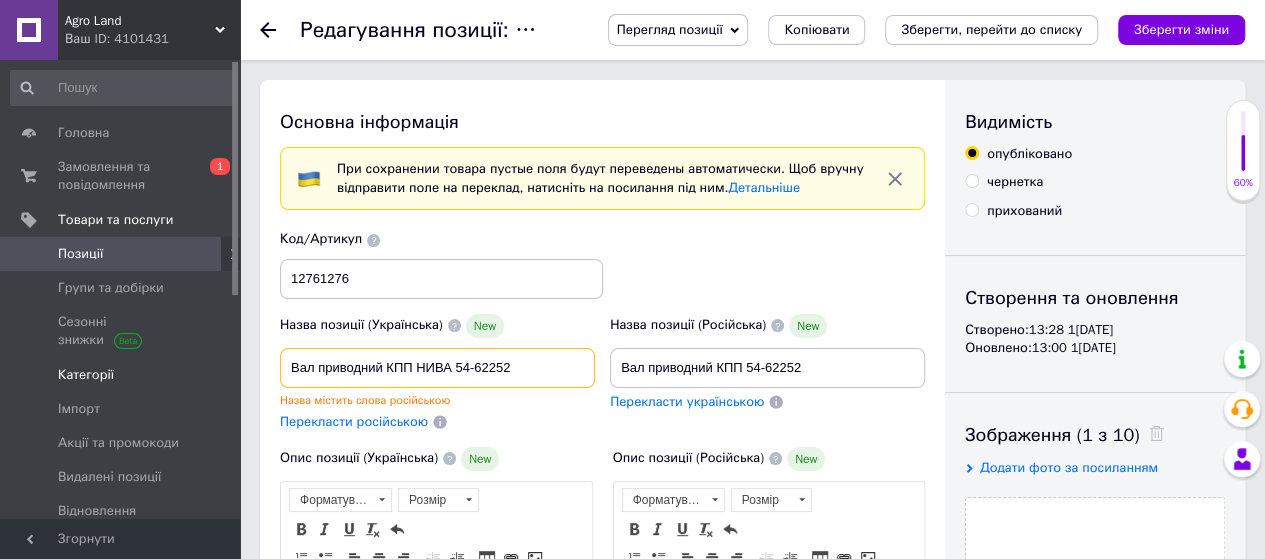 drag, startPoint x: 544, startPoint y: 369, endPoint x: 114, endPoint y: 369, distance: 430 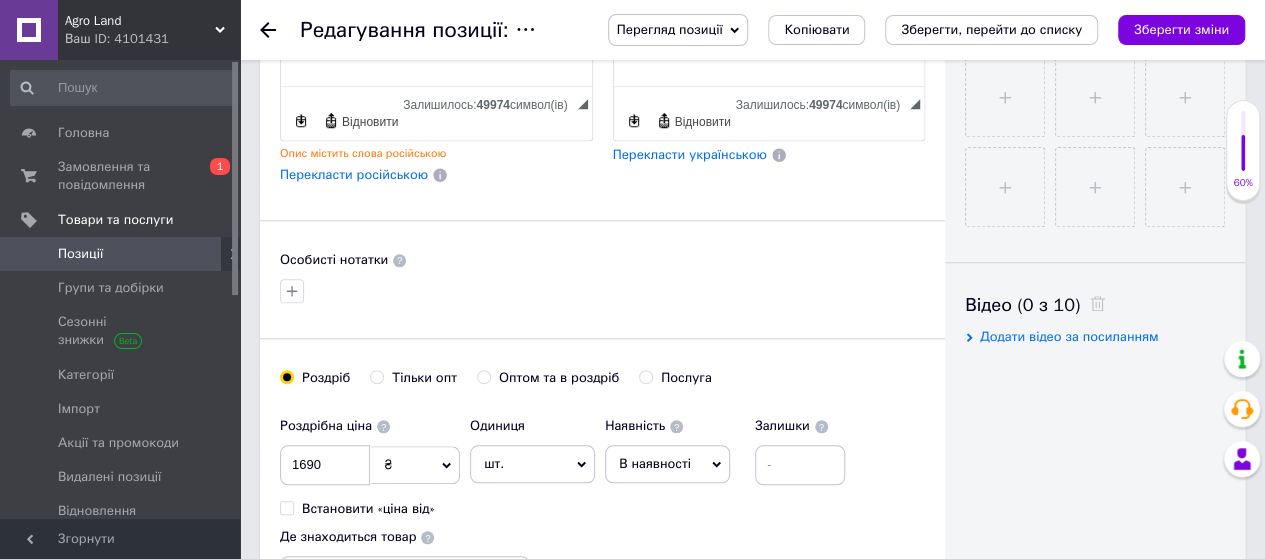 scroll, scrollTop: 1400, scrollLeft: 0, axis: vertical 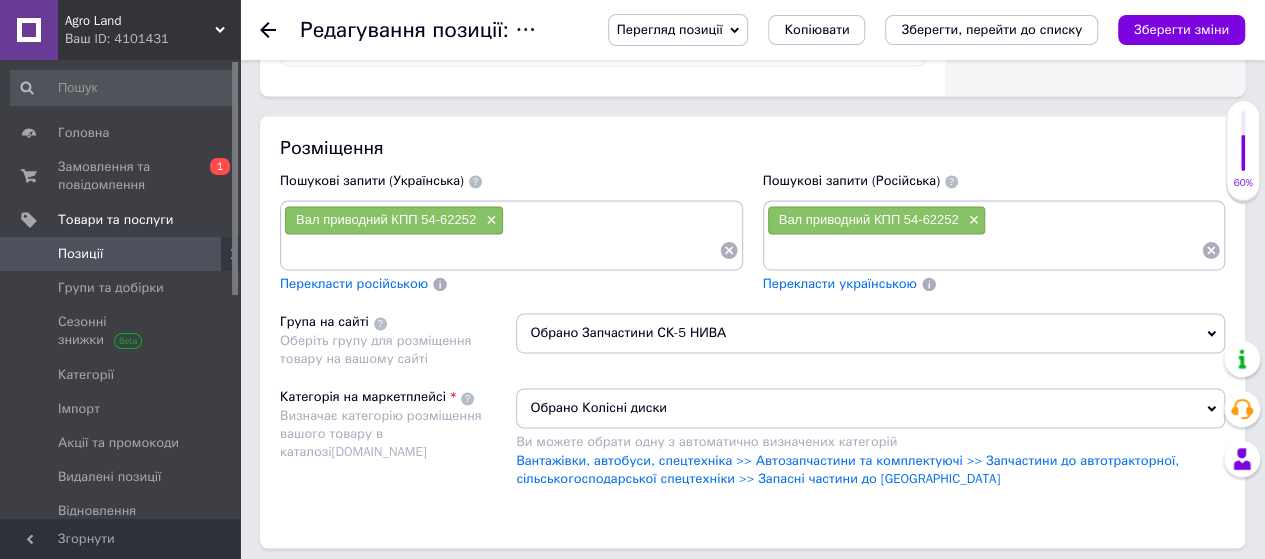 type on "Вал приводний КПП НИВА 54-62252" 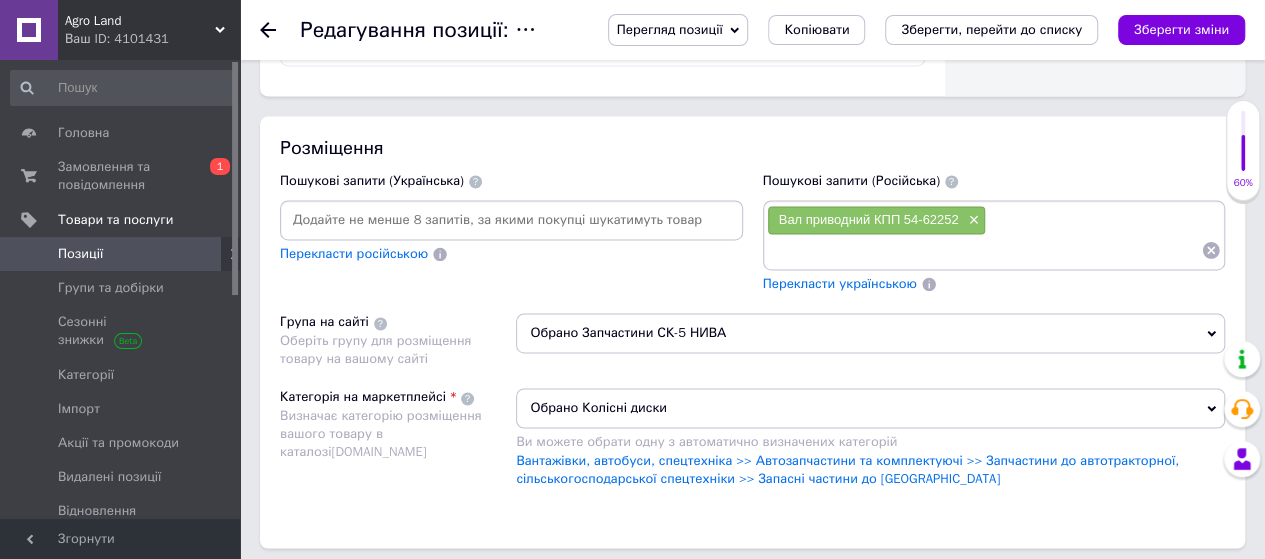 click at bounding box center (511, 220) 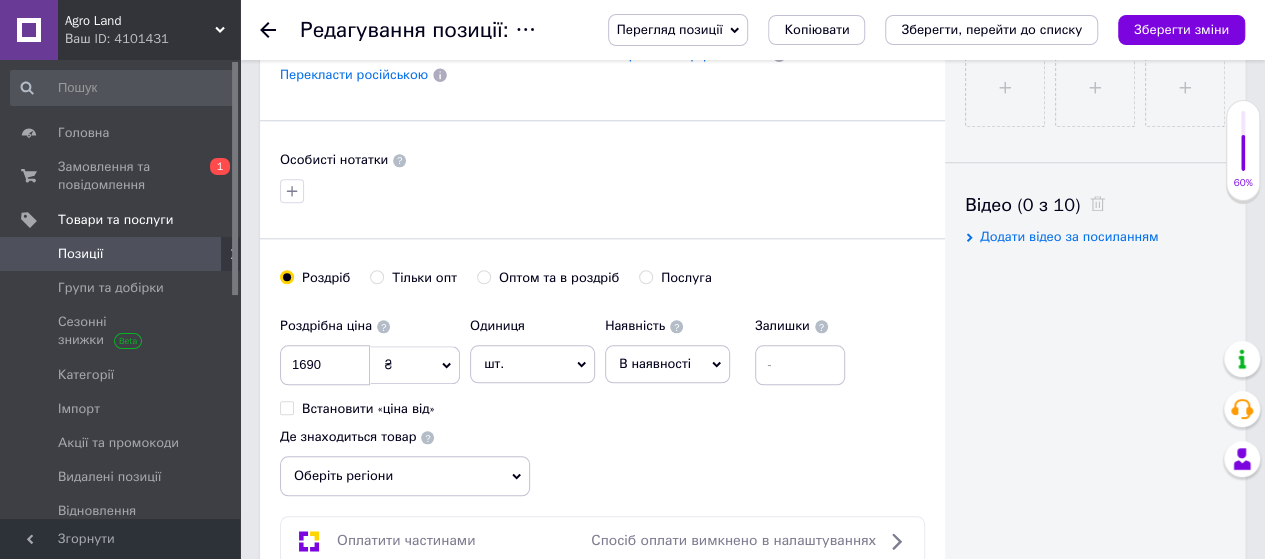 scroll, scrollTop: 500, scrollLeft: 0, axis: vertical 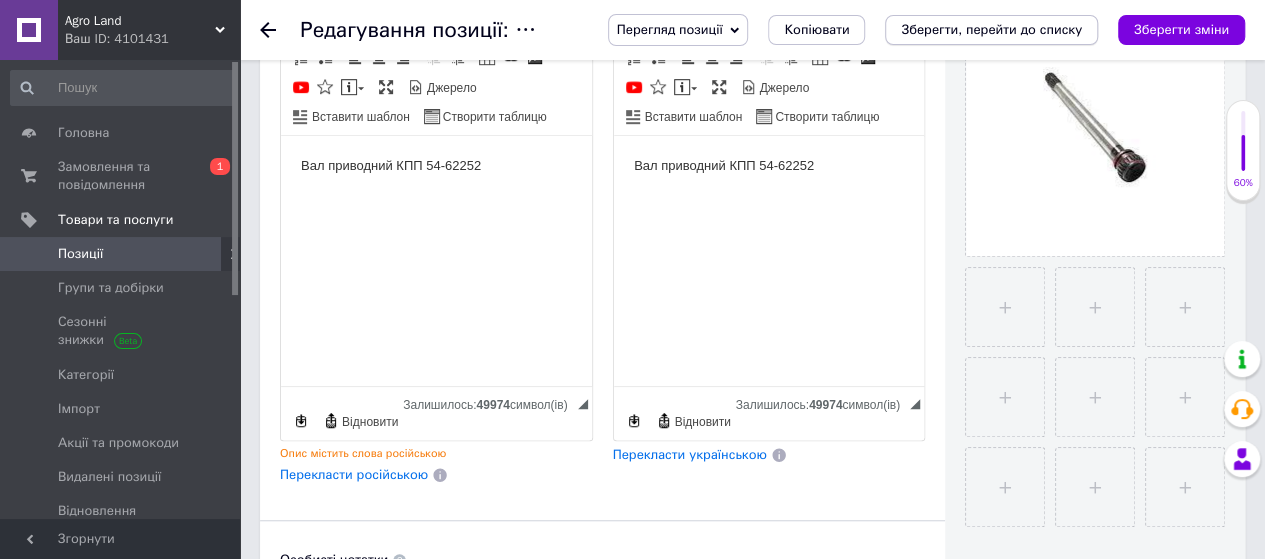 type on "Вал приводний КПП НИВА 54-62252" 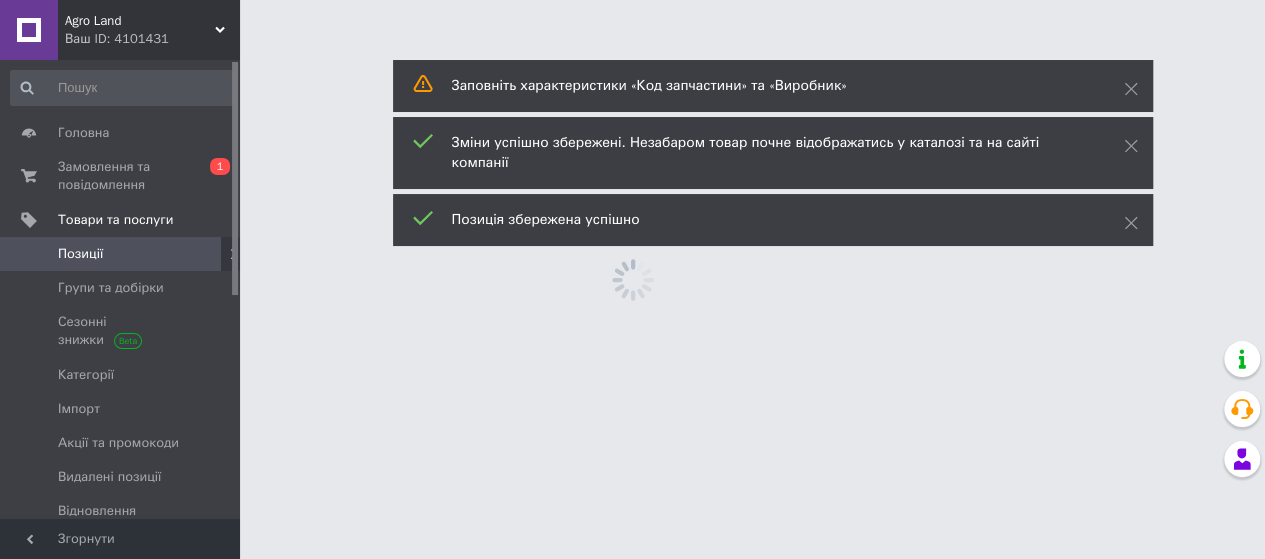 scroll, scrollTop: 0, scrollLeft: 0, axis: both 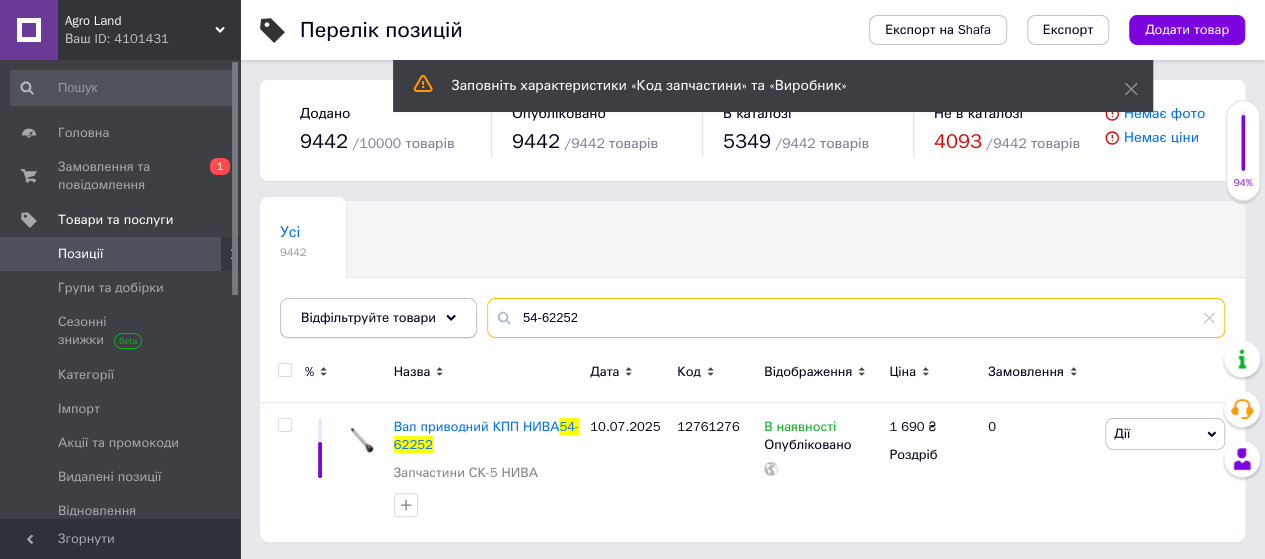 drag, startPoint x: 658, startPoint y: 324, endPoint x: 454, endPoint y: 333, distance: 204.19843 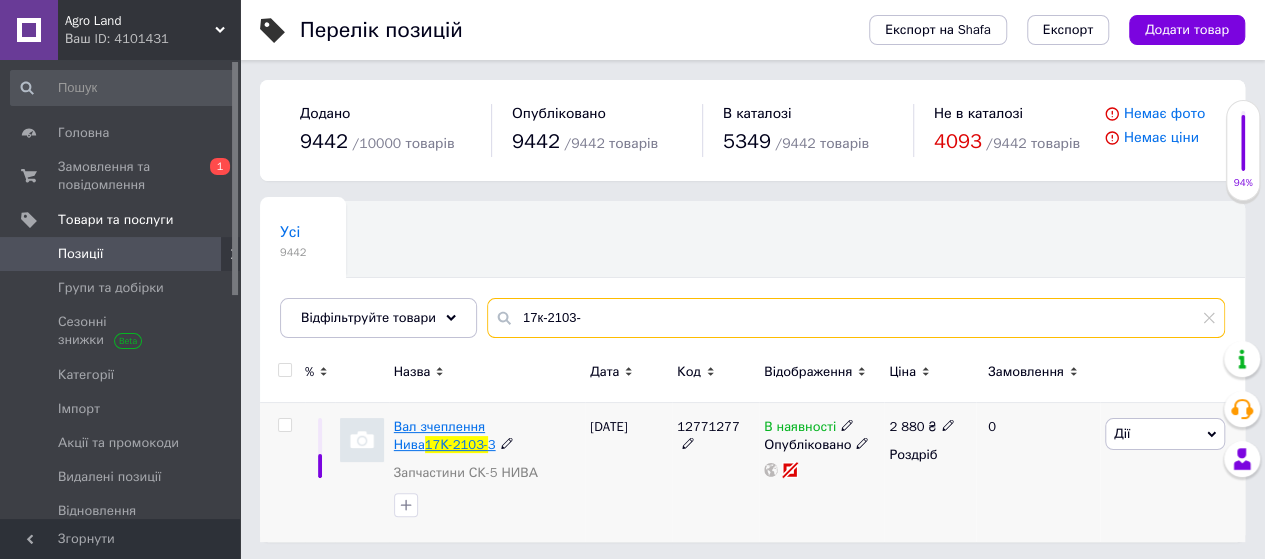 type on "17к-2103-" 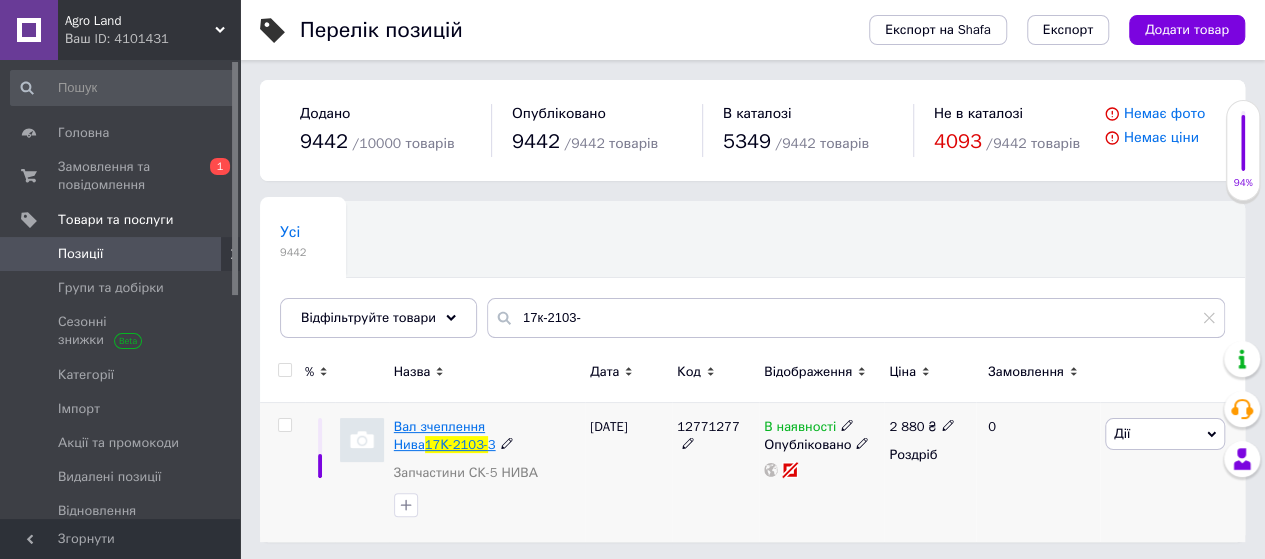 click on "Вал зчеплення Нива" at bounding box center (439, 435) 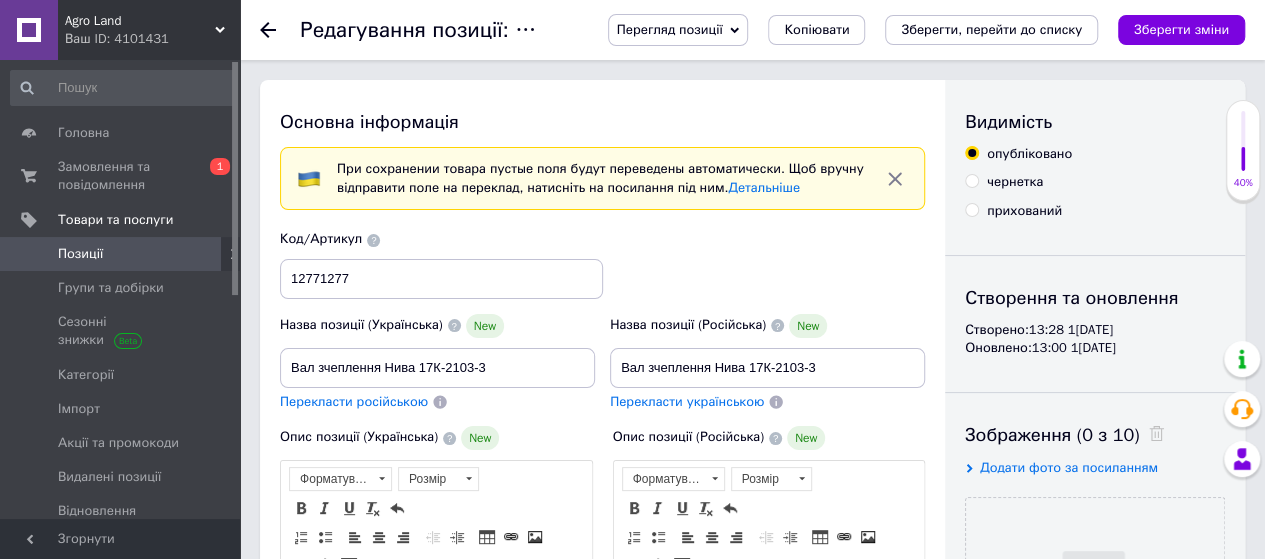 scroll, scrollTop: 0, scrollLeft: 0, axis: both 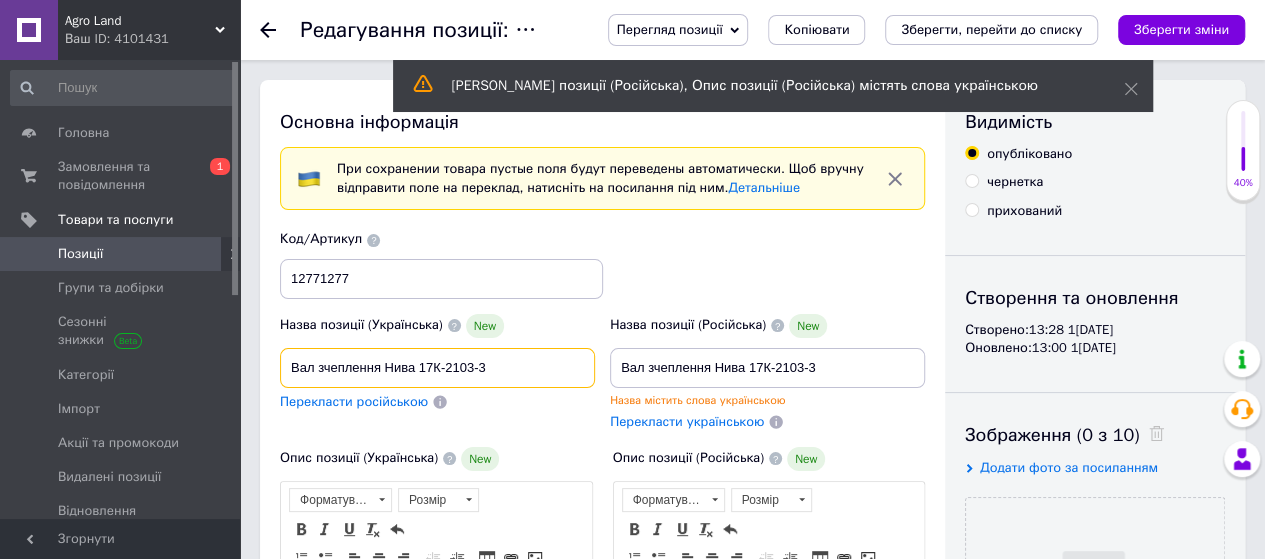 drag, startPoint x: 422, startPoint y: 365, endPoint x: 536, endPoint y: 367, distance: 114.01754 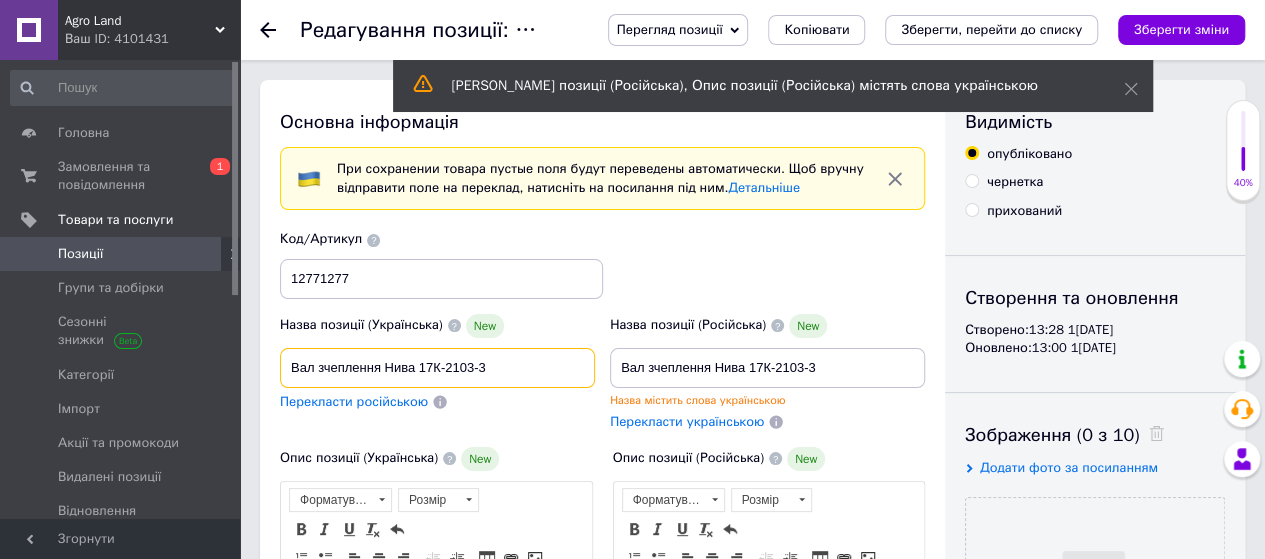 click on "Вал зчеплення Нива 17К-2103-3" at bounding box center [437, 368] 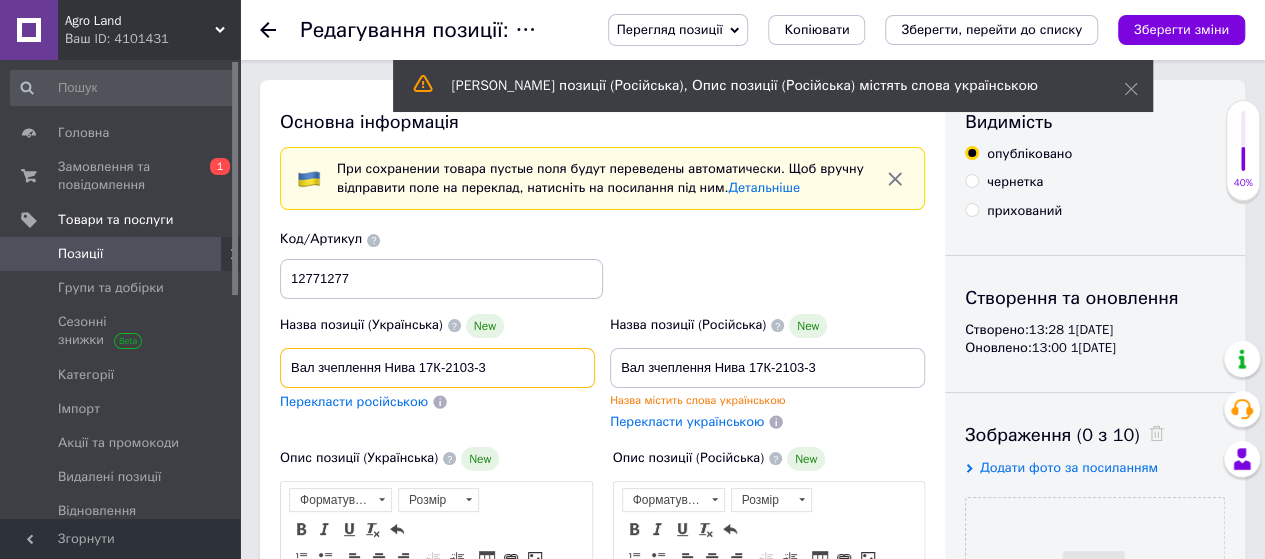 drag, startPoint x: 418, startPoint y: 361, endPoint x: 562, endPoint y: 367, distance: 144.12494 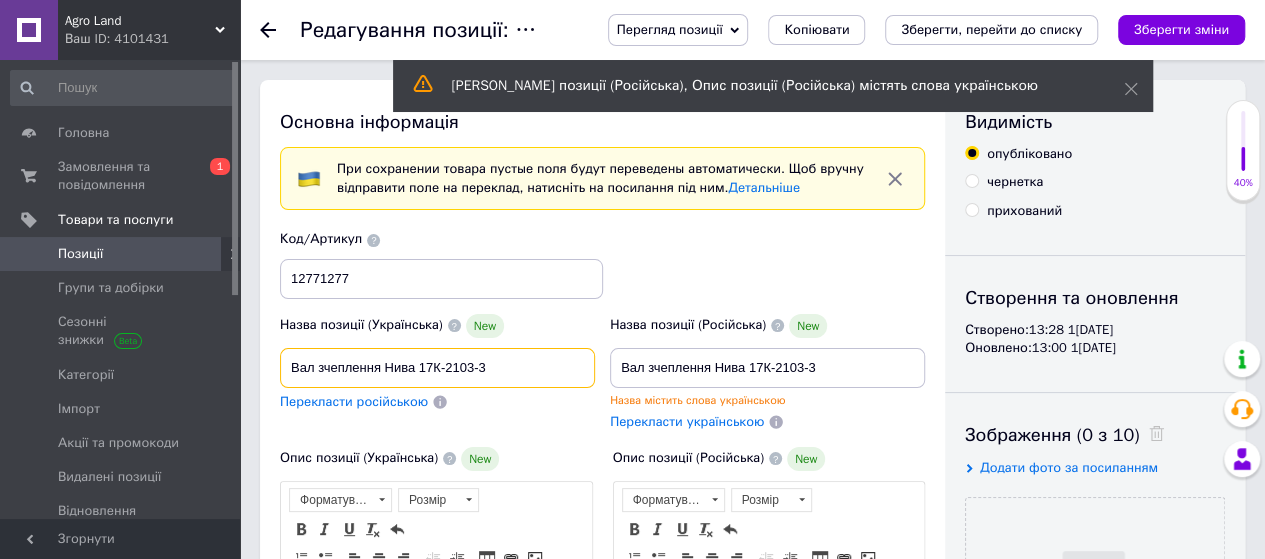 click on "Вал зчеплення Нива 17К-2103-3" at bounding box center (437, 368) 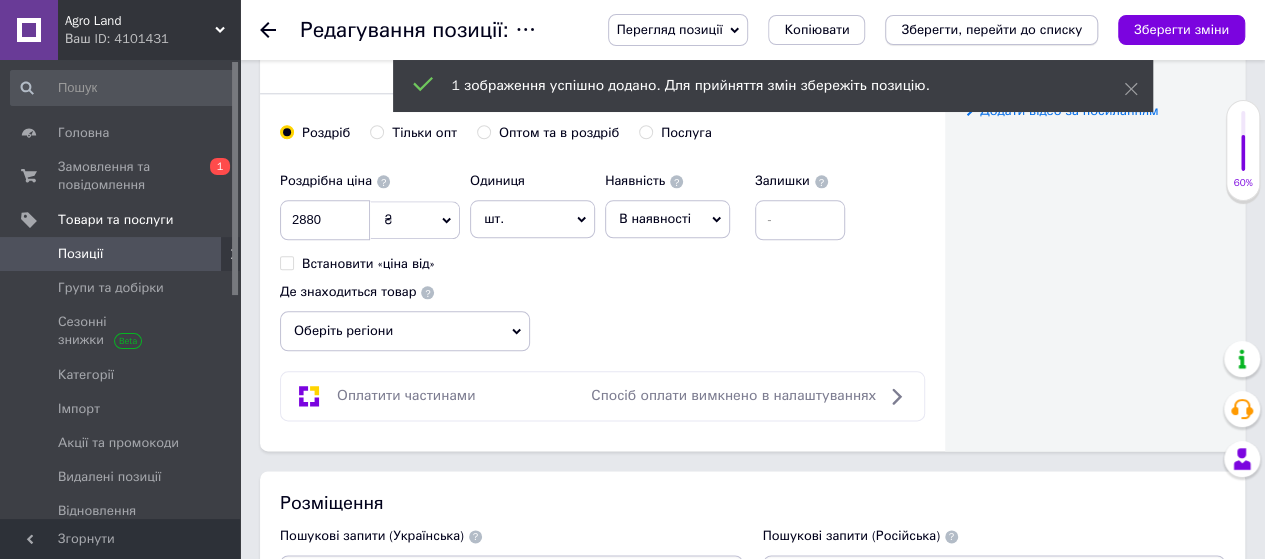 scroll, scrollTop: 1000, scrollLeft: 0, axis: vertical 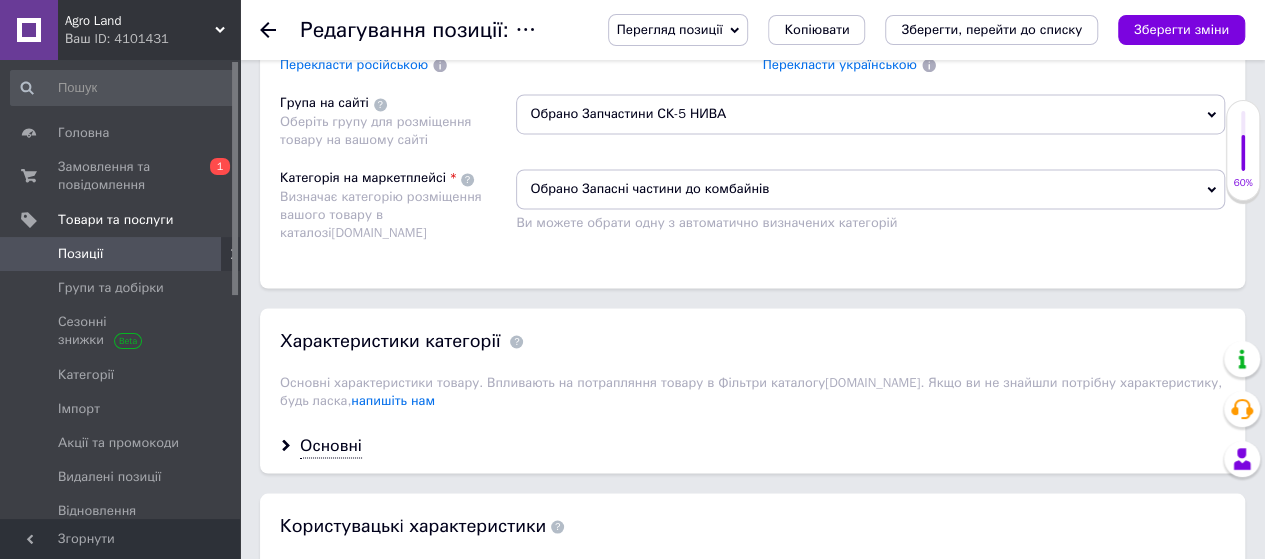 click on "Обрано Запасні частини до комбайнів" at bounding box center [870, 189] 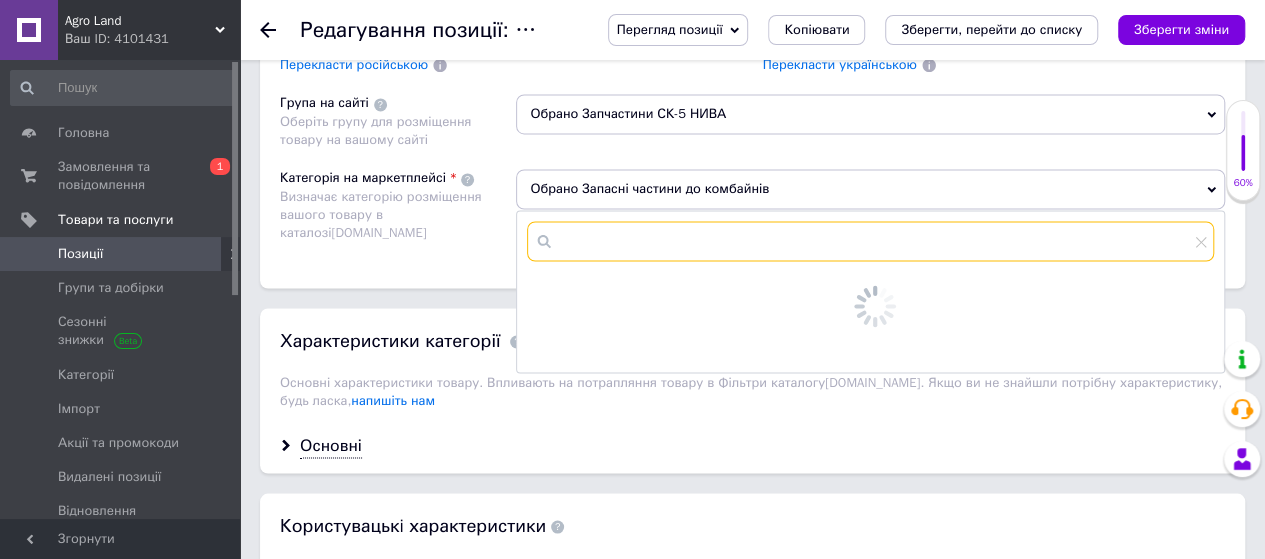 click at bounding box center [870, 241] 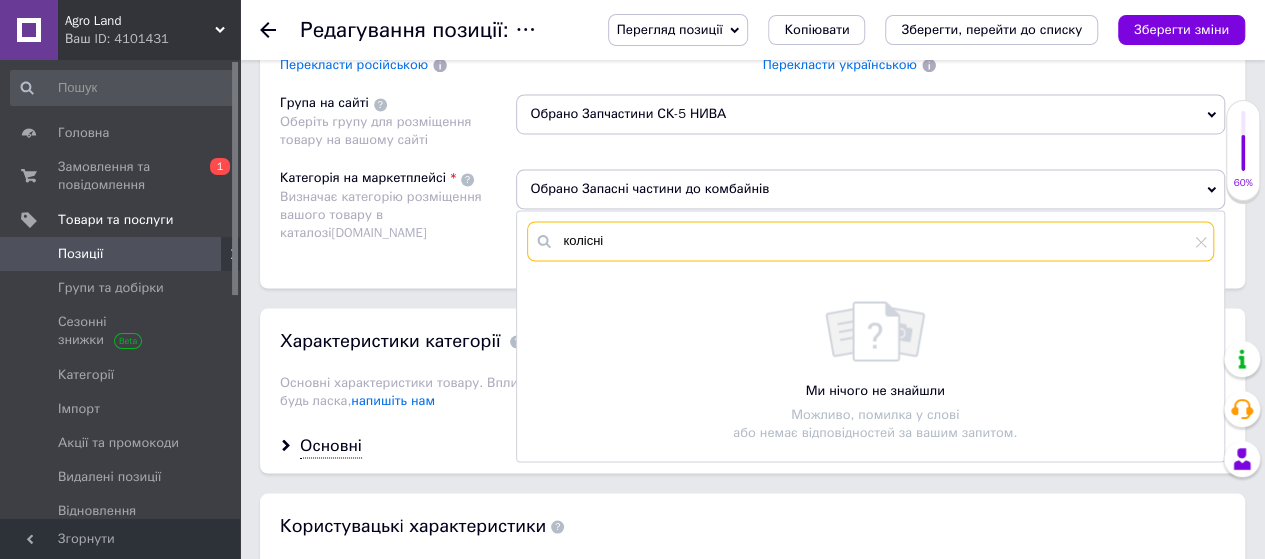 scroll, scrollTop: 1618, scrollLeft: 0, axis: vertical 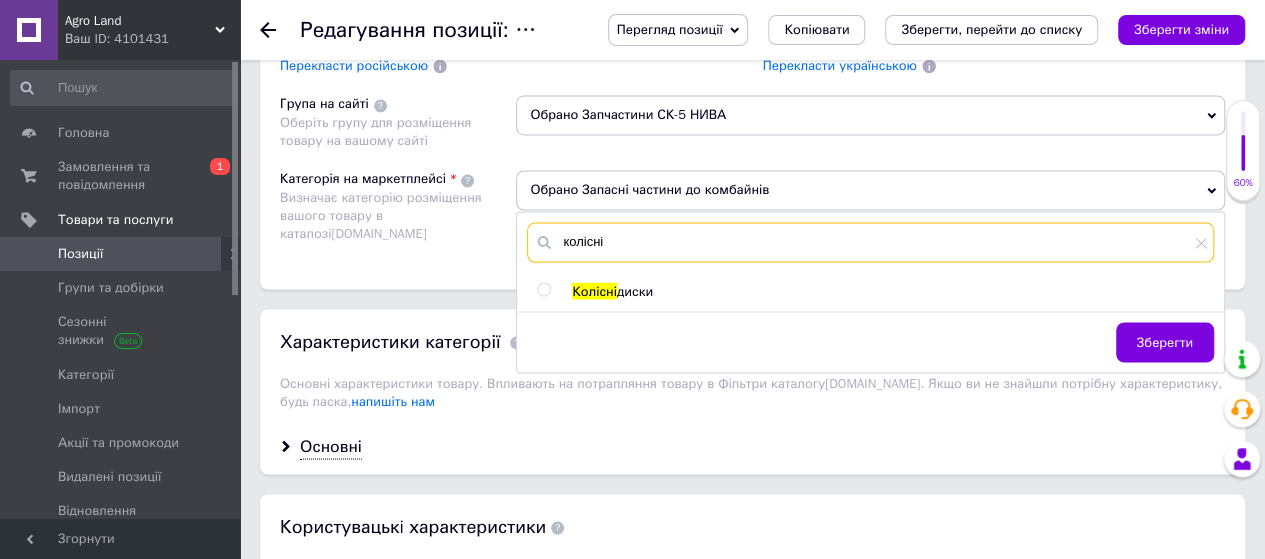 type on "колісні" 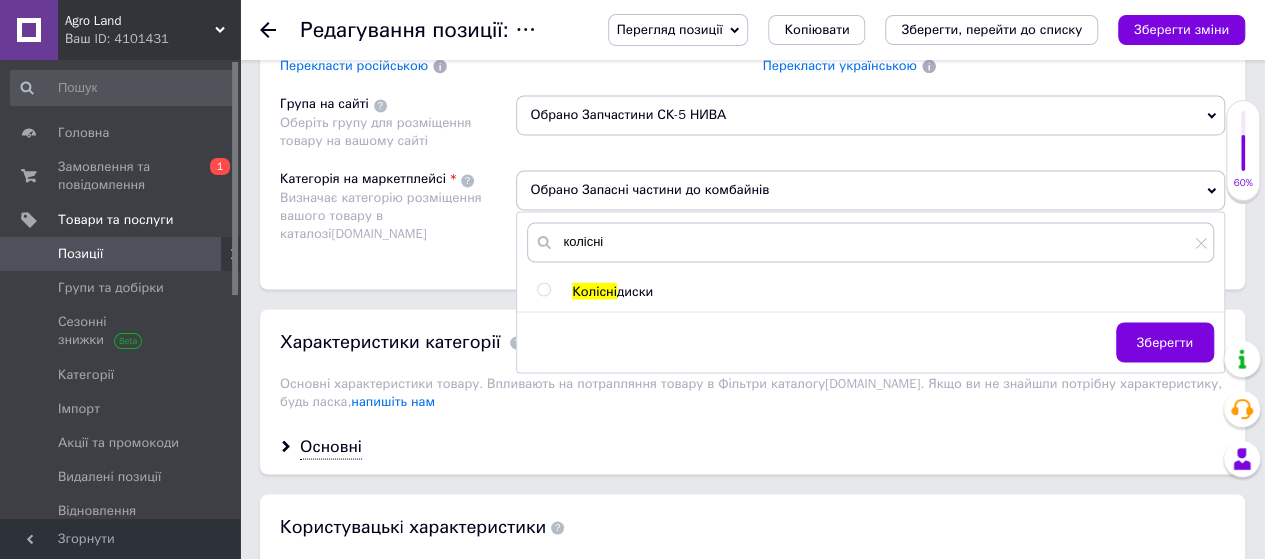 click at bounding box center (543, 289) 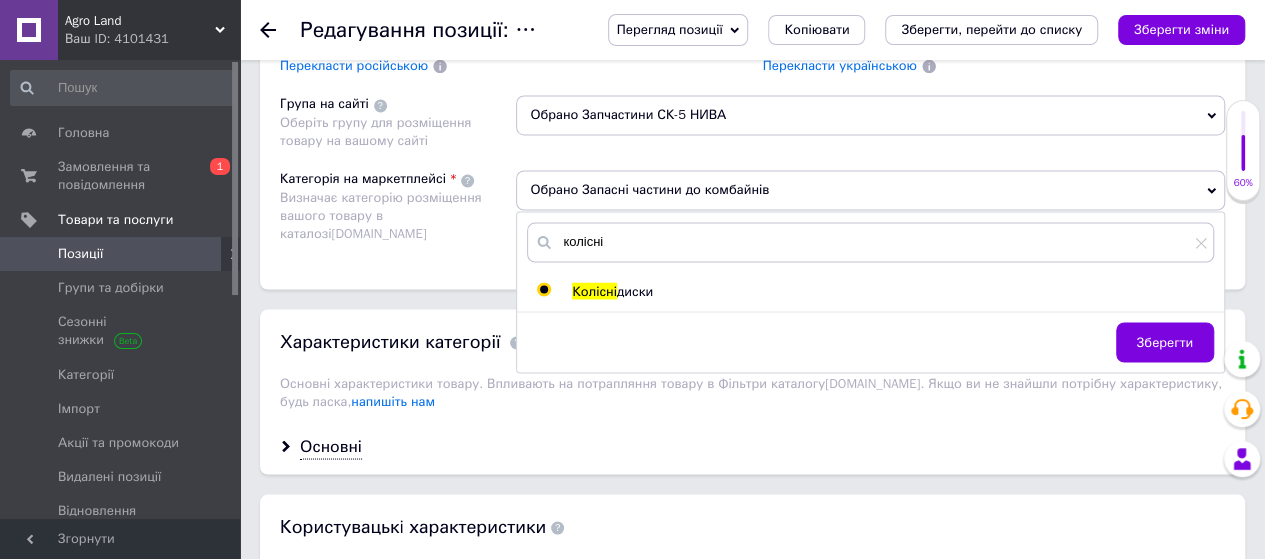 radio on "true" 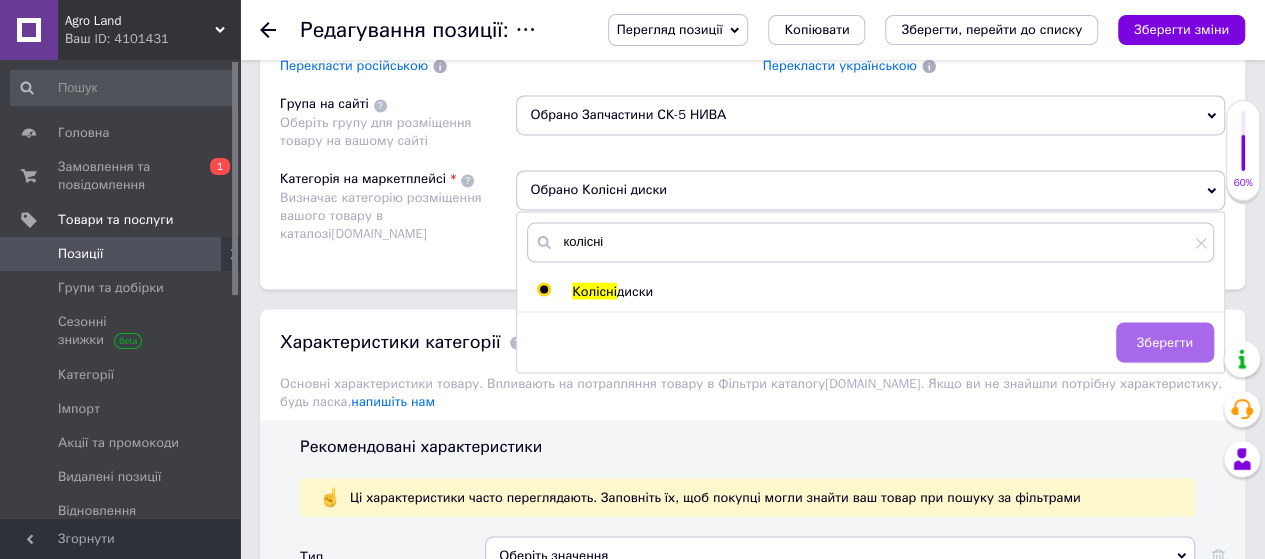 click on "Зберегти" at bounding box center [1165, 342] 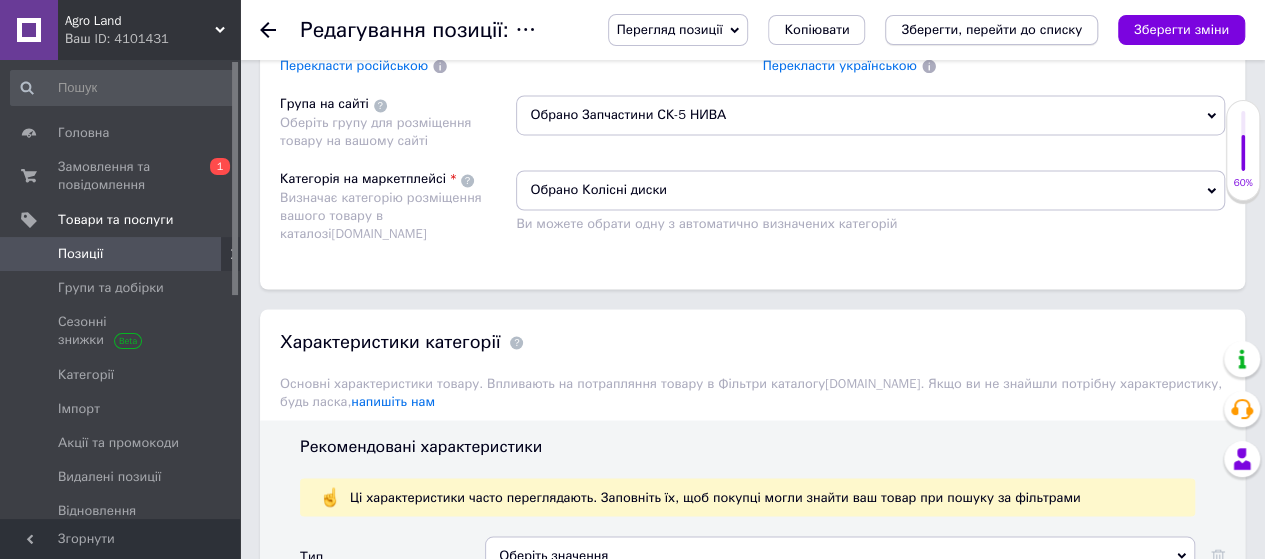 click on "Зберегти, перейти до списку" at bounding box center [991, 29] 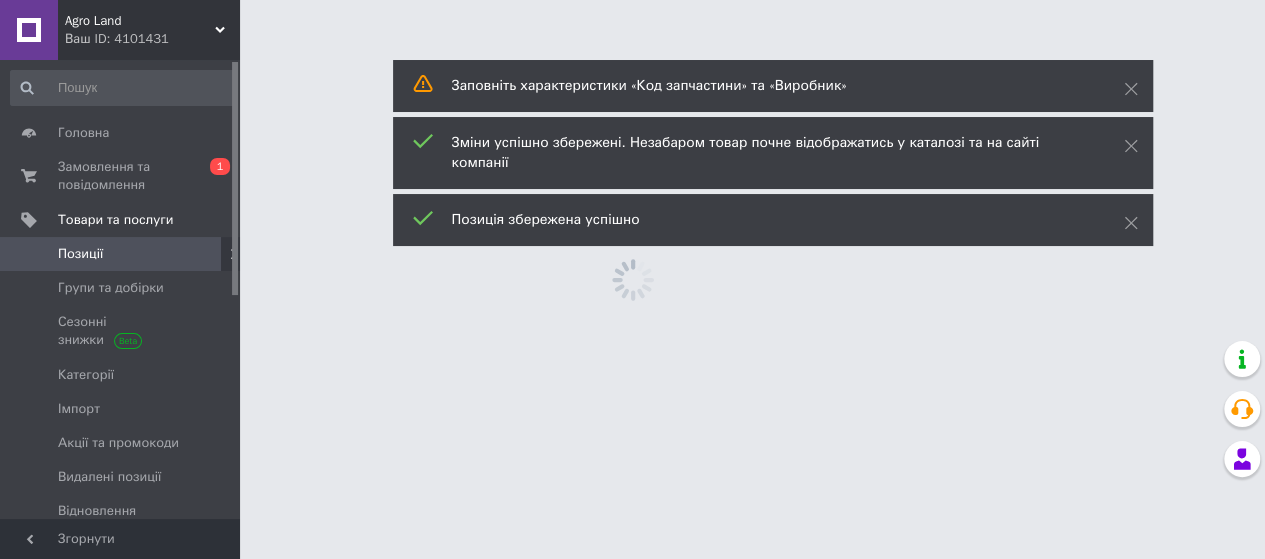 scroll, scrollTop: 0, scrollLeft: 0, axis: both 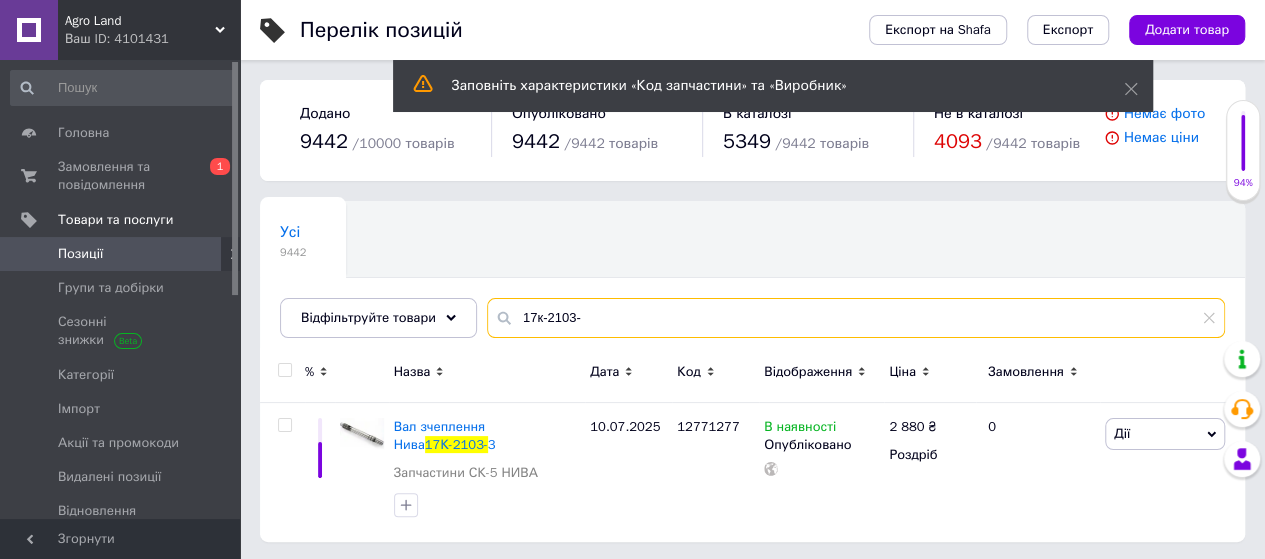drag, startPoint x: 592, startPoint y: 317, endPoint x: 279, endPoint y: 357, distance: 315.54556 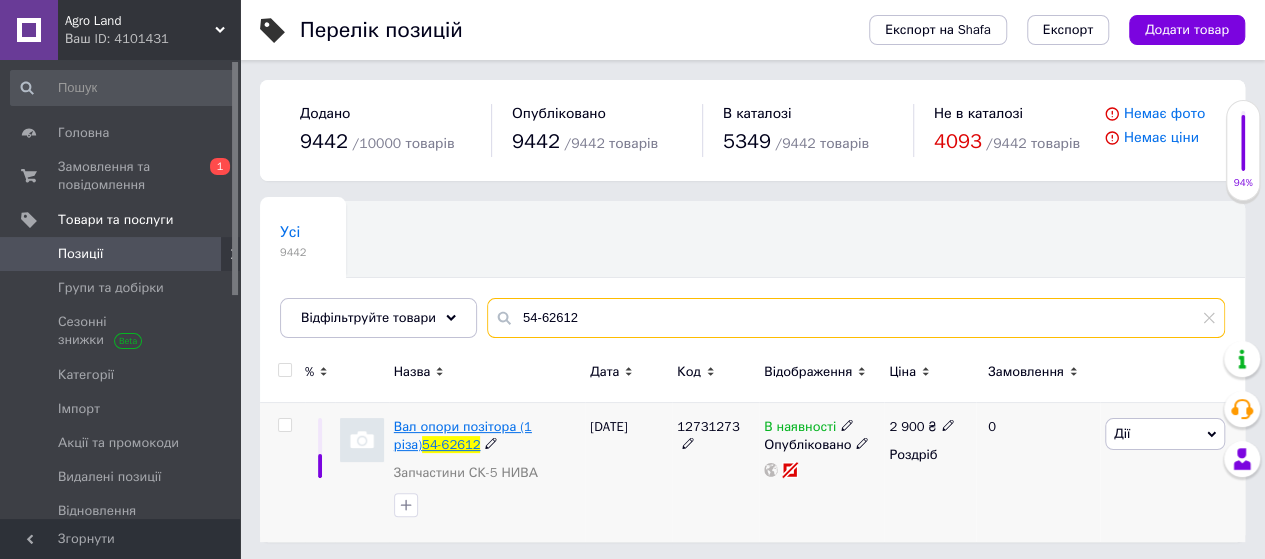 type on "54-62612" 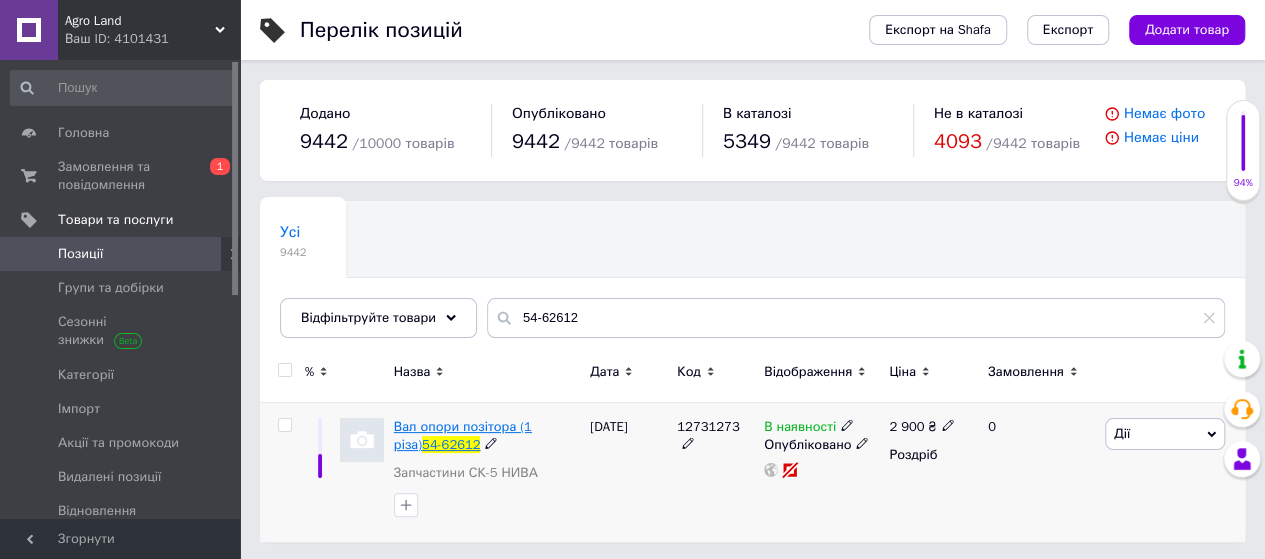 click on "Вал опори позітора (1 різа)" at bounding box center (463, 435) 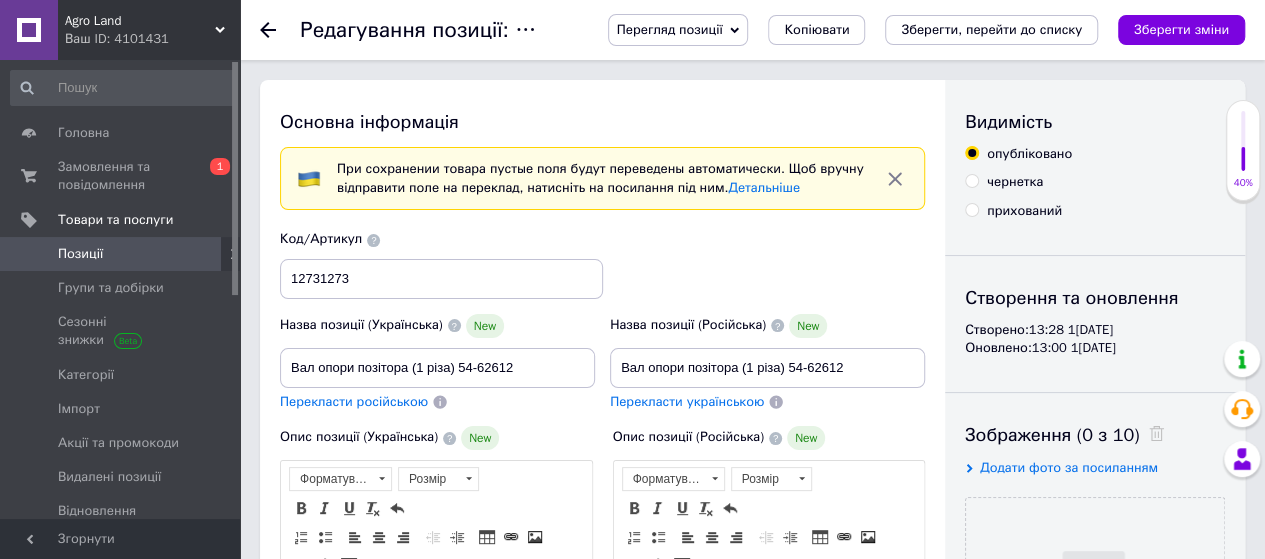 scroll, scrollTop: 0, scrollLeft: 0, axis: both 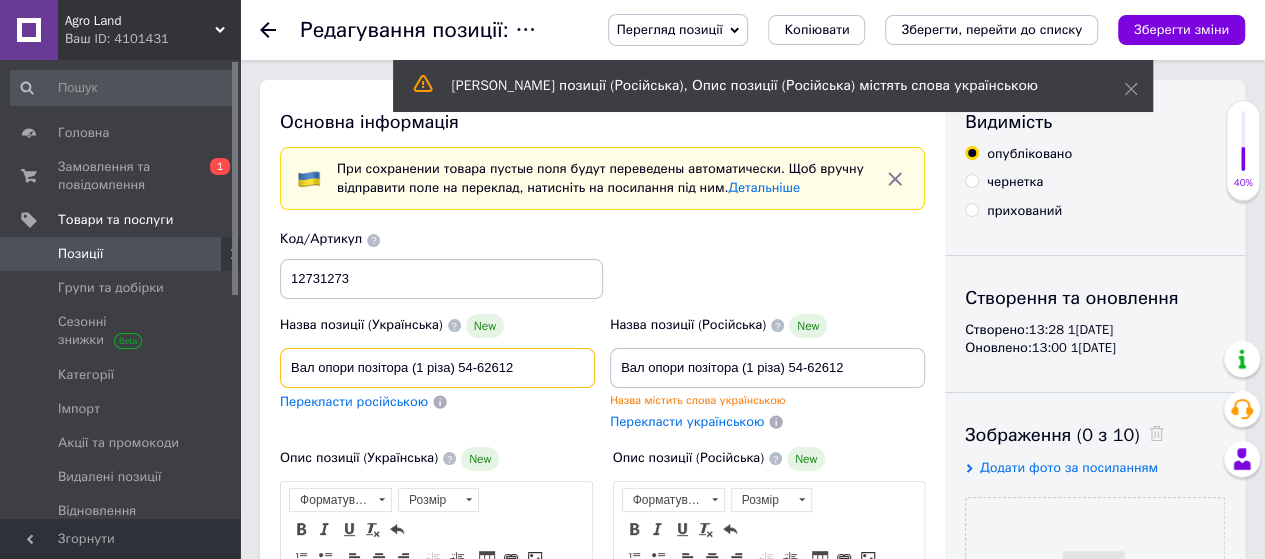 click on "Вал опори позітора (1 різа) 54-62612" at bounding box center [437, 368] 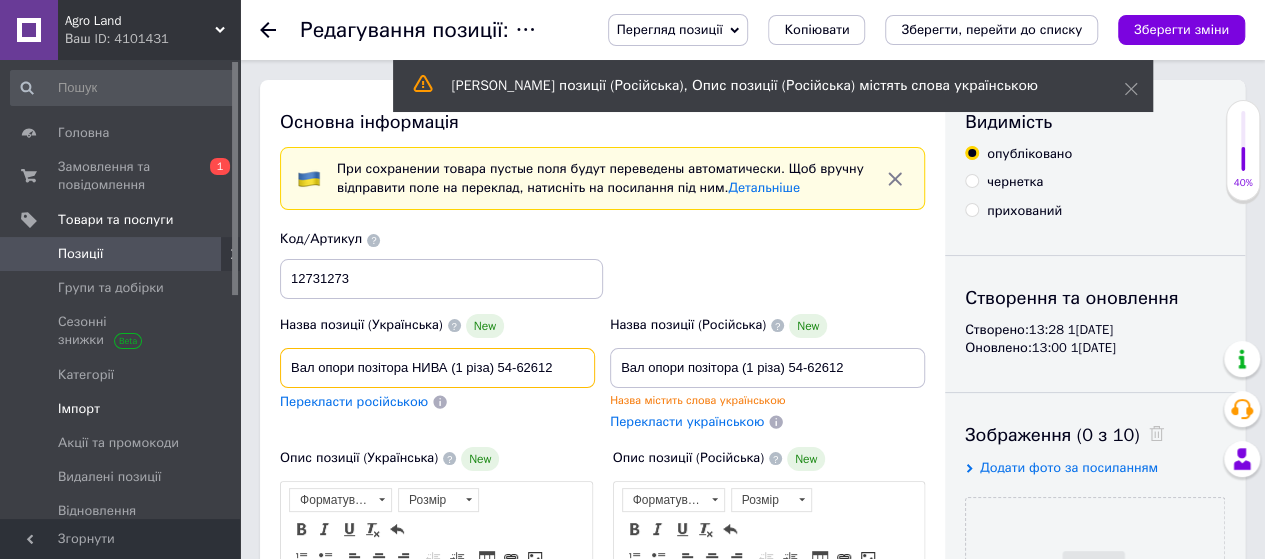 drag, startPoint x: 563, startPoint y: 368, endPoint x: 81, endPoint y: 380, distance: 482.14935 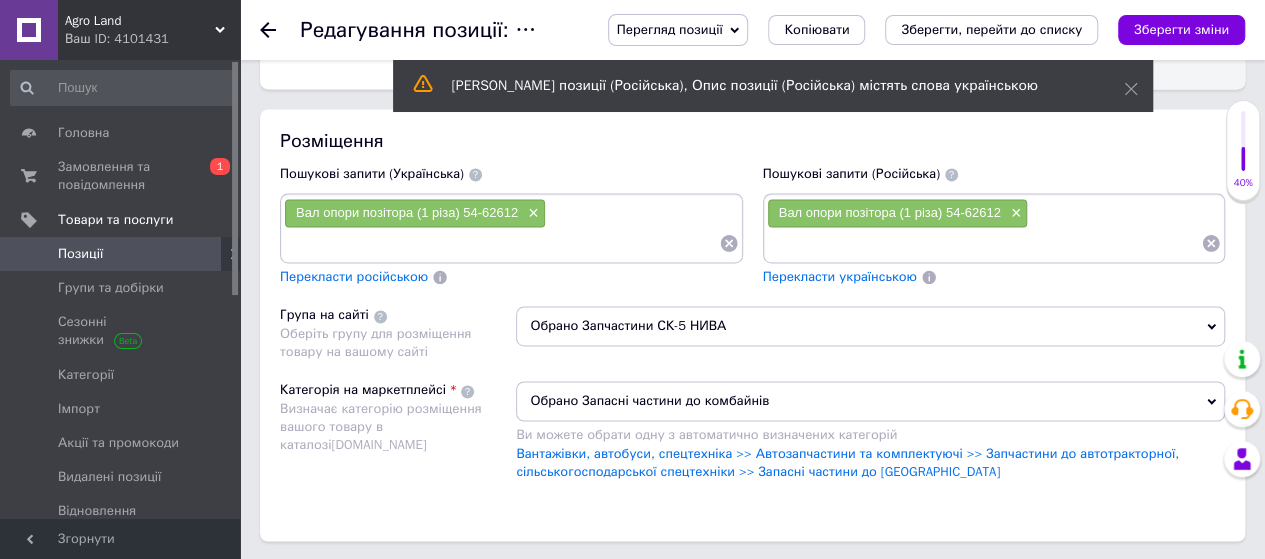 scroll, scrollTop: 1400, scrollLeft: 0, axis: vertical 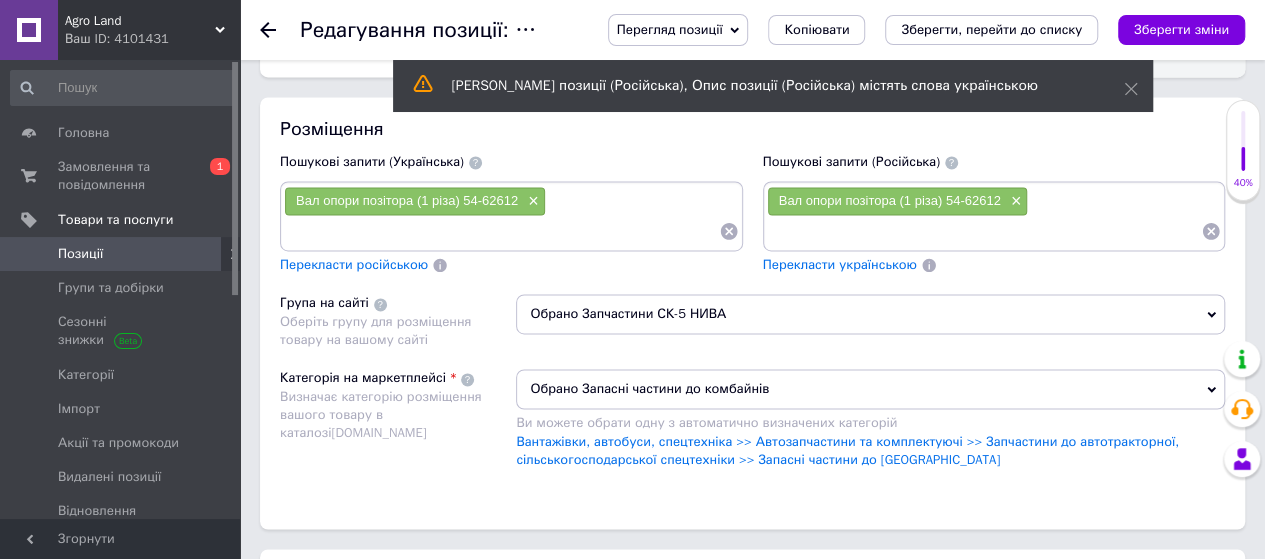 type on "Вал опори позітора НИВА (1 різа) 54-62612" 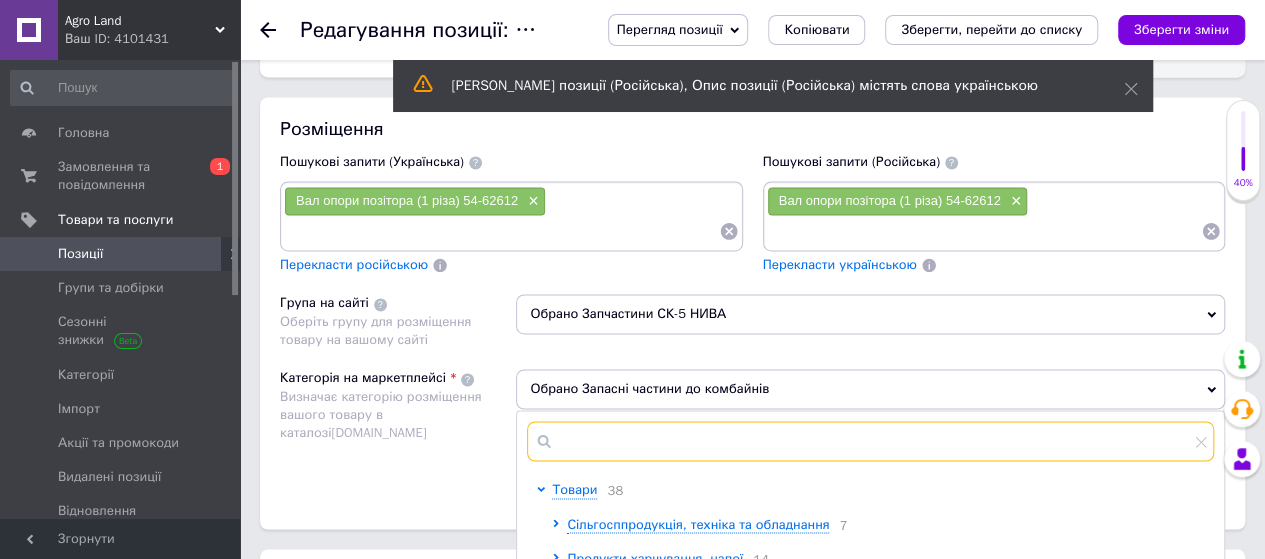 click at bounding box center (870, 441) 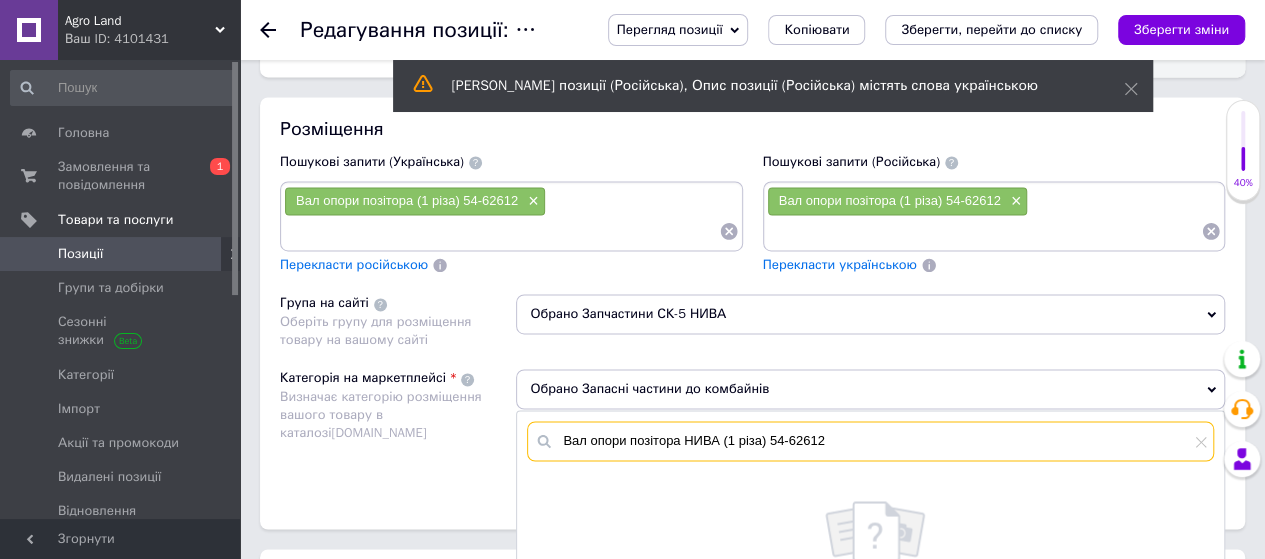 drag, startPoint x: 517, startPoint y: 435, endPoint x: 234, endPoint y: 440, distance: 283.04416 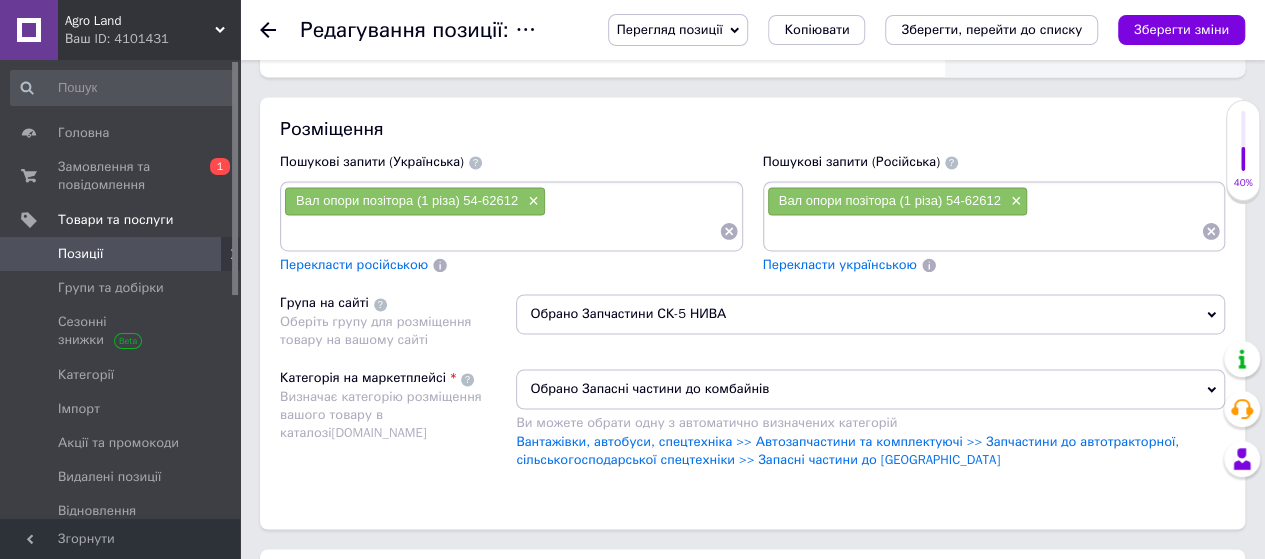 click on "Обрано Запасні частини до комбайнів" at bounding box center [870, 389] 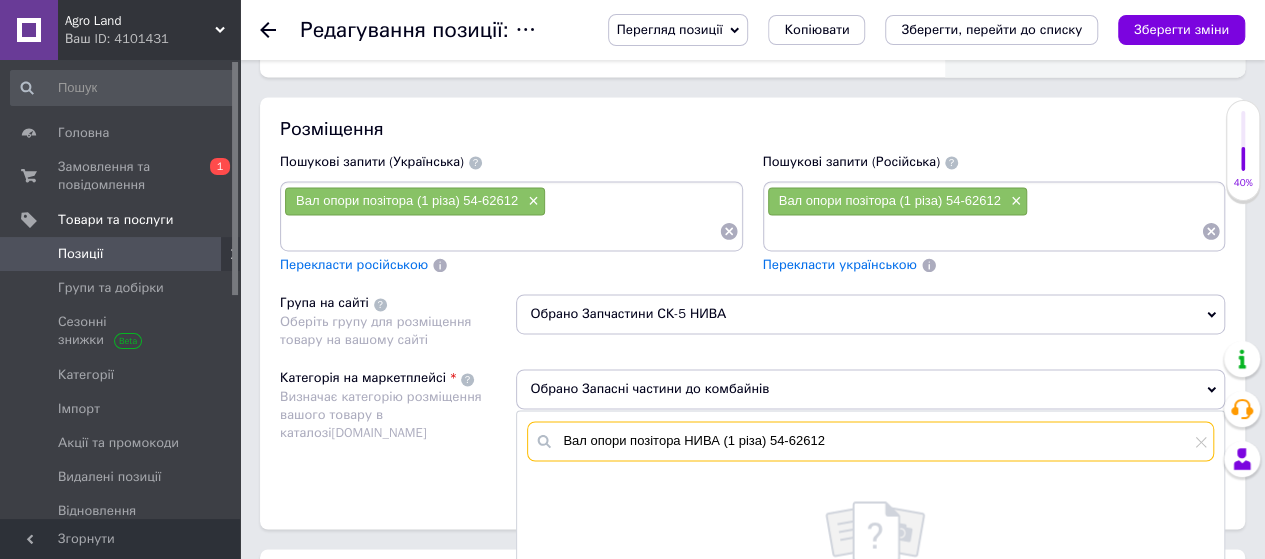 drag, startPoint x: 882, startPoint y: 433, endPoint x: 520, endPoint y: 433, distance: 362 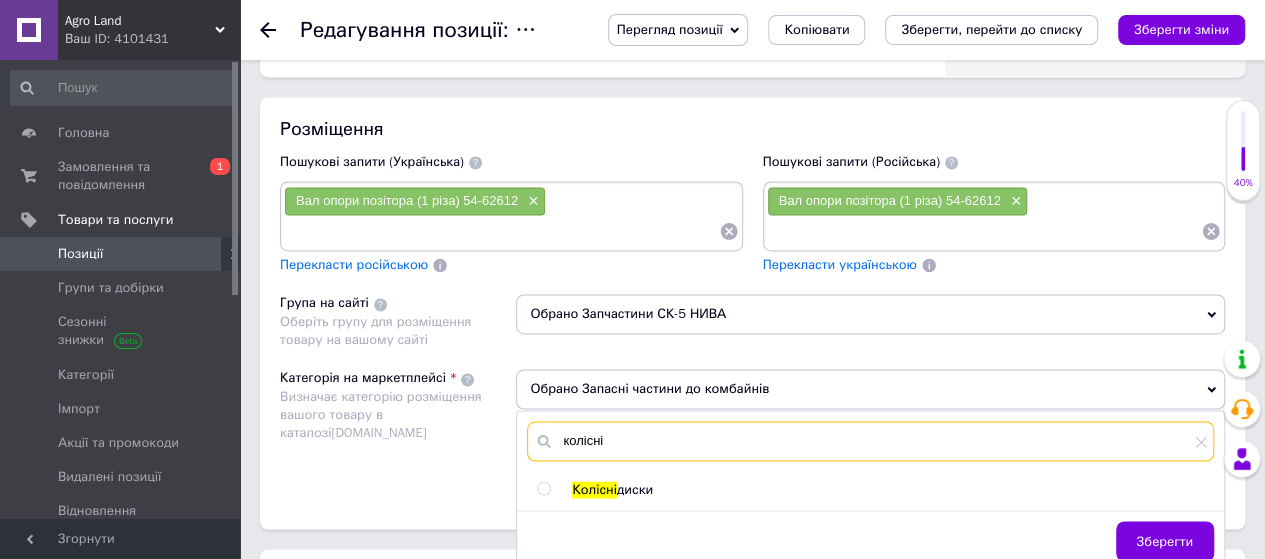 type on "колісні" 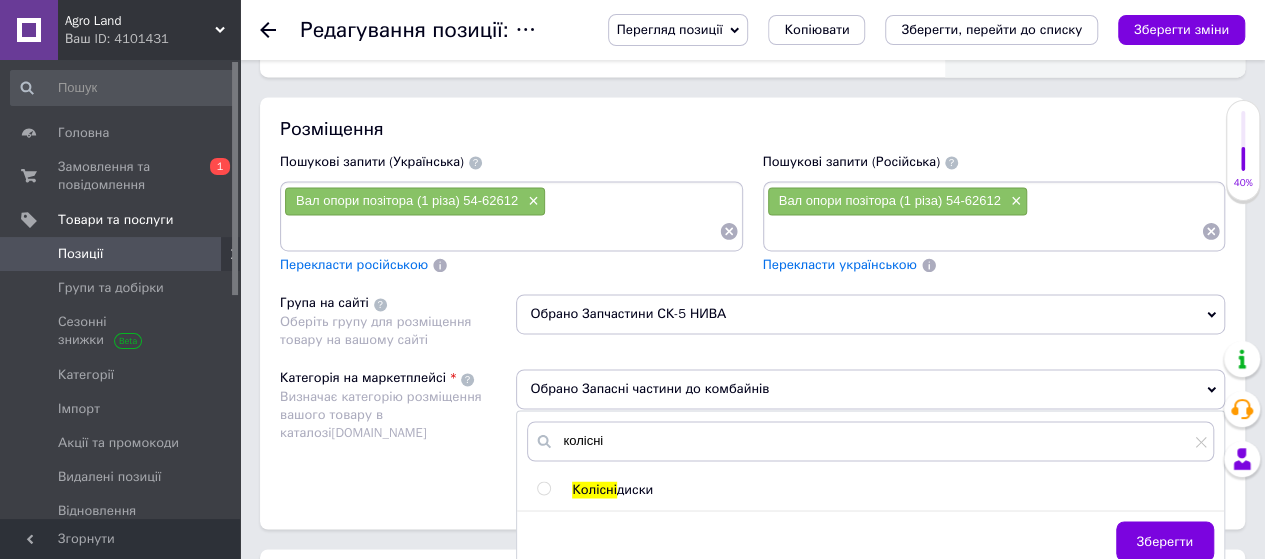 click at bounding box center (543, 488) 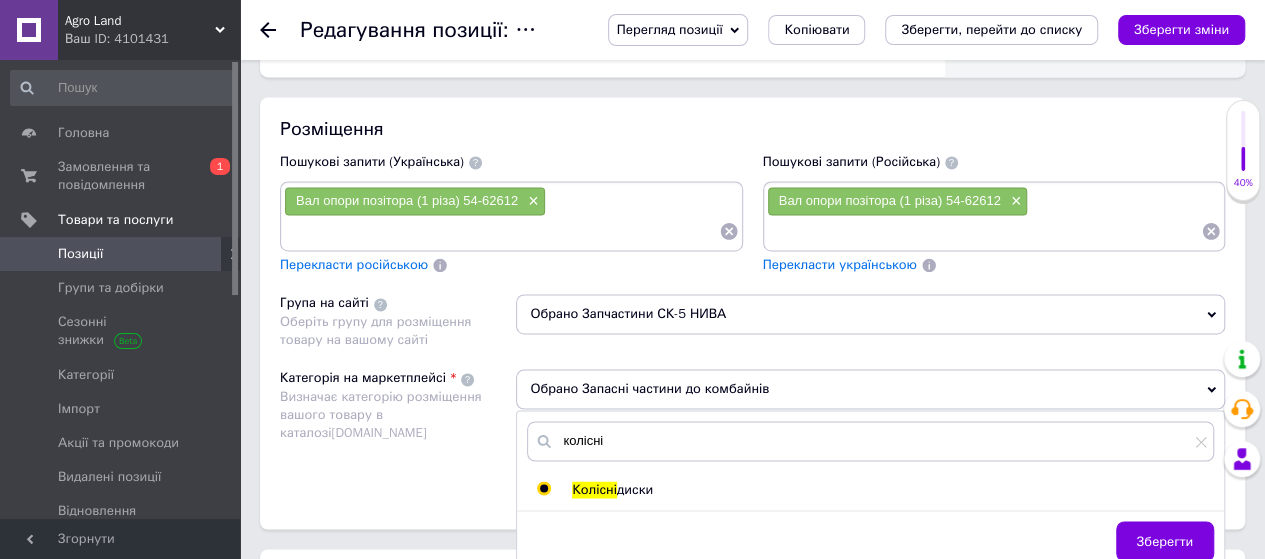 radio on "true" 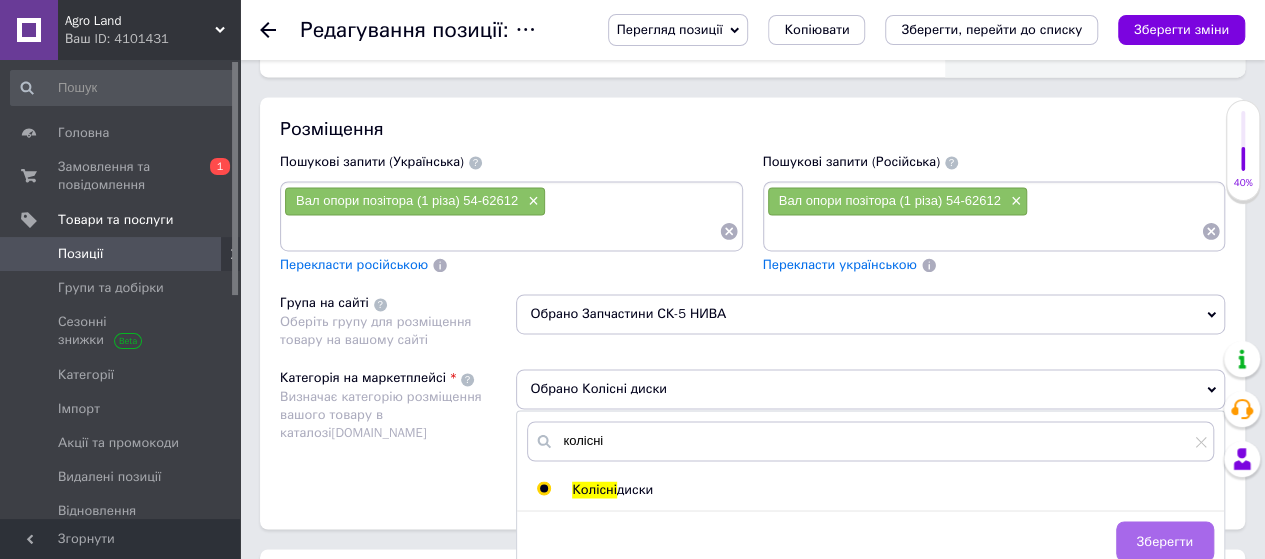 click on "Зберегти" at bounding box center (1165, 541) 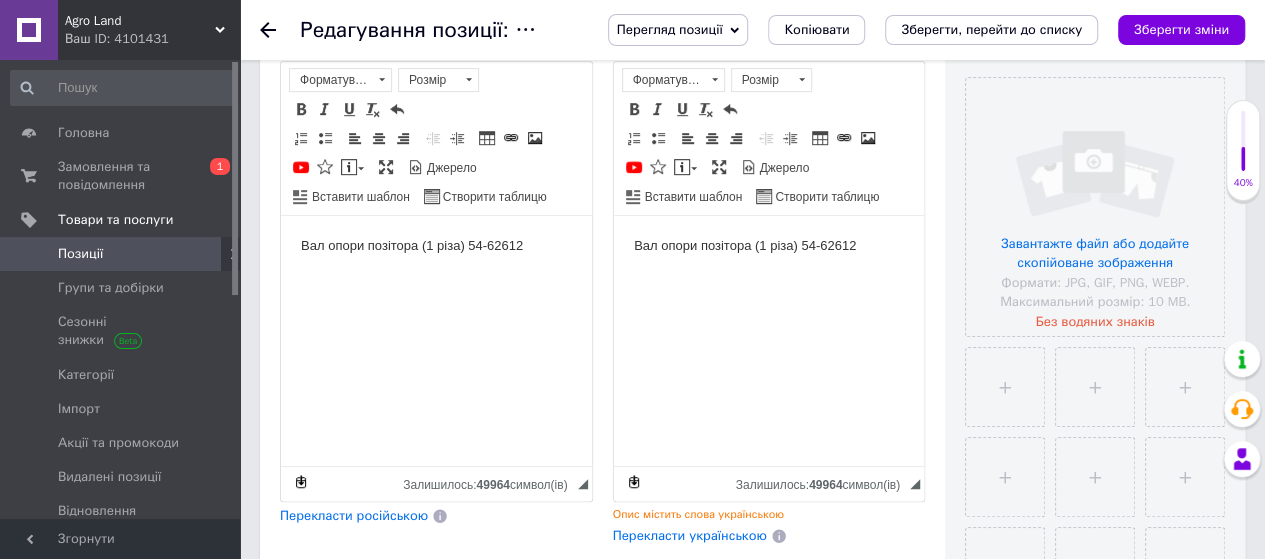 scroll, scrollTop: 300, scrollLeft: 0, axis: vertical 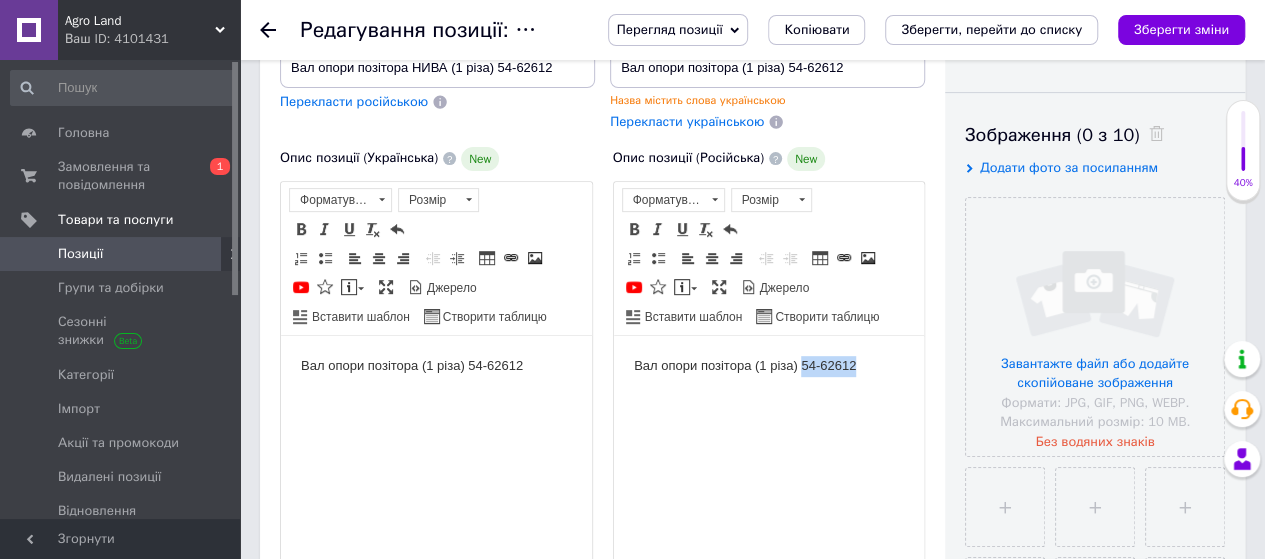 drag, startPoint x: 800, startPoint y: 366, endPoint x: 865, endPoint y: 364, distance: 65.03076 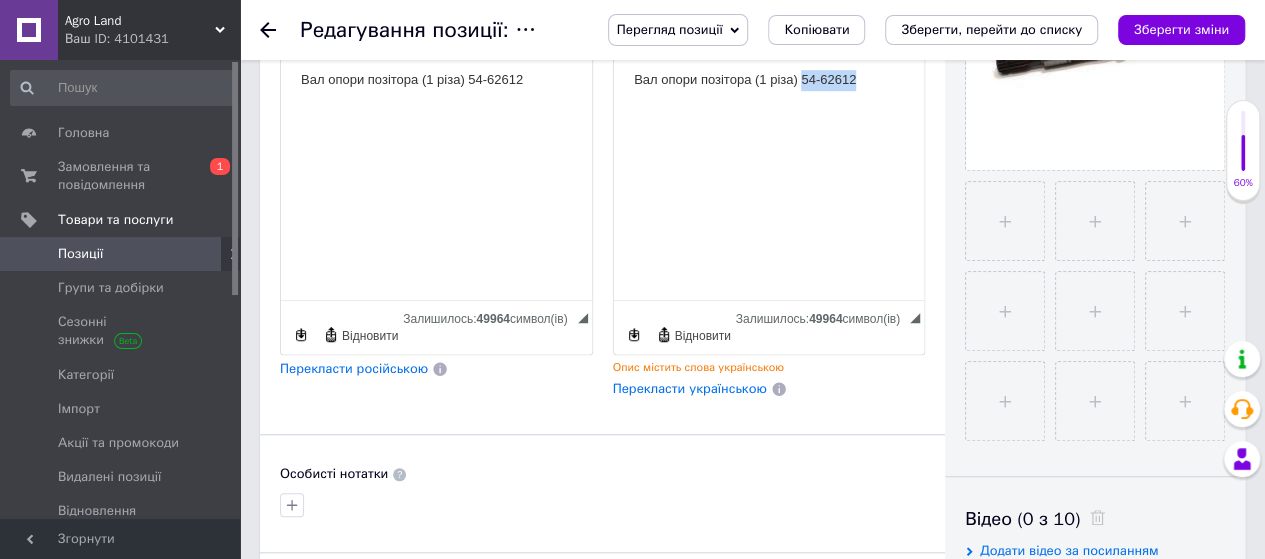 scroll, scrollTop: 800, scrollLeft: 0, axis: vertical 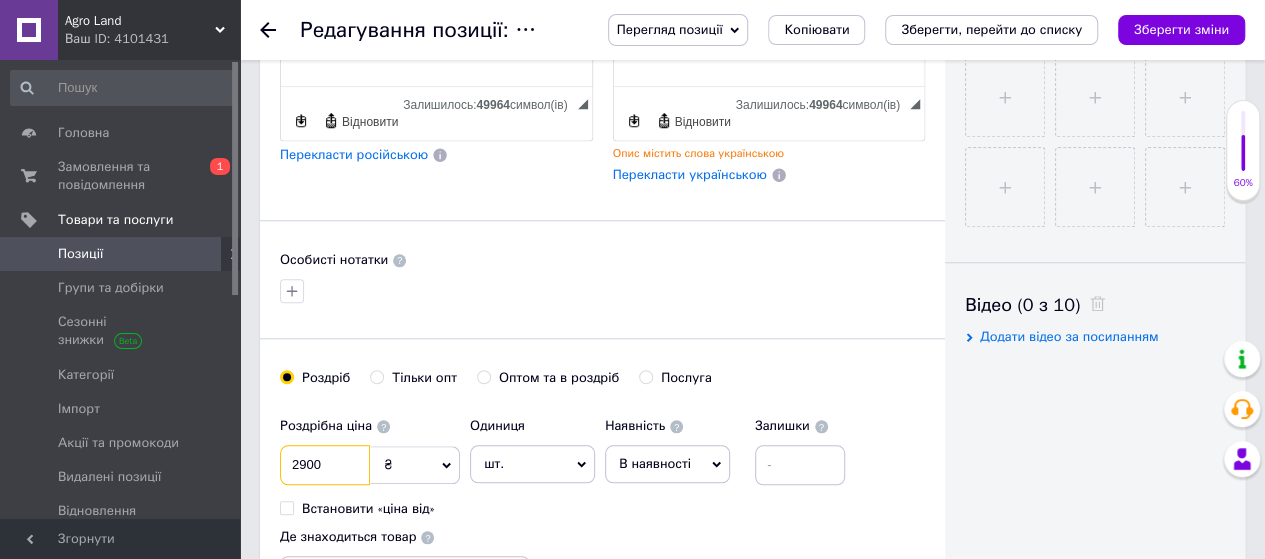 drag, startPoint x: 318, startPoint y: 459, endPoint x: 245, endPoint y: 459, distance: 73 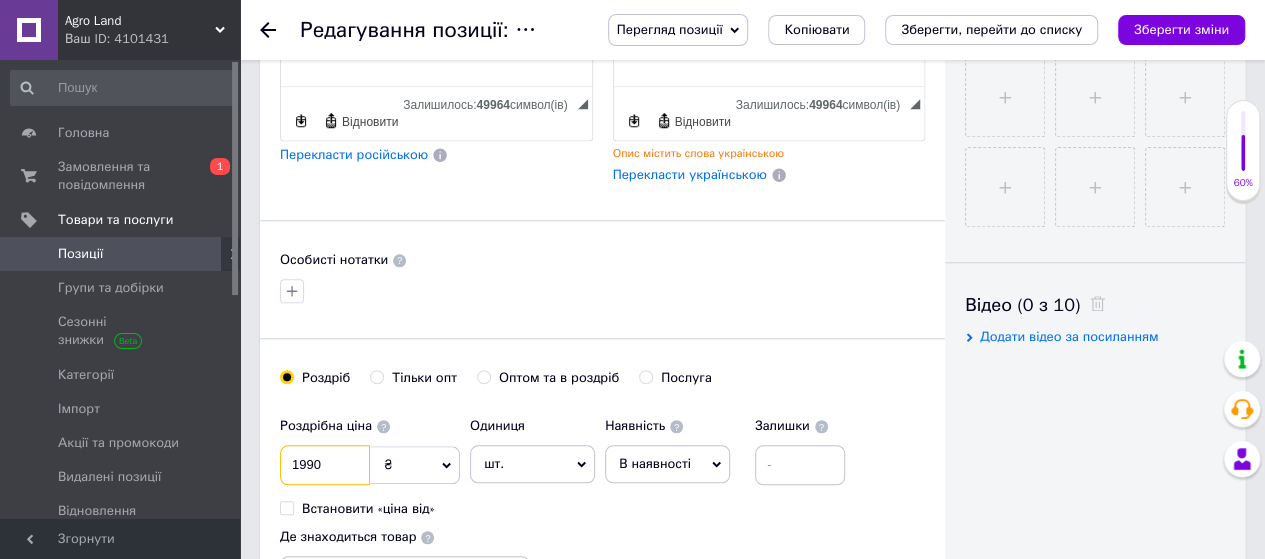 type on "1990" 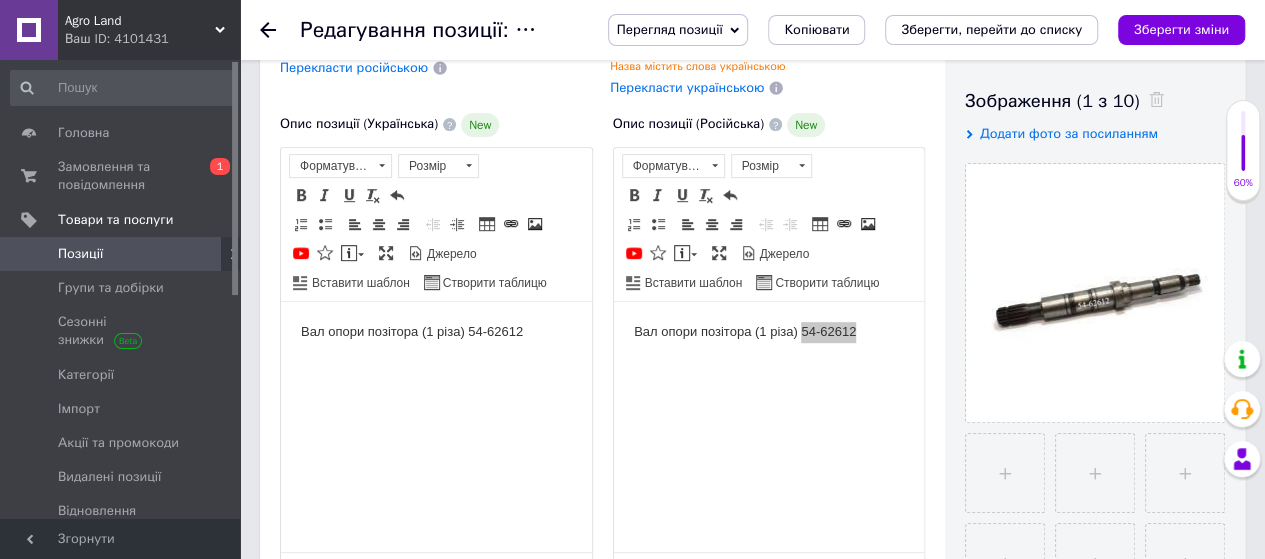 scroll, scrollTop: 300, scrollLeft: 0, axis: vertical 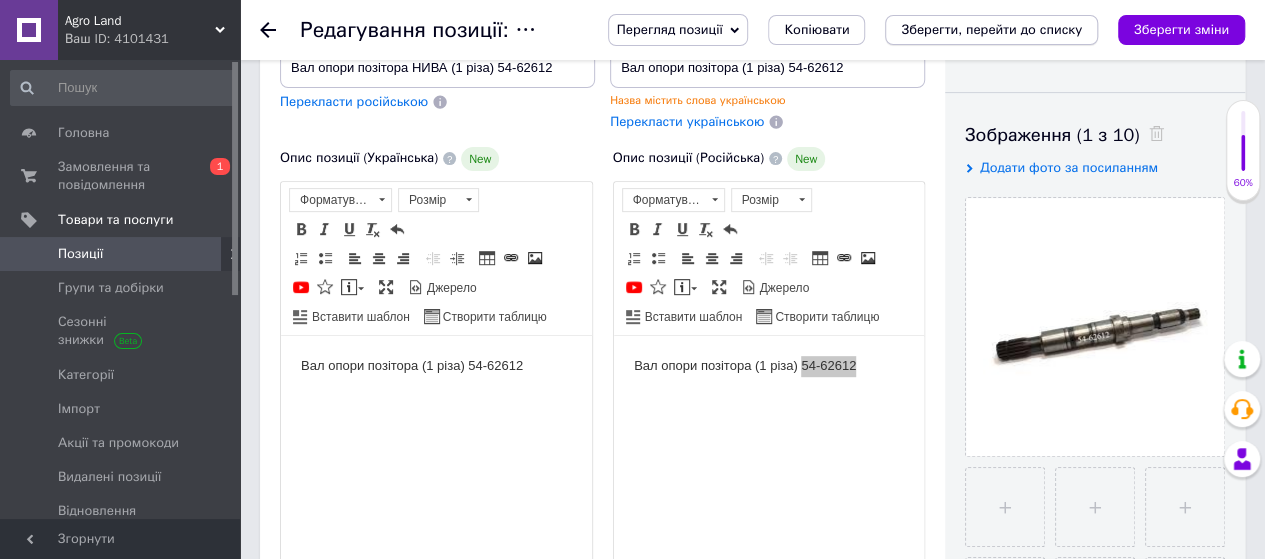 click on "Зберегти, перейти до списку" at bounding box center [991, 29] 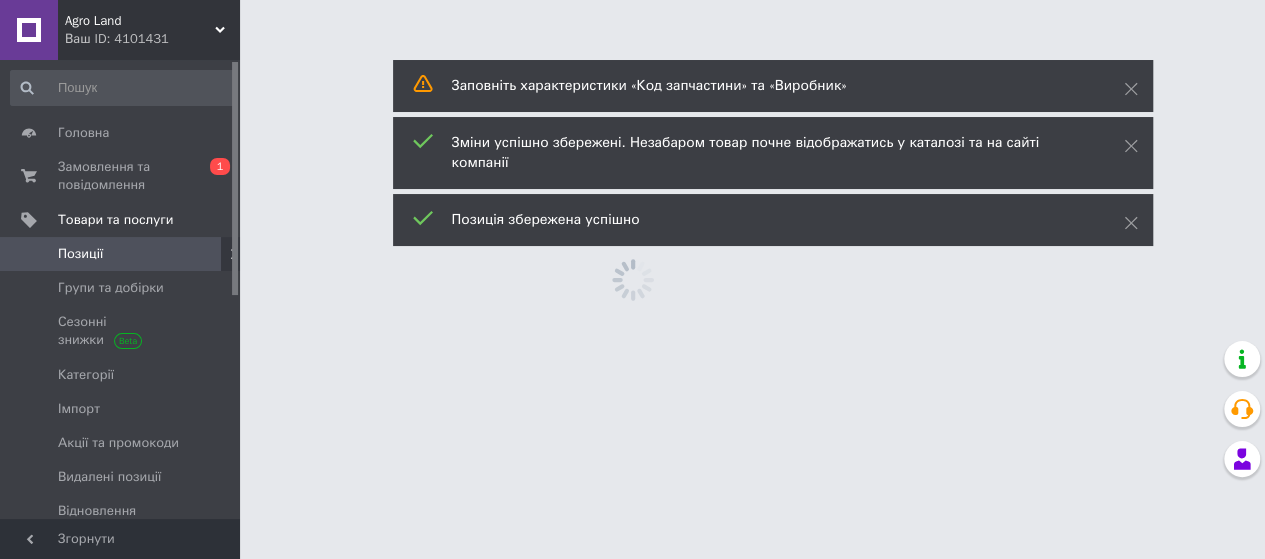 scroll, scrollTop: 0, scrollLeft: 0, axis: both 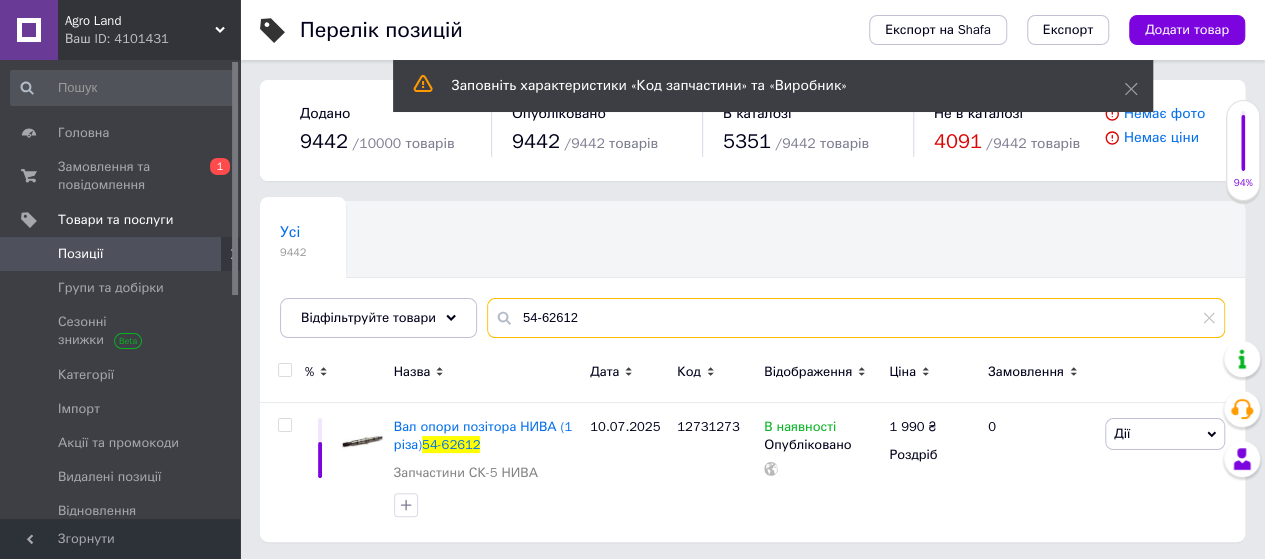click on "54-62612" at bounding box center [856, 318] 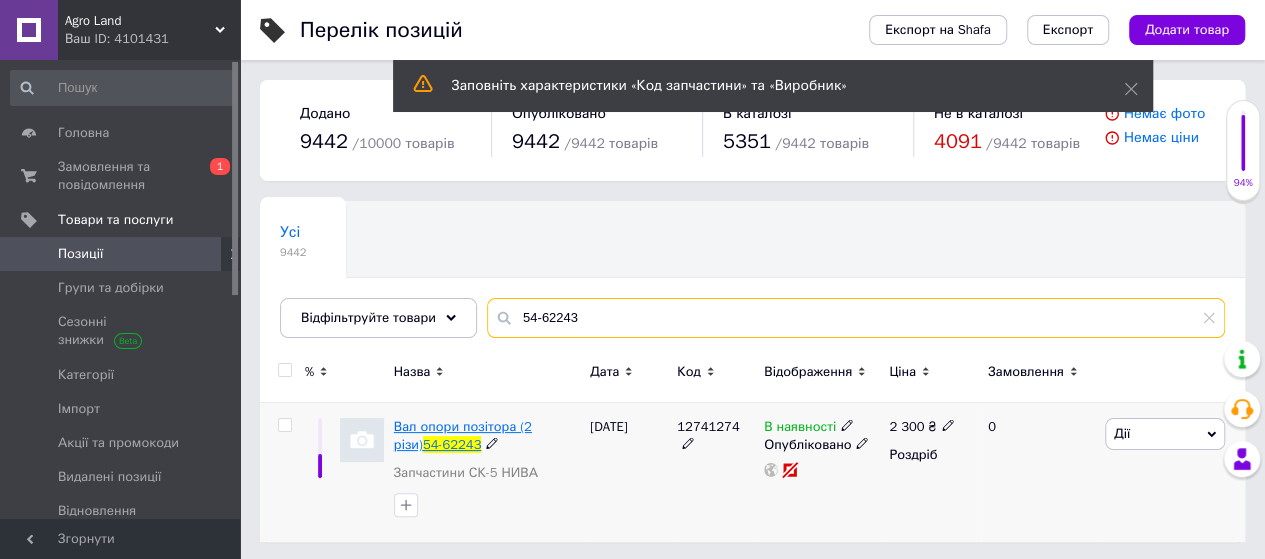 type on "54-62243" 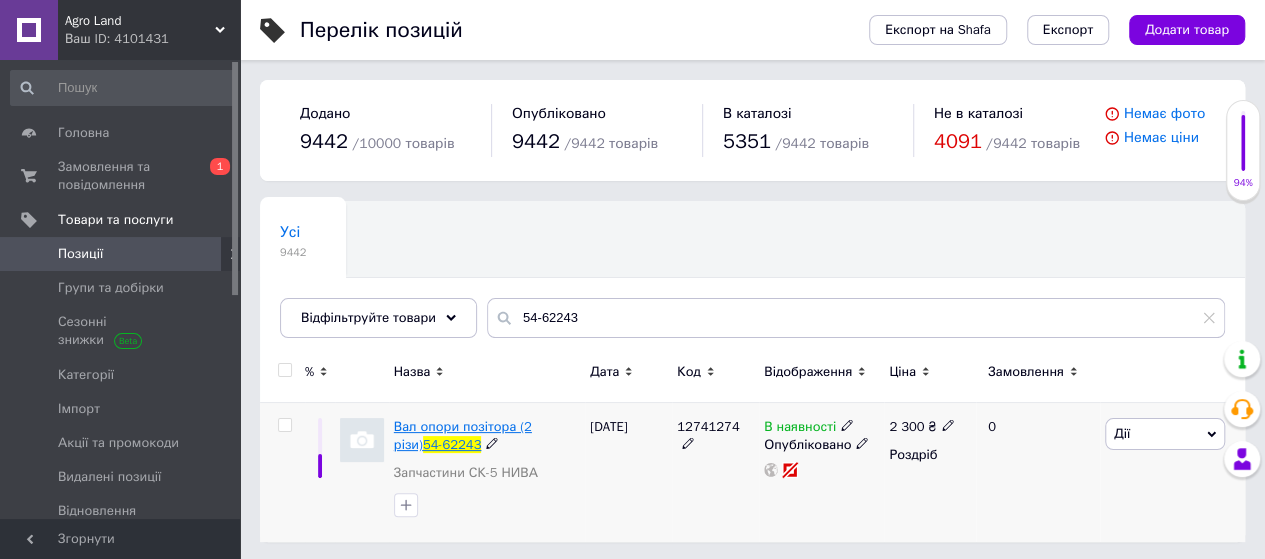 click on "Вал опори позітора (2 різи)" at bounding box center [463, 435] 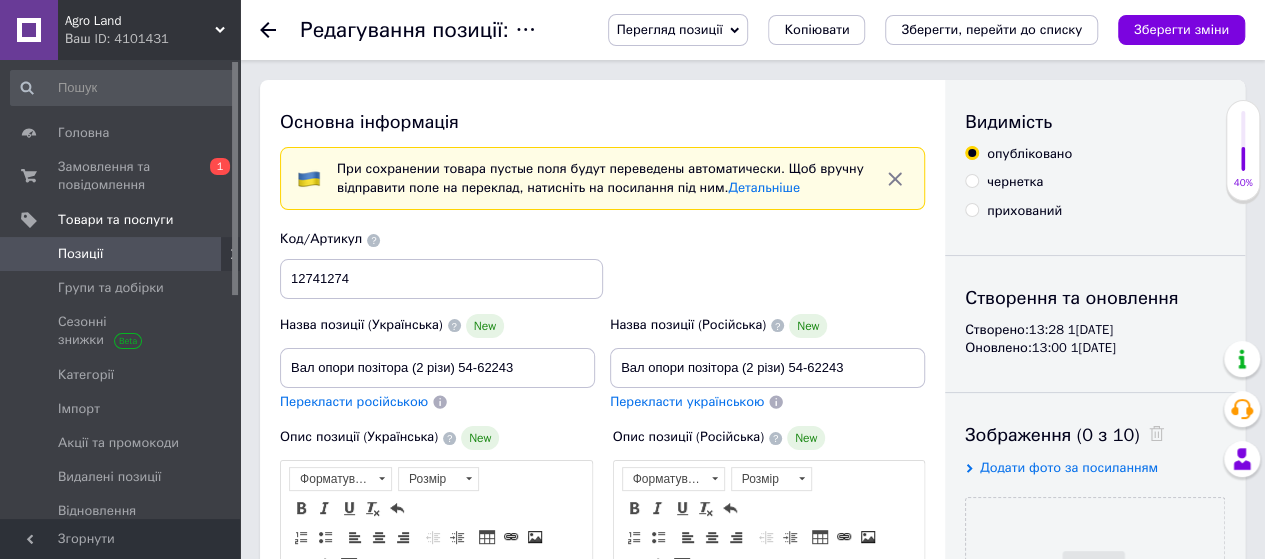 scroll, scrollTop: 0, scrollLeft: 0, axis: both 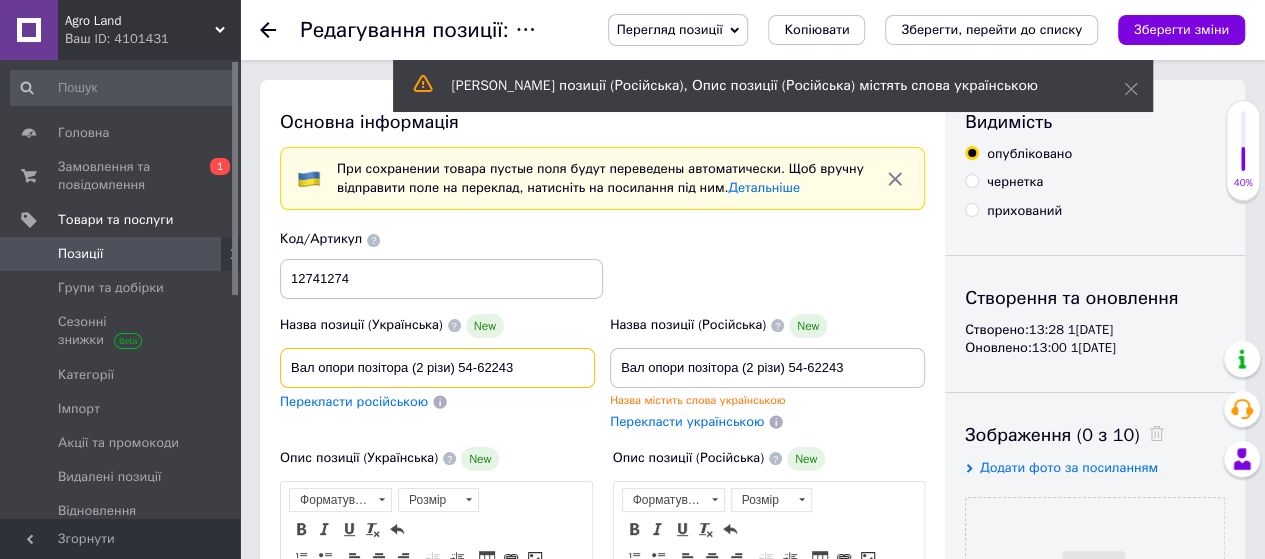 drag, startPoint x: 515, startPoint y: 370, endPoint x: 457, endPoint y: 375, distance: 58.21512 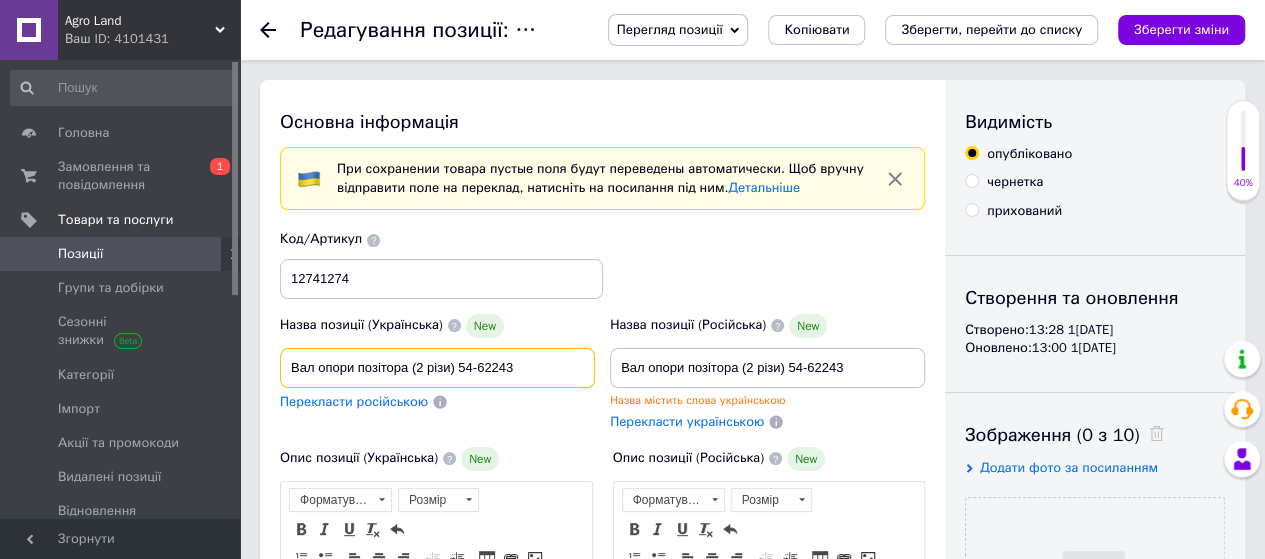 click on "Вал опори позітора (2 різи) 54-62243" at bounding box center [437, 368] 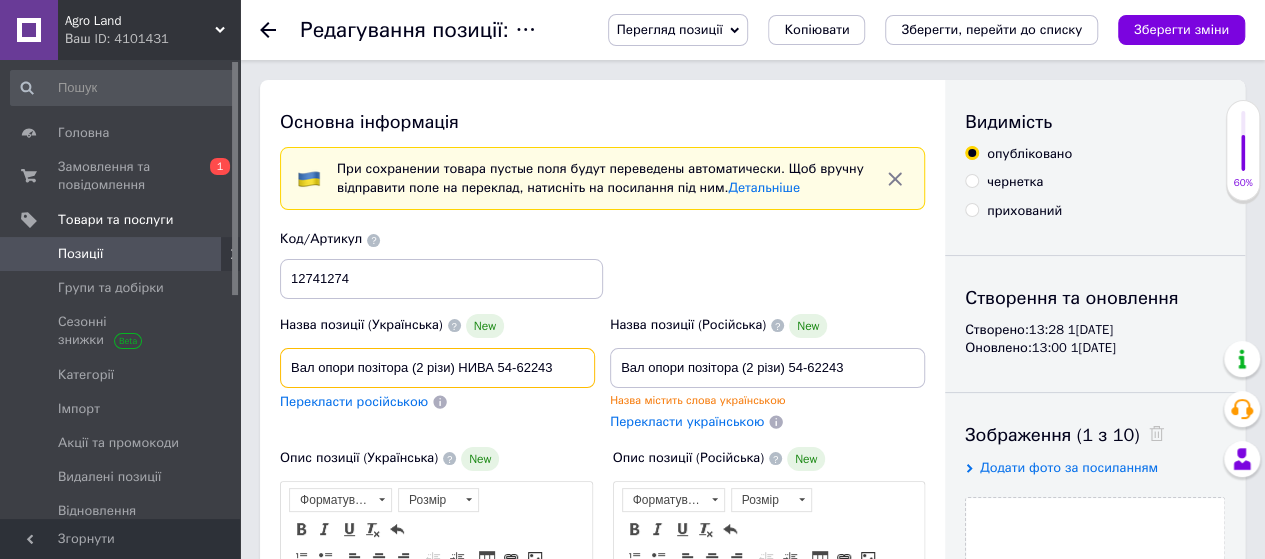 drag, startPoint x: 570, startPoint y: 361, endPoint x: 250, endPoint y: 360, distance: 320.00156 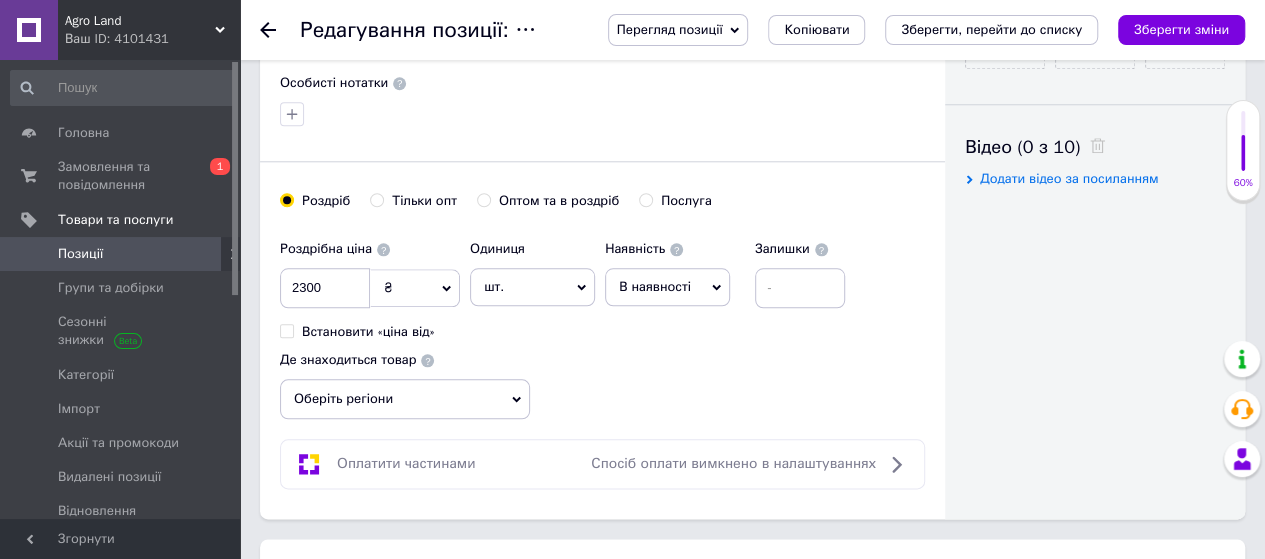 scroll, scrollTop: 1000, scrollLeft: 0, axis: vertical 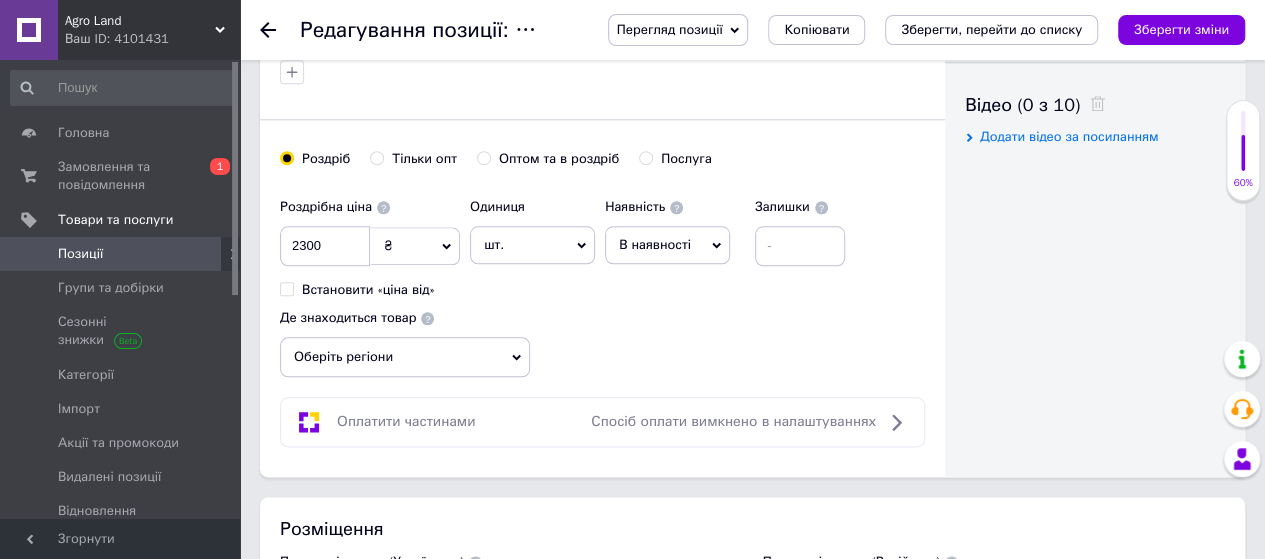 type on "Вал опори позітора (2 різи) НИВА 54-62243" 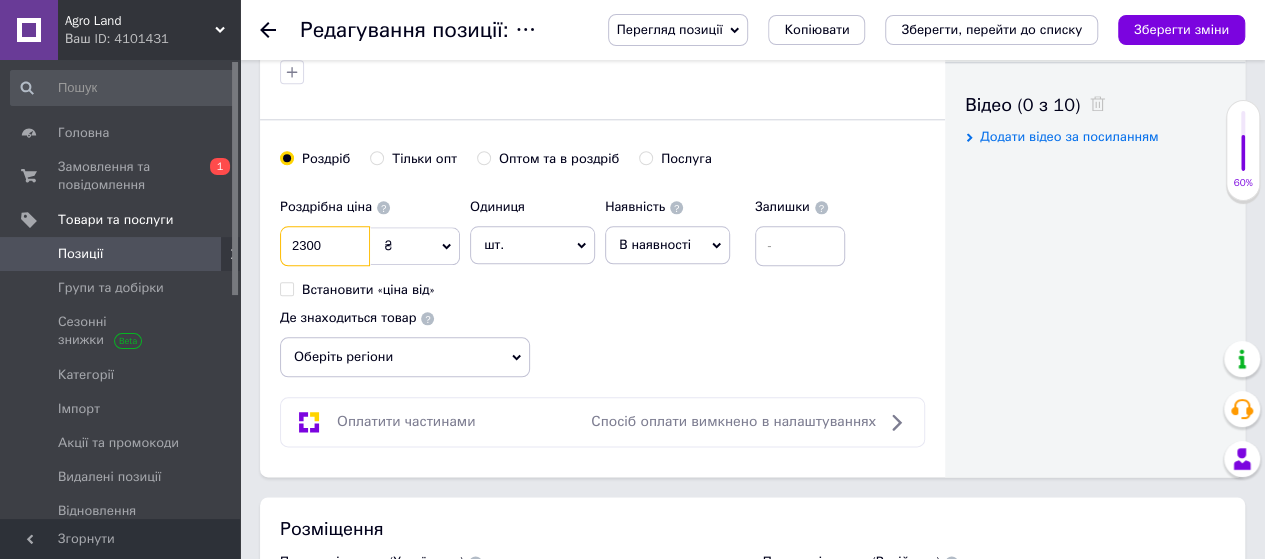 drag, startPoint x: 336, startPoint y: 245, endPoint x: 188, endPoint y: 259, distance: 148.66069 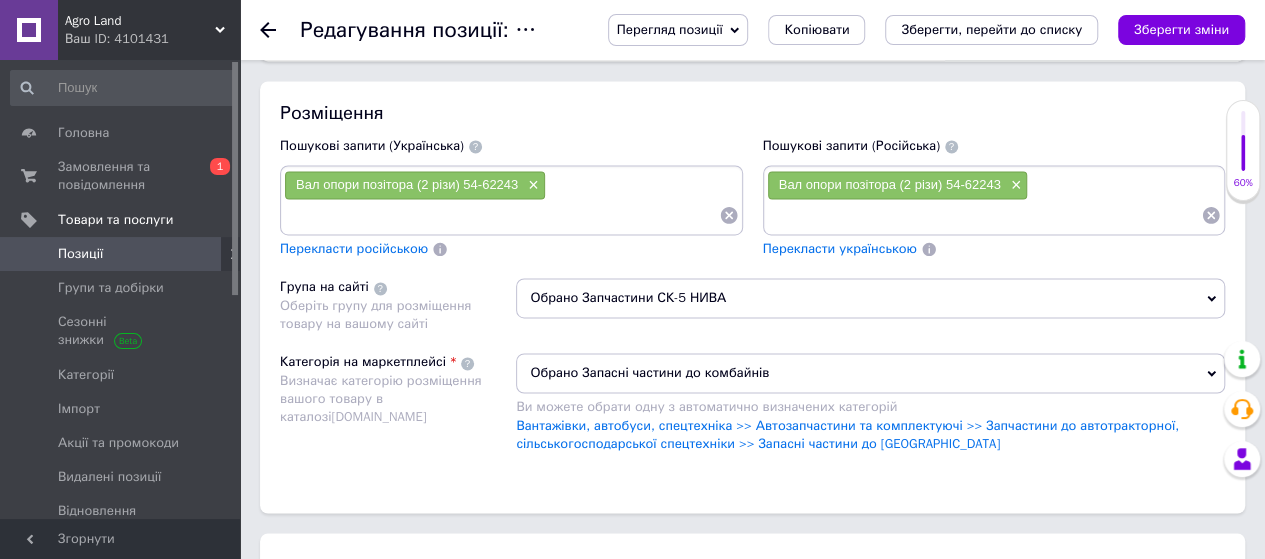 scroll, scrollTop: 1519, scrollLeft: 0, axis: vertical 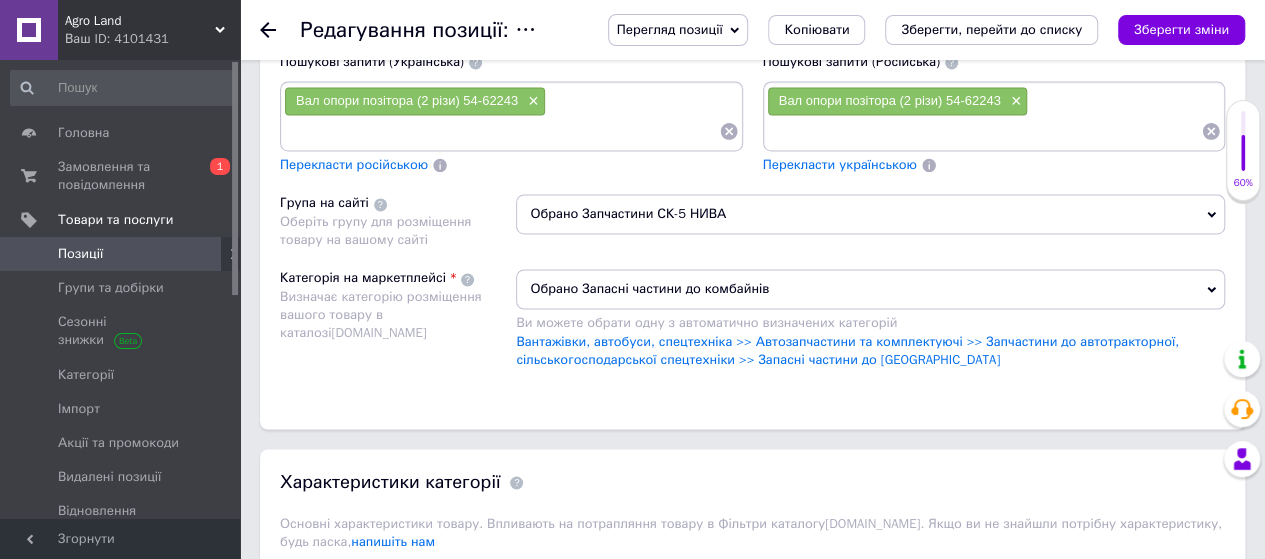 type on "1990" 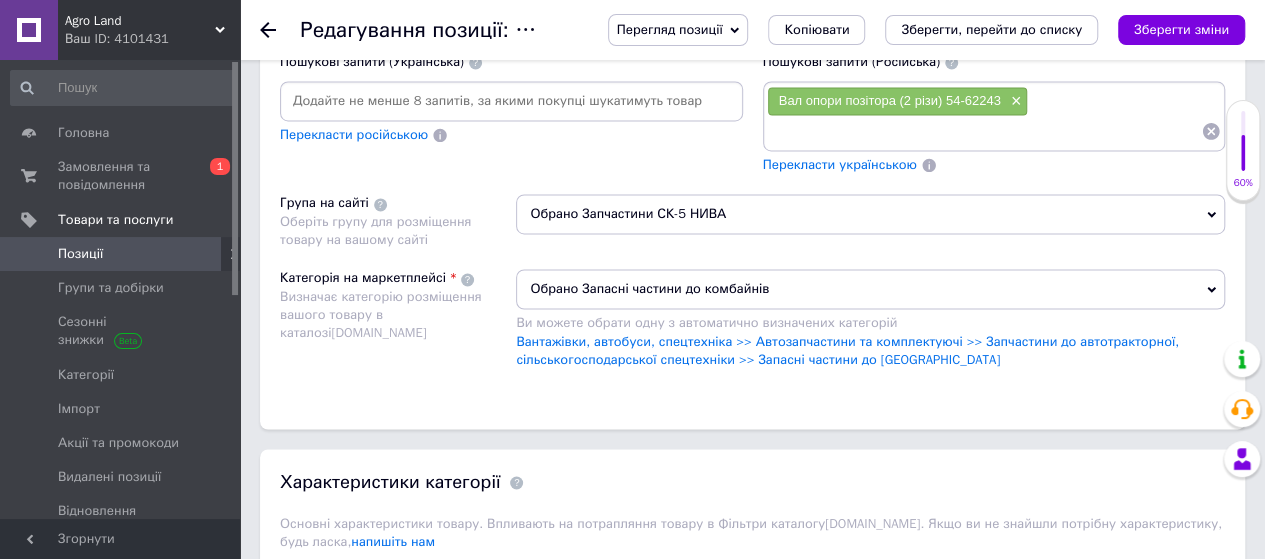 click at bounding box center (511, 101) 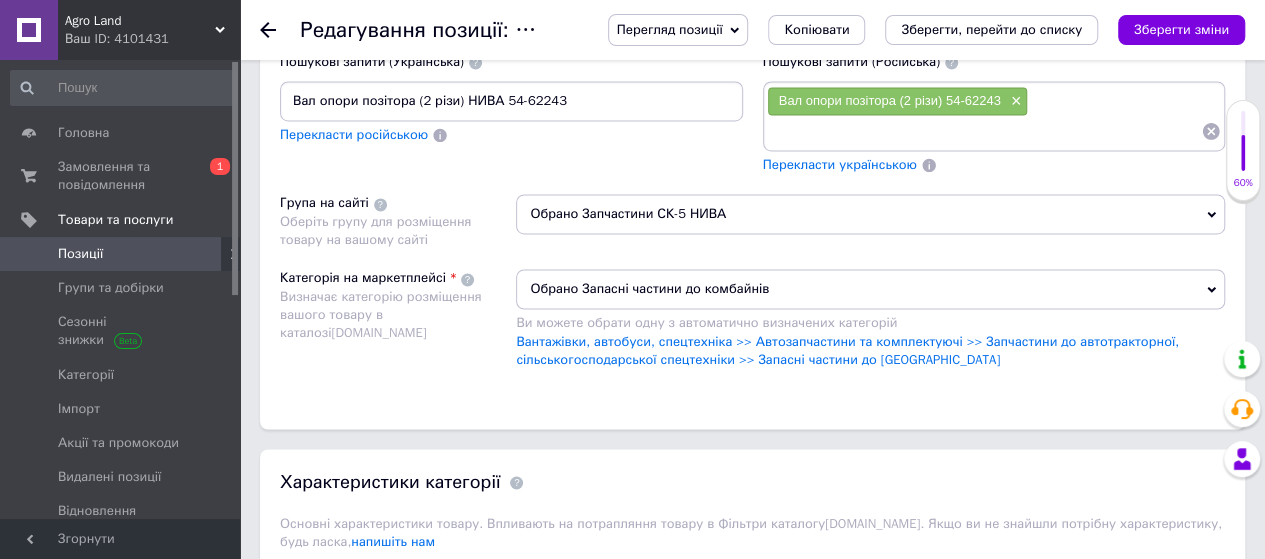 type on "Вал опори позітора (2 різи) НИВА 54-62243" 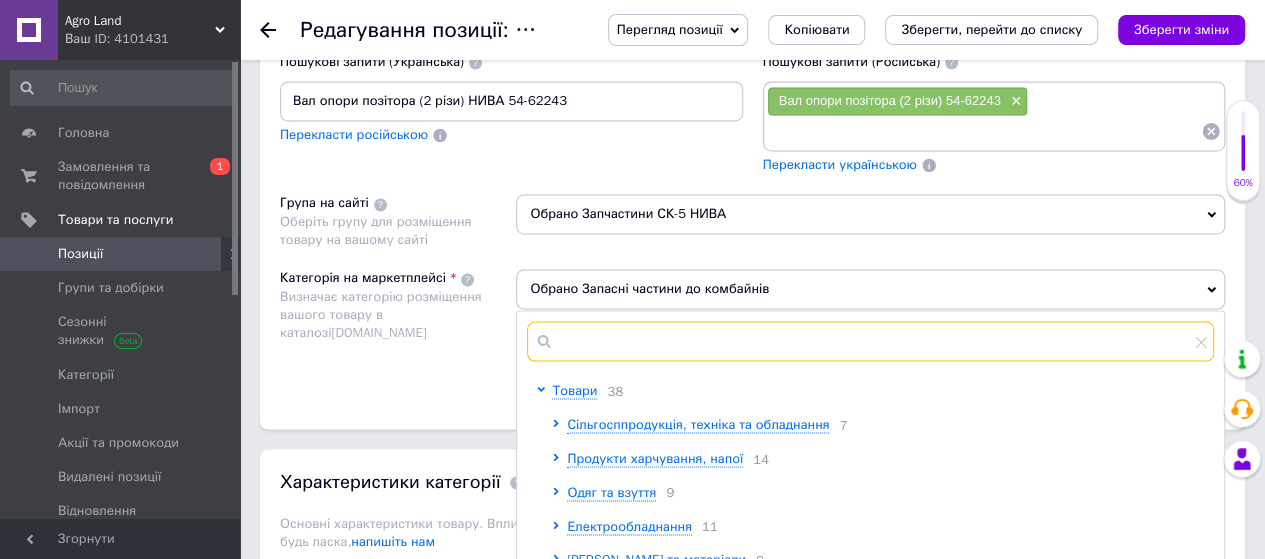 click at bounding box center [870, 341] 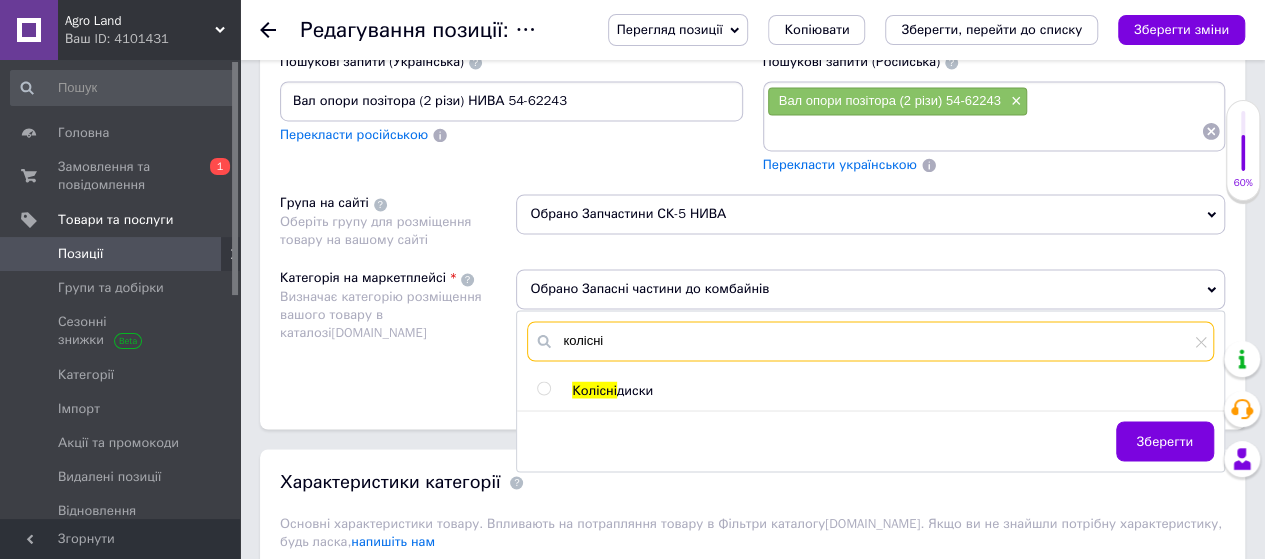 type on "колісні" 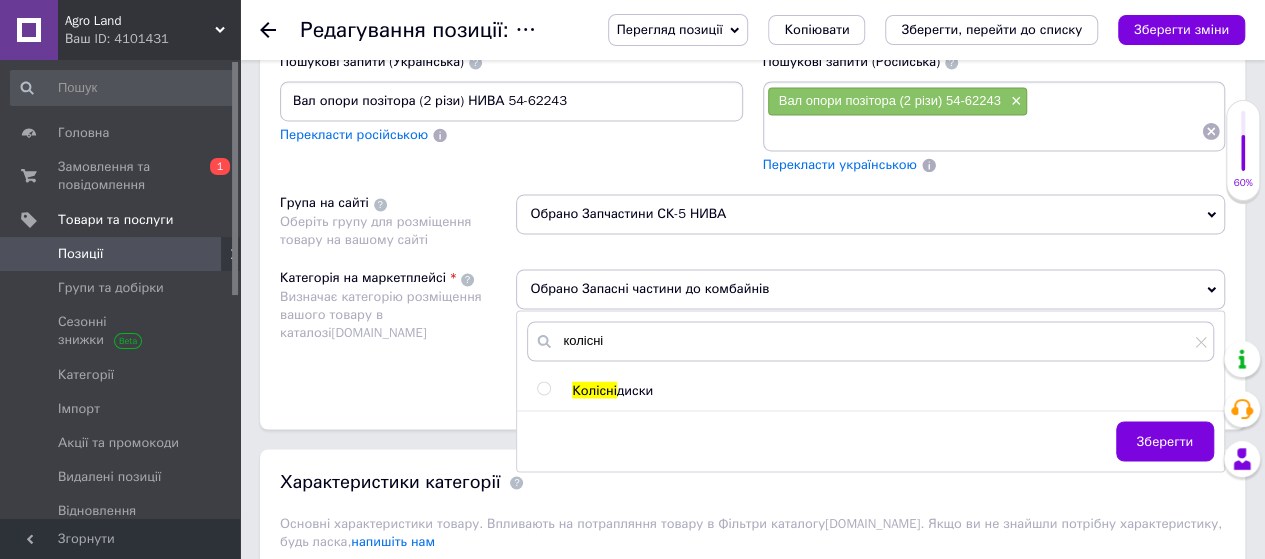 click at bounding box center (543, 388) 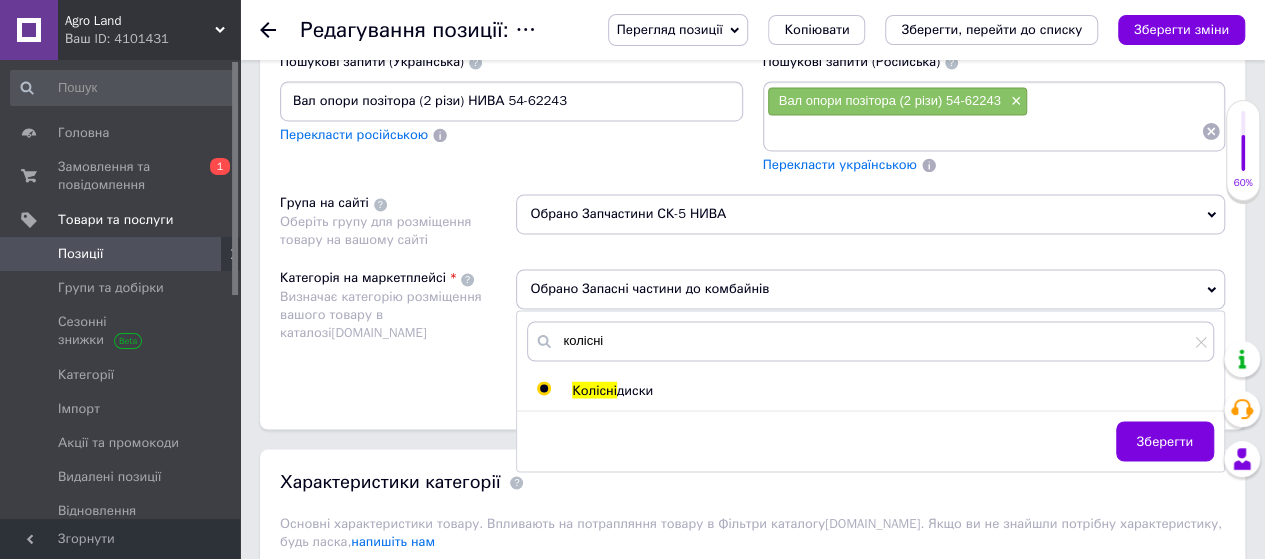 radio on "true" 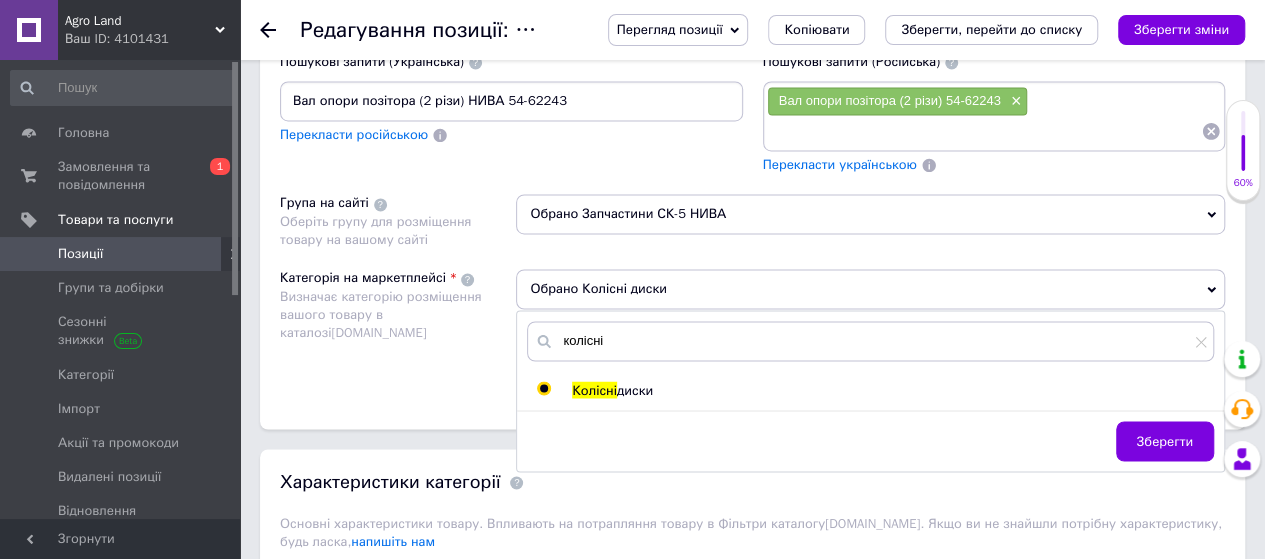drag, startPoint x: 1206, startPoint y: 117, endPoint x: 1039, endPoint y: 104, distance: 167.50522 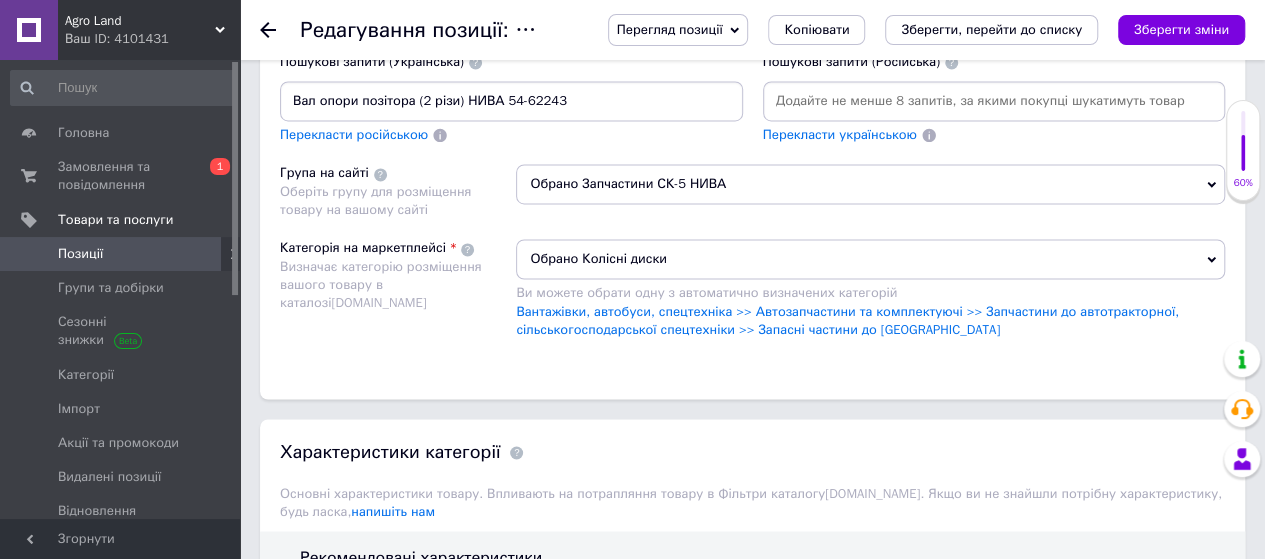click at bounding box center [994, 101] 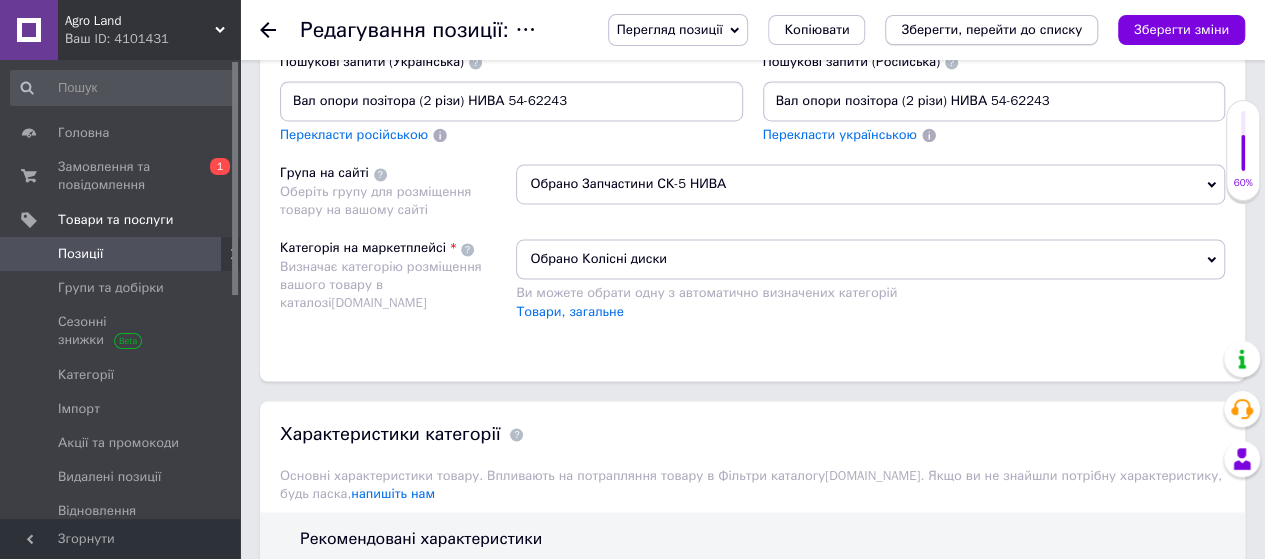 type on "Вал опори позітора (2 різи) НИВА 54-62243" 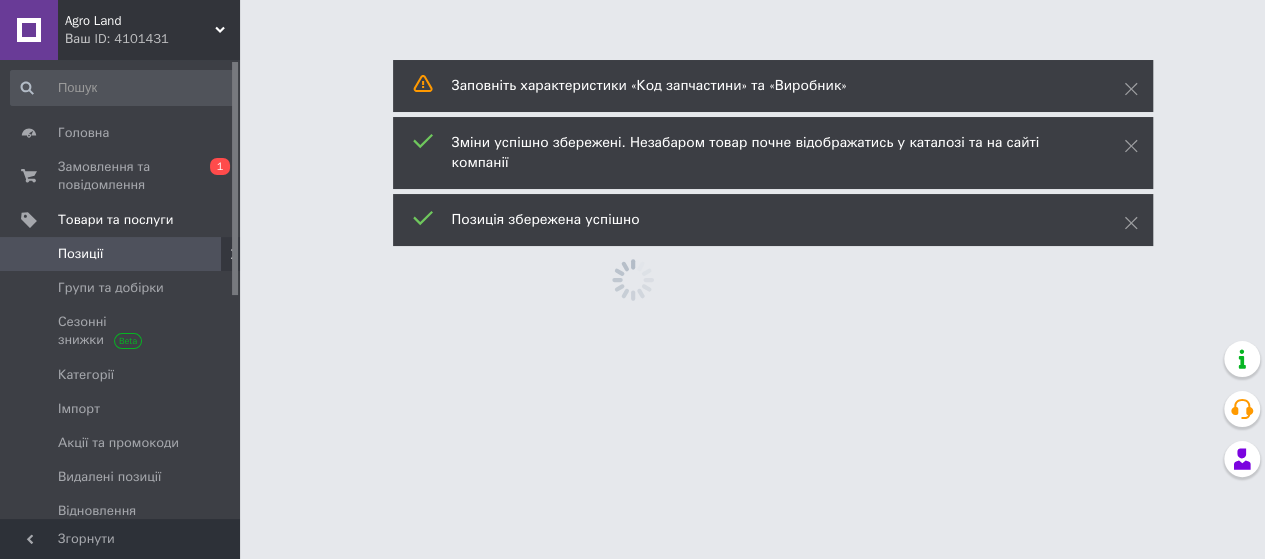 scroll, scrollTop: 0, scrollLeft: 0, axis: both 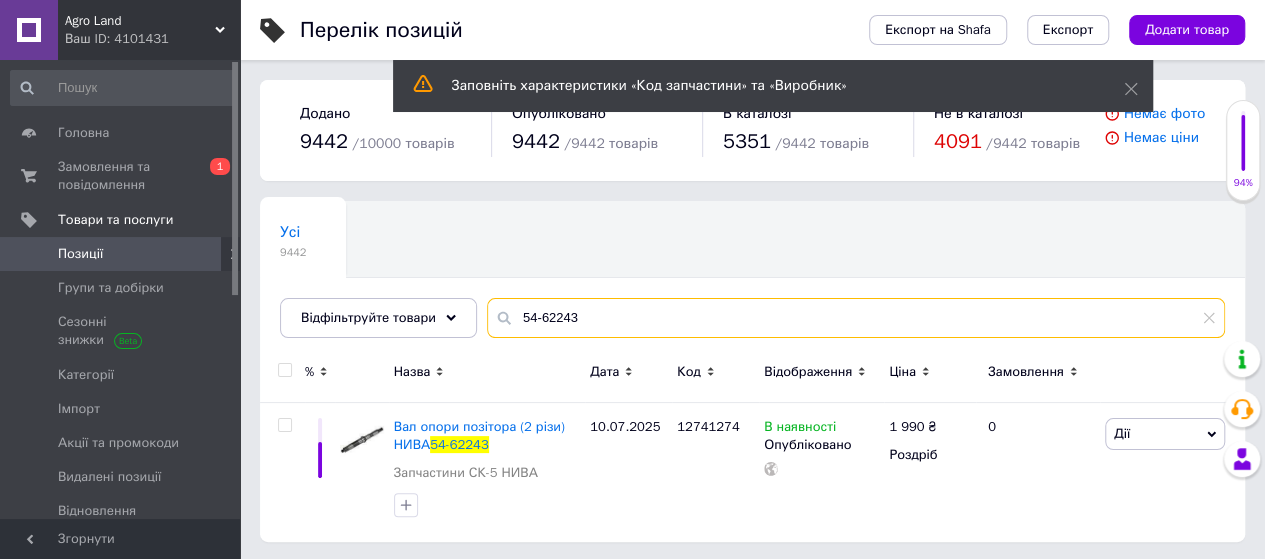 drag, startPoint x: 599, startPoint y: 323, endPoint x: 541, endPoint y: 326, distance: 58.077534 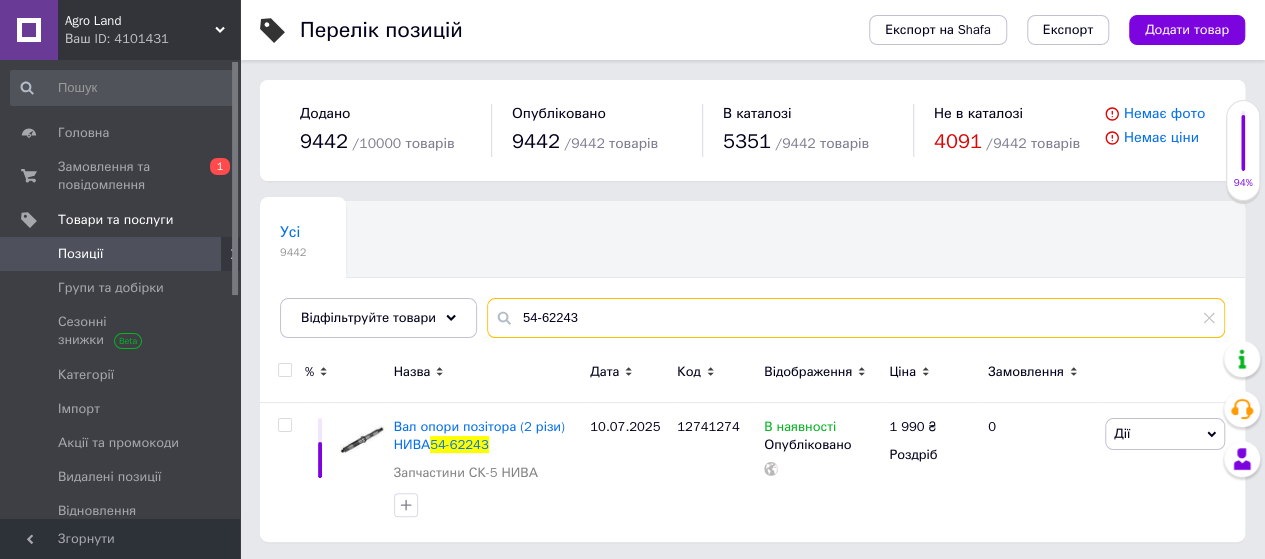 click on "54-62243" at bounding box center (856, 318) 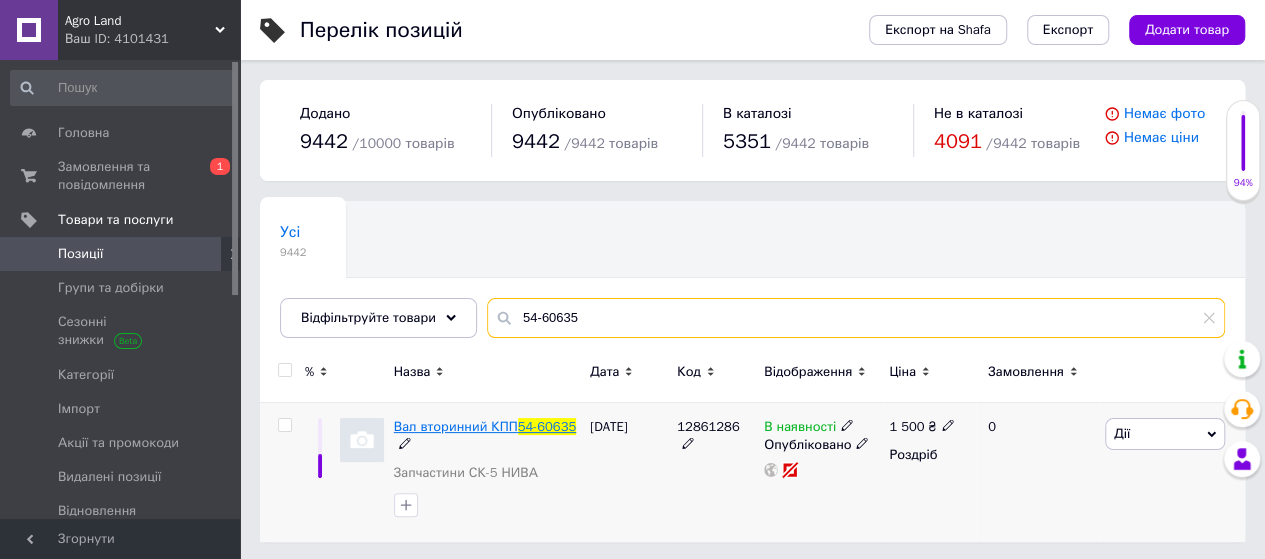 type on "54-60635" 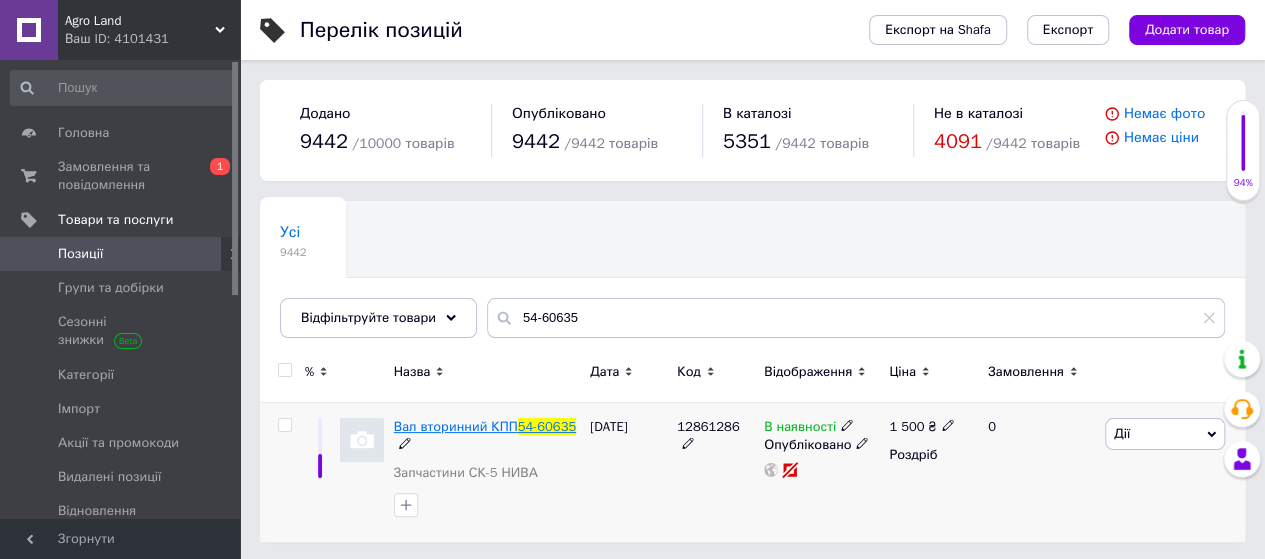 click on "Вал вторинний КПП" at bounding box center (456, 426) 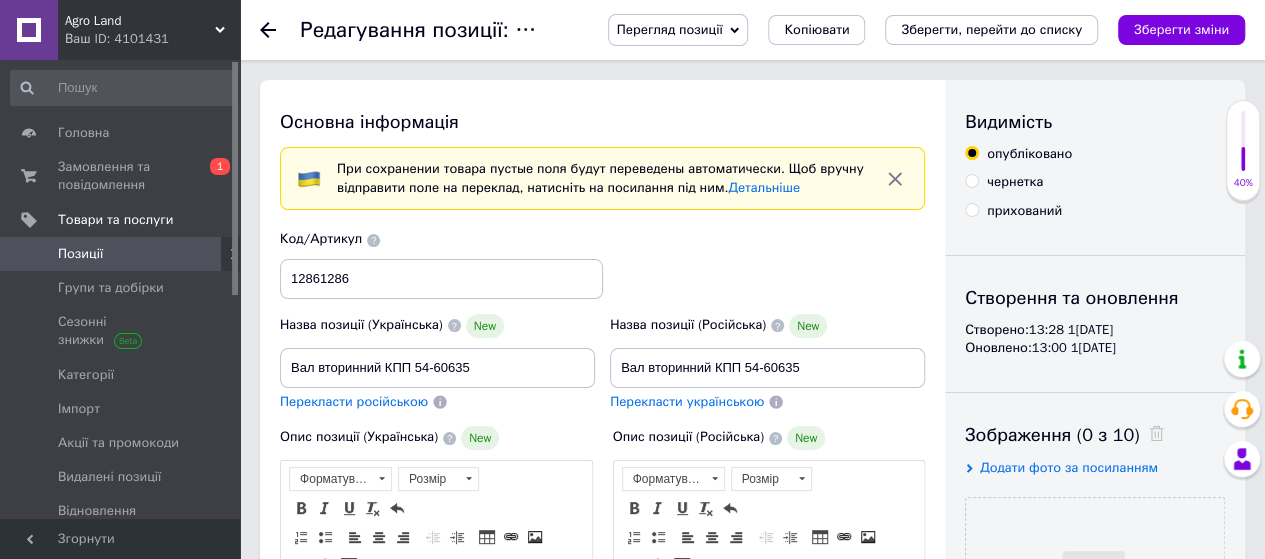 scroll, scrollTop: 0, scrollLeft: 0, axis: both 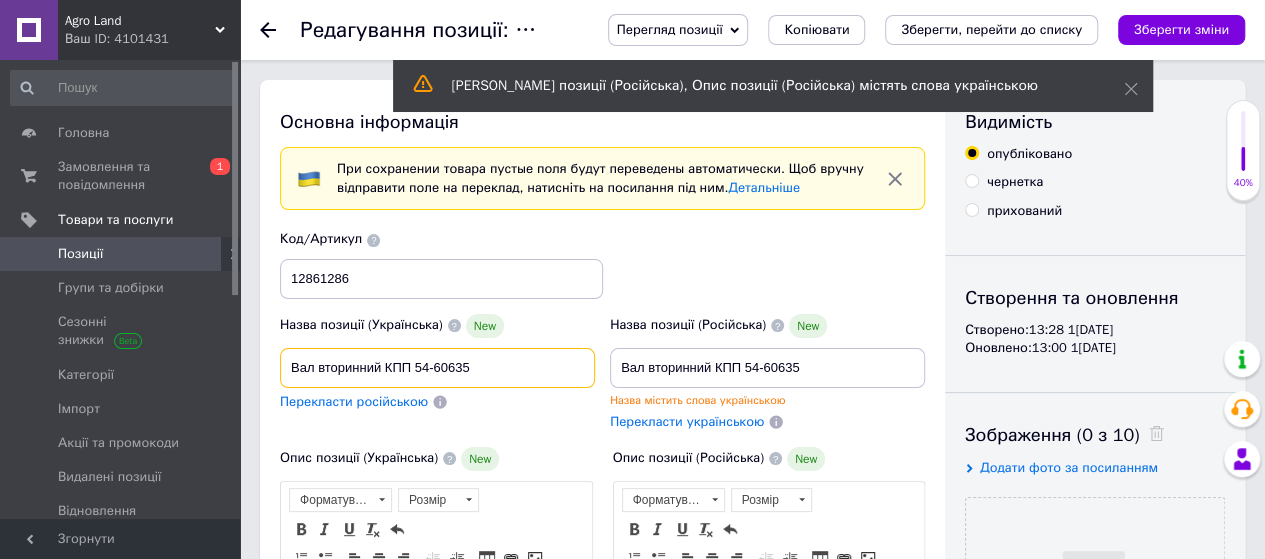click on "Вал вторинний КПП 54-60635" at bounding box center (437, 368) 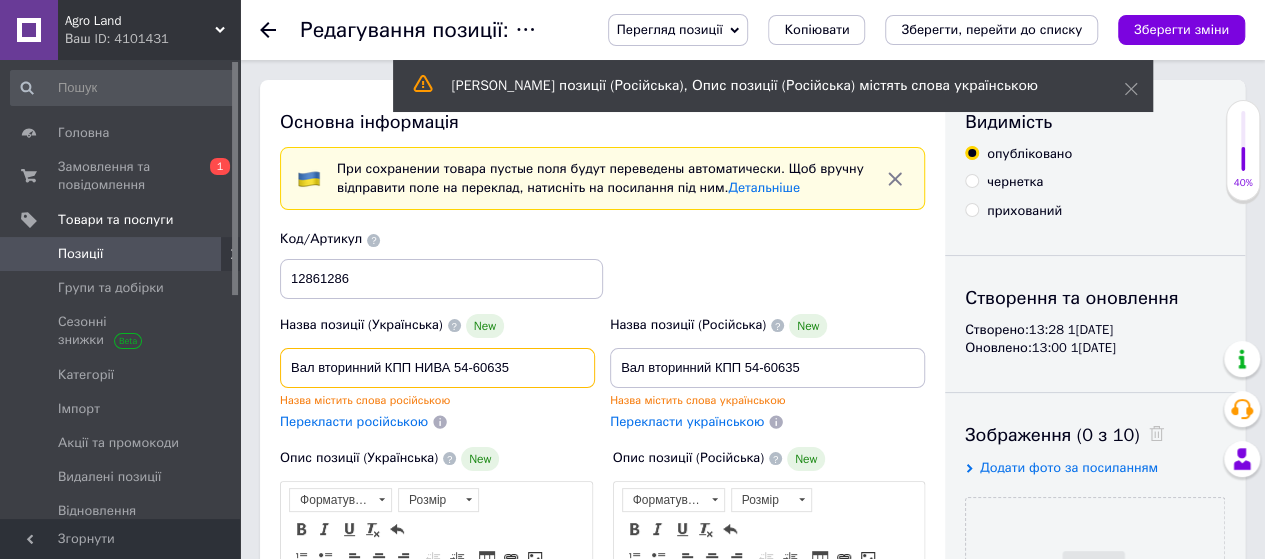 drag, startPoint x: 513, startPoint y: 363, endPoint x: 456, endPoint y: 367, distance: 57.14018 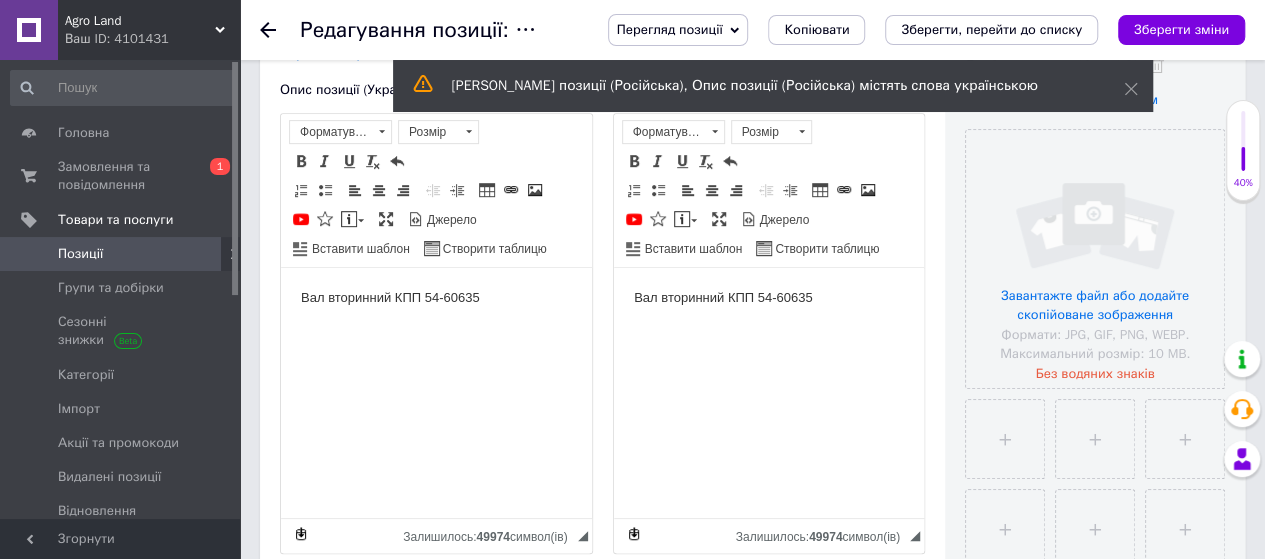 scroll, scrollTop: 400, scrollLeft: 0, axis: vertical 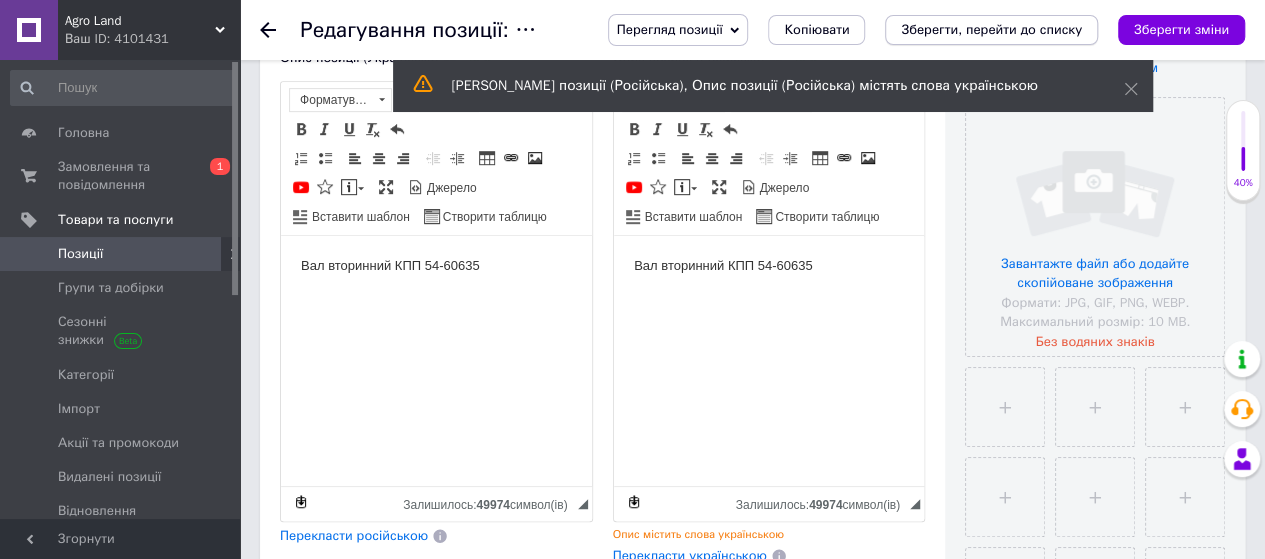 type on "Вал вторинний КПП НИВА 54-60635" 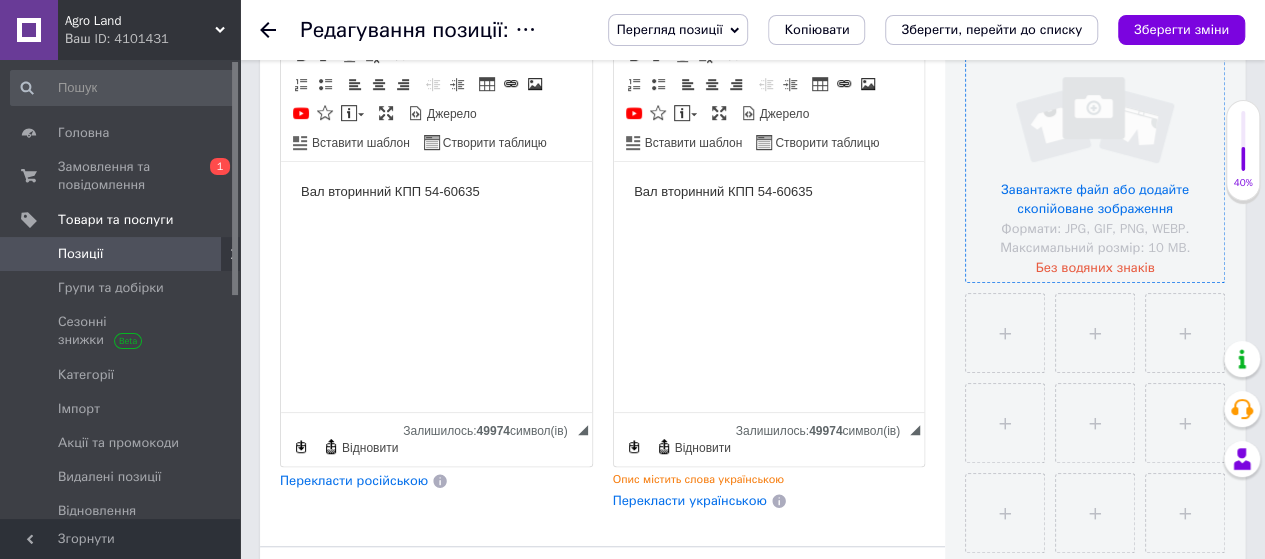 scroll, scrollTop: 500, scrollLeft: 0, axis: vertical 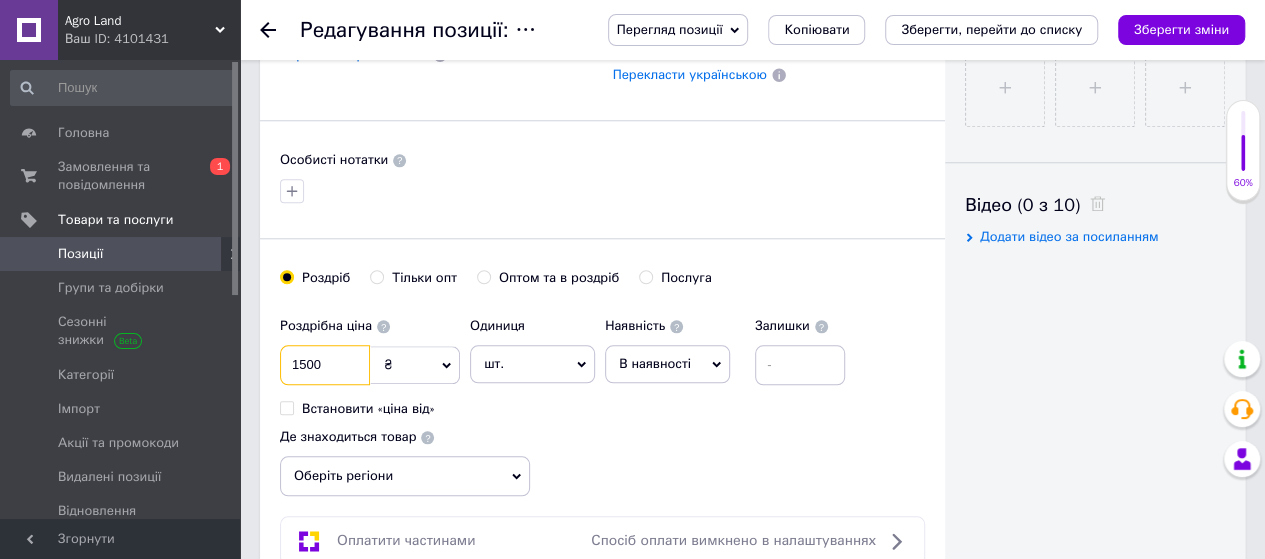drag, startPoint x: 340, startPoint y: 357, endPoint x: 279, endPoint y: 367, distance: 61.81424 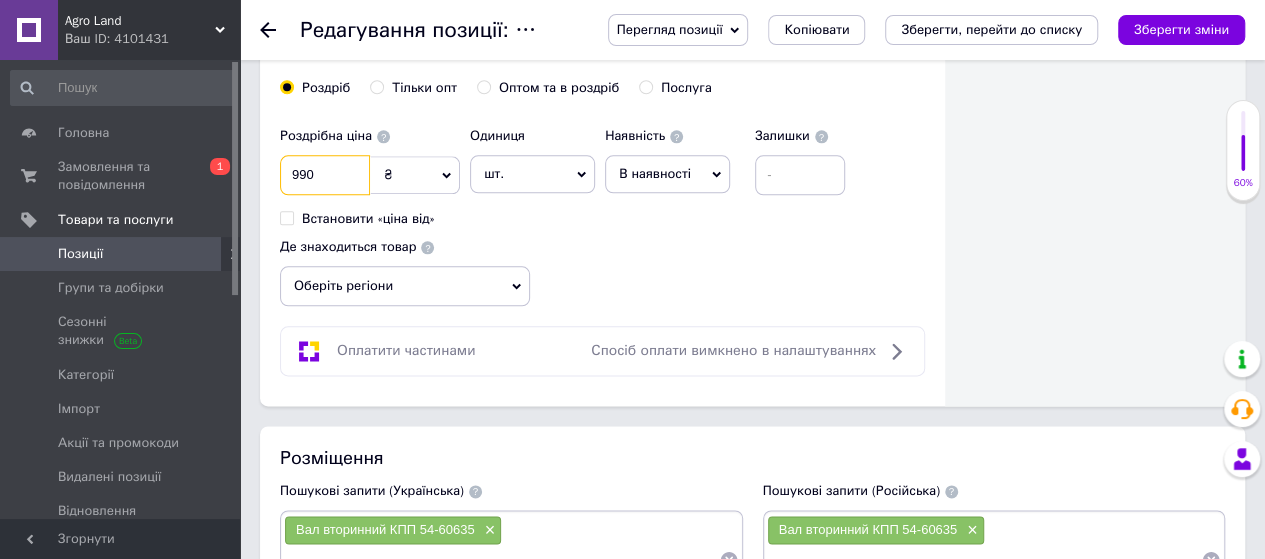scroll, scrollTop: 1400, scrollLeft: 0, axis: vertical 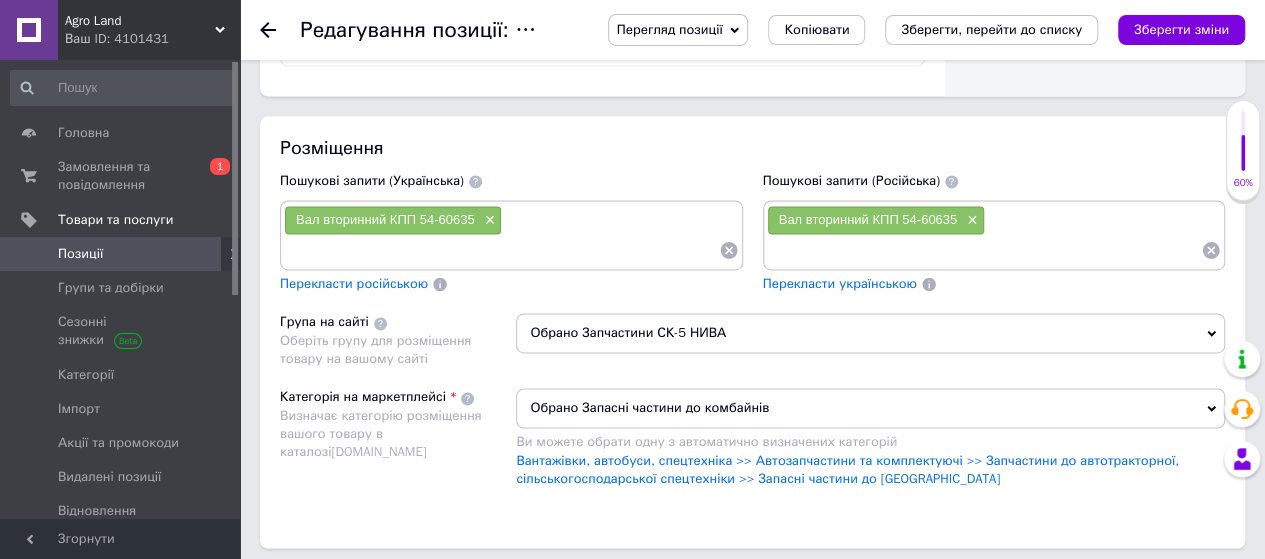 type on "990" 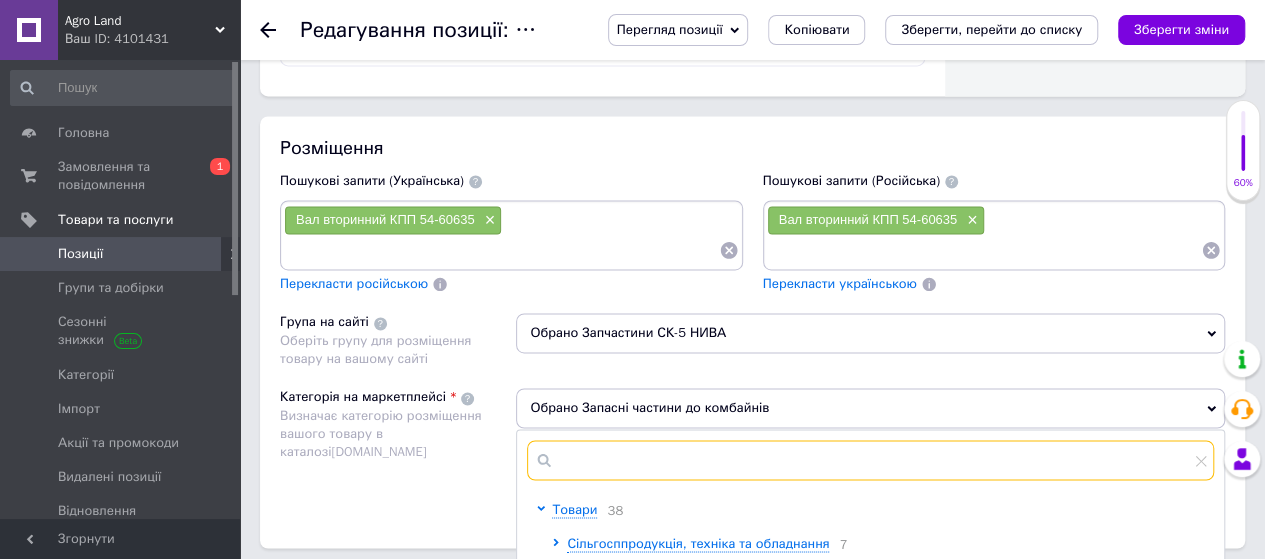 click at bounding box center [870, 460] 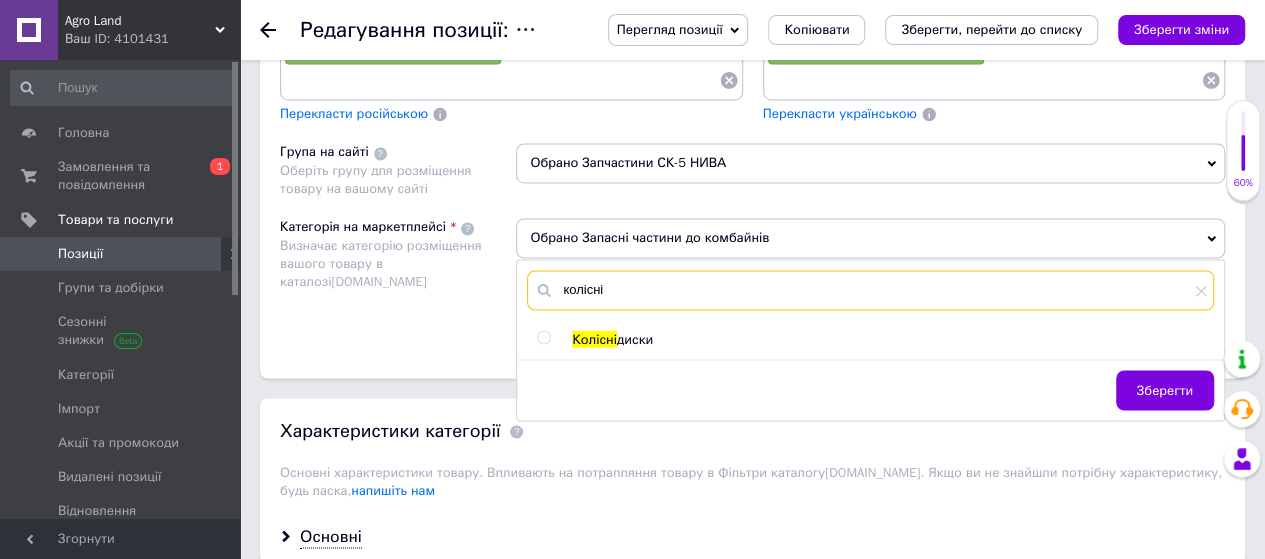 scroll, scrollTop: 1700, scrollLeft: 0, axis: vertical 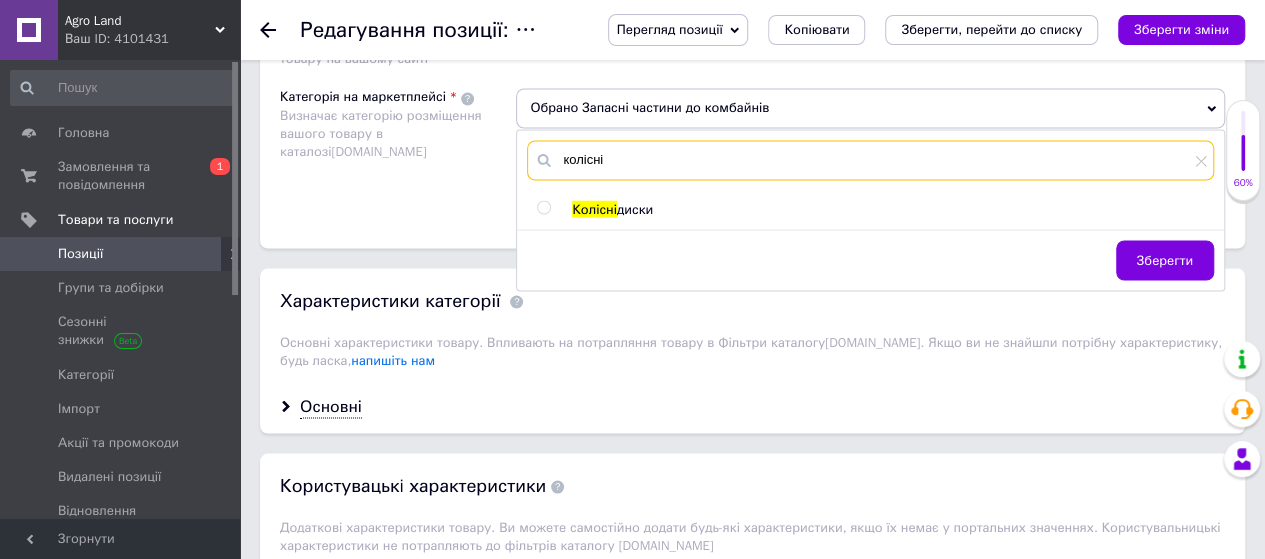 type on "колісні" 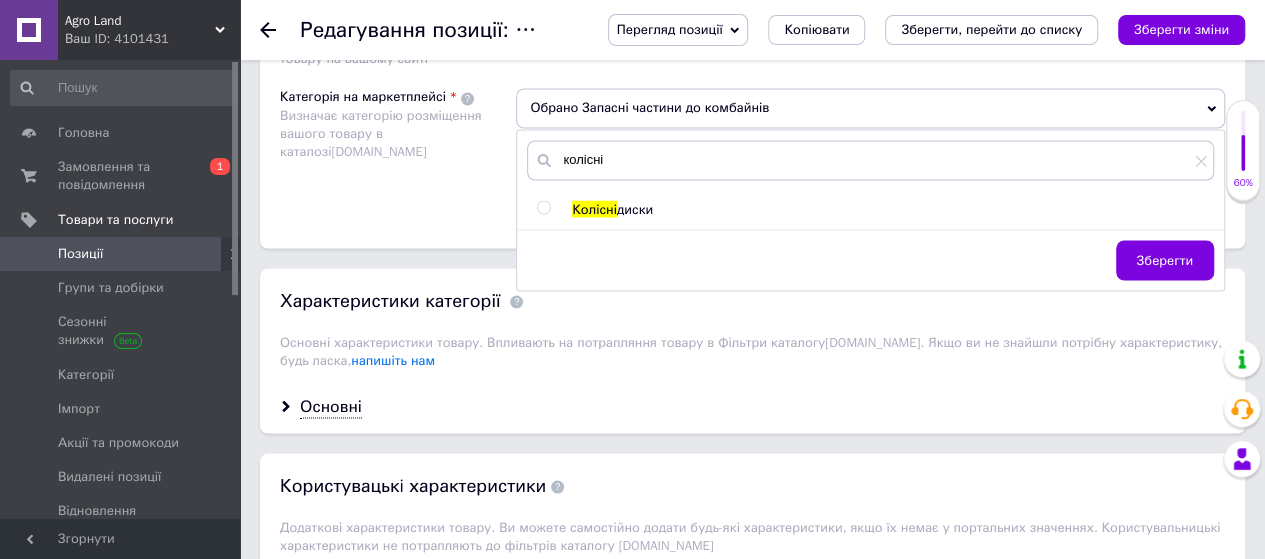 click at bounding box center (543, 207) 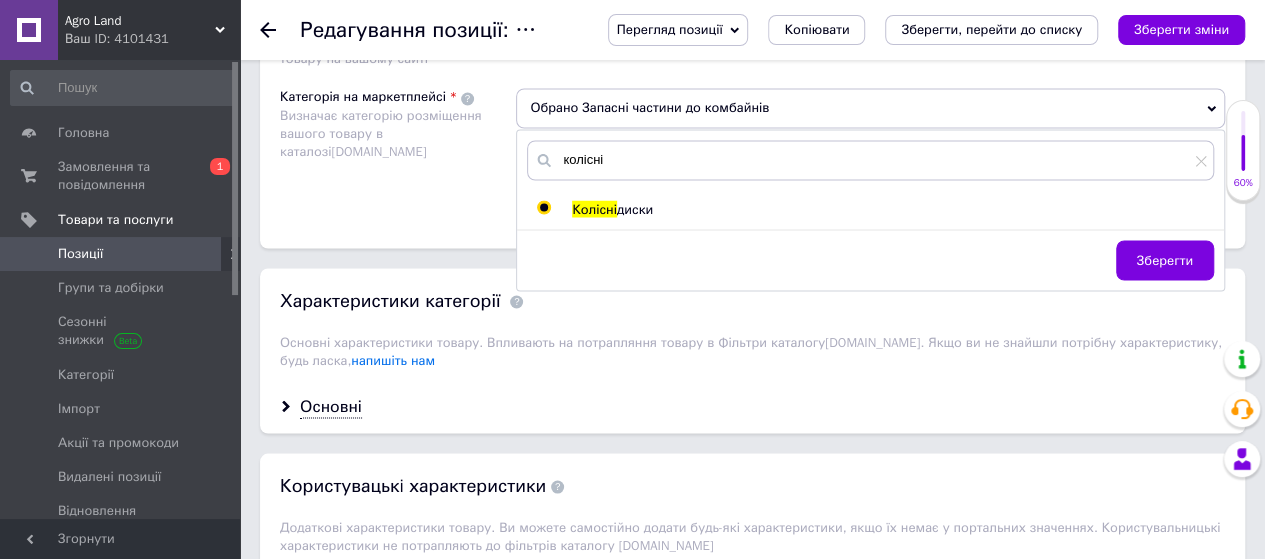 radio on "true" 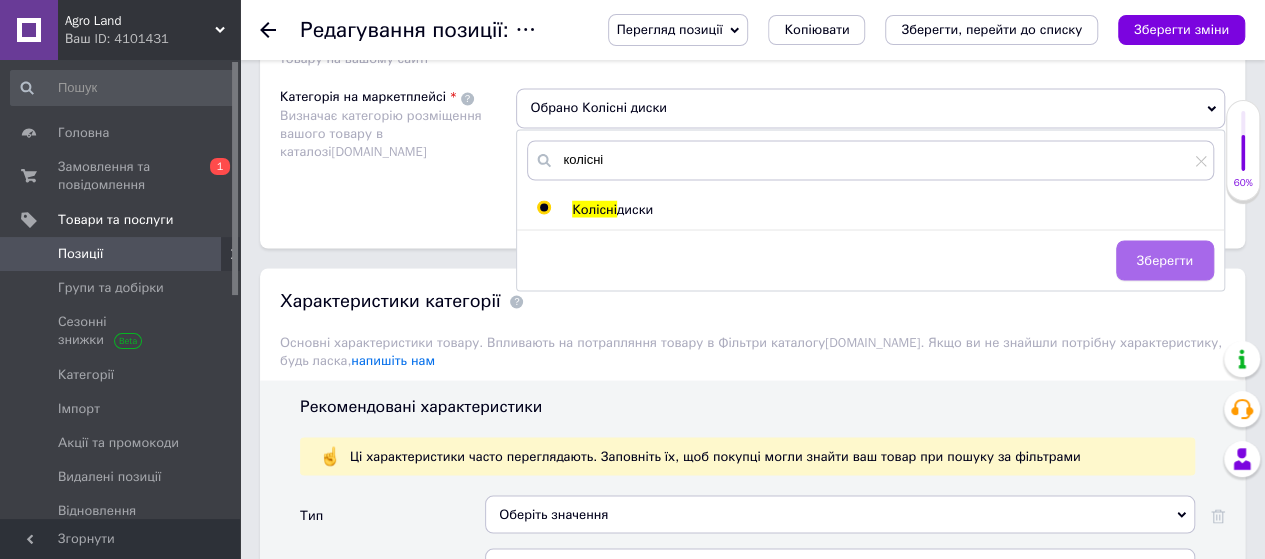 click on "Зберегти" at bounding box center [1165, 260] 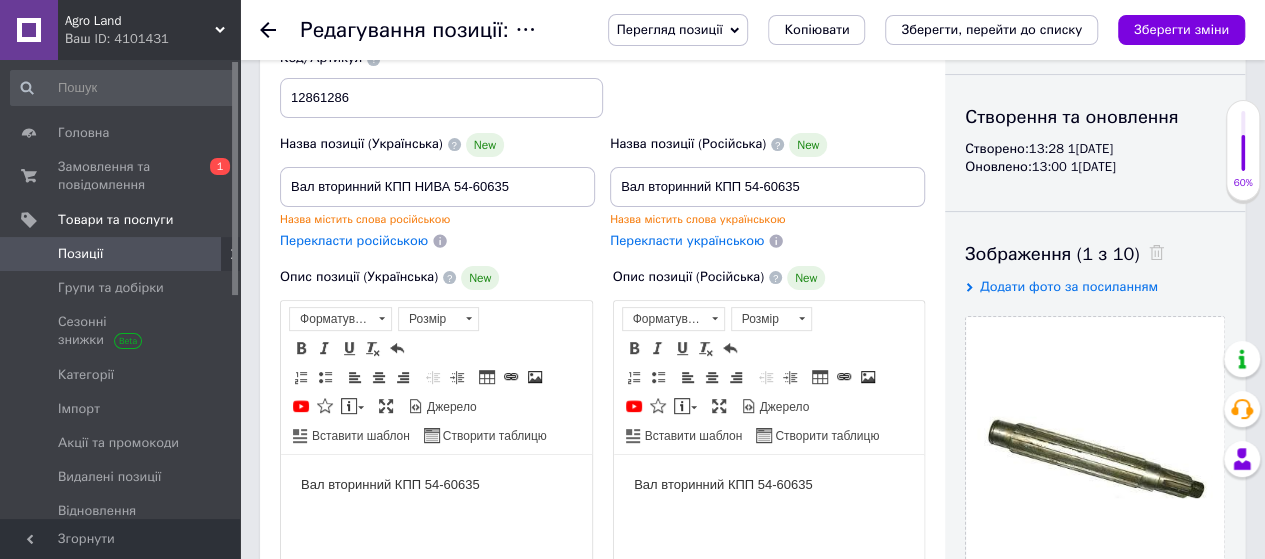 scroll, scrollTop: 0, scrollLeft: 0, axis: both 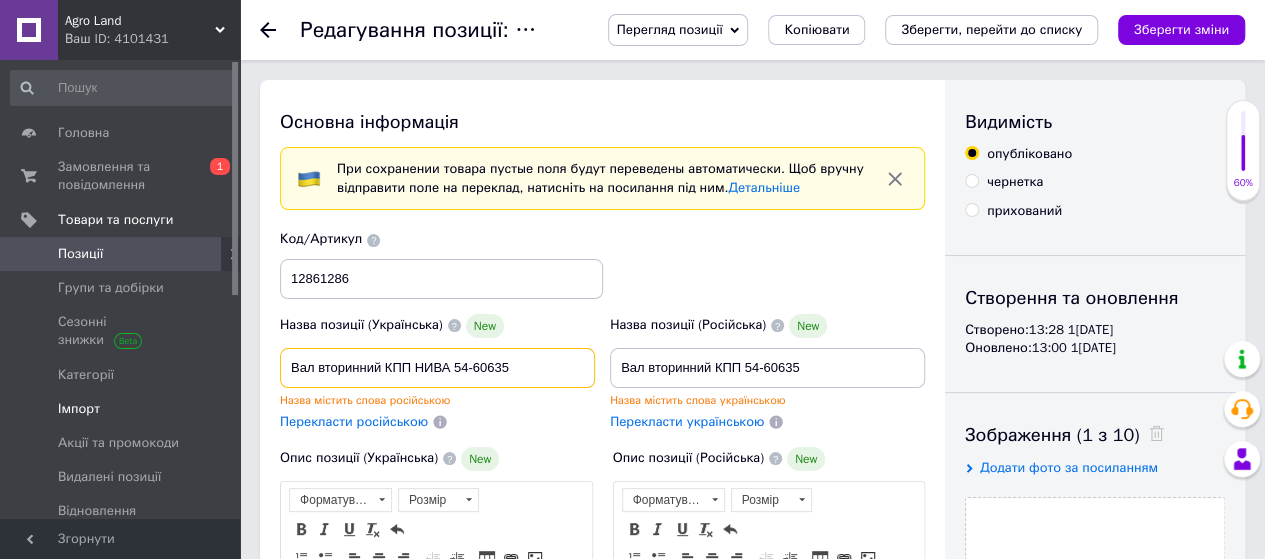 drag, startPoint x: 542, startPoint y: 374, endPoint x: 147, endPoint y: 383, distance: 395.1025 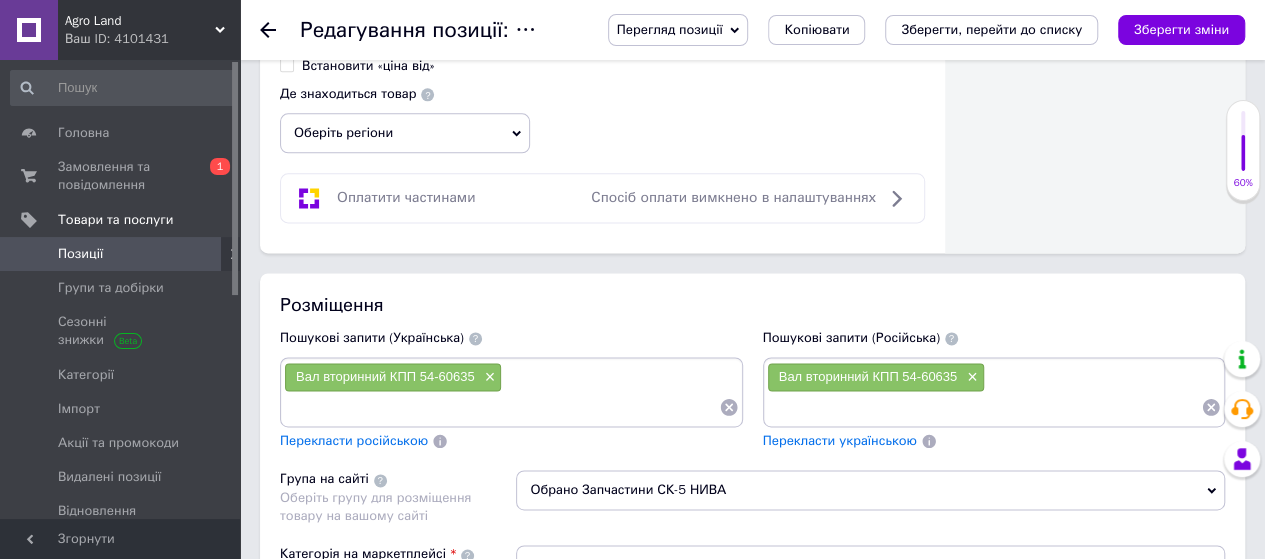scroll, scrollTop: 1300, scrollLeft: 0, axis: vertical 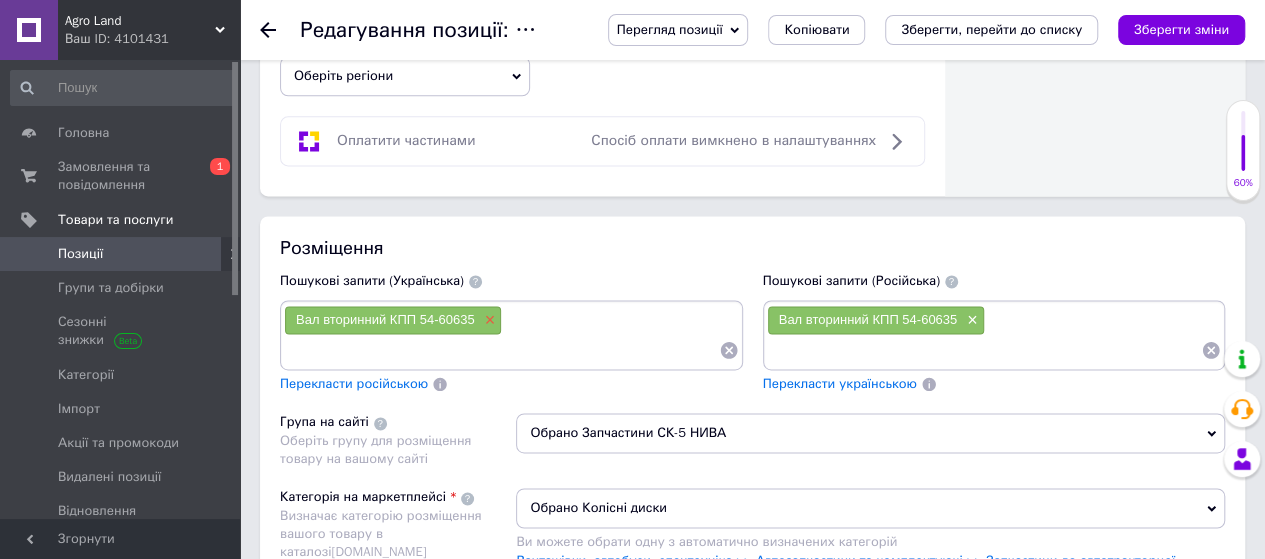 click on "×" at bounding box center [488, 320] 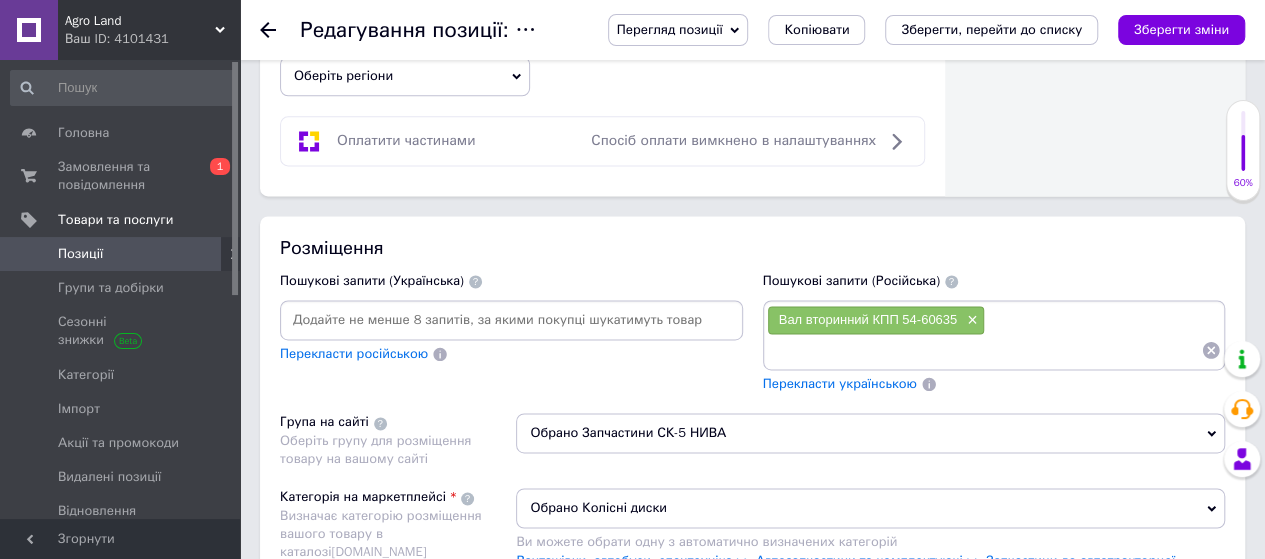 click at bounding box center [511, 320] 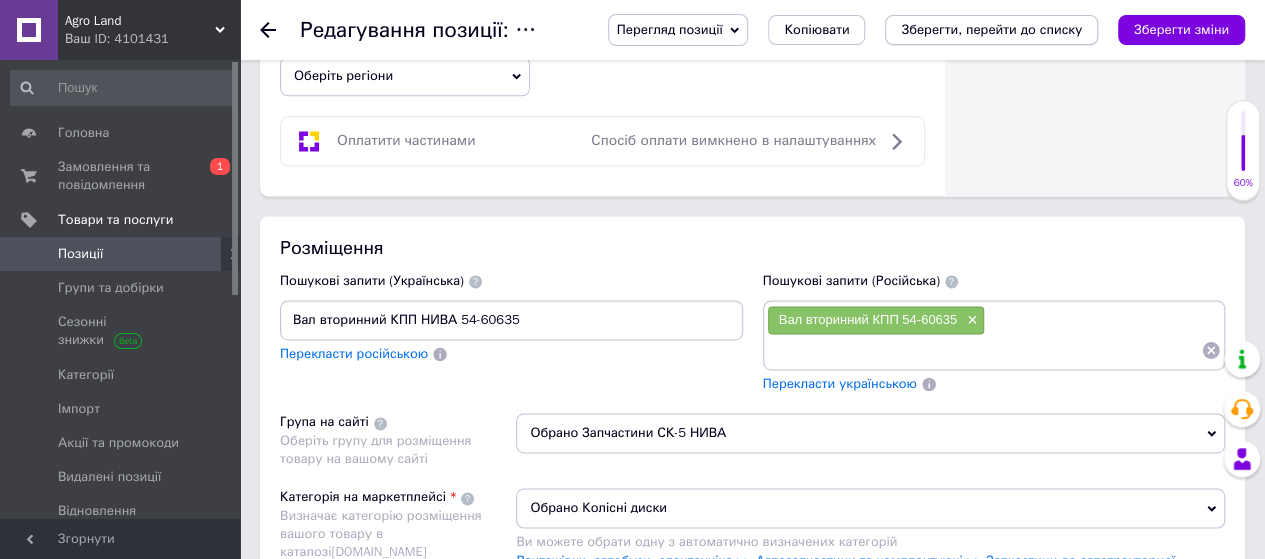 type on "Вал вторинний КПП НИВА 54-60635" 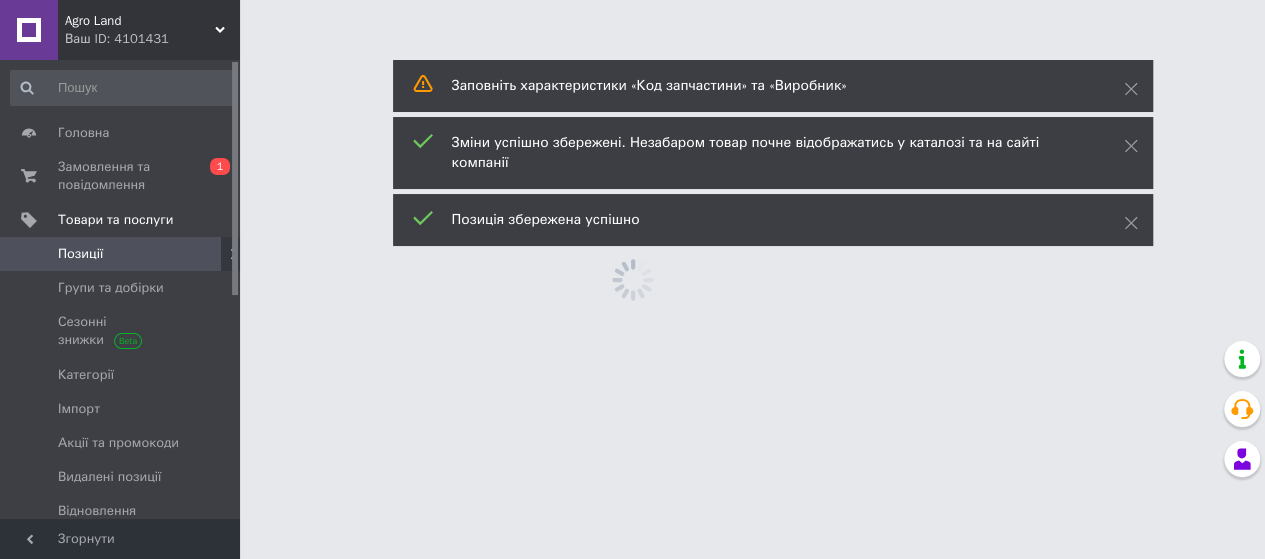 scroll, scrollTop: 0, scrollLeft: 0, axis: both 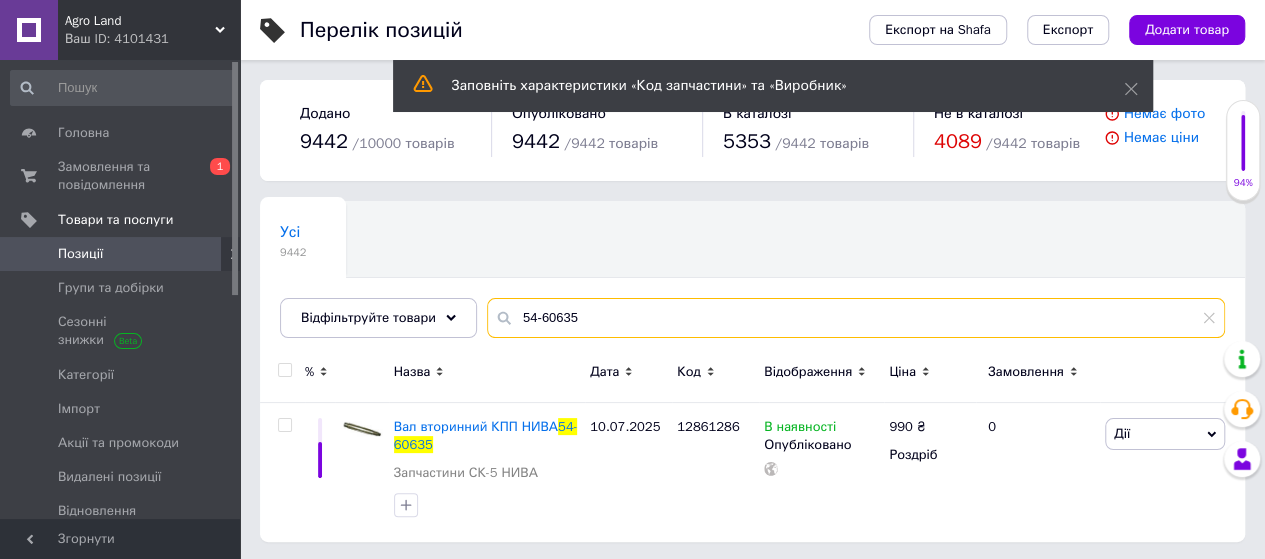 drag, startPoint x: 604, startPoint y: 319, endPoint x: 554, endPoint y: 328, distance: 50.803543 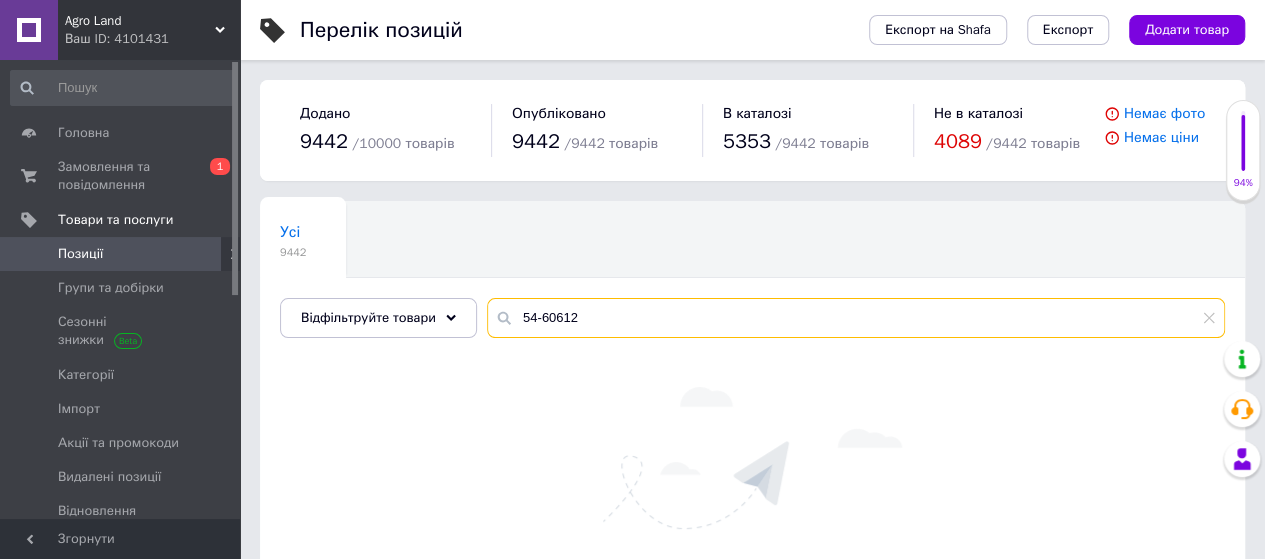 drag, startPoint x: 530, startPoint y: 319, endPoint x: 408, endPoint y: 348, distance: 125.39936 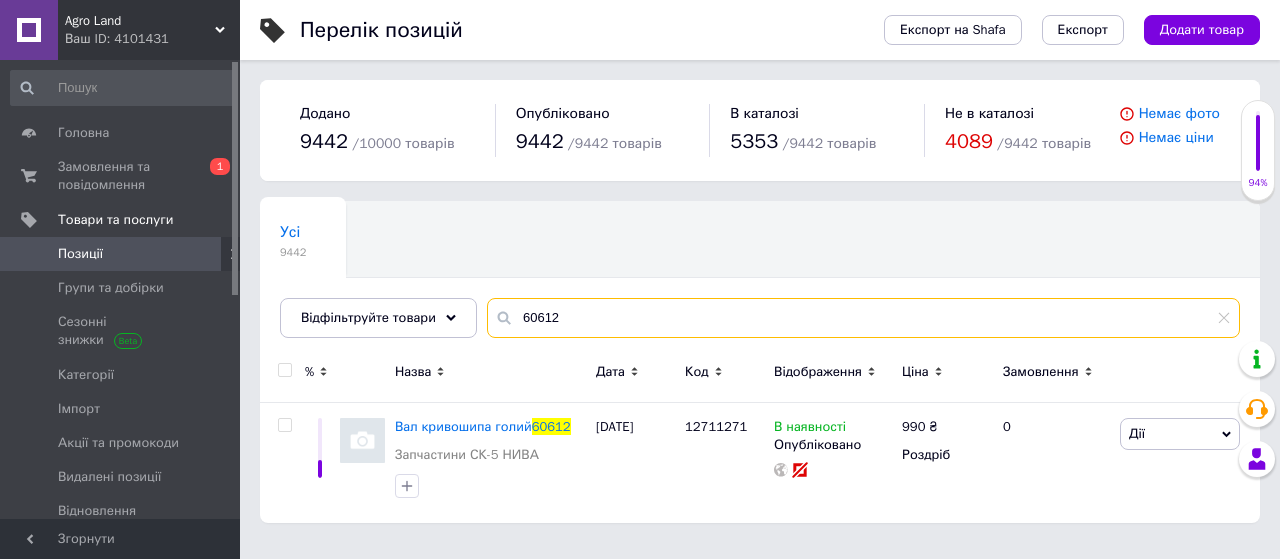 type on "60612" 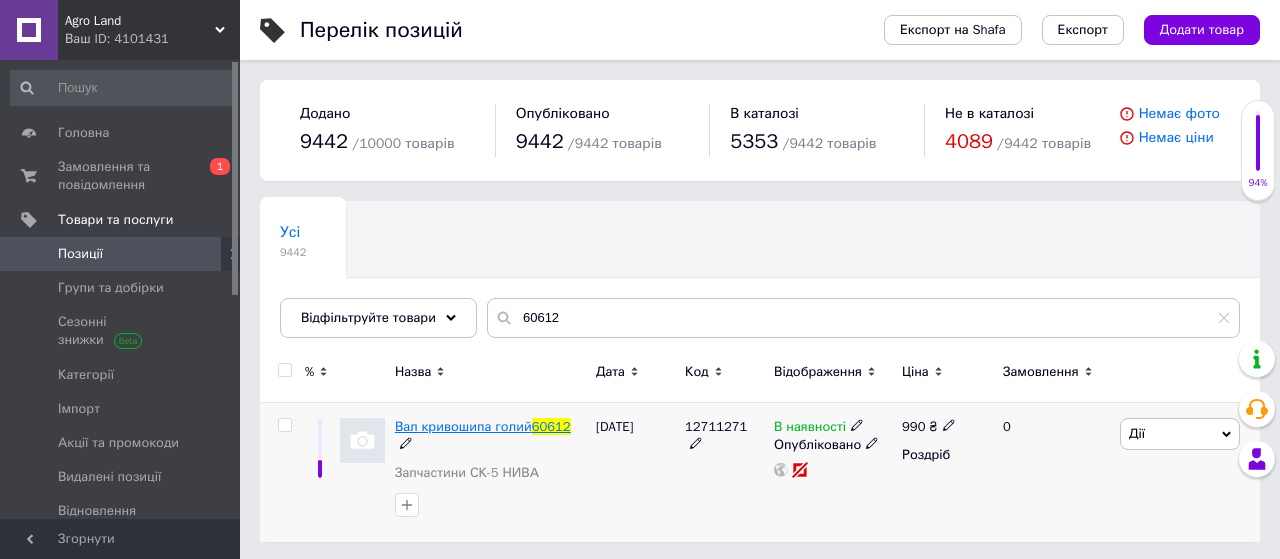 click on "Вал кривошипа голий" at bounding box center (463, 426) 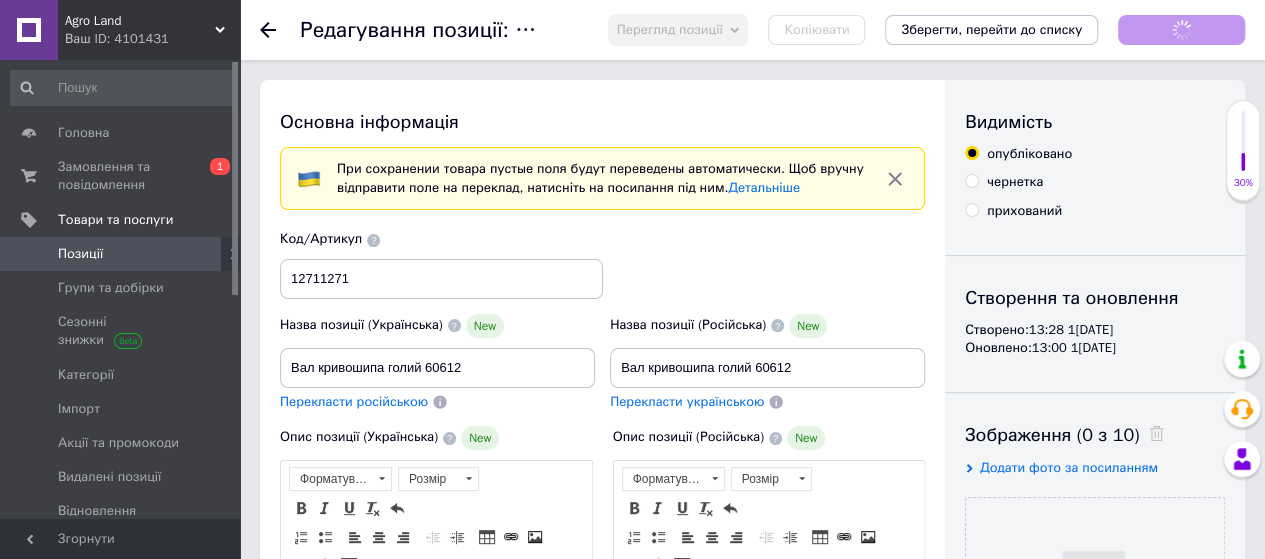 scroll, scrollTop: 0, scrollLeft: 0, axis: both 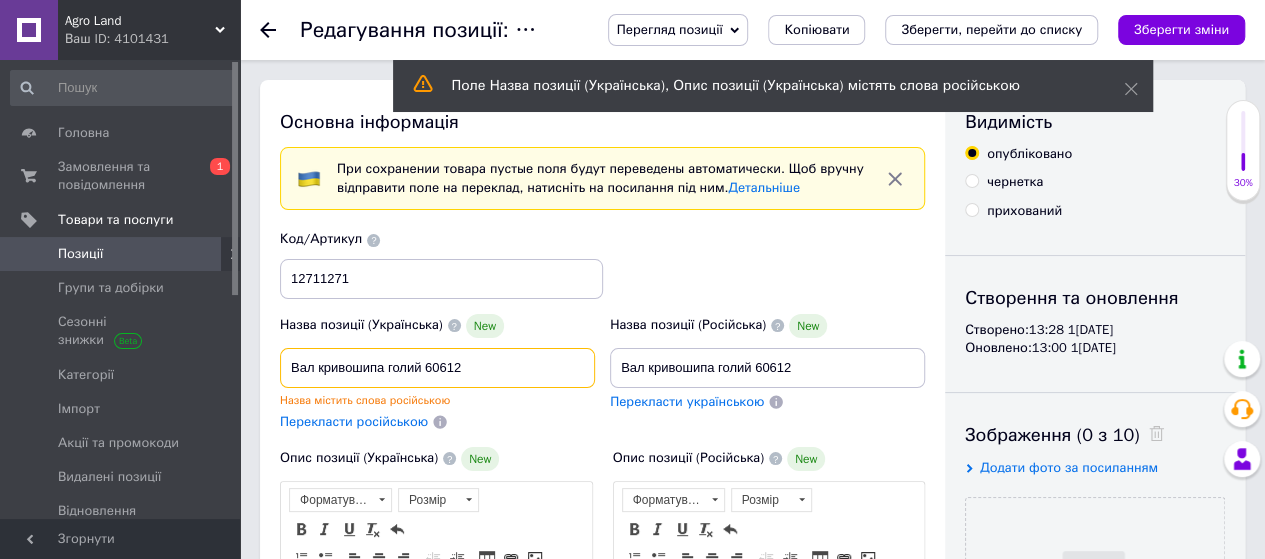 click on "Вал кривошипа голий 60612" at bounding box center [437, 368] 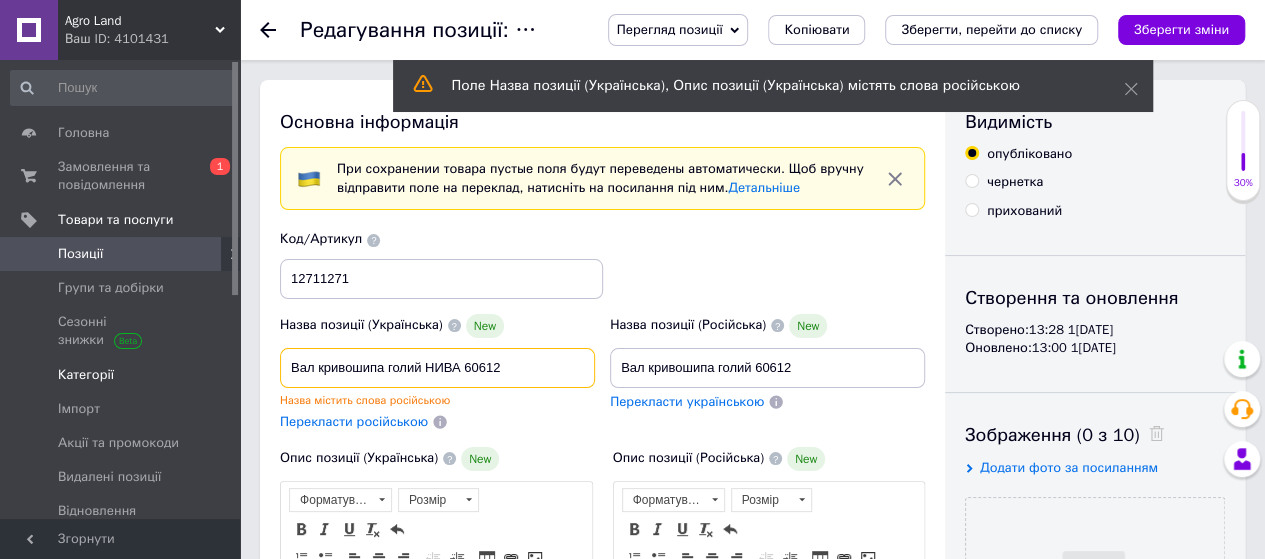 drag, startPoint x: 512, startPoint y: 371, endPoint x: 194, endPoint y: 362, distance: 318.12732 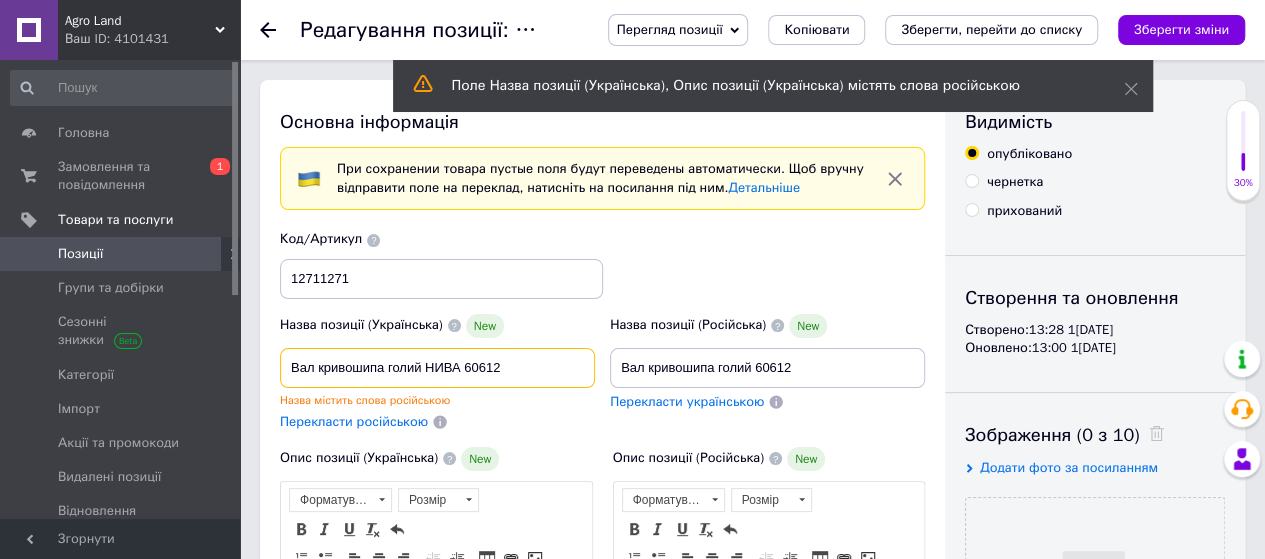 type on "Вал кривошипа голий НИВА 60612" 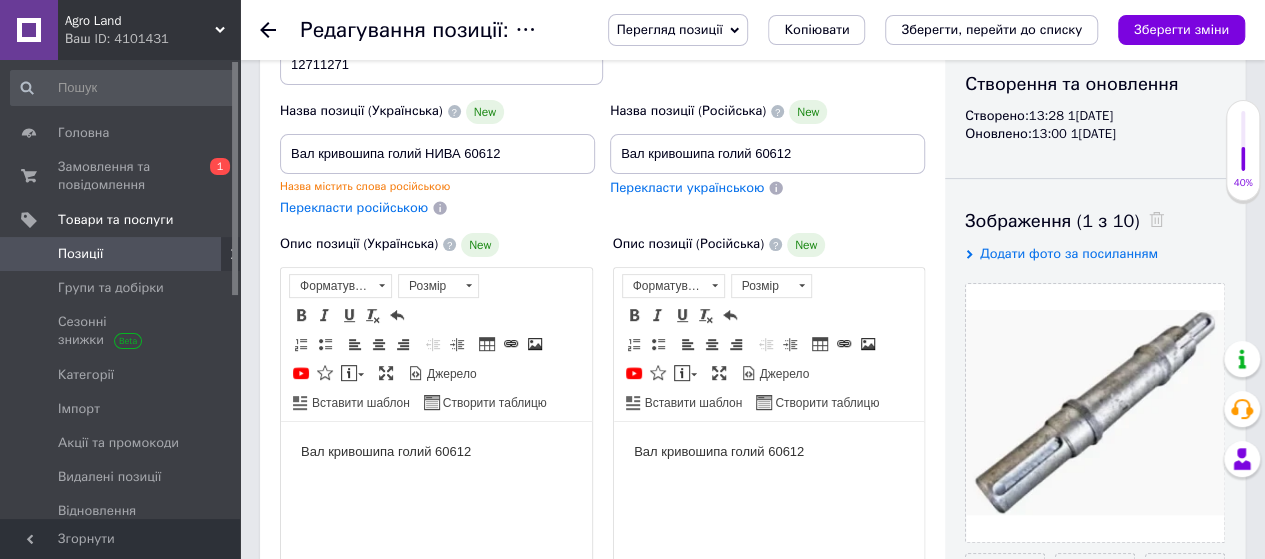 scroll, scrollTop: 200, scrollLeft: 0, axis: vertical 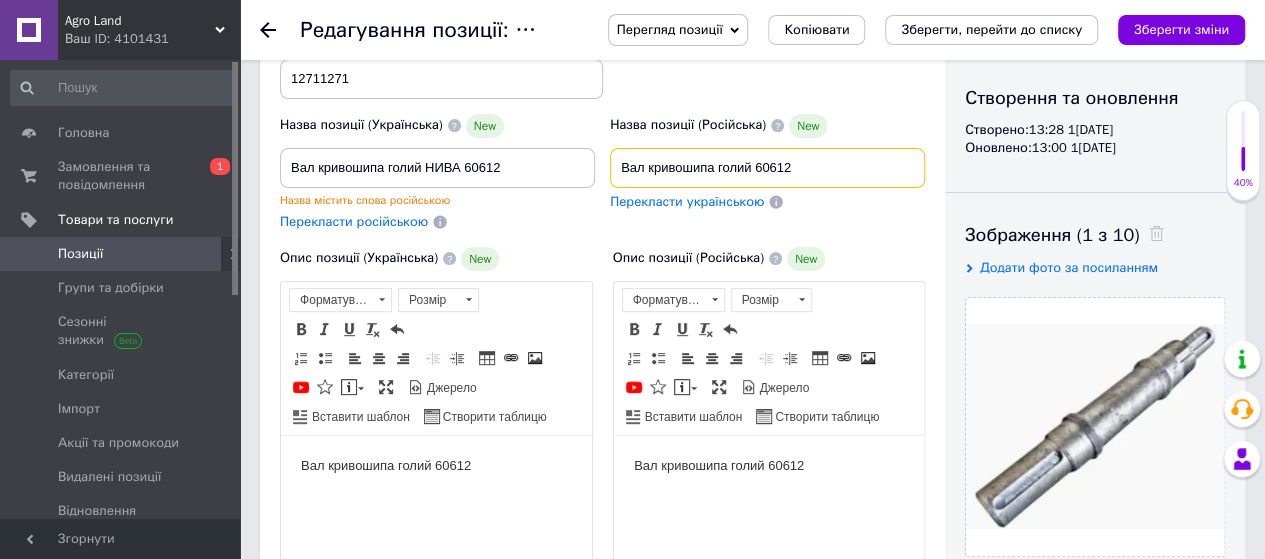 click on "Вал кривошипа голий 60612" at bounding box center (767, 168) 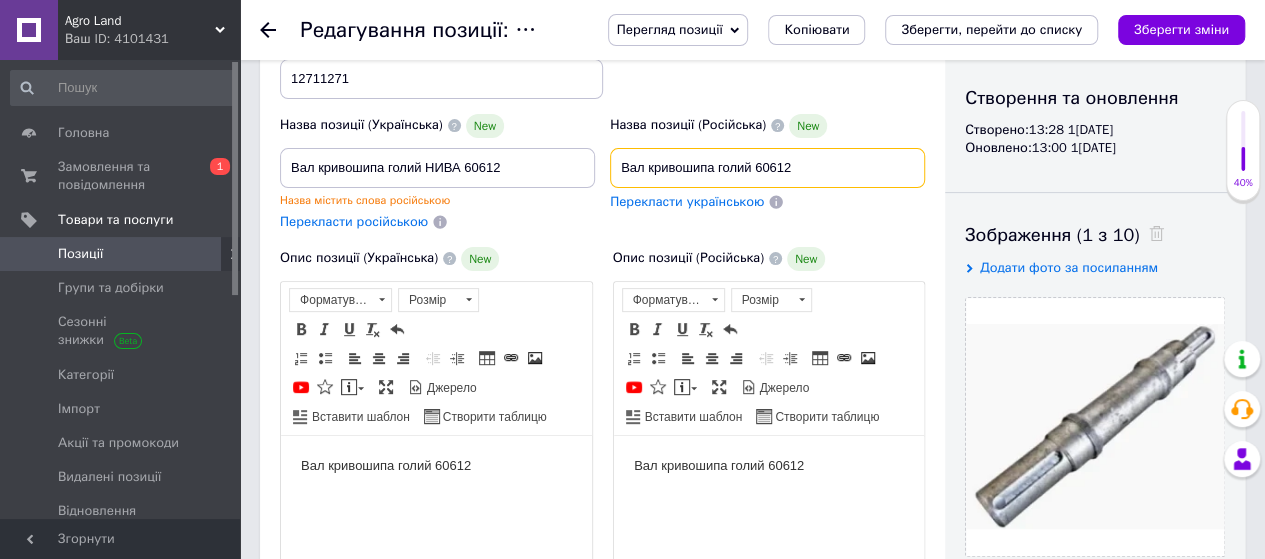 scroll, scrollTop: 0, scrollLeft: 0, axis: both 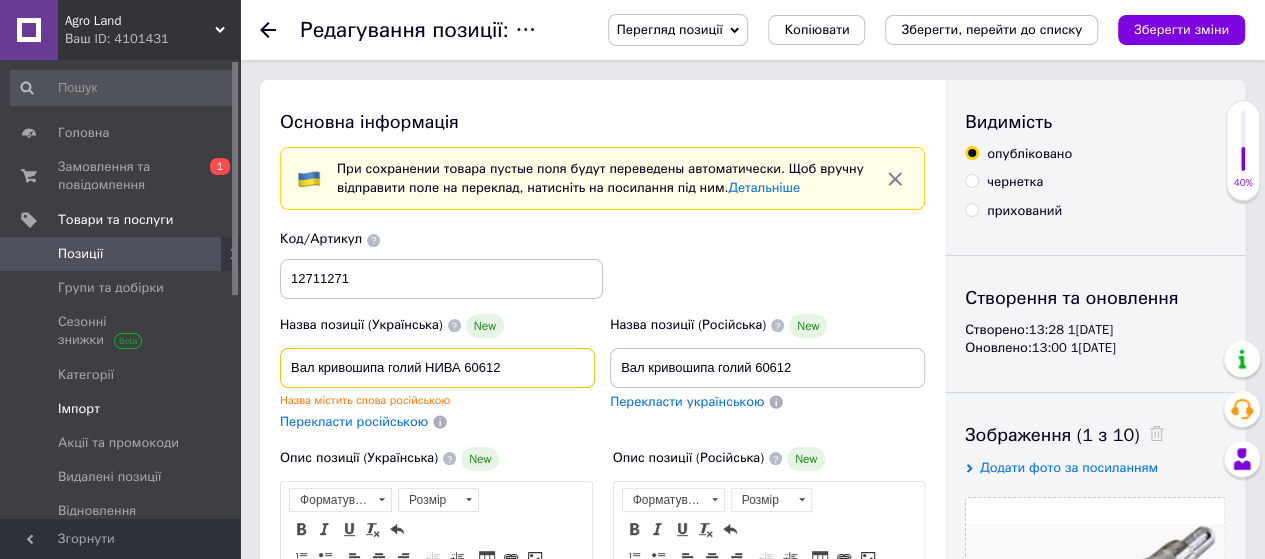 drag, startPoint x: 498, startPoint y: 375, endPoint x: 6, endPoint y: 386, distance: 492.12296 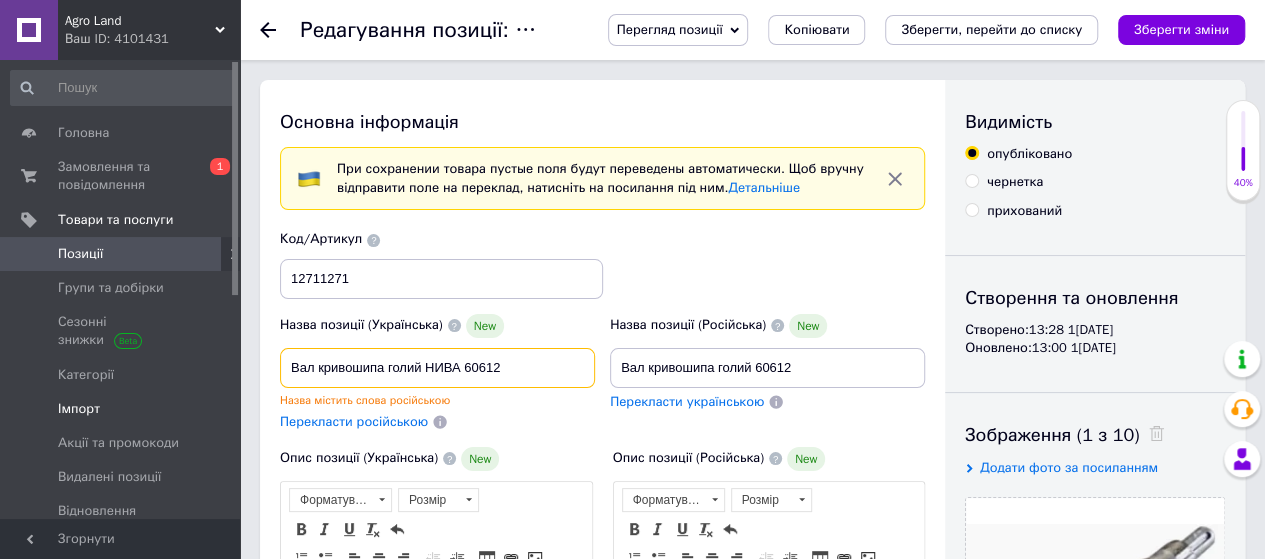 click on "Agro Land Ваш ID: 4101431 Сайт Agro Land Кабінет покупця Перевірити стан системи Сторінка на порталі Довідка Вийти Головна Замовлення та повідомлення 0 1 Товари та послуги Позиції Групи та добірки Сезонні знижки Категорії Імпорт Акції та промокоди Видалені позиції Відновлення позицій Характеристики Сповіщення 0 0 Показники роботи компанії Відгуки Клієнти Каталог ProSale Аналітика Управління сайтом Гаманець компанії Маркет Налаштування Тарифи та рахунки Prom мікс 10 000 Згорнути
Редагування позиції: Вал кривошипа голий 60612 Перегляд позиції Копіювати New" at bounding box center (632, 1855) 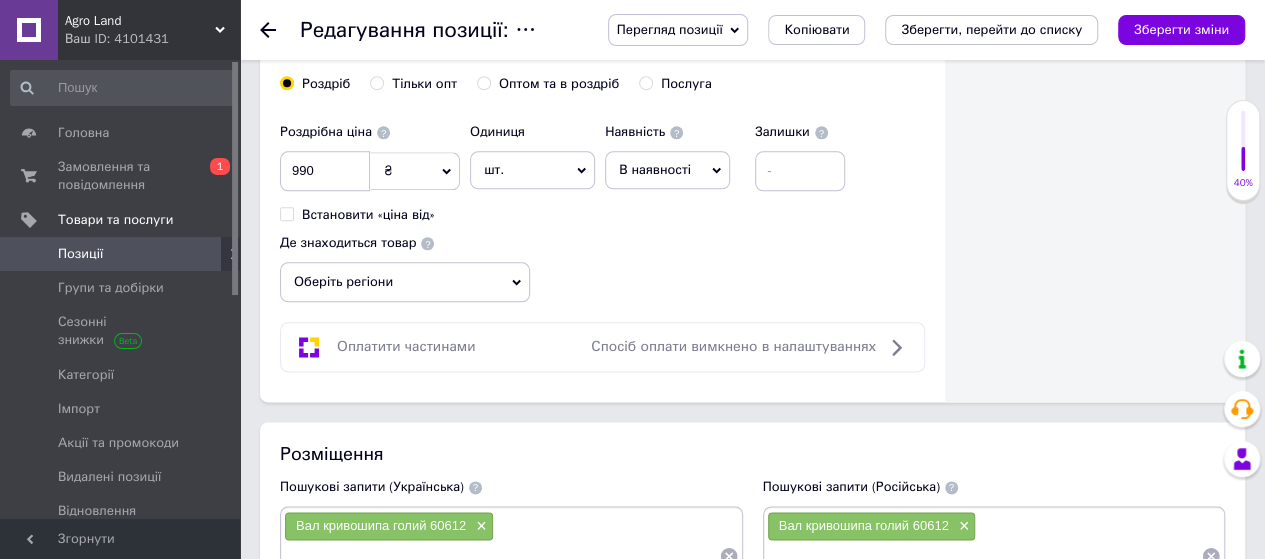 scroll, scrollTop: 1200, scrollLeft: 0, axis: vertical 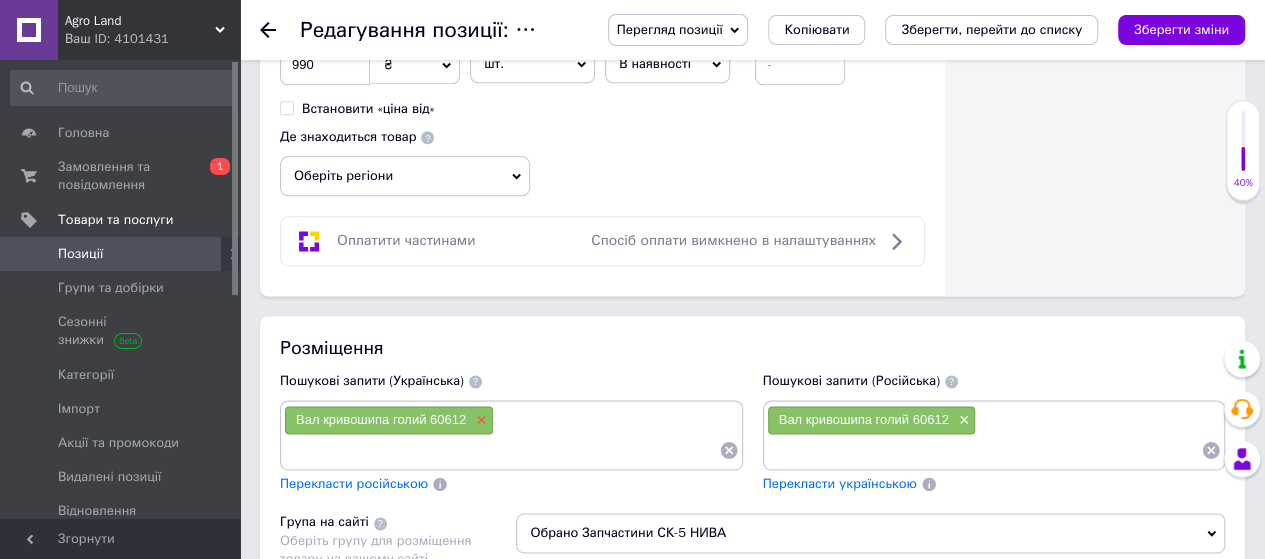 click on "×" at bounding box center [479, 420] 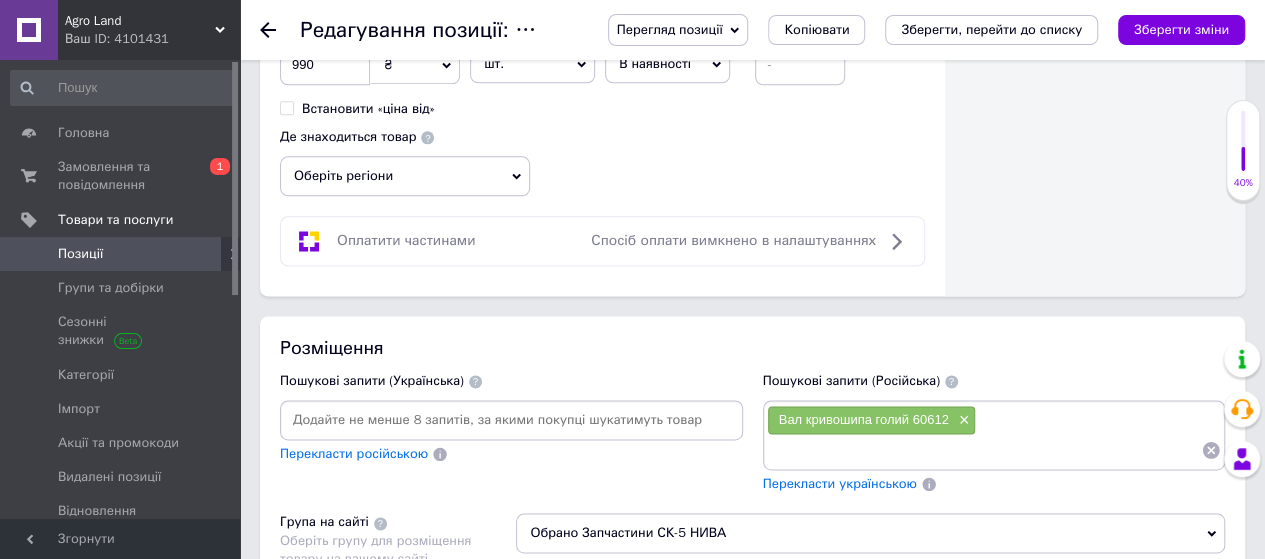 click at bounding box center [511, 420] 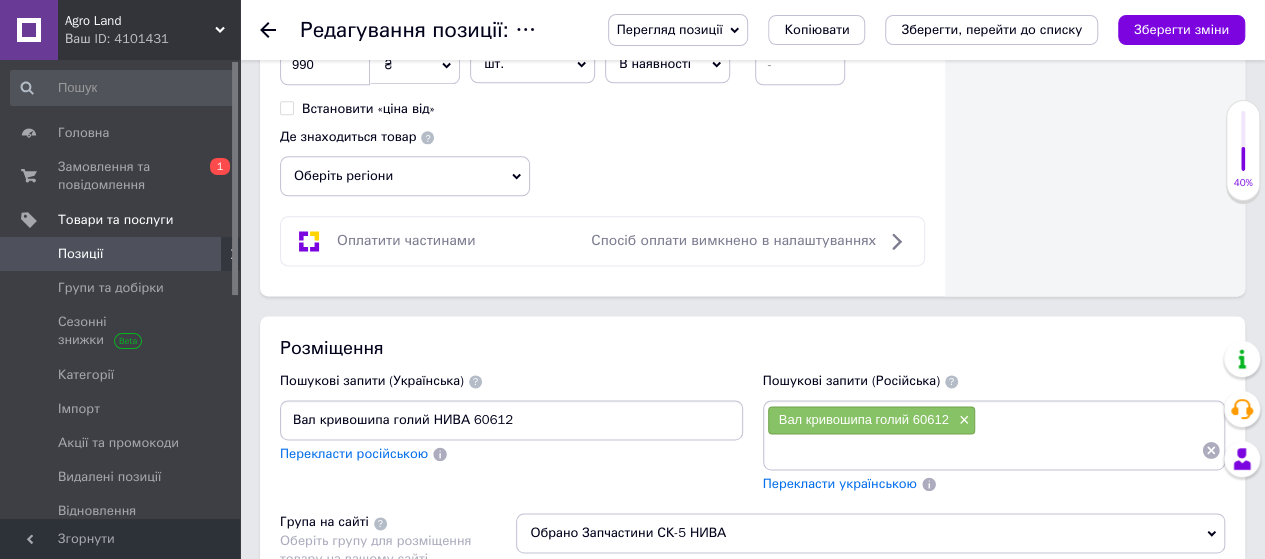 click on "Вал кривошипа голий НИВА 60612" at bounding box center [511, 420] 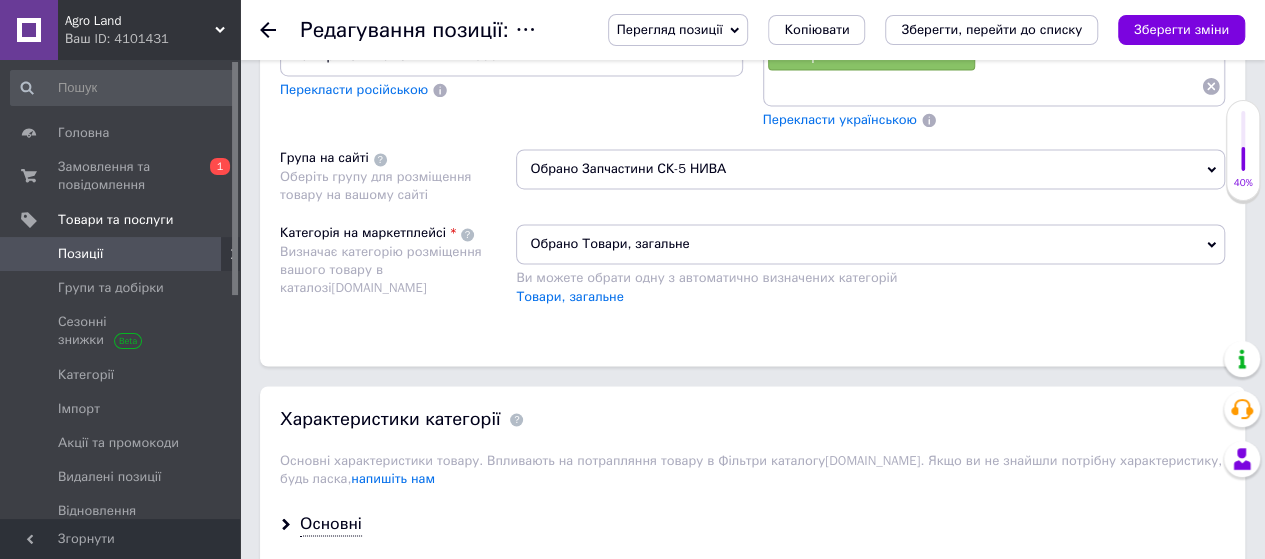 scroll, scrollTop: 1700, scrollLeft: 0, axis: vertical 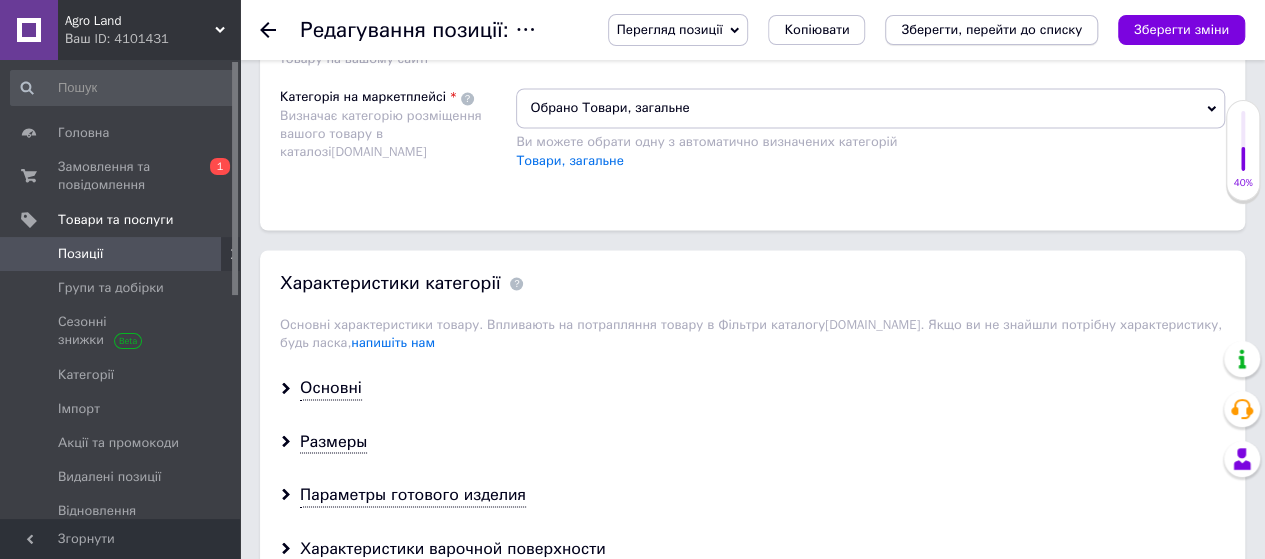 type on "Вал кривошипа голий НИВА 60612" 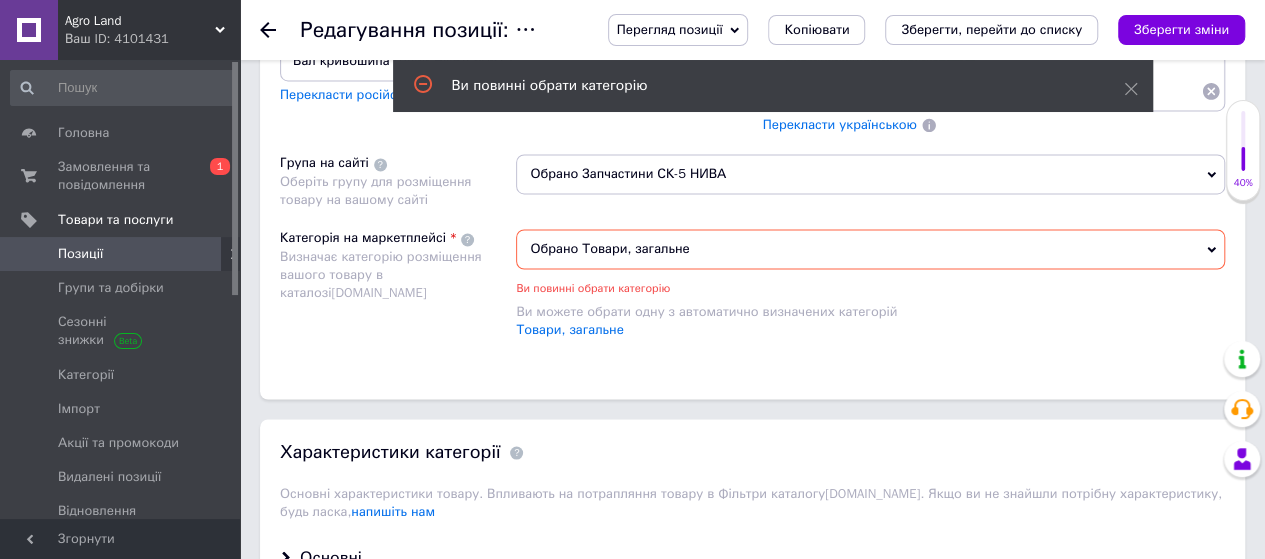 scroll, scrollTop: 1555, scrollLeft: 0, axis: vertical 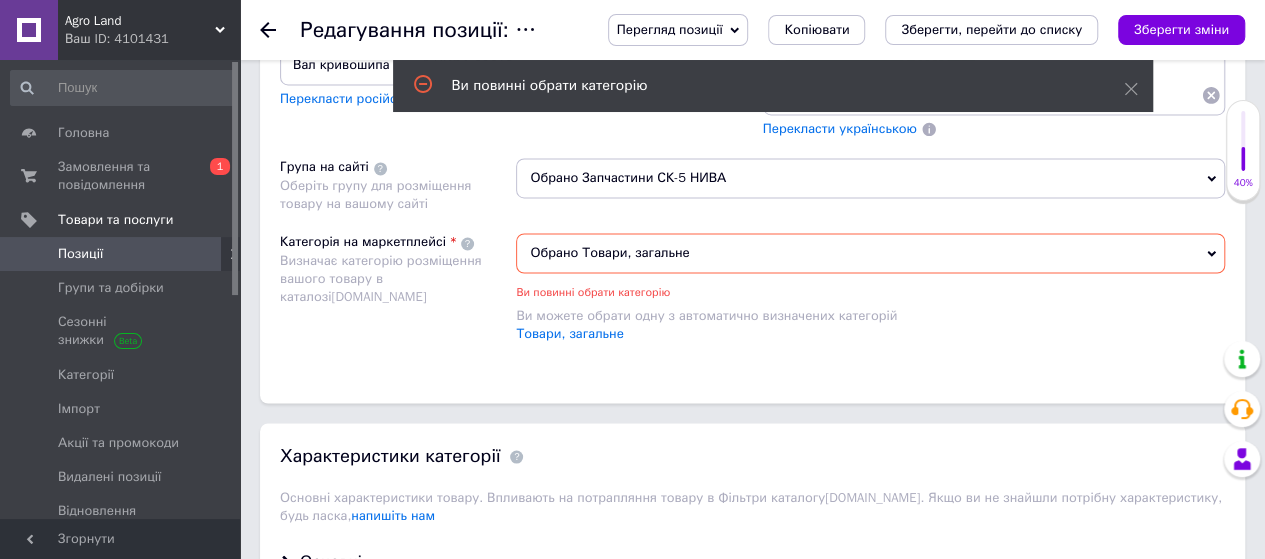 click on "Обрано Товари, загальне" at bounding box center (870, 253) 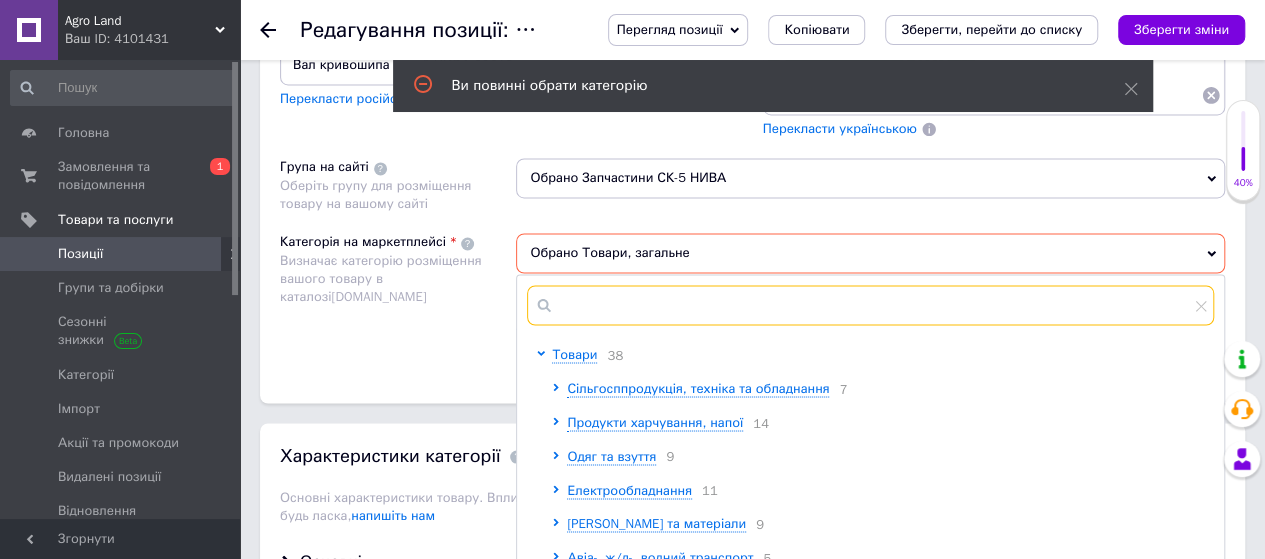 click at bounding box center [870, 305] 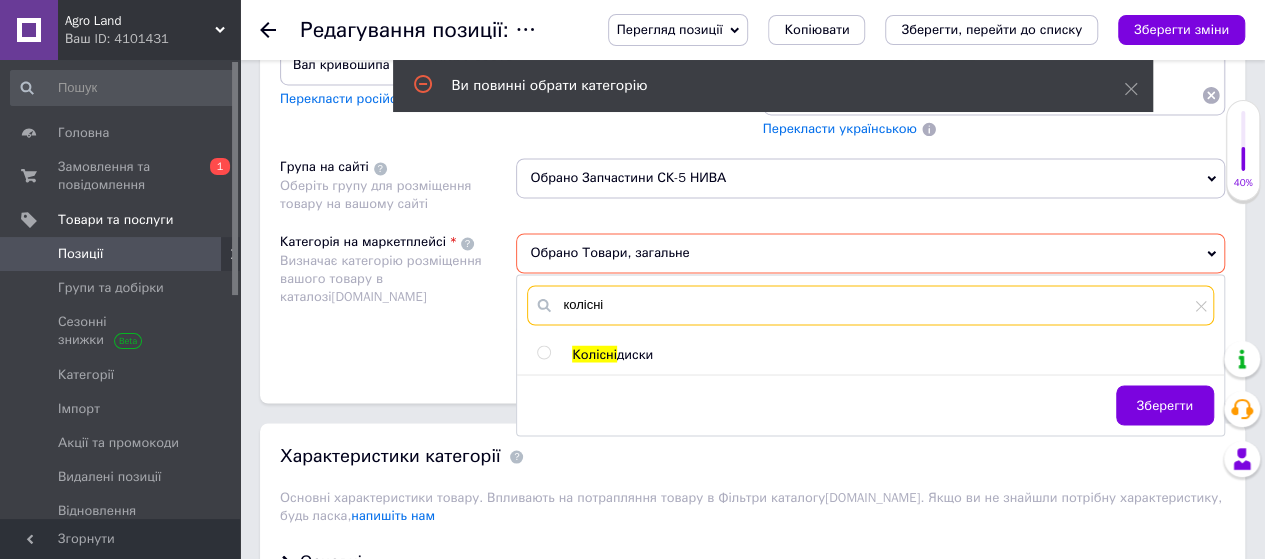 type on "колісні" 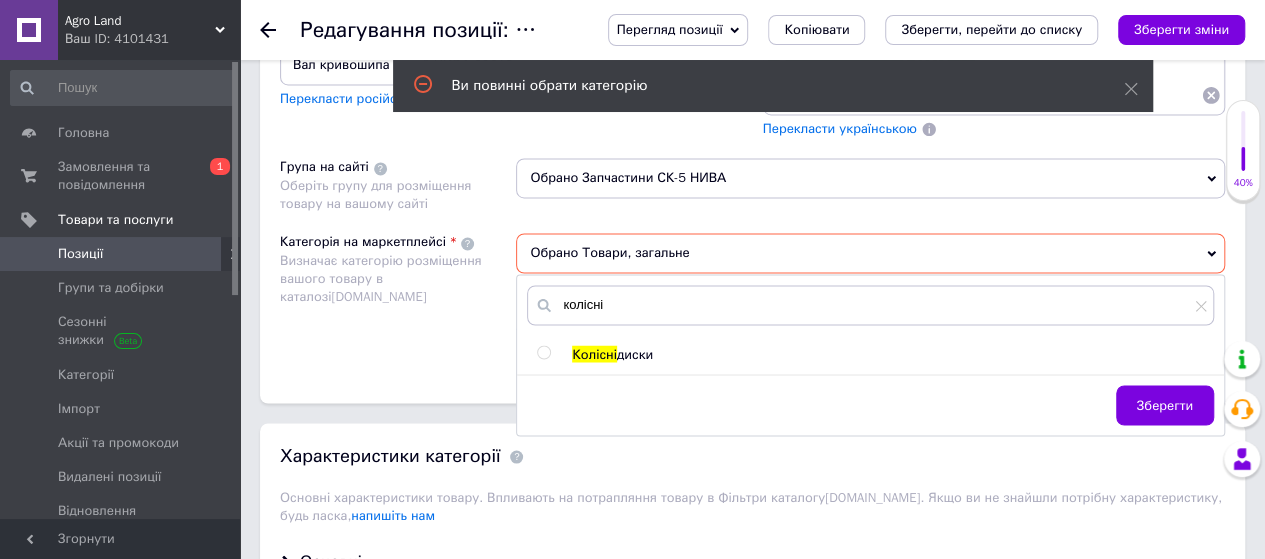 click on "колісні Колісні  диски Зберегти" at bounding box center (870, 354) 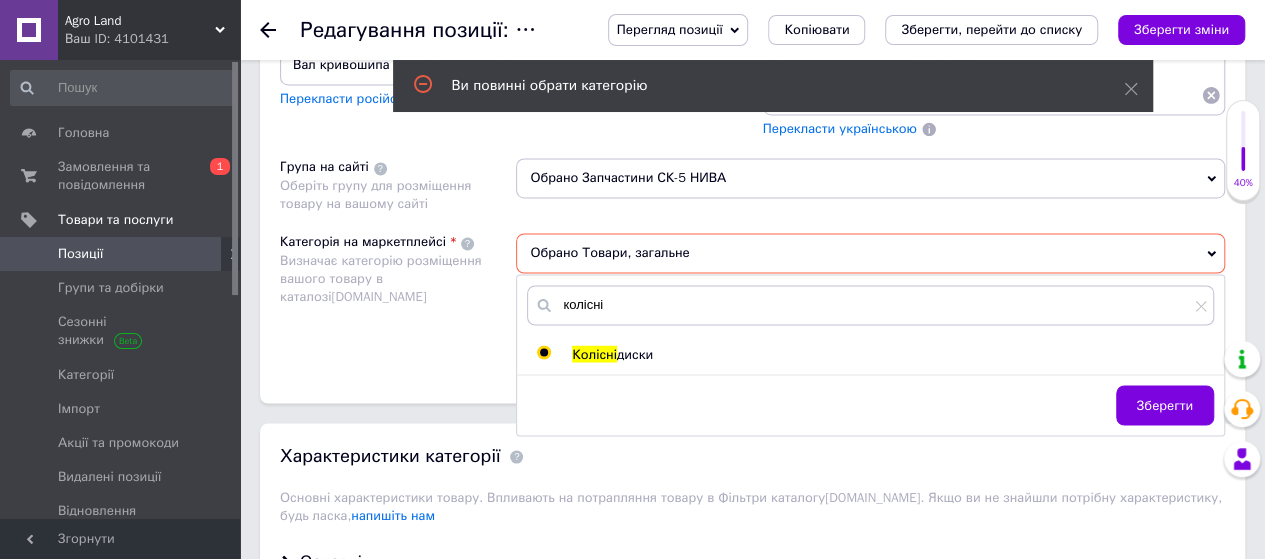 radio on "true" 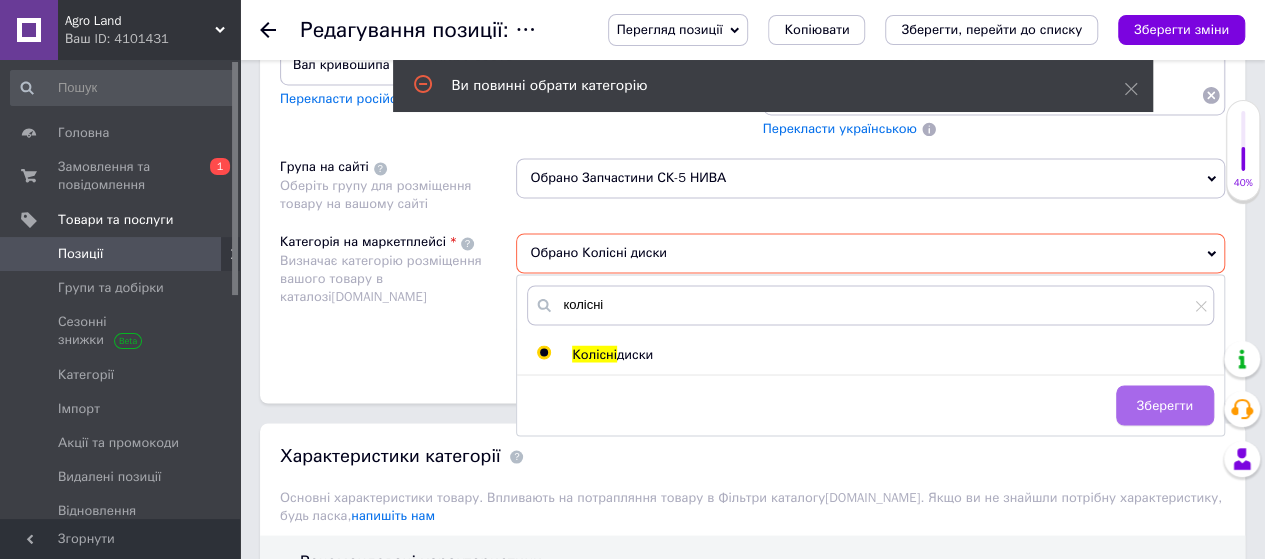 click on "Зберегти" at bounding box center [1165, 405] 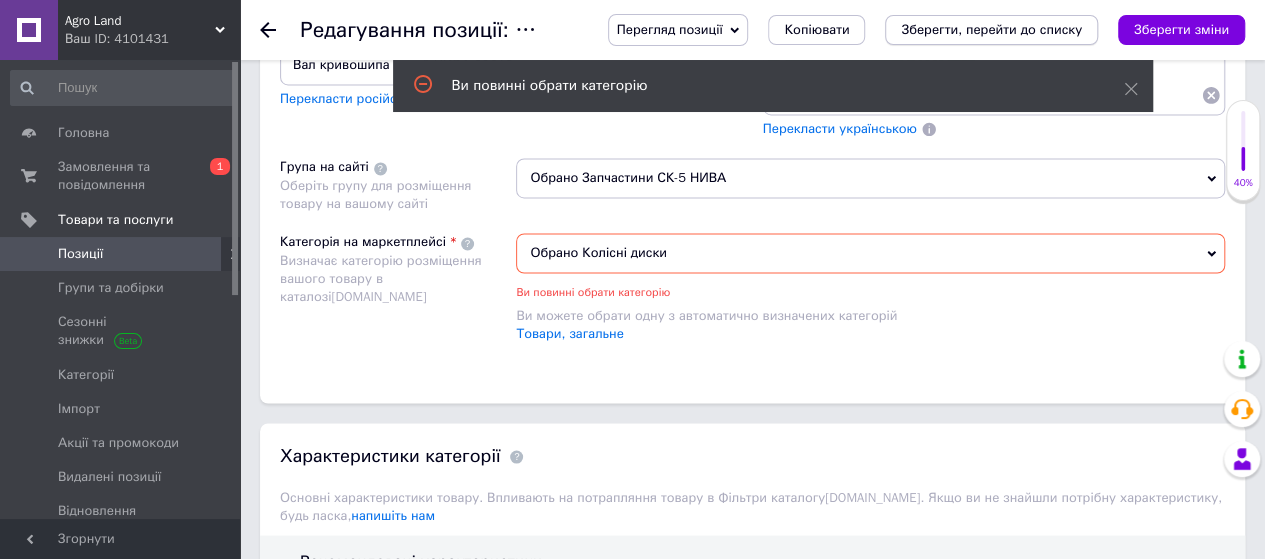 click on "Зберегти, перейти до списку" at bounding box center [991, 30] 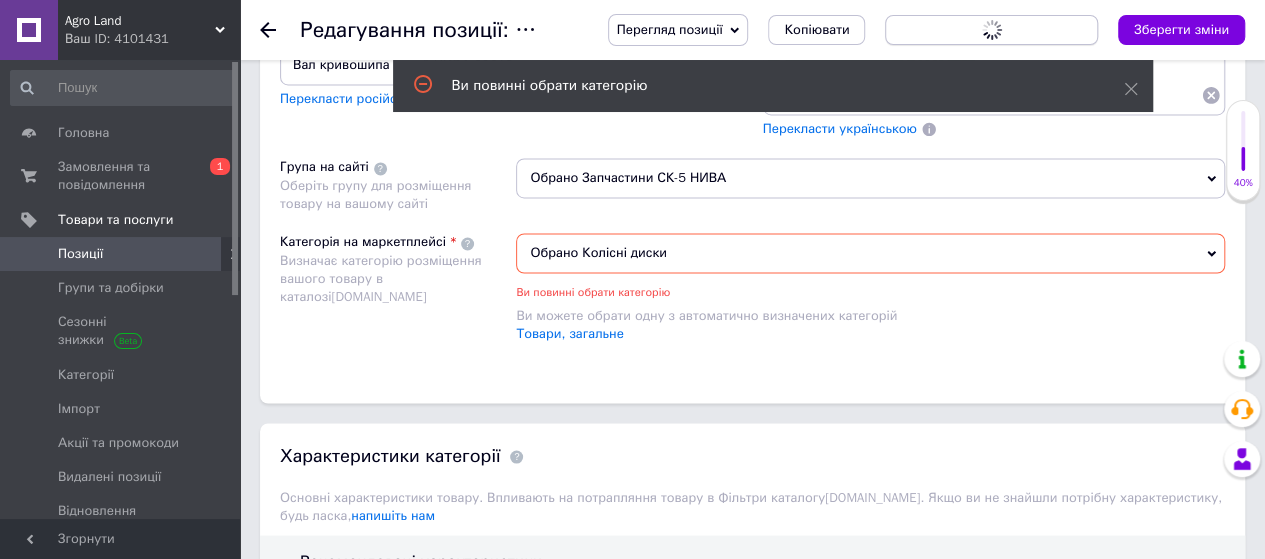 scroll, scrollTop: 0, scrollLeft: 0, axis: both 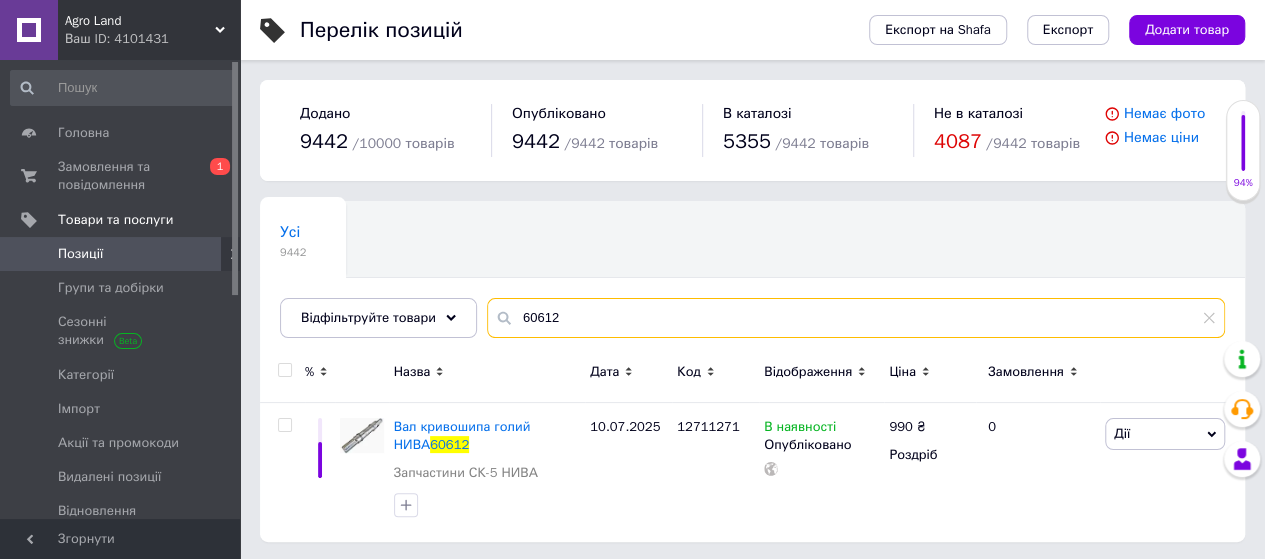 drag, startPoint x: 598, startPoint y: 322, endPoint x: 498, endPoint y: 333, distance: 100.60318 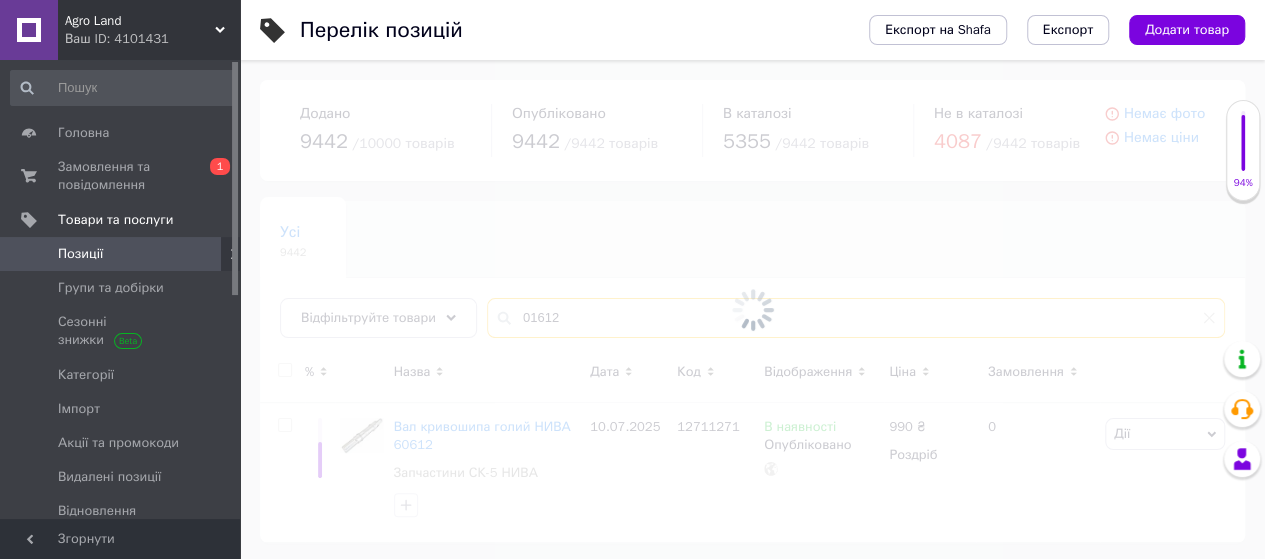 type on "01612" 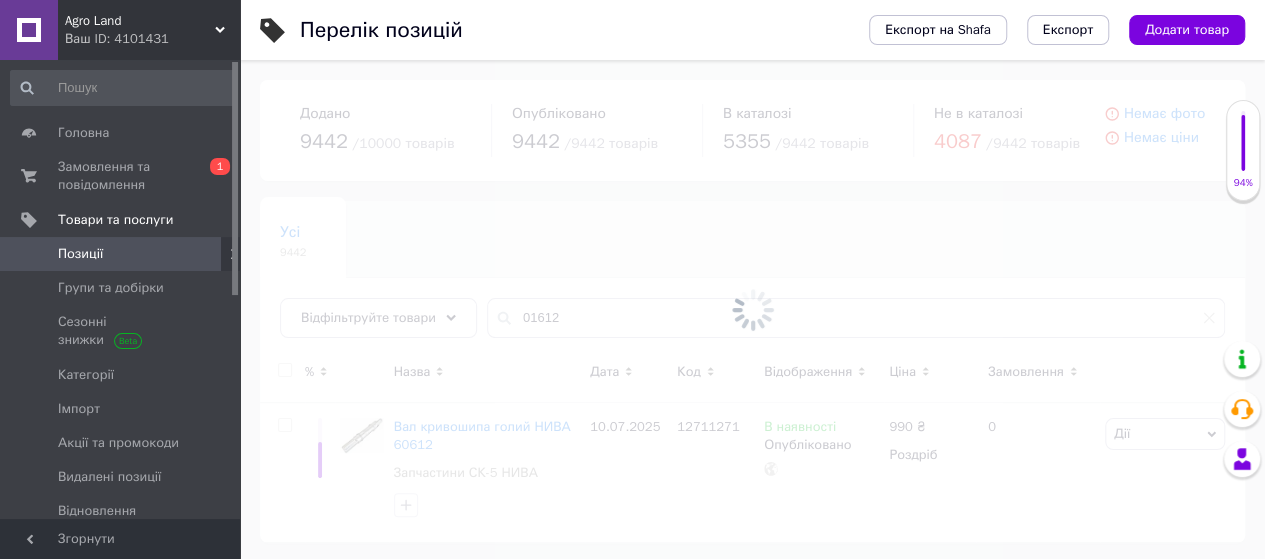 click at bounding box center [752, 309] 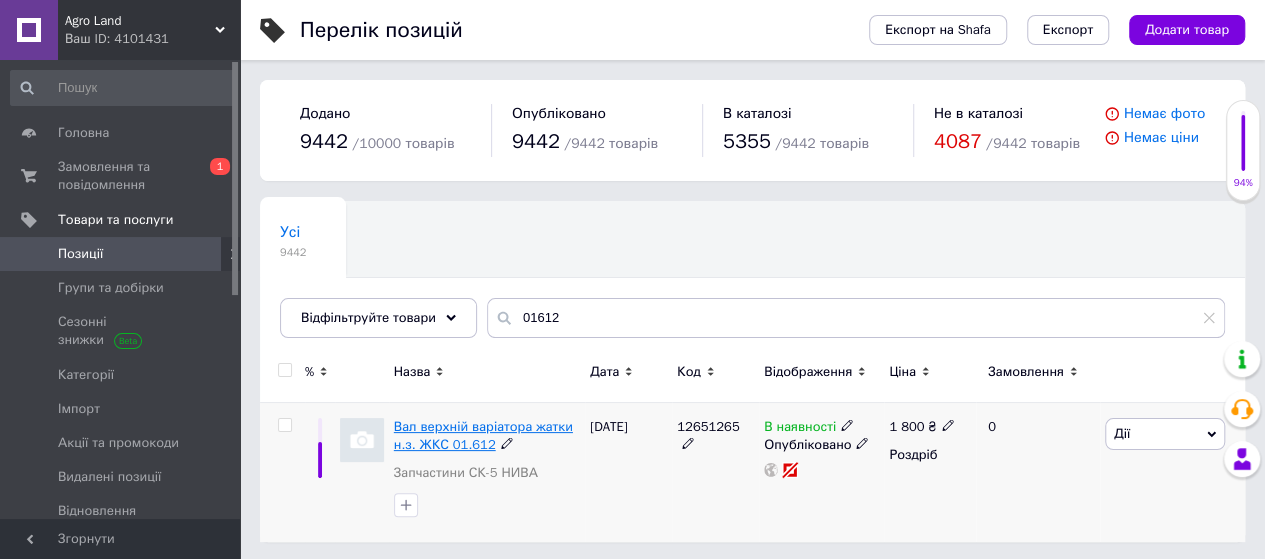 click on "Вал верхній варіатора жатки н.з. ЖКС 01.612" at bounding box center (483, 435) 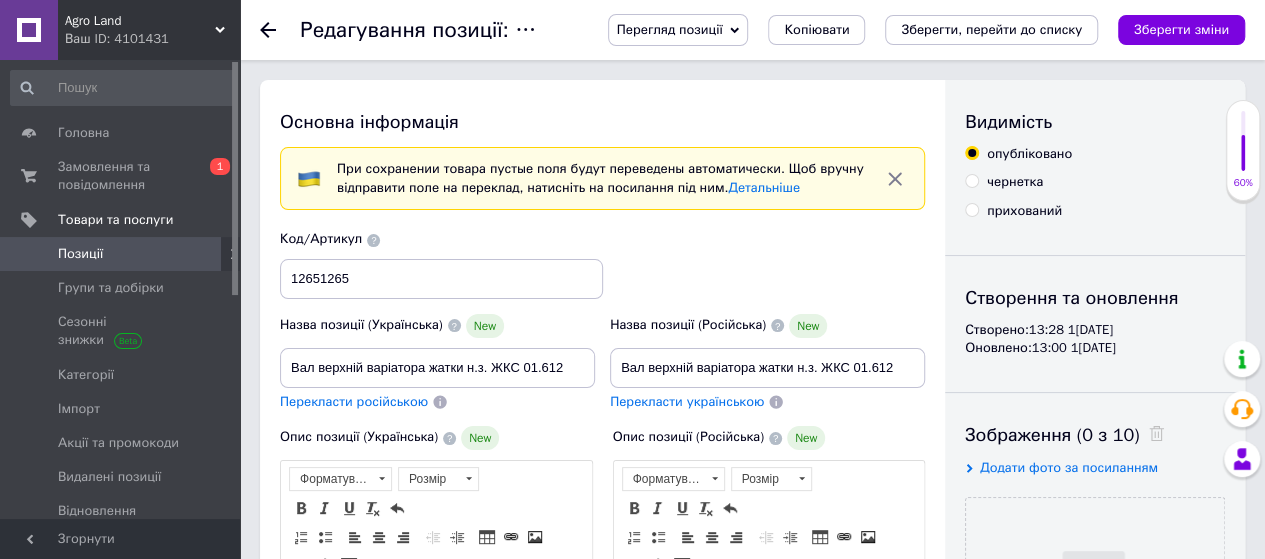 scroll, scrollTop: 0, scrollLeft: 0, axis: both 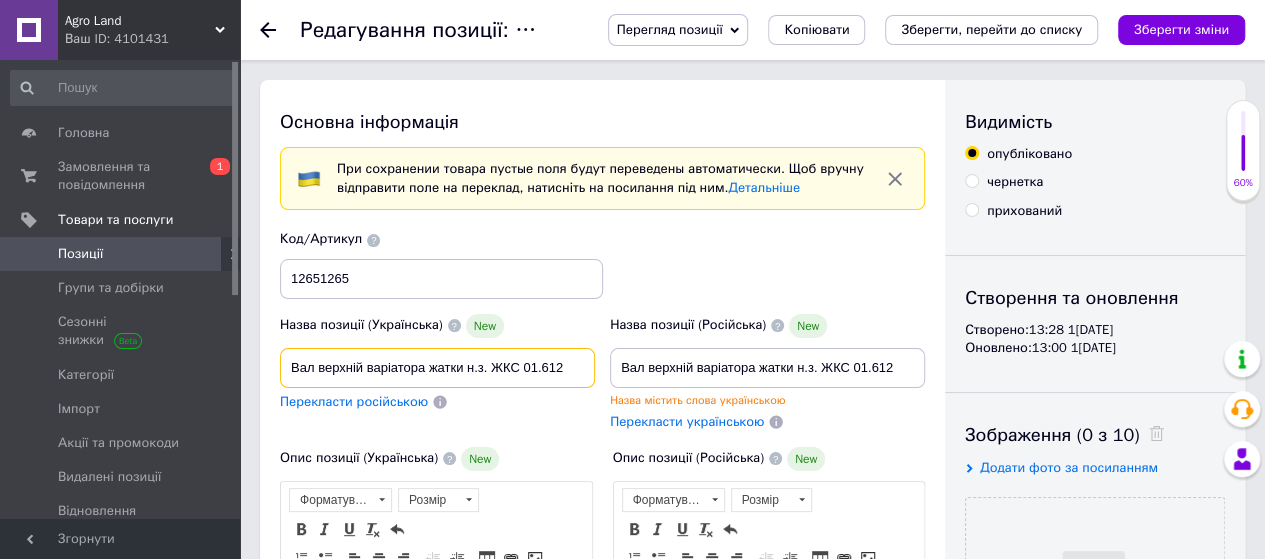 drag, startPoint x: 572, startPoint y: 373, endPoint x: 486, endPoint y: 372, distance: 86.00581 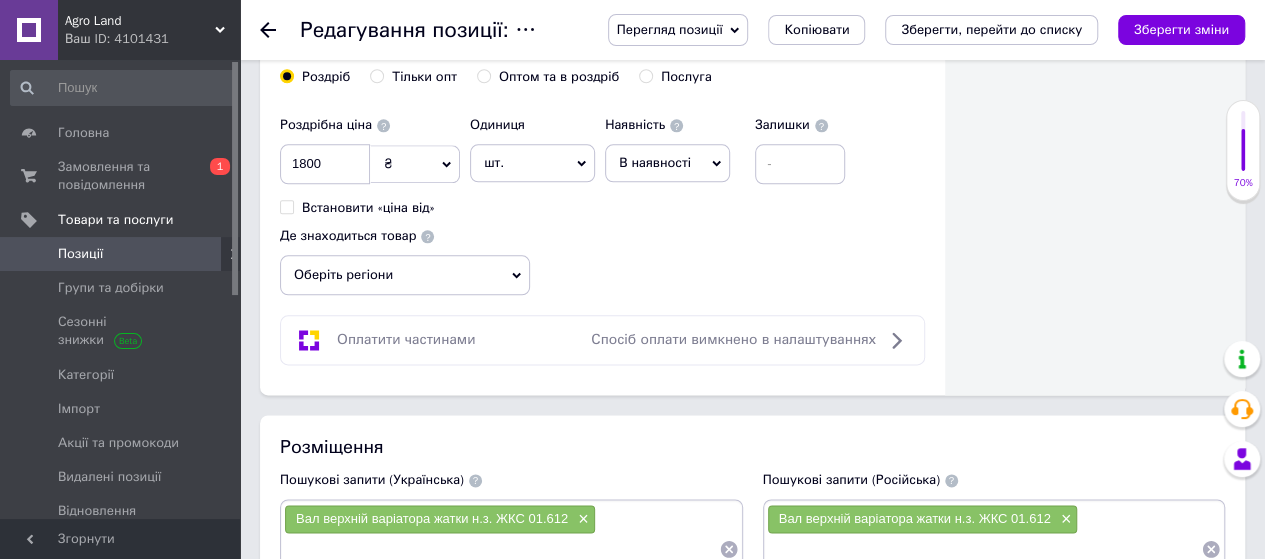 scroll, scrollTop: 1400, scrollLeft: 0, axis: vertical 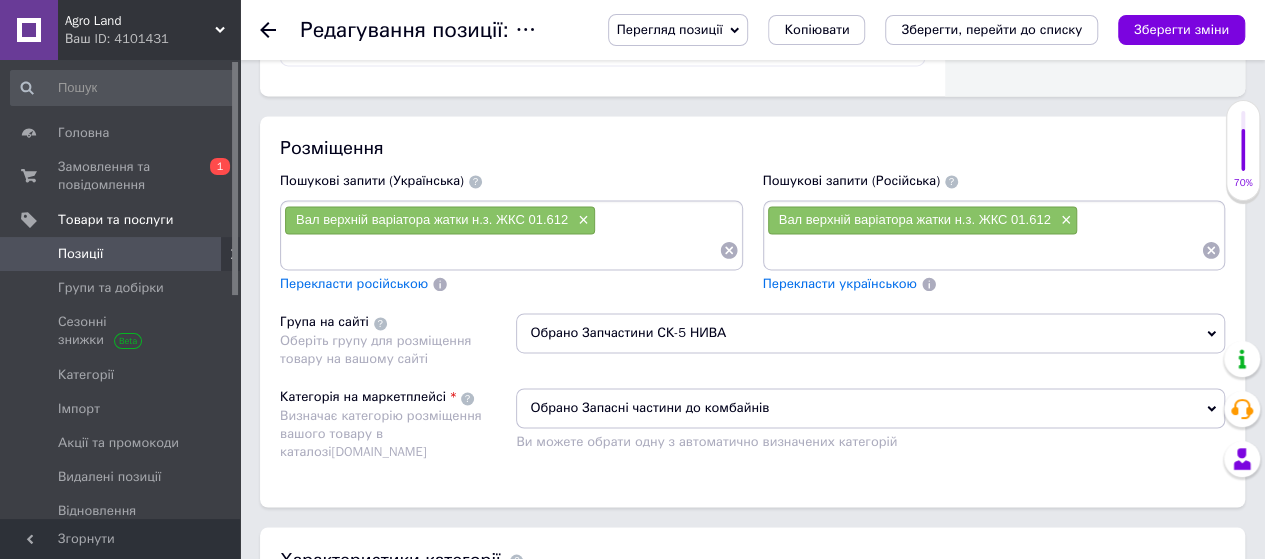 click on "Обрано Запасні частини до комбайнів" at bounding box center (870, 408) 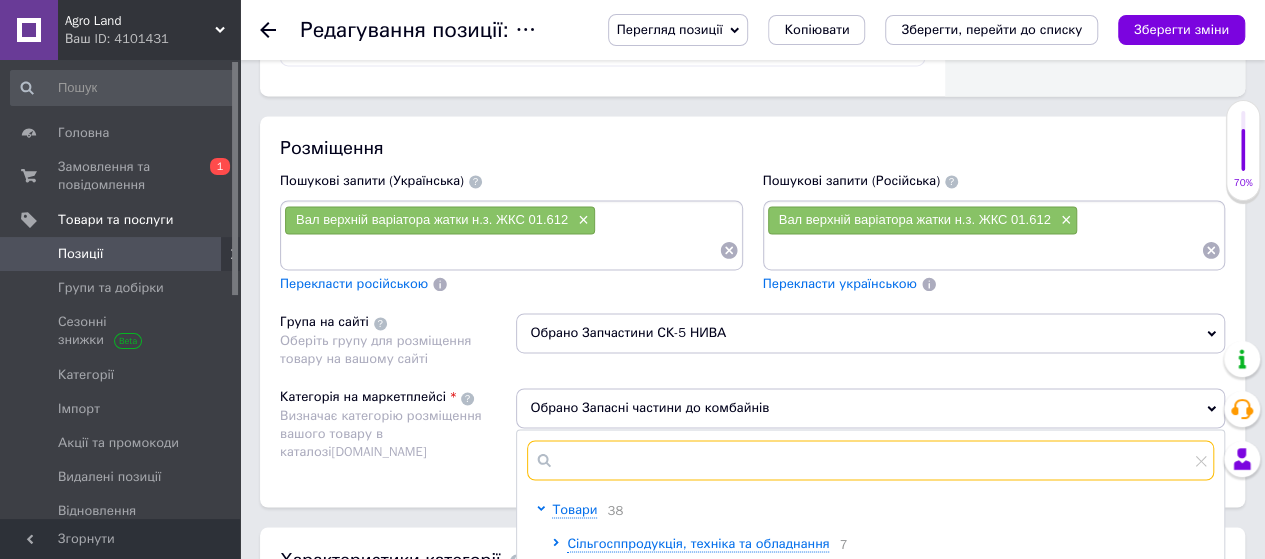 click at bounding box center (870, 460) 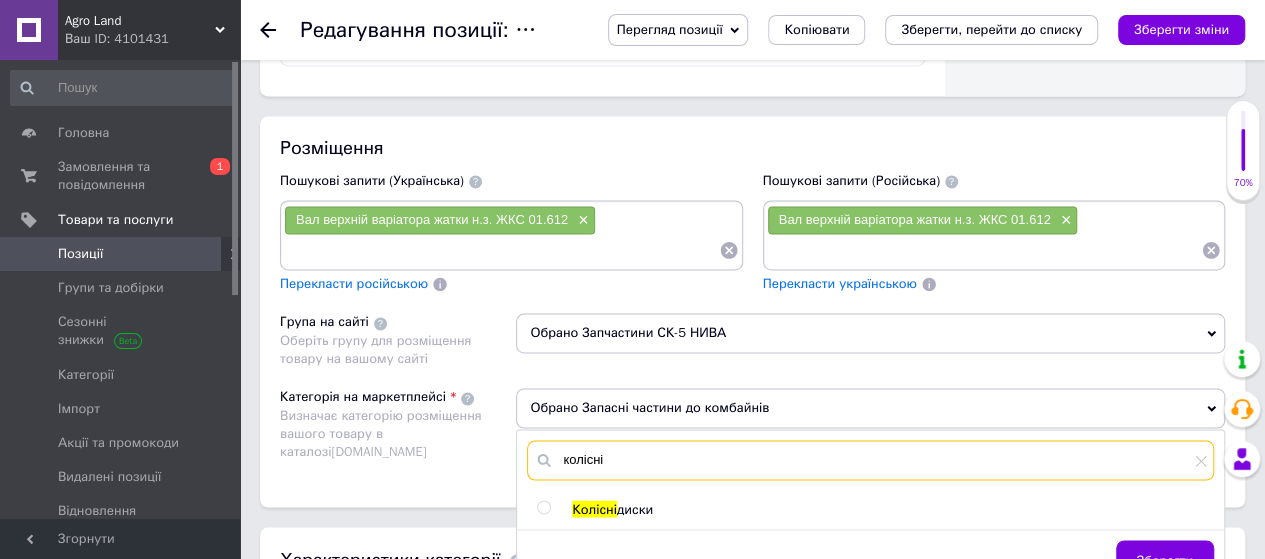 type on "колісні" 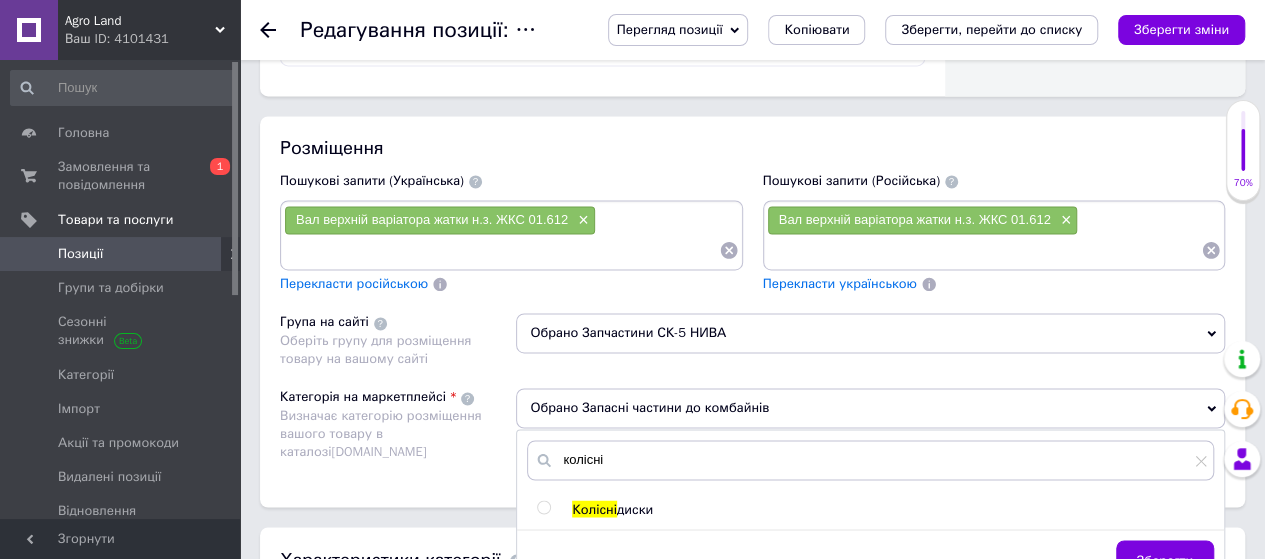 click at bounding box center [543, 507] 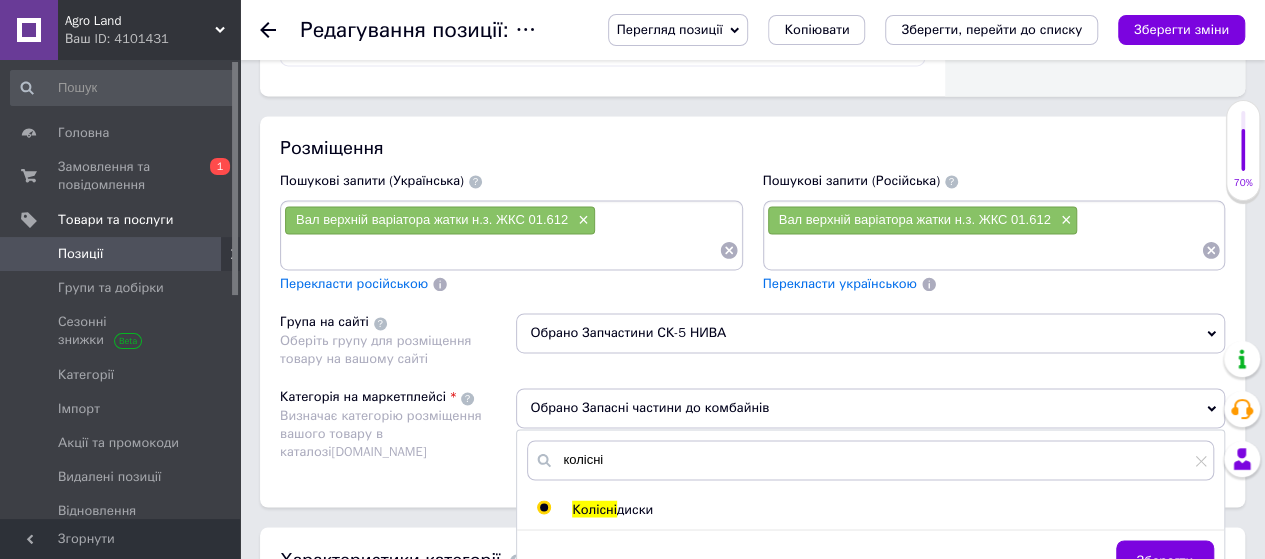 radio on "true" 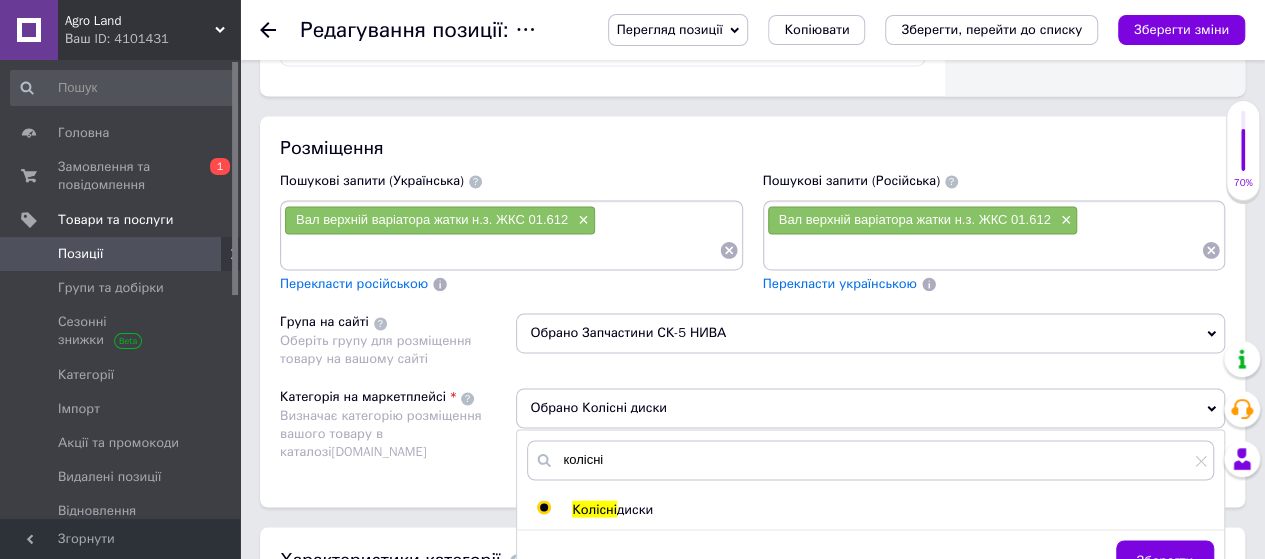 click on "Зберегти" at bounding box center [1165, 560] 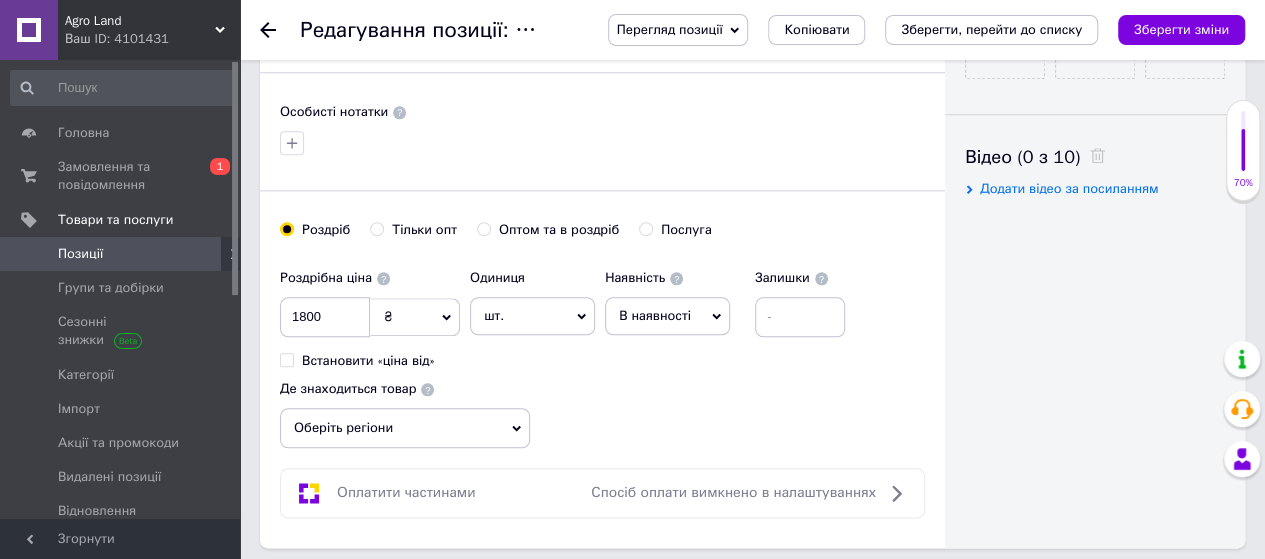 scroll, scrollTop: 1000, scrollLeft: 0, axis: vertical 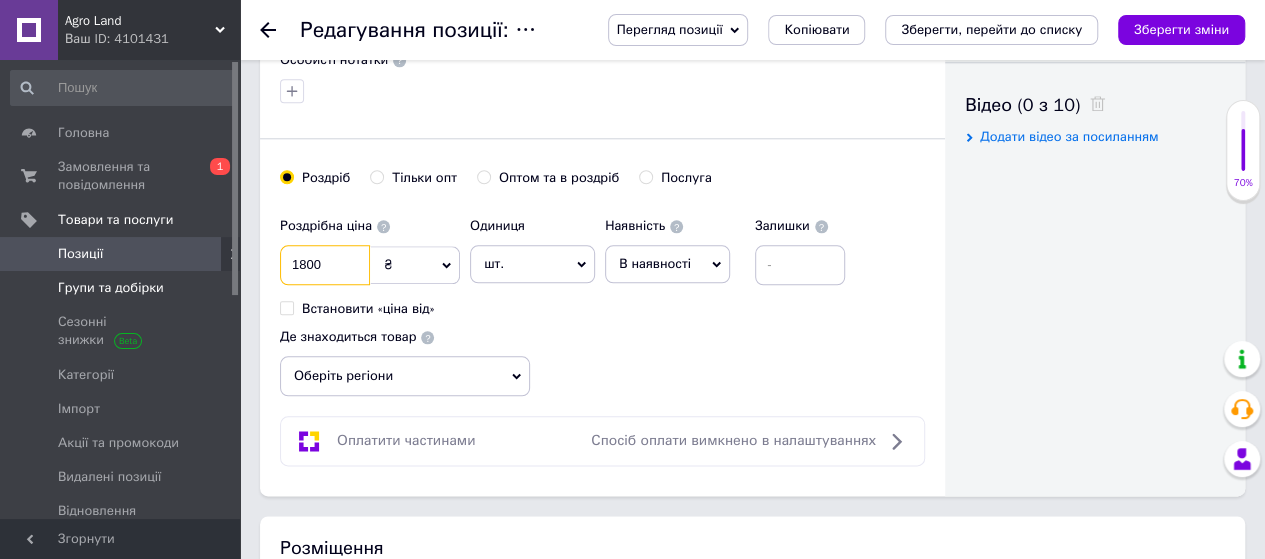 drag, startPoint x: 325, startPoint y: 249, endPoint x: 132, endPoint y: 271, distance: 194.24983 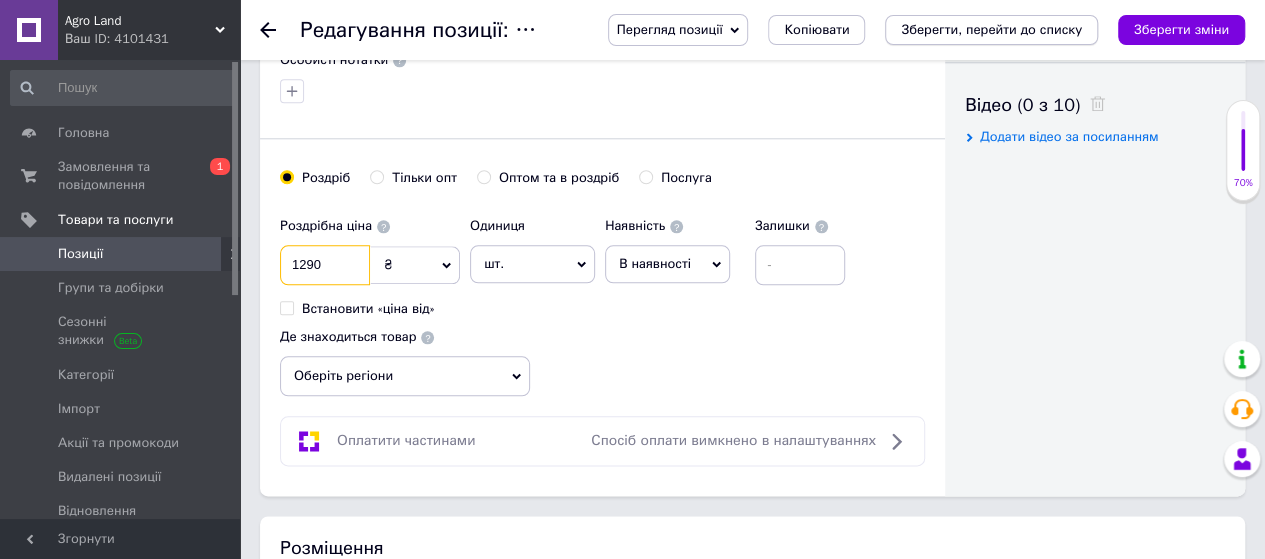type on "1290" 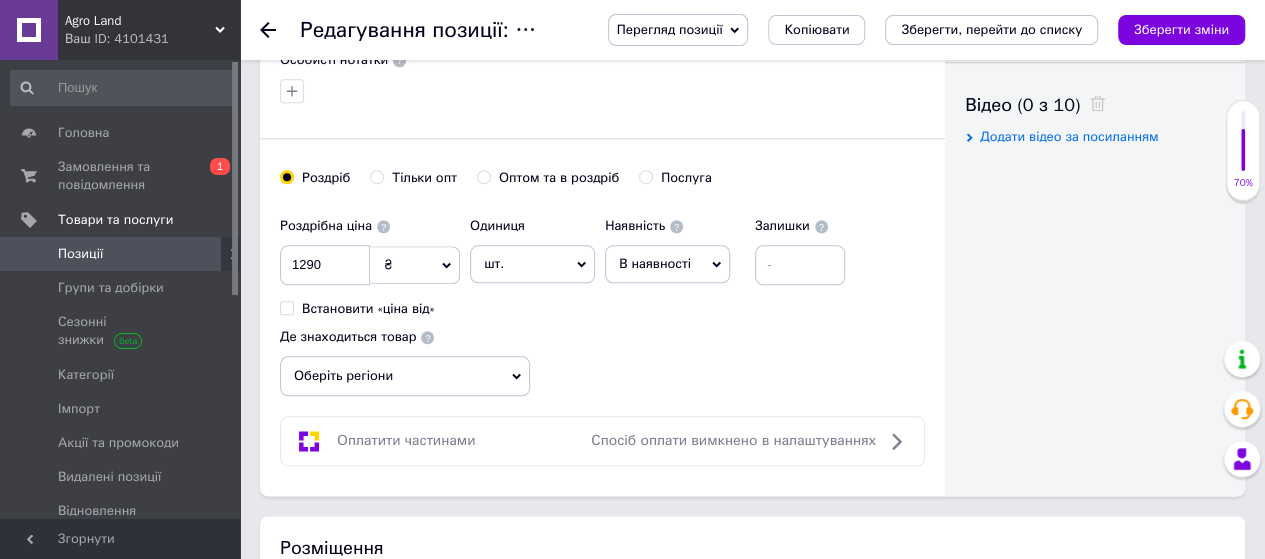 click on "Зберегти, перейти до списку" at bounding box center [991, 29] 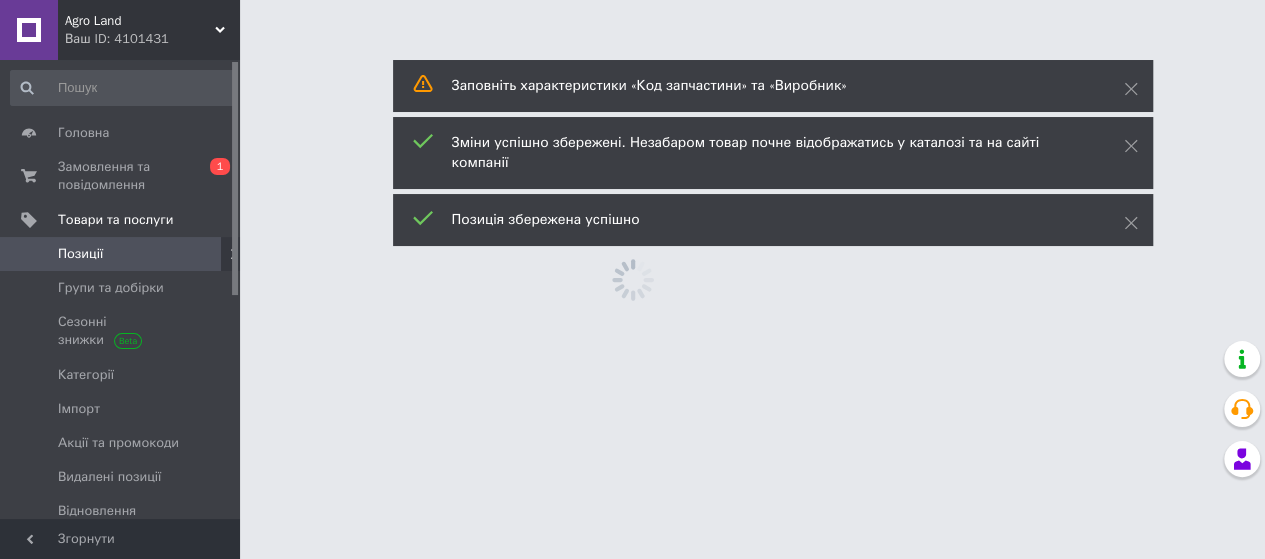 scroll, scrollTop: 0, scrollLeft: 0, axis: both 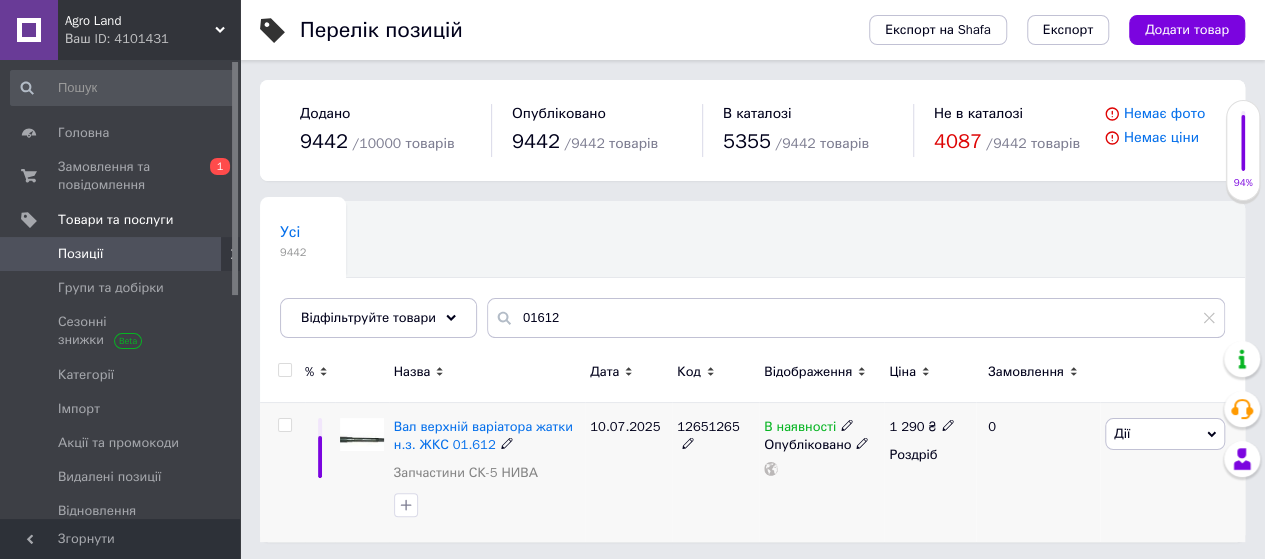 click 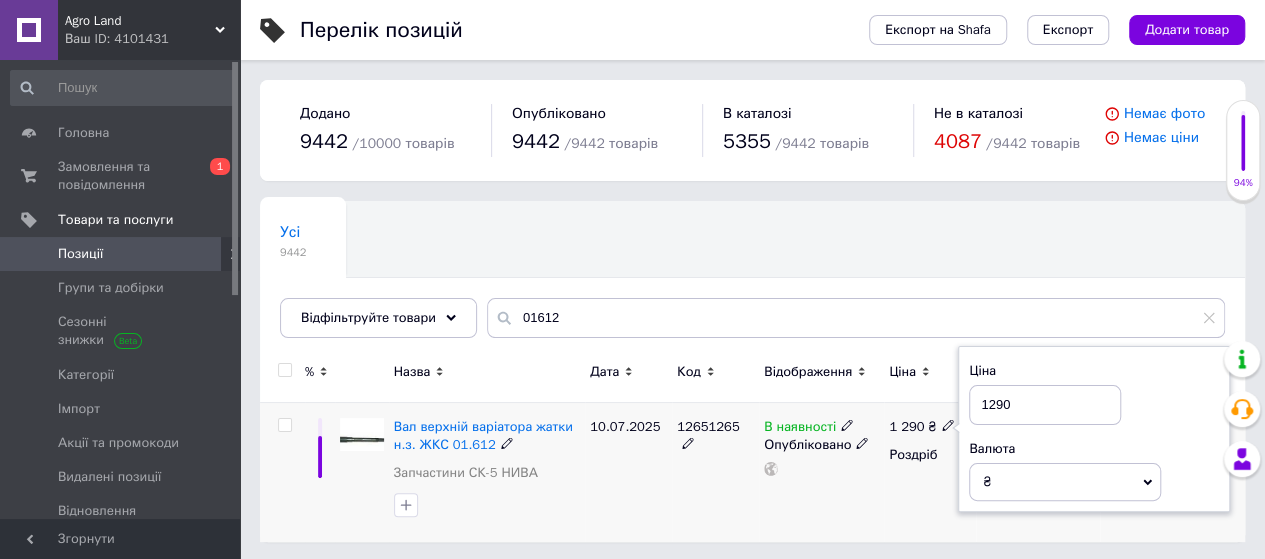 drag, startPoint x: 1019, startPoint y: 407, endPoint x: 886, endPoint y: 449, distance: 139.47401 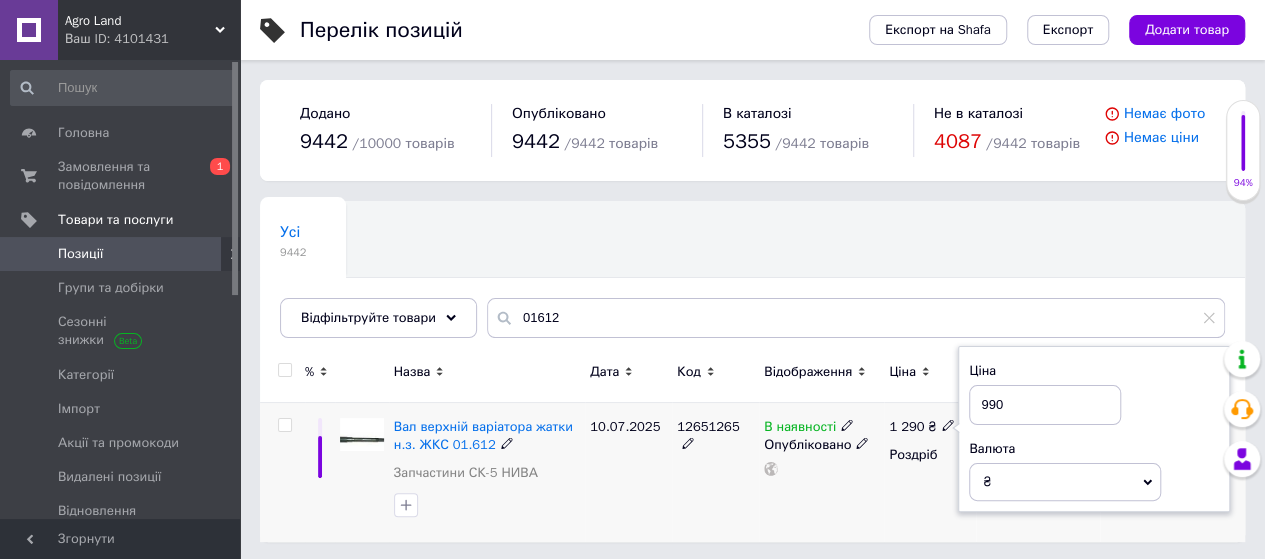 drag, startPoint x: 1022, startPoint y: 402, endPoint x: 954, endPoint y: 409, distance: 68.359344 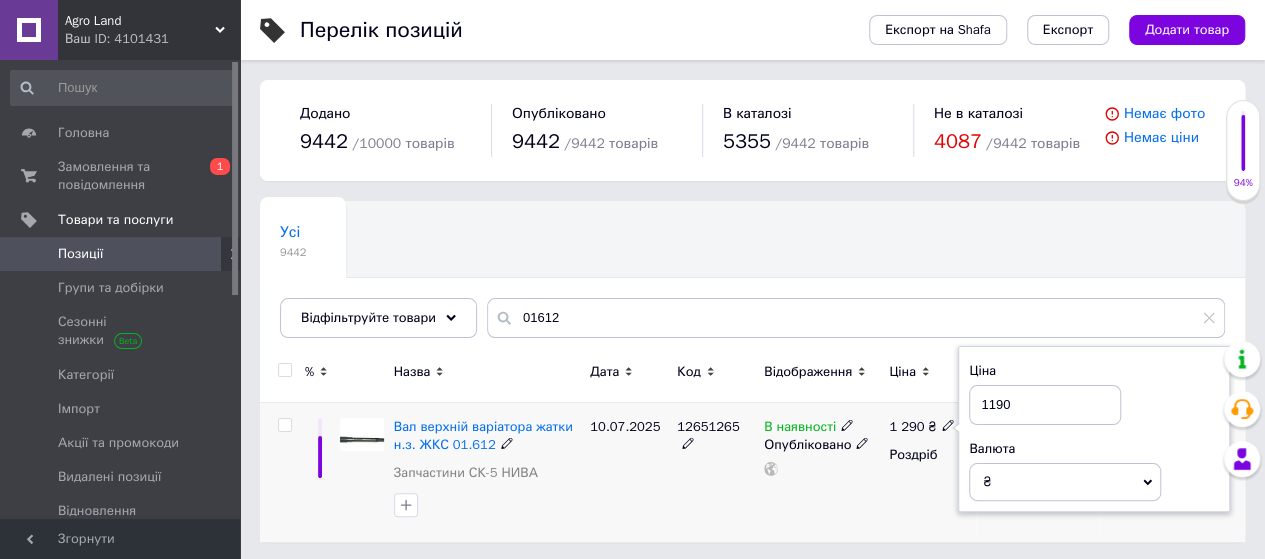 type on "1190" 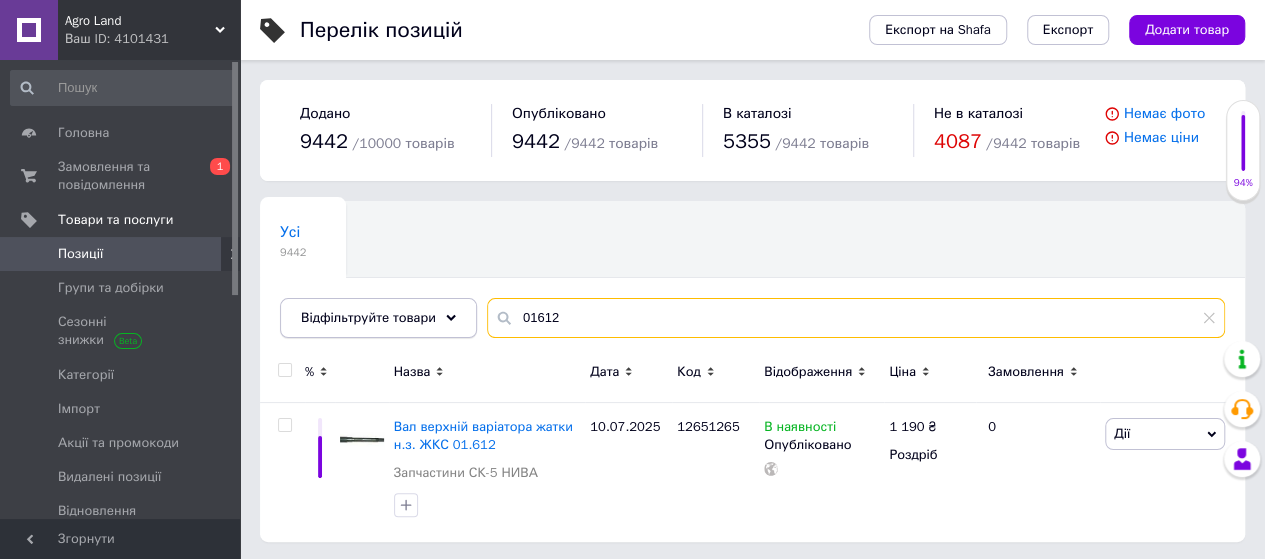 drag, startPoint x: 612, startPoint y: 318, endPoint x: 450, endPoint y: 333, distance: 162.69296 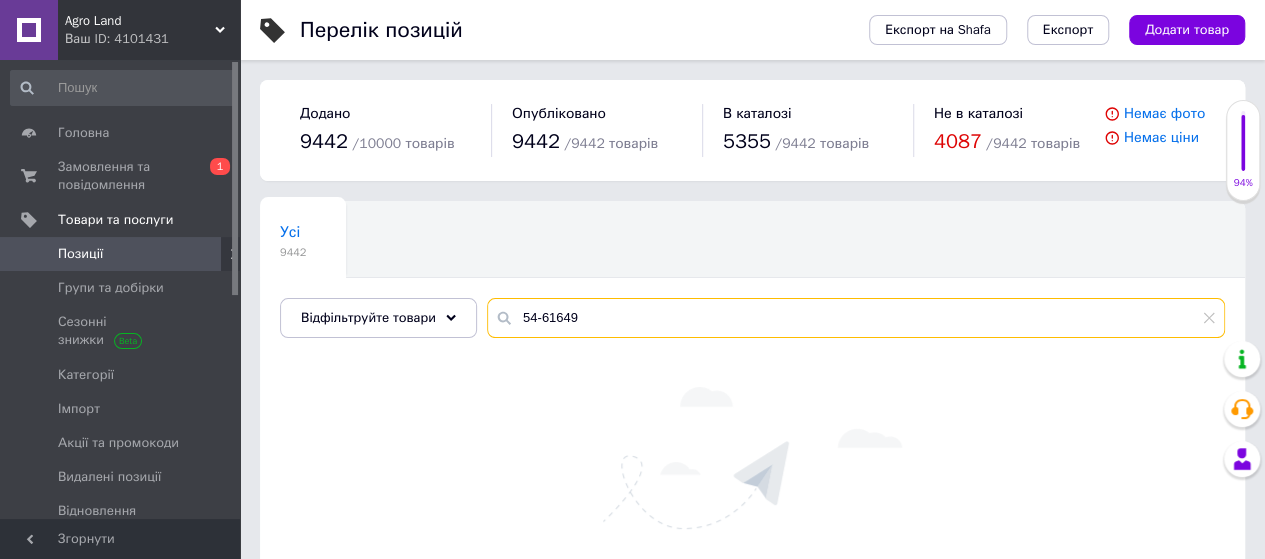 drag, startPoint x: 586, startPoint y: 315, endPoint x: 546, endPoint y: 326, distance: 41.484936 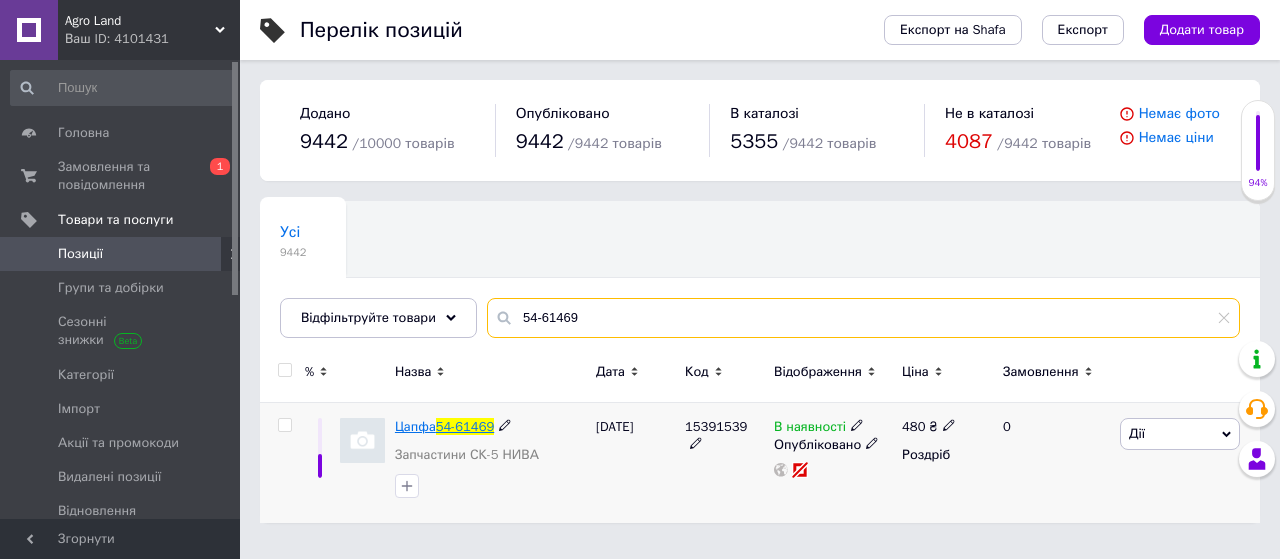 type on "54-61469" 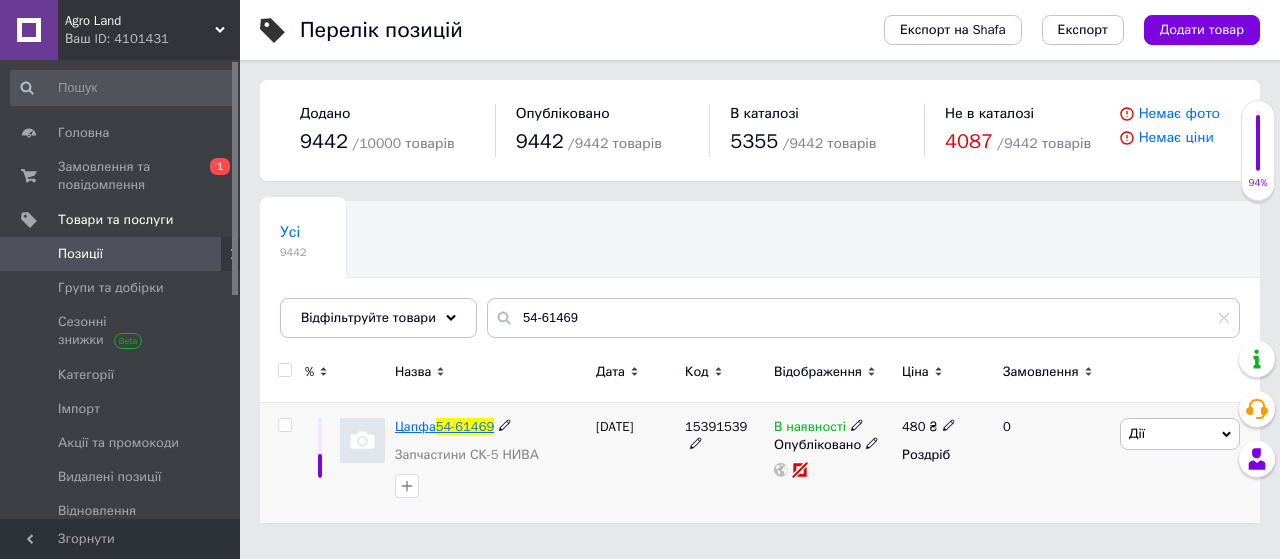 click on "Цапфа" at bounding box center [415, 426] 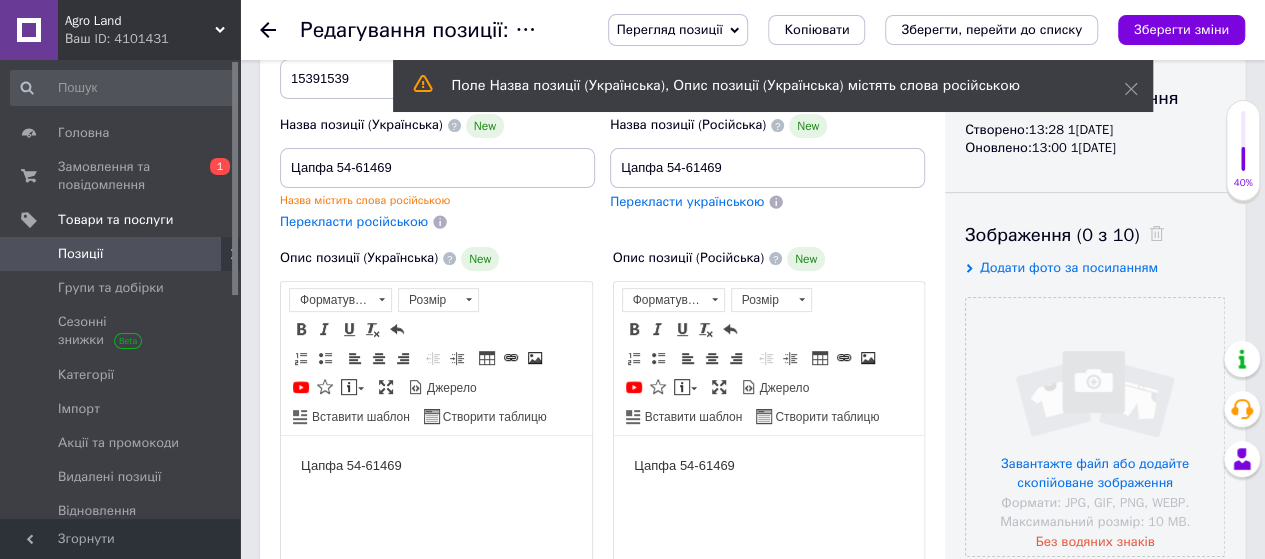 scroll, scrollTop: 100, scrollLeft: 0, axis: vertical 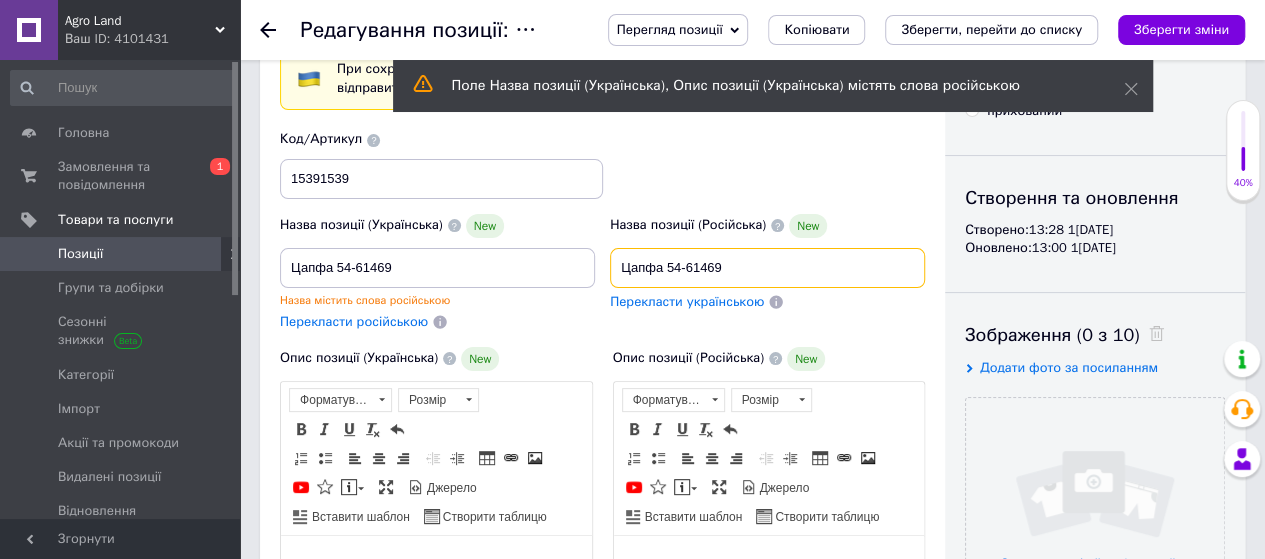 drag, startPoint x: 664, startPoint y: 263, endPoint x: 789, endPoint y: 271, distance: 125.25574 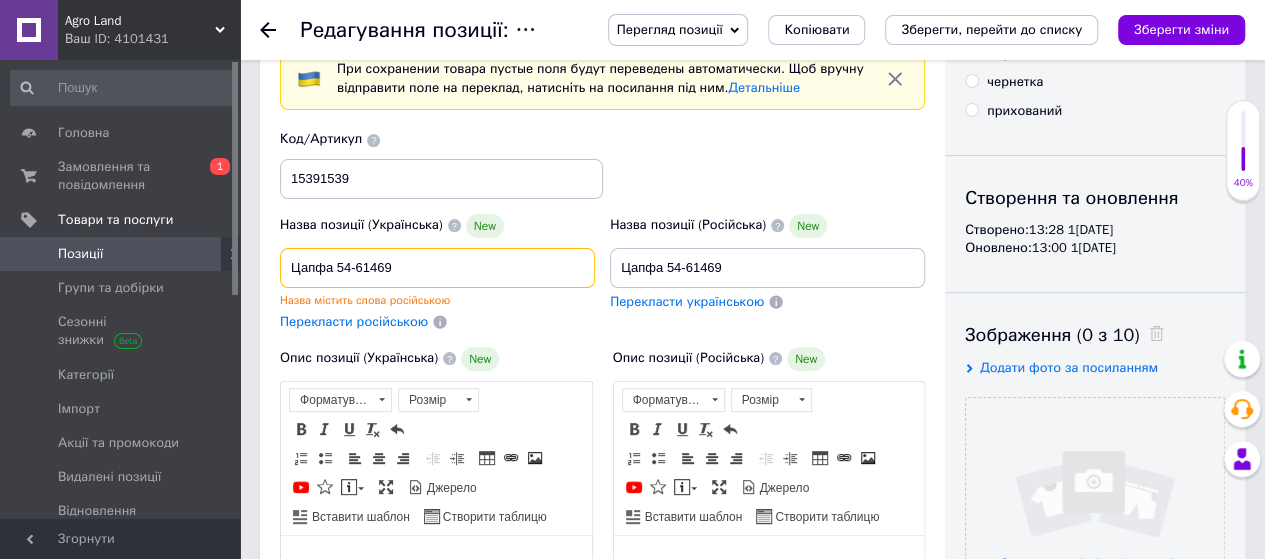 click on "Цапфа 54-61469" at bounding box center (437, 268) 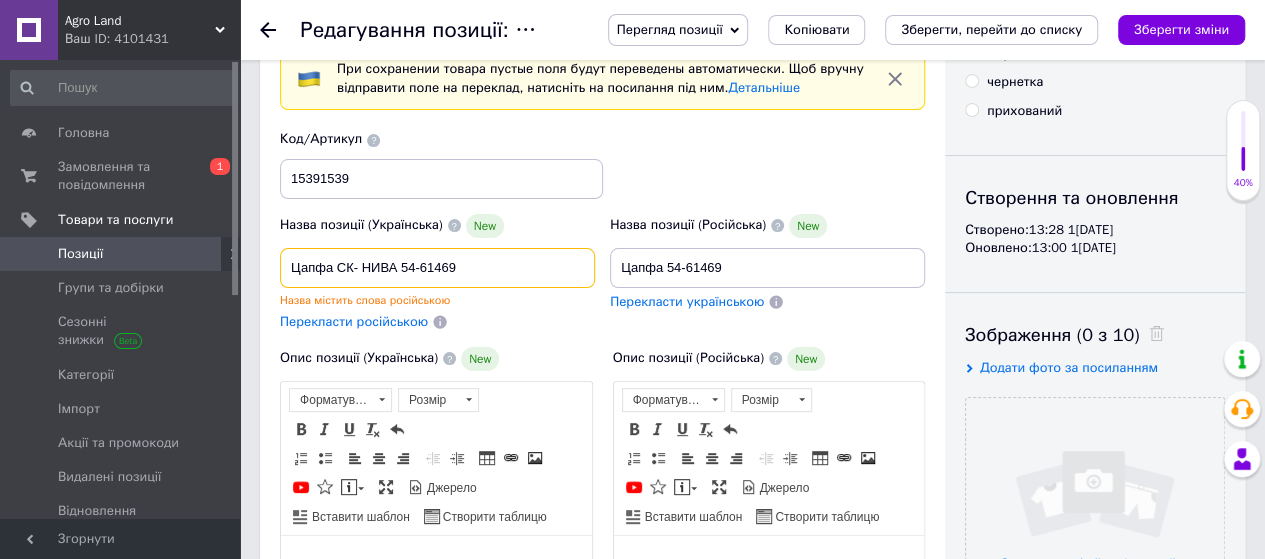 paste on "(вал) шківа верхнього варіатора жатки" 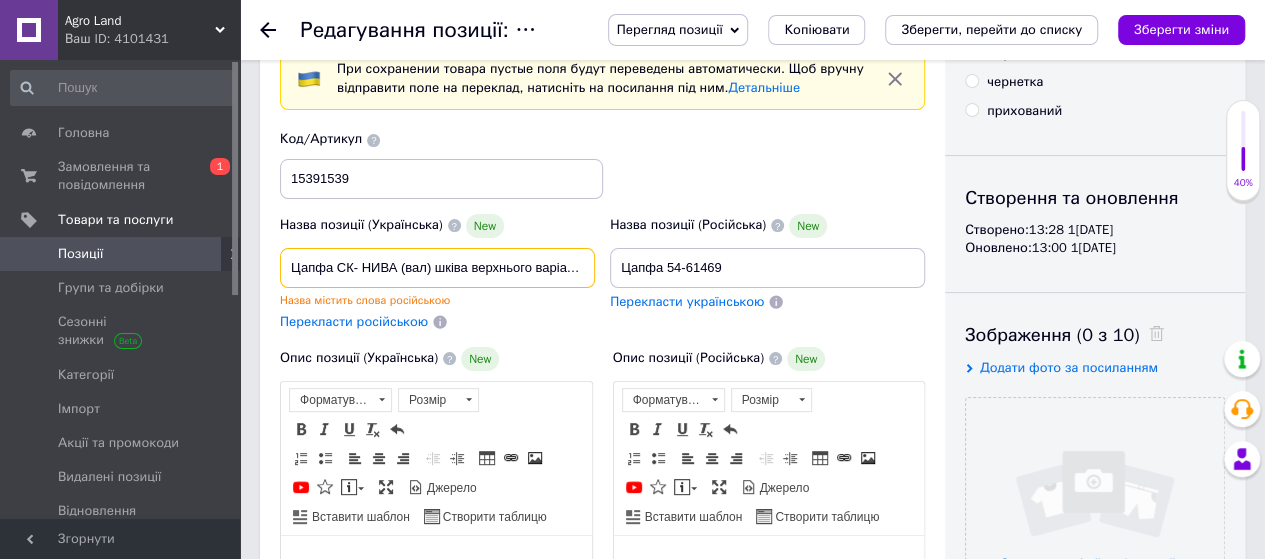 scroll, scrollTop: 0, scrollLeft: 50, axis: horizontal 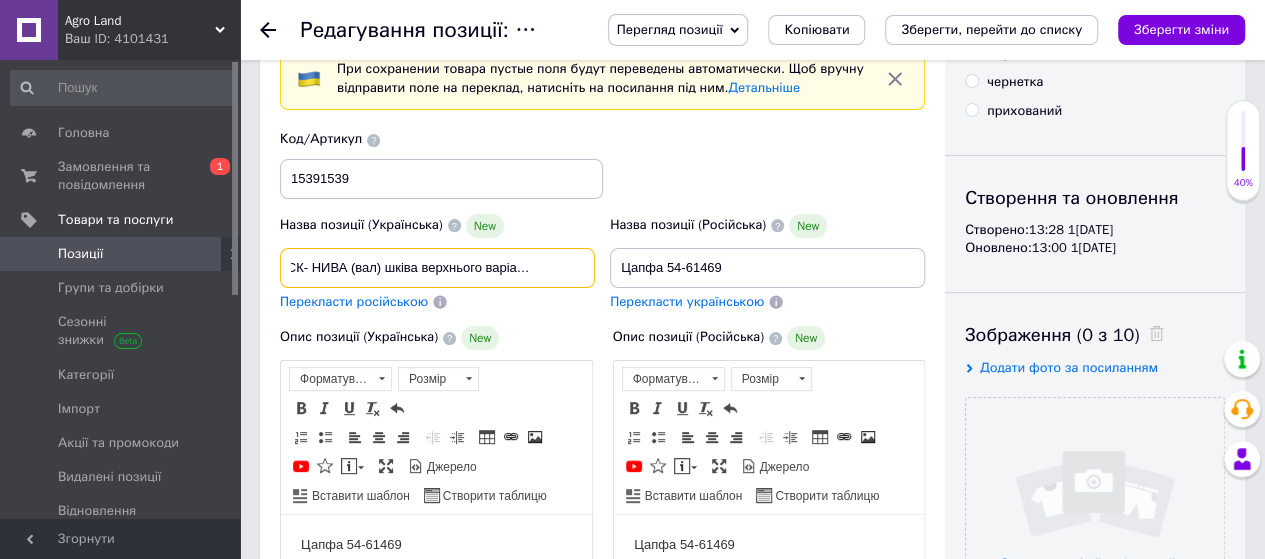 click on "Цапфа СК- НИВА (вал) шківа верхнього варіатора жатки54-61469" at bounding box center (437, 268) 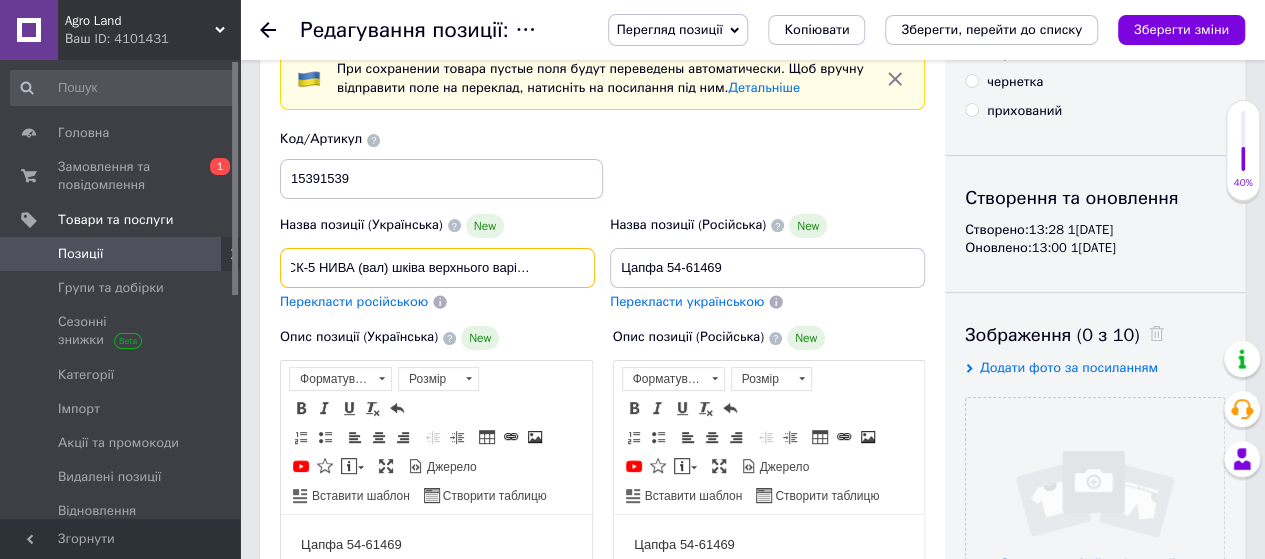 scroll, scrollTop: 0, scrollLeft: 0, axis: both 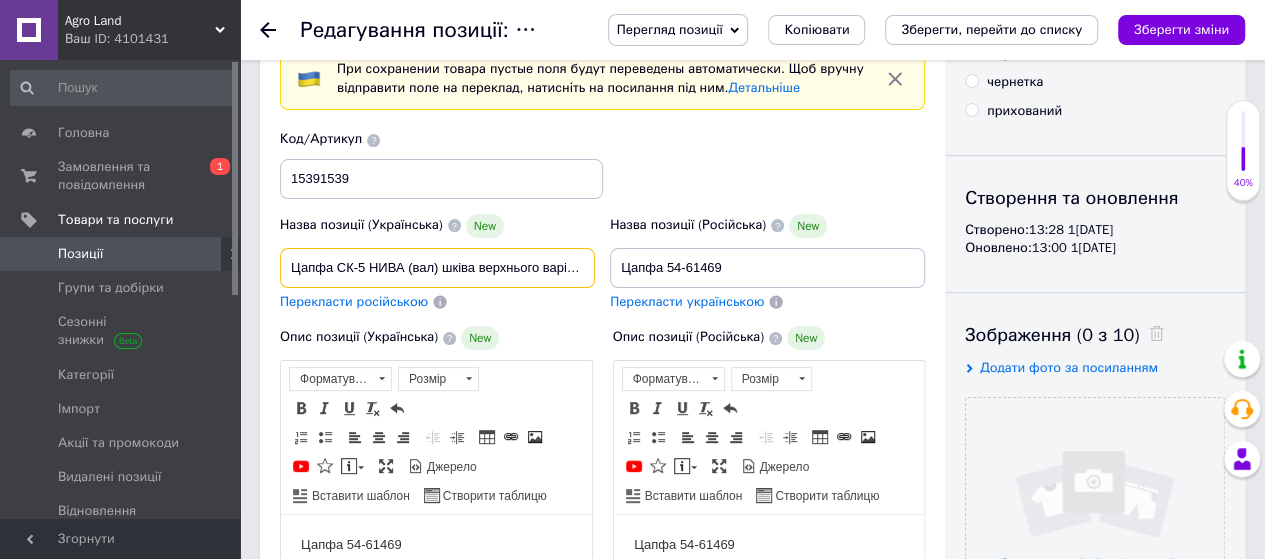 drag, startPoint x: 332, startPoint y: 267, endPoint x: 247, endPoint y: 267, distance: 85 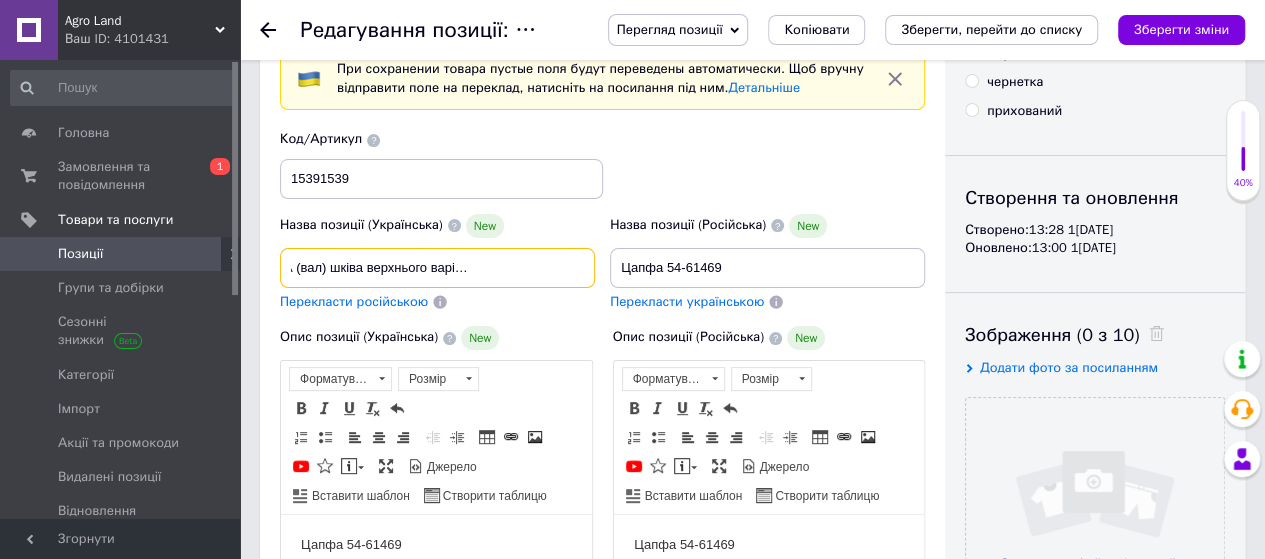 drag, startPoint x: 286, startPoint y: 260, endPoint x: 706, endPoint y: 279, distance: 420.42953 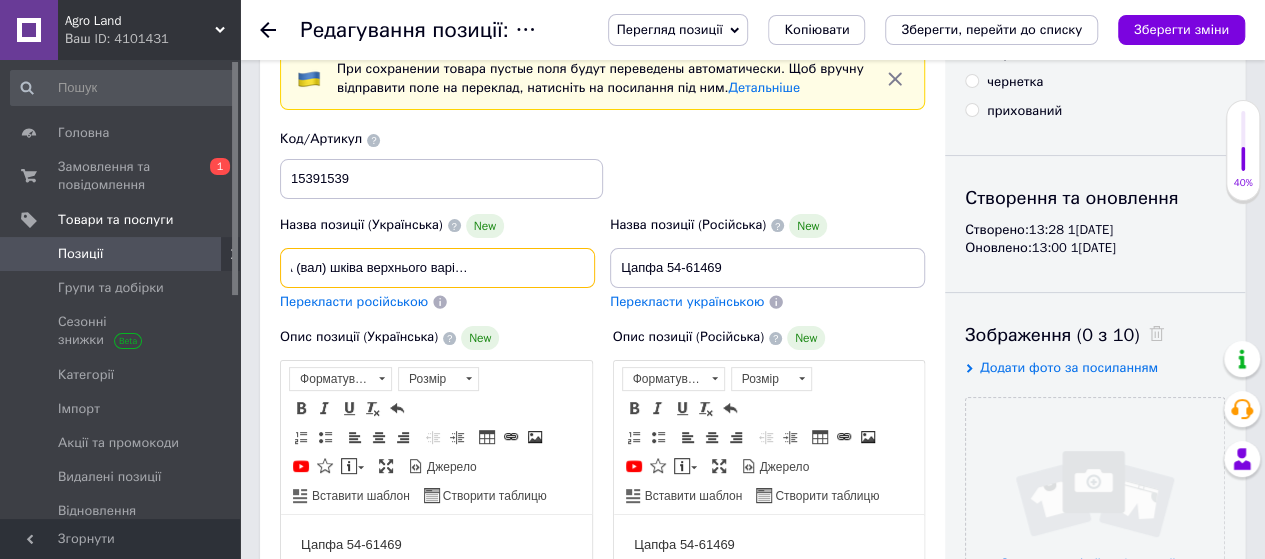 click on "Назва позиції (Українська) New Цапфа СК-5 НИВА (вал) шківа верхнього варіатора жатки54-61469 Перекласти російською Код/Артикул 15391539 Назва позиції (Російська) New Цапфа 54-61469 Перекласти українською" at bounding box center (603, 221) 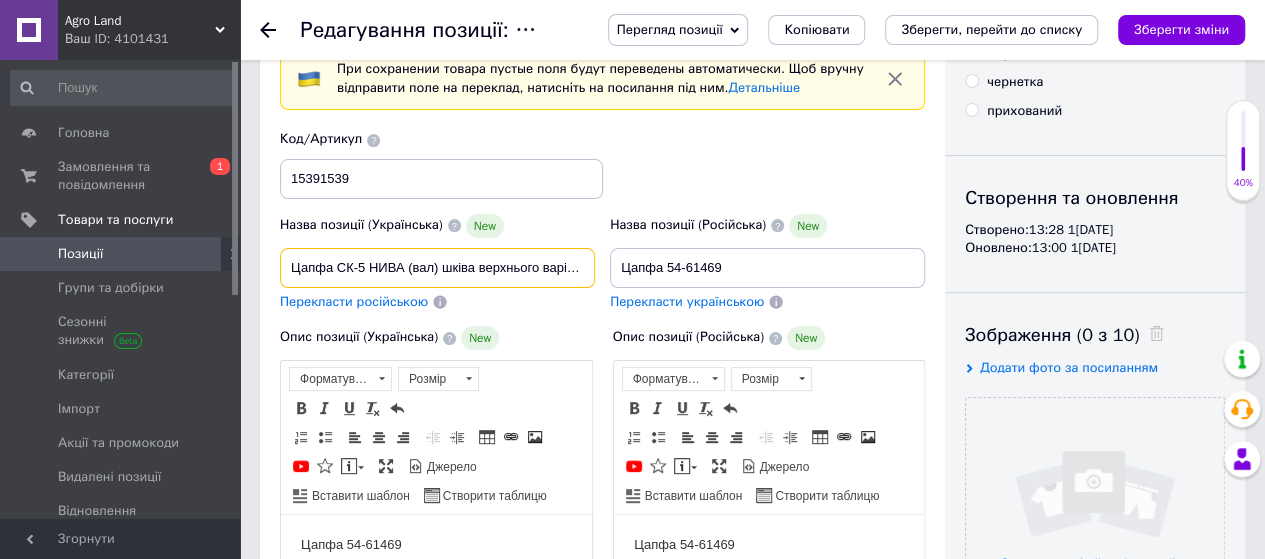 drag, startPoint x: 343, startPoint y: 268, endPoint x: 264, endPoint y: 271, distance: 79.05694 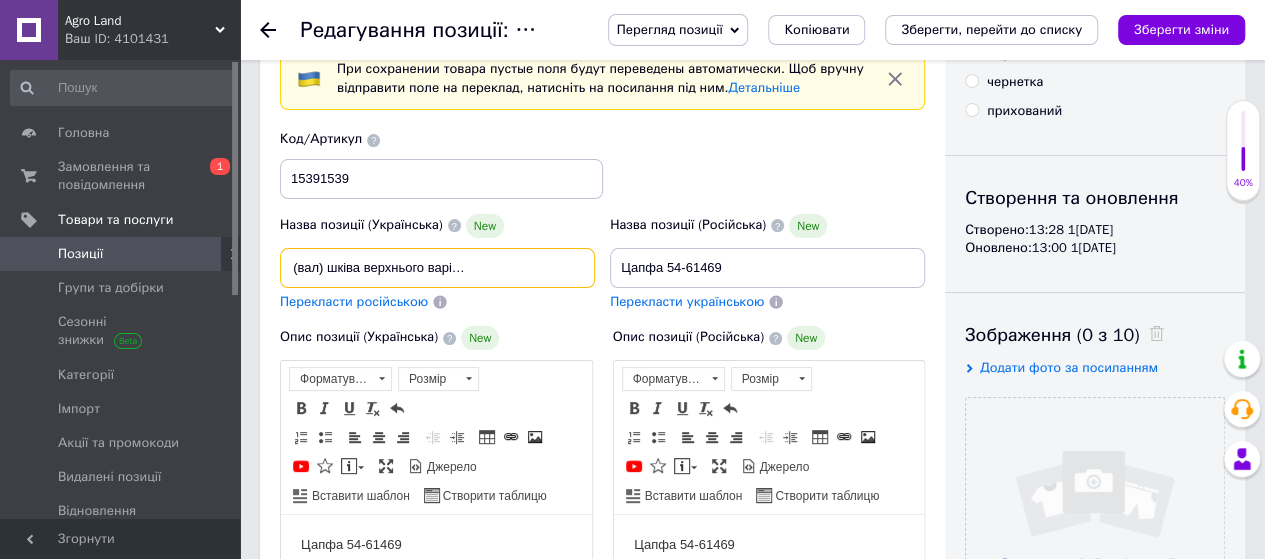 drag, startPoint x: 289, startPoint y: 266, endPoint x: 803, endPoint y: 282, distance: 514.24896 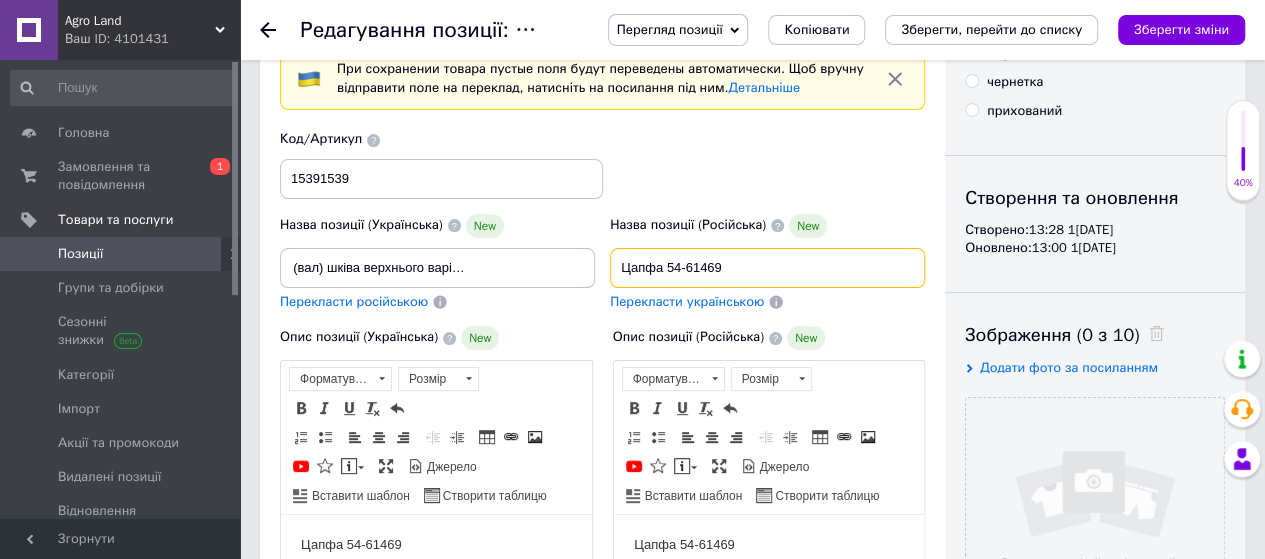 scroll, scrollTop: 0, scrollLeft: 0, axis: both 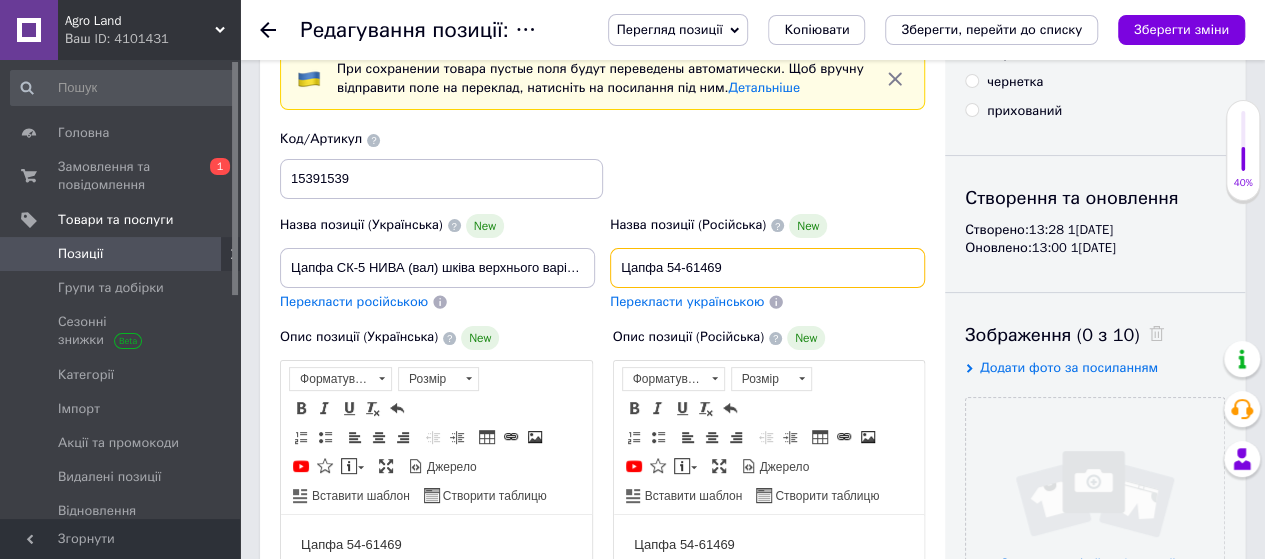 drag, startPoint x: 625, startPoint y: 271, endPoint x: 558, endPoint y: 271, distance: 67 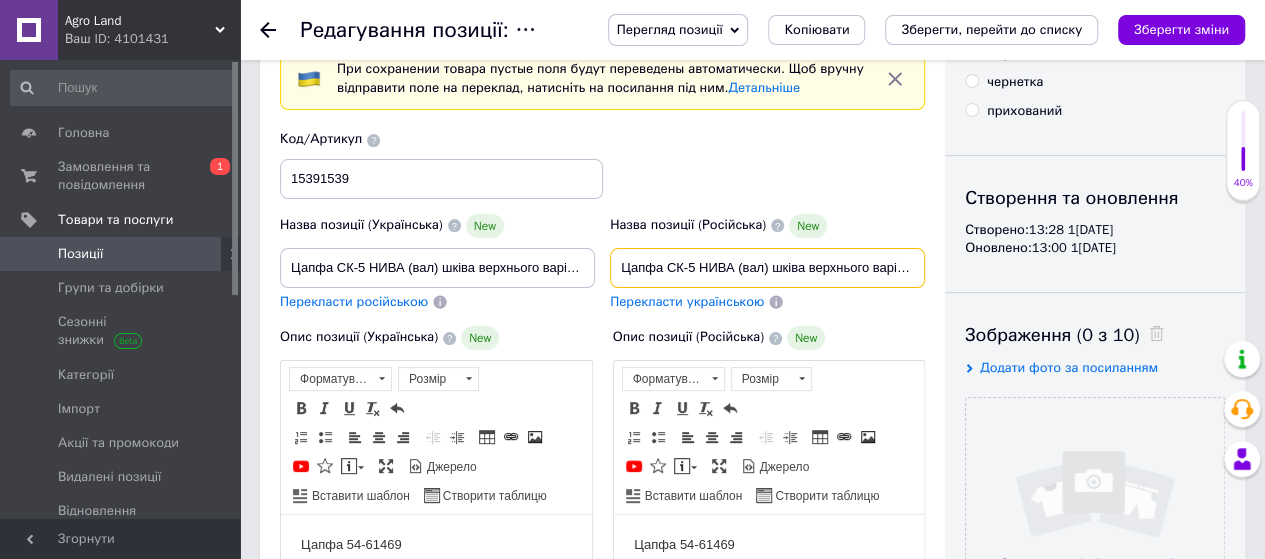 scroll, scrollTop: 0, scrollLeft: 115, axis: horizontal 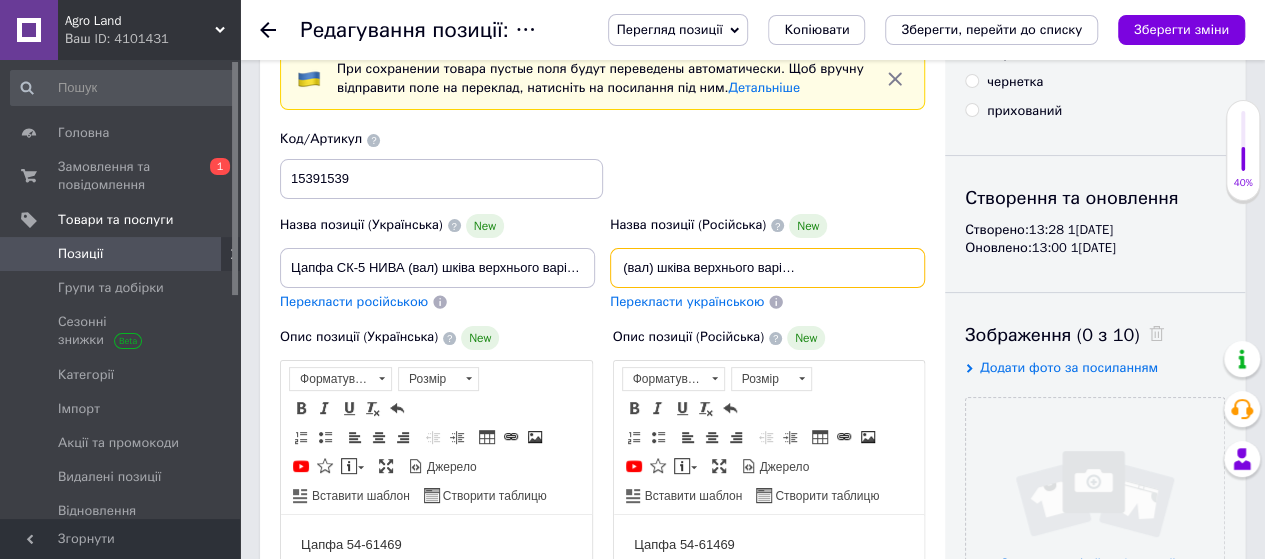 type on "Цапфа СК-5 НИВА (вал) шківа верхнього варіатора жатки 54-61469" 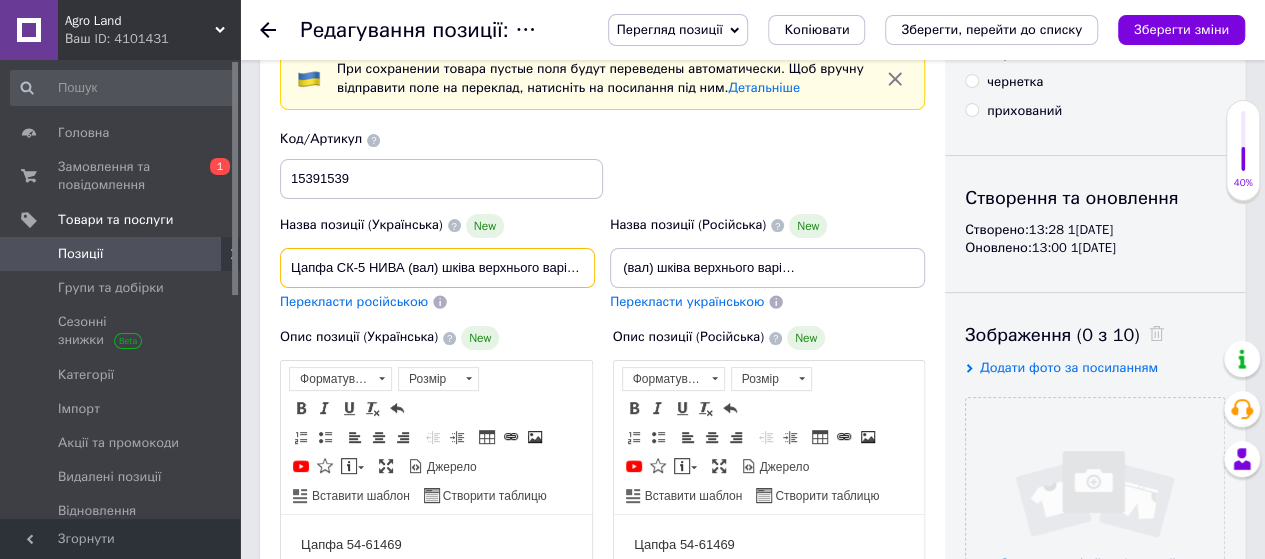 scroll, scrollTop: 0, scrollLeft: 0, axis: both 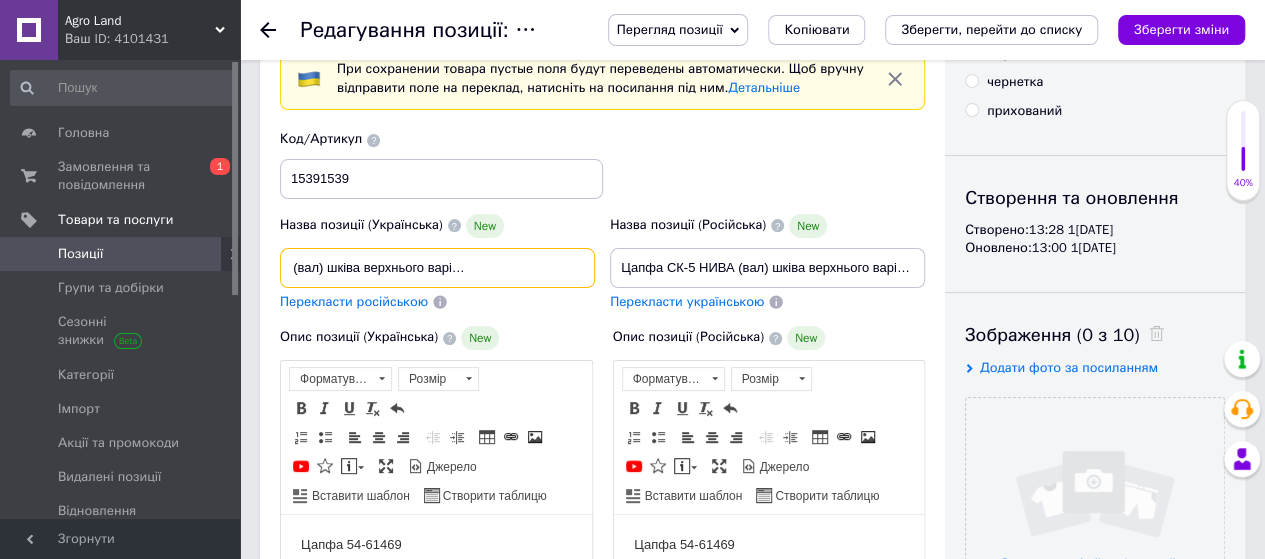drag, startPoint x: 558, startPoint y: 271, endPoint x: 720, endPoint y: 277, distance: 162.11107 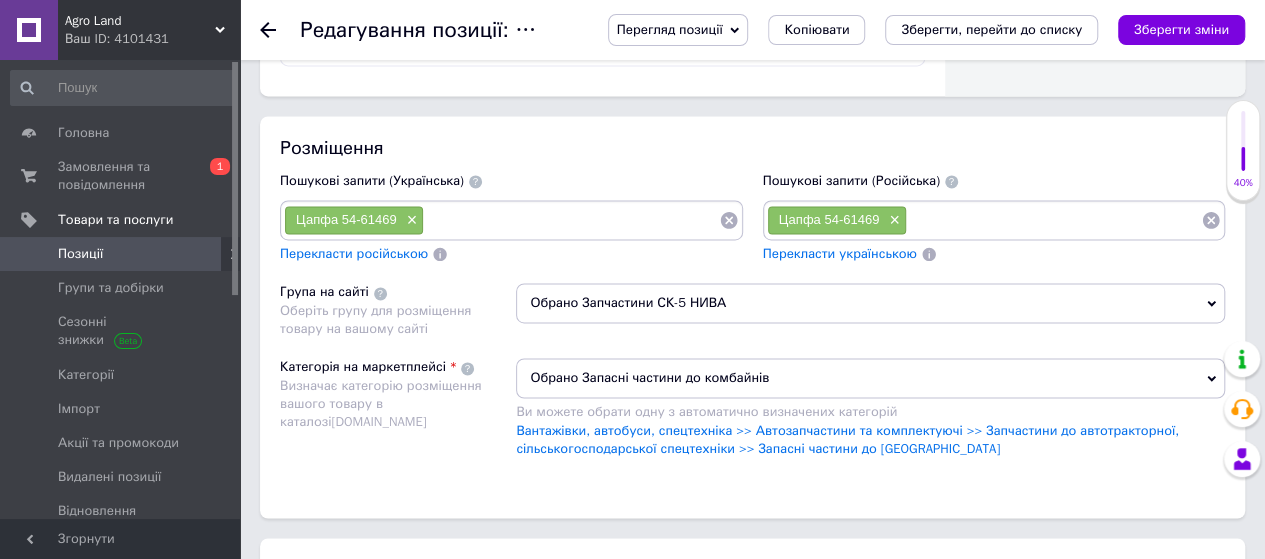 scroll, scrollTop: 1420, scrollLeft: 0, axis: vertical 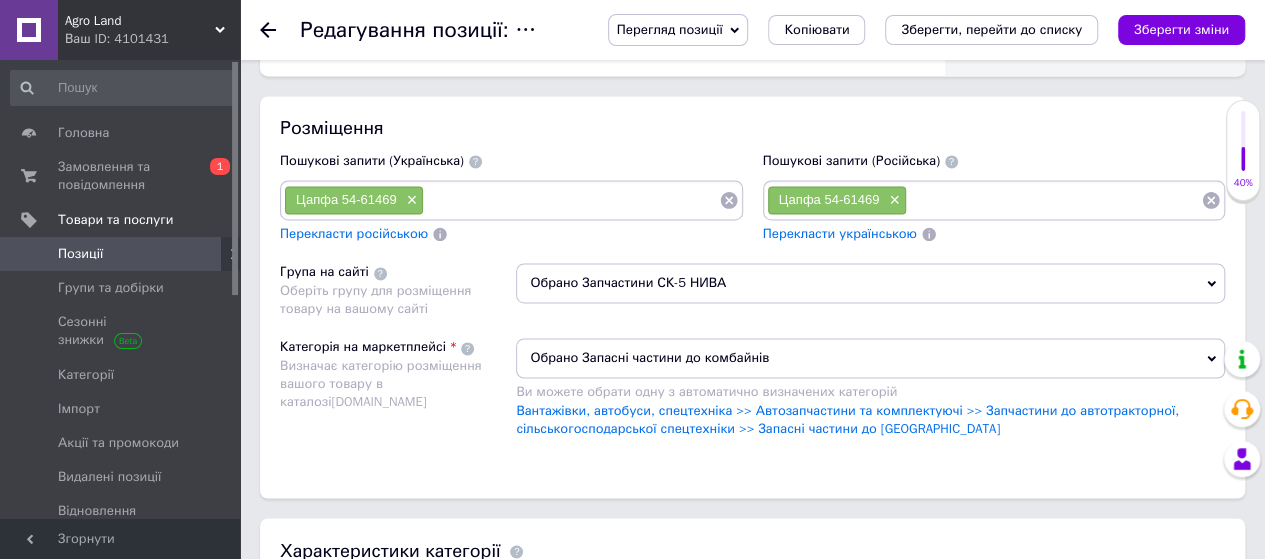 click 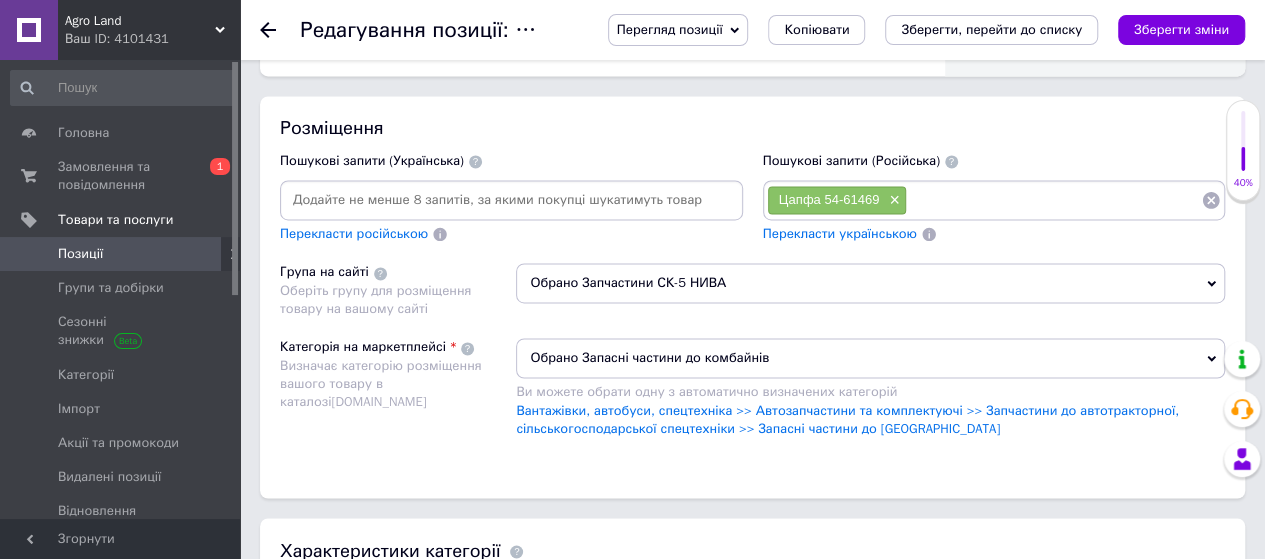 scroll, scrollTop: 0, scrollLeft: 0, axis: both 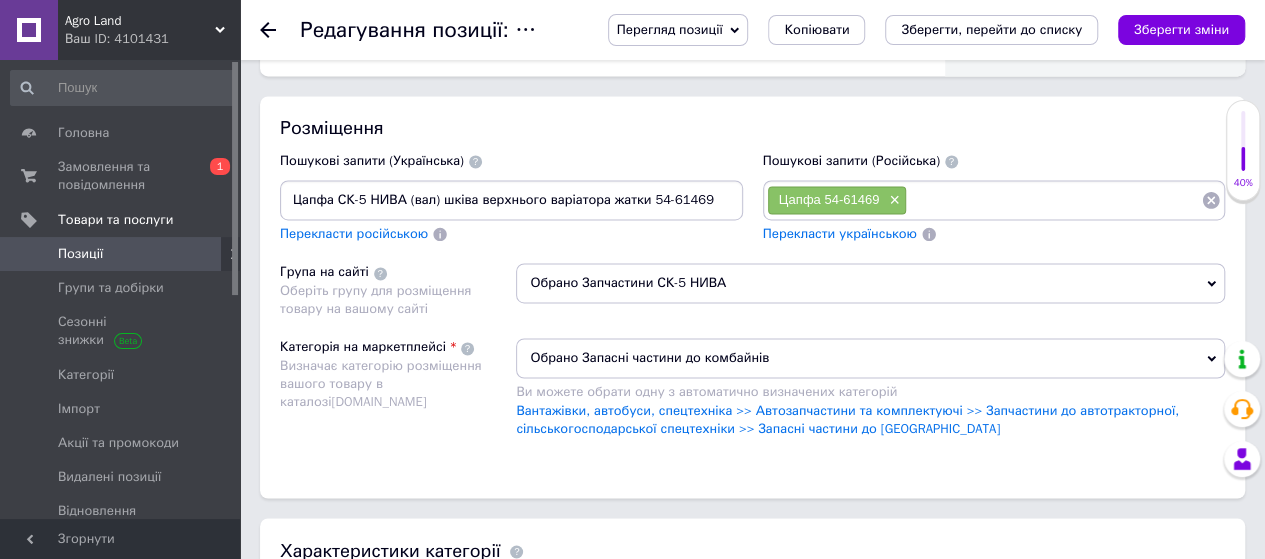 drag, startPoint x: 651, startPoint y: 207, endPoint x: 1132, endPoint y: 205, distance: 481.00415 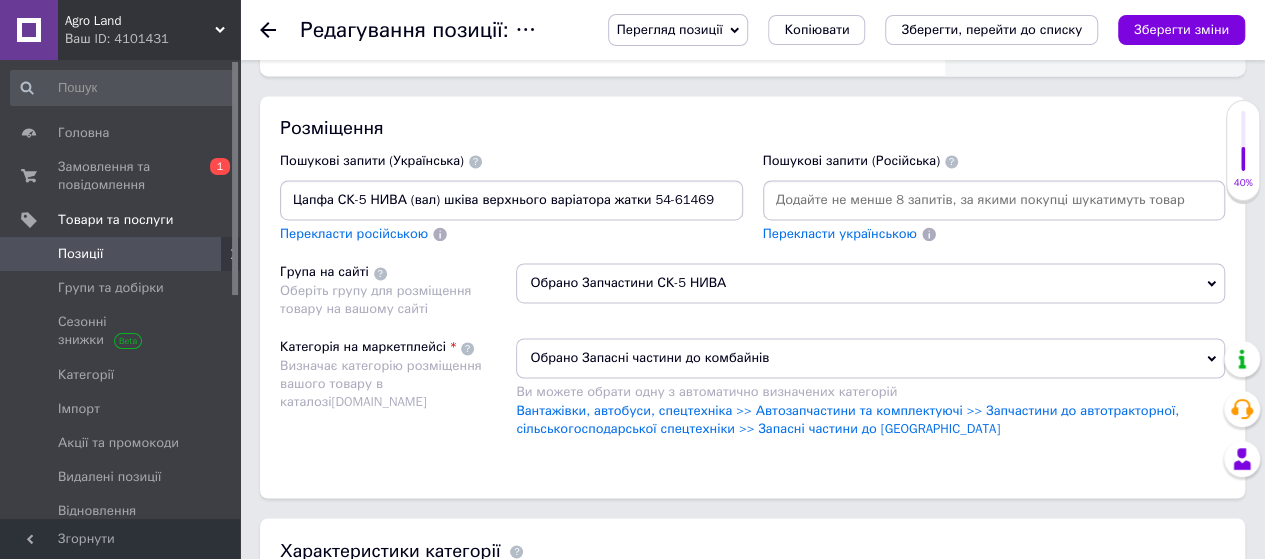 click at bounding box center [994, 200] 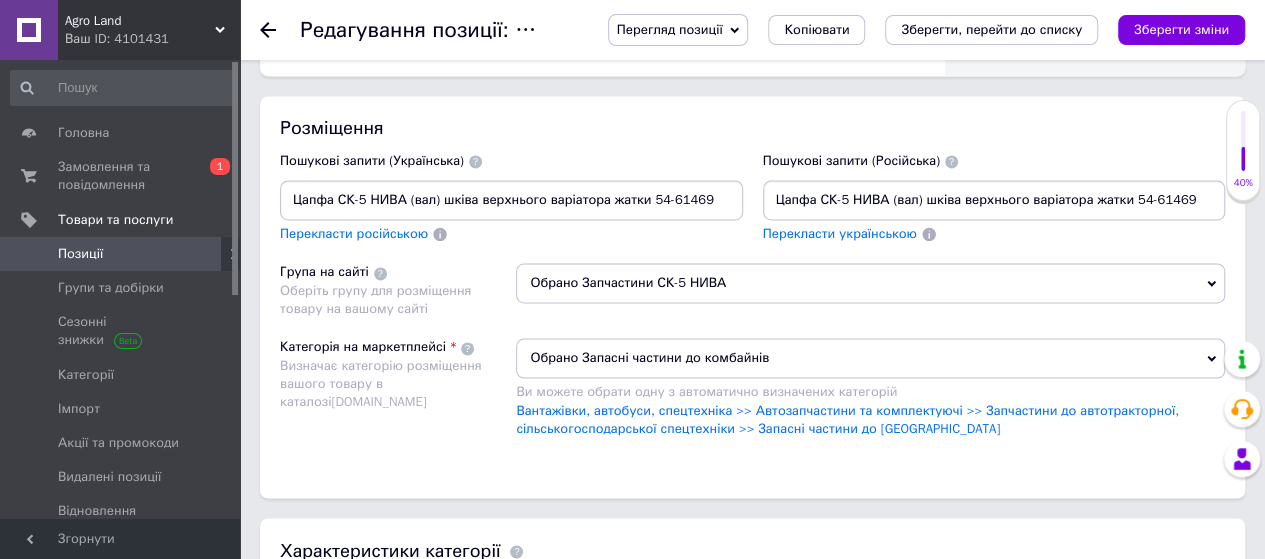 drag, startPoint x: 819, startPoint y: 242, endPoint x: 666, endPoint y: 307, distance: 166.23477 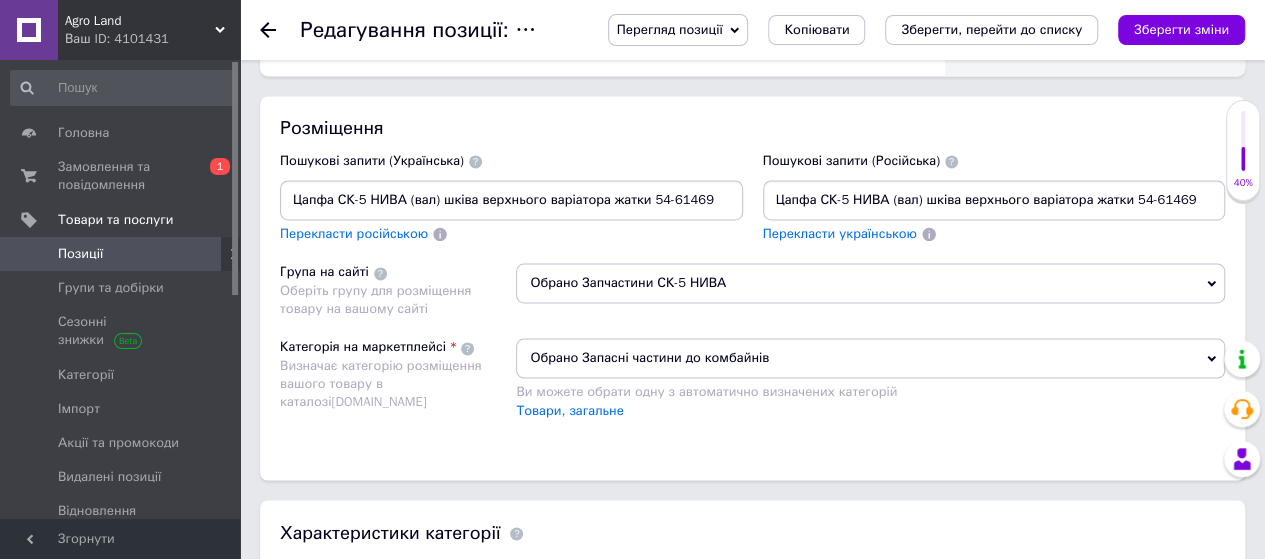type on "Цапфа СК-5 НИВА (вал) шківа верхнього варіатора жатки 54-61469" 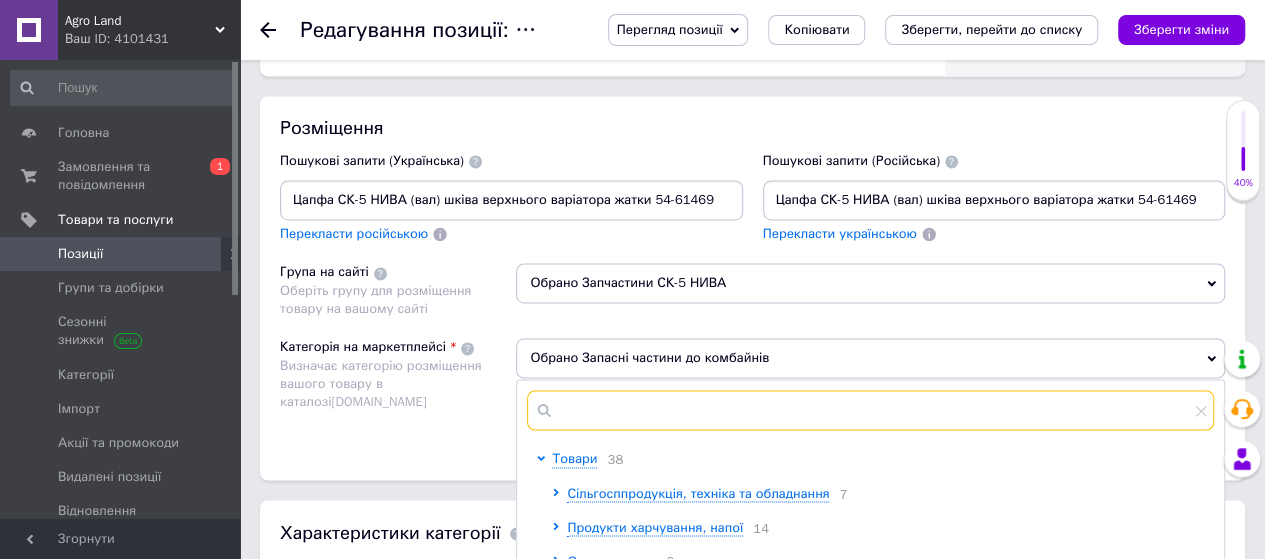 click at bounding box center [870, 410] 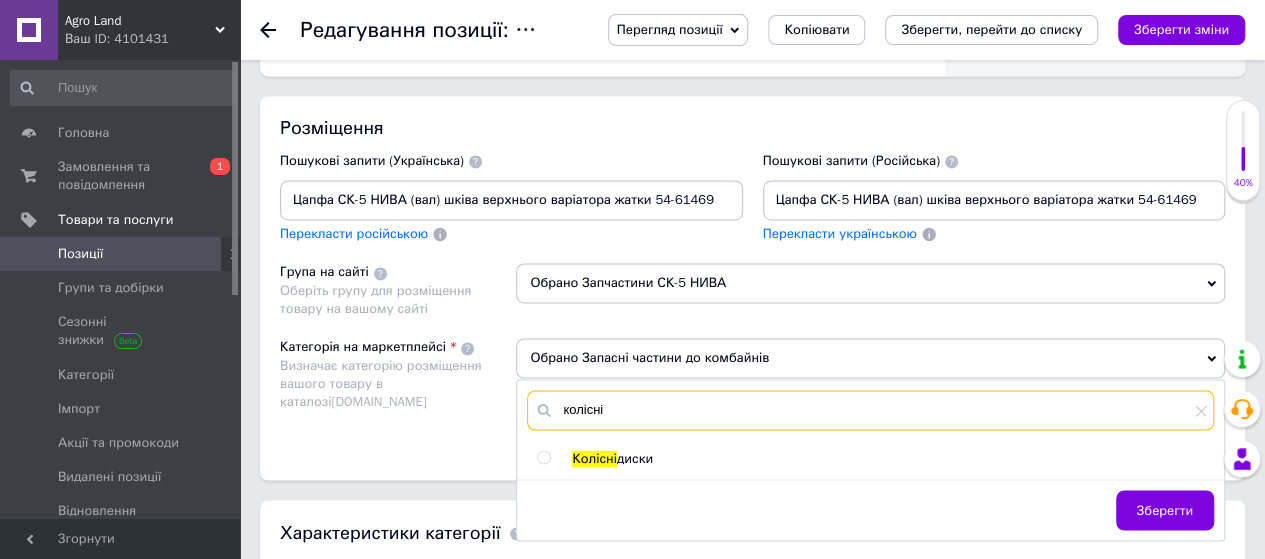 type on "колісні" 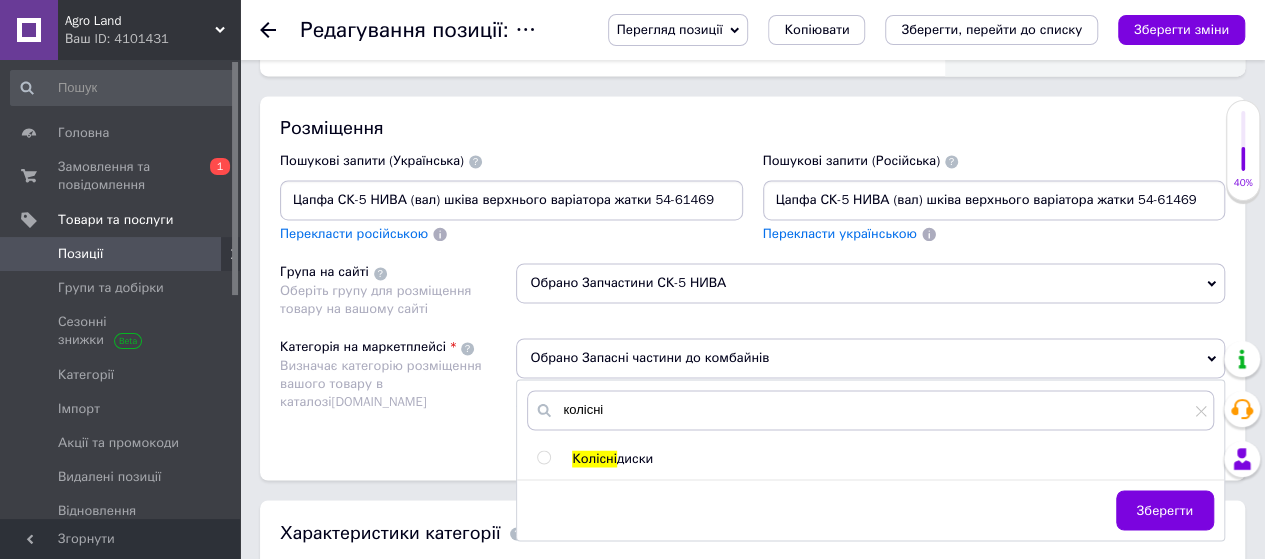 click at bounding box center (543, 457) 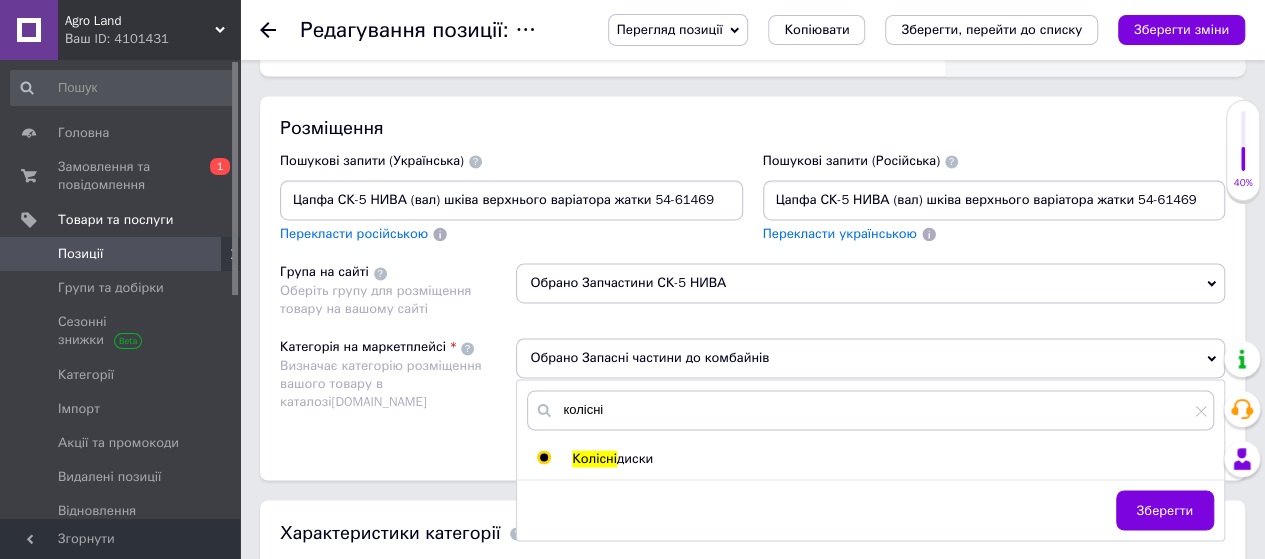 radio on "true" 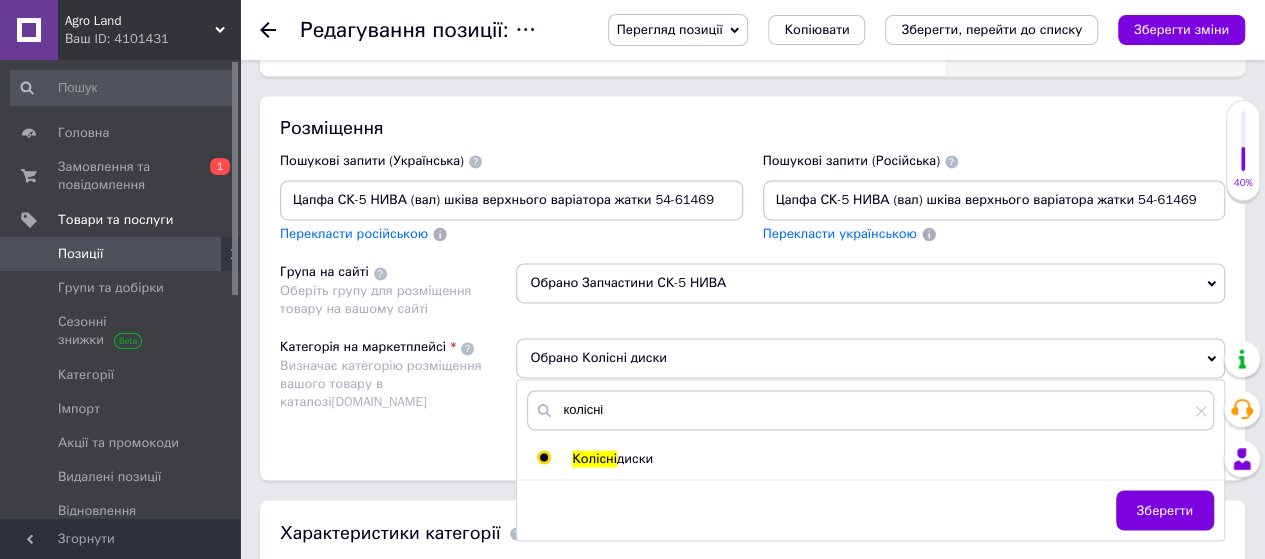 click on "Зберегти" at bounding box center (1165, 510) 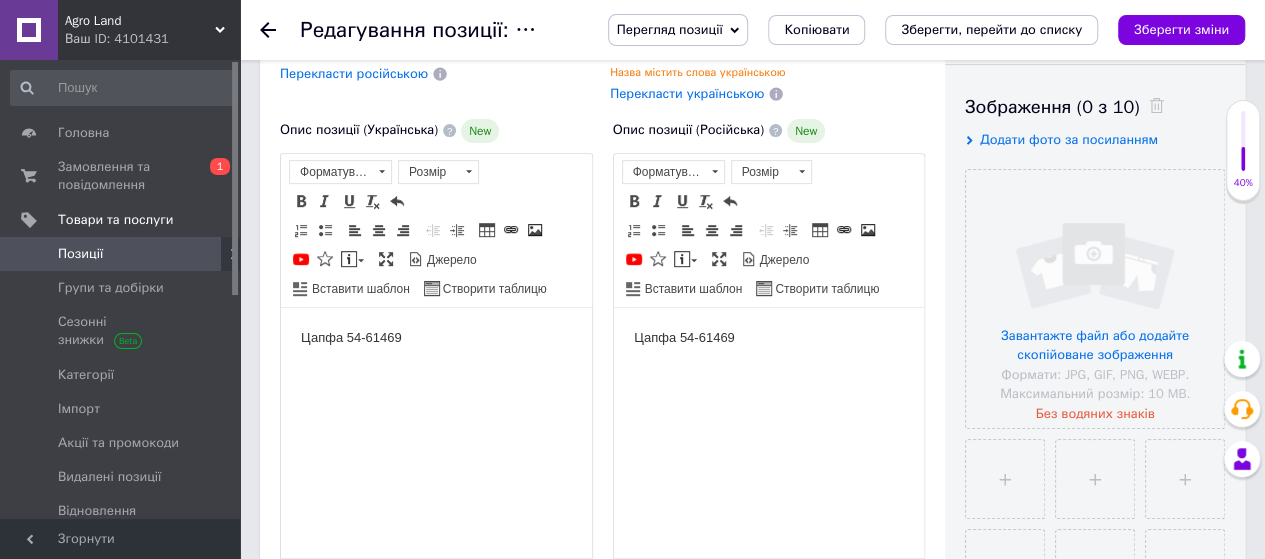 scroll, scrollTop: 320, scrollLeft: 0, axis: vertical 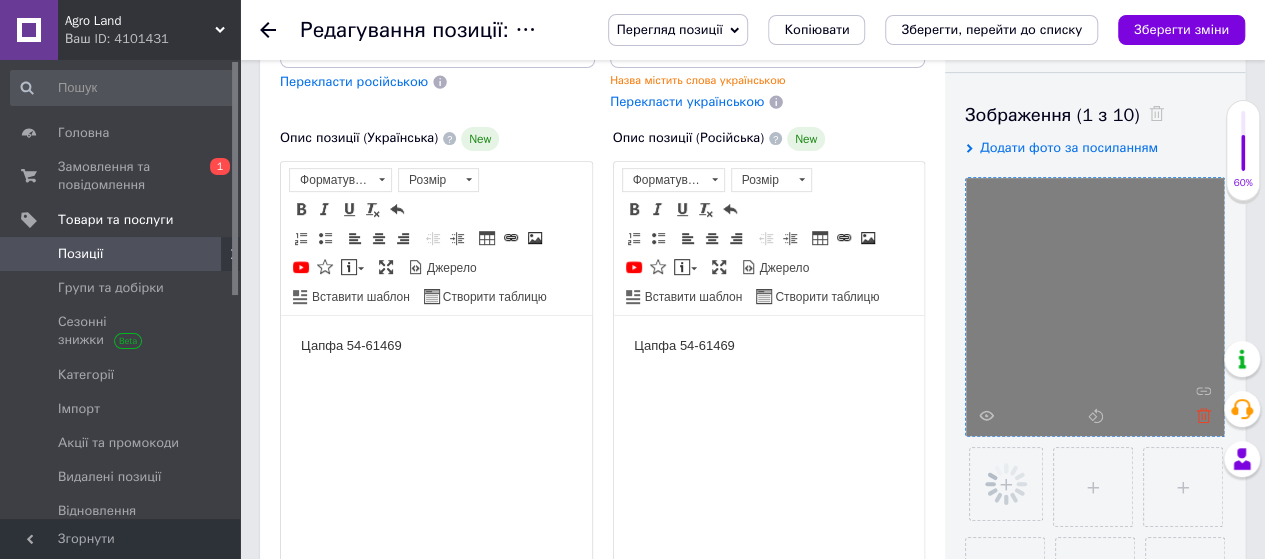 click 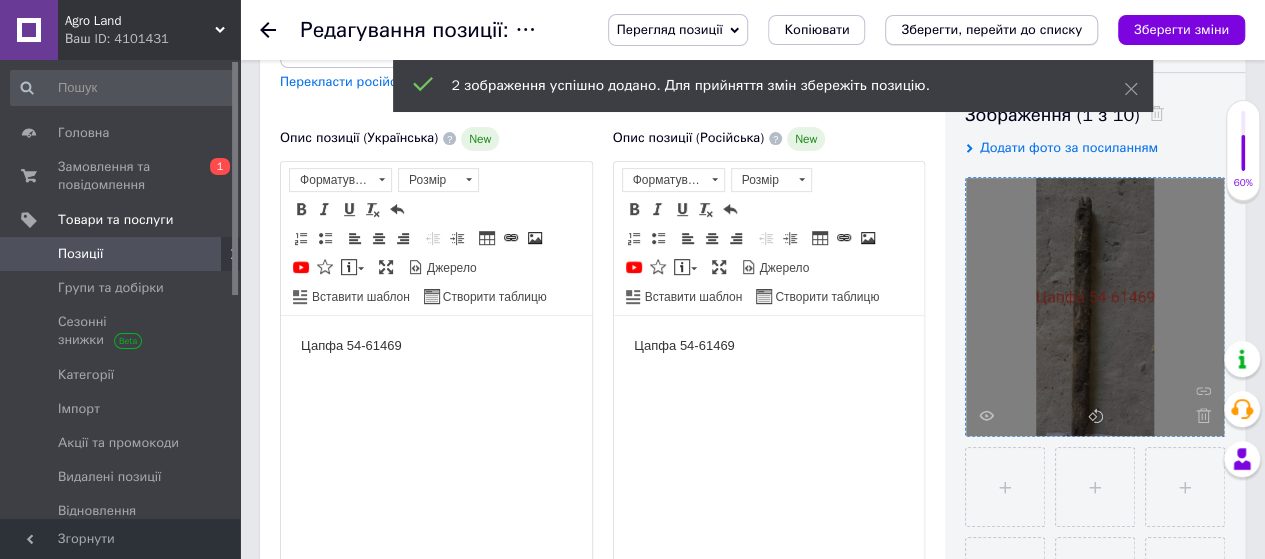 click on "Зберегти, перейти до списку" at bounding box center (991, 29) 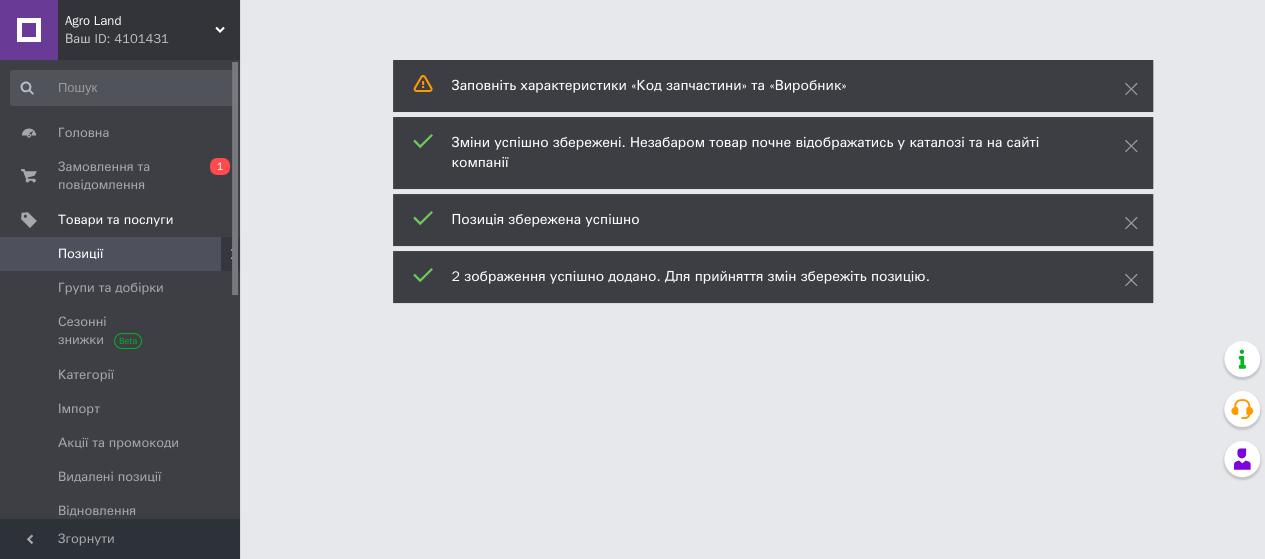 scroll, scrollTop: 0, scrollLeft: 0, axis: both 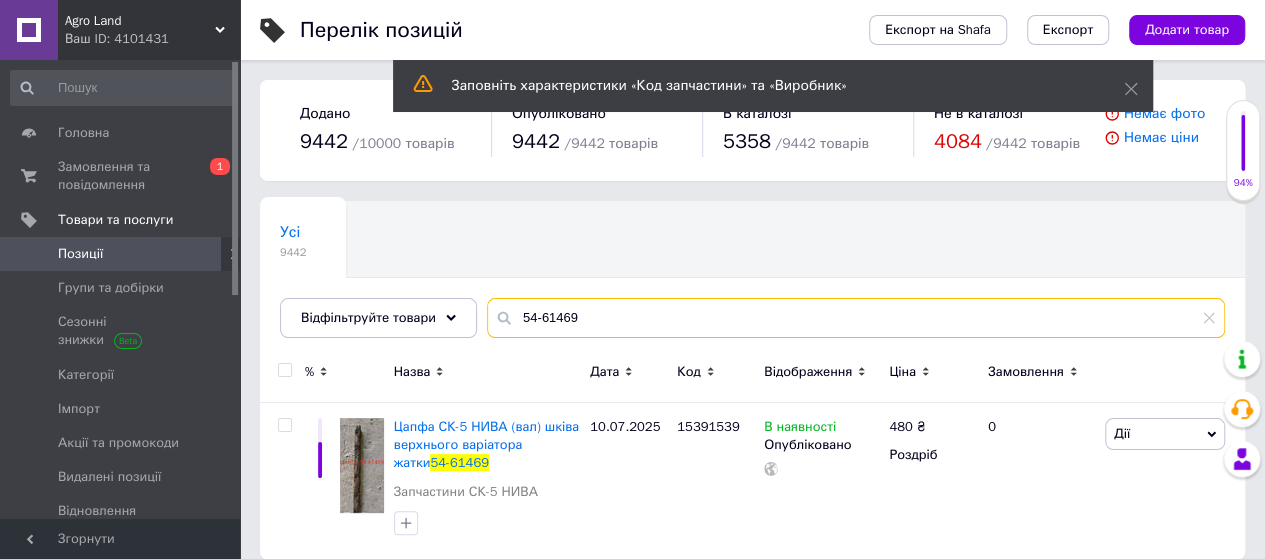 drag, startPoint x: 625, startPoint y: 325, endPoint x: 536, endPoint y: 325, distance: 89 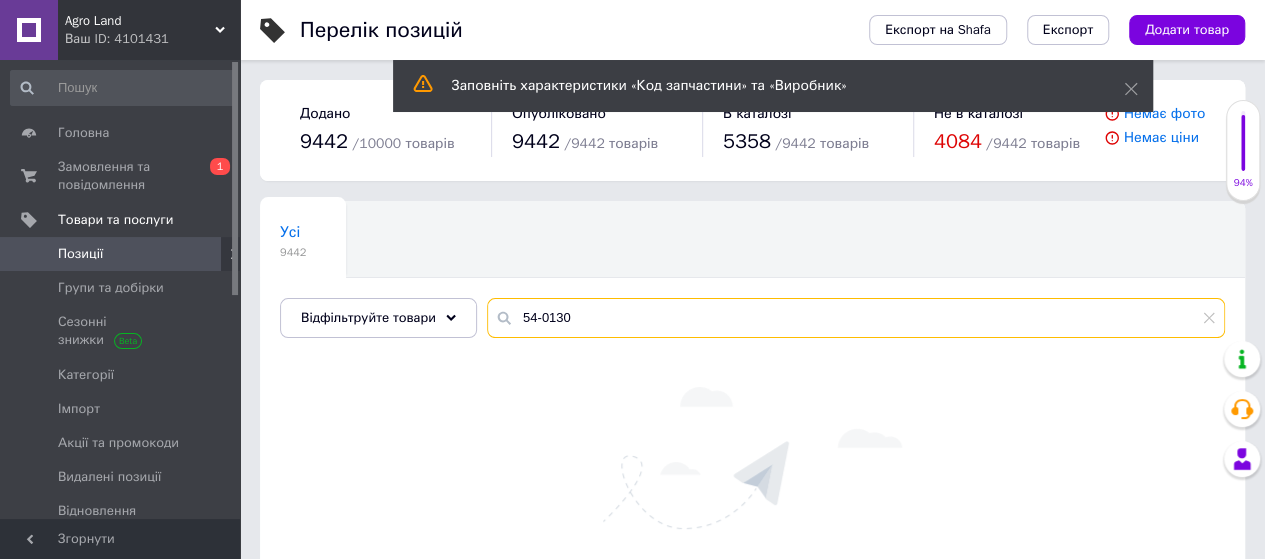 click on "54-0130" at bounding box center [856, 318] 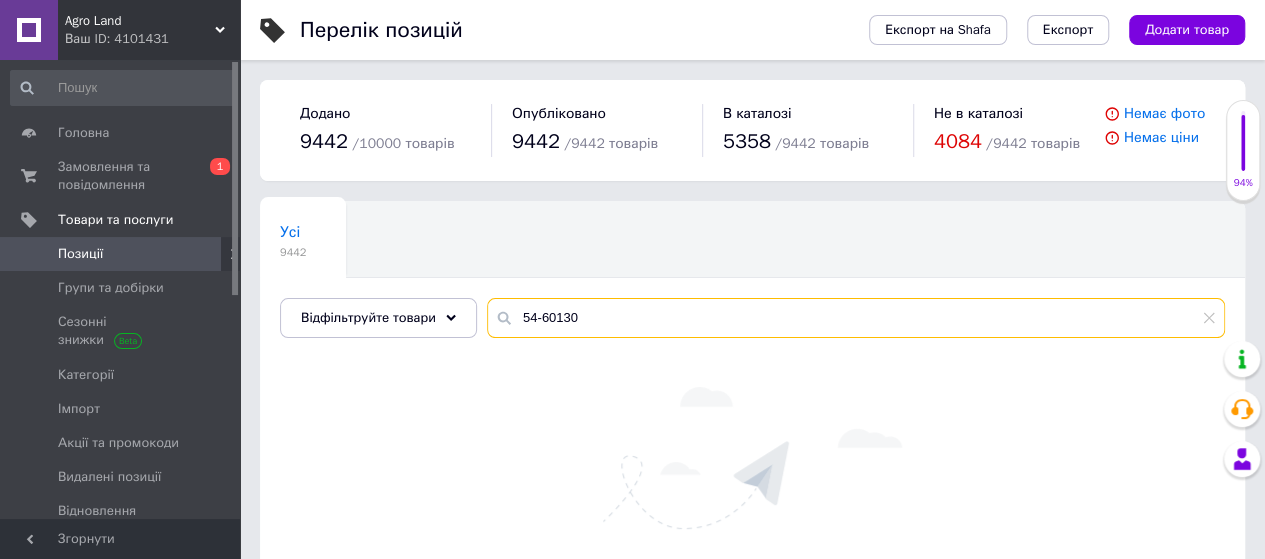 click on "54-60130" at bounding box center [856, 318] 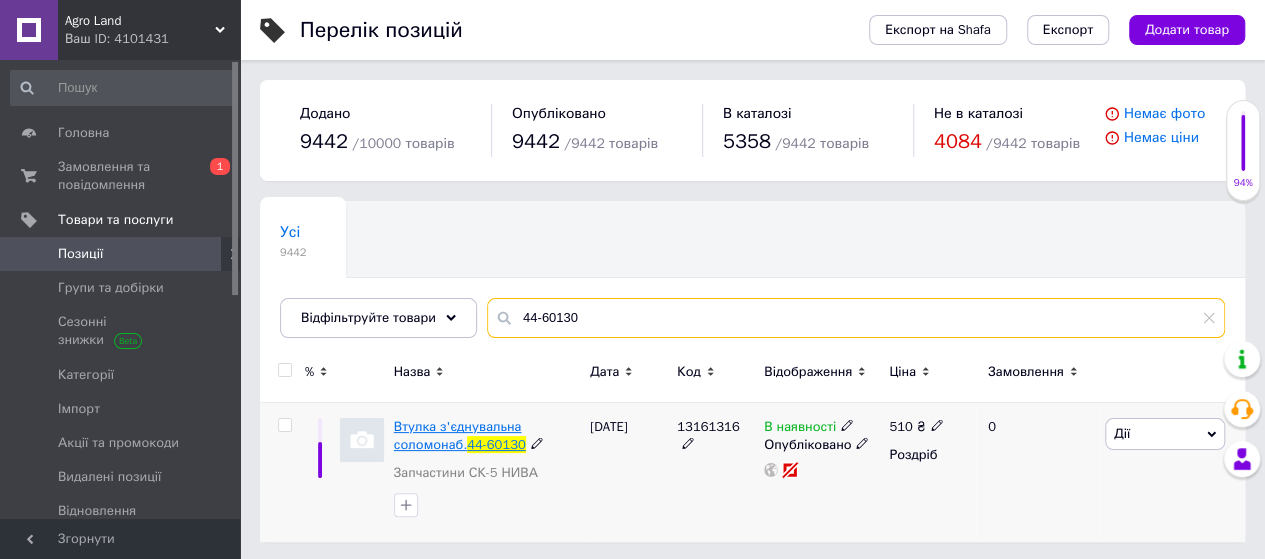 type on "44-60130" 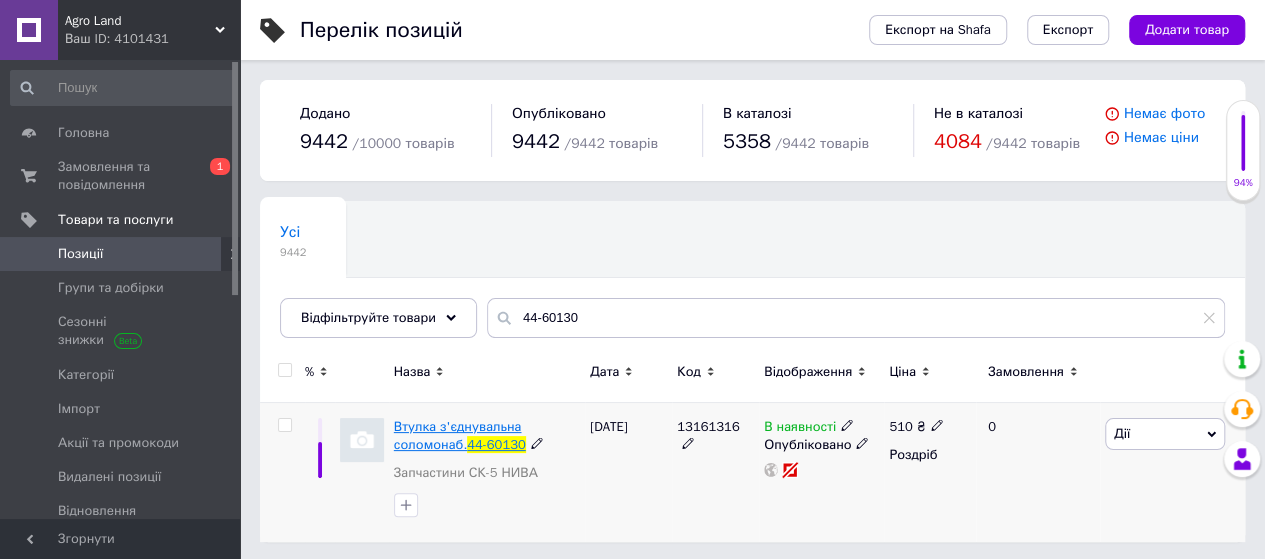 click on "Втулка з'єднувальна соломонаб." at bounding box center (458, 435) 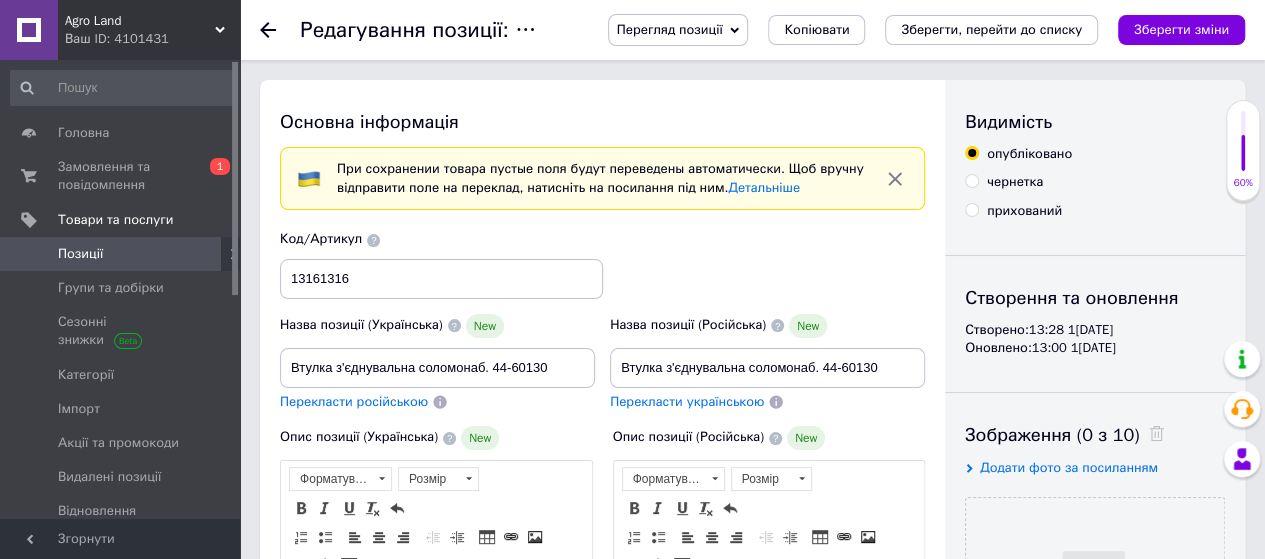 scroll, scrollTop: 0, scrollLeft: 0, axis: both 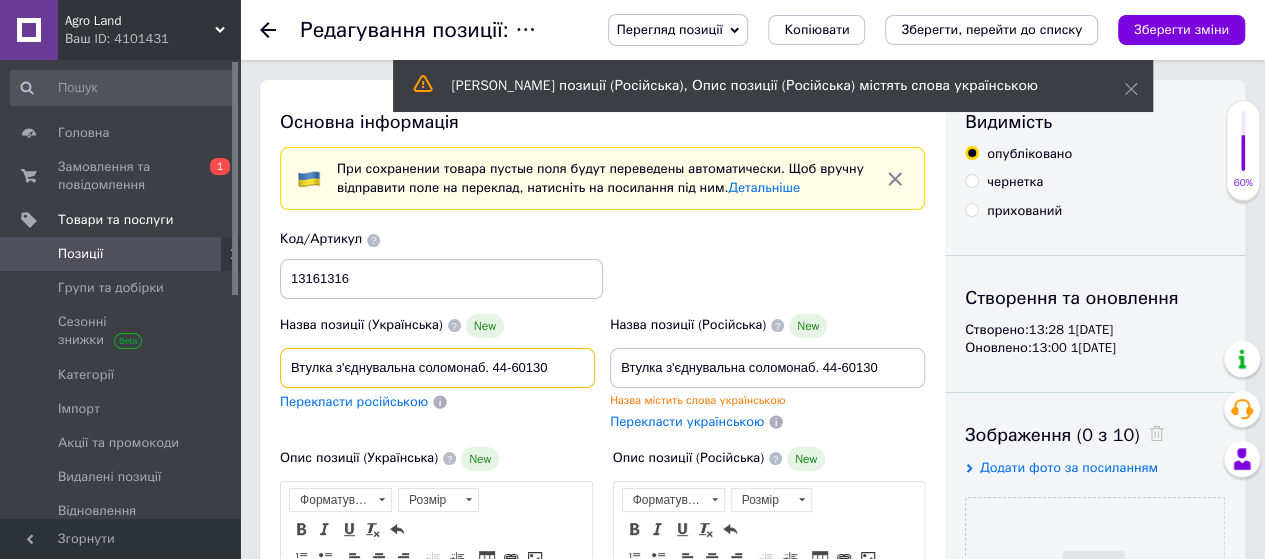 click on "Втулка з'єднувальна соломонаб. 44-60130" at bounding box center (437, 368) 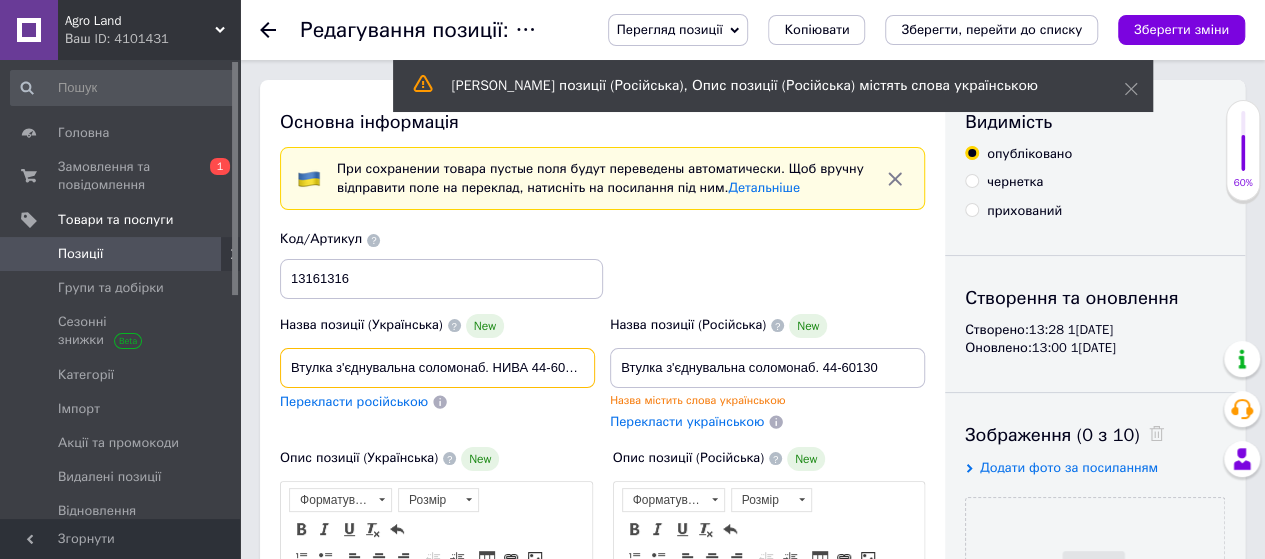 click on "Втулка з'єднувальна соломонаб. НИВА 44-60130" at bounding box center (437, 368) 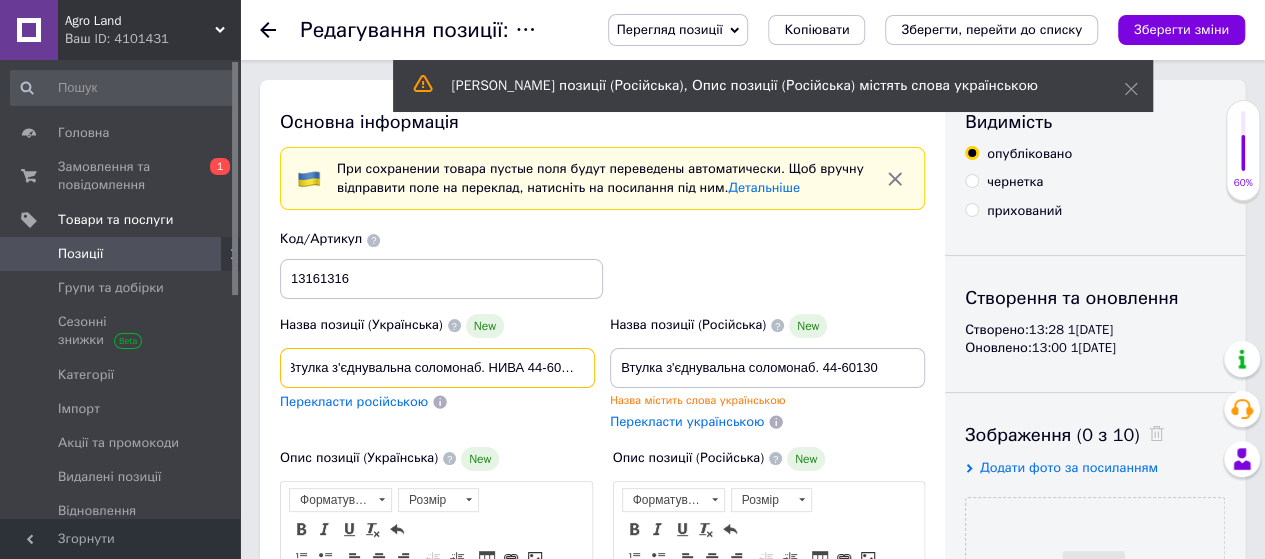 drag, startPoint x: 532, startPoint y: 361, endPoint x: 769, endPoint y: 382, distance: 237.92856 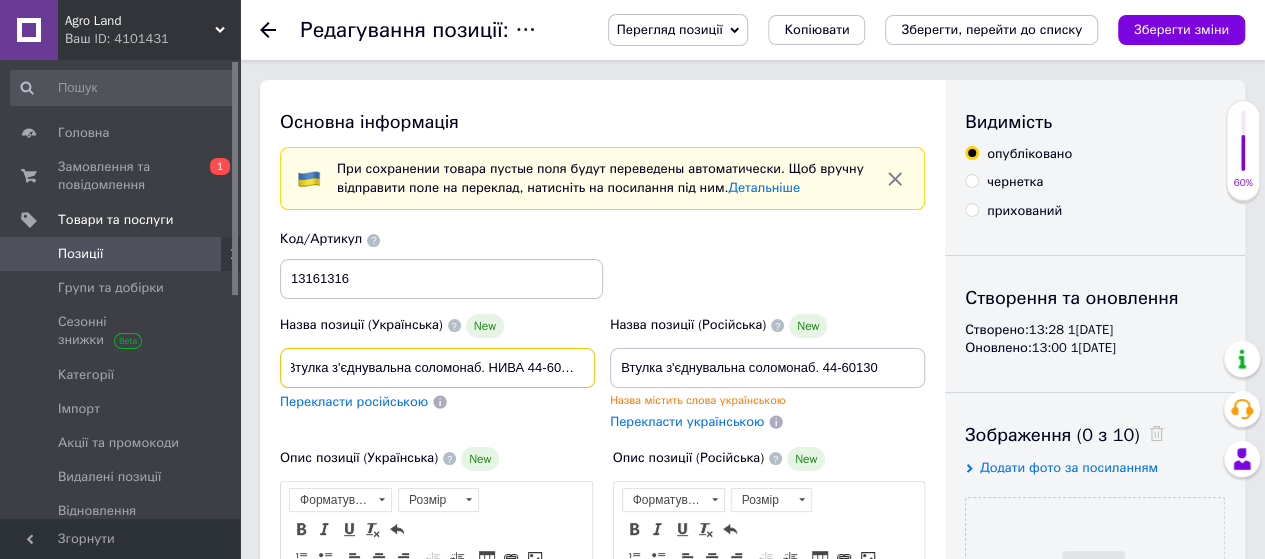 scroll, scrollTop: 0, scrollLeft: 0, axis: both 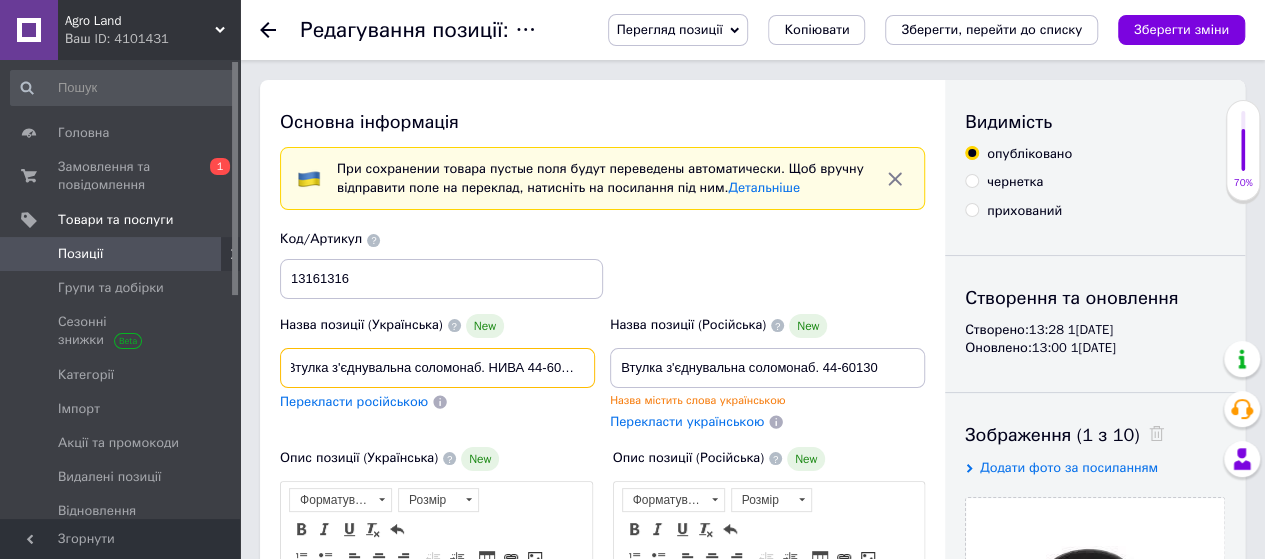drag, startPoint x: 290, startPoint y: 363, endPoint x: 688, endPoint y: 377, distance: 398.24615 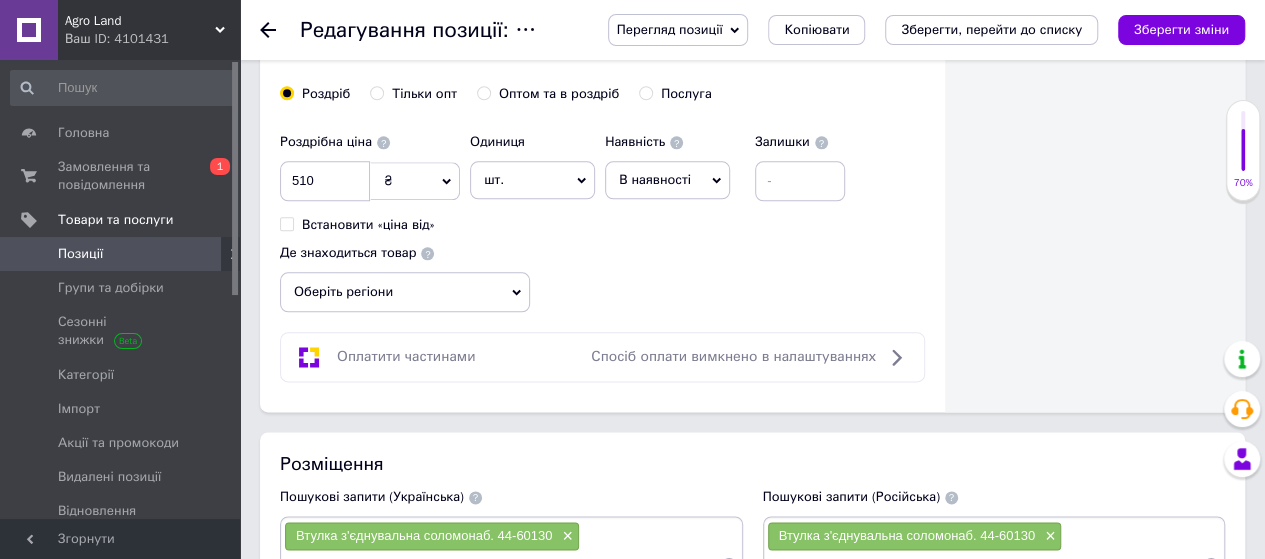scroll, scrollTop: 1200, scrollLeft: 0, axis: vertical 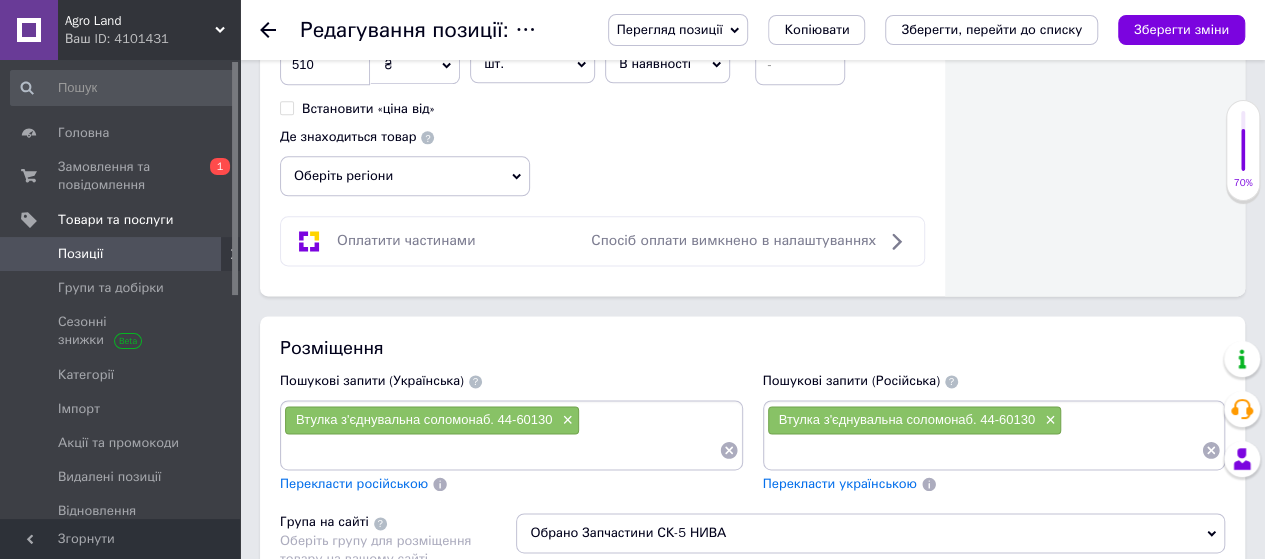 click 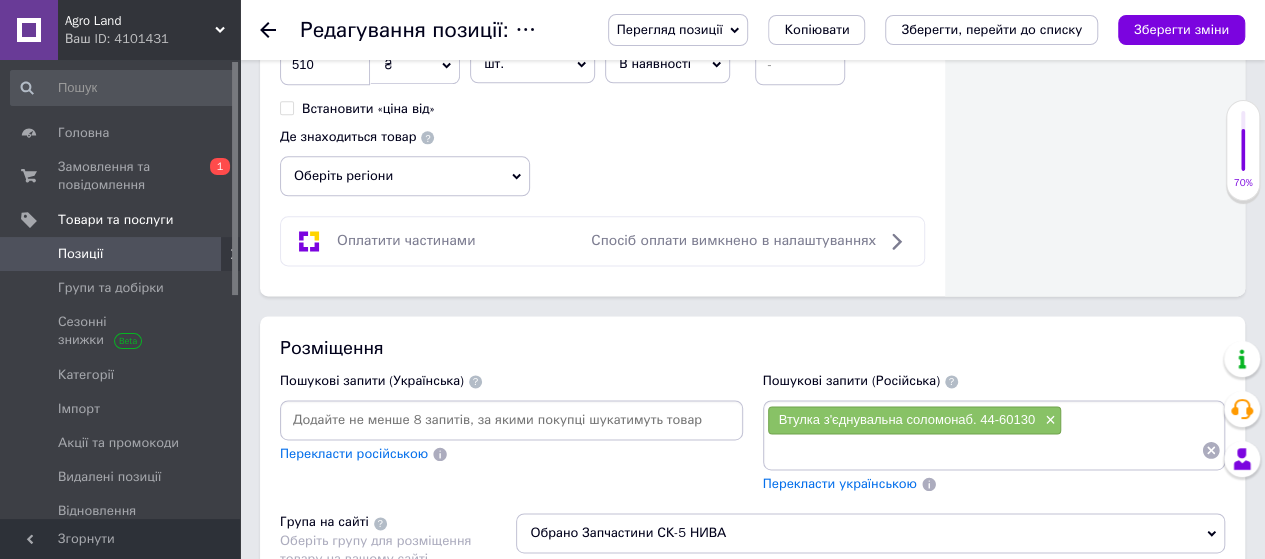 click at bounding box center (511, 420) 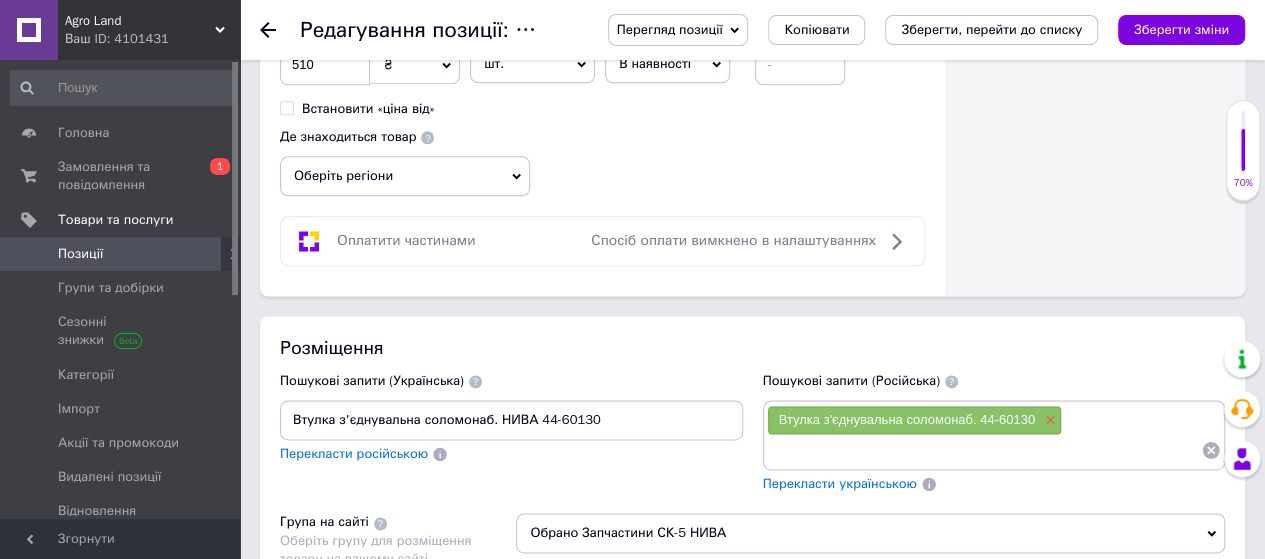 type on "Втулка з'єднувальна соломонаб. НИВА 44-60130" 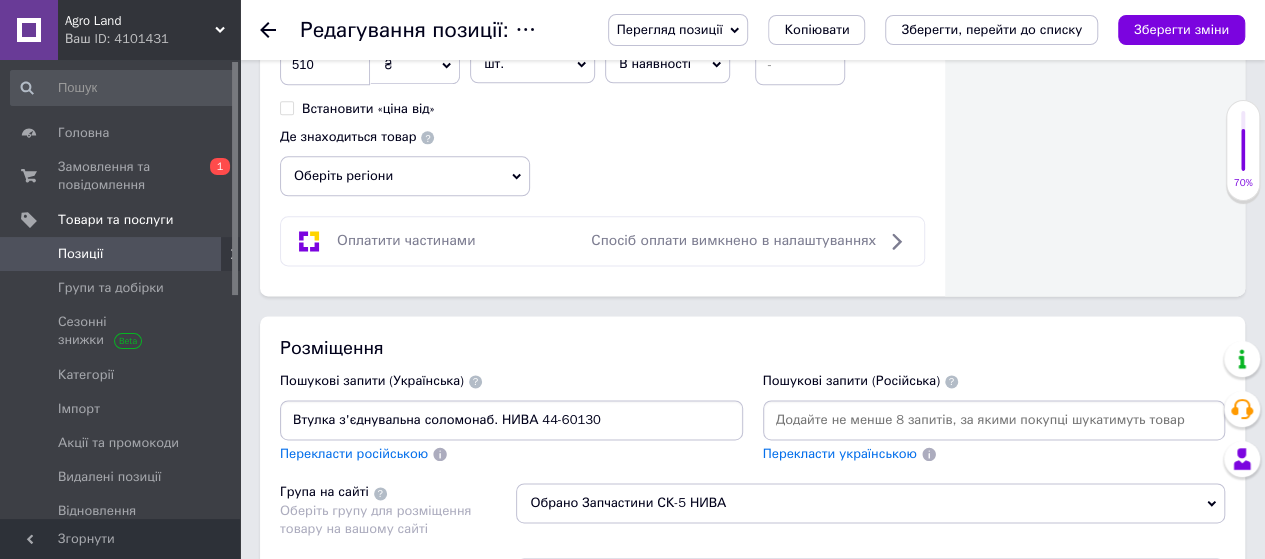 click at bounding box center (994, 420) 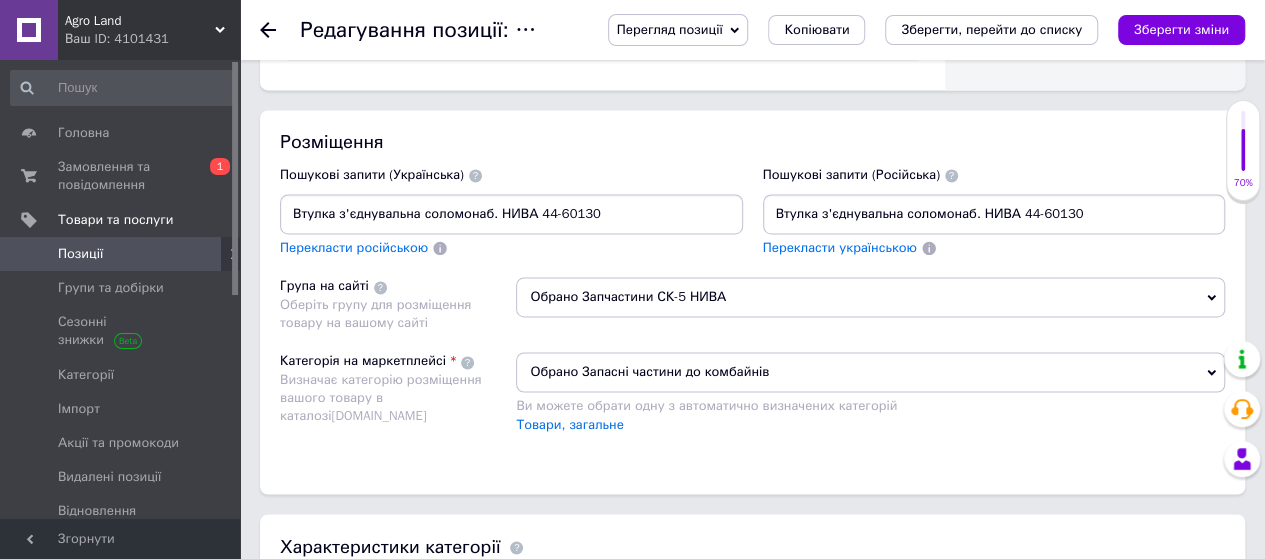 scroll, scrollTop: 1400, scrollLeft: 0, axis: vertical 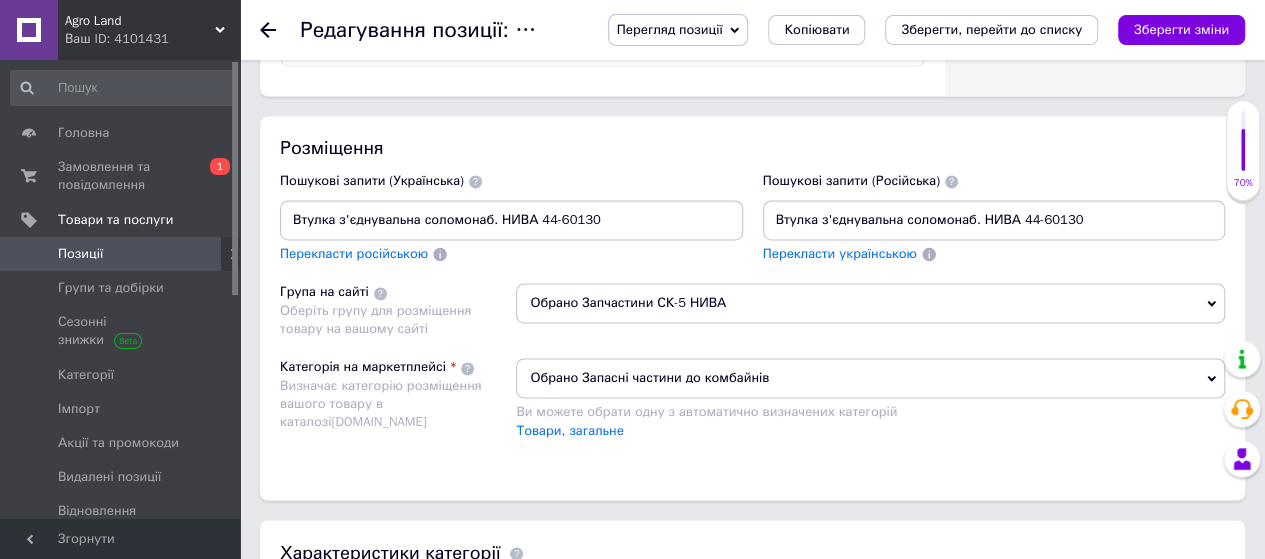 type on "Втулка з'єднувальна соломонаб. НИВА 44-60130" 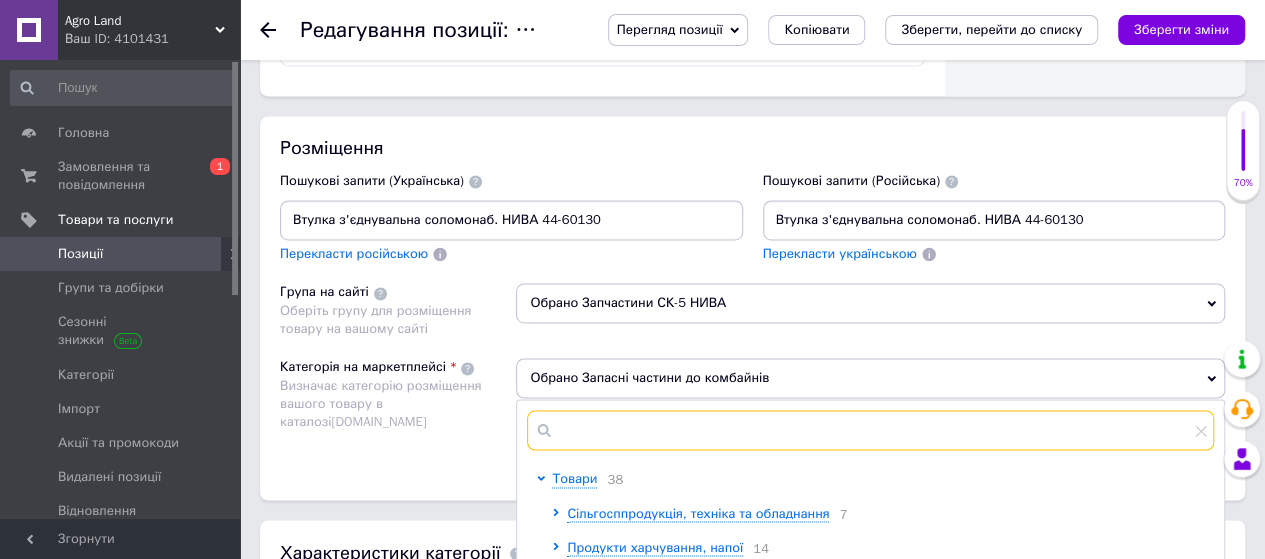 click at bounding box center [870, 430] 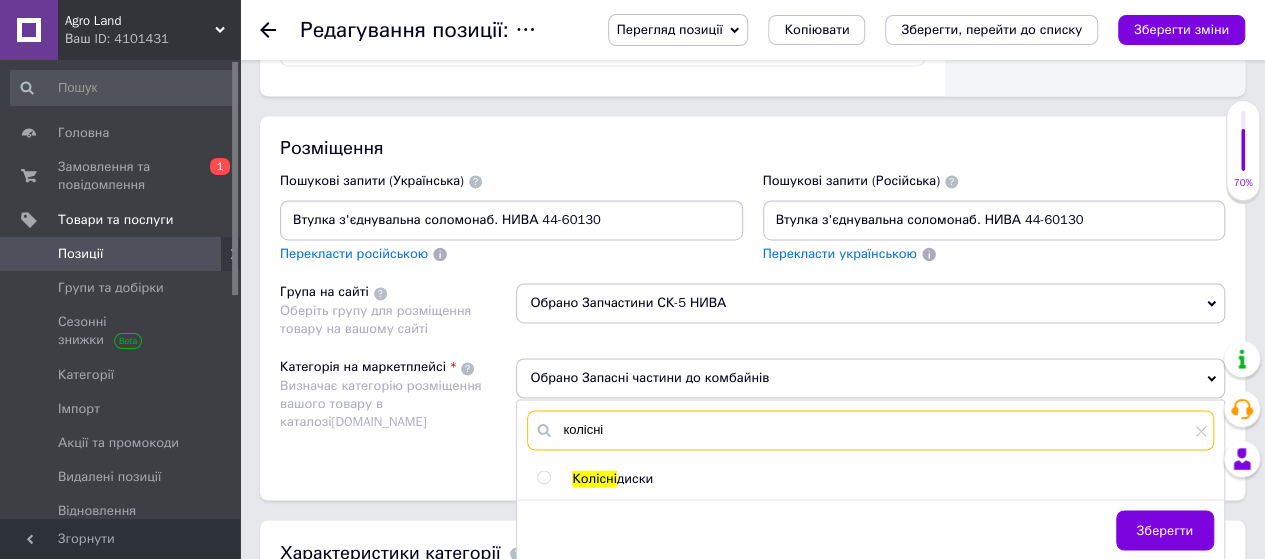 type on "колісні" 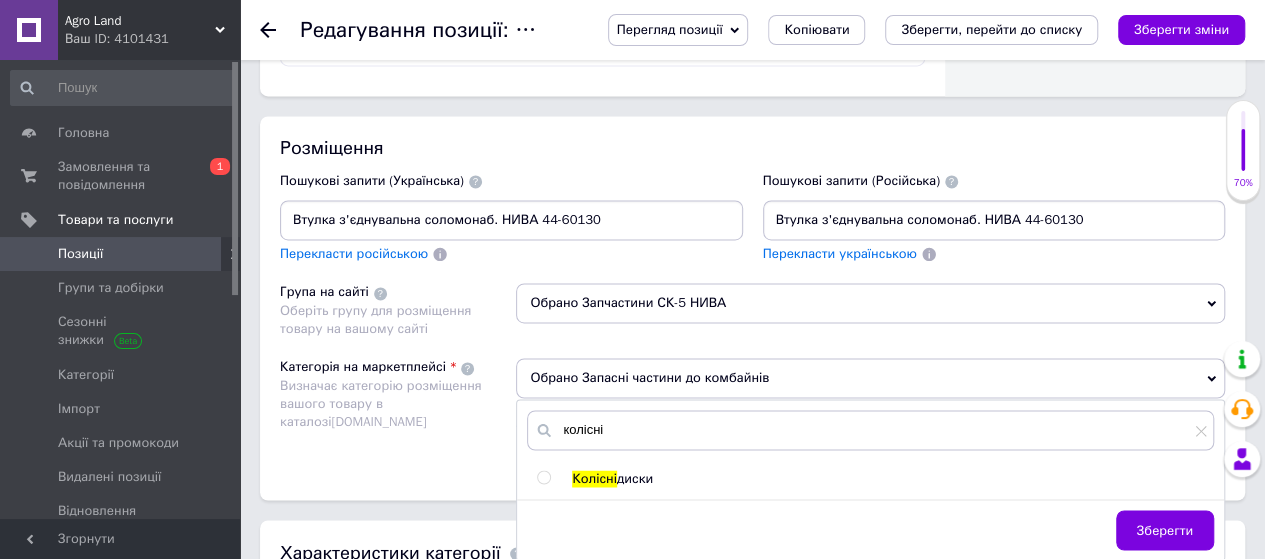 click at bounding box center (543, 477) 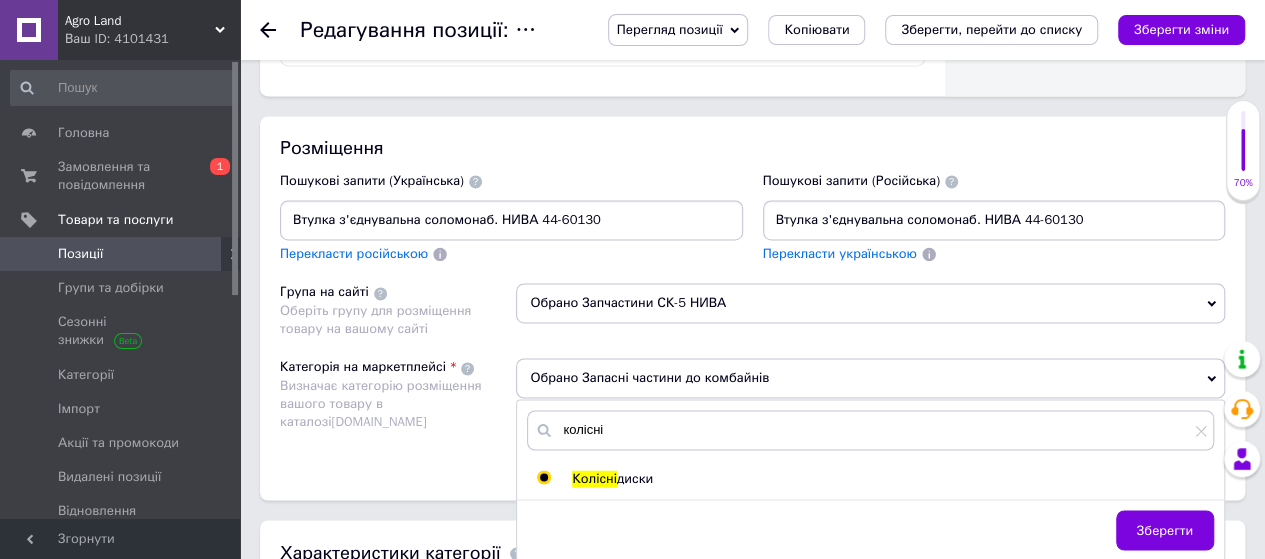 radio on "true" 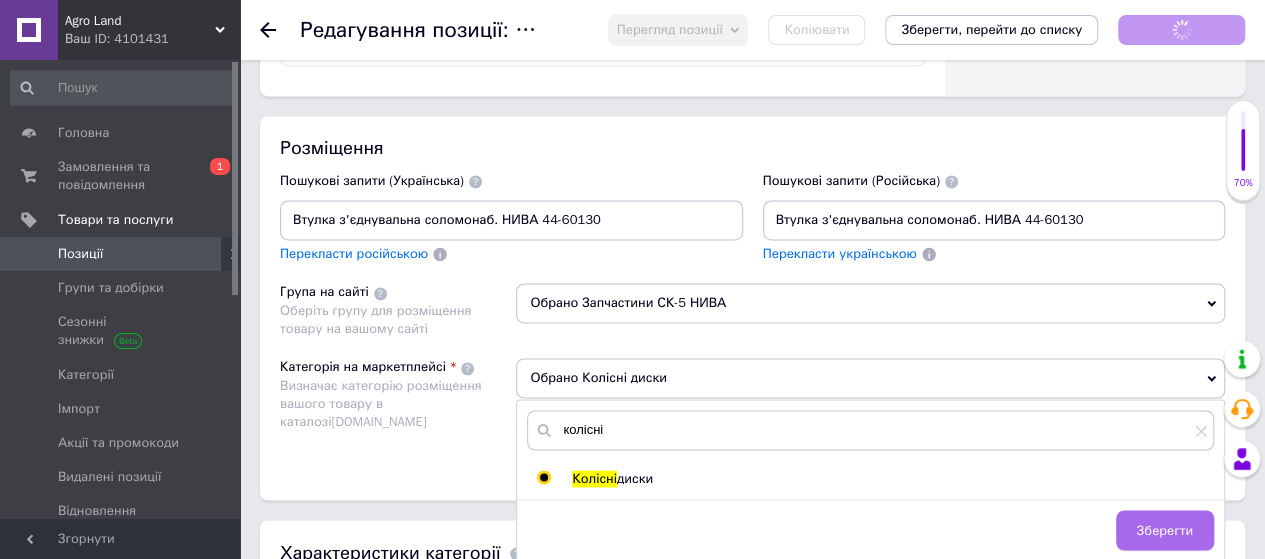 click on "Зберегти" at bounding box center (1165, 530) 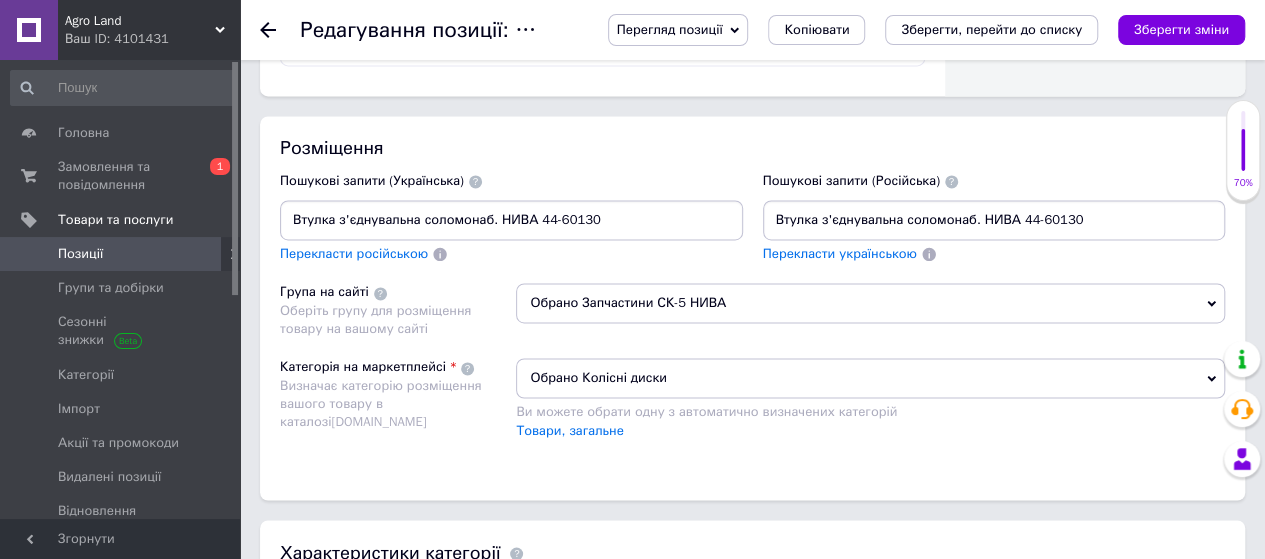 scroll, scrollTop: 1000, scrollLeft: 0, axis: vertical 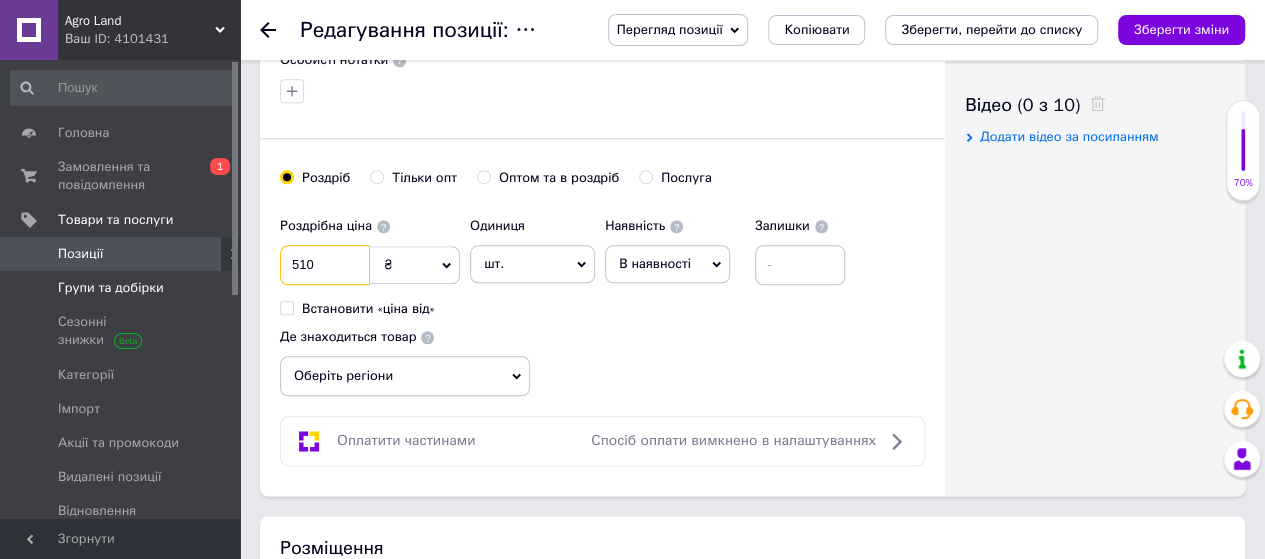 drag, startPoint x: 170, startPoint y: 277, endPoint x: 159, endPoint y: 279, distance: 11.18034 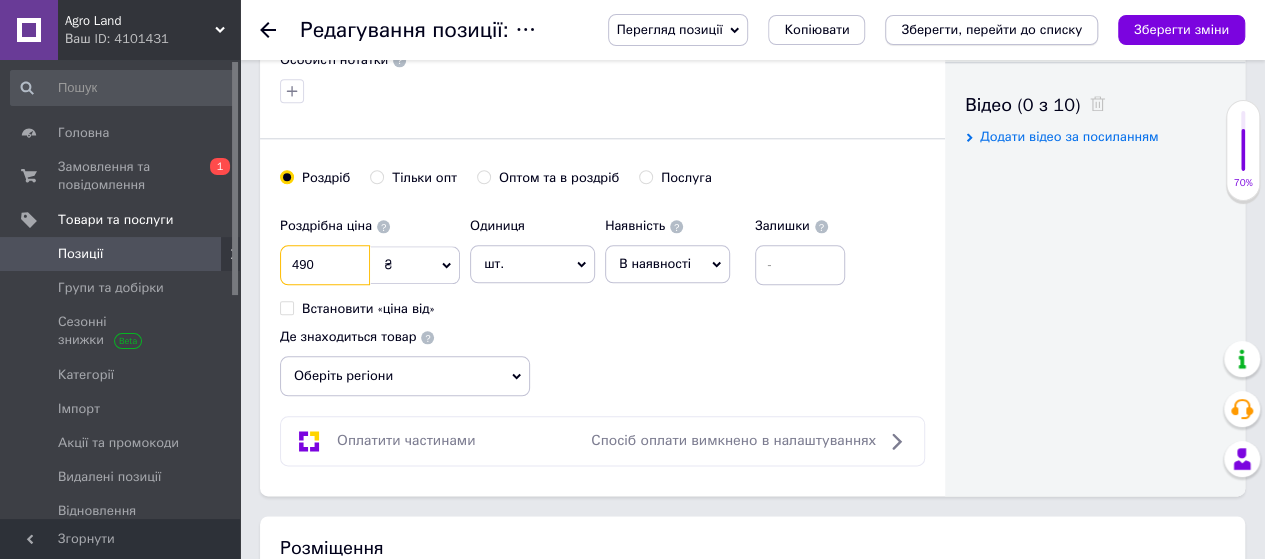 type on "490" 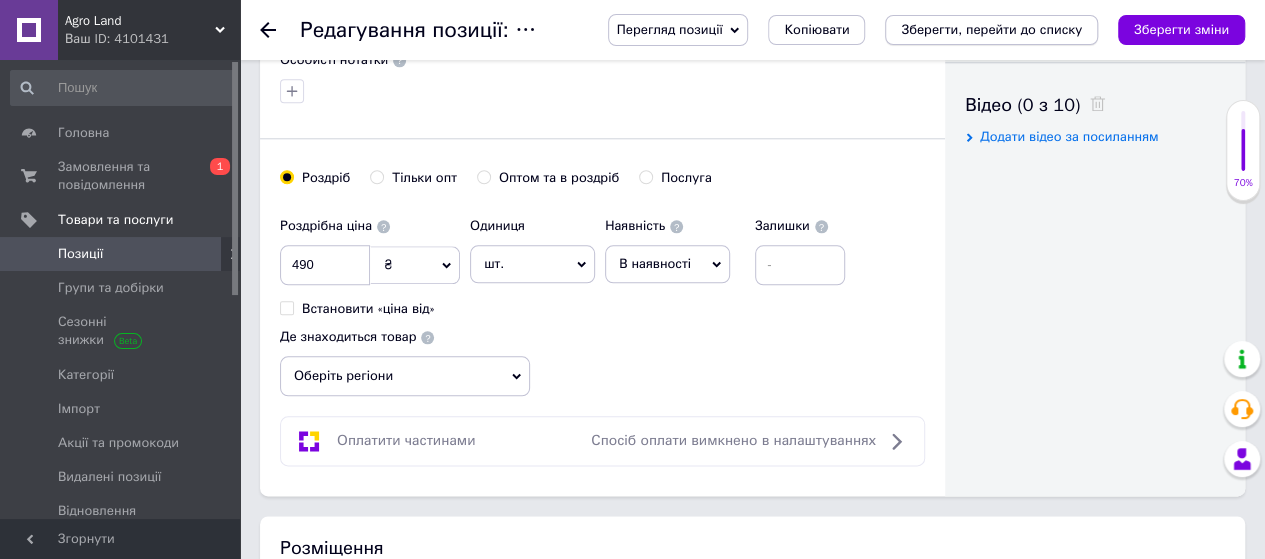 click on "Зберегти, перейти до списку" at bounding box center (991, 29) 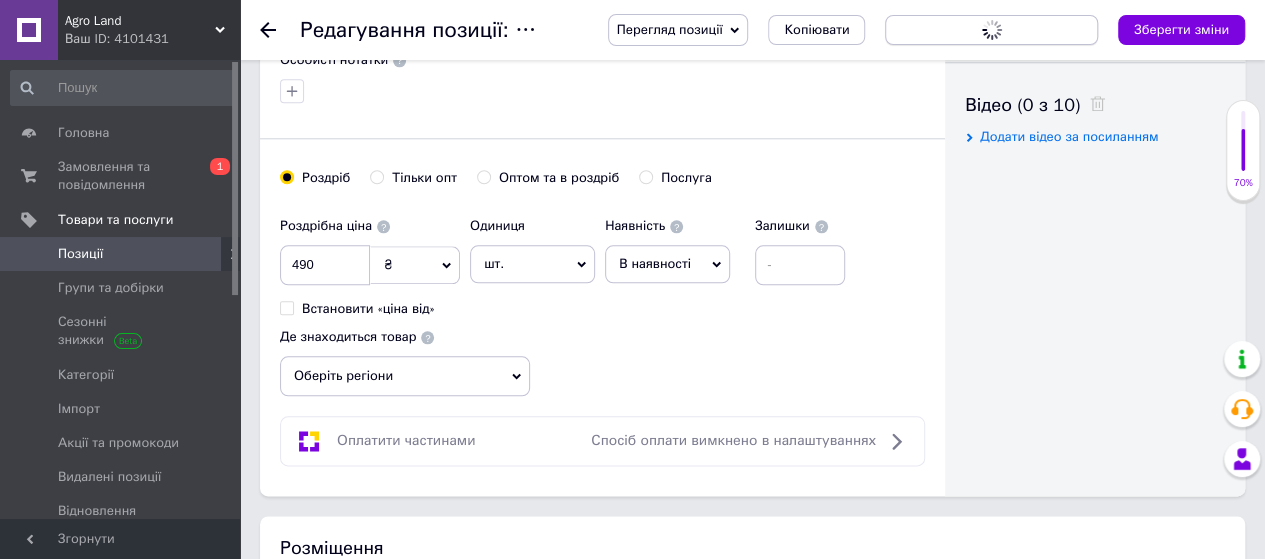 scroll, scrollTop: 0, scrollLeft: 0, axis: both 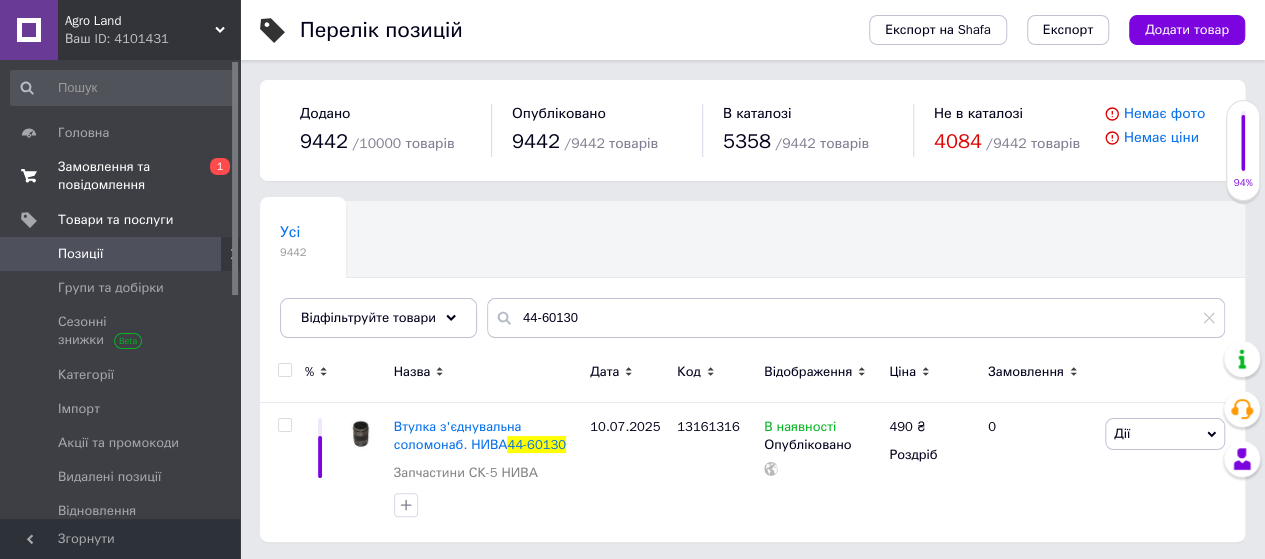 click on "Замовлення та повідомлення" at bounding box center [121, 176] 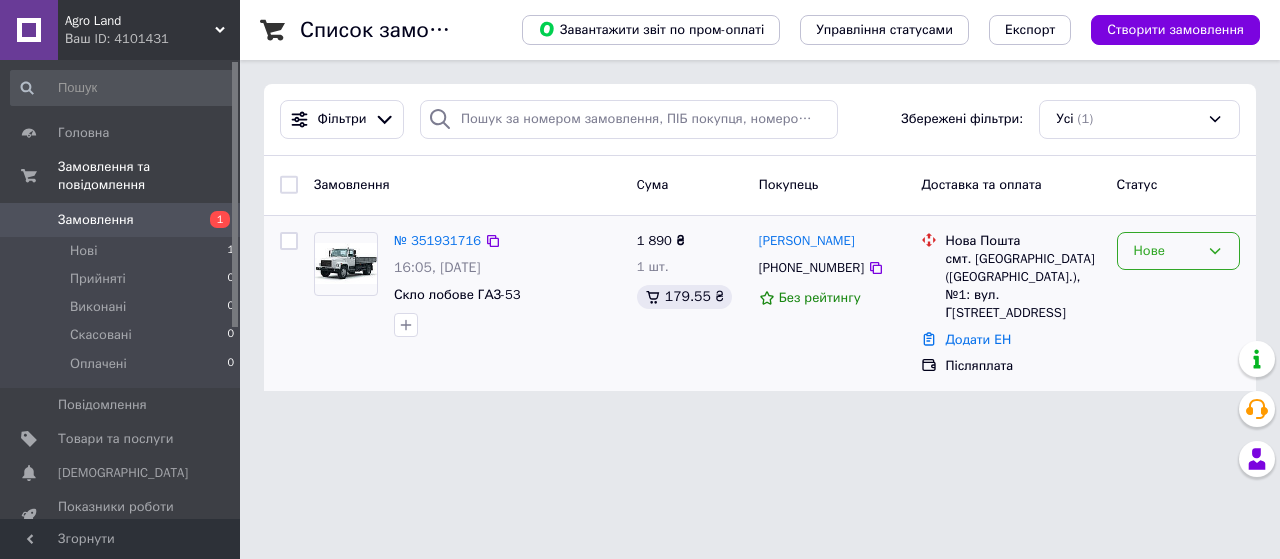 click 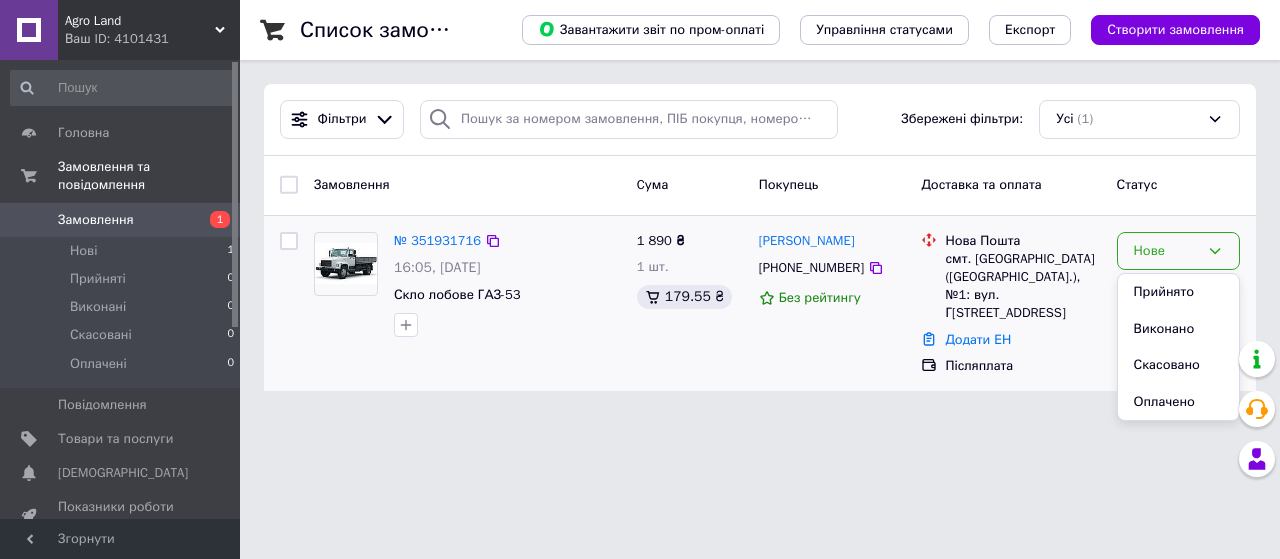 click on "Олексій Заграй +380674532379 Без рейтингу" at bounding box center (832, 304) 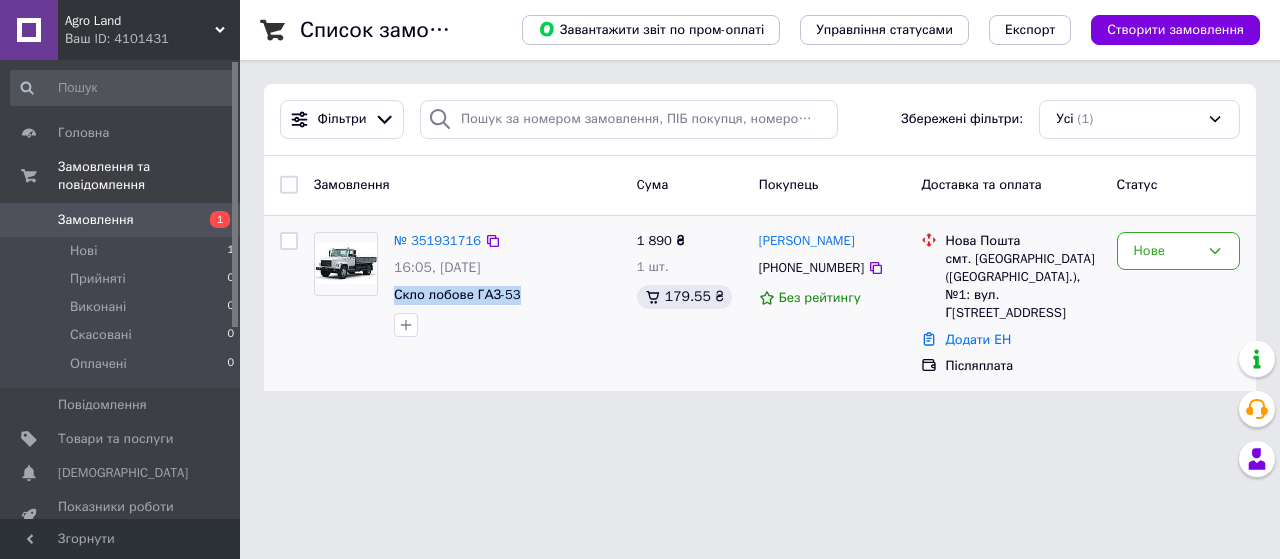 drag, startPoint x: 388, startPoint y: 289, endPoint x: 538, endPoint y: 297, distance: 150.21318 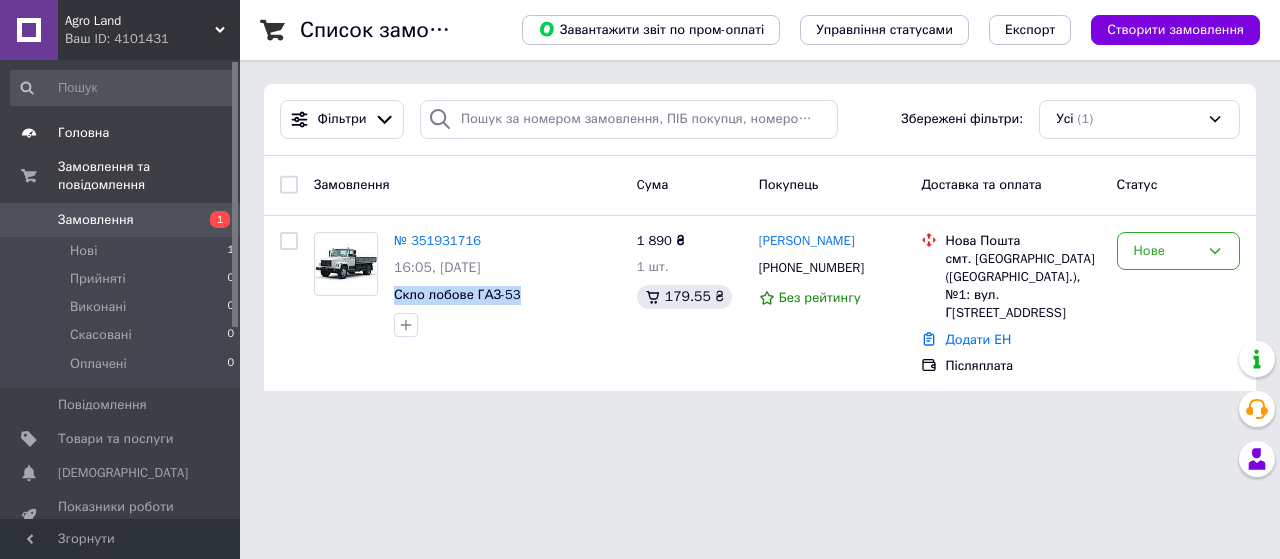 click on "Головна" at bounding box center [83, 133] 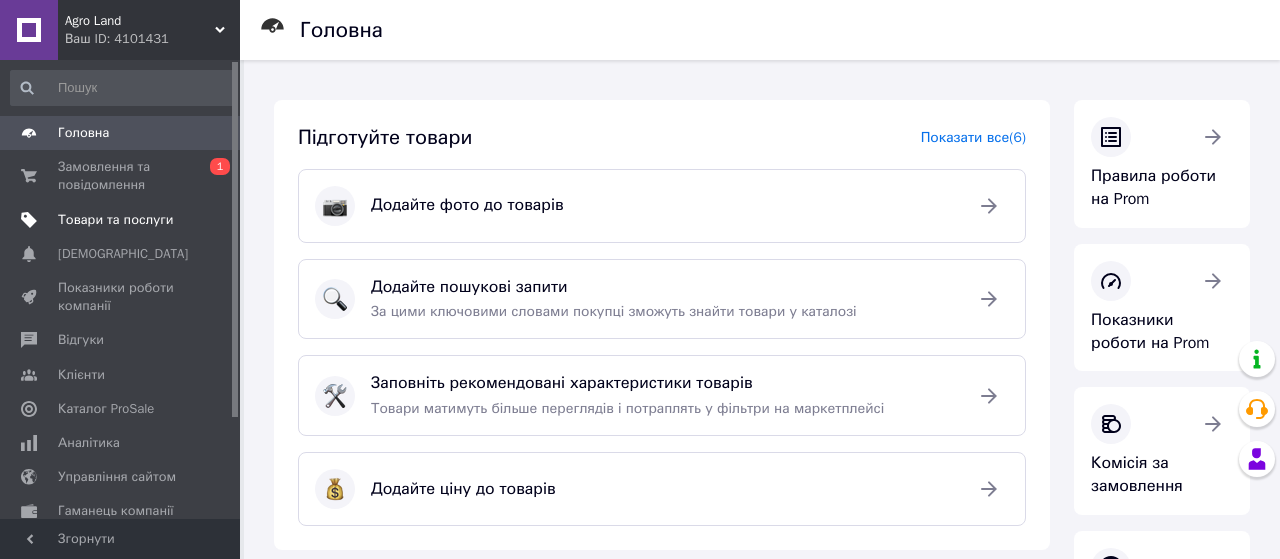 click on "Товари та послуги" at bounding box center (115, 220) 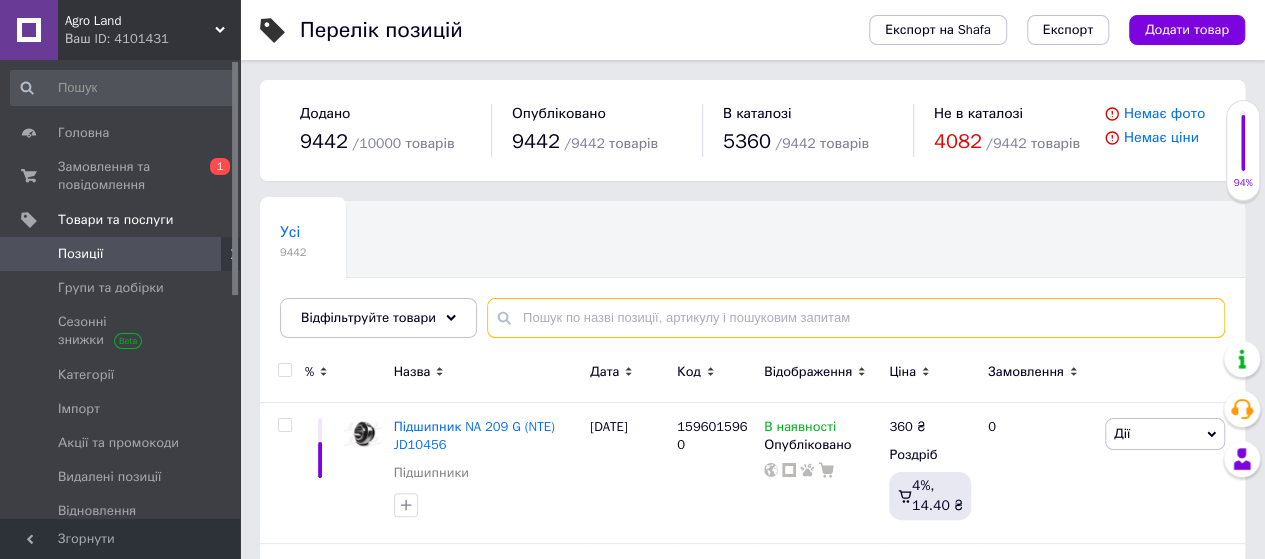click at bounding box center [856, 318] 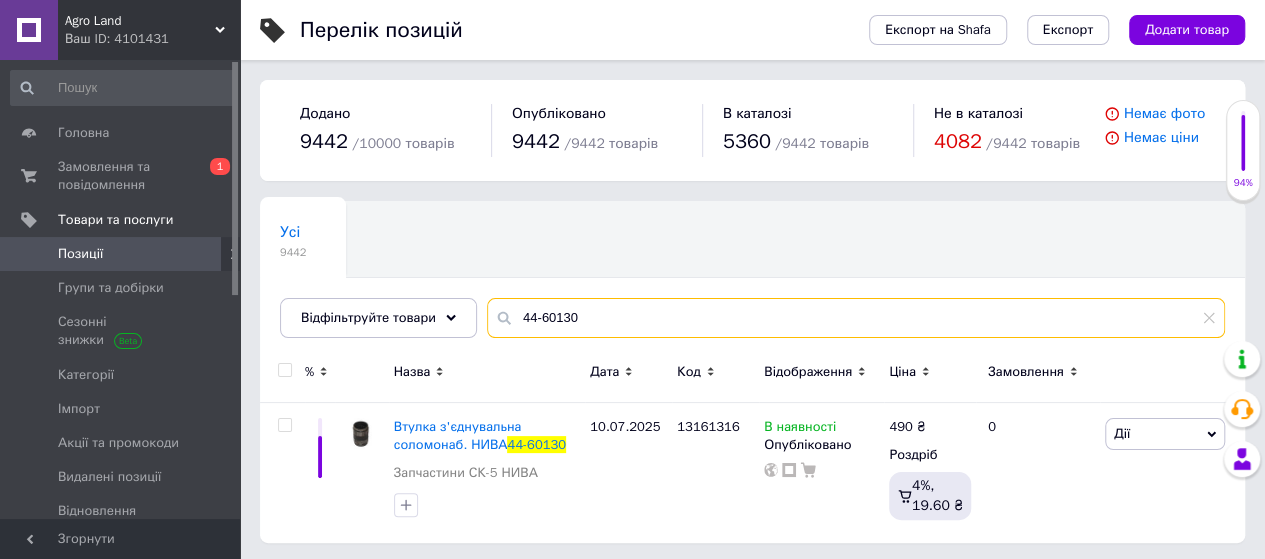 click on "44-60130" at bounding box center (856, 318) 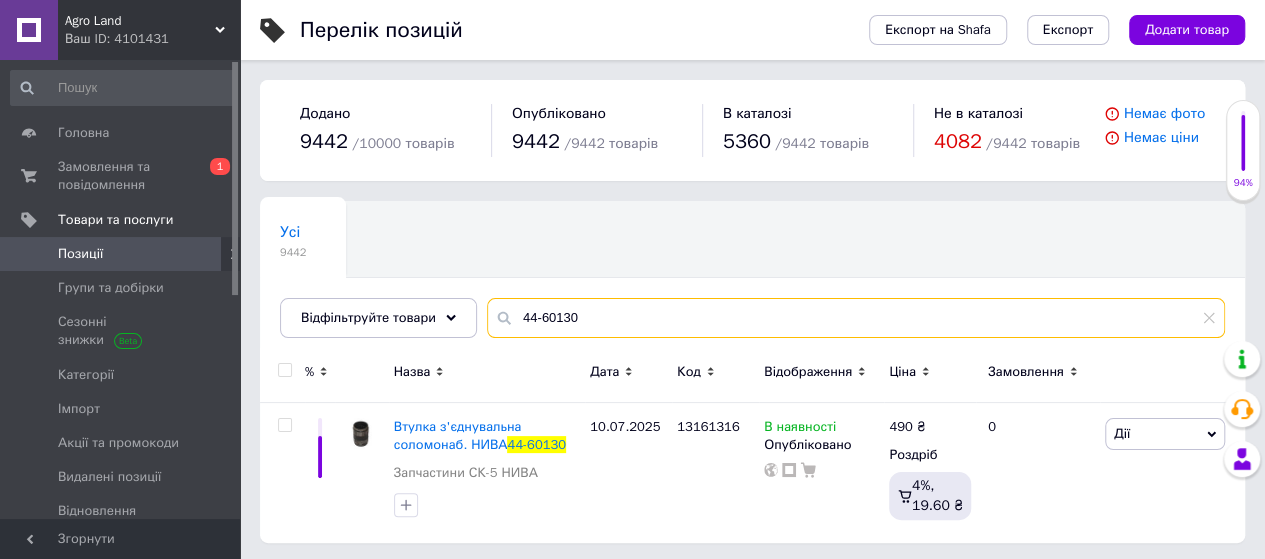 drag, startPoint x: 614, startPoint y: 320, endPoint x: 314, endPoint y: 351, distance: 301.5974 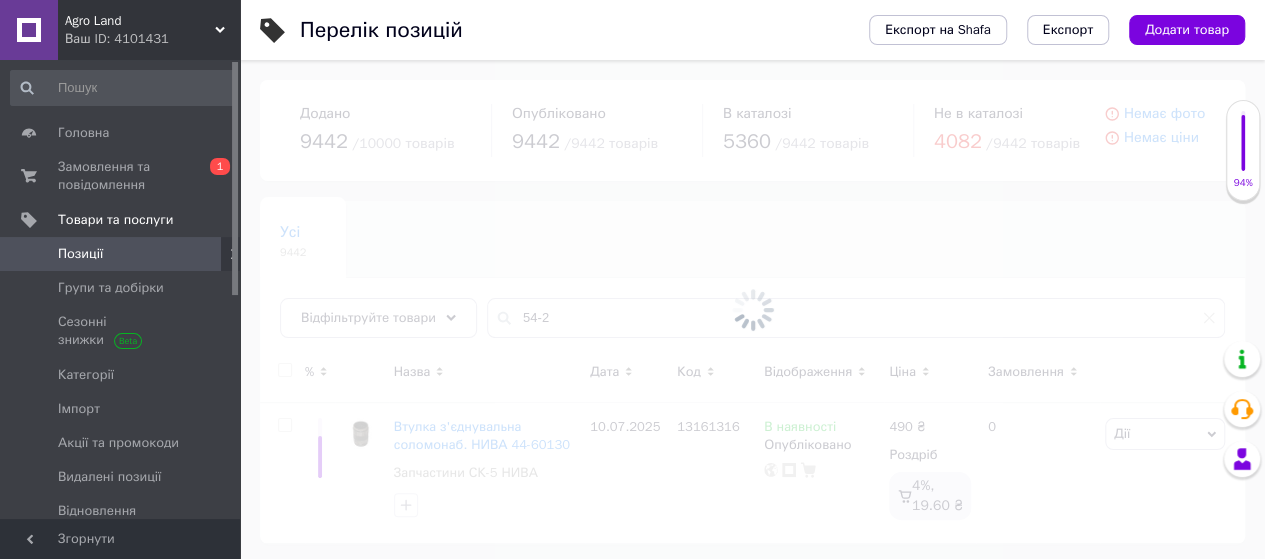 click at bounding box center [752, 309] 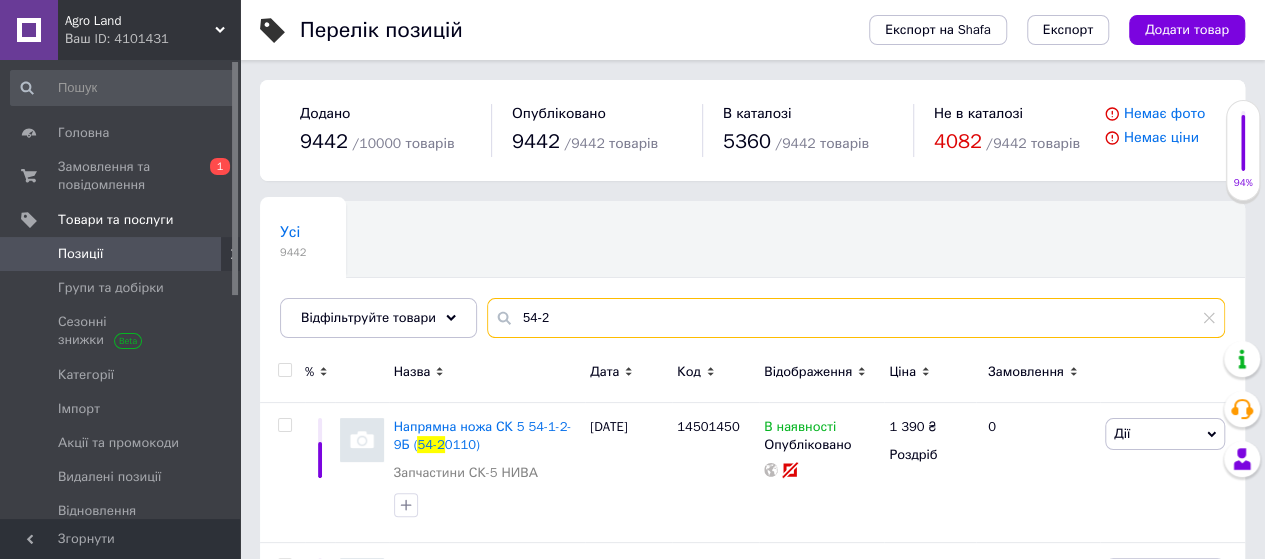 click on "54-2" at bounding box center (856, 318) 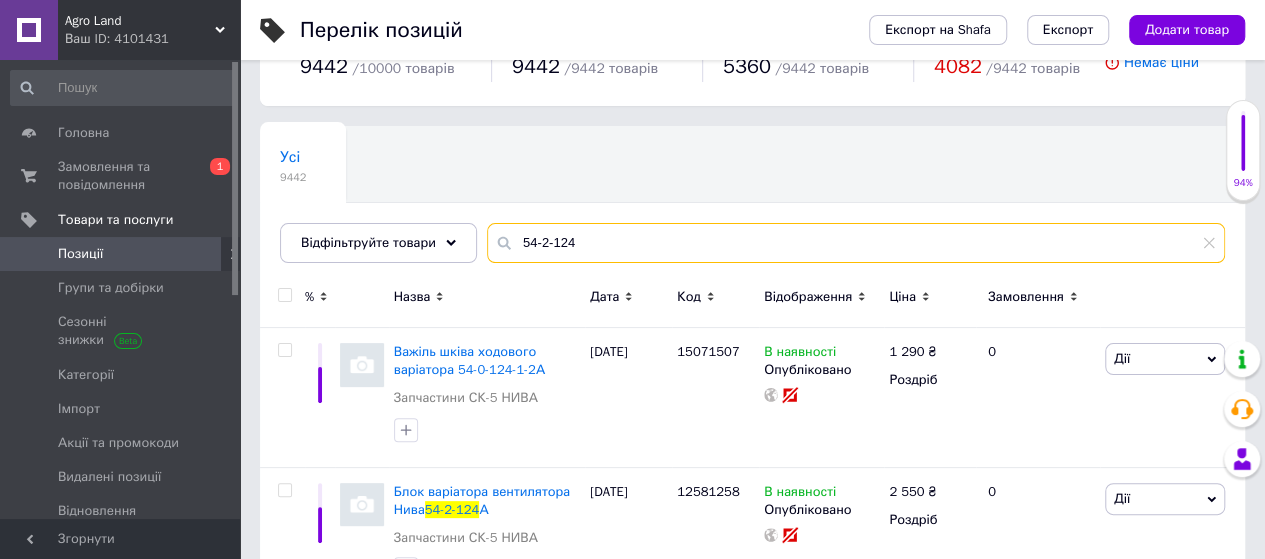 scroll, scrollTop: 140, scrollLeft: 0, axis: vertical 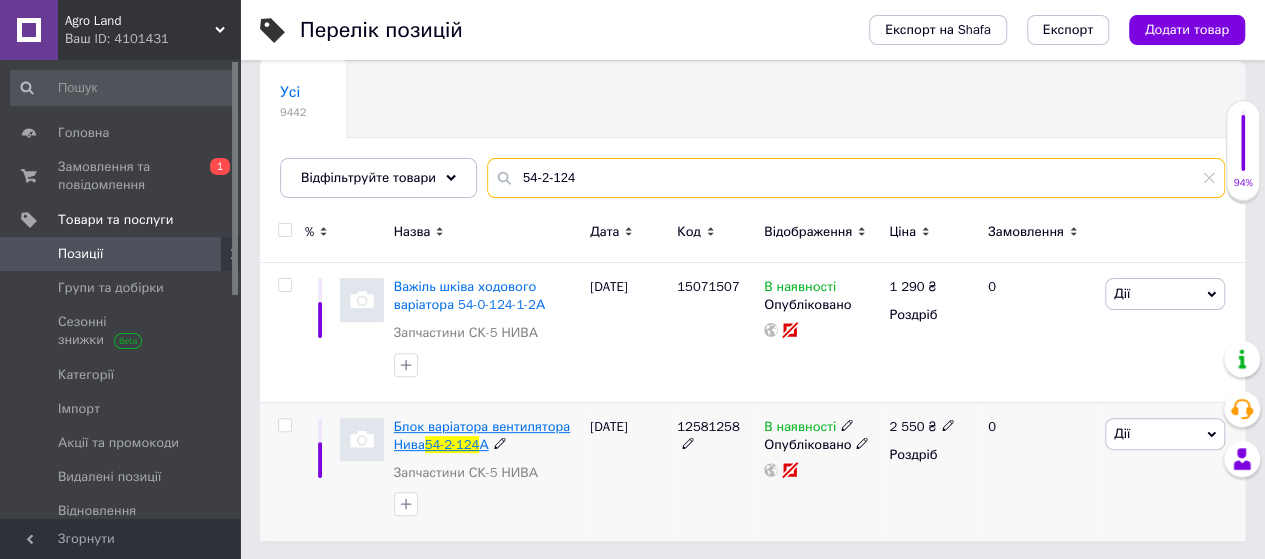 type on "54-2-124" 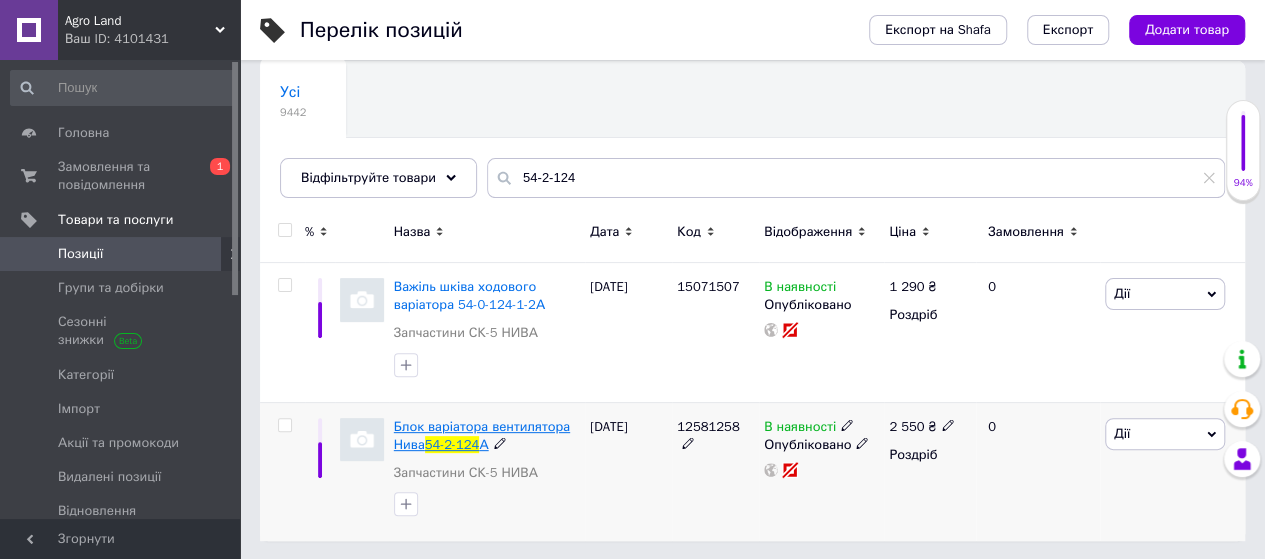 click on "Блок варіатора вентилятора Нива" at bounding box center (482, 435) 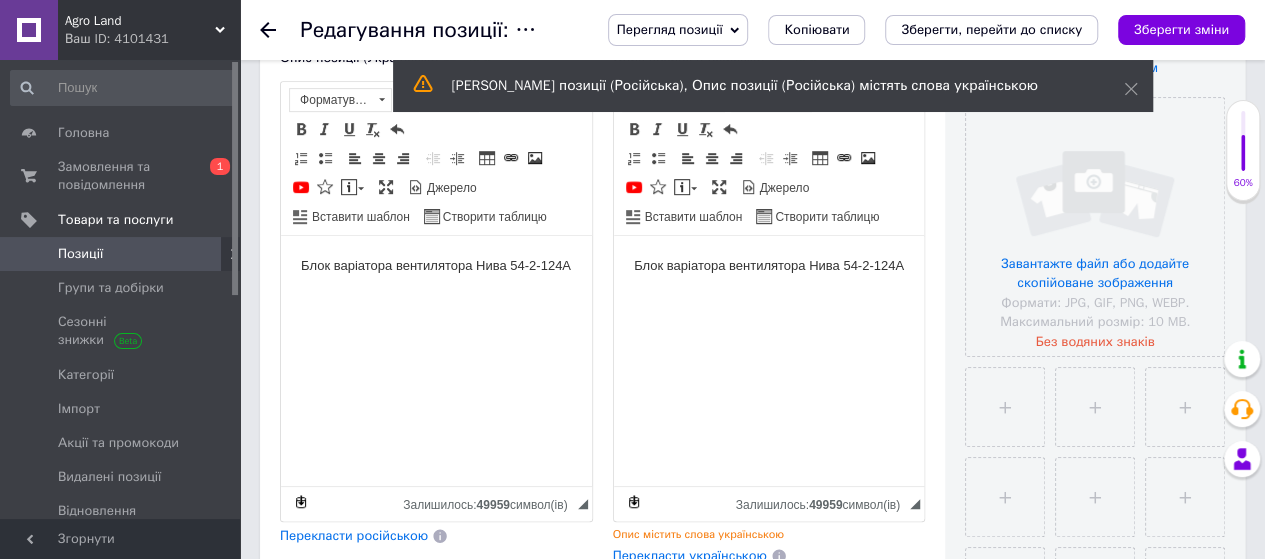 scroll, scrollTop: 0, scrollLeft: 0, axis: both 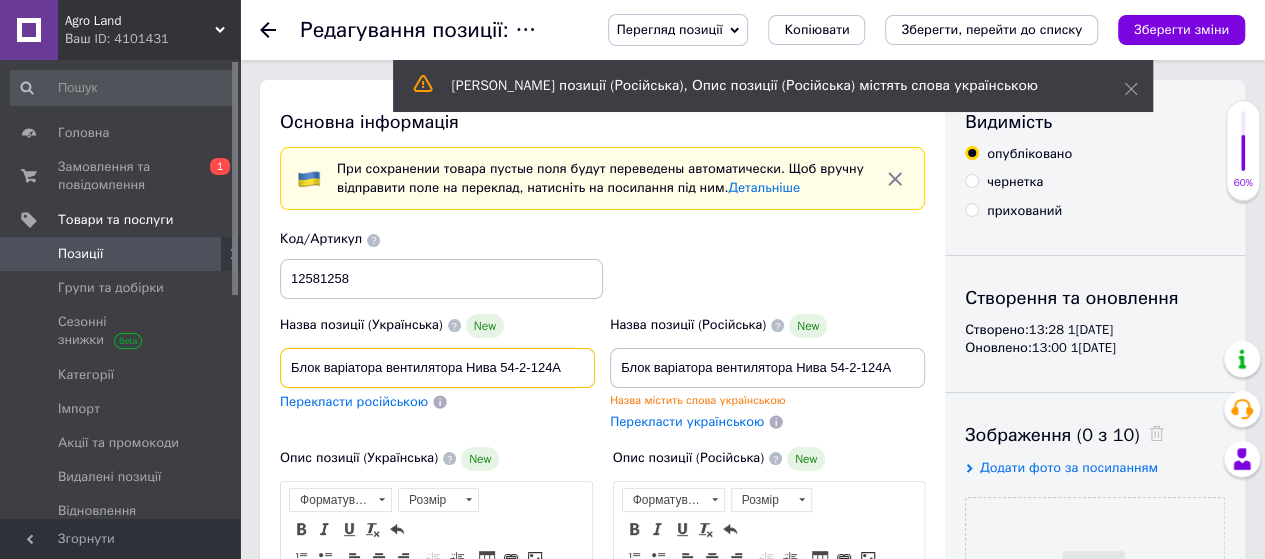drag, startPoint x: 500, startPoint y: 364, endPoint x: 594, endPoint y: 367, distance: 94.04786 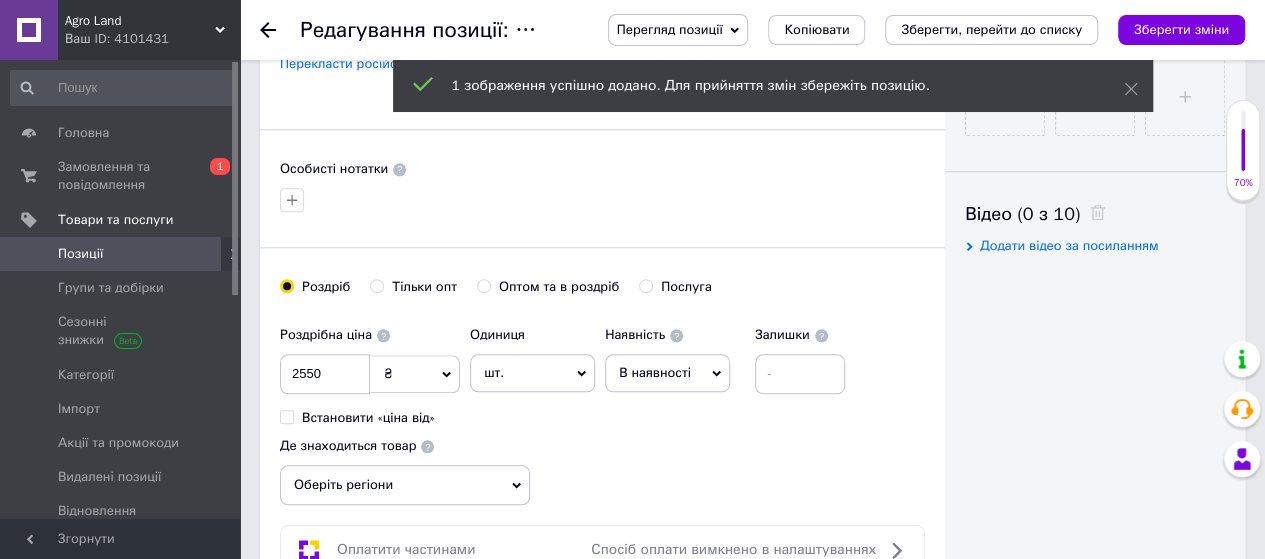 scroll, scrollTop: 900, scrollLeft: 0, axis: vertical 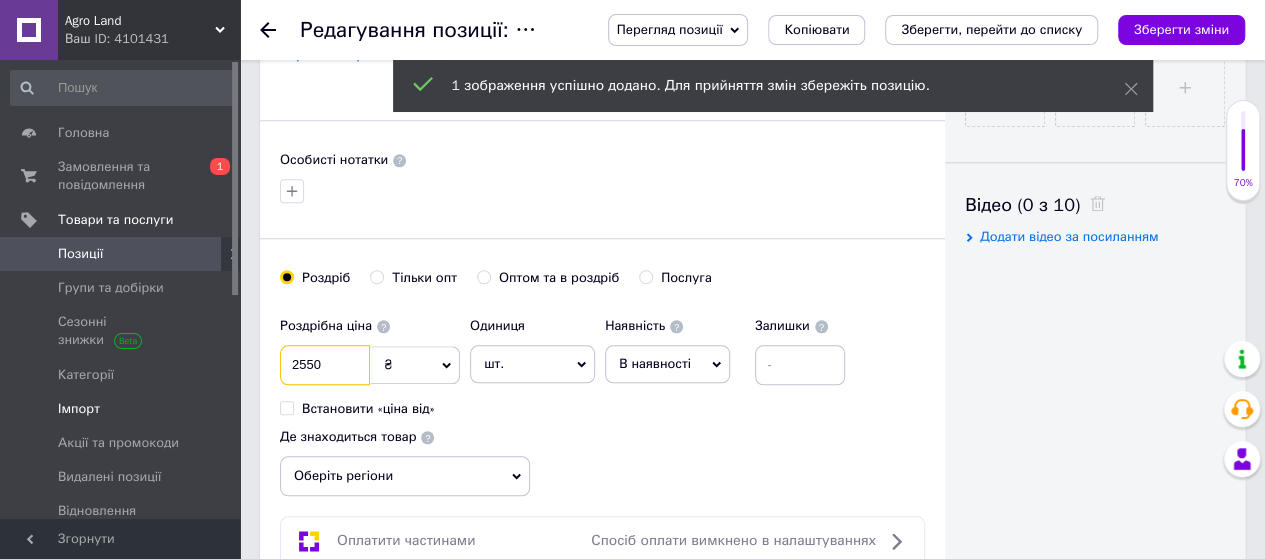 drag, startPoint x: 345, startPoint y: 352, endPoint x: 174, endPoint y: 383, distance: 173.78723 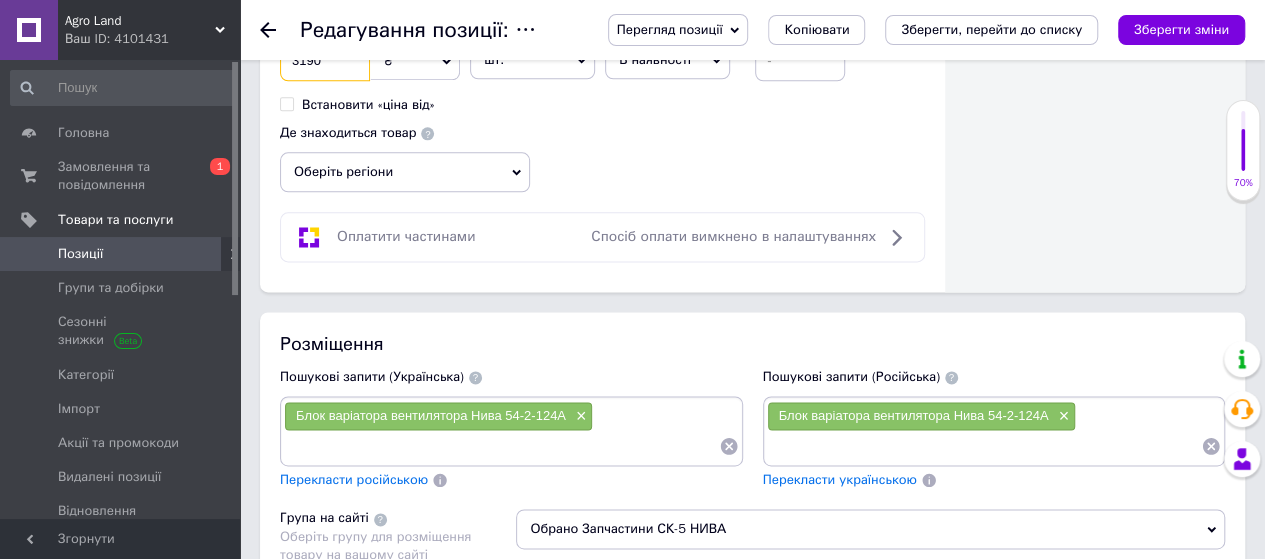 scroll, scrollTop: 1500, scrollLeft: 0, axis: vertical 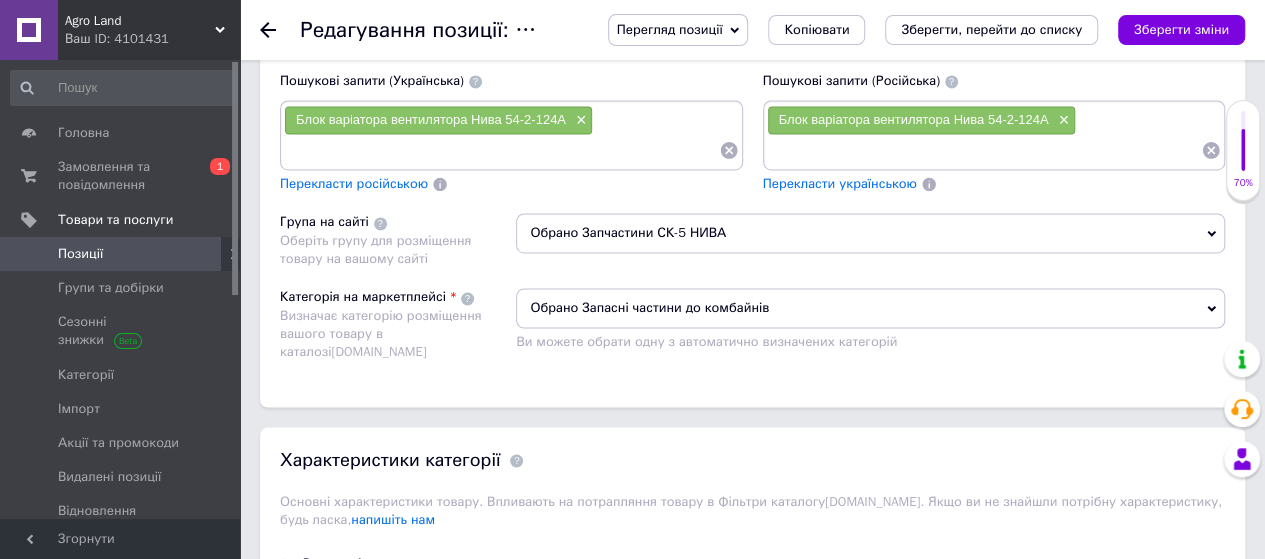type on "3190" 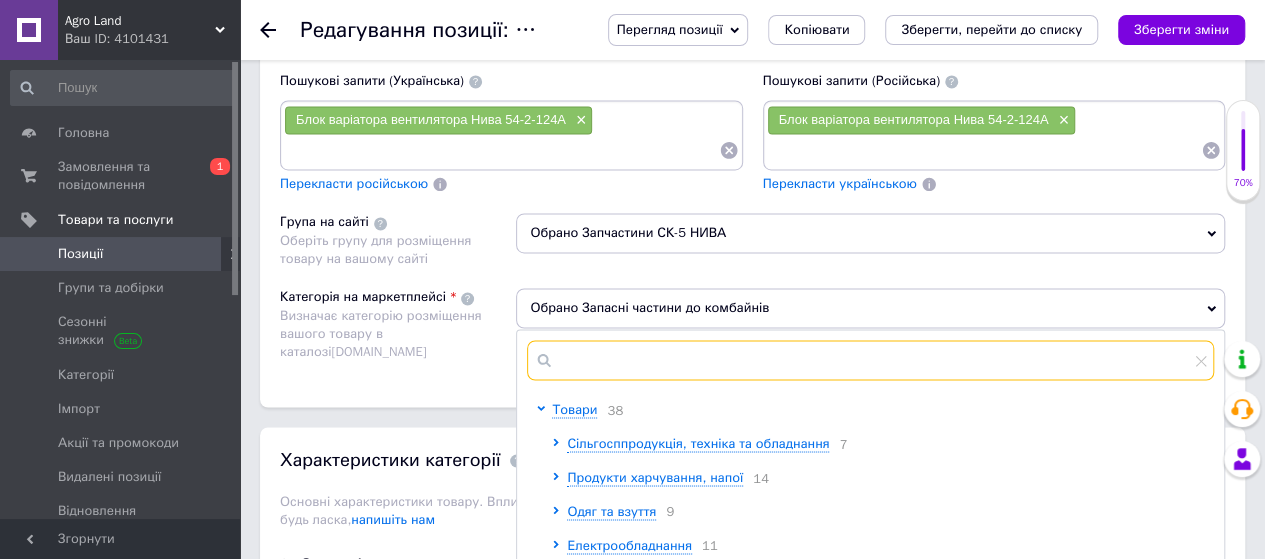 click at bounding box center [870, 360] 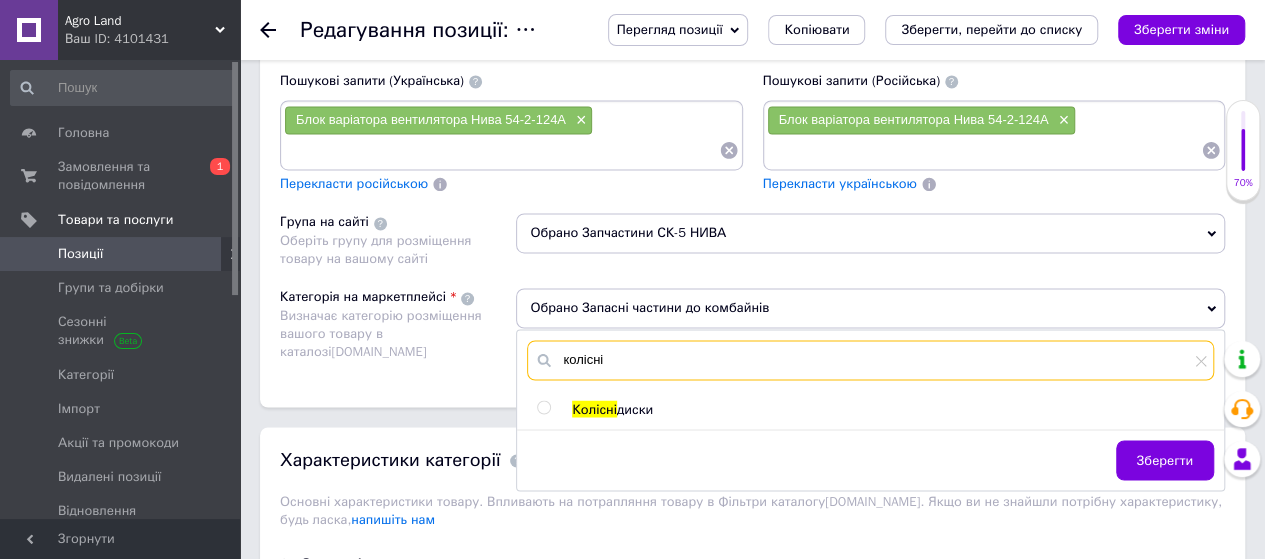 type on "колісні" 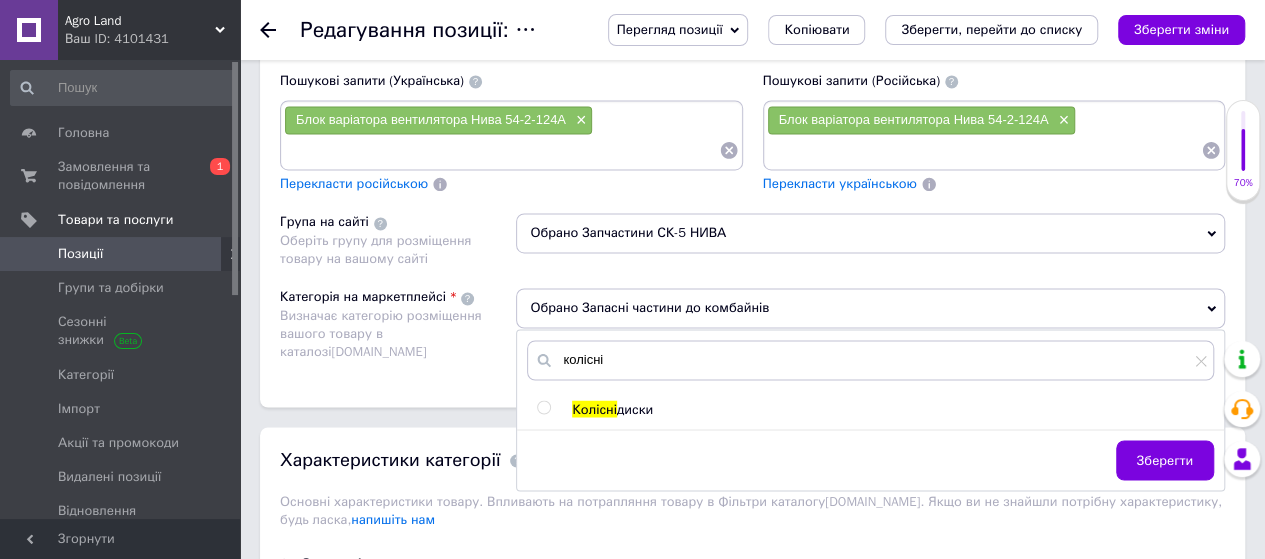 click at bounding box center (543, 407) 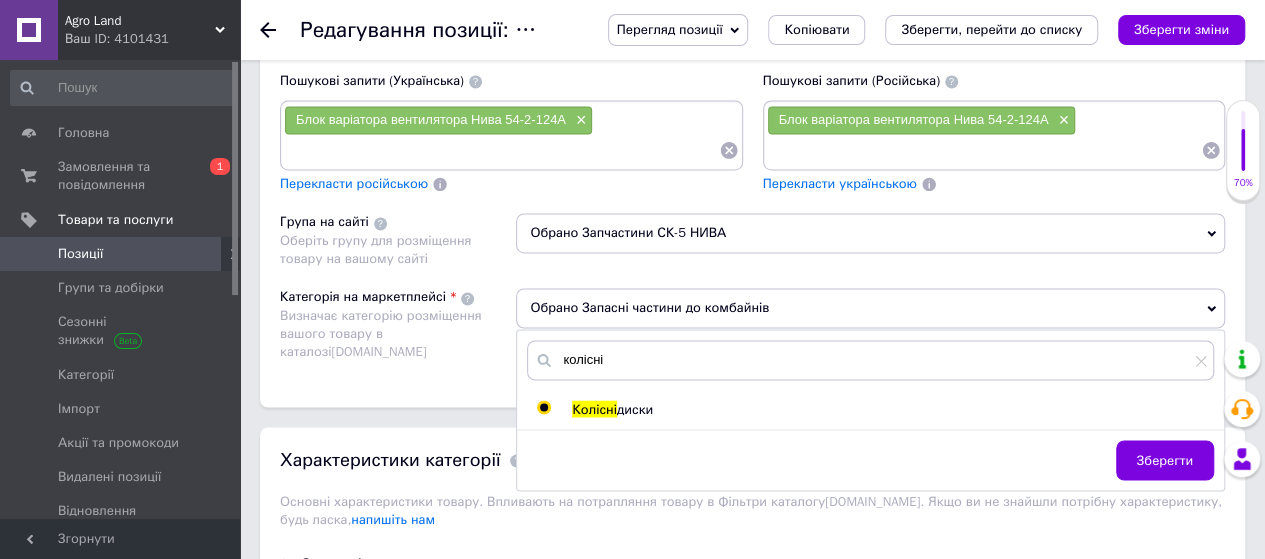 radio on "true" 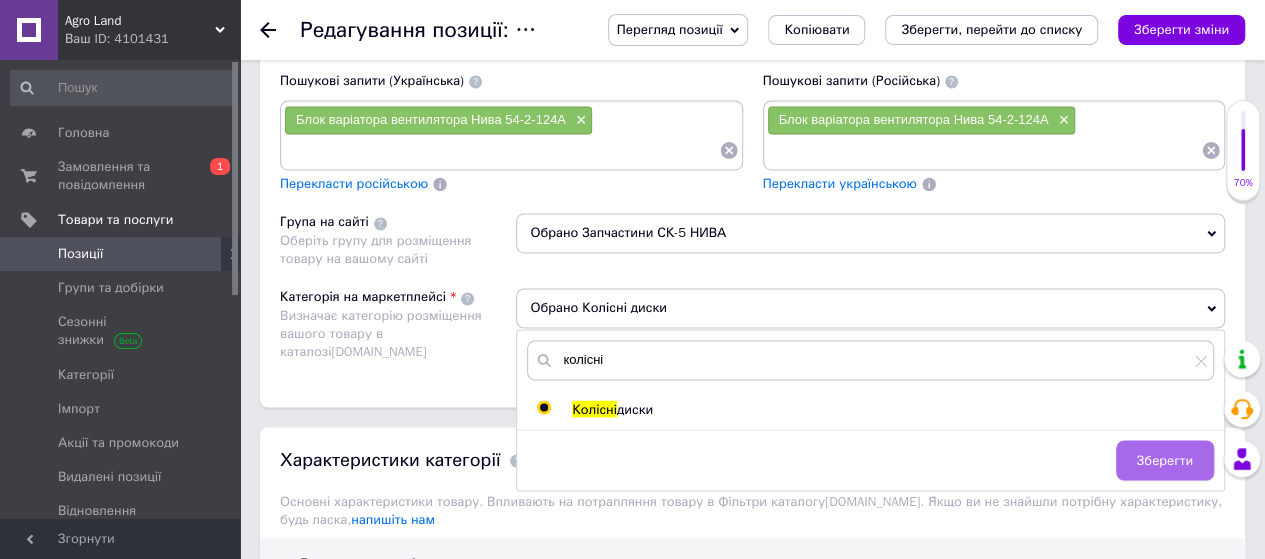 drag, startPoint x: 1154, startPoint y: 439, endPoint x: 1120, endPoint y: 448, distance: 35.17101 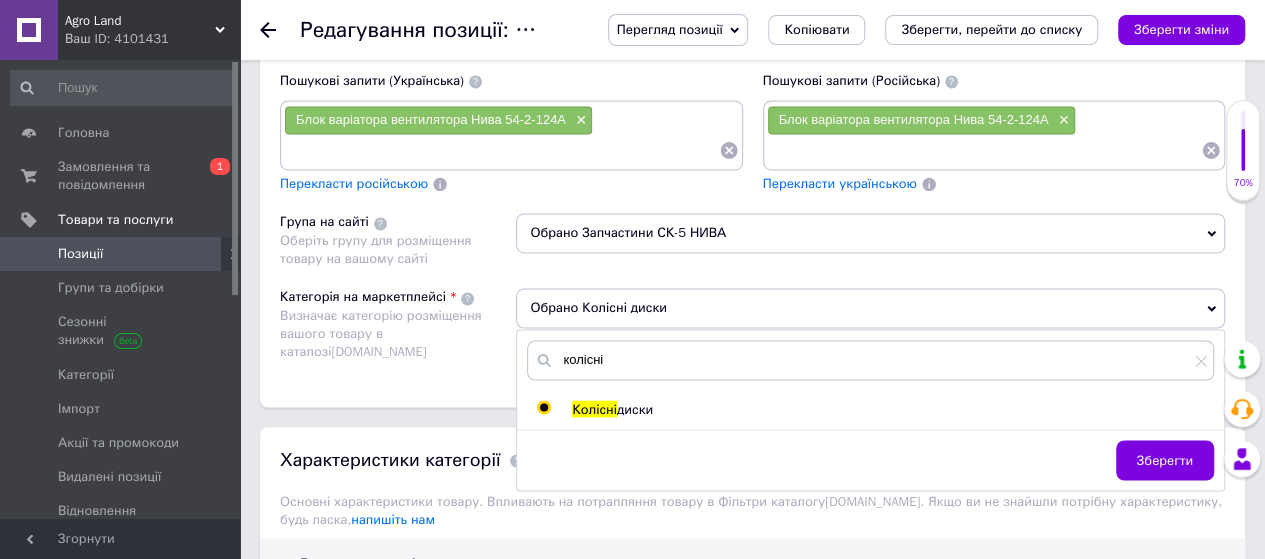 click on "Зберегти" at bounding box center (1165, 460) 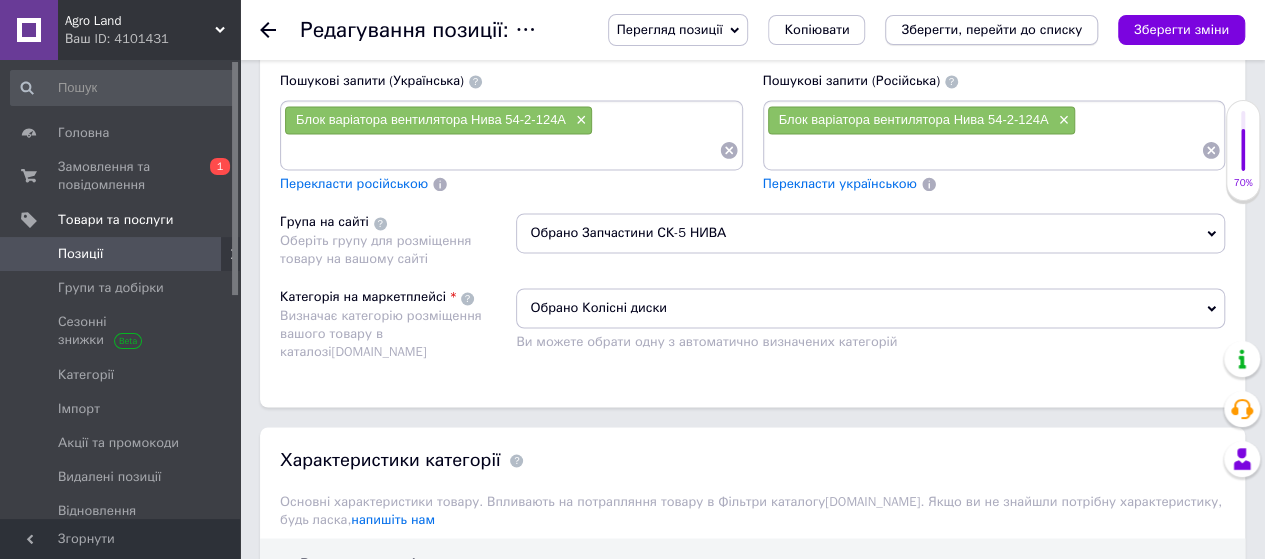 click on "Зберегти, перейти до списку" at bounding box center [991, 29] 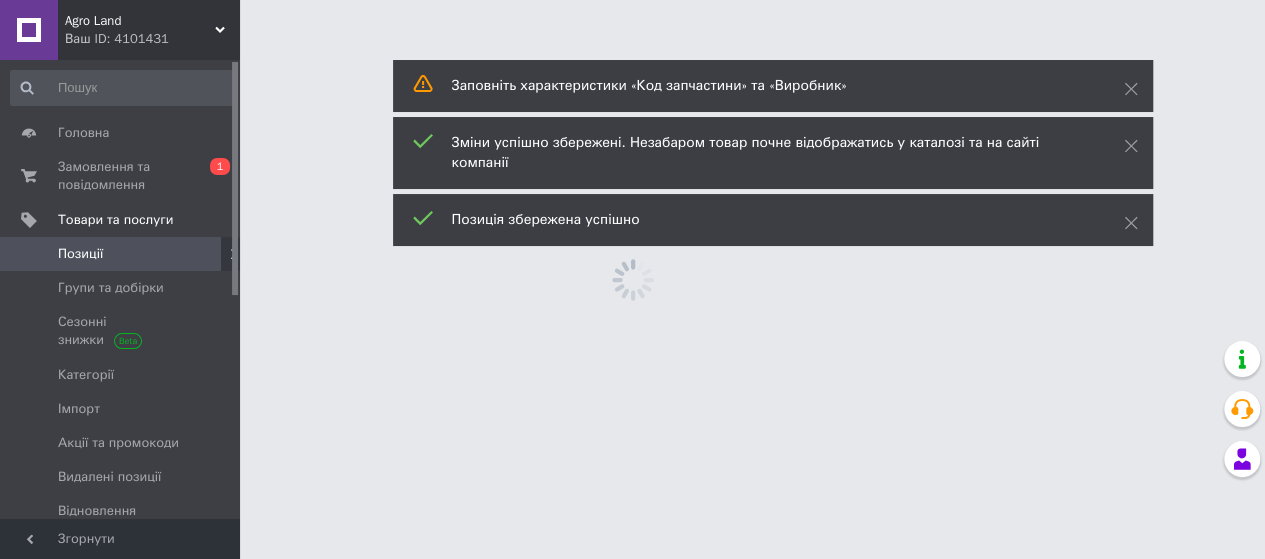 scroll, scrollTop: 0, scrollLeft: 0, axis: both 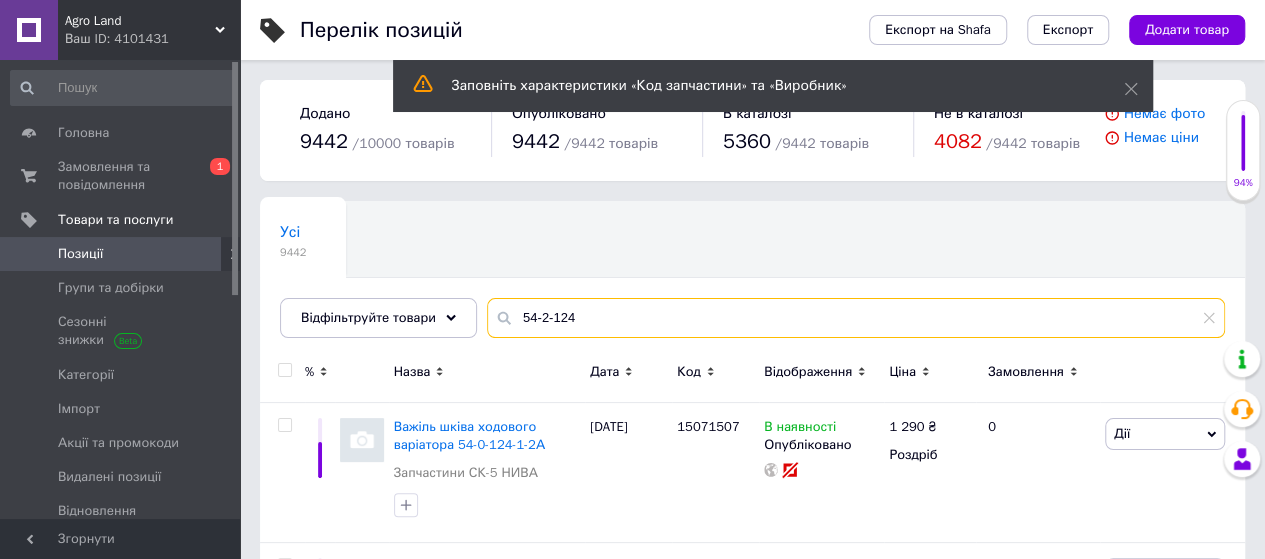 drag, startPoint x: 638, startPoint y: 324, endPoint x: 416, endPoint y: 345, distance: 222.99103 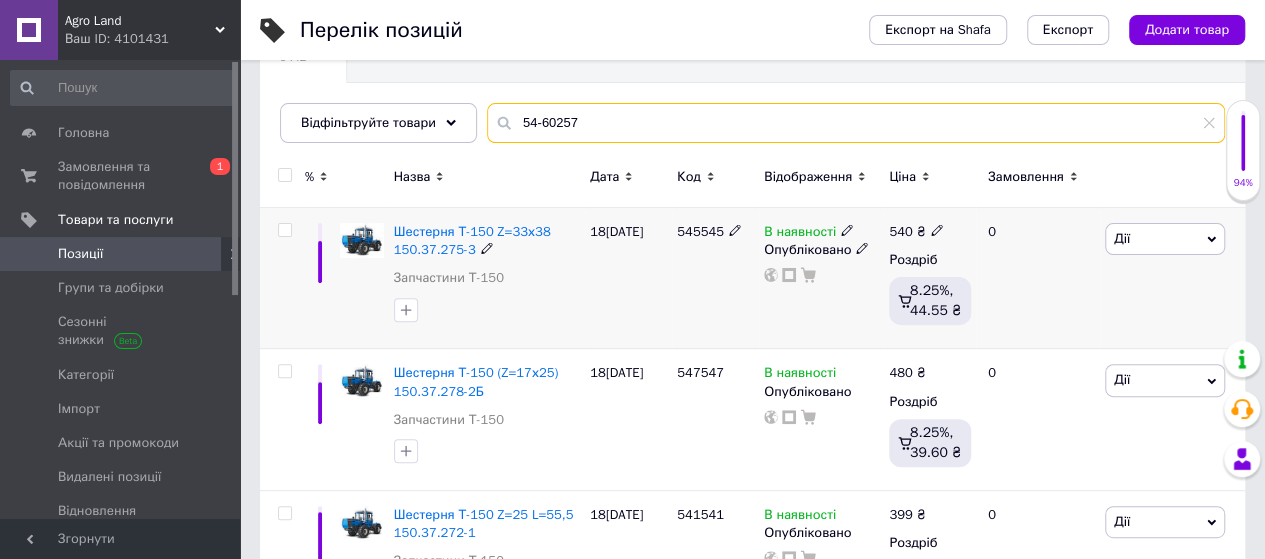 scroll, scrollTop: 200, scrollLeft: 0, axis: vertical 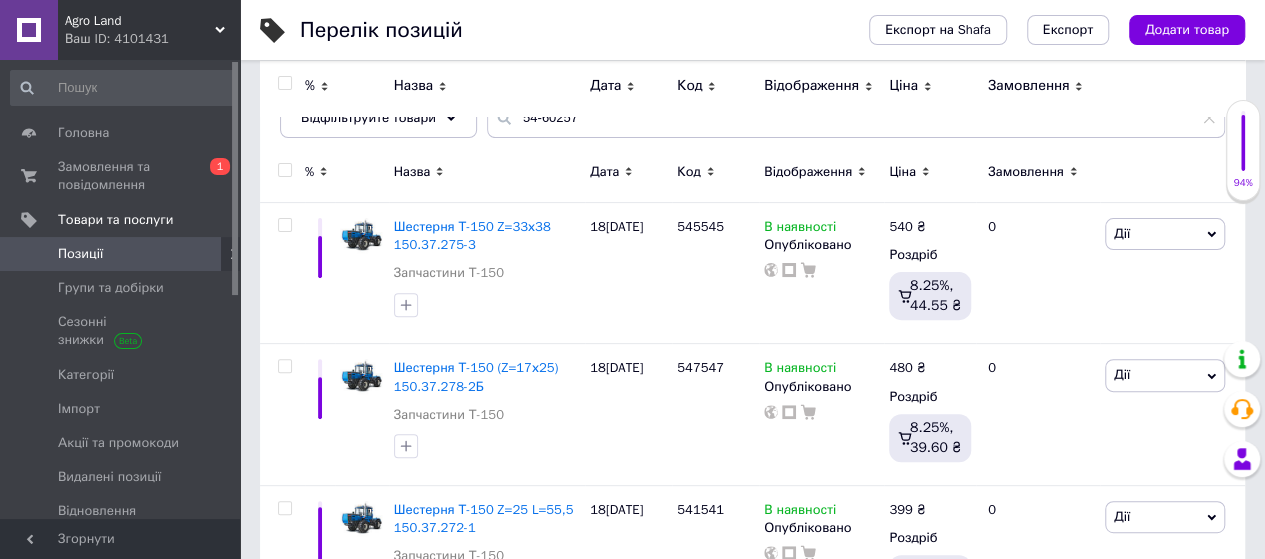 click on "Усі 9442 Ok Відфільтровано...  Зберегти" at bounding box center (752, 79) 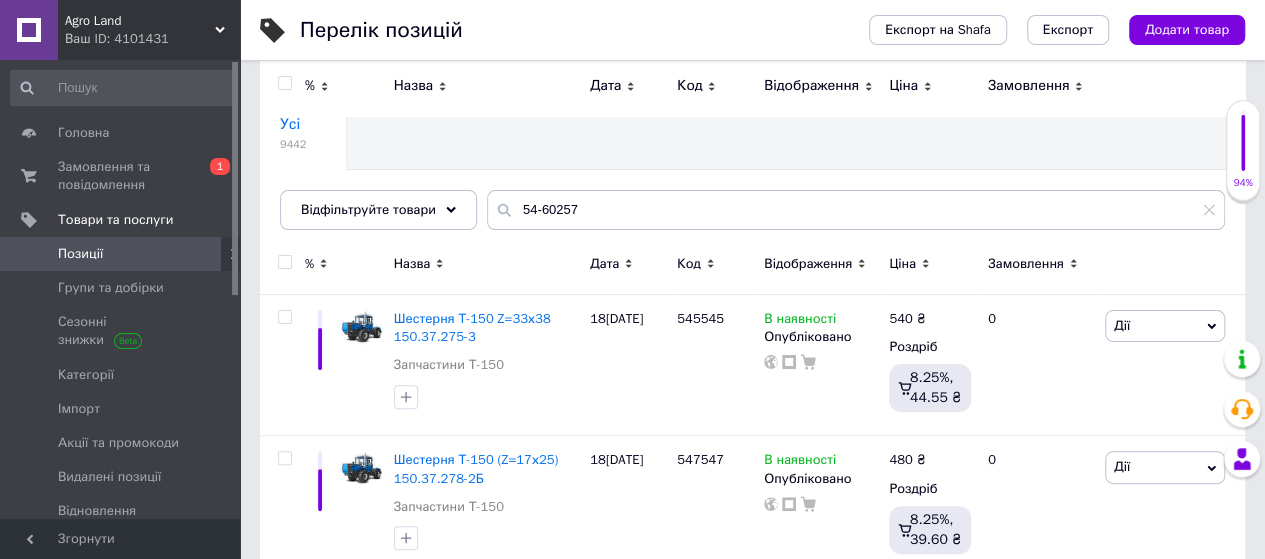 scroll, scrollTop: 0, scrollLeft: 0, axis: both 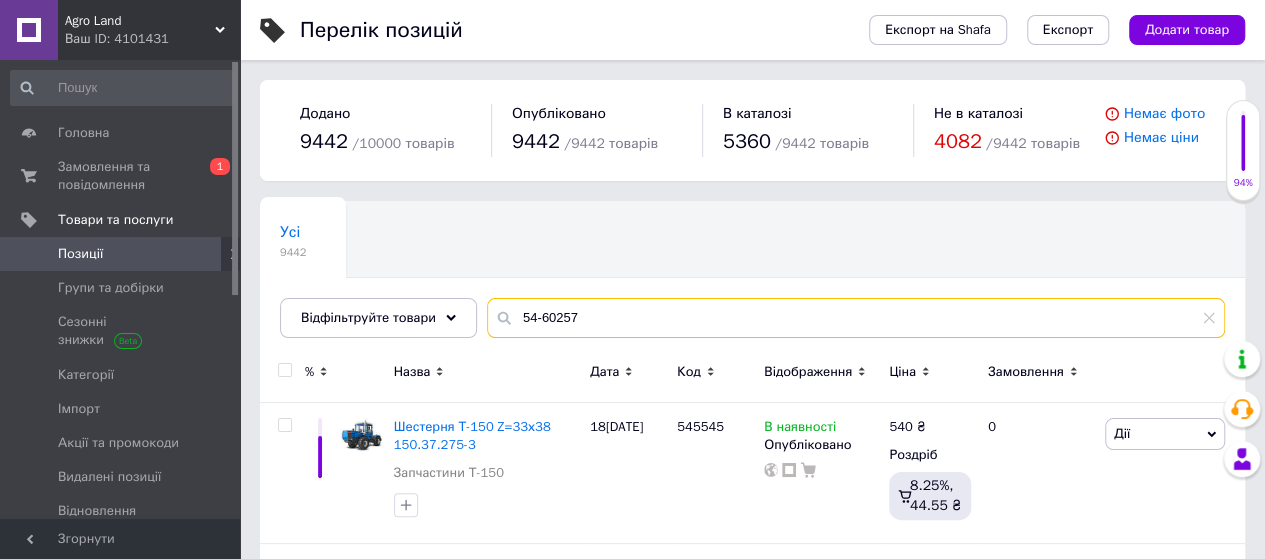 click on "54-60257" at bounding box center (856, 318) 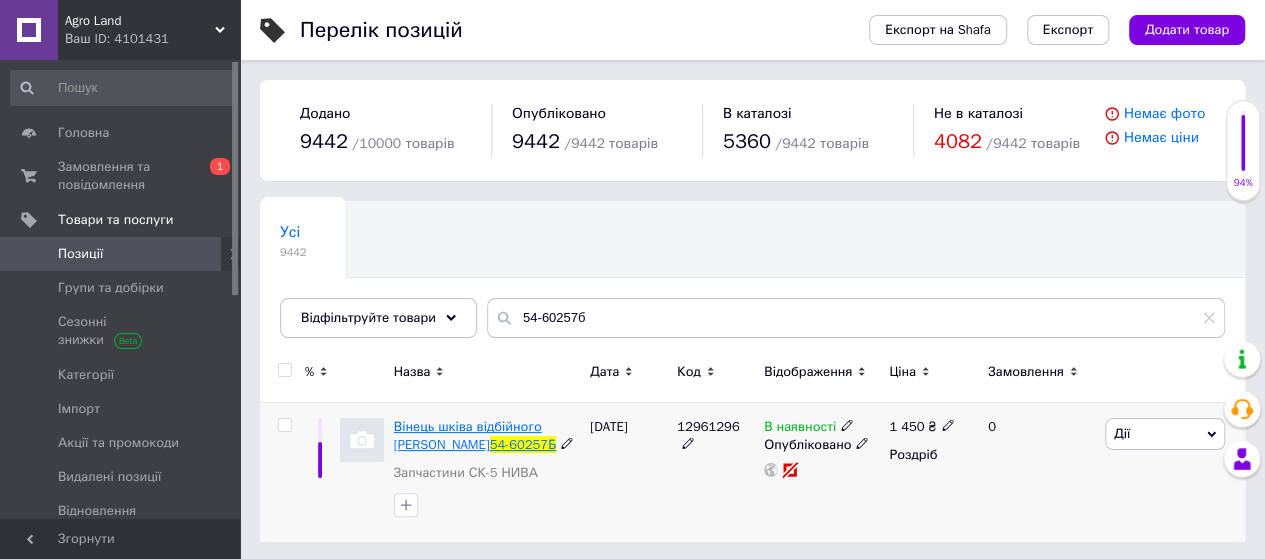 click on "54-60257Б" at bounding box center [523, 444] 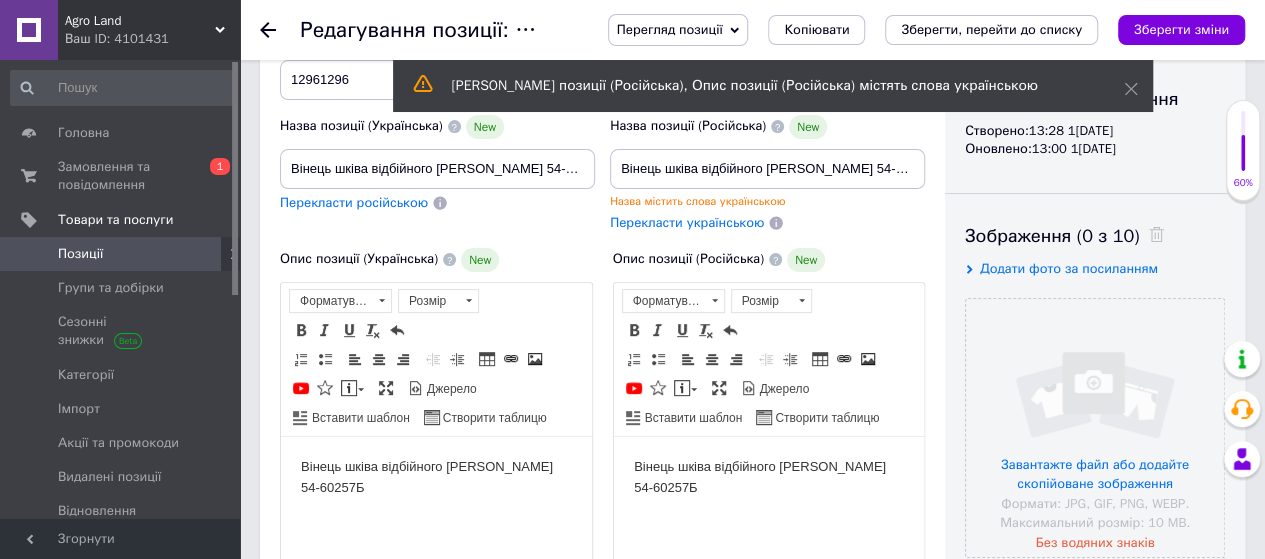 scroll, scrollTop: 200, scrollLeft: 0, axis: vertical 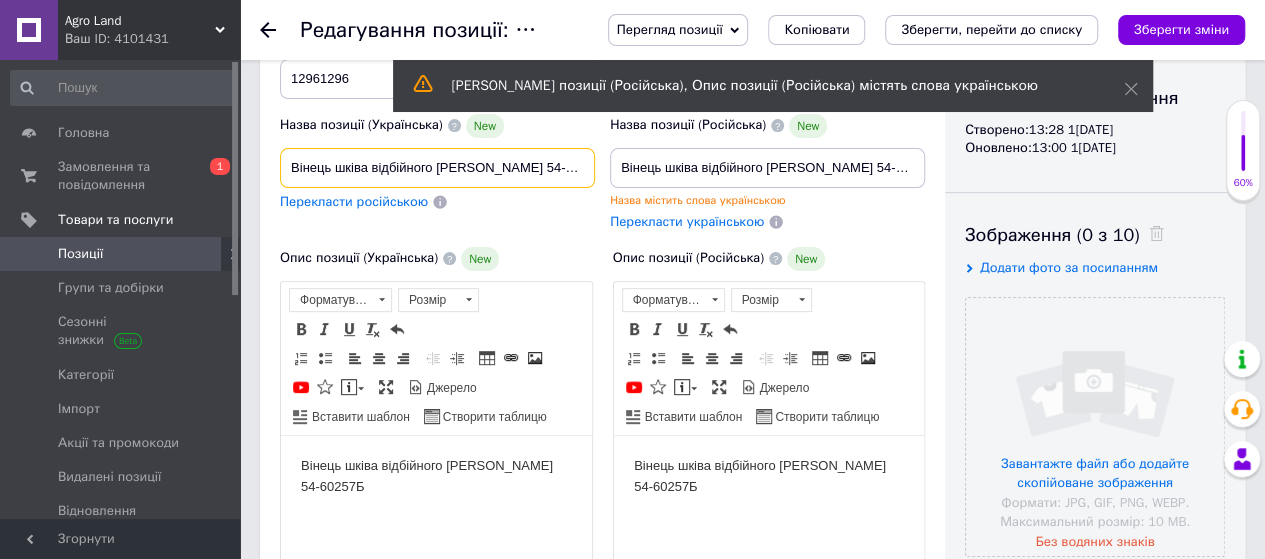 drag, startPoint x: 511, startPoint y: 168, endPoint x: 600, endPoint y: 183, distance: 90.255196 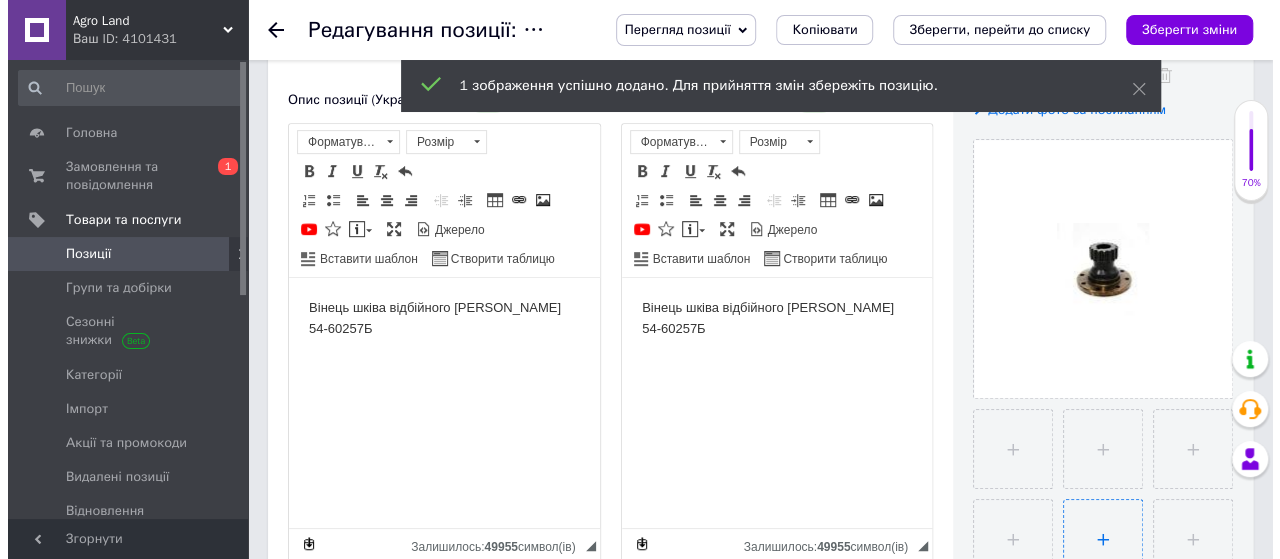 scroll, scrollTop: 500, scrollLeft: 0, axis: vertical 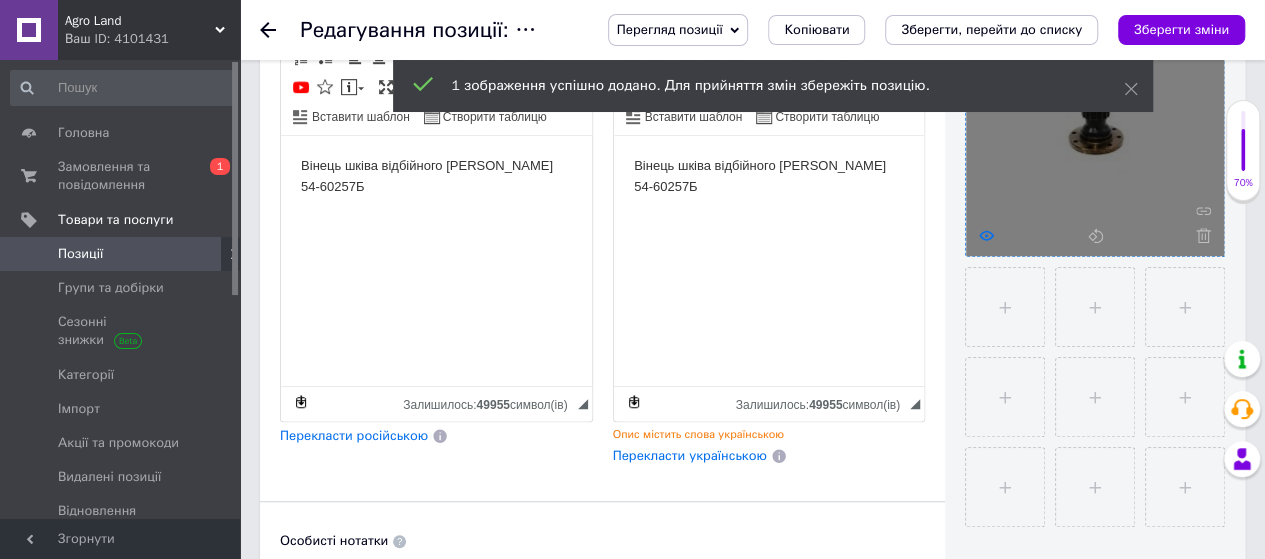 click 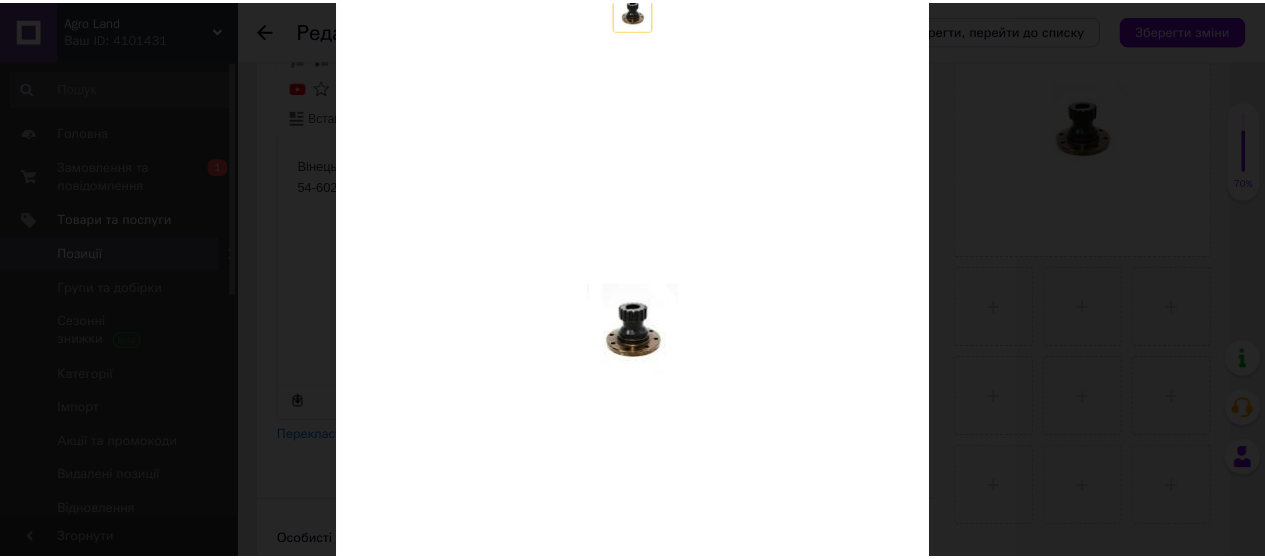 scroll, scrollTop: 100, scrollLeft: 0, axis: vertical 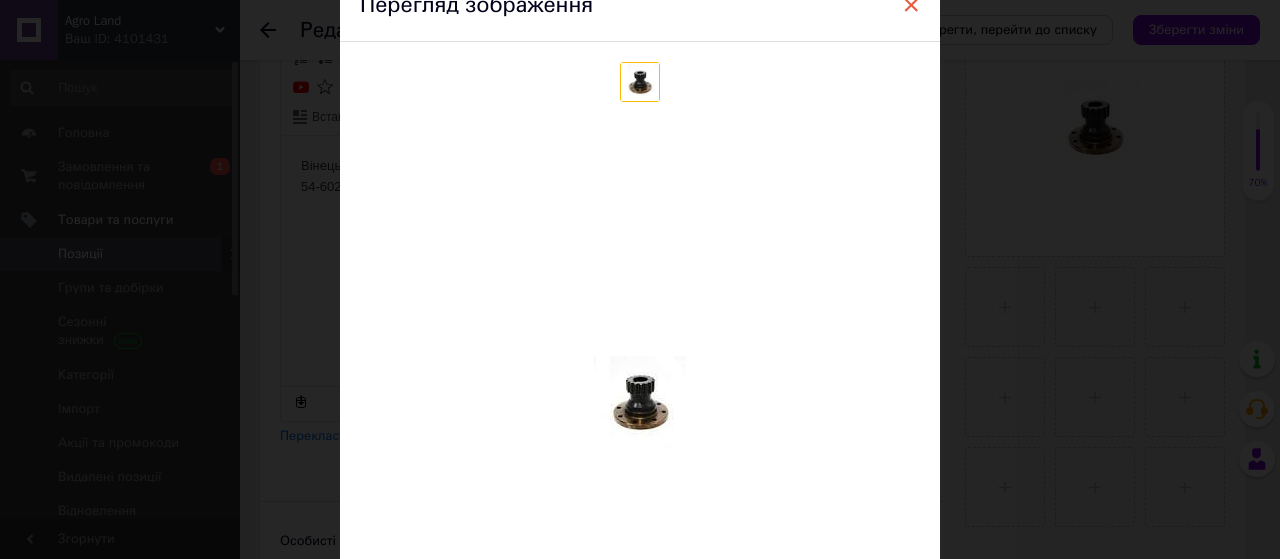 click on "×" at bounding box center [911, 5] 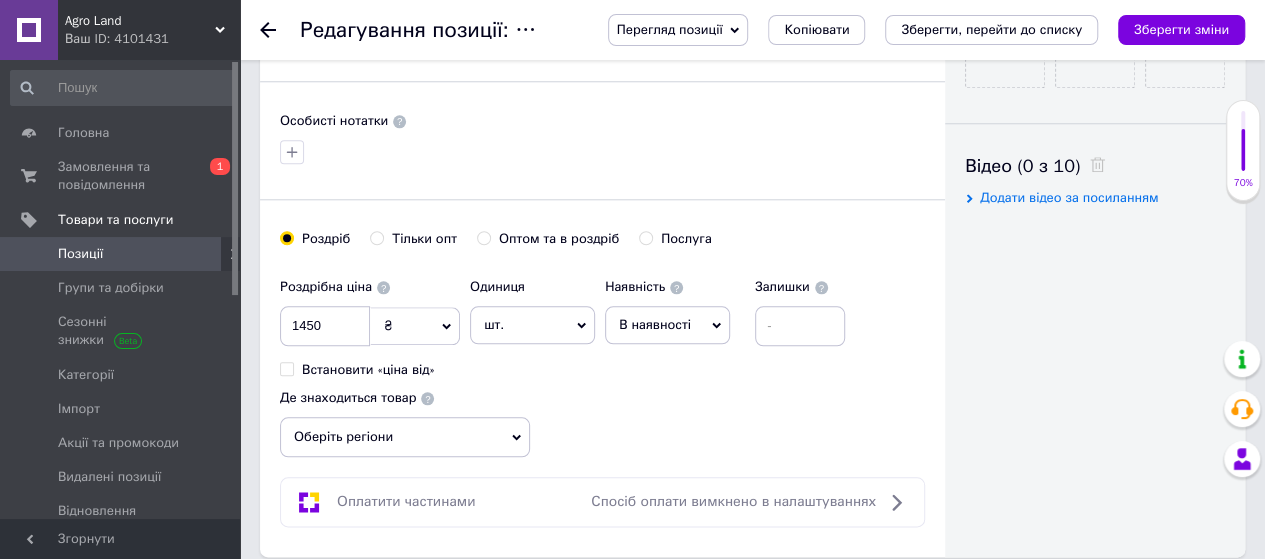 scroll, scrollTop: 1100, scrollLeft: 0, axis: vertical 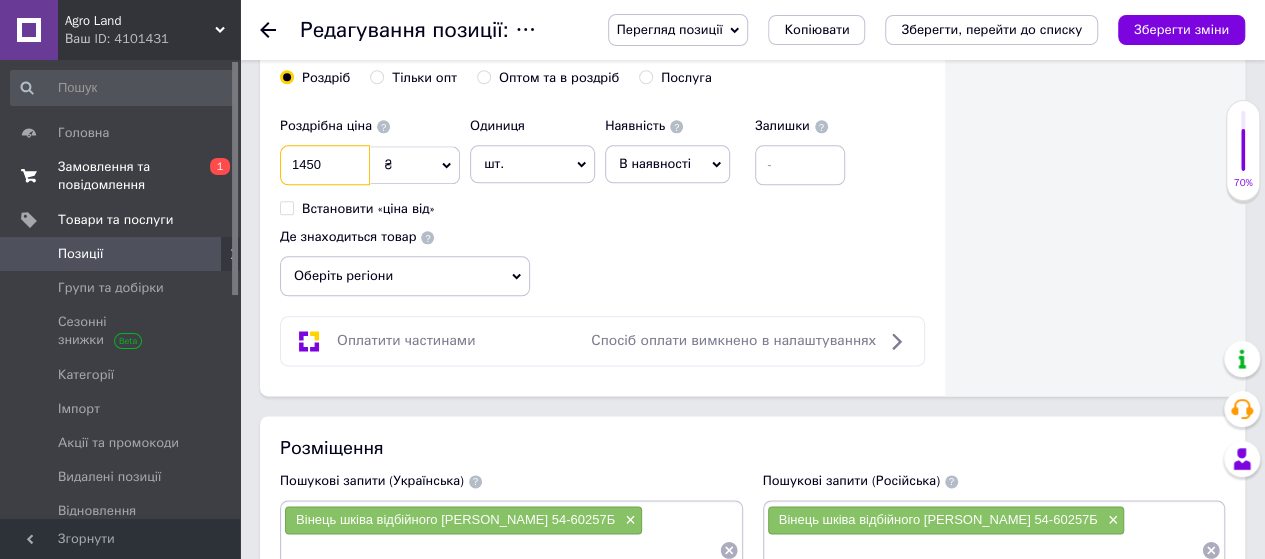 drag, startPoint x: 339, startPoint y: 160, endPoint x: 214, endPoint y: 173, distance: 125.67418 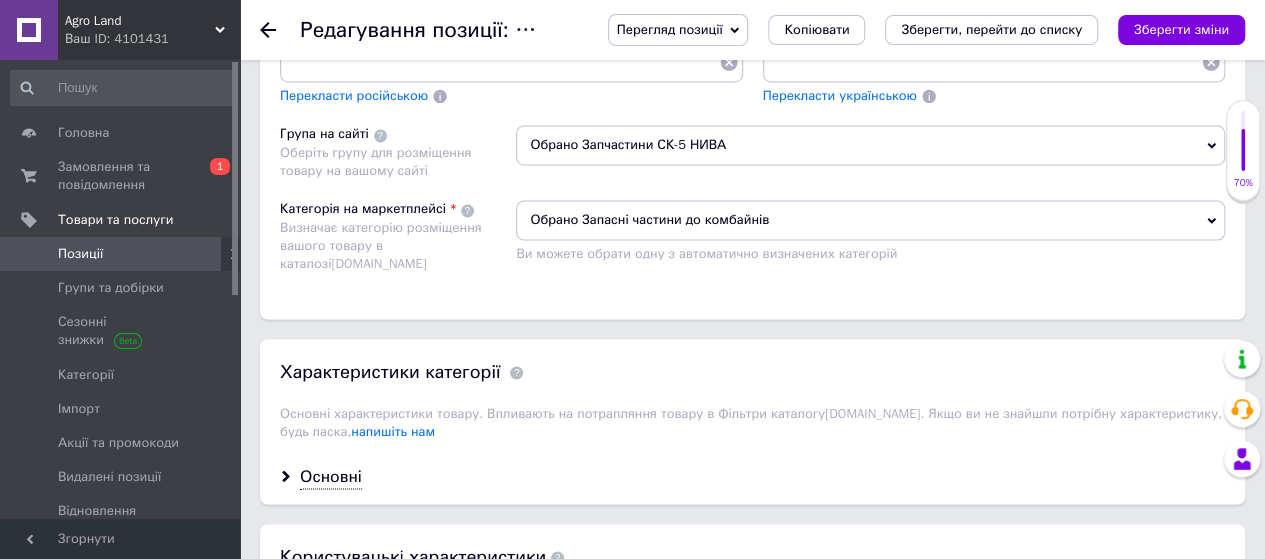 scroll, scrollTop: 1600, scrollLeft: 0, axis: vertical 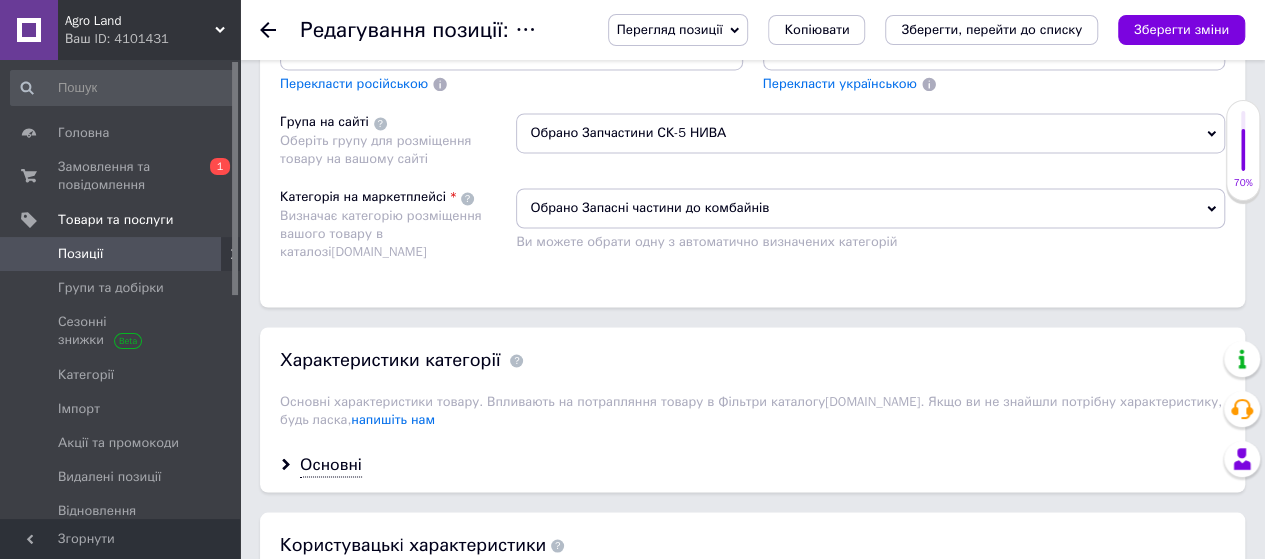 type on "1059" 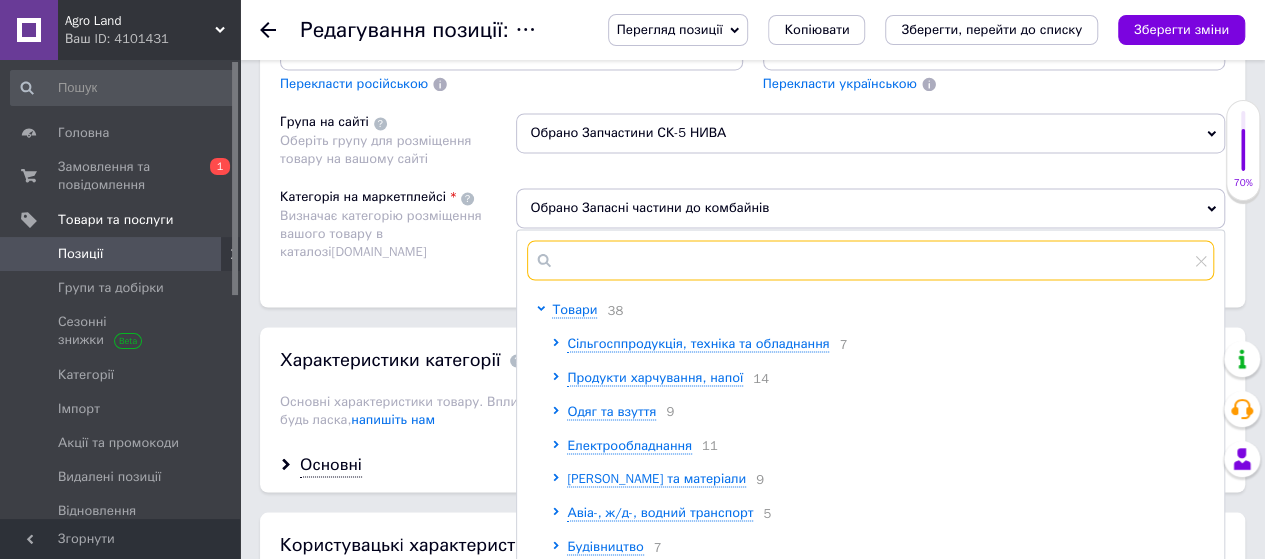 click at bounding box center [870, 260] 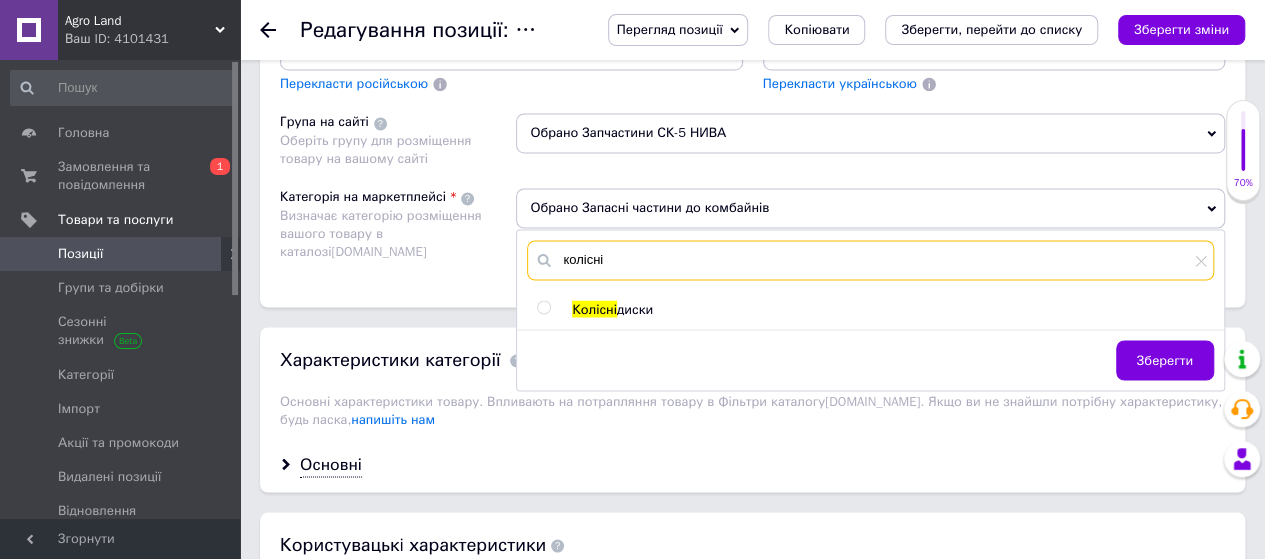 type on "колісні" 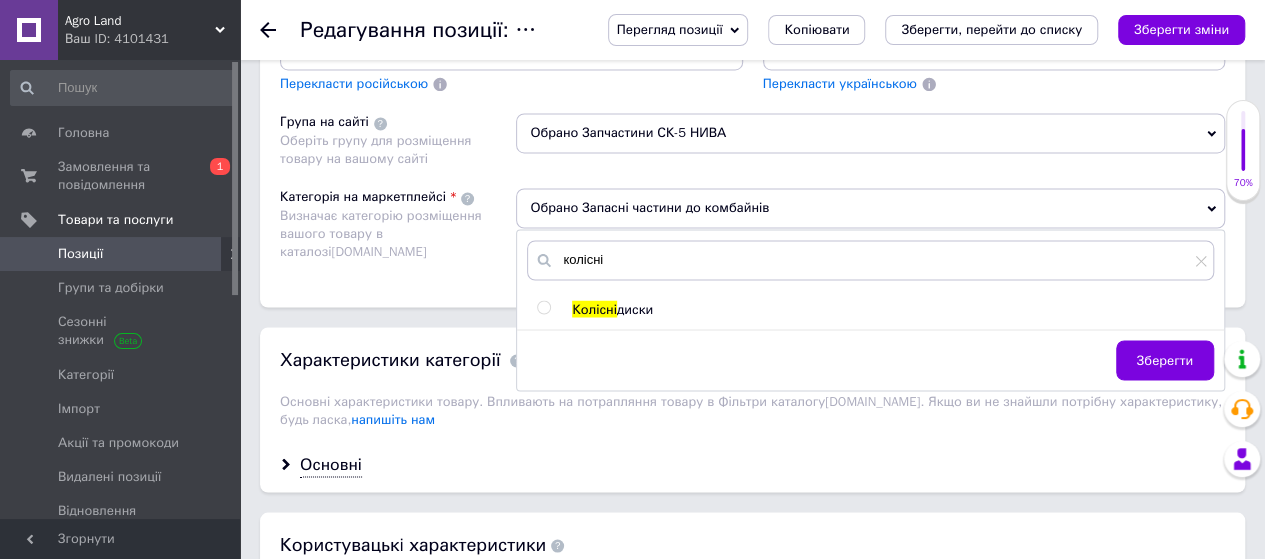 click at bounding box center [543, 307] 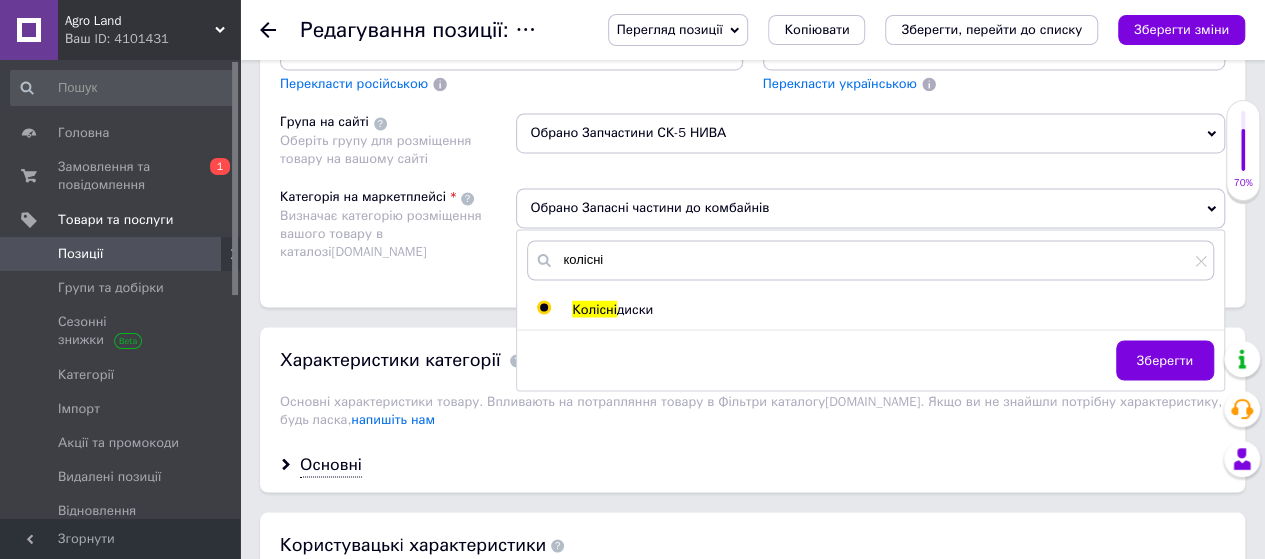 radio on "true" 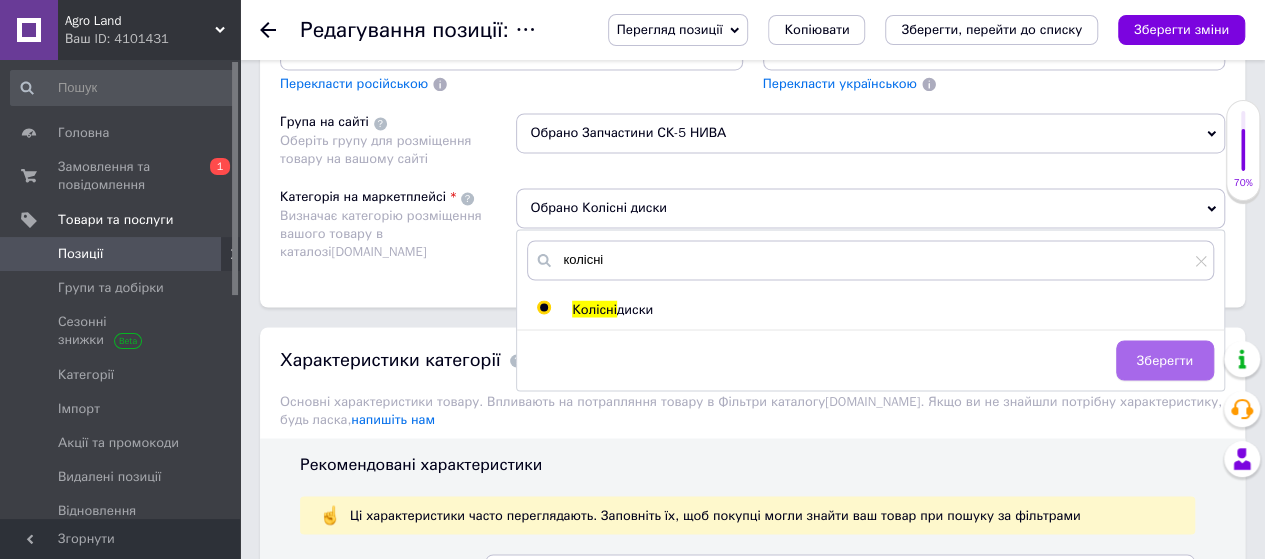 click on "Зберегти" at bounding box center (1165, 360) 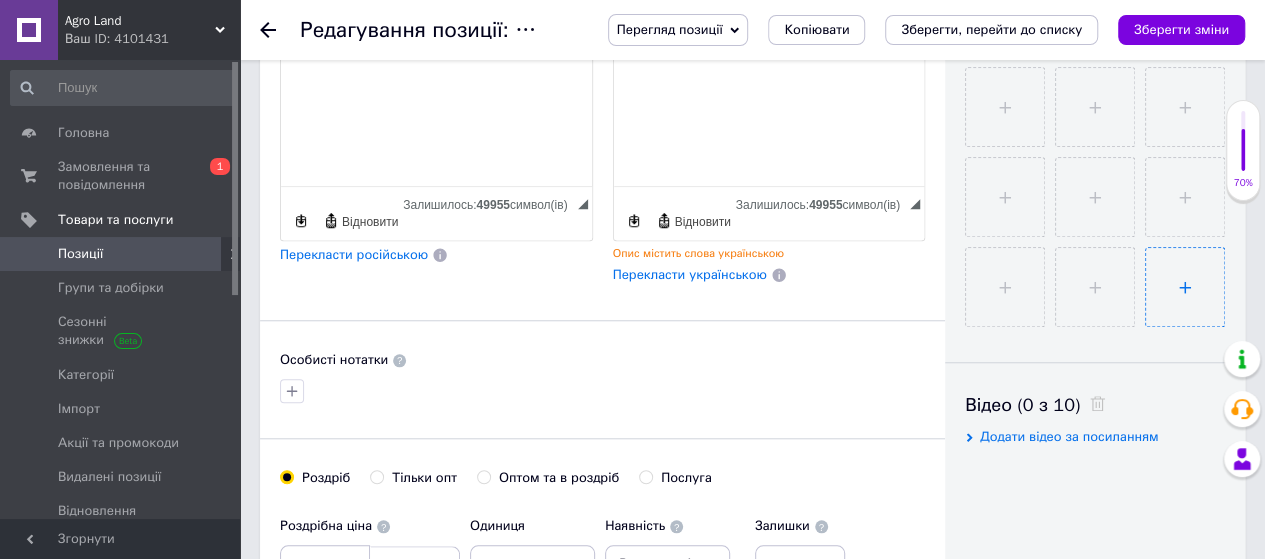 scroll, scrollTop: 300, scrollLeft: 0, axis: vertical 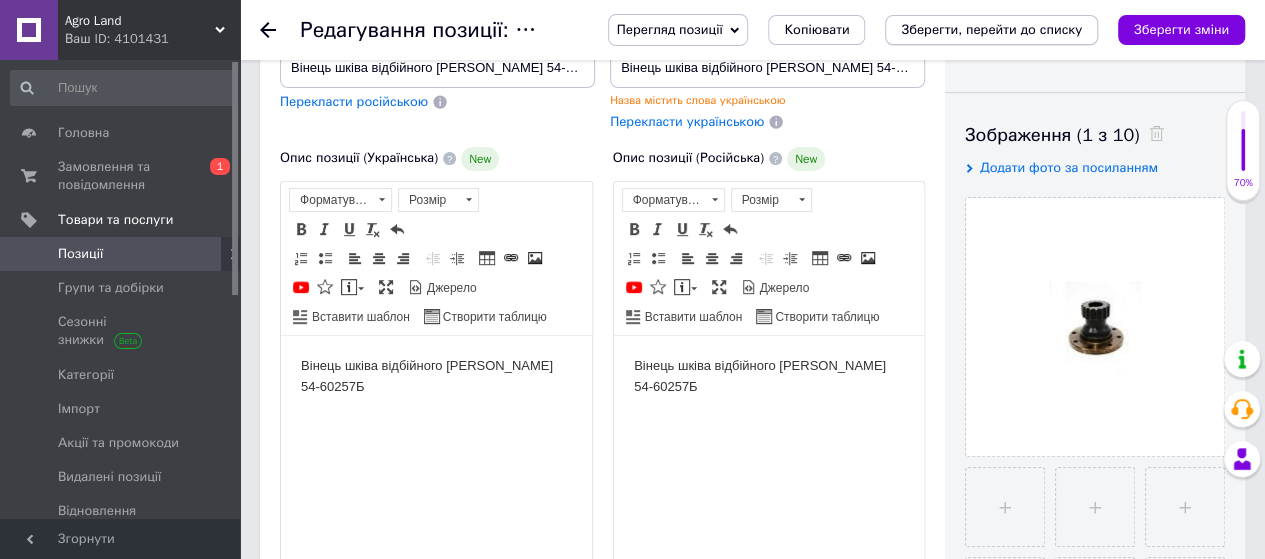 click on "Зберегти, перейти до списку" at bounding box center (991, 29) 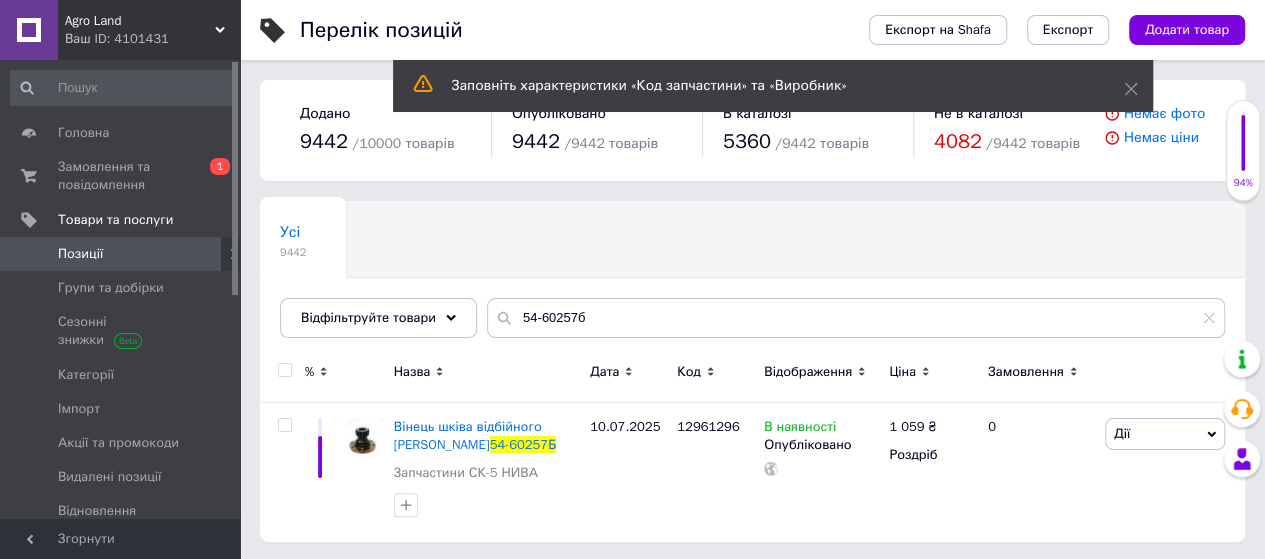 scroll, scrollTop: 1, scrollLeft: 0, axis: vertical 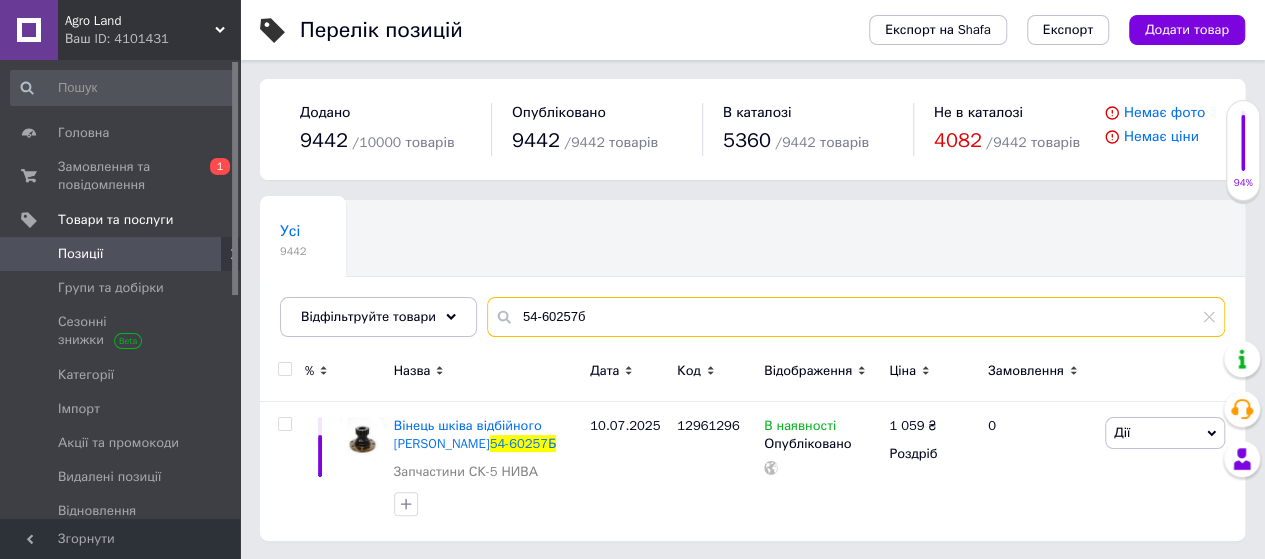 drag, startPoint x: 614, startPoint y: 322, endPoint x: 540, endPoint y: 330, distance: 74.431175 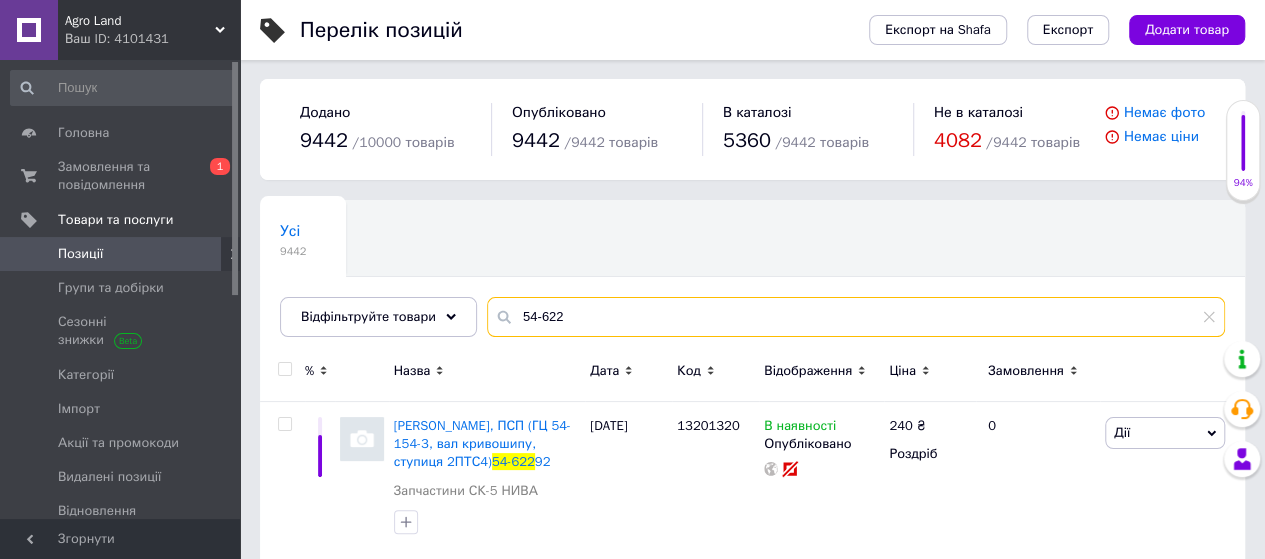 click on "54-622" at bounding box center [856, 317] 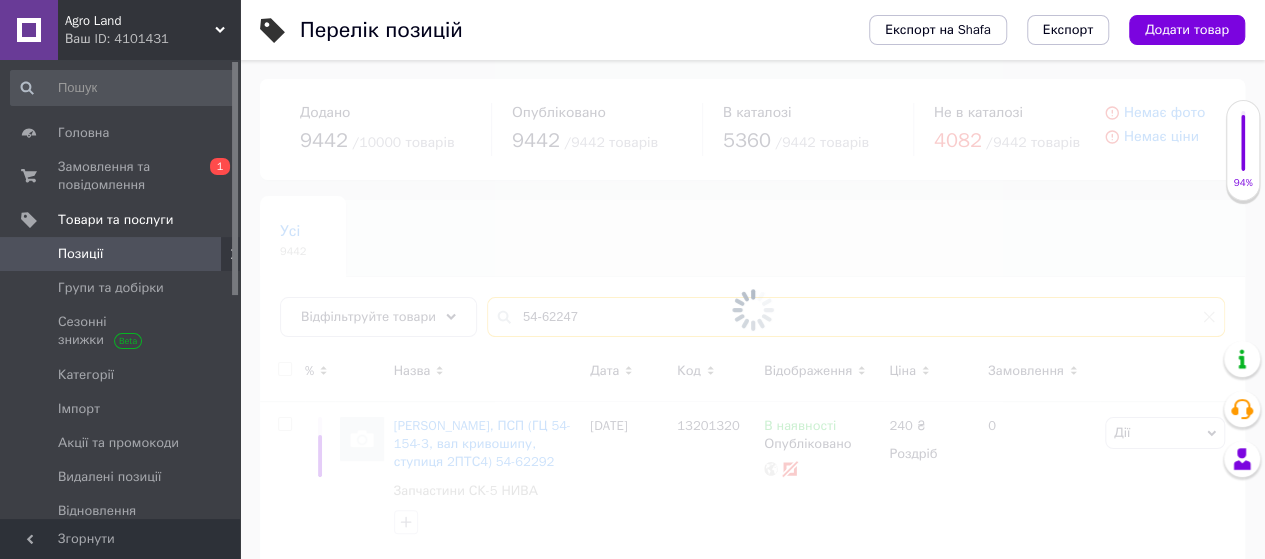 scroll, scrollTop: 0, scrollLeft: 0, axis: both 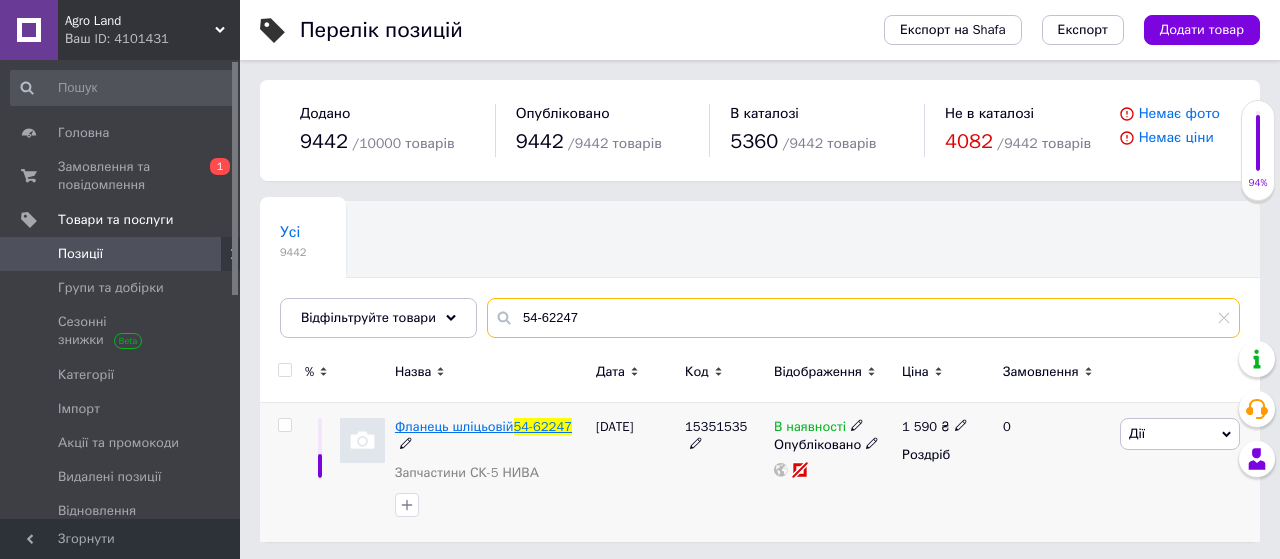 type on "54-62247" 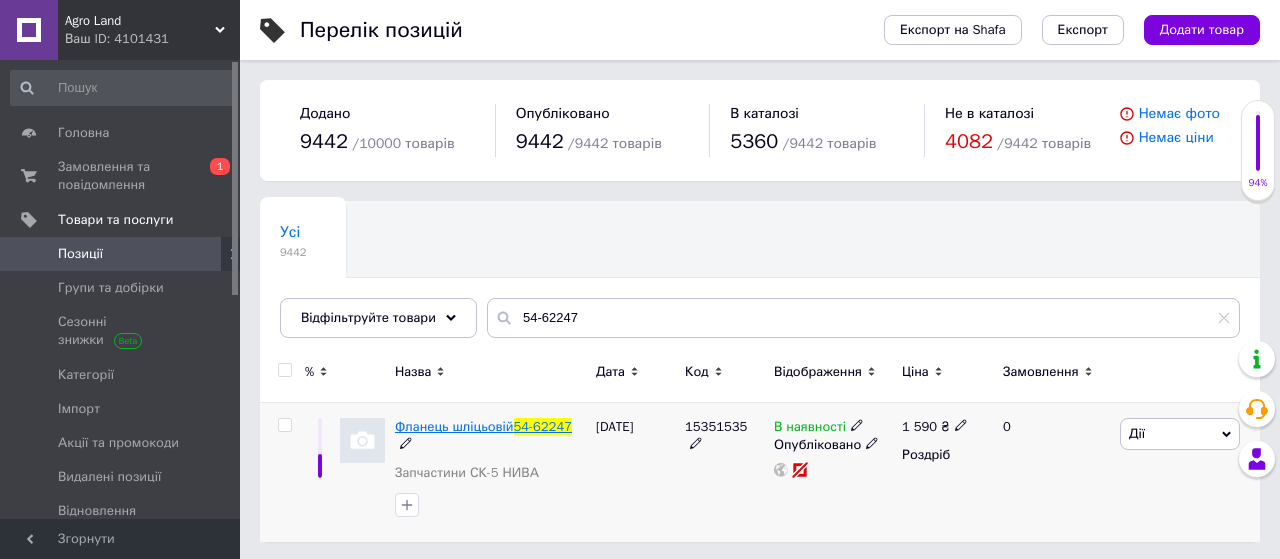 click on "Фланець шліцьовій" at bounding box center [454, 426] 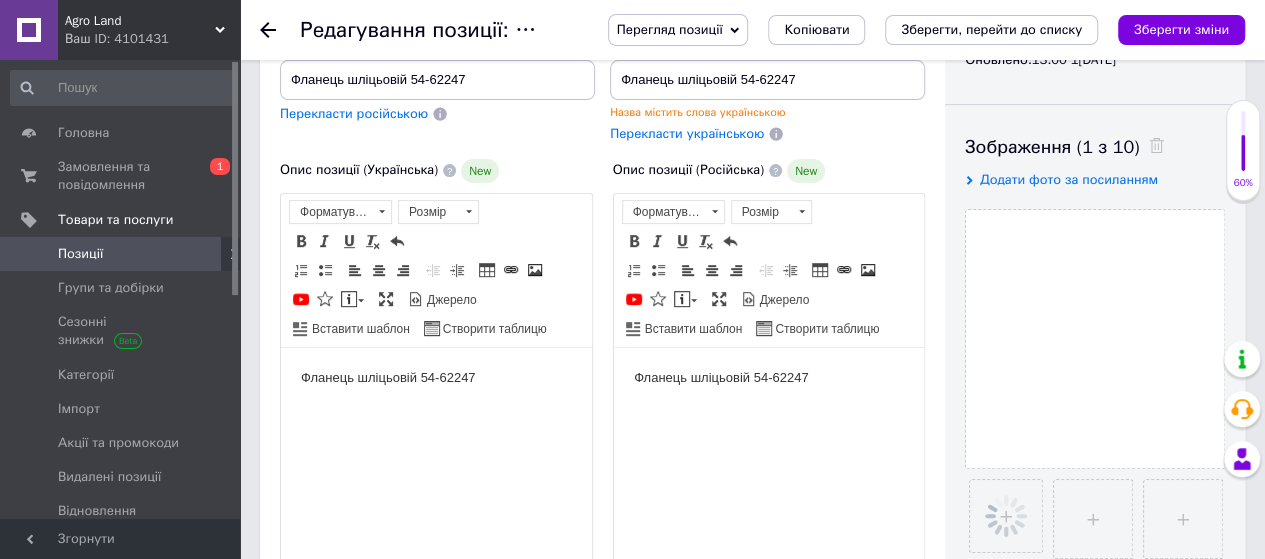 scroll, scrollTop: 400, scrollLeft: 0, axis: vertical 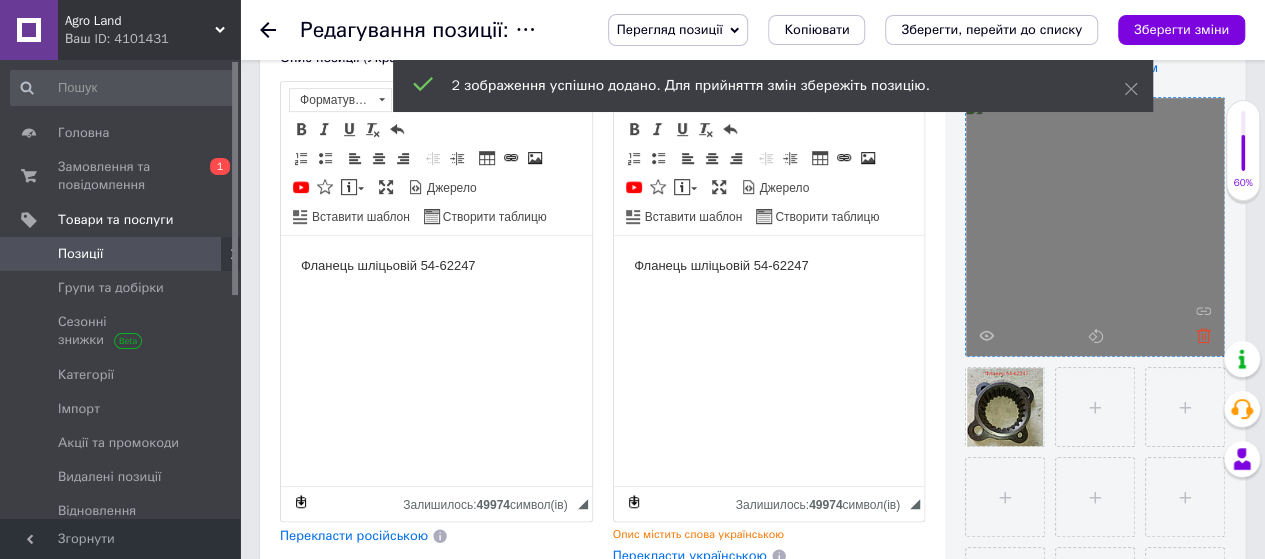 click 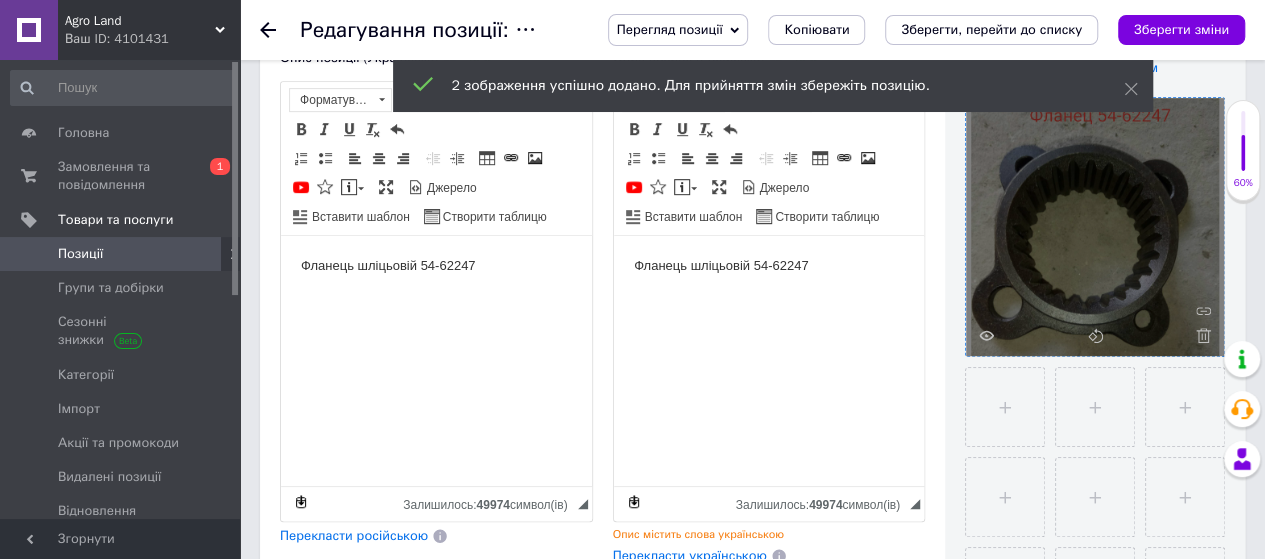 scroll, scrollTop: 100, scrollLeft: 0, axis: vertical 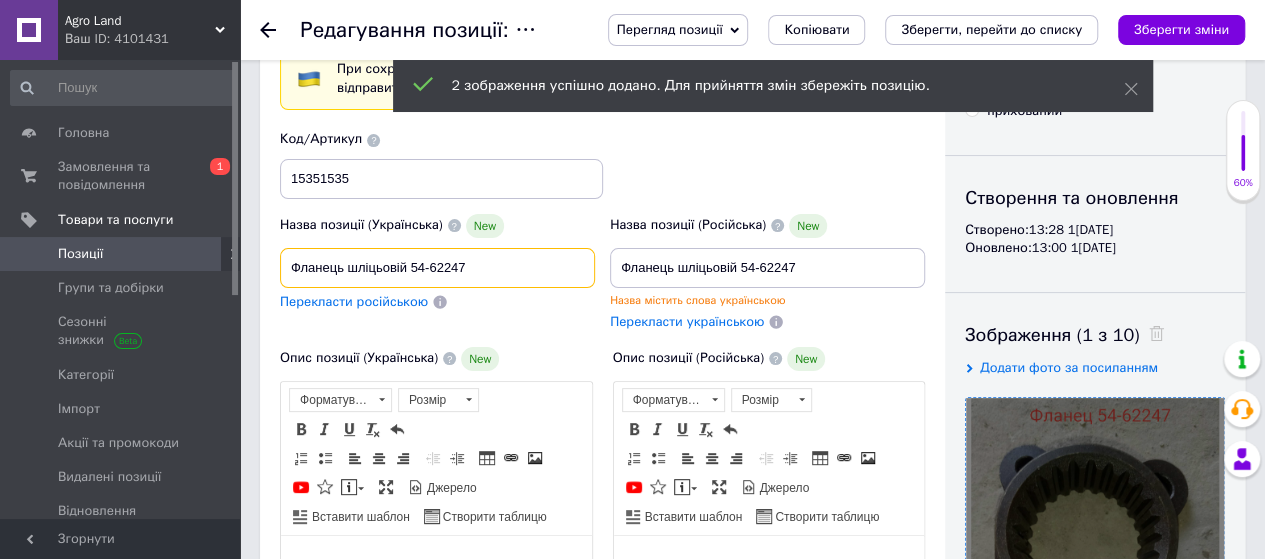 click on "Фланець шліцьовій 54-62247" at bounding box center [437, 268] 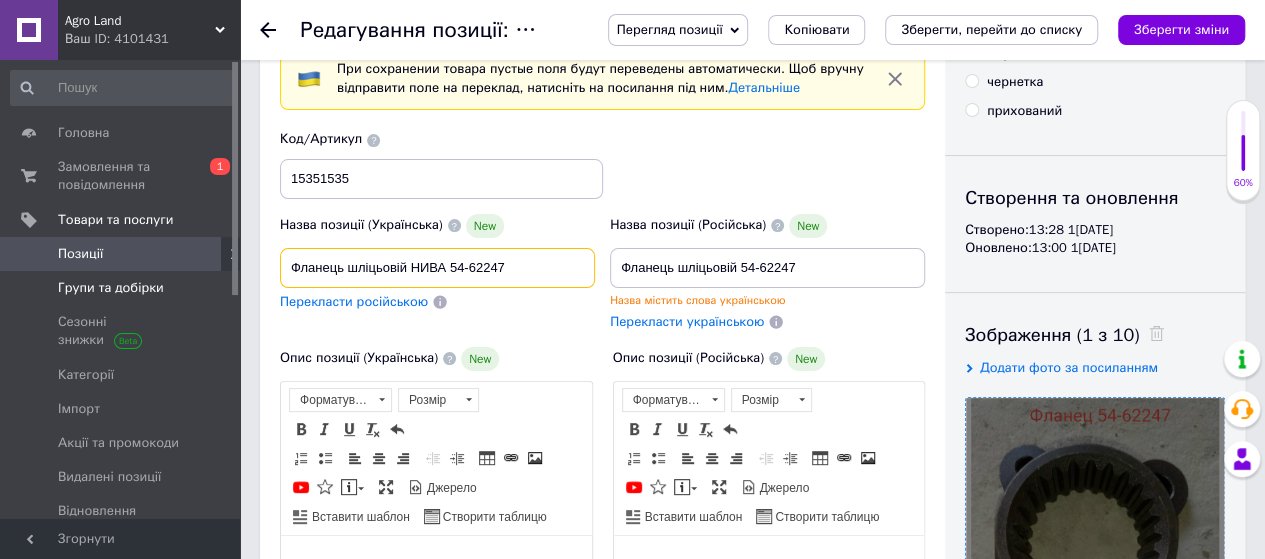 drag, startPoint x: 540, startPoint y: 263, endPoint x: 35, endPoint y: 293, distance: 505.8903 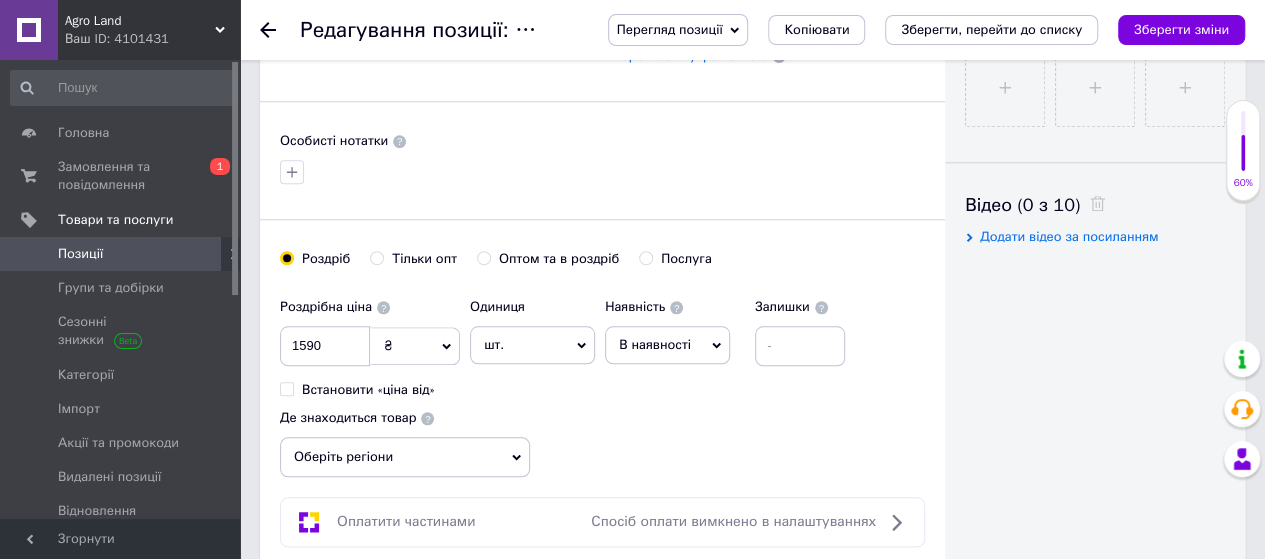 scroll, scrollTop: 1200, scrollLeft: 0, axis: vertical 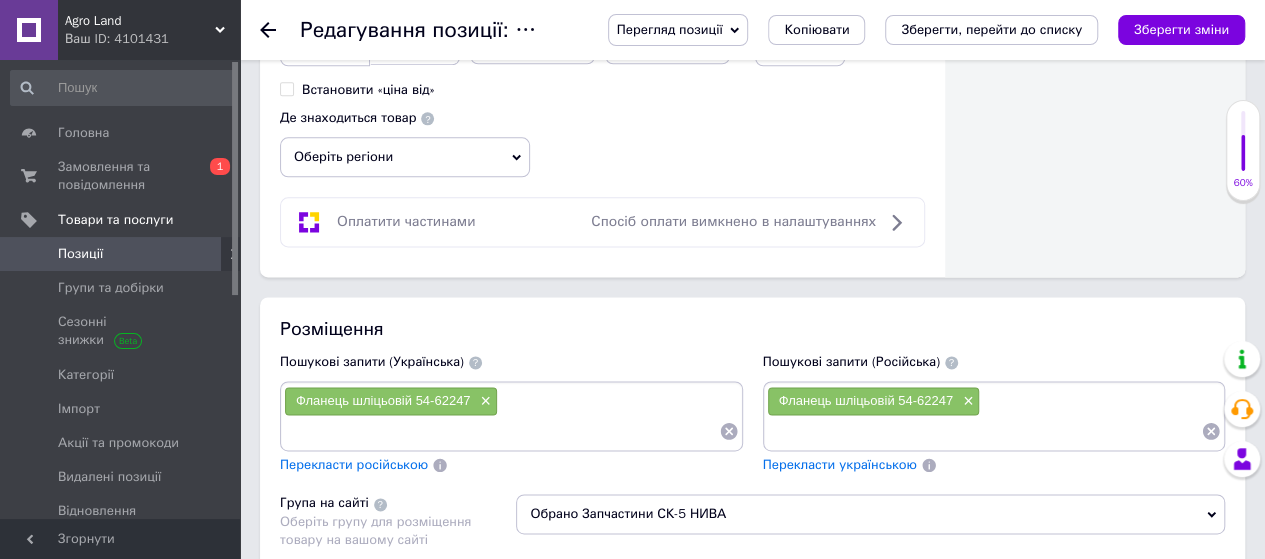 type on "Фланець шліцьовій НИВА 54-62247" 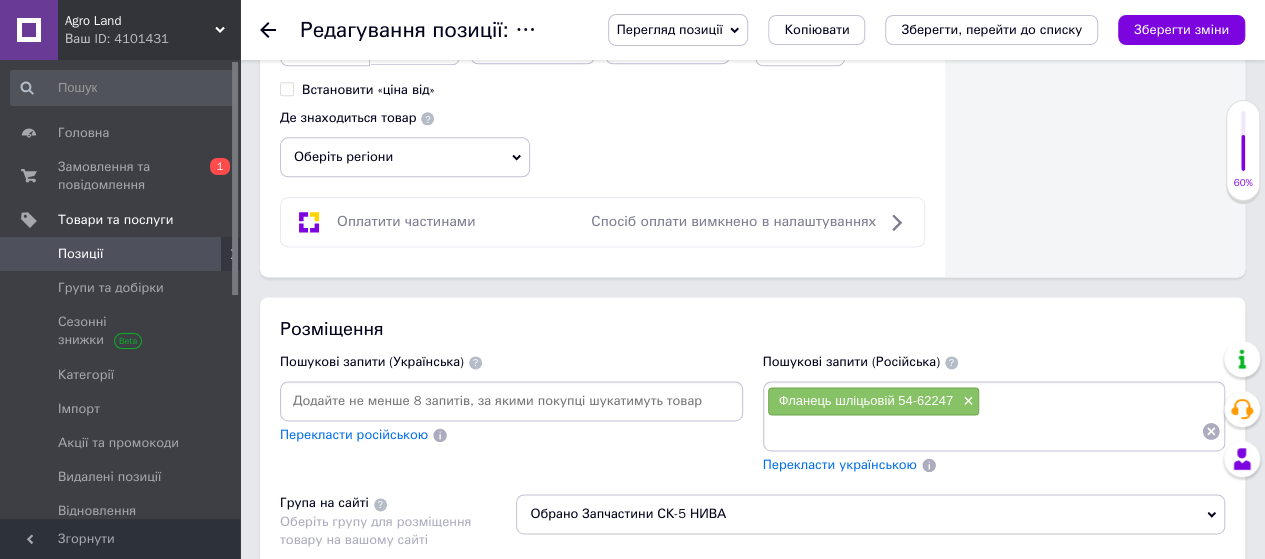 click at bounding box center [511, 401] 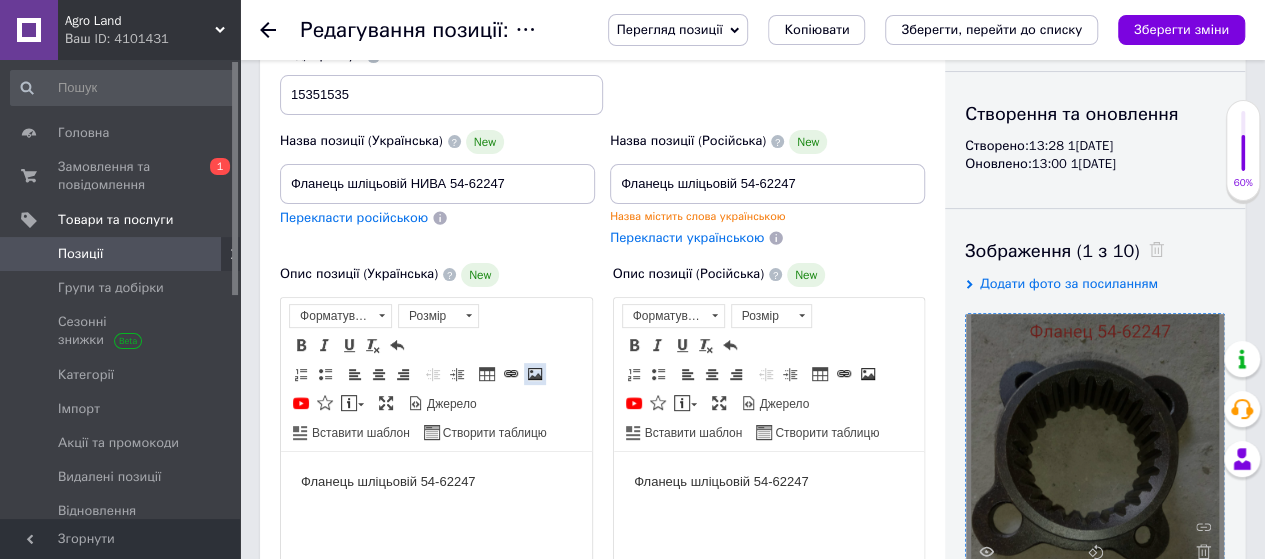 scroll, scrollTop: 100, scrollLeft: 0, axis: vertical 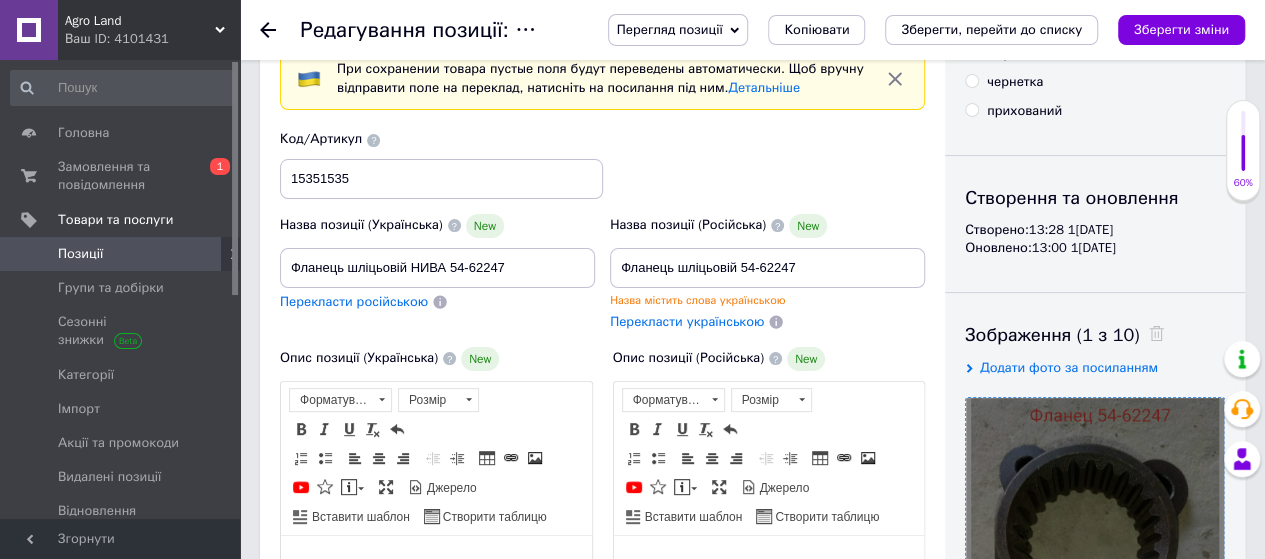 type on "Фланець шліцьовій НИВА 54-62247" 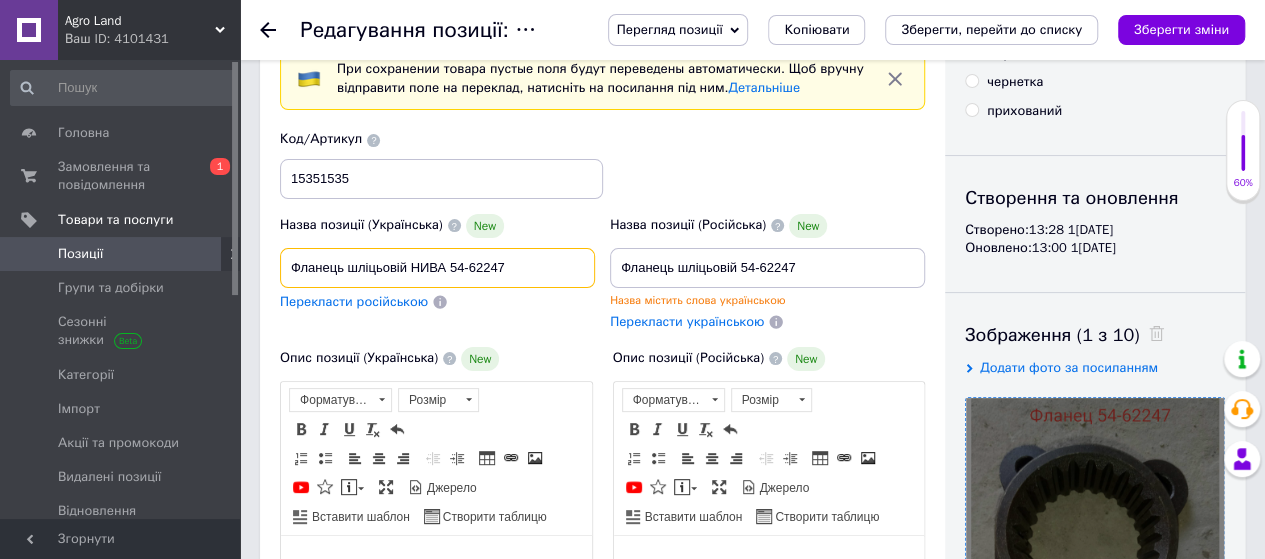 drag, startPoint x: 513, startPoint y: 263, endPoint x: 452, endPoint y: 271, distance: 61.522354 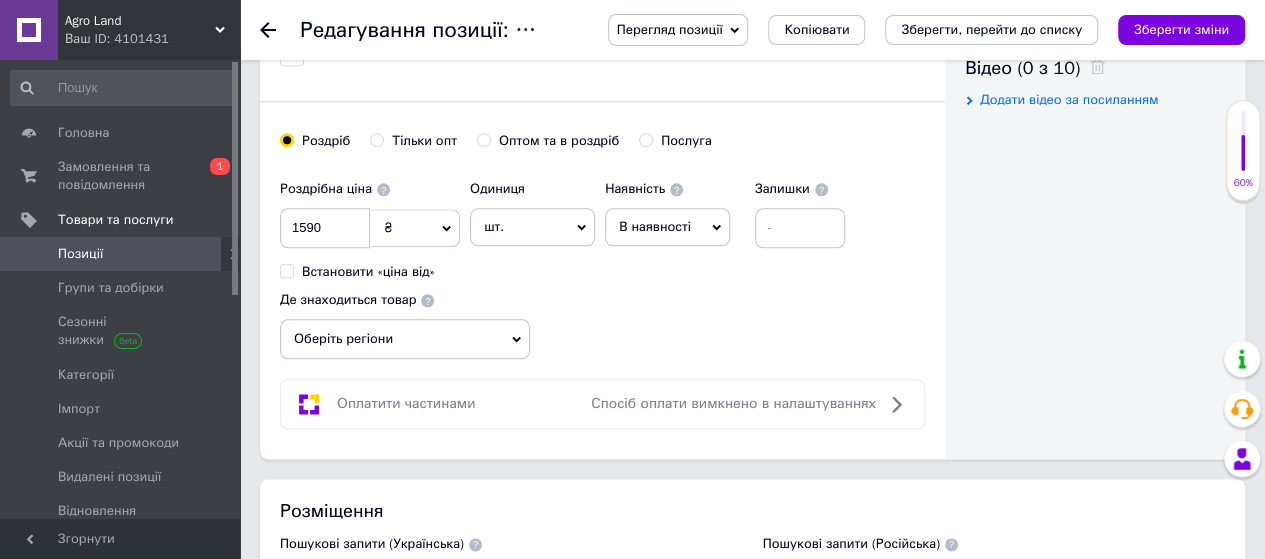 scroll, scrollTop: 900, scrollLeft: 0, axis: vertical 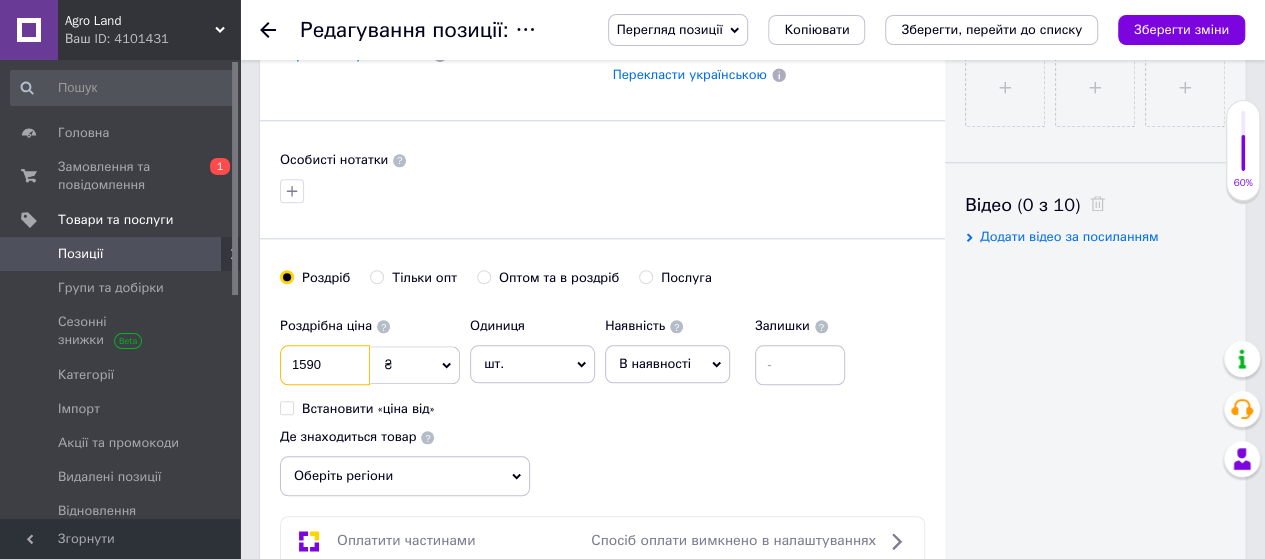 drag, startPoint x: 356, startPoint y: 354, endPoint x: 254, endPoint y: 367, distance: 102.825096 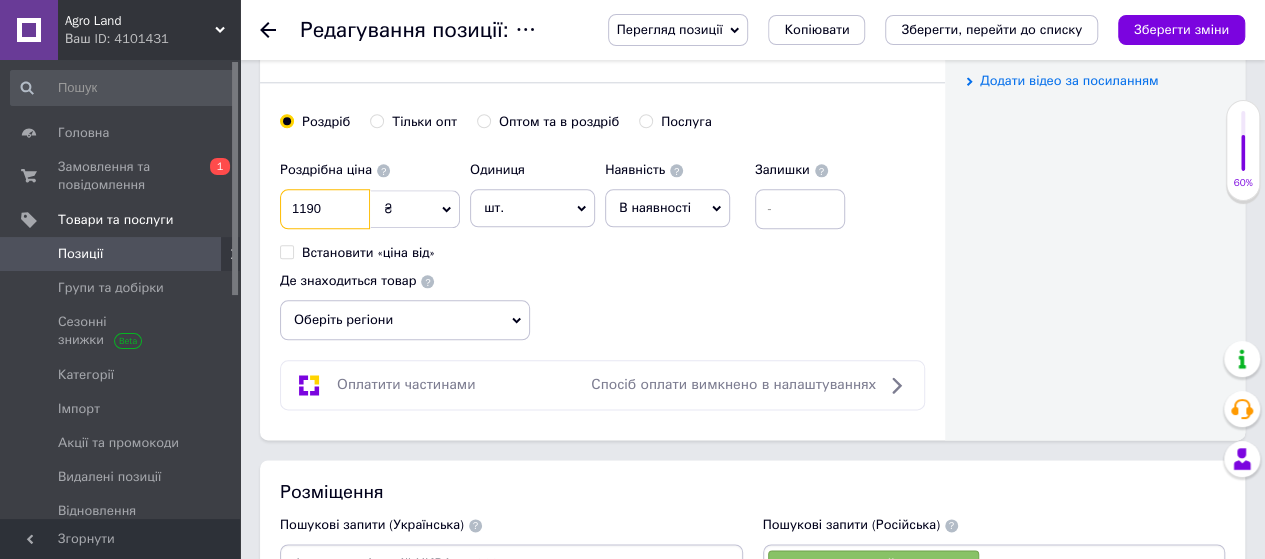 scroll, scrollTop: 1400, scrollLeft: 0, axis: vertical 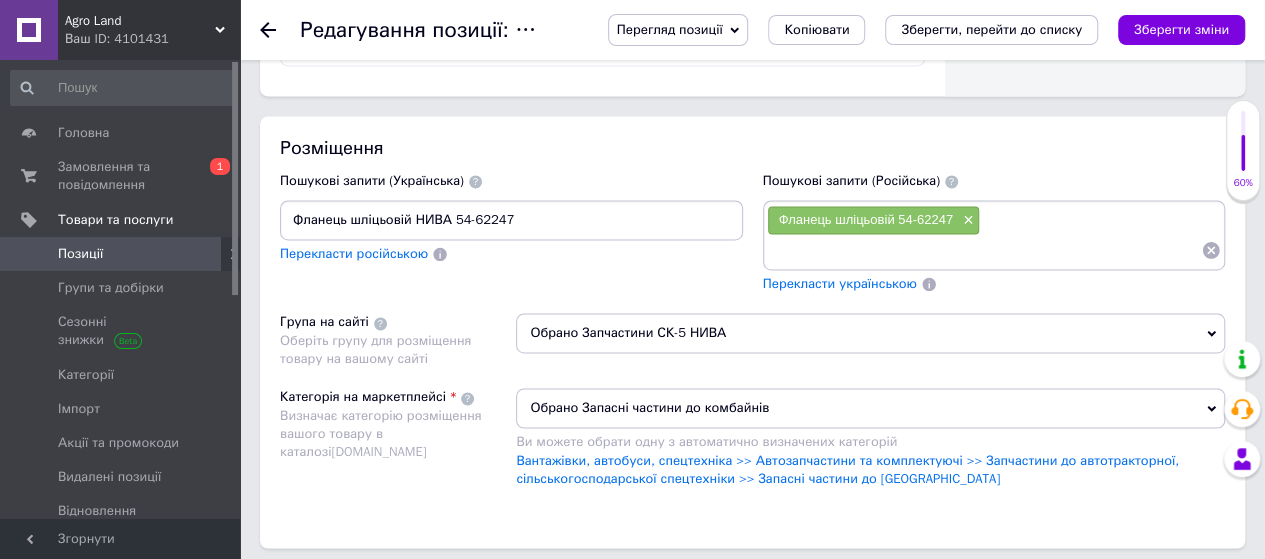 type on "1190" 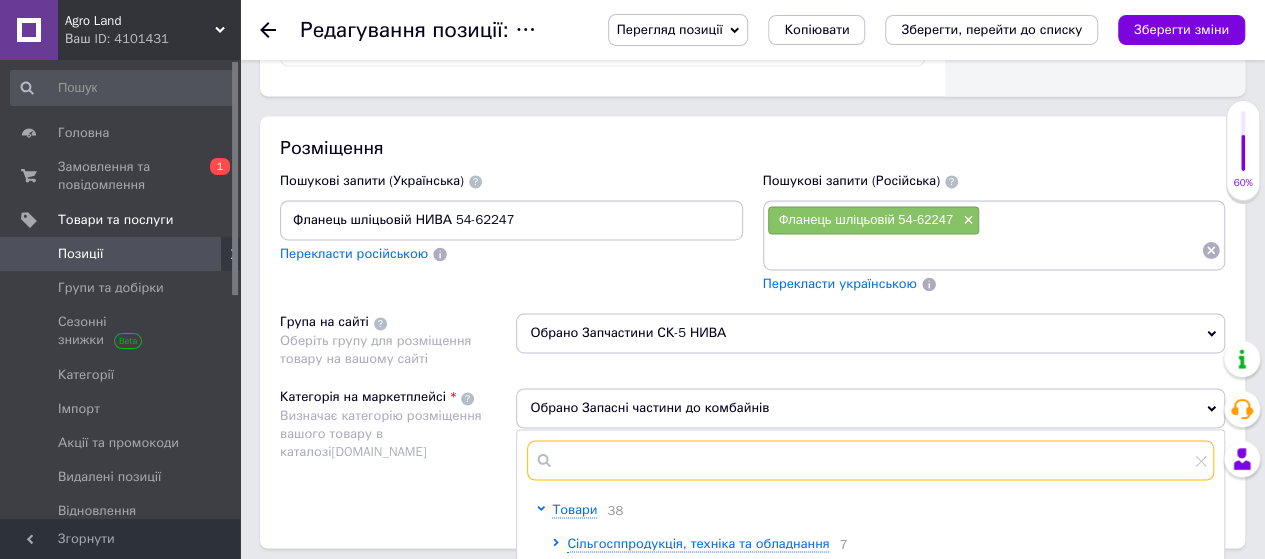 click at bounding box center (870, 460) 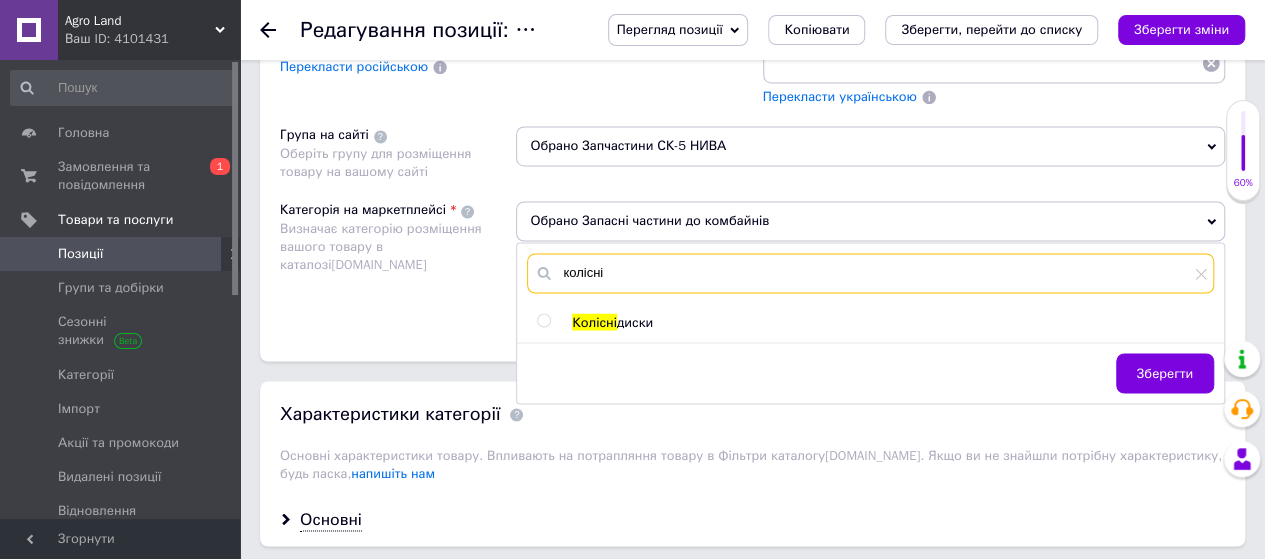 scroll, scrollTop: 1600, scrollLeft: 0, axis: vertical 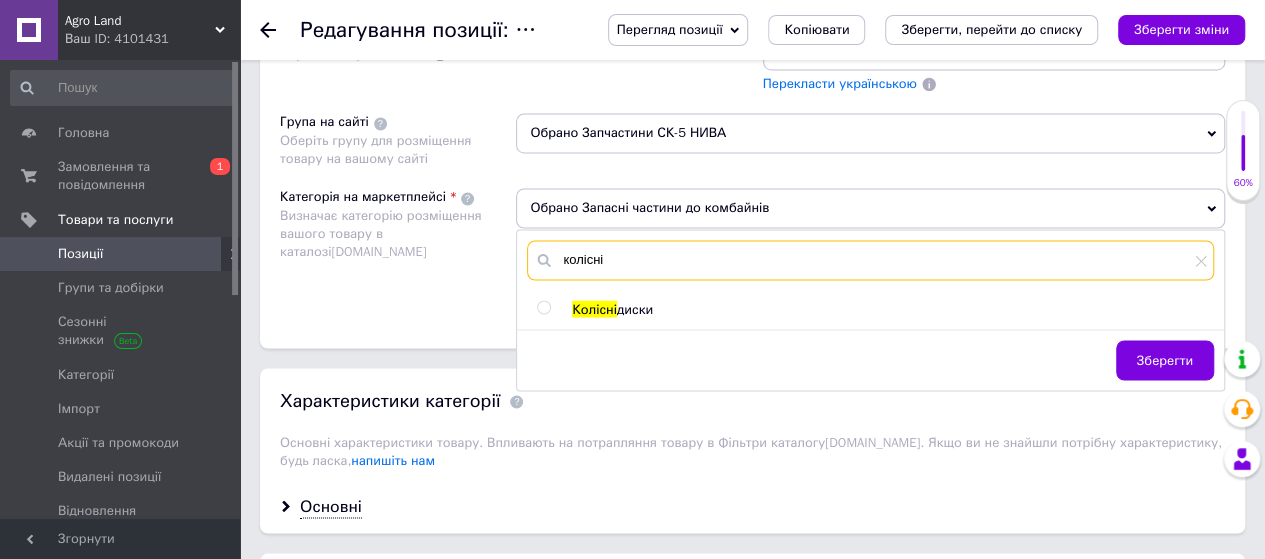 type on "колісні" 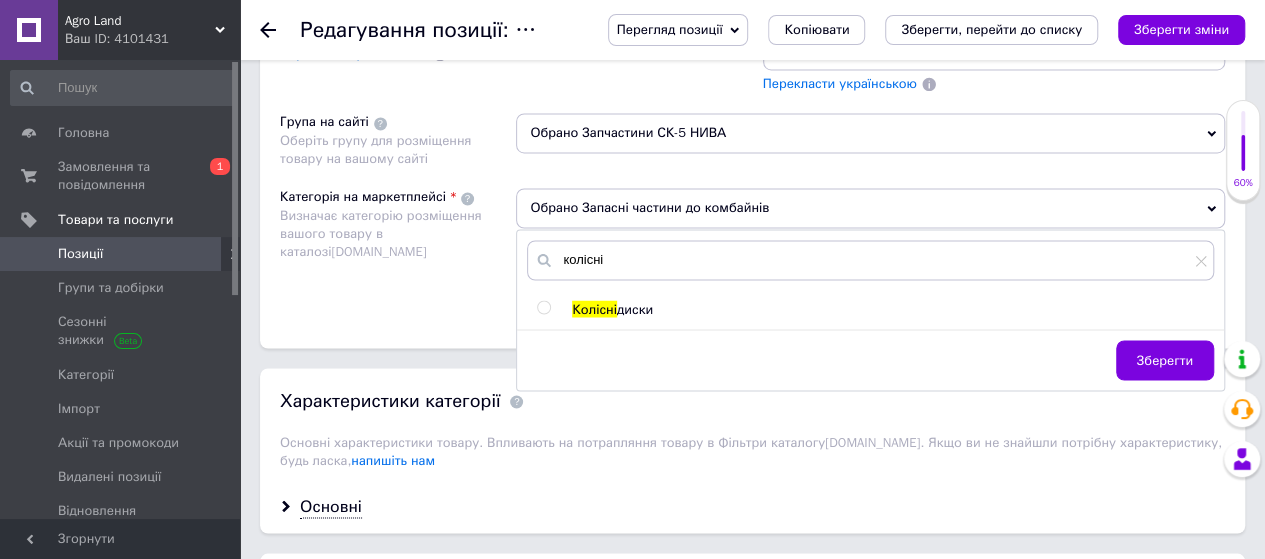 click at bounding box center [543, 307] 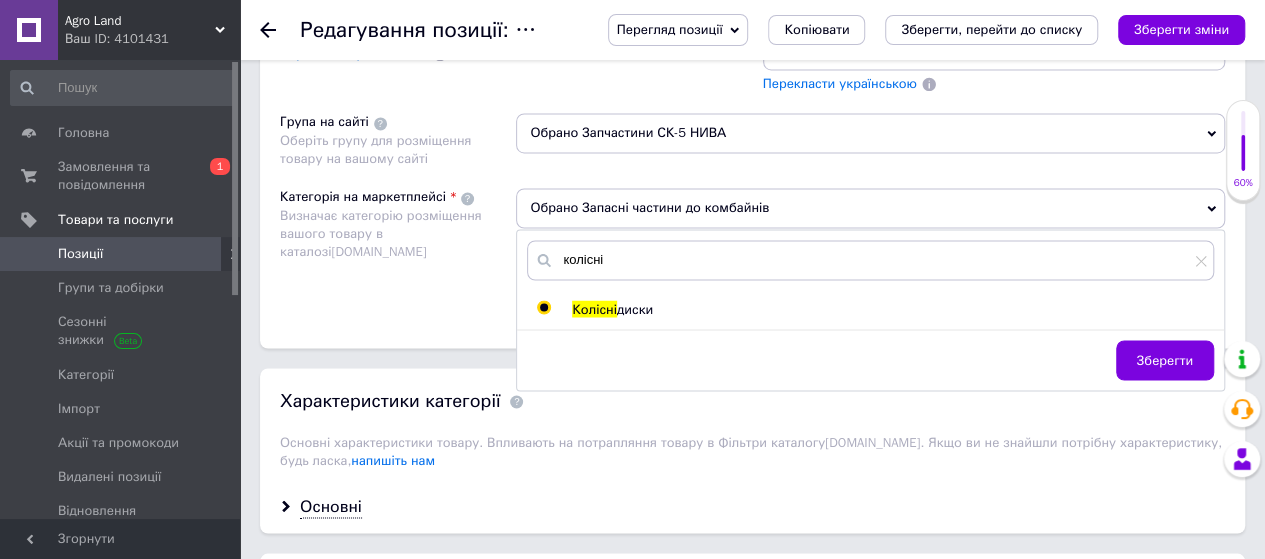 radio on "true" 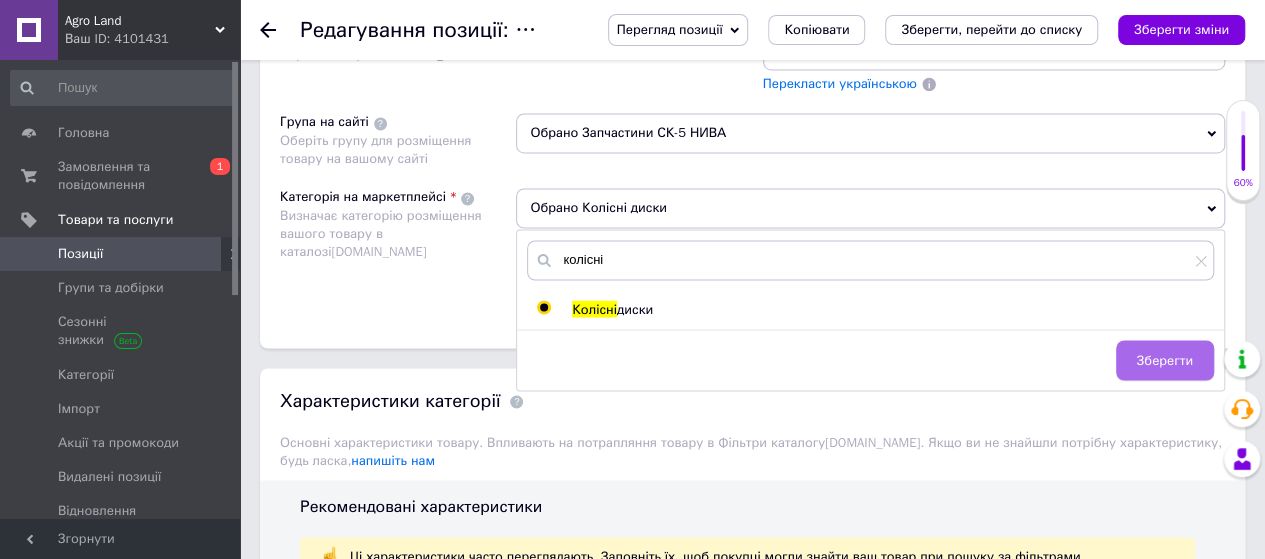 click on "Зберегти" at bounding box center (1165, 360) 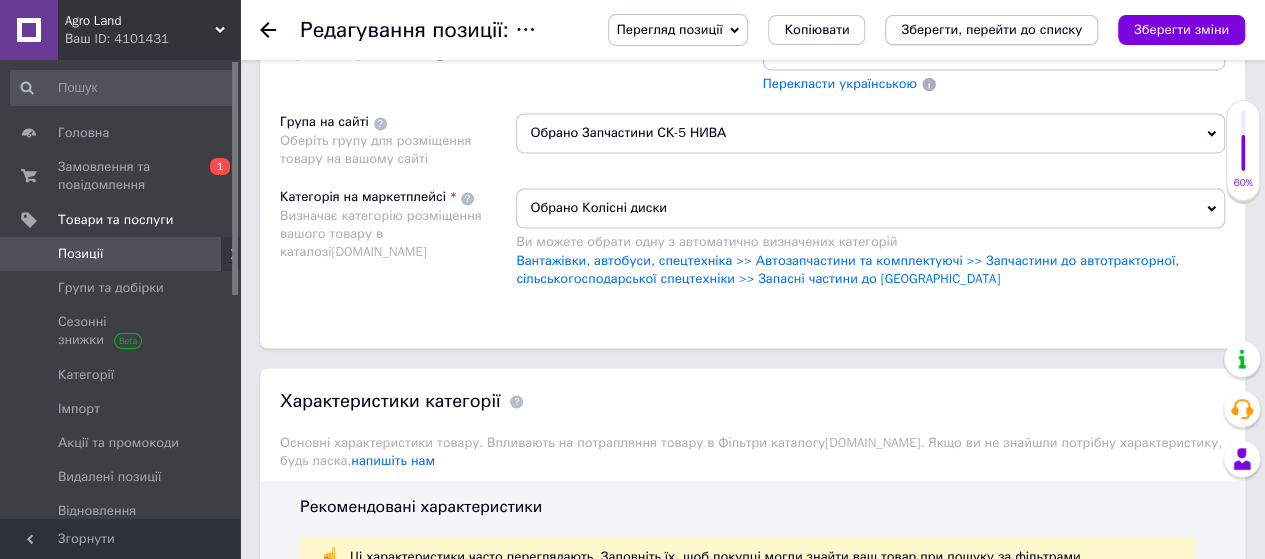 click on "Зберегти, перейти до списку" at bounding box center [991, 29] 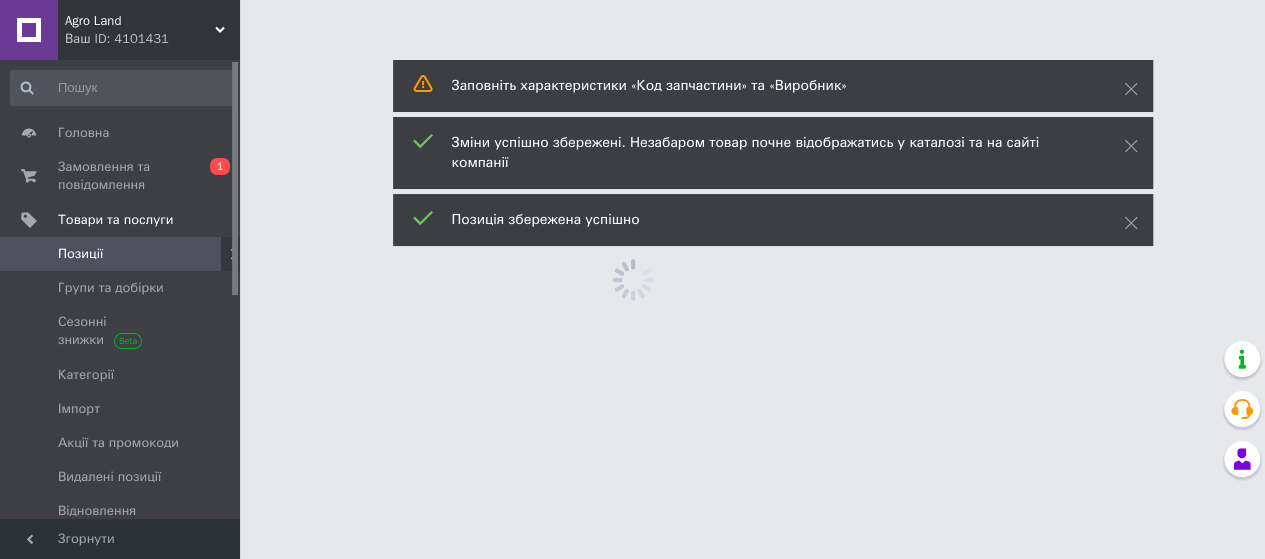 scroll, scrollTop: 0, scrollLeft: 0, axis: both 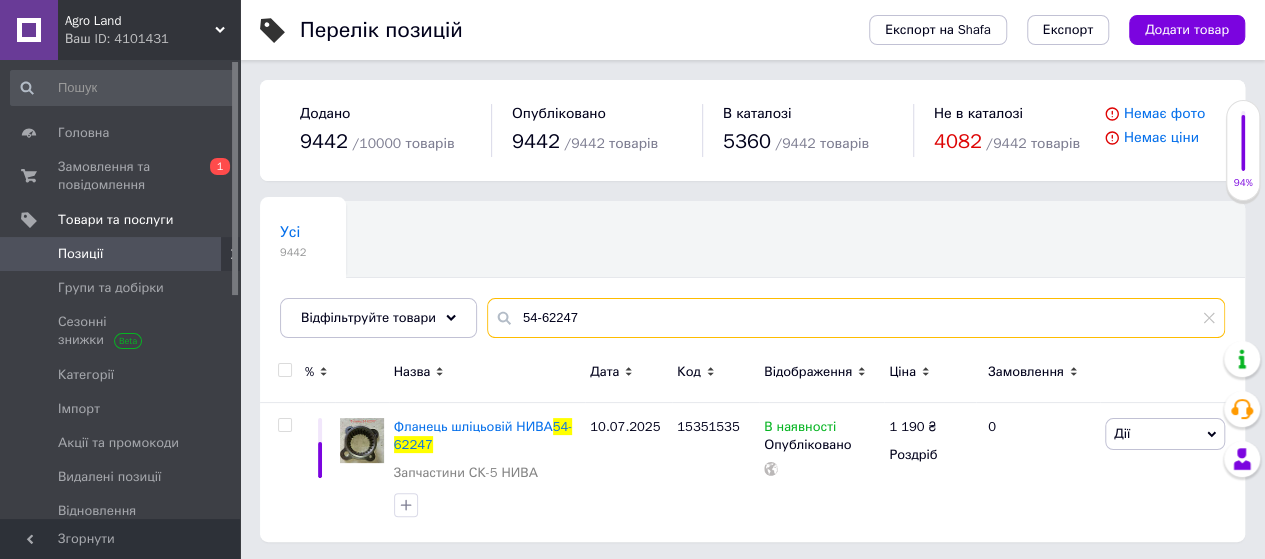 drag, startPoint x: 630, startPoint y: 317, endPoint x: 540, endPoint y: 330, distance: 90.934044 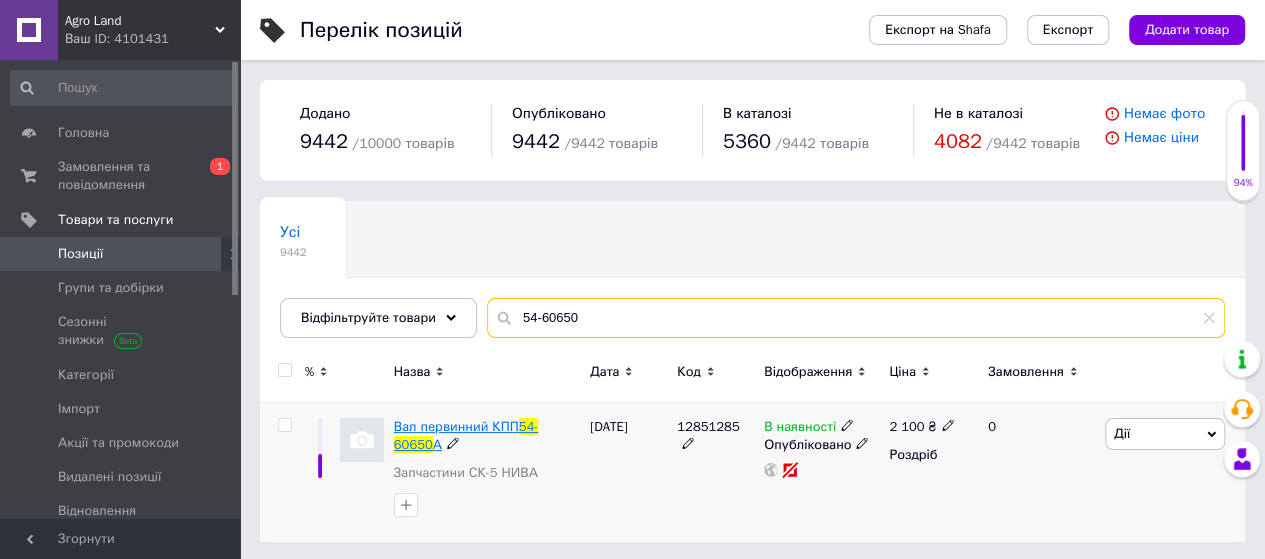 type on "54-60650" 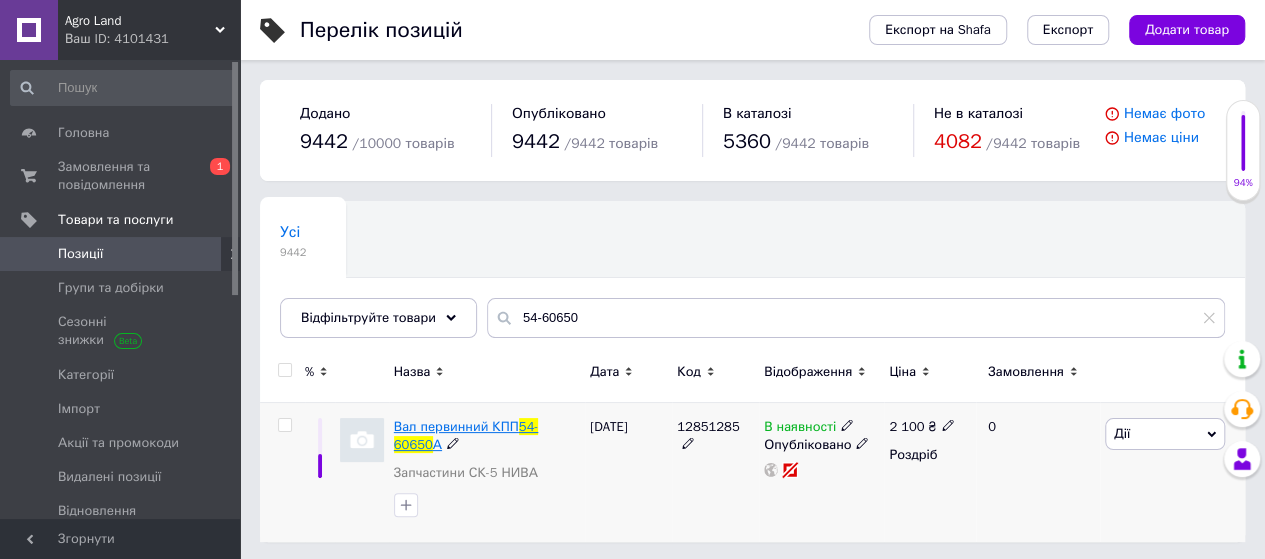 click on "Вал первинний КПП" at bounding box center [456, 426] 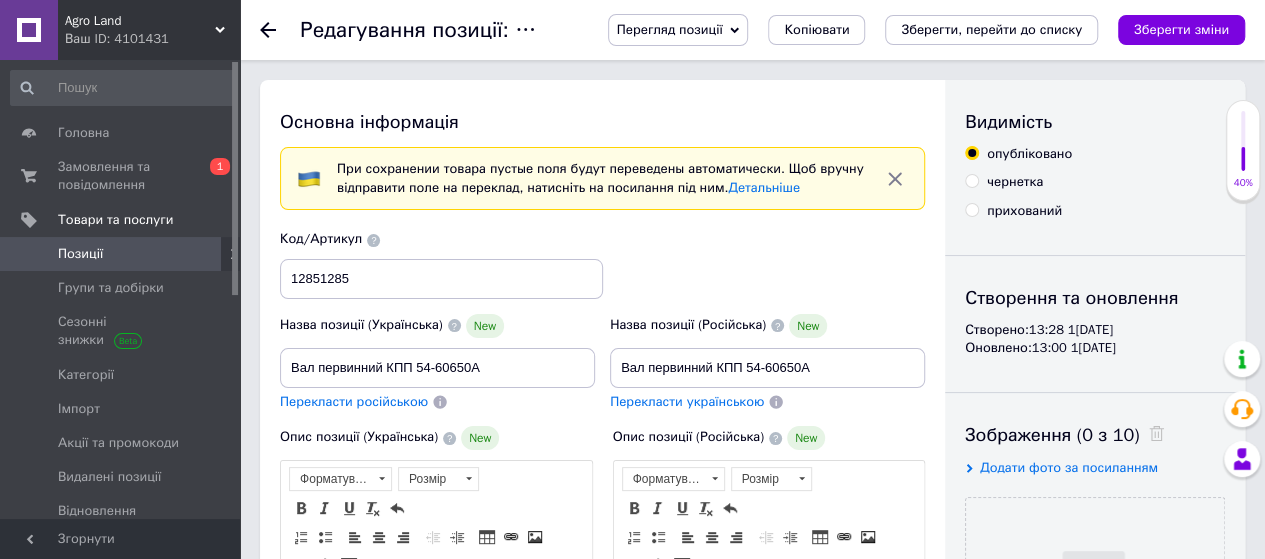 scroll, scrollTop: 0, scrollLeft: 0, axis: both 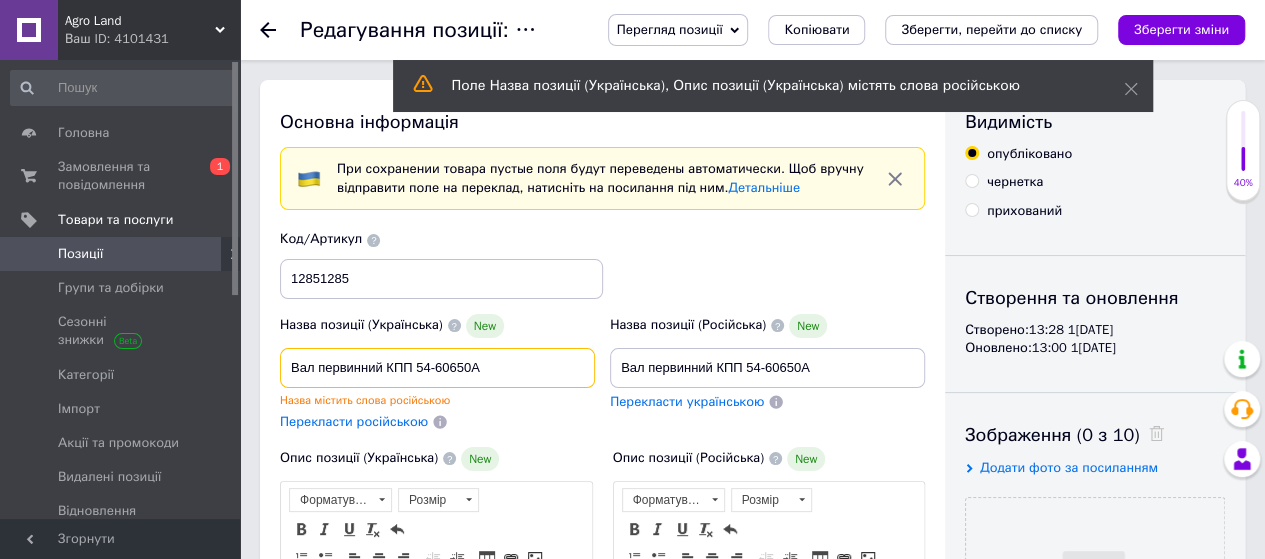 click on "Вал первинний КПП 54-60650А" at bounding box center (437, 368) 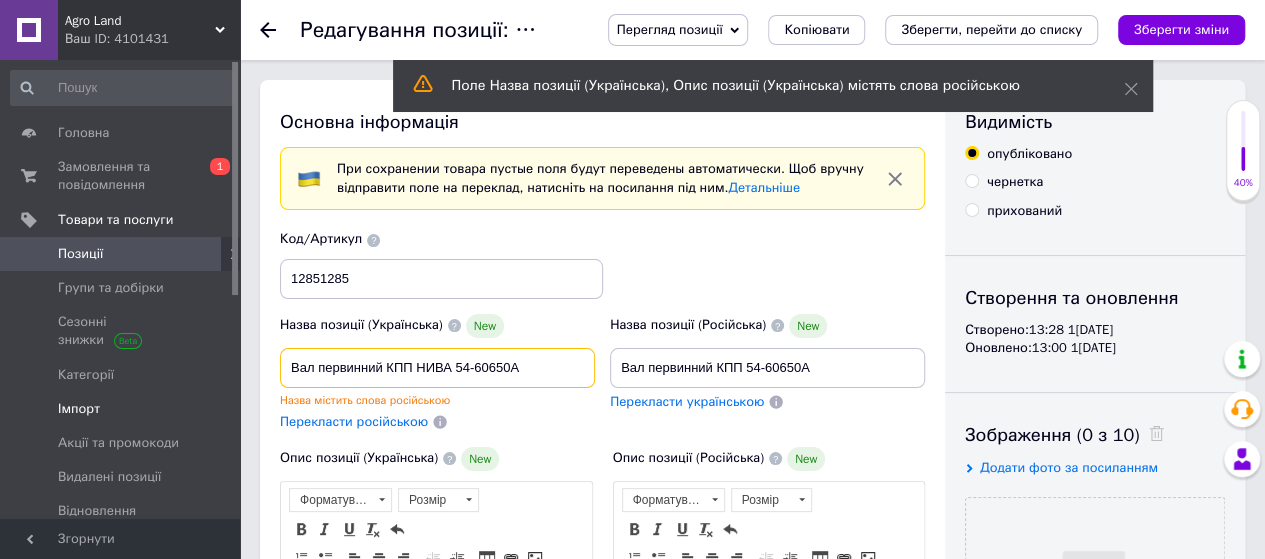 drag, startPoint x: 535, startPoint y: 363, endPoint x: 49, endPoint y: 387, distance: 486.59222 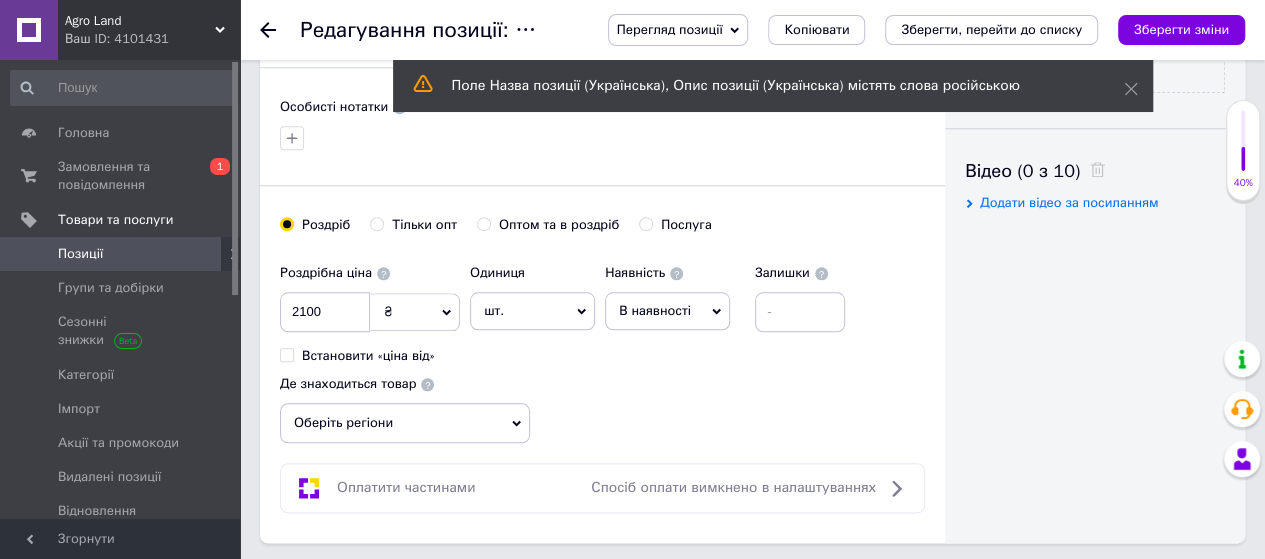 scroll, scrollTop: 1200, scrollLeft: 0, axis: vertical 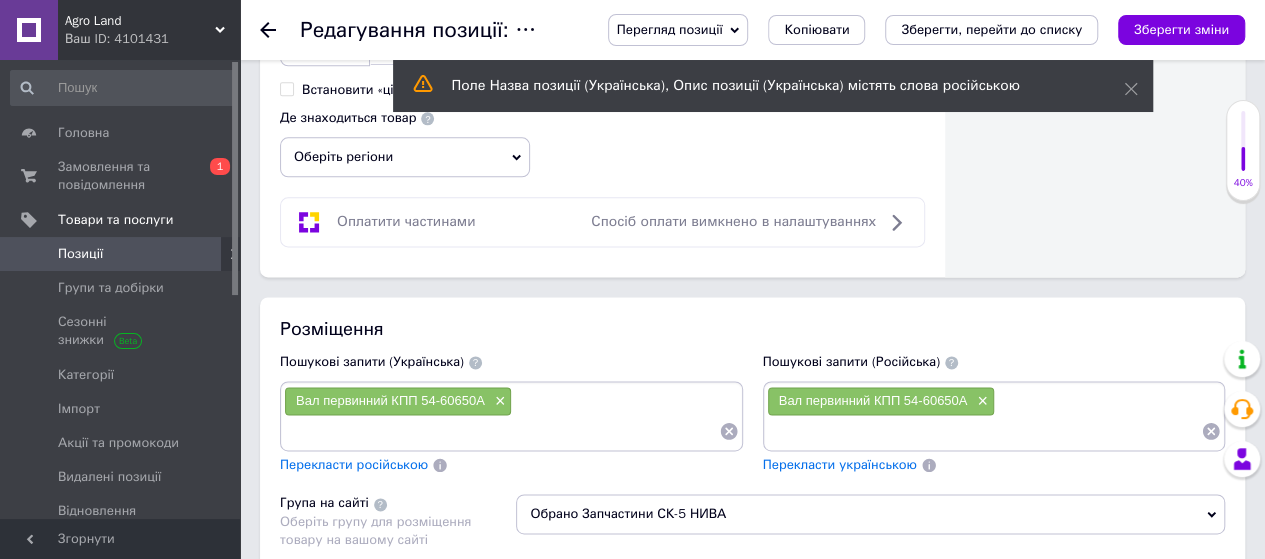 type on "Вал первинний КПП НИВА 54-60650А" 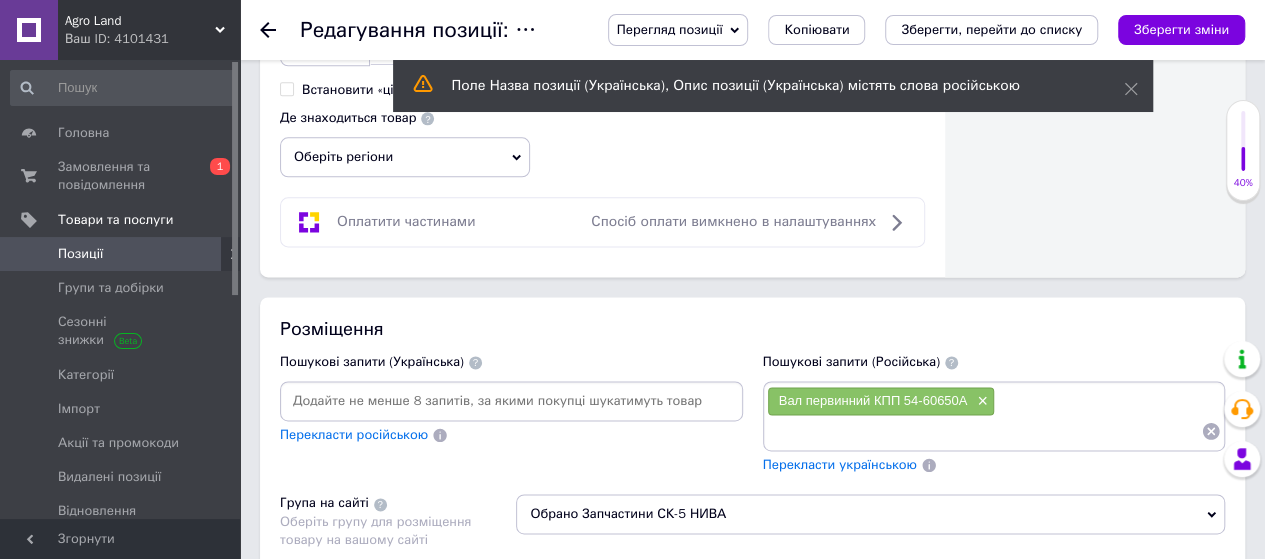 click at bounding box center (511, 401) 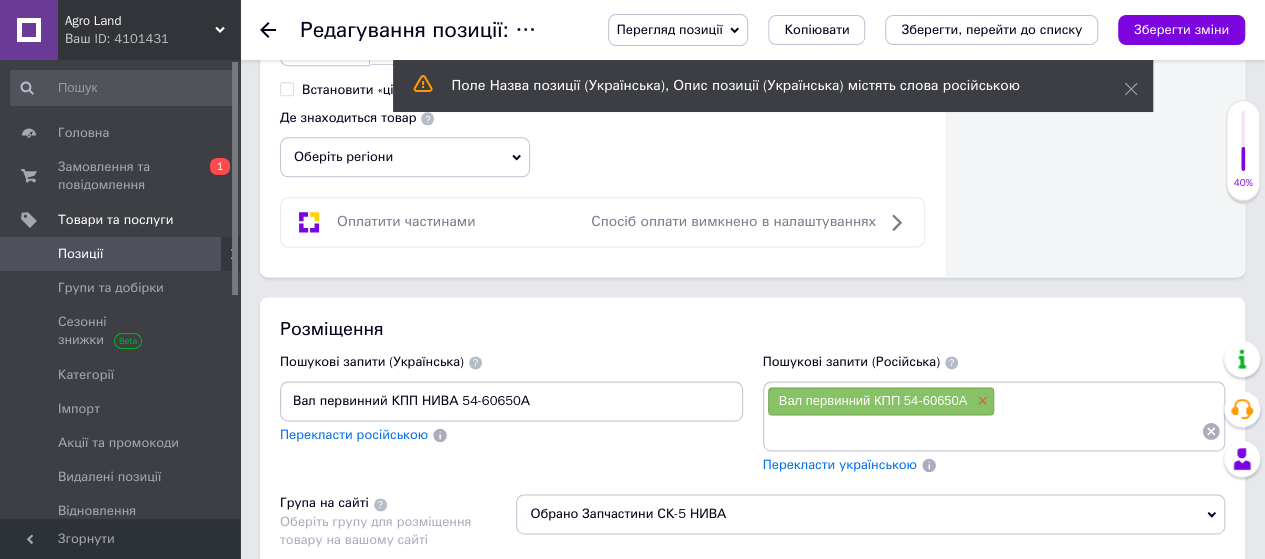 type on "Вал первинний КПП НИВА 54-60650А" 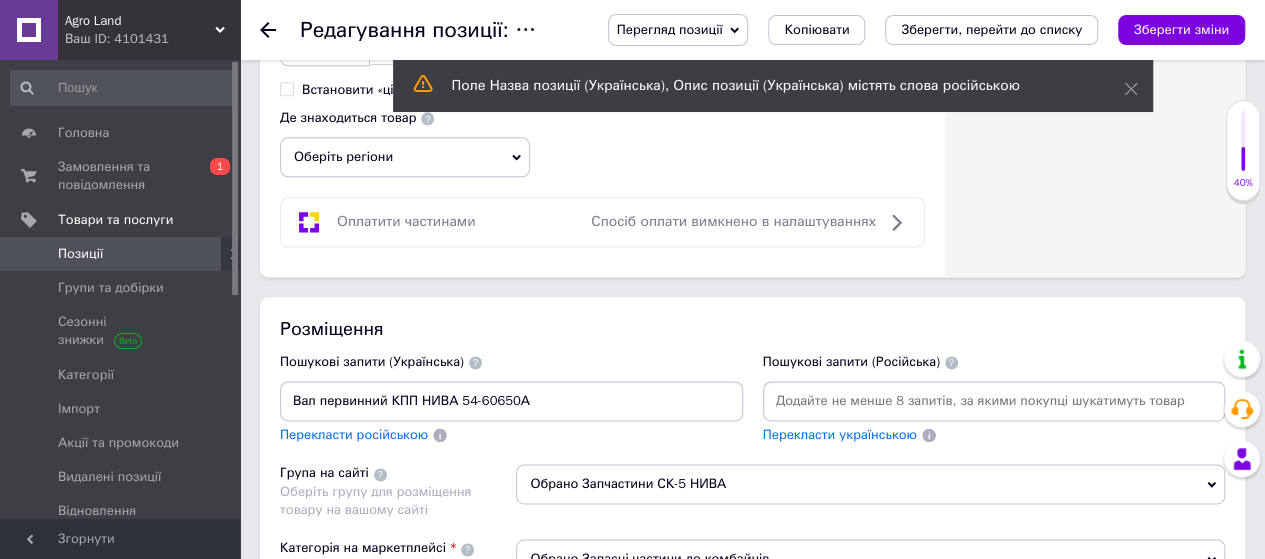 click at bounding box center [994, 401] 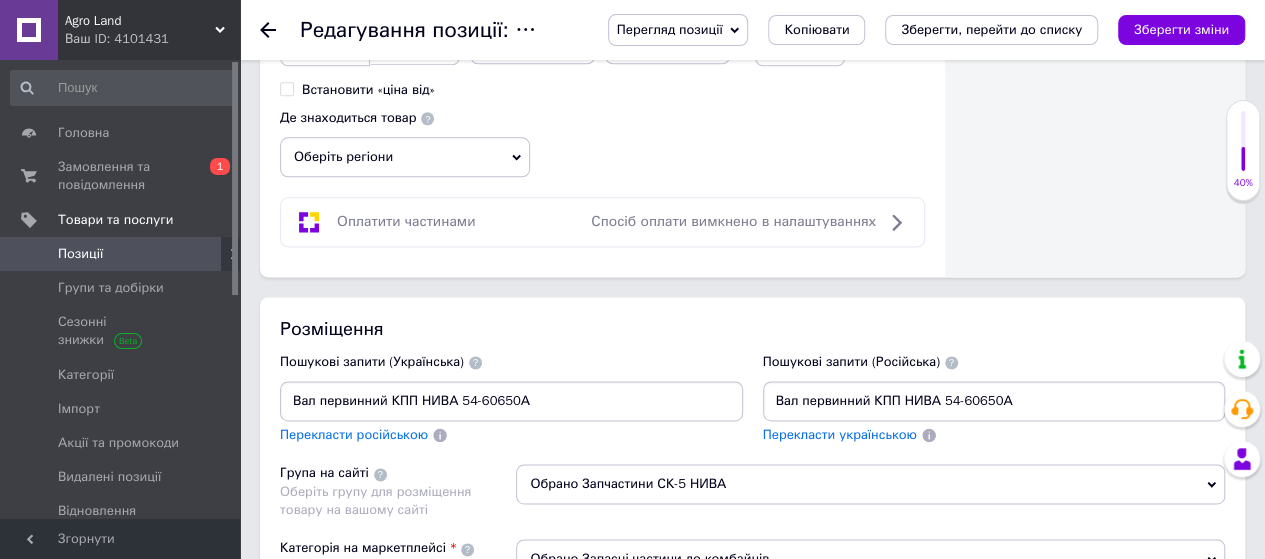 scroll, scrollTop: 0, scrollLeft: 0, axis: both 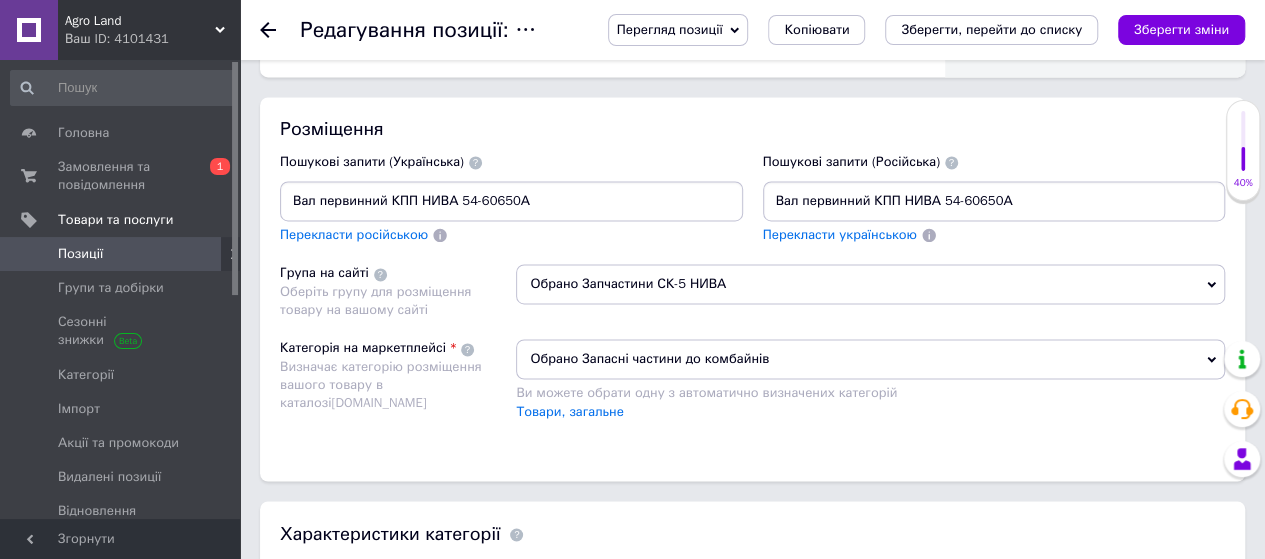 type on "Вал первинний КПП НИВА 54-60650А" 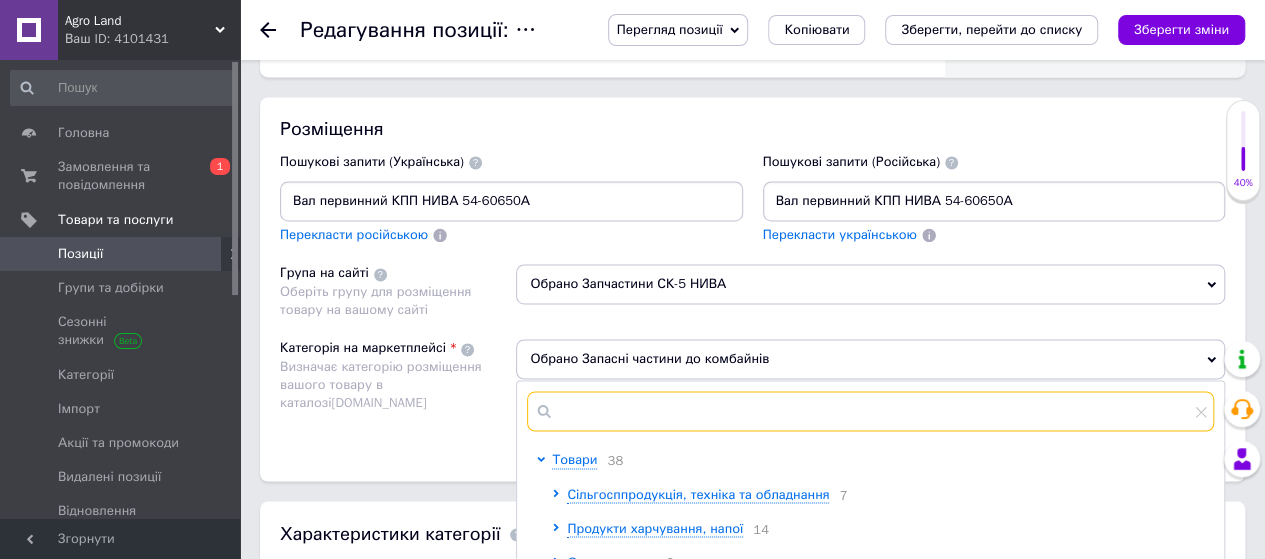 click at bounding box center [870, 411] 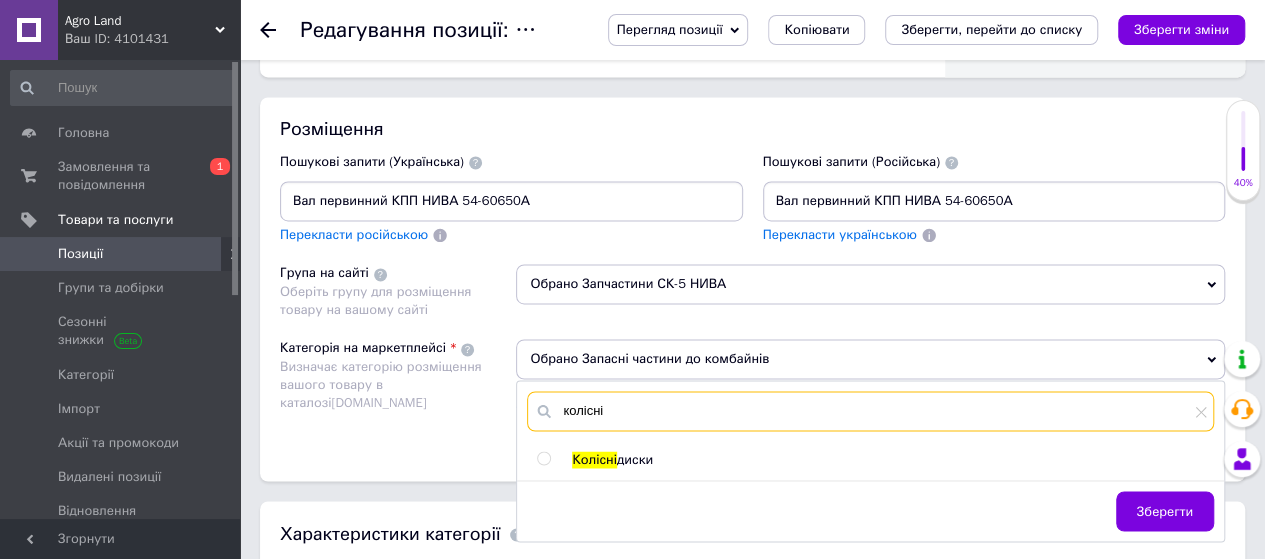 type on "колісні" 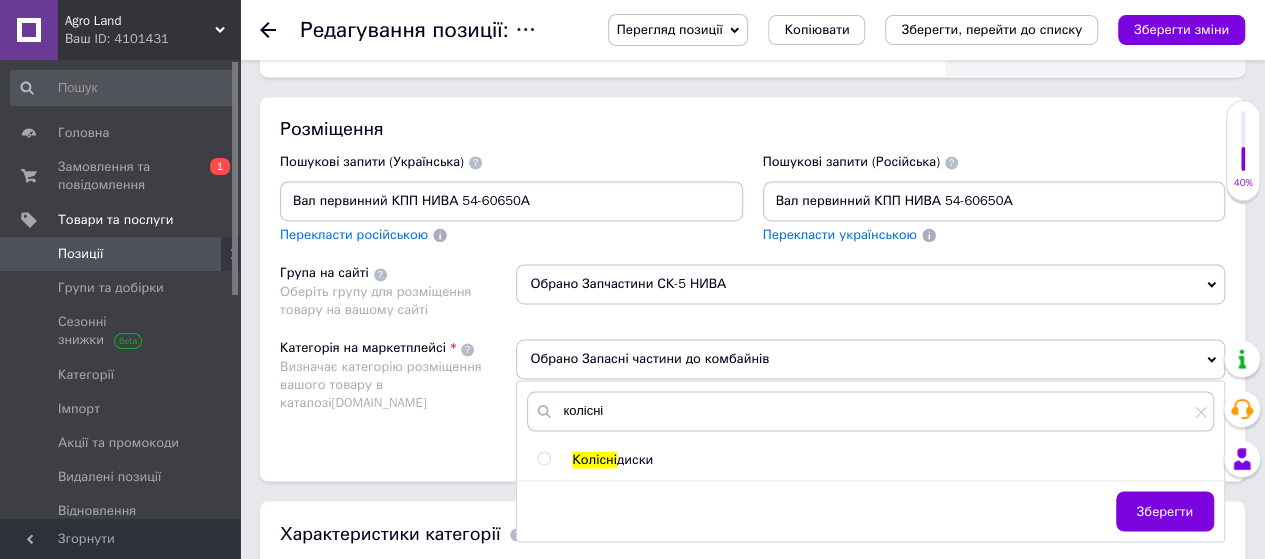 click at bounding box center (543, 458) 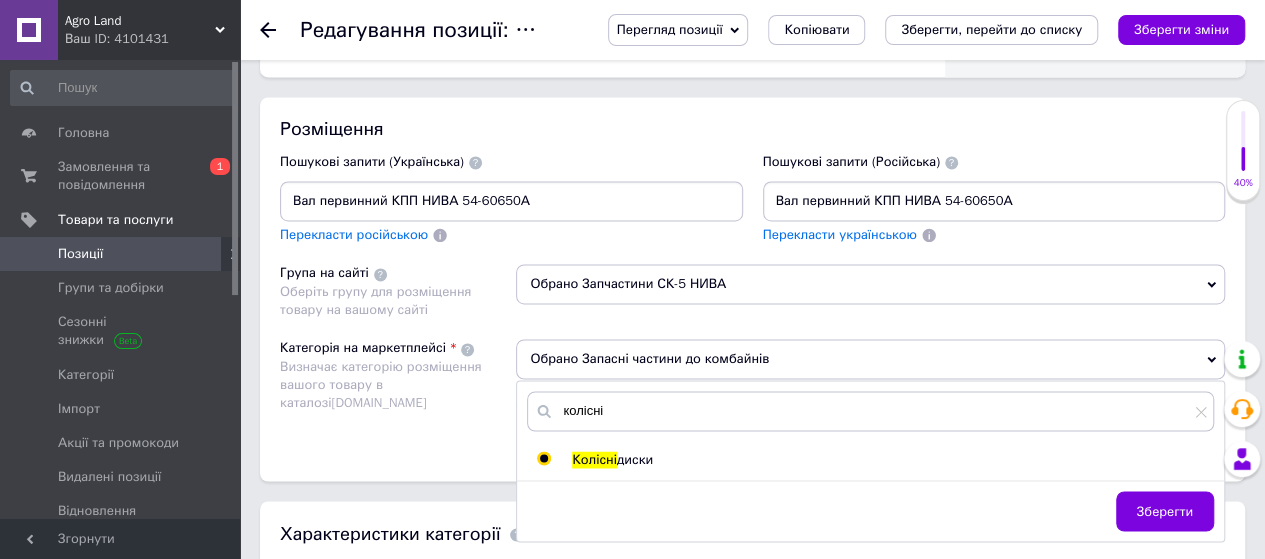 radio on "true" 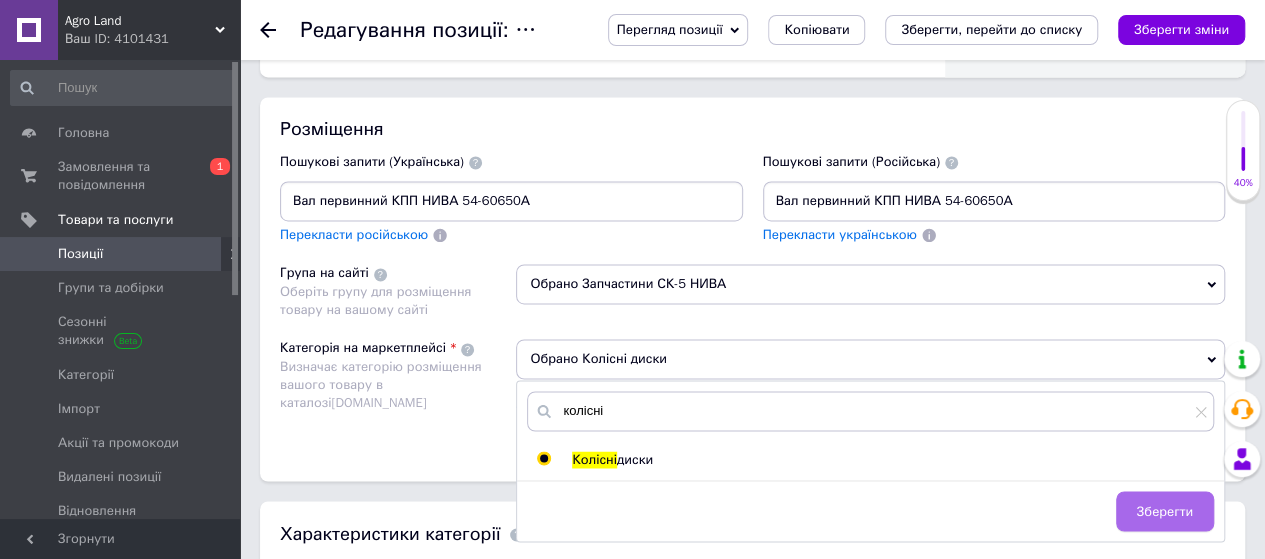 click on "Зберегти" at bounding box center (1165, 511) 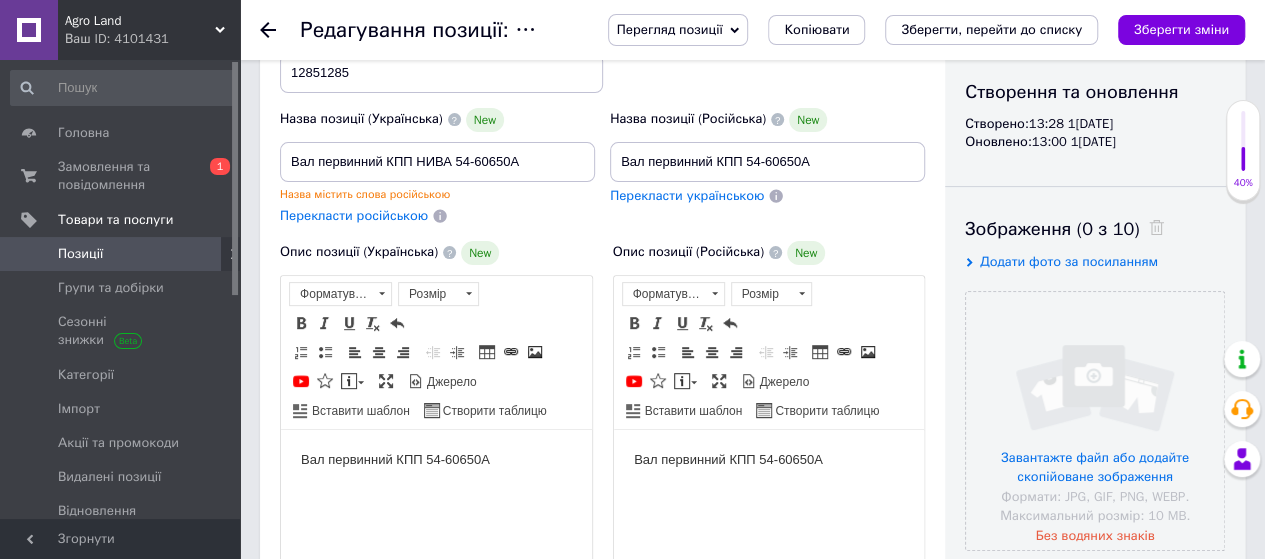 scroll, scrollTop: 200, scrollLeft: 0, axis: vertical 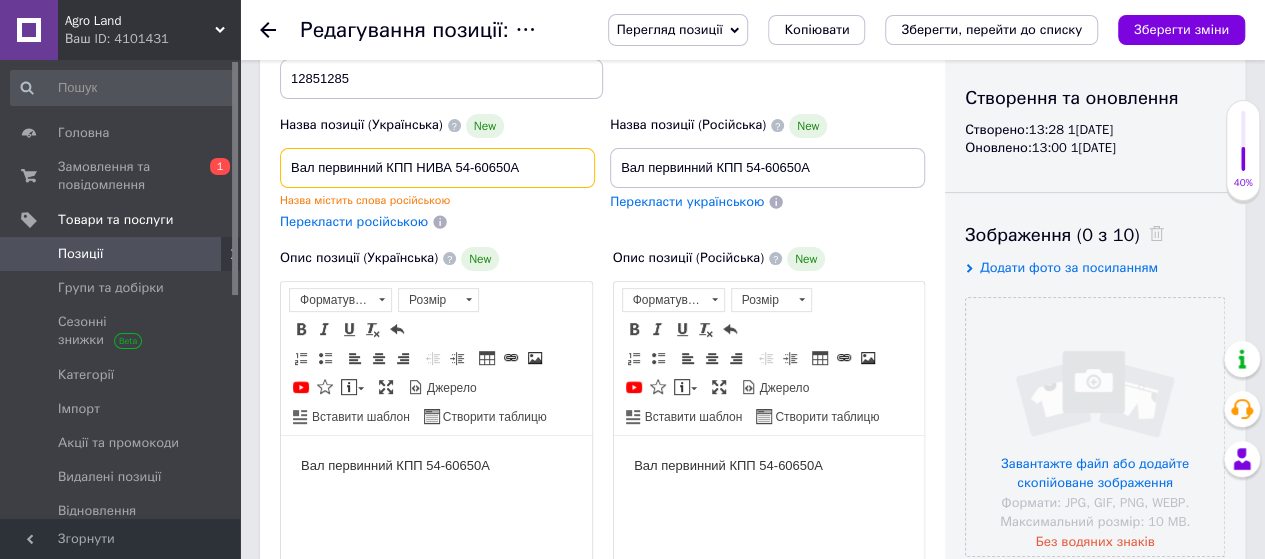 drag, startPoint x: 456, startPoint y: 162, endPoint x: 574, endPoint y: 169, distance: 118.20744 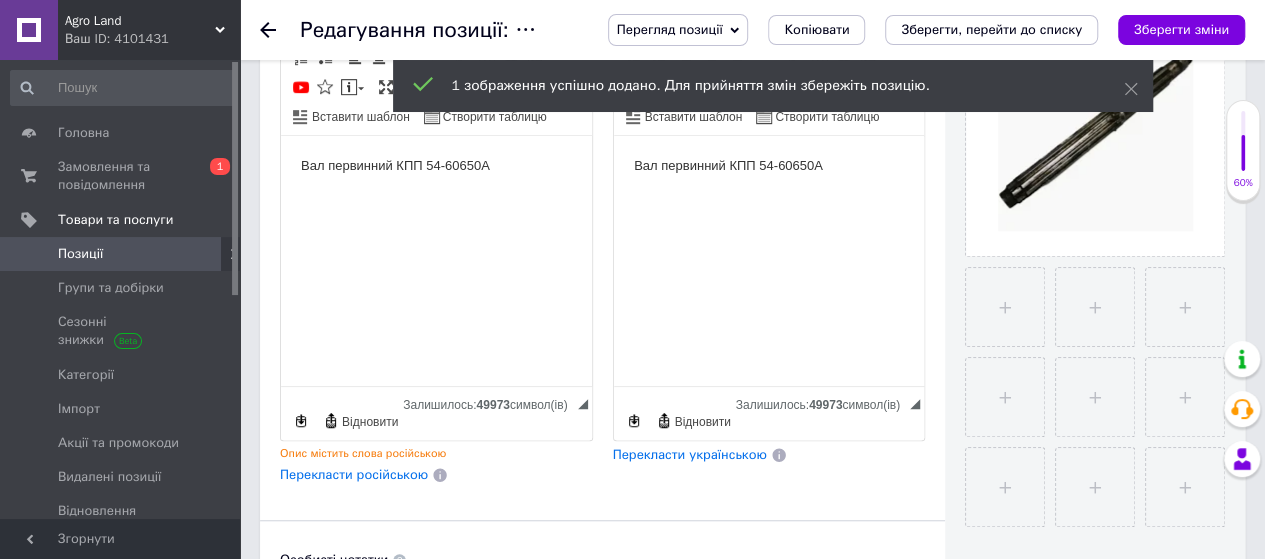 scroll, scrollTop: 1000, scrollLeft: 0, axis: vertical 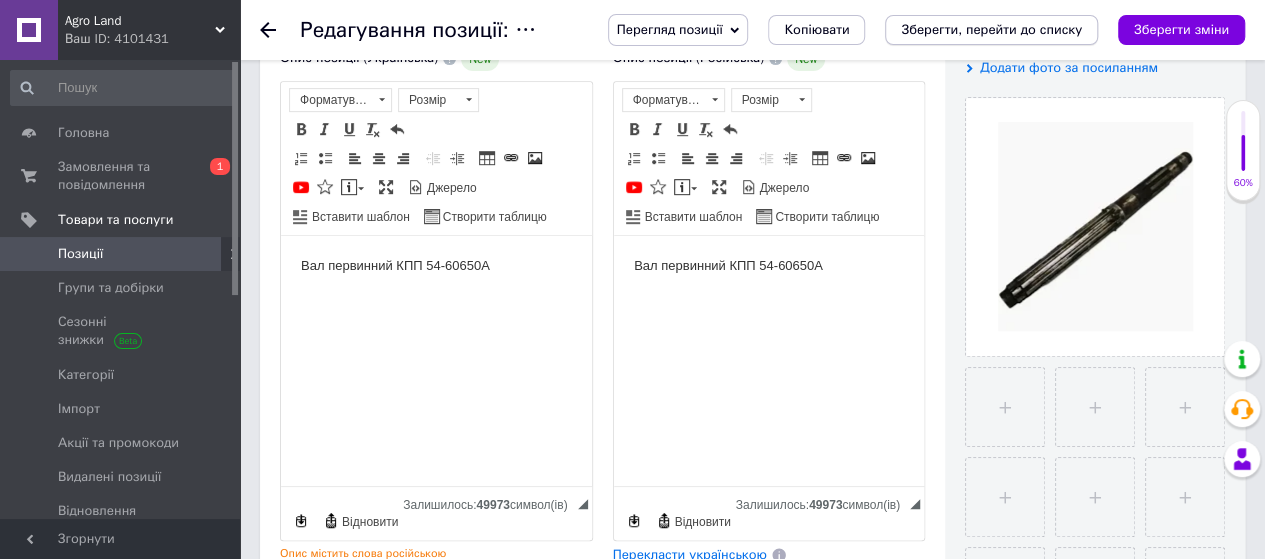 click on "Зберегти, перейти до списку" at bounding box center [991, 29] 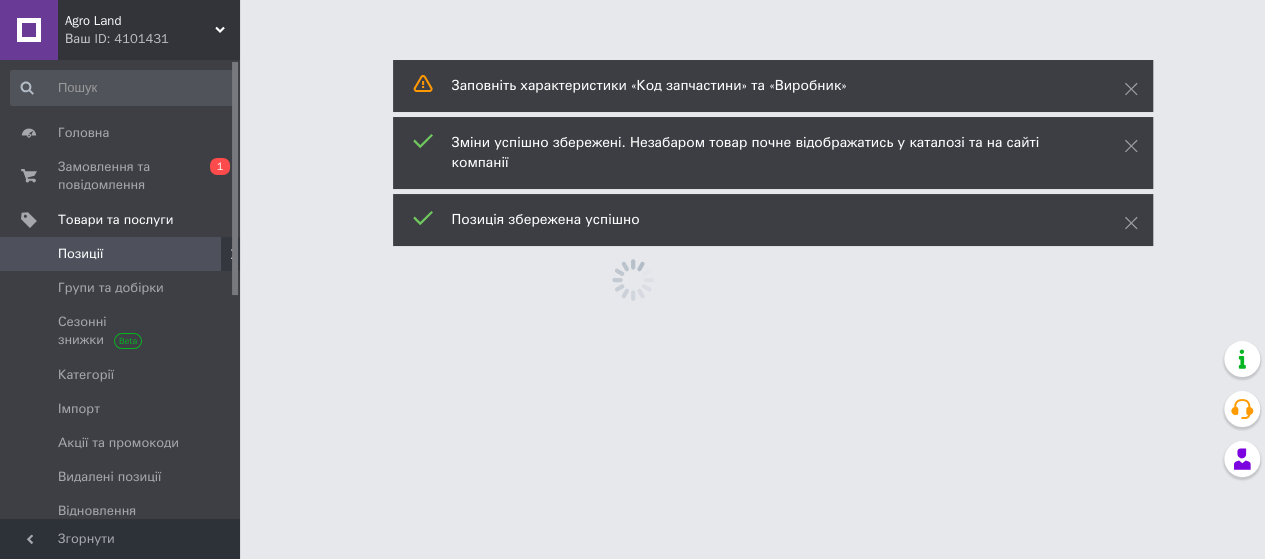 scroll, scrollTop: 0, scrollLeft: 0, axis: both 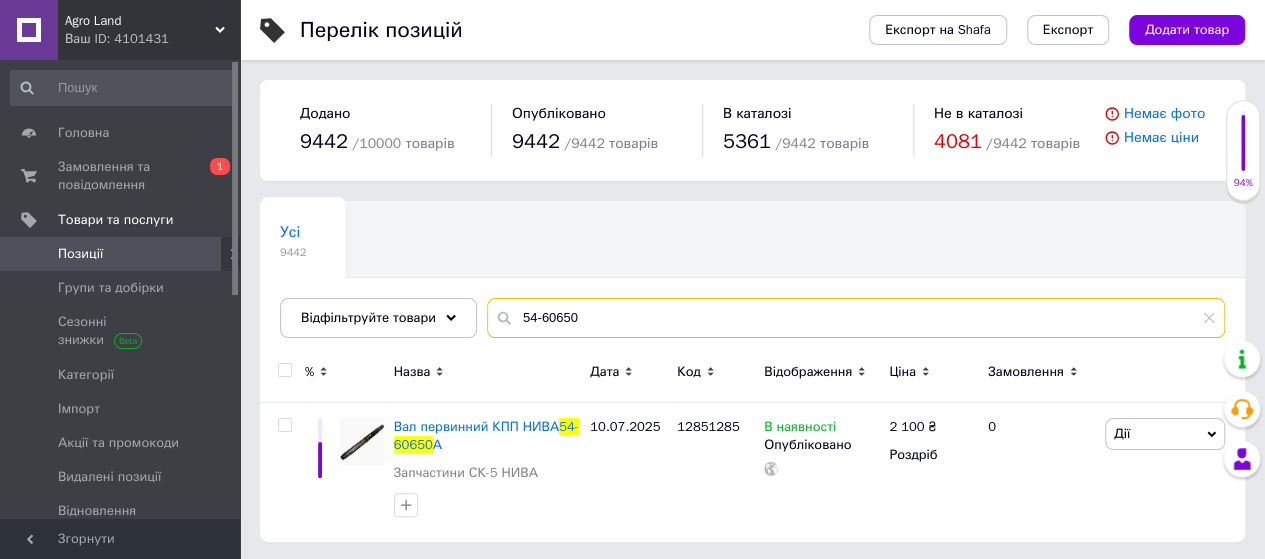 drag, startPoint x: 620, startPoint y: 321, endPoint x: 458, endPoint y: 340, distance: 163.1104 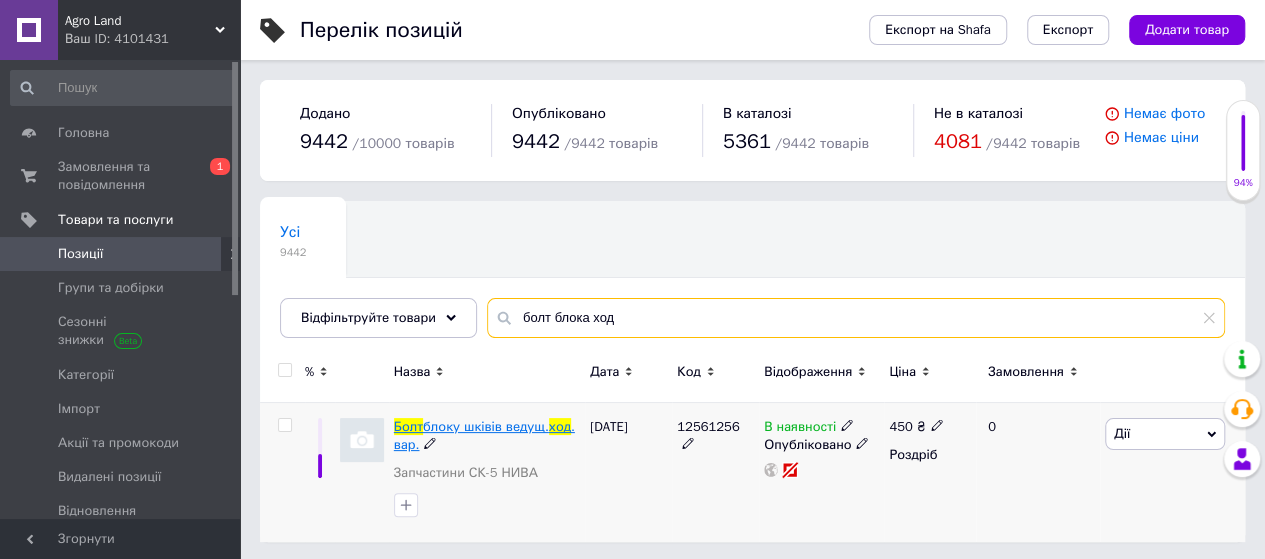 type on "болт блока ход" 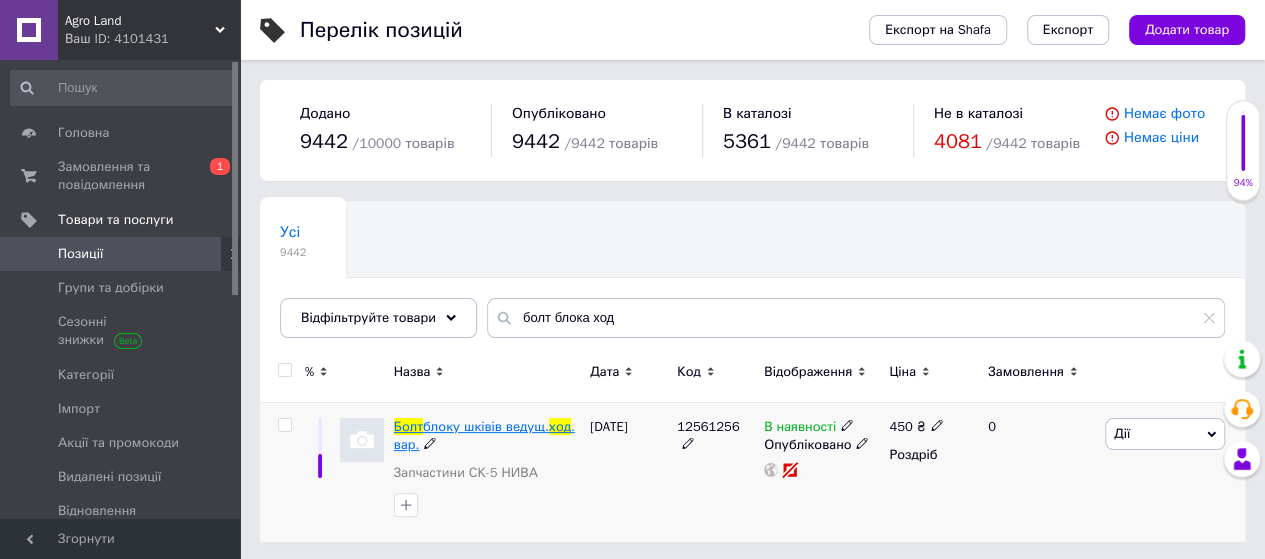 click on "блоку шківів ведущ." at bounding box center (486, 426) 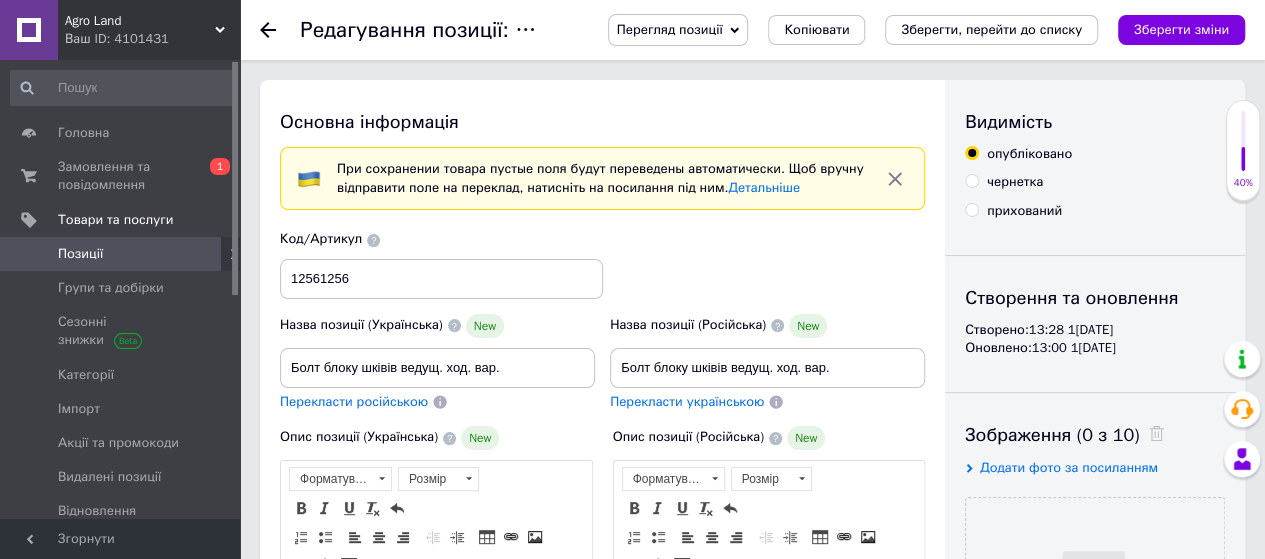 scroll, scrollTop: 0, scrollLeft: 0, axis: both 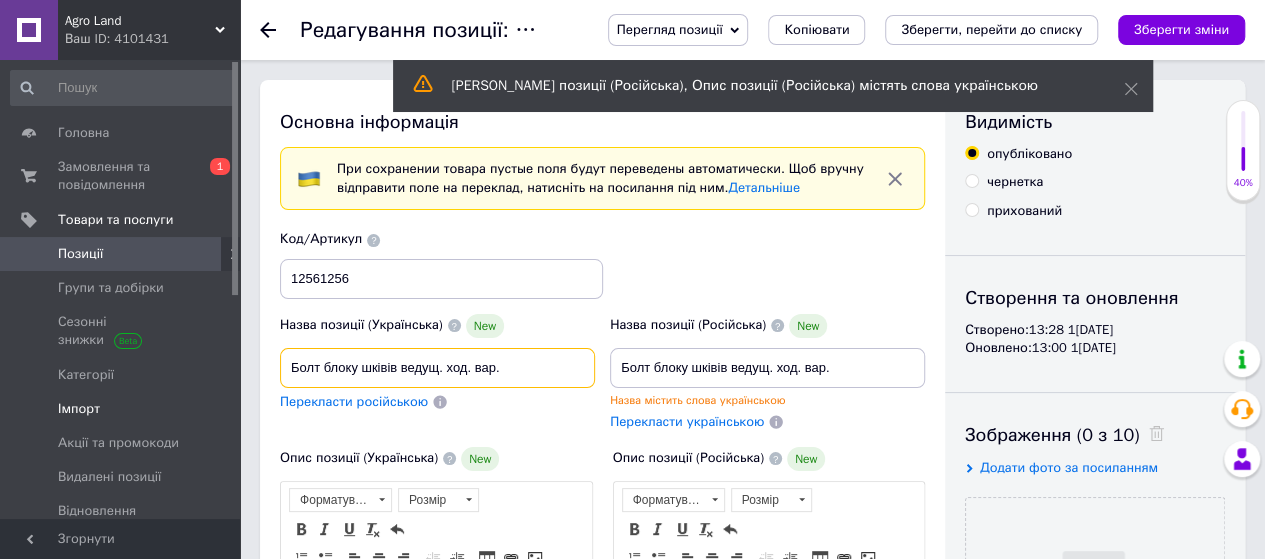 drag, startPoint x: 364, startPoint y: 373, endPoint x: 158, endPoint y: 373, distance: 206 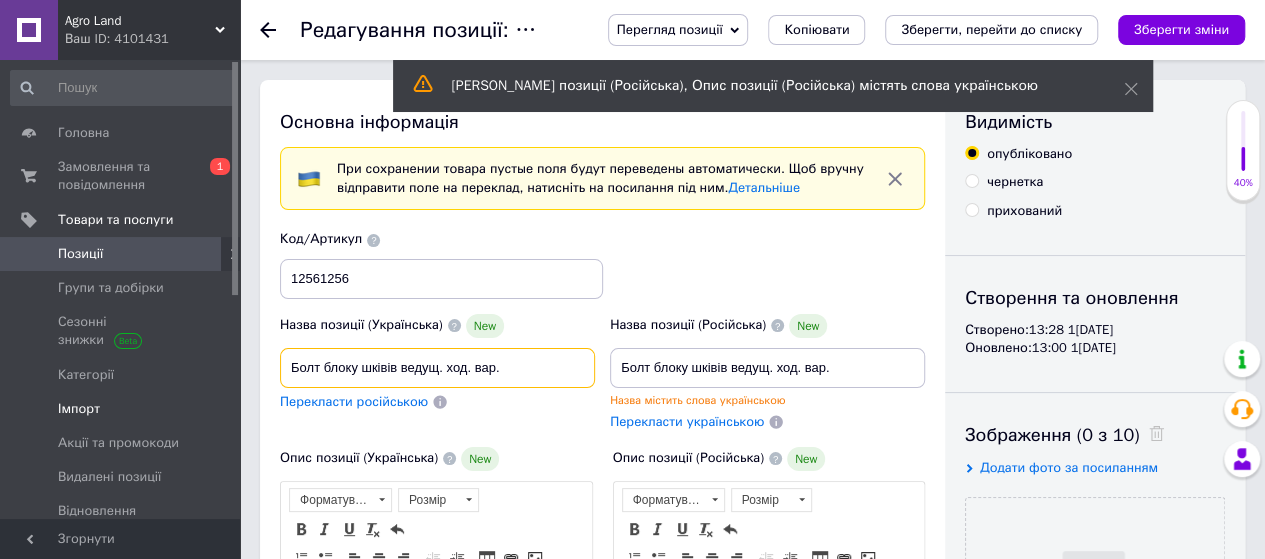 click on "Agro Land Ваш ID: 4101431 Сайт Agro Land Кабінет покупця Перевірити стан системи Сторінка на порталі Довідка Вийти Головна Замовлення та повідомлення 0 1 Товари та послуги Позиції Групи та добірки Сезонні знижки Категорії Імпорт Акції та промокоди Видалені позиції Відновлення позицій Характеристики Сповіщення 0 0 Показники роботи компанії Відгуки Клієнти Каталог ProSale Аналітика Управління сайтом Гаманець компанії Маркет Налаштування Тарифи та рахунки Prom мікс 10 000 Згорнути
Редагування позиції: Болт блоку шківів ведущ. ход. вар. Перегляд позиції New New" at bounding box center (632, 1433) 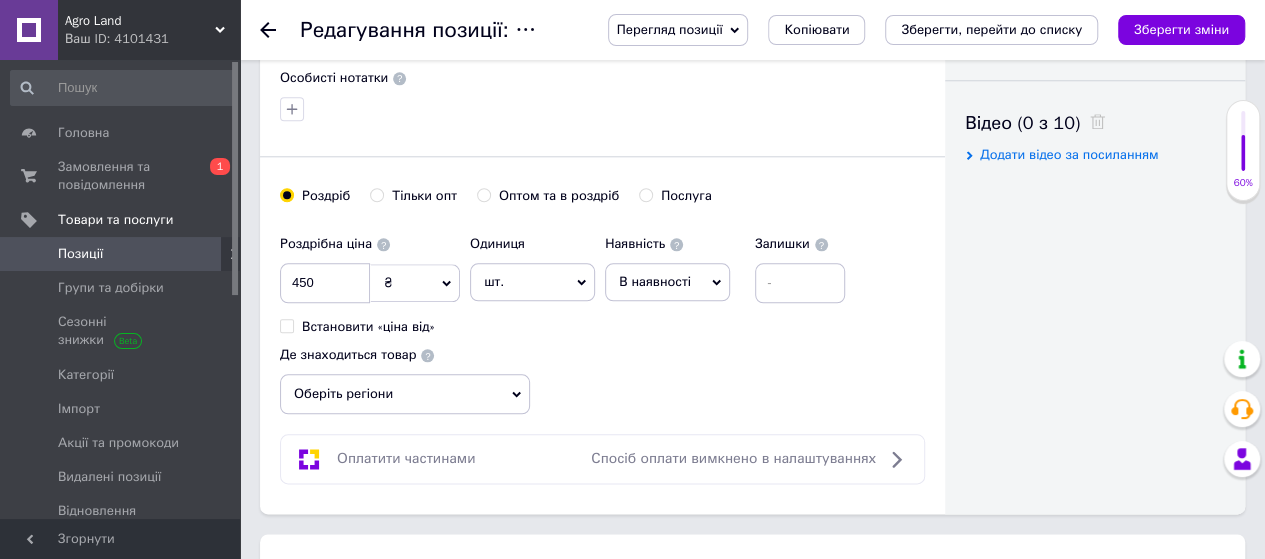 scroll, scrollTop: 1000, scrollLeft: 0, axis: vertical 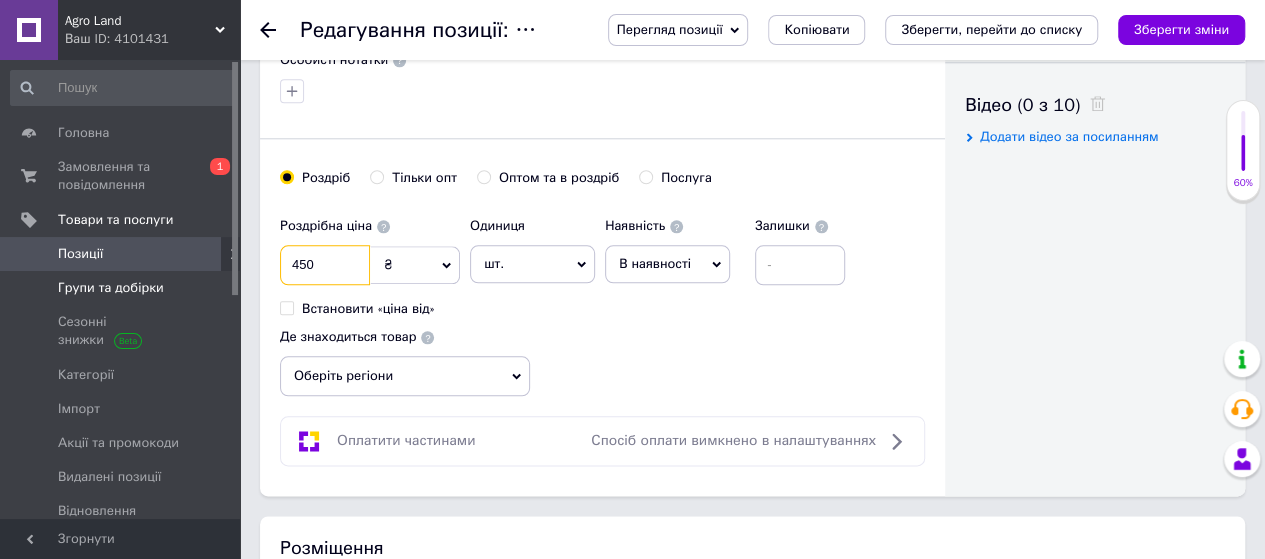 drag, startPoint x: 332, startPoint y: 265, endPoint x: 105, endPoint y: 300, distance: 229.68239 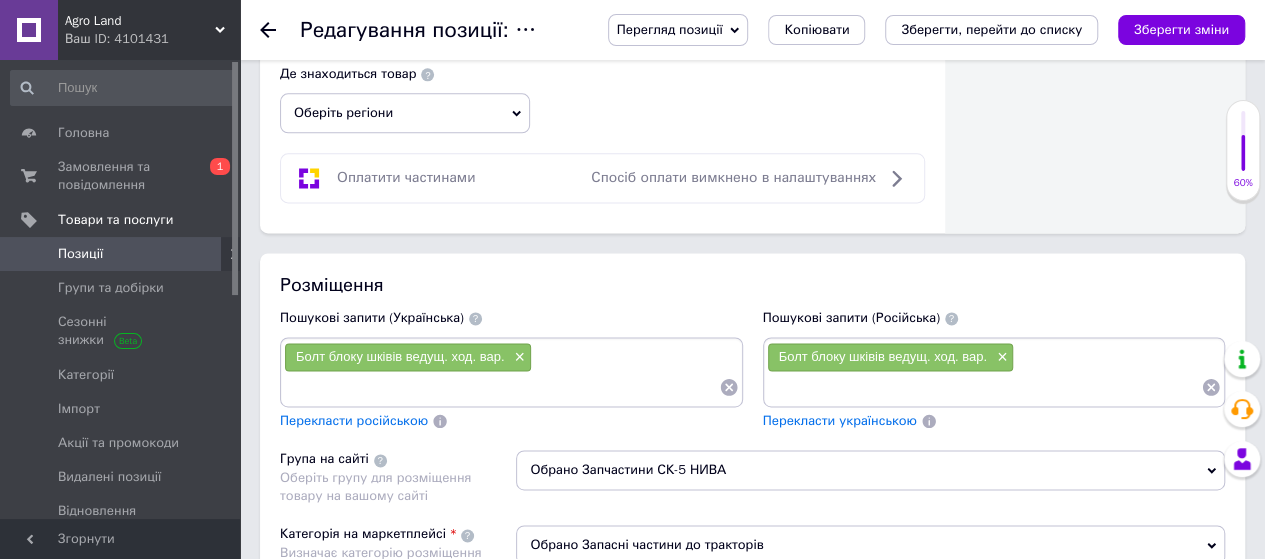 scroll, scrollTop: 1500, scrollLeft: 0, axis: vertical 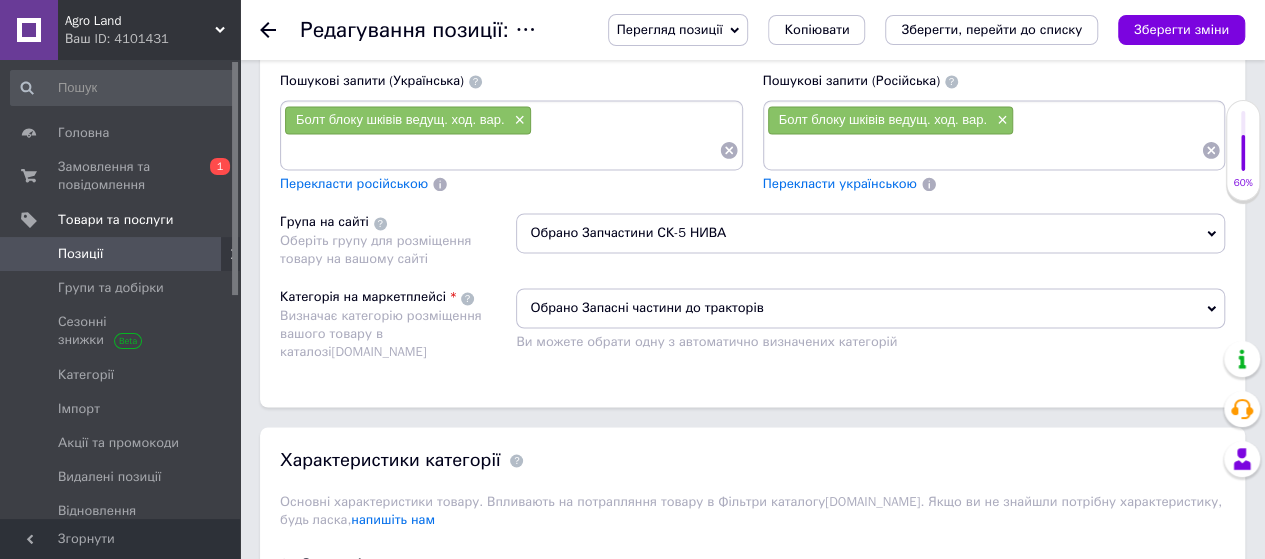 type on "540" 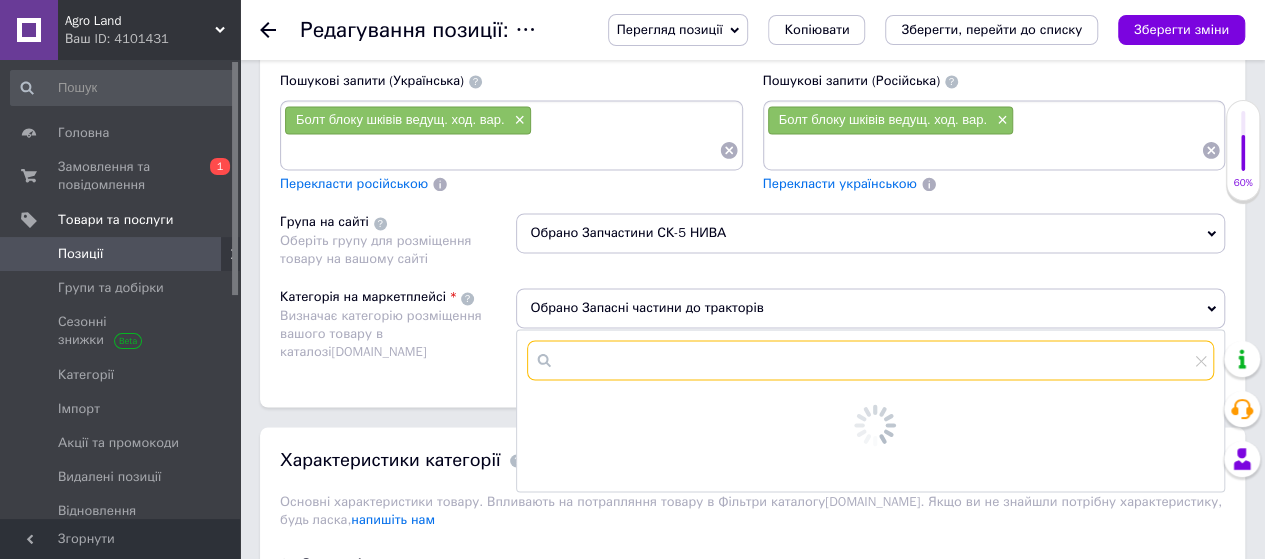 click at bounding box center (870, 360) 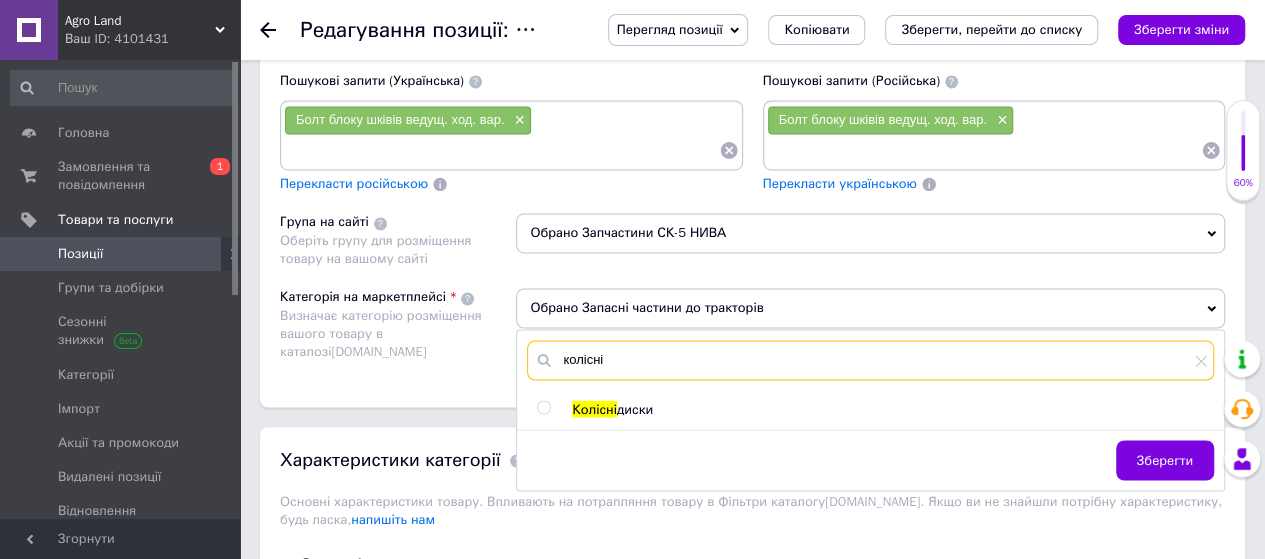 type on "колісні" 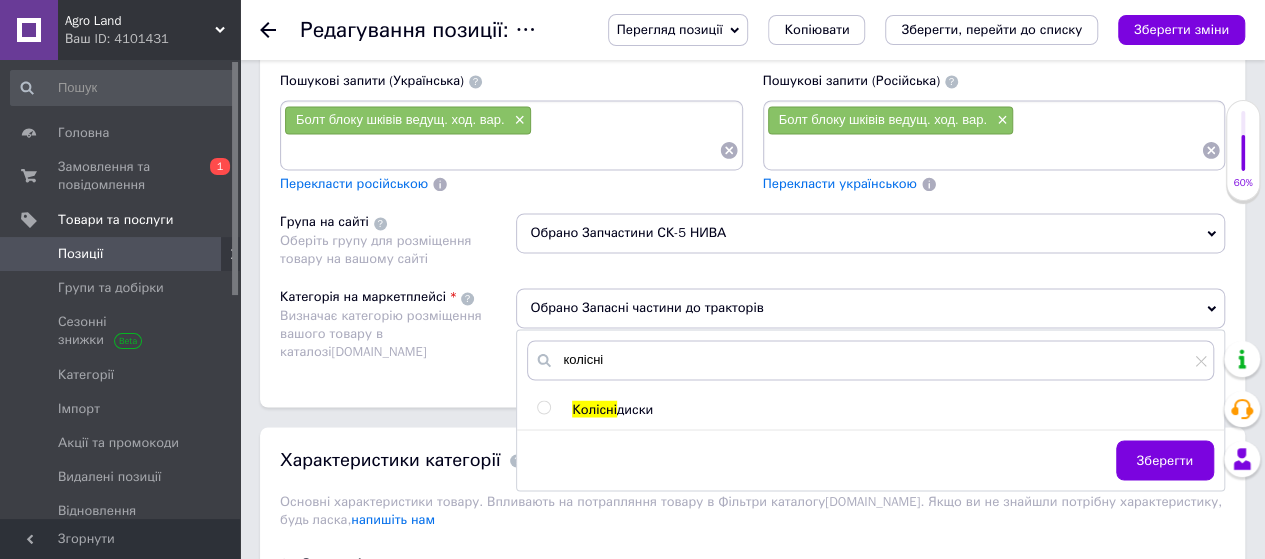 click at bounding box center [543, 407] 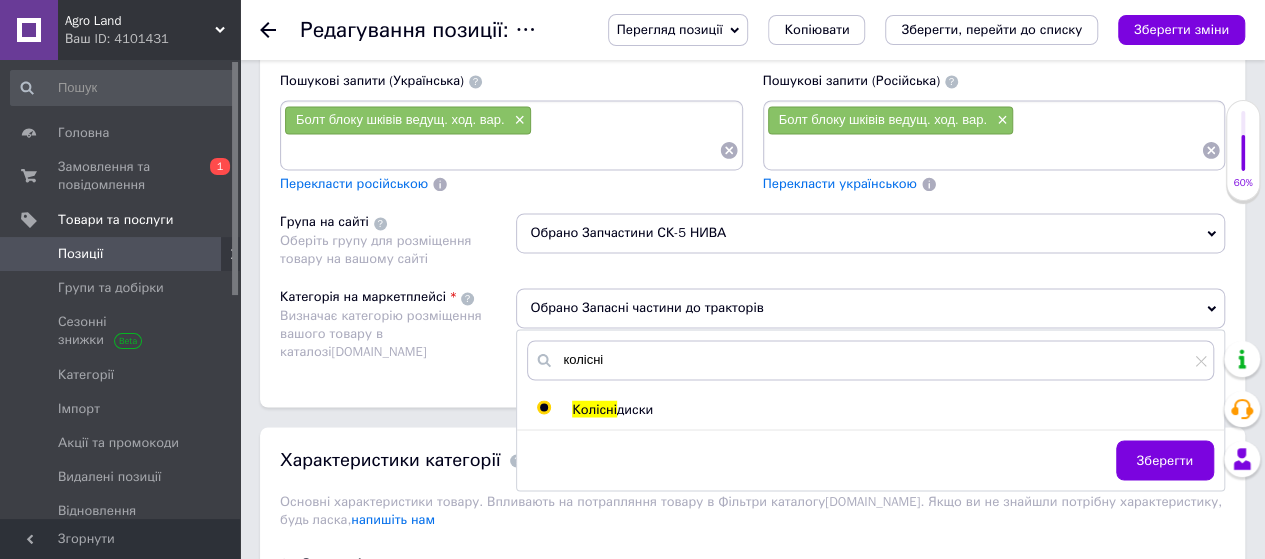 radio on "true" 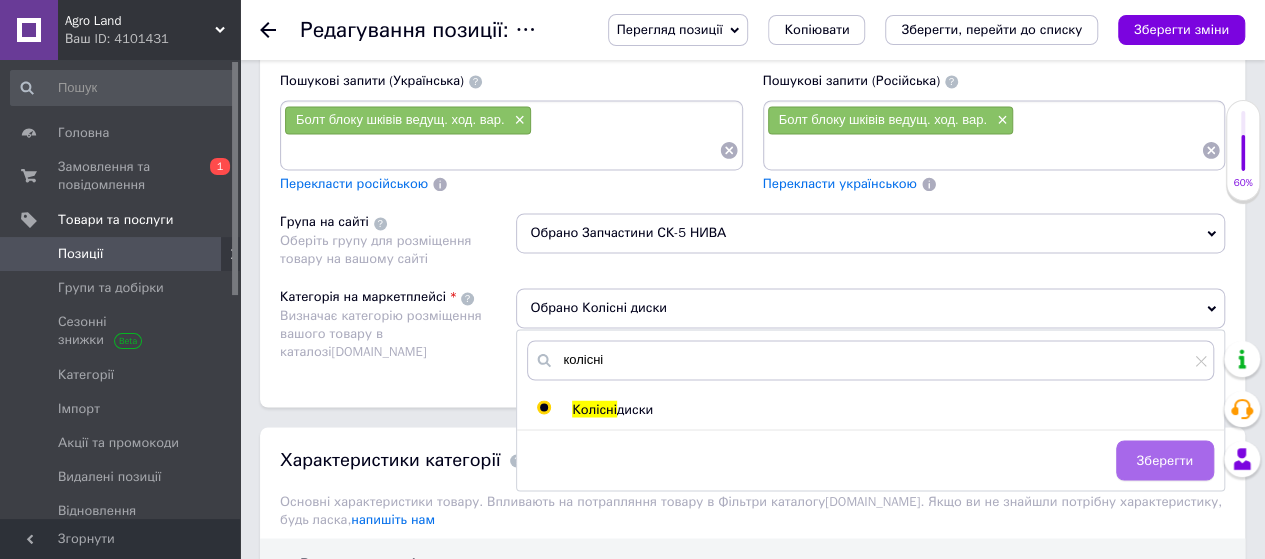 click on "Зберегти" at bounding box center [1165, 460] 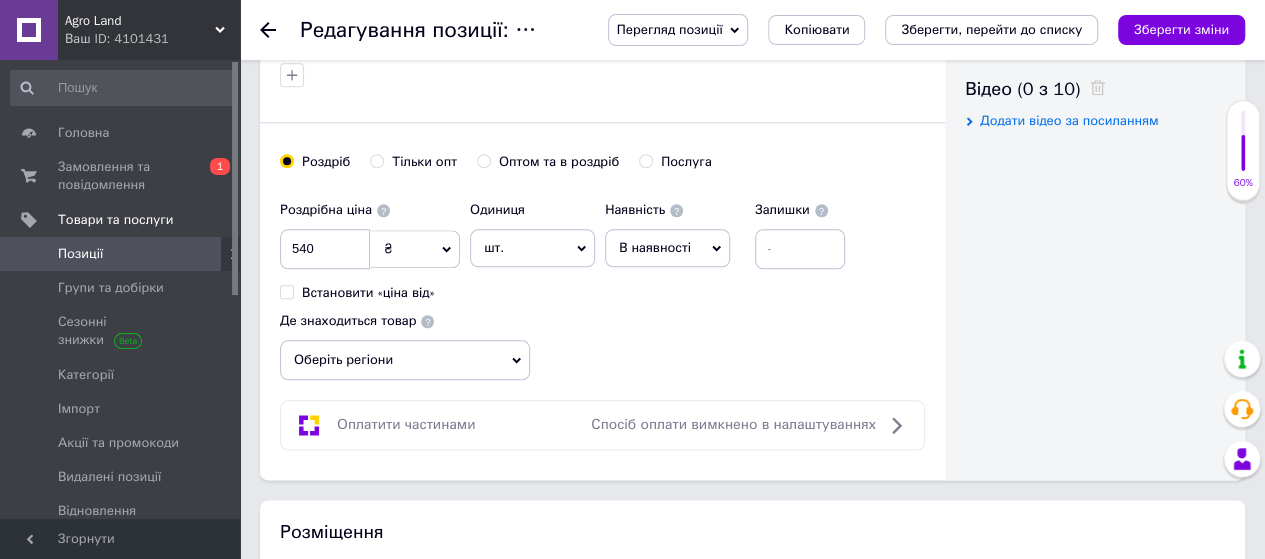 scroll, scrollTop: 1000, scrollLeft: 0, axis: vertical 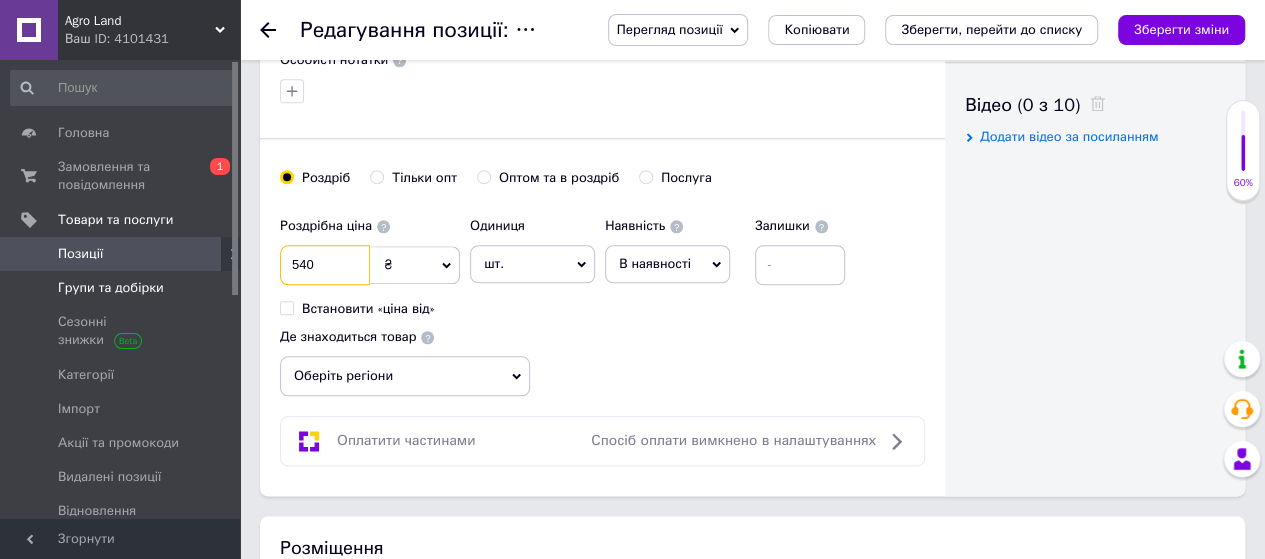 drag, startPoint x: 315, startPoint y: 269, endPoint x: 210, endPoint y: 287, distance: 106.531685 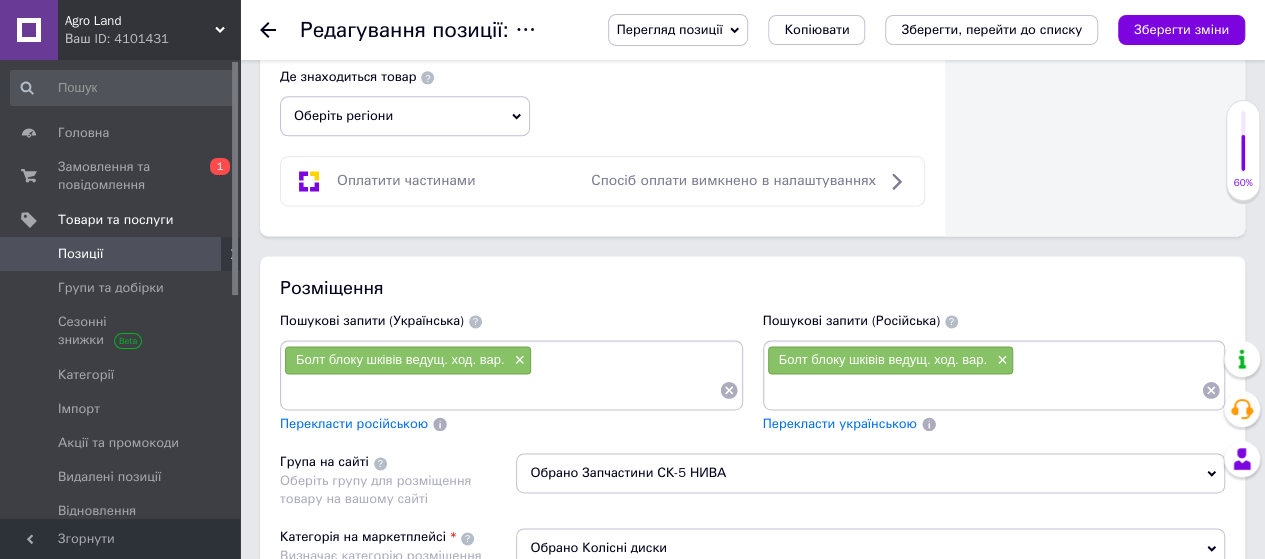 scroll, scrollTop: 1600, scrollLeft: 0, axis: vertical 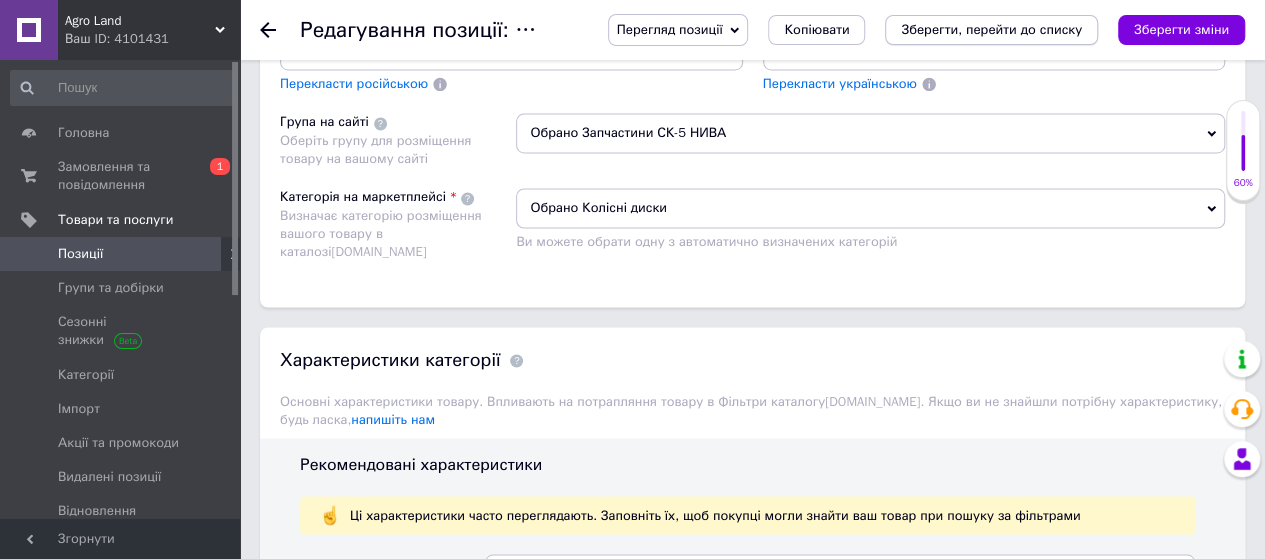 type on "529" 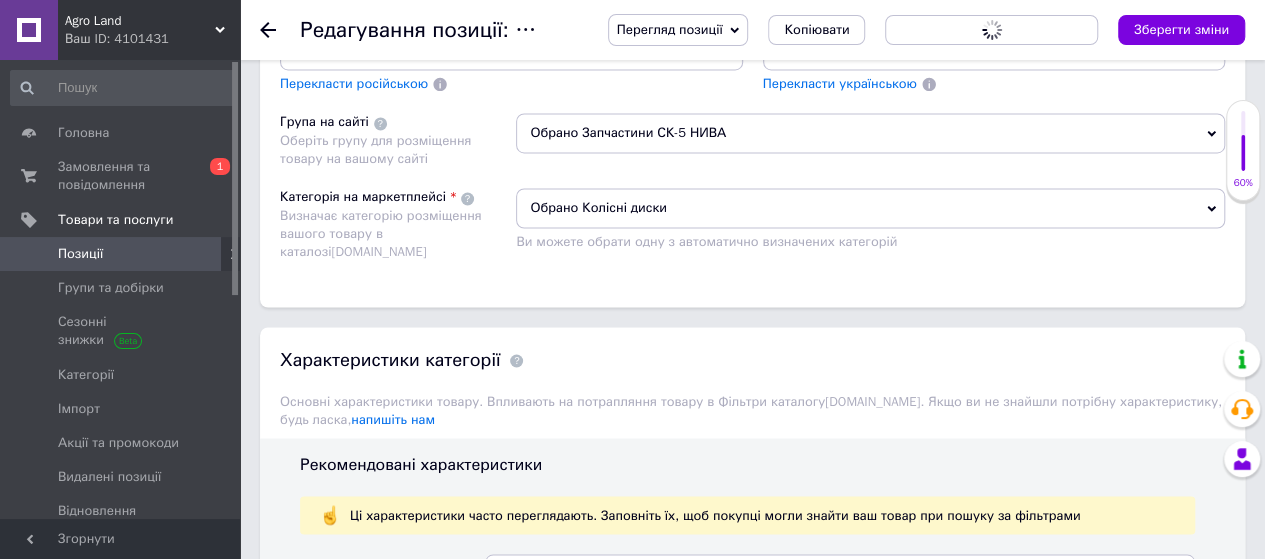 scroll, scrollTop: 0, scrollLeft: 0, axis: both 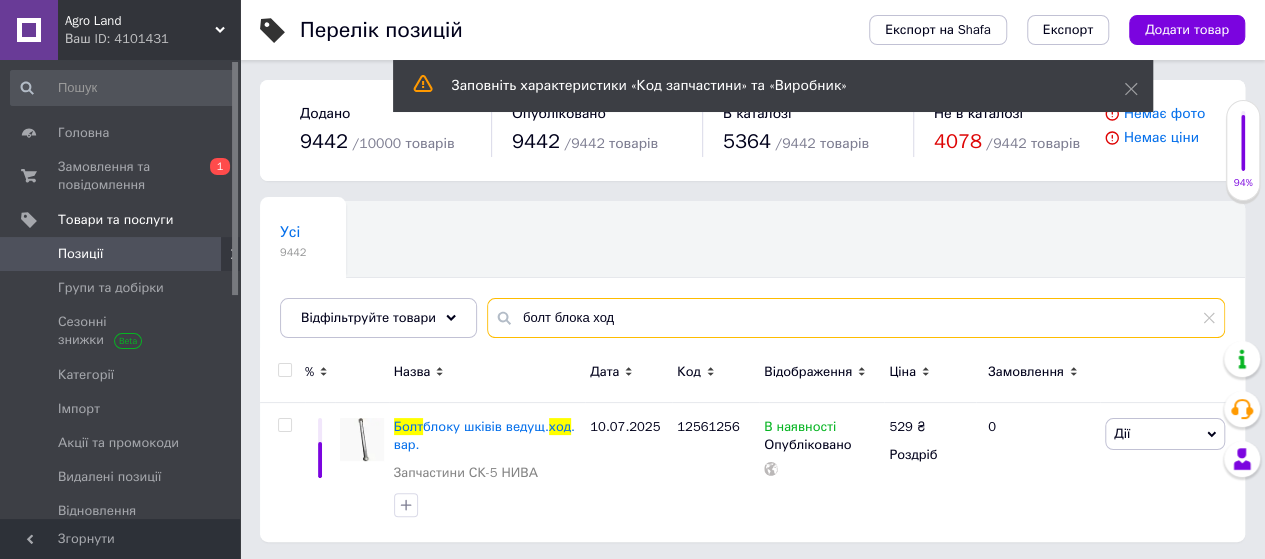 drag, startPoint x: 644, startPoint y: 323, endPoint x: 282, endPoint y: 362, distance: 364.09476 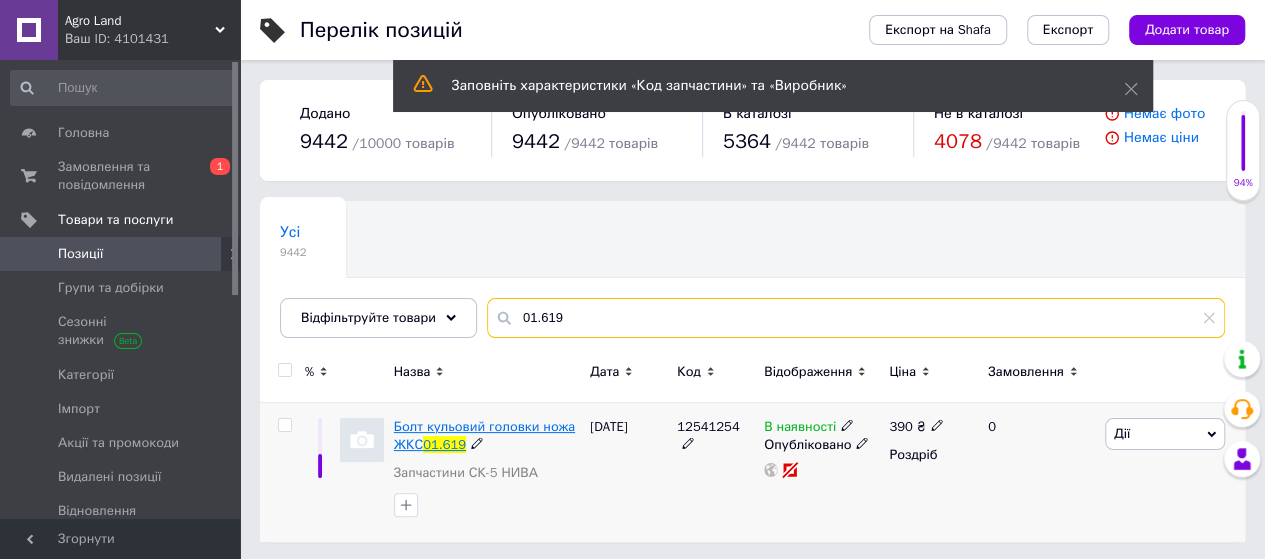 type on "01.619" 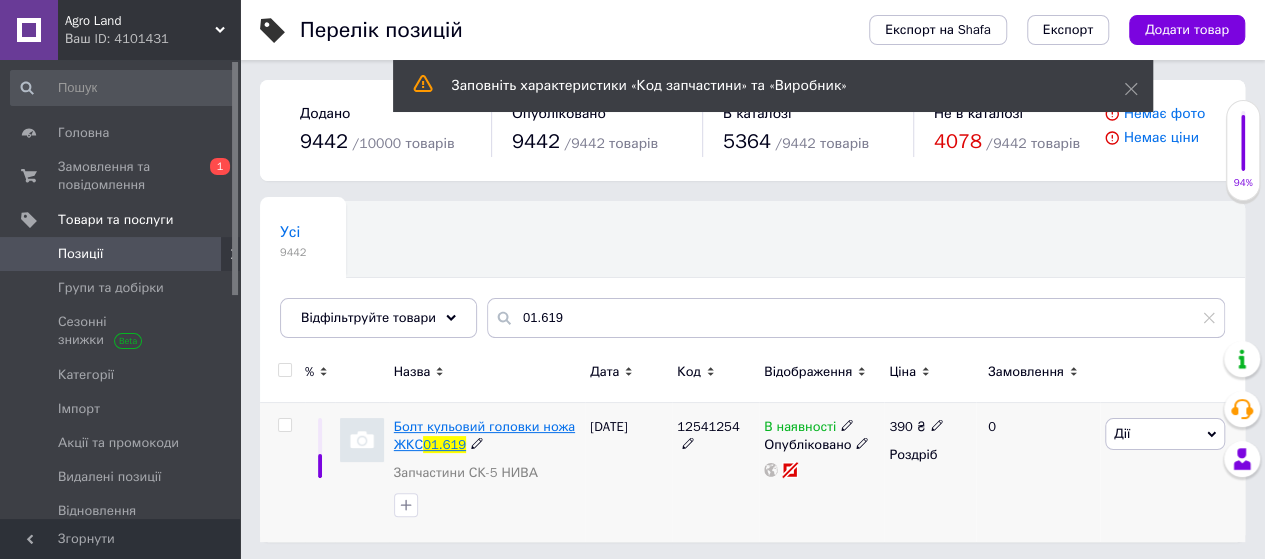 click on "Болт кульовий головки ножа ЖКС" at bounding box center [484, 435] 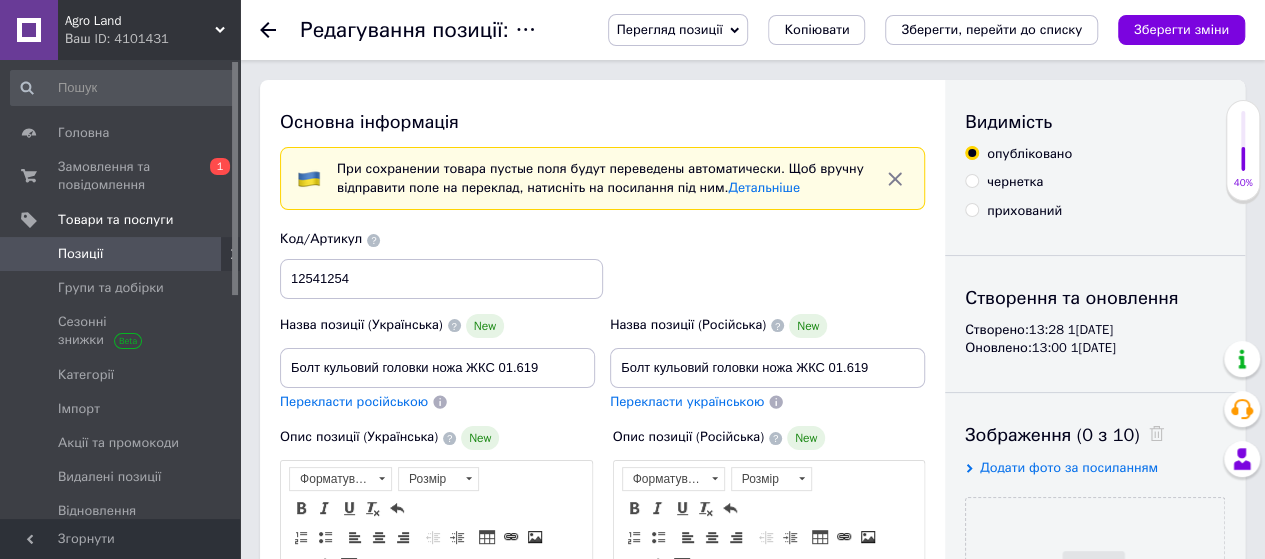 scroll, scrollTop: 0, scrollLeft: 0, axis: both 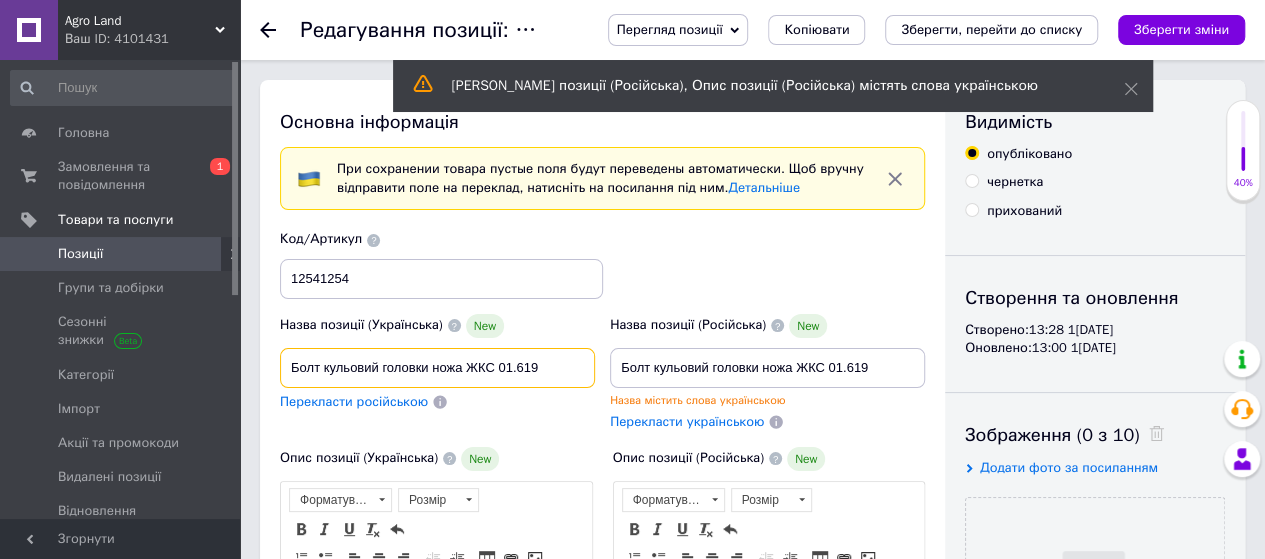 drag, startPoint x: 498, startPoint y: 370, endPoint x: 558, endPoint y: 369, distance: 60.00833 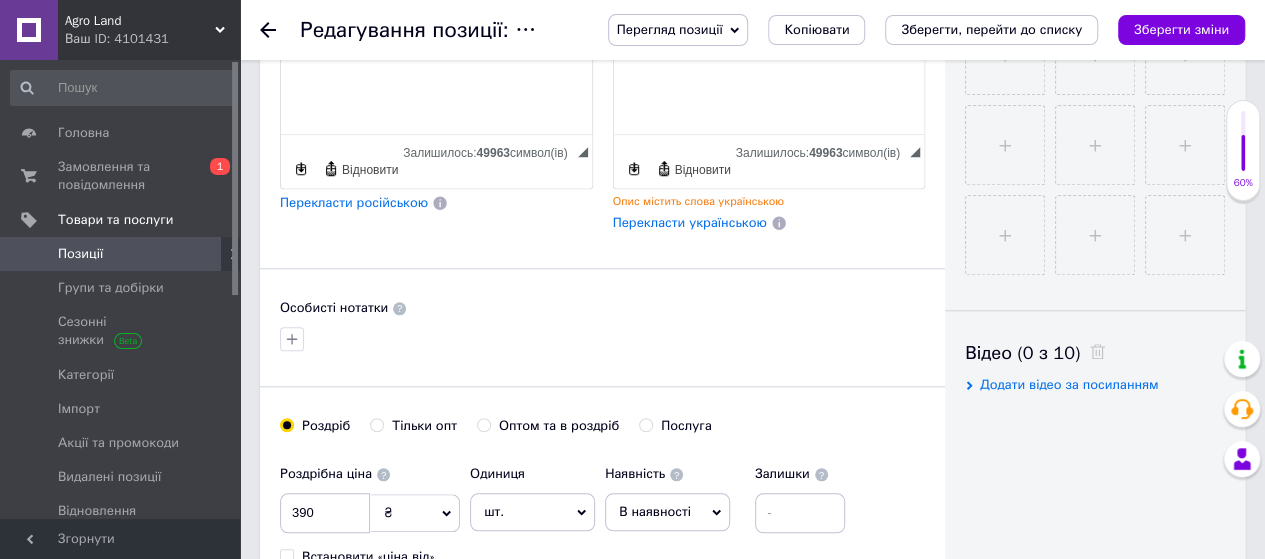 scroll, scrollTop: 1000, scrollLeft: 0, axis: vertical 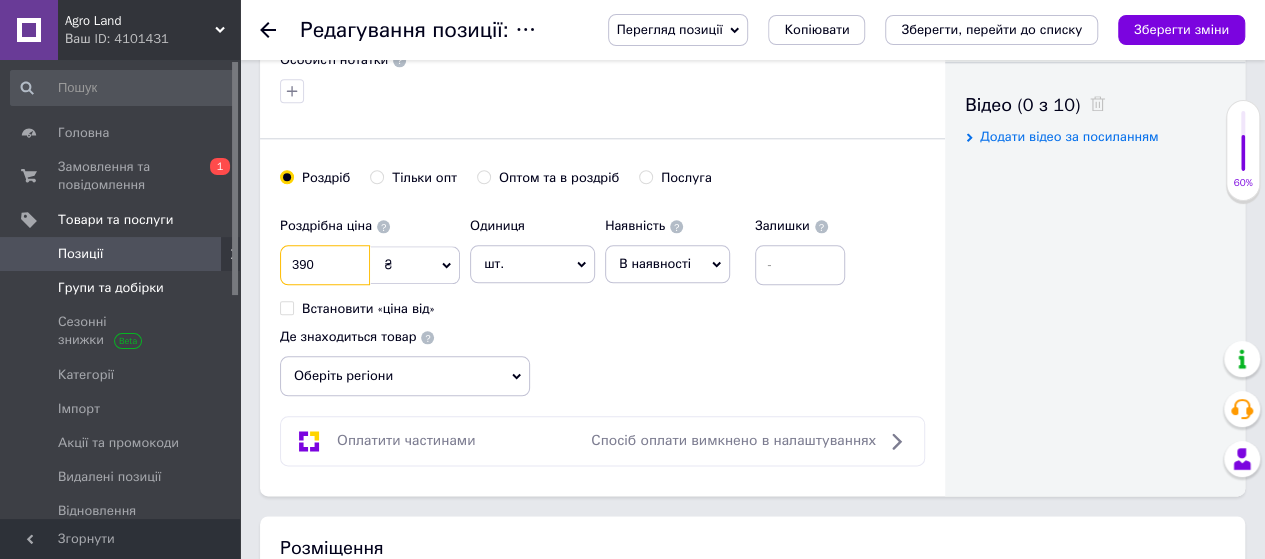 drag, startPoint x: 354, startPoint y: 257, endPoint x: 205, endPoint y: 273, distance: 149.8566 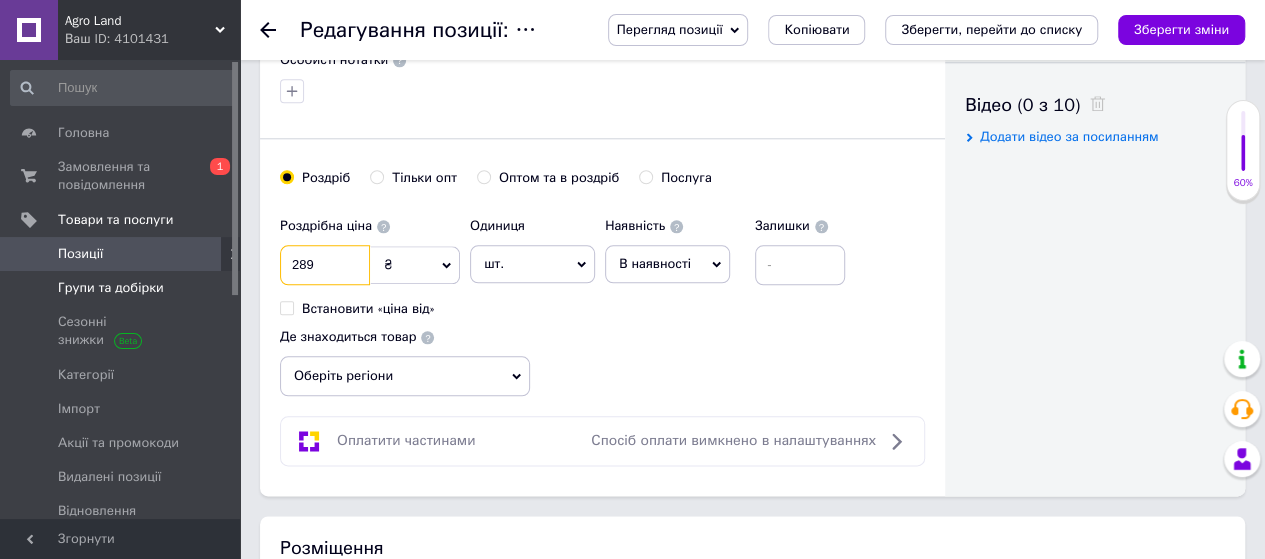 drag, startPoint x: 198, startPoint y: 275, endPoint x: 171, endPoint y: 277, distance: 27.073973 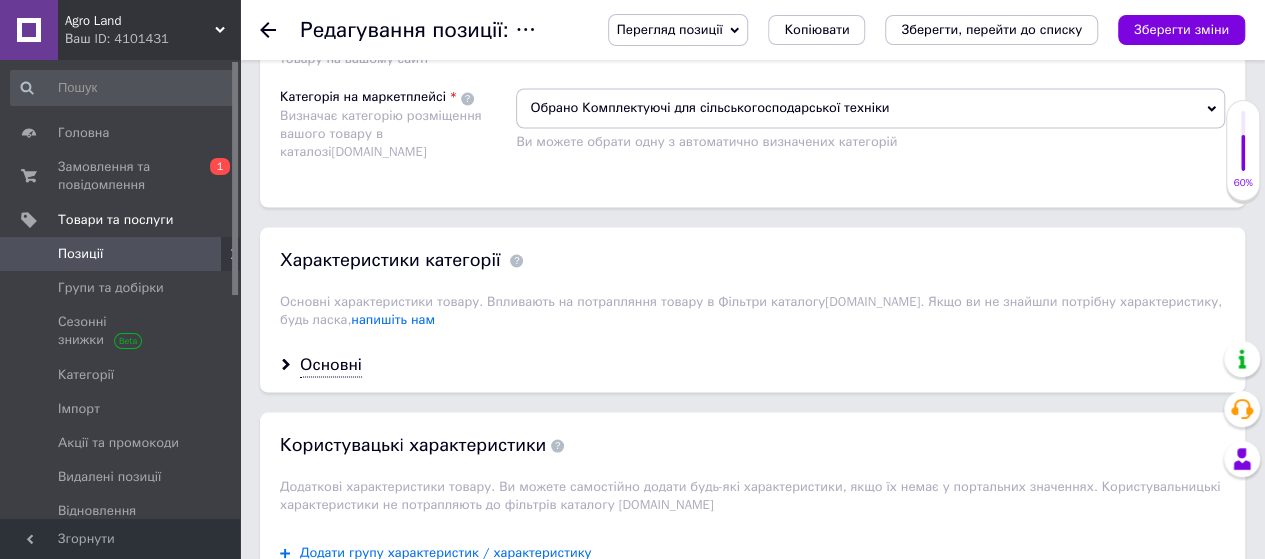 scroll, scrollTop: 1500, scrollLeft: 0, axis: vertical 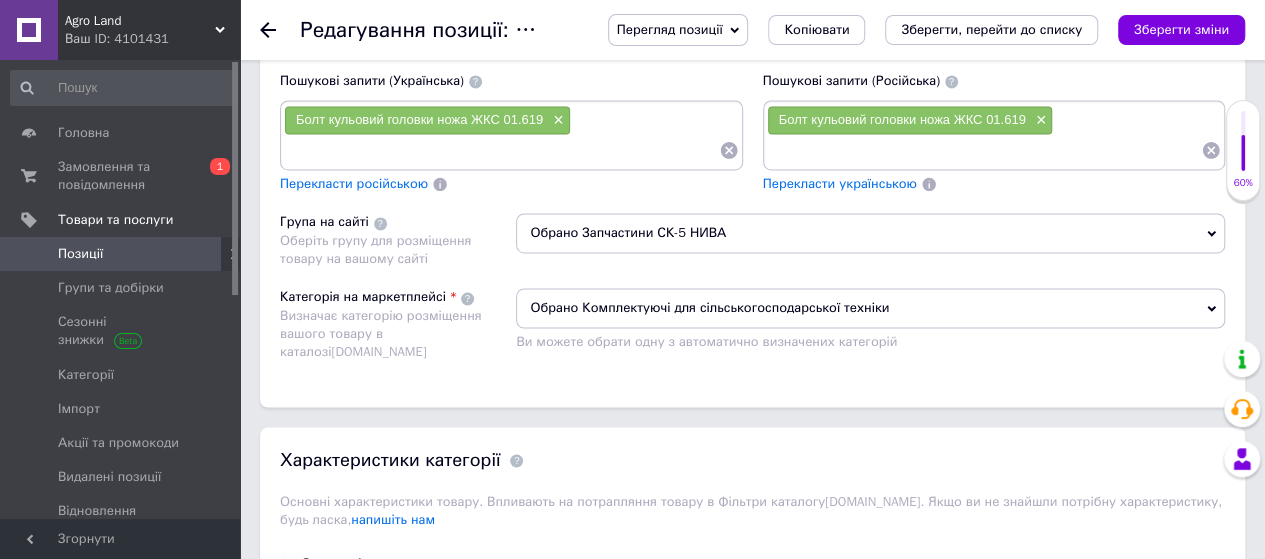 type on "298" 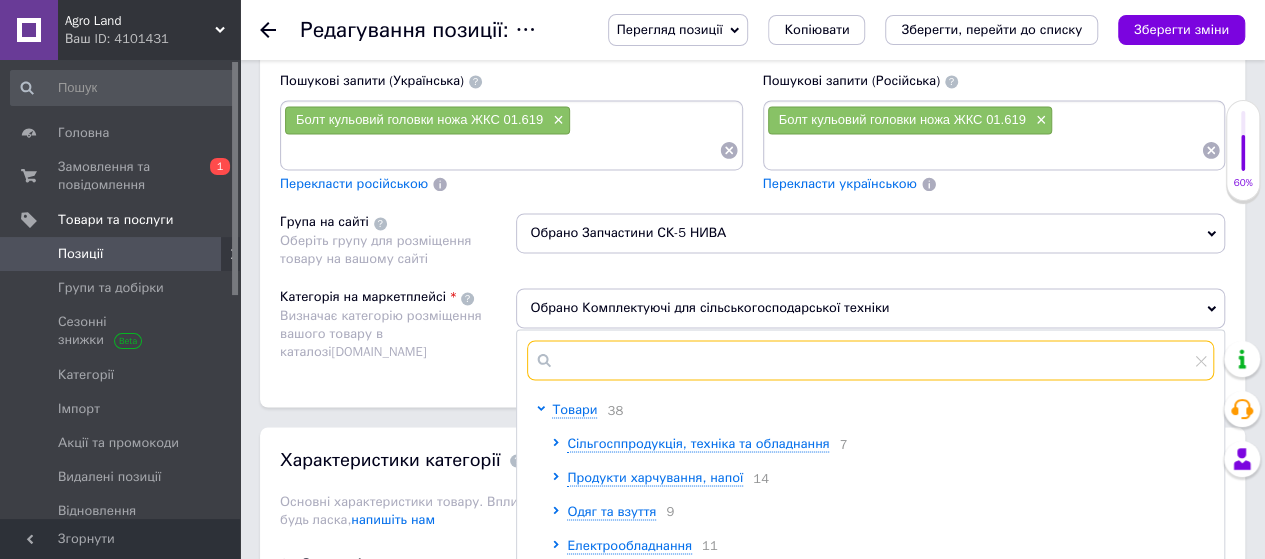 click at bounding box center [870, 360] 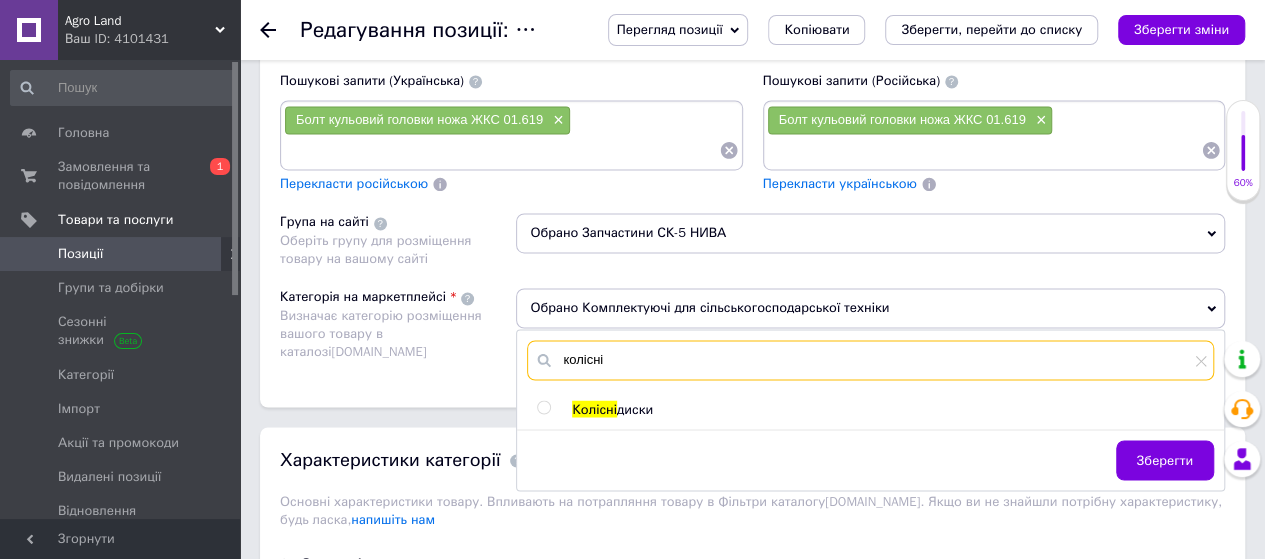 type on "колісні" 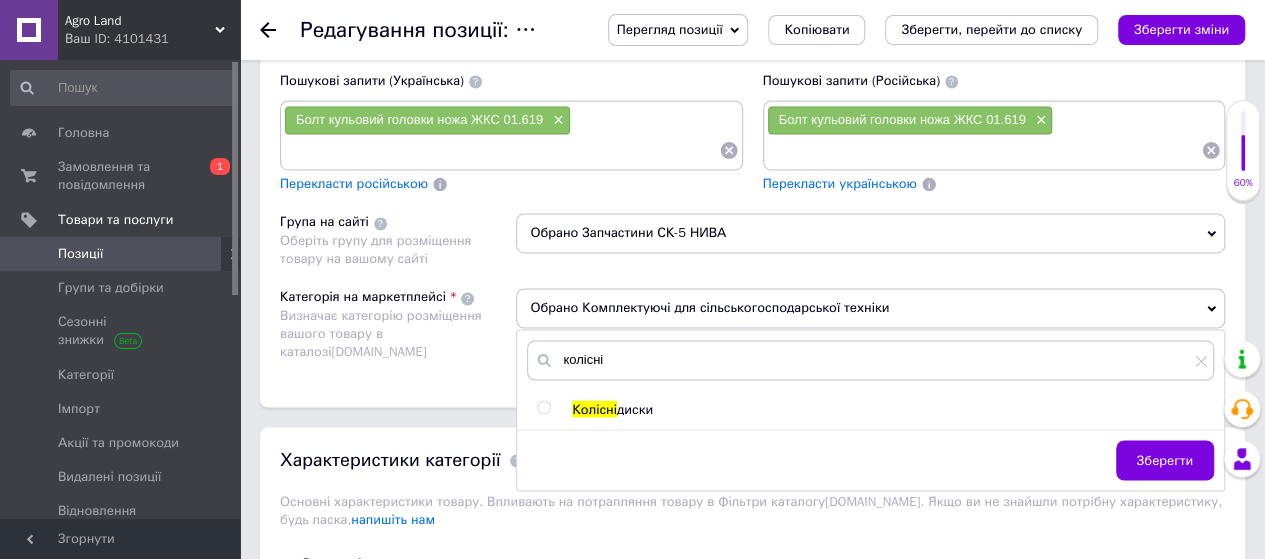 click at bounding box center (543, 407) 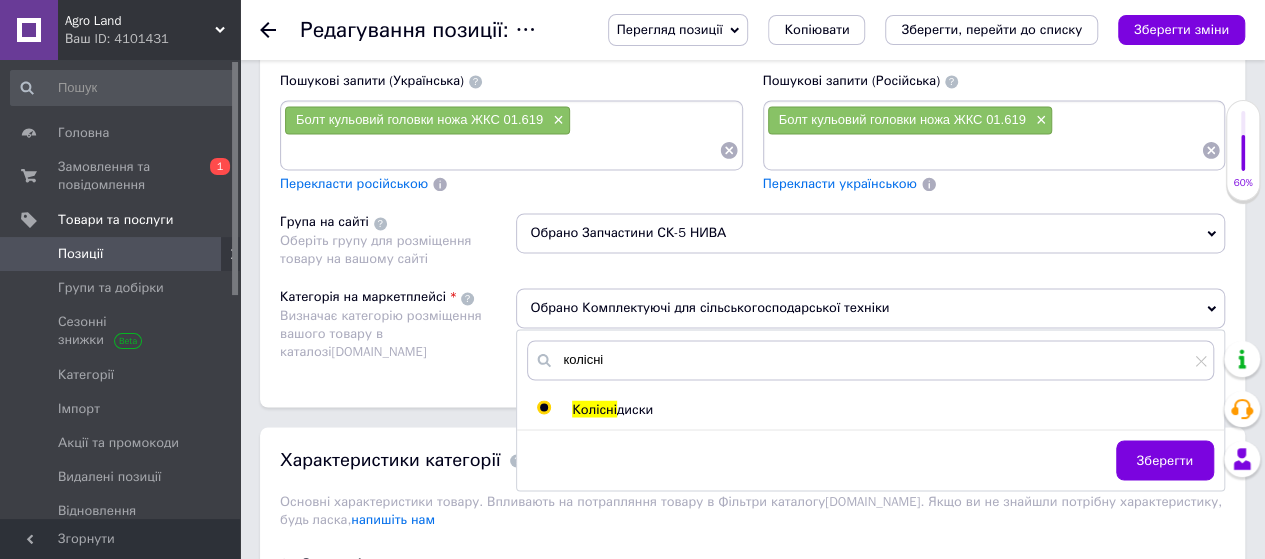 radio on "true" 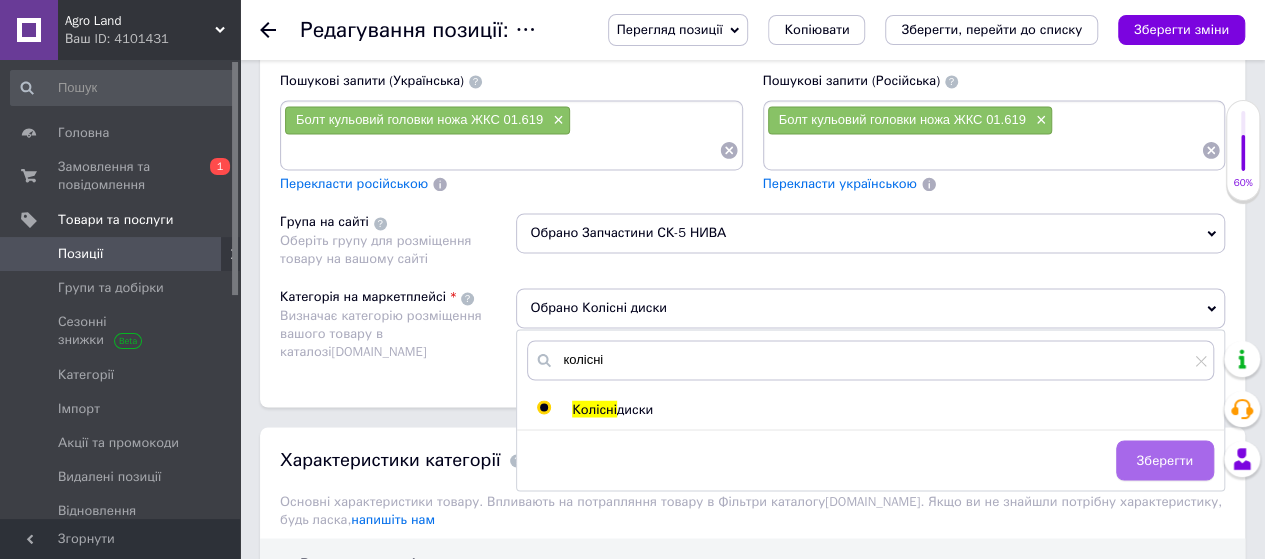 click on "Зберегти" at bounding box center [1165, 460] 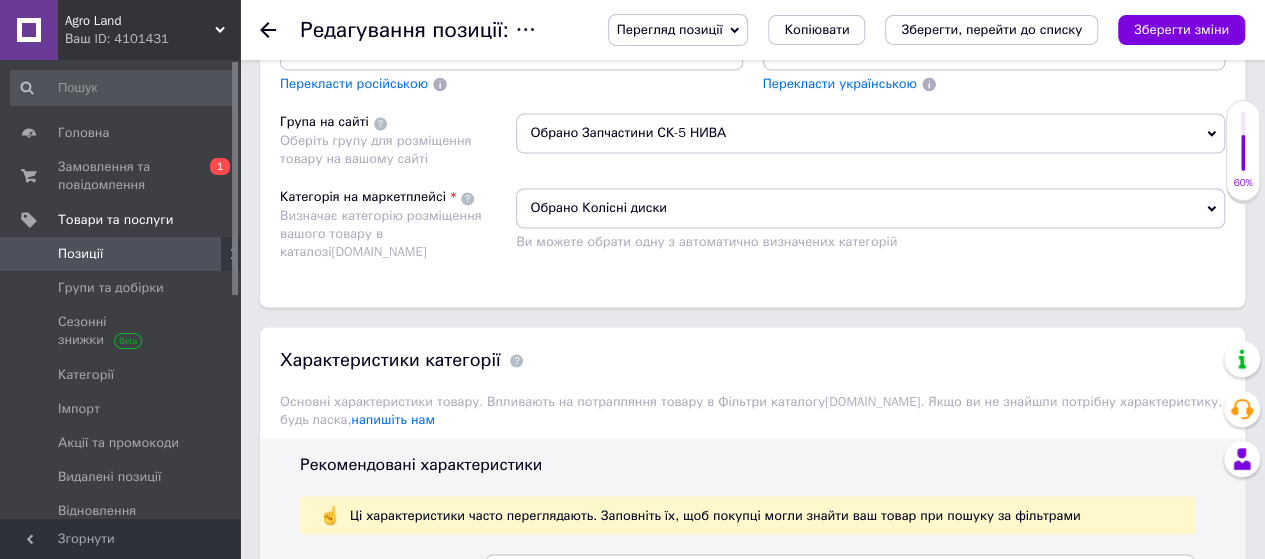scroll, scrollTop: 1300, scrollLeft: 0, axis: vertical 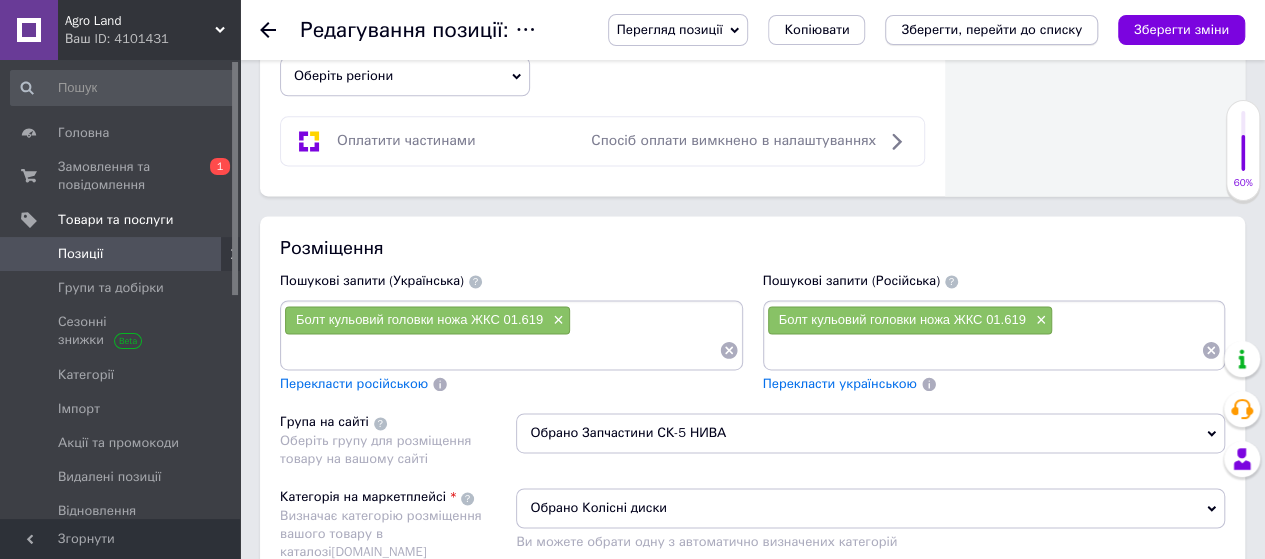 click on "Зберегти, перейти до списку" at bounding box center [991, 30] 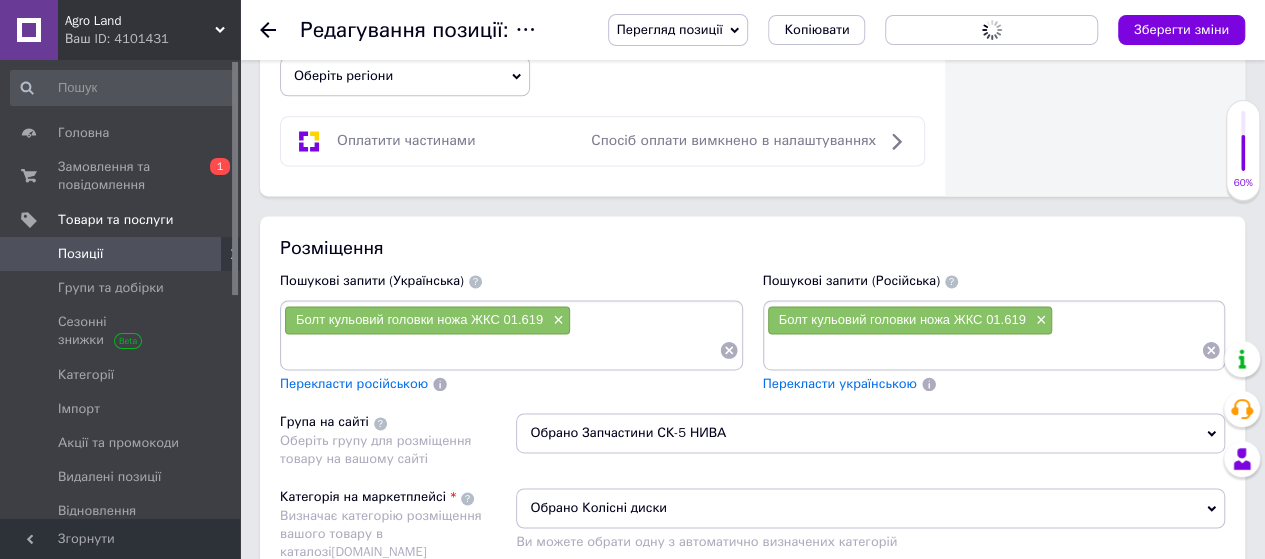 scroll, scrollTop: 0, scrollLeft: 0, axis: both 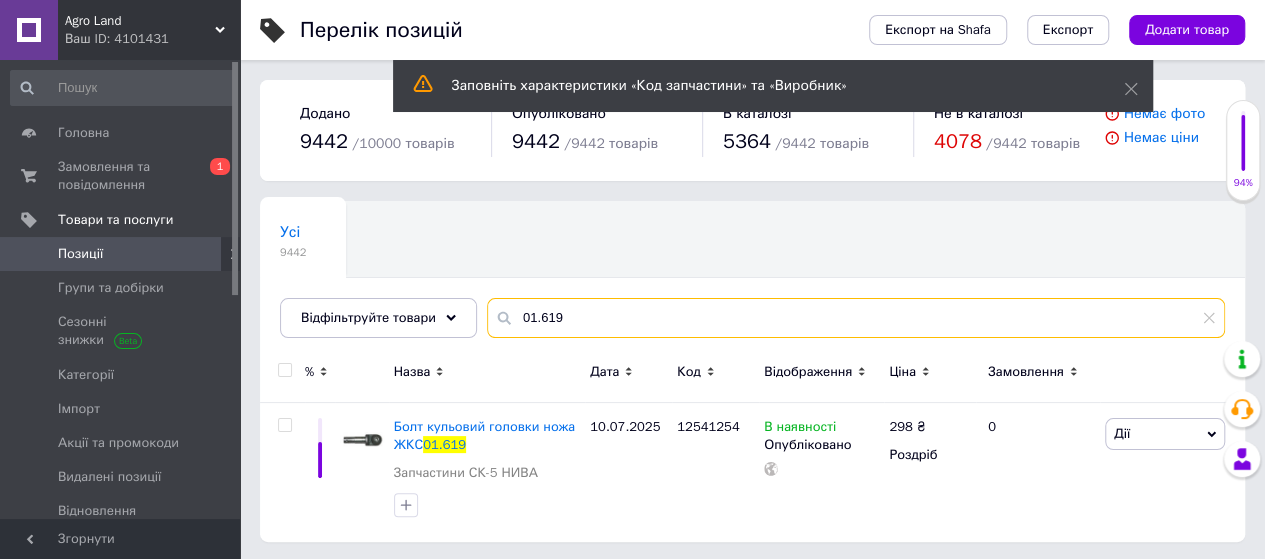 drag, startPoint x: 621, startPoint y: 317, endPoint x: 438, endPoint y: 345, distance: 185.12968 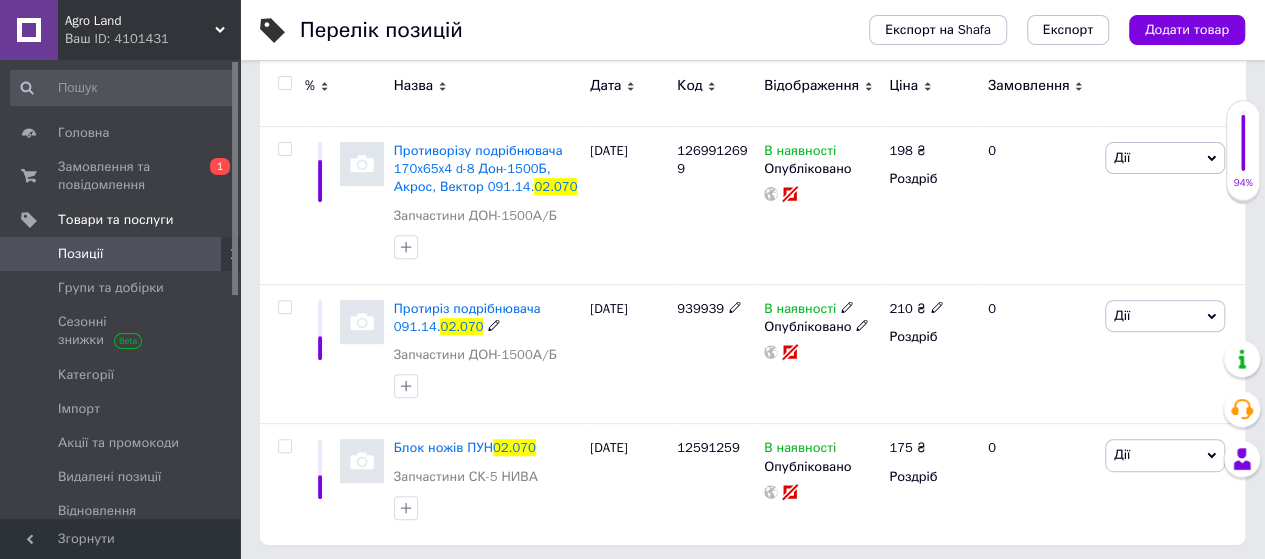 scroll, scrollTop: 279, scrollLeft: 0, axis: vertical 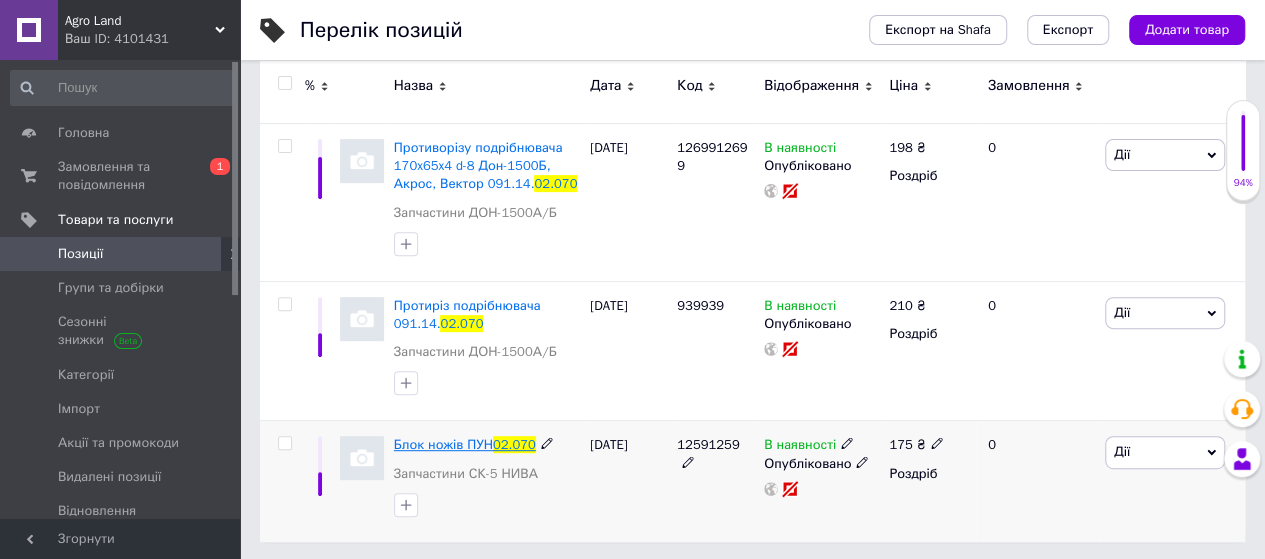 type on "02.070" 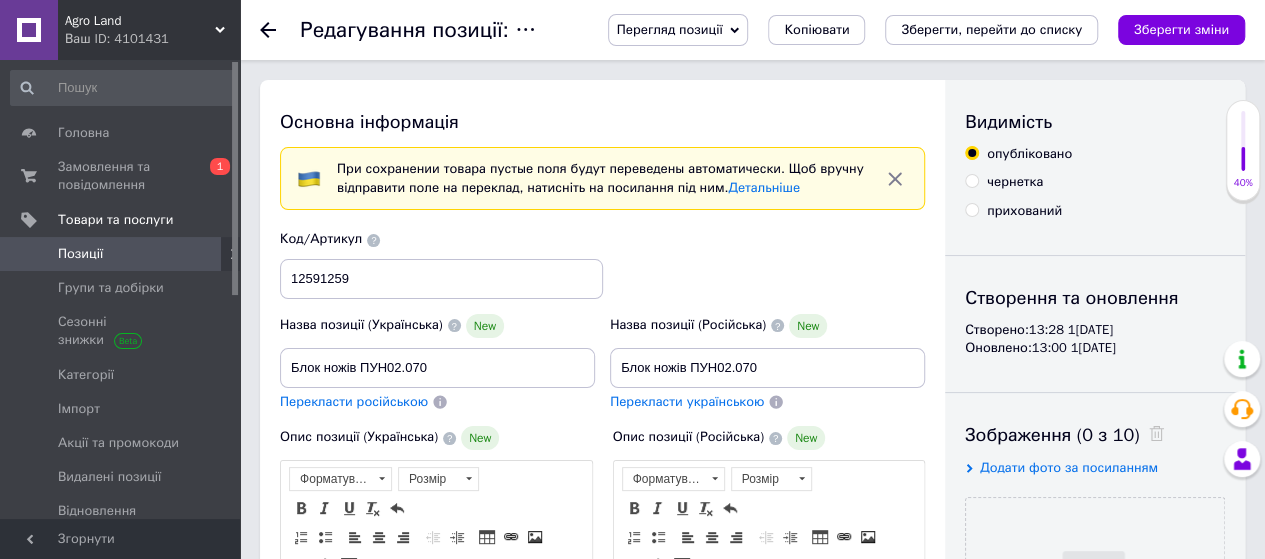 scroll, scrollTop: 0, scrollLeft: 0, axis: both 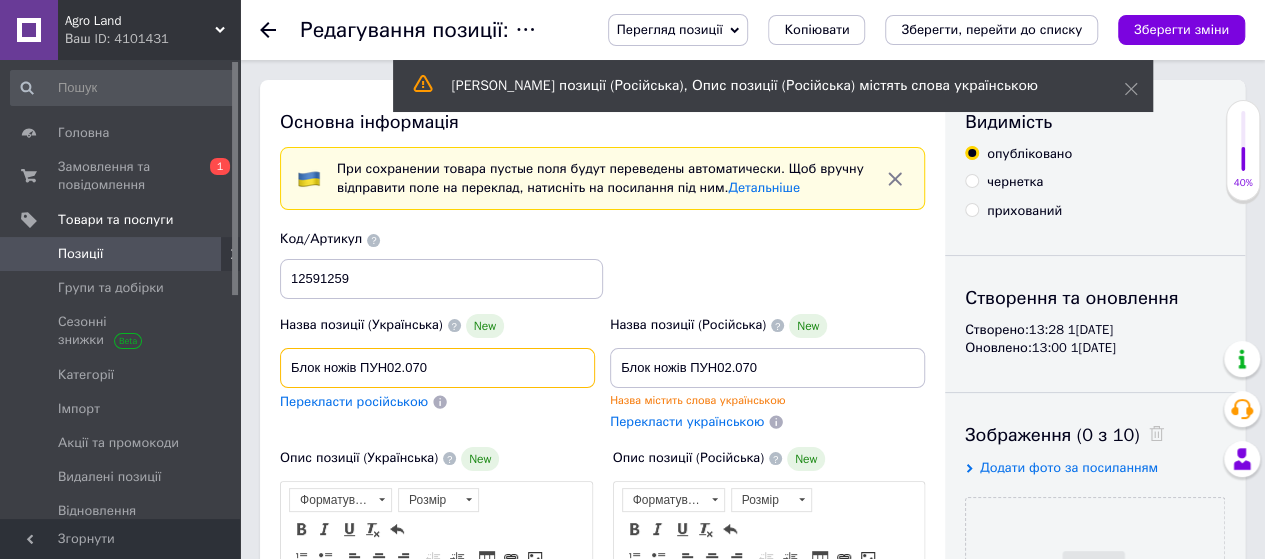 click on "Блок ножів ПУН02.070" at bounding box center [437, 368] 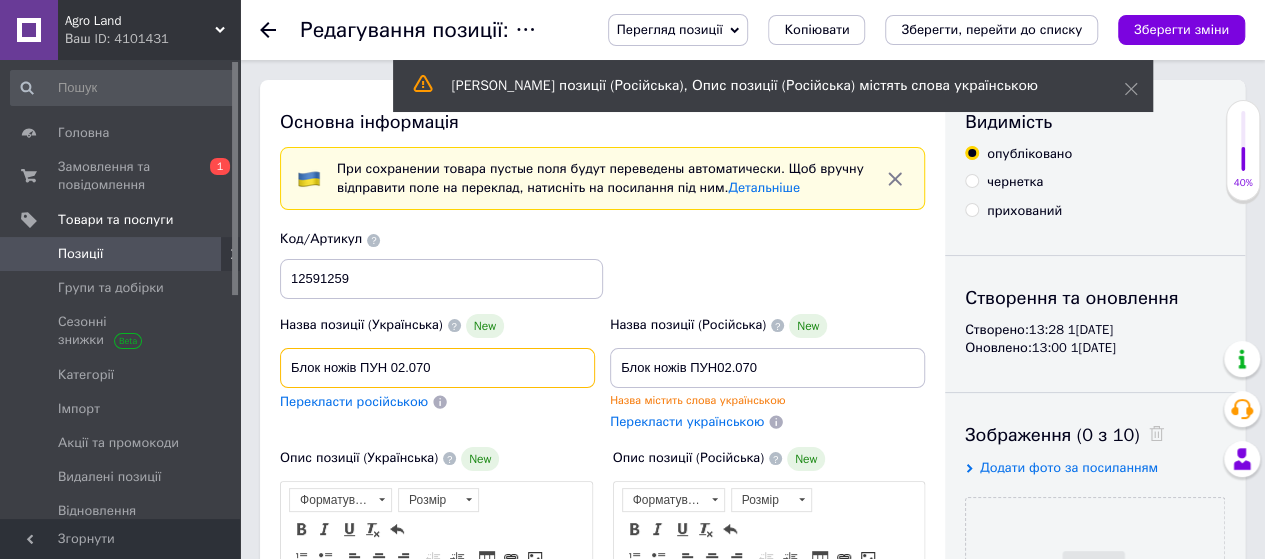 click on "Блок ножів ПУН 02.070" at bounding box center [437, 368] 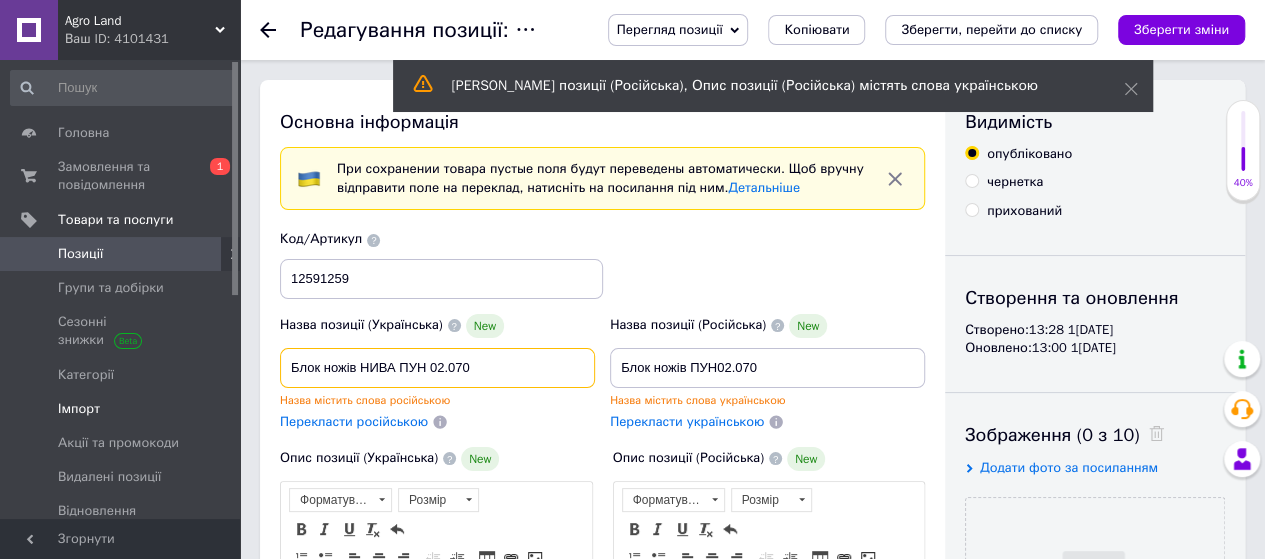 drag, startPoint x: 476, startPoint y: 368, endPoint x: 66, endPoint y: 379, distance: 410.14752 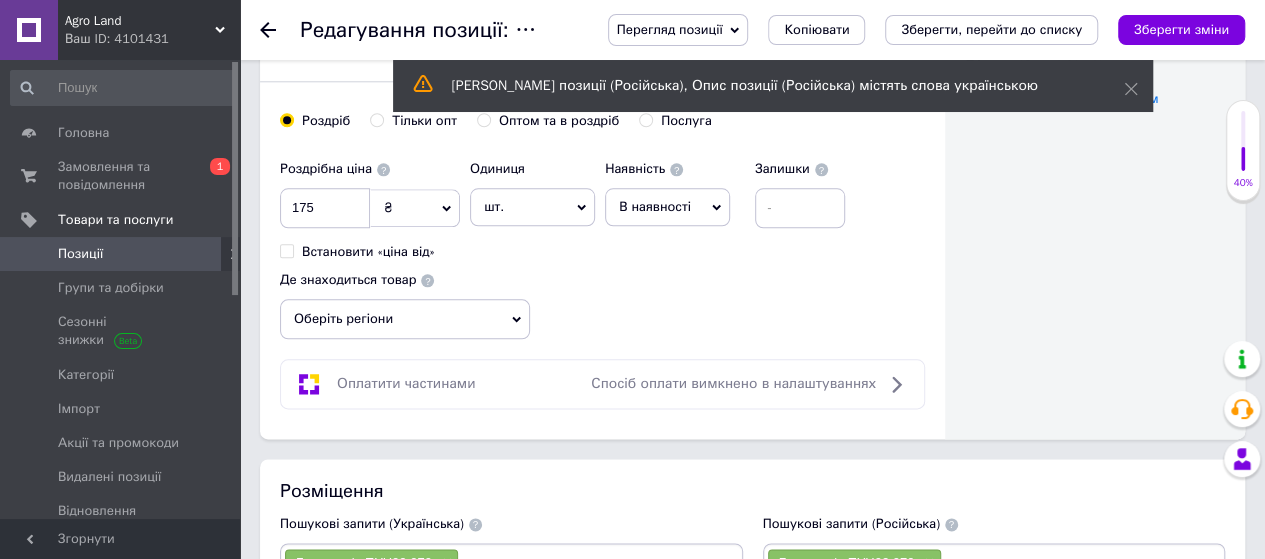 scroll, scrollTop: 1200, scrollLeft: 0, axis: vertical 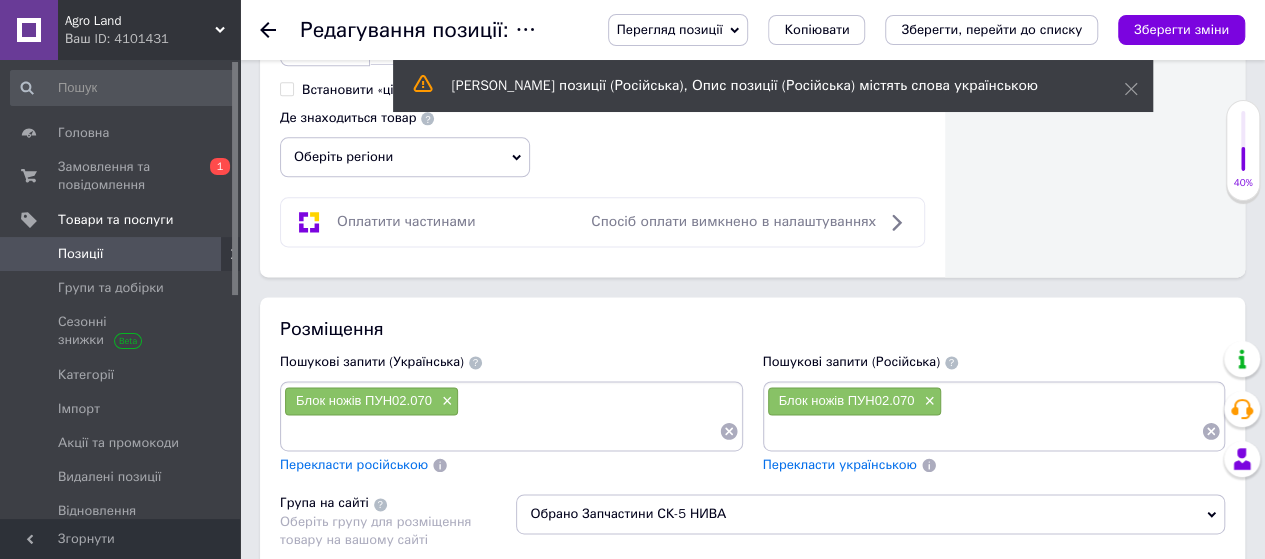 type on "Блок ножів НИВА ПУН 02.070" 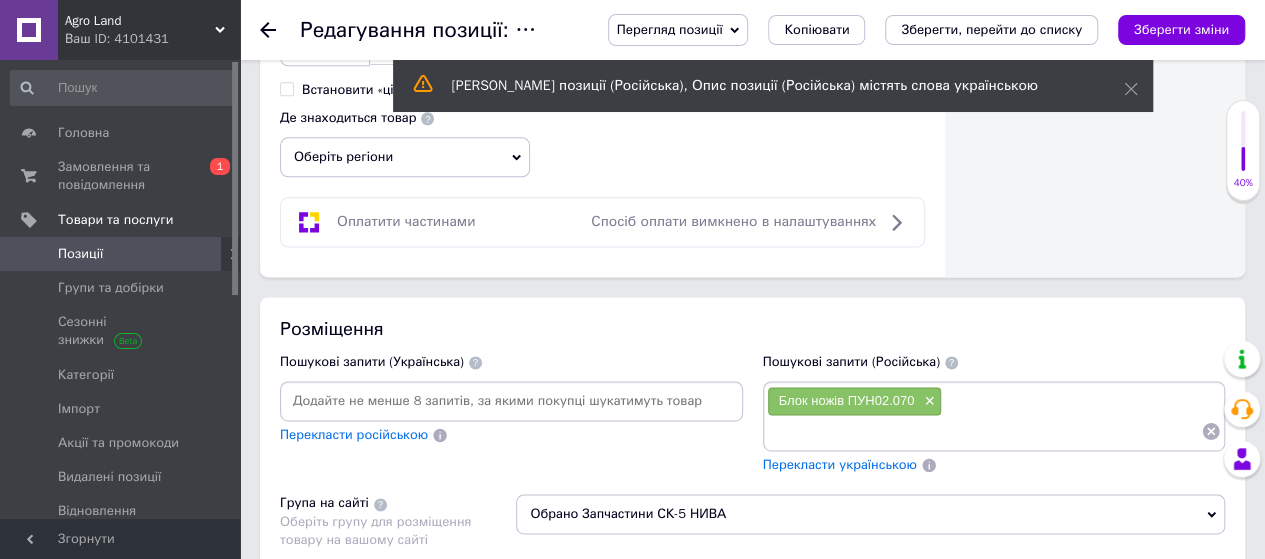 click on "Перекласти російською" at bounding box center (511, 435) 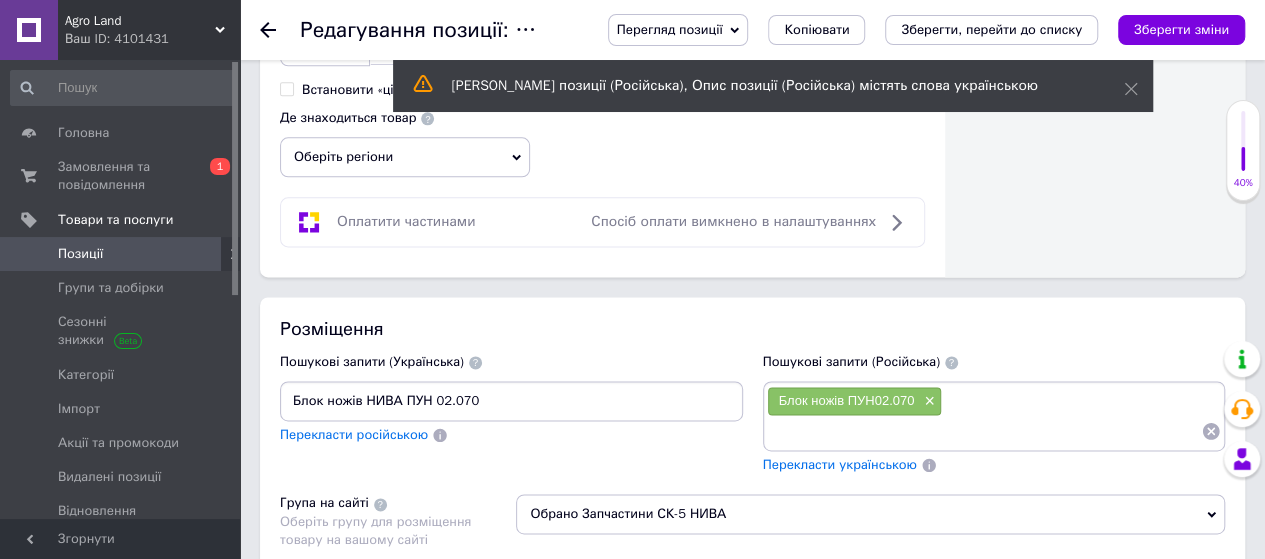 scroll, scrollTop: 0, scrollLeft: 0, axis: both 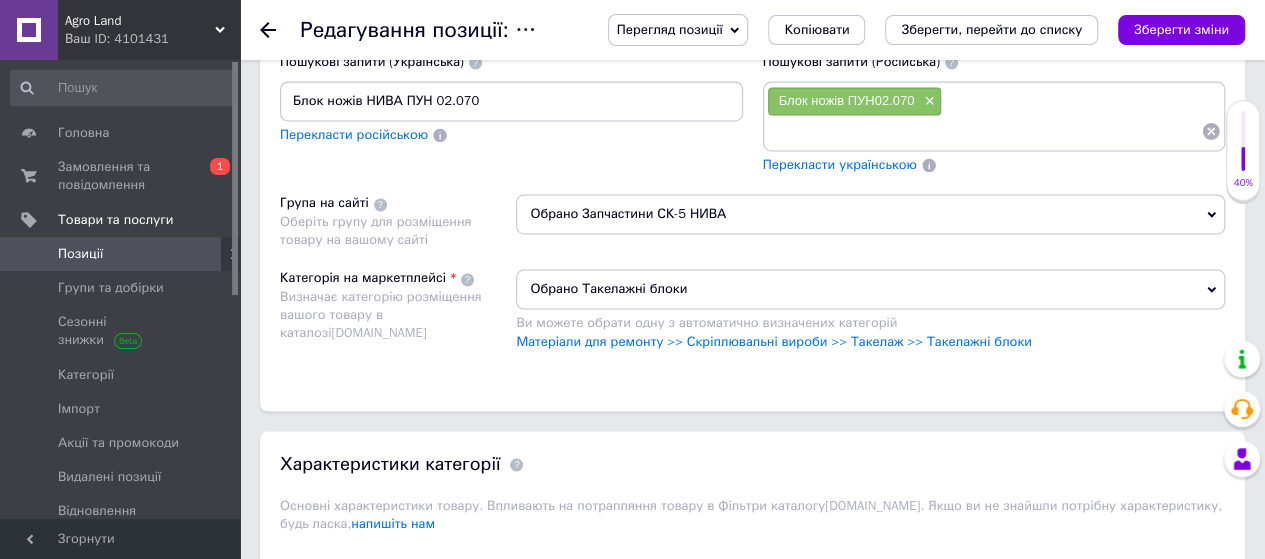type on "Блок ножів НИВА ПУН 02.070" 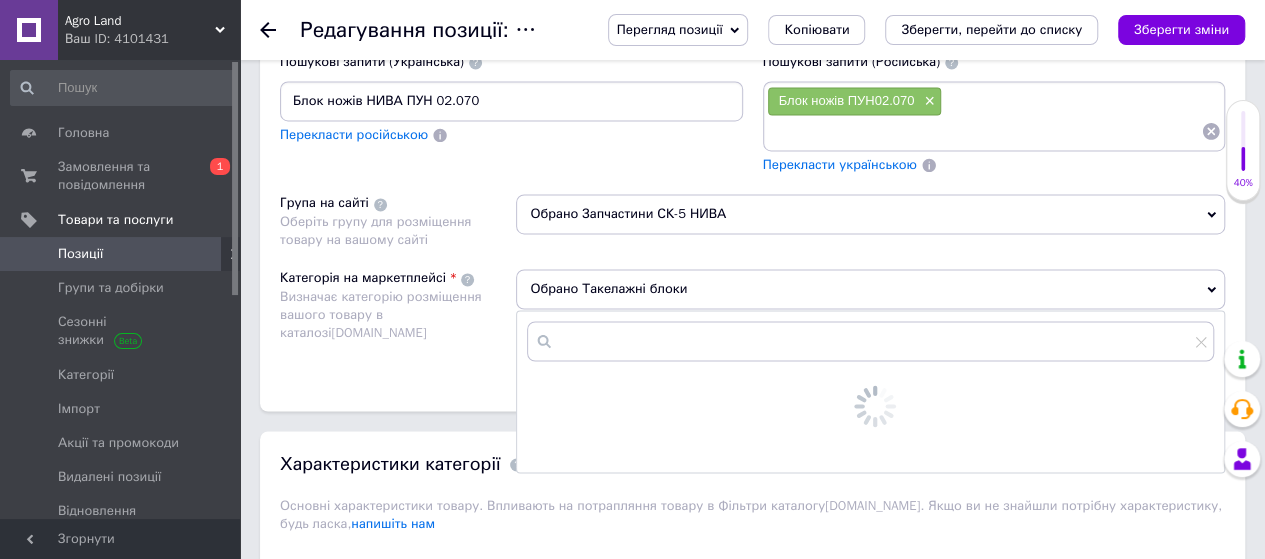 scroll, scrollTop: 0, scrollLeft: 0, axis: both 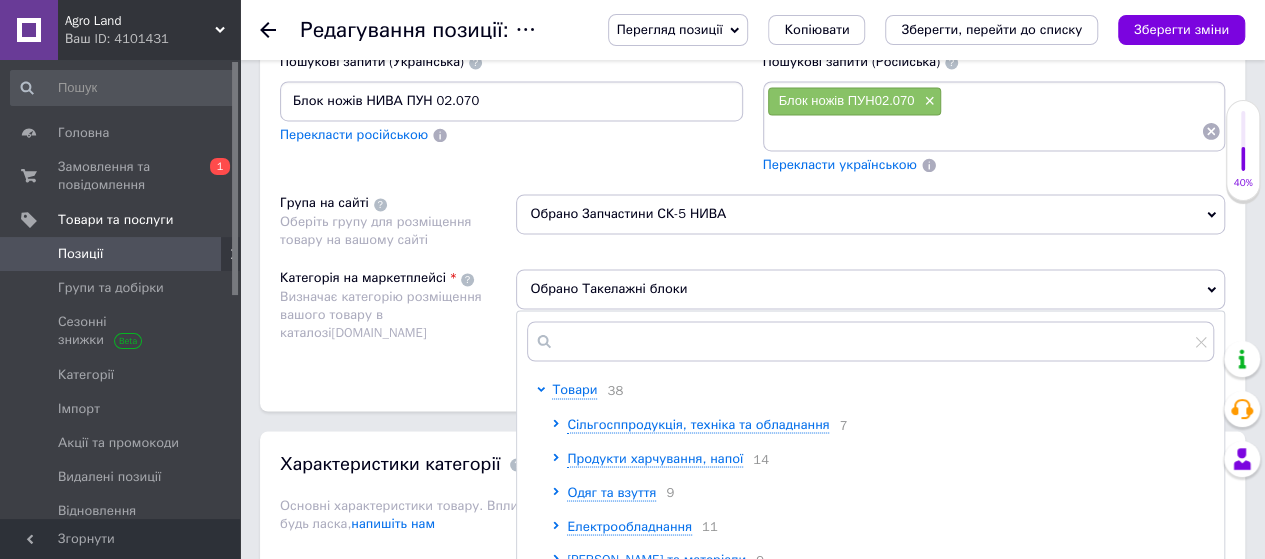 click at bounding box center (870, 341) 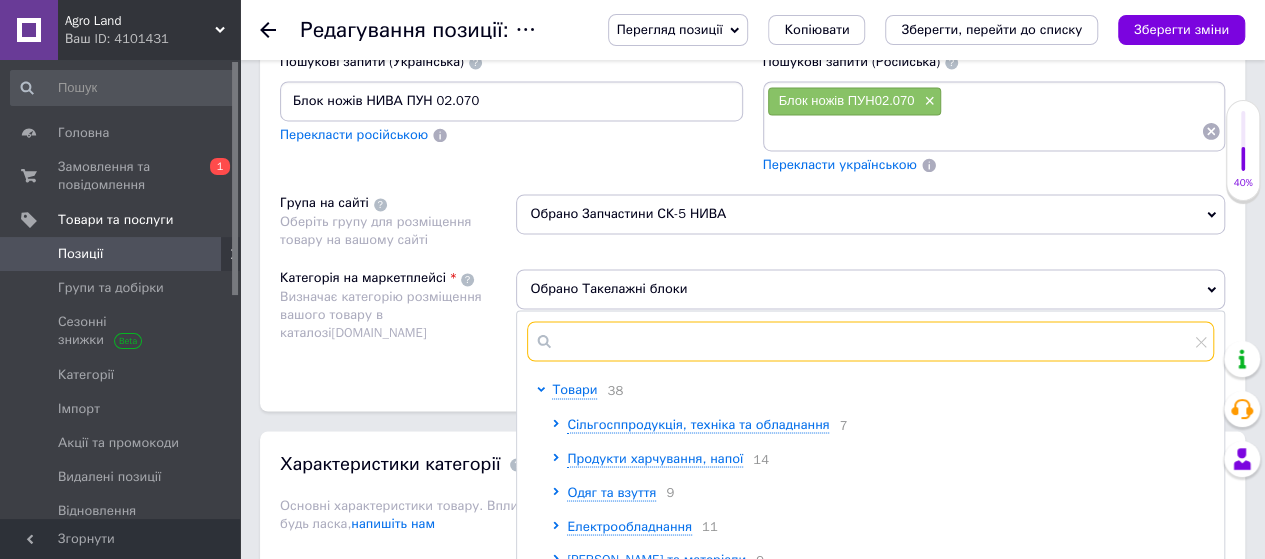 click at bounding box center (870, 341) 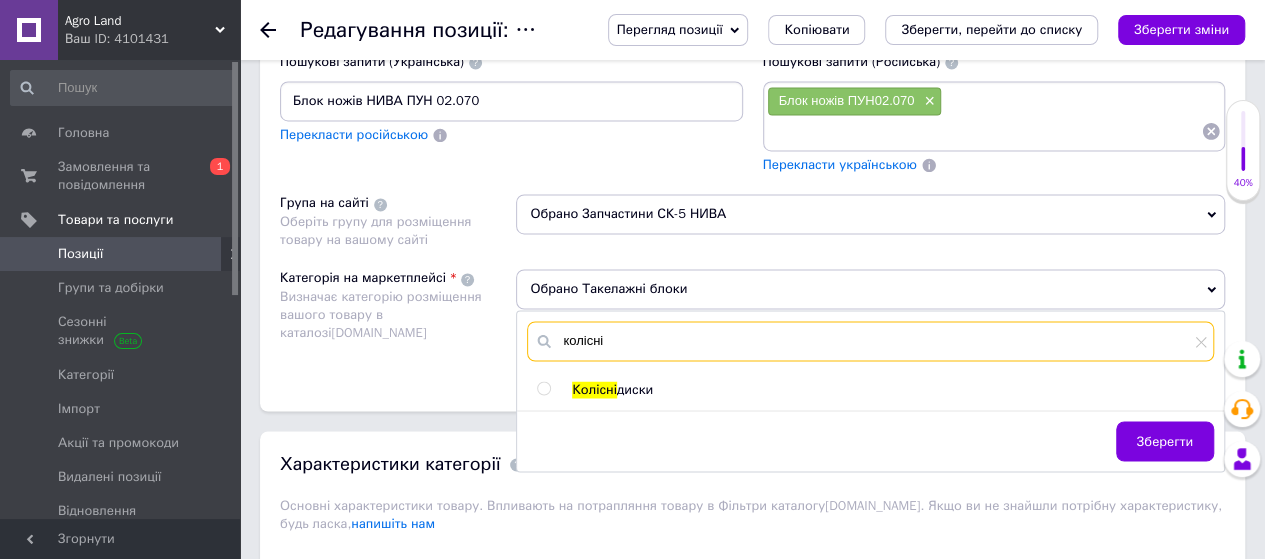 type on "колісні" 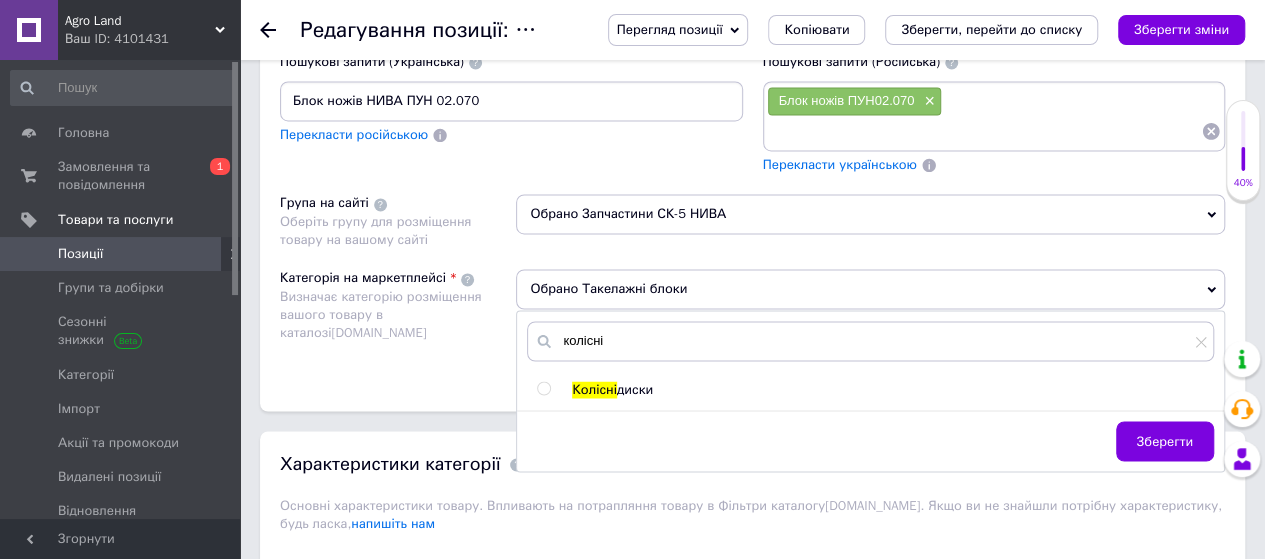 click at bounding box center (543, 388) 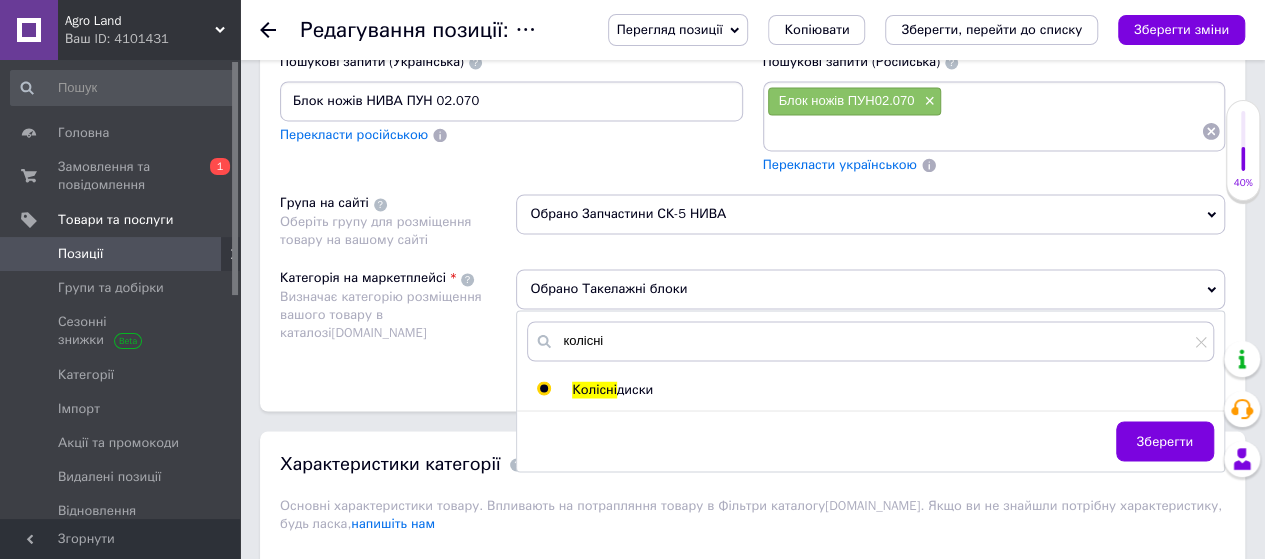 radio on "true" 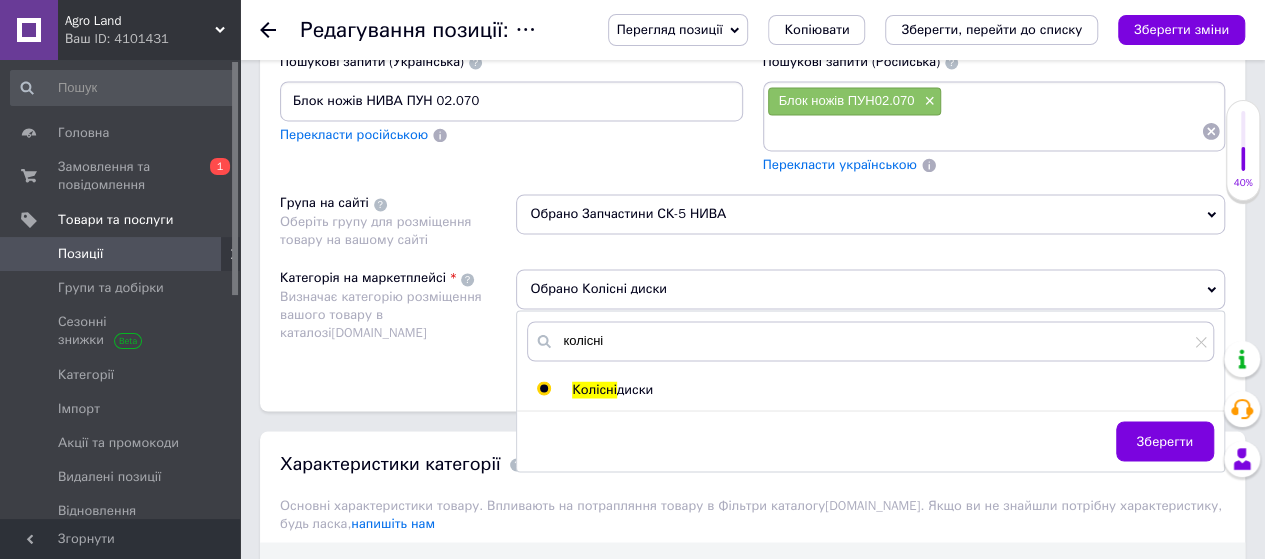 click on "Зберегти" at bounding box center [1165, 441] 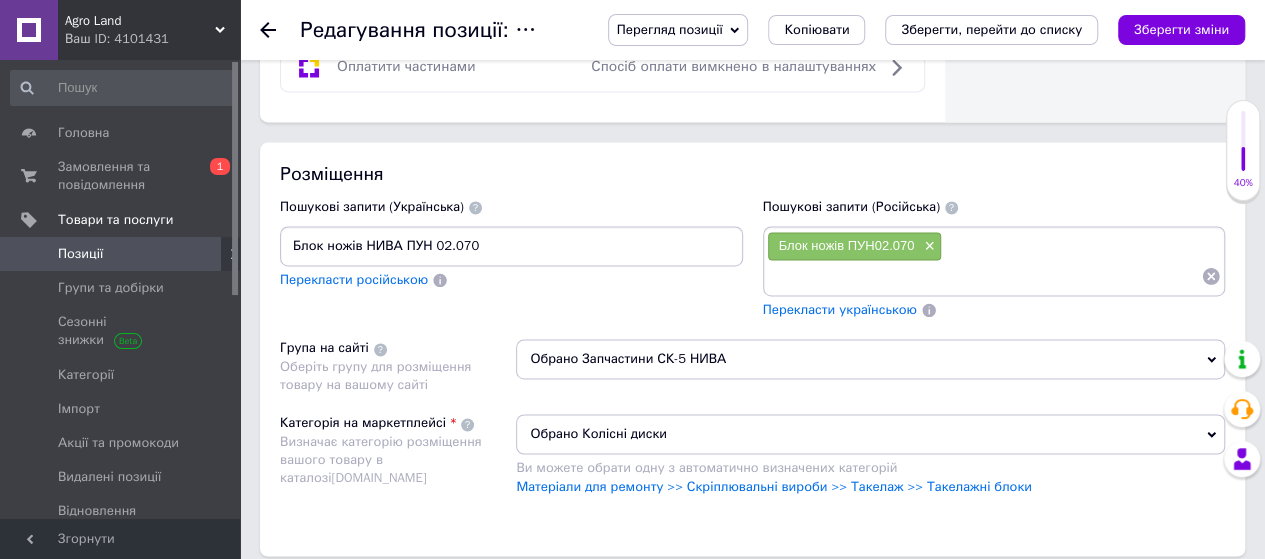 scroll, scrollTop: 1119, scrollLeft: 0, axis: vertical 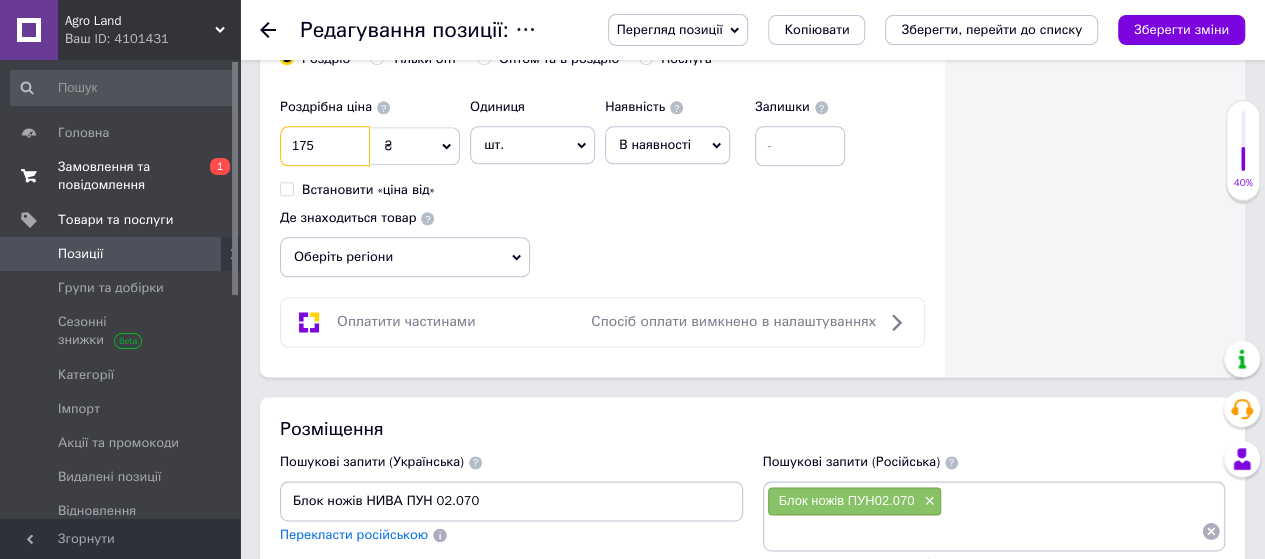 drag, startPoint x: 344, startPoint y: 145, endPoint x: 158, endPoint y: 173, distance: 188.09572 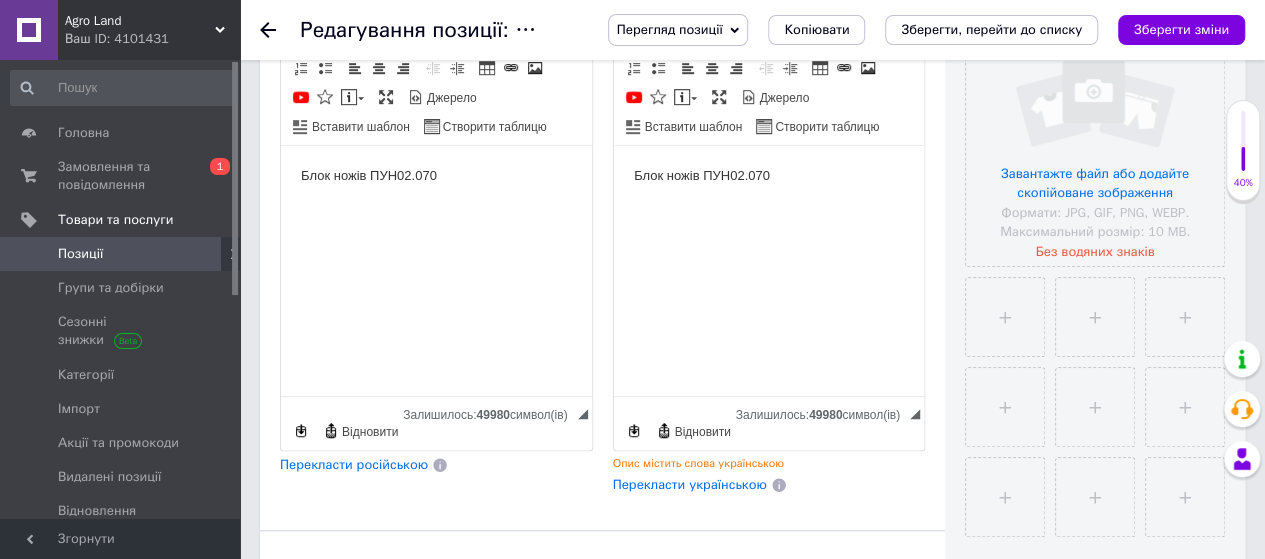 scroll, scrollTop: 419, scrollLeft: 0, axis: vertical 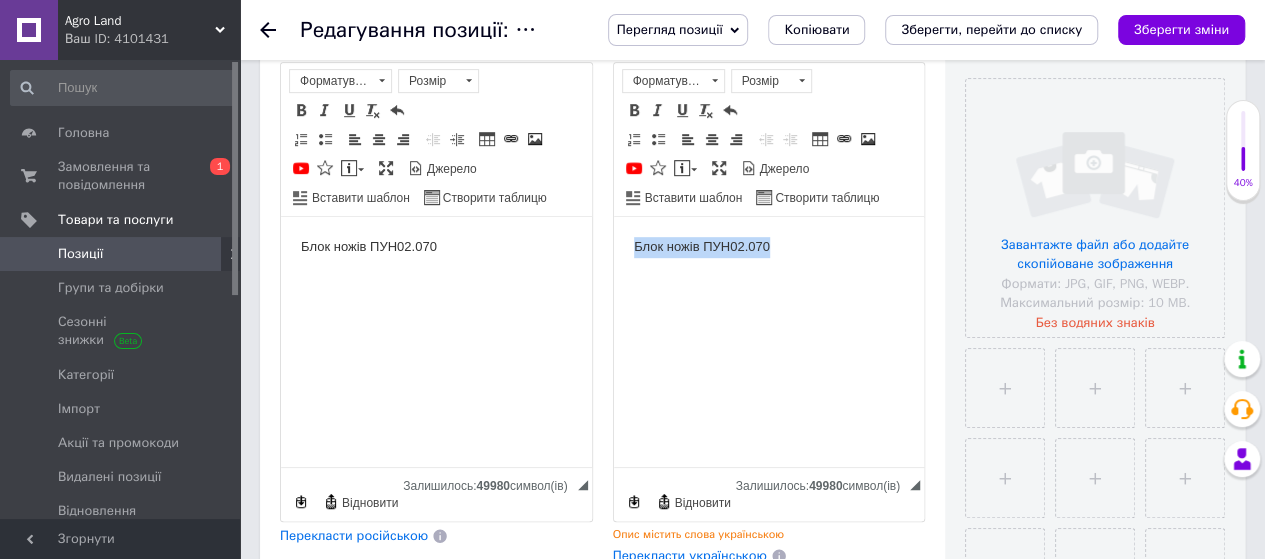drag, startPoint x: 628, startPoint y: 247, endPoint x: 807, endPoint y: 246, distance: 179.00279 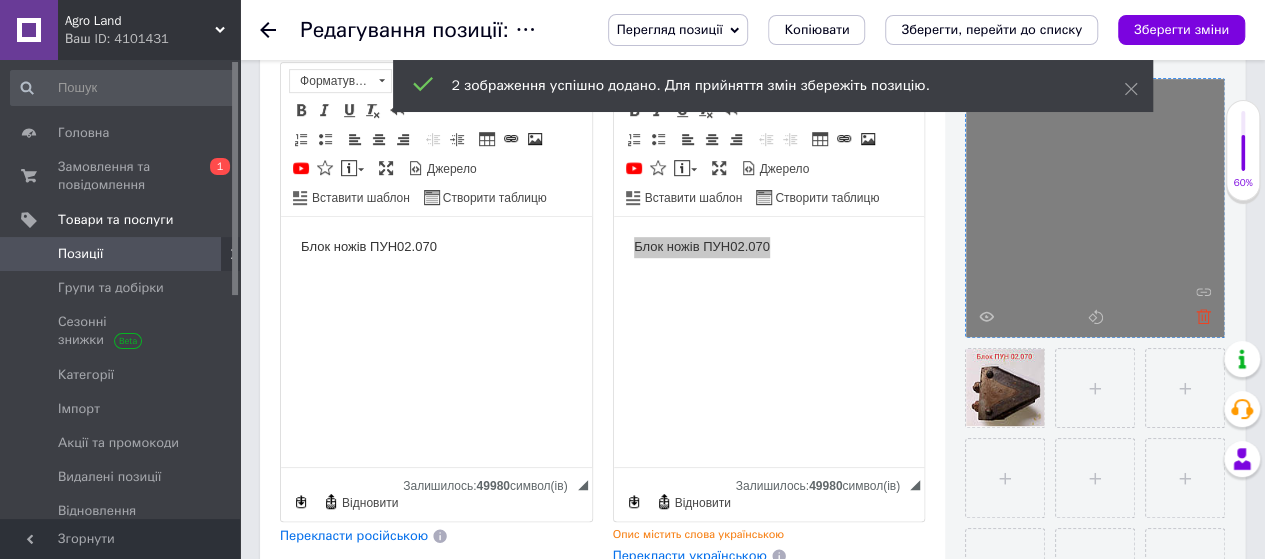 click 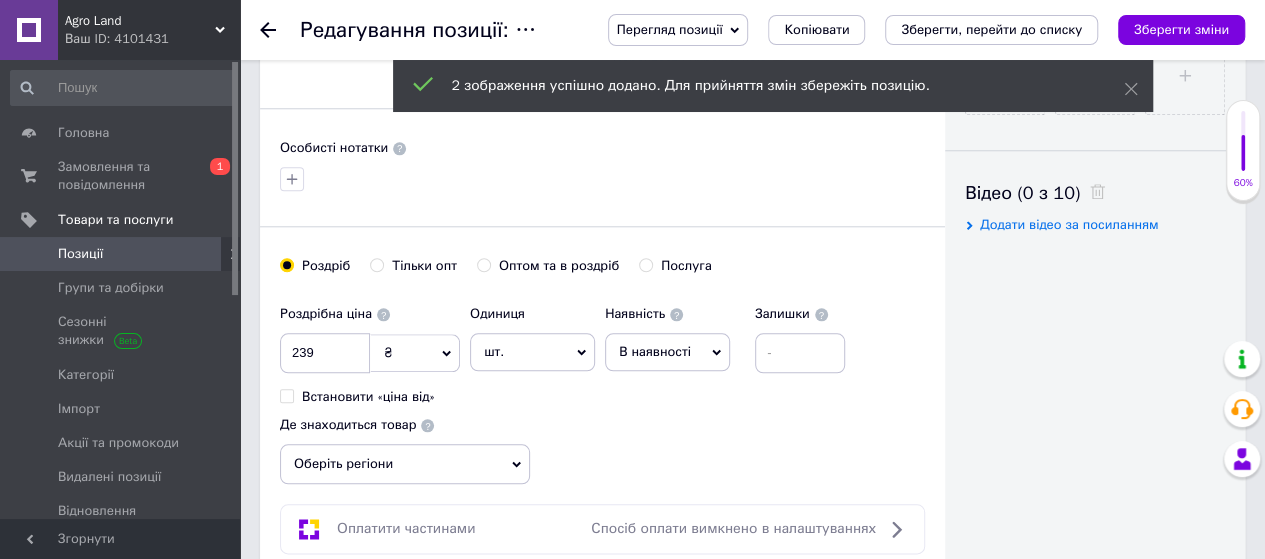 scroll, scrollTop: 919, scrollLeft: 0, axis: vertical 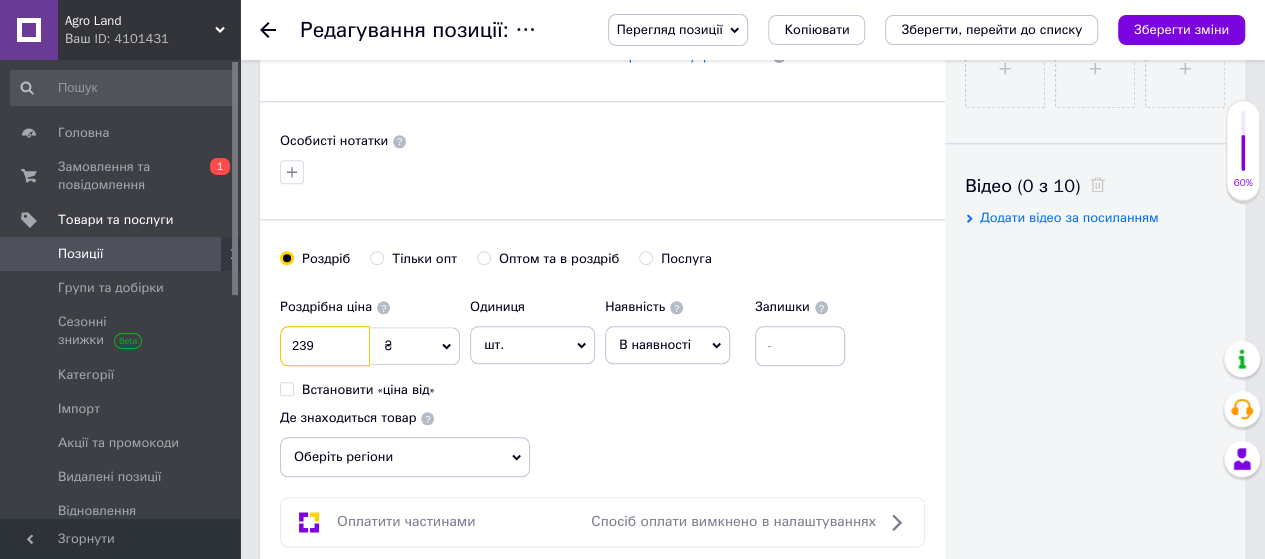 drag, startPoint x: 344, startPoint y: 337, endPoint x: 266, endPoint y: 346, distance: 78.51752 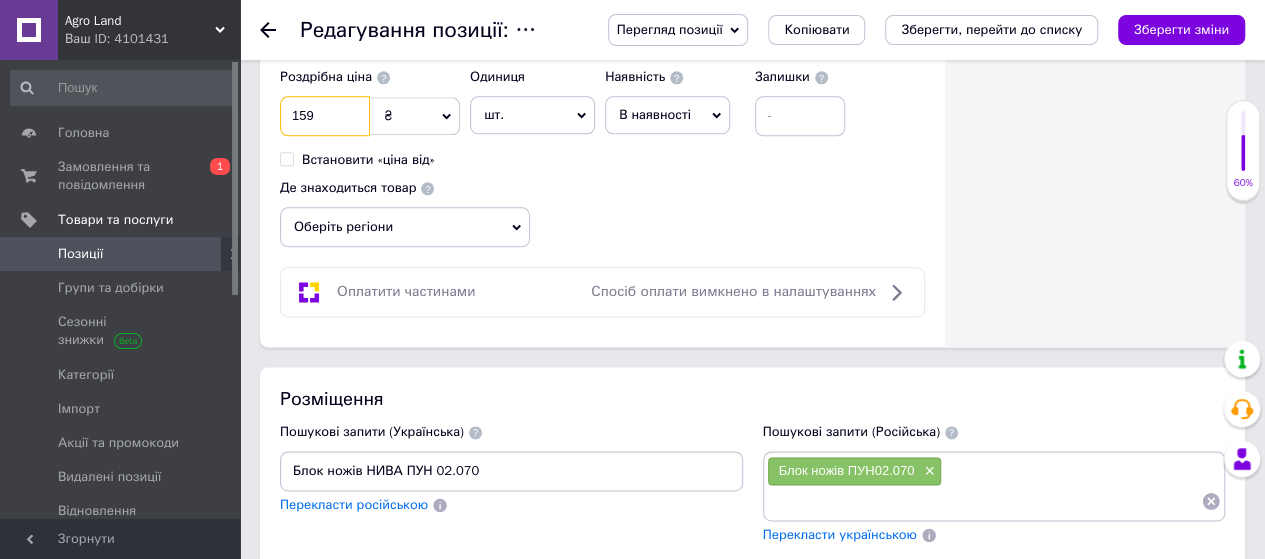 scroll, scrollTop: 1619, scrollLeft: 0, axis: vertical 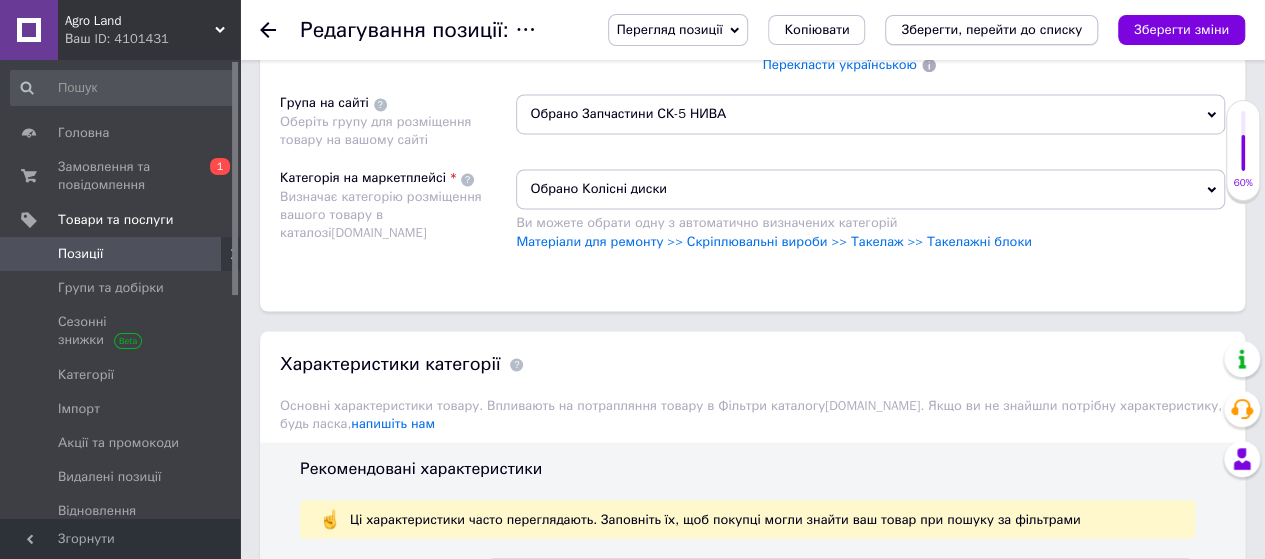 type on "159" 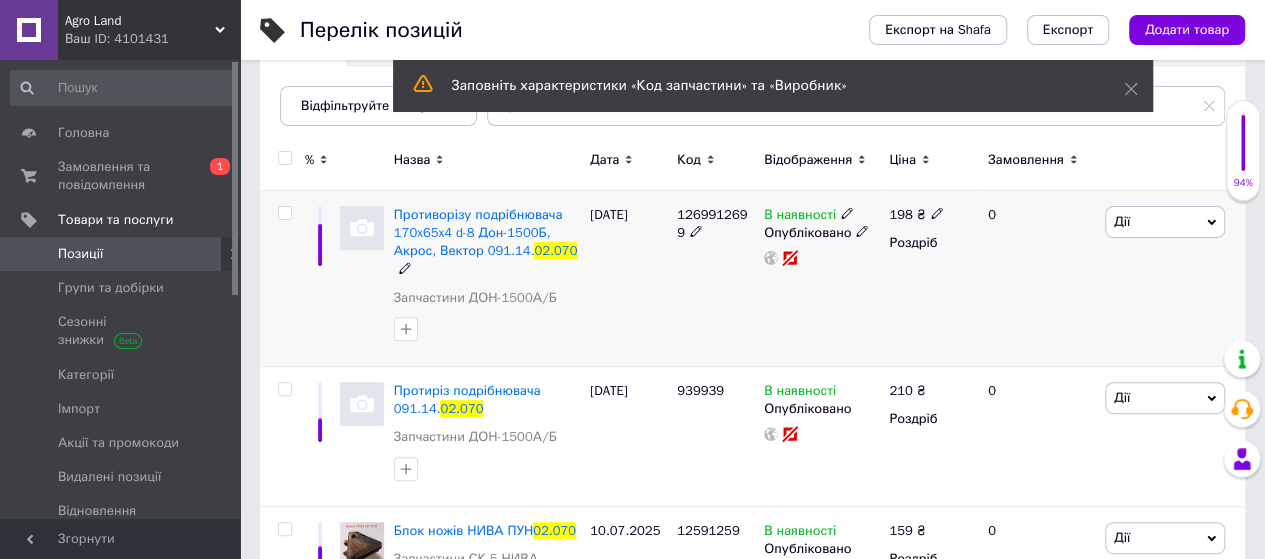 scroll, scrollTop: 279, scrollLeft: 0, axis: vertical 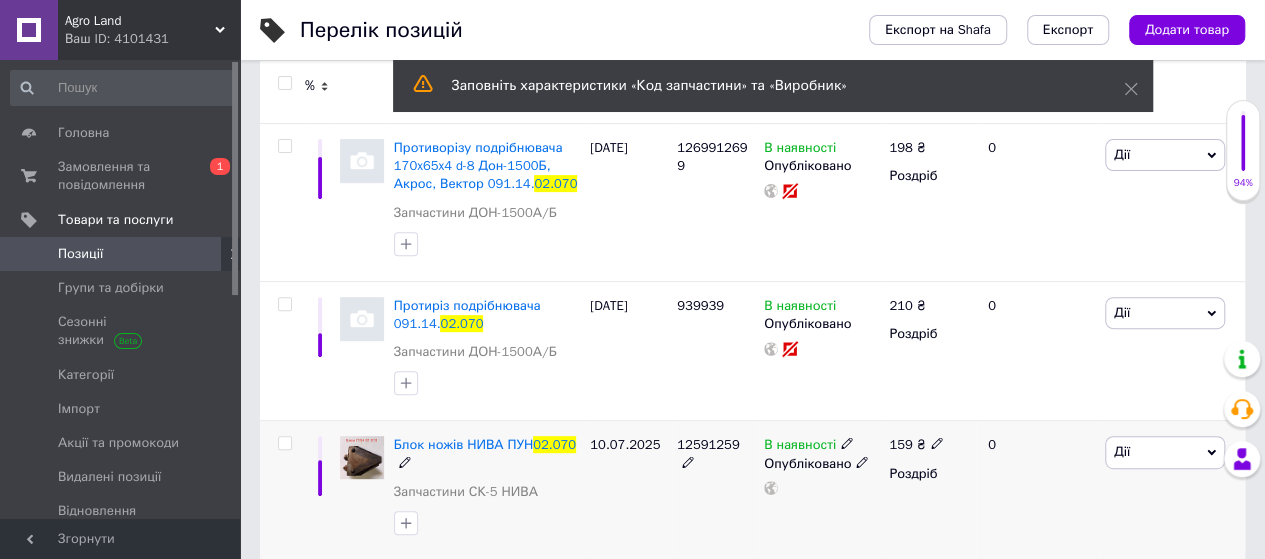 click on "159   ₴" at bounding box center [916, 445] 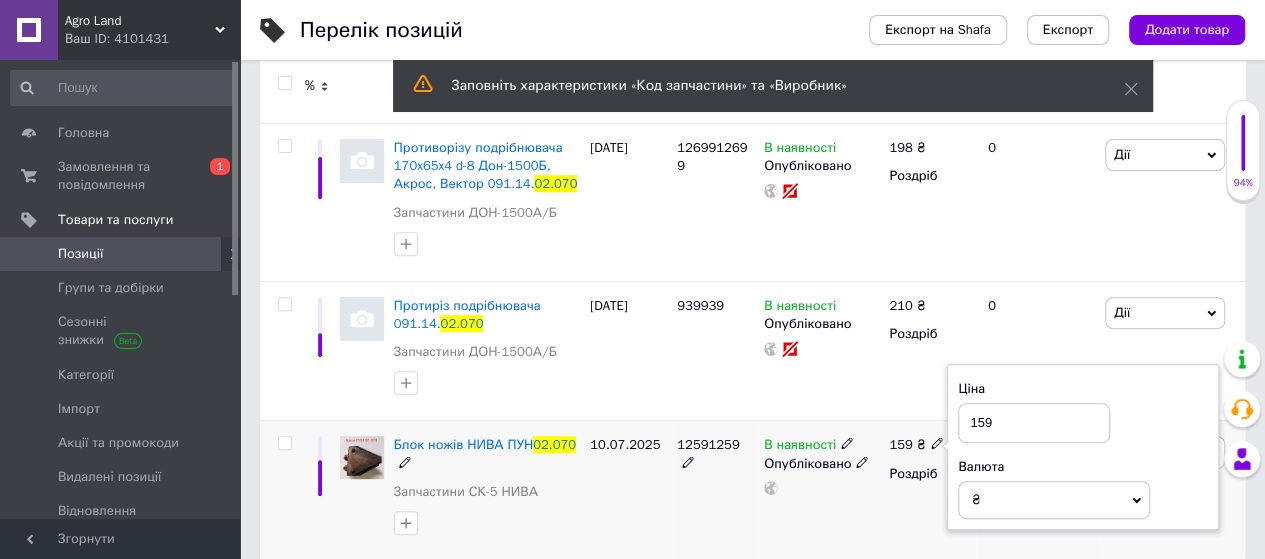 click on "159   ₴ Ціна 159 Валюта ₴ $ EUR CHF GBP ¥ PLN ₸ MDL HUF KGS CNY TRY KRW lei Роздріб" at bounding box center (930, 490) 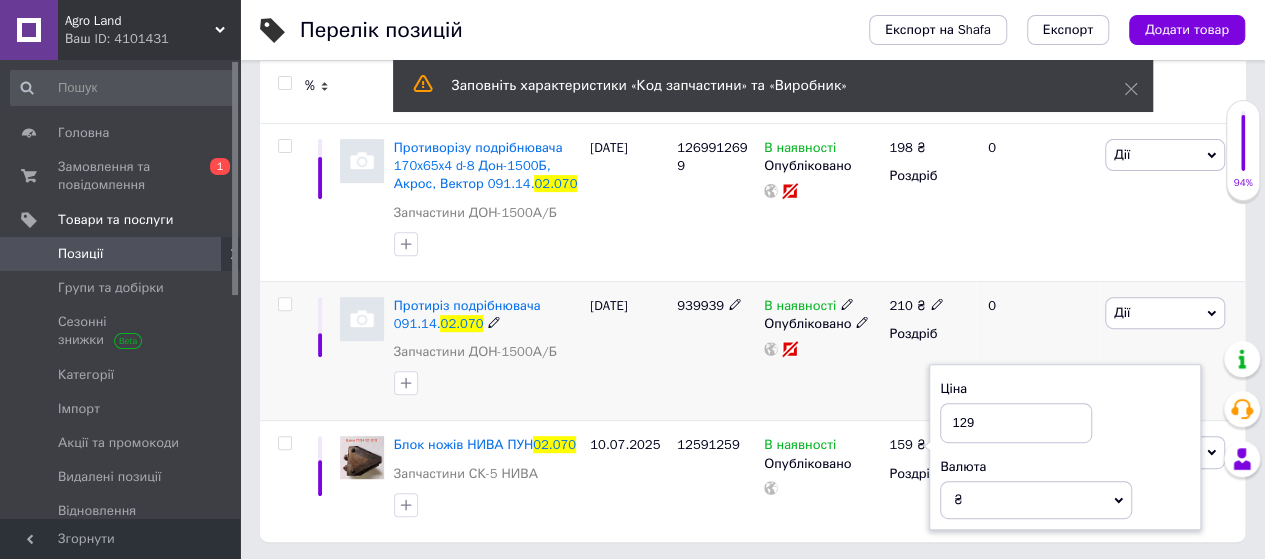 type on "129" 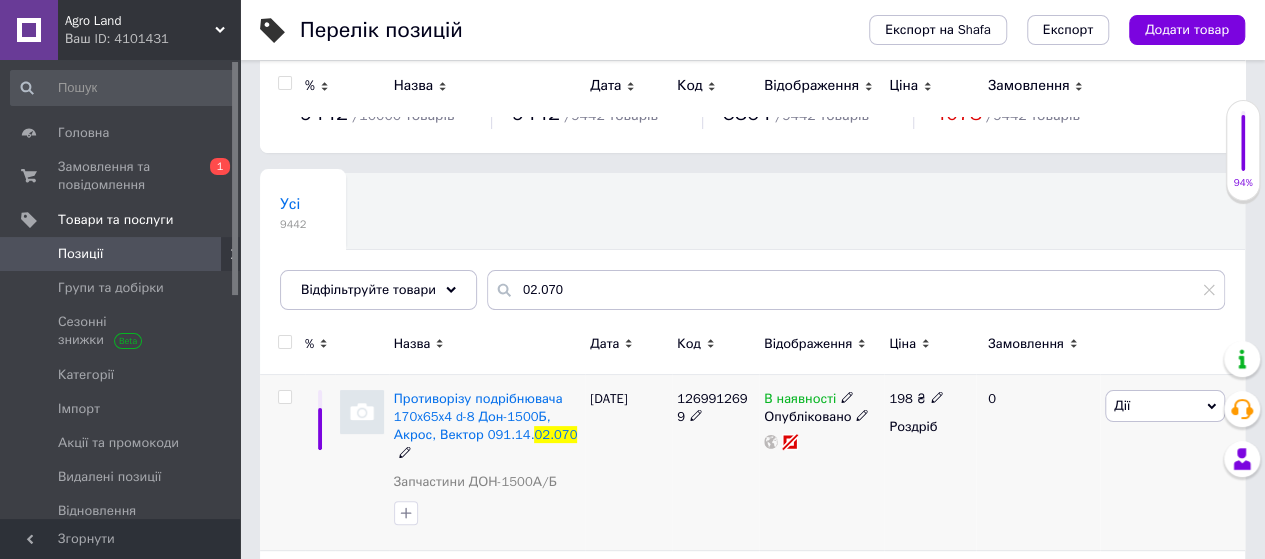 scroll, scrollTop: 0, scrollLeft: 0, axis: both 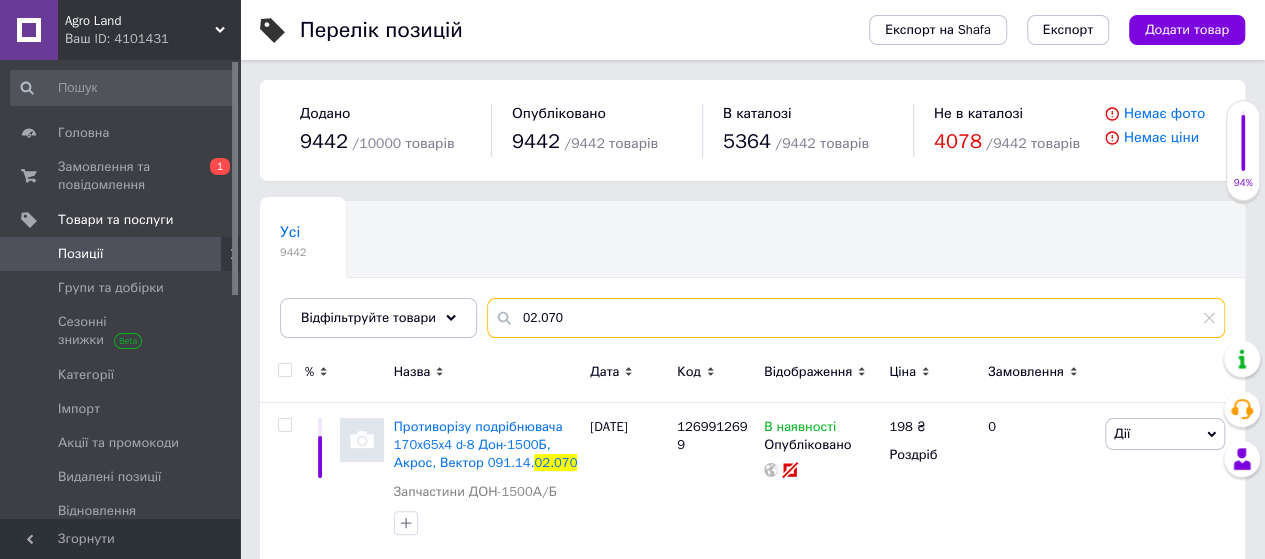 click on "02.070" at bounding box center (856, 318) 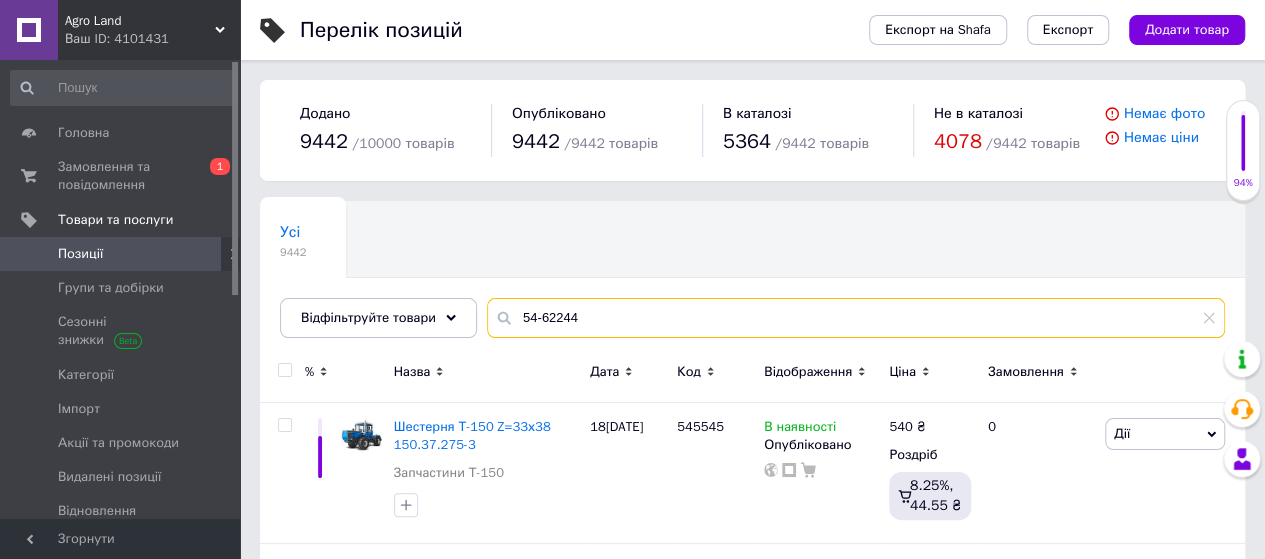 click on "54-62244" at bounding box center (856, 318) 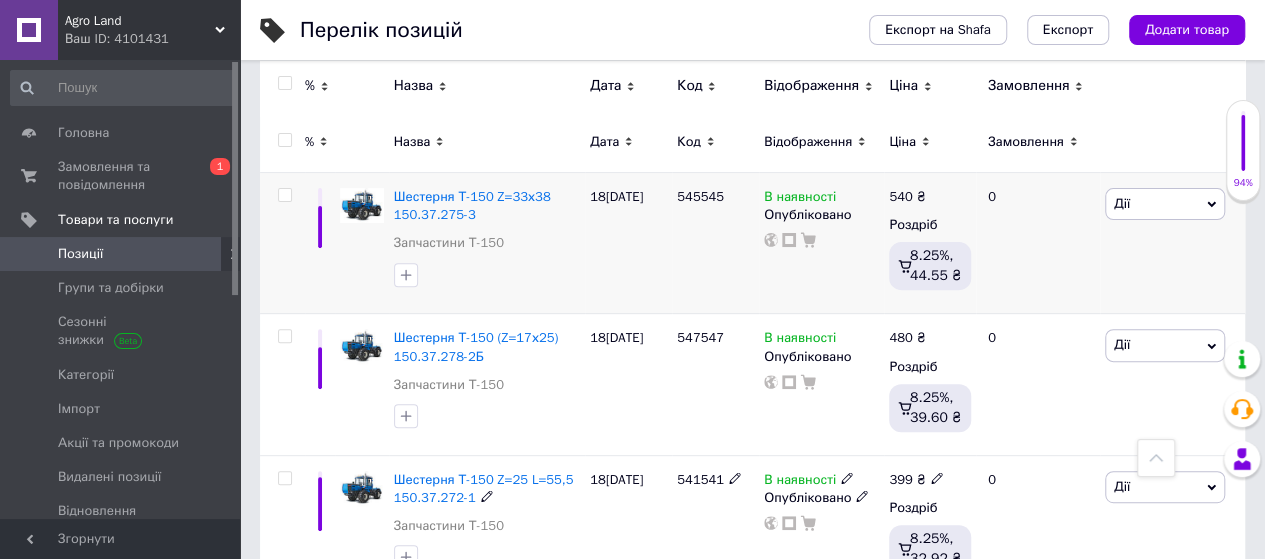 scroll, scrollTop: 100, scrollLeft: 0, axis: vertical 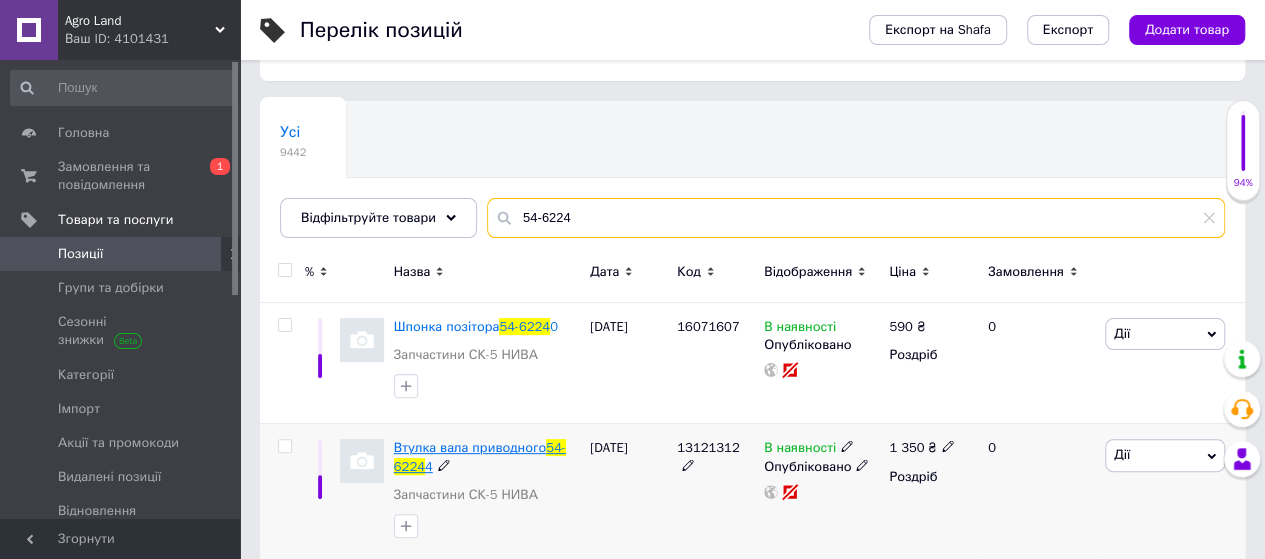 type on "54-6224" 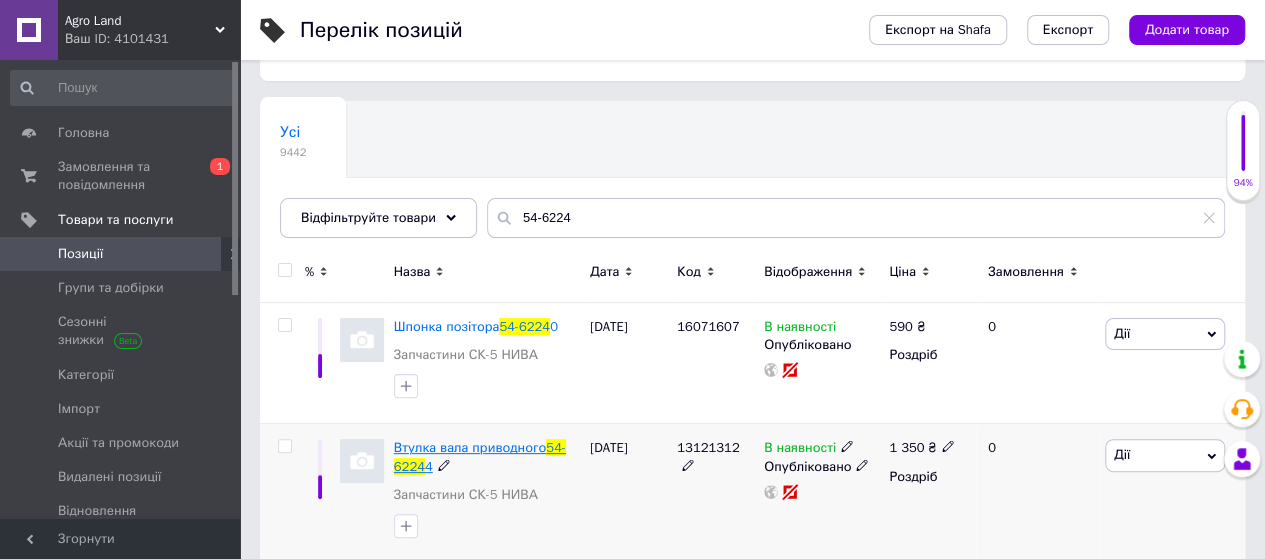 click on "Втулка вала приводного" at bounding box center (470, 447) 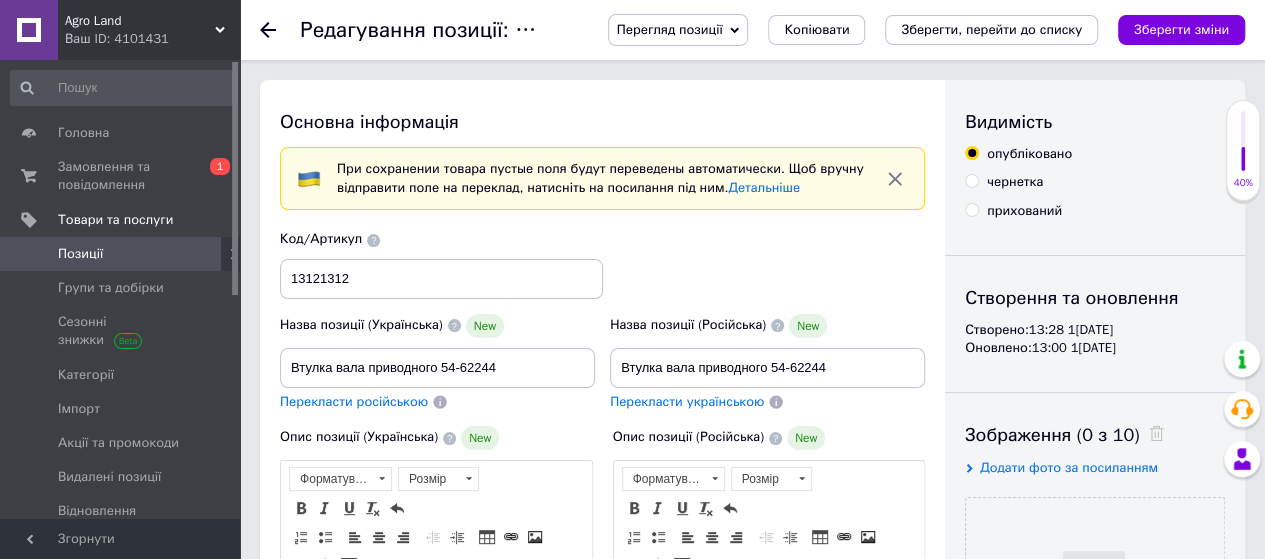scroll, scrollTop: 0, scrollLeft: 0, axis: both 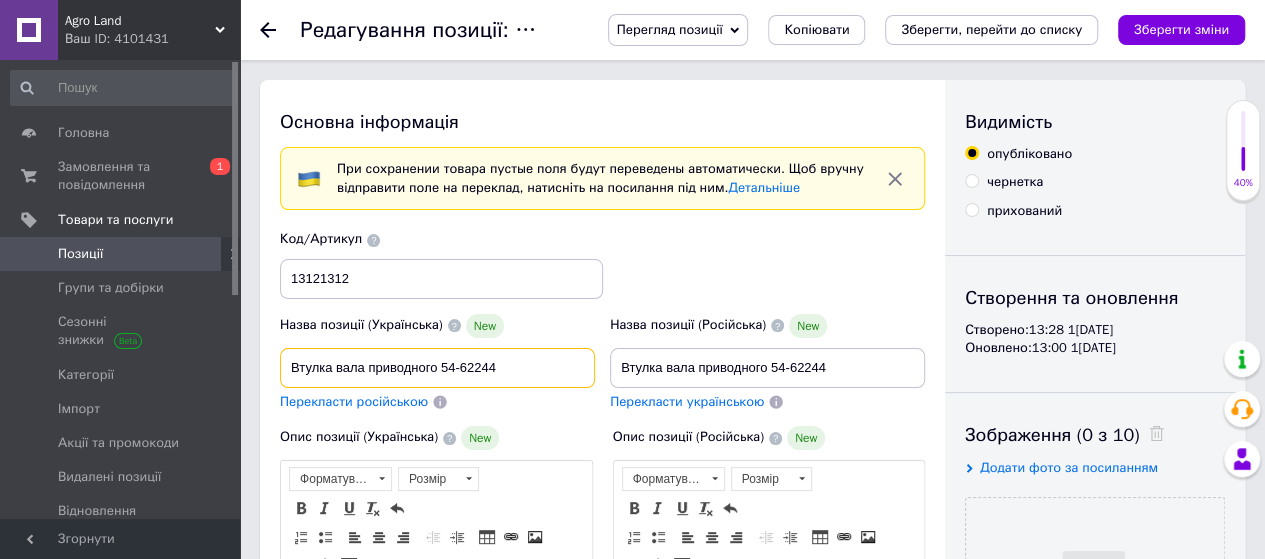 click on "Втулка вала приводного 54-62244" at bounding box center [437, 368] 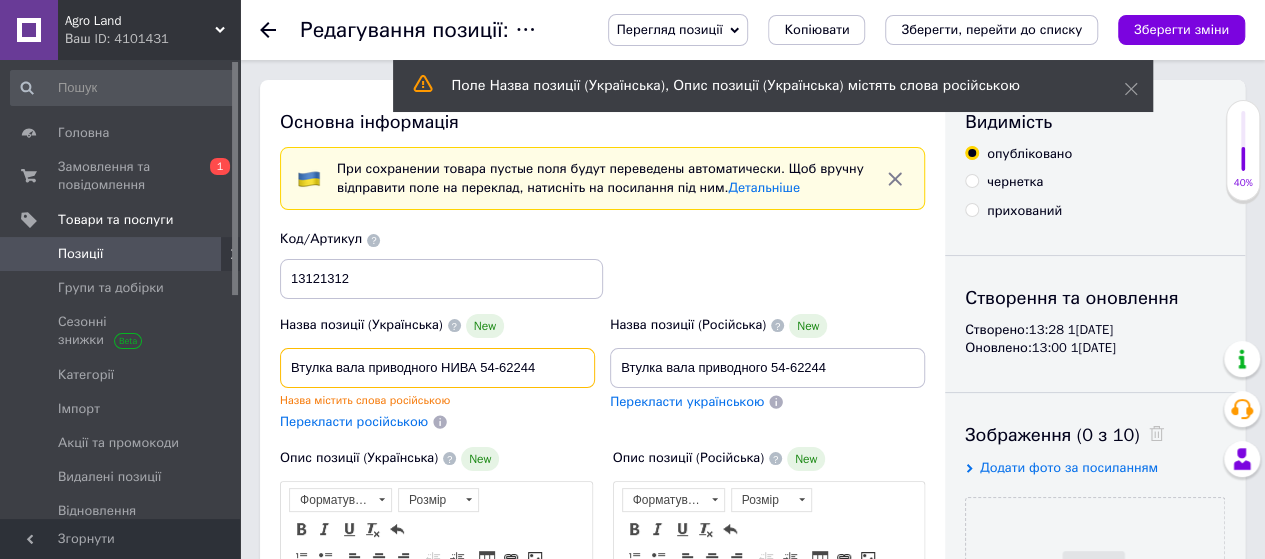 drag, startPoint x: 542, startPoint y: 370, endPoint x: 480, endPoint y: 365, distance: 62.201286 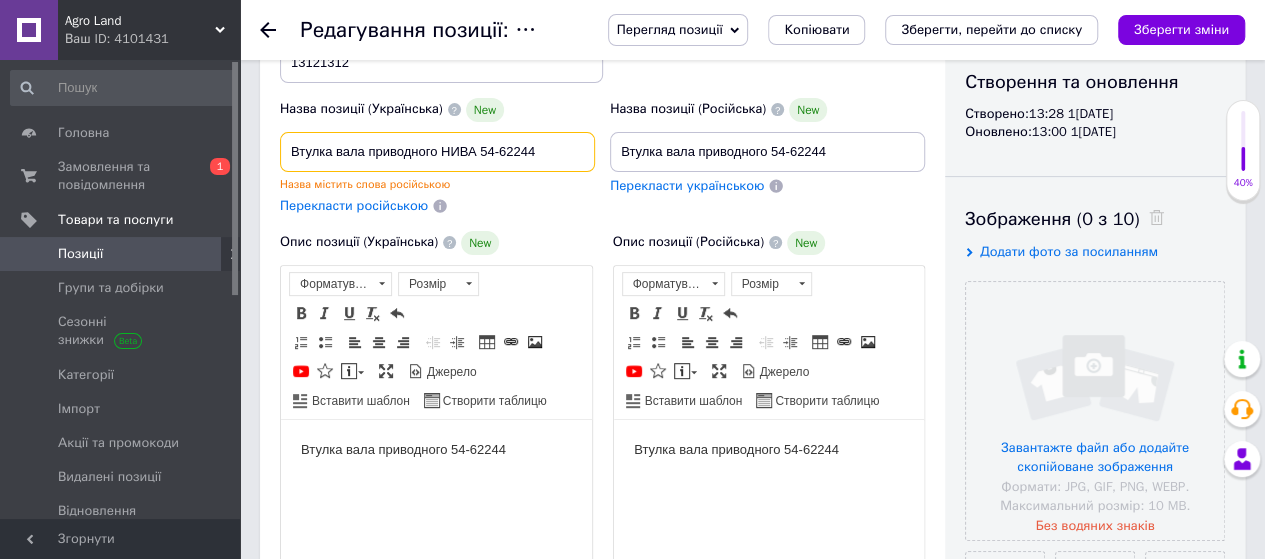 scroll, scrollTop: 400, scrollLeft: 0, axis: vertical 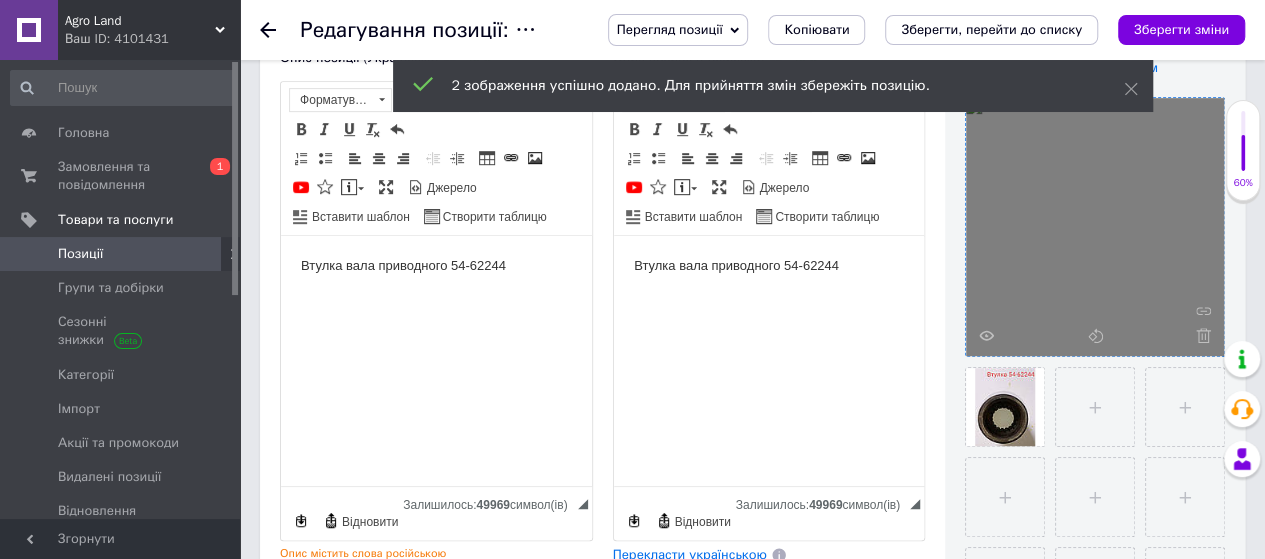 click at bounding box center [1095, 227] 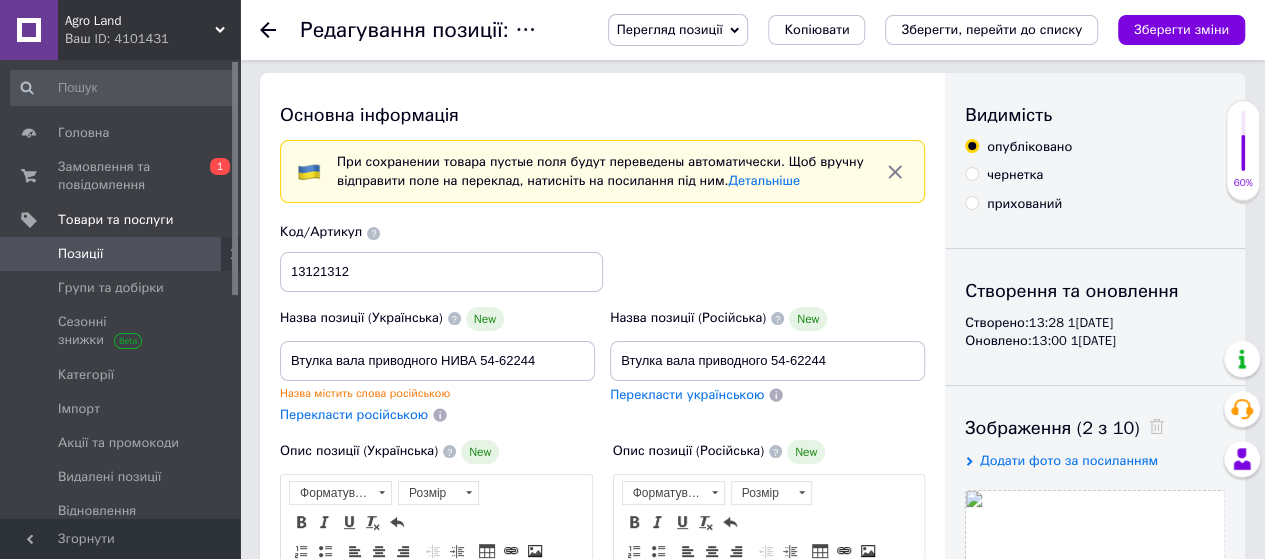 scroll, scrollTop: 0, scrollLeft: 0, axis: both 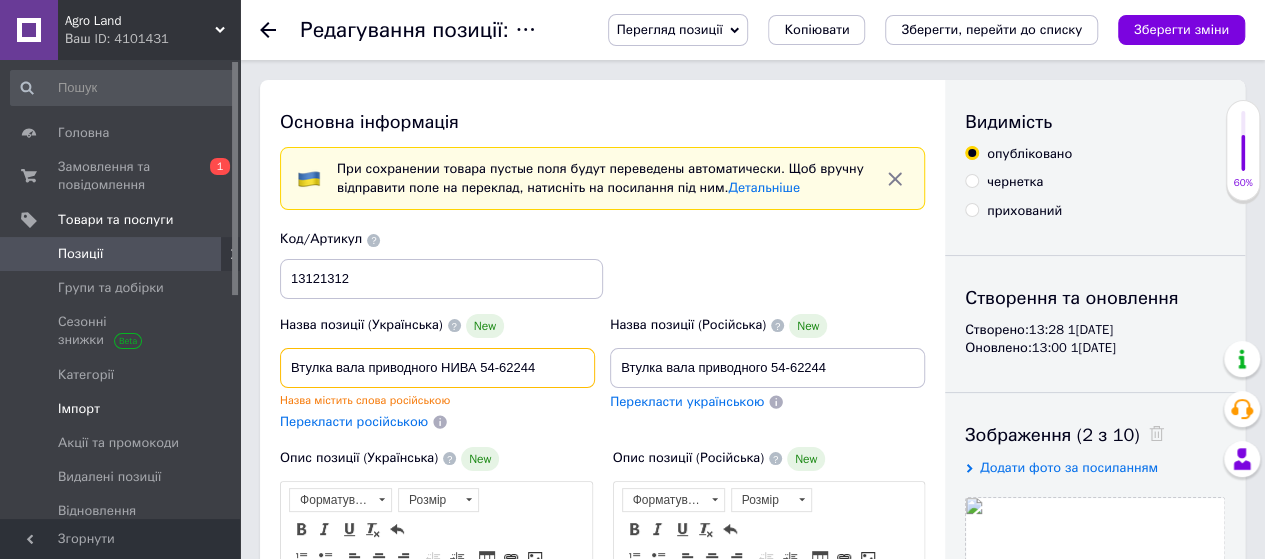drag, startPoint x: 556, startPoint y: 363, endPoint x: 78, endPoint y: 405, distance: 479.84164 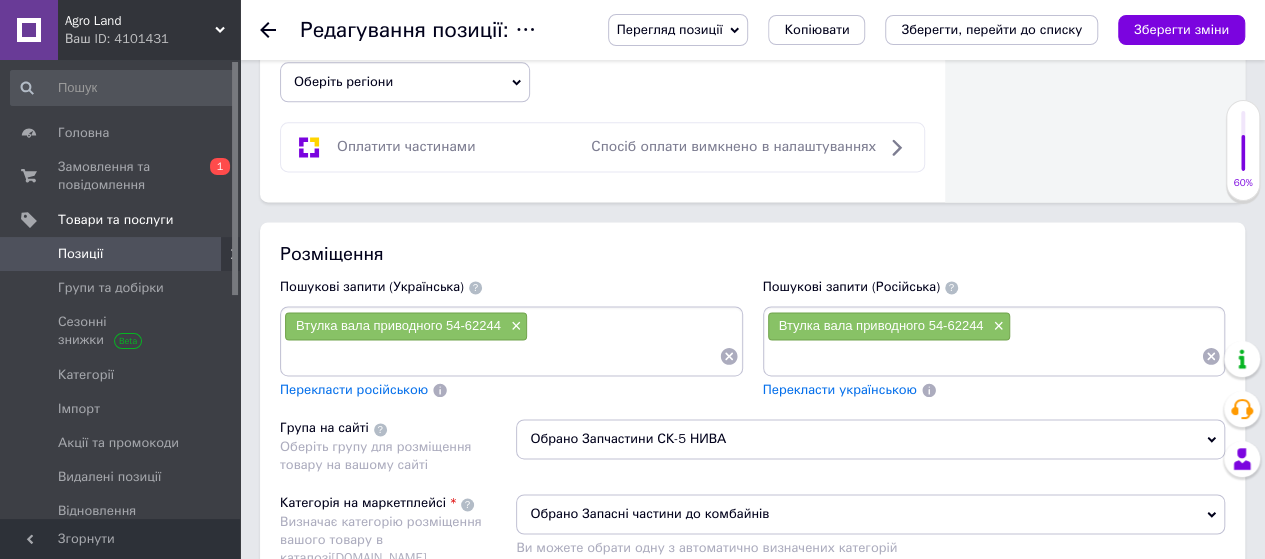scroll, scrollTop: 1400, scrollLeft: 0, axis: vertical 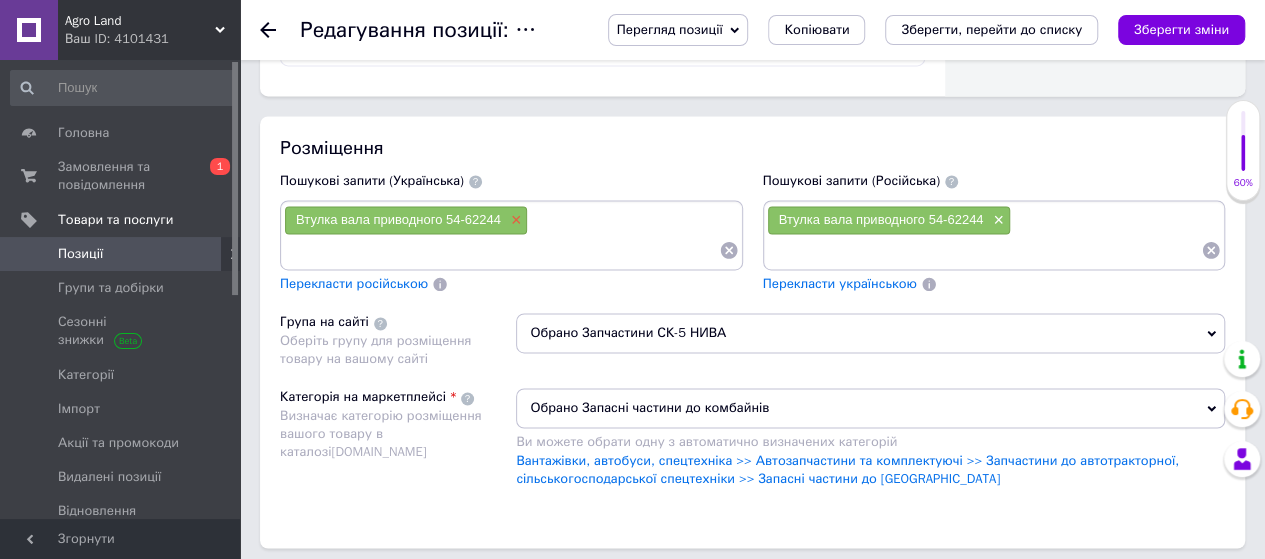 click on "×" at bounding box center [514, 220] 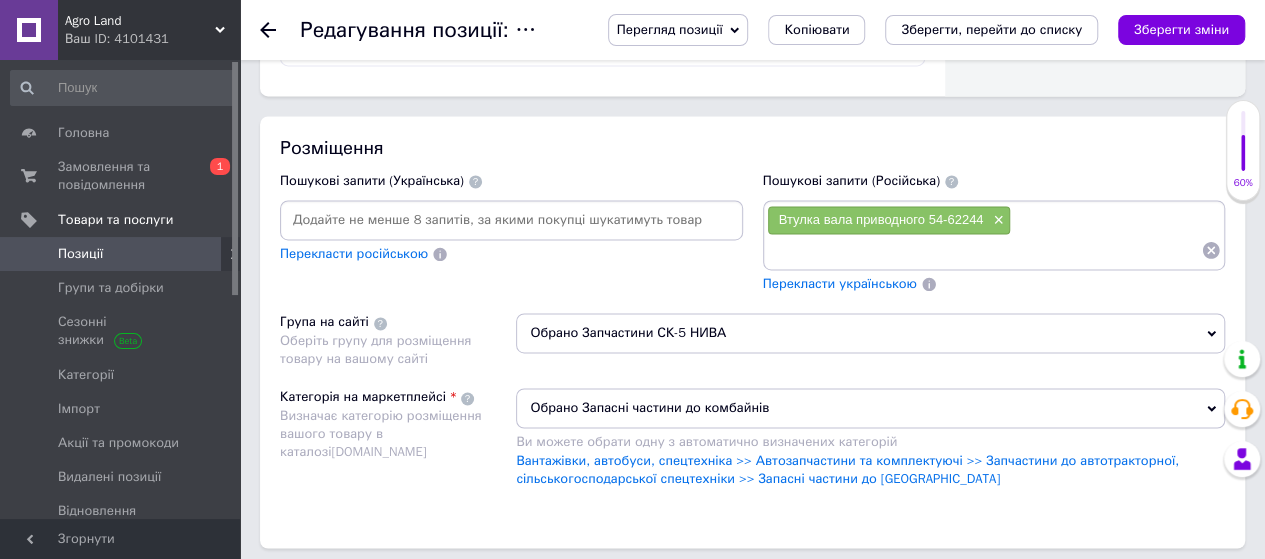 click at bounding box center [511, 220] 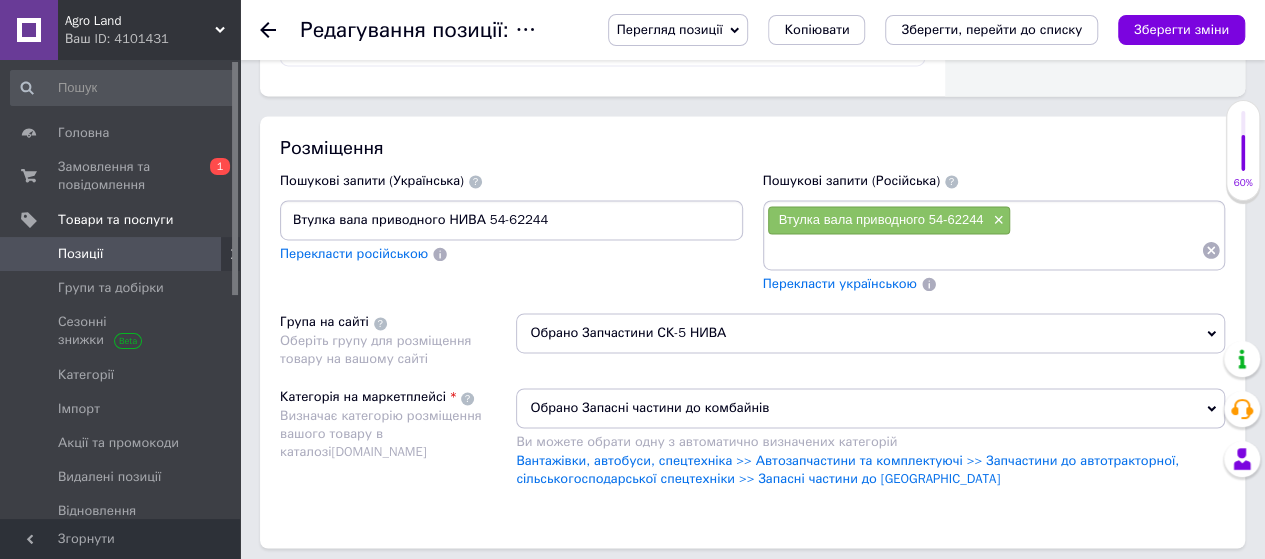 type on "Втулка вала приводного НИВА 54-62244" 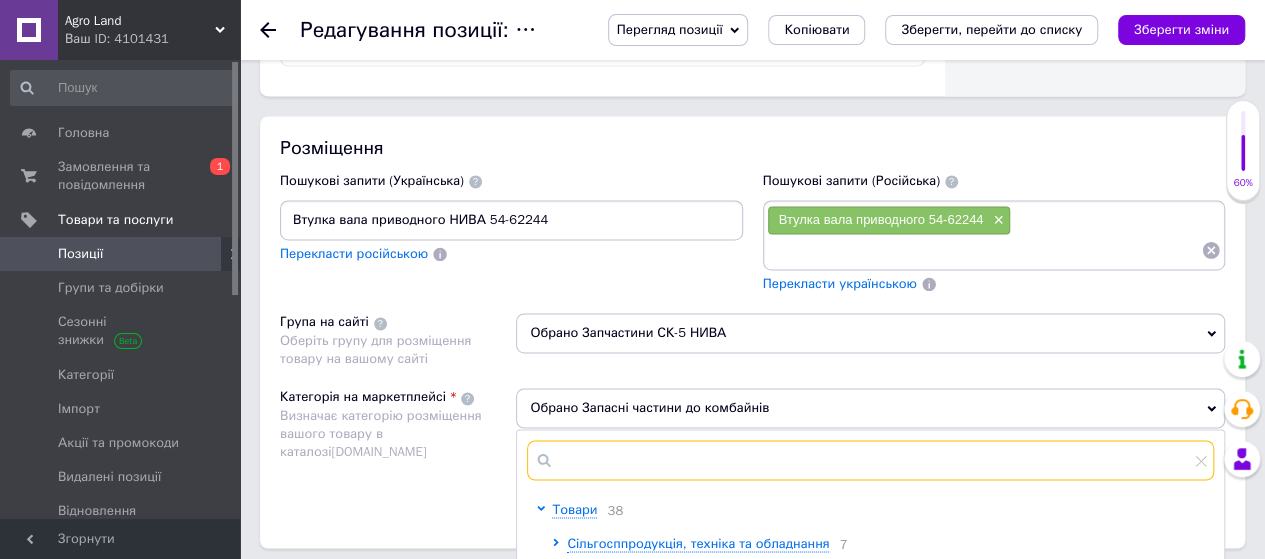 click at bounding box center [870, 460] 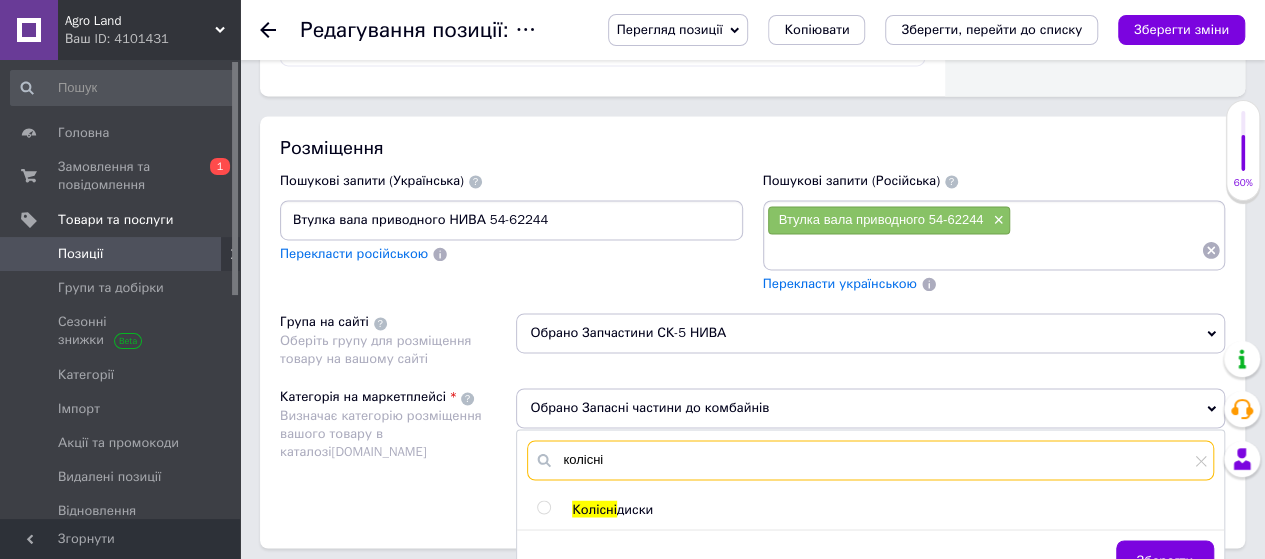 type on "колісні" 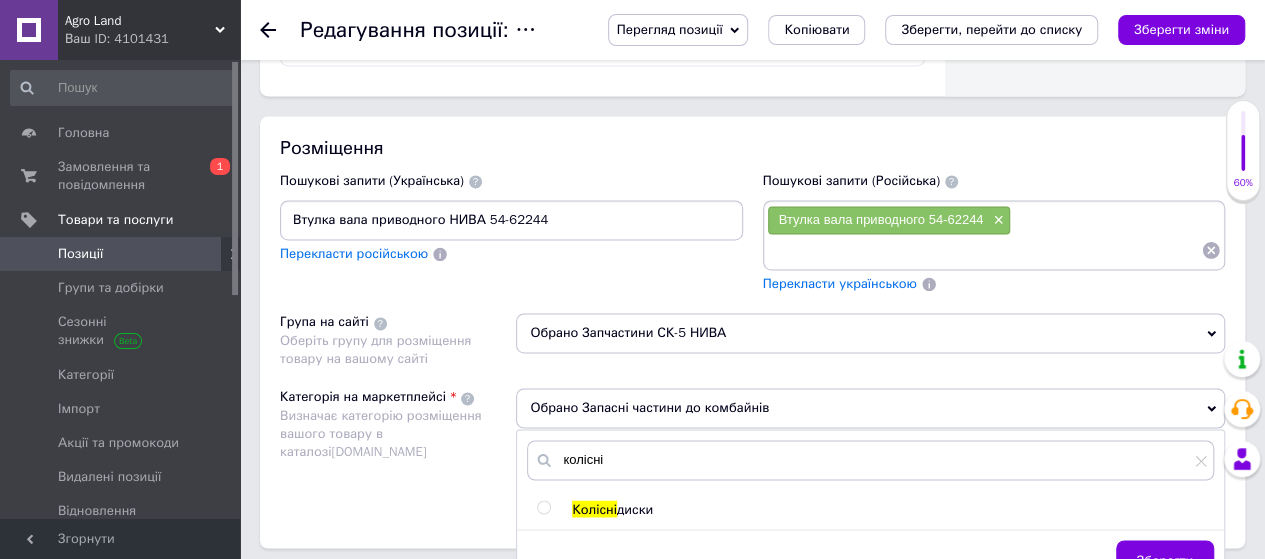 click at bounding box center [543, 507] 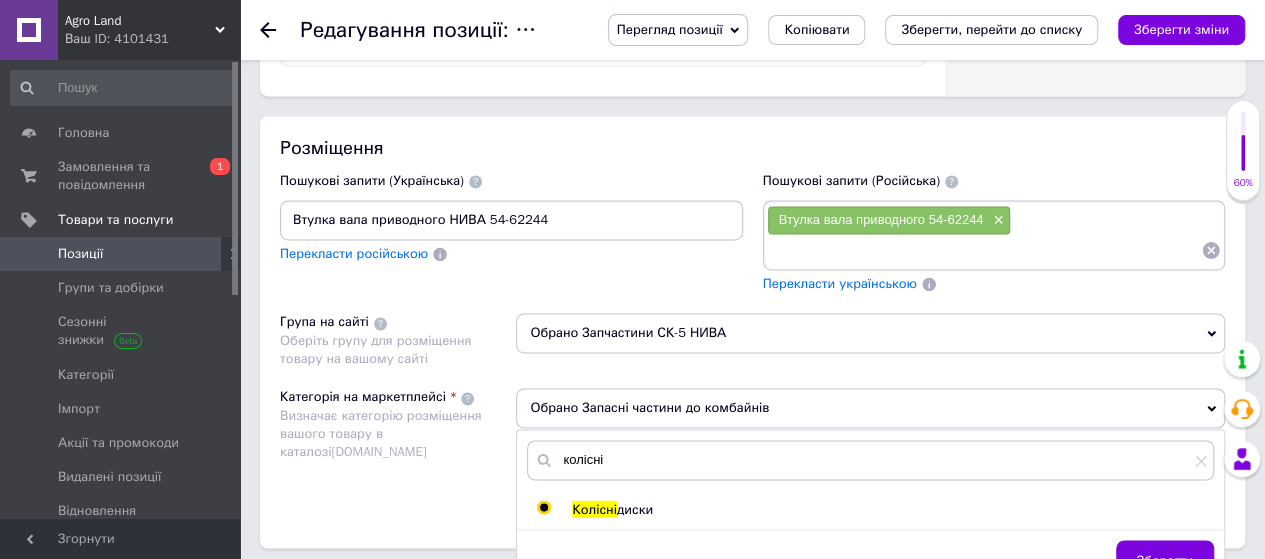 radio on "true" 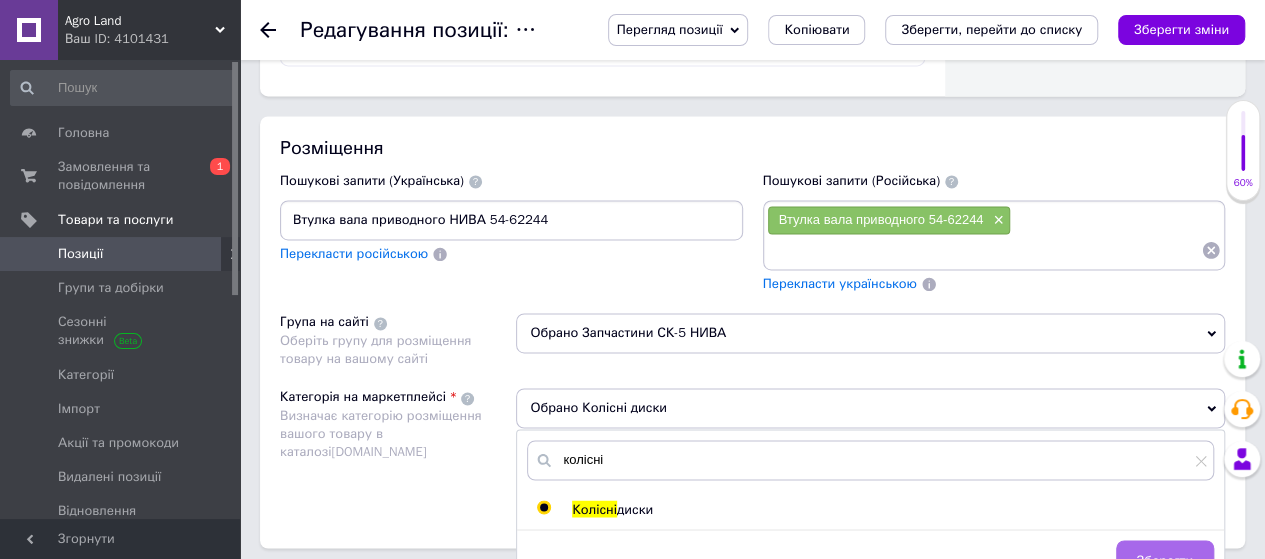 click on "Зберегти" at bounding box center (1165, 560) 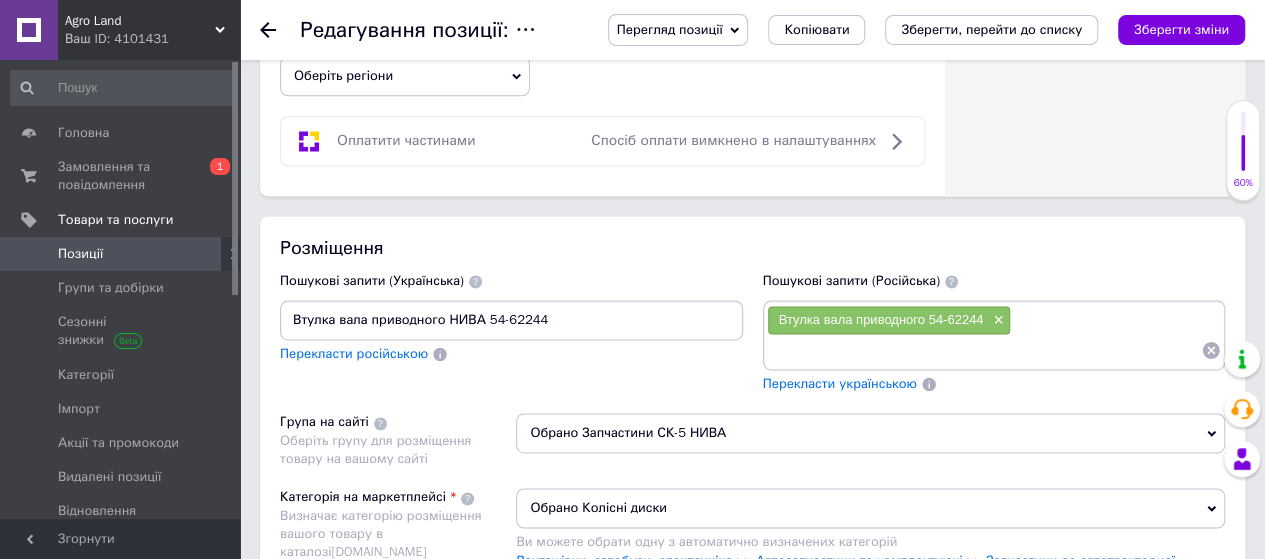 scroll, scrollTop: 1100, scrollLeft: 0, axis: vertical 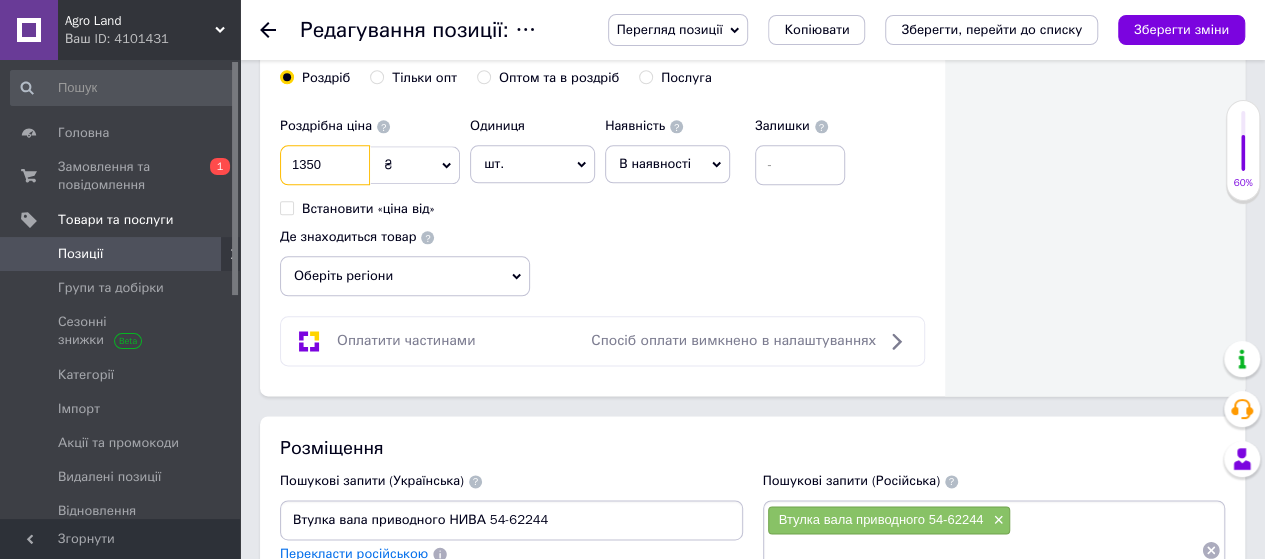 drag, startPoint x: 359, startPoint y: 163, endPoint x: 248, endPoint y: 183, distance: 112.78741 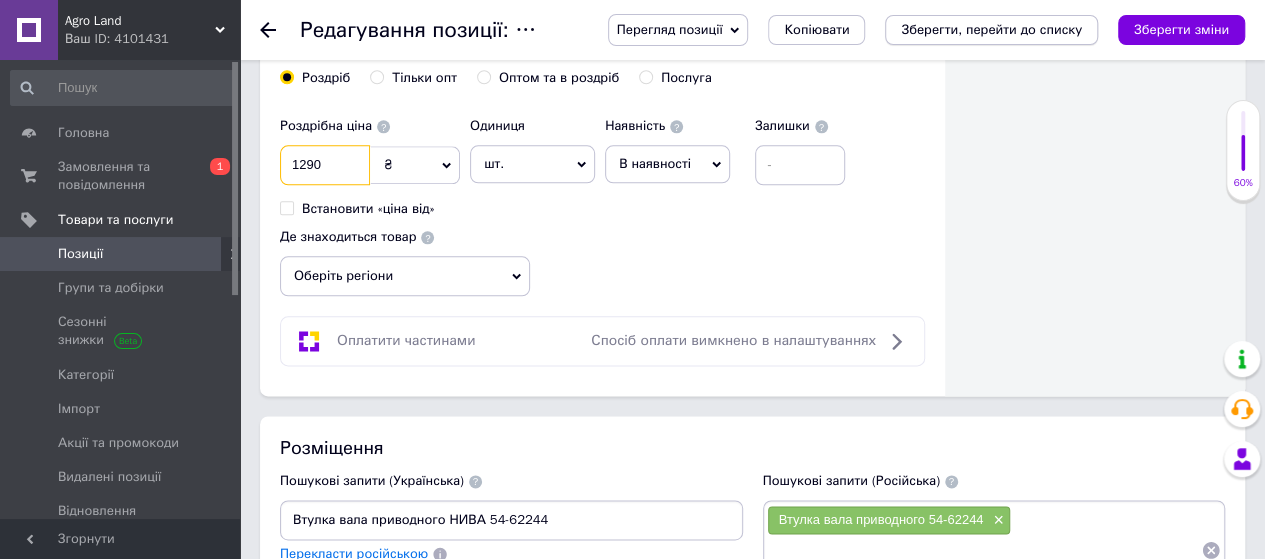 type on "1290" 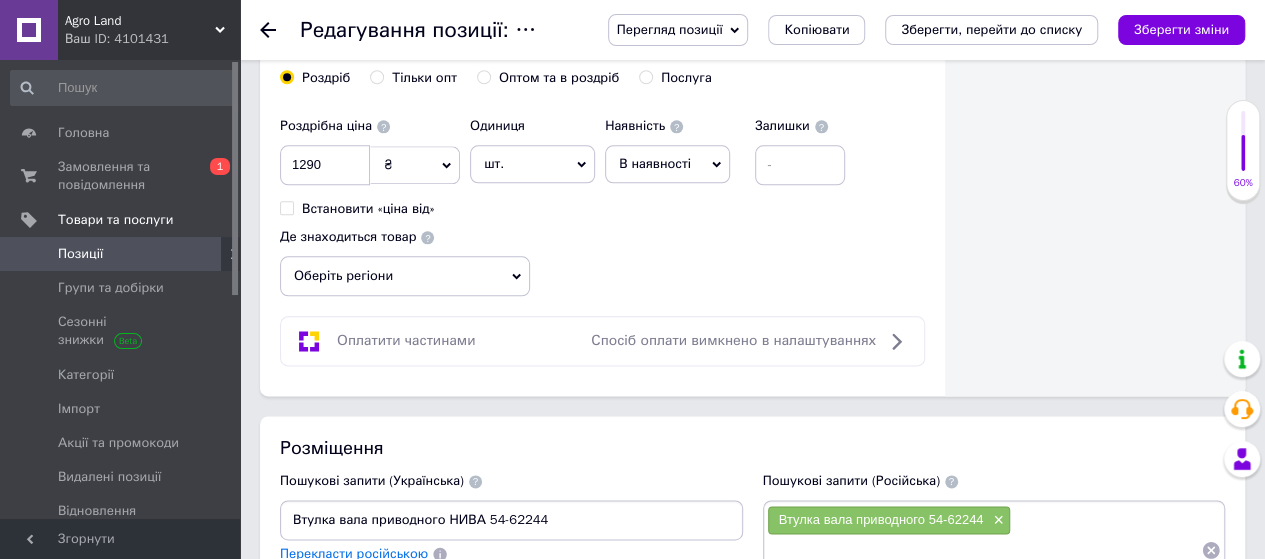 click on "Зберегти, перейти до списку" at bounding box center [991, 30] 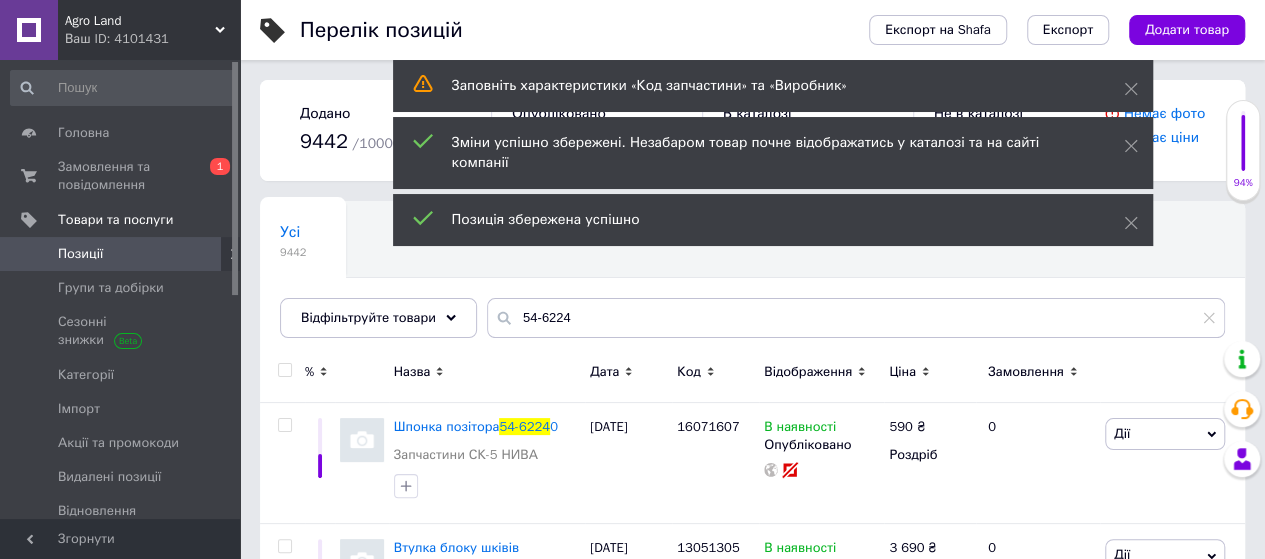 scroll, scrollTop: 100, scrollLeft: 0, axis: vertical 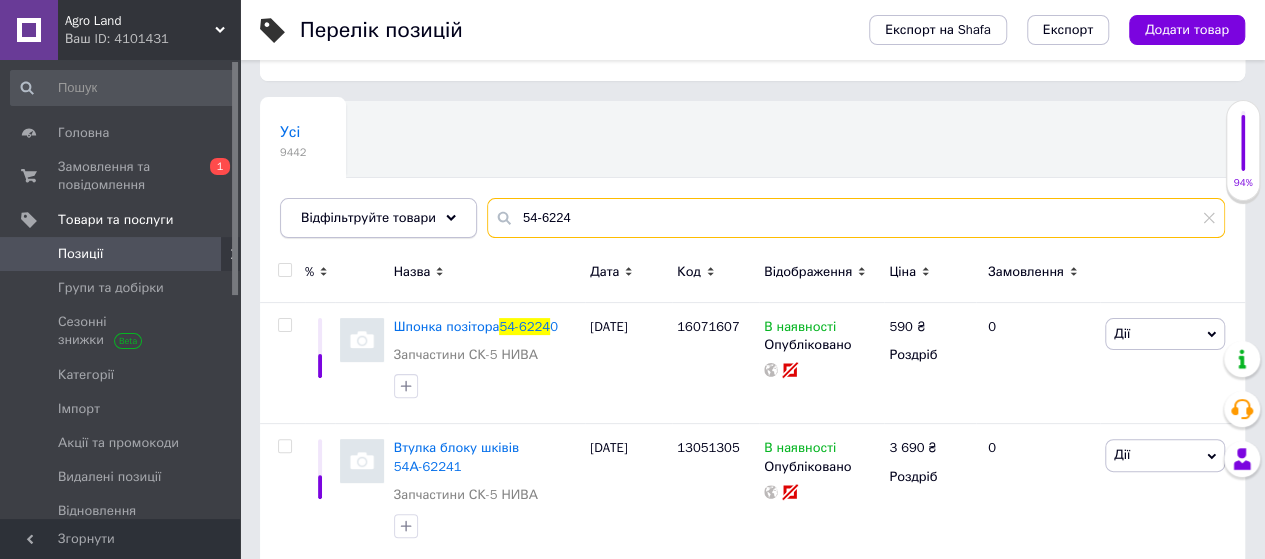 drag, startPoint x: 638, startPoint y: 219, endPoint x: 459, endPoint y: 227, distance: 179.17868 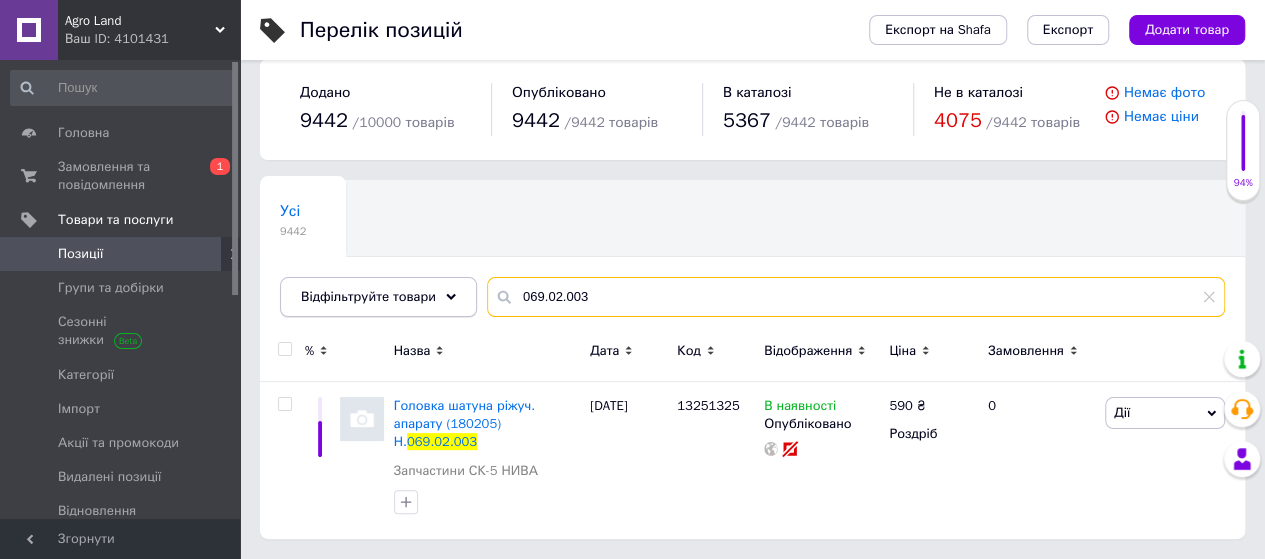 scroll, scrollTop: 1, scrollLeft: 0, axis: vertical 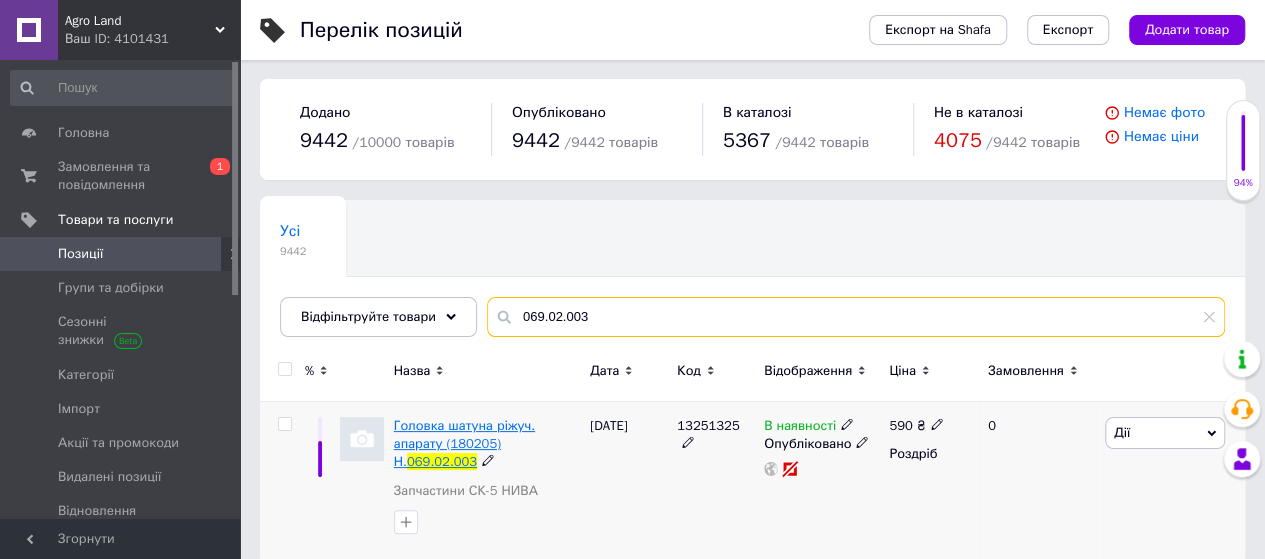type on "069.02.003" 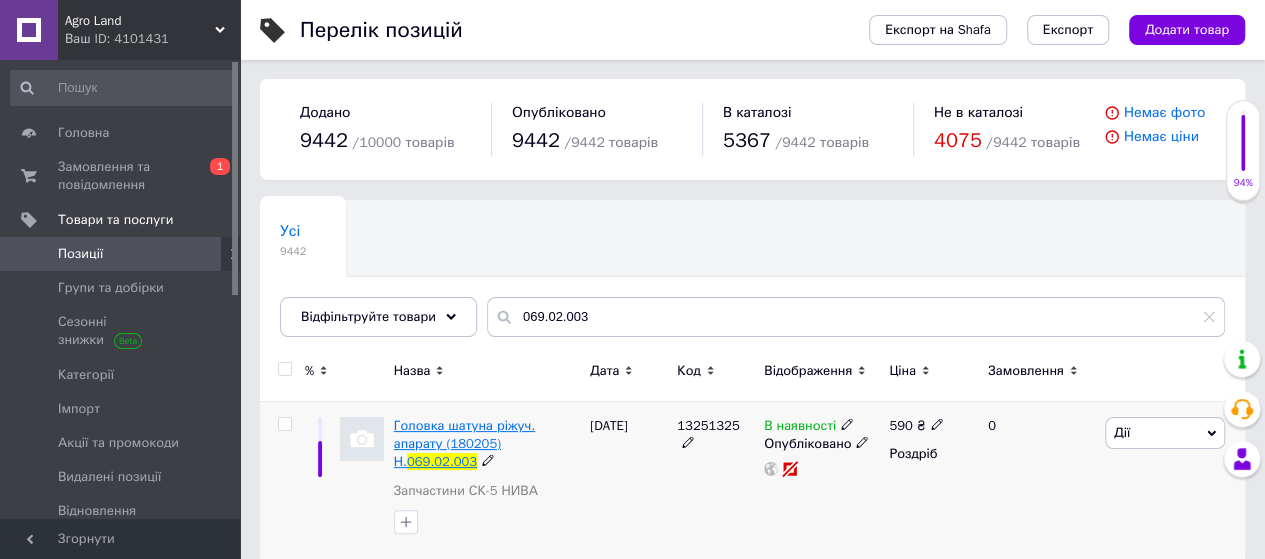 click on "069.02.003" at bounding box center [442, 461] 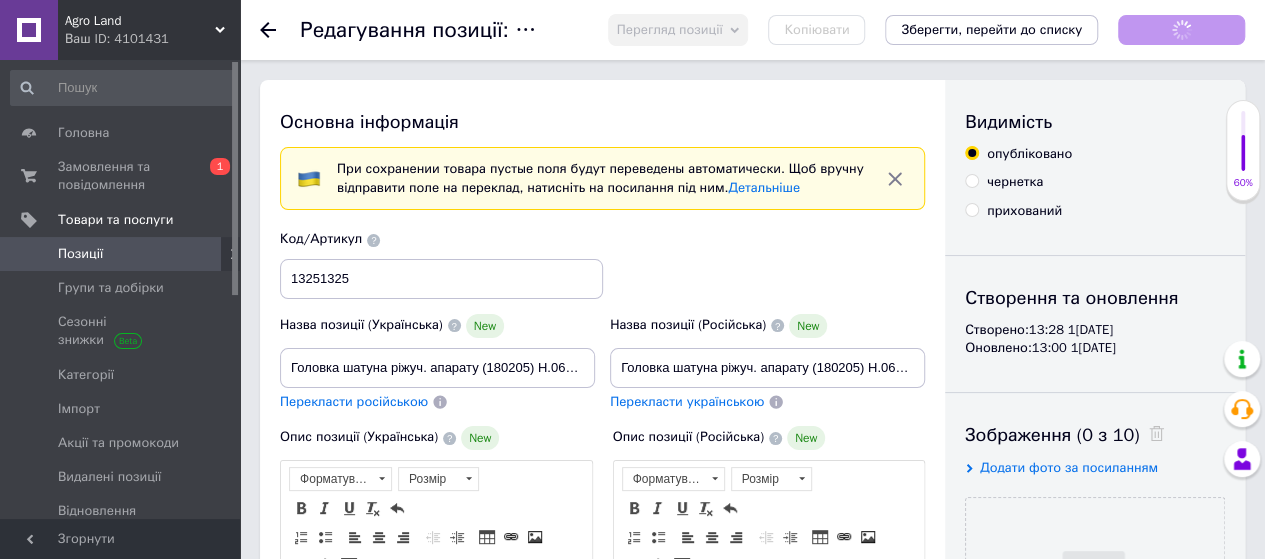 scroll, scrollTop: 0, scrollLeft: 0, axis: both 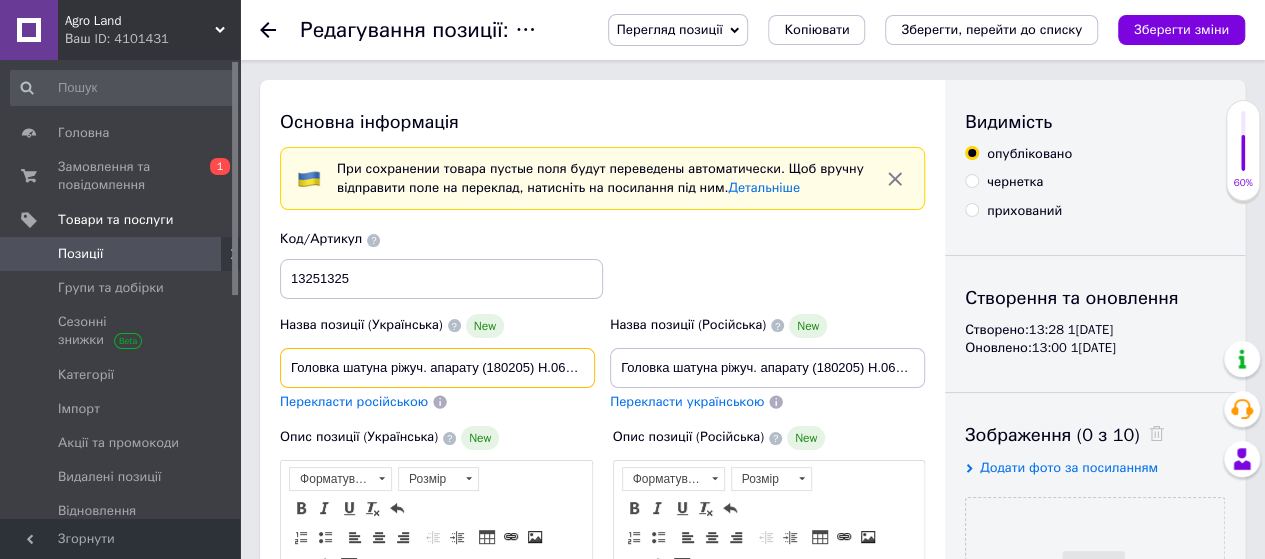 click on "Головка шатуна ріжуч. апарату (180205) Н.069.02.003" at bounding box center [437, 368] 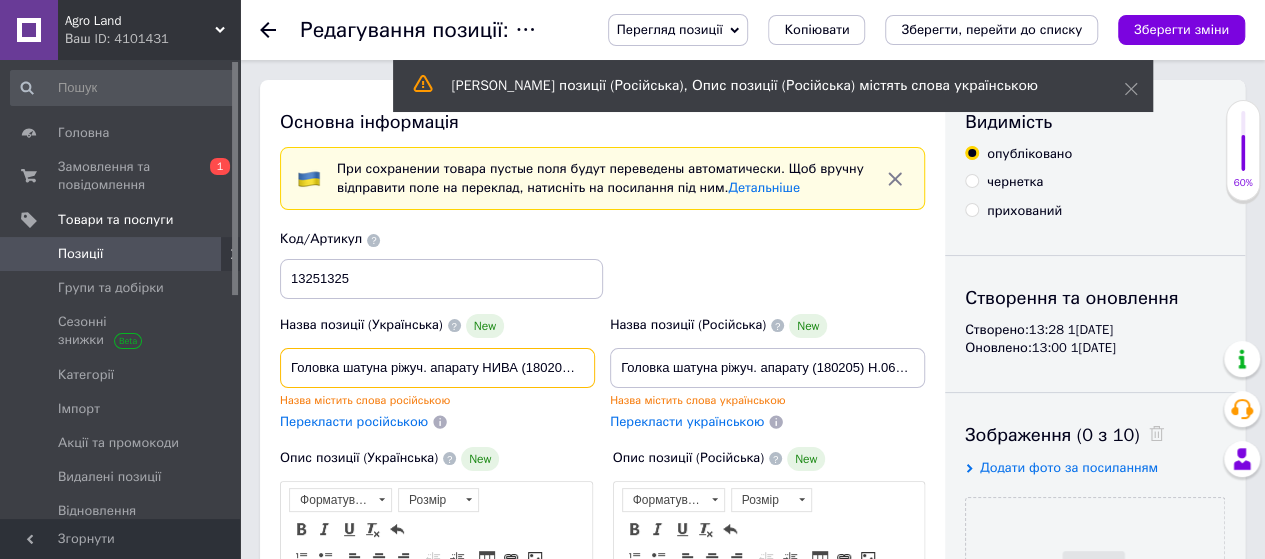 scroll, scrollTop: 0, scrollLeft: 72, axis: horizontal 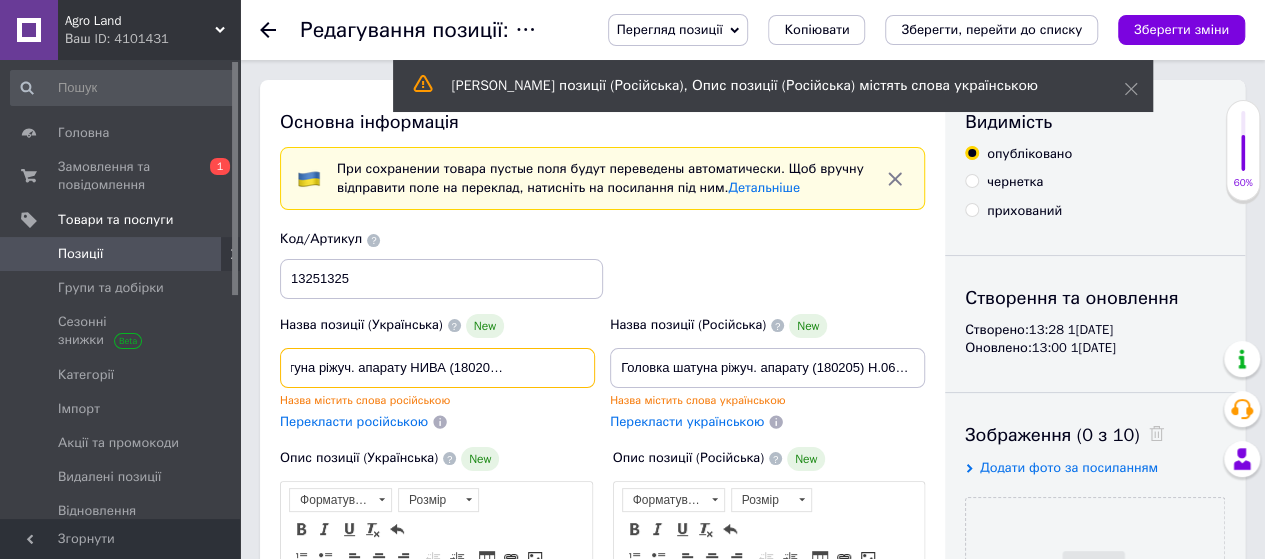 drag, startPoint x: 289, startPoint y: 361, endPoint x: 831, endPoint y: 377, distance: 542.2361 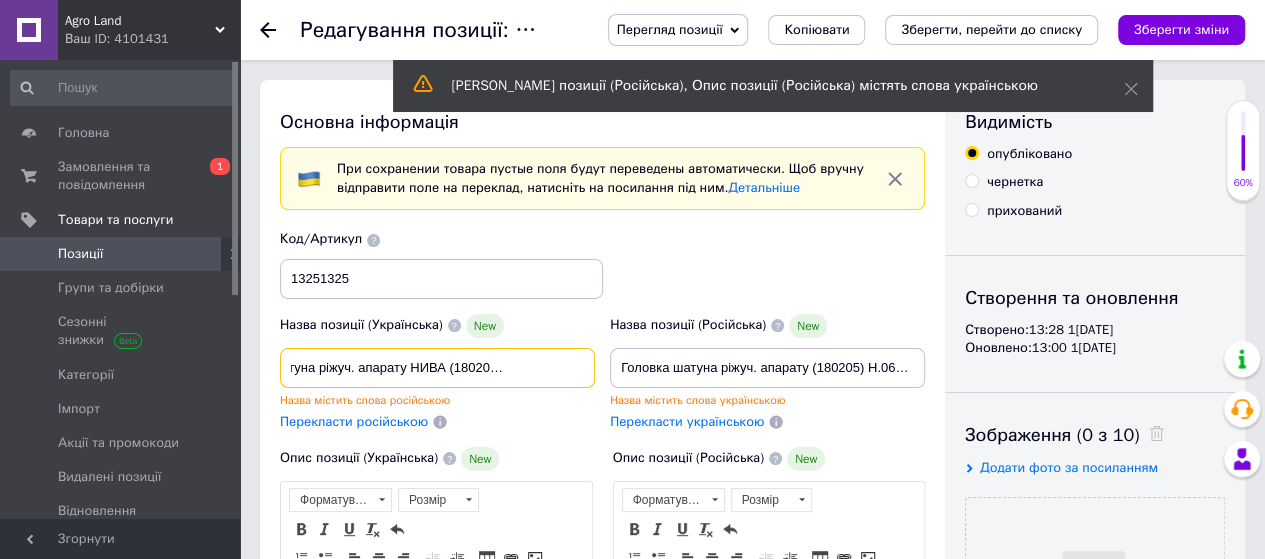 click on "Назва позиції (Українська) New Головка шатуна ріжуч. апарату НИВА (180205) Н.069.02.003 Назва містить слова російською Перекласти російською Код/Артикул 13251325 Назва позиції (Російська) New Головка шатуна ріжуч. апарату (180205) Н.069.02.003 Назва містить слова українською Перекласти українською" at bounding box center [603, 331] 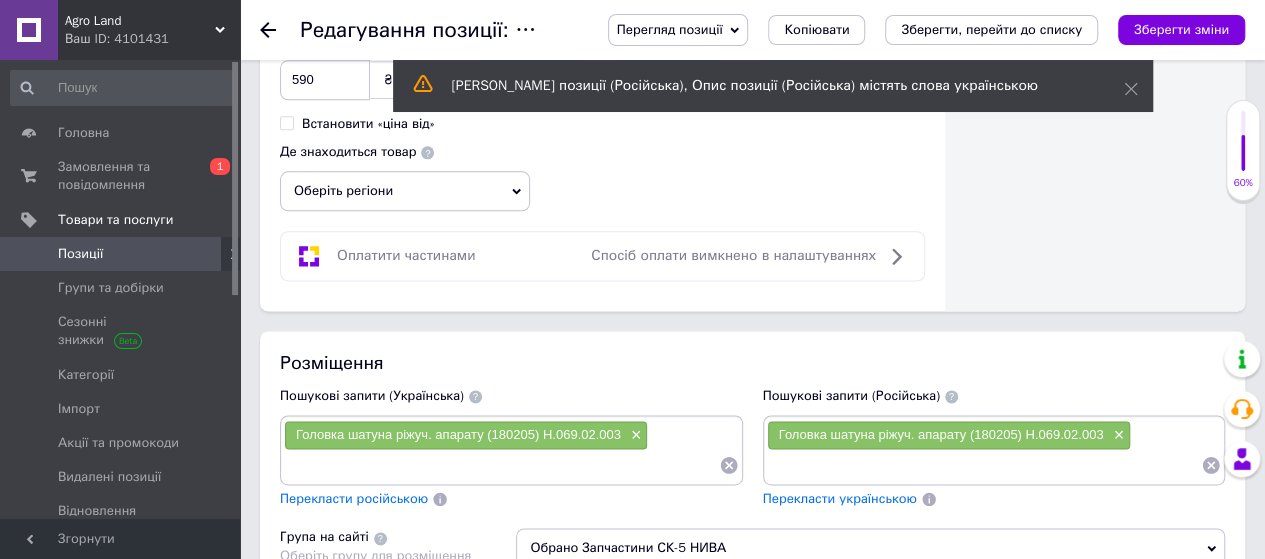 scroll, scrollTop: 1300, scrollLeft: 0, axis: vertical 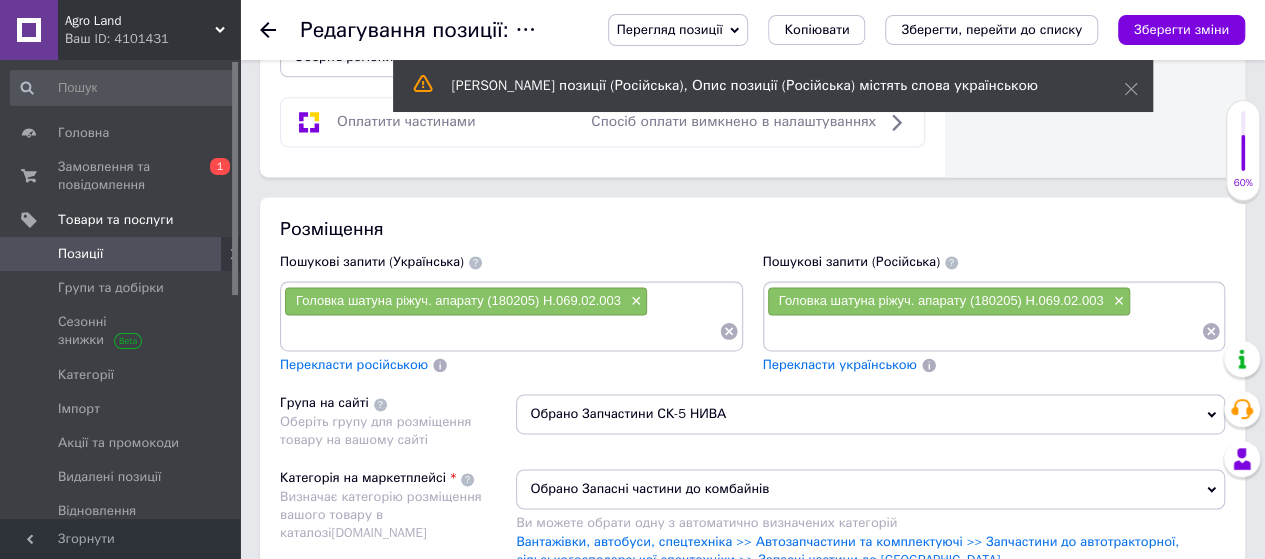 type on "Головка шатуна ріжуч. апарату НИВА (180205) Н.069.02.003" 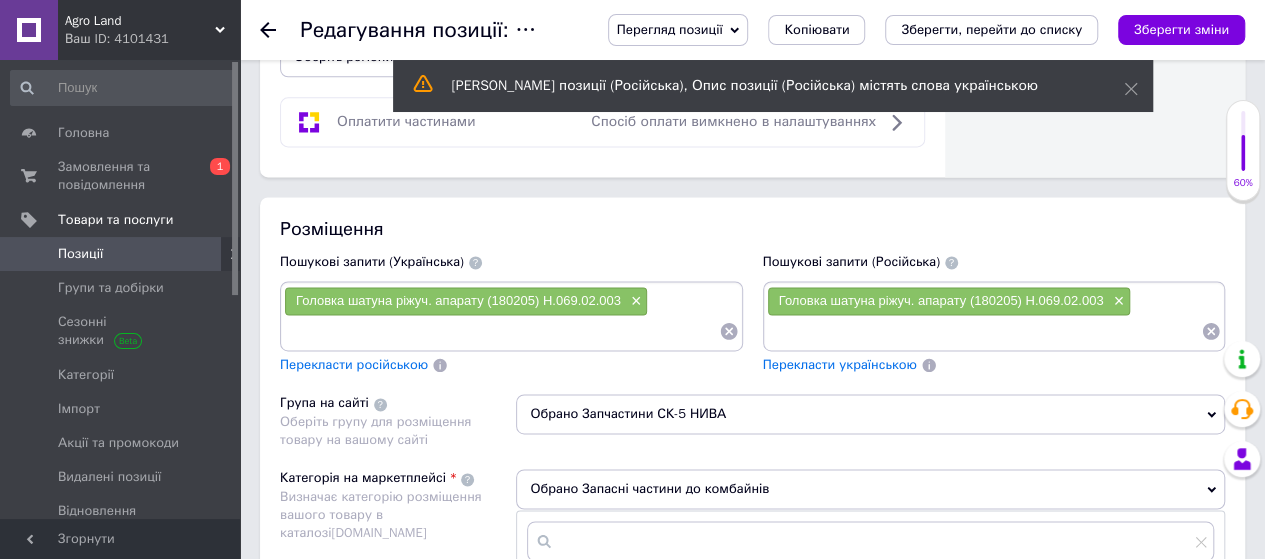 click 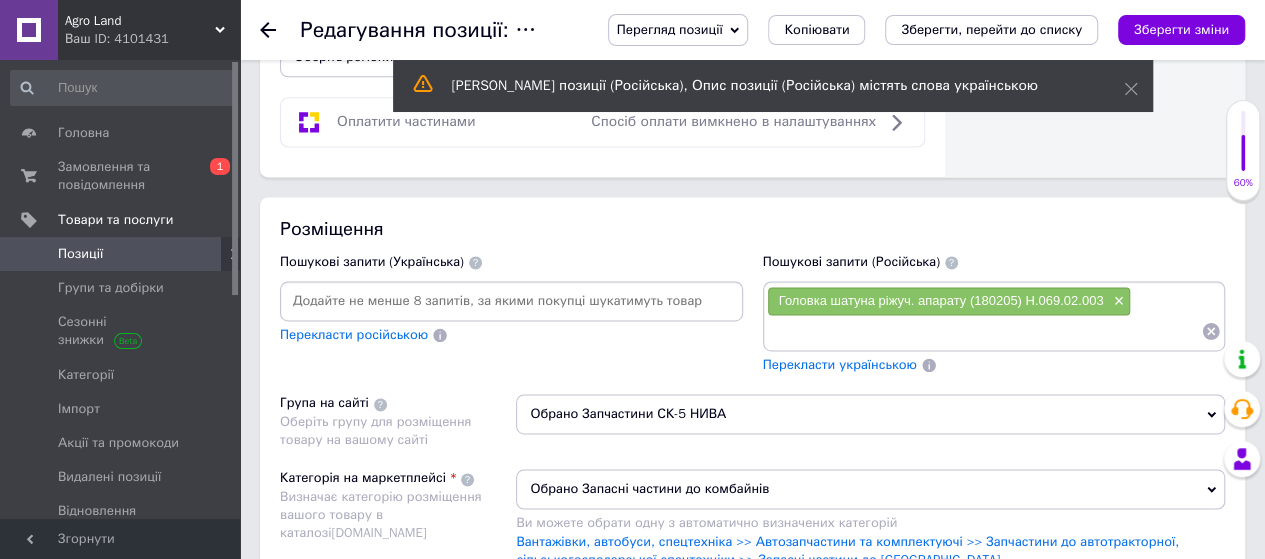 click at bounding box center [511, 301] 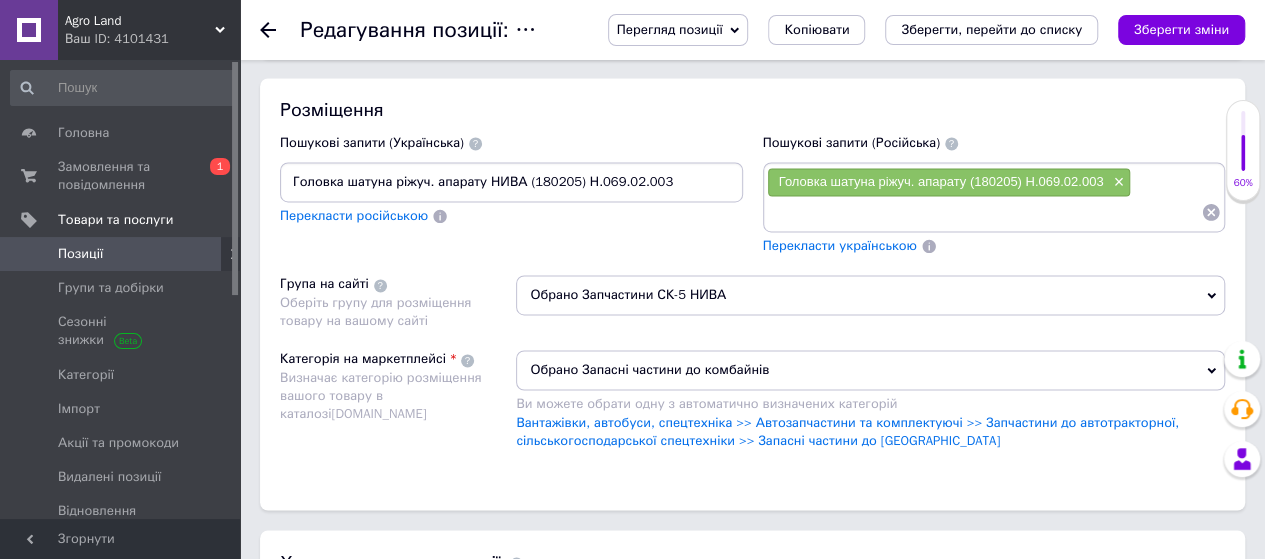 scroll, scrollTop: 1600, scrollLeft: 0, axis: vertical 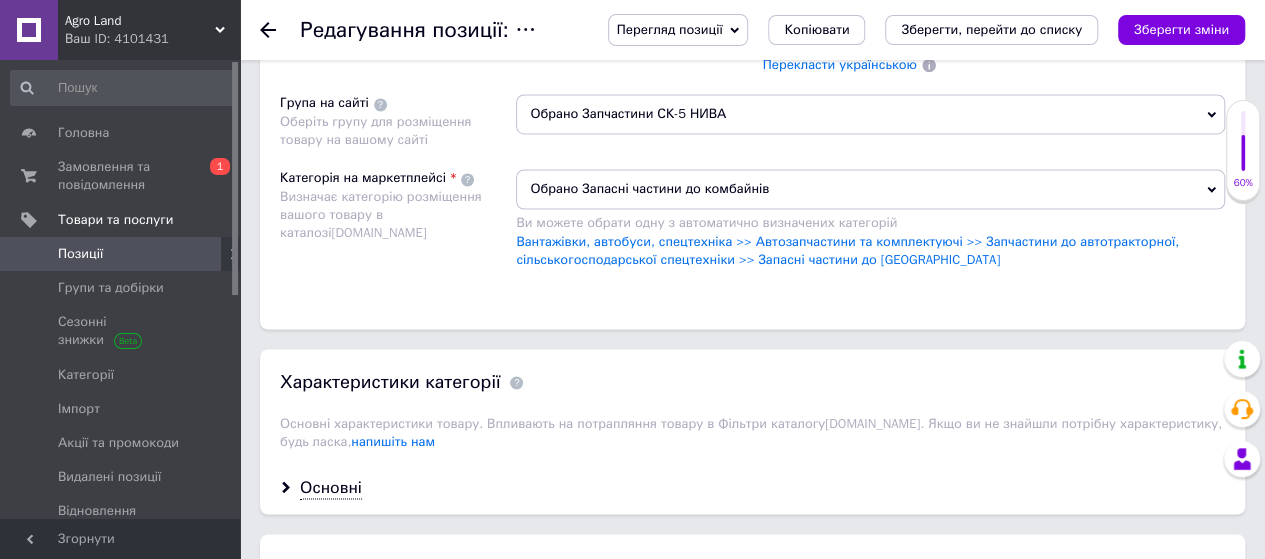 type on "Головка шатуна ріжуч. апарату НИВА (180205) Н.069.02.003" 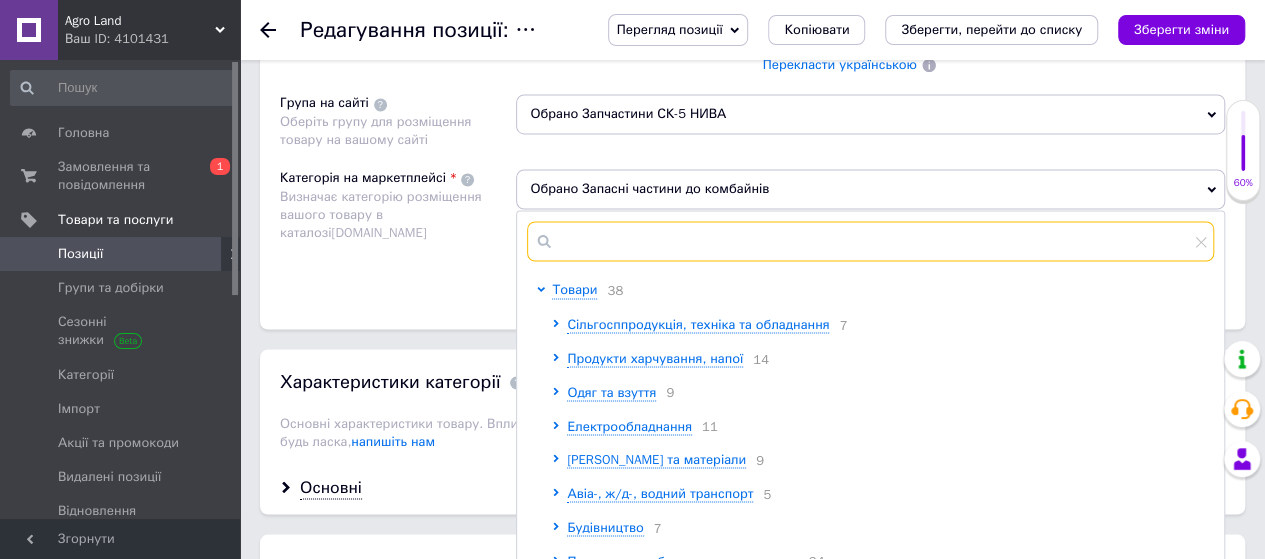 click at bounding box center (870, 241) 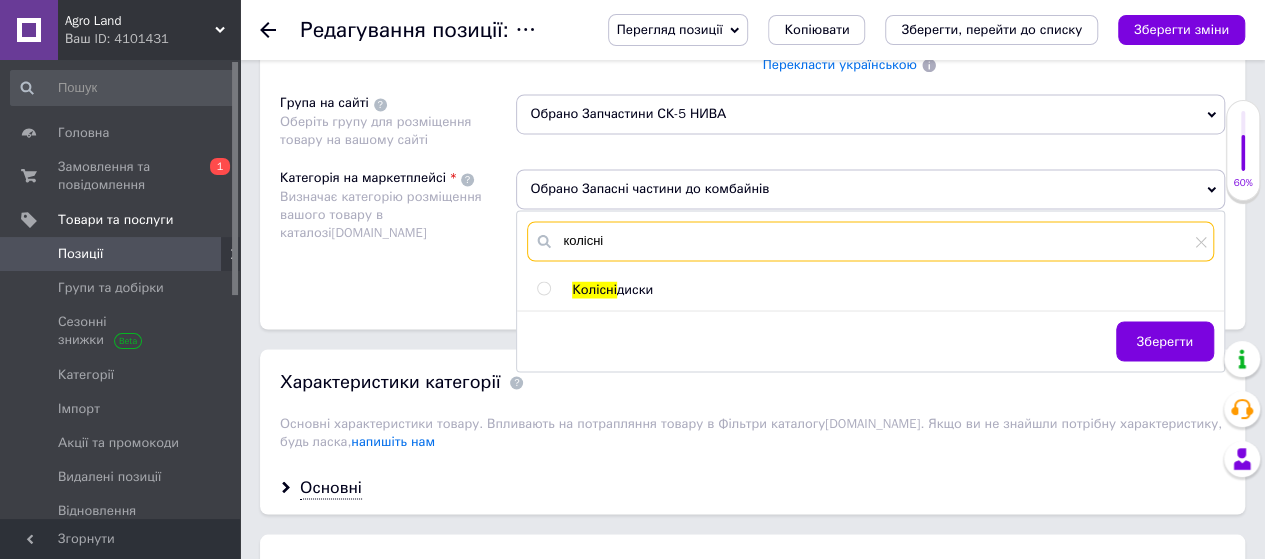 type on "колісні" 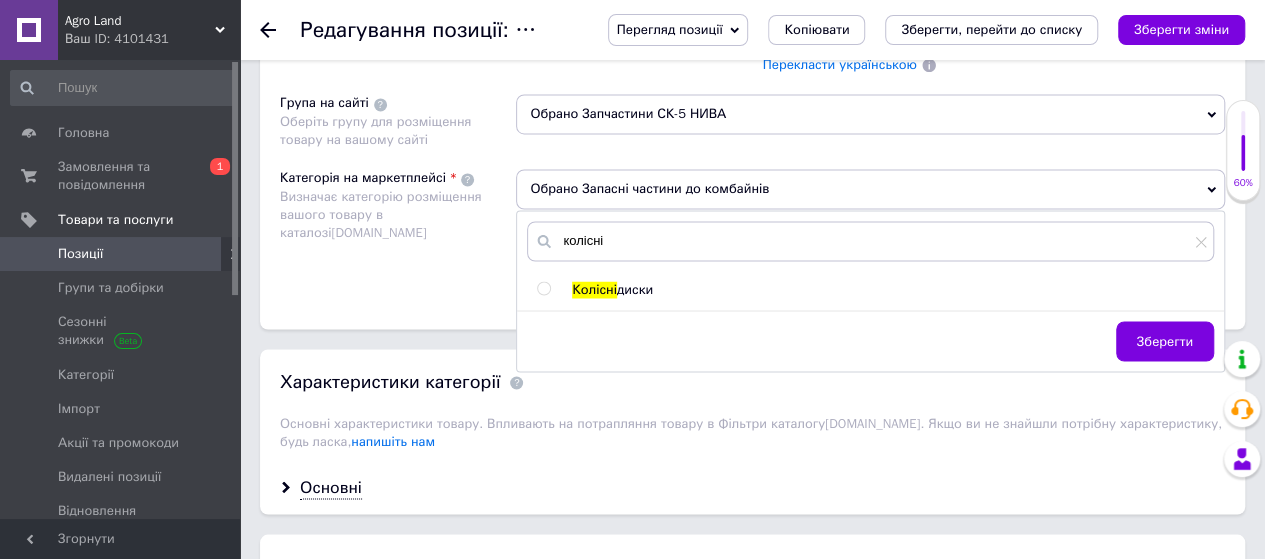 click at bounding box center (543, 288) 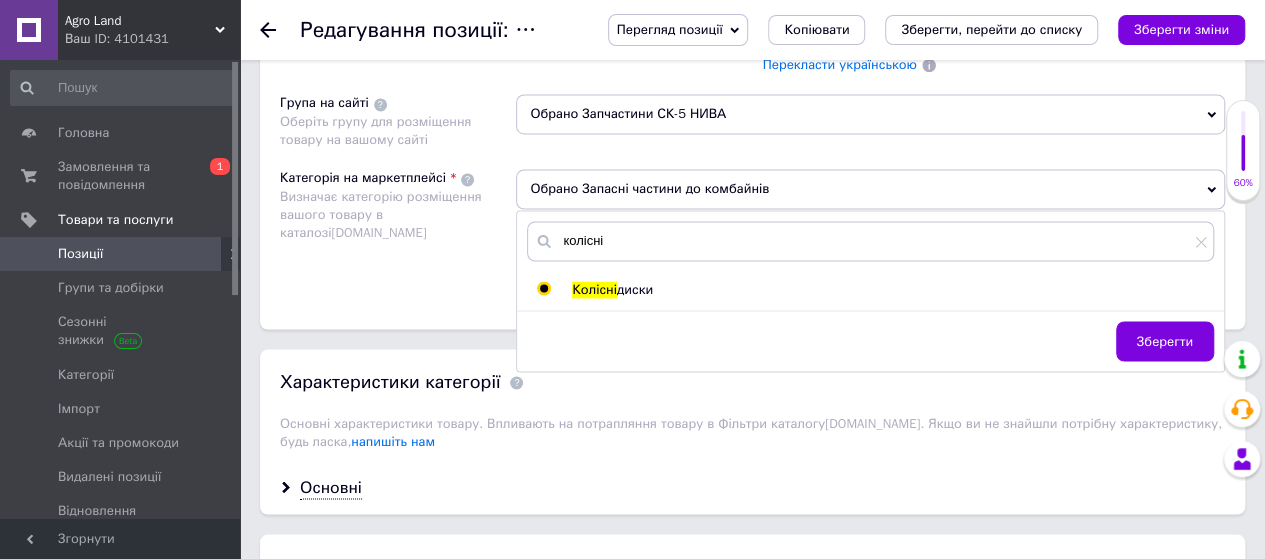 radio on "true" 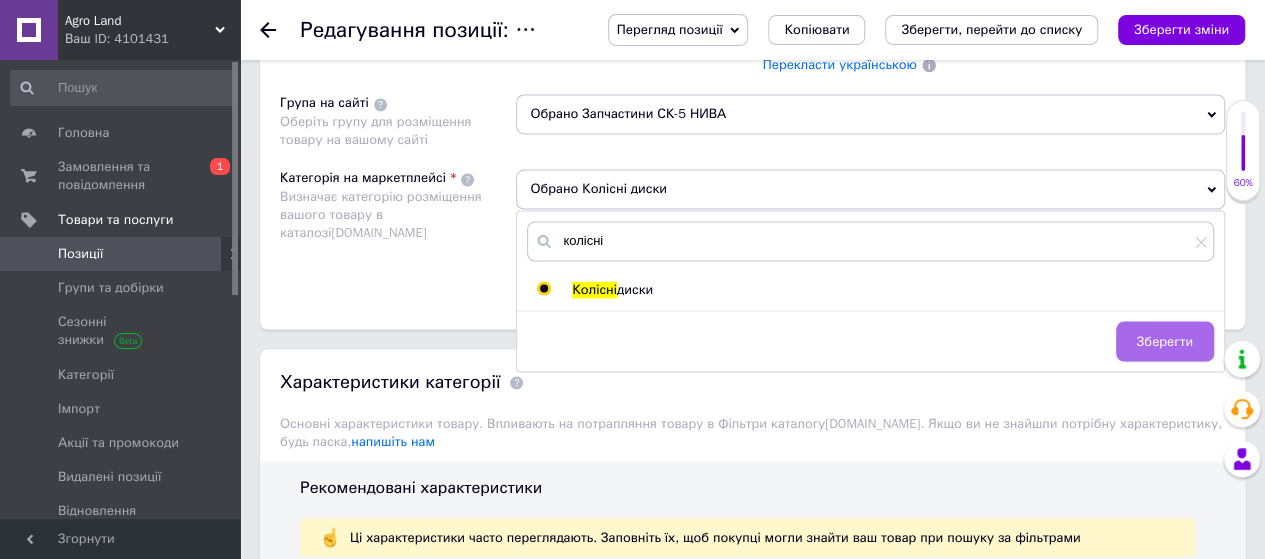 click on "Зберегти" at bounding box center (1165, 341) 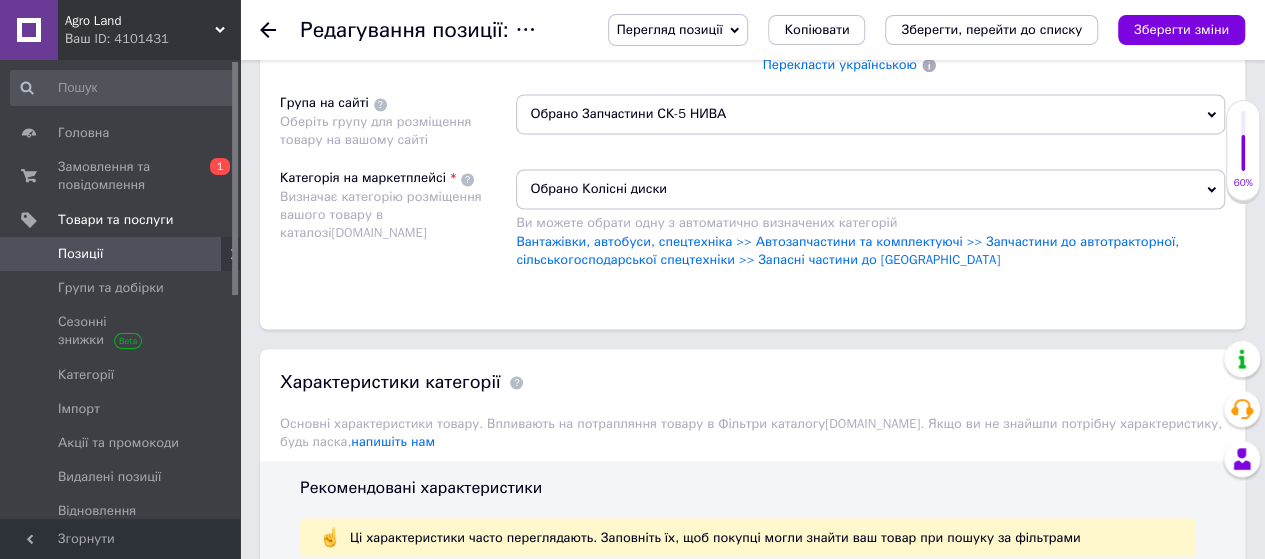 scroll, scrollTop: 1300, scrollLeft: 0, axis: vertical 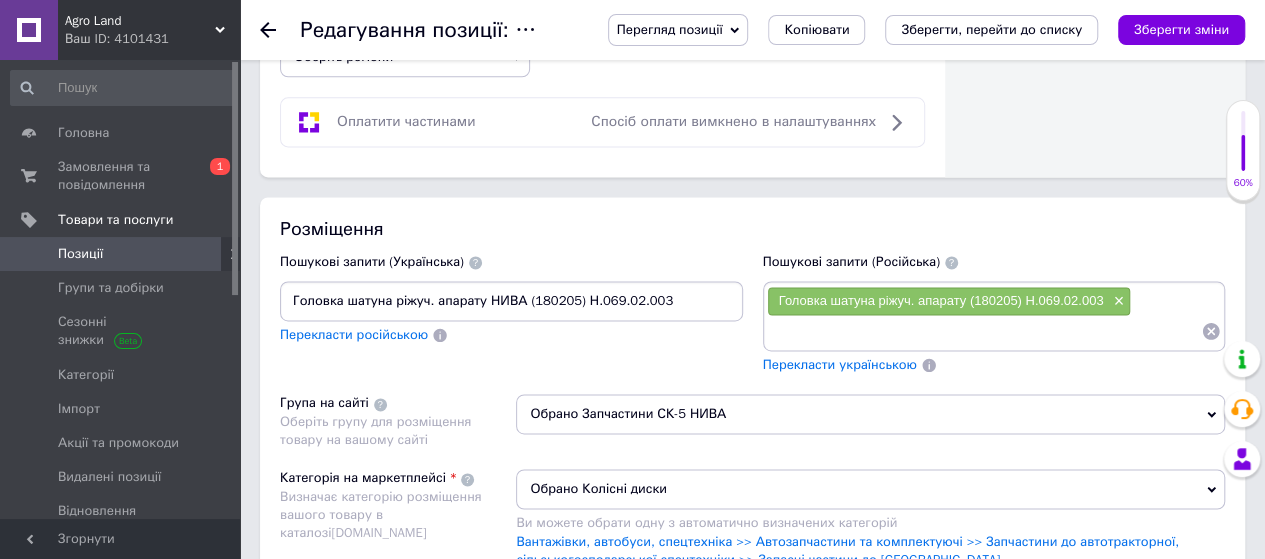 drag, startPoint x: 661, startPoint y: 297, endPoint x: 568, endPoint y: 296, distance: 93.00538 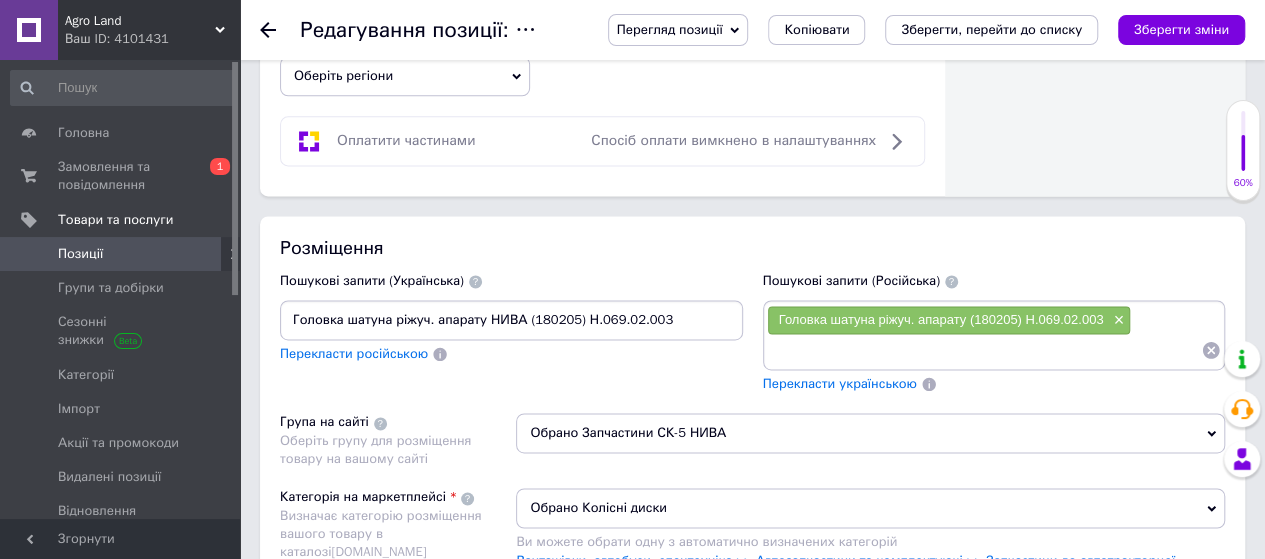 scroll, scrollTop: 1318, scrollLeft: 0, axis: vertical 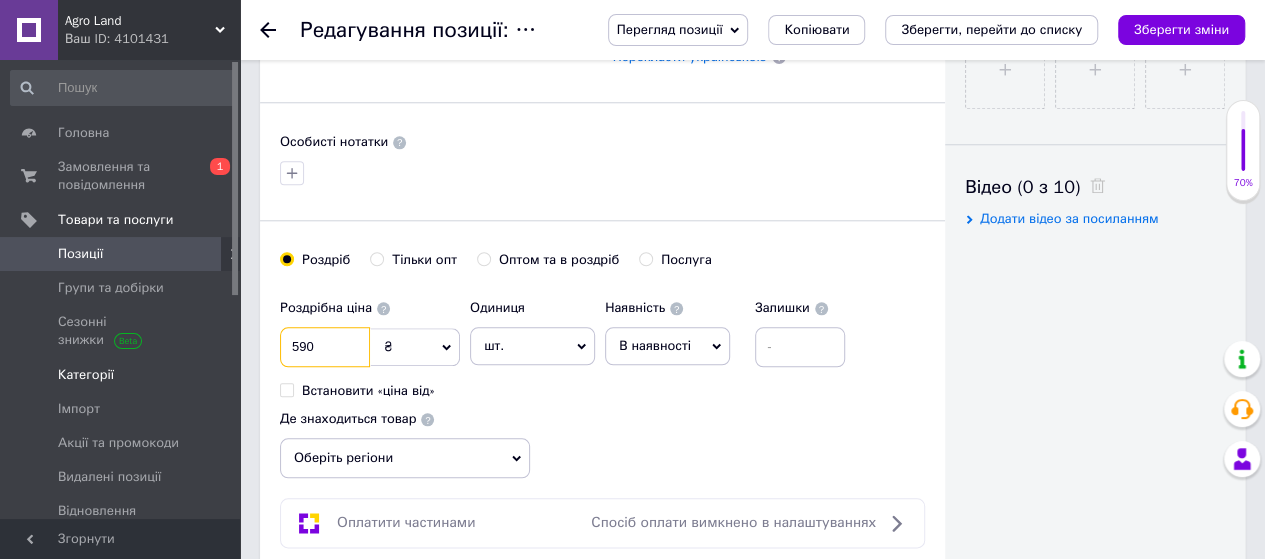 drag, startPoint x: 337, startPoint y: 343, endPoint x: 135, endPoint y: 366, distance: 203.30519 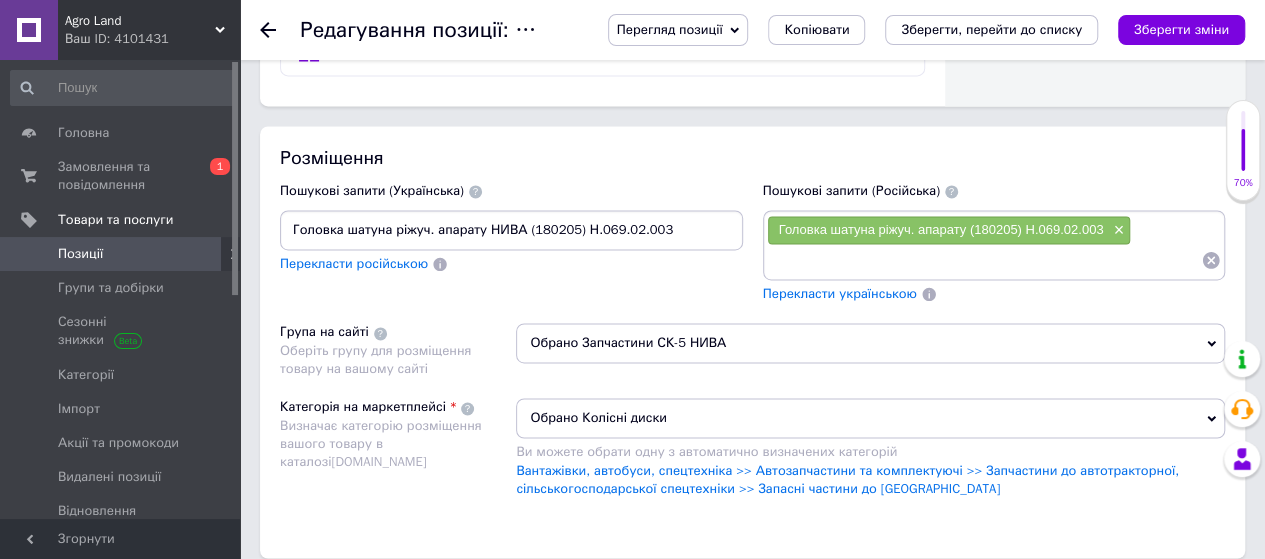 scroll, scrollTop: 1418, scrollLeft: 0, axis: vertical 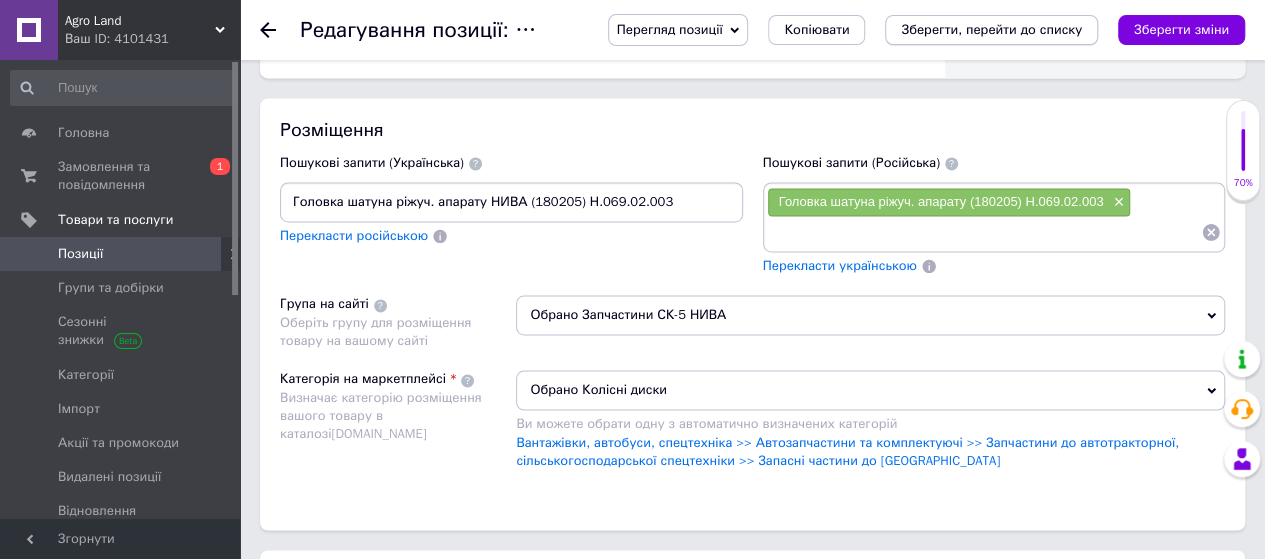 type on "415" 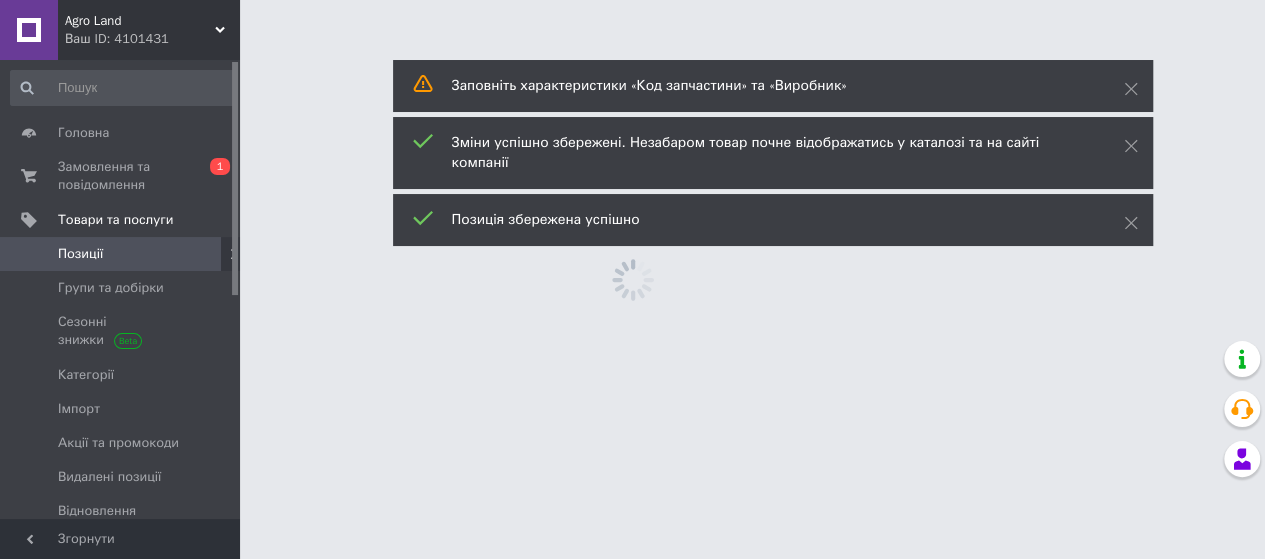 scroll, scrollTop: 0, scrollLeft: 0, axis: both 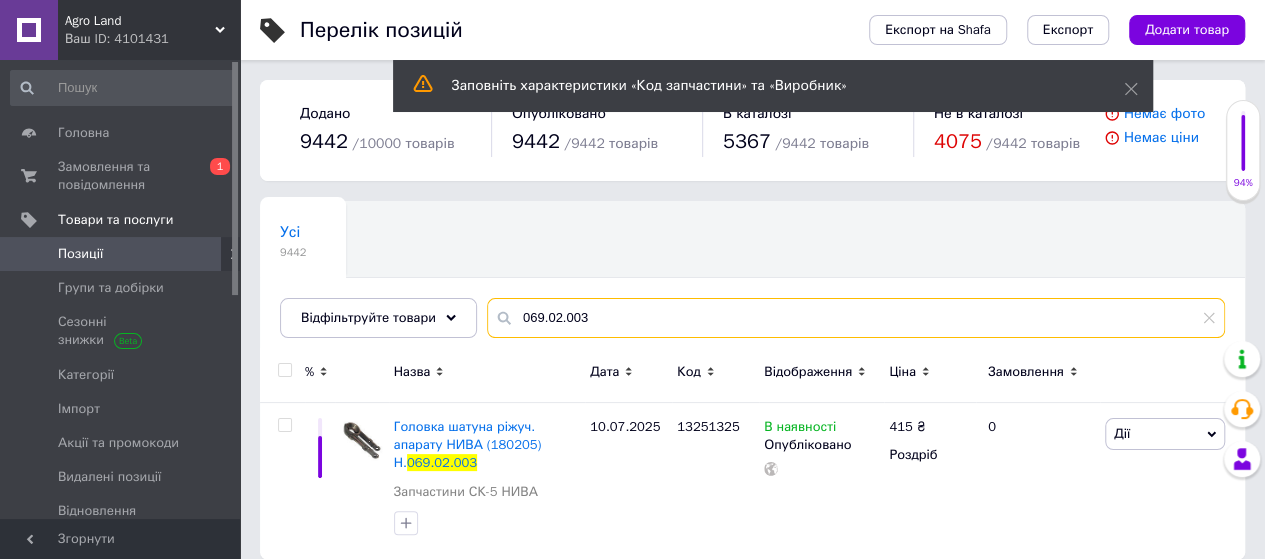 drag, startPoint x: 609, startPoint y: 309, endPoint x: 348, endPoint y: 351, distance: 264.35773 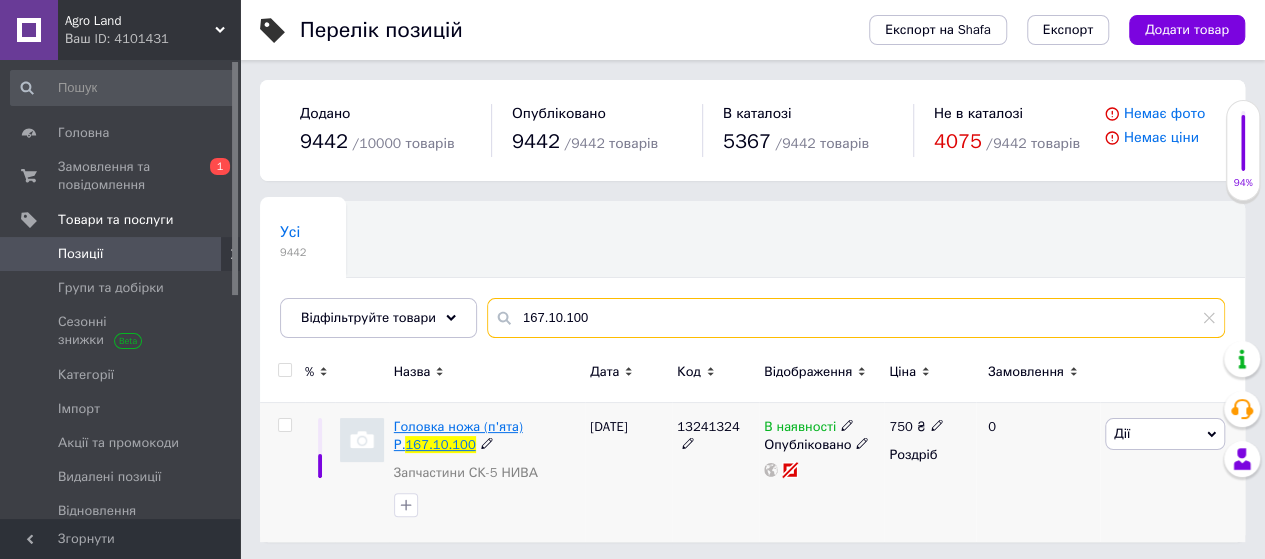 type on "167.10.100" 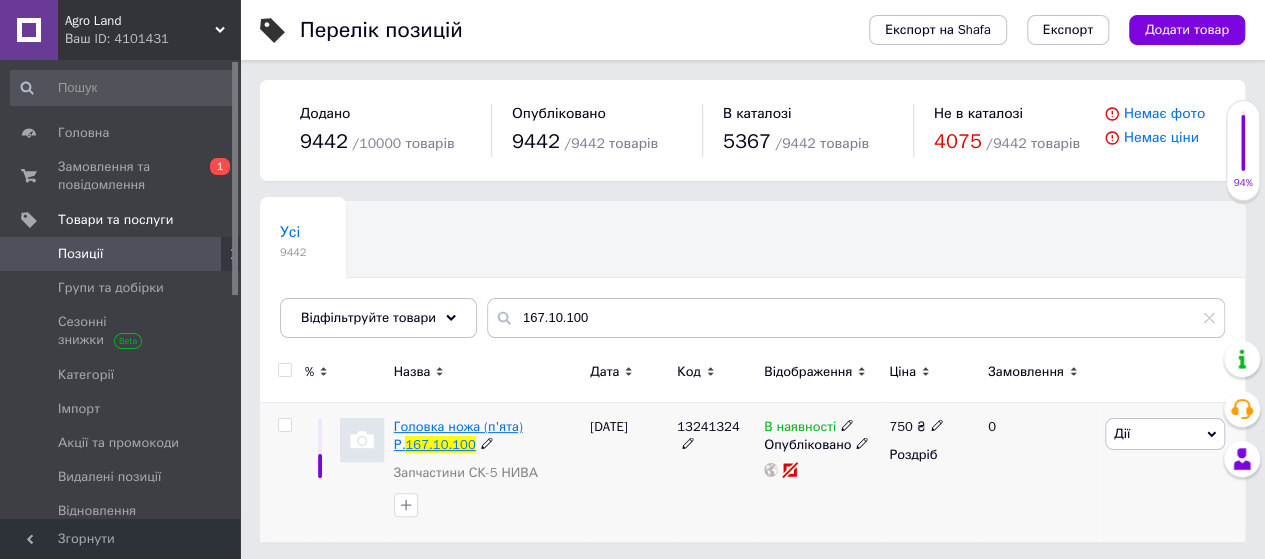 click on "167.10.100" at bounding box center [440, 444] 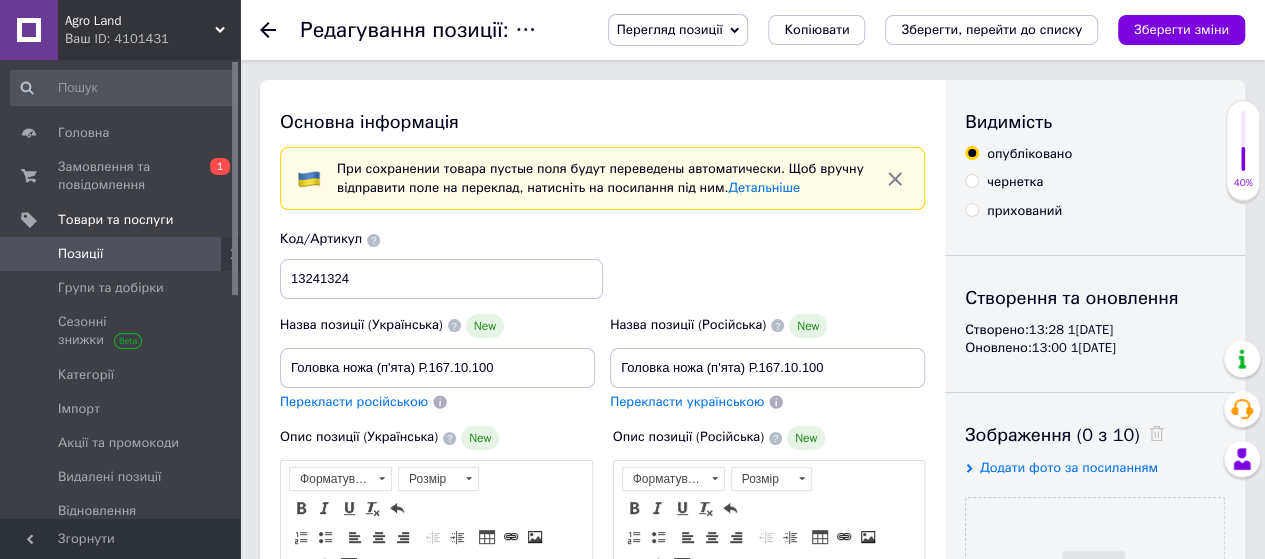 scroll, scrollTop: 0, scrollLeft: 0, axis: both 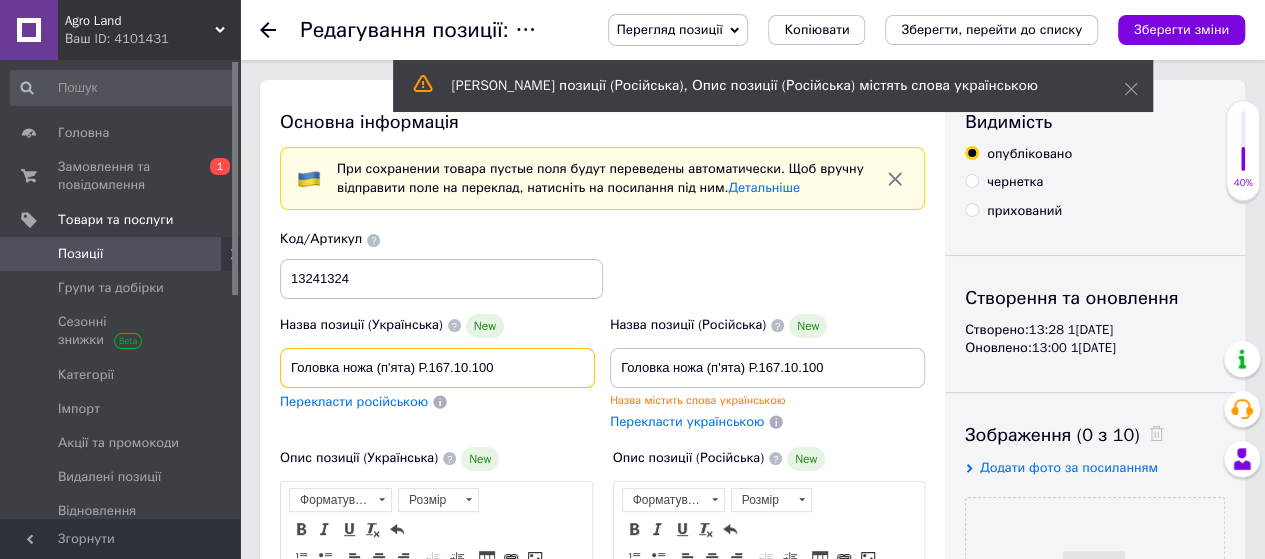 click on "Головка ножа (п'ята) Р.167.10.100" at bounding box center (437, 368) 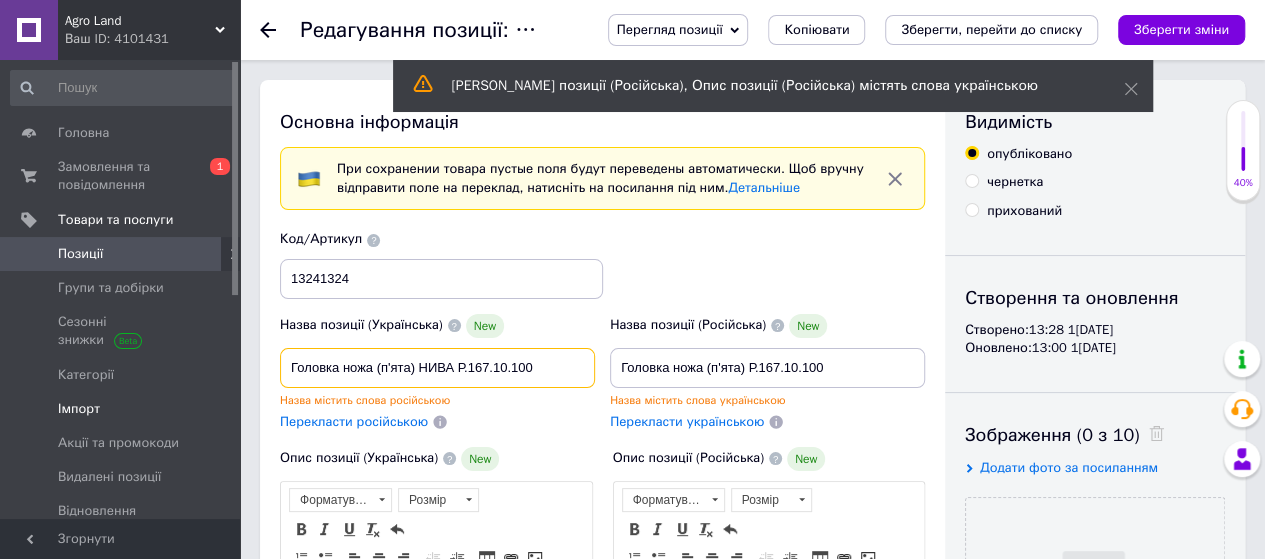 drag, startPoint x: 545, startPoint y: 369, endPoint x: 164, endPoint y: 389, distance: 381.52457 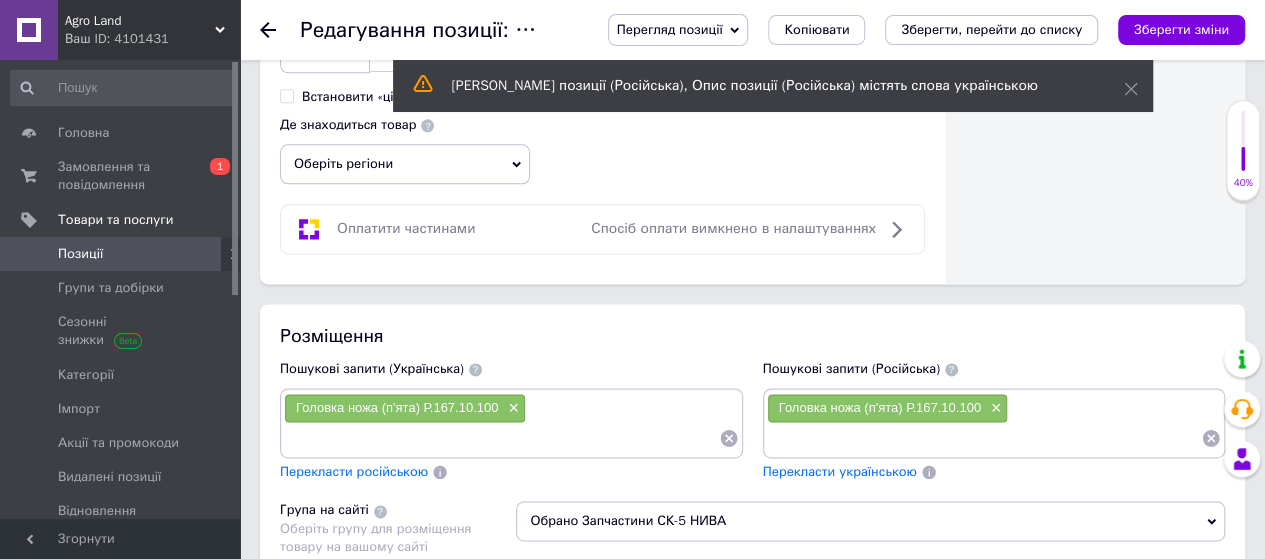 scroll, scrollTop: 1200, scrollLeft: 0, axis: vertical 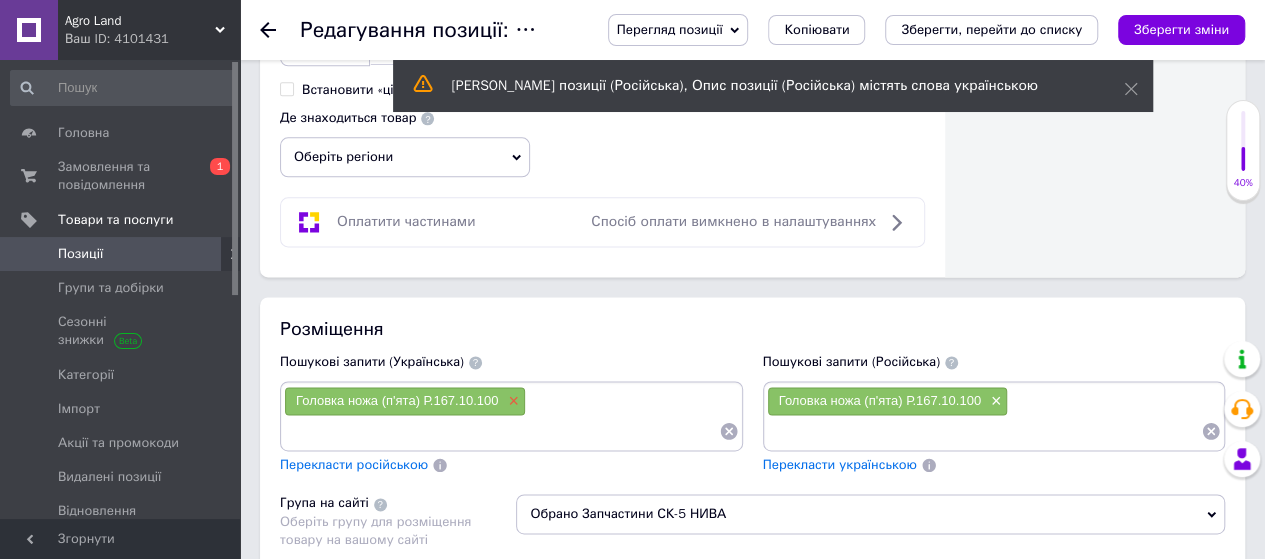 type on "Головка ножа (п'ята) НИВА Р.167.10.100" 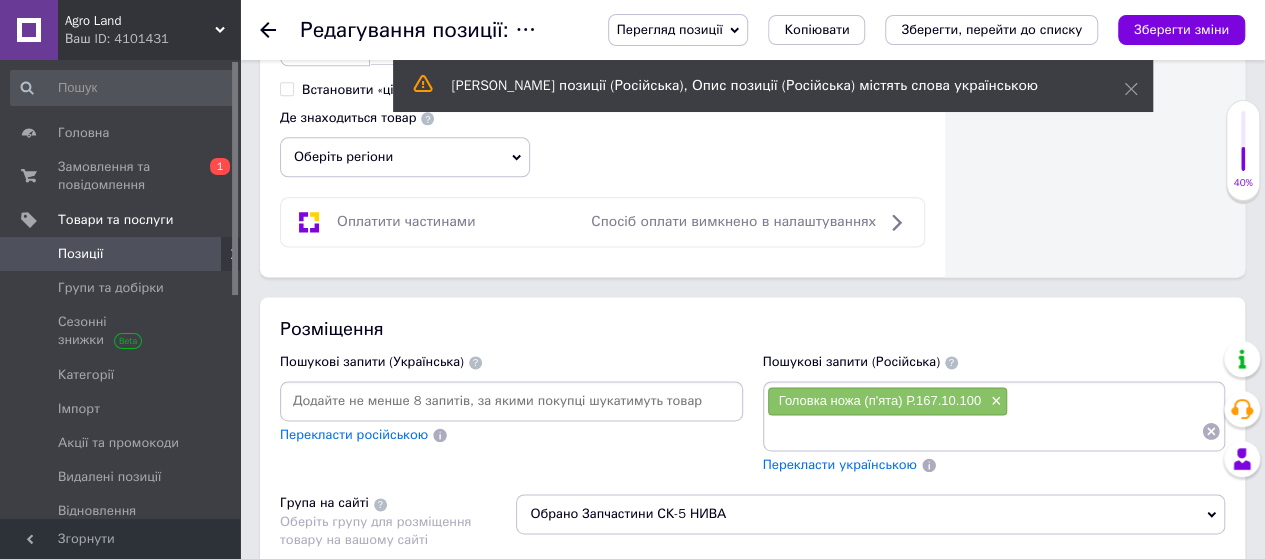 click at bounding box center [511, 401] 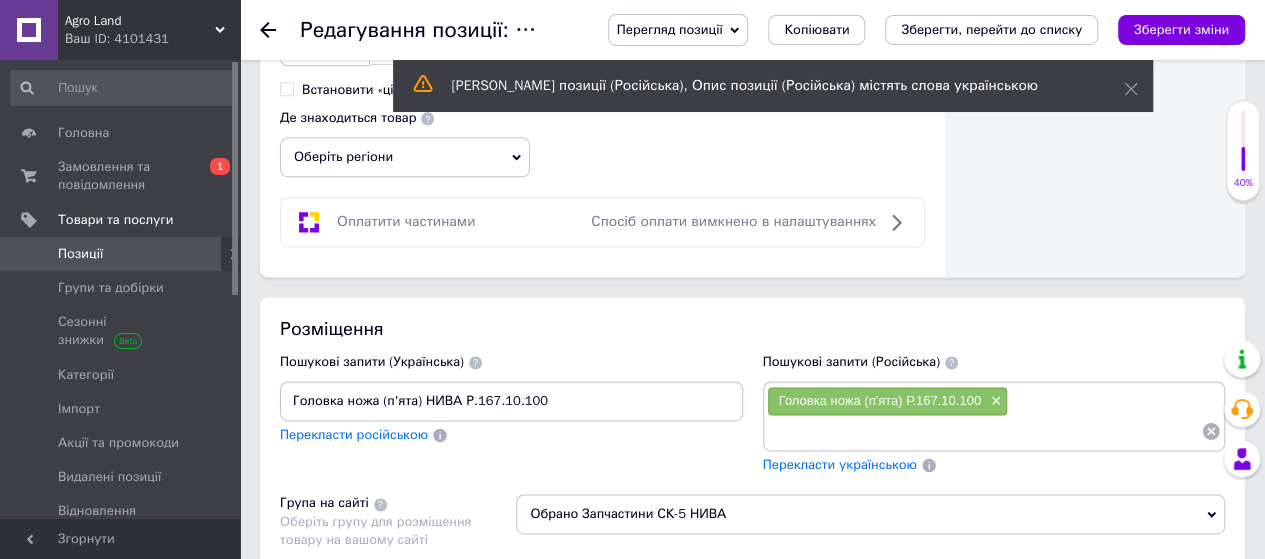 type on "Головка ножа (п'ята) НИВА Р.167.10.100" 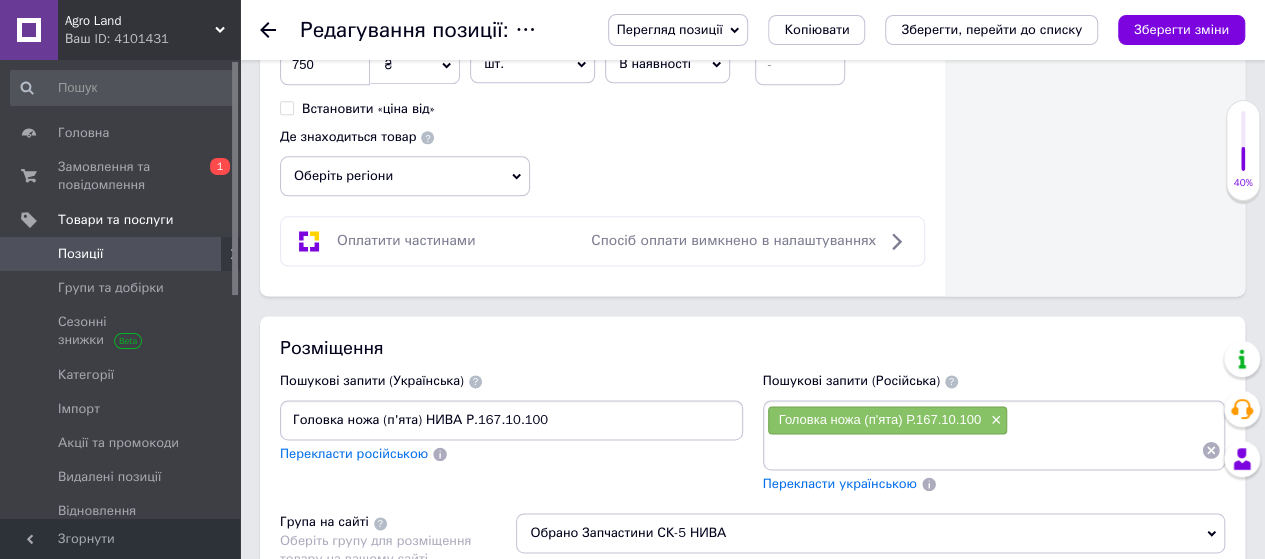 scroll, scrollTop: 1218, scrollLeft: 0, axis: vertical 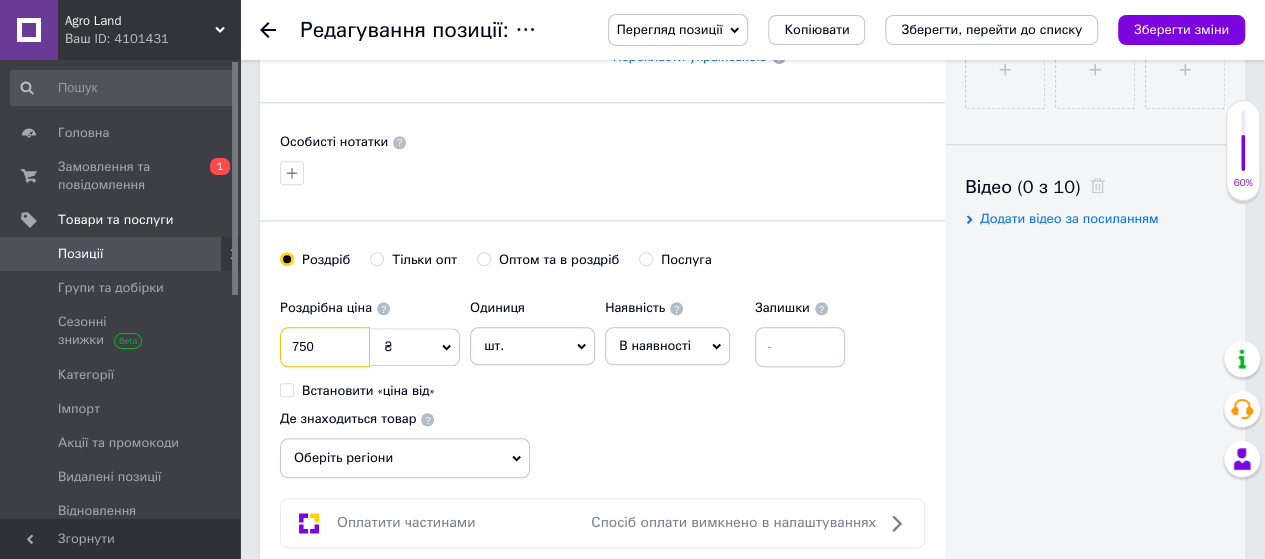 drag, startPoint x: 343, startPoint y: 340, endPoint x: 250, endPoint y: 351, distance: 93.64828 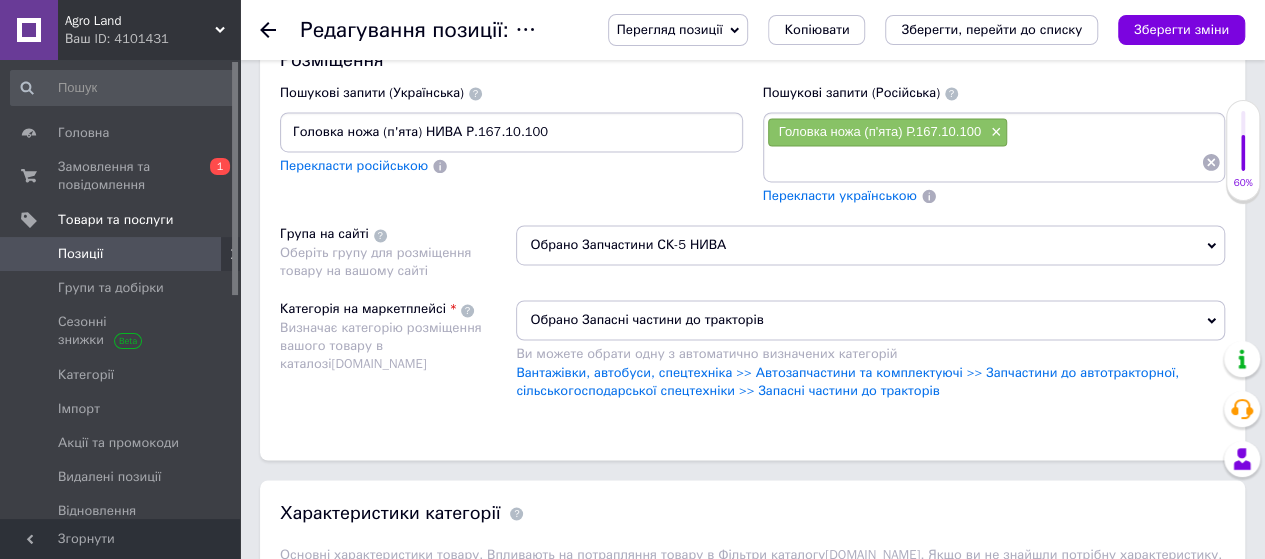 scroll, scrollTop: 1518, scrollLeft: 0, axis: vertical 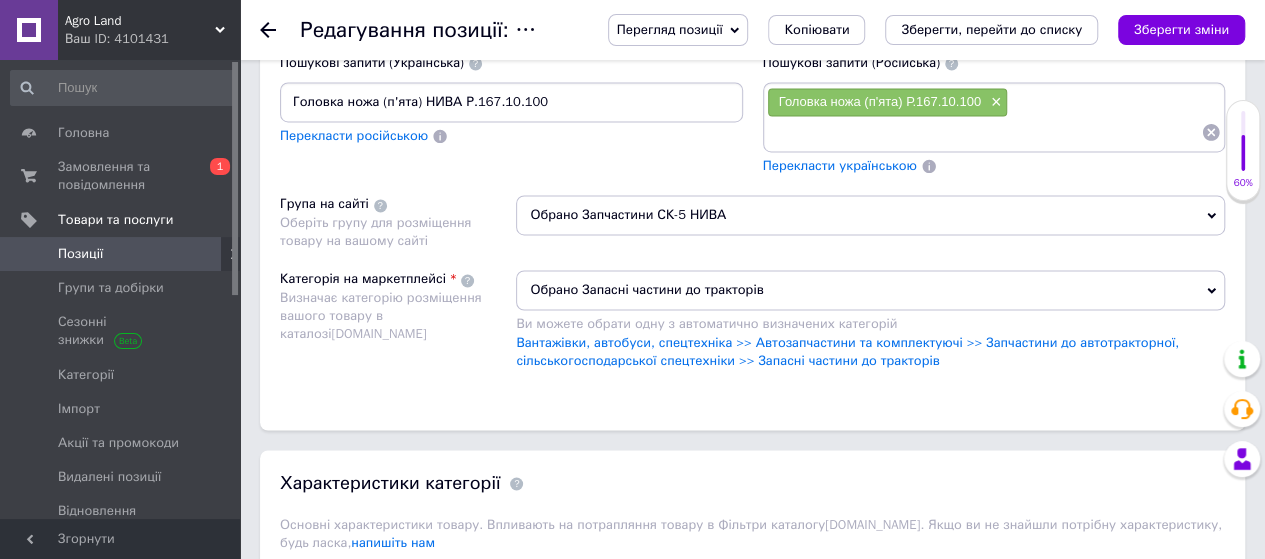 type on "690" 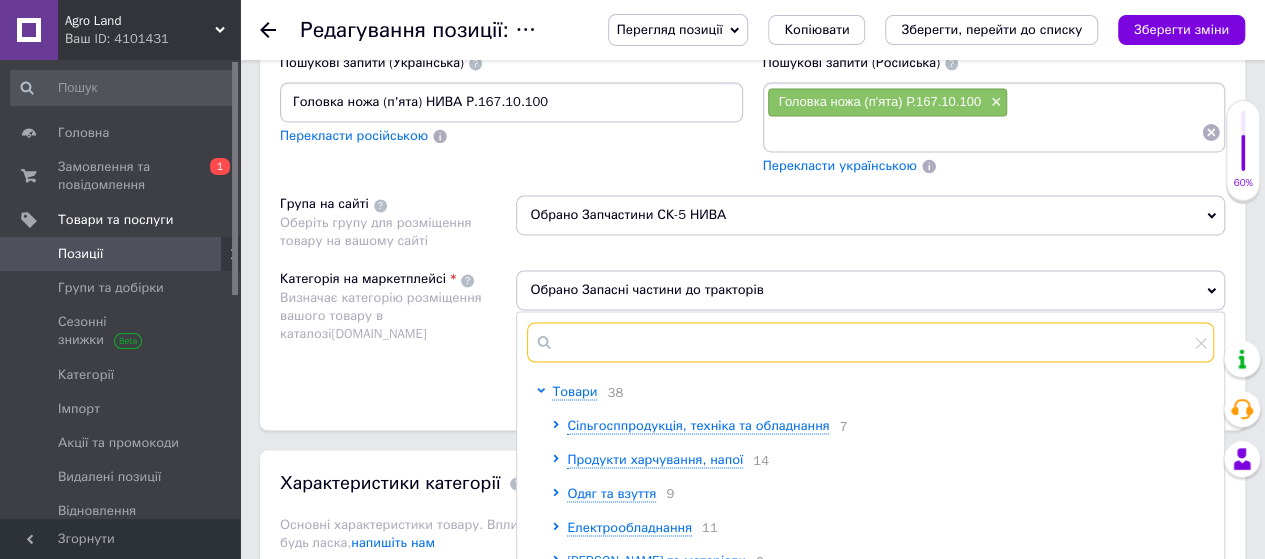 click at bounding box center [870, 342] 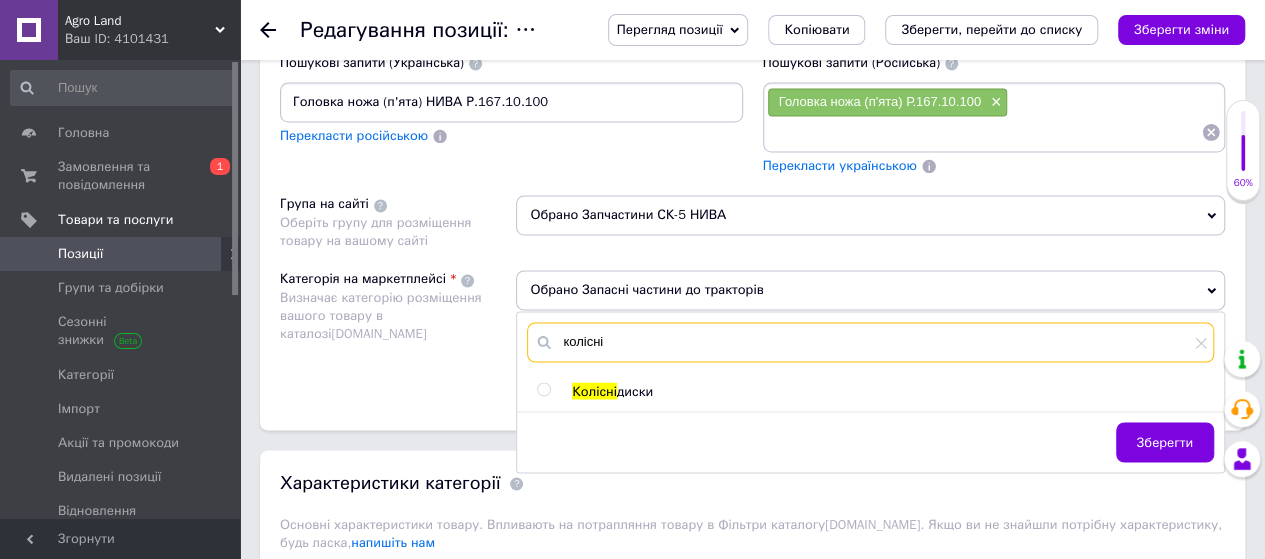 type on "колісні" 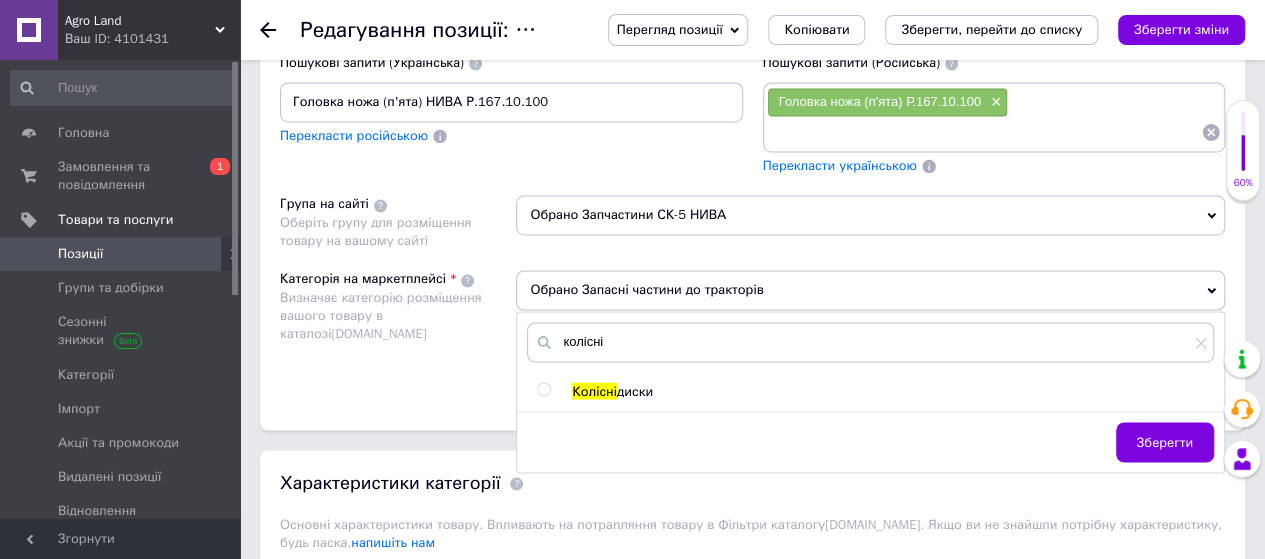 click at bounding box center (543, 389) 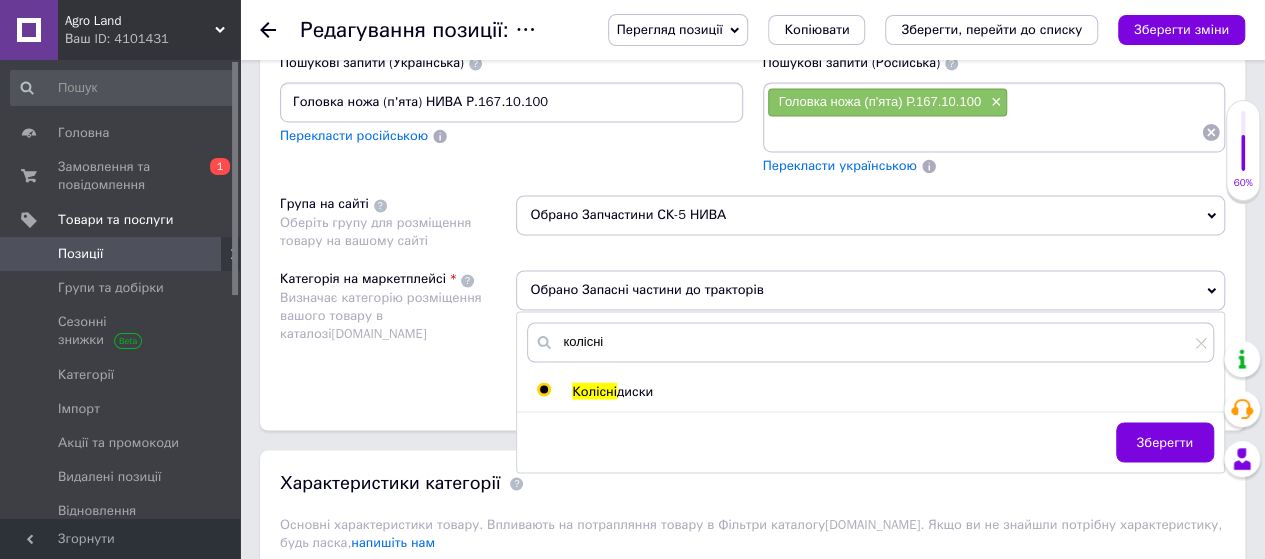 radio on "true" 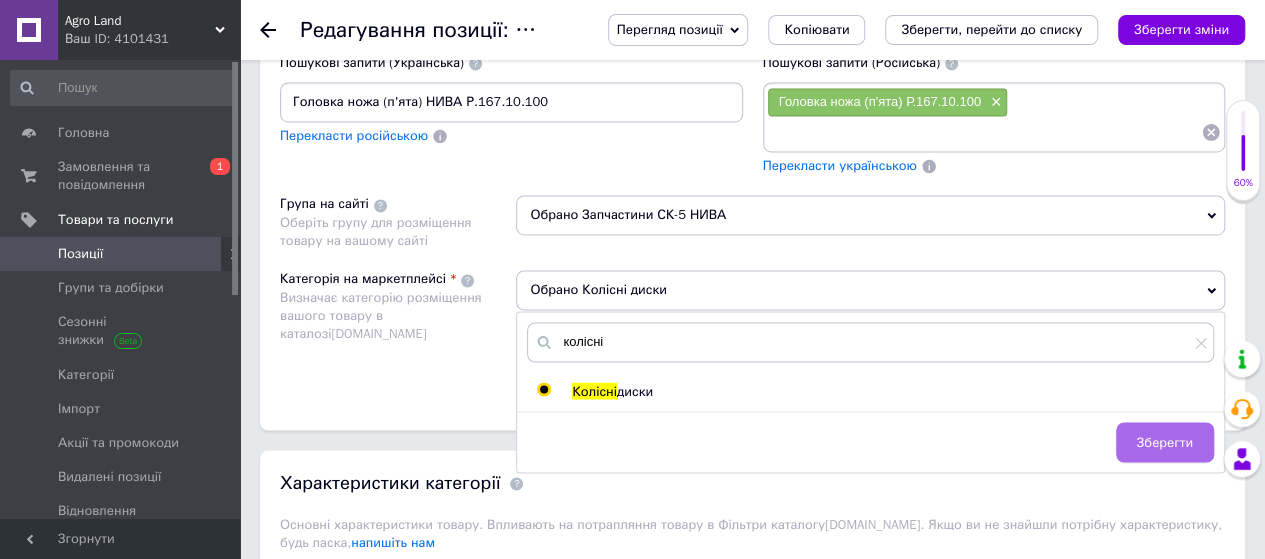 click on "Зберегти" at bounding box center (1165, 442) 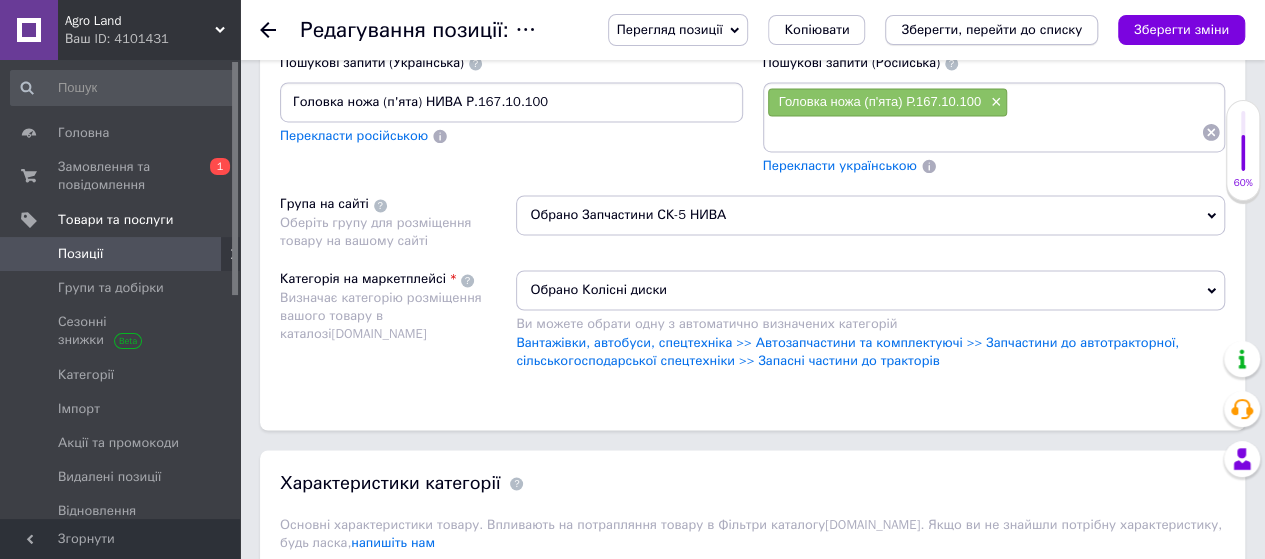 click on "Зберегти, перейти до списку" at bounding box center (991, 29) 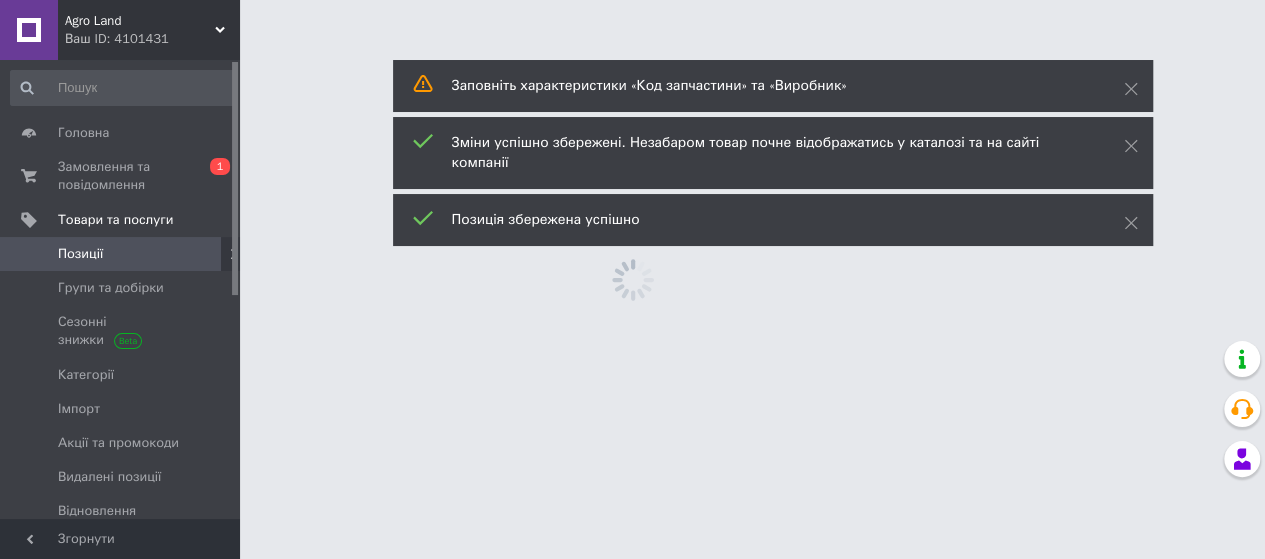 scroll, scrollTop: 0, scrollLeft: 0, axis: both 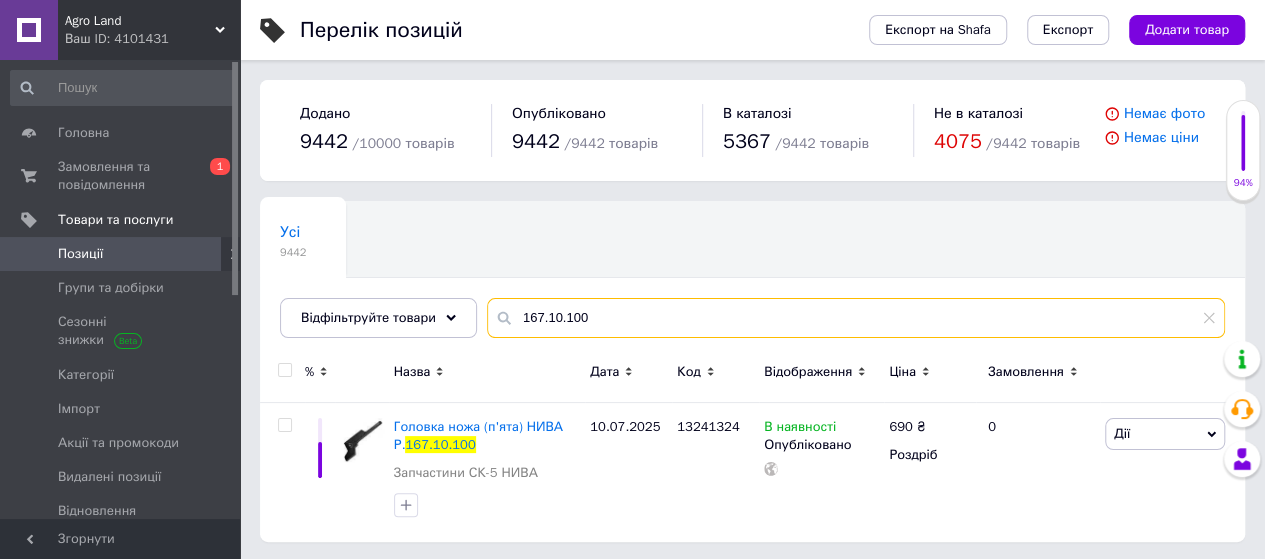 drag, startPoint x: 634, startPoint y: 318, endPoint x: 487, endPoint y: 337, distance: 148.22281 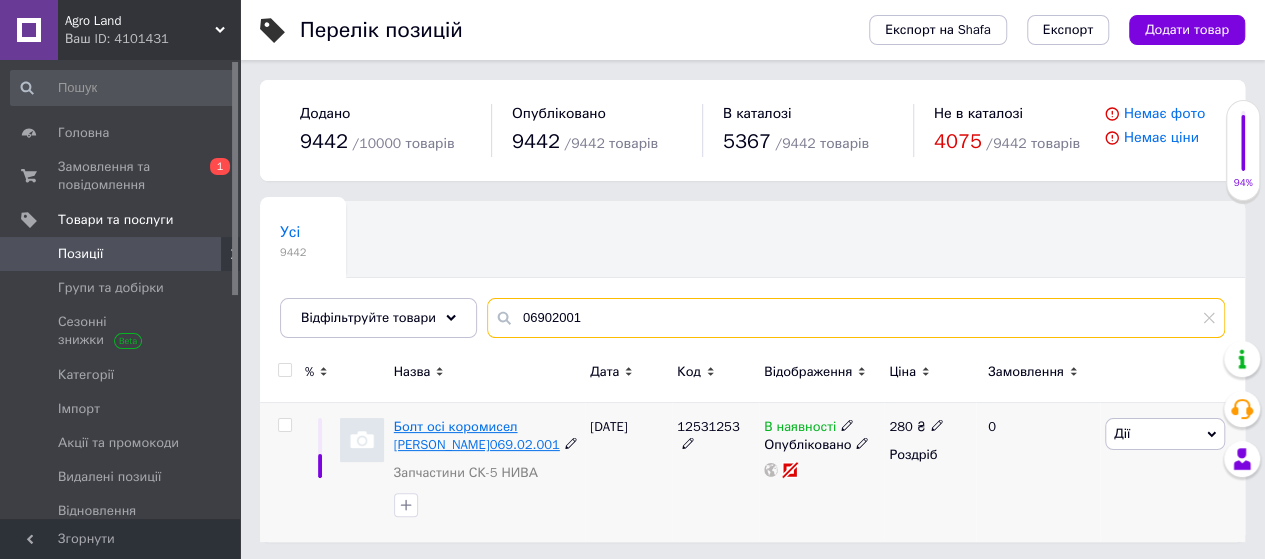 type on "06902001" 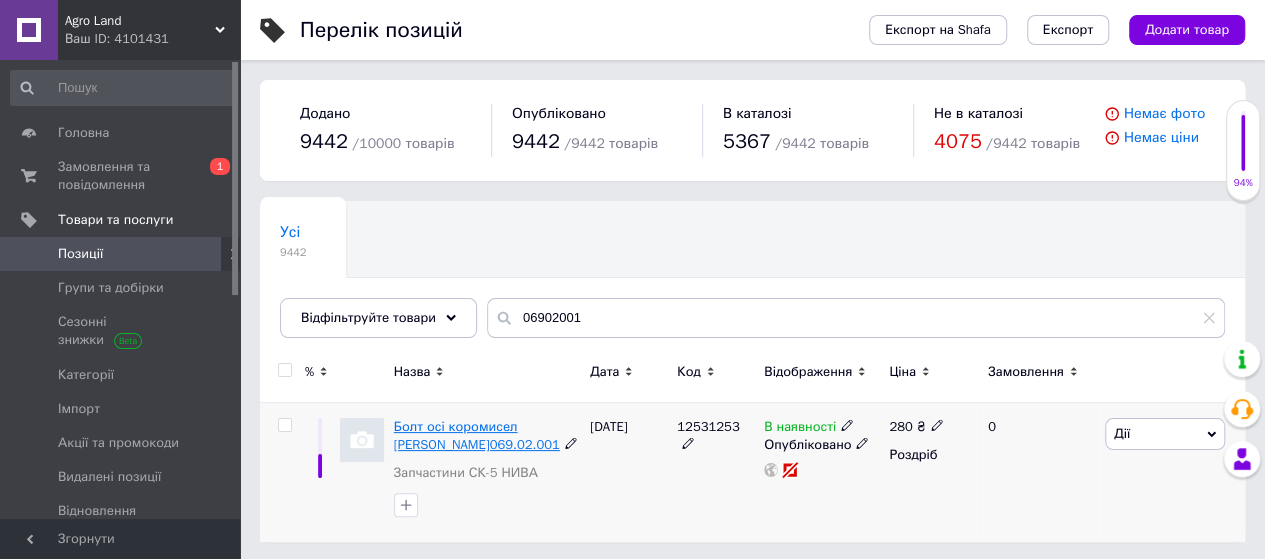 click on "Болт осі коромисел Н.069.02.001" at bounding box center [477, 435] 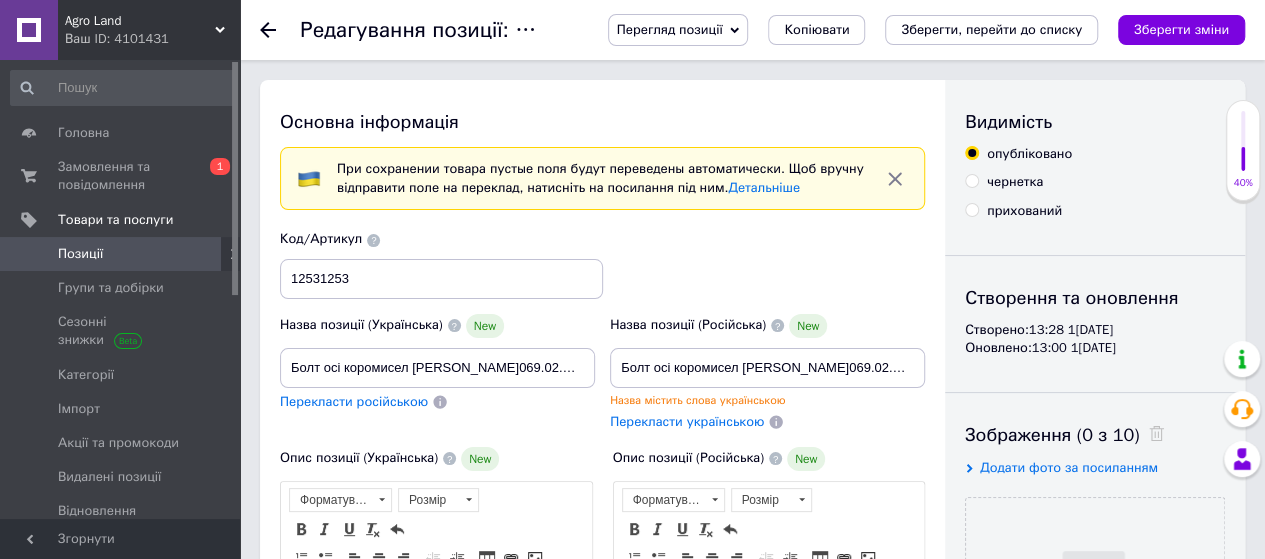 scroll, scrollTop: 0, scrollLeft: 0, axis: both 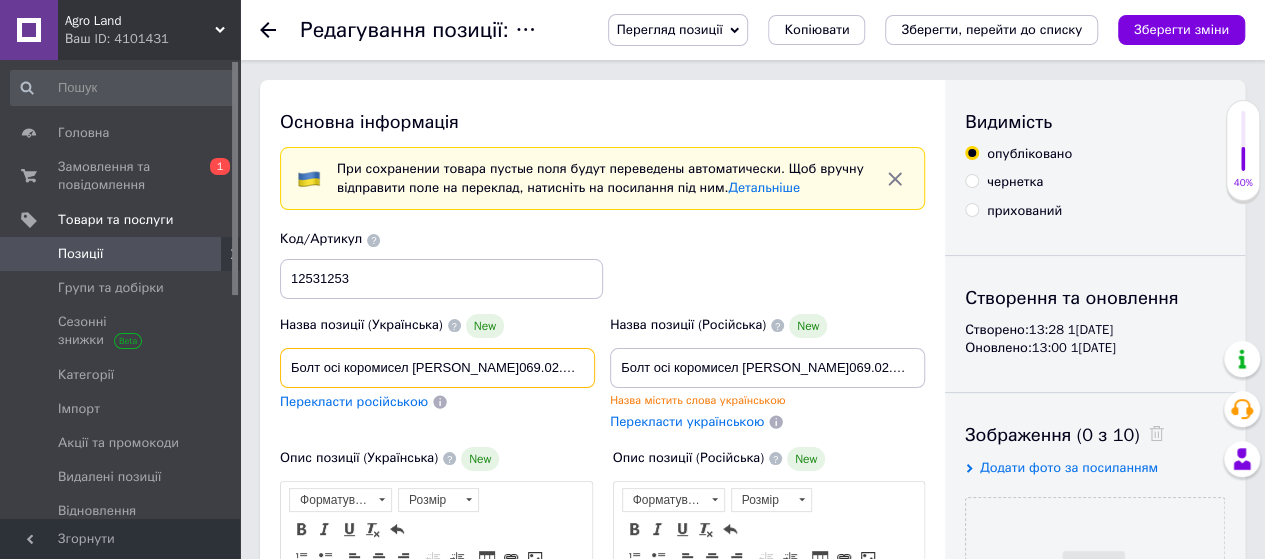 click on "Болт осі коромисел Н.069.02.001" at bounding box center (437, 368) 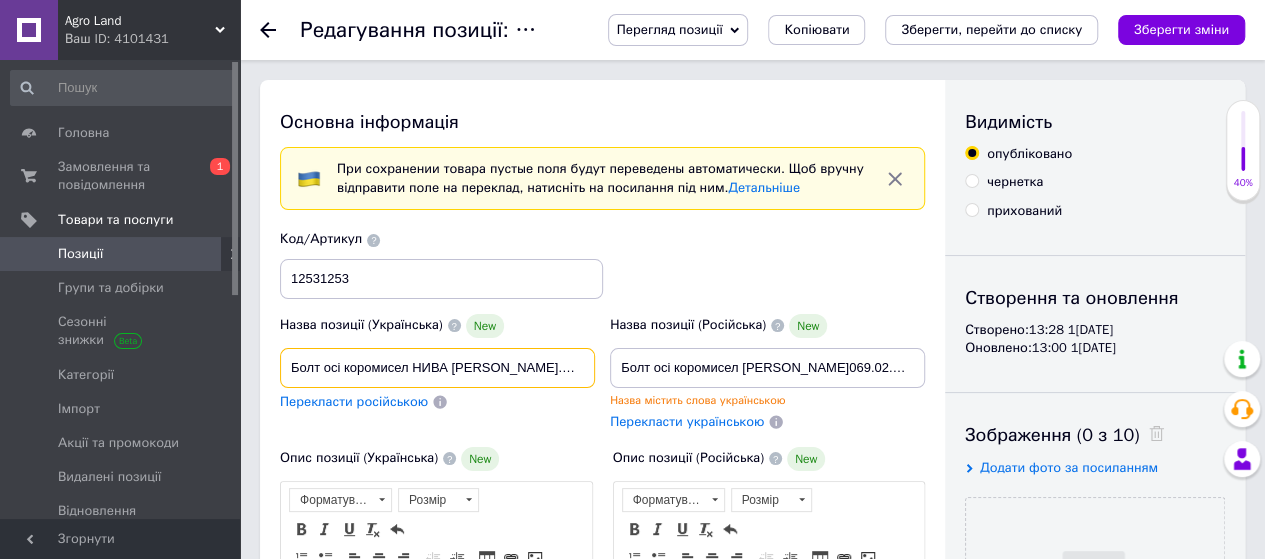 drag, startPoint x: 534, startPoint y: 372, endPoint x: 450, endPoint y: 376, distance: 84.095184 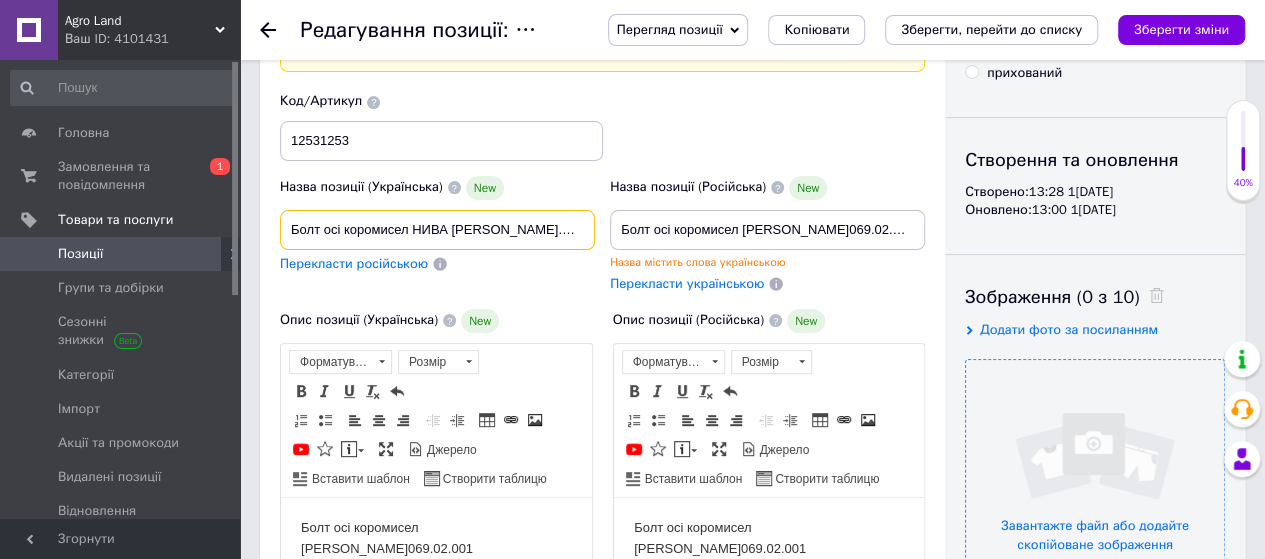 scroll, scrollTop: 144, scrollLeft: 0, axis: vertical 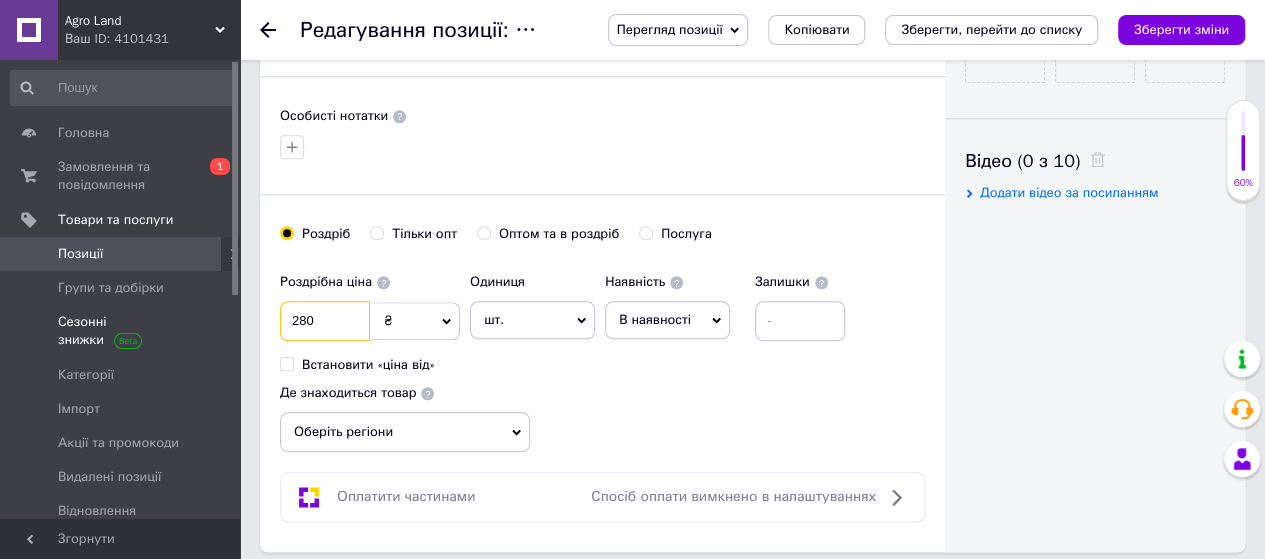 drag, startPoint x: 318, startPoint y: 316, endPoint x: 216, endPoint y: 336, distance: 103.94229 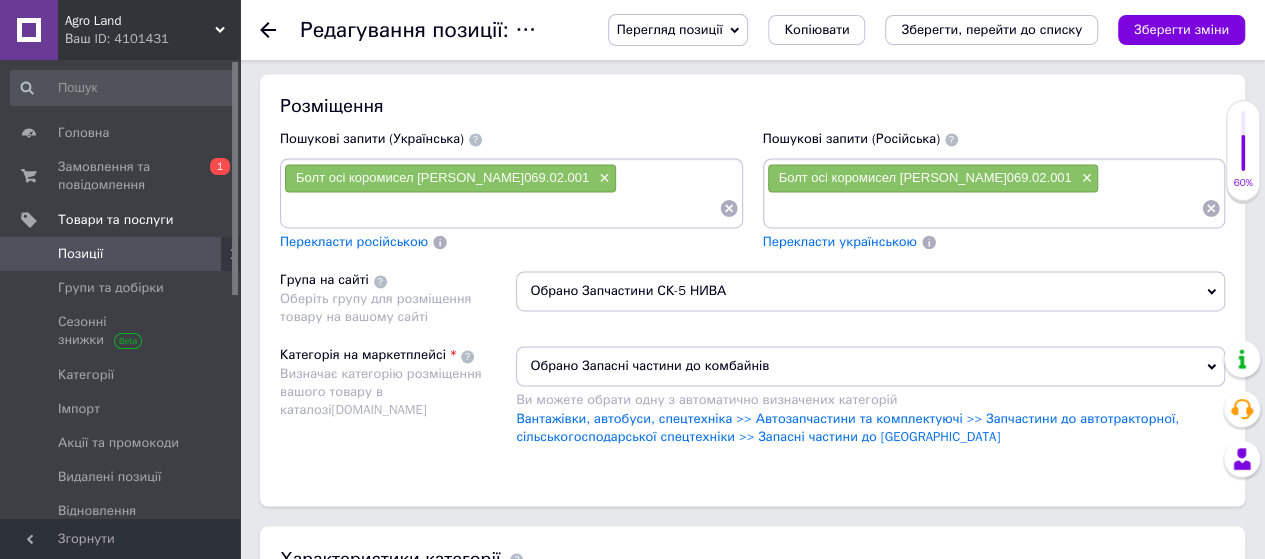 scroll, scrollTop: 1444, scrollLeft: 0, axis: vertical 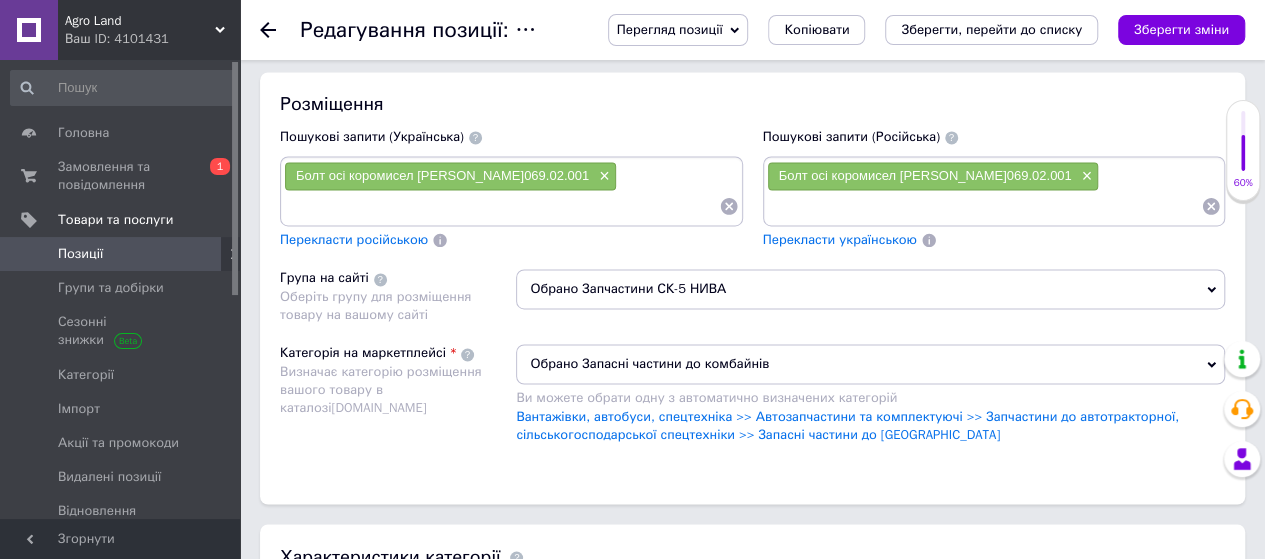 type on "198" 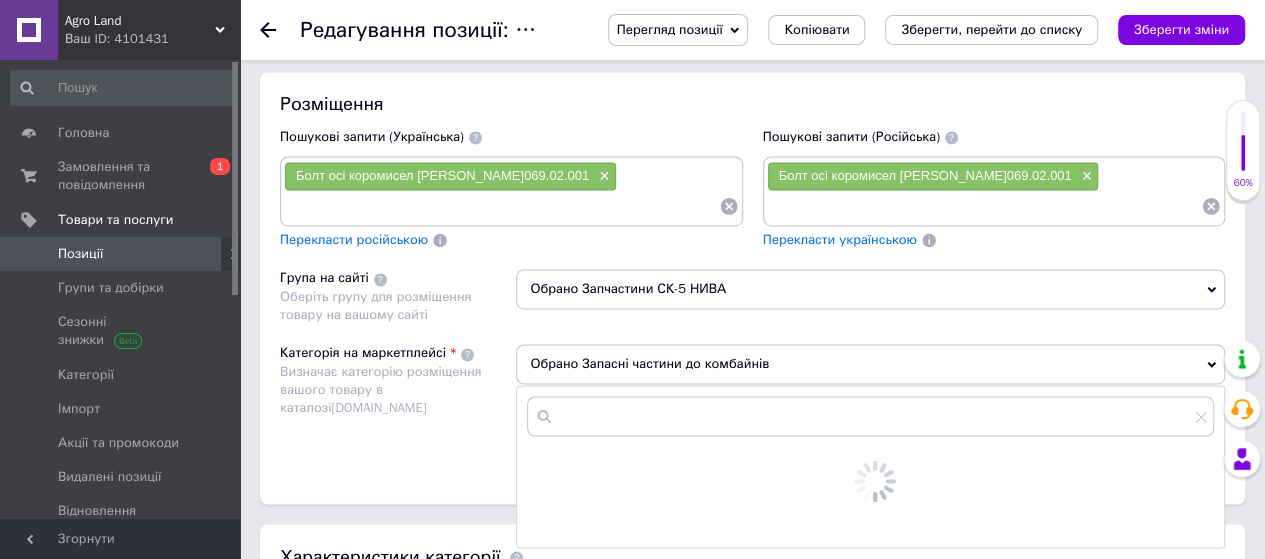 click at bounding box center [870, 416] 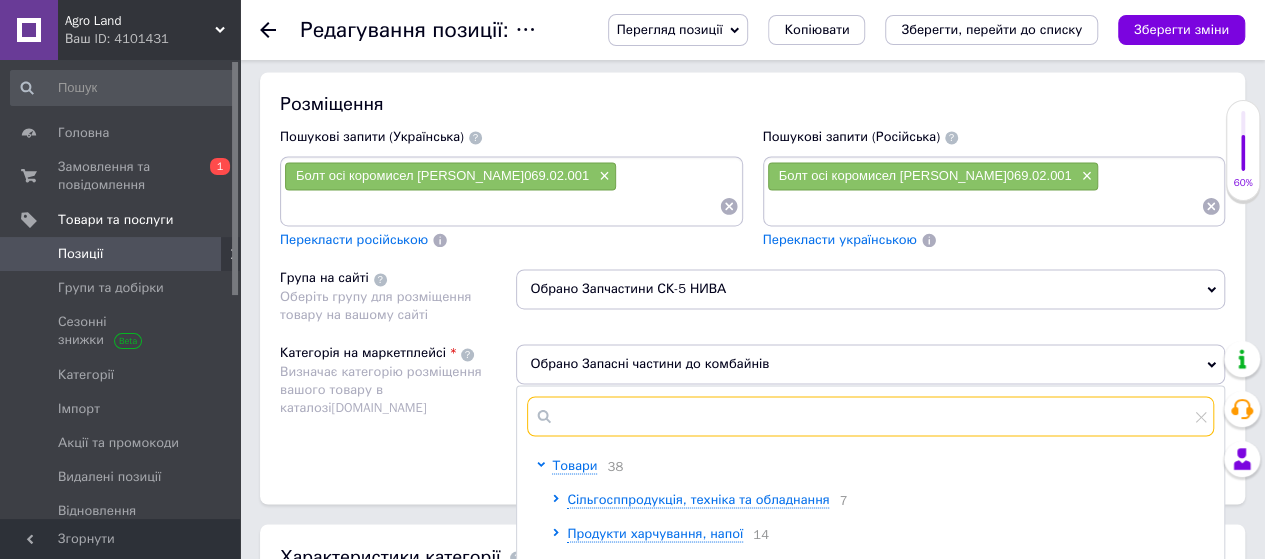 click at bounding box center [870, 416] 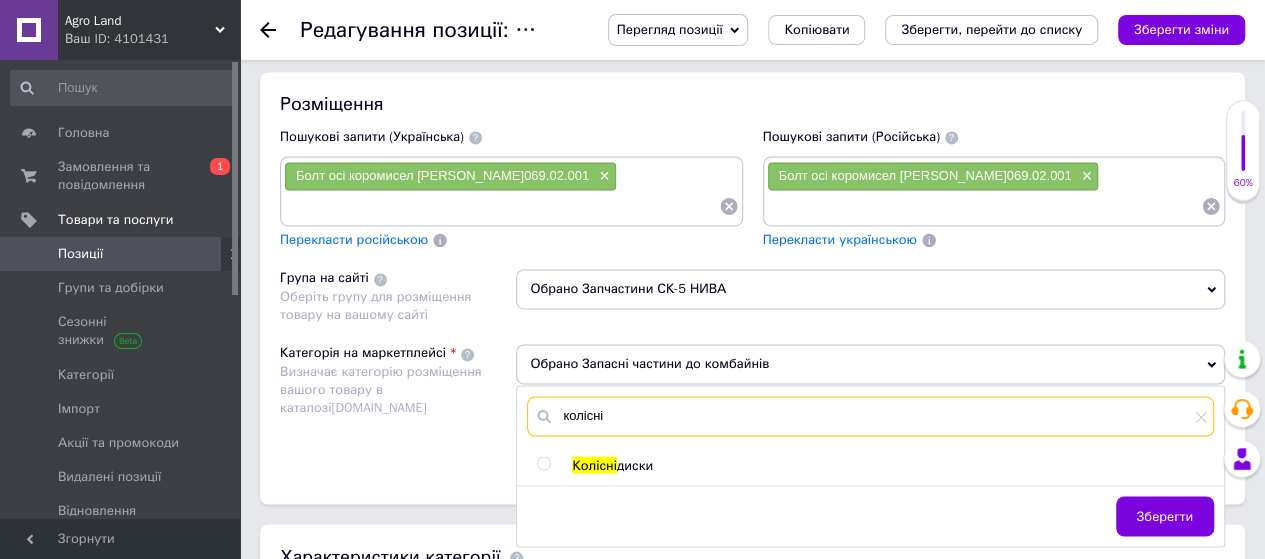 type on "колісні" 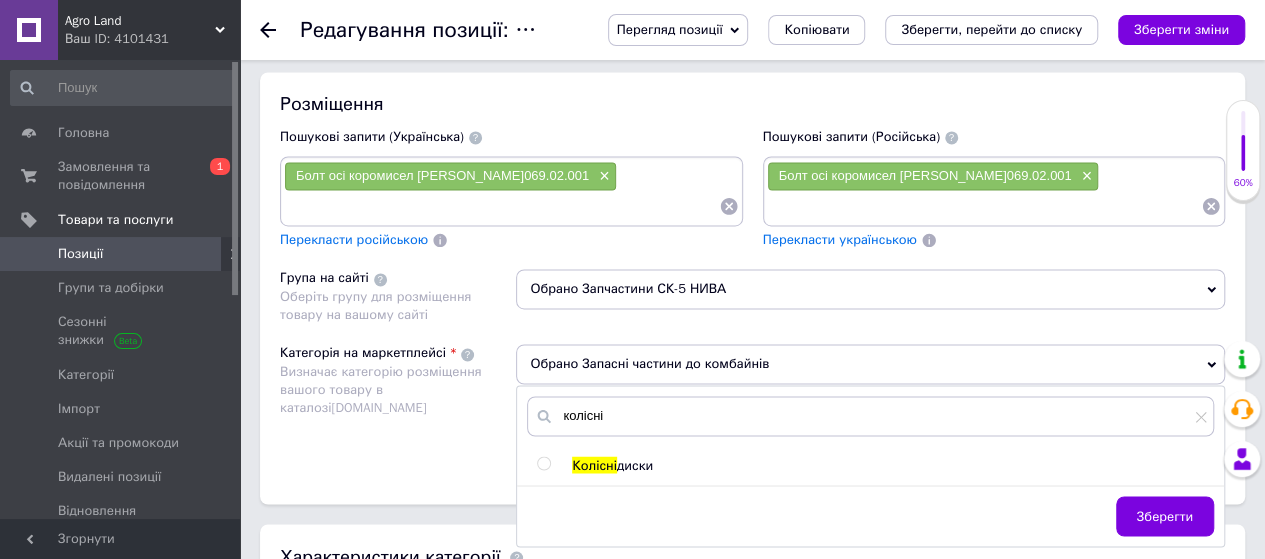 click at bounding box center [543, 463] 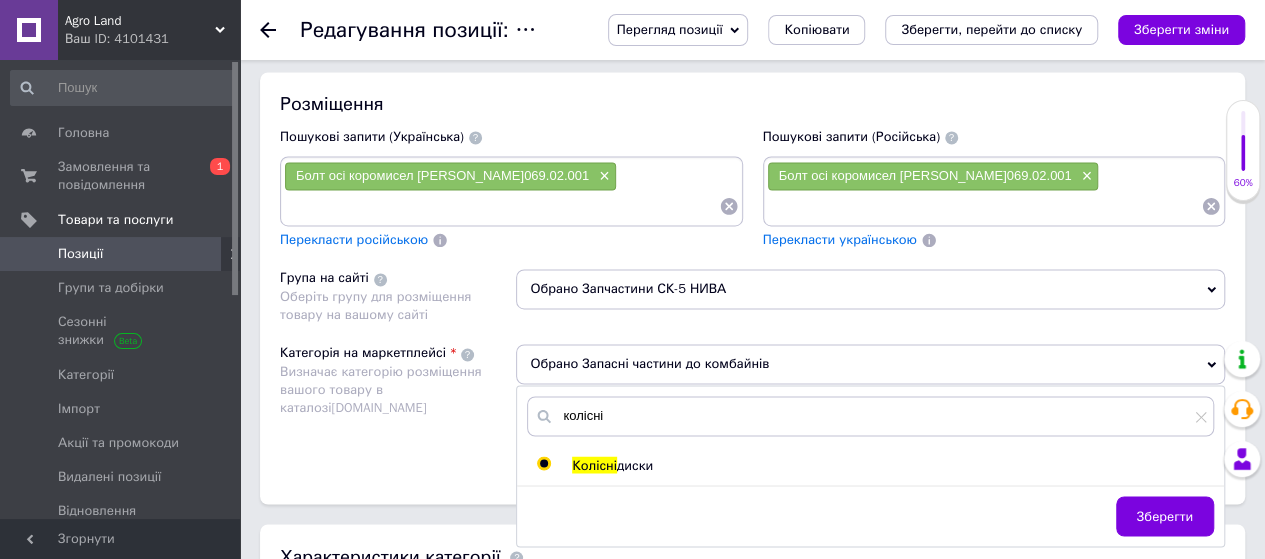 radio on "true" 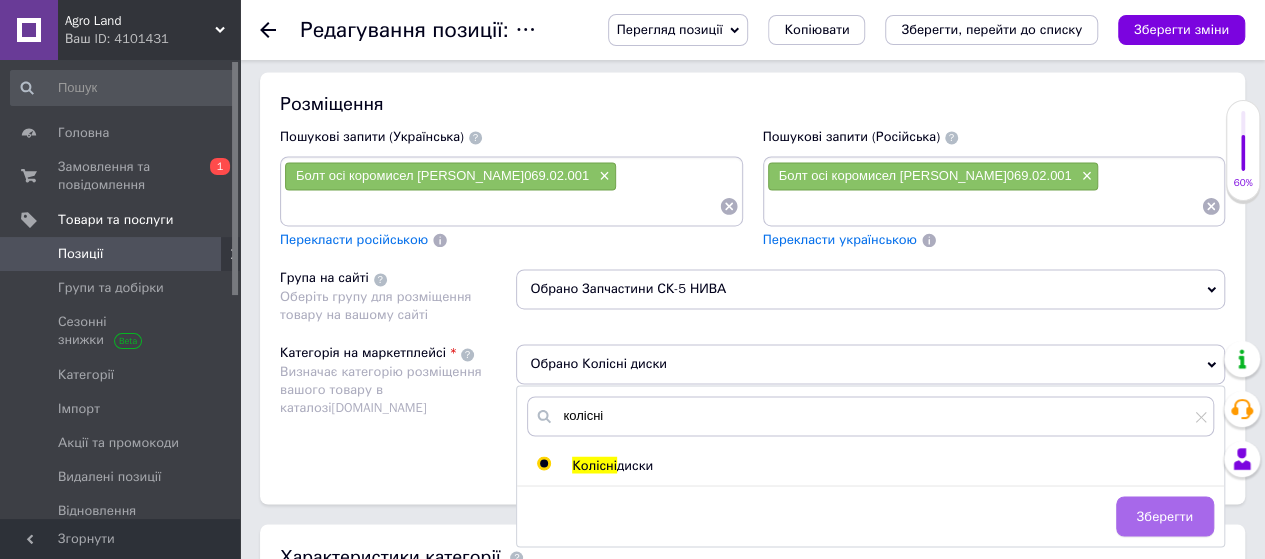 click on "Зберегти" at bounding box center (1165, 516) 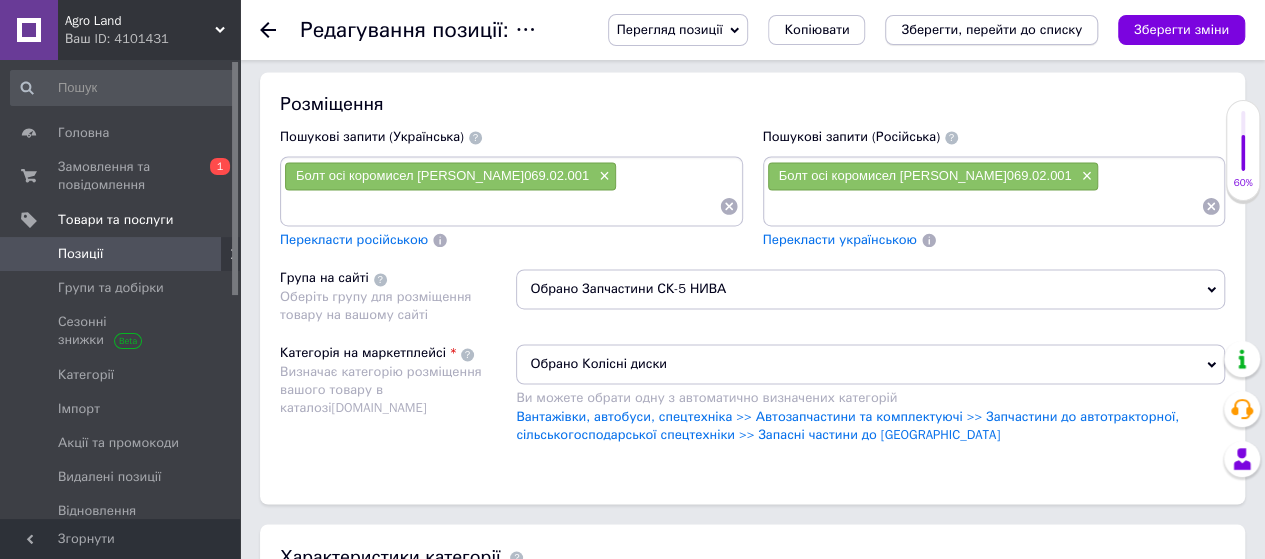 click on "Зберегти, перейти до списку" at bounding box center (991, 29) 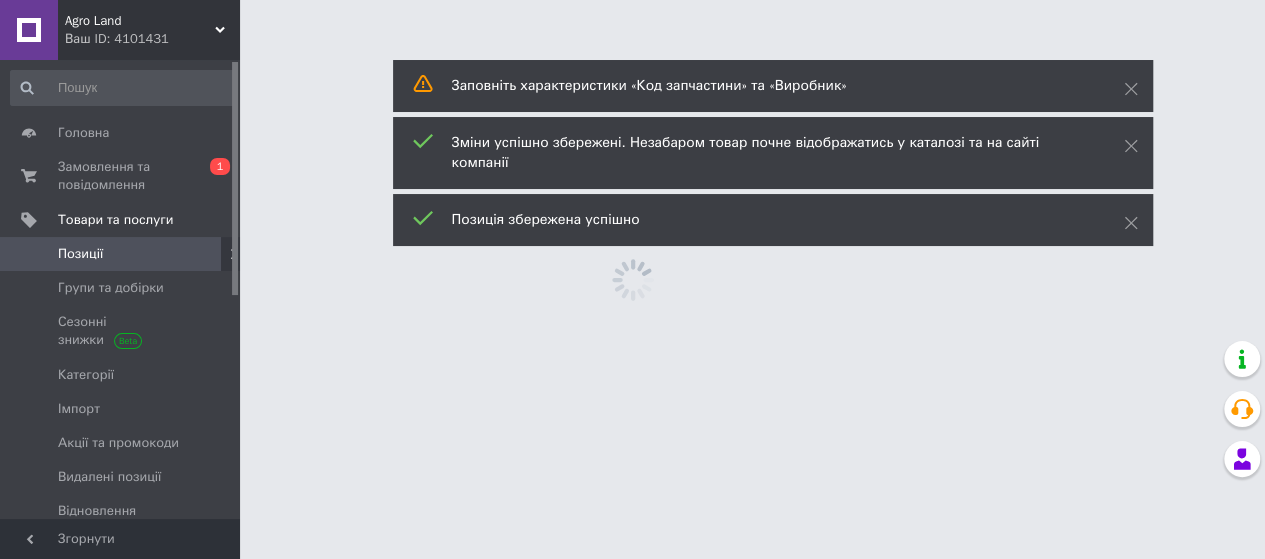 scroll, scrollTop: 0, scrollLeft: 0, axis: both 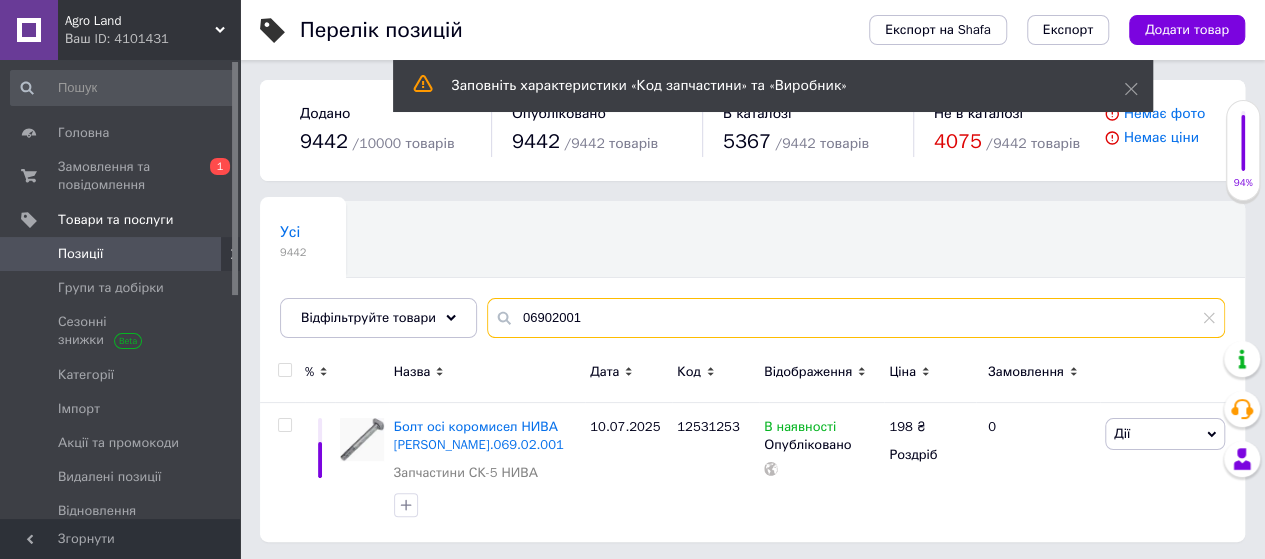 drag, startPoint x: 624, startPoint y: 317, endPoint x: 482, endPoint y: 326, distance: 142.28493 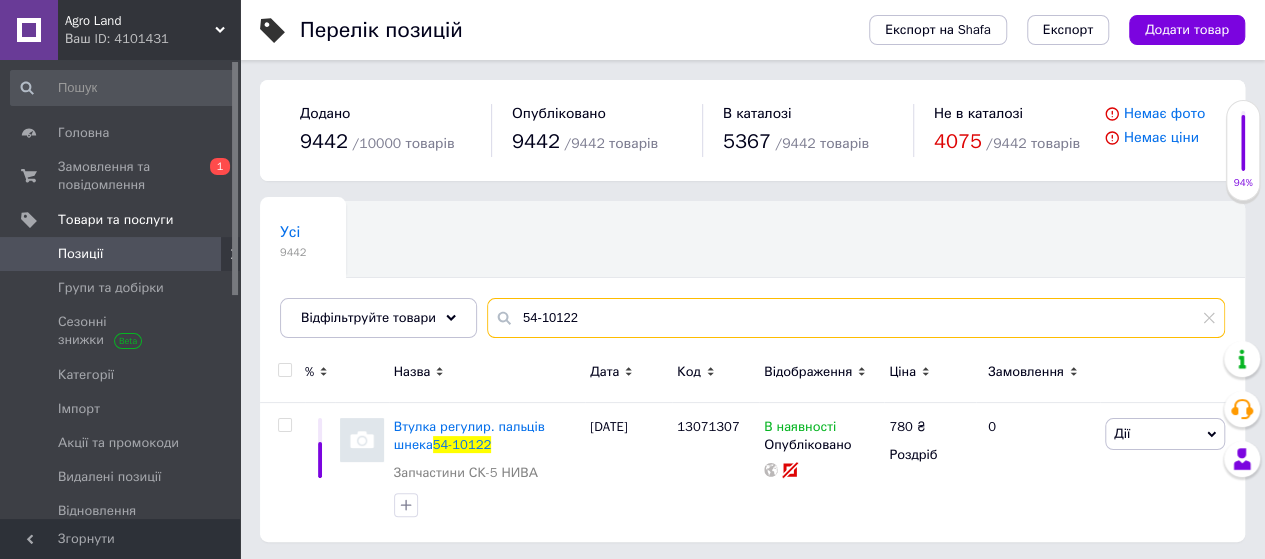 type on "54-10122" 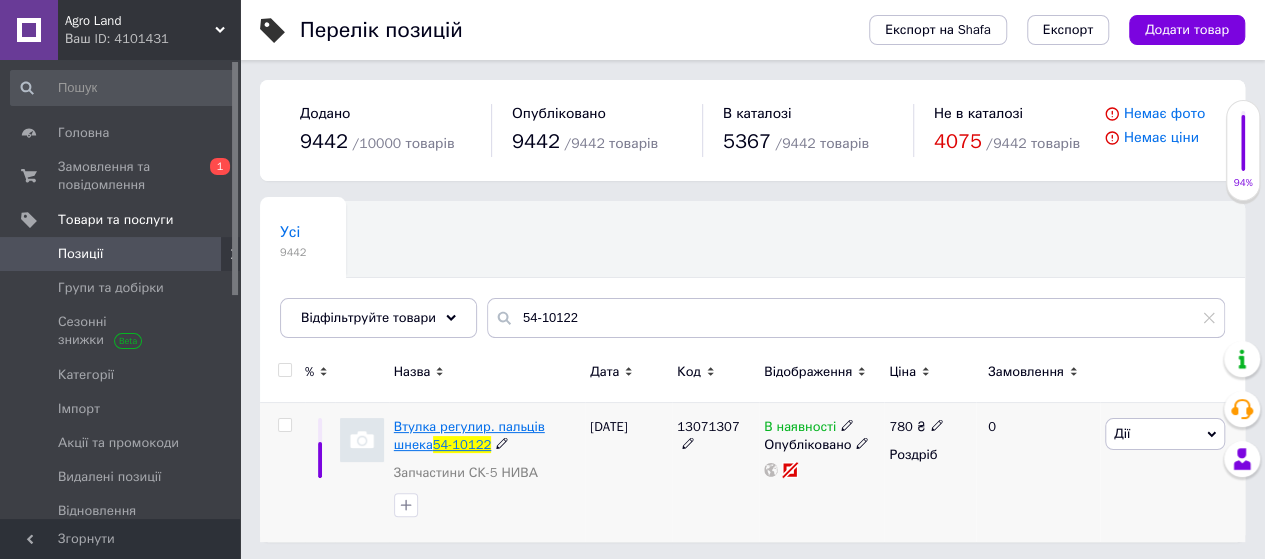 click on "Втулка регулир. пальців шнека" at bounding box center [469, 435] 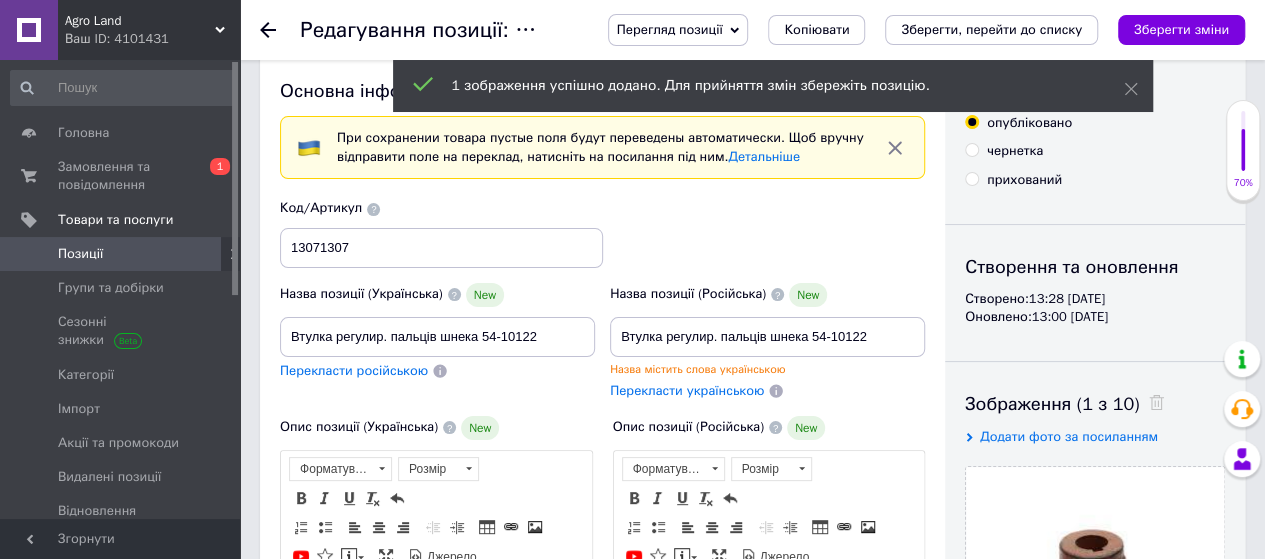 scroll, scrollTop: 0, scrollLeft: 0, axis: both 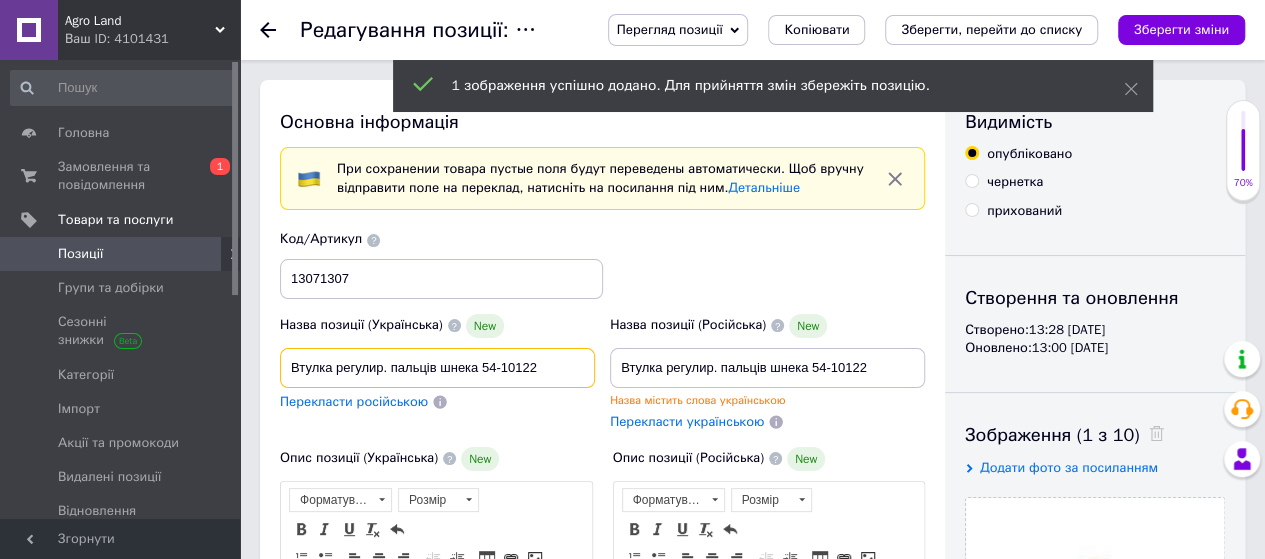 click on "Втулка регулир. пальців шнека 54-10122" at bounding box center [437, 368] 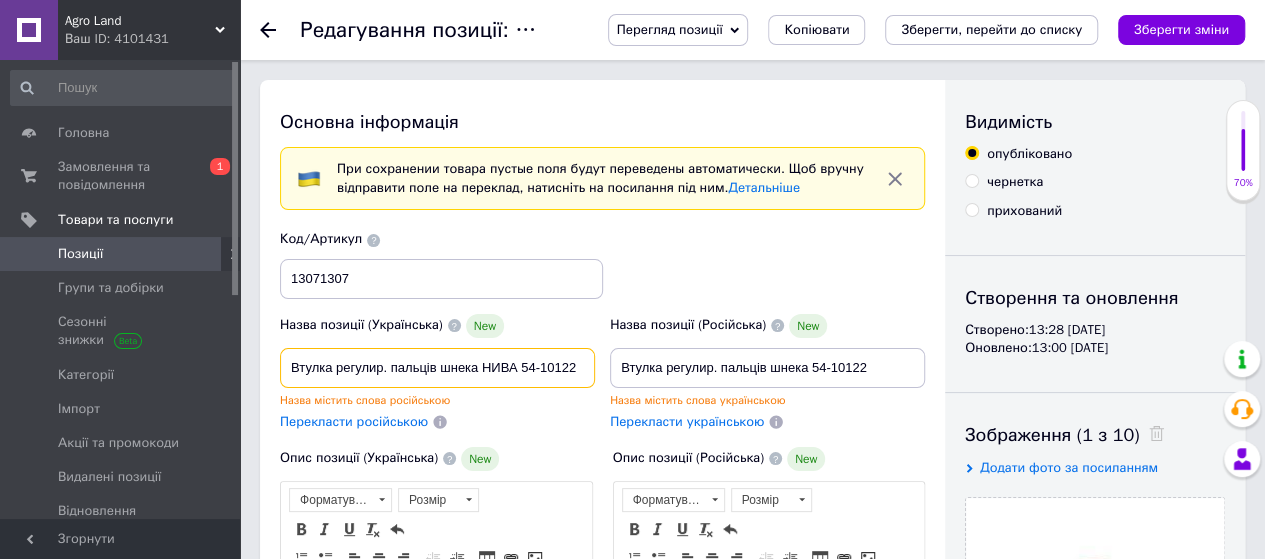 drag, startPoint x: 295, startPoint y: 358, endPoint x: 649, endPoint y: 399, distance: 356.3664 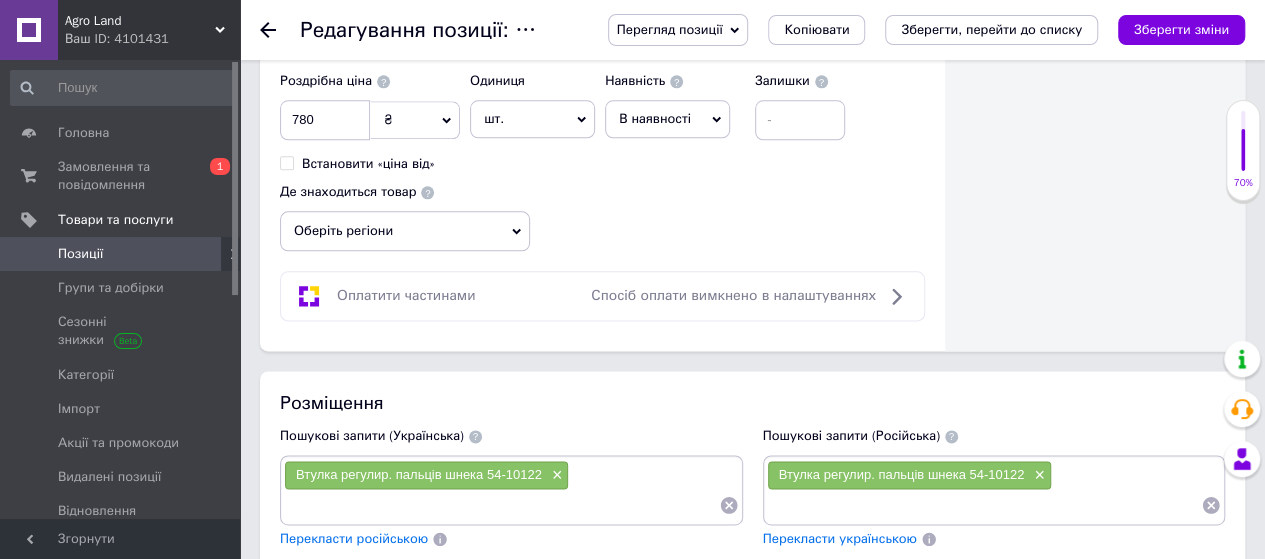 scroll, scrollTop: 1200, scrollLeft: 0, axis: vertical 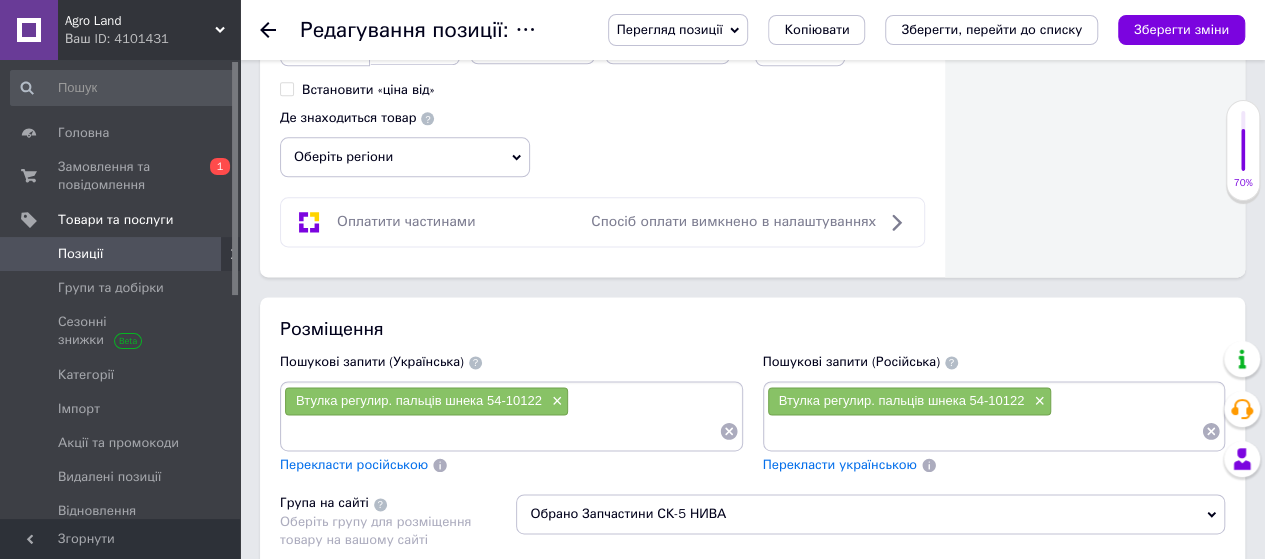 type on "Втулка регулир. пальців шнека НИВА 54-10122" 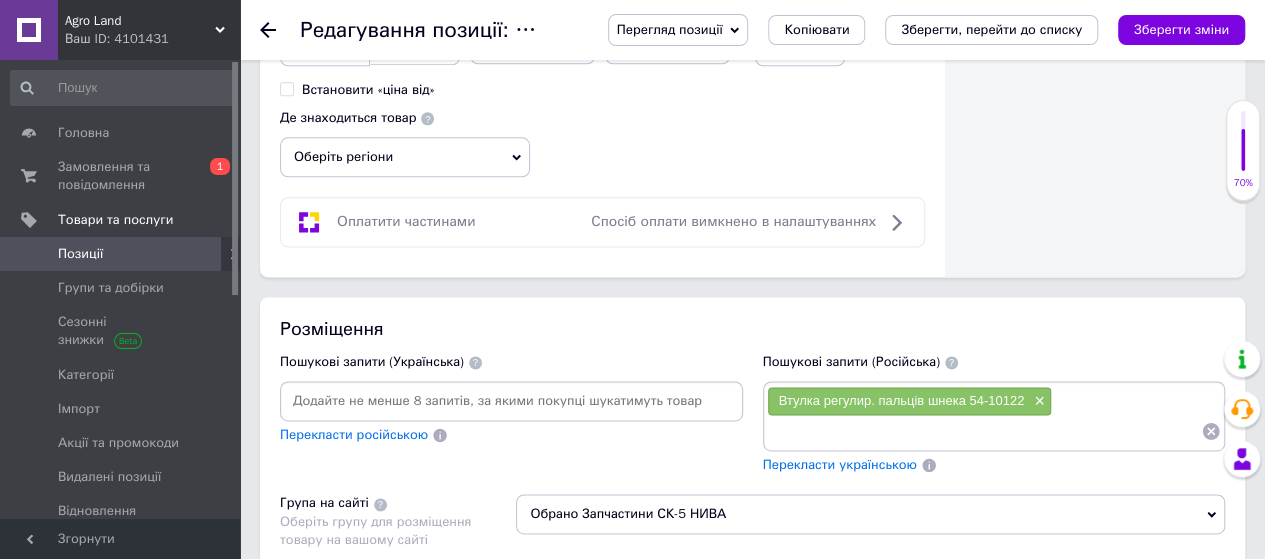 scroll, scrollTop: 1218, scrollLeft: 0, axis: vertical 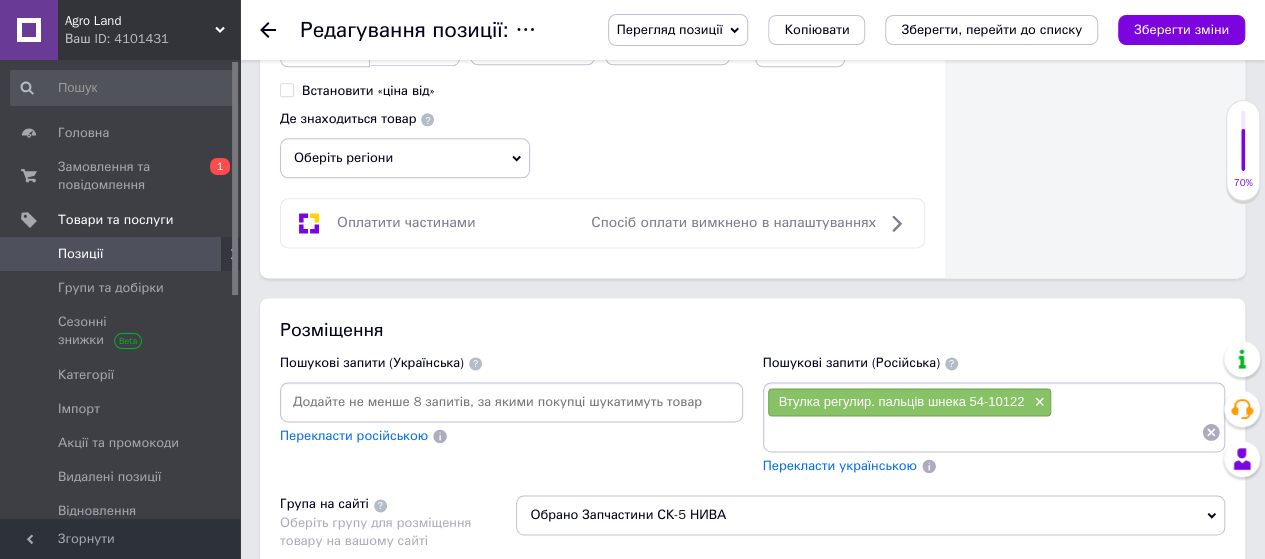 click at bounding box center [511, 402] 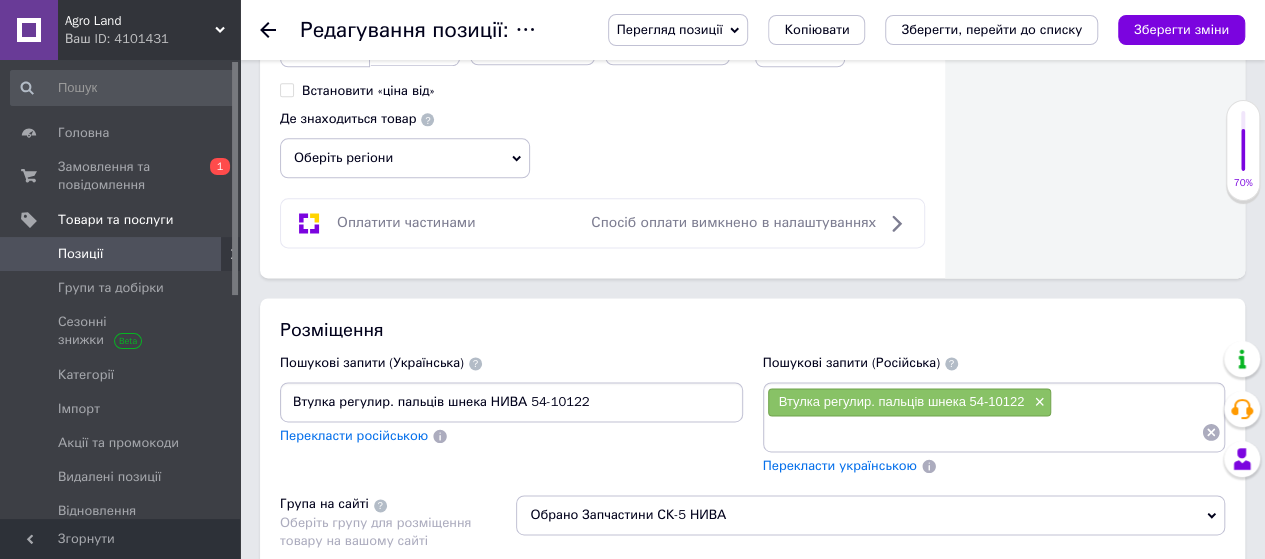 scroll, scrollTop: 0, scrollLeft: 0, axis: both 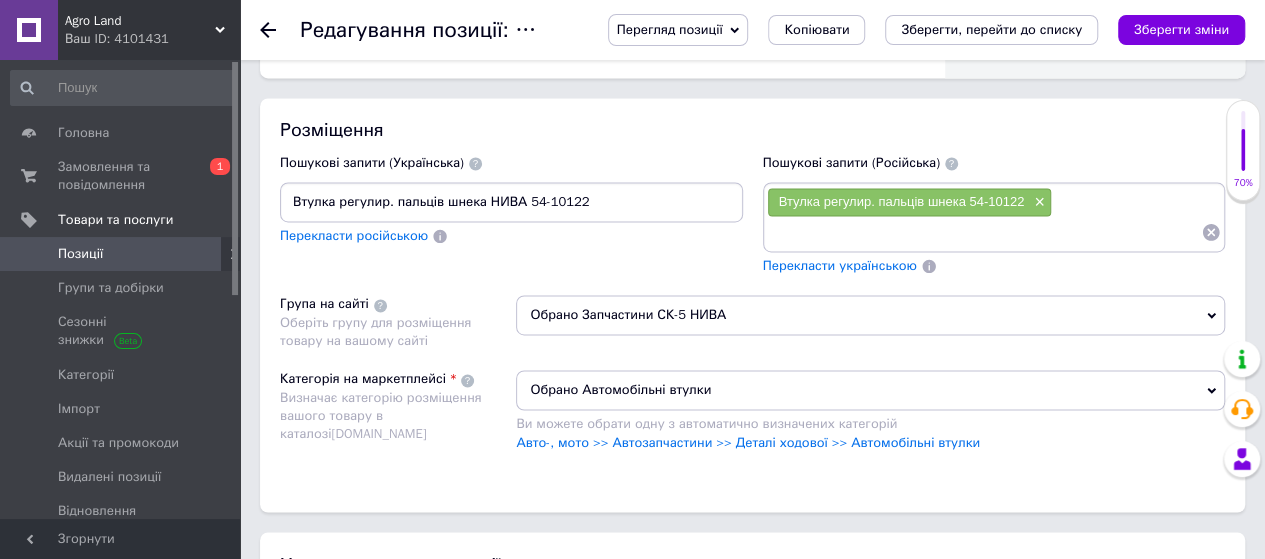 type on "Втулка регулир. пальців шнека НИВА 54-10122" 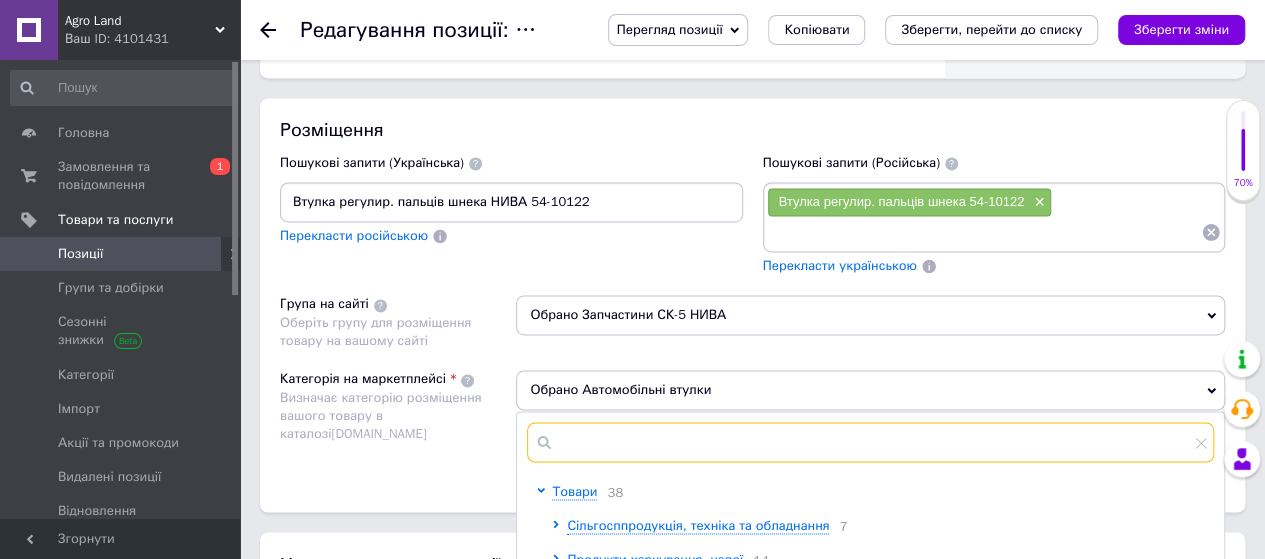 click at bounding box center [870, 442] 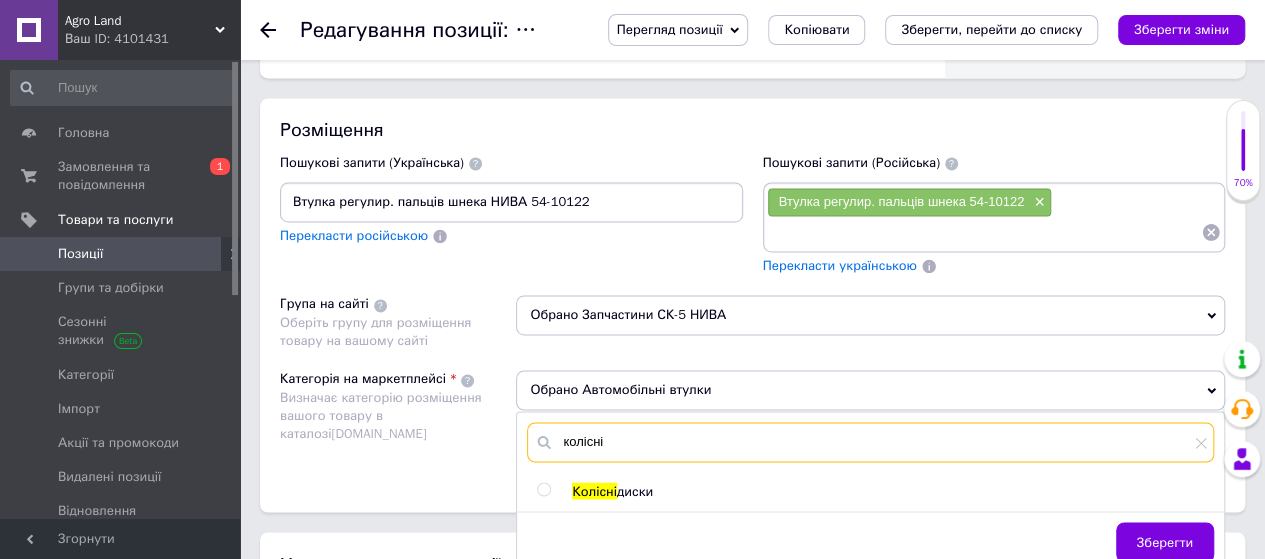 type on "колісні" 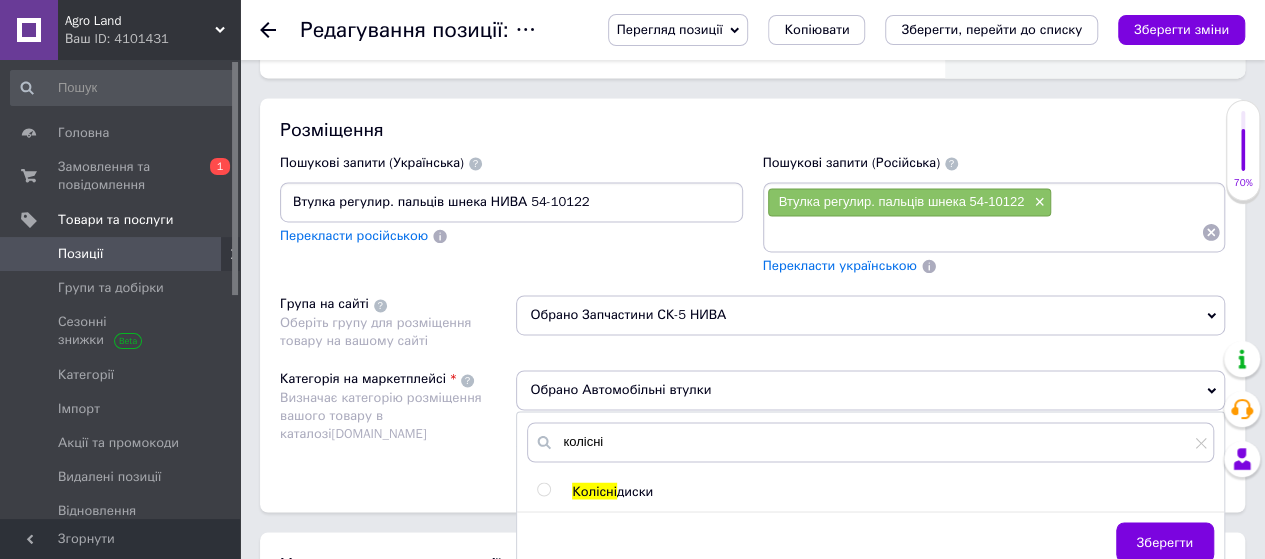 click at bounding box center (543, 489) 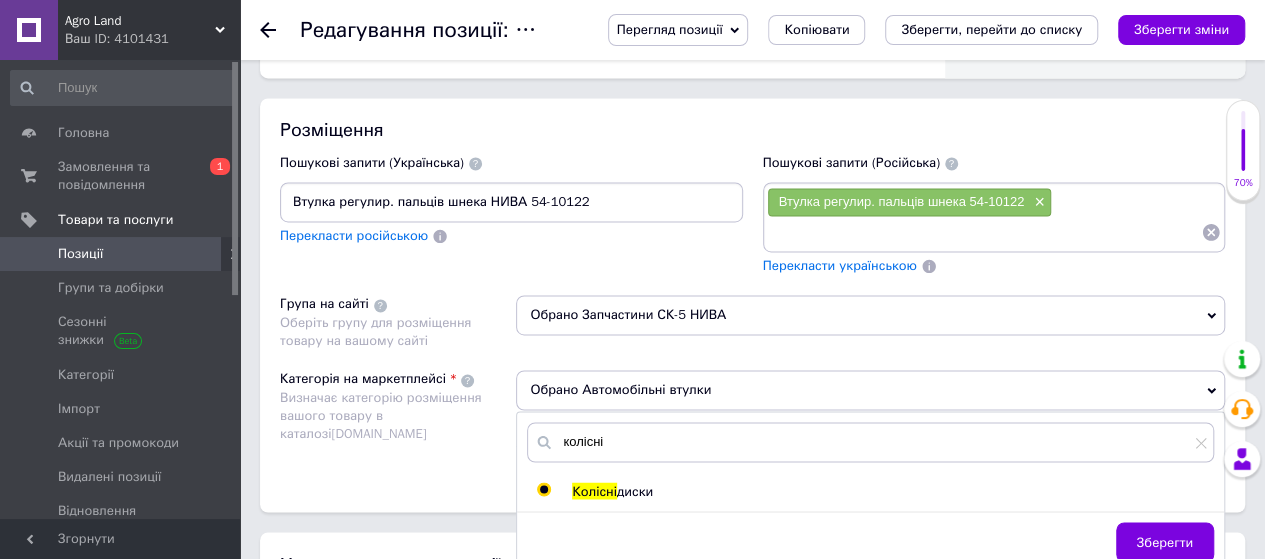 radio on "true" 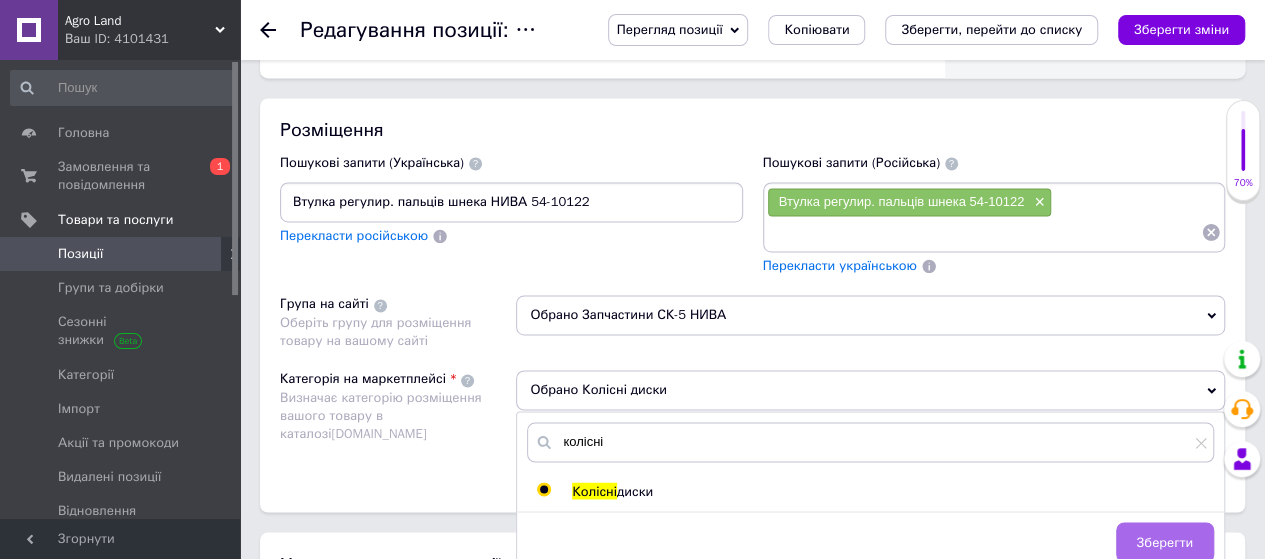 click on "Зберегти" at bounding box center [1165, 542] 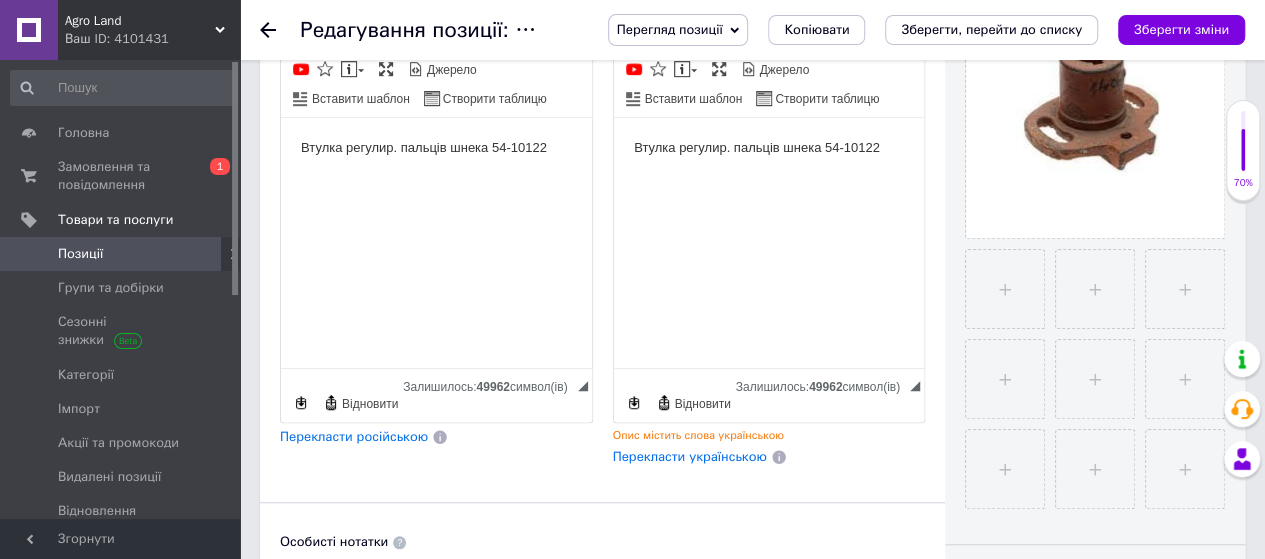 scroll, scrollTop: 918, scrollLeft: 0, axis: vertical 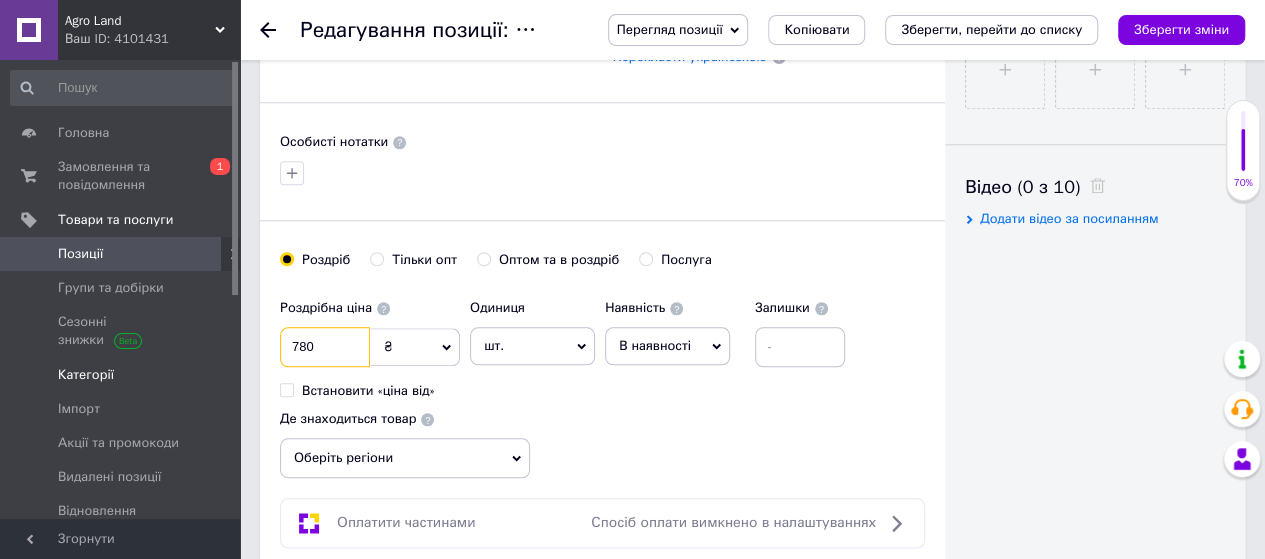 drag, startPoint x: 312, startPoint y: 343, endPoint x: 176, endPoint y: 354, distance: 136.44412 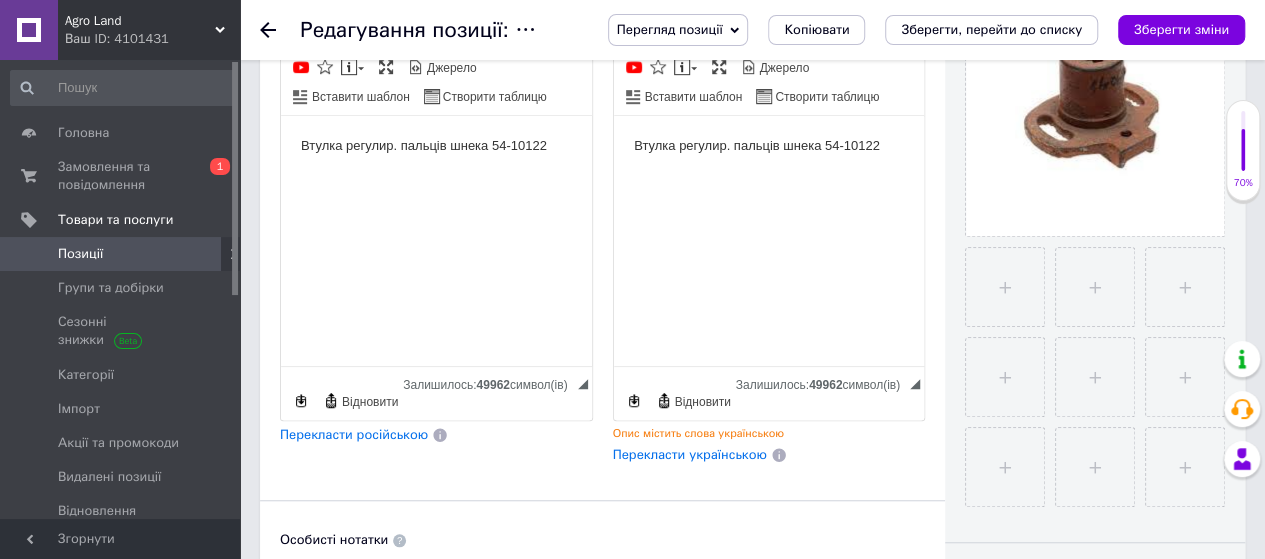 scroll, scrollTop: 518, scrollLeft: 0, axis: vertical 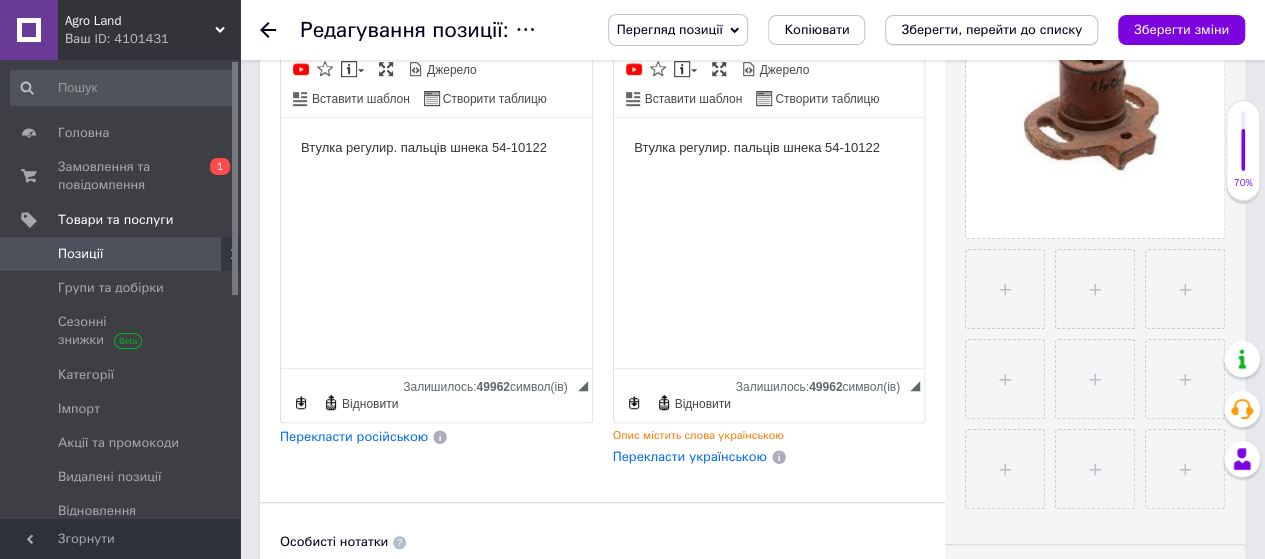 type on "495" 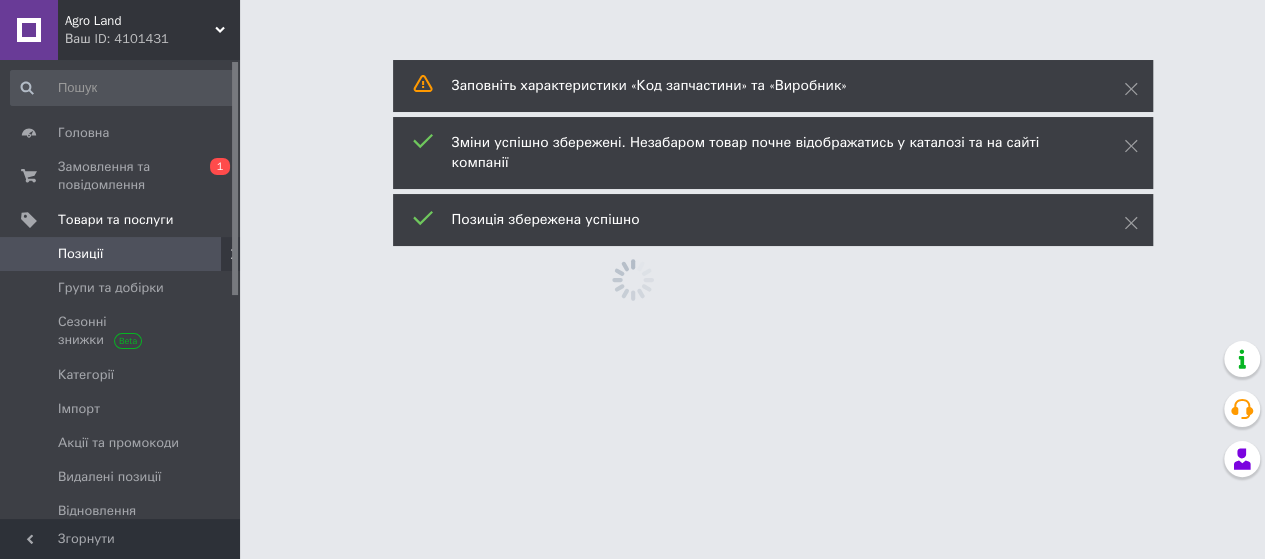 scroll, scrollTop: 0, scrollLeft: 0, axis: both 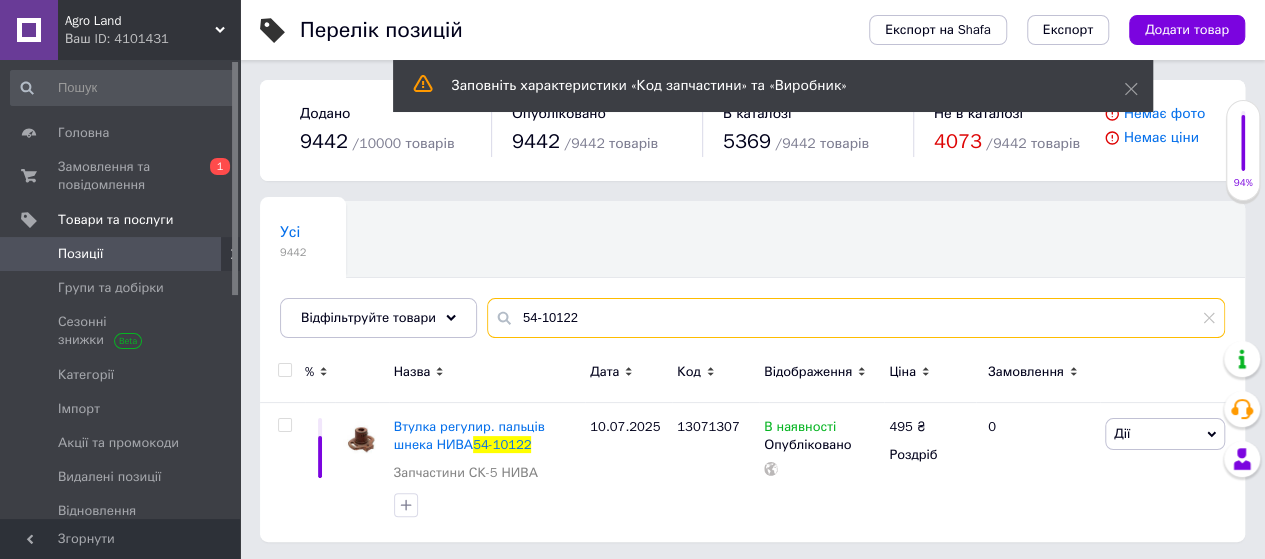 drag, startPoint x: 603, startPoint y: 314, endPoint x: 533, endPoint y: 336, distance: 73.37575 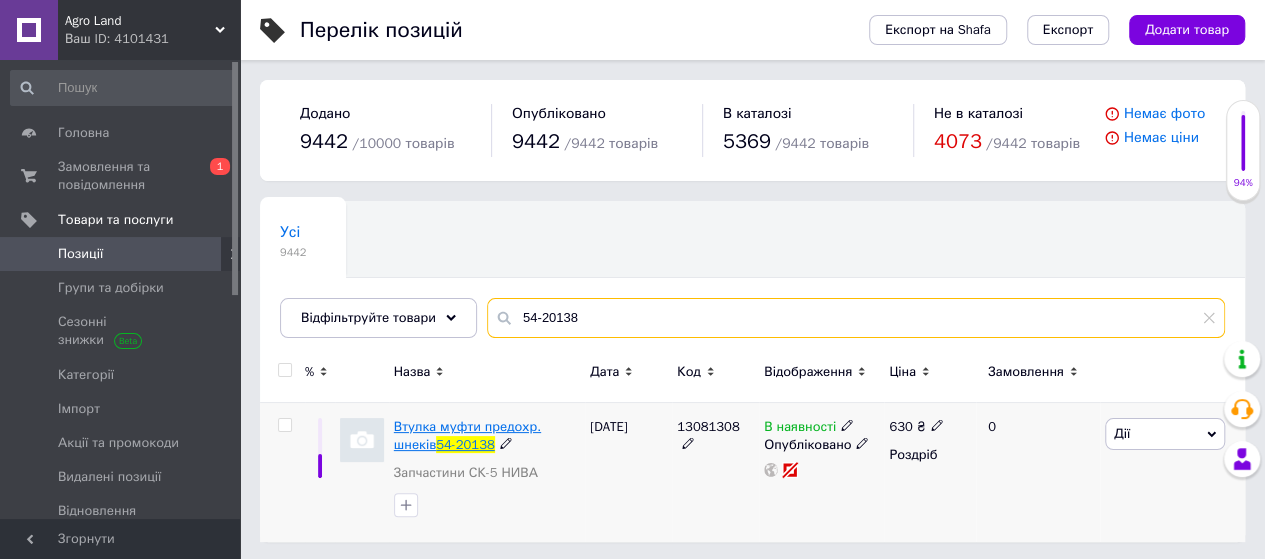 type on "54-20138" 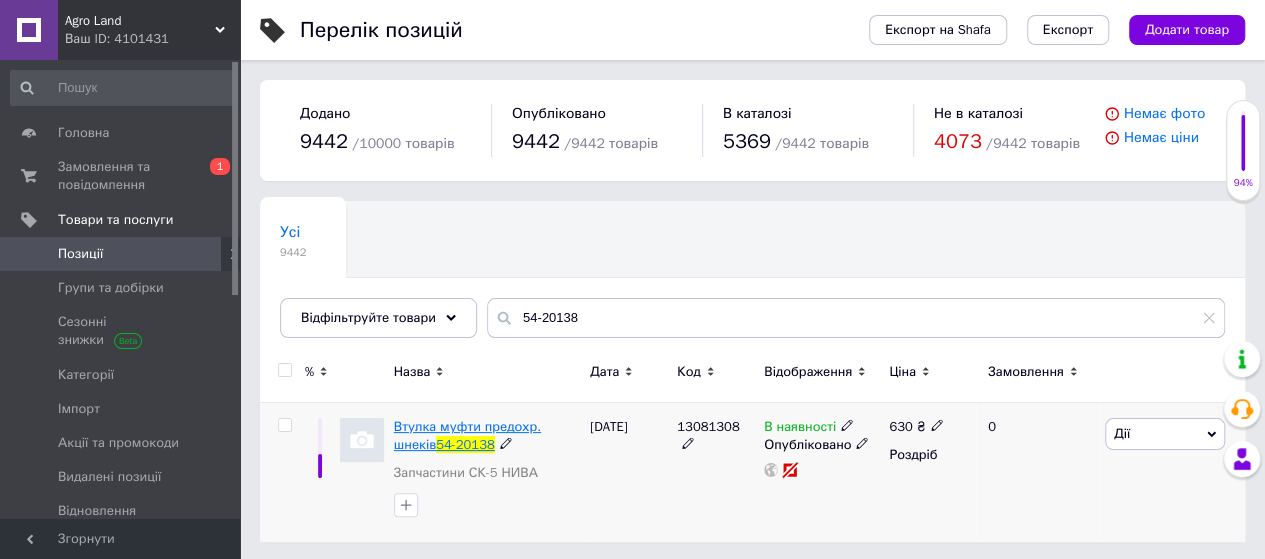 click on "Втулка муфти предохр. шнеків" at bounding box center [467, 435] 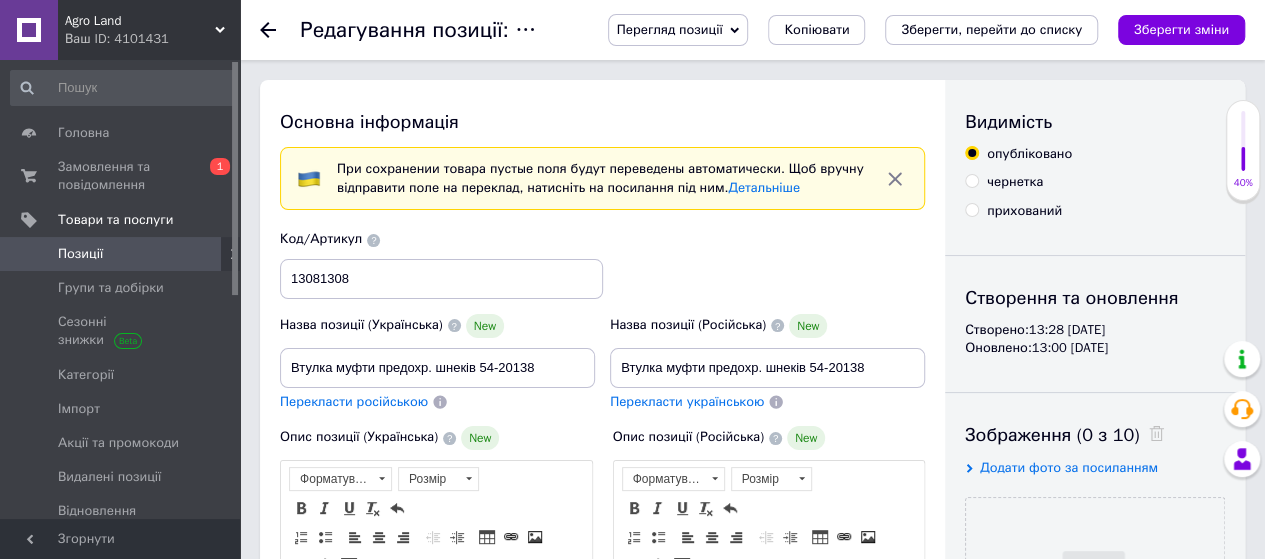 scroll, scrollTop: 0, scrollLeft: 0, axis: both 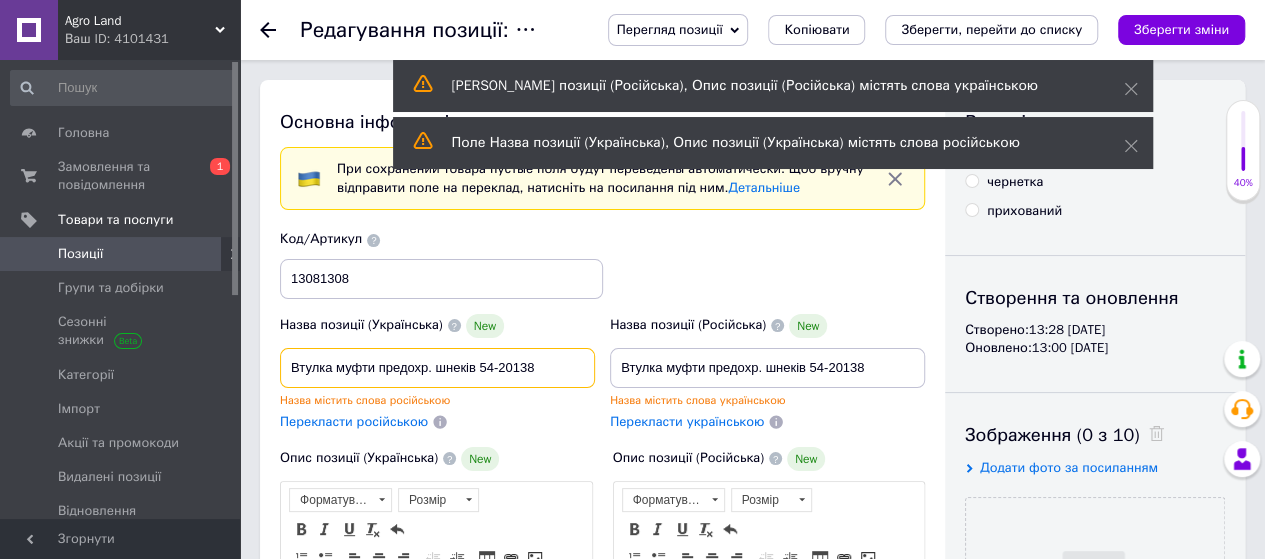 click on "Втулка муфти предохр. шнеків 54-20138" at bounding box center (437, 368) 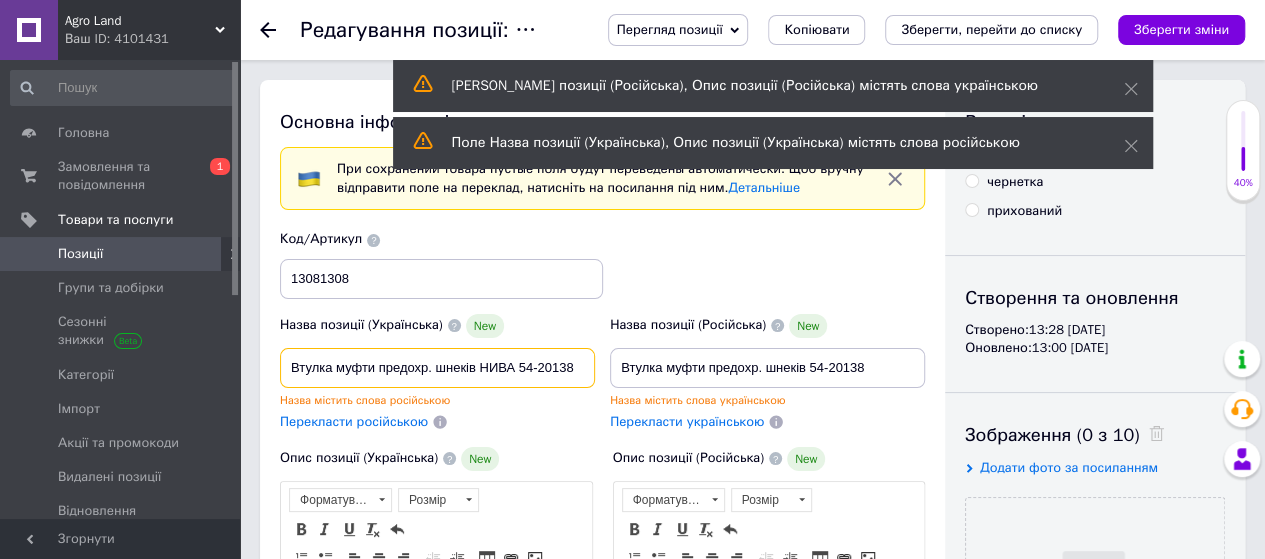 drag, startPoint x: 580, startPoint y: 365, endPoint x: 280, endPoint y: 364, distance: 300.00168 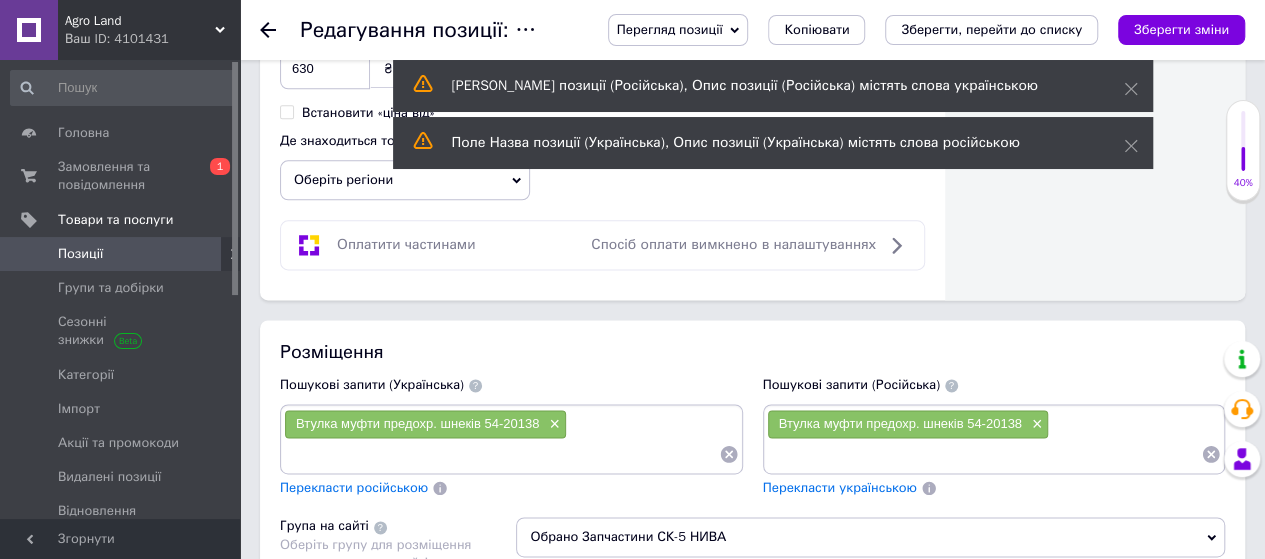 scroll, scrollTop: 1300, scrollLeft: 0, axis: vertical 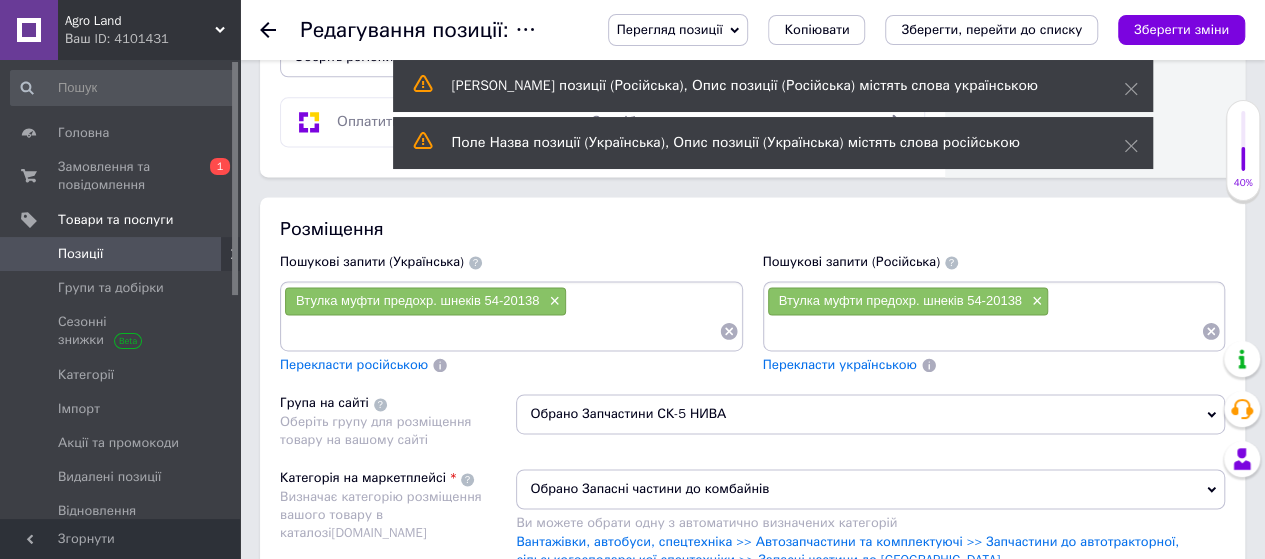 type on "Втулка муфти предохр. шнеків НИВА 54-20138" 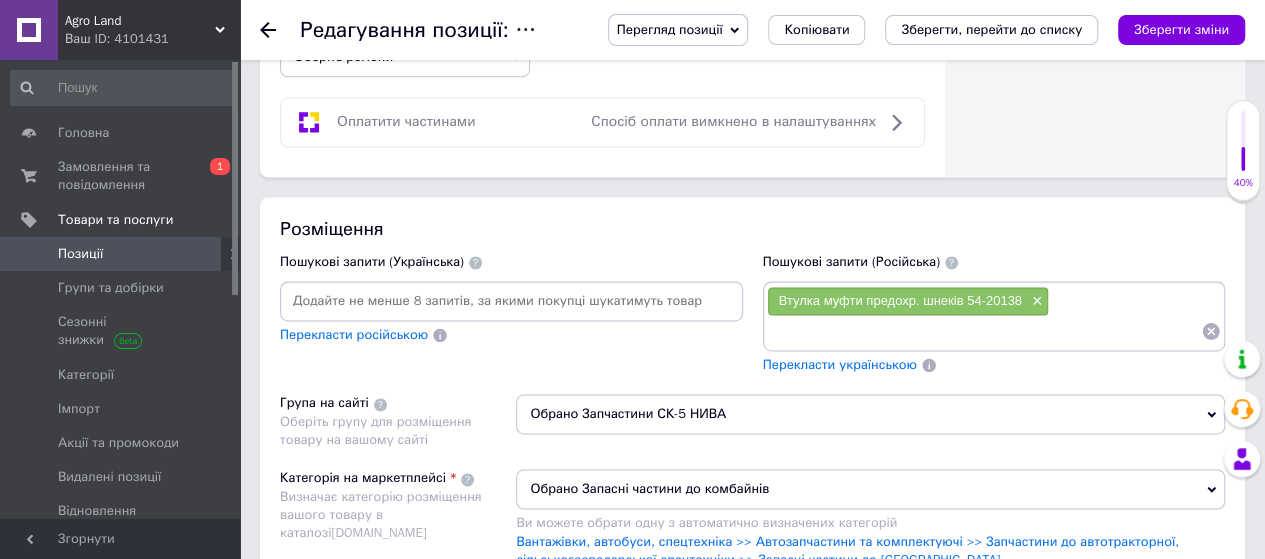 click at bounding box center [511, 301] 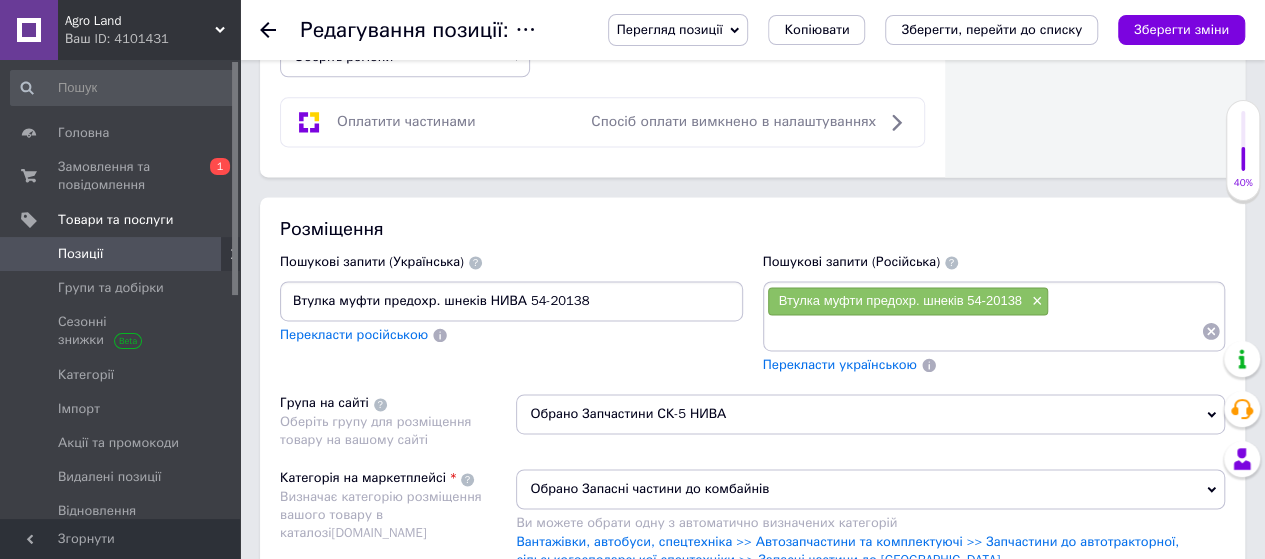 type on "Втулка муфти предохр. шнеків НИВА 54-20138" 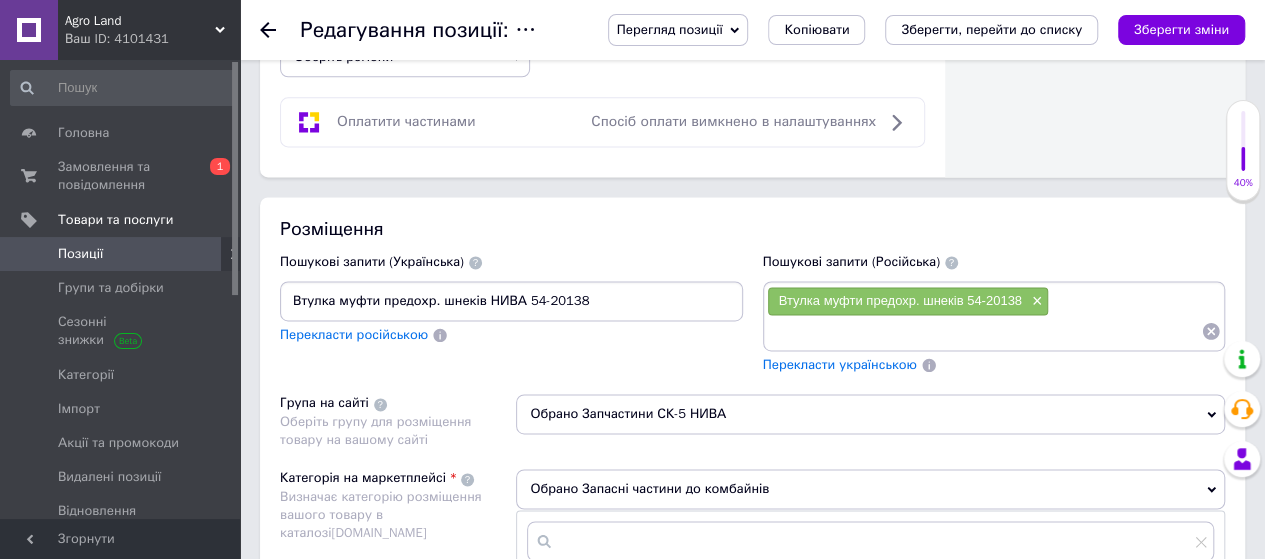 click on "Обрано Запасні частини до комбайнів" at bounding box center (870, 489) 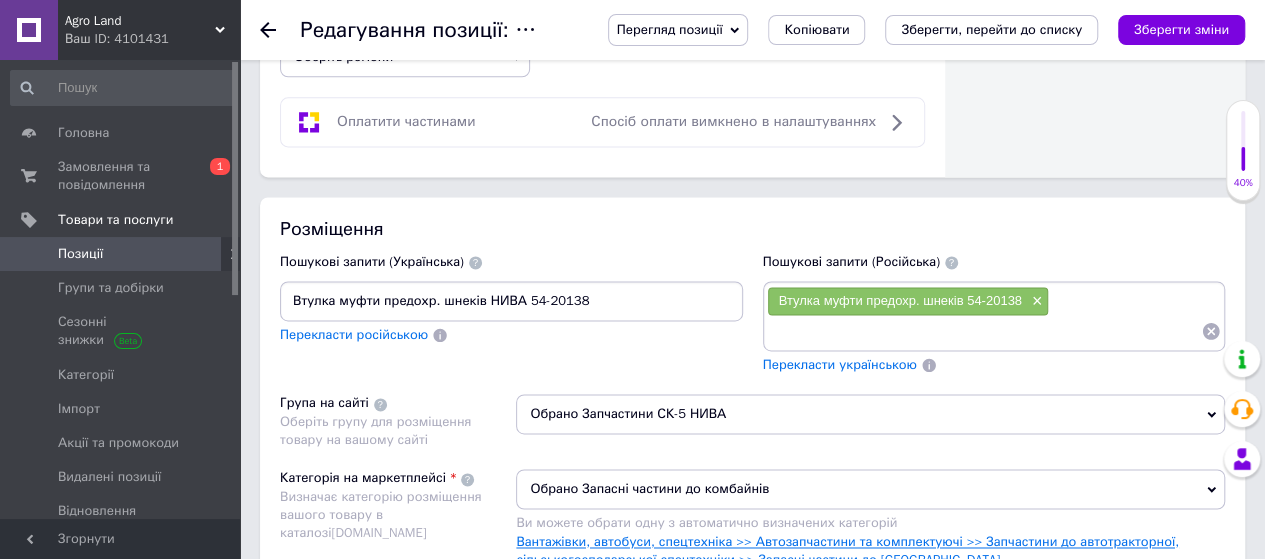 click on "Вантажівки, автобуси, спецтехніка >> Автозапчастини та комплектуючі >> Запчастини до автотракторної, сільськогосподарської спецтехніки >> Запасні частини до [GEOGRAPHIC_DATA]" at bounding box center (847, 550) 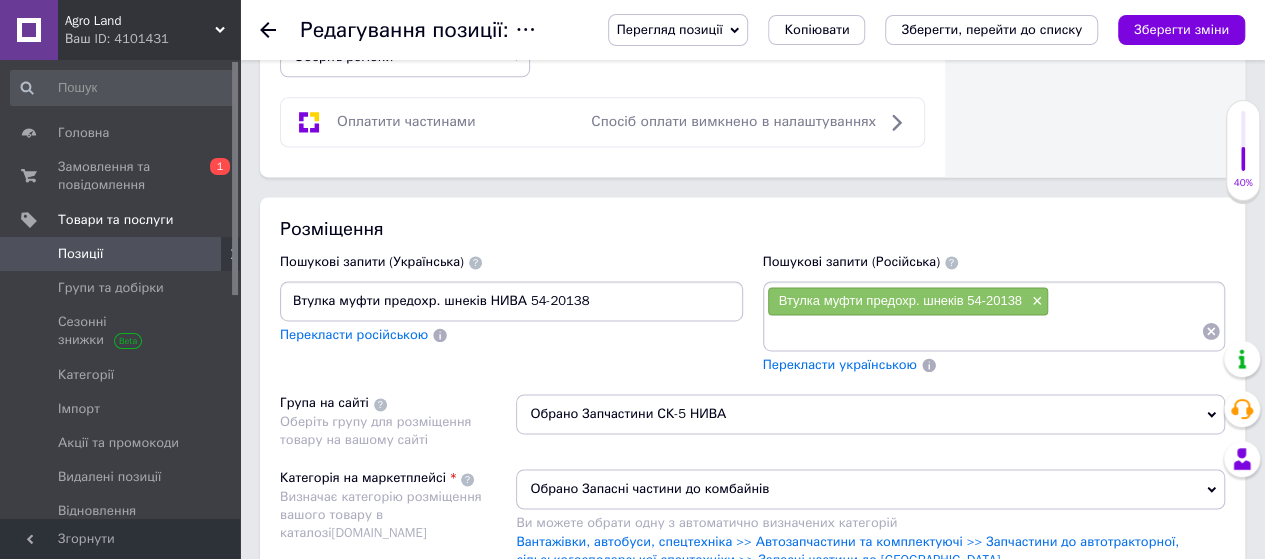 click on "Обрано Запасні частини до комбайнів" at bounding box center [870, 489] 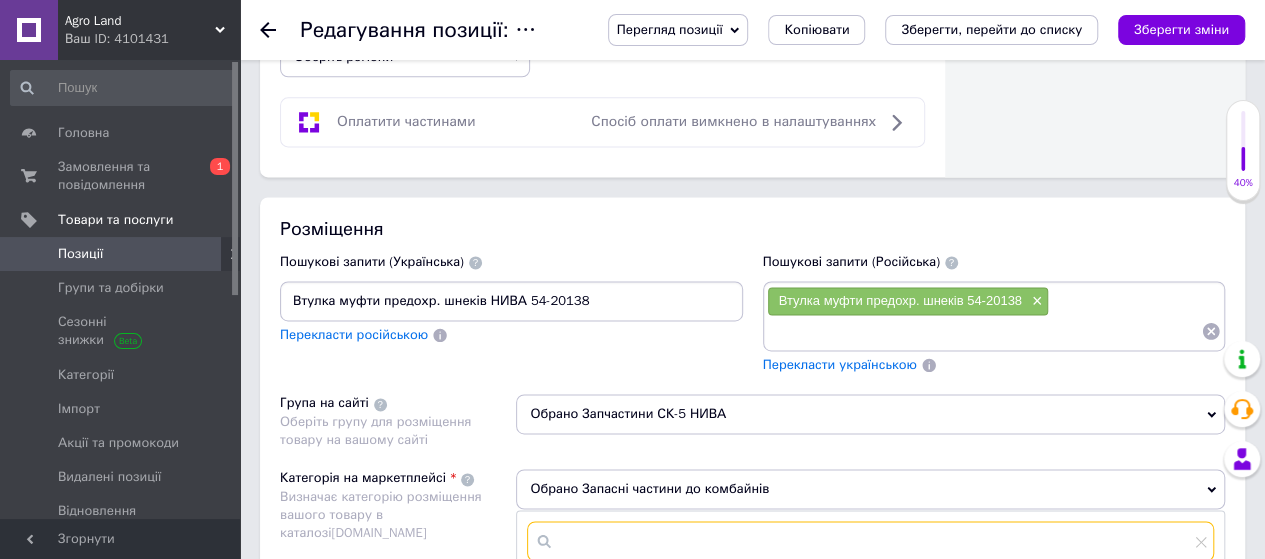 click at bounding box center (870, 541) 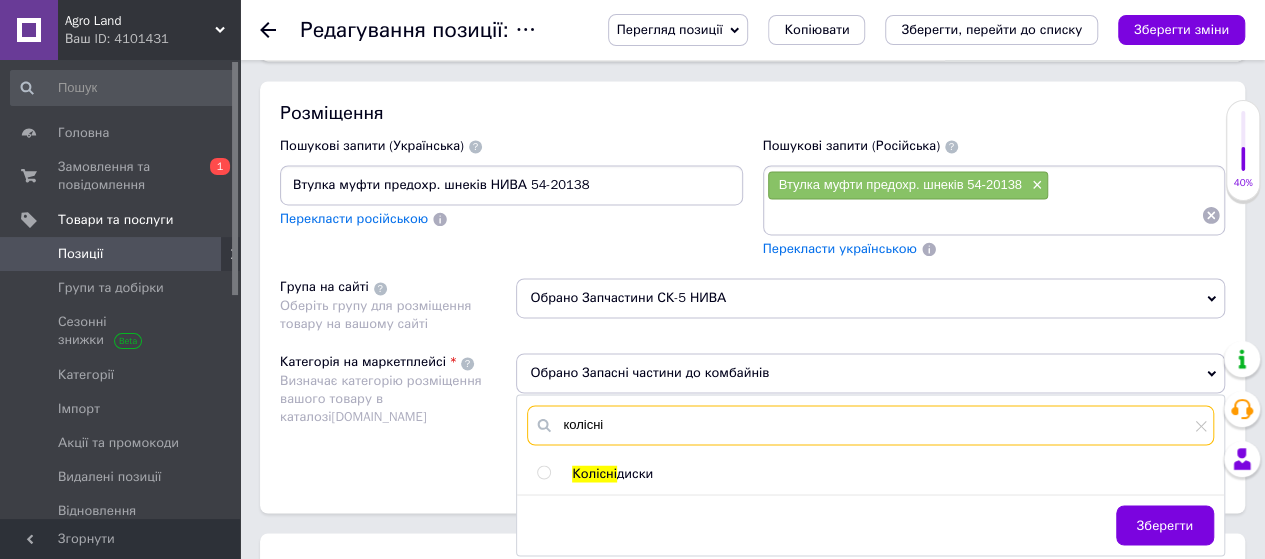 scroll, scrollTop: 1500, scrollLeft: 0, axis: vertical 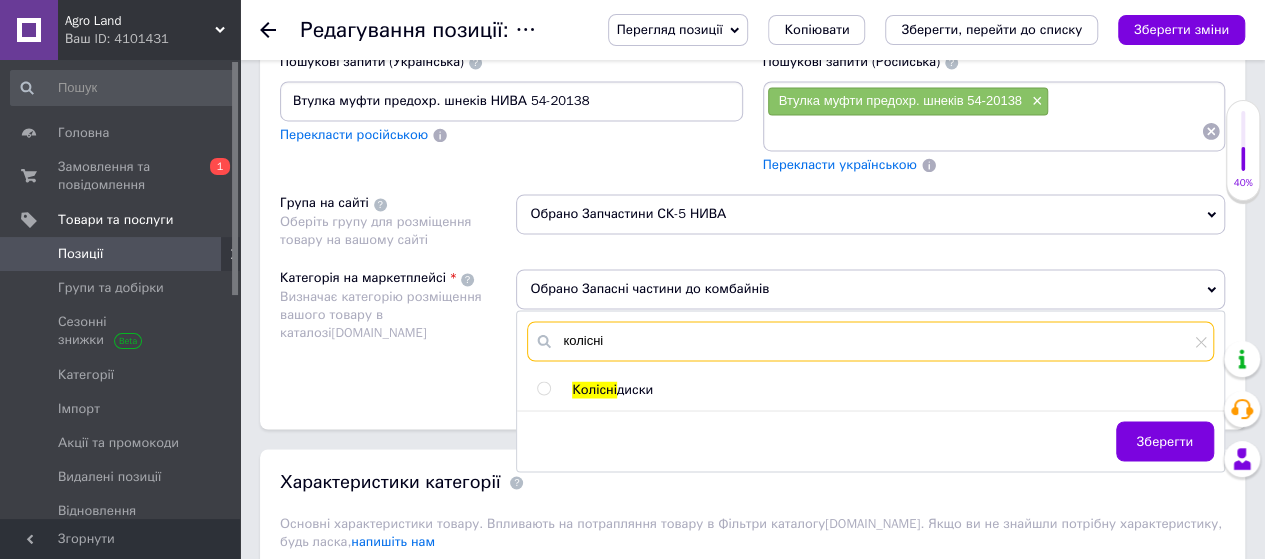 type on "колісні" 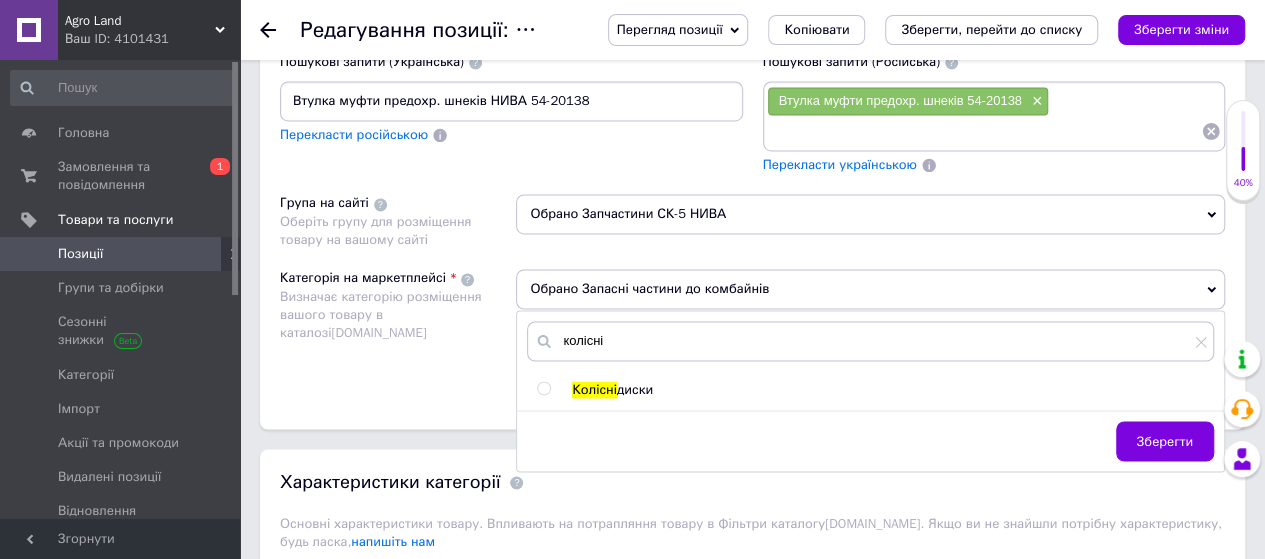 click at bounding box center (543, 388) 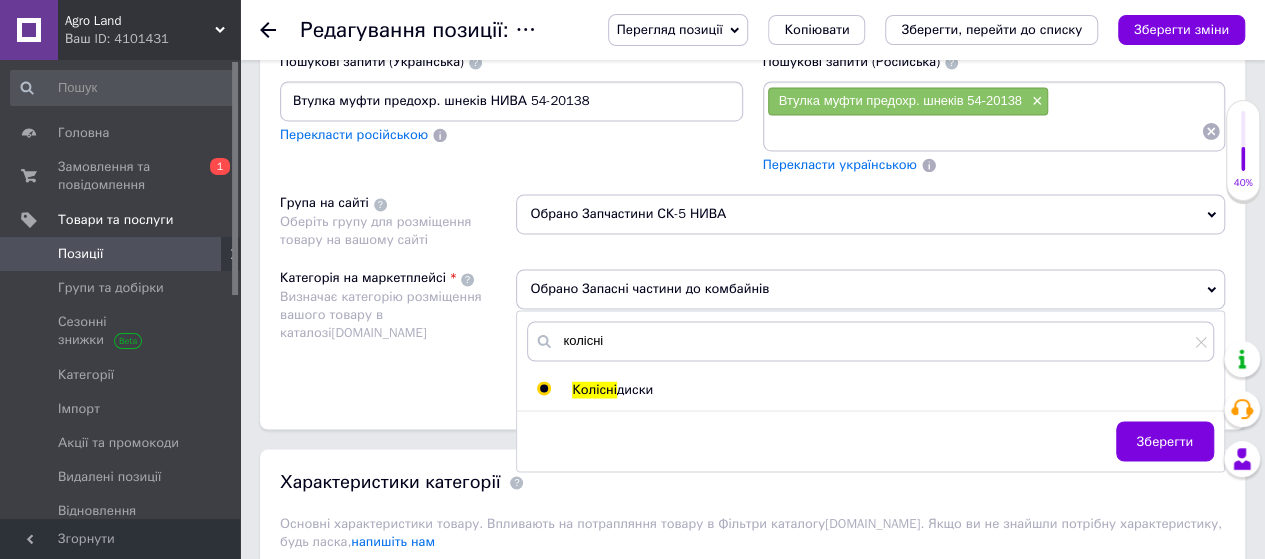 radio on "true" 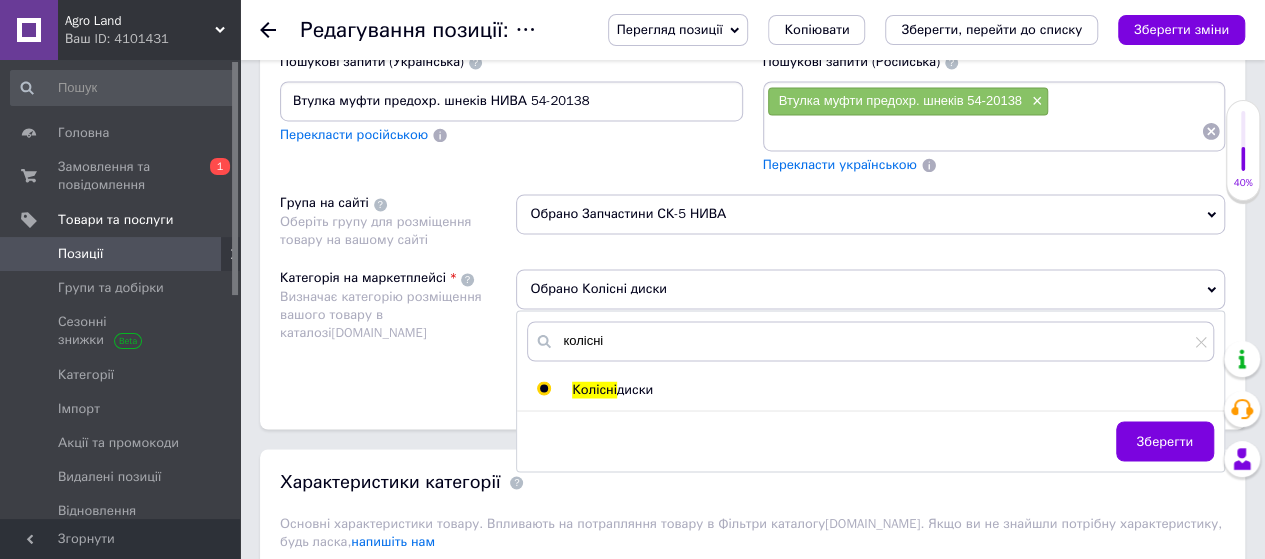 click on "Зберегти" at bounding box center (1165, 441) 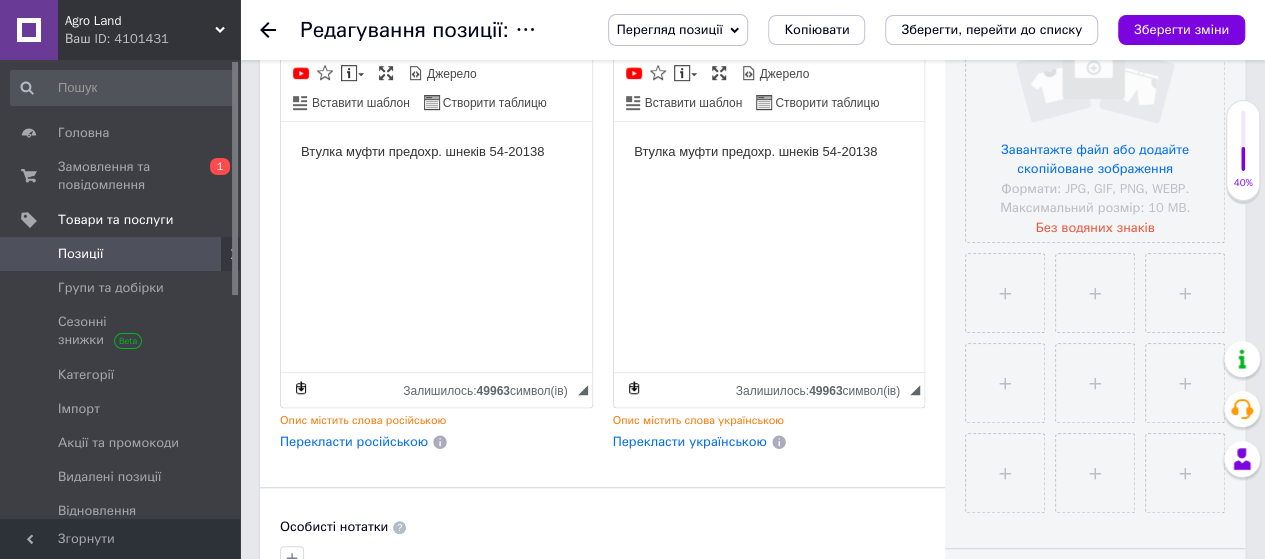 scroll, scrollTop: 400, scrollLeft: 0, axis: vertical 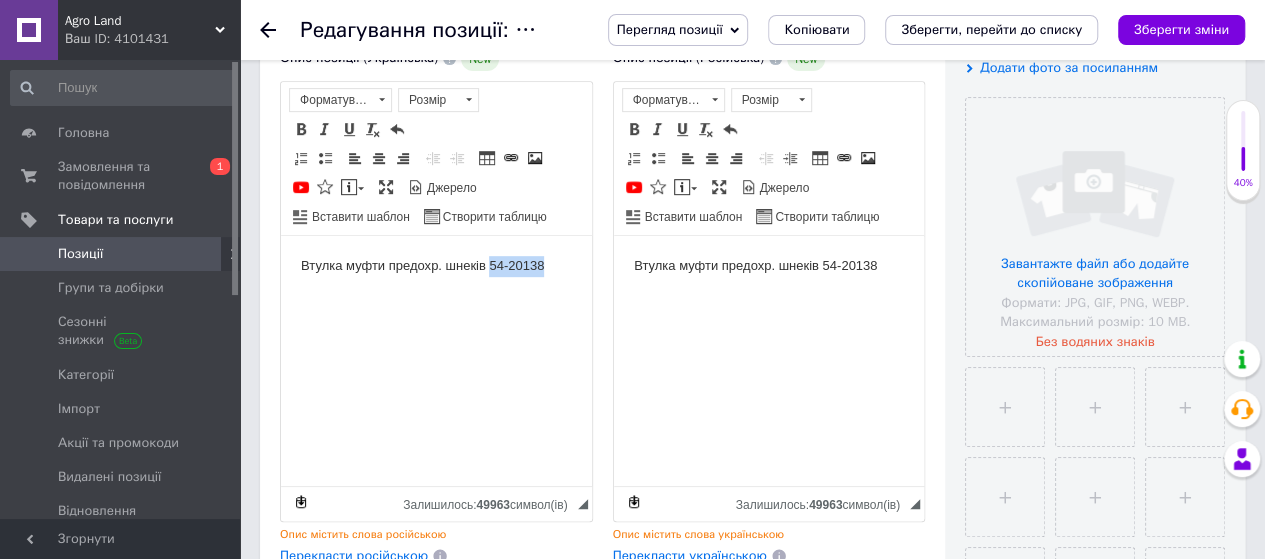 drag, startPoint x: 489, startPoint y: 269, endPoint x: 570, endPoint y: 275, distance: 81.22192 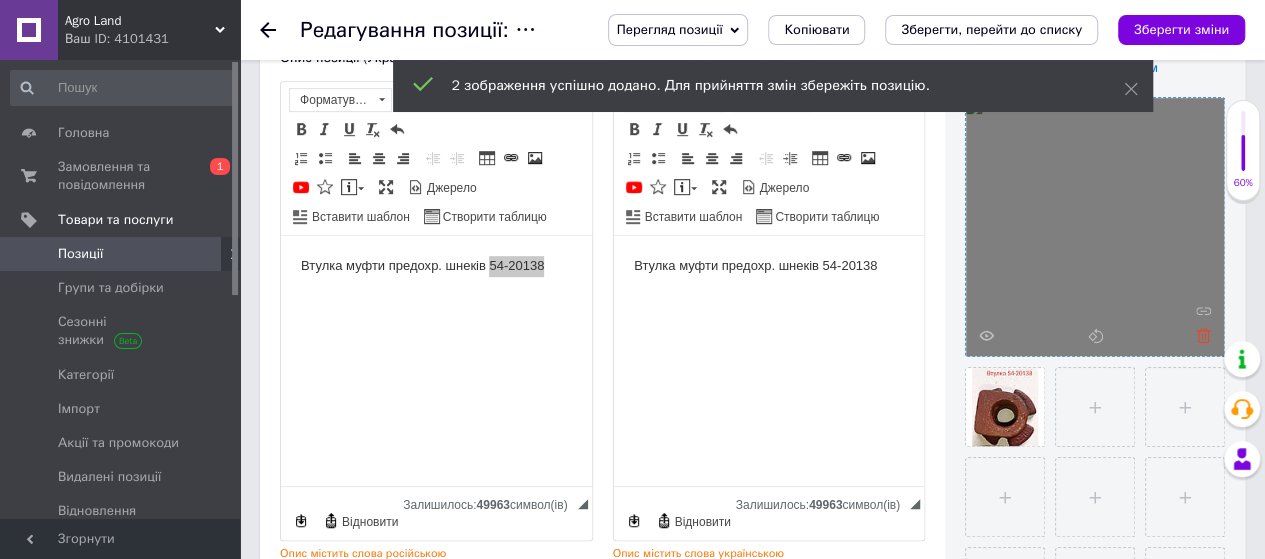 click 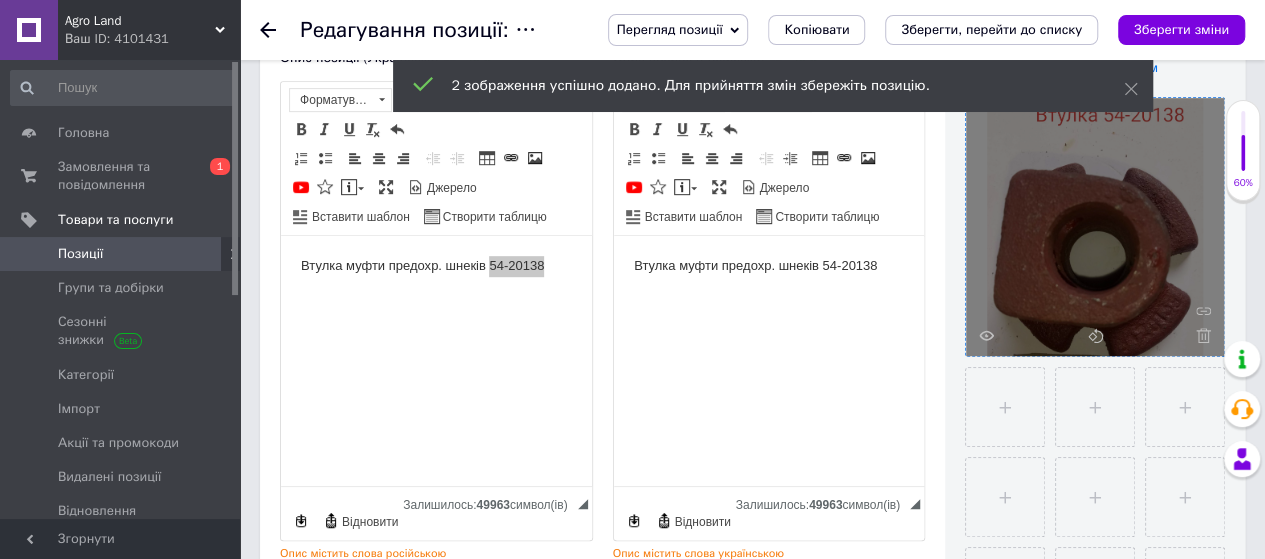 scroll, scrollTop: 800, scrollLeft: 0, axis: vertical 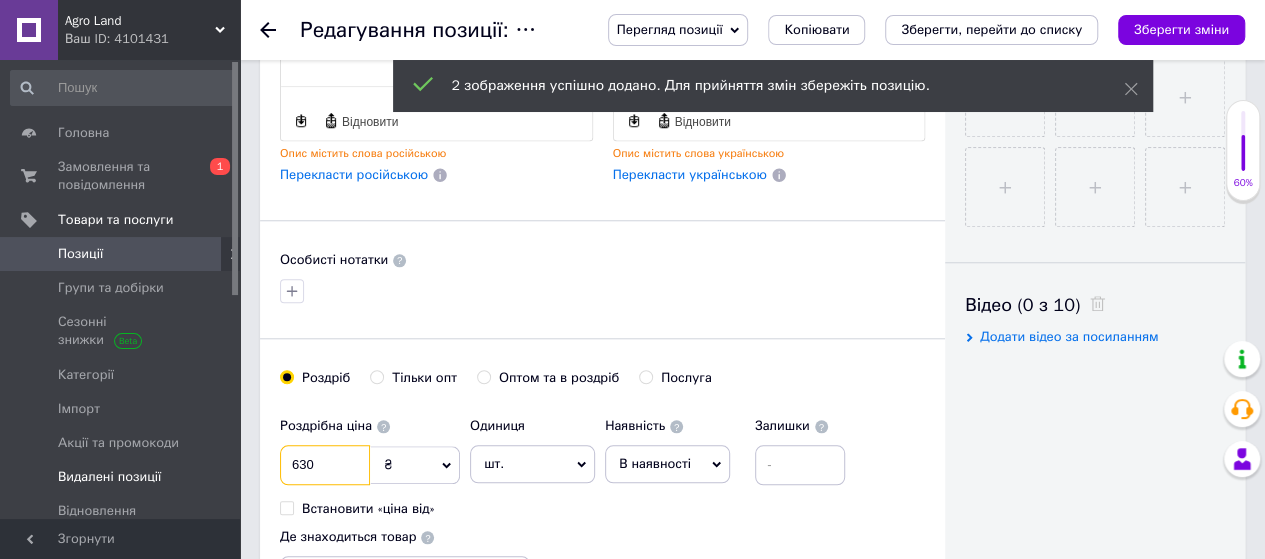 drag, startPoint x: 334, startPoint y: 459, endPoint x: 180, endPoint y: 462, distance: 154.02922 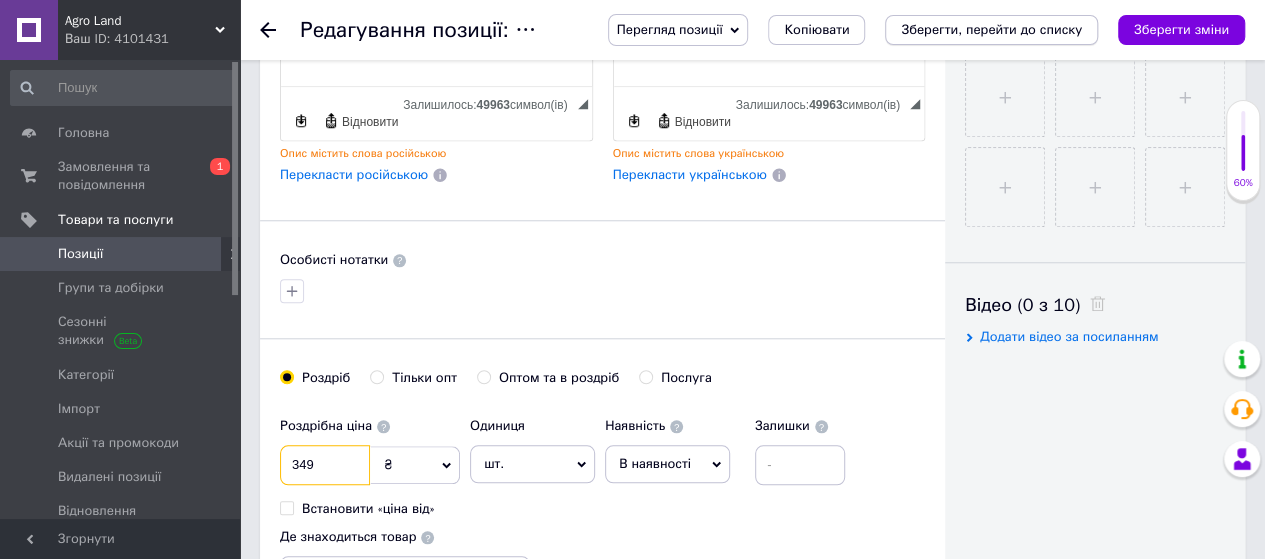 type on "349" 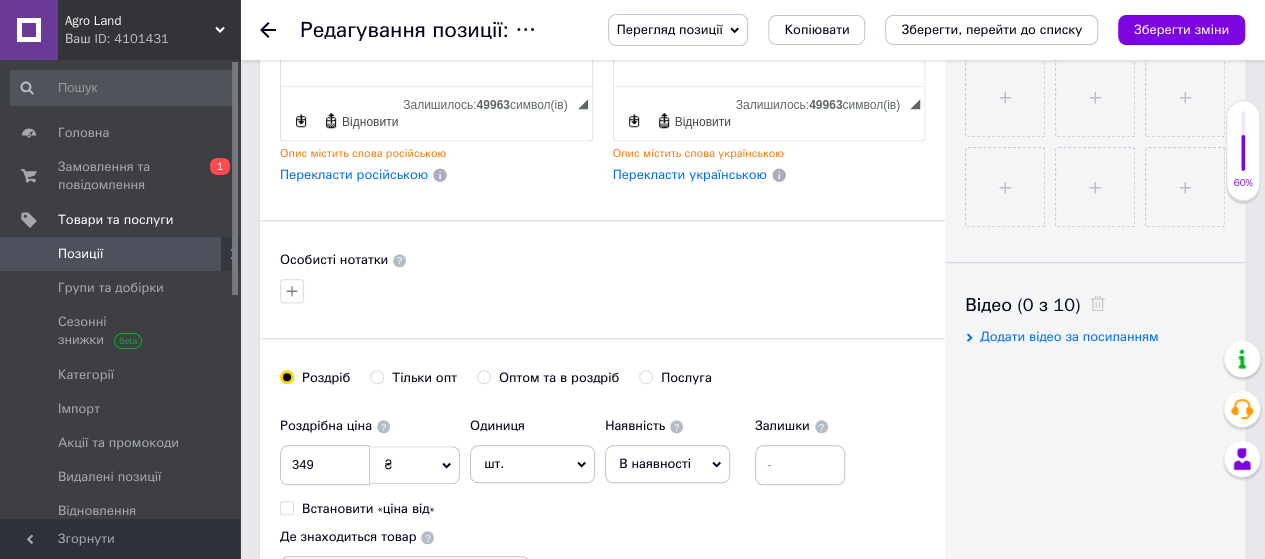 click on "Зберегти, перейти до списку" at bounding box center (991, 29) 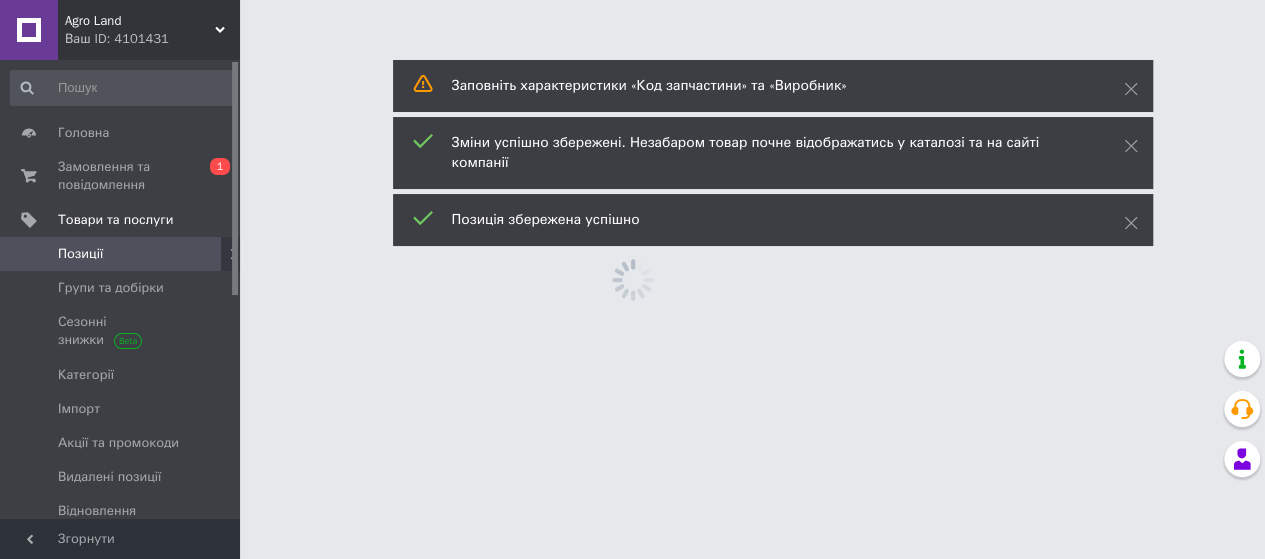 scroll, scrollTop: 0, scrollLeft: 0, axis: both 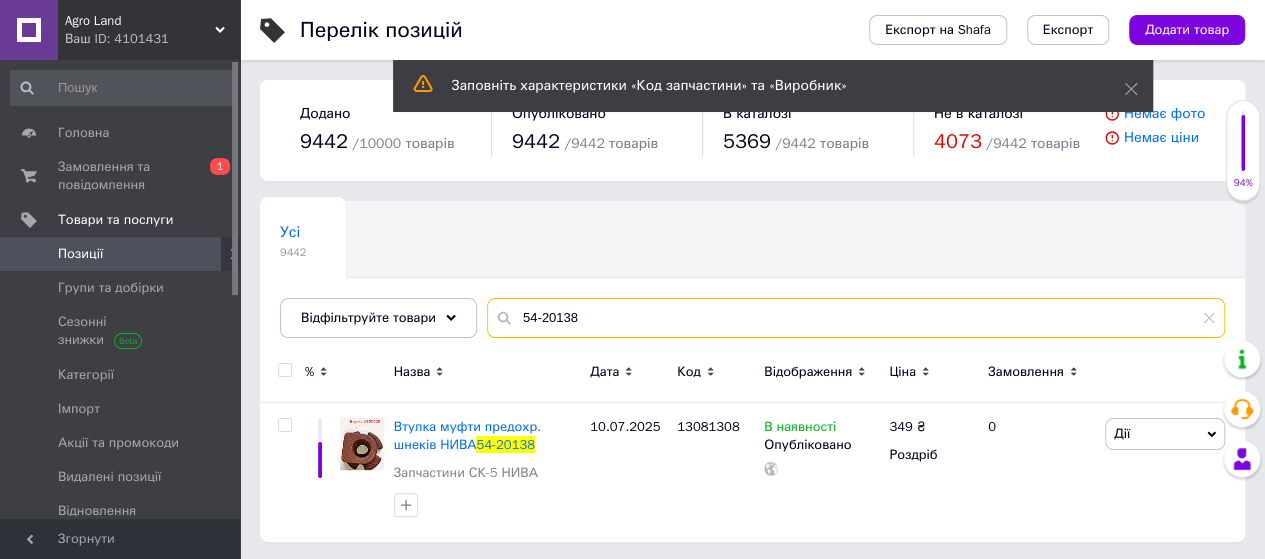 drag, startPoint x: 629, startPoint y: 324, endPoint x: 496, endPoint y: 333, distance: 133.30417 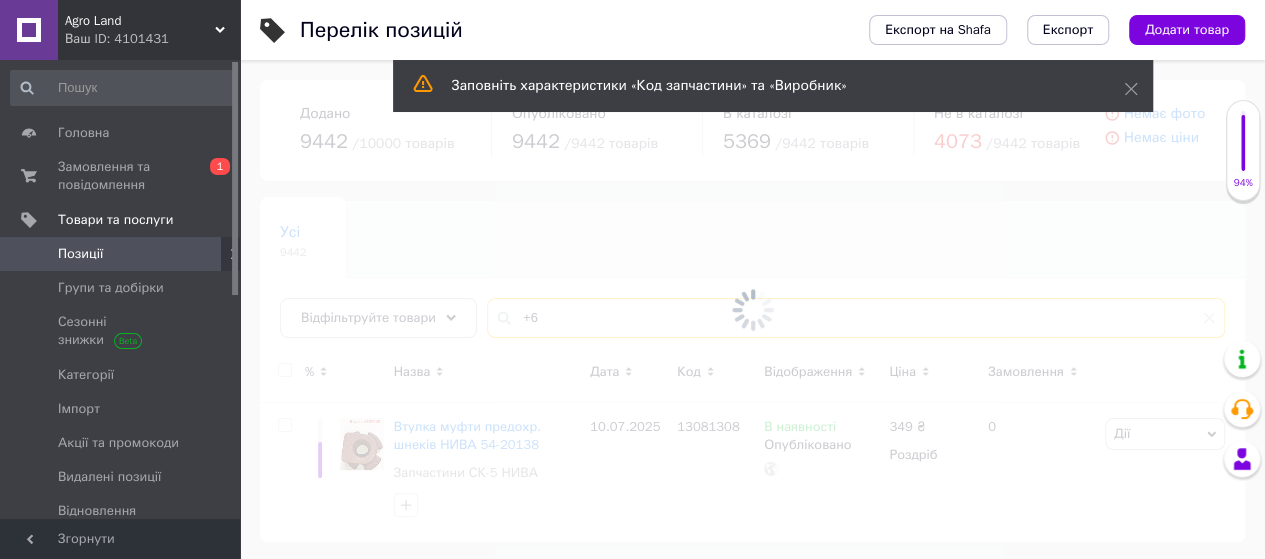 type on "+" 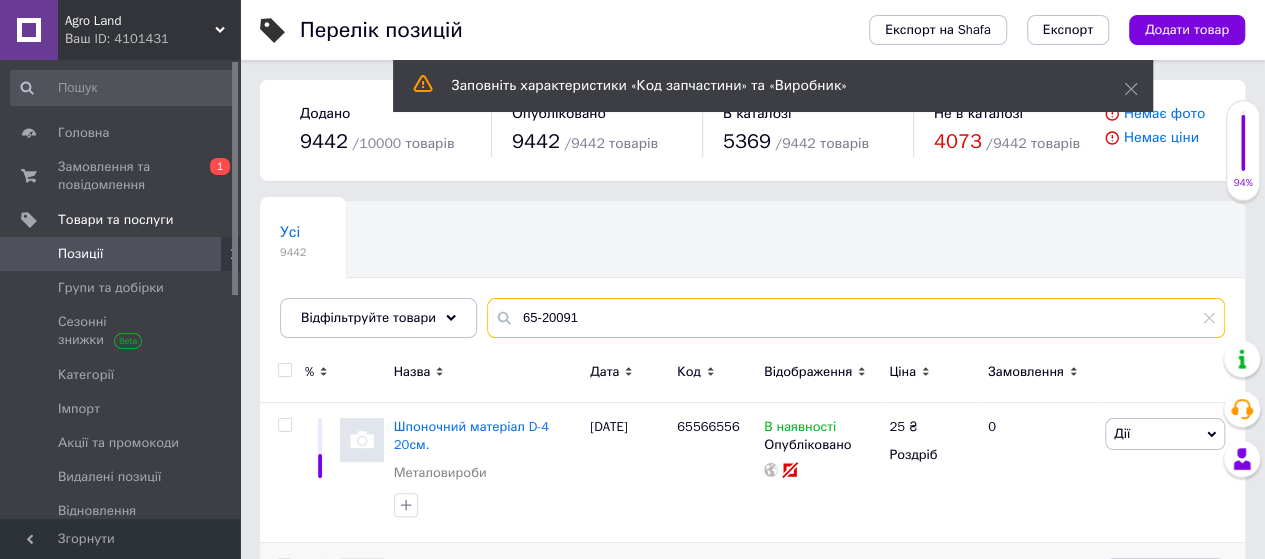 type on "65-20091" 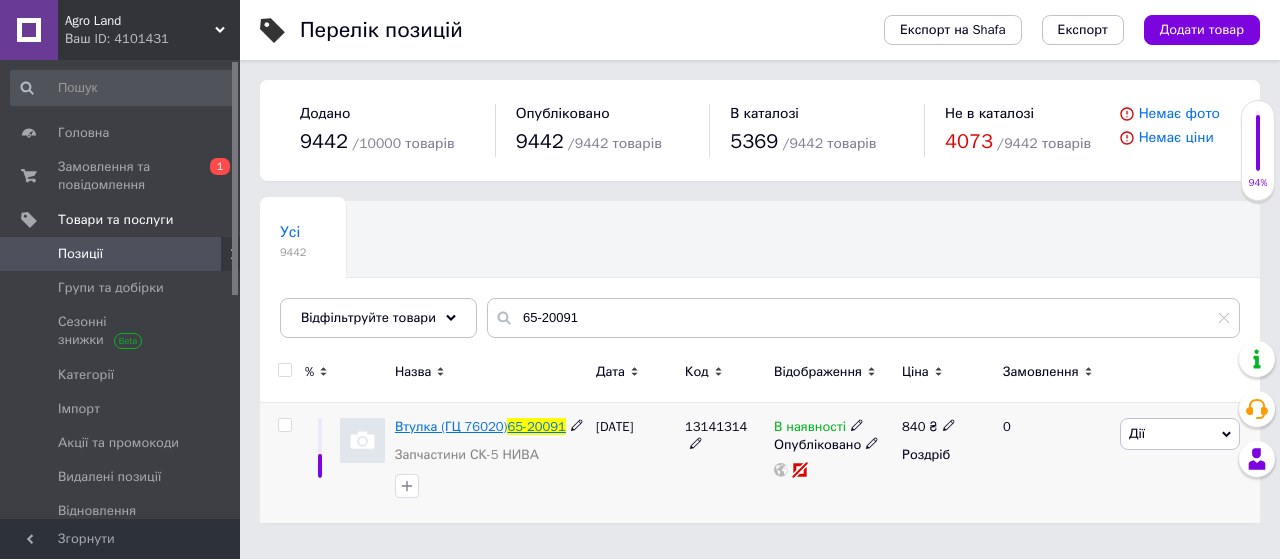 click on "Втулка (ГЦ 76020)" at bounding box center (451, 426) 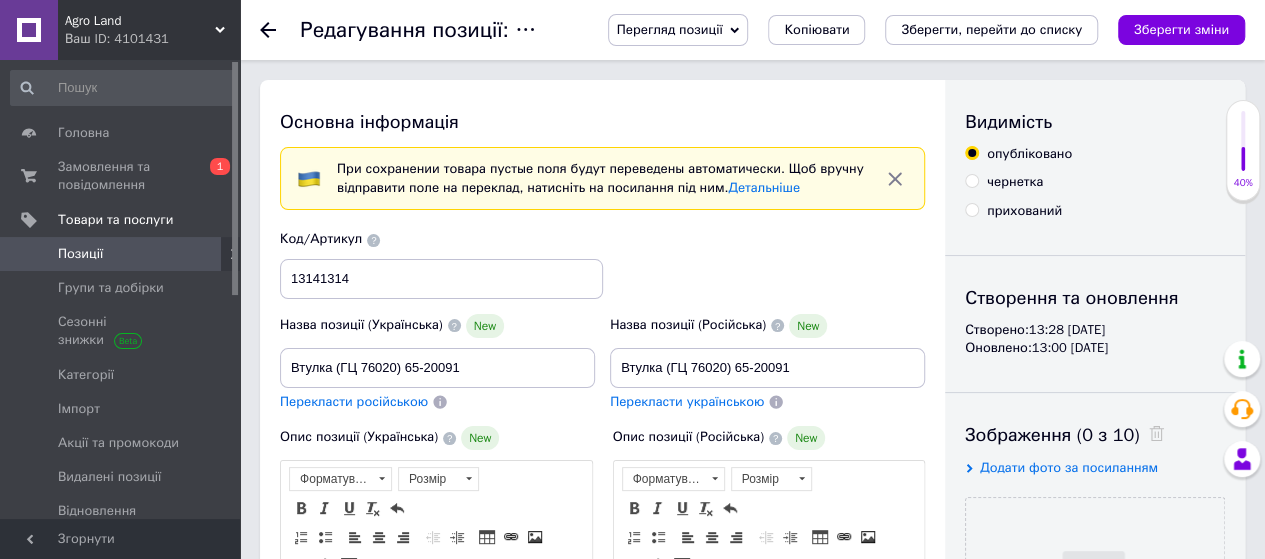 scroll, scrollTop: 0, scrollLeft: 0, axis: both 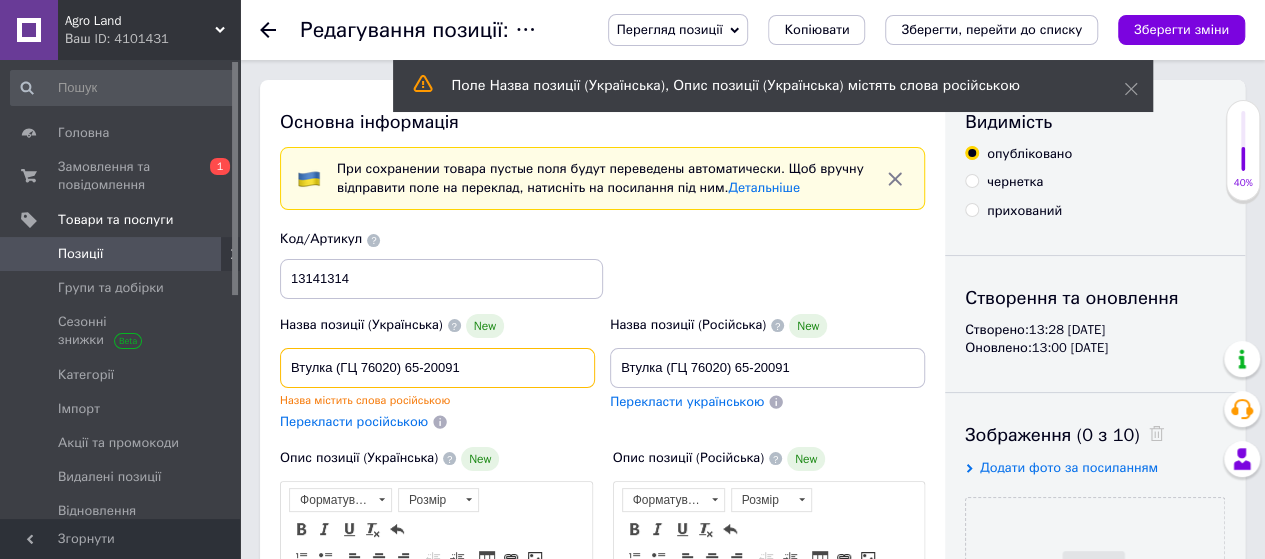 click on "Втулка (ГЦ 76020) 65-20091" at bounding box center (437, 368) 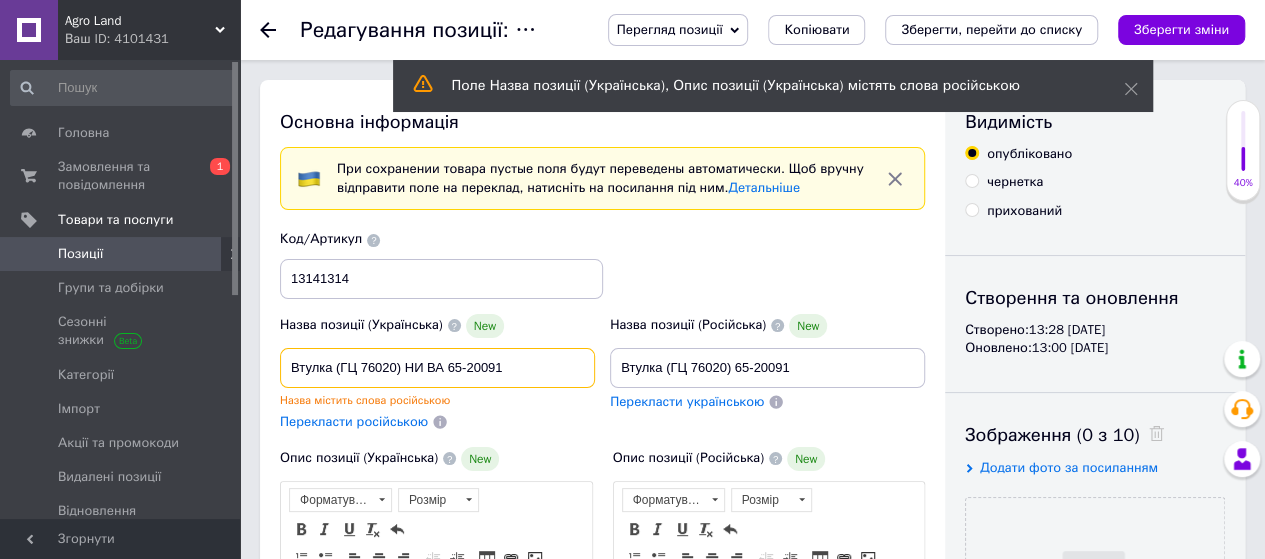 click on "Втулка (ГЦ 76020) НИ ВА 65-20091" at bounding box center [437, 368] 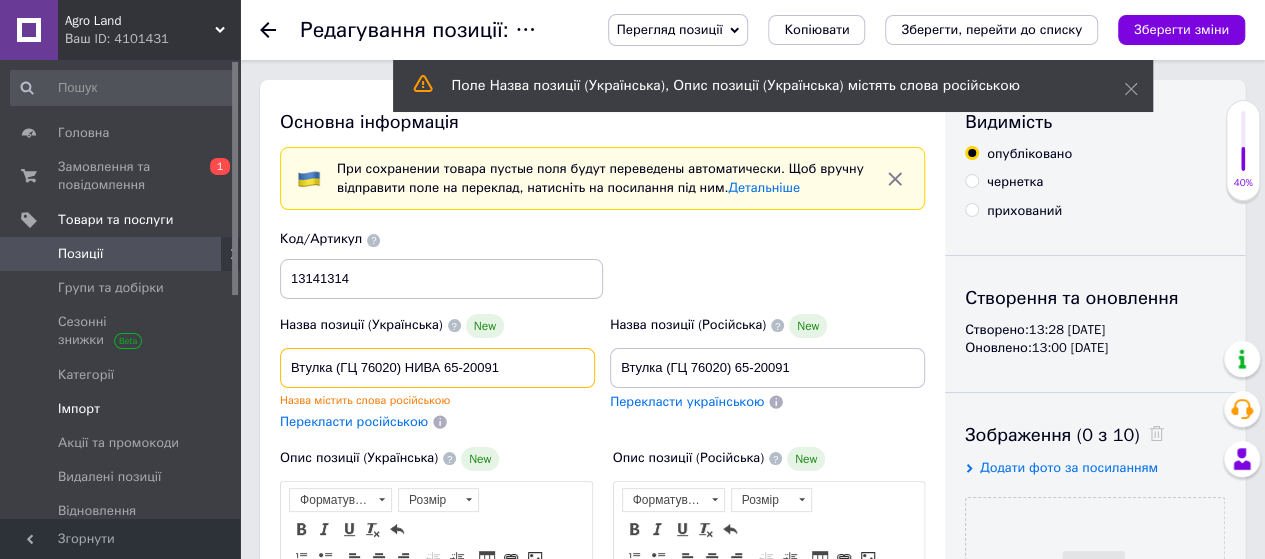 drag, startPoint x: 382, startPoint y: 369, endPoint x: 230, endPoint y: 378, distance: 152.26622 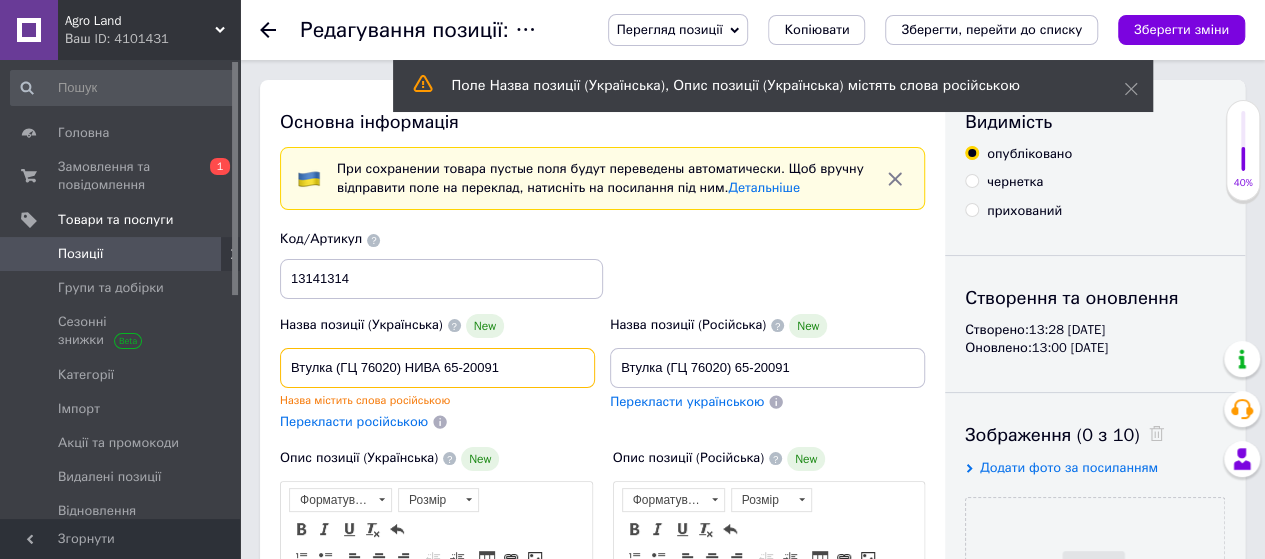 click on "Втулка (ГЦ 76020) НИВА 65-20091" at bounding box center (437, 368) 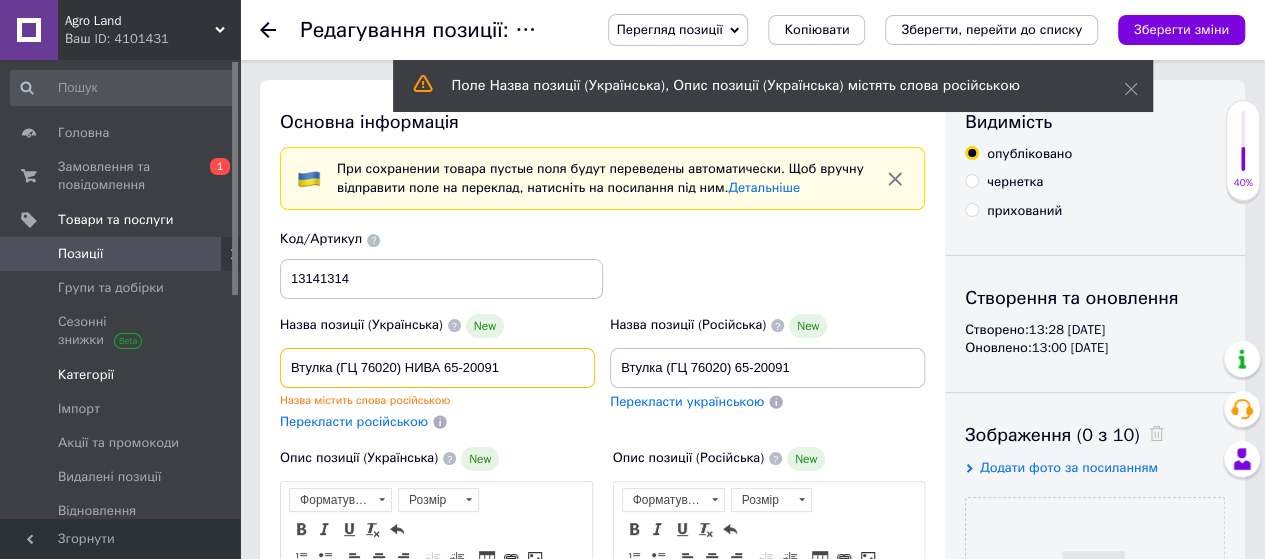 drag, startPoint x: 553, startPoint y: 361, endPoint x: 175, endPoint y: 367, distance: 378.0476 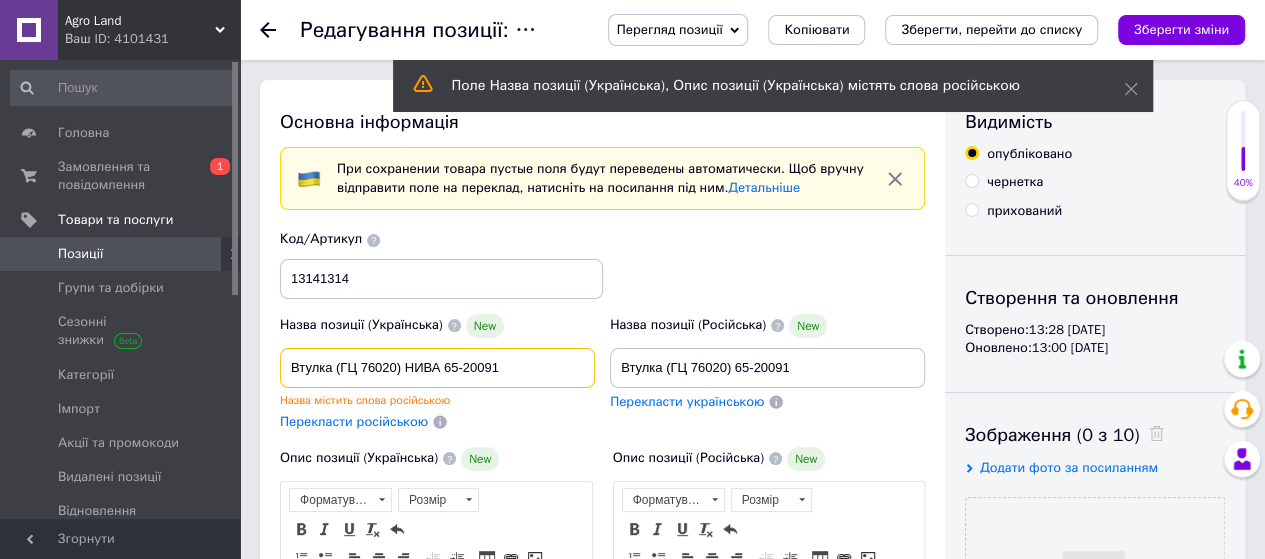 paste on "54-20138" 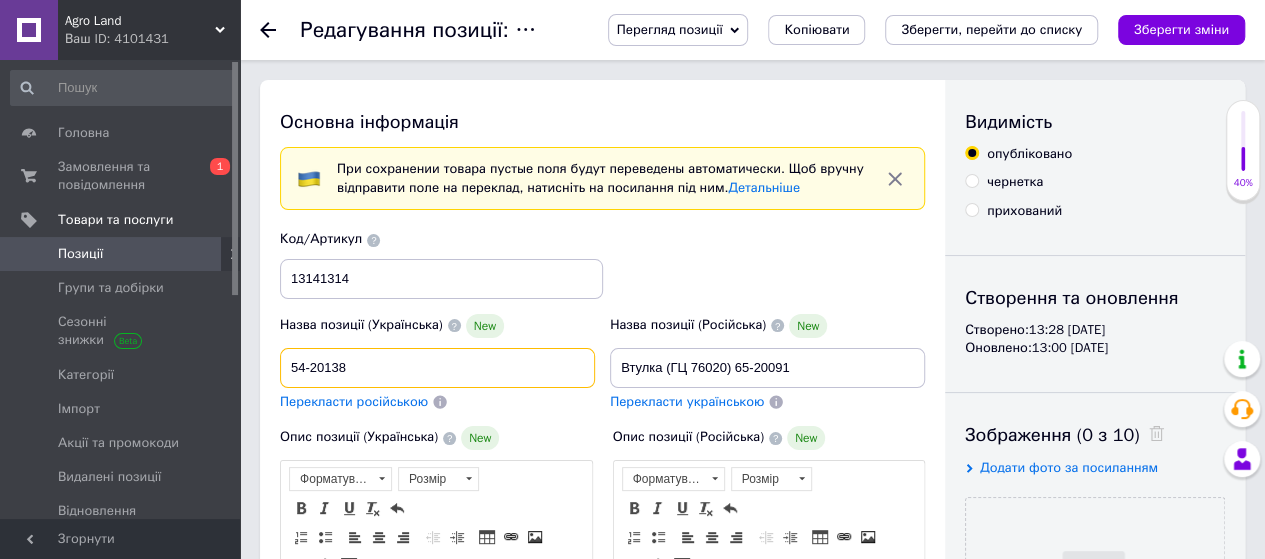 type on "54-20138" 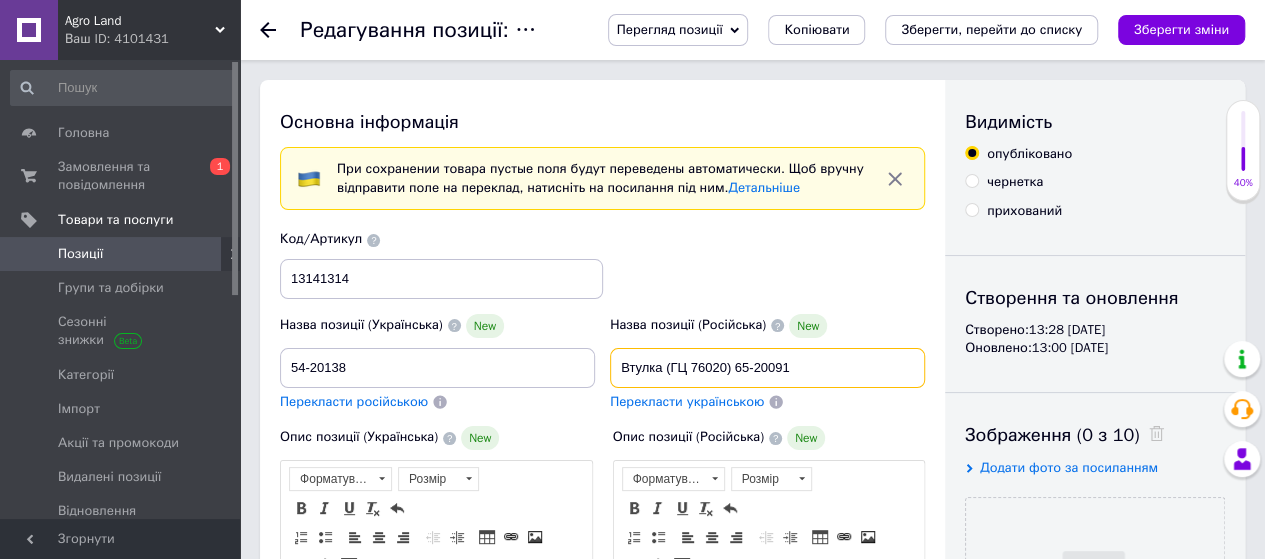 click on "Втулка (ГЦ 76020) 65-20091" at bounding box center (767, 368) 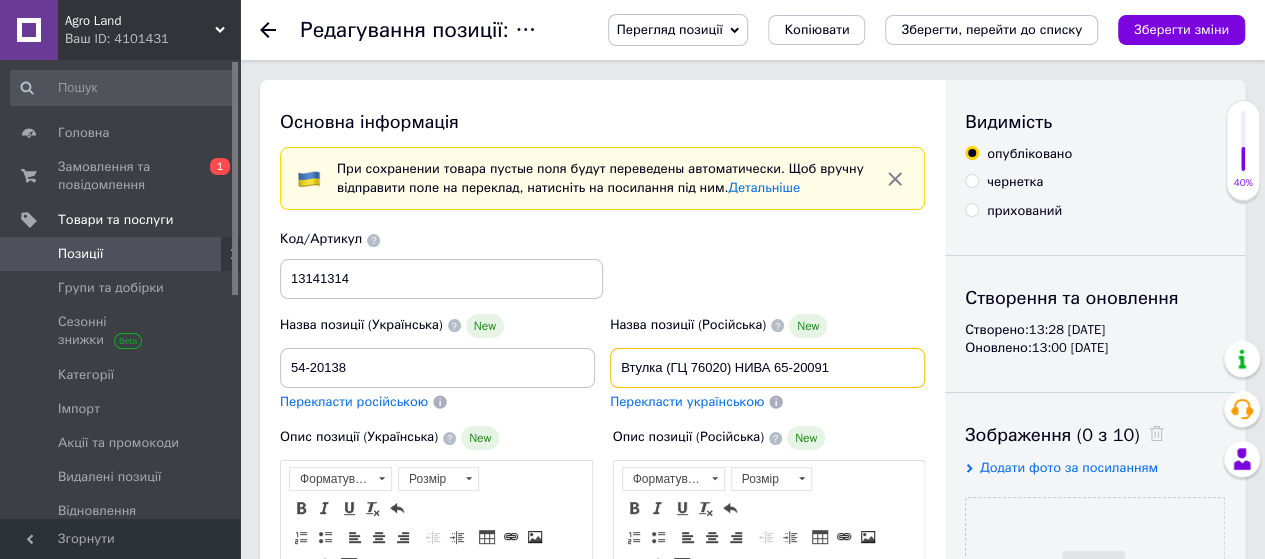 drag, startPoint x: 854, startPoint y: 359, endPoint x: 455, endPoint y: 363, distance: 399.02005 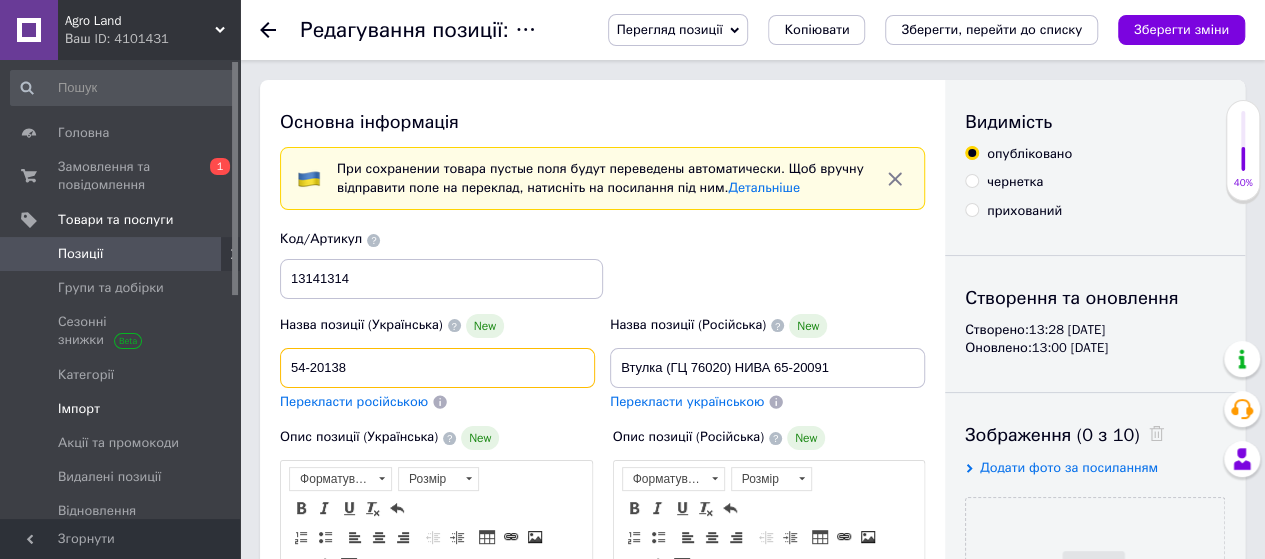 drag, startPoint x: 236, startPoint y: 374, endPoint x: 190, endPoint y: 378, distance: 46.173584 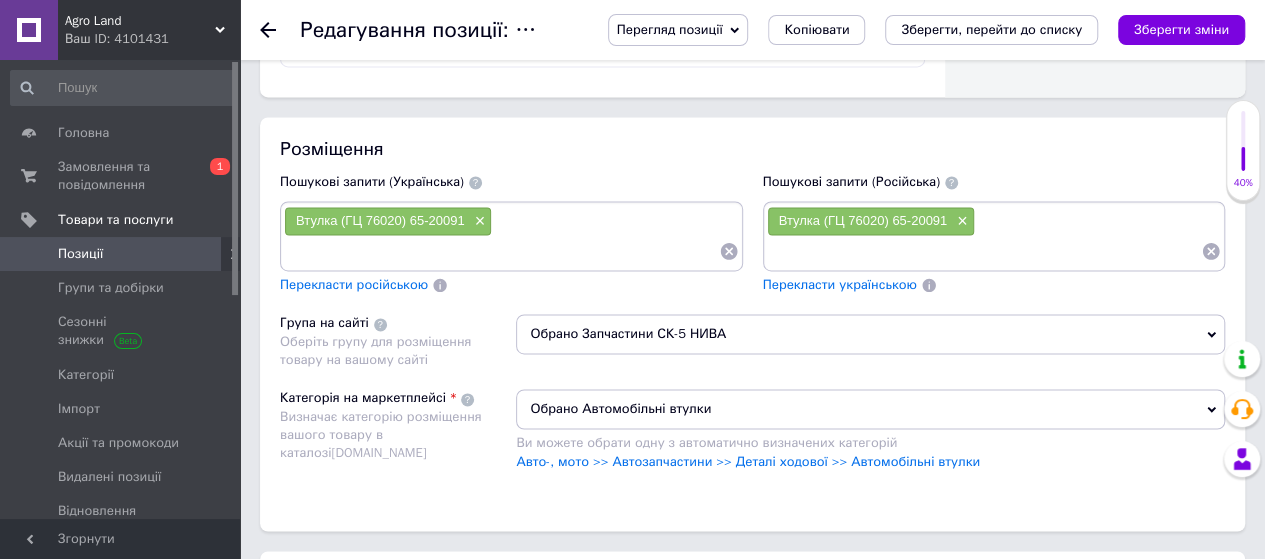 scroll, scrollTop: 1520, scrollLeft: 0, axis: vertical 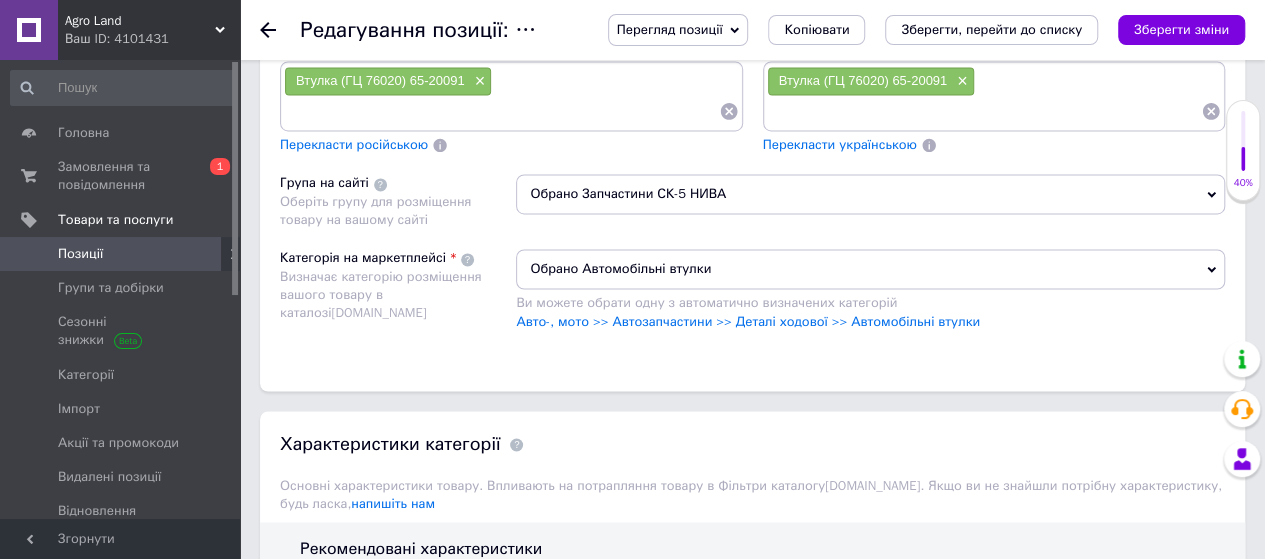 type on "Втулка (ГЦ 76020) НИВА 65-20091" 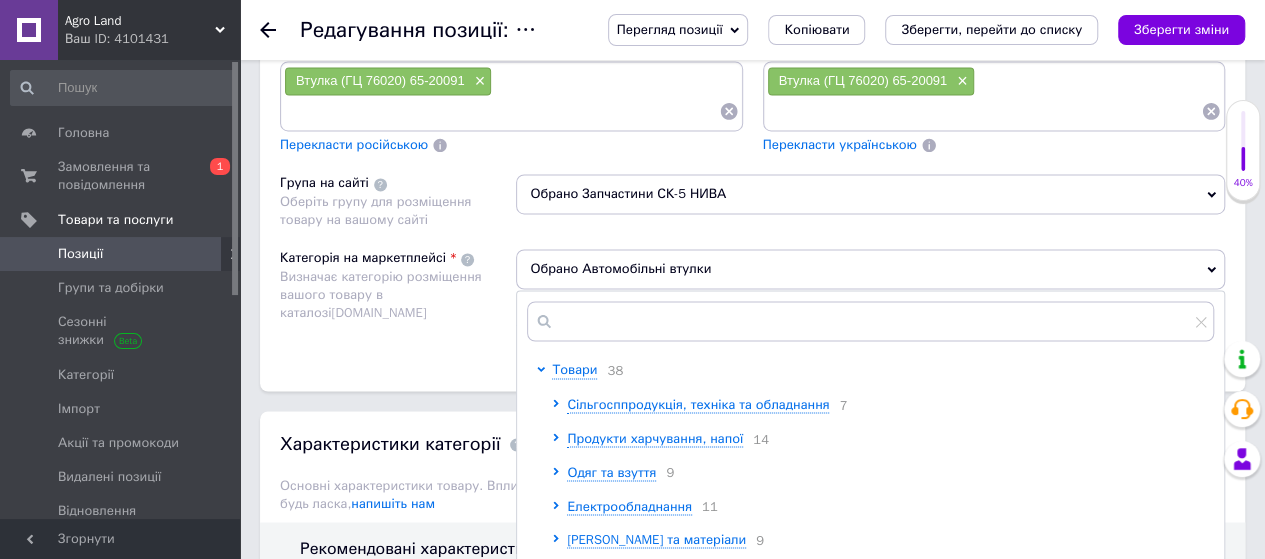 click on "×" at bounding box center [478, 81] 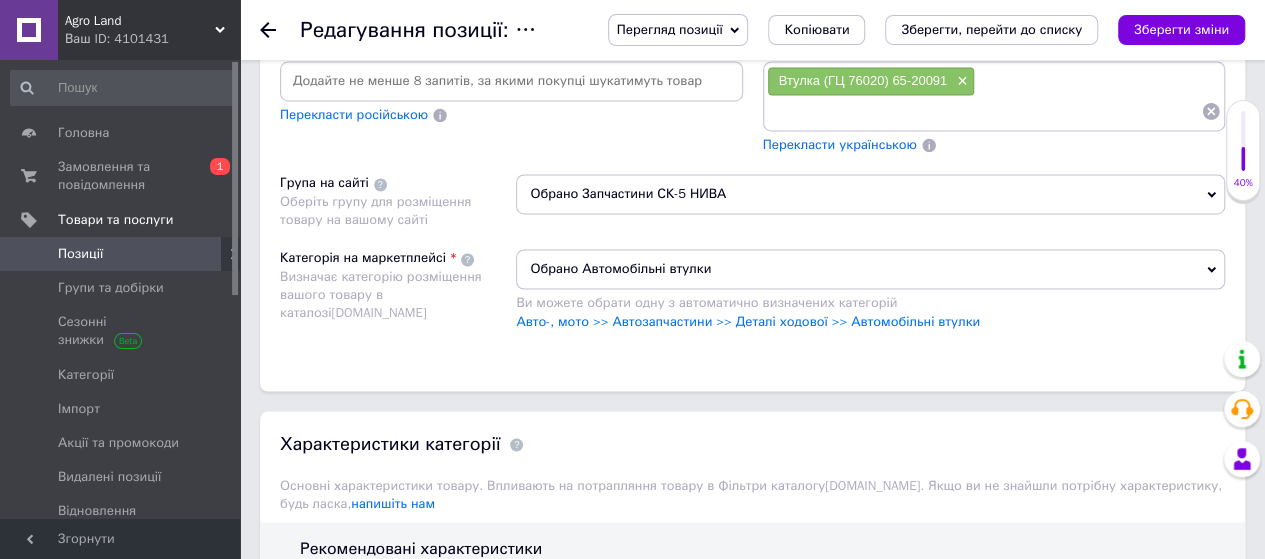 click at bounding box center (511, 81) 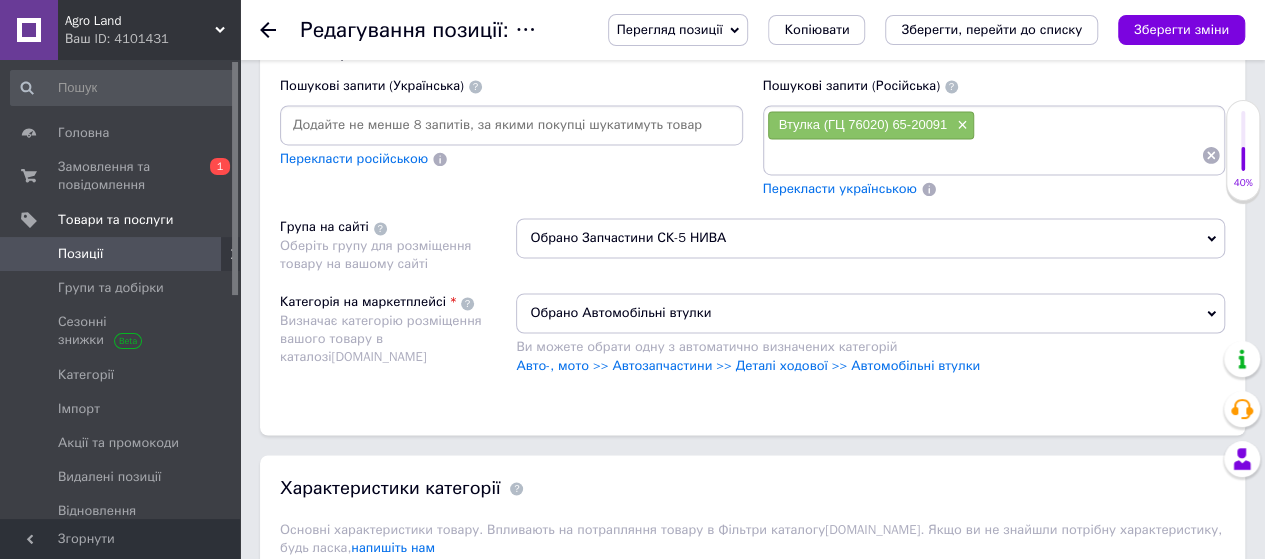 scroll, scrollTop: 1420, scrollLeft: 0, axis: vertical 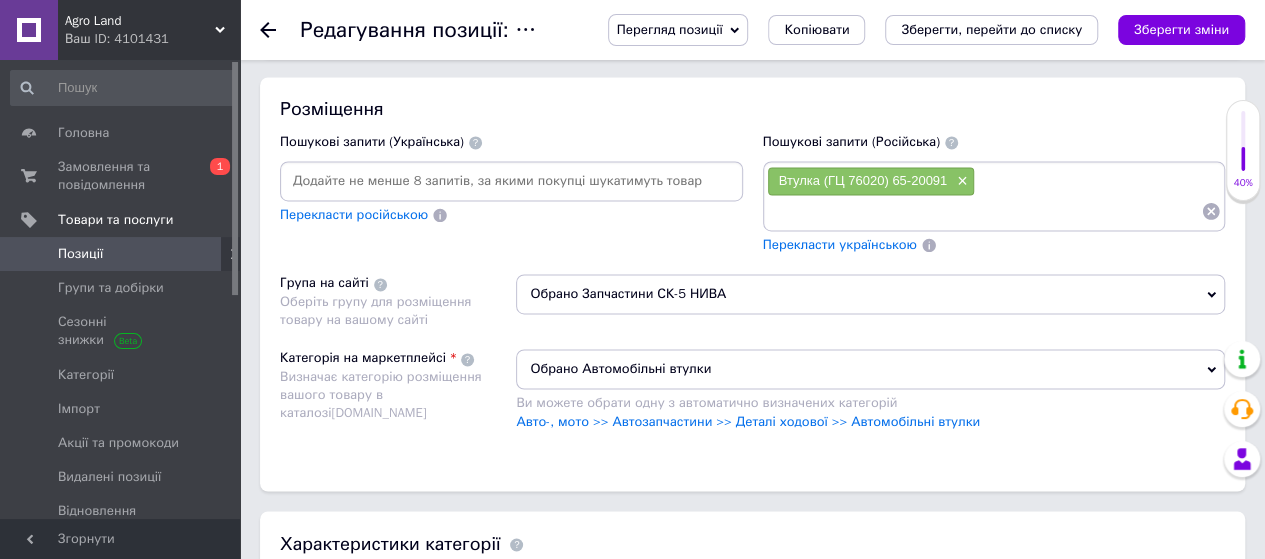 click at bounding box center [511, 181] 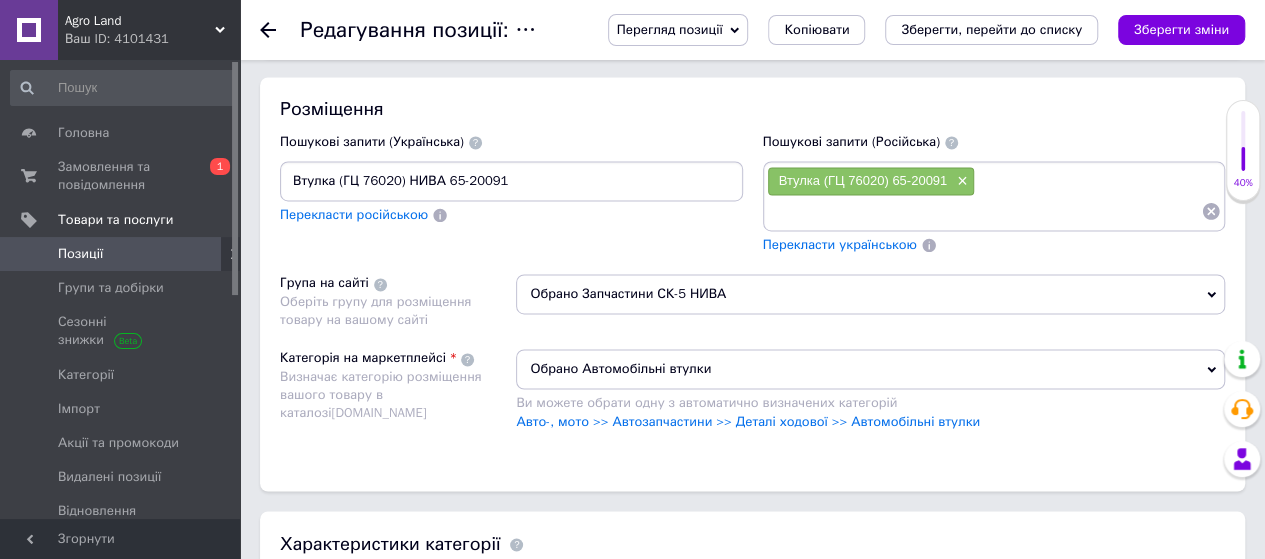 type on "Втулка (ГЦ 76020) НИВА 65-20091" 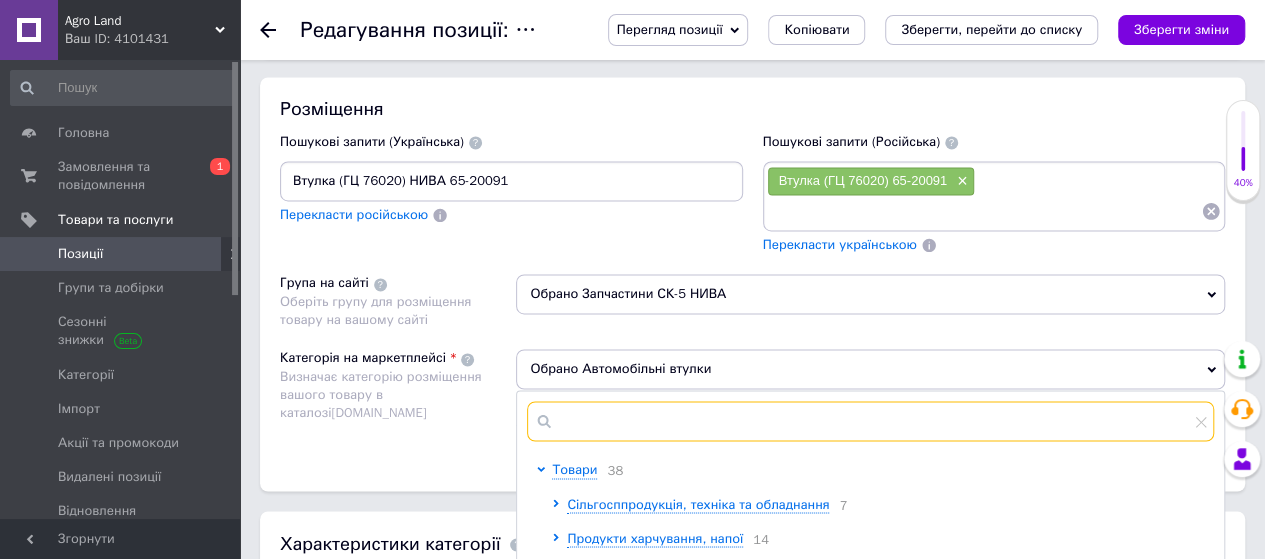 click at bounding box center [870, 421] 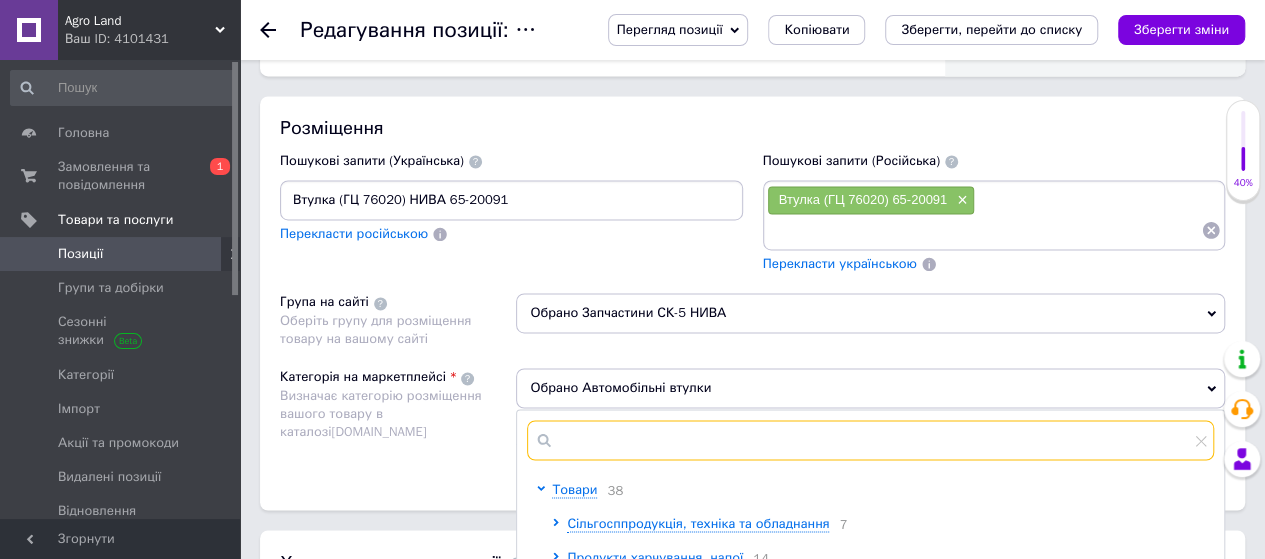scroll, scrollTop: 1440, scrollLeft: 0, axis: vertical 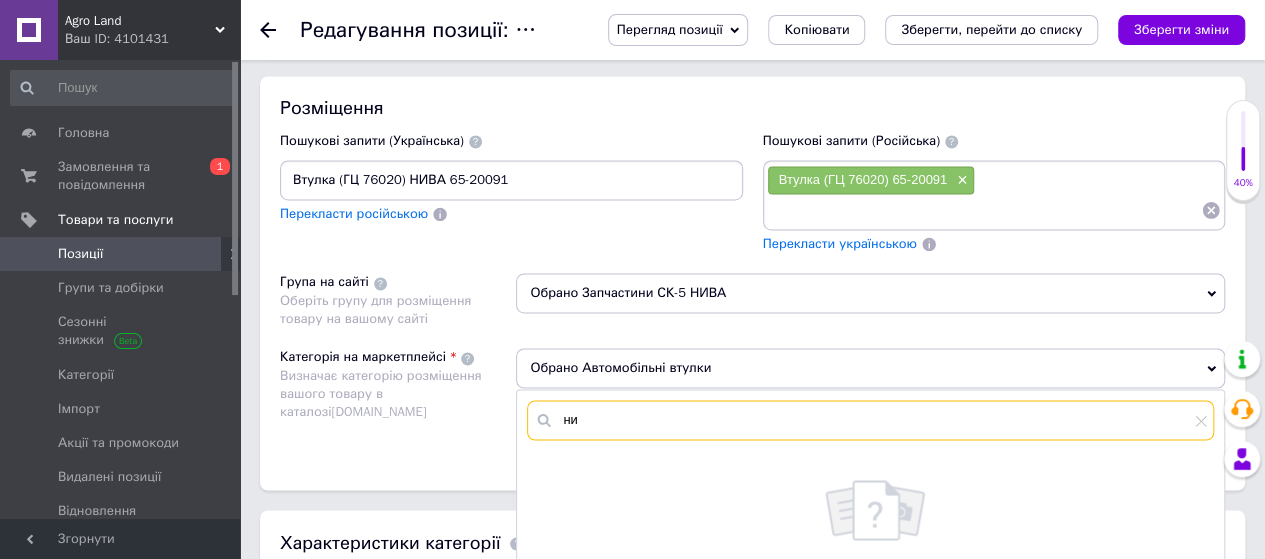 type on "н" 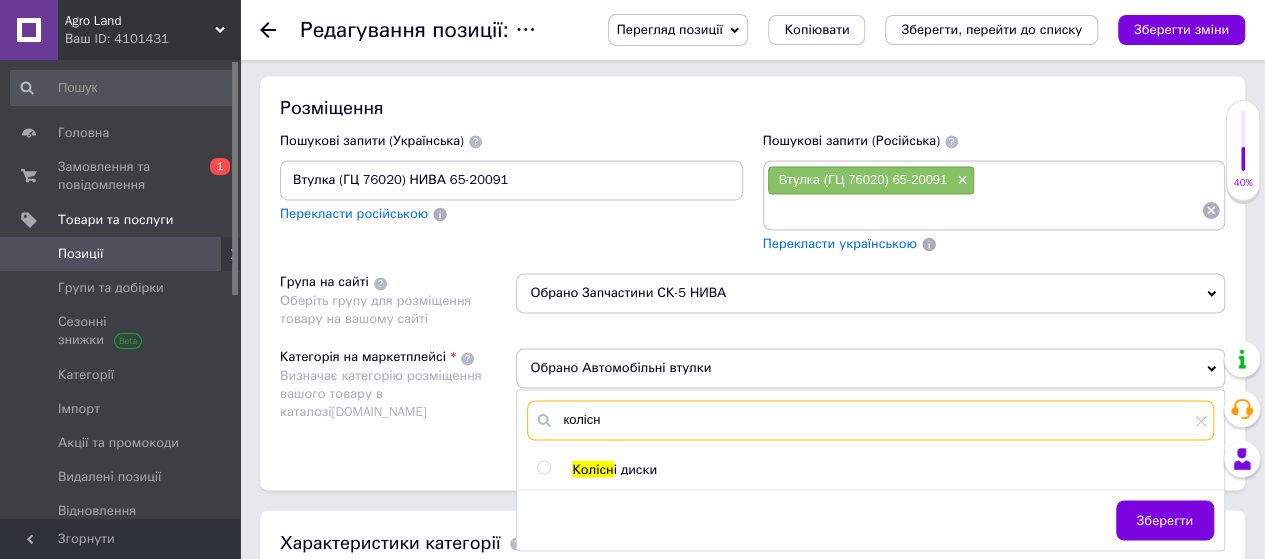 type on "колісн" 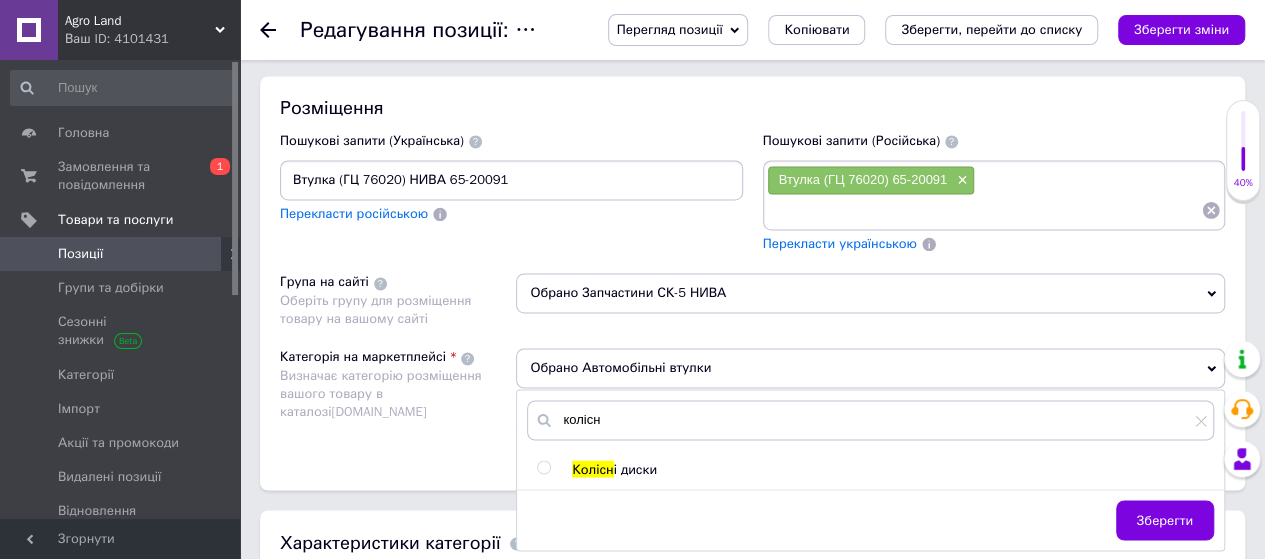 click on "Колісн і диски" at bounding box center (870, 469) 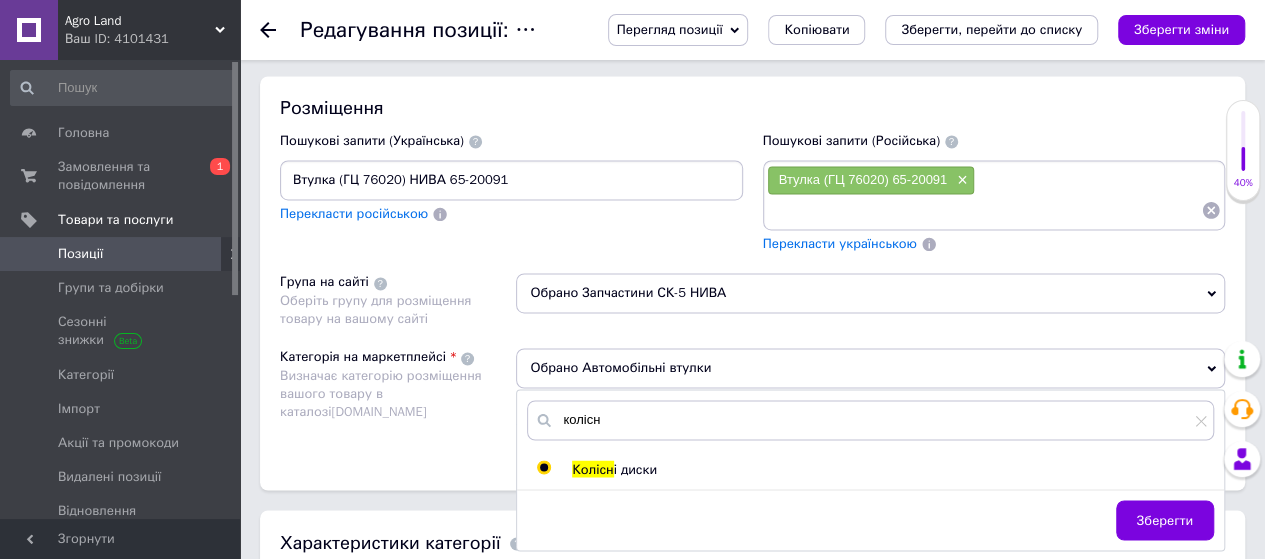 radio on "true" 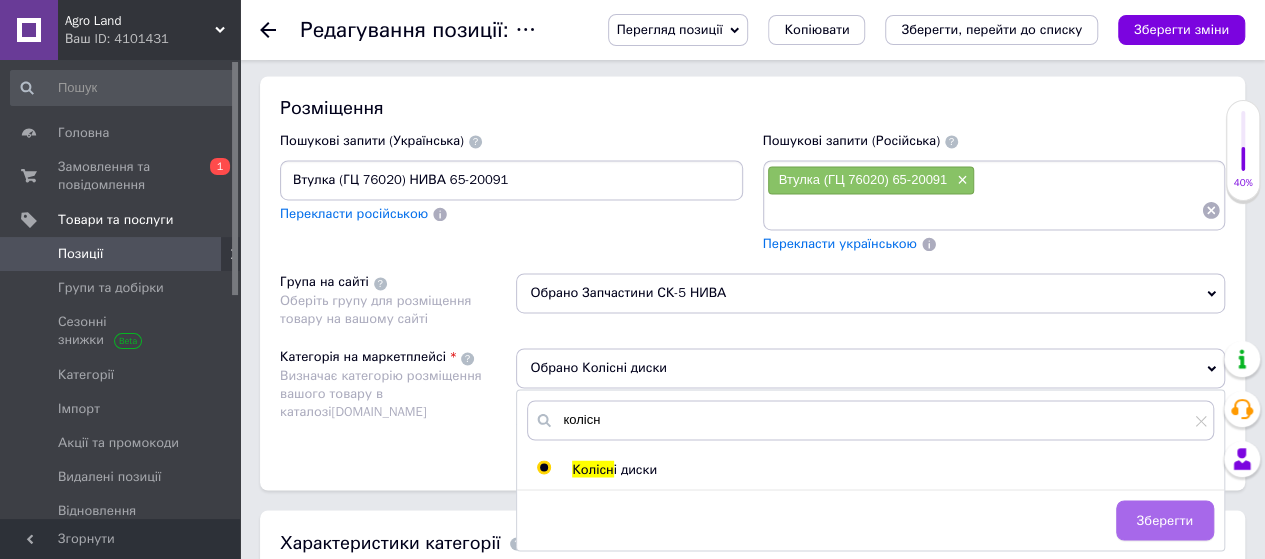 click on "Зберегти" at bounding box center [1165, 520] 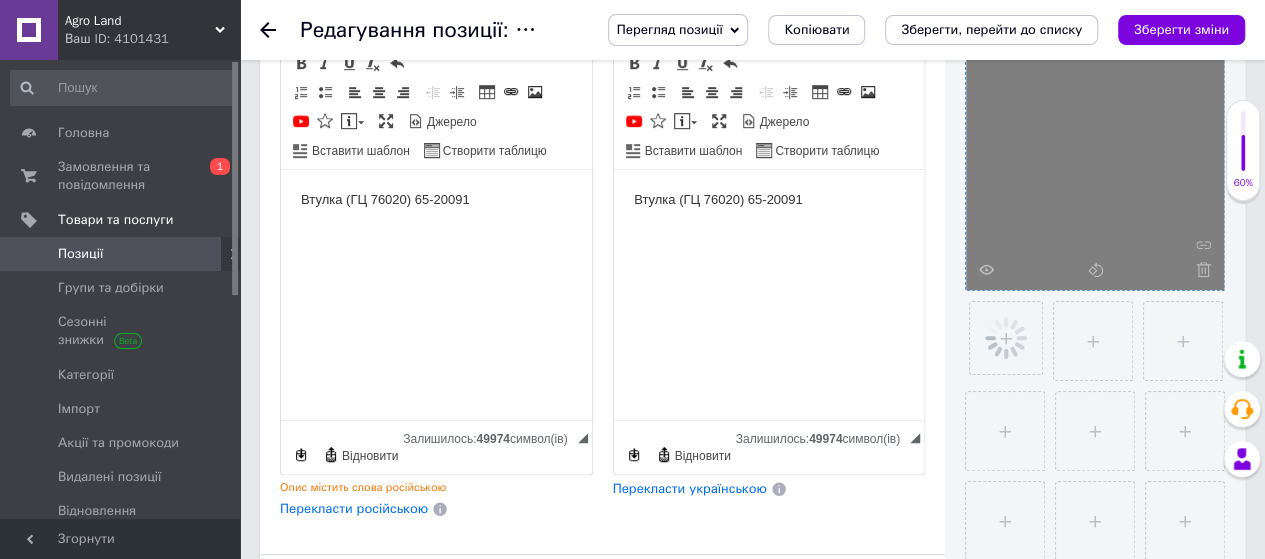 scroll, scrollTop: 440, scrollLeft: 0, axis: vertical 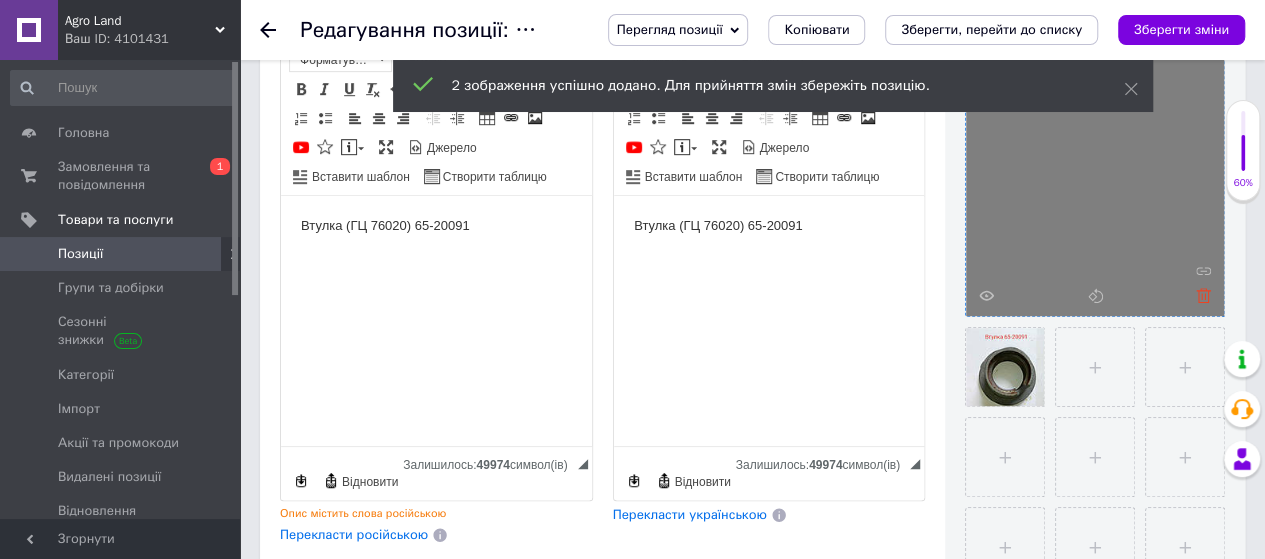 click 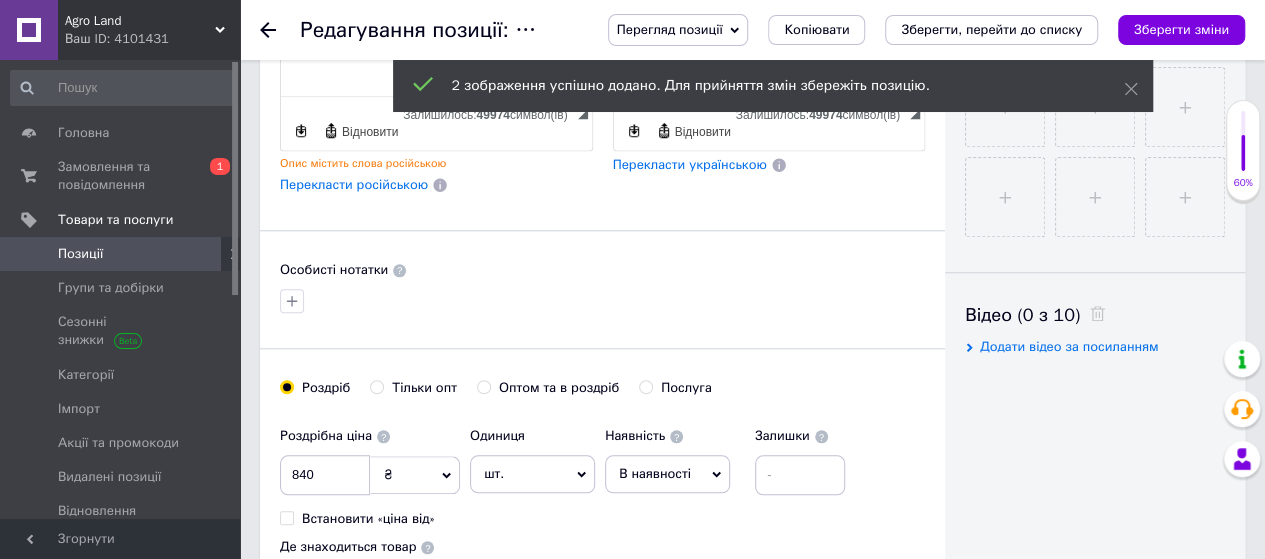 scroll, scrollTop: 840, scrollLeft: 0, axis: vertical 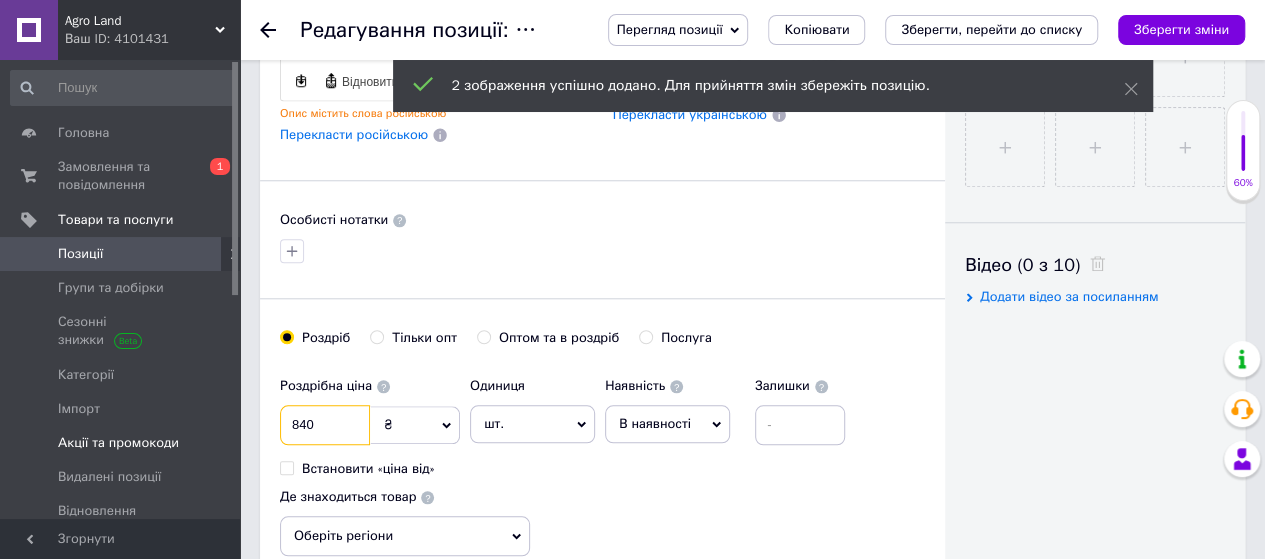drag, startPoint x: 333, startPoint y: 421, endPoint x: 224, endPoint y: 436, distance: 110.02727 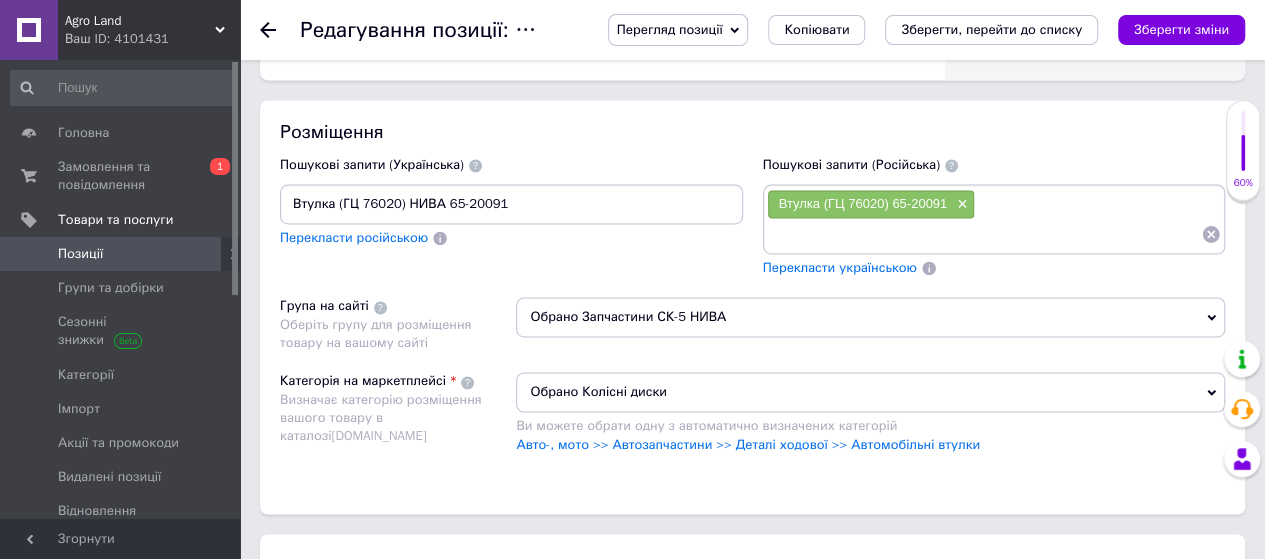 scroll, scrollTop: 1640, scrollLeft: 0, axis: vertical 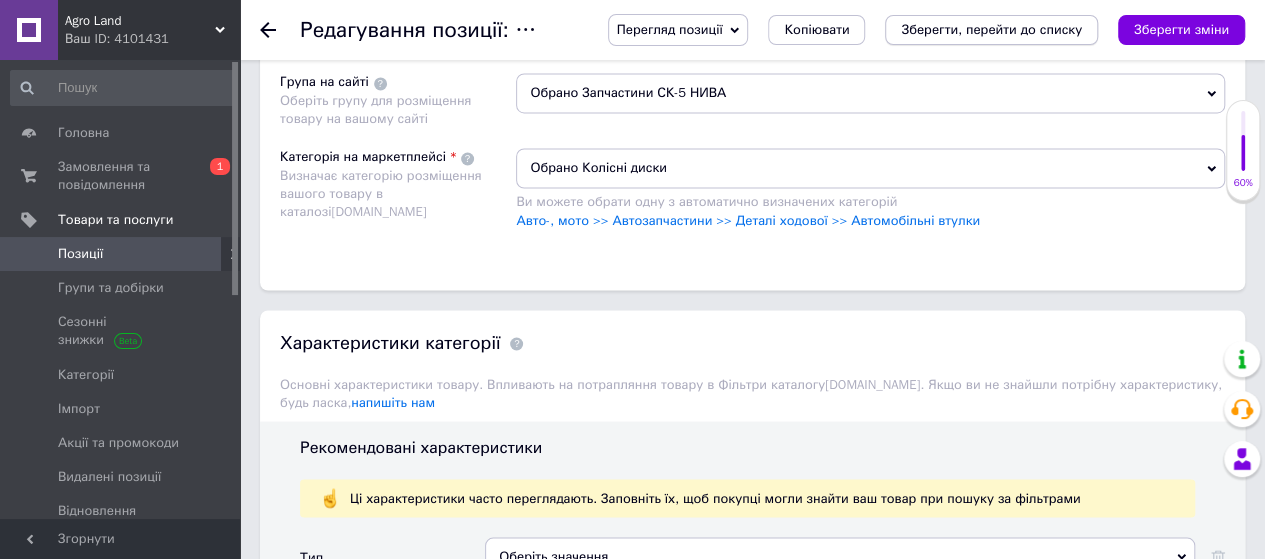 type on "749" 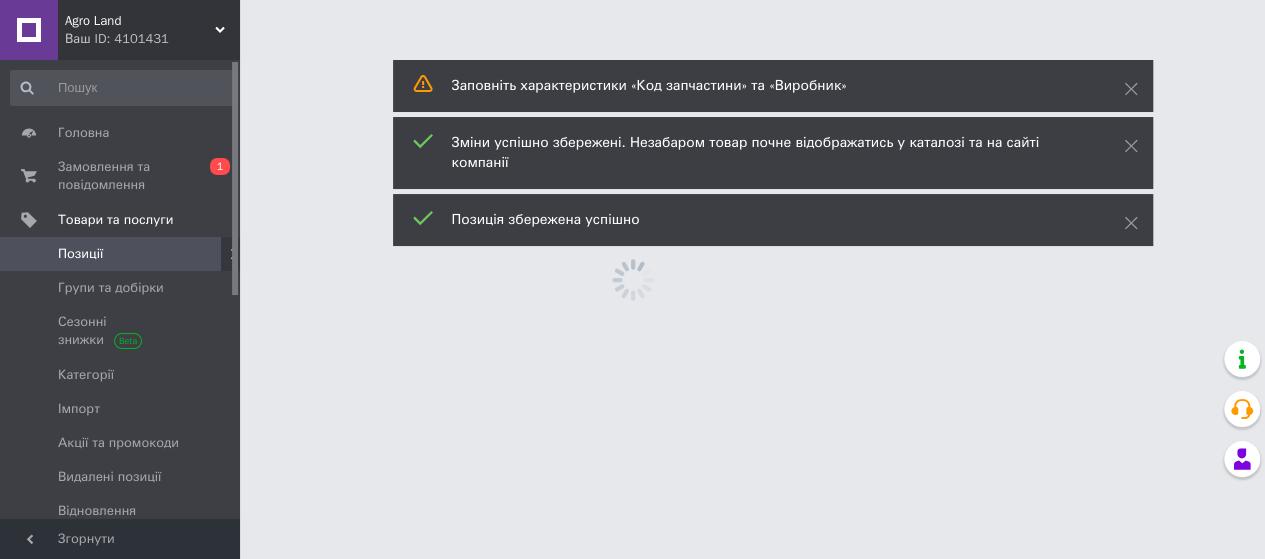 scroll, scrollTop: 0, scrollLeft: 0, axis: both 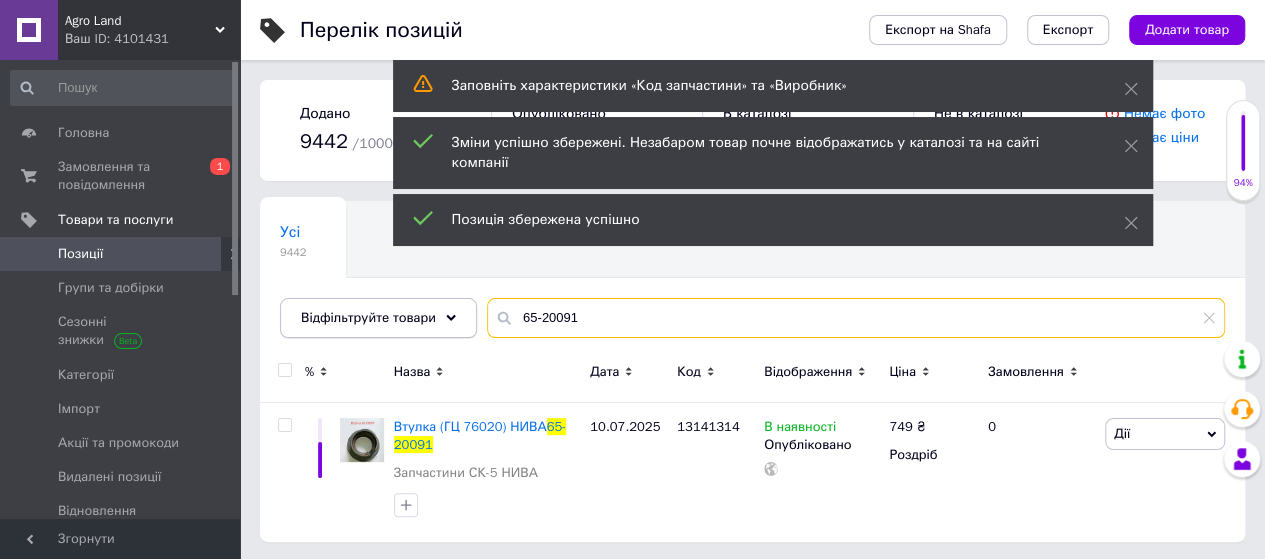 drag, startPoint x: 616, startPoint y: 318, endPoint x: 435, endPoint y: 325, distance: 181.13531 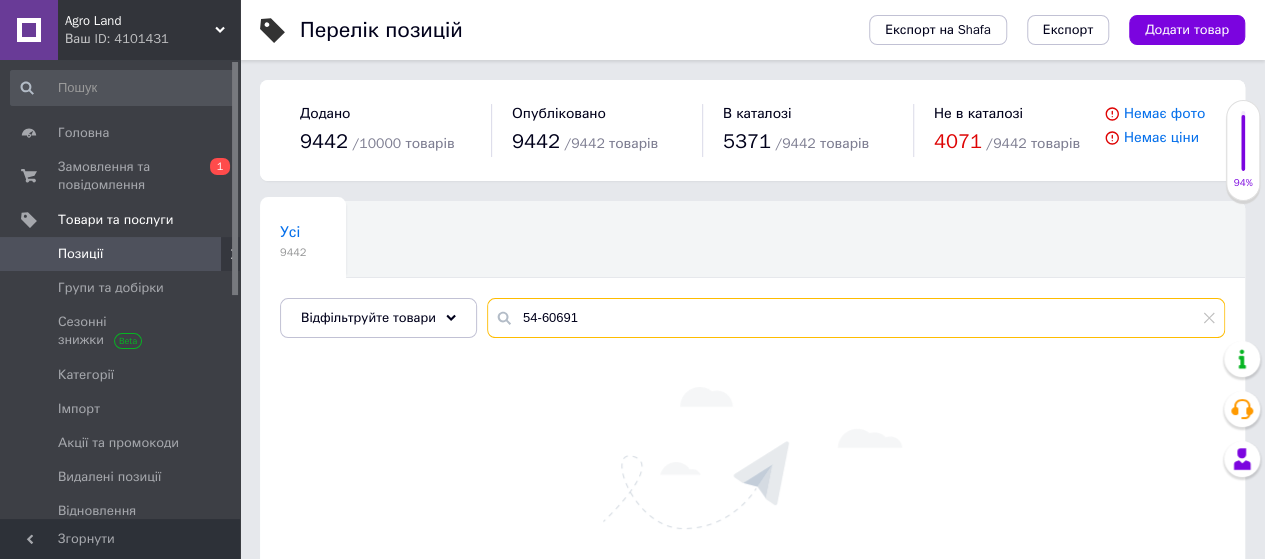 drag, startPoint x: 598, startPoint y: 314, endPoint x: 550, endPoint y: 328, distance: 50 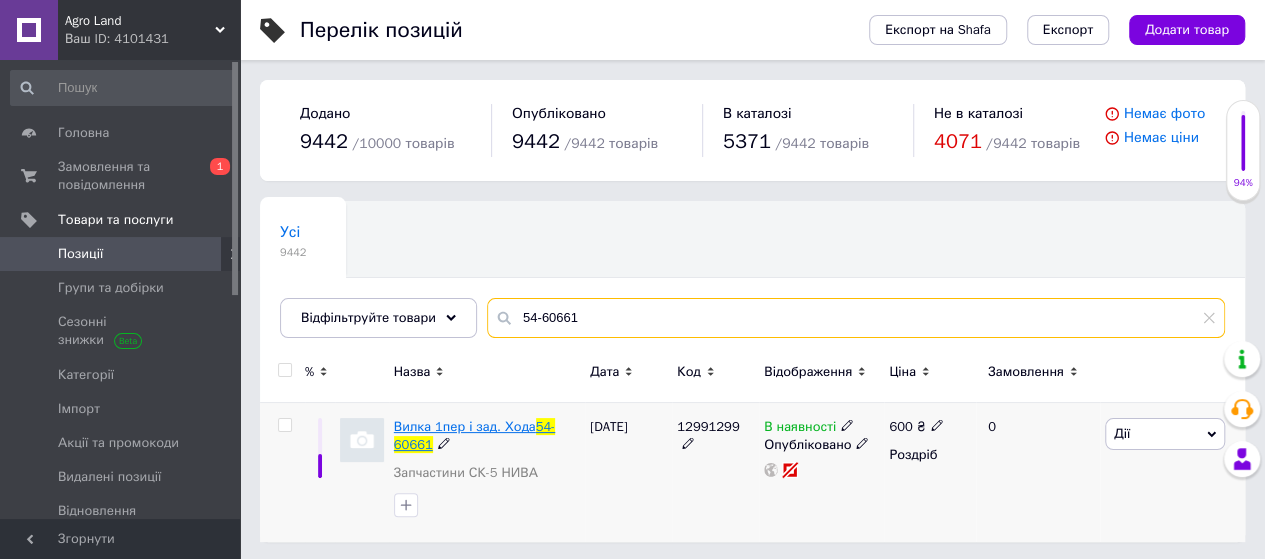 type on "54-60661" 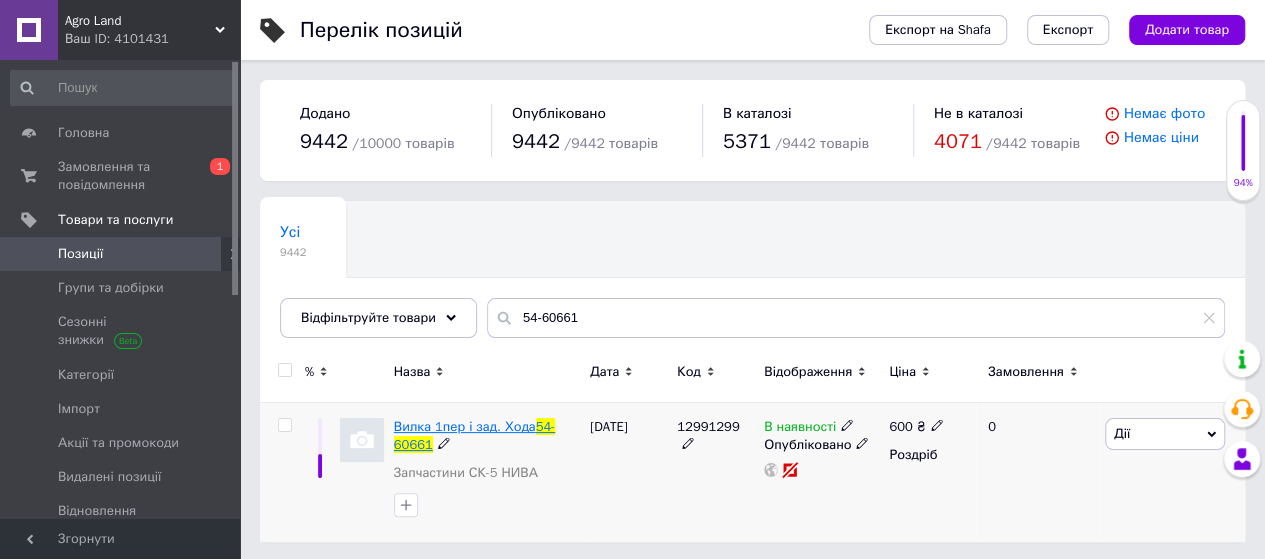 click on "Вилка 1пер і зад. Хода" at bounding box center (465, 426) 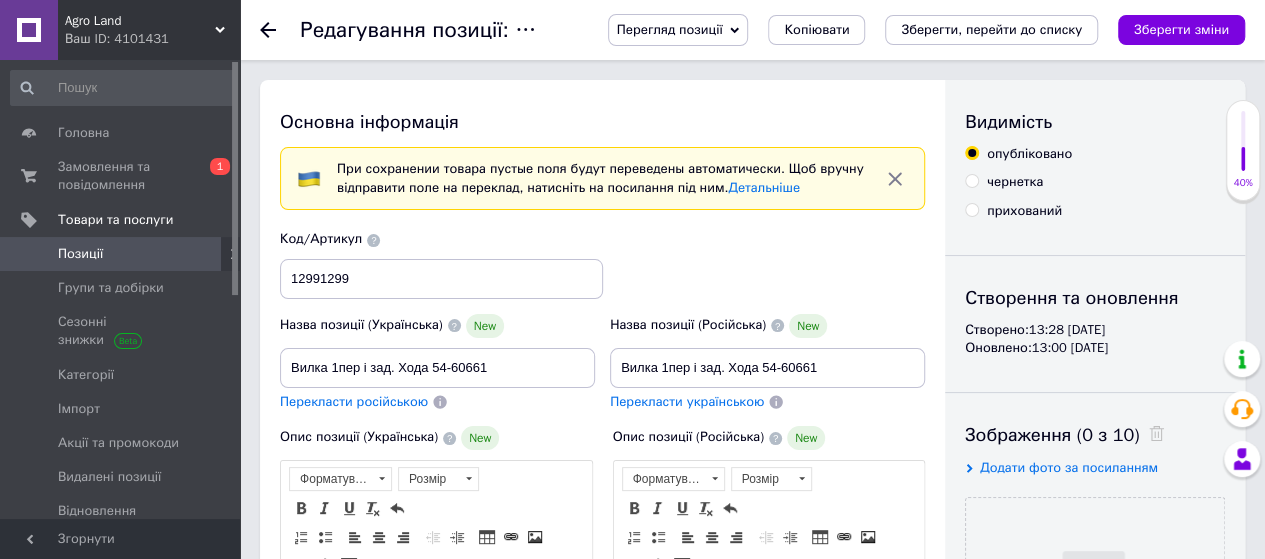 scroll, scrollTop: 0, scrollLeft: 0, axis: both 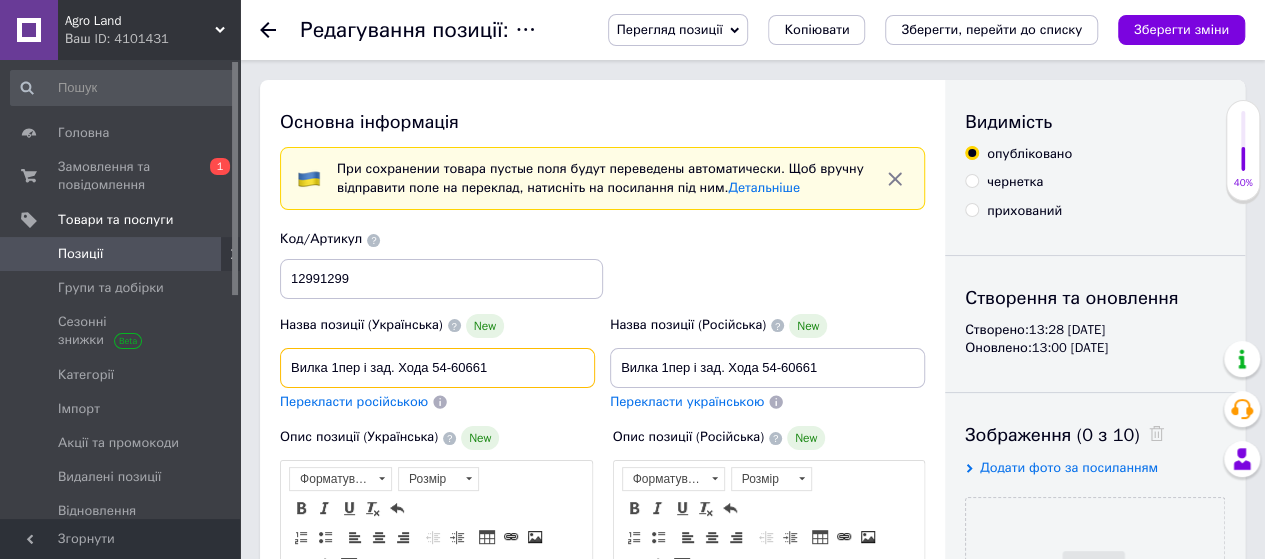 click on "Вилка 1пер і зад. Хода 54-60661" at bounding box center (437, 368) 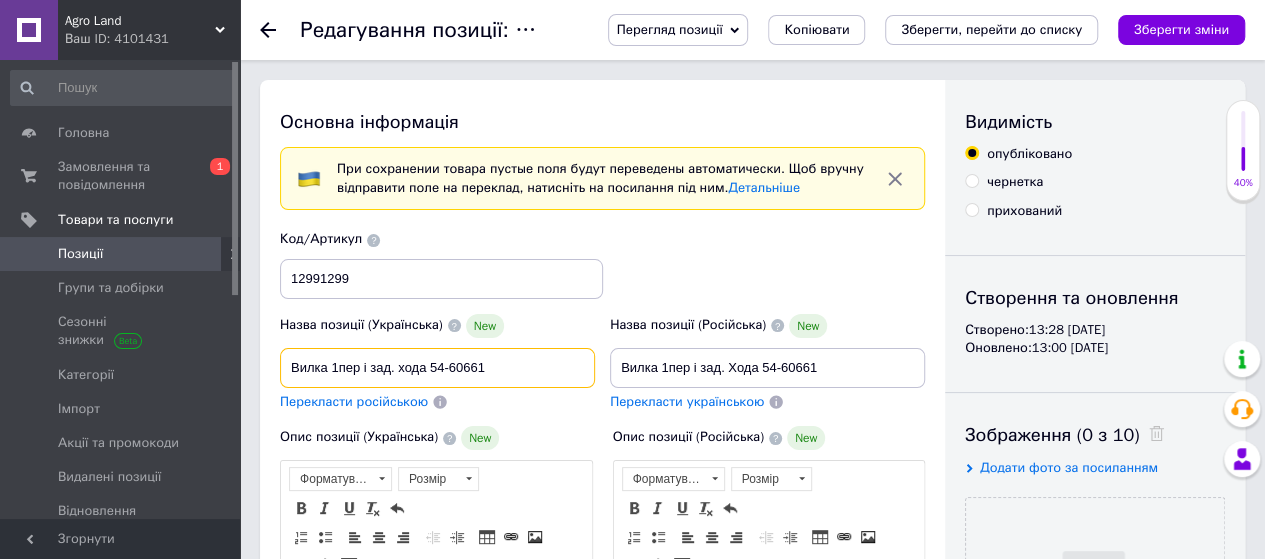 click on "Вилка 1пер і зад. хода 54-60661" at bounding box center (437, 368) 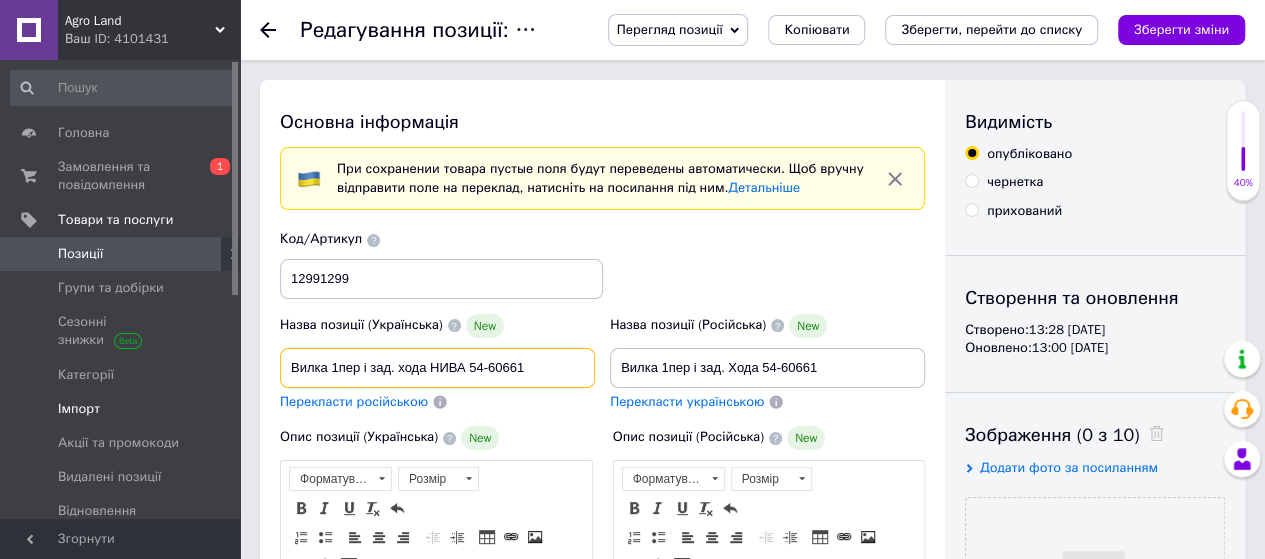 drag, startPoint x: 552, startPoint y: 370, endPoint x: 212, endPoint y: 386, distance: 340.37625 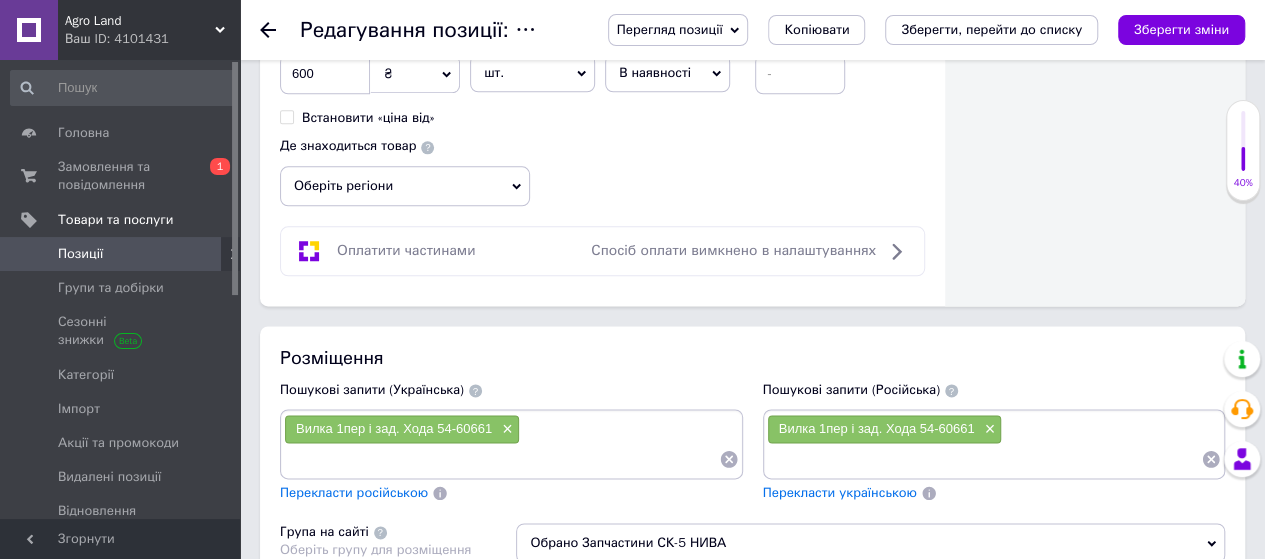 scroll, scrollTop: 1300, scrollLeft: 0, axis: vertical 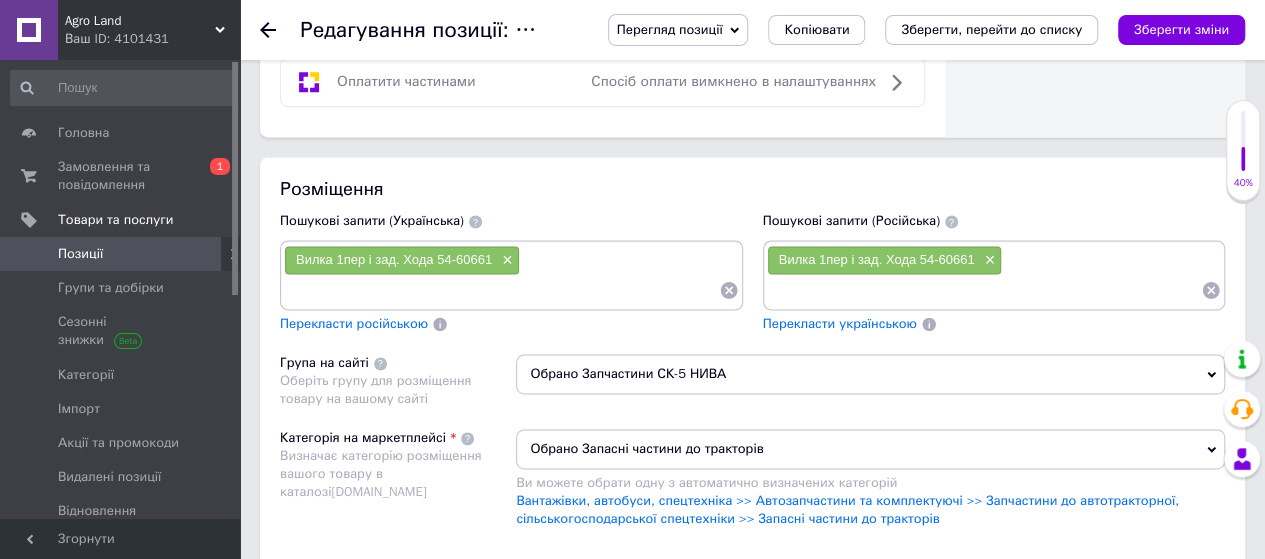type on "Вилка 1пер і зад. хода НИВА 54-60661" 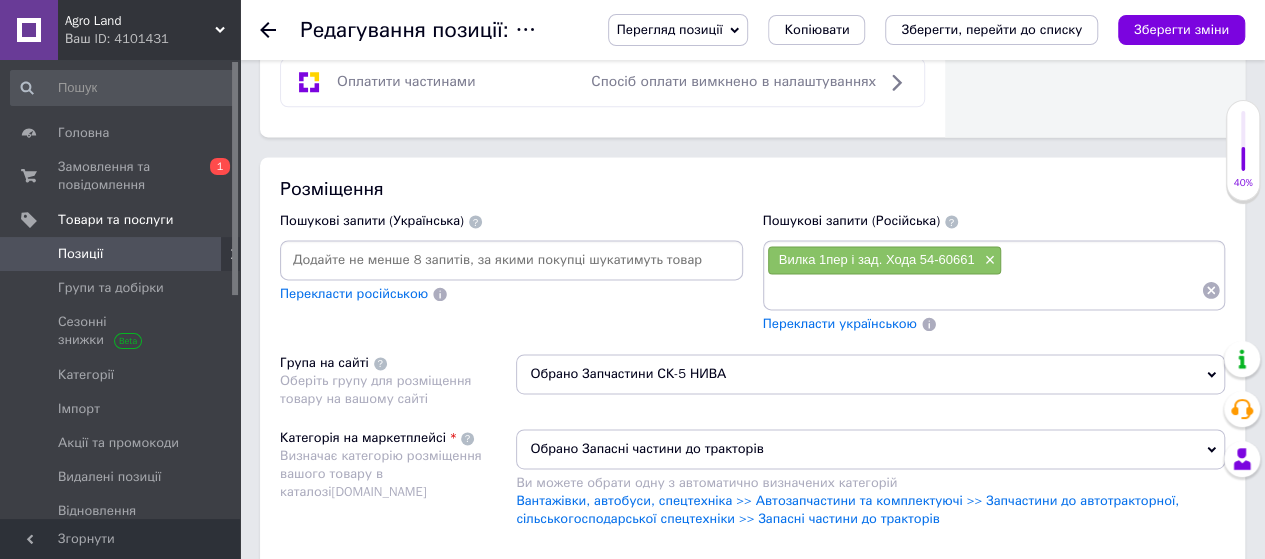 click at bounding box center [511, 260] 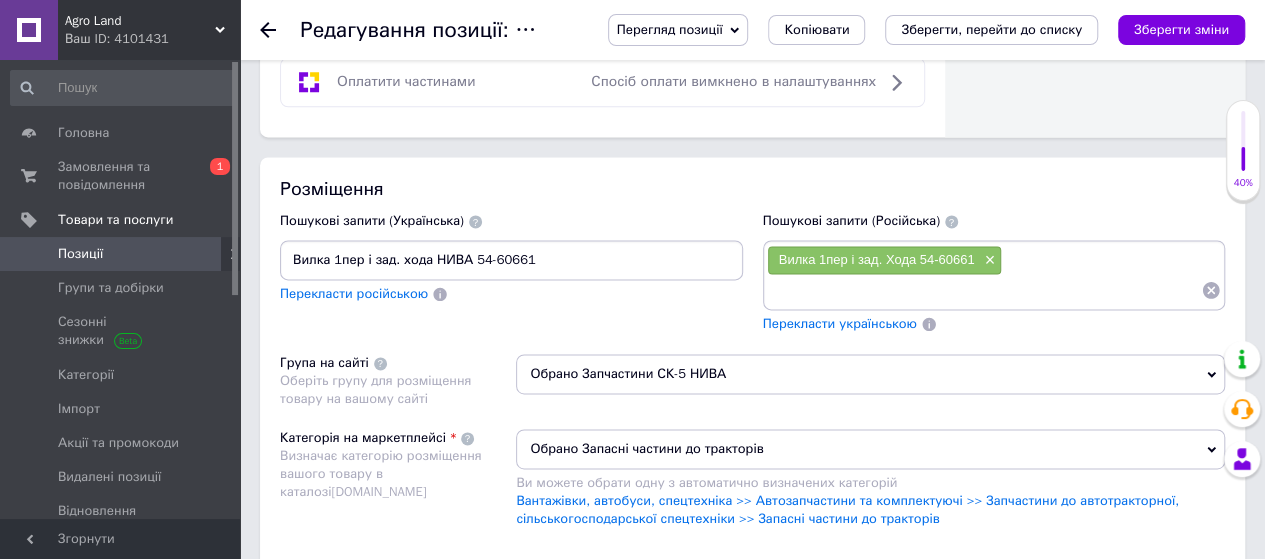 type on "Вилка 1пер і зад. хода НИВА 54-60661" 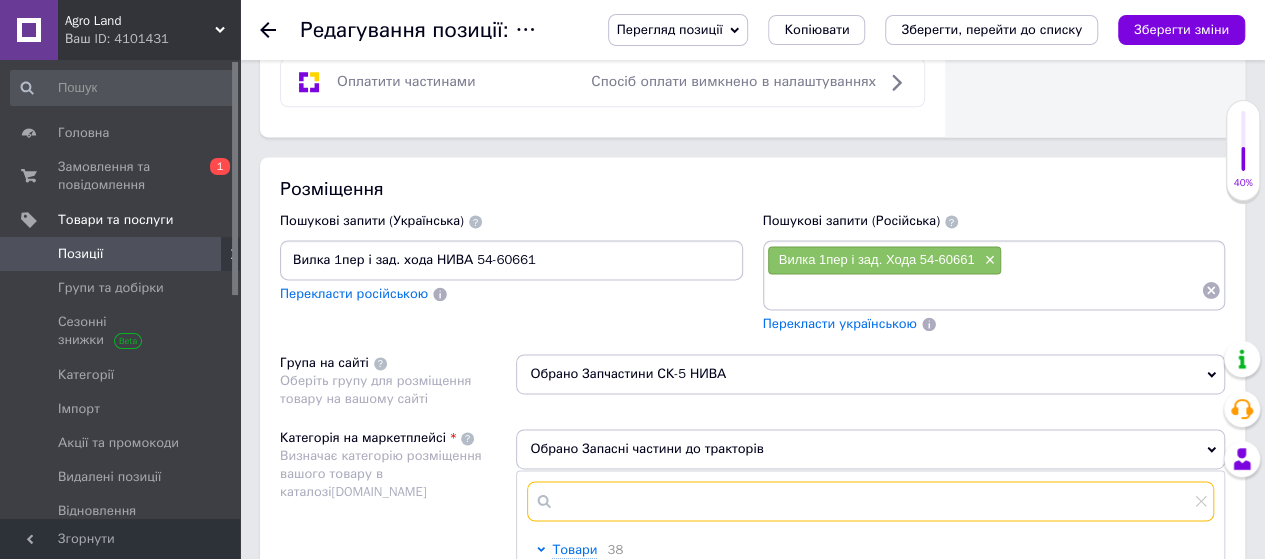 click at bounding box center (870, 501) 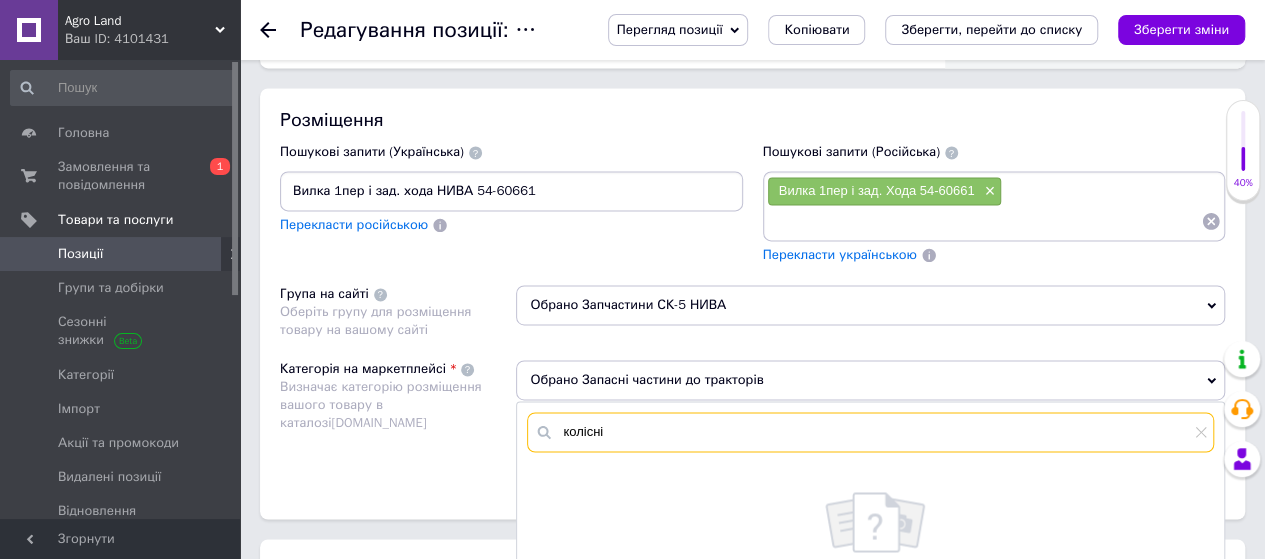 scroll, scrollTop: 1400, scrollLeft: 0, axis: vertical 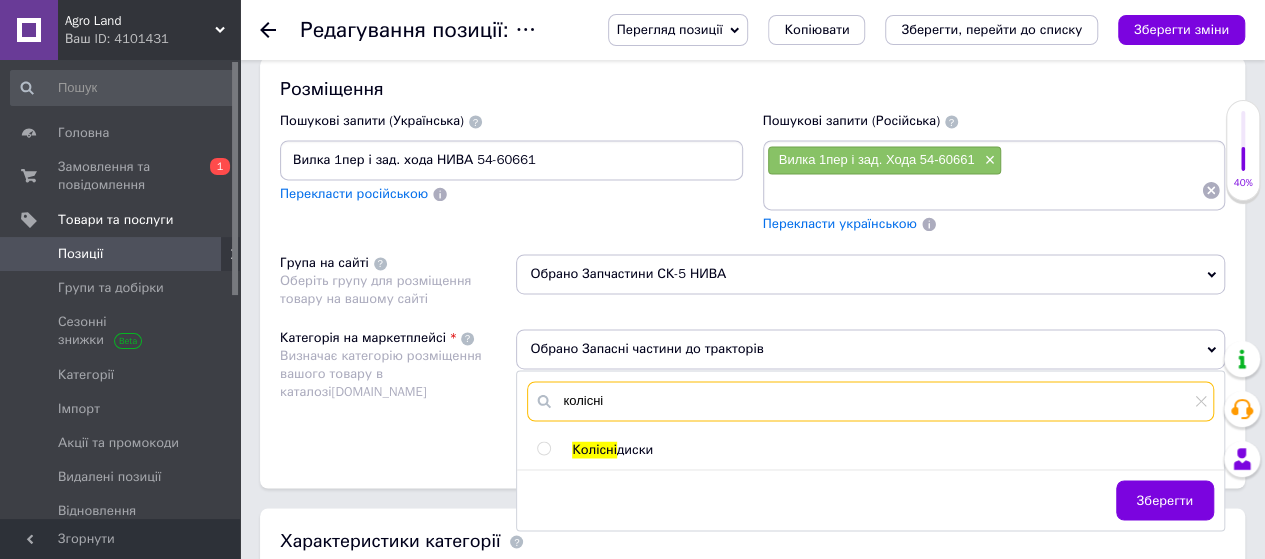 type on "колісні" 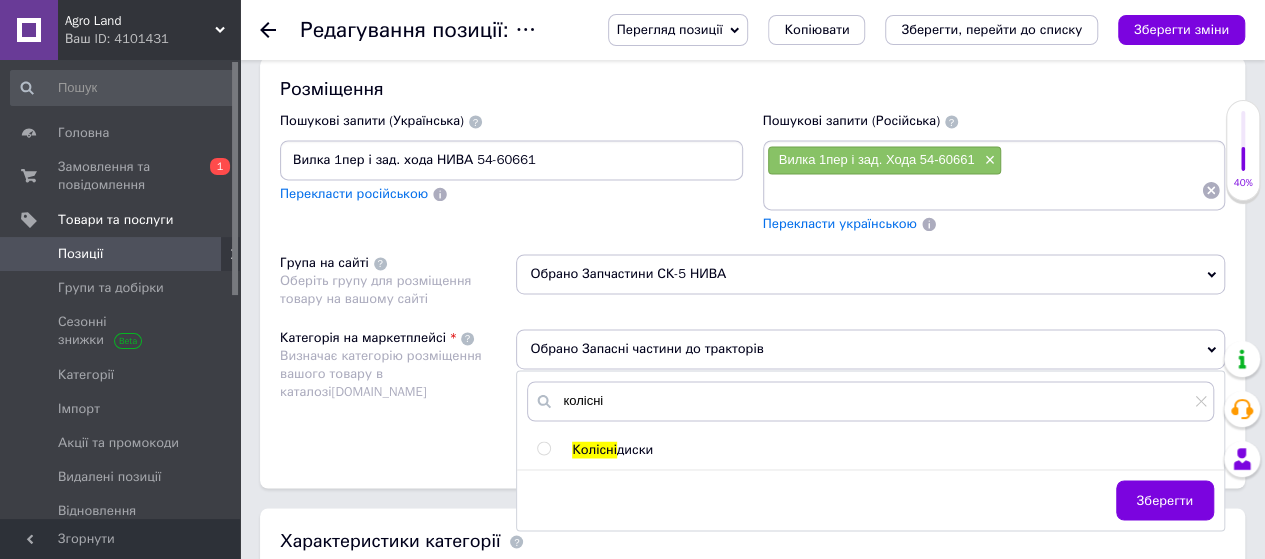 click at bounding box center (547, 450) 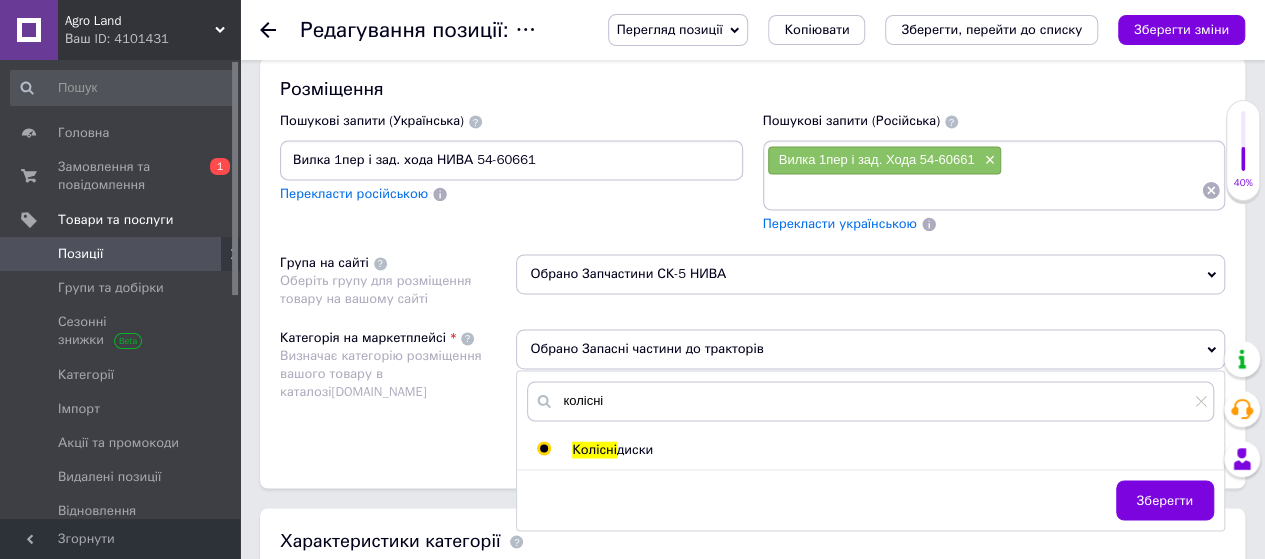 radio on "true" 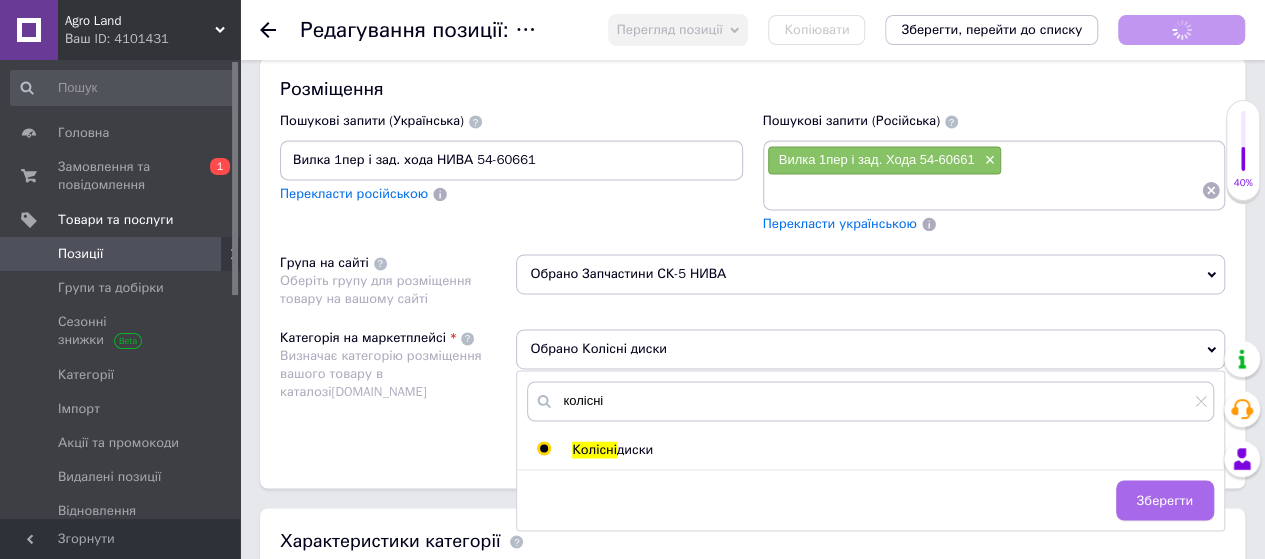 click on "Зберегти" at bounding box center [1165, 500] 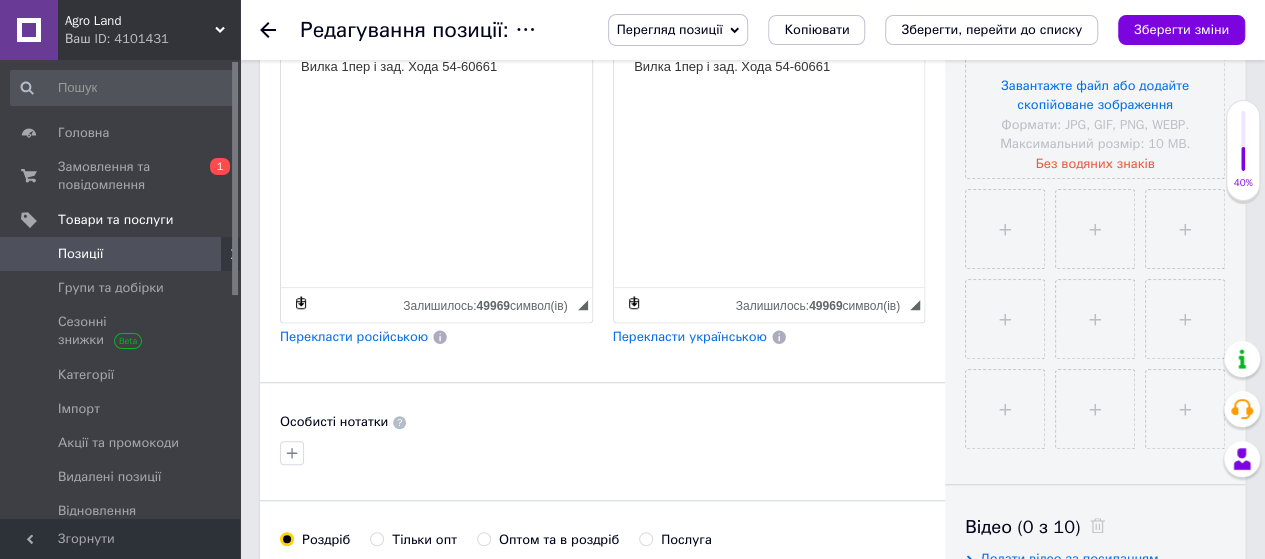 scroll, scrollTop: 300, scrollLeft: 0, axis: vertical 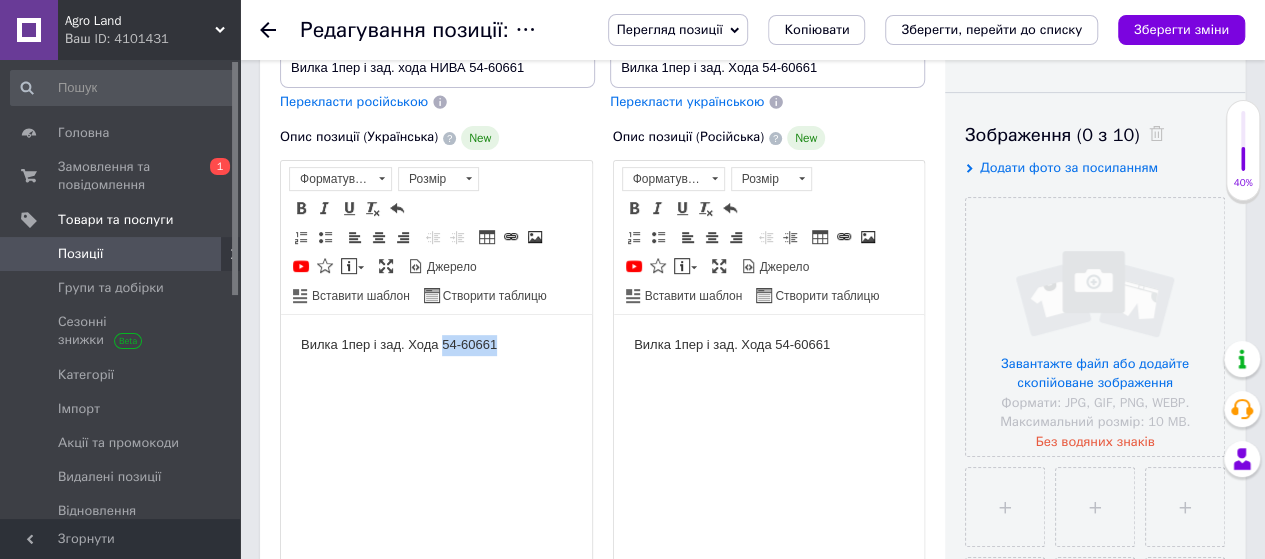 drag, startPoint x: 500, startPoint y: 345, endPoint x: 441, endPoint y: 344, distance: 59.008472 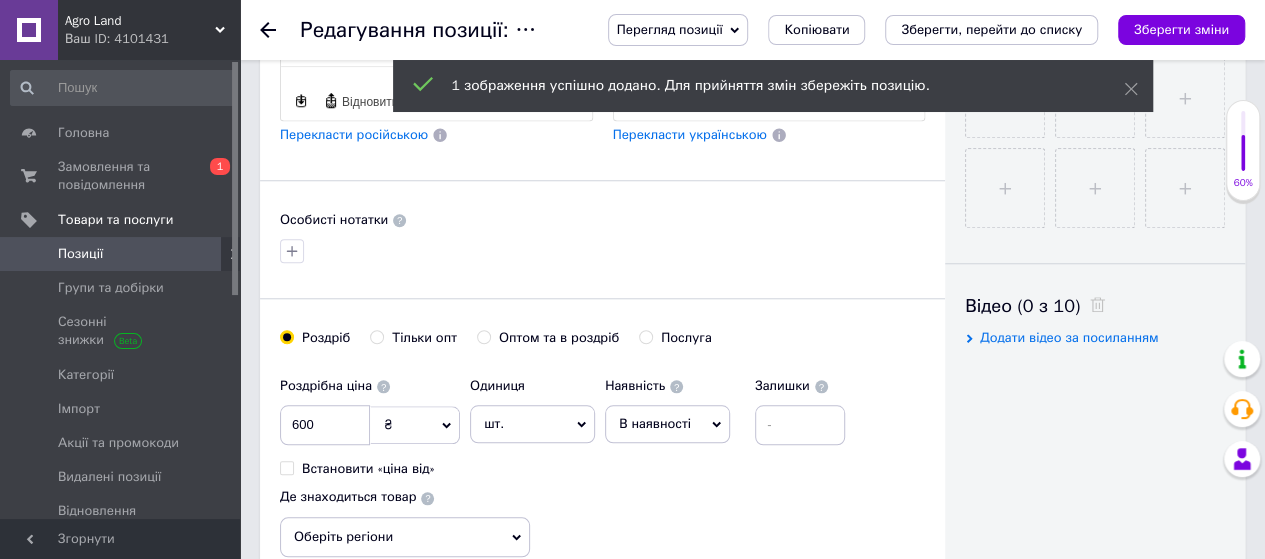 scroll, scrollTop: 800, scrollLeft: 0, axis: vertical 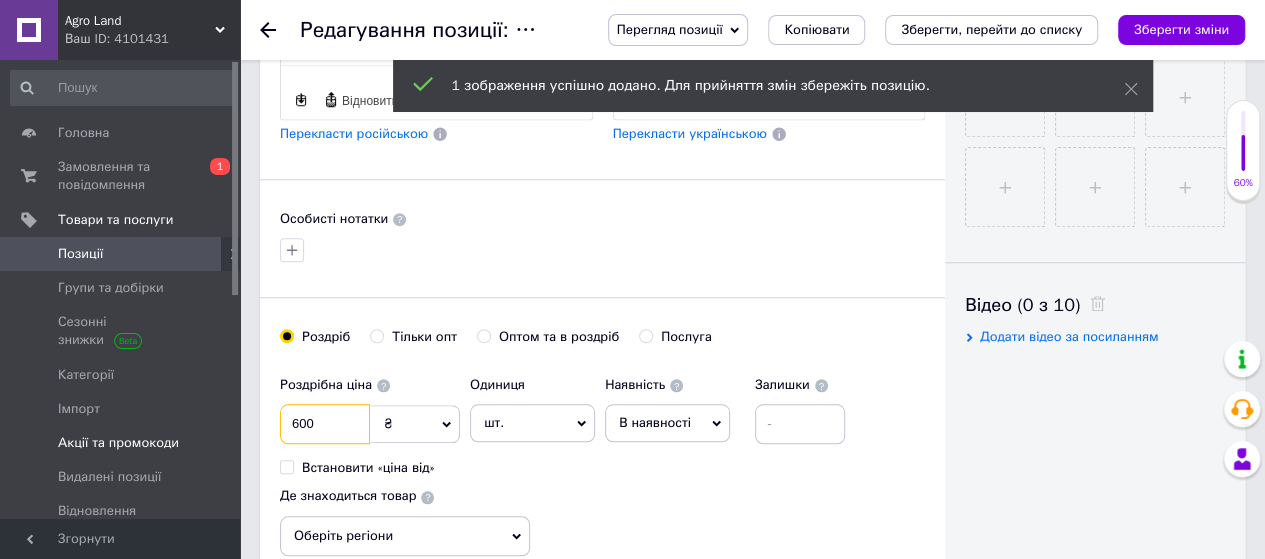 drag, startPoint x: 330, startPoint y: 413, endPoint x: 215, endPoint y: 429, distance: 116.10771 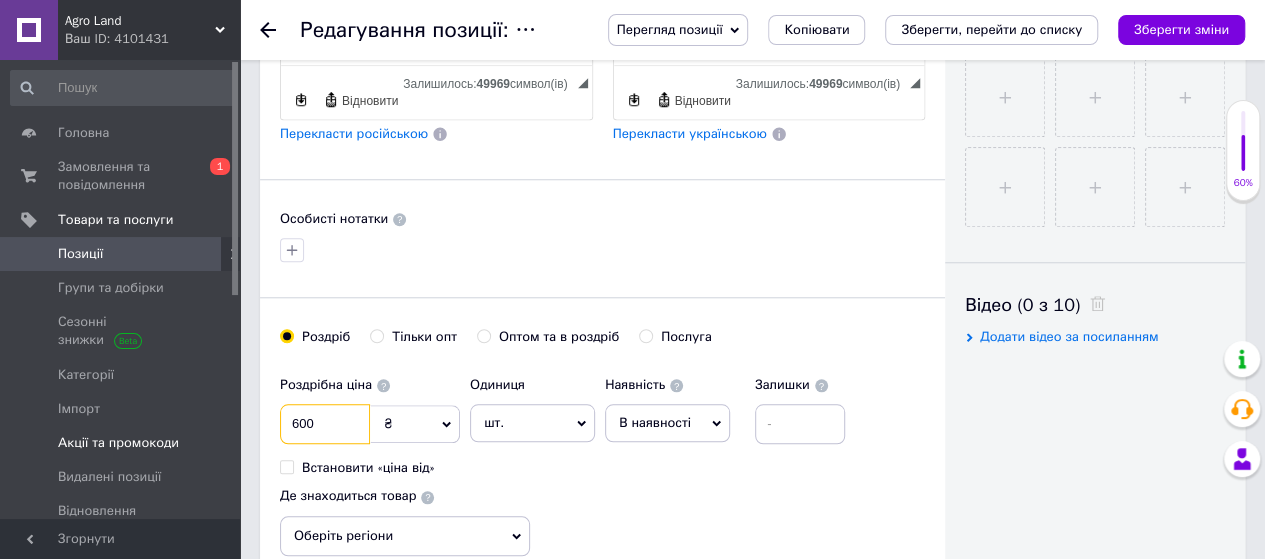 type on "4" 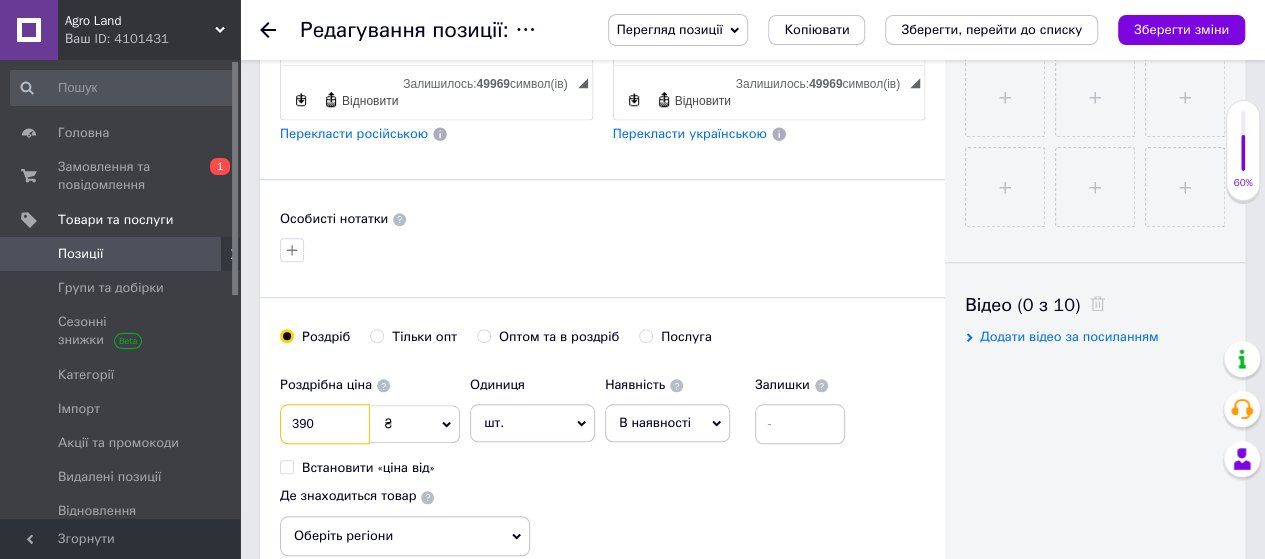 type on "390" 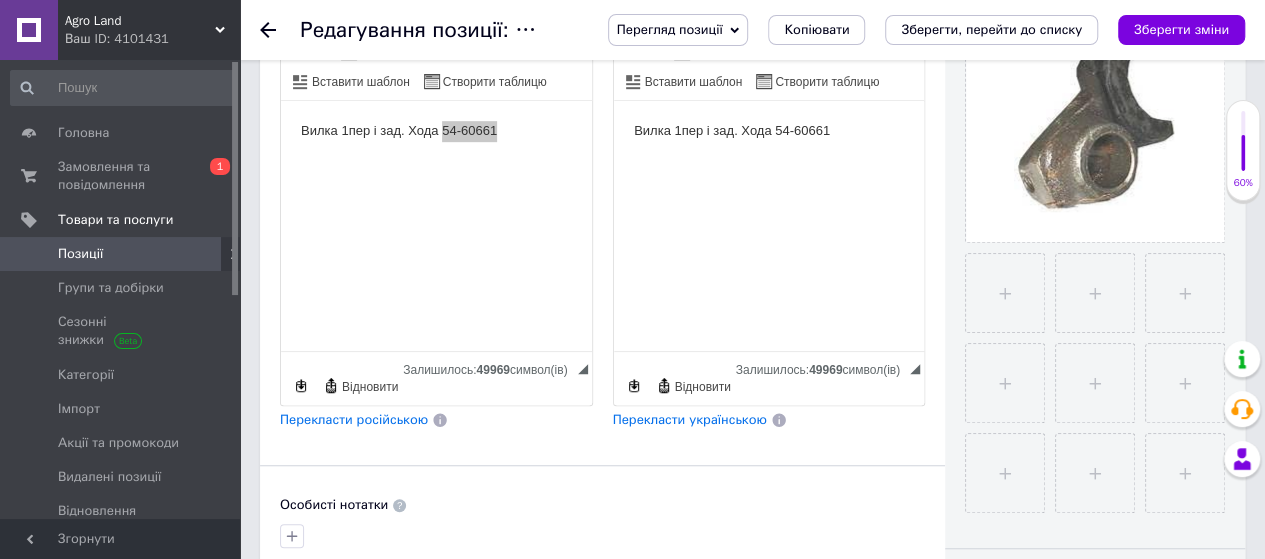 scroll, scrollTop: 400, scrollLeft: 0, axis: vertical 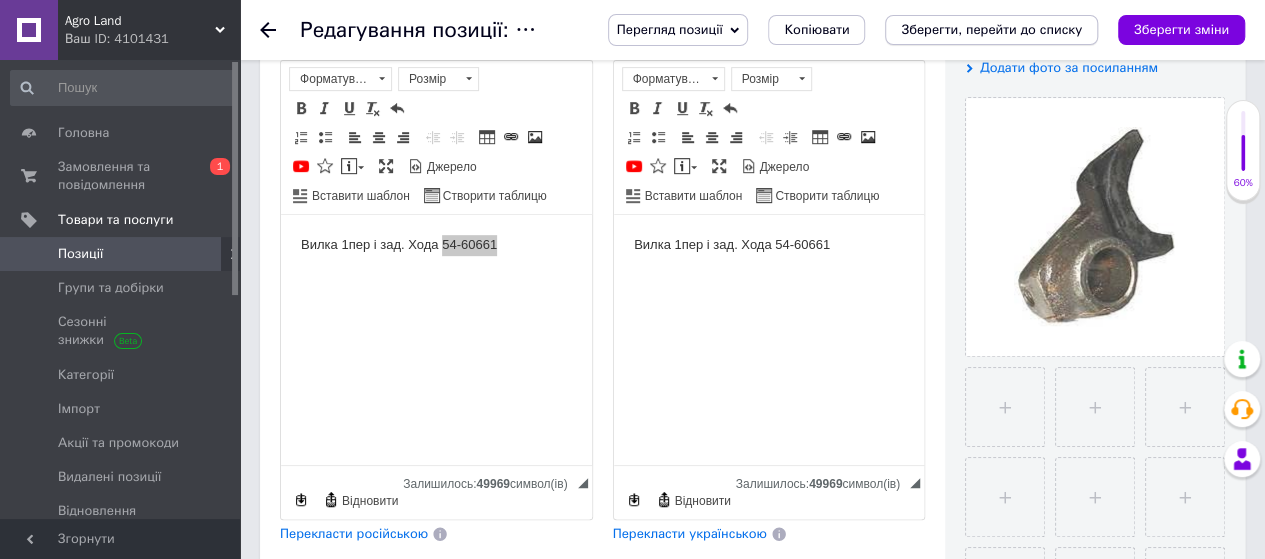 click on "Зберегти, перейти до списку" at bounding box center (991, 30) 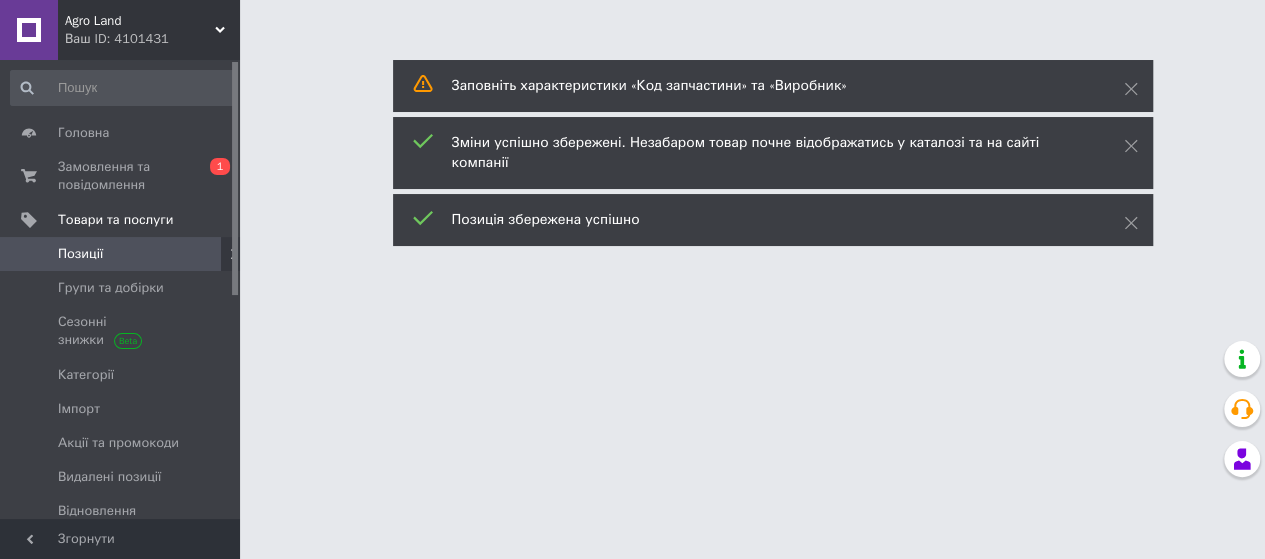 scroll, scrollTop: 0, scrollLeft: 0, axis: both 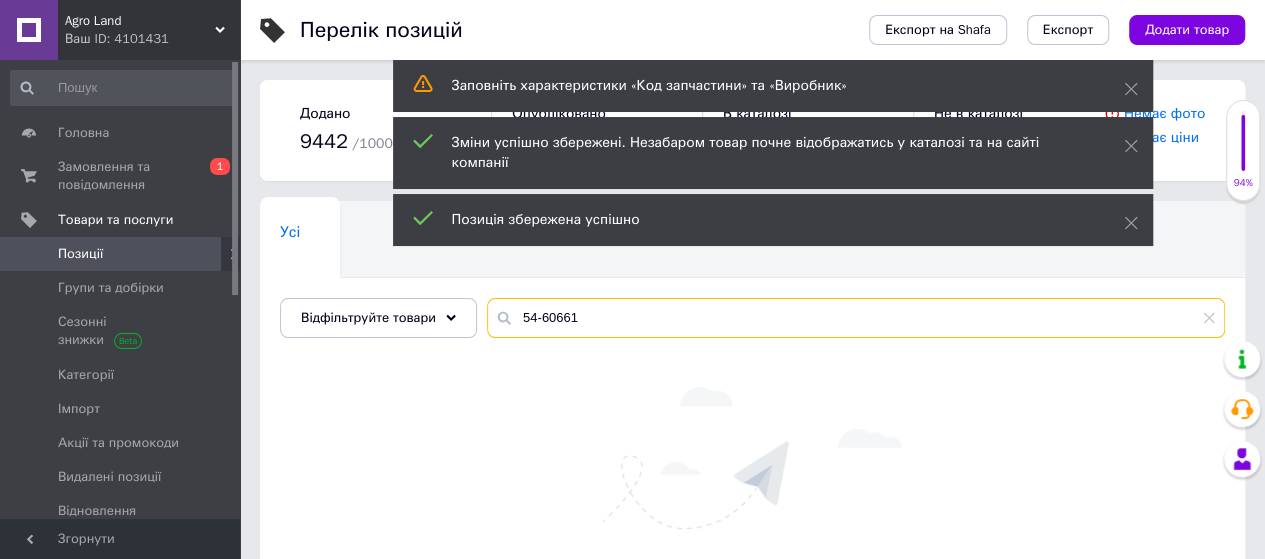 click on "54-60661" at bounding box center (856, 318) 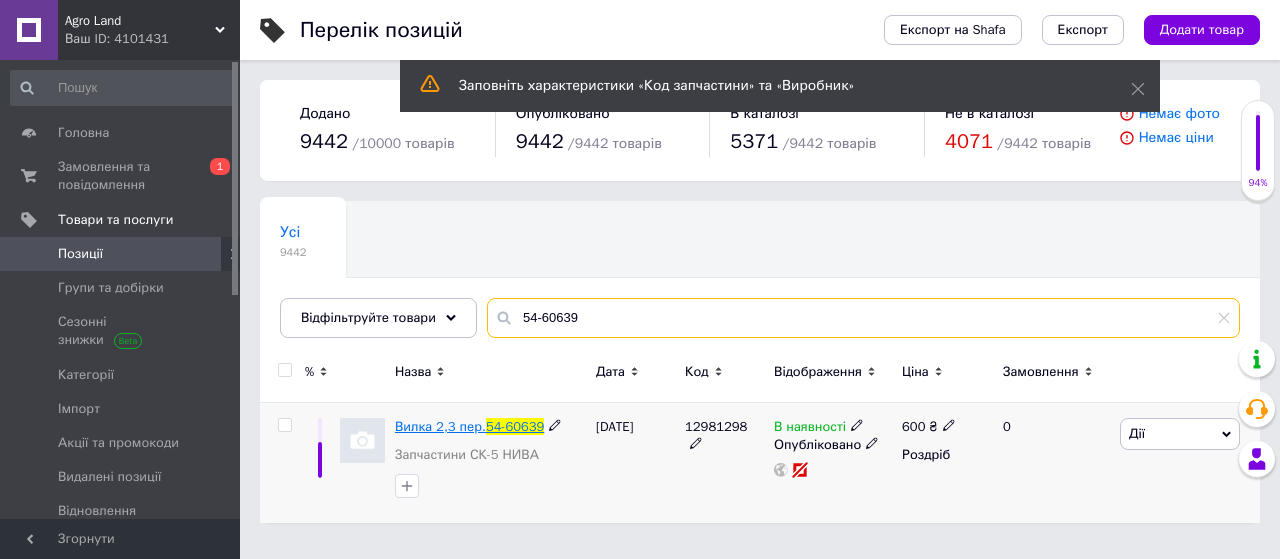 type on "54-60639" 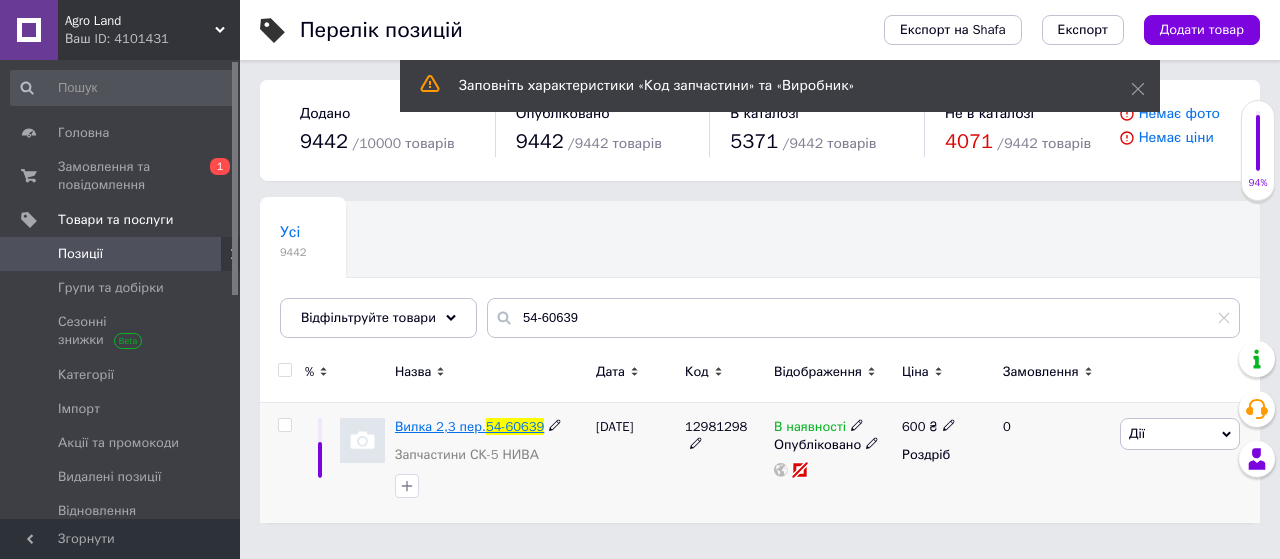 click on "Вилка 2,3 пер." at bounding box center [440, 426] 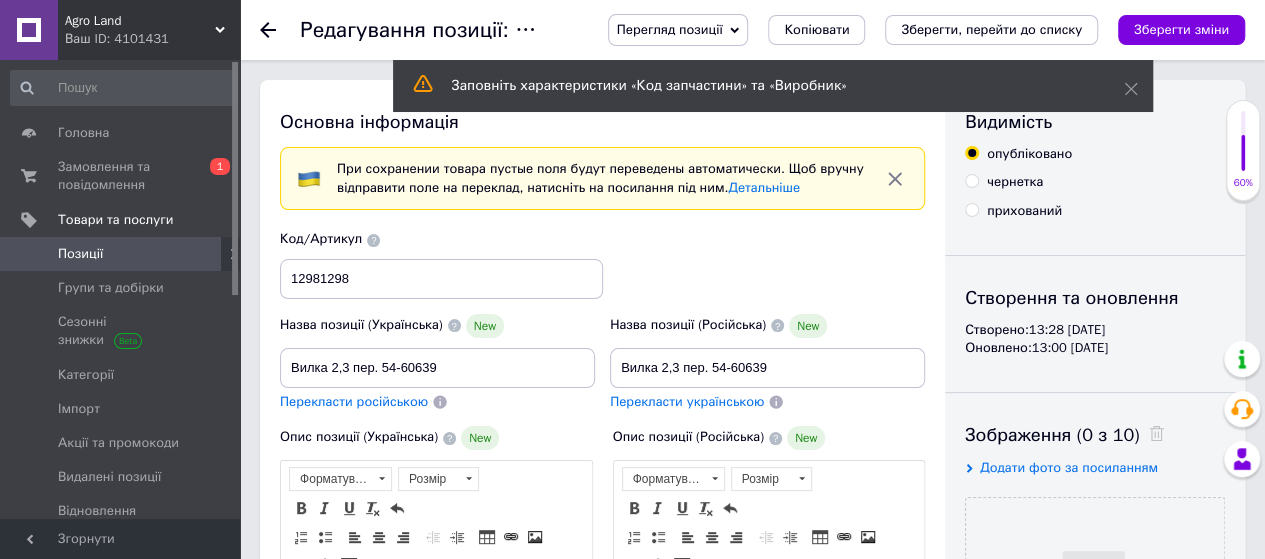scroll, scrollTop: 0, scrollLeft: 0, axis: both 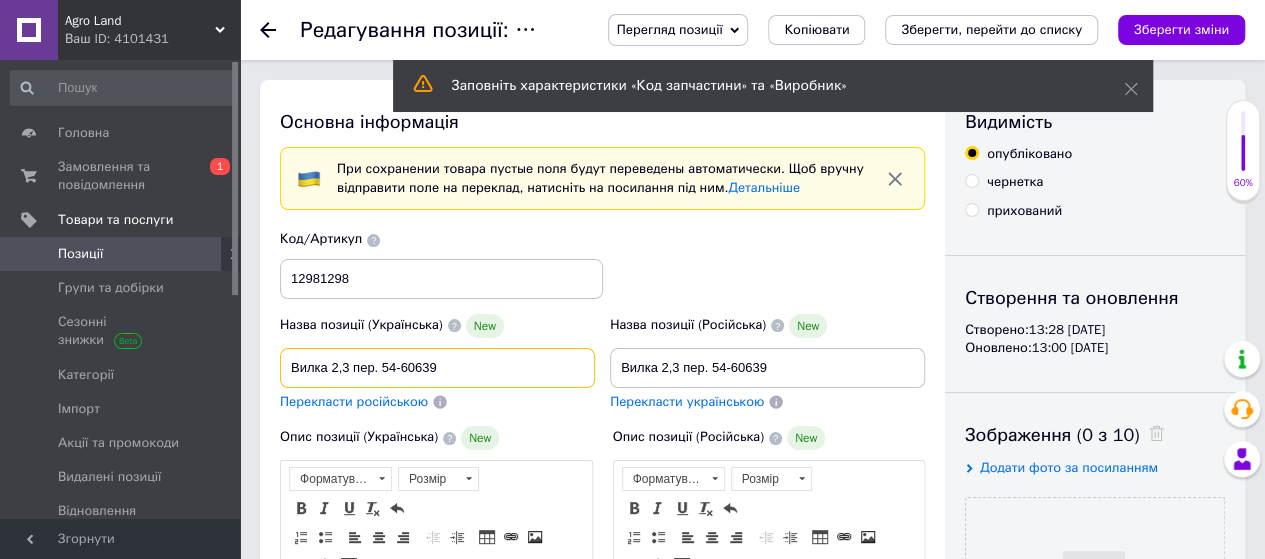 click on "Вилка 2,3 пер. 54-60639" at bounding box center (437, 368) 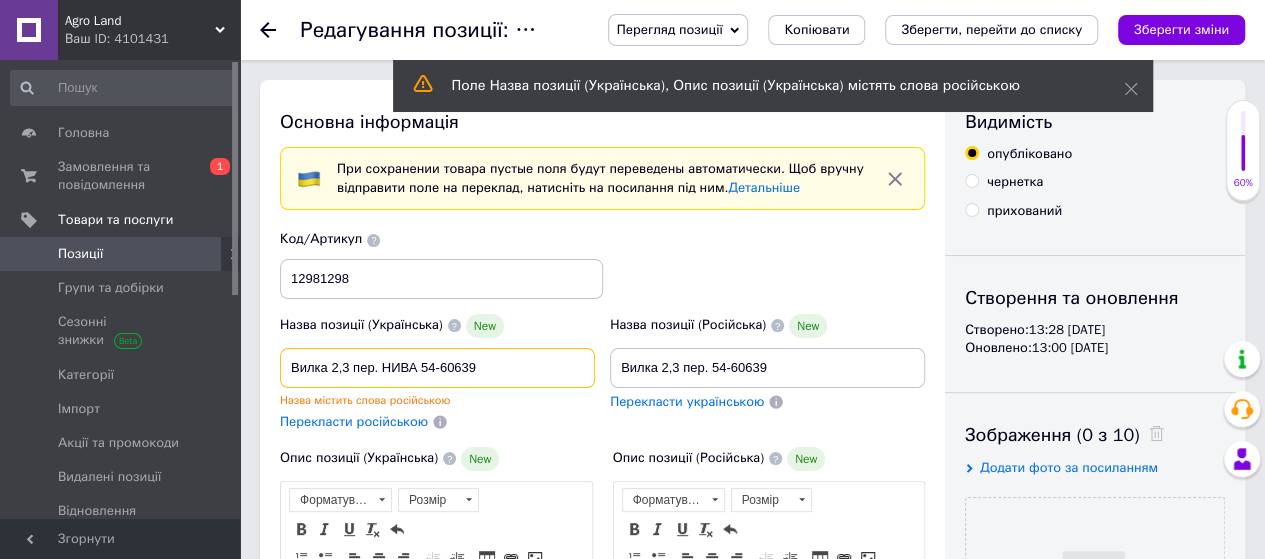 drag, startPoint x: 482, startPoint y: 368, endPoint x: 288, endPoint y: 368, distance: 194 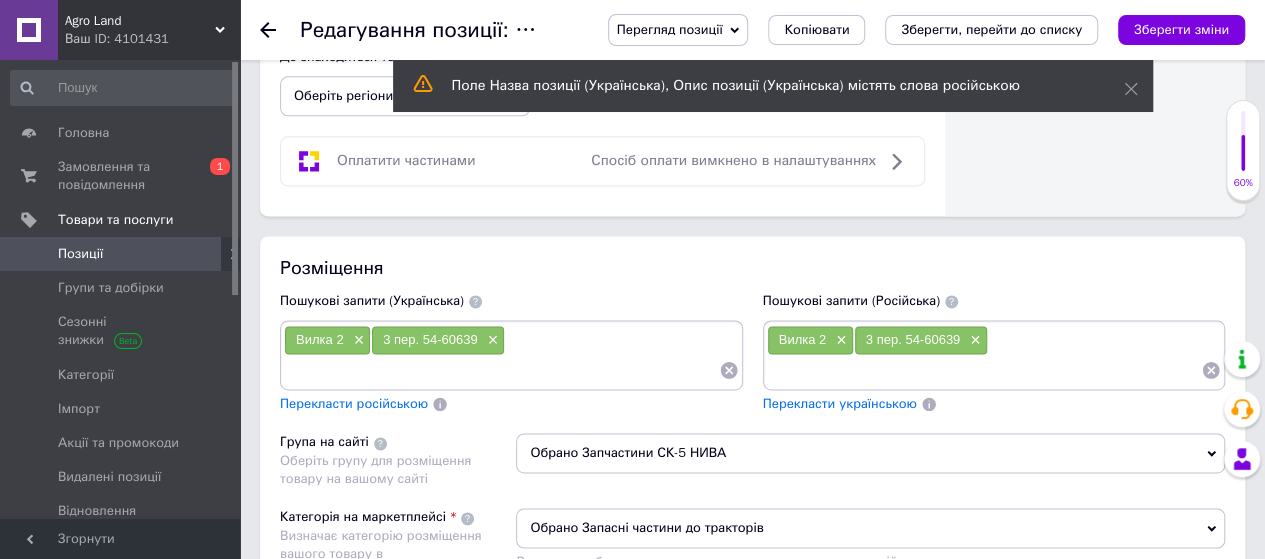 scroll, scrollTop: 1400, scrollLeft: 0, axis: vertical 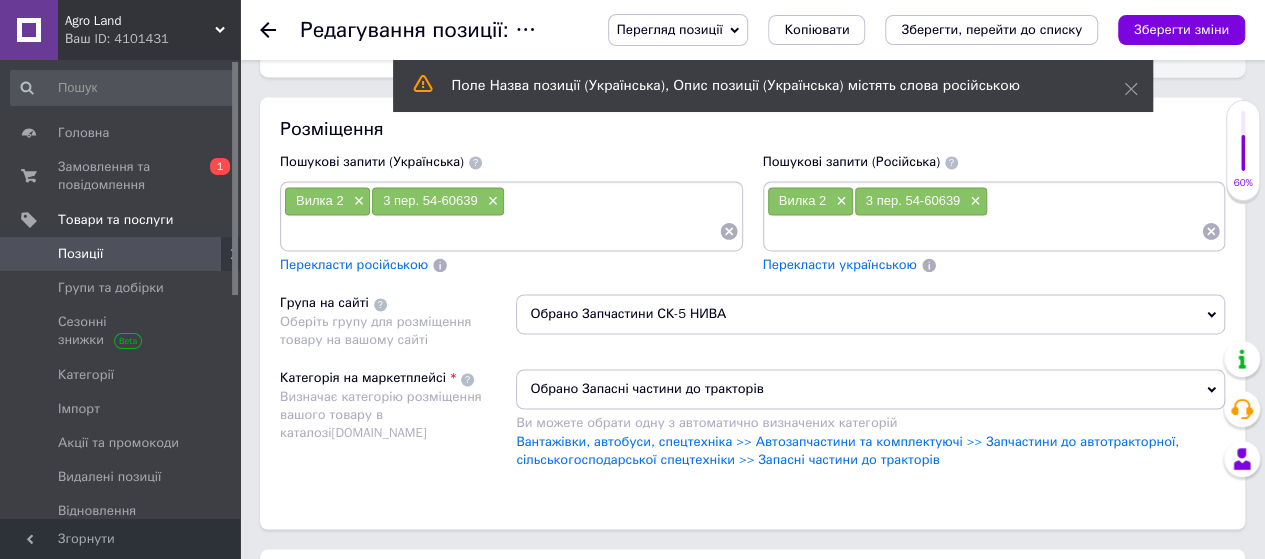 type on "Вилка 2,3 пер. НИВА 54-60639" 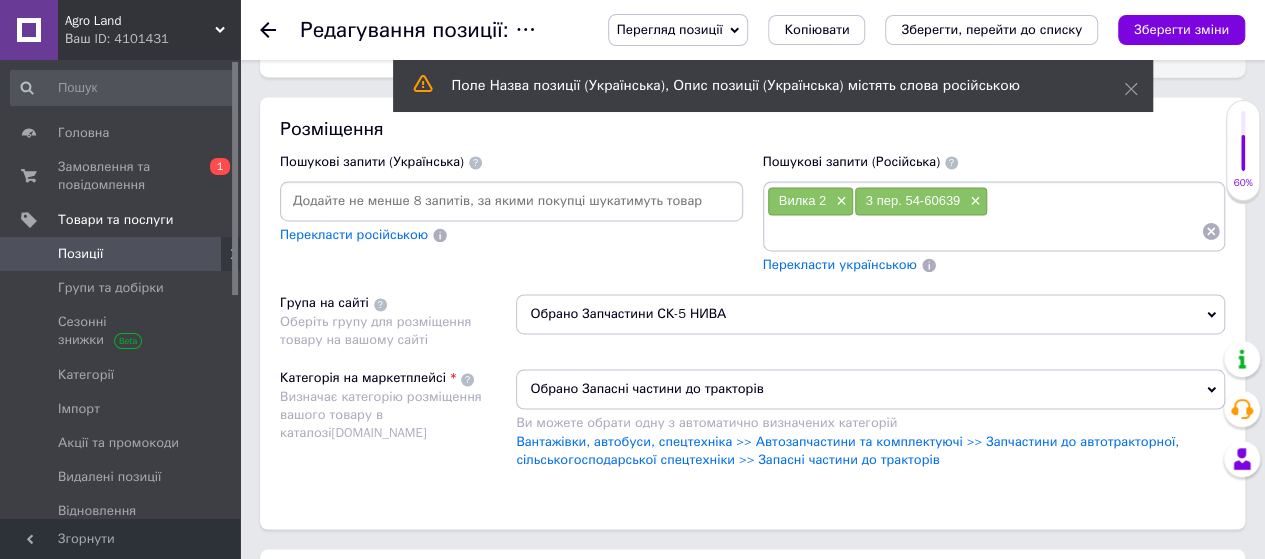 click at bounding box center (511, 201) 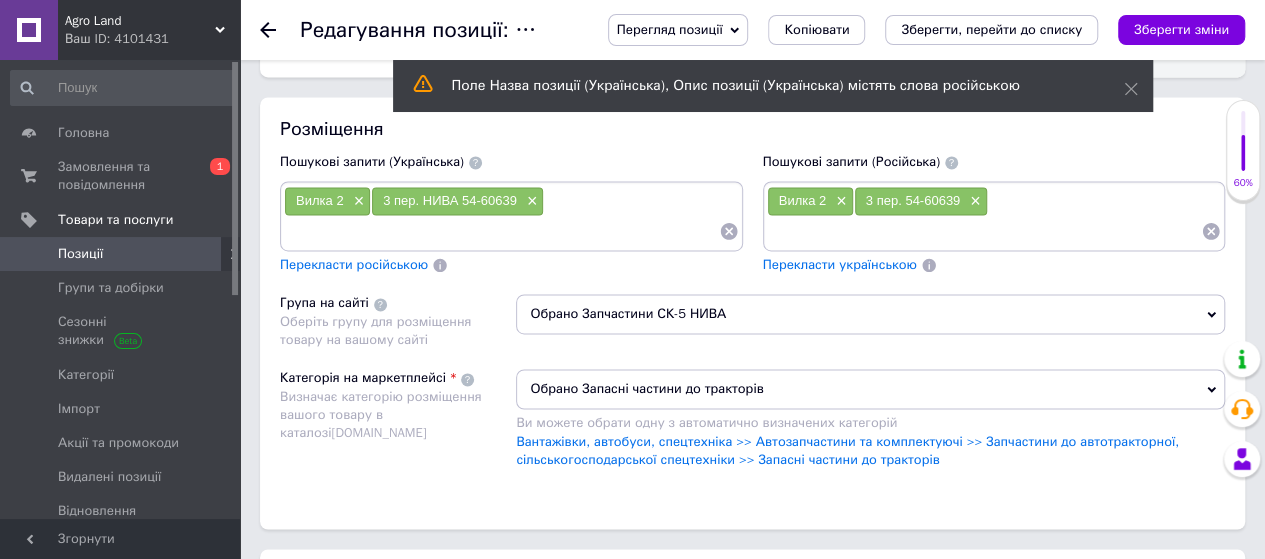 click on "Обрано Запасні частини до тракторів" at bounding box center (870, 389) 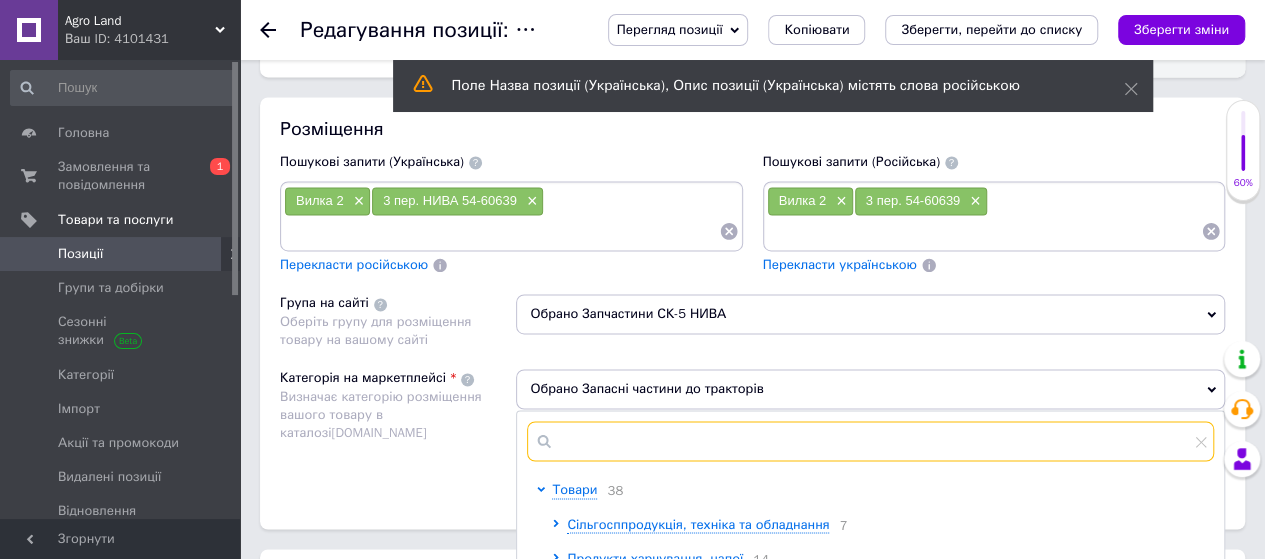 click at bounding box center [870, 441] 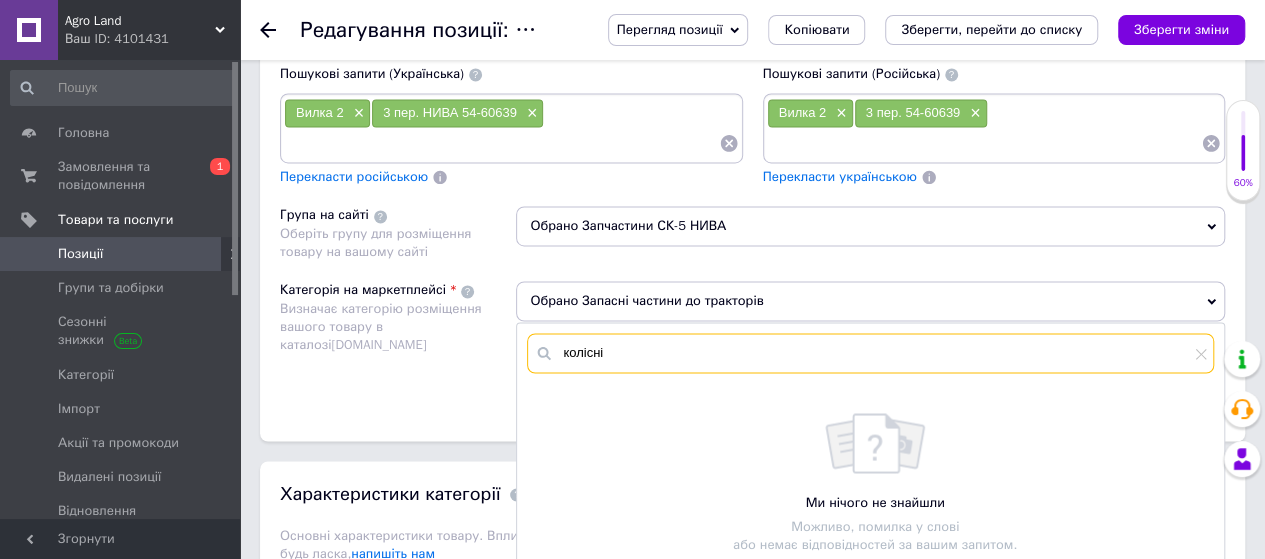 scroll, scrollTop: 1600, scrollLeft: 0, axis: vertical 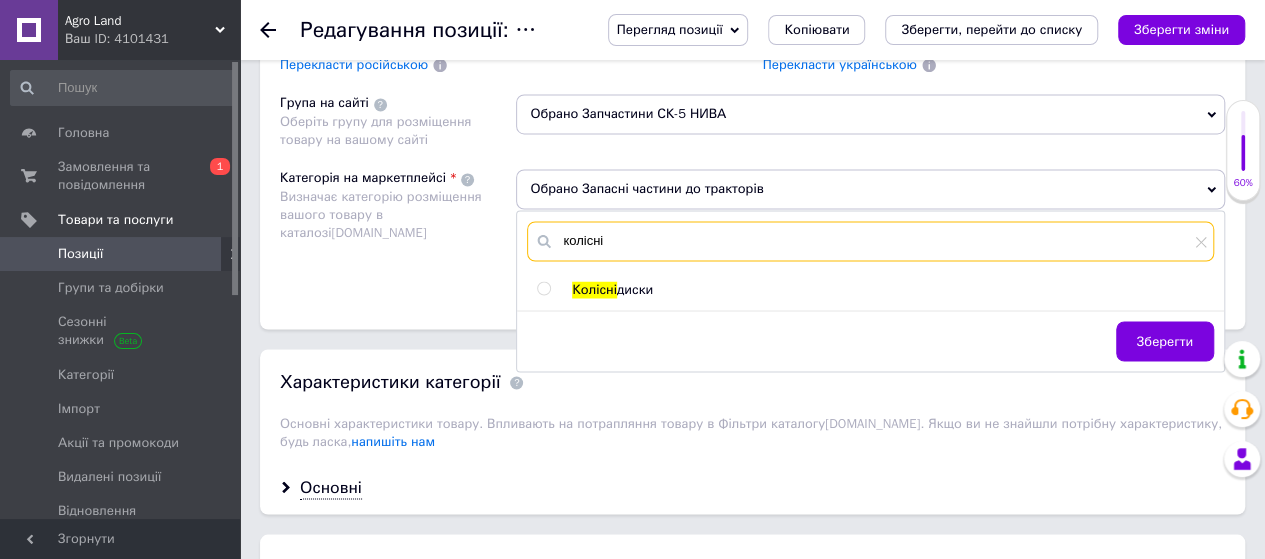 type on "колісні" 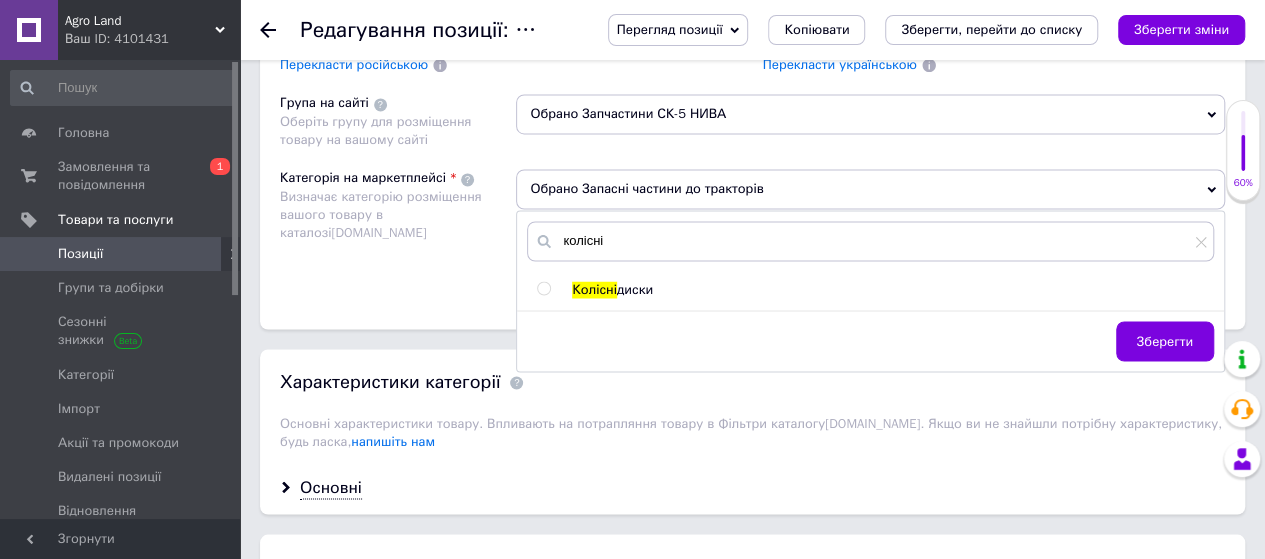 click at bounding box center (543, 288) 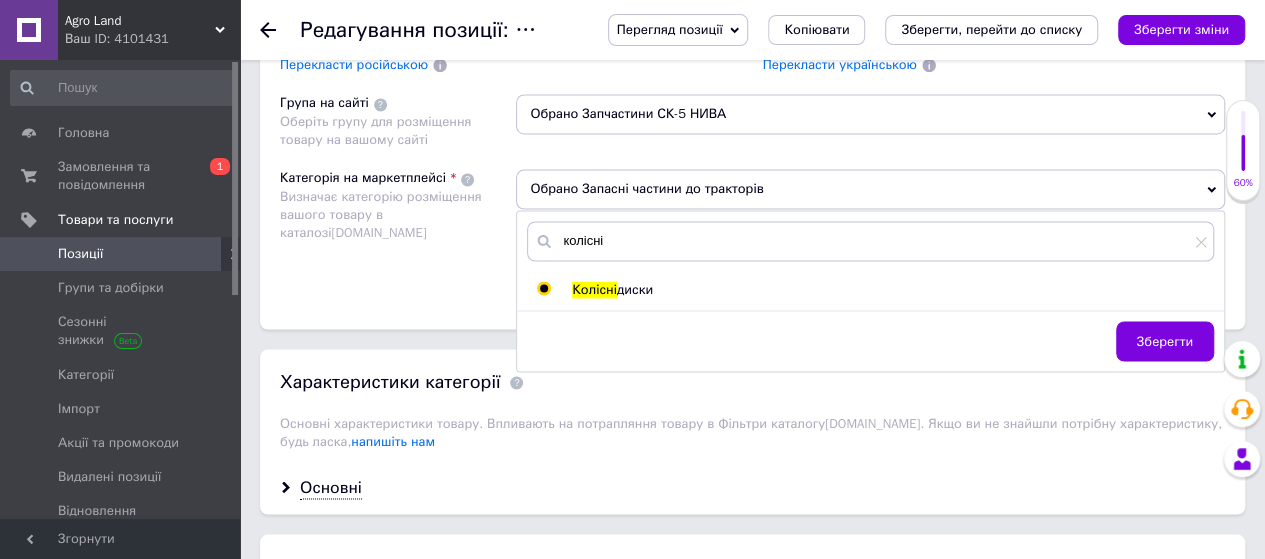 radio on "true" 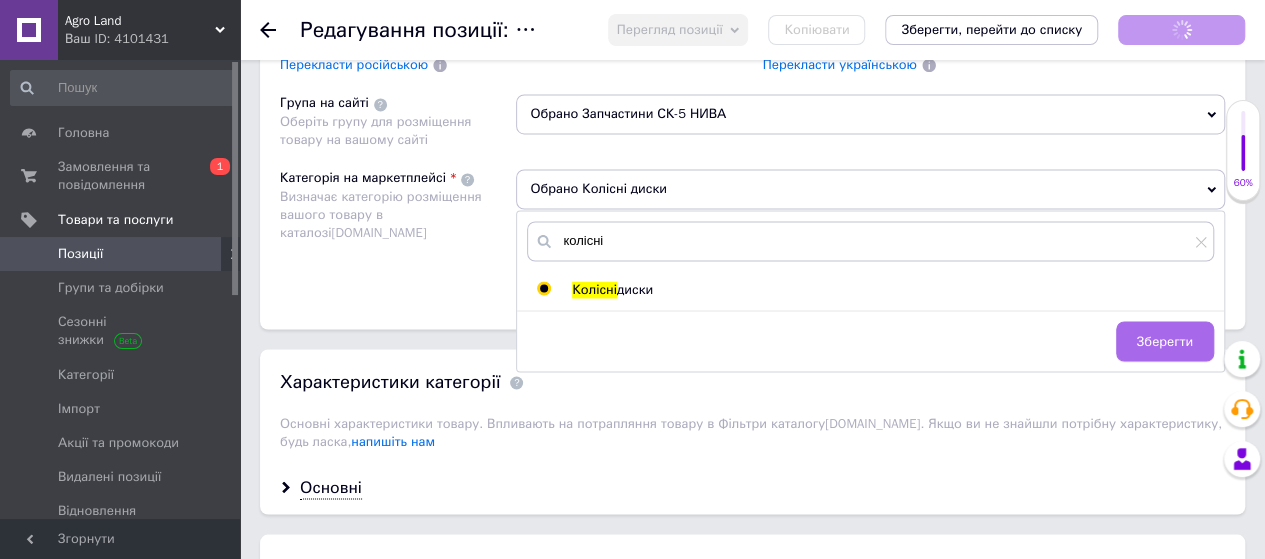 click on "Зберегти" at bounding box center (1165, 341) 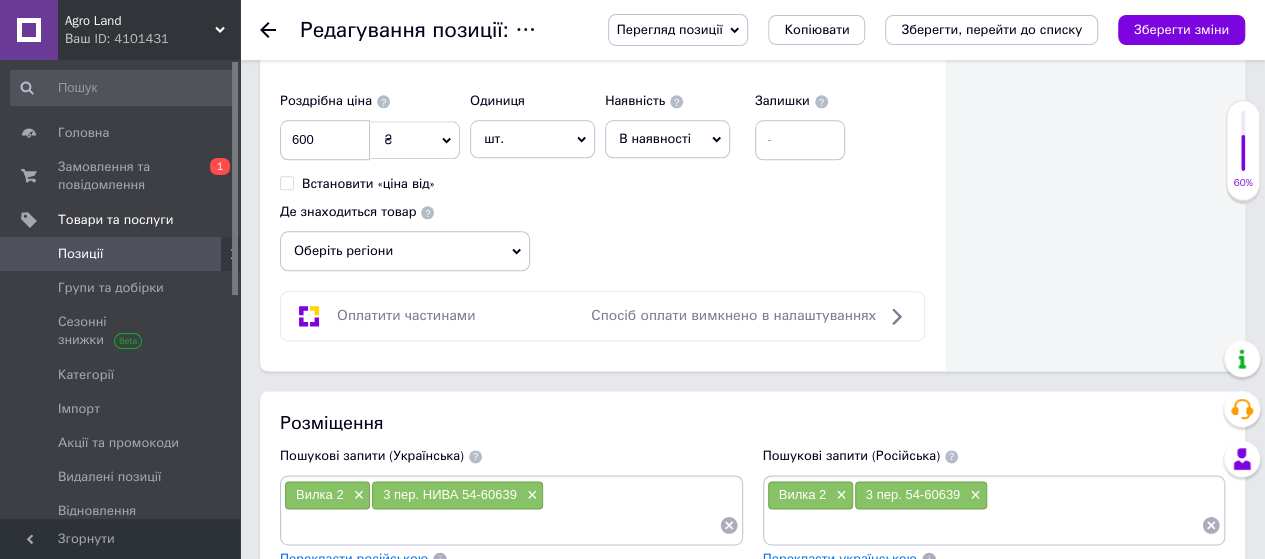 scroll, scrollTop: 1000, scrollLeft: 0, axis: vertical 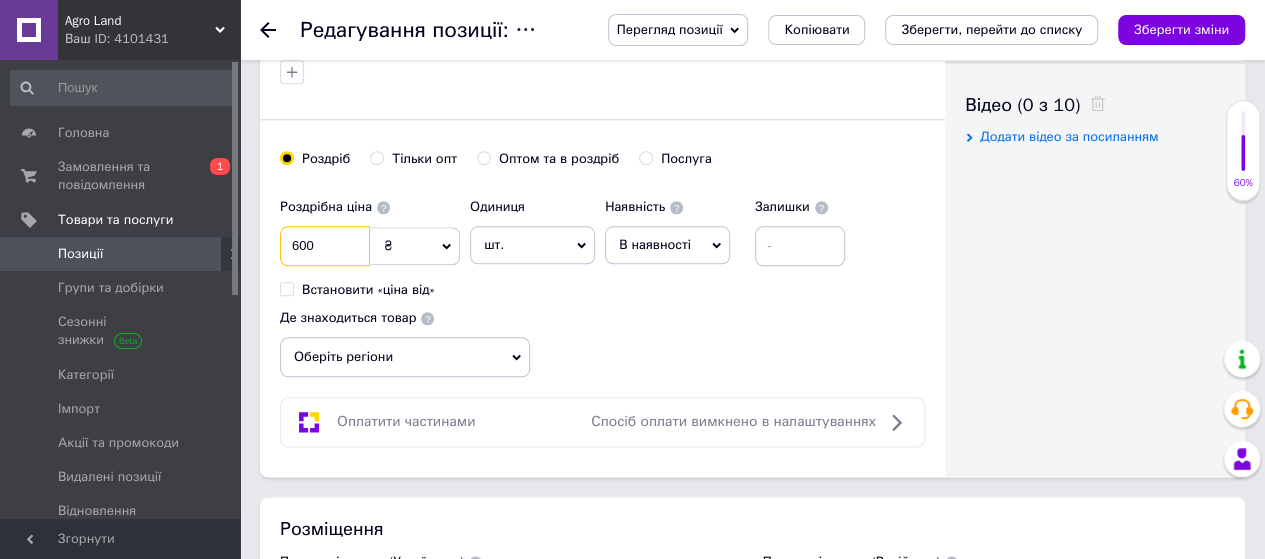 drag, startPoint x: 319, startPoint y: 240, endPoint x: 234, endPoint y: 256, distance: 86.492775 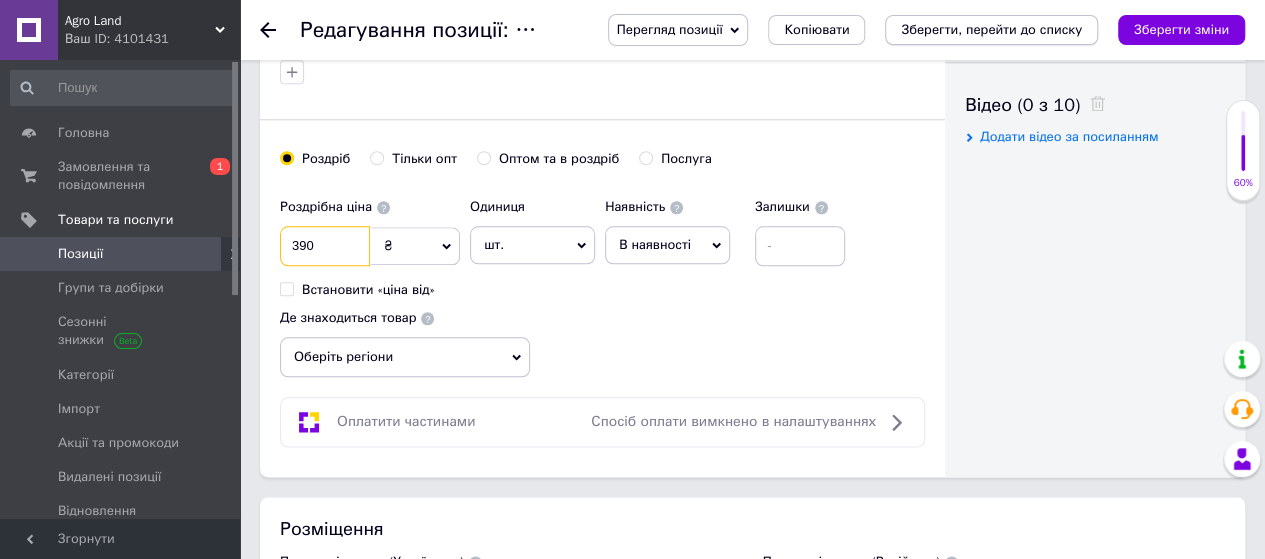 type on "390" 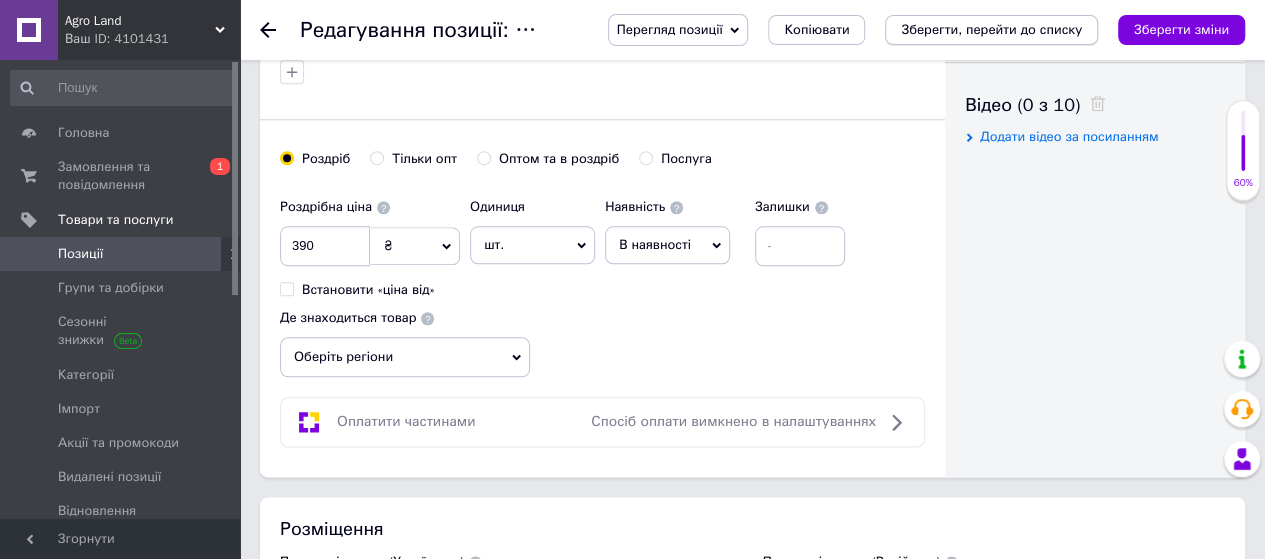 click on "Зберегти, перейти до списку" at bounding box center (991, 29) 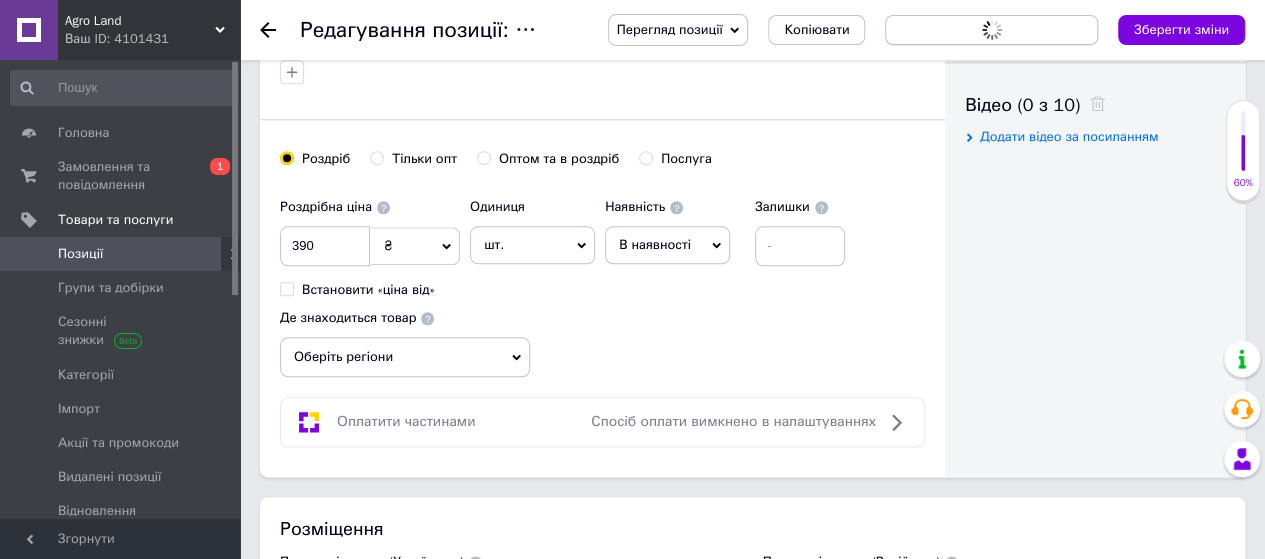 scroll, scrollTop: 0, scrollLeft: 0, axis: both 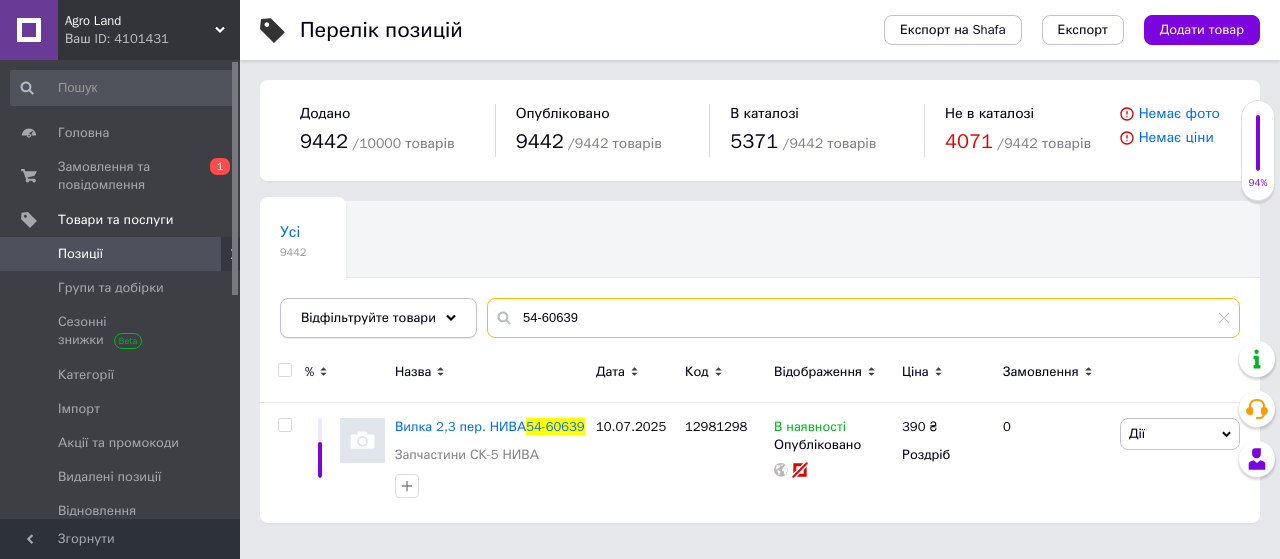 drag, startPoint x: 627, startPoint y: 317, endPoint x: 450, endPoint y: 324, distance: 177.13837 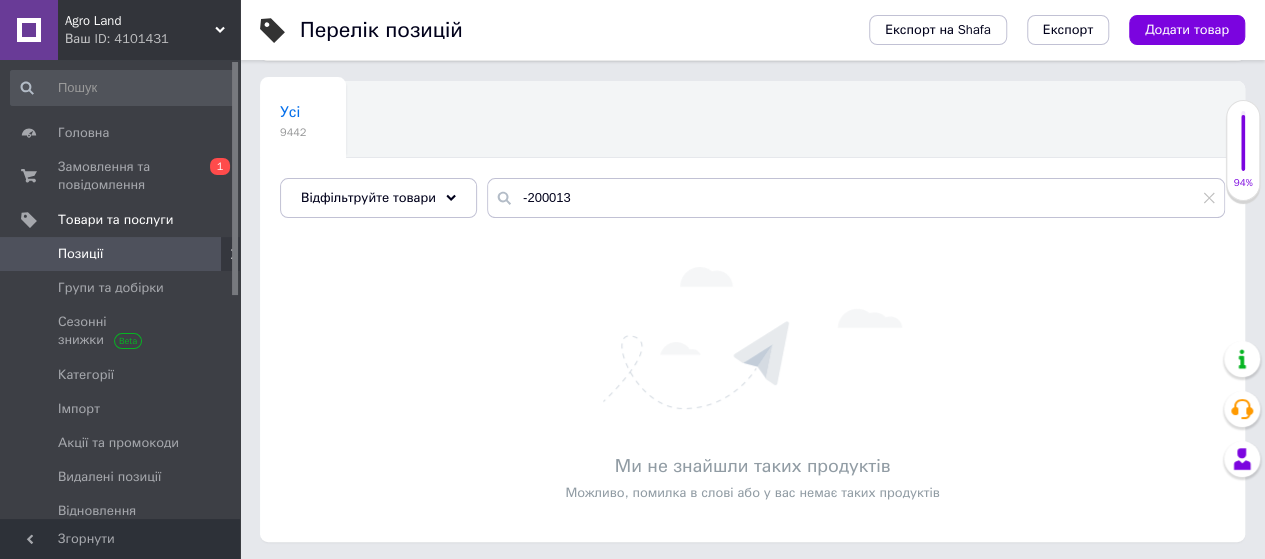 scroll, scrollTop: 121, scrollLeft: 0, axis: vertical 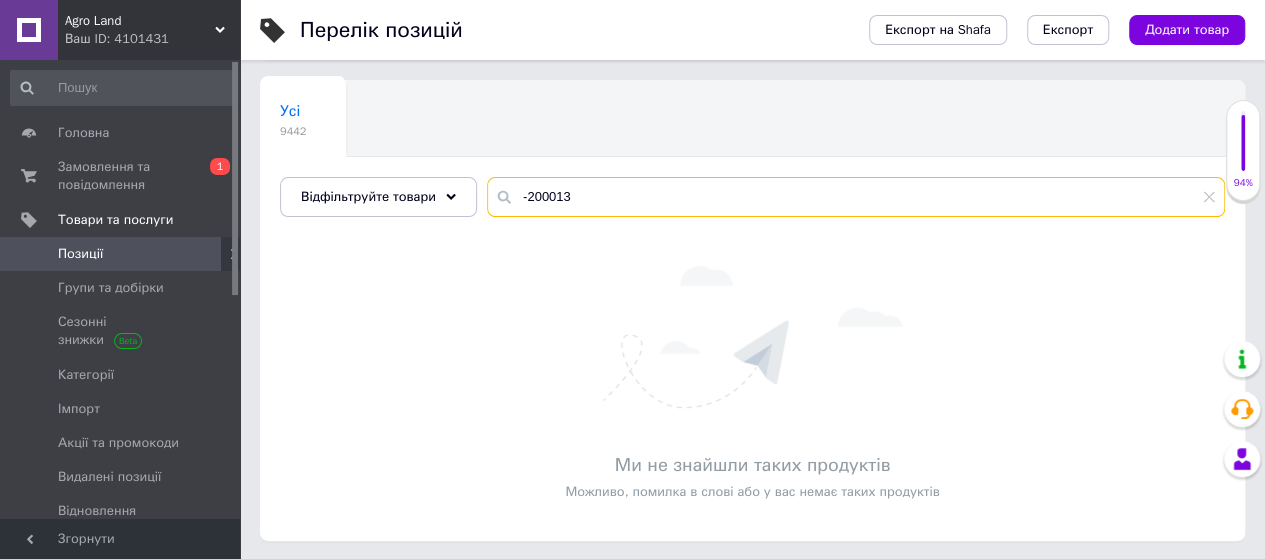 click on "-200013" at bounding box center [856, 197] 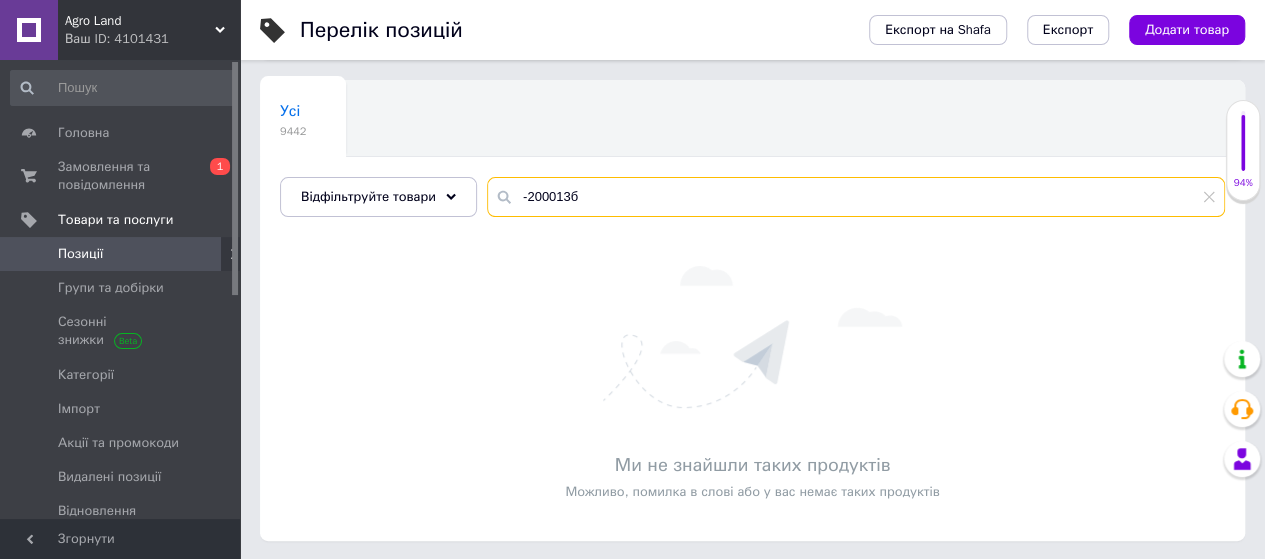 drag, startPoint x: 520, startPoint y: 192, endPoint x: 484, endPoint y: 199, distance: 36.67424 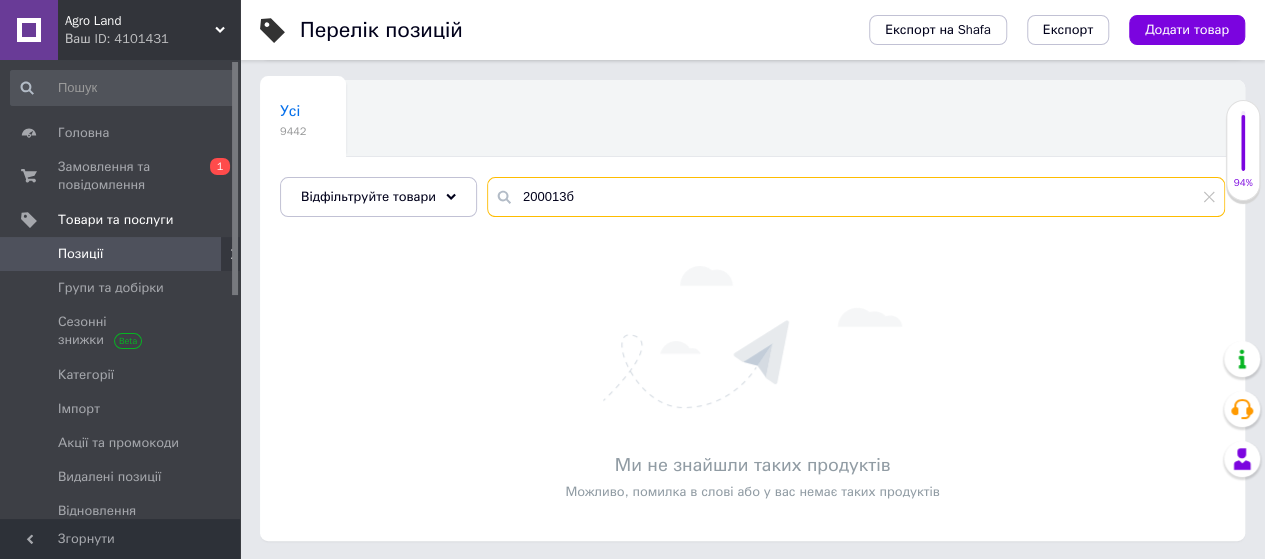 click on "200013б" at bounding box center (856, 197) 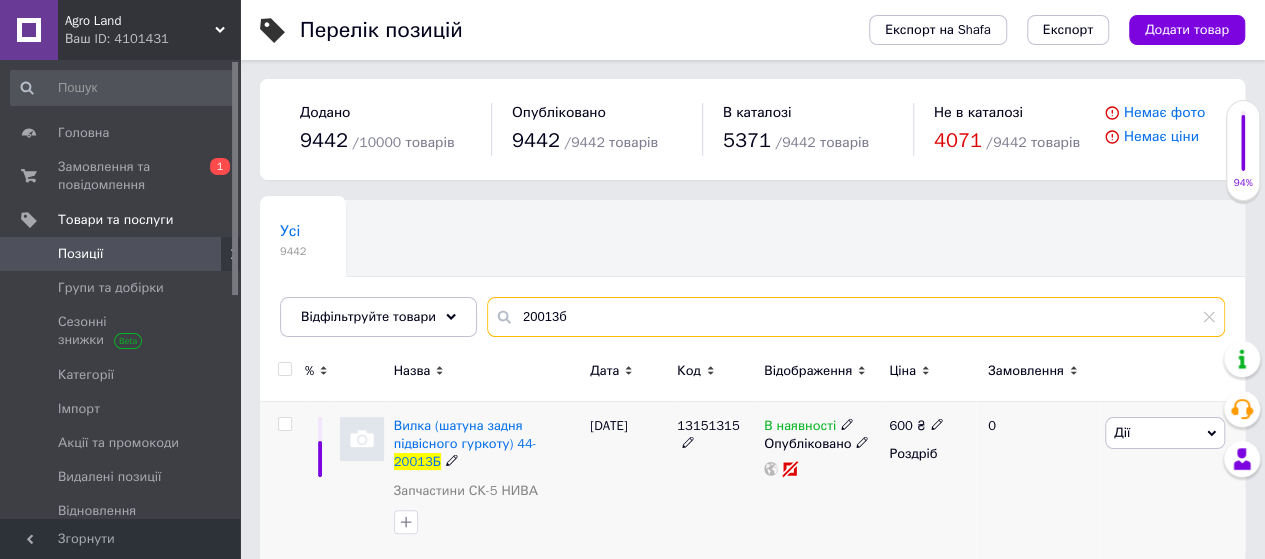 scroll, scrollTop: 19, scrollLeft: 0, axis: vertical 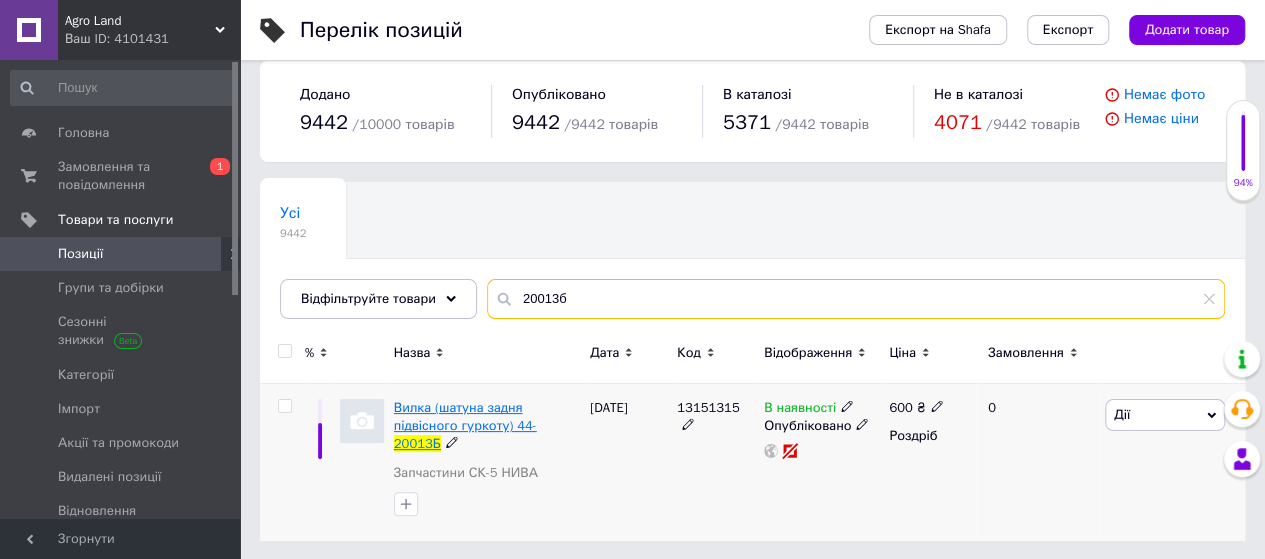 type on "20013б" 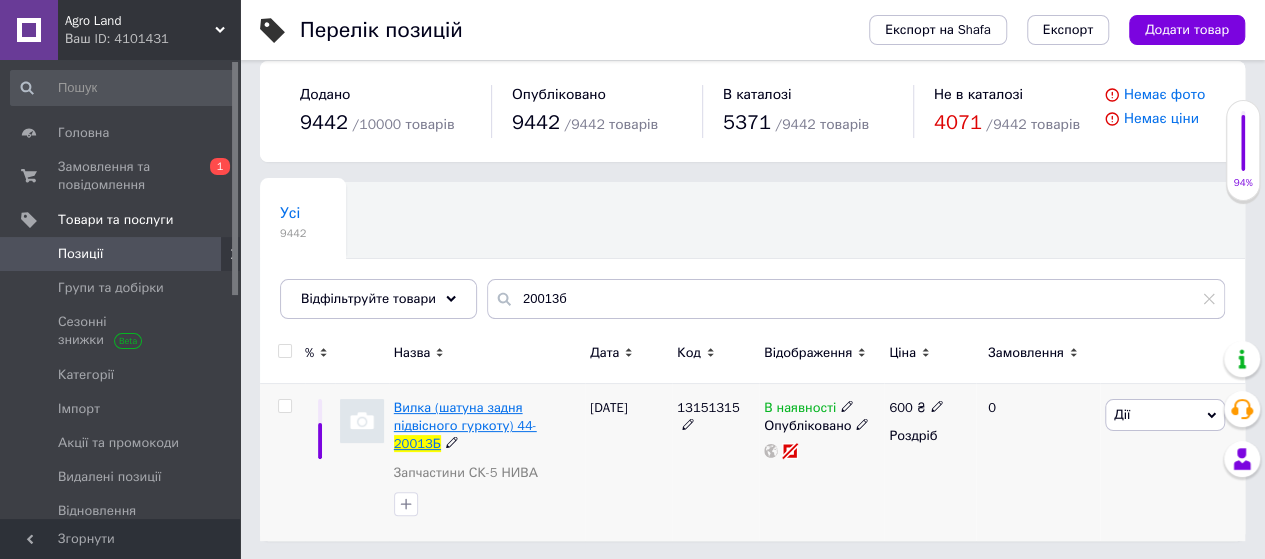 click on "Вилка (шатуна задня підвісного гуркоту) 44-" at bounding box center (465, 416) 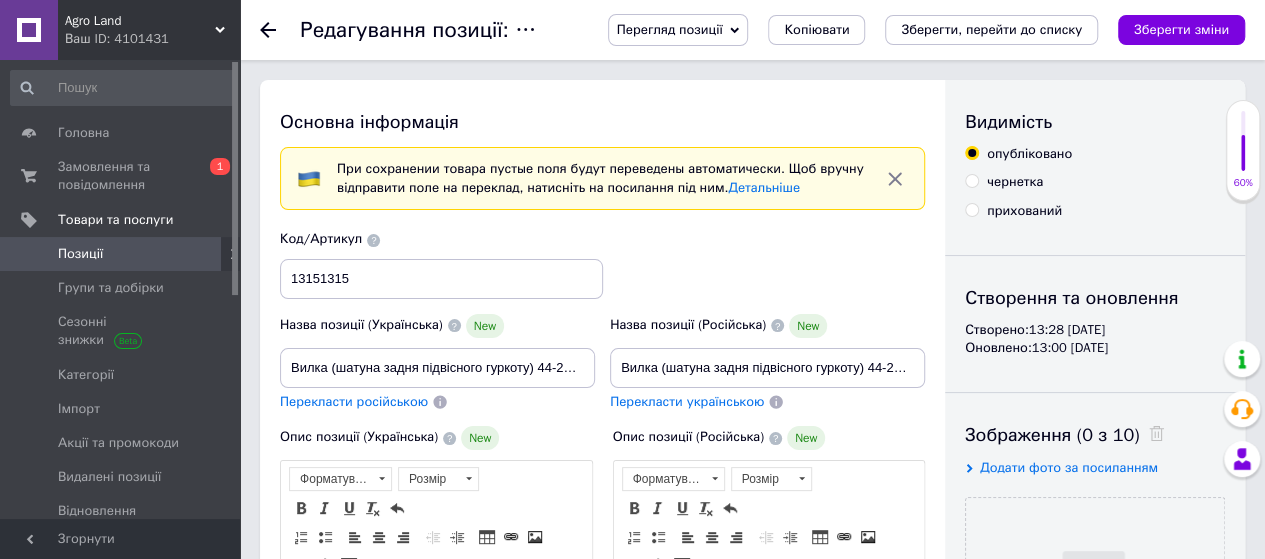 scroll, scrollTop: 0, scrollLeft: 0, axis: both 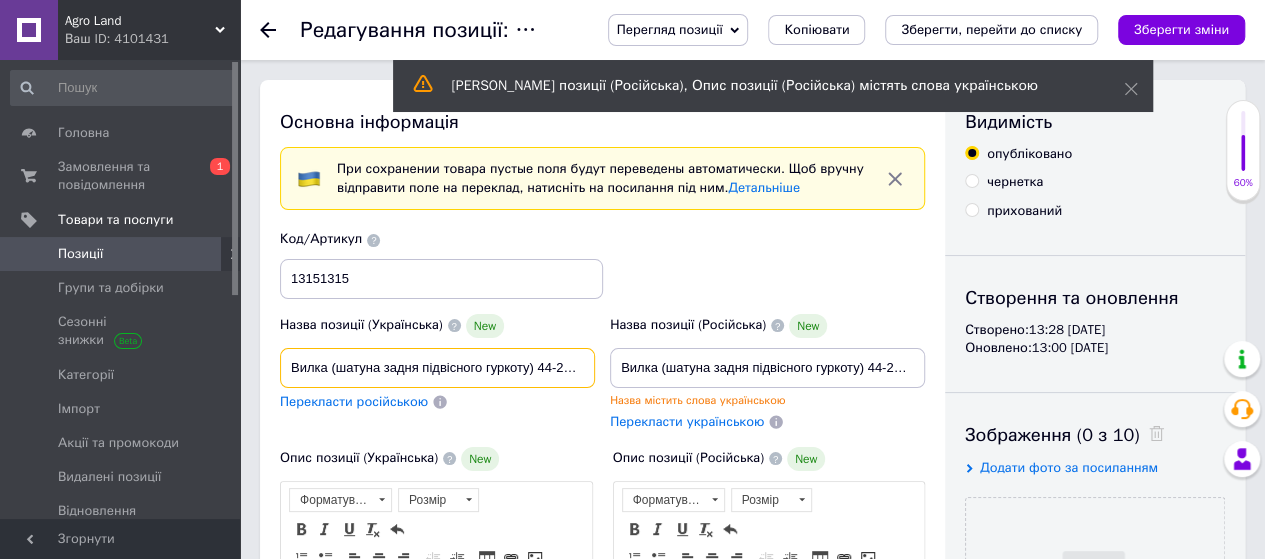 click on "Вилка (шатуна задня підвісного гуркоту) 44-20013Б" at bounding box center (437, 368) 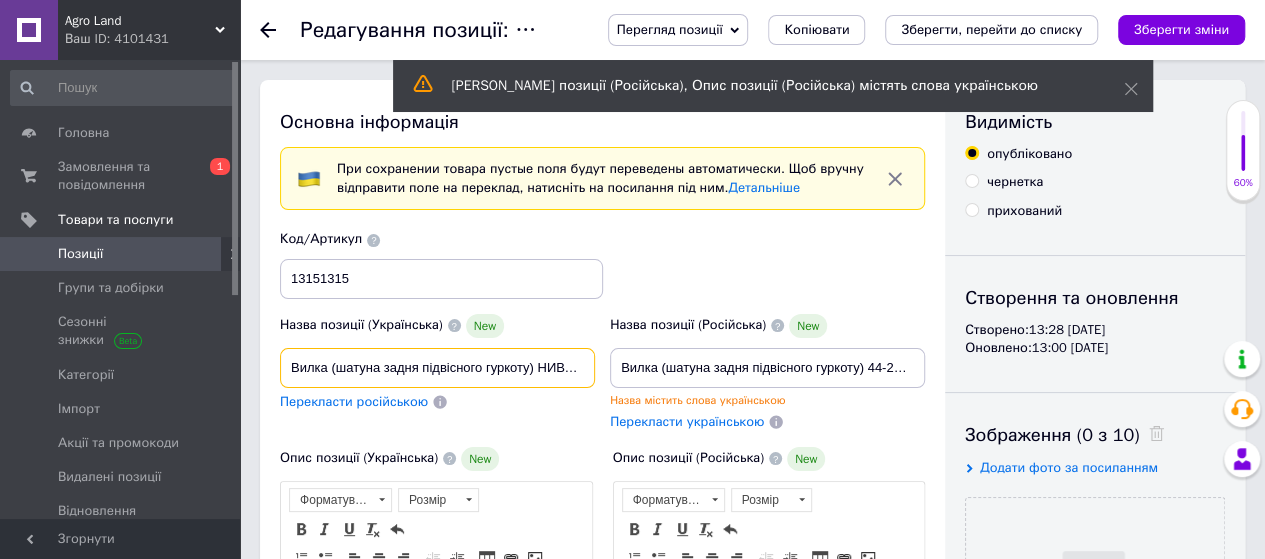 scroll, scrollTop: 0, scrollLeft: 58, axis: horizontal 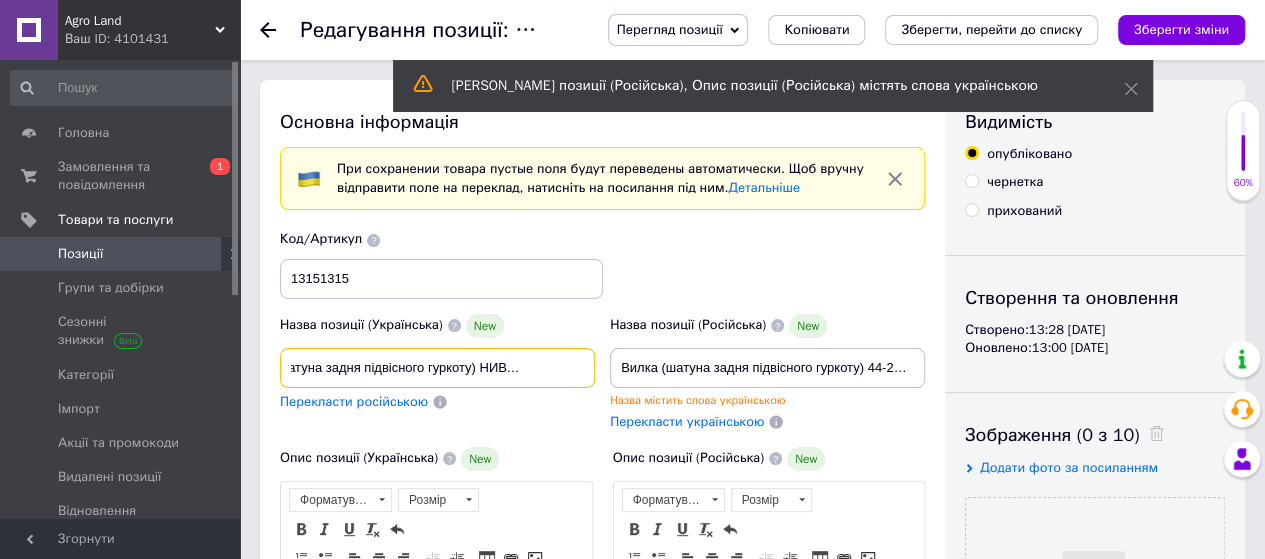 drag, startPoint x: 290, startPoint y: 363, endPoint x: 610, endPoint y: 363, distance: 320 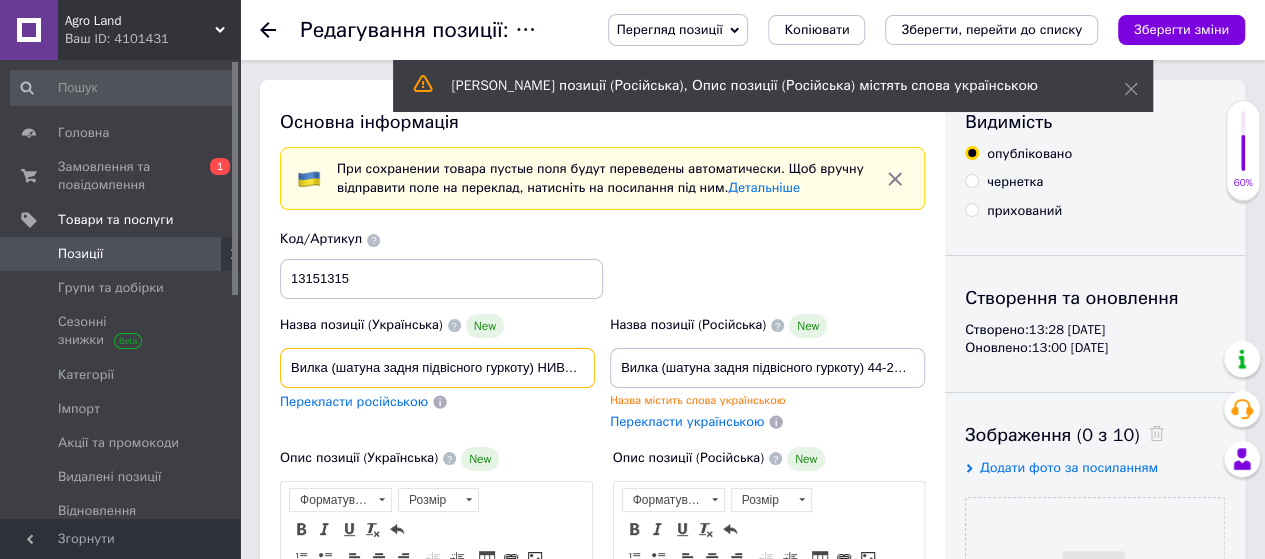 drag, startPoint x: 322, startPoint y: 372, endPoint x: 278, endPoint y: 372, distance: 44 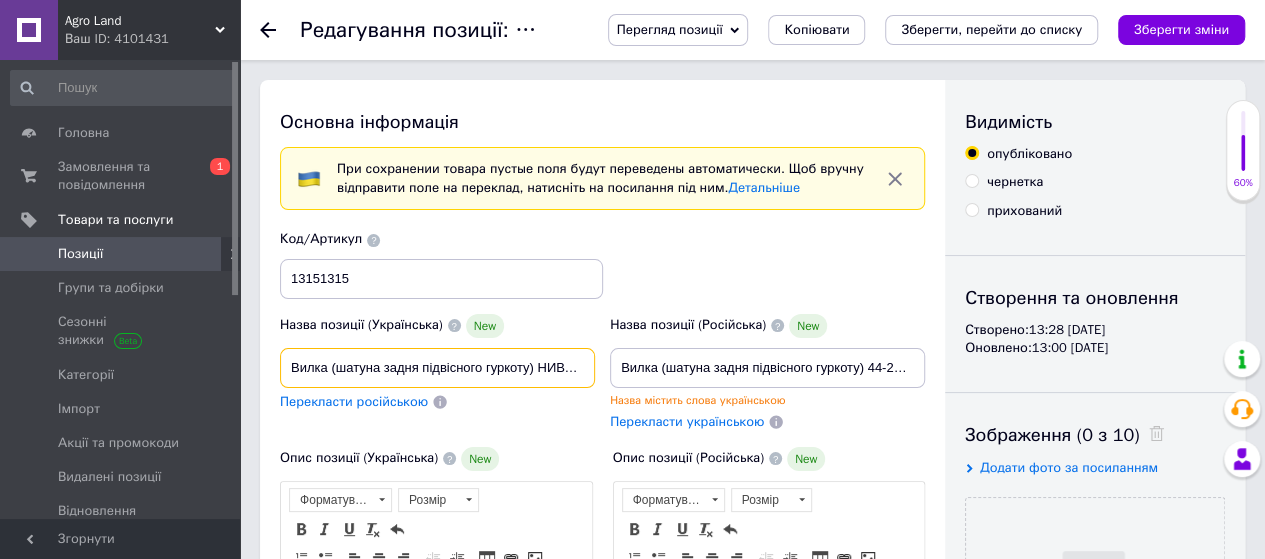 click on "Вилка (шатуна задня підвісного гуркоту) НИВА 44-20013Б" at bounding box center [437, 368] 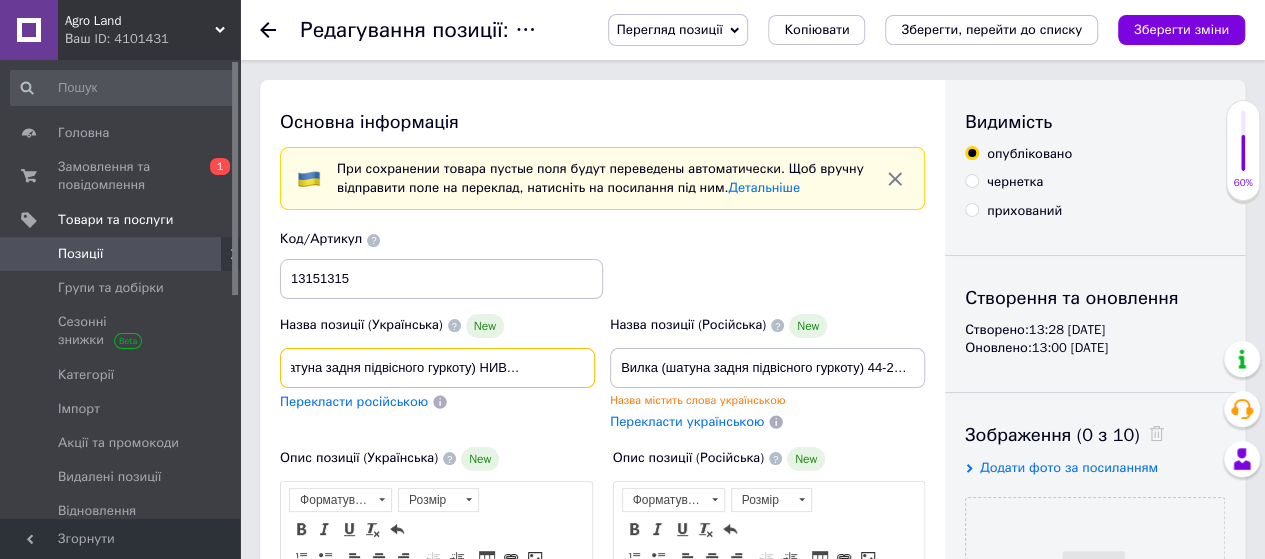 drag, startPoint x: 287, startPoint y: 364, endPoint x: 626, endPoint y: 363, distance: 339.00146 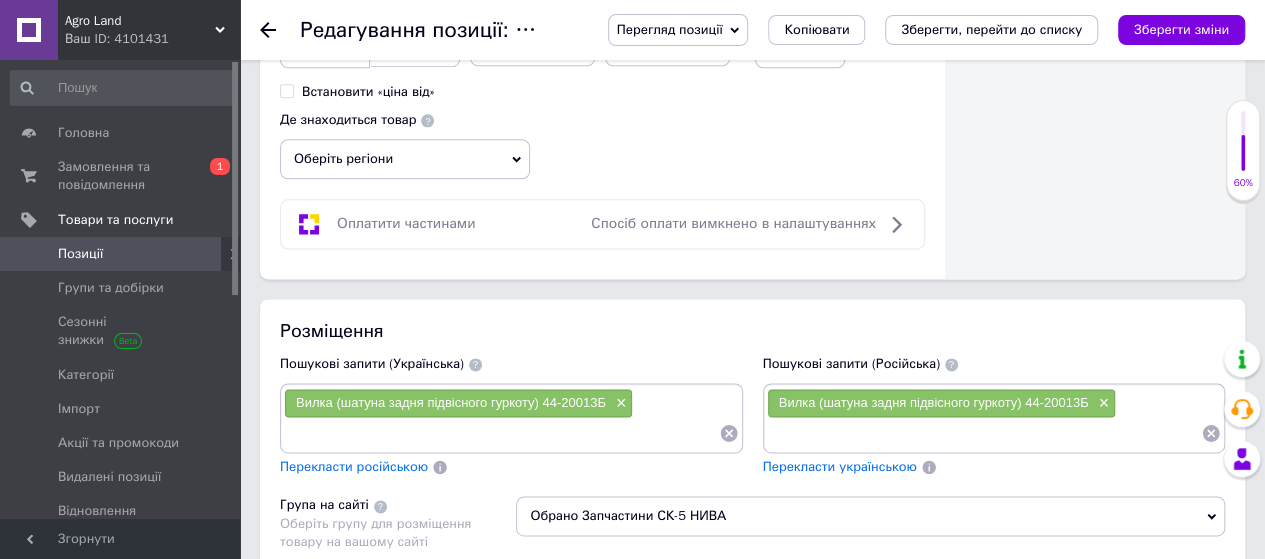 scroll, scrollTop: 1200, scrollLeft: 0, axis: vertical 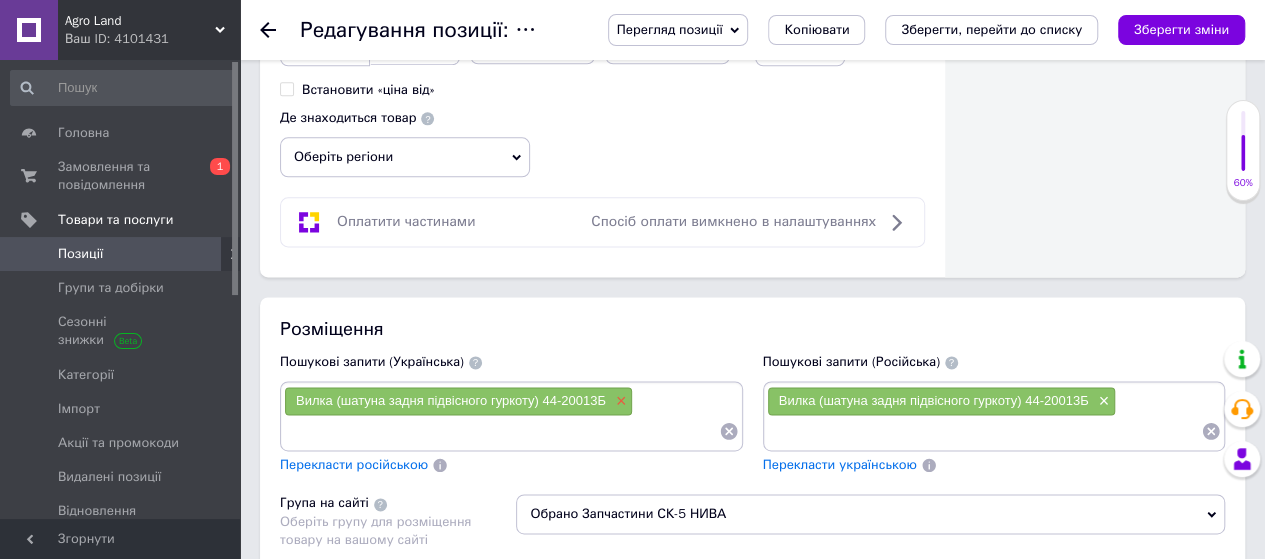 type on "Вилка (шатуна задня підвісного гуркоту) НИВА 44-20013Б" 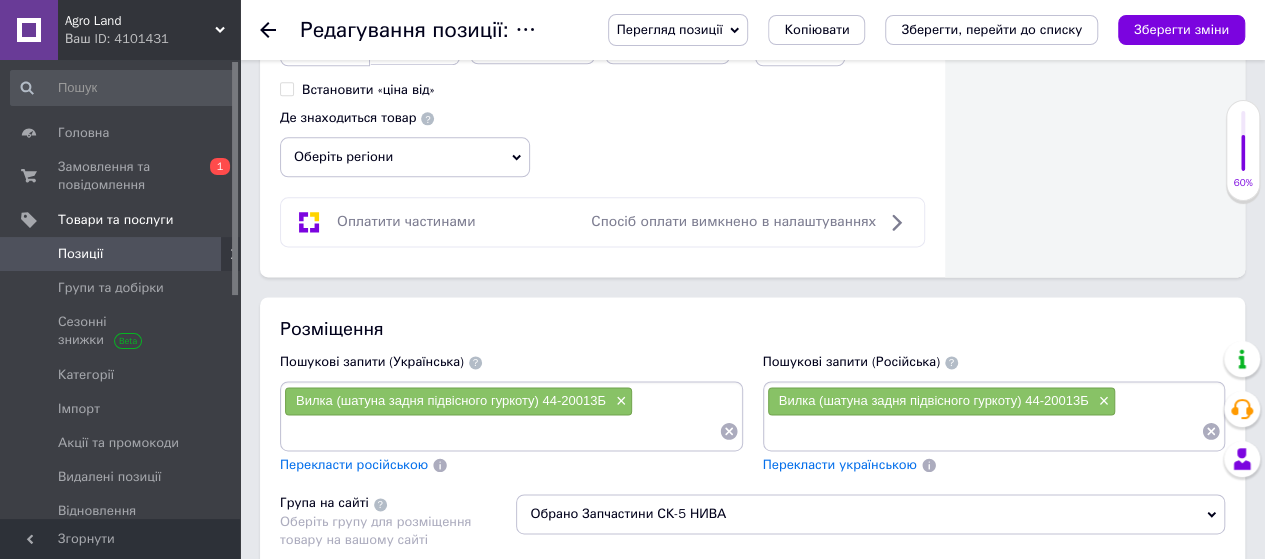 scroll, scrollTop: 0, scrollLeft: 0, axis: both 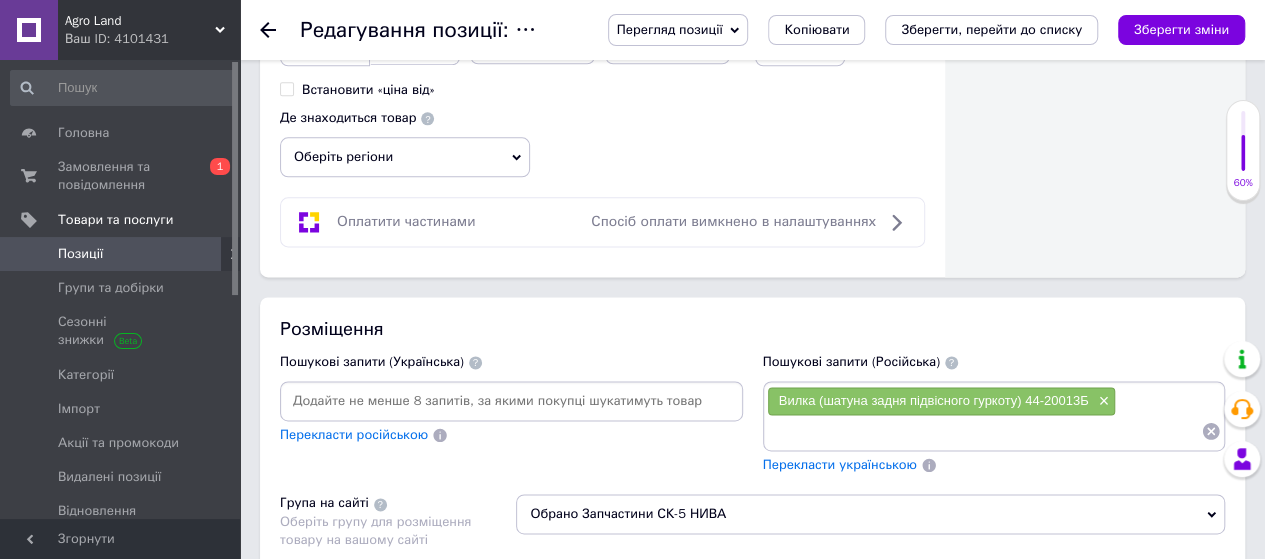 click at bounding box center (511, 401) 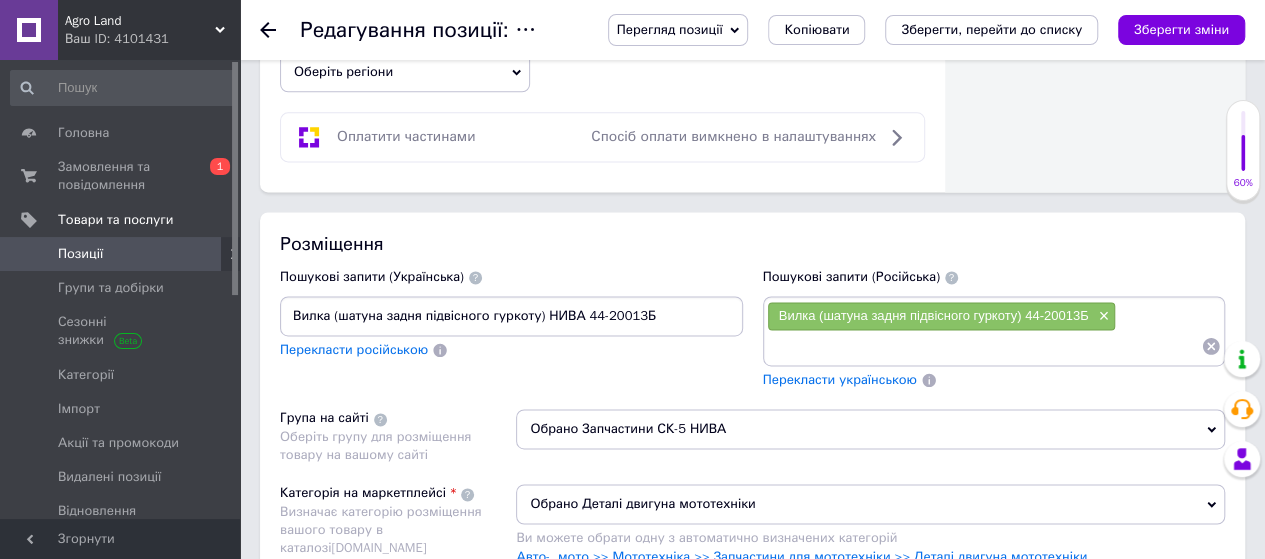 scroll, scrollTop: 1500, scrollLeft: 0, axis: vertical 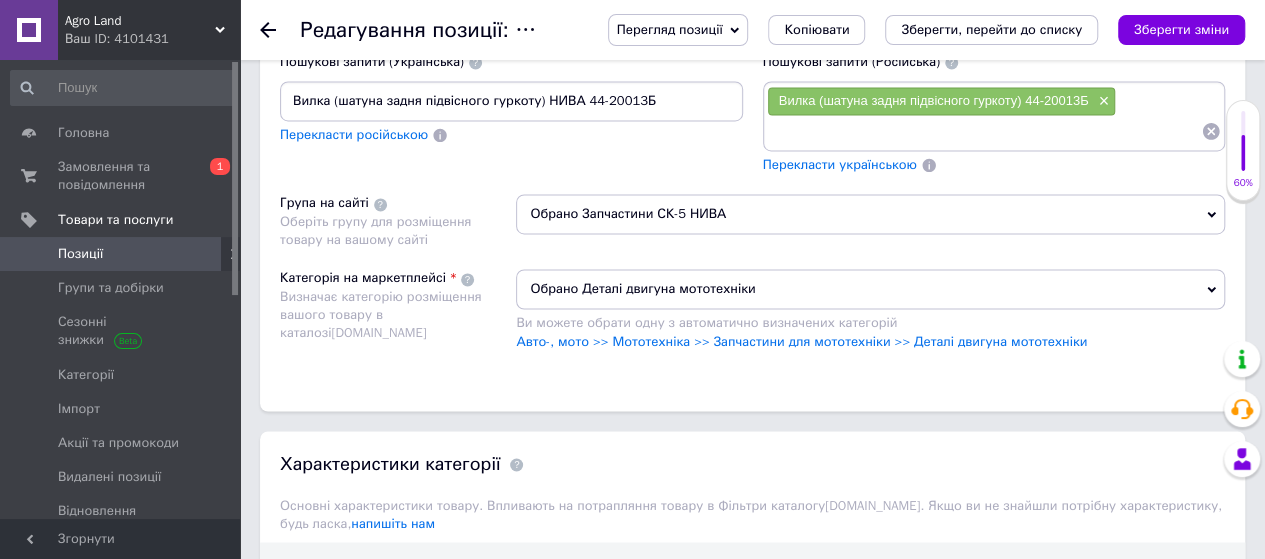 type on "Вилка (шатуна задня підвісного гуркоту) НИВА 44-20013Б" 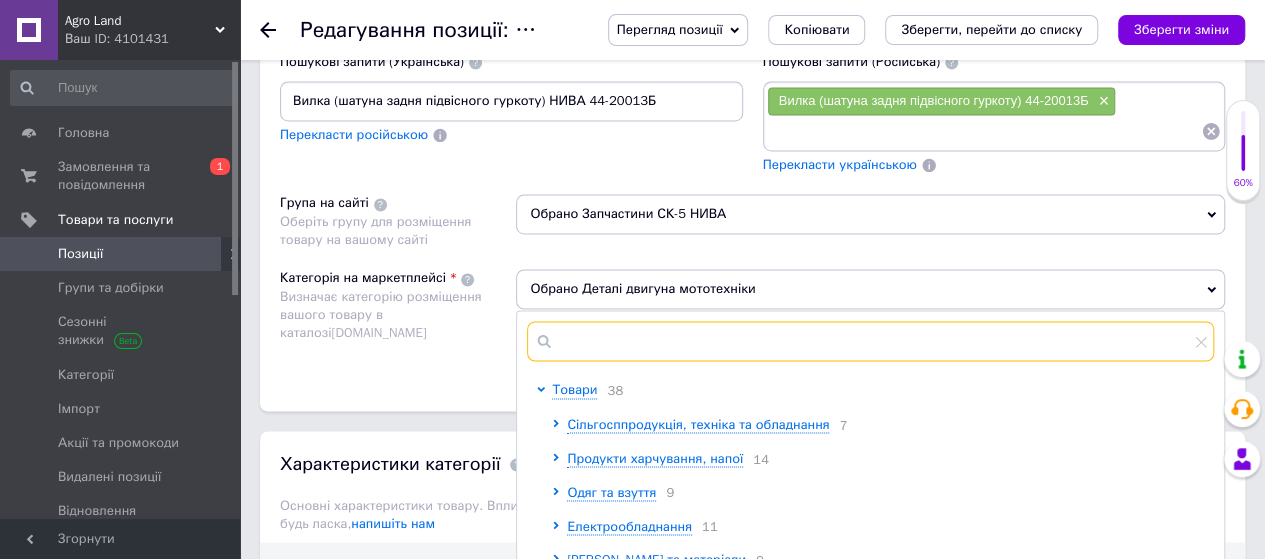 click at bounding box center [870, 341] 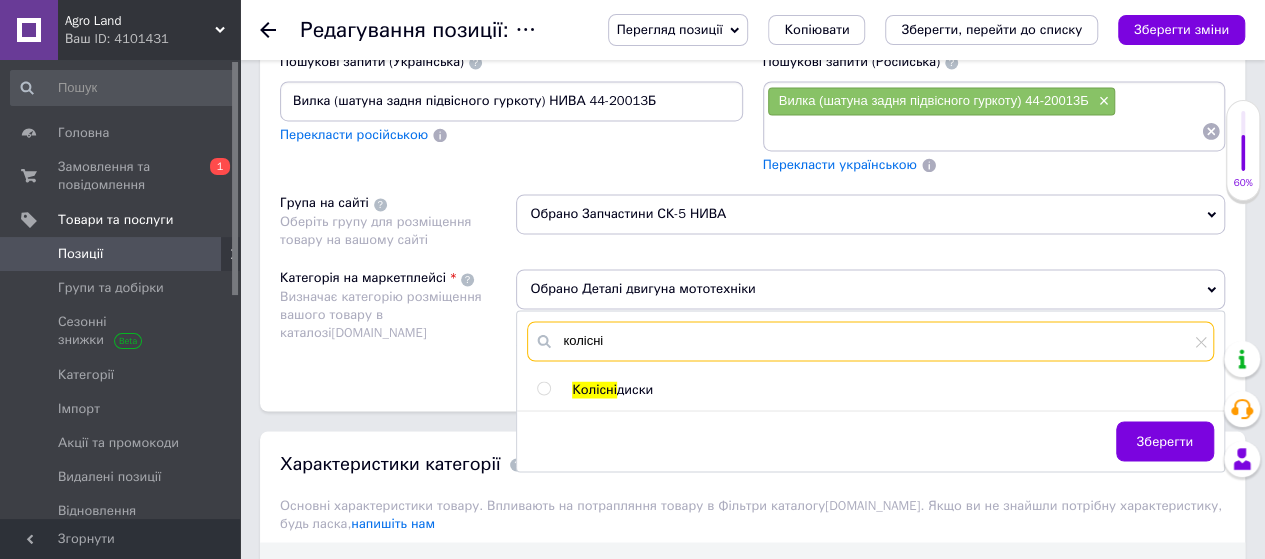 type on "колісні" 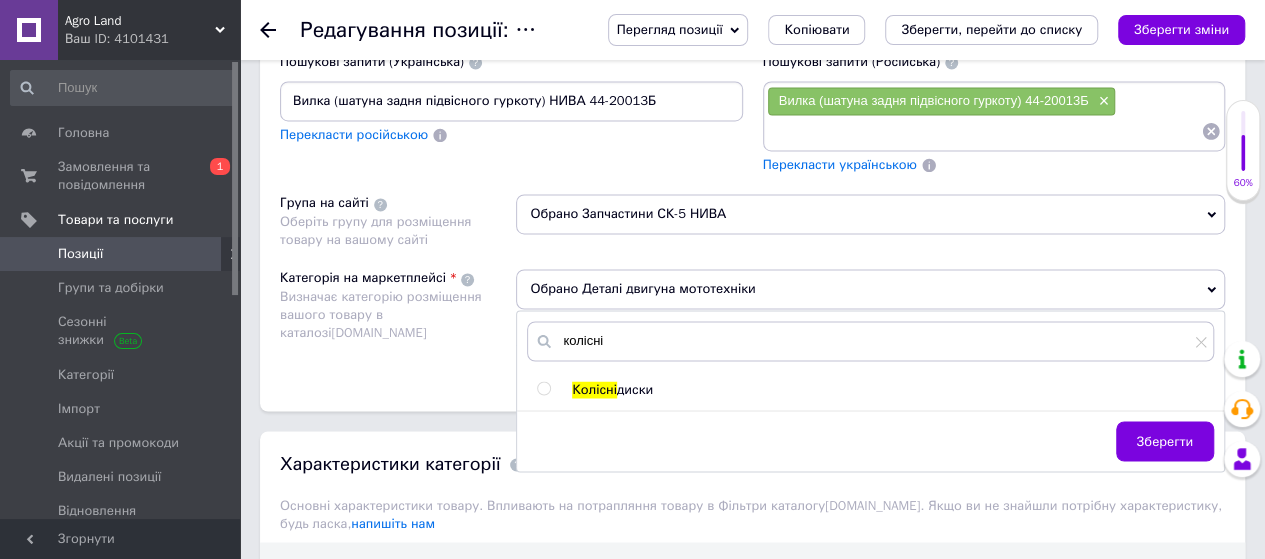 click at bounding box center (543, 388) 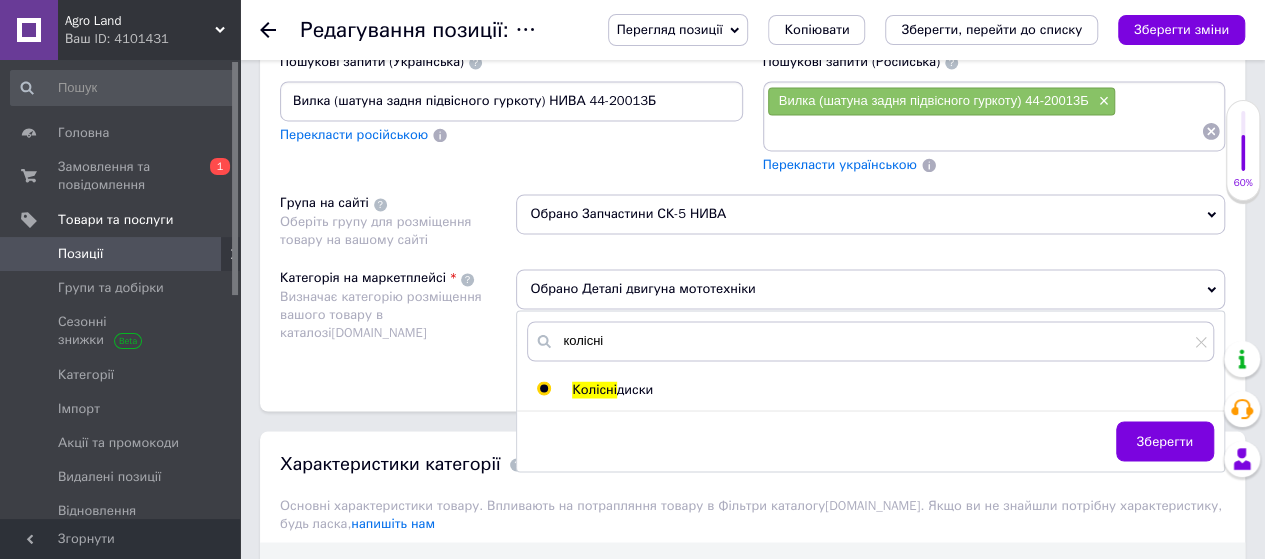 radio on "true" 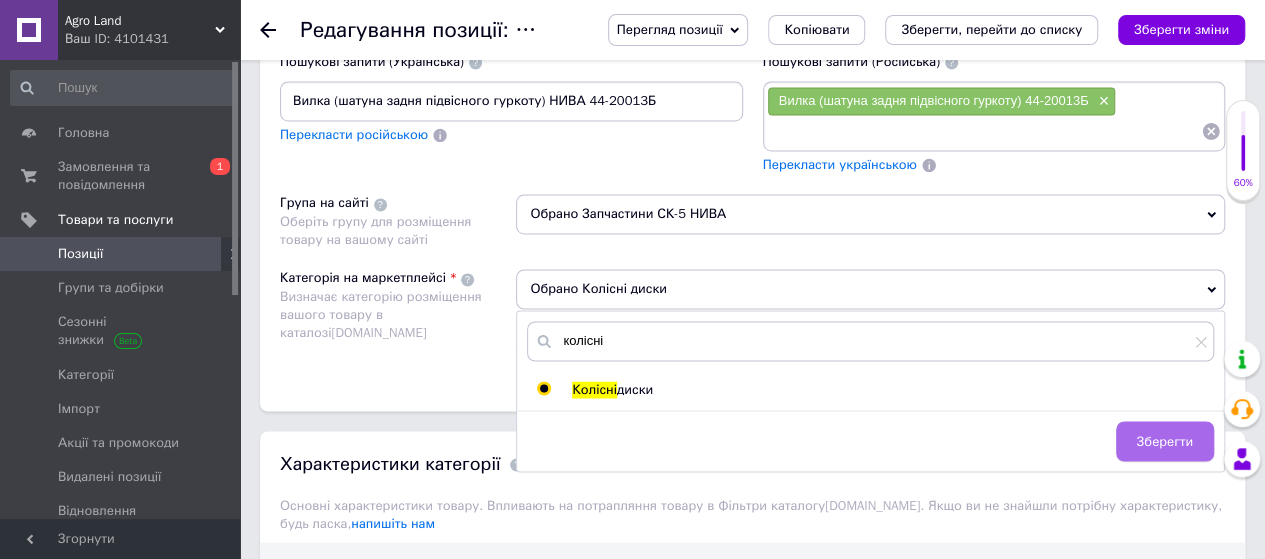 click on "Зберегти" at bounding box center (1165, 441) 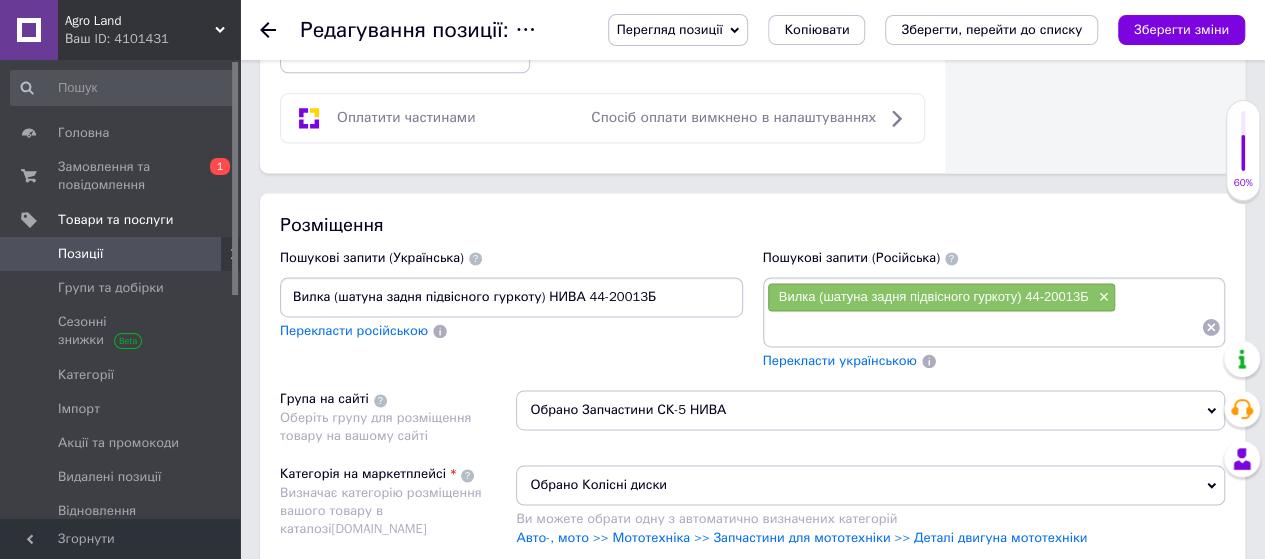 scroll, scrollTop: 1300, scrollLeft: 0, axis: vertical 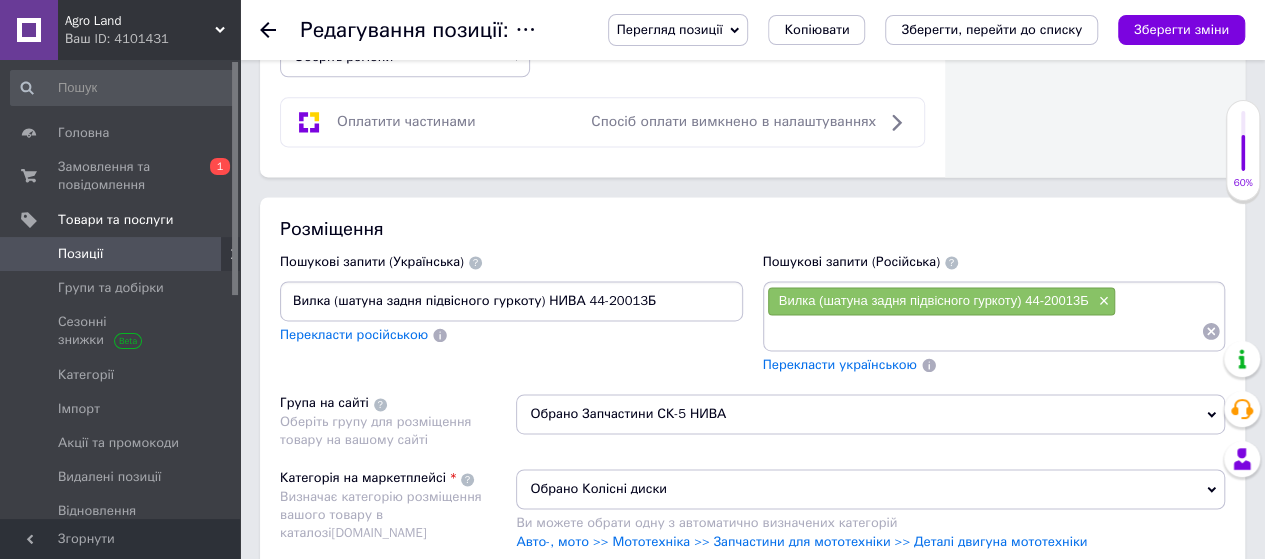 drag, startPoint x: 658, startPoint y: 299, endPoint x: 572, endPoint y: 295, distance: 86.09297 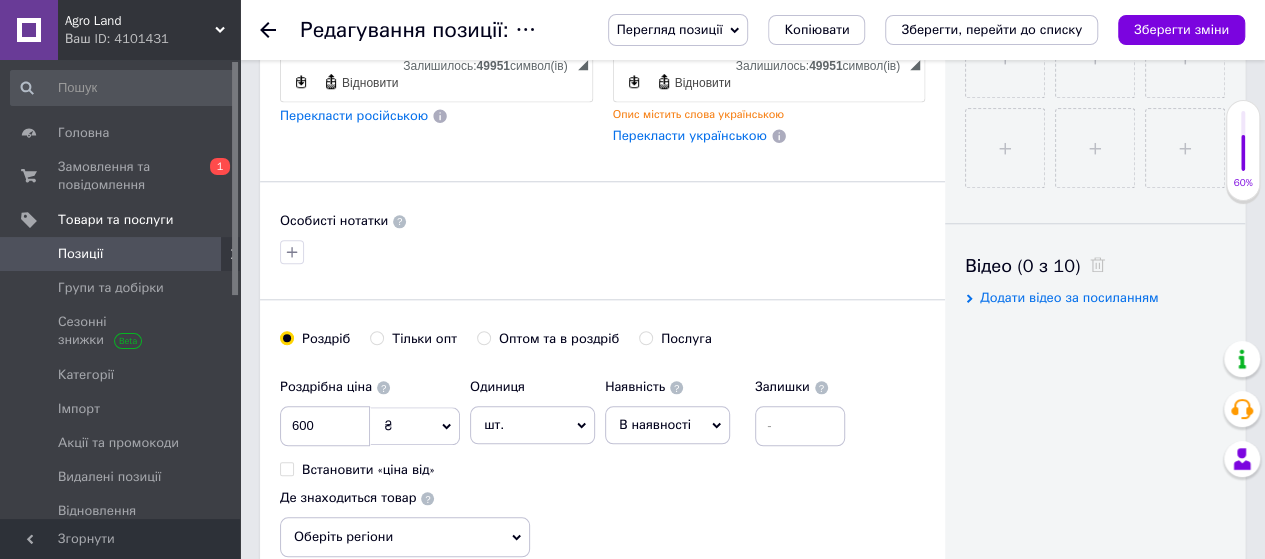 scroll, scrollTop: 618, scrollLeft: 0, axis: vertical 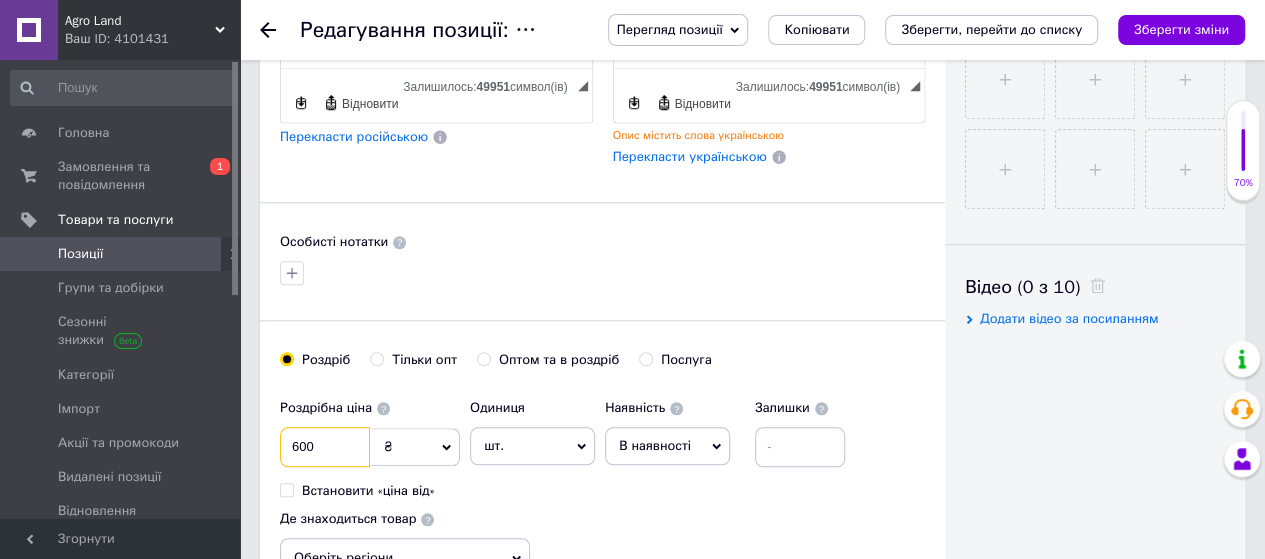 drag, startPoint x: 338, startPoint y: 439, endPoint x: 276, endPoint y: 451, distance: 63.15061 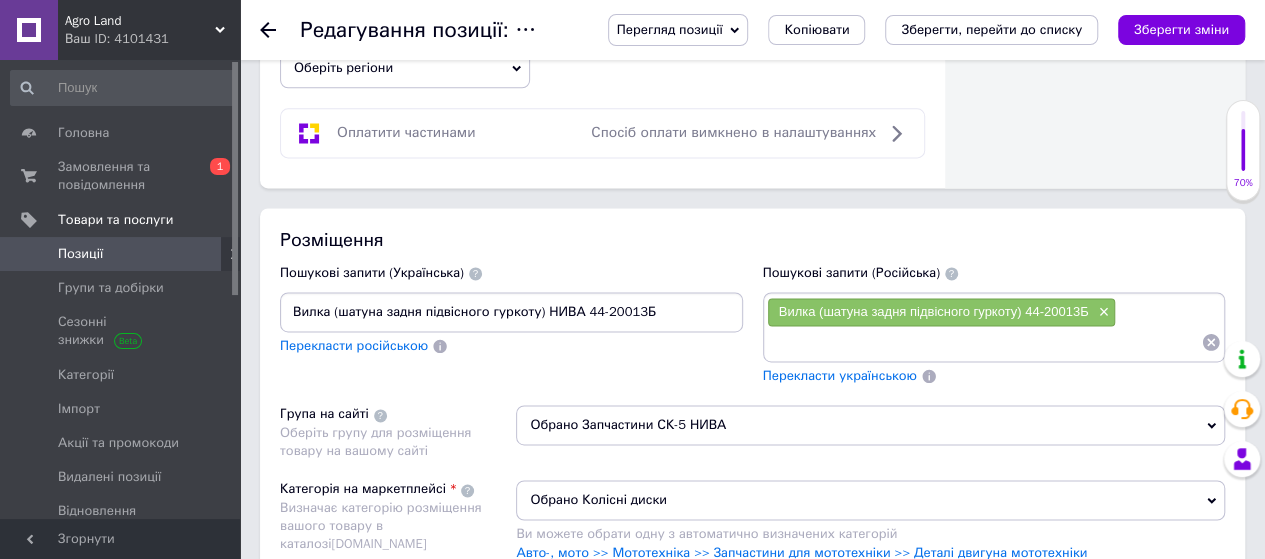 scroll, scrollTop: 1318, scrollLeft: 0, axis: vertical 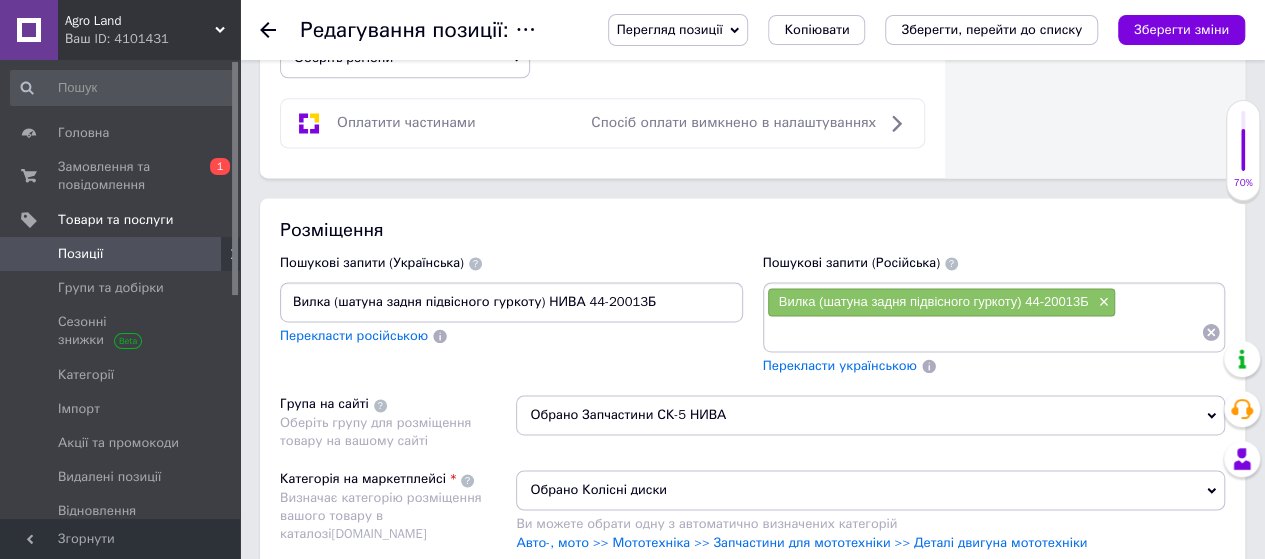 type on "650" 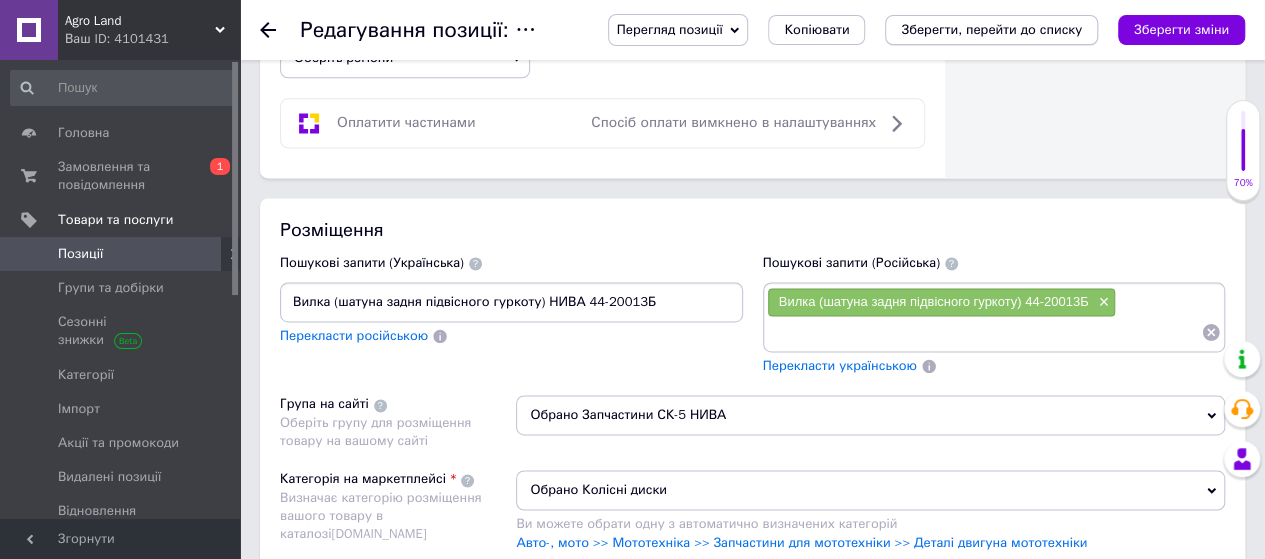 click on "Зберегти, перейти до списку" at bounding box center (991, 29) 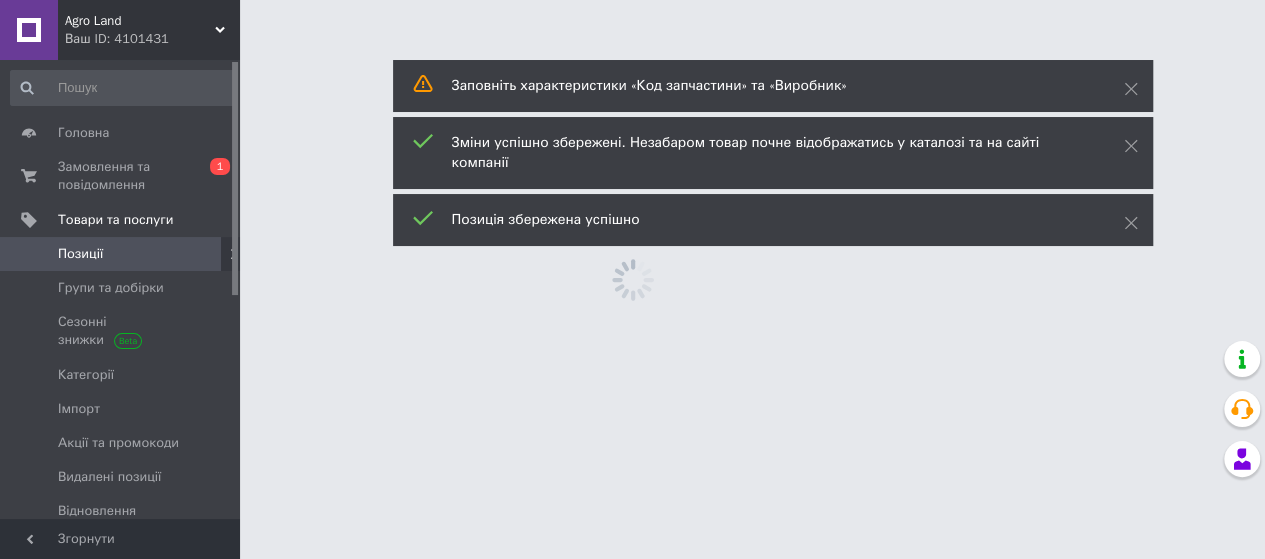 scroll, scrollTop: 0, scrollLeft: 0, axis: both 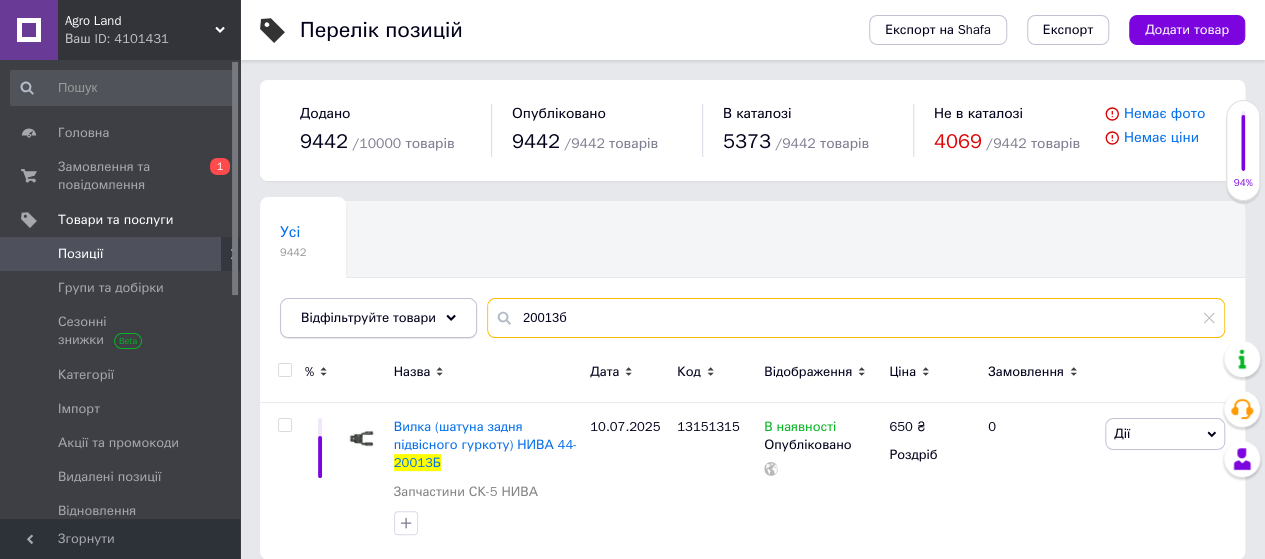 drag, startPoint x: 612, startPoint y: 322, endPoint x: 401, endPoint y: 317, distance: 211.05923 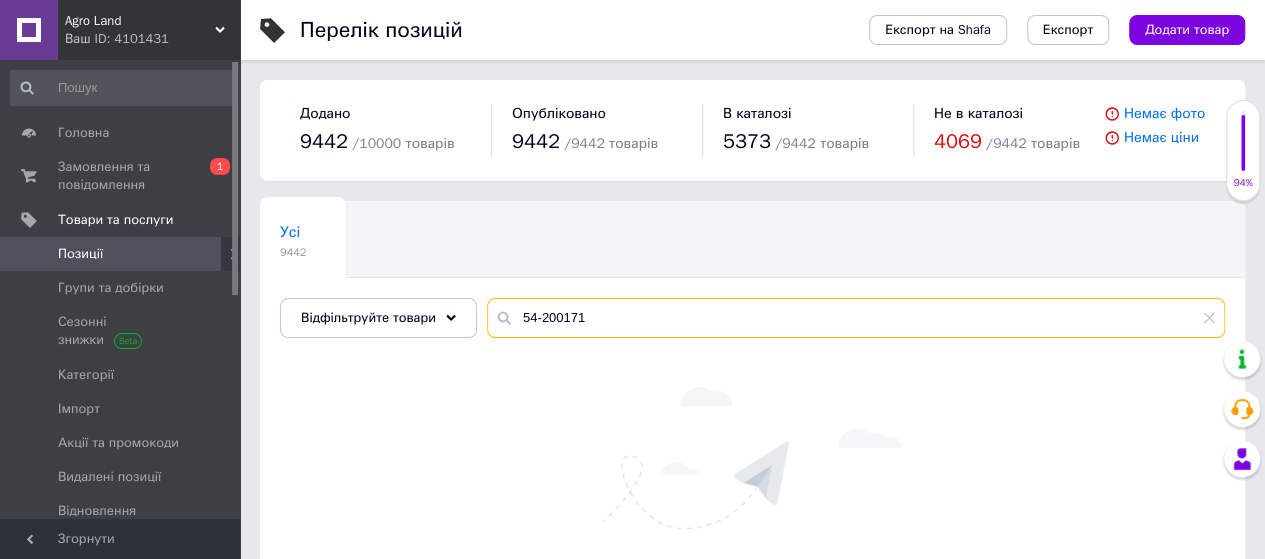 click on "54-200171" at bounding box center (856, 318) 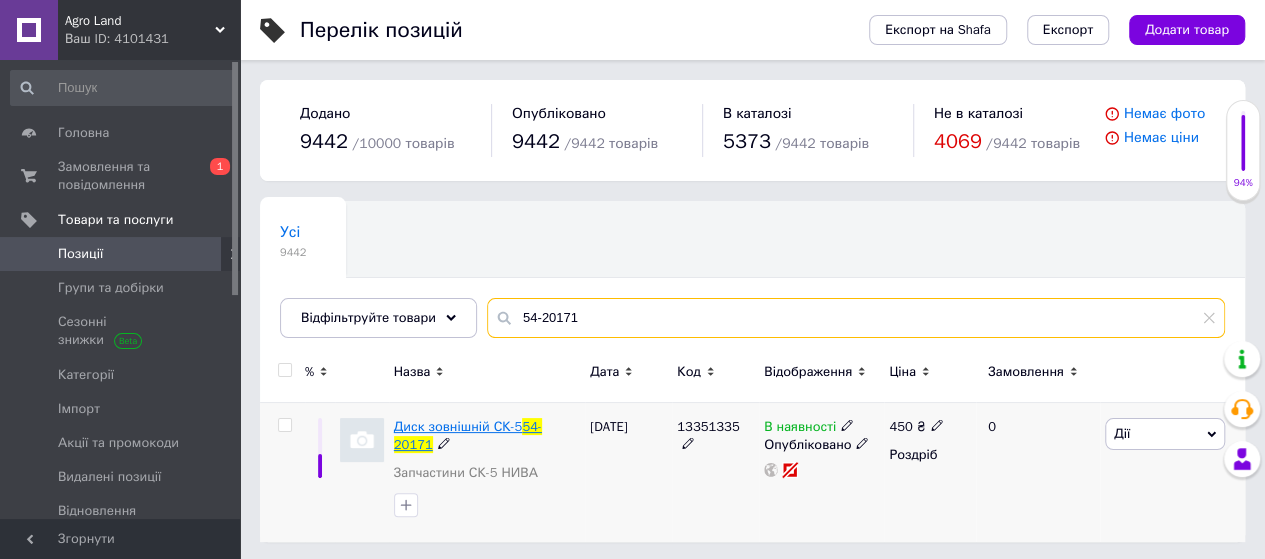 type on "54-20171" 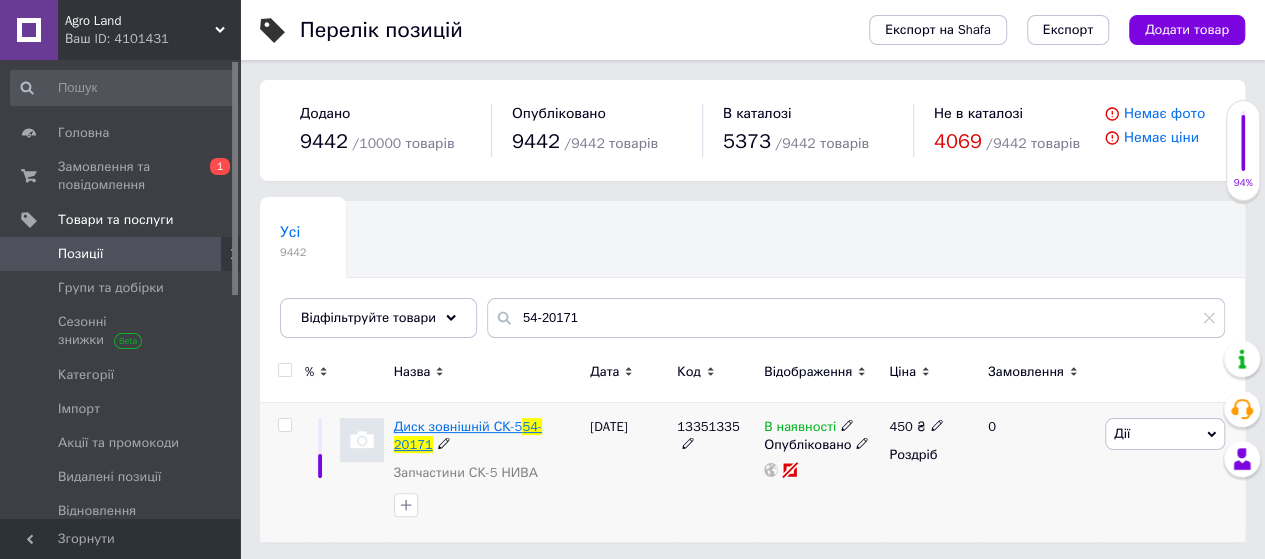 click on "Диск зовнішній СК-5" at bounding box center (458, 426) 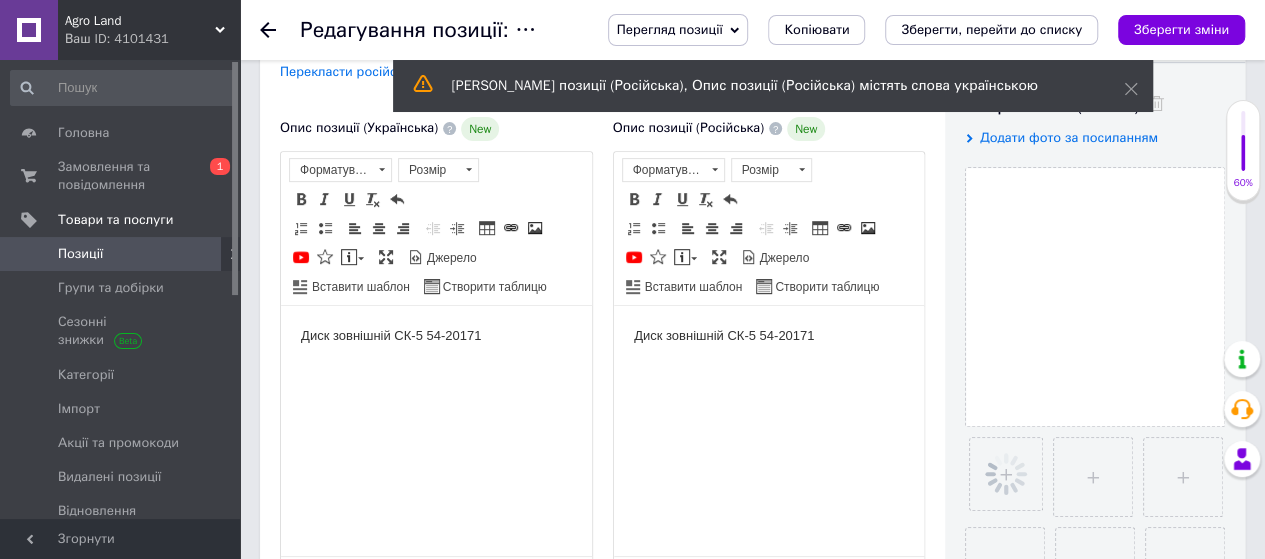 scroll, scrollTop: 500, scrollLeft: 0, axis: vertical 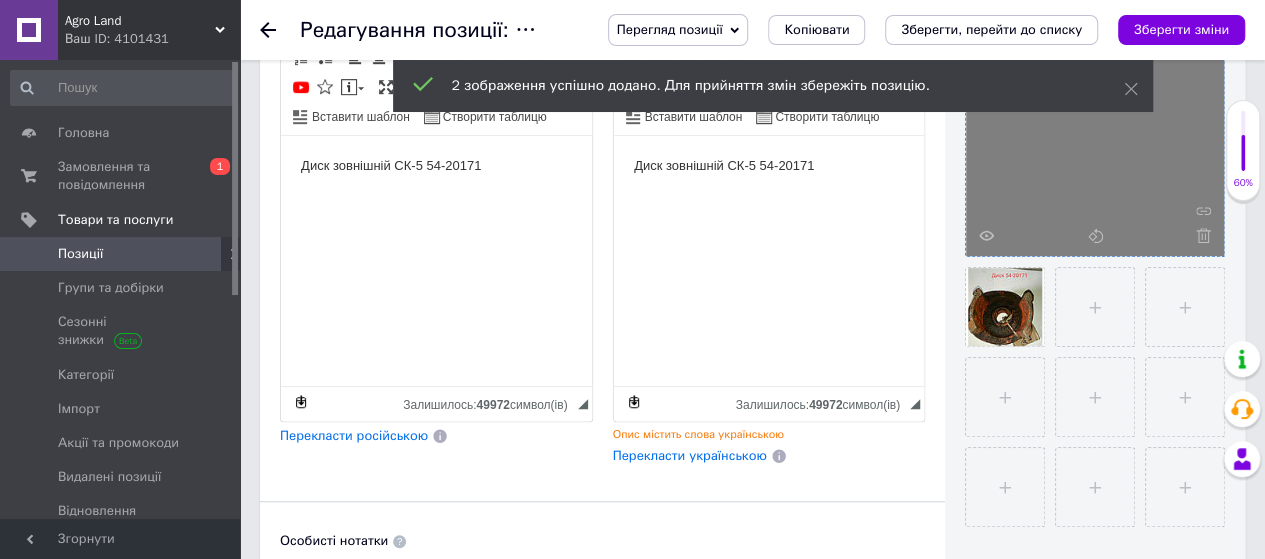 drag, startPoint x: 1212, startPoint y: 231, endPoint x: 1146, endPoint y: 233, distance: 66.0303 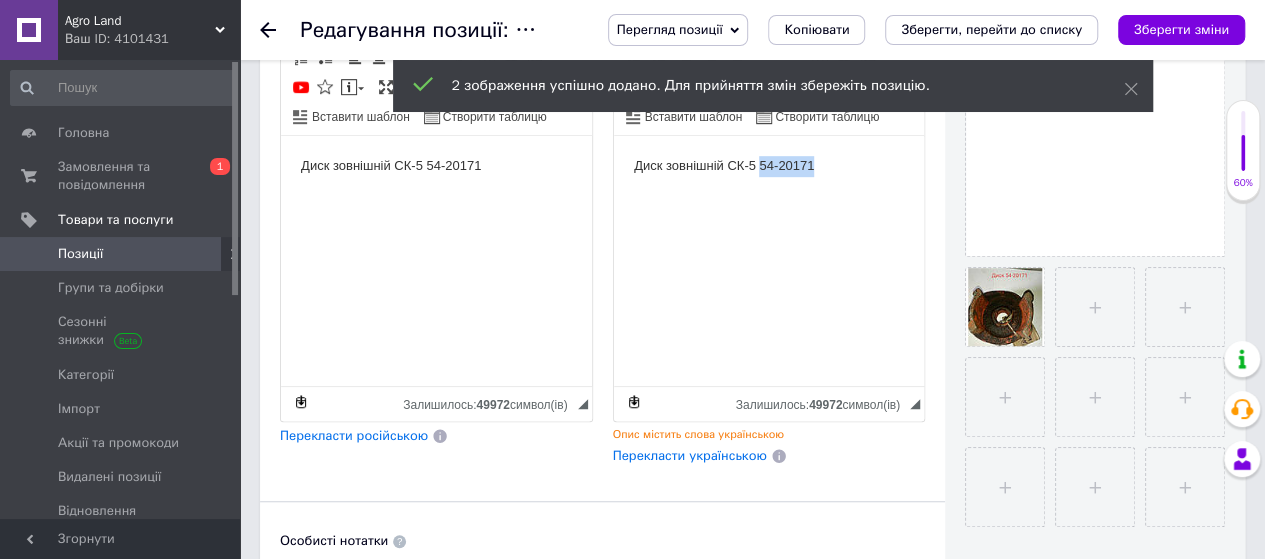 drag, startPoint x: 804, startPoint y: 177, endPoint x: 757, endPoint y: 172, distance: 47.26521 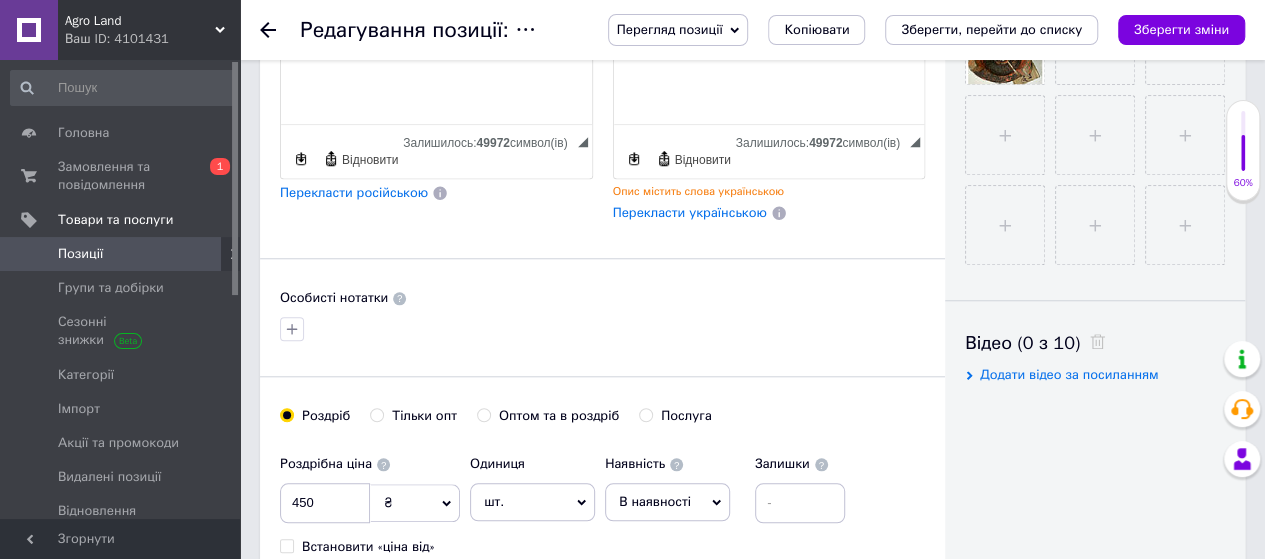 scroll, scrollTop: 800, scrollLeft: 0, axis: vertical 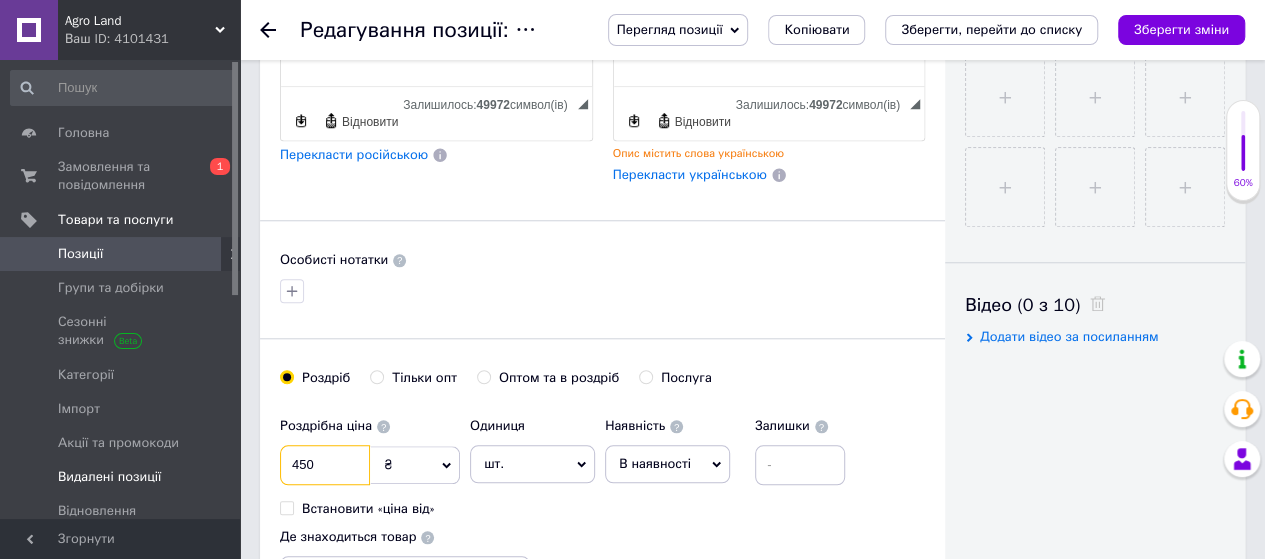 drag, startPoint x: 337, startPoint y: 451, endPoint x: 198, endPoint y: 443, distance: 139.23003 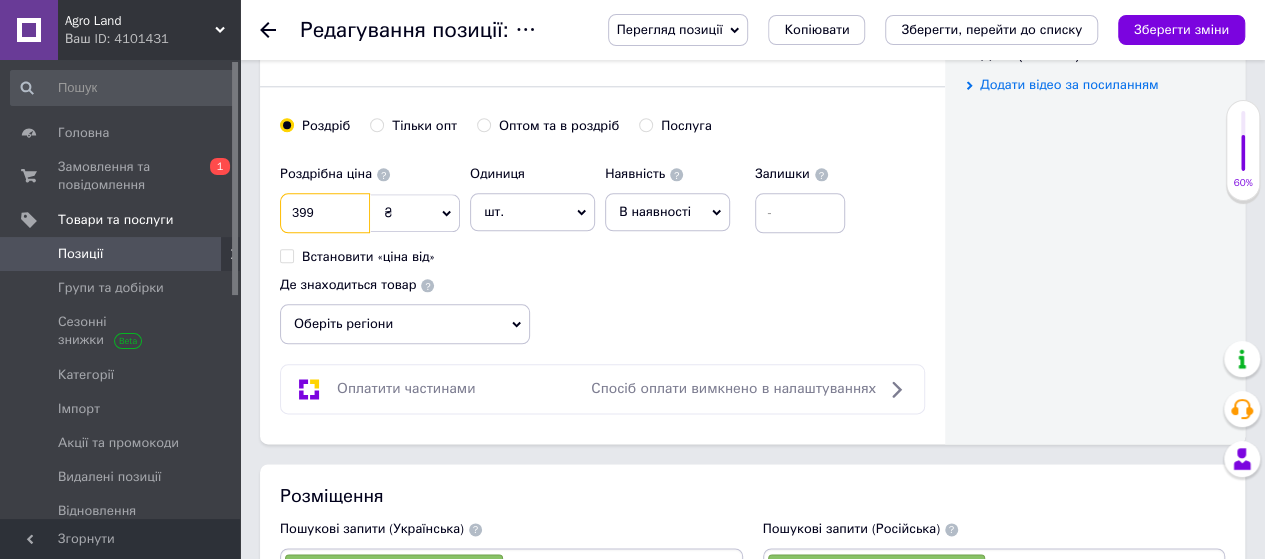 scroll, scrollTop: 1400, scrollLeft: 0, axis: vertical 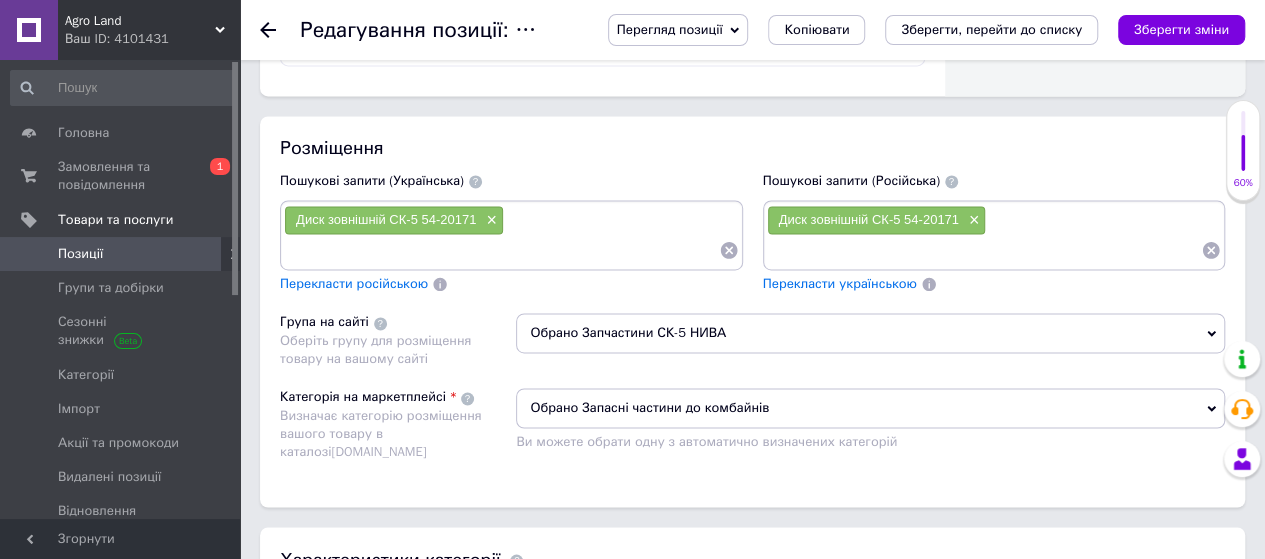 type on "399" 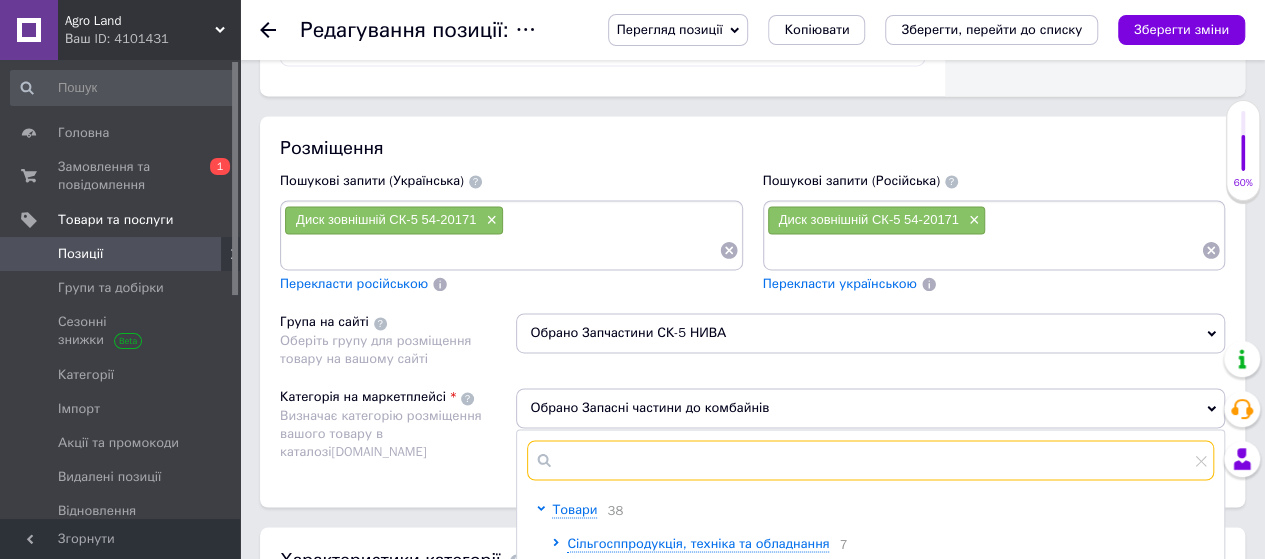 click at bounding box center [870, 460] 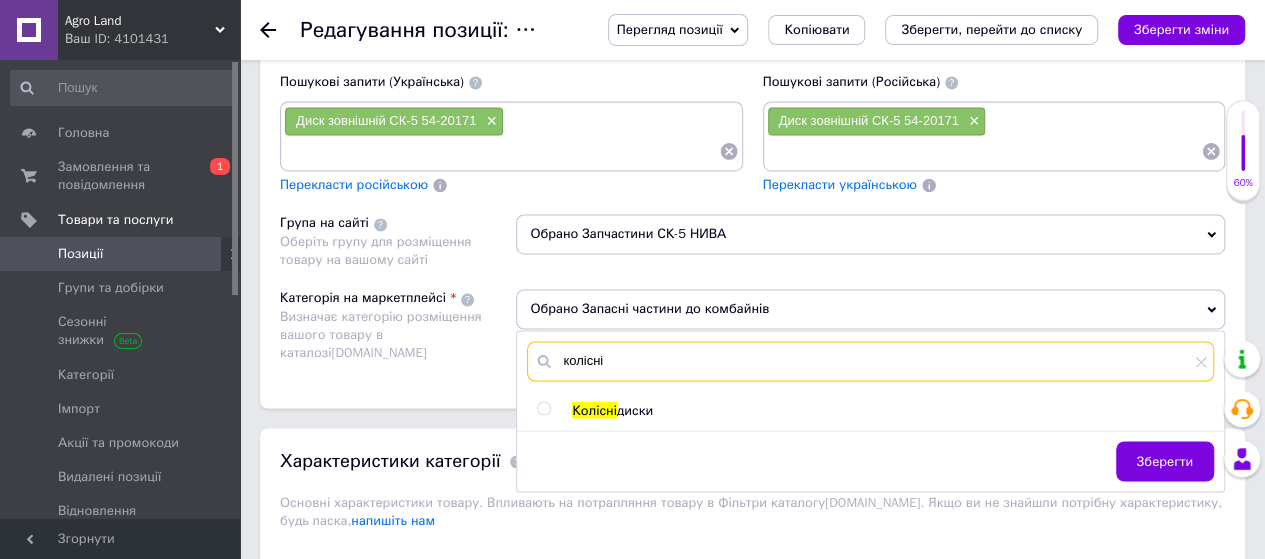 scroll, scrollTop: 1700, scrollLeft: 0, axis: vertical 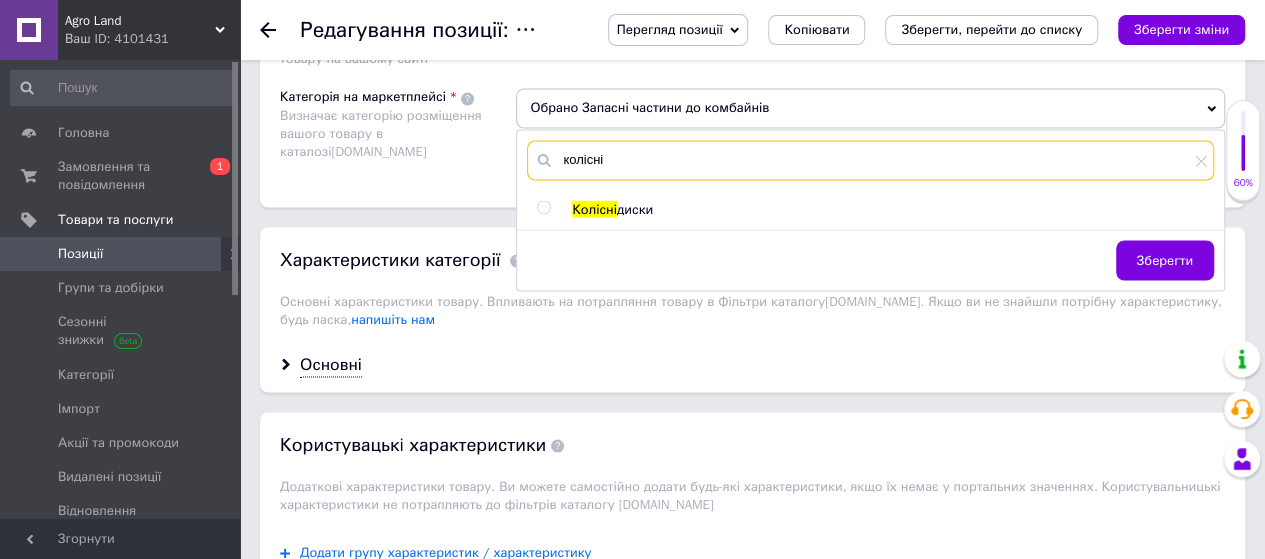 type on "колісні" 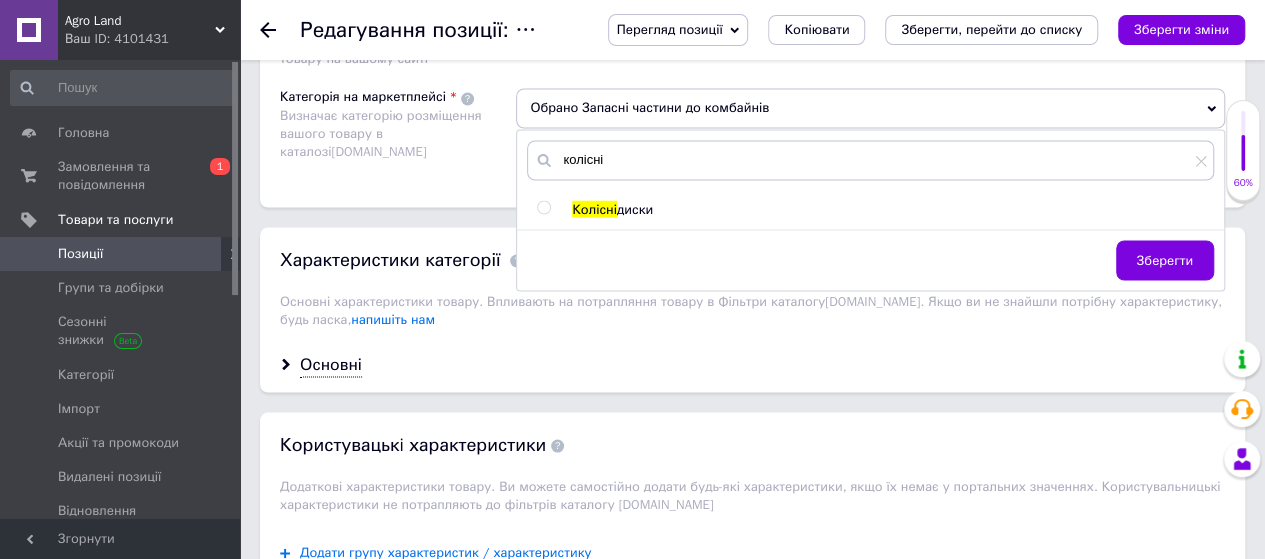 click at bounding box center (544, 207) 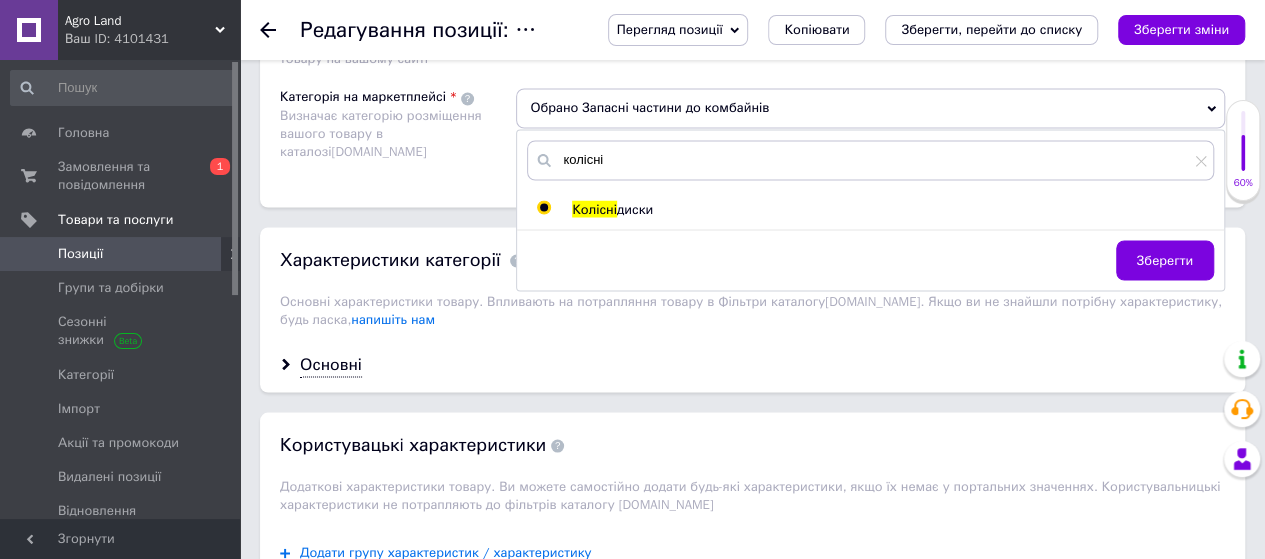 radio on "true" 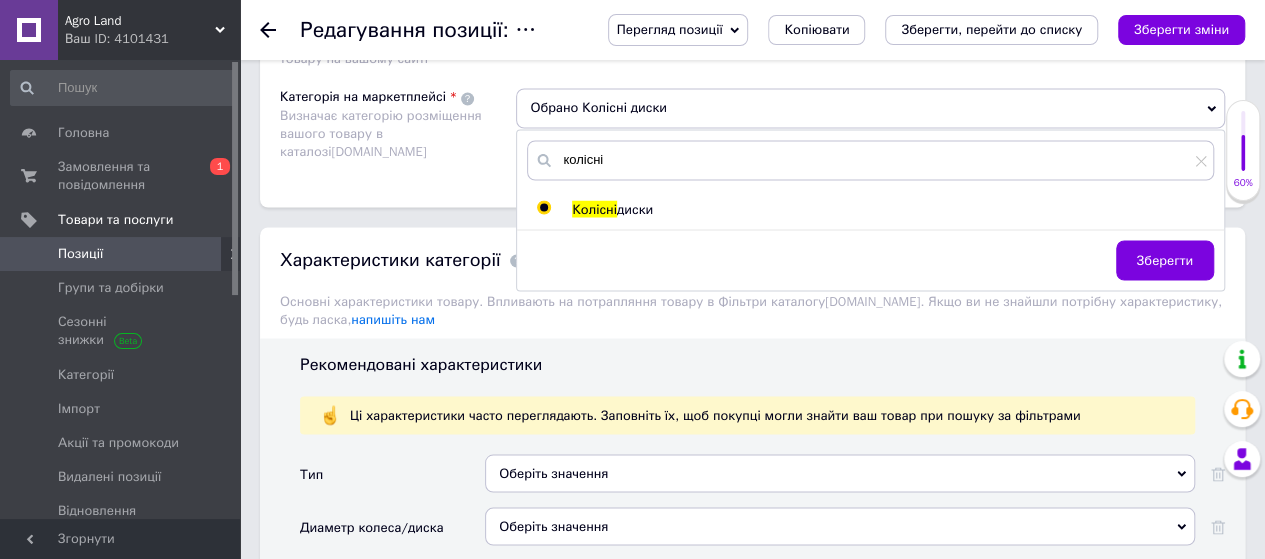 click on "Зберегти" at bounding box center [870, 265] 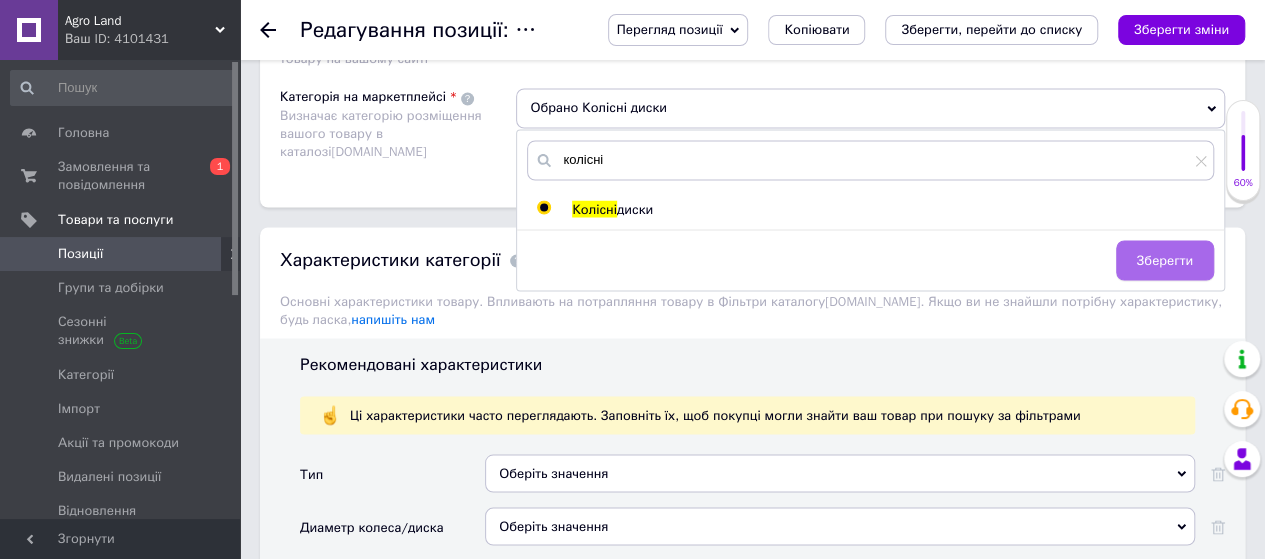 click on "Зберегти" at bounding box center [1165, 260] 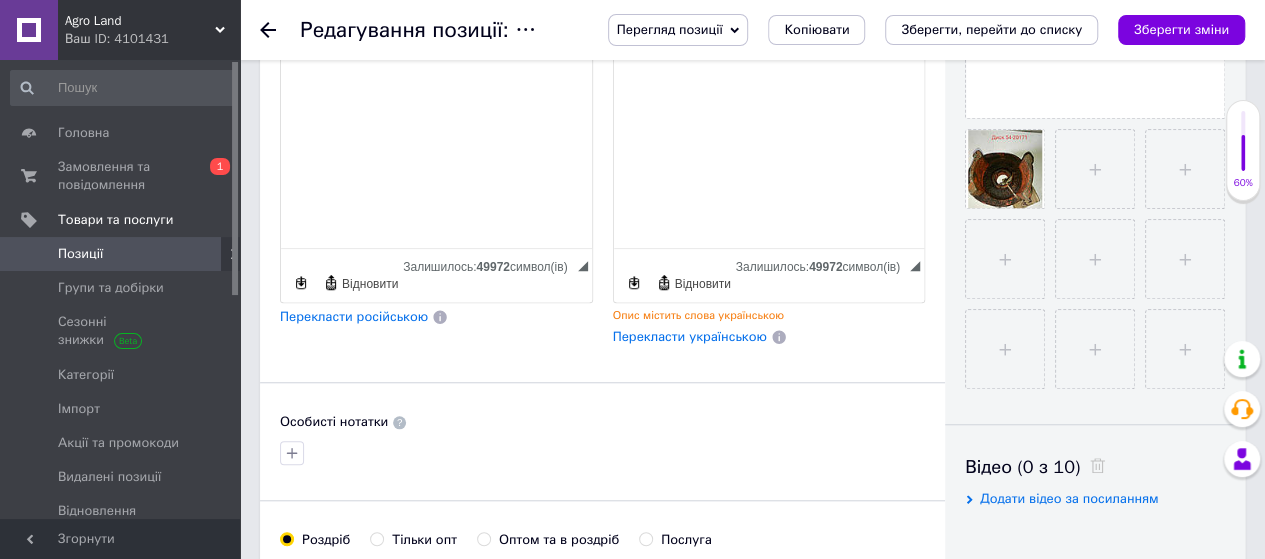 scroll, scrollTop: 300, scrollLeft: 0, axis: vertical 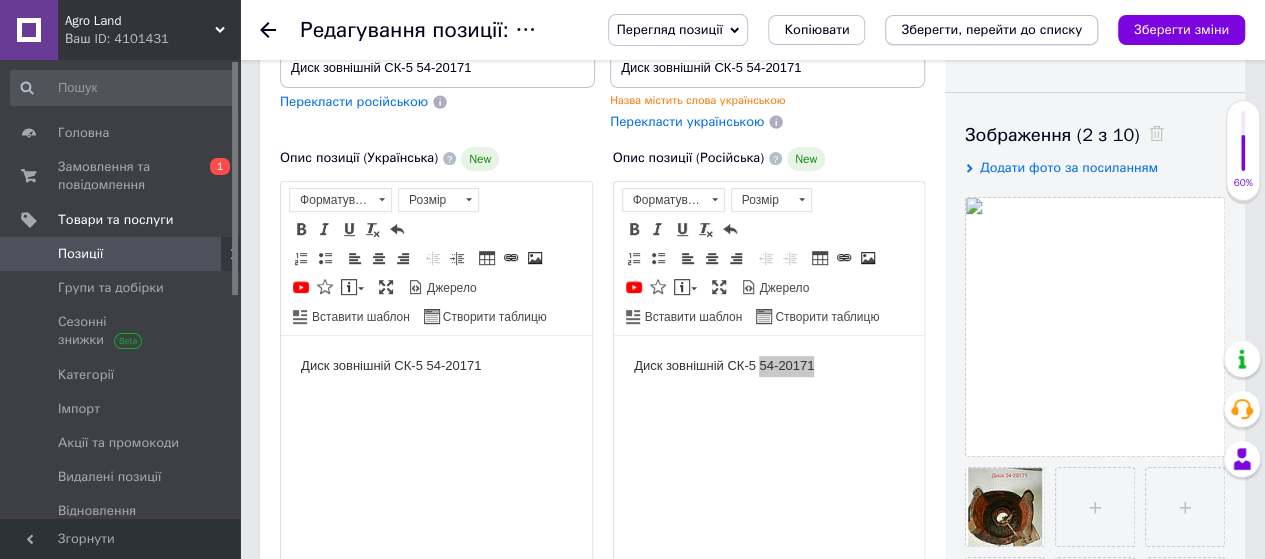click on "Зберегти, перейти до списку" at bounding box center [991, 29] 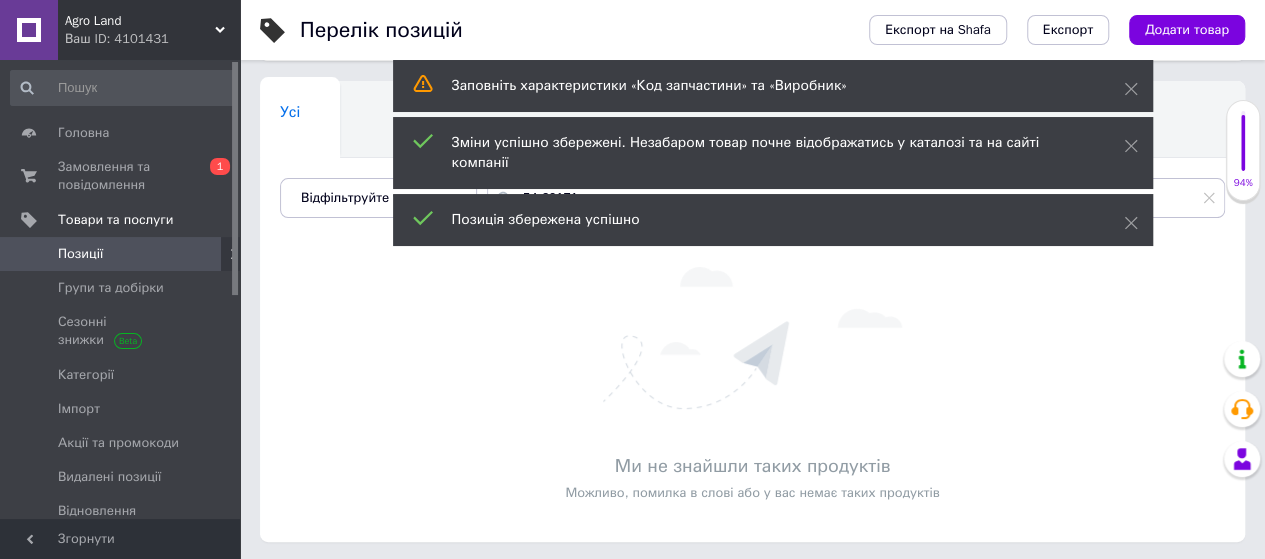 scroll, scrollTop: 0, scrollLeft: 0, axis: both 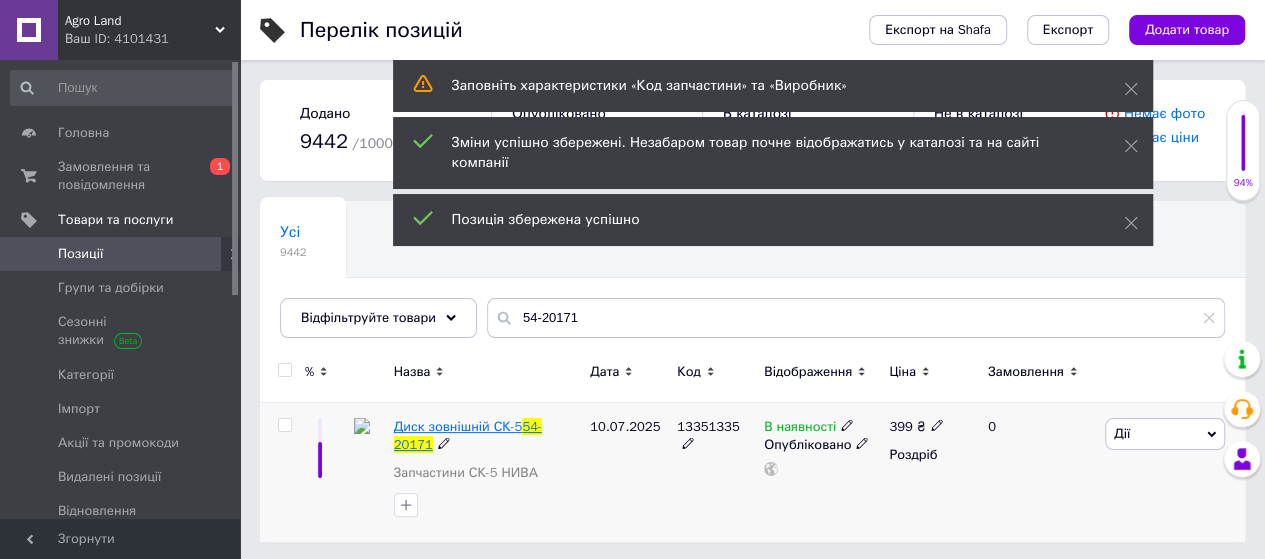 click on "Диск зовнішній СК-5" at bounding box center [458, 426] 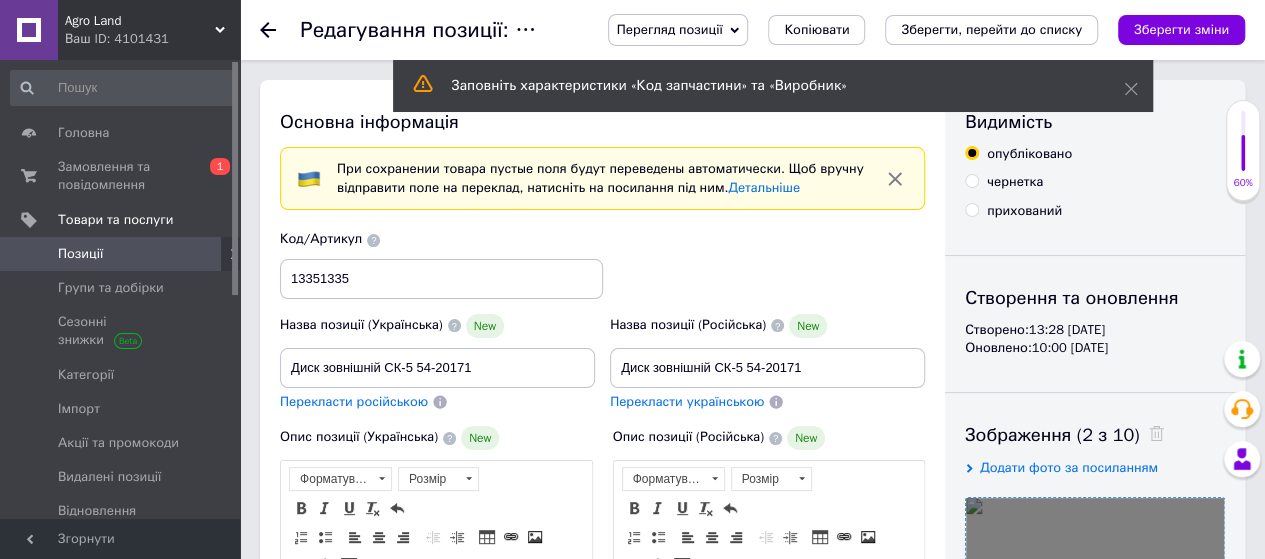 scroll, scrollTop: 300, scrollLeft: 0, axis: vertical 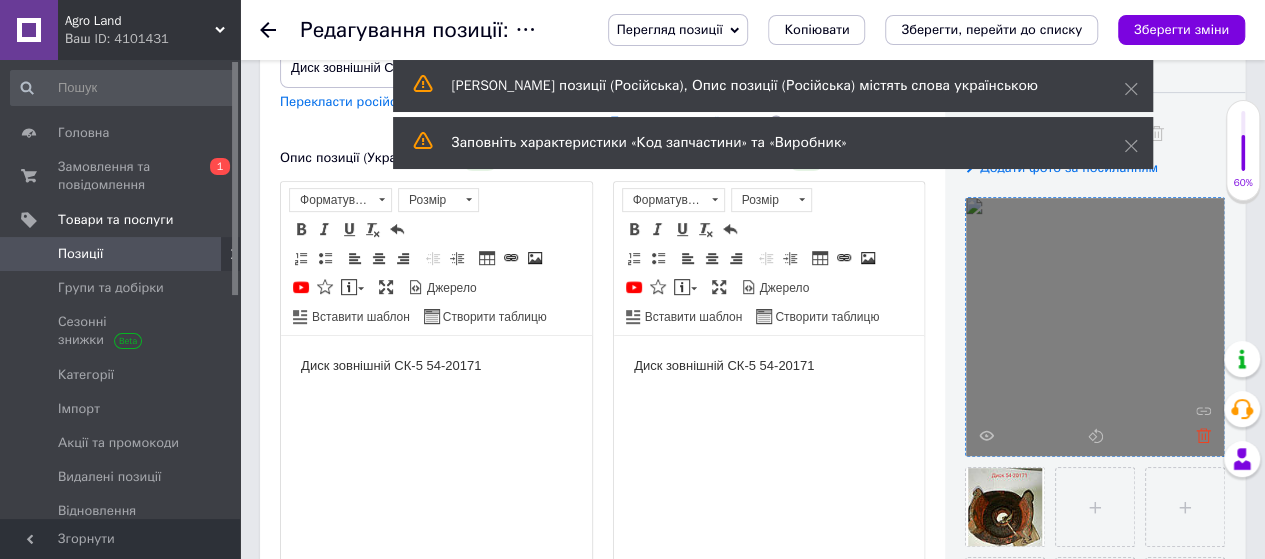 click 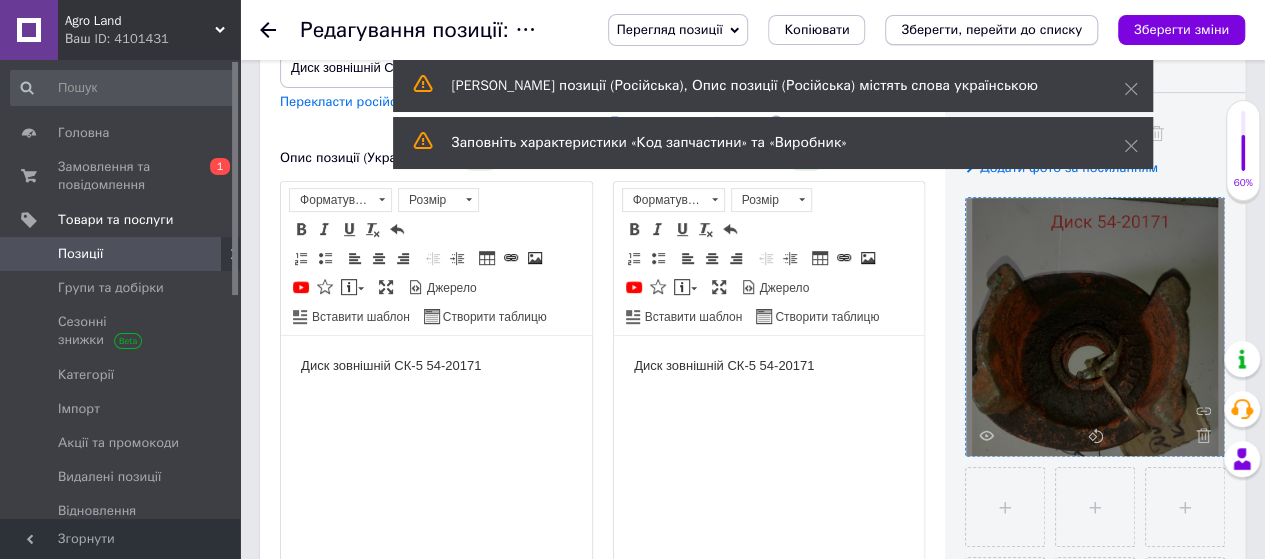 click on "Зберегти, перейти до списку" at bounding box center (991, 30) 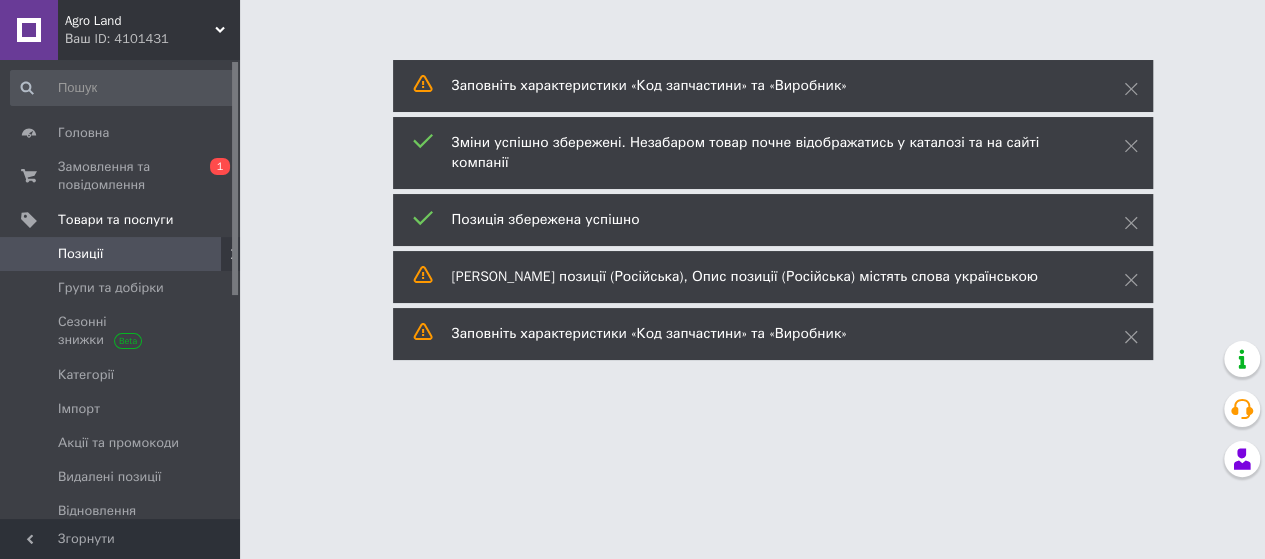 scroll, scrollTop: 0, scrollLeft: 0, axis: both 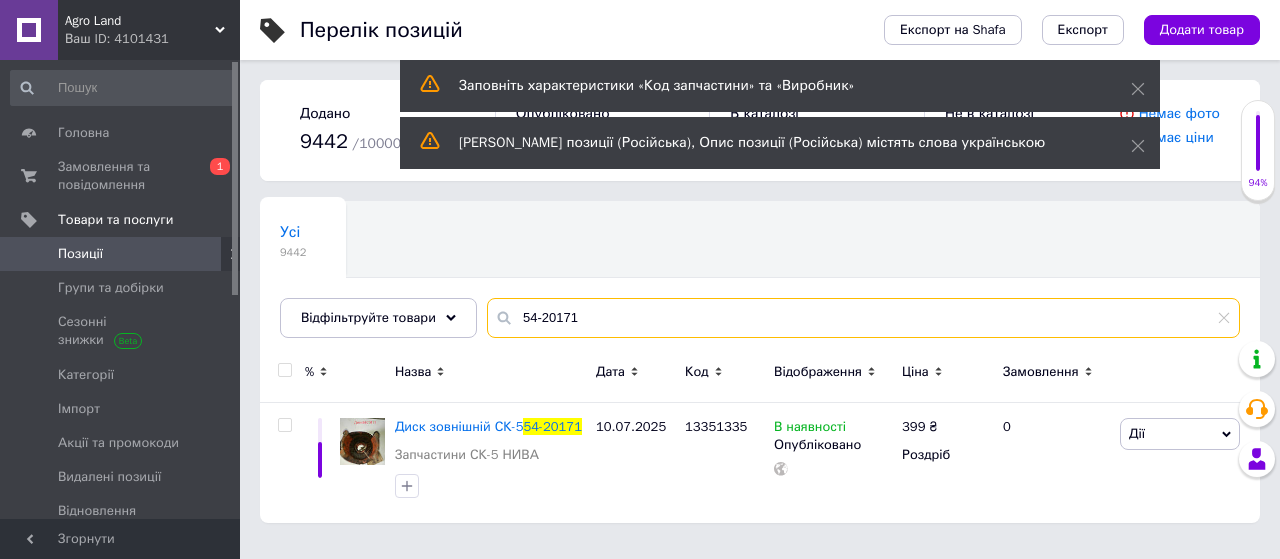 drag, startPoint x: 661, startPoint y: 311, endPoint x: 495, endPoint y: 329, distance: 166.97305 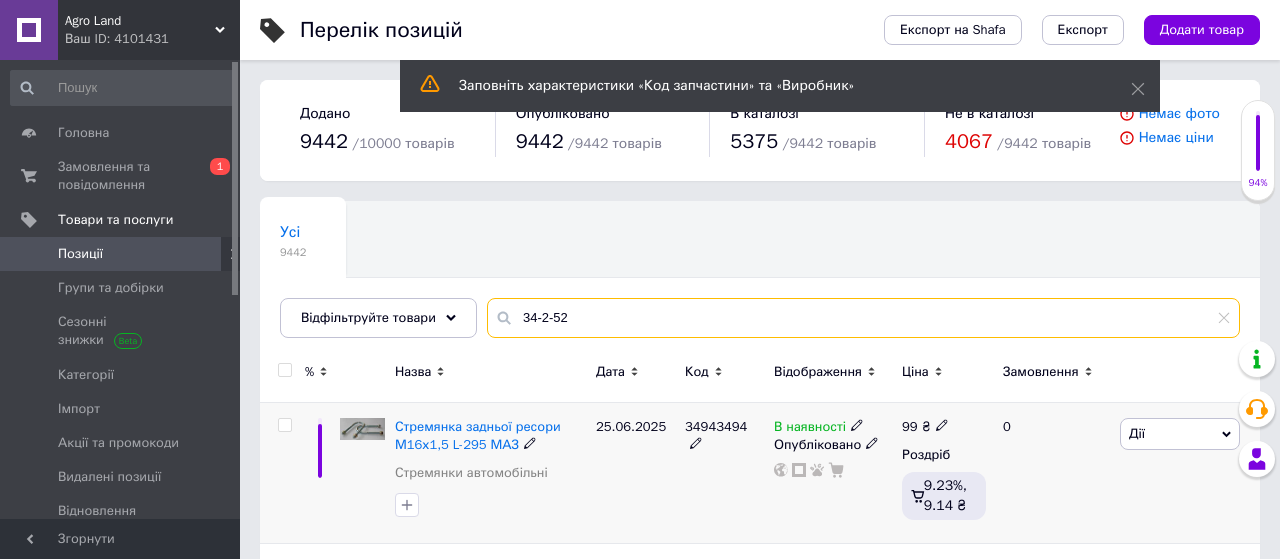 type on "34-2-52" 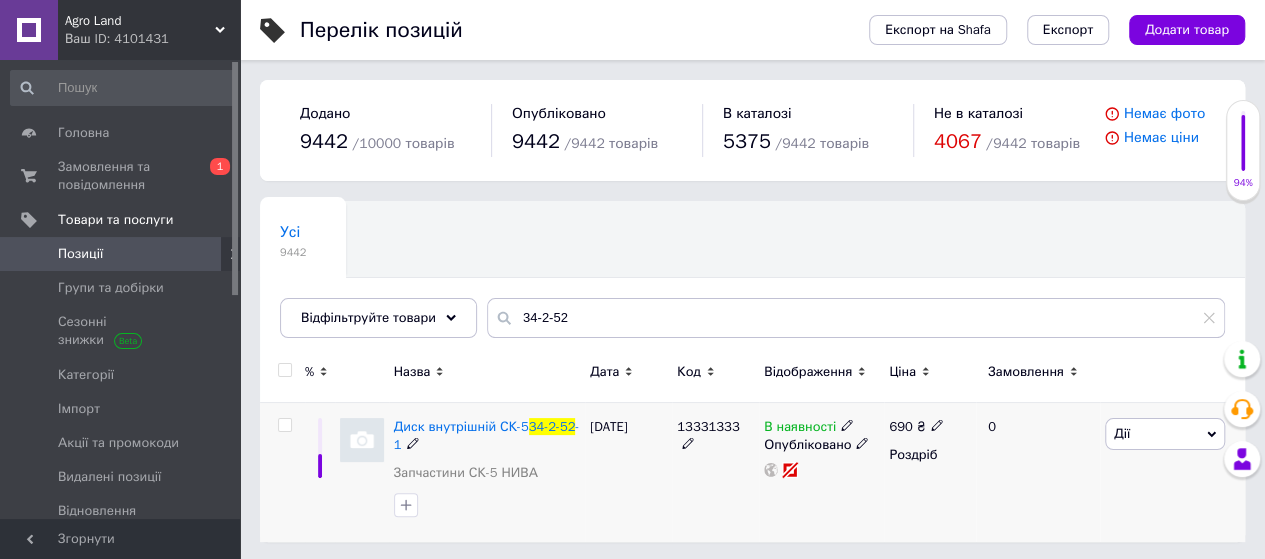 click on "[DATE]" at bounding box center (628, 472) 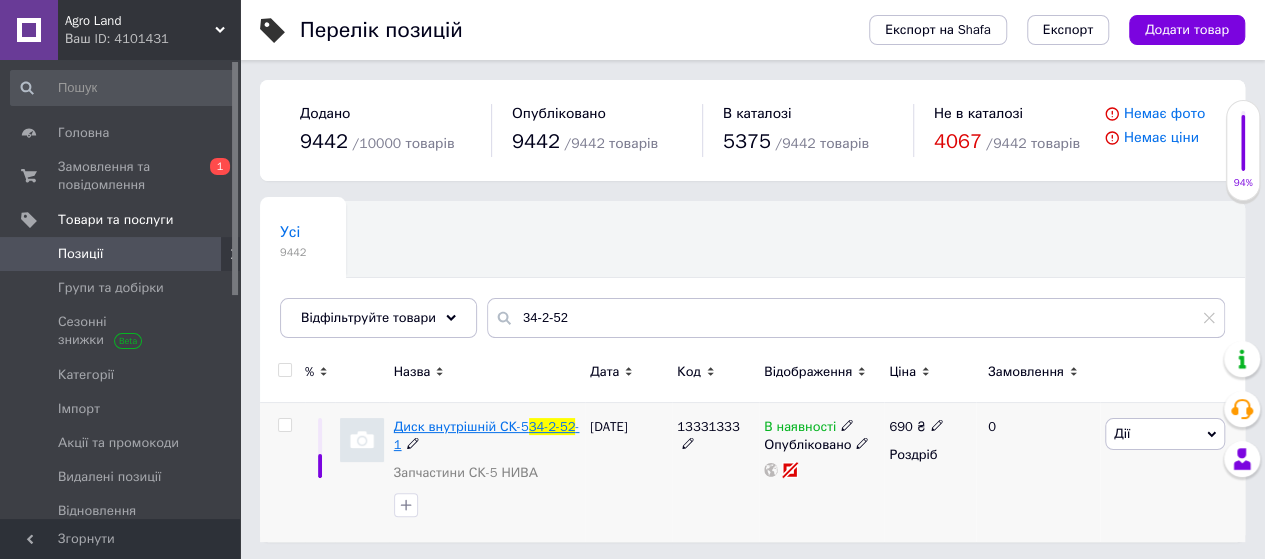 click on "34-2-52" at bounding box center [552, 426] 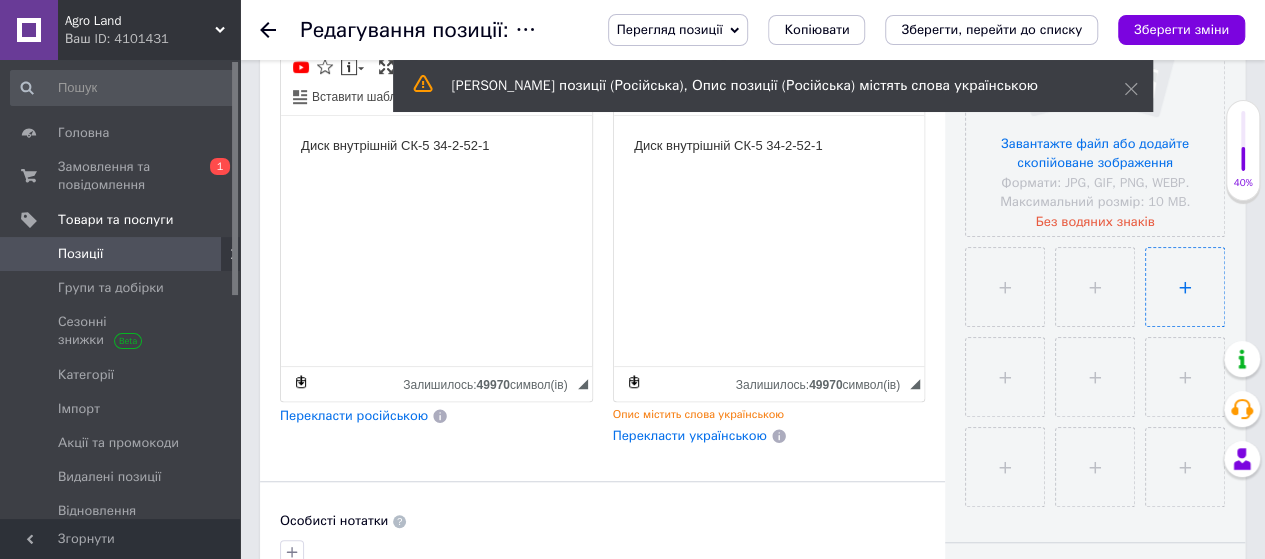 scroll, scrollTop: 420, scrollLeft: 0, axis: vertical 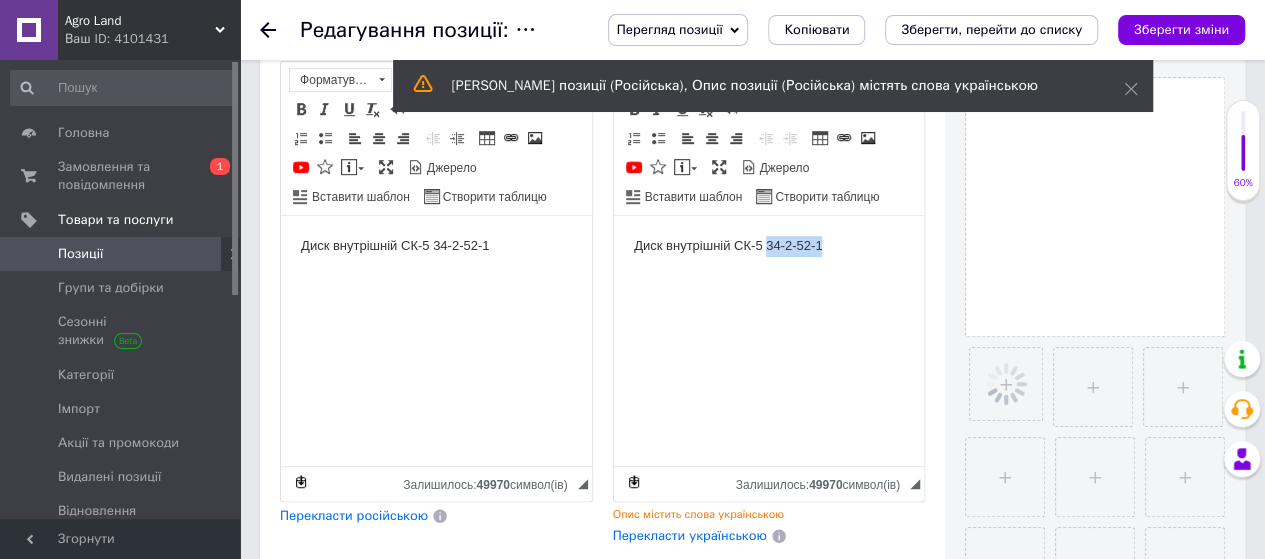 drag, startPoint x: 766, startPoint y: 248, endPoint x: 866, endPoint y: 247, distance: 100.005 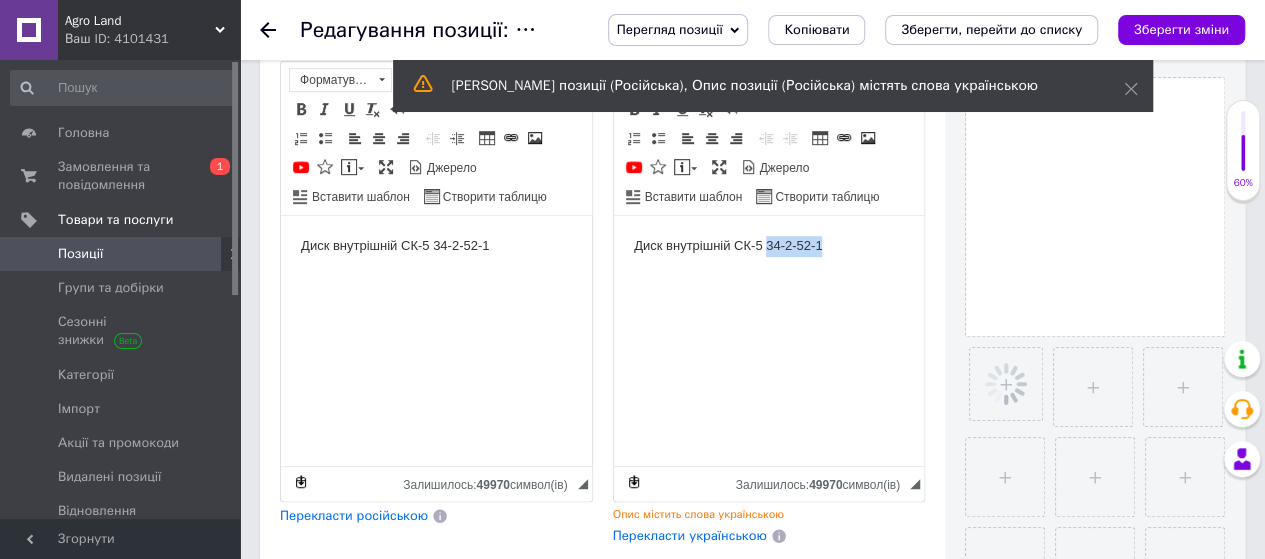 click on "Диск внутрішній СК-5 34-2-52-1" at bounding box center (768, 245) 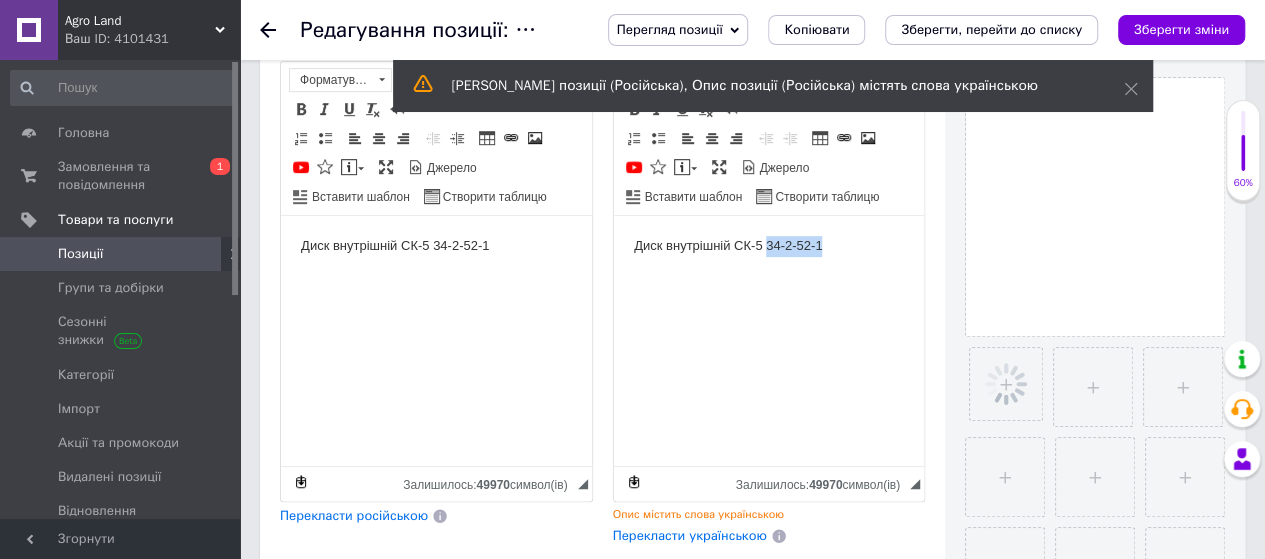 copy on "34-2-52-1" 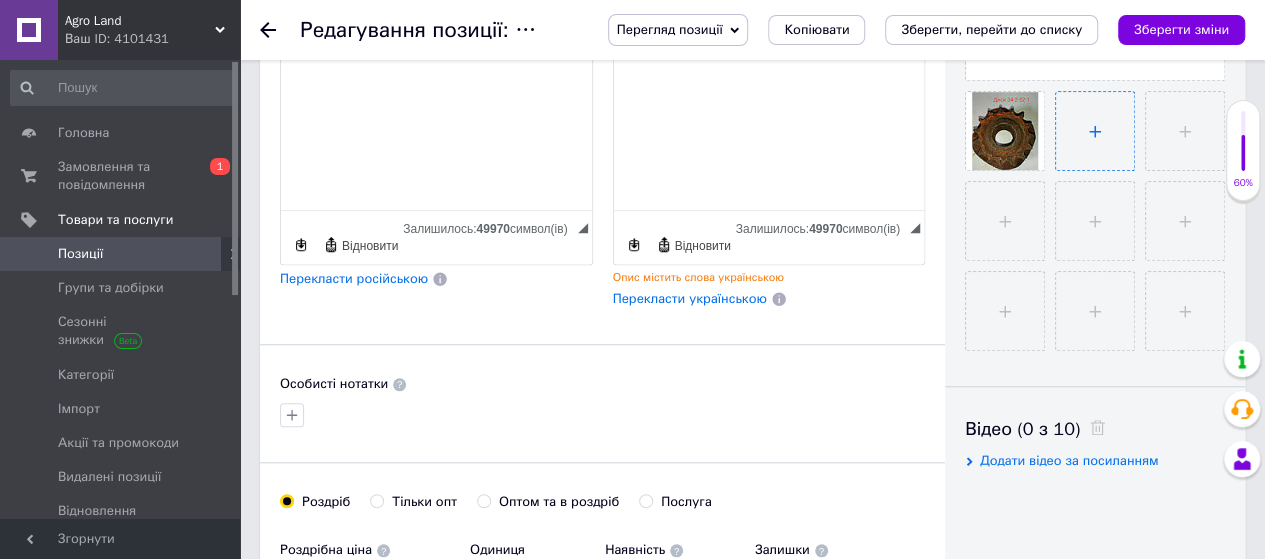 scroll, scrollTop: 520, scrollLeft: 0, axis: vertical 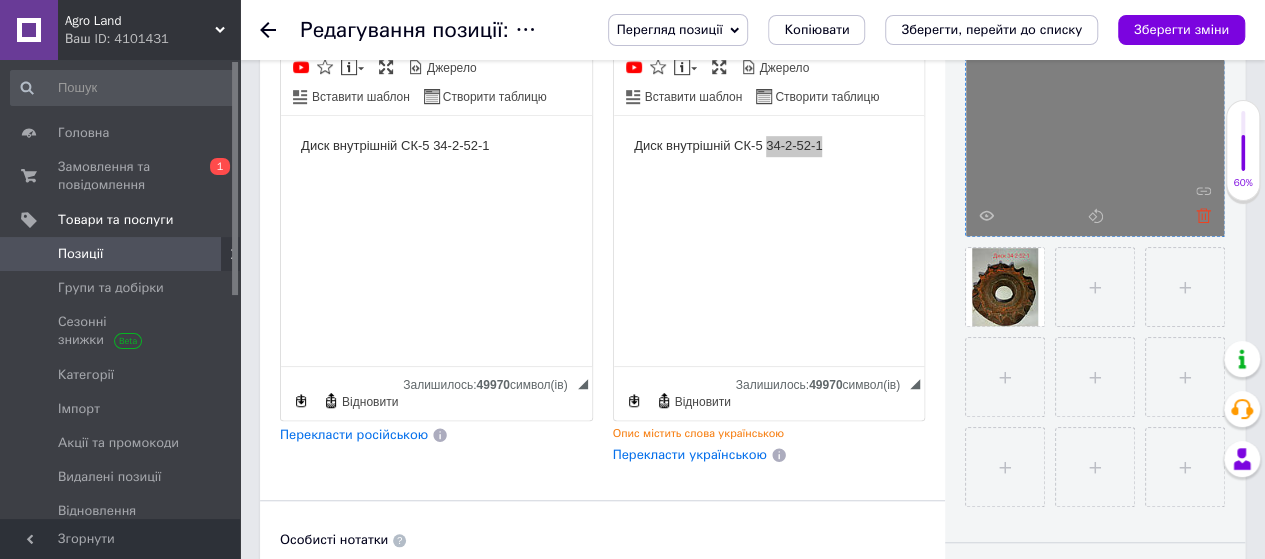 click 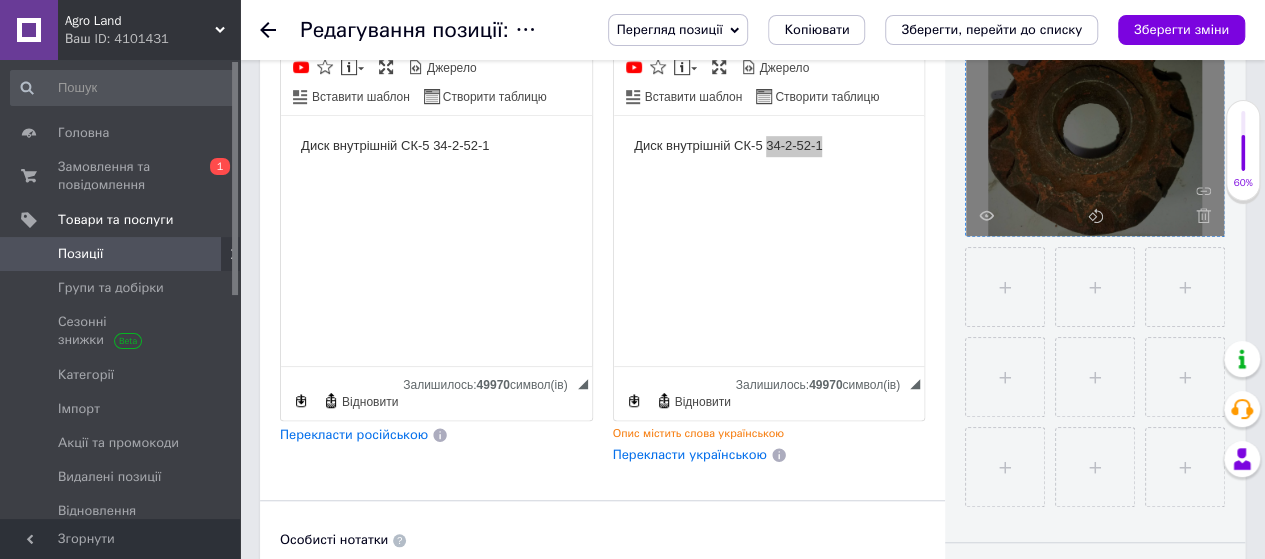 scroll, scrollTop: 920, scrollLeft: 0, axis: vertical 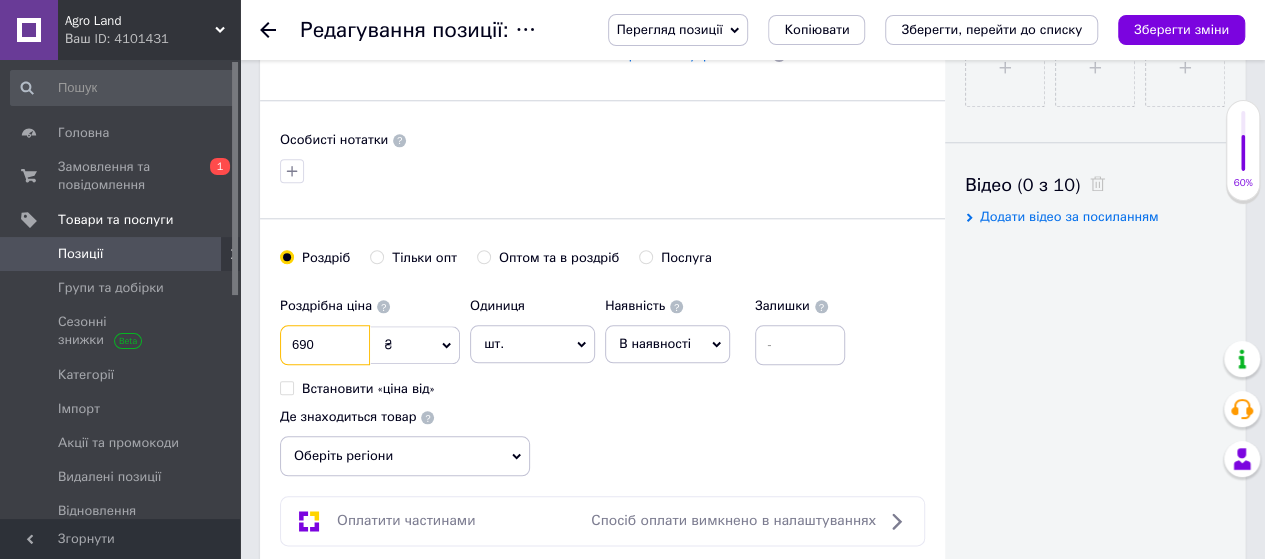 drag, startPoint x: 323, startPoint y: 343, endPoint x: 260, endPoint y: 349, distance: 63.28507 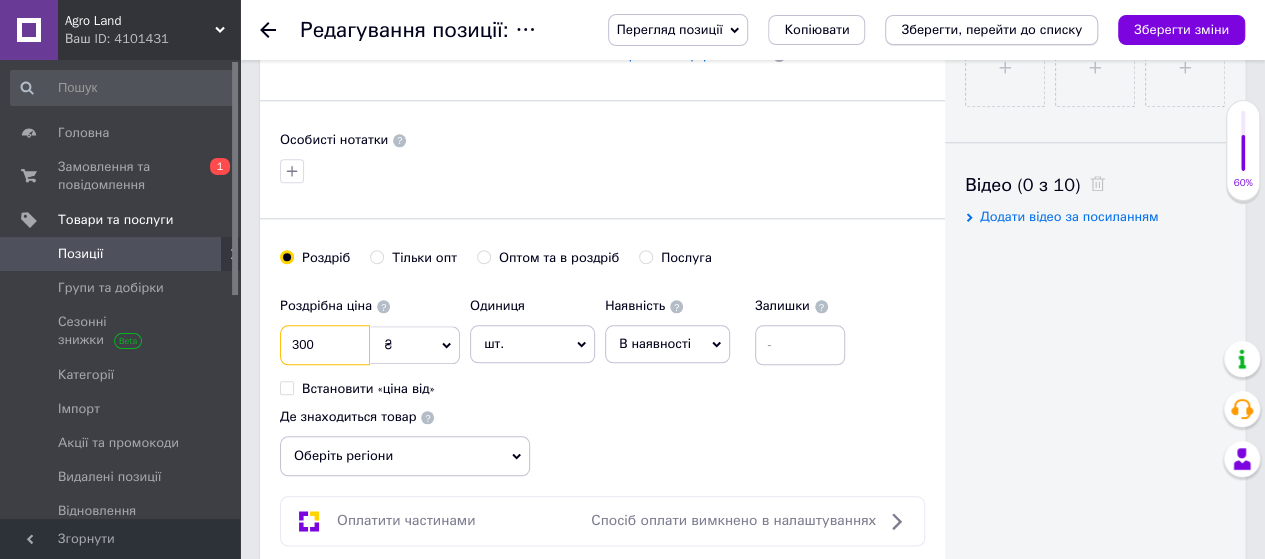 type on "300" 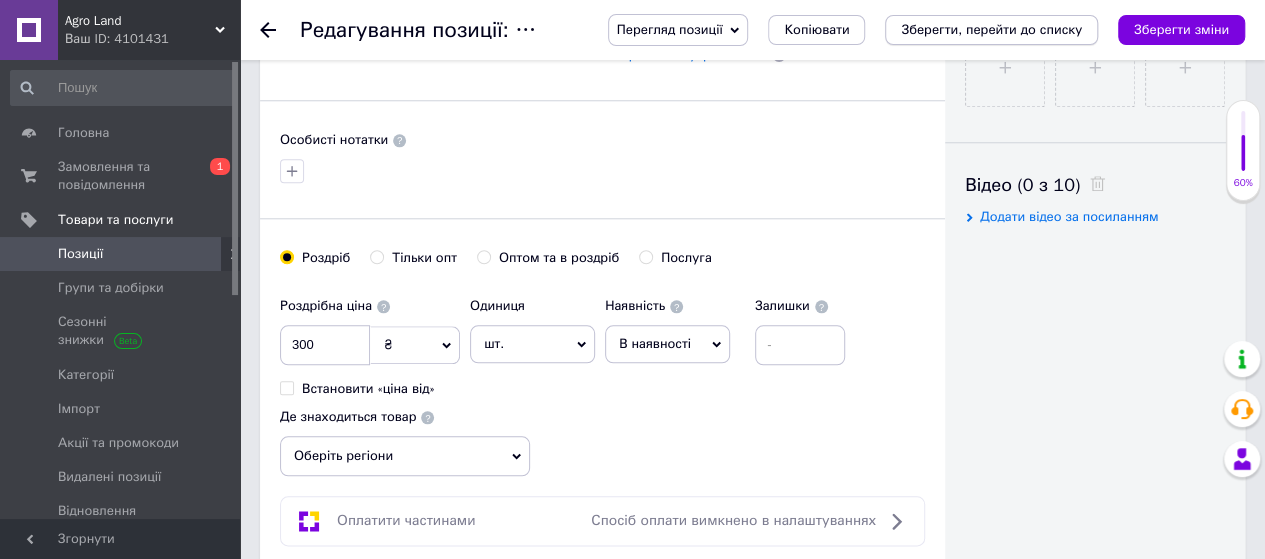 click on "Зберегти, перейти до списку" at bounding box center [991, 29] 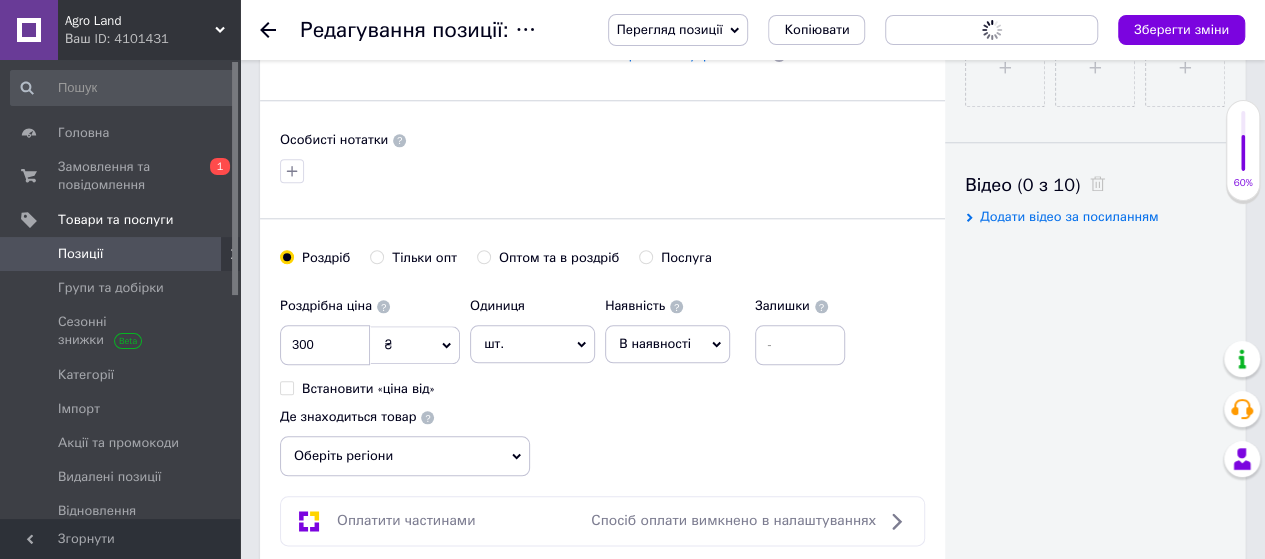 scroll, scrollTop: 0, scrollLeft: 0, axis: both 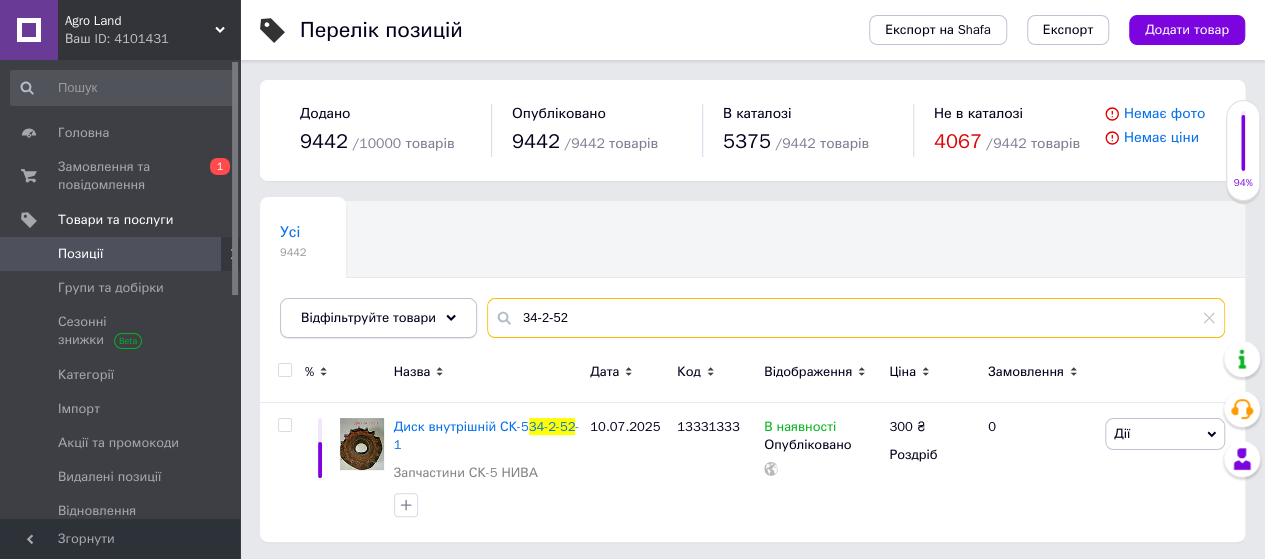 drag, startPoint x: 608, startPoint y: 311, endPoint x: 468, endPoint y: 324, distance: 140.60228 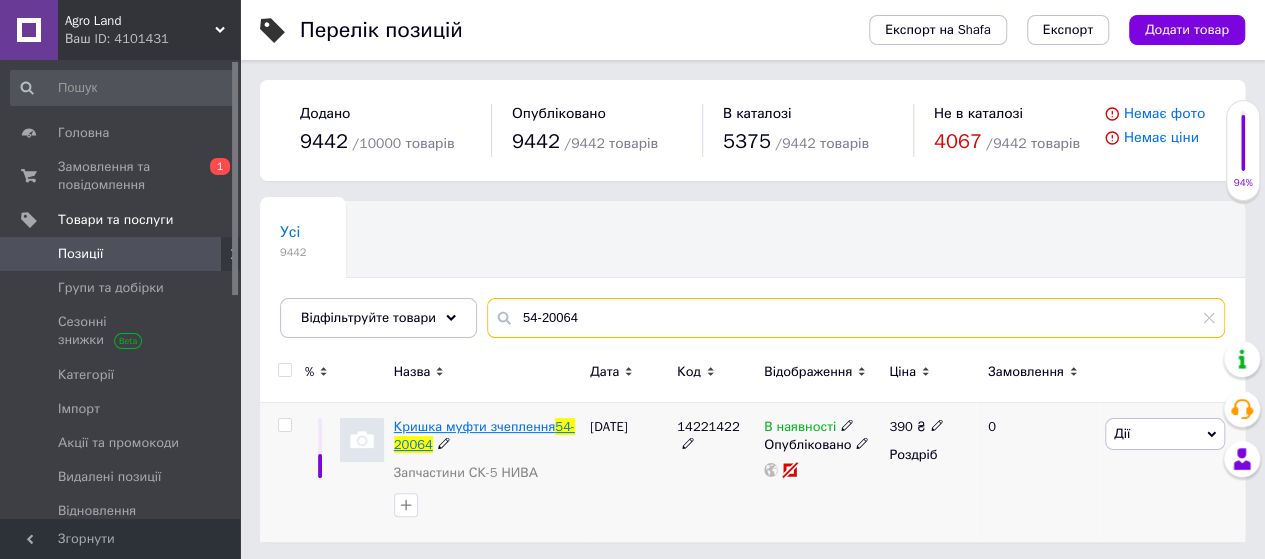 type on "54-20064" 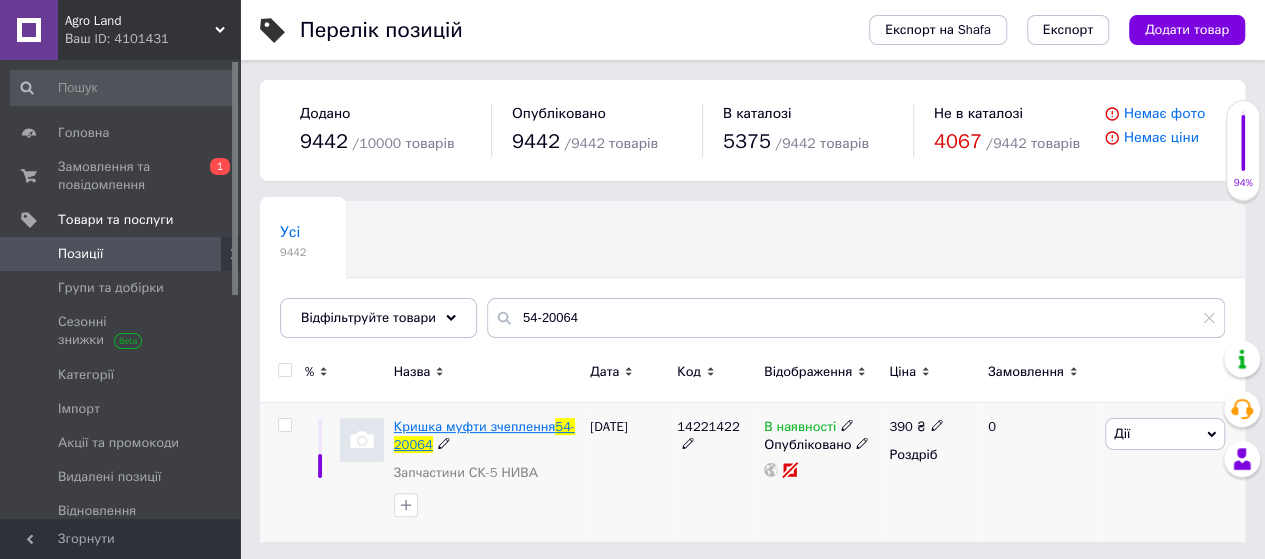 click on "Кришка муфти зчеплення" at bounding box center (474, 426) 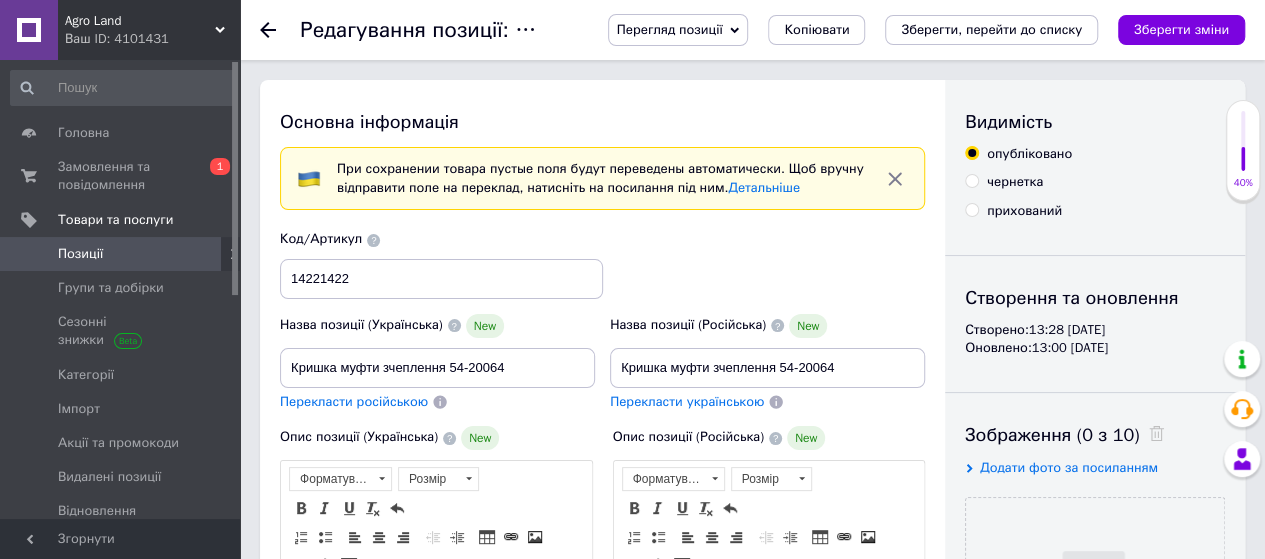 scroll, scrollTop: 0, scrollLeft: 0, axis: both 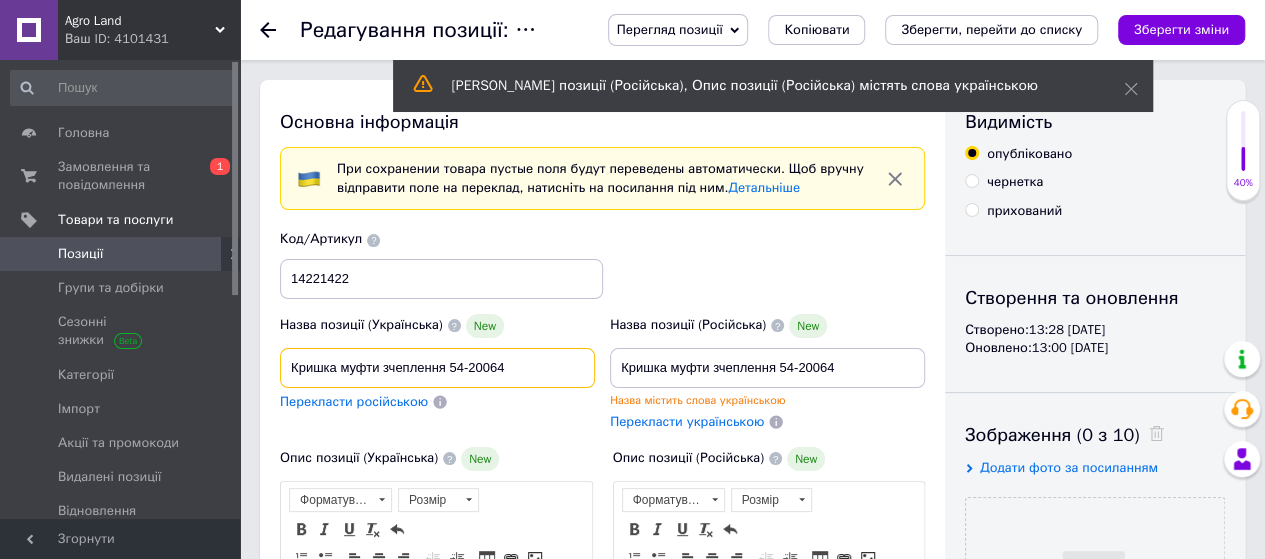 click on "Кришка муфти зчеплення 54-20064" at bounding box center [437, 368] 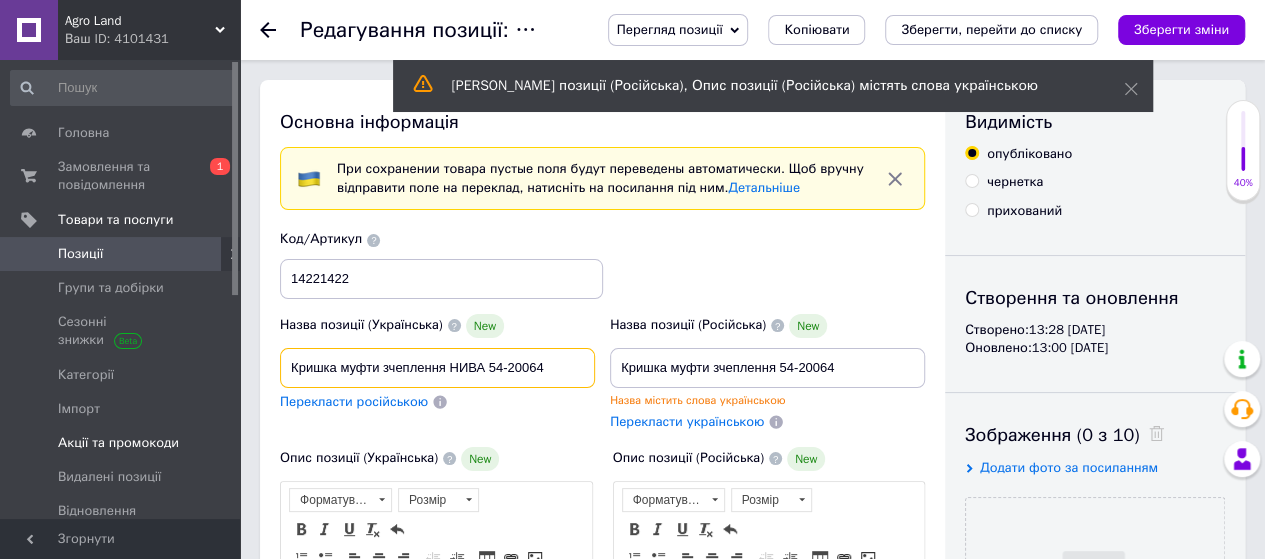 drag, startPoint x: 556, startPoint y: 359, endPoint x: 104, endPoint y: 411, distance: 454.98132 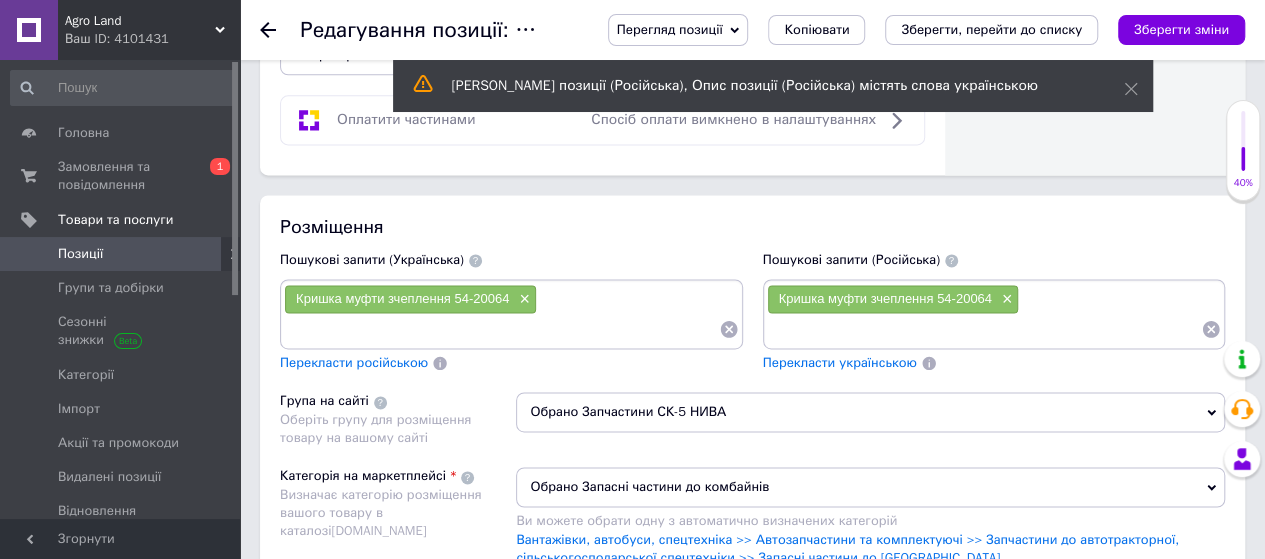 scroll, scrollTop: 1400, scrollLeft: 0, axis: vertical 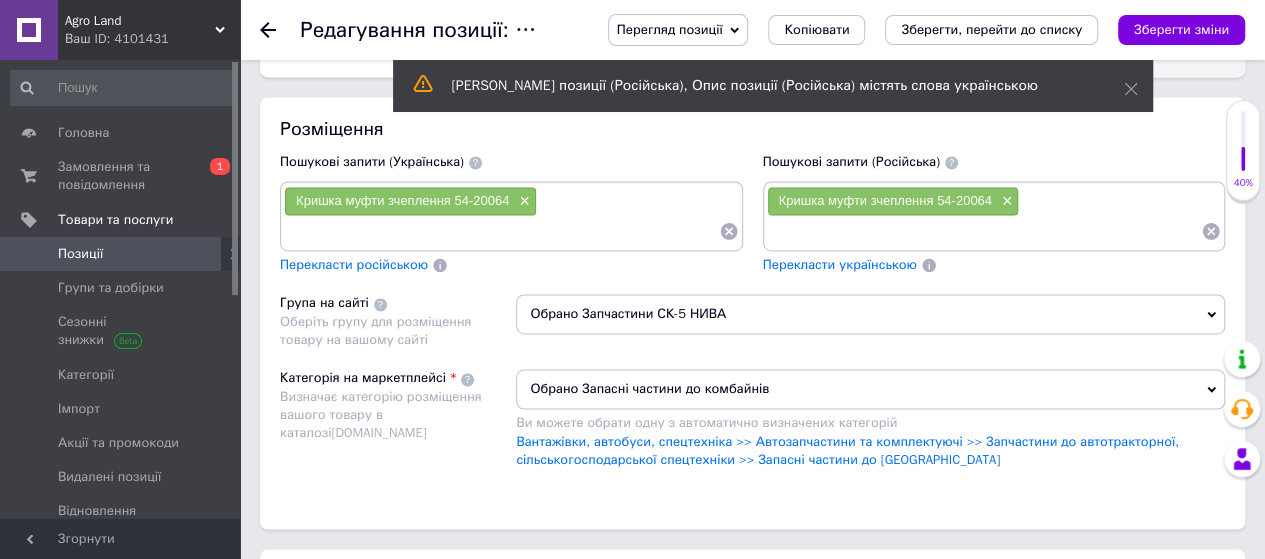 type on "Кришка муфти зчеплення НИВА 54-20064" 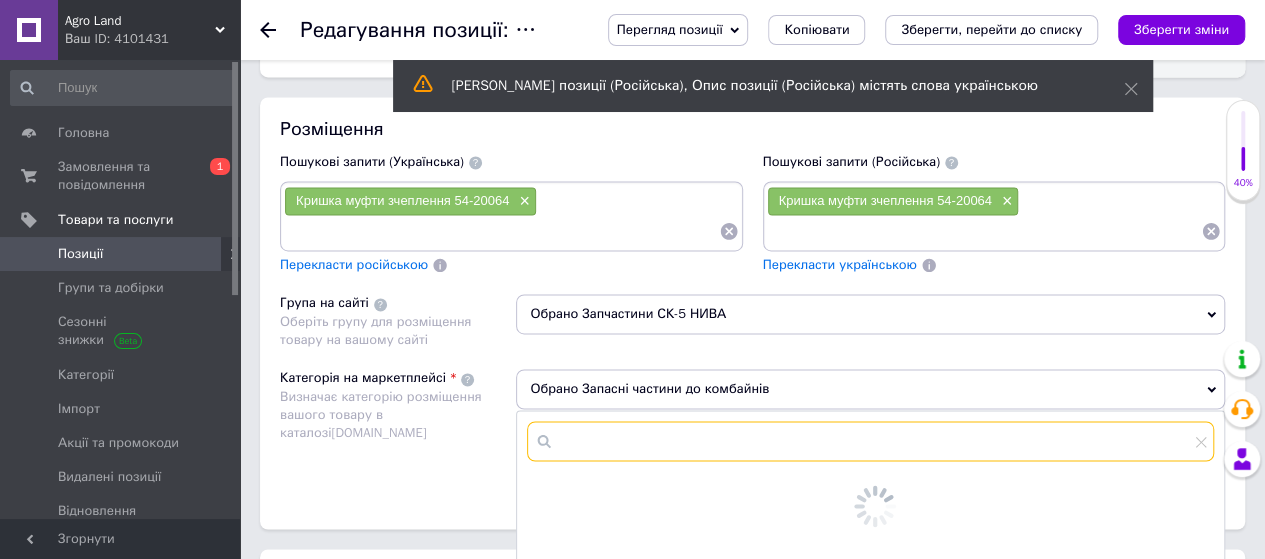 click at bounding box center [870, 441] 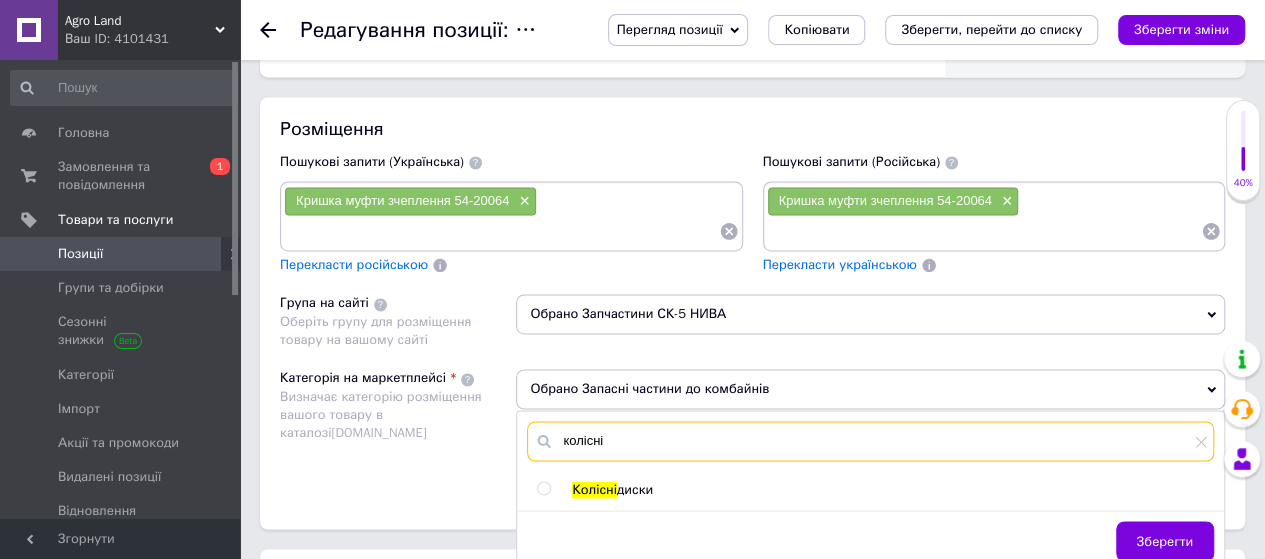 type on "колісні" 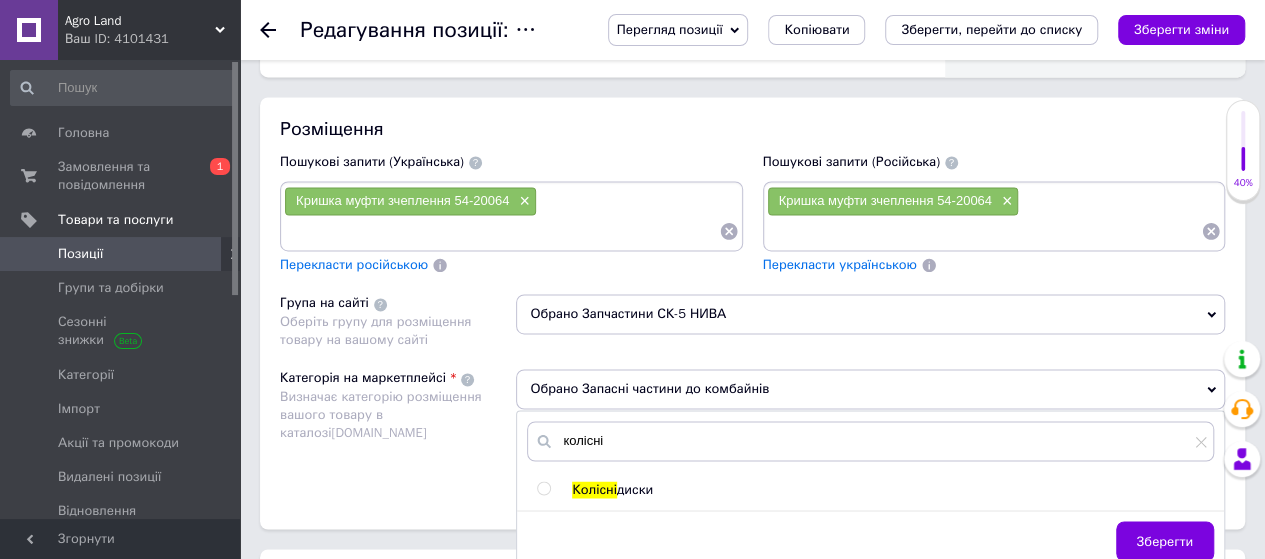 click at bounding box center (543, 488) 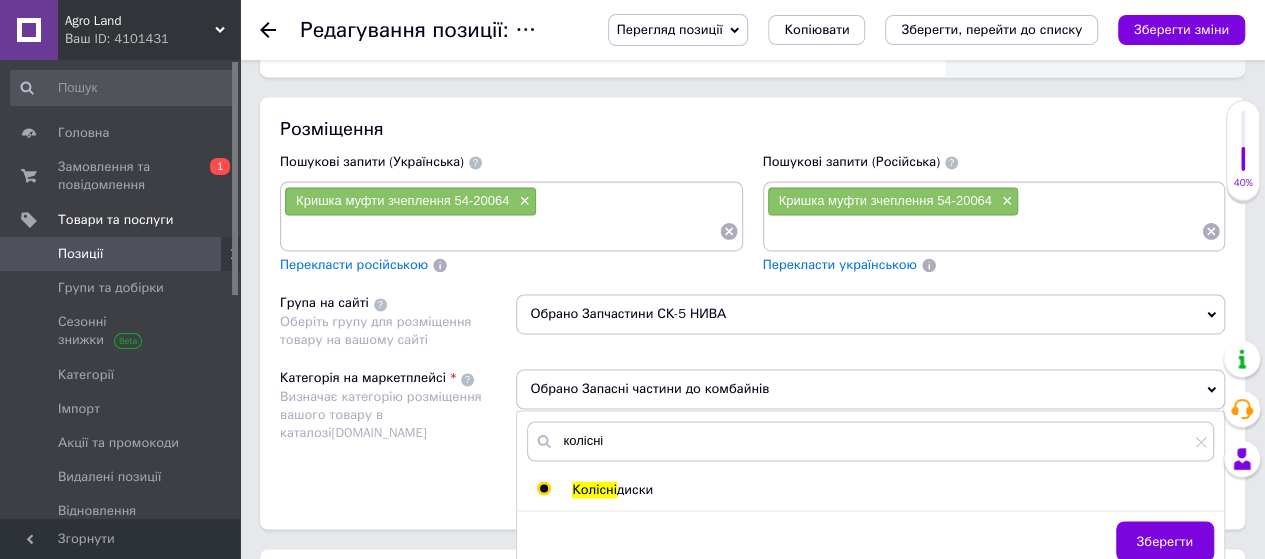 radio on "true" 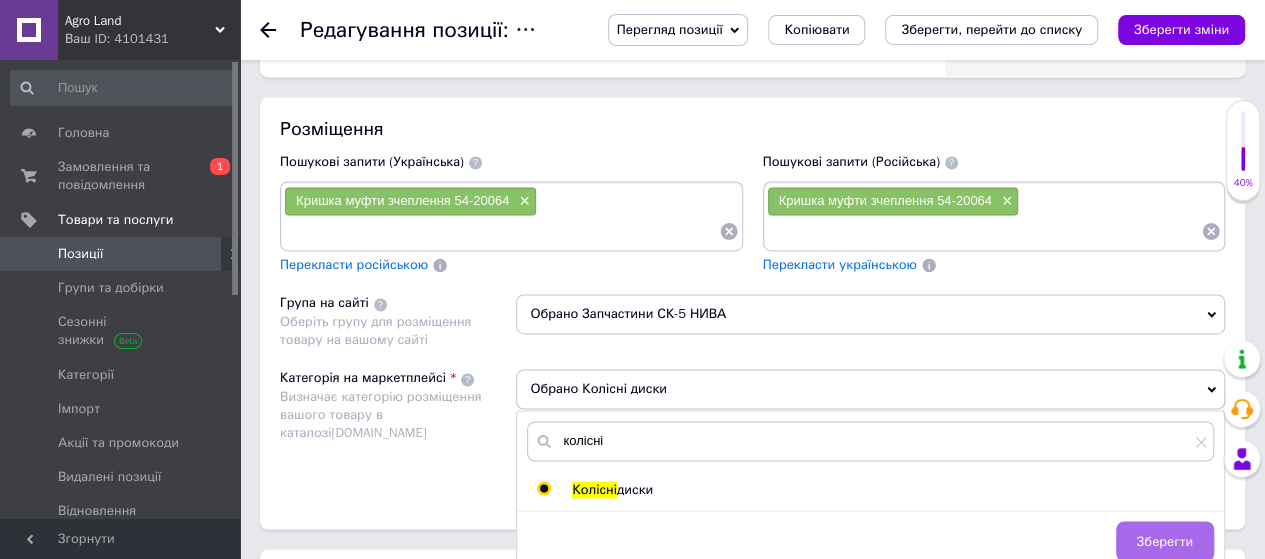 click on "Зберегти" at bounding box center [1165, 541] 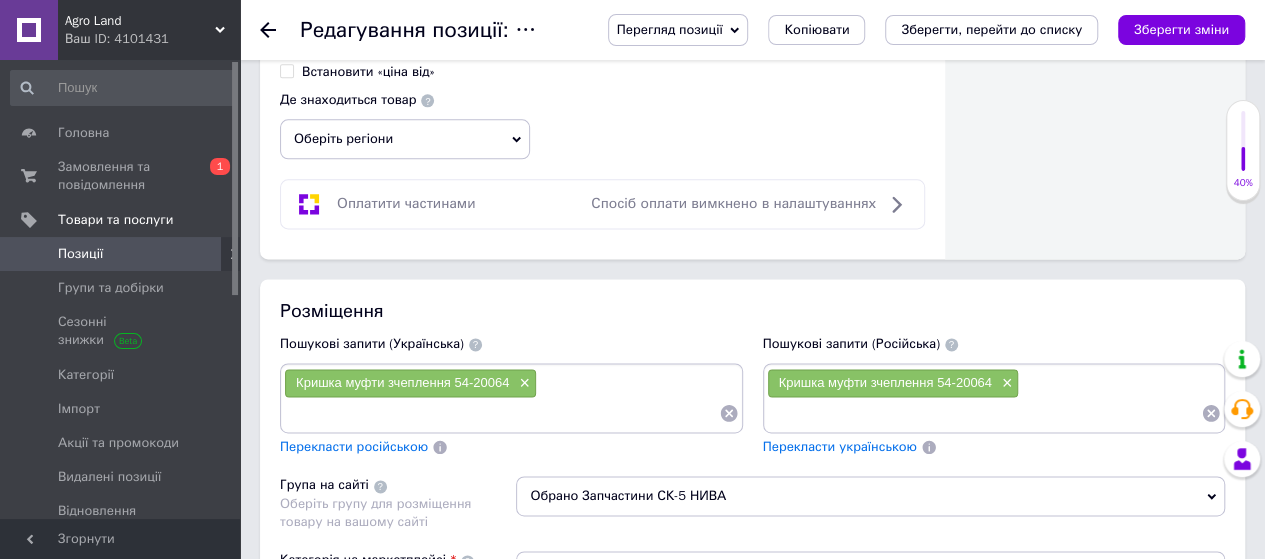 scroll, scrollTop: 1100, scrollLeft: 0, axis: vertical 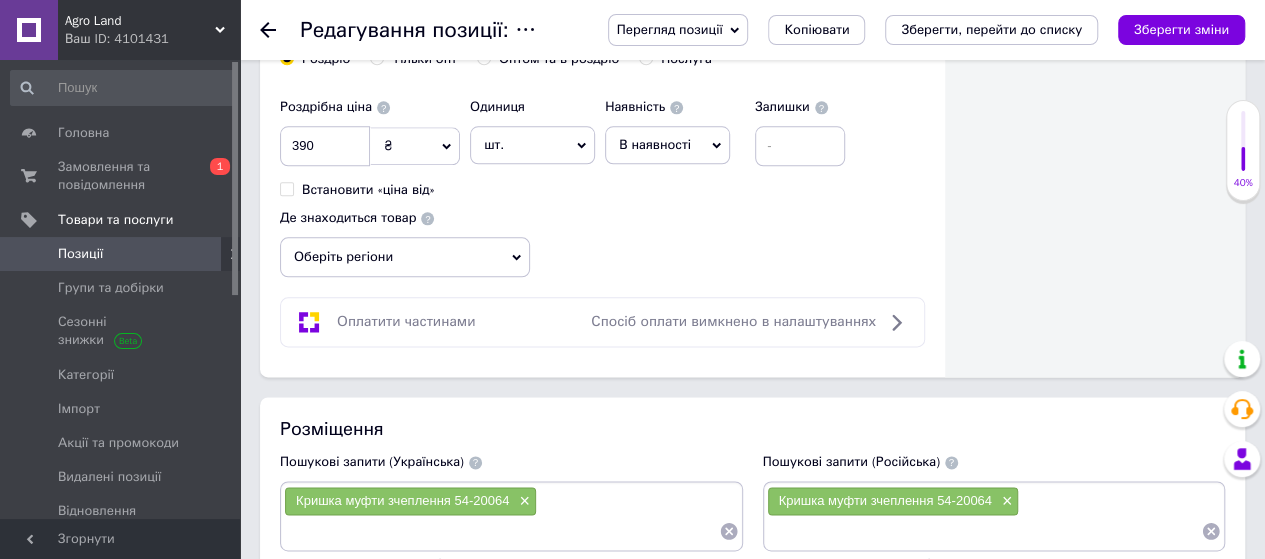 click on "Кришка муфти зчеплення 54-20064 ×" at bounding box center [511, 516] 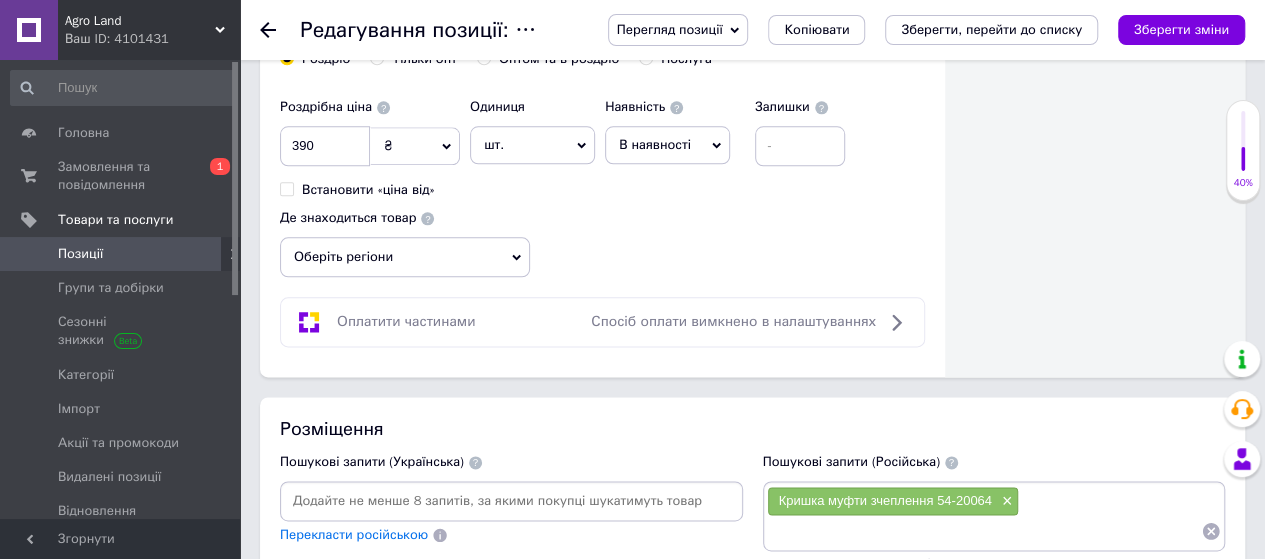 click at bounding box center (511, 501) 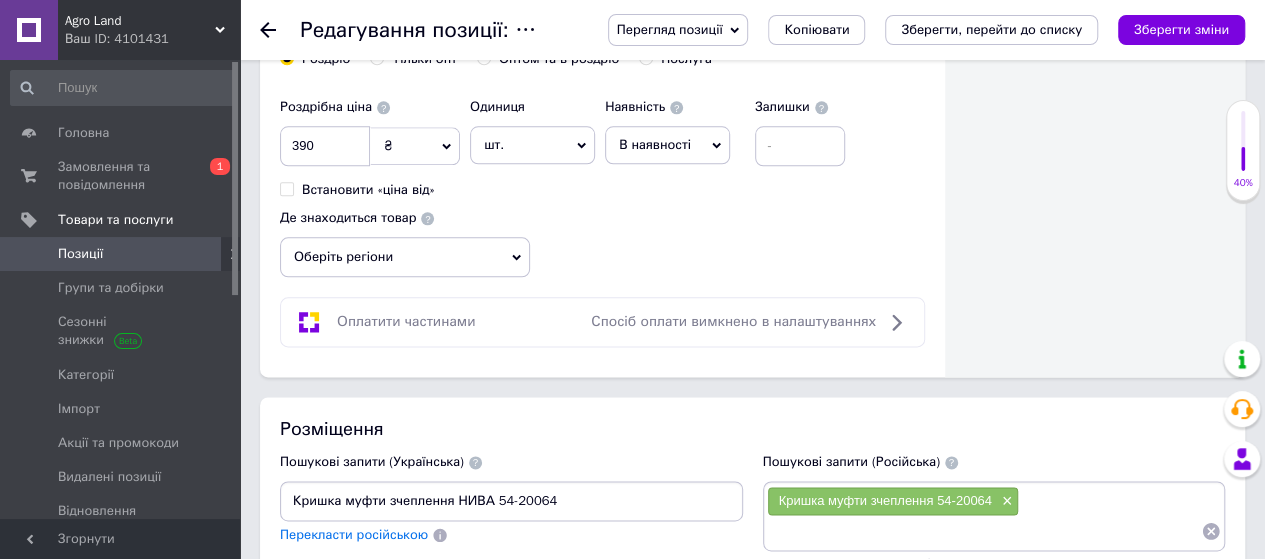 type 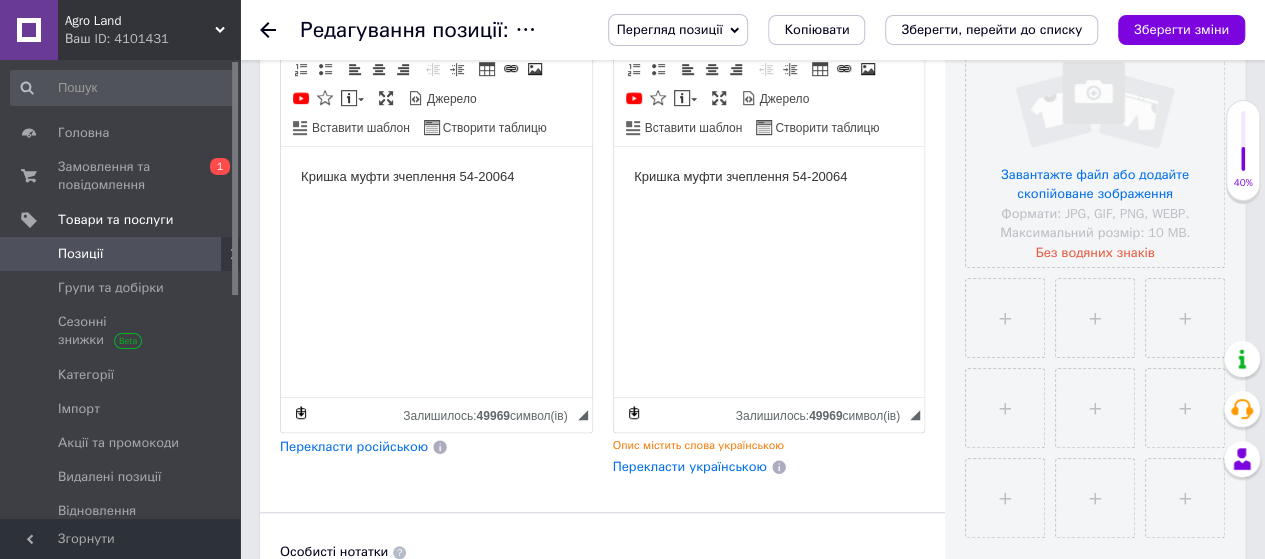 scroll, scrollTop: 400, scrollLeft: 0, axis: vertical 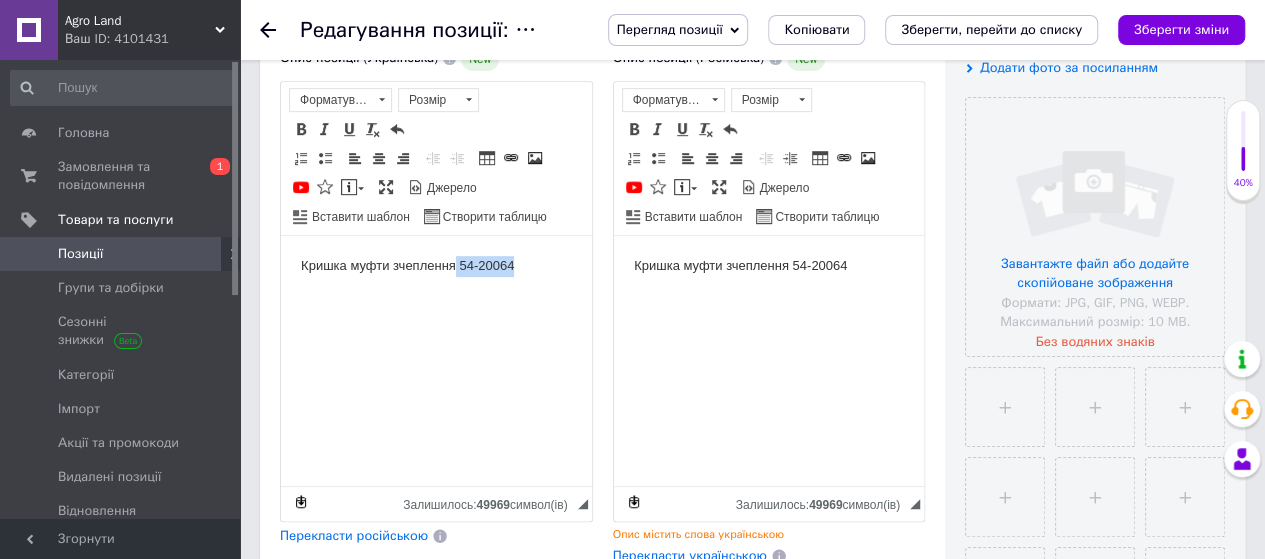 drag, startPoint x: 456, startPoint y: 255, endPoint x: 529, endPoint y: 259, distance: 73.109505 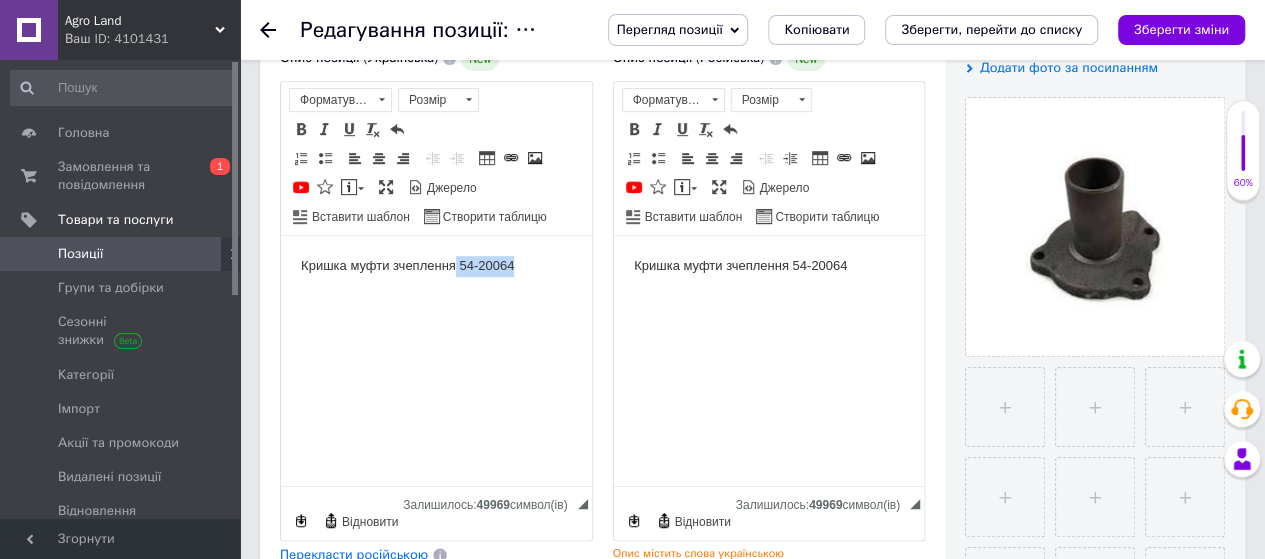 scroll, scrollTop: 800, scrollLeft: 0, axis: vertical 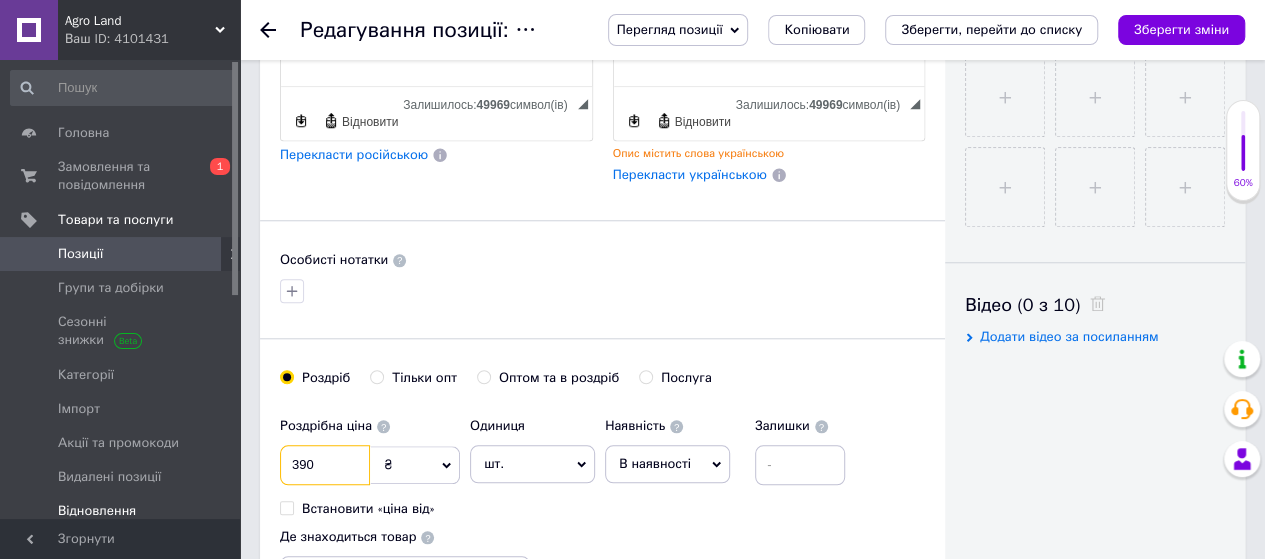 drag, startPoint x: 288, startPoint y: 465, endPoint x: 216, endPoint y: 479, distance: 73.34848 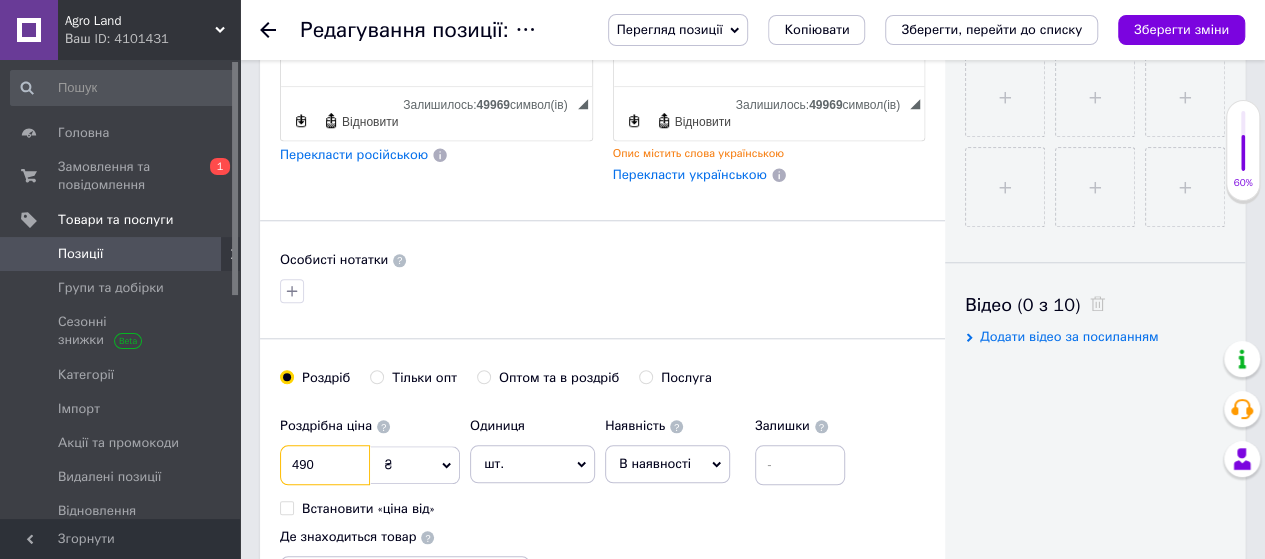 scroll, scrollTop: 1400, scrollLeft: 0, axis: vertical 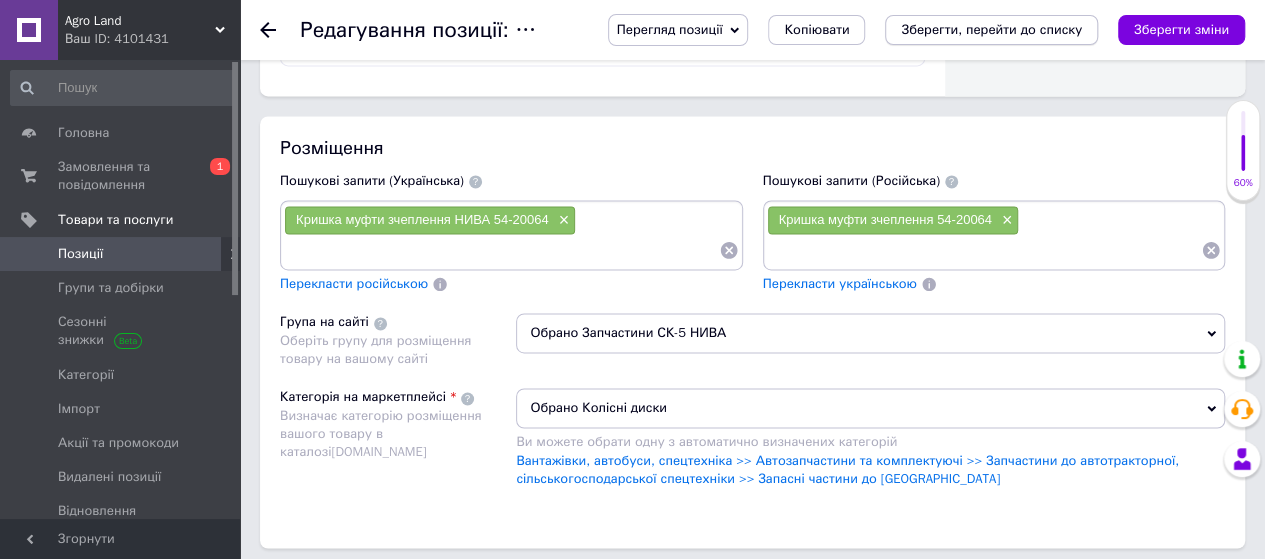 type on "490" 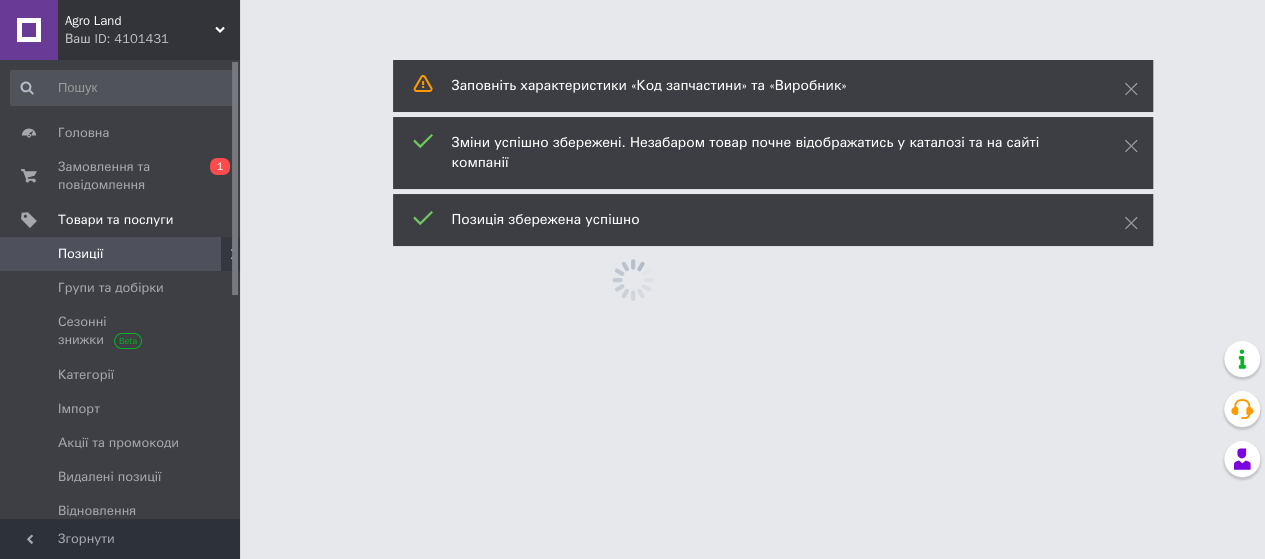 scroll, scrollTop: 0, scrollLeft: 0, axis: both 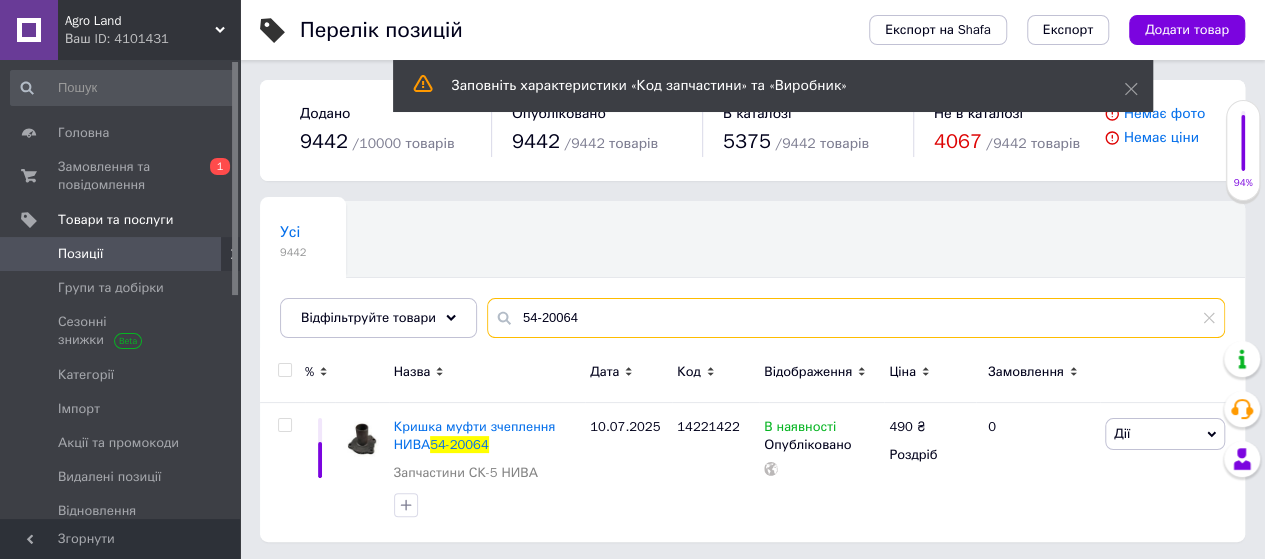 drag, startPoint x: 588, startPoint y: 313, endPoint x: 334, endPoint y: 349, distance: 256.53848 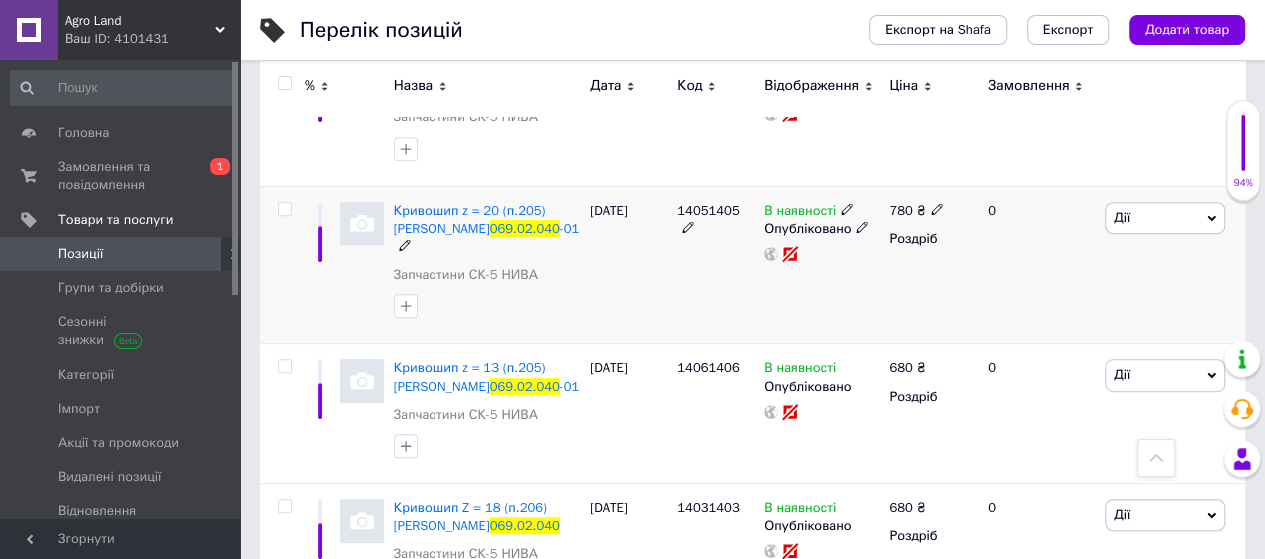 scroll, scrollTop: 400, scrollLeft: 0, axis: vertical 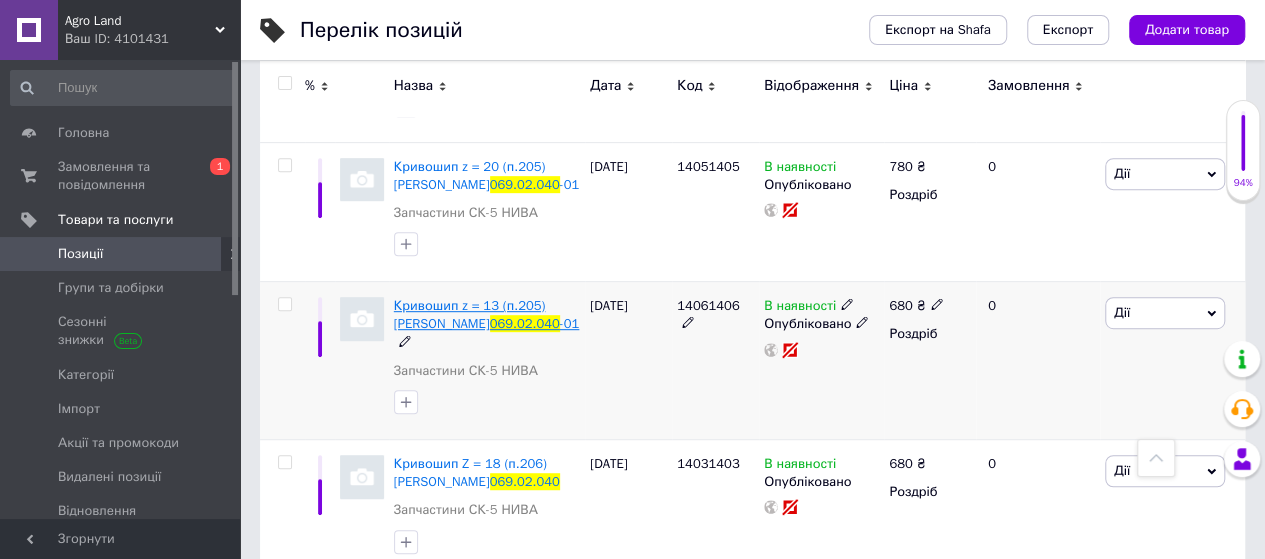 type on "069.02.040" 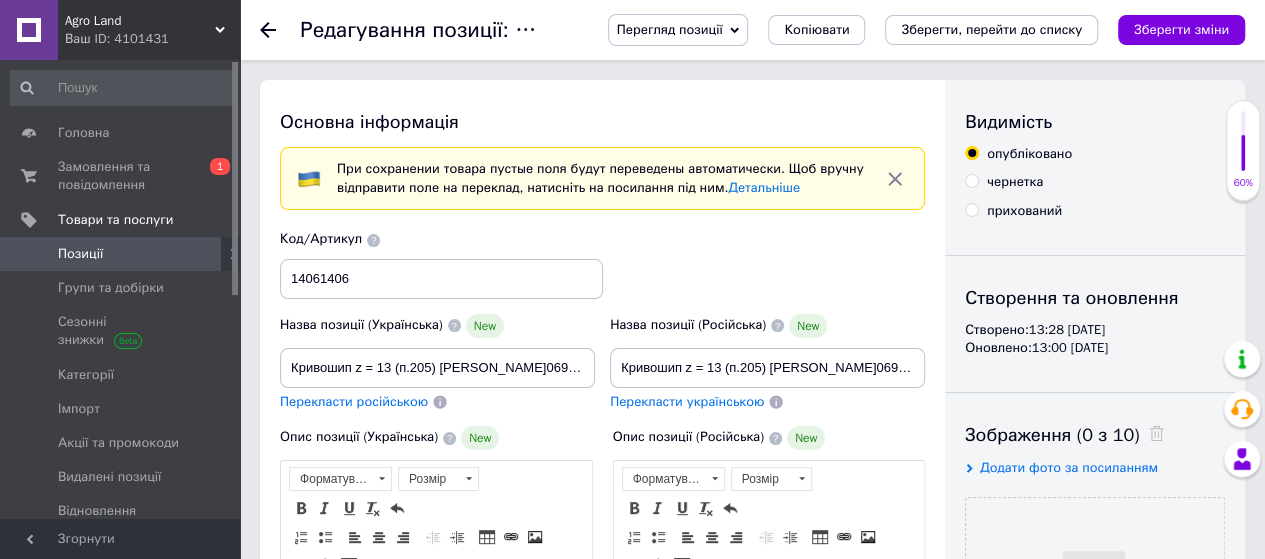 scroll, scrollTop: 0, scrollLeft: 0, axis: both 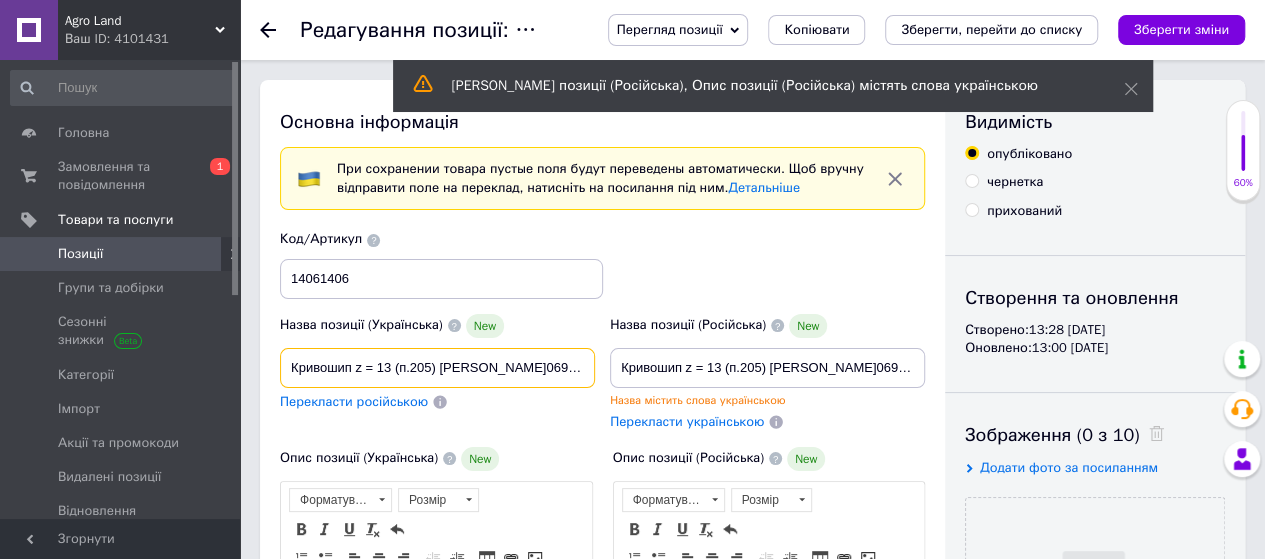 click on "Кривошип z = 13 (п.205) [PERSON_NAME]069.02.040-01" at bounding box center (437, 368) 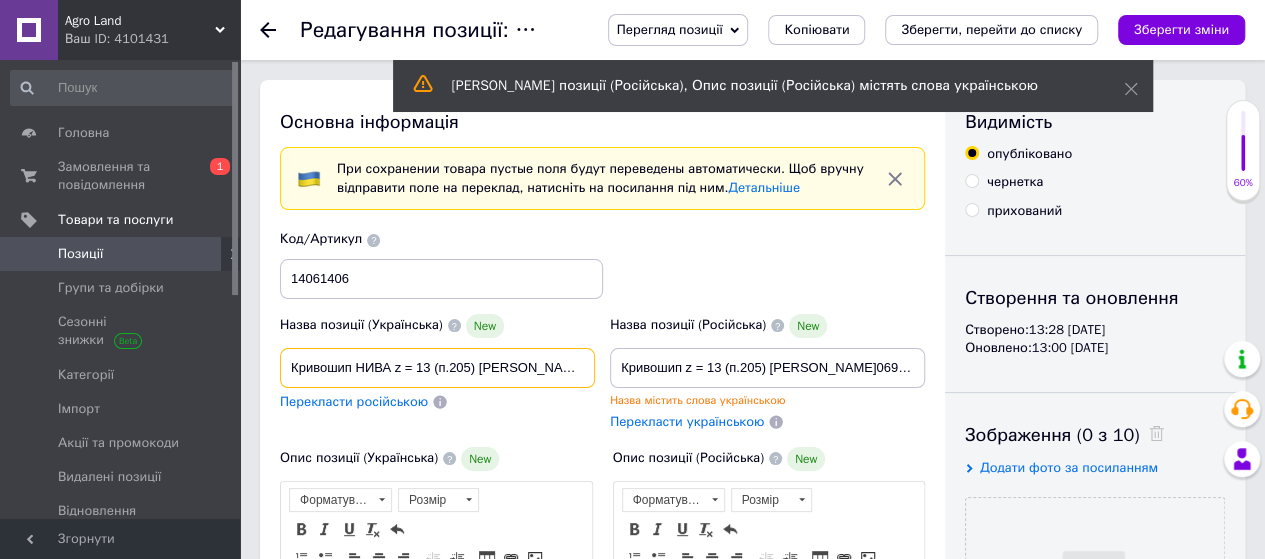 scroll, scrollTop: 0, scrollLeft: 60, axis: horizontal 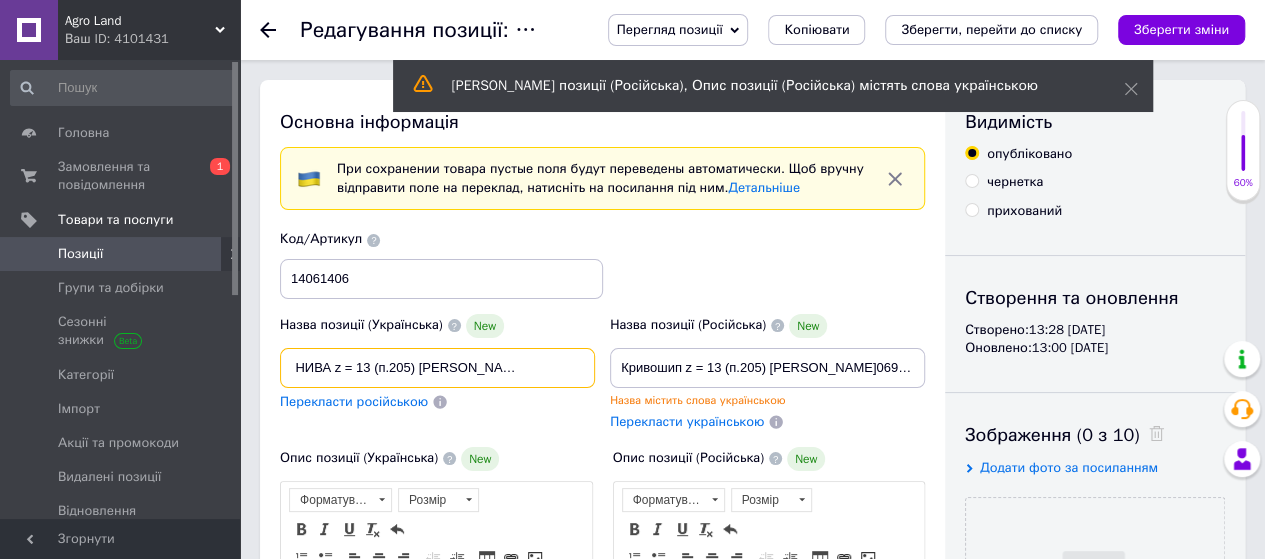drag, startPoint x: 289, startPoint y: 360, endPoint x: 615, endPoint y: 375, distance: 326.3449 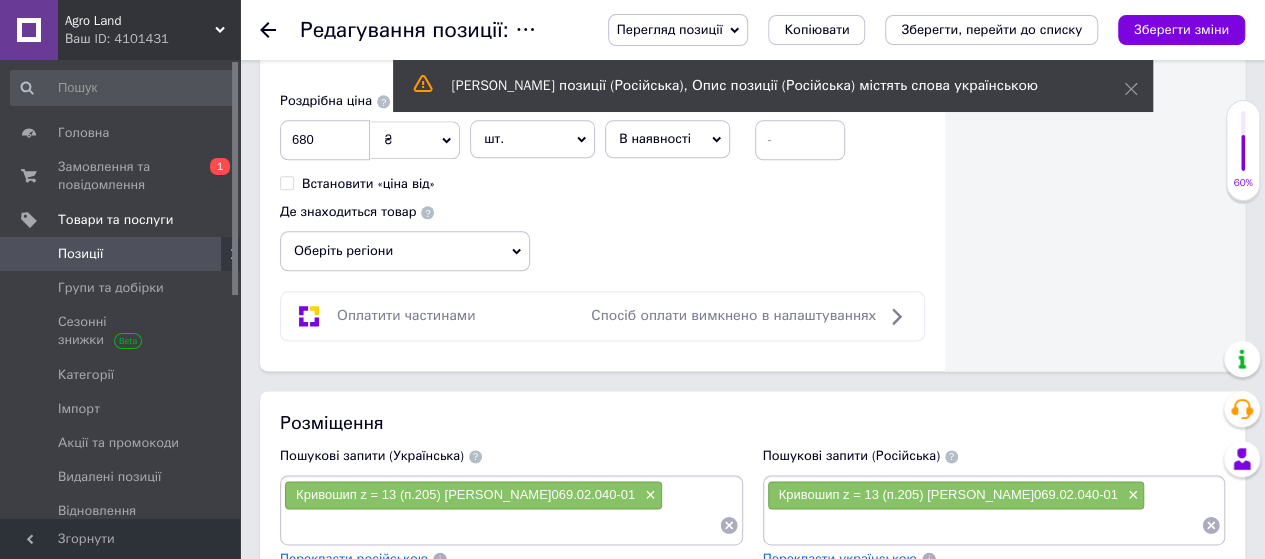scroll, scrollTop: 1400, scrollLeft: 0, axis: vertical 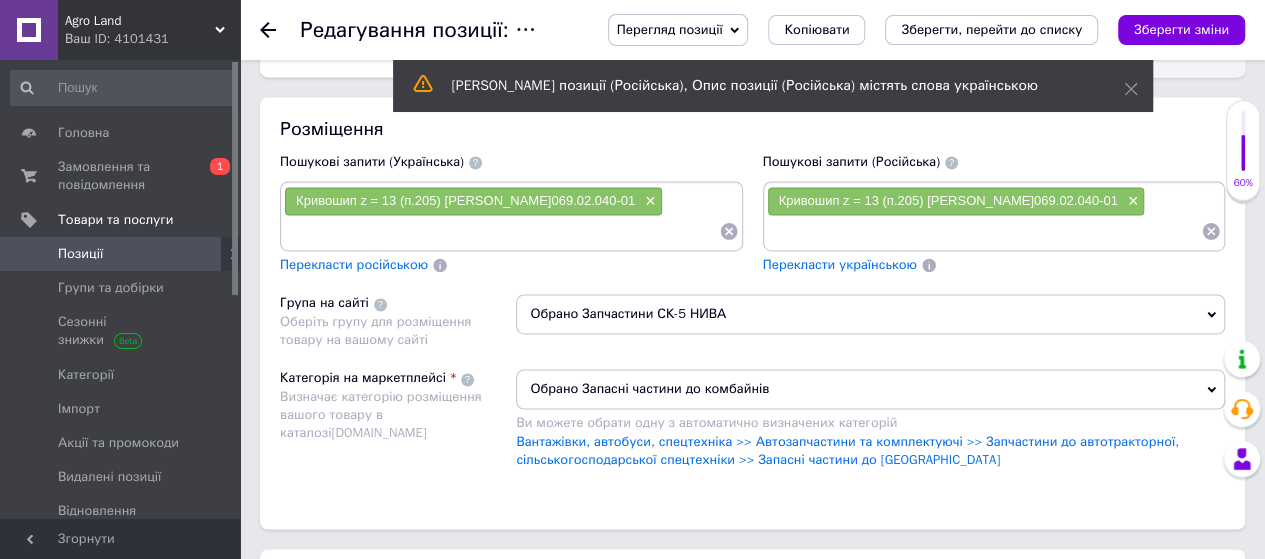 type on "Кривошип НИВА z = 13 (п.205) [PERSON_NAME]069.02.040-01" 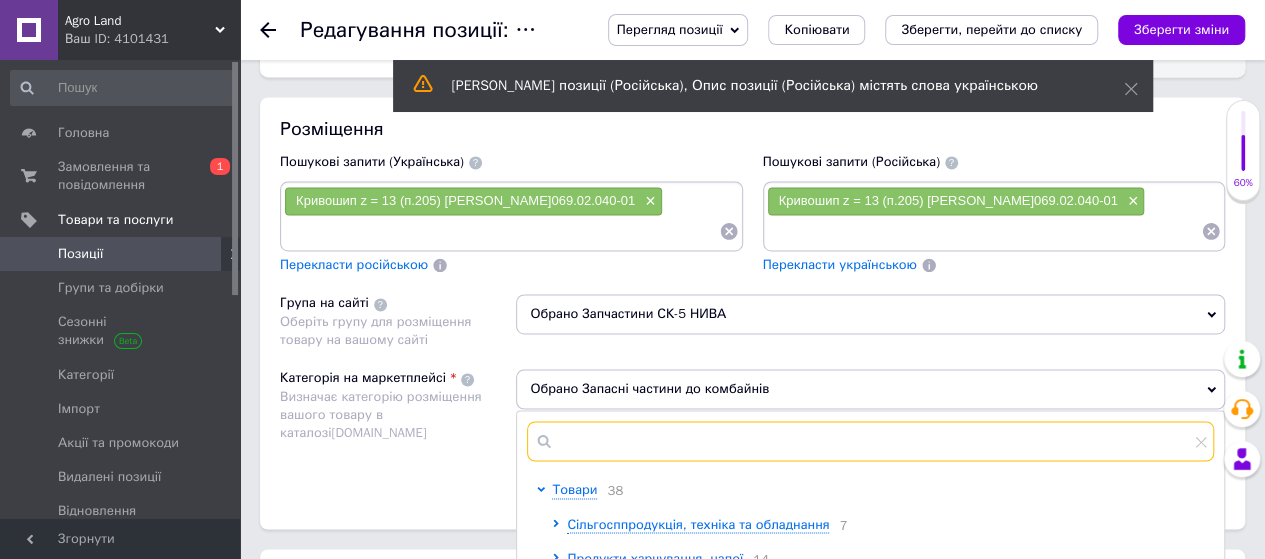 click at bounding box center [870, 441] 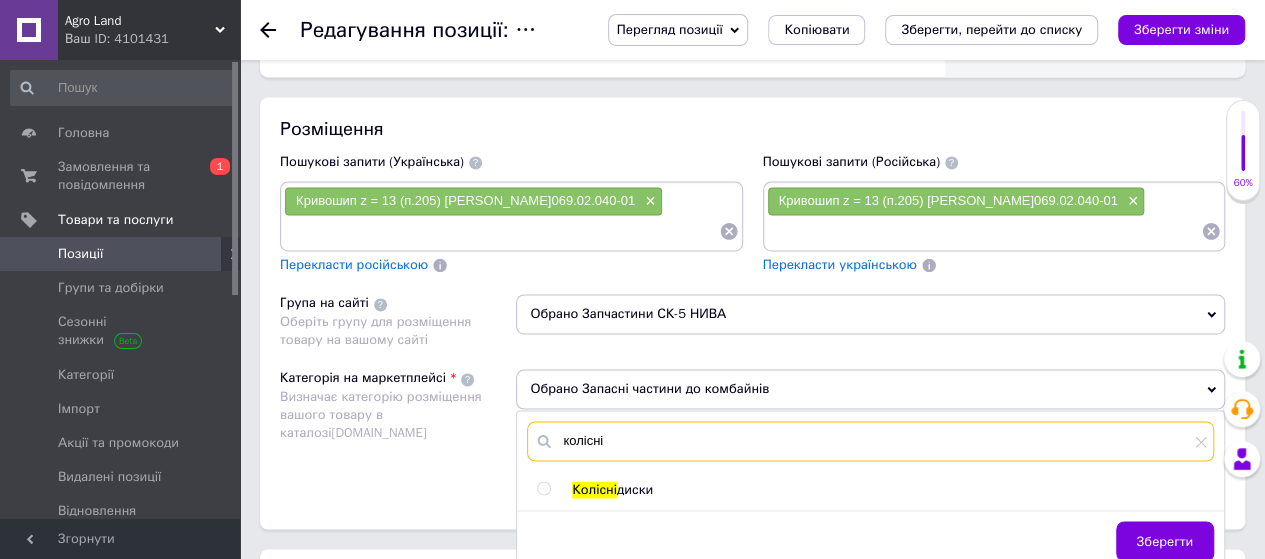 type on "колісні" 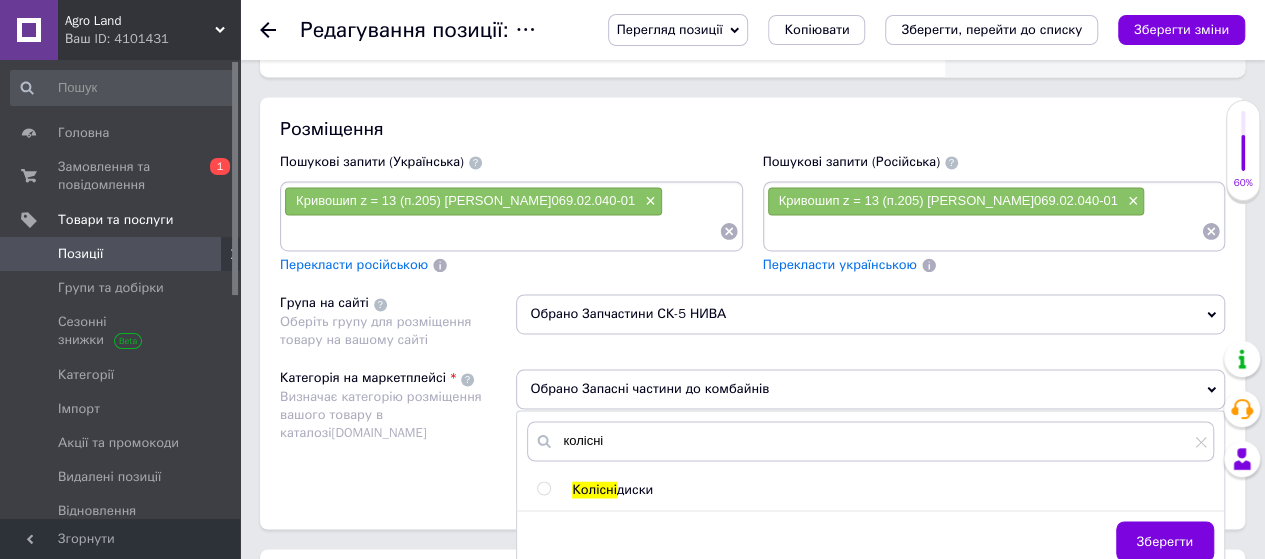 click at bounding box center [543, 488] 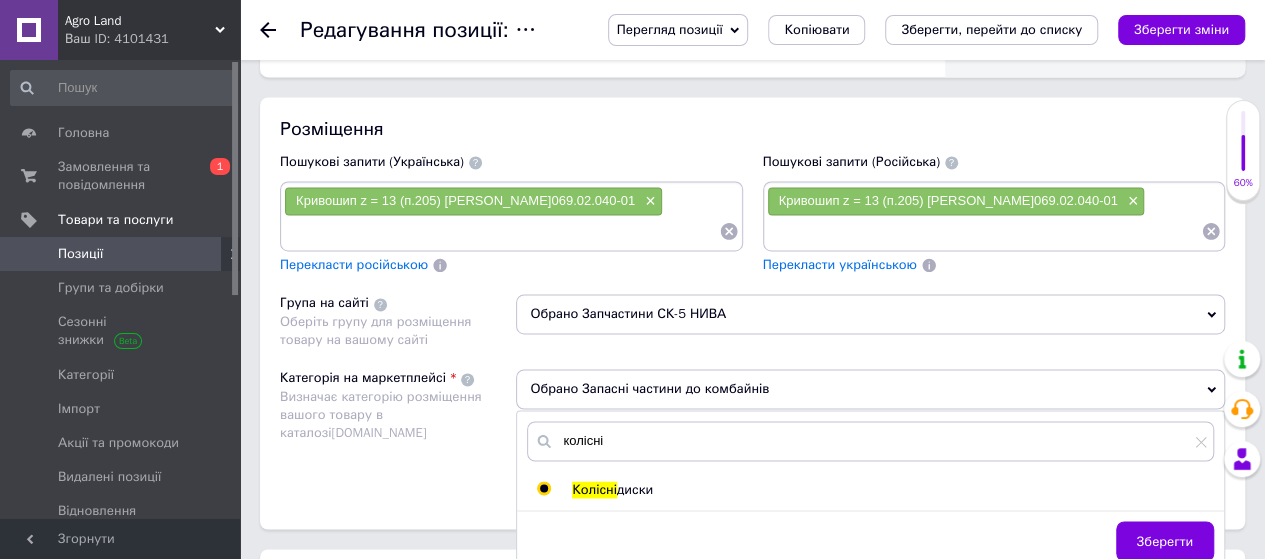 radio on "true" 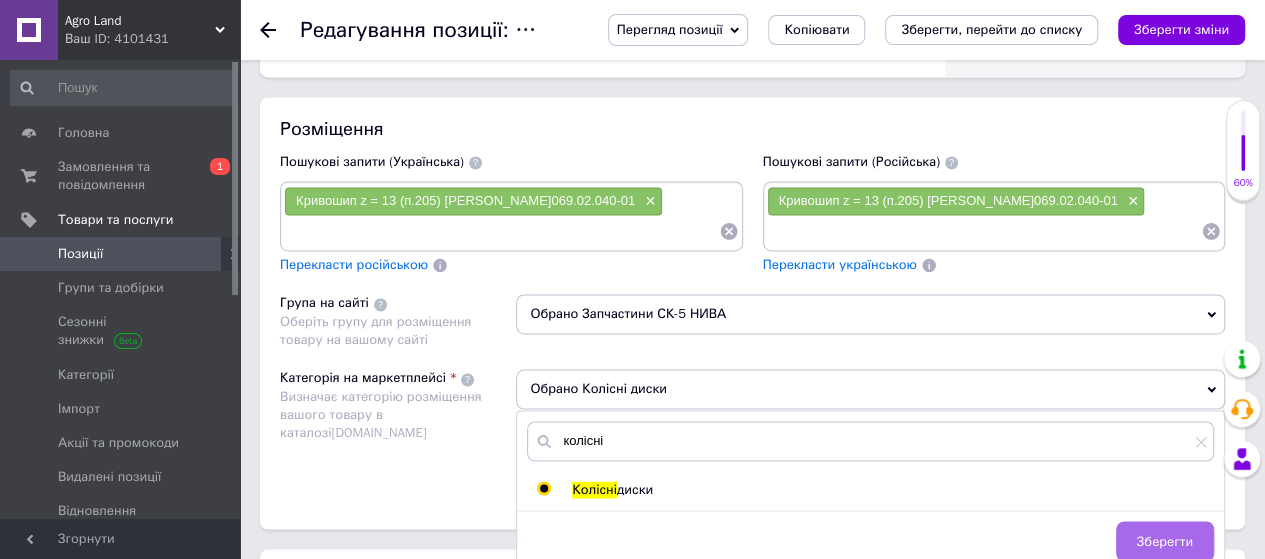 click on "Зберегти" at bounding box center [1165, 541] 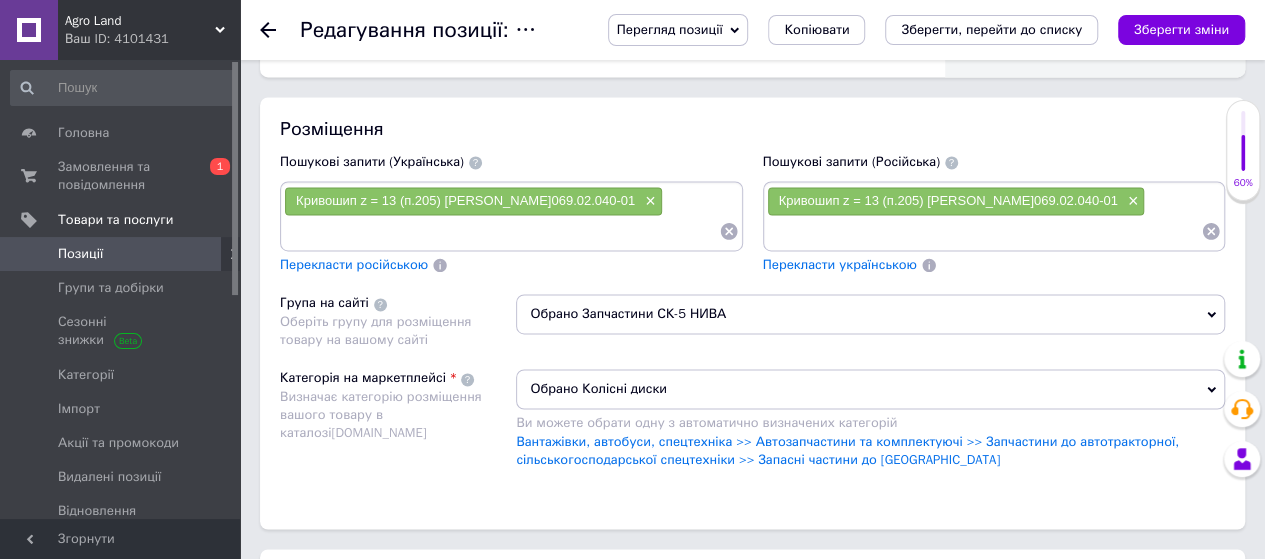 click 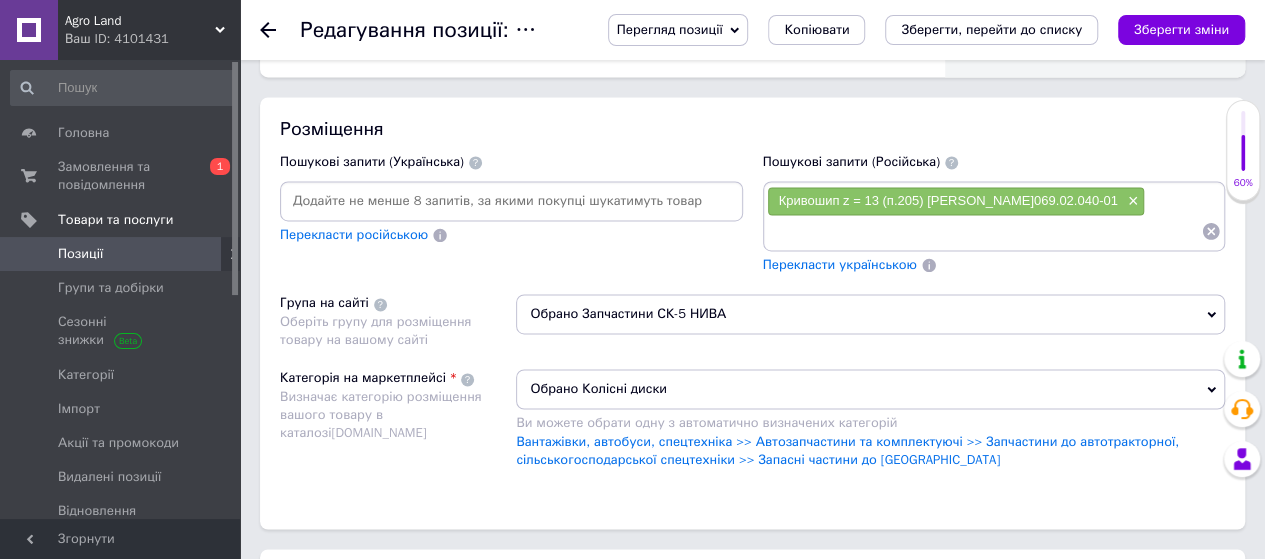 click at bounding box center (511, 201) 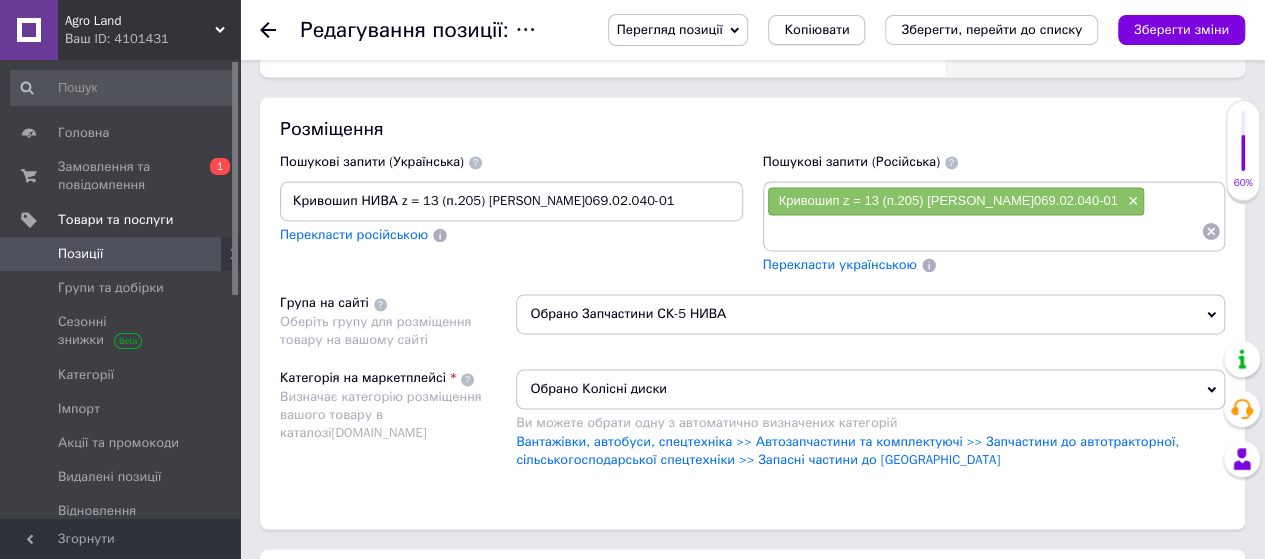 type on "Кривошип НИВА z = 13 (п.205) [PERSON_NAME]069.02.040-01" 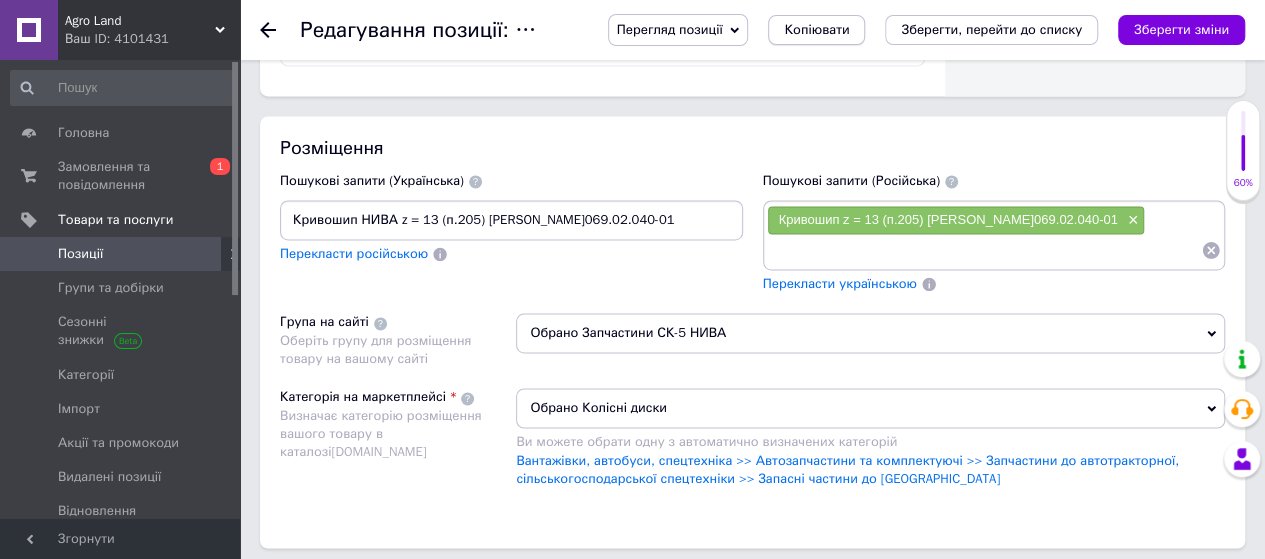 scroll, scrollTop: 1419, scrollLeft: 0, axis: vertical 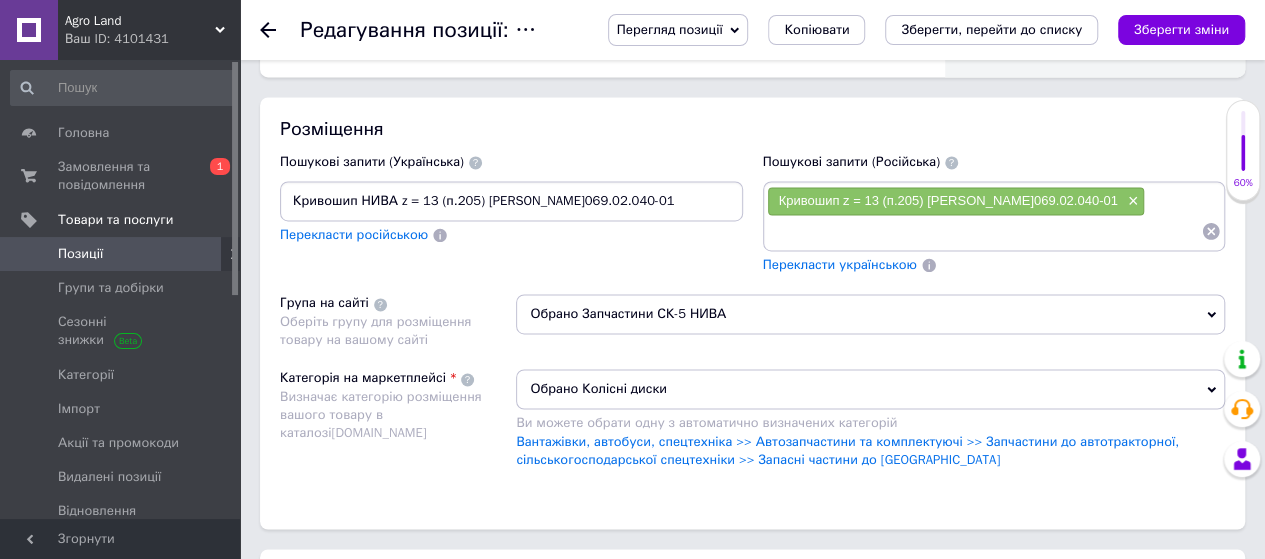 drag, startPoint x: 645, startPoint y: 185, endPoint x: 547, endPoint y: 191, distance: 98.1835 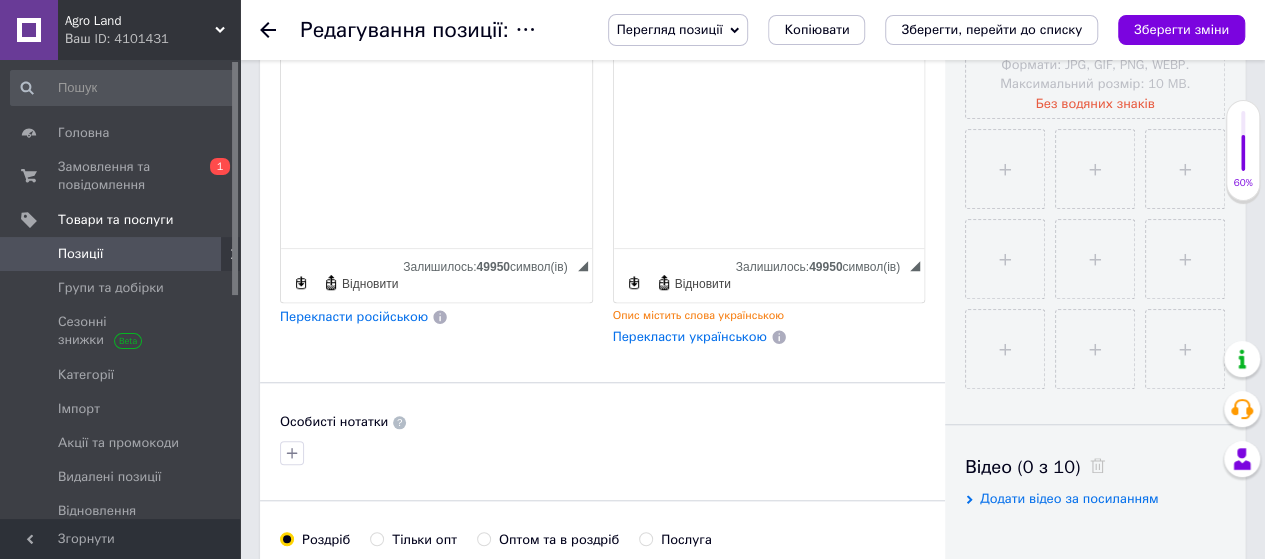 scroll, scrollTop: 619, scrollLeft: 0, axis: vertical 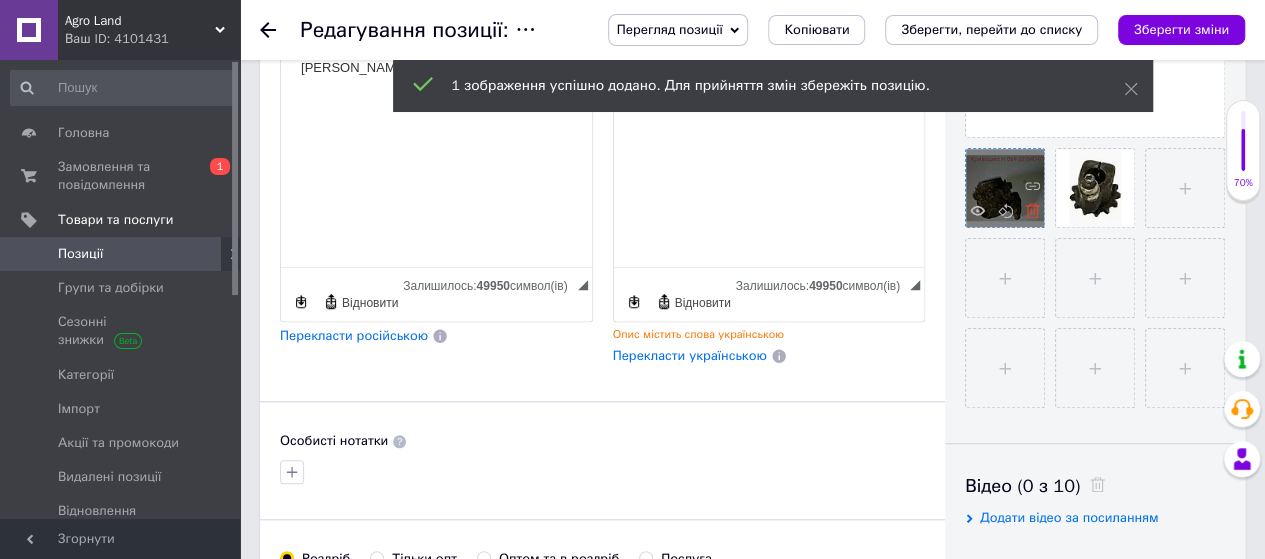 click 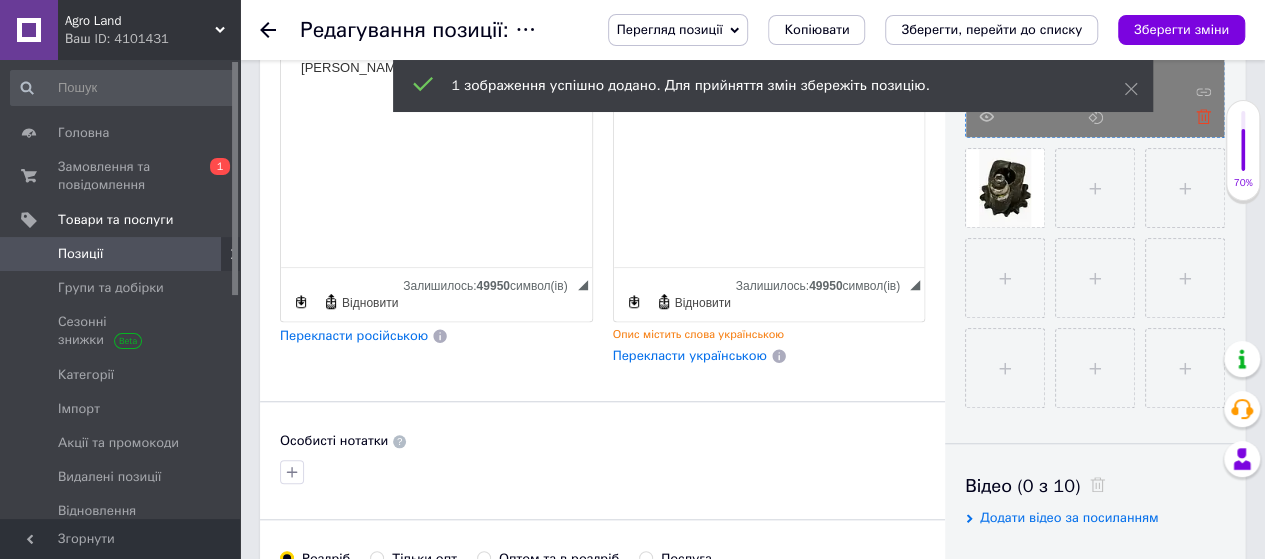 click 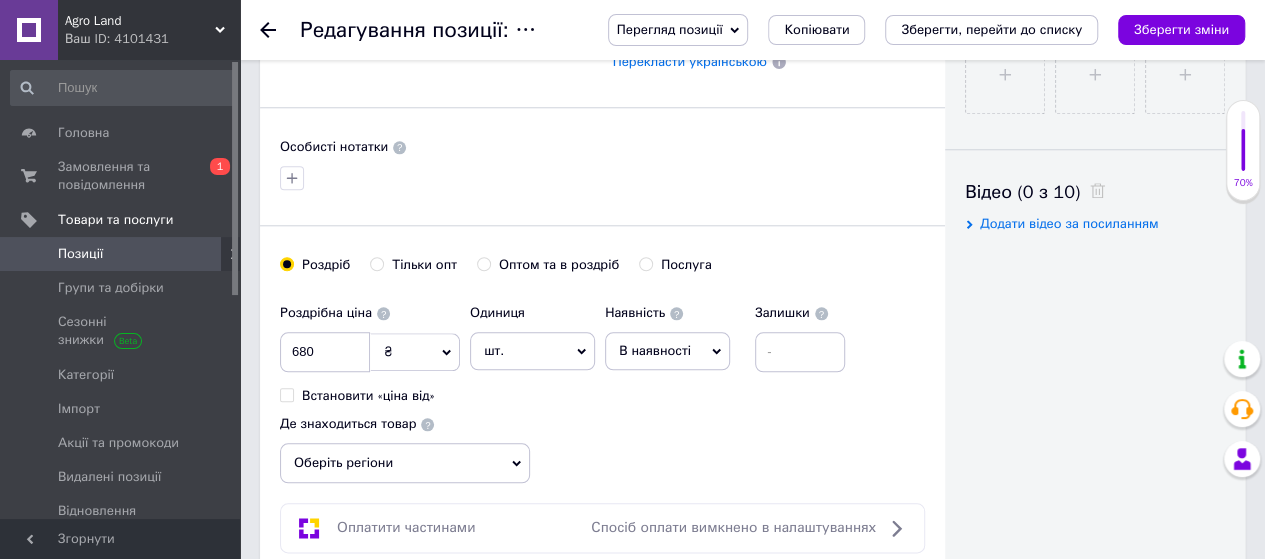 scroll, scrollTop: 1019, scrollLeft: 0, axis: vertical 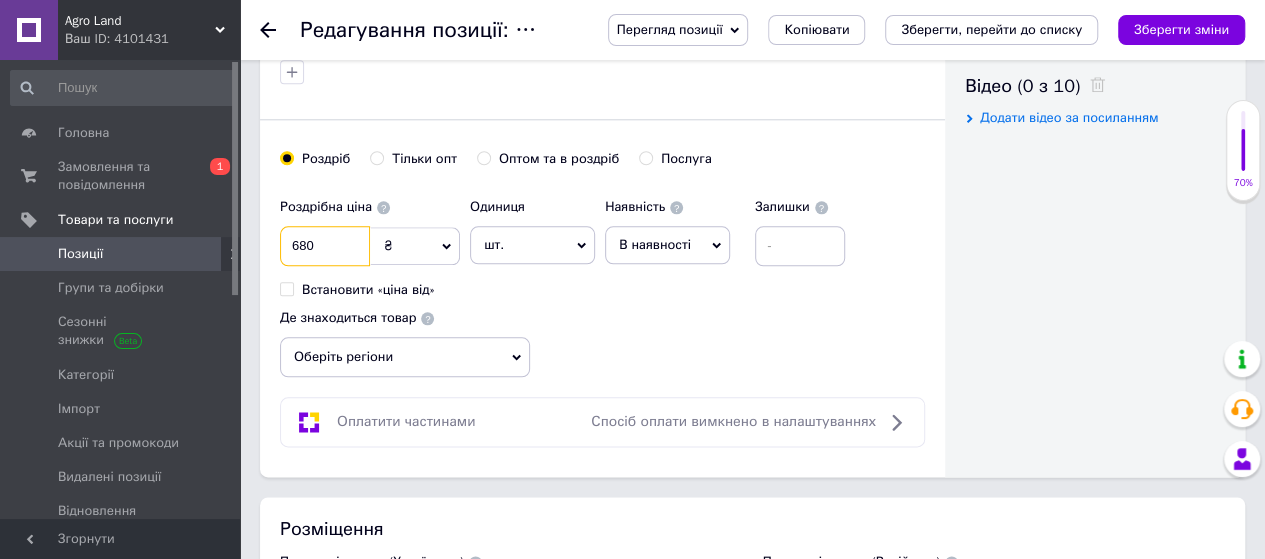 drag, startPoint x: 340, startPoint y: 244, endPoint x: 267, endPoint y: 253, distance: 73.552704 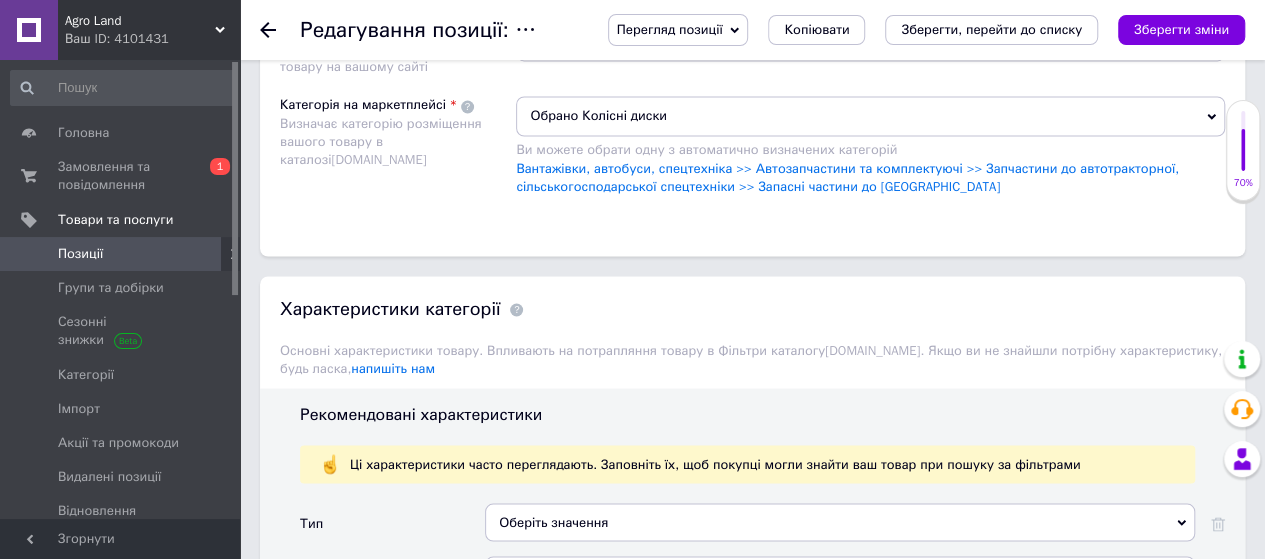 scroll, scrollTop: 1819, scrollLeft: 0, axis: vertical 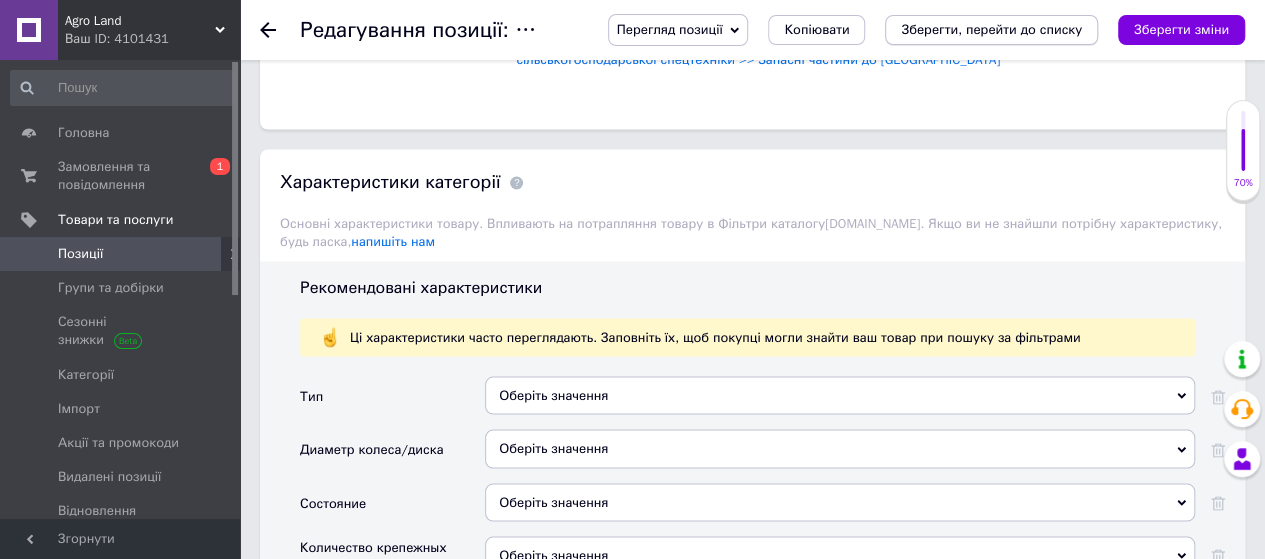type on "759" 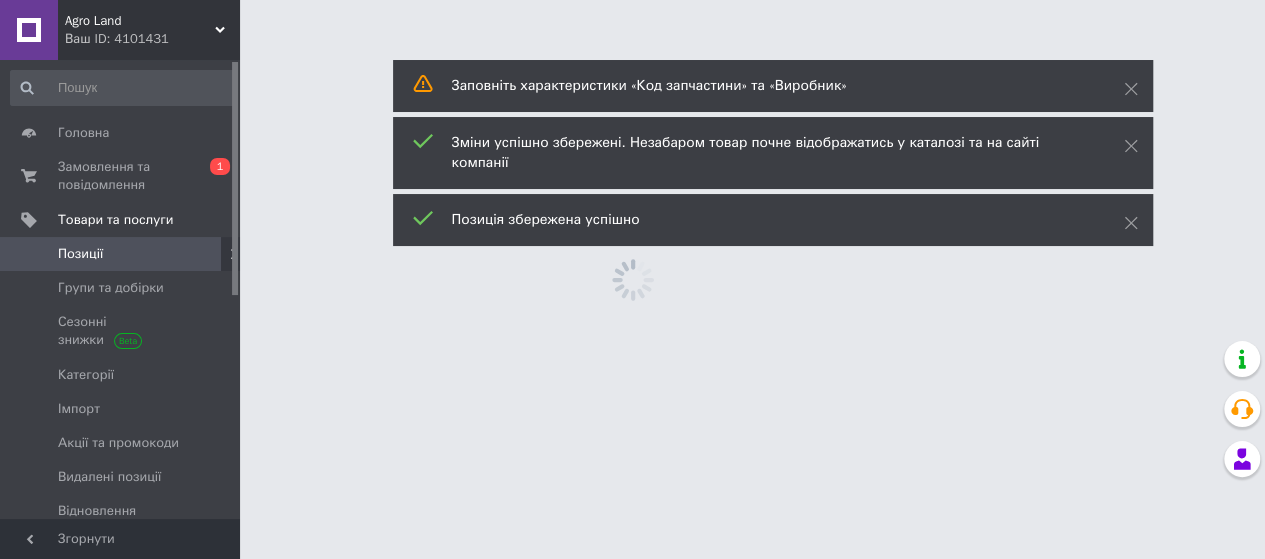 scroll, scrollTop: 0, scrollLeft: 0, axis: both 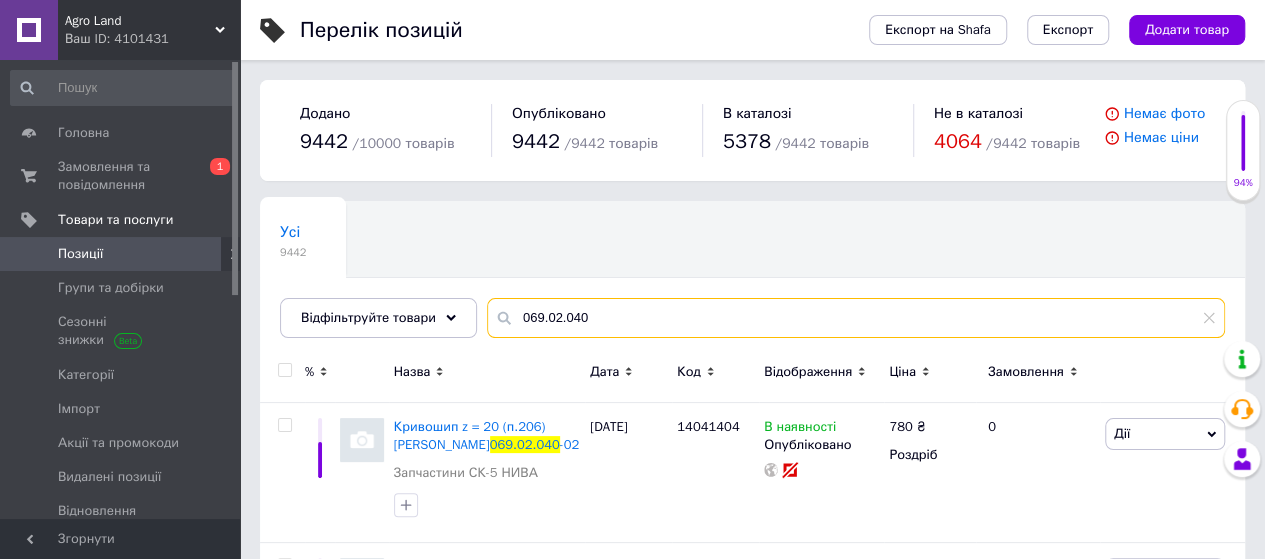 click on "069.02.040" at bounding box center (856, 318) 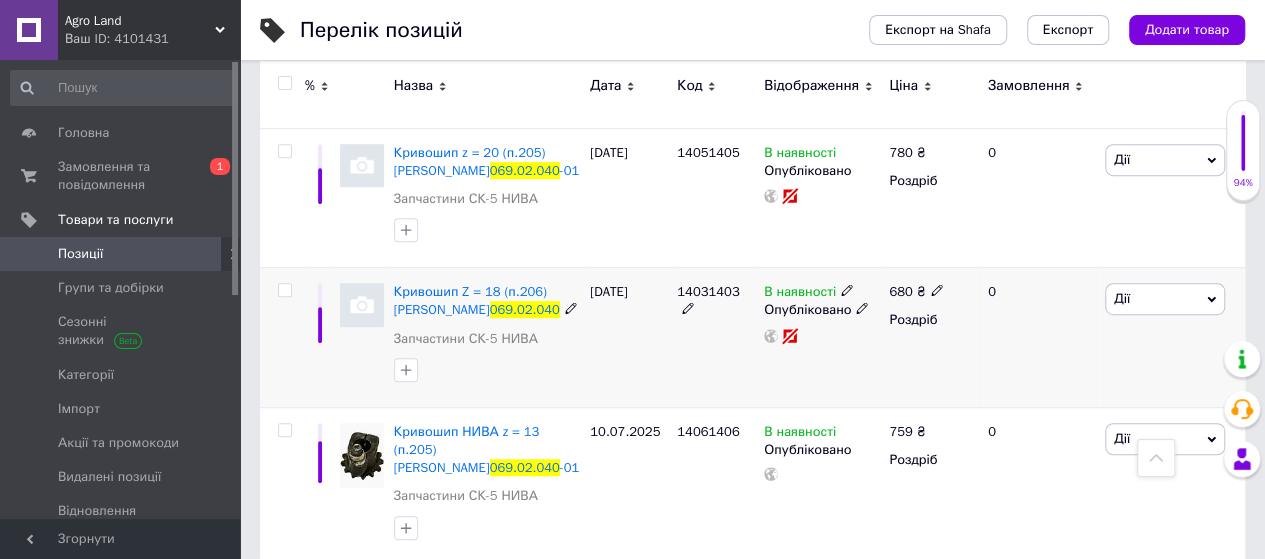 scroll, scrollTop: 418, scrollLeft: 0, axis: vertical 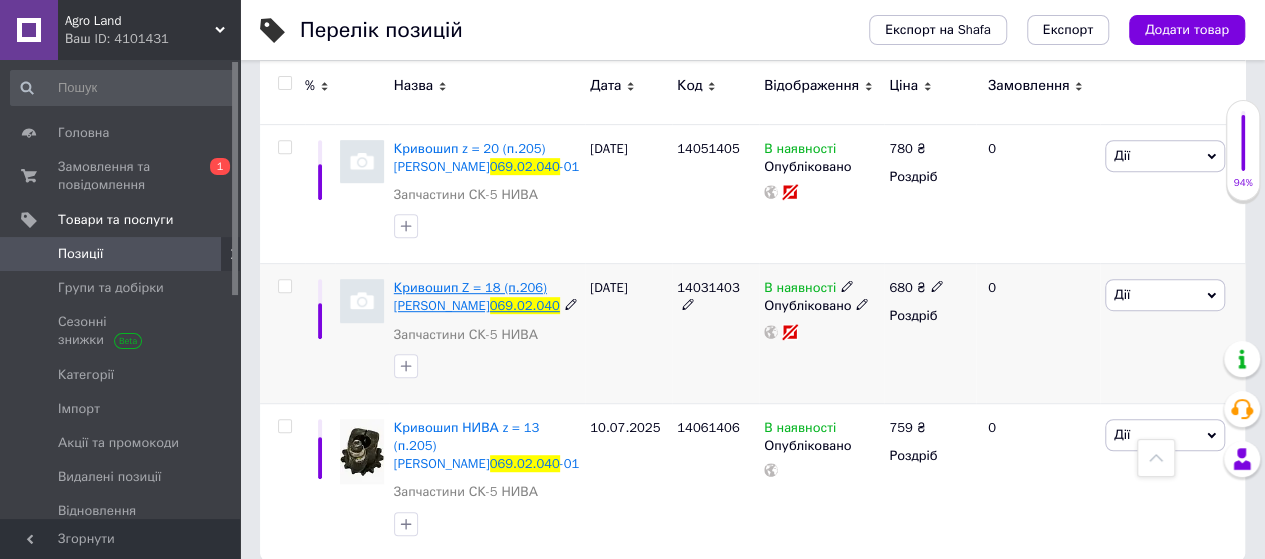 click on "Кривошип Z = 18 (п.206) [PERSON_NAME]" at bounding box center [470, 296] 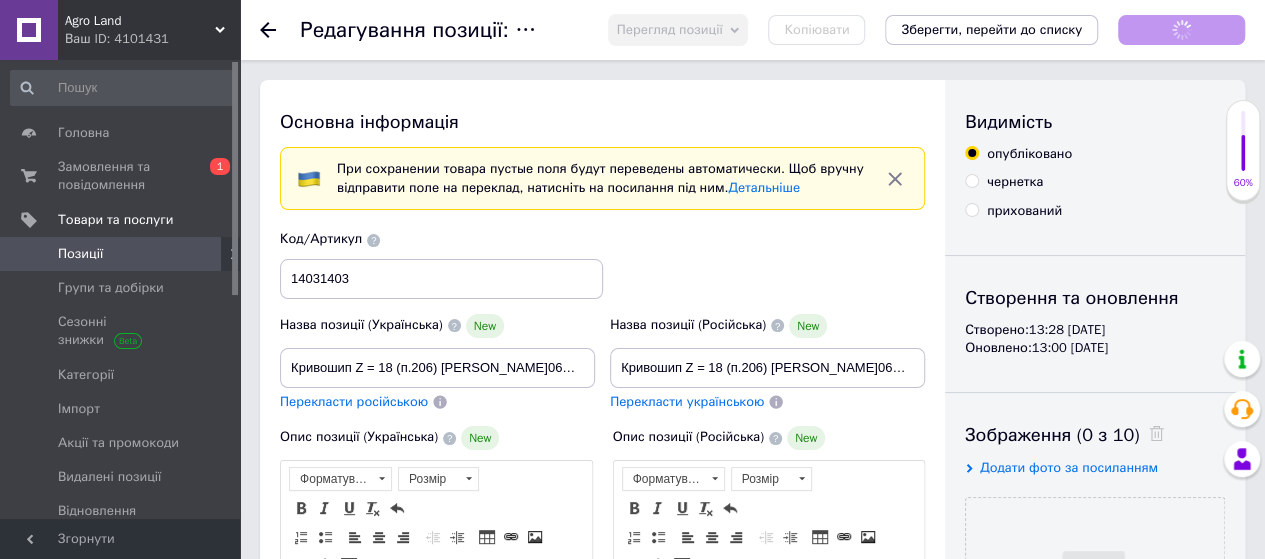 scroll, scrollTop: 0, scrollLeft: 0, axis: both 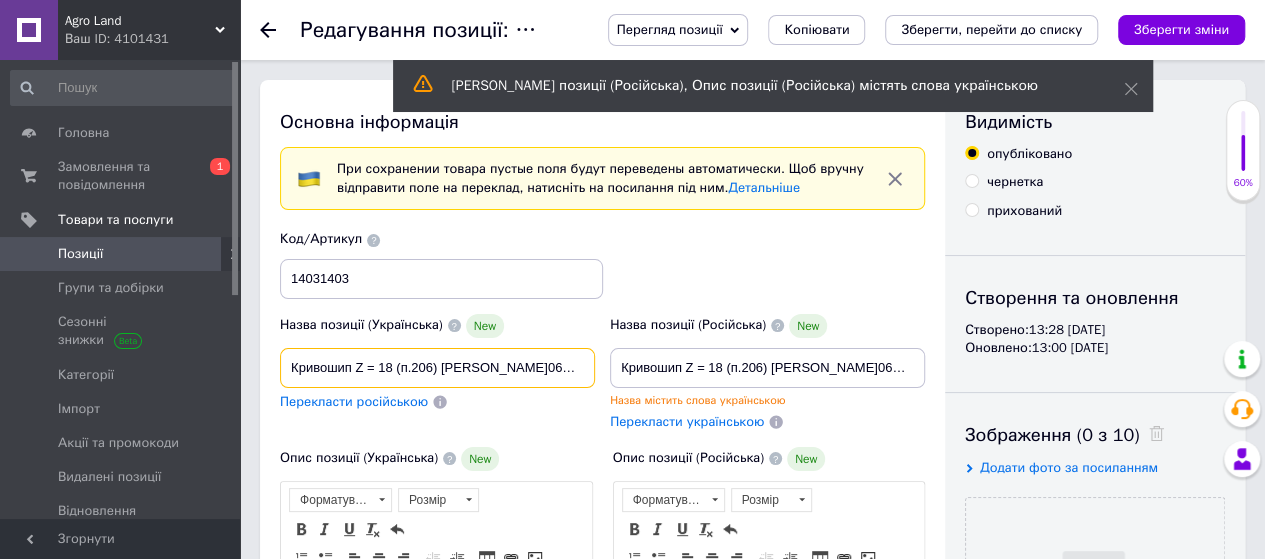 click on "Кривошип Z = 18 (п.206) [PERSON_NAME]069.02.040" at bounding box center (437, 368) 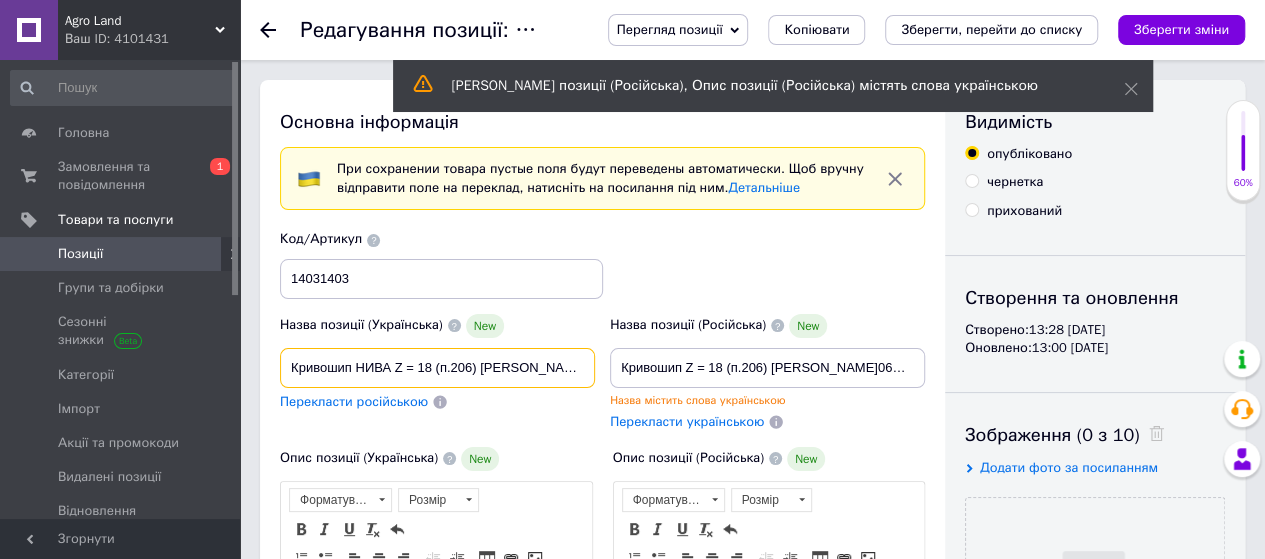 scroll, scrollTop: 0, scrollLeft: 42, axis: horizontal 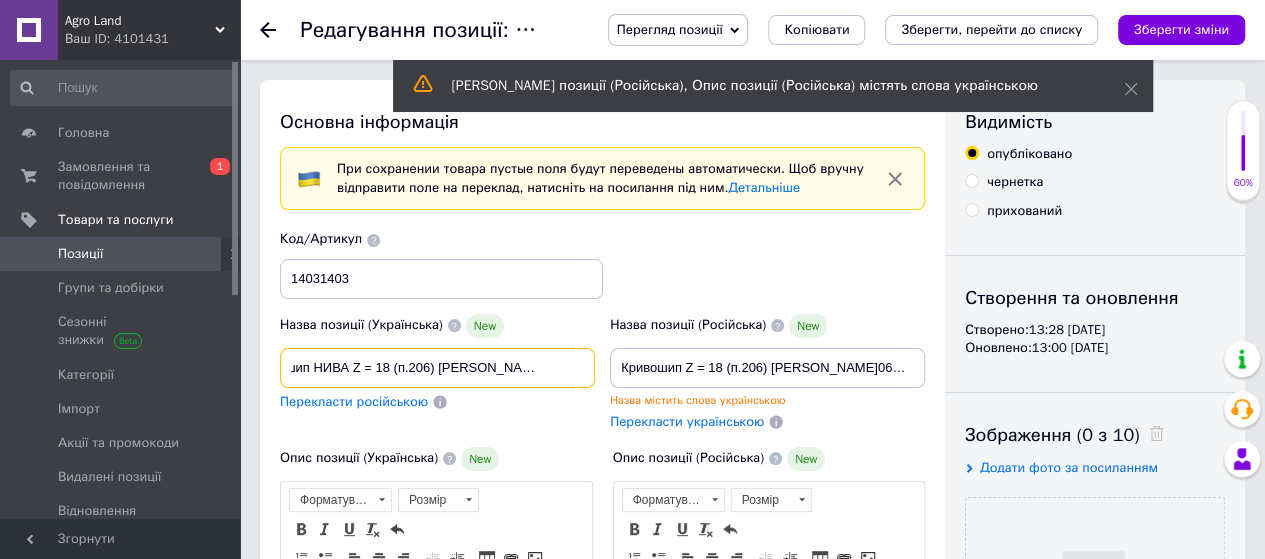 drag, startPoint x: 292, startPoint y: 363, endPoint x: 641, endPoint y: 373, distance: 349.14325 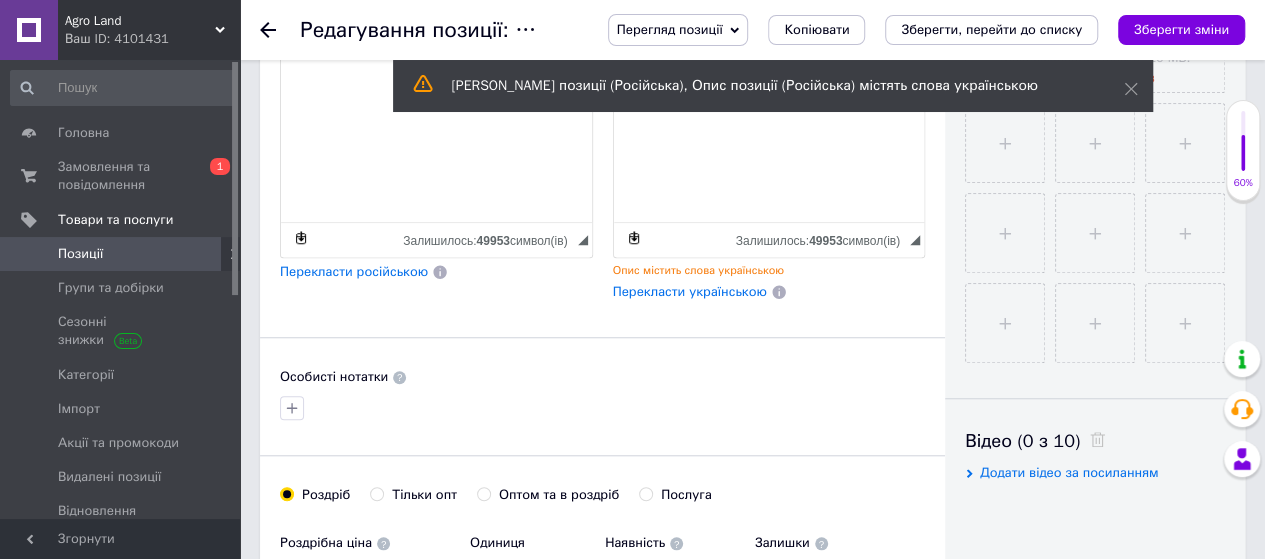 scroll, scrollTop: 1100, scrollLeft: 0, axis: vertical 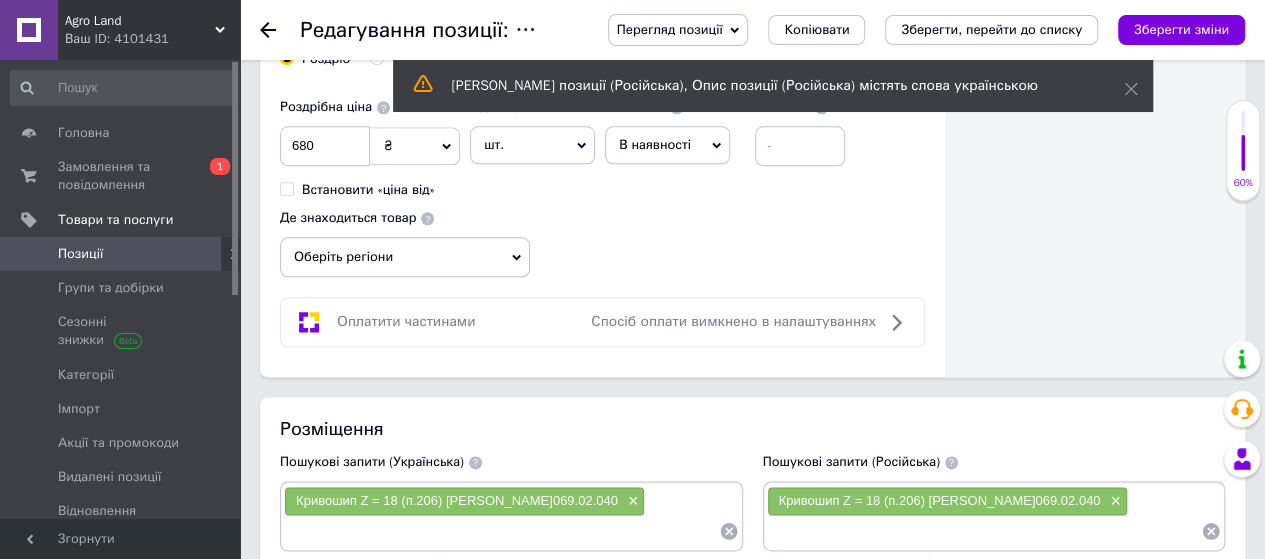 type on "Кривошип НИВА Z = 18 (п.206) [PERSON_NAME]069.02.040" 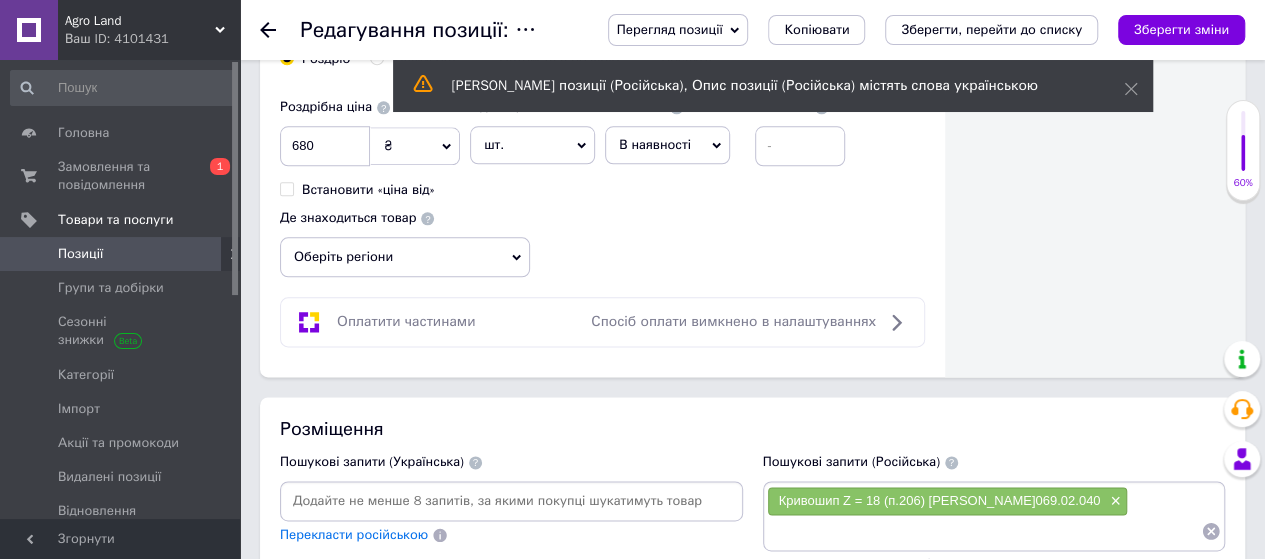 click at bounding box center (511, 501) 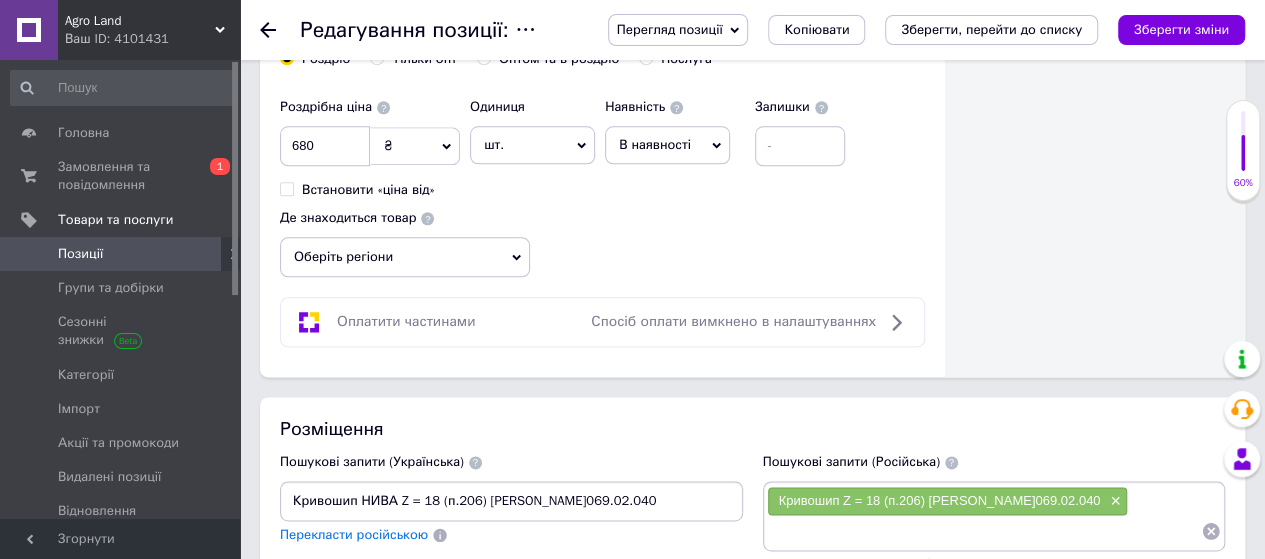 type on "Кривошип НИВА Z = 18 (п.206) [PERSON_NAME]069.02.040" 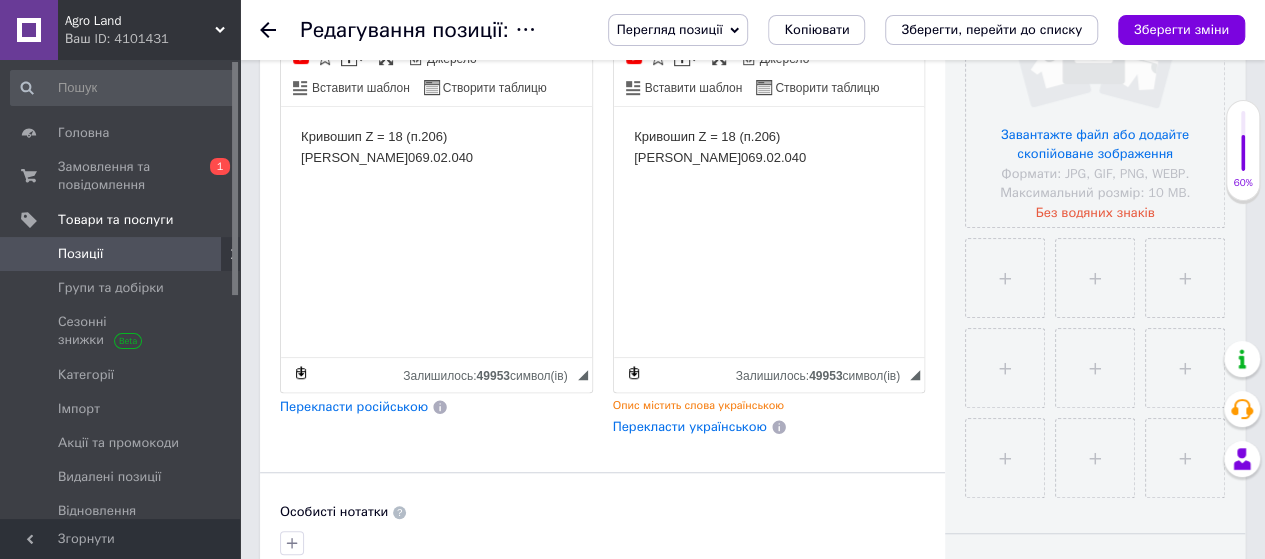 scroll, scrollTop: 500, scrollLeft: 0, axis: vertical 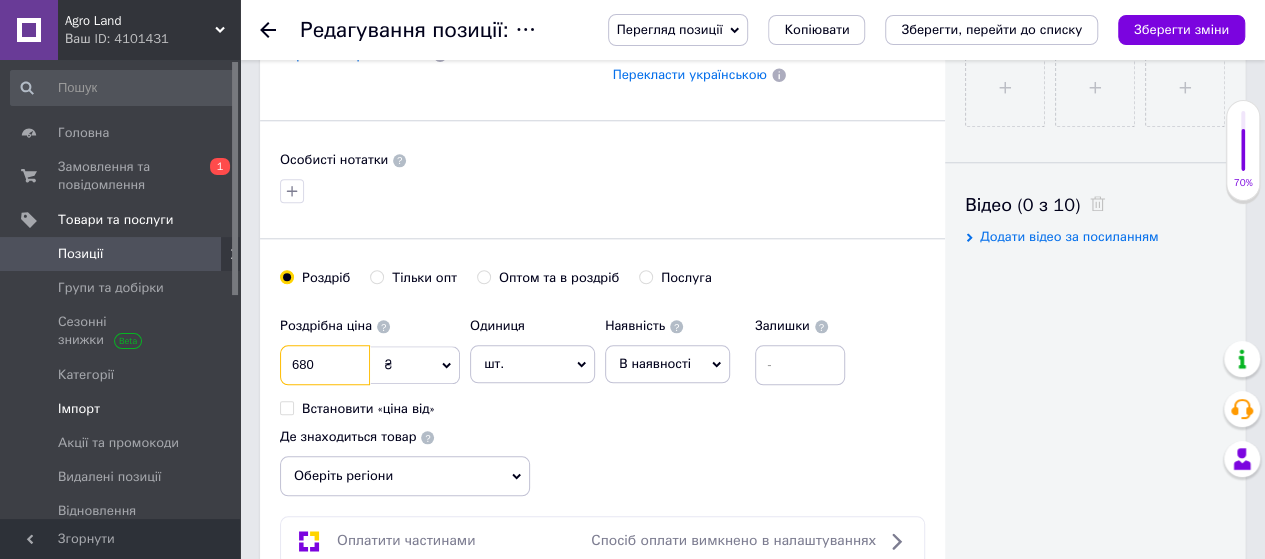 drag, startPoint x: 319, startPoint y: 361, endPoint x: 150, endPoint y: 375, distance: 169.57889 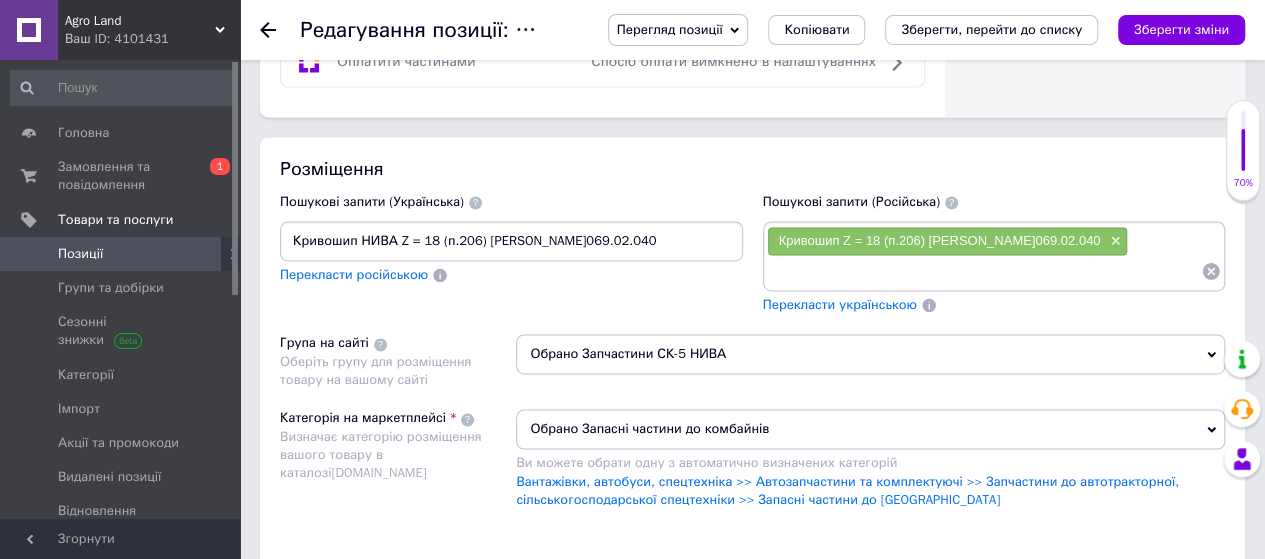 scroll, scrollTop: 1500, scrollLeft: 0, axis: vertical 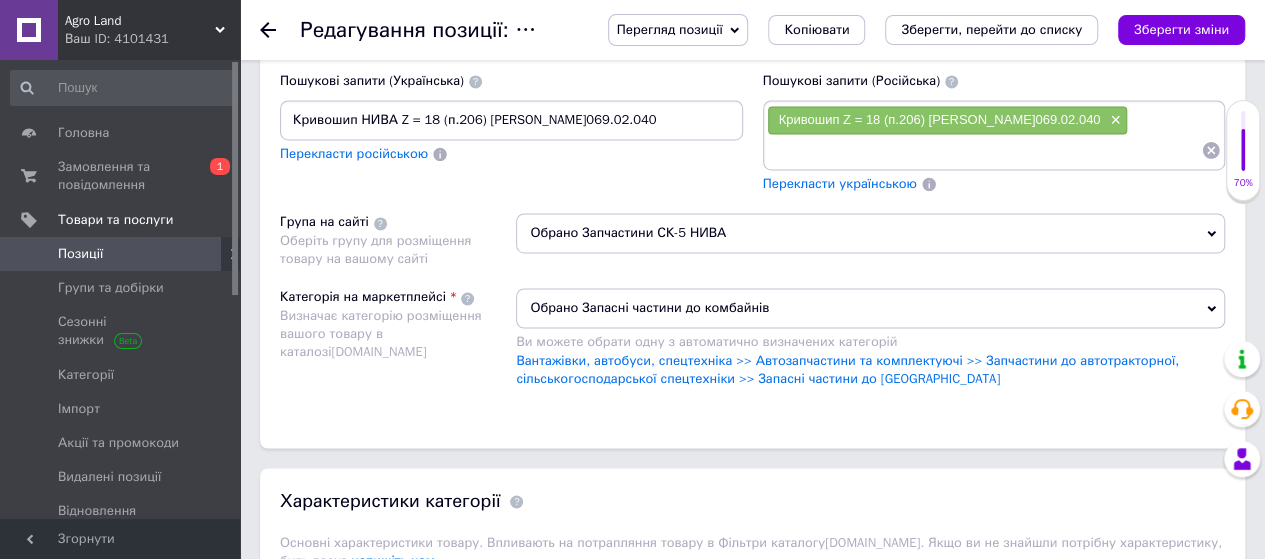 type on "790" 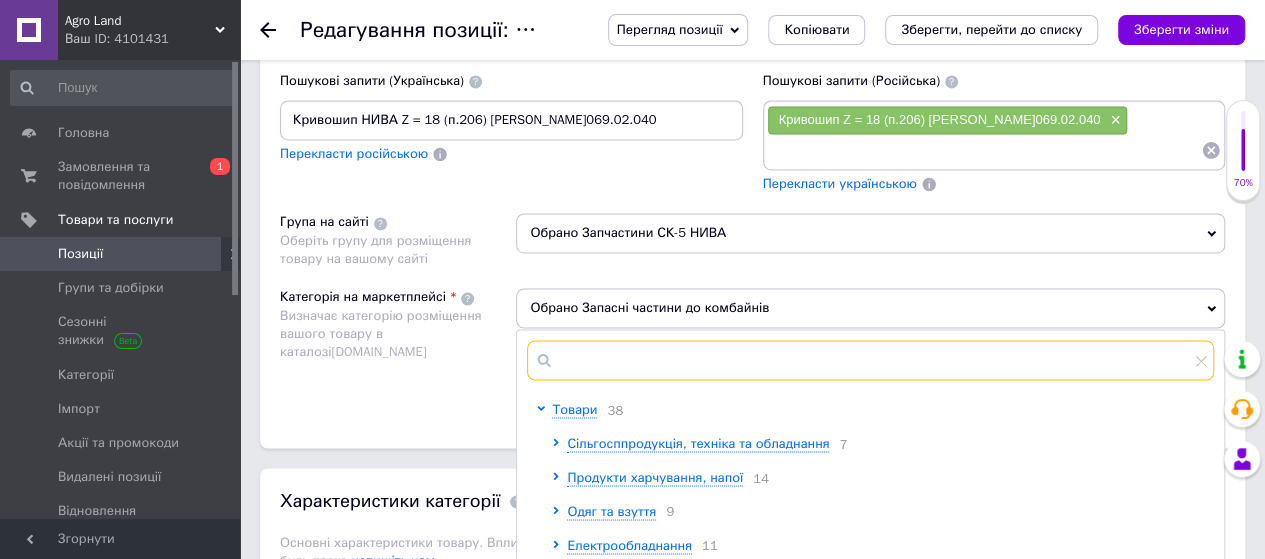 click at bounding box center [870, 360] 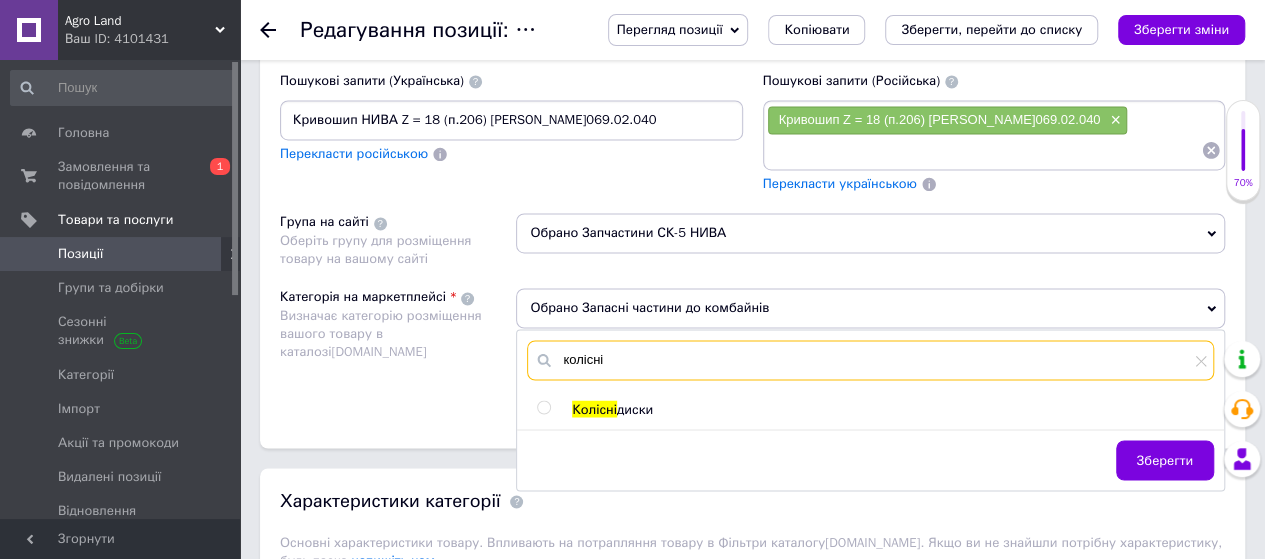 type on "колісні" 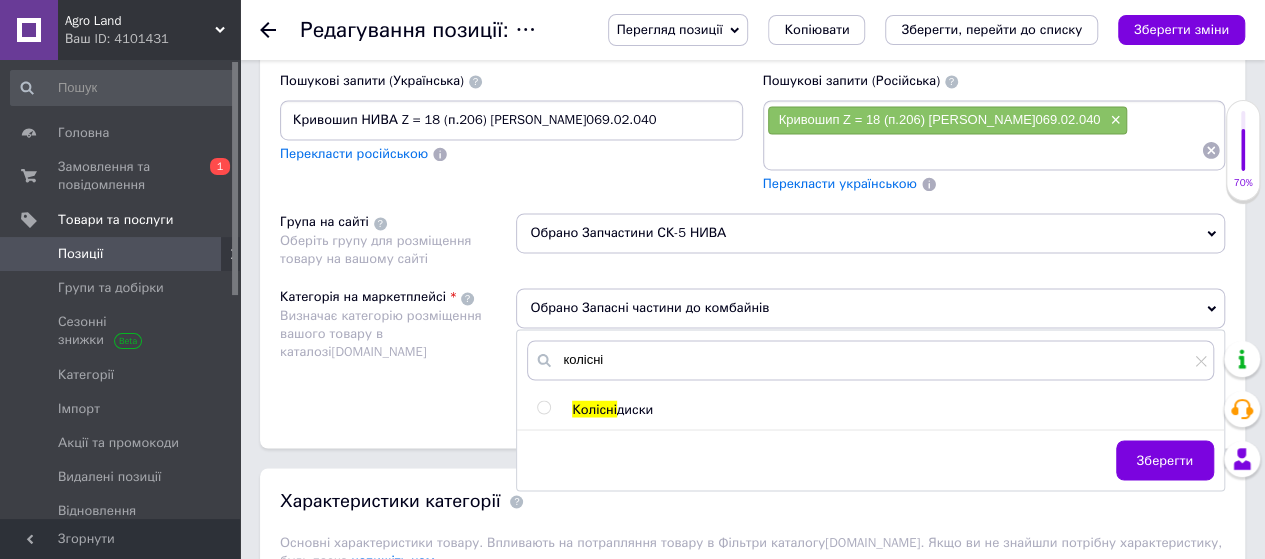 click at bounding box center (543, 407) 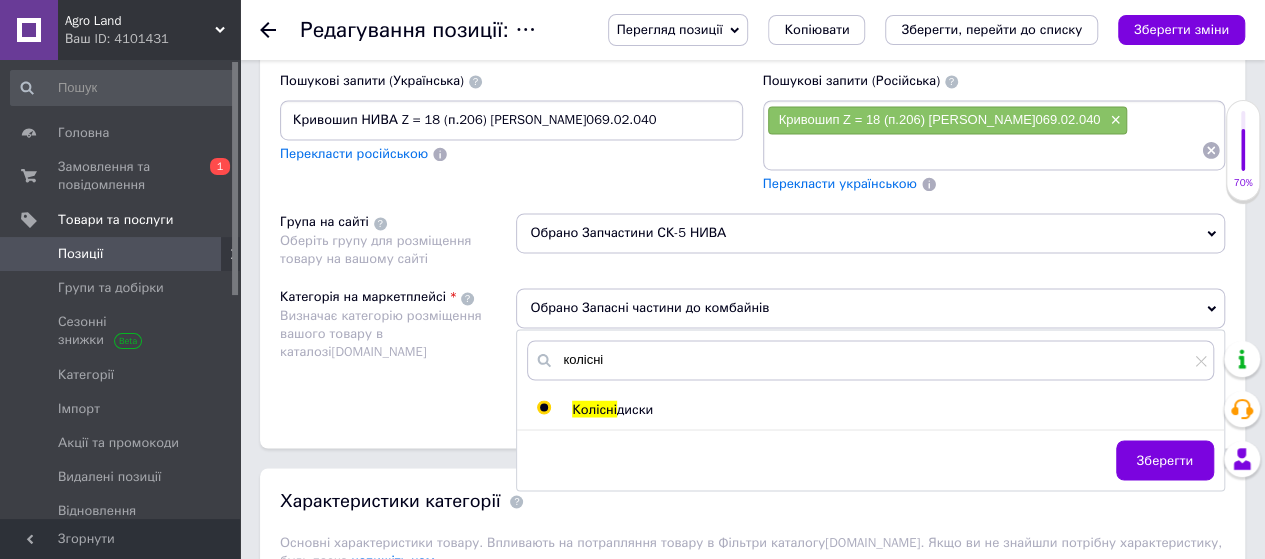 radio on "true" 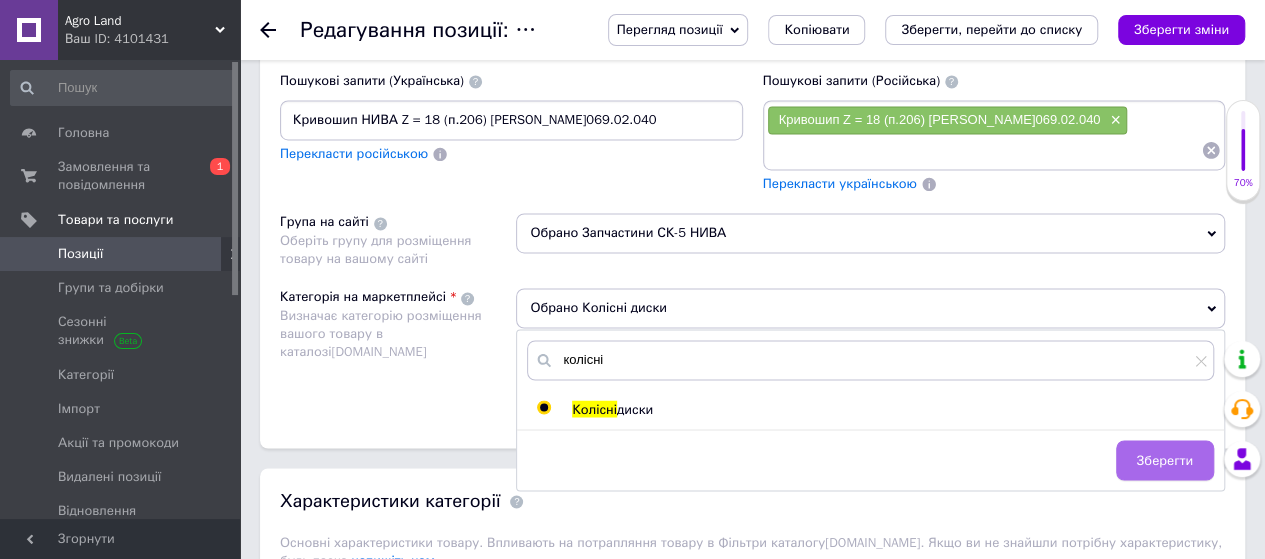 click on "Зберегти" at bounding box center [1165, 460] 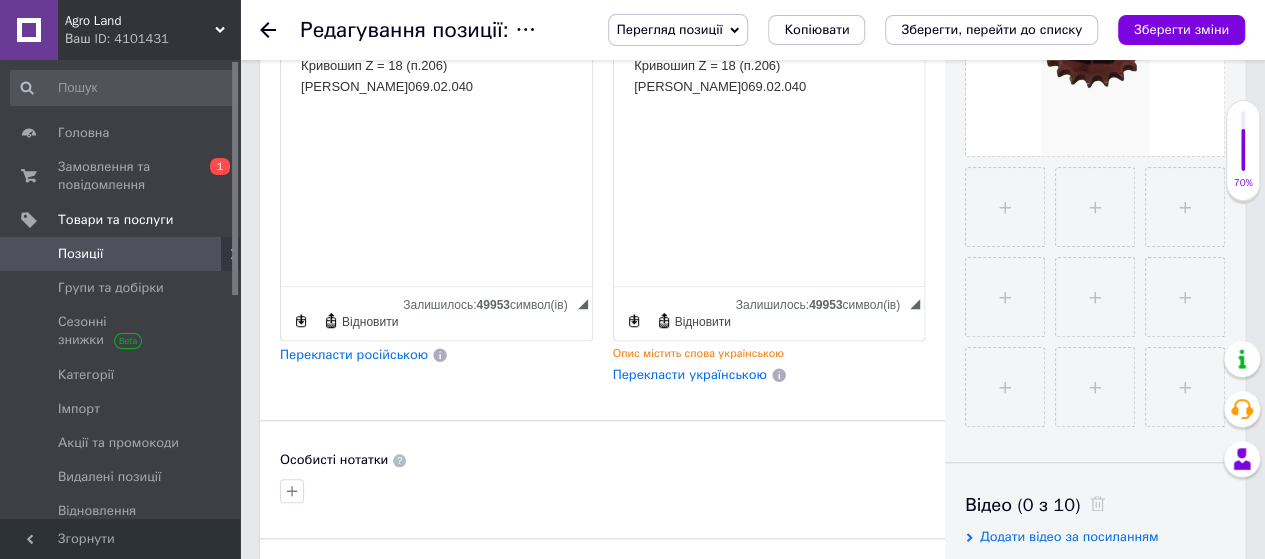 scroll, scrollTop: 400, scrollLeft: 0, axis: vertical 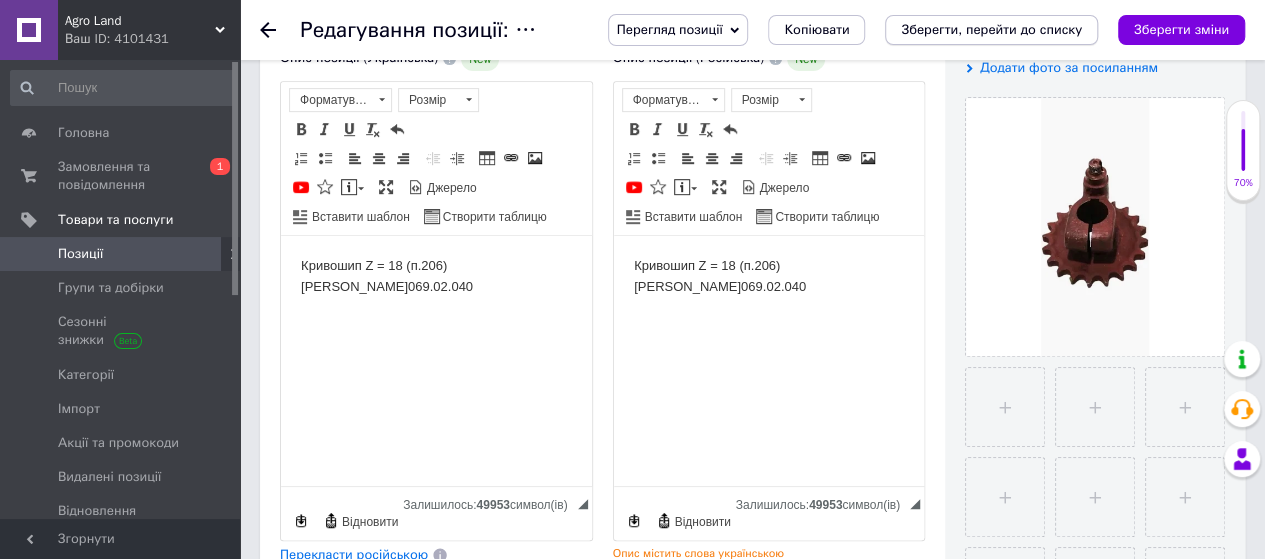 click on "Зберегти, перейти до списку" at bounding box center [991, 29] 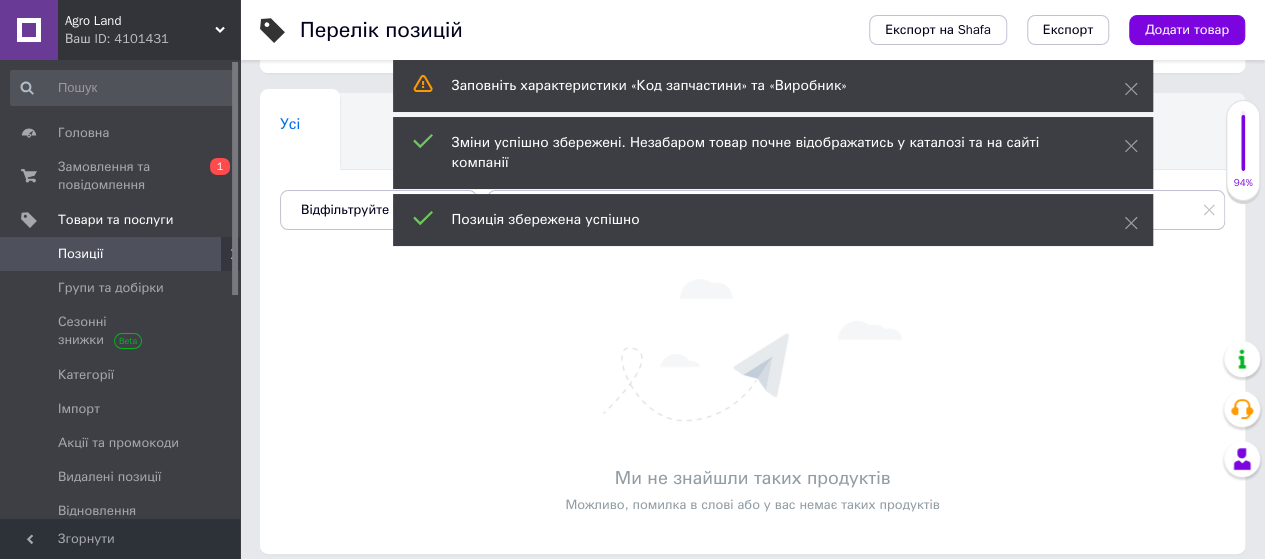 scroll, scrollTop: 121, scrollLeft: 0, axis: vertical 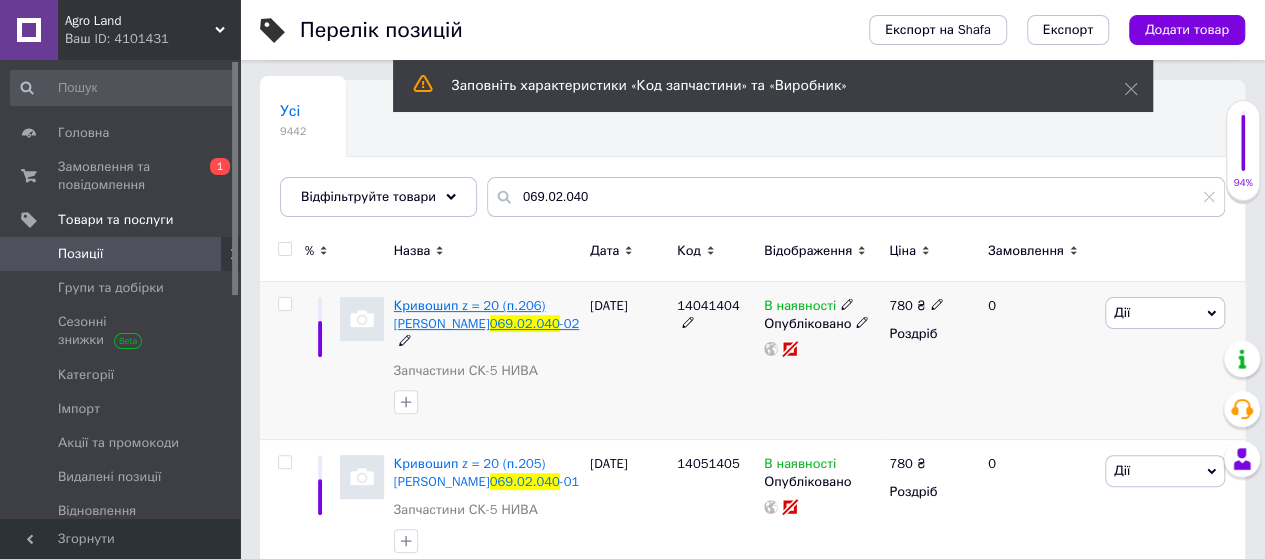 click on "Кривошип z = 20 (п.206) [PERSON_NAME]" at bounding box center [470, 314] 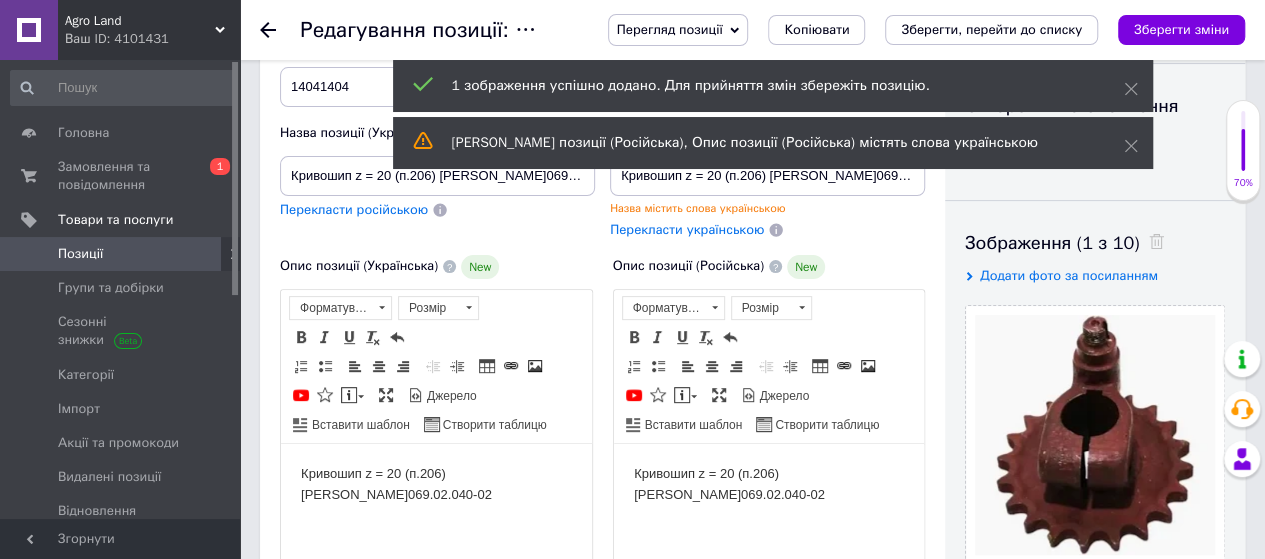 scroll, scrollTop: 100, scrollLeft: 0, axis: vertical 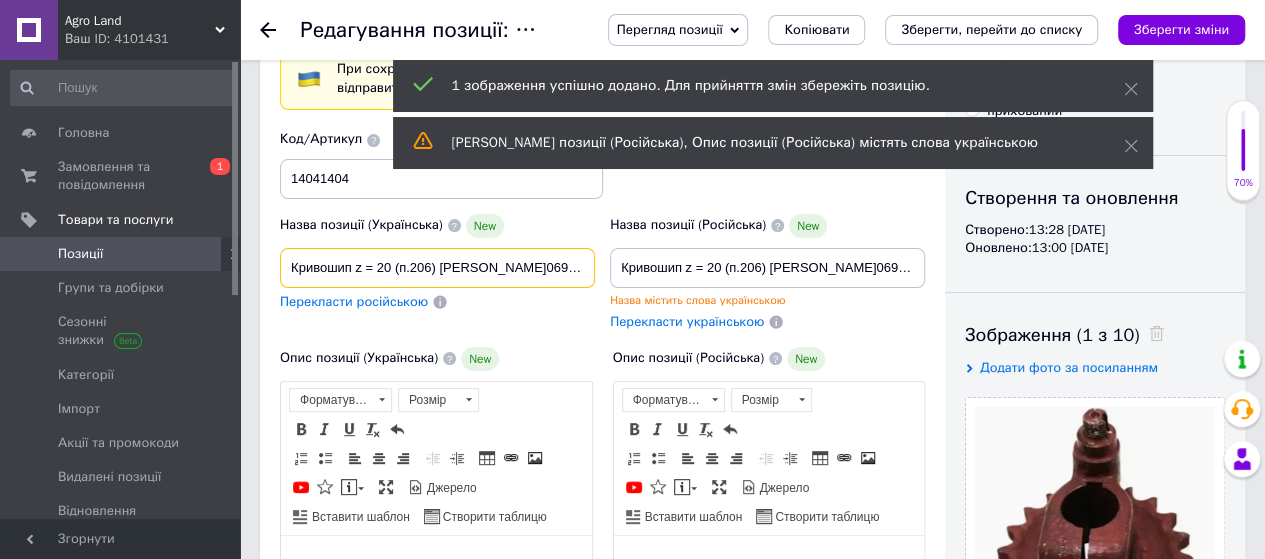 click on "Кривошип z = 20 (п.206) [PERSON_NAME]069.02.040-02" at bounding box center (437, 268) 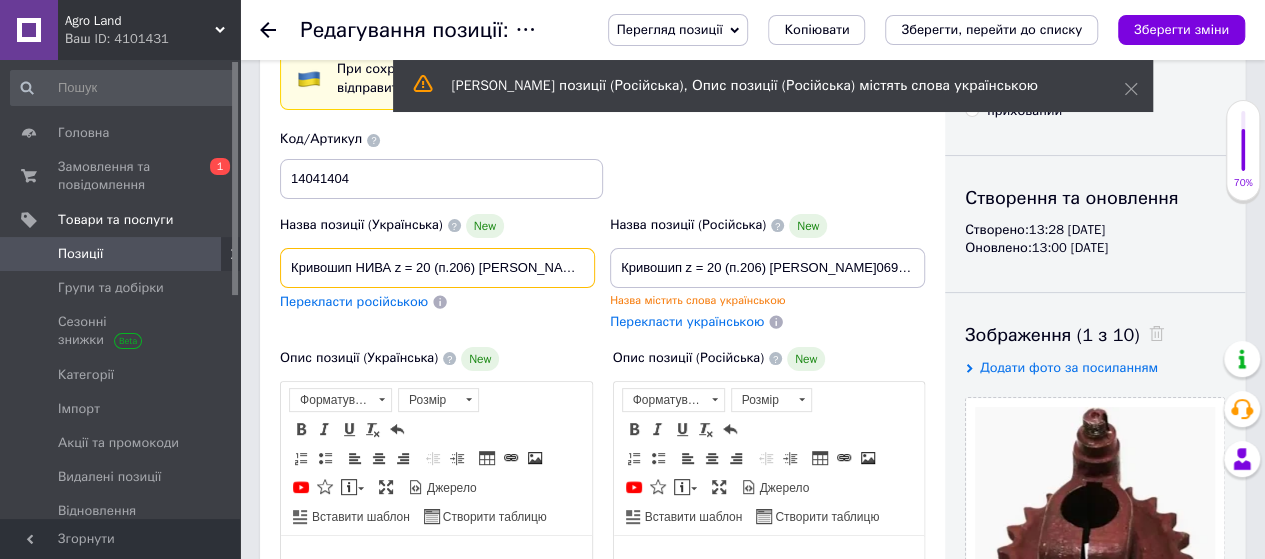 scroll, scrollTop: 0, scrollLeft: 60, axis: horizontal 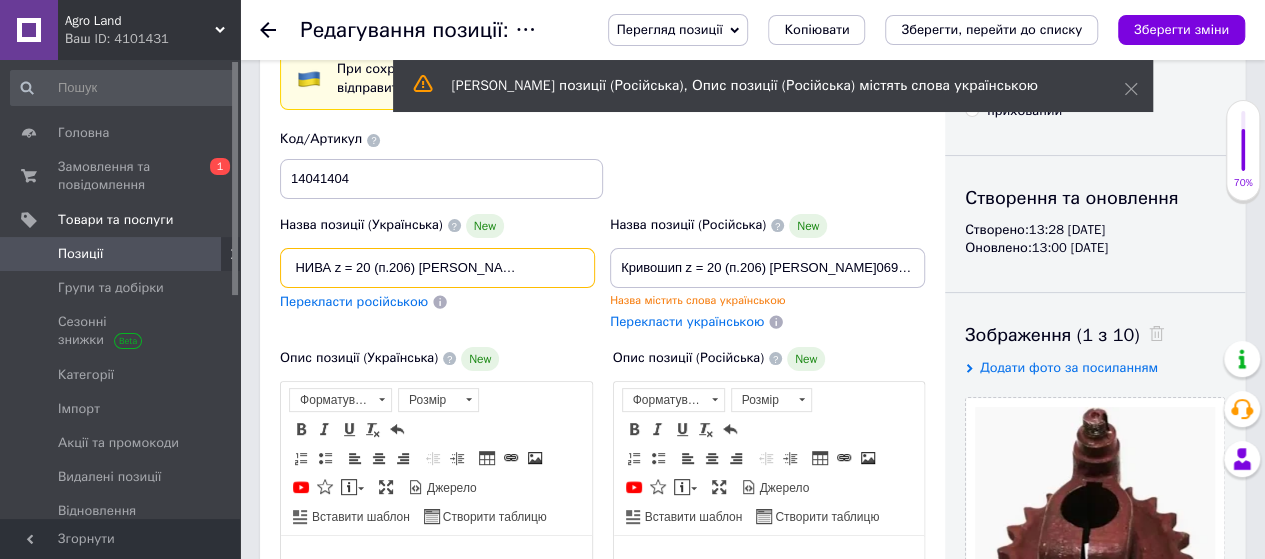 drag, startPoint x: 293, startPoint y: 264, endPoint x: 698, endPoint y: 264, distance: 405 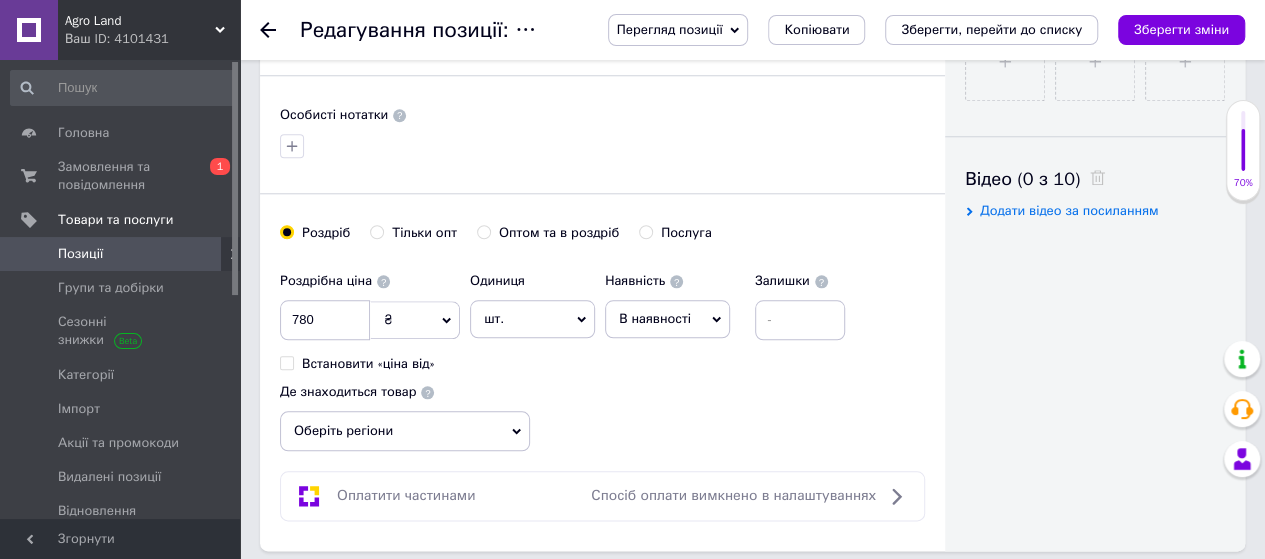 scroll, scrollTop: 1200, scrollLeft: 0, axis: vertical 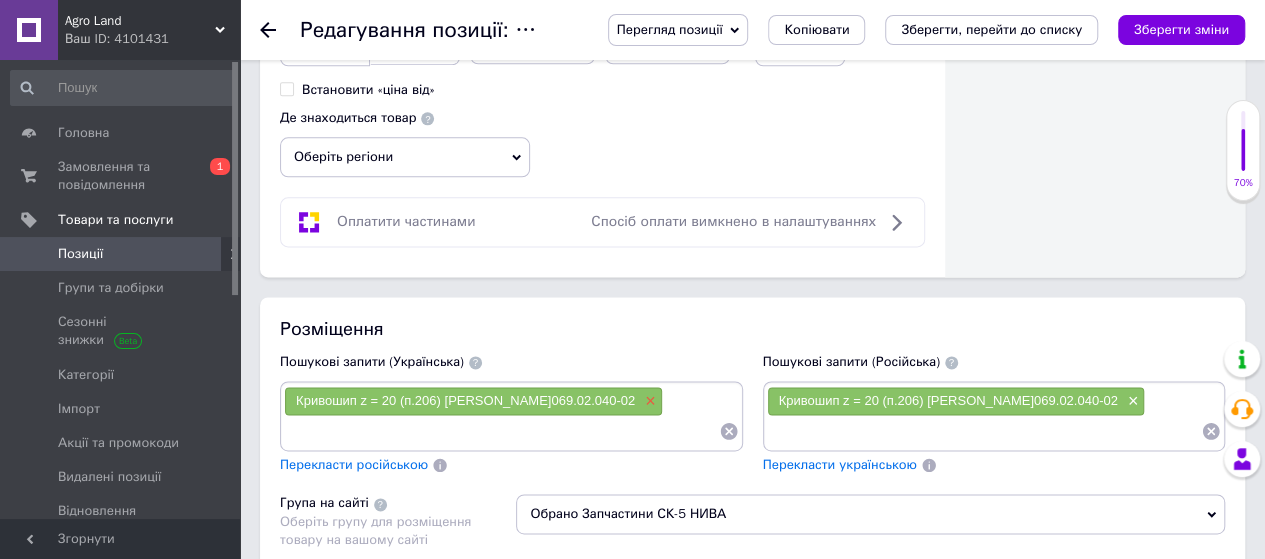 type on "Кривошип НИВА z = 20 (п.206) [PERSON_NAME]069.02.040-02" 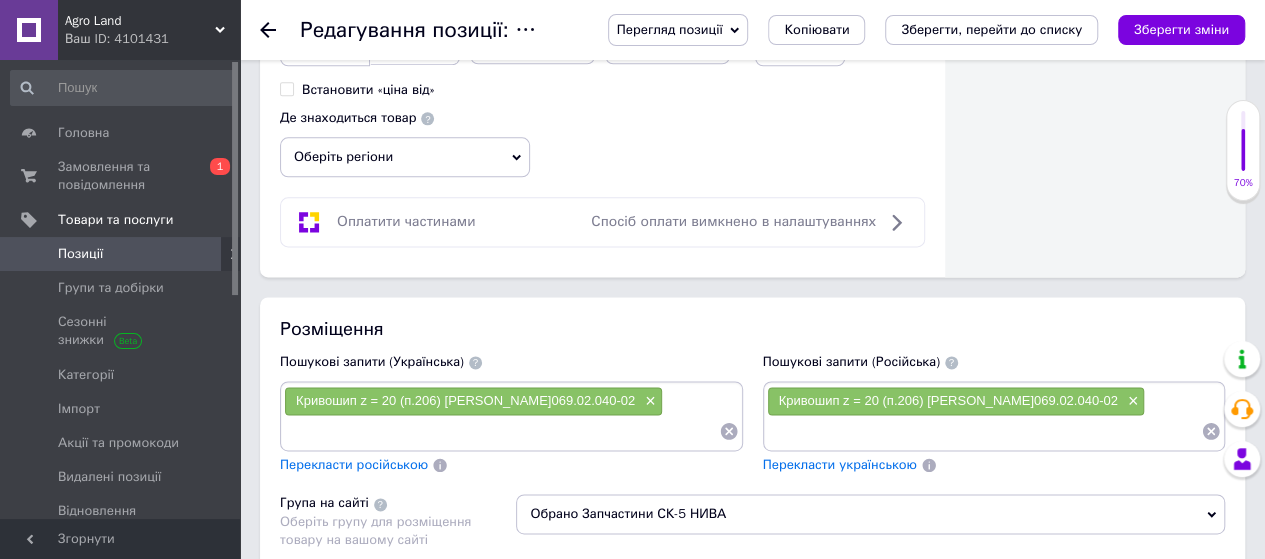 scroll, scrollTop: 0, scrollLeft: 0, axis: both 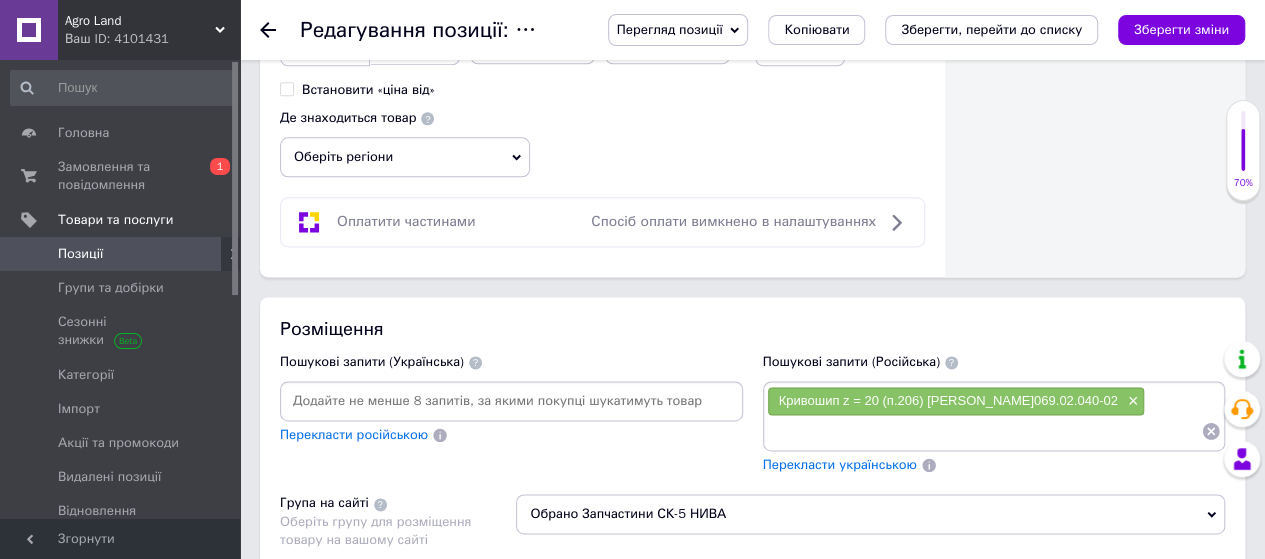 click at bounding box center (511, 401) 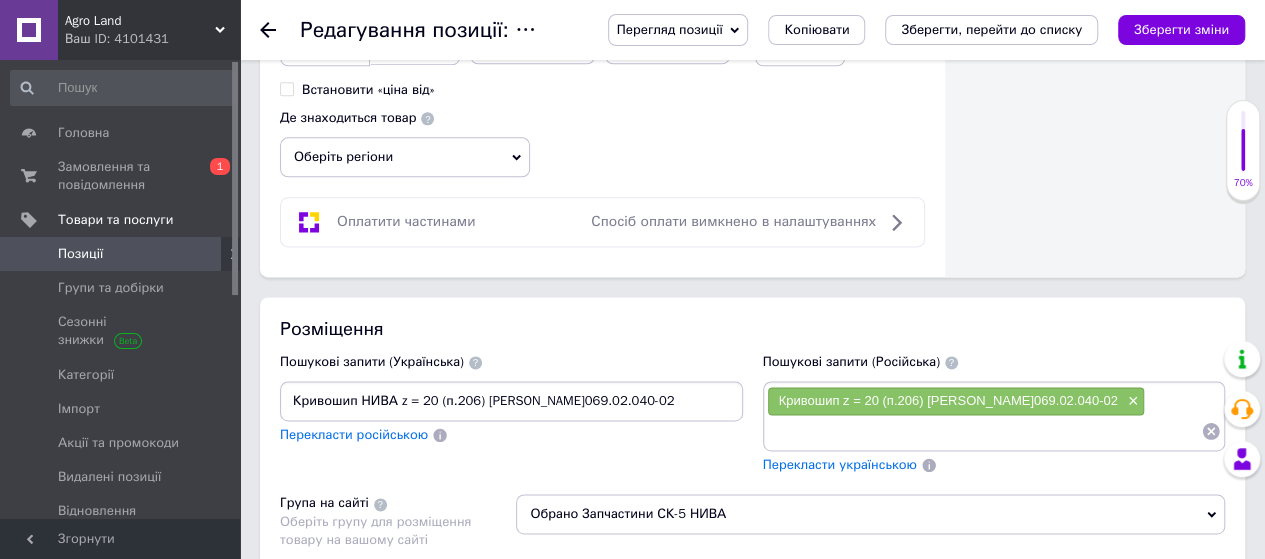 scroll, scrollTop: 0, scrollLeft: 0, axis: both 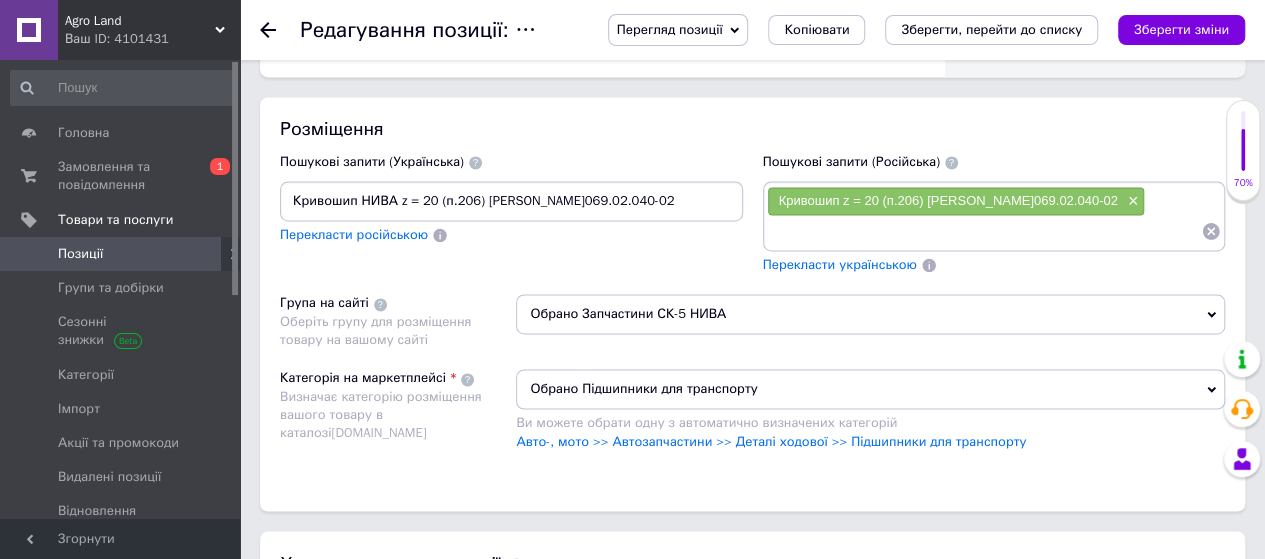 type on "Кривошип НИВА z = 20 (п.206) [PERSON_NAME]069.02.040-02" 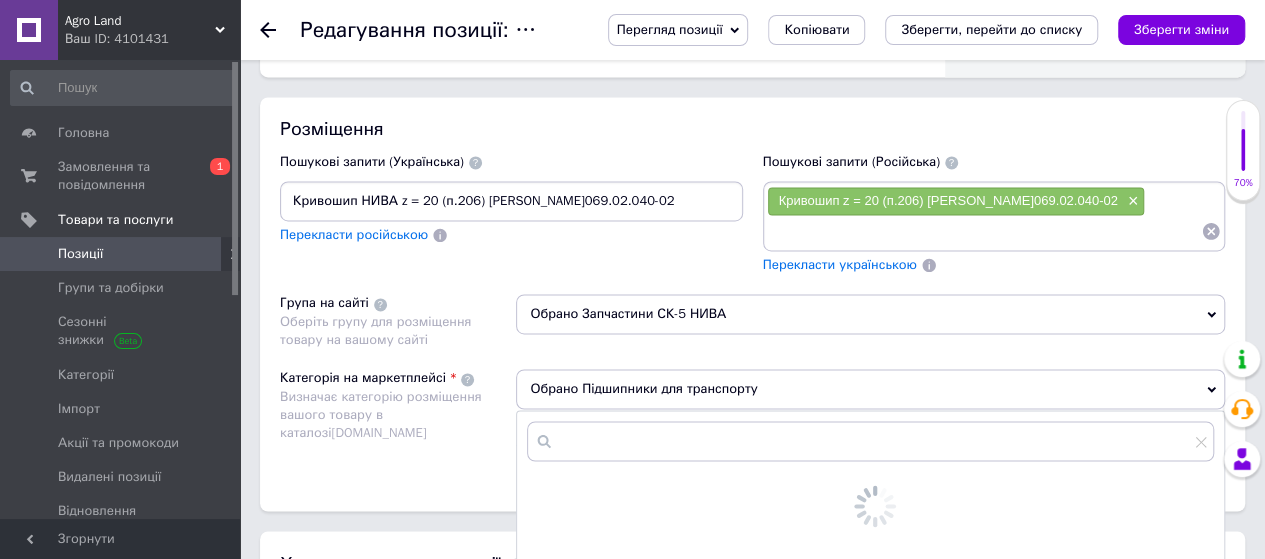 scroll, scrollTop: 0, scrollLeft: 0, axis: both 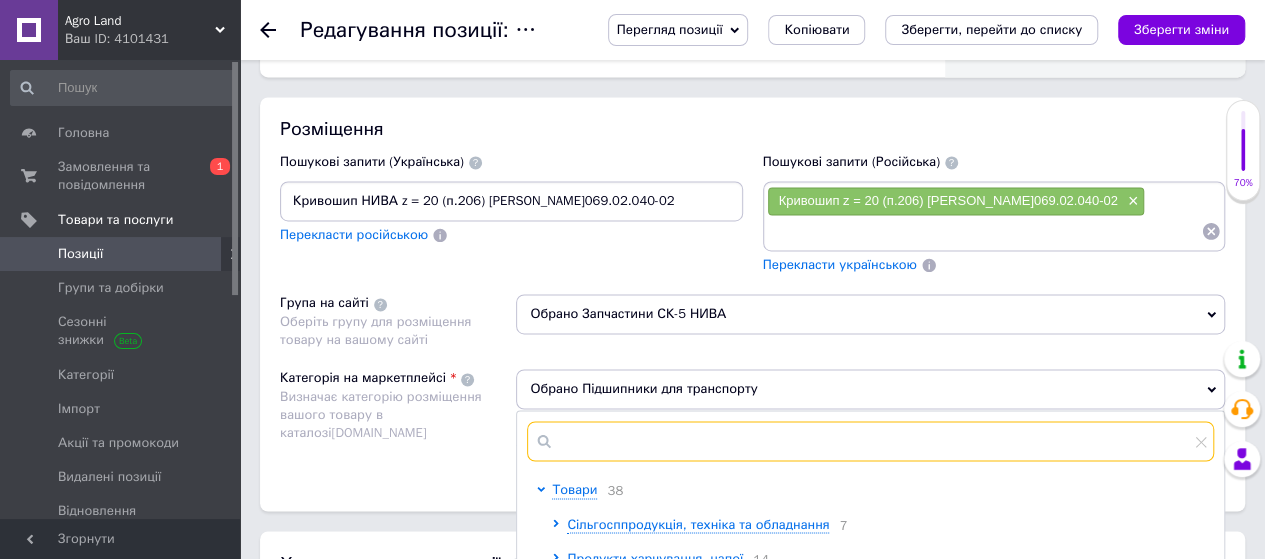 click at bounding box center [870, 441] 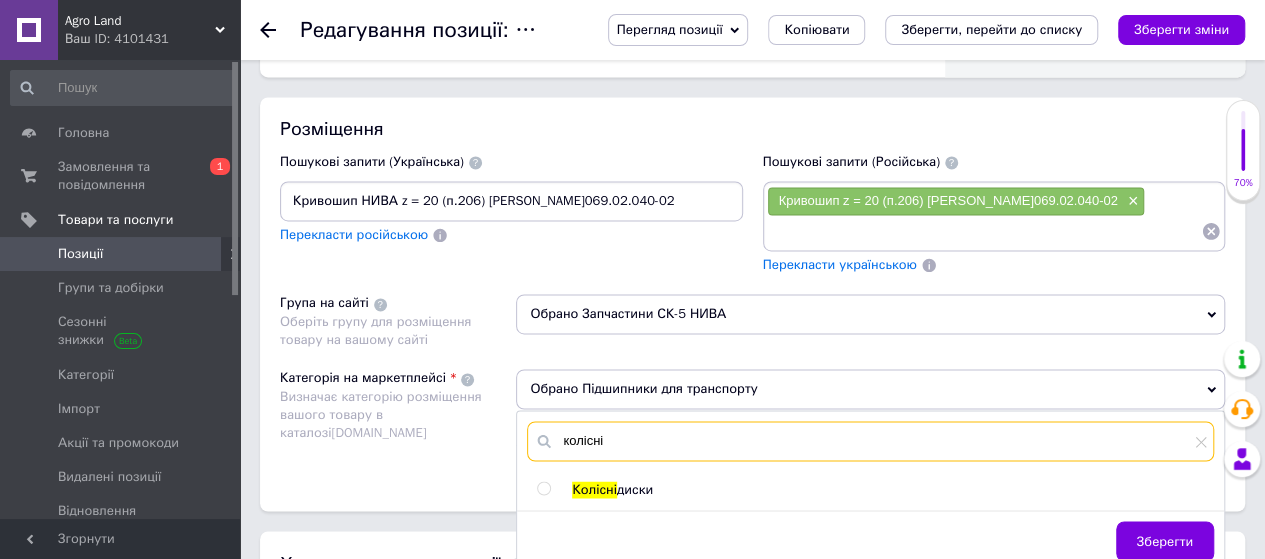 type on "колісні" 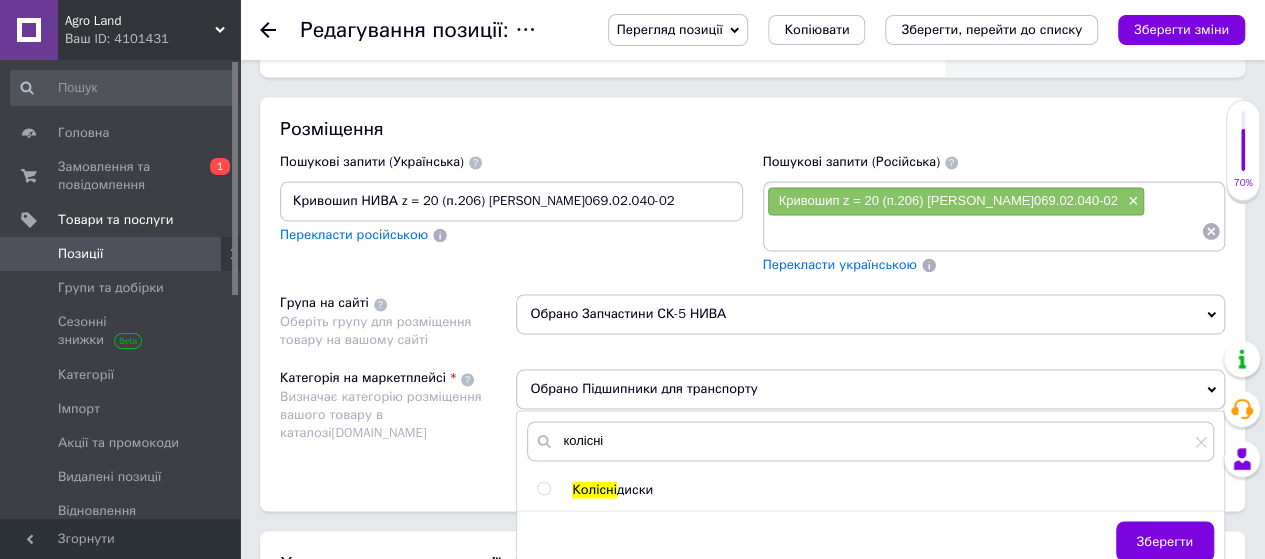 click at bounding box center (543, 488) 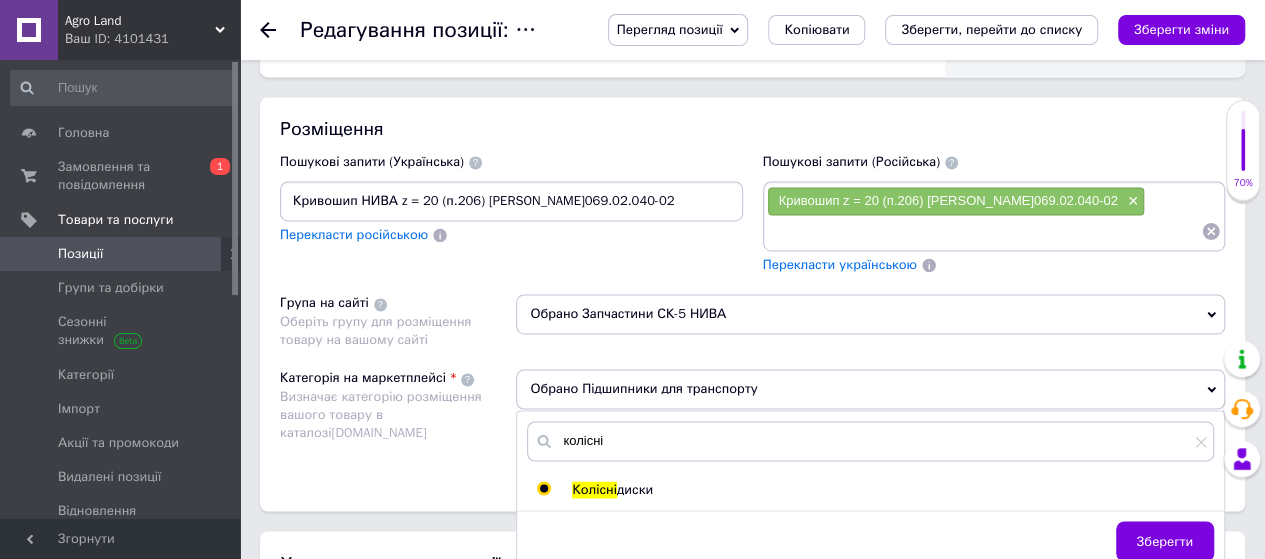 radio on "true" 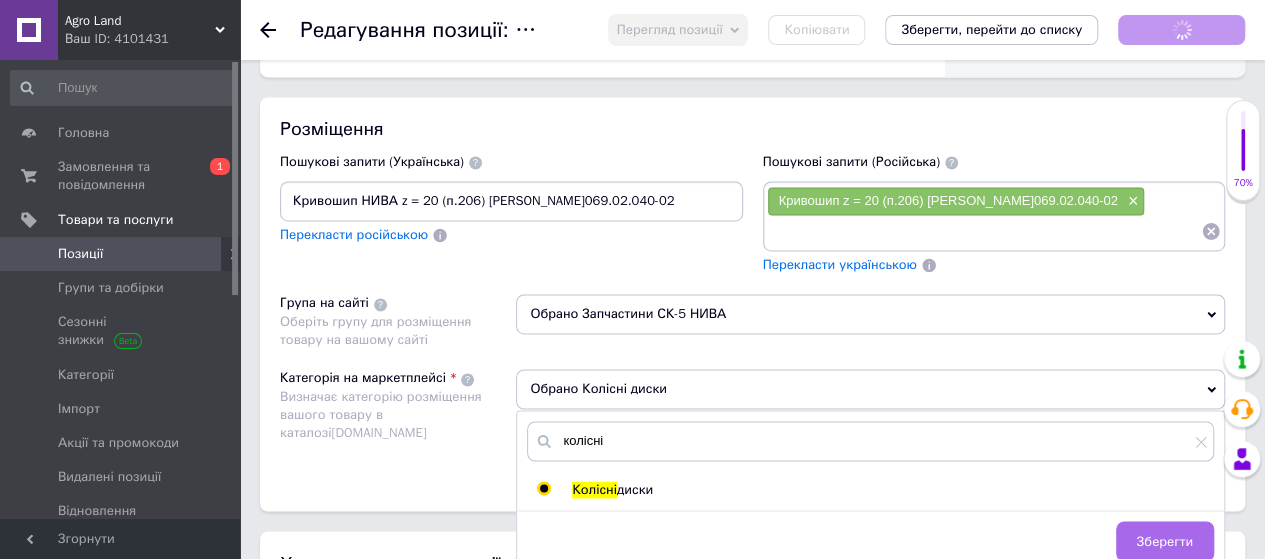 click on "Зберегти" at bounding box center (1165, 541) 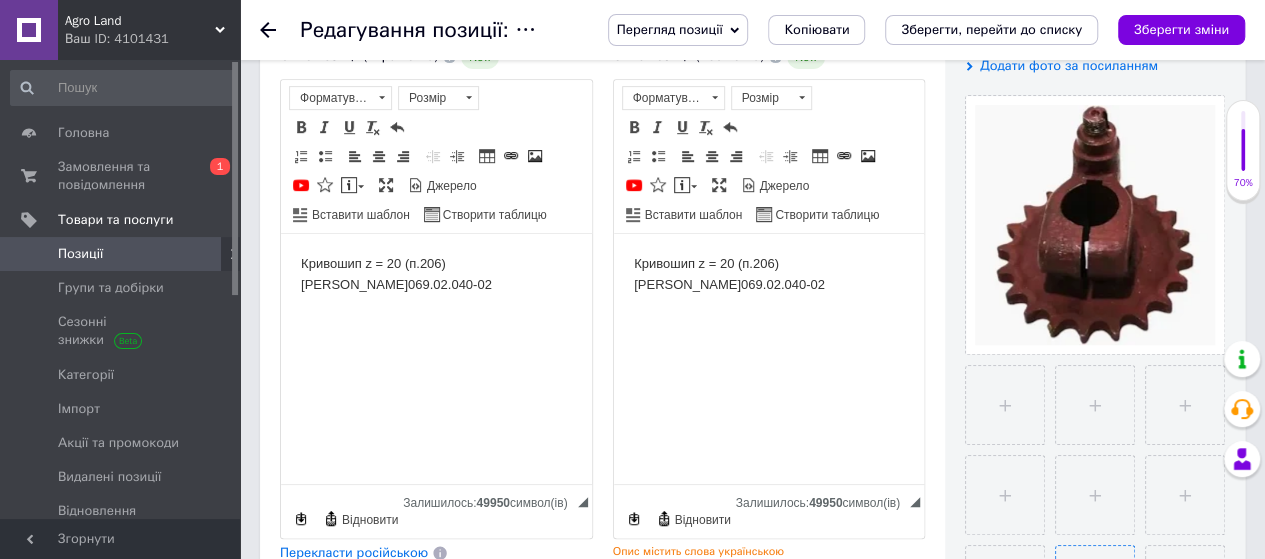 scroll, scrollTop: 400, scrollLeft: 0, axis: vertical 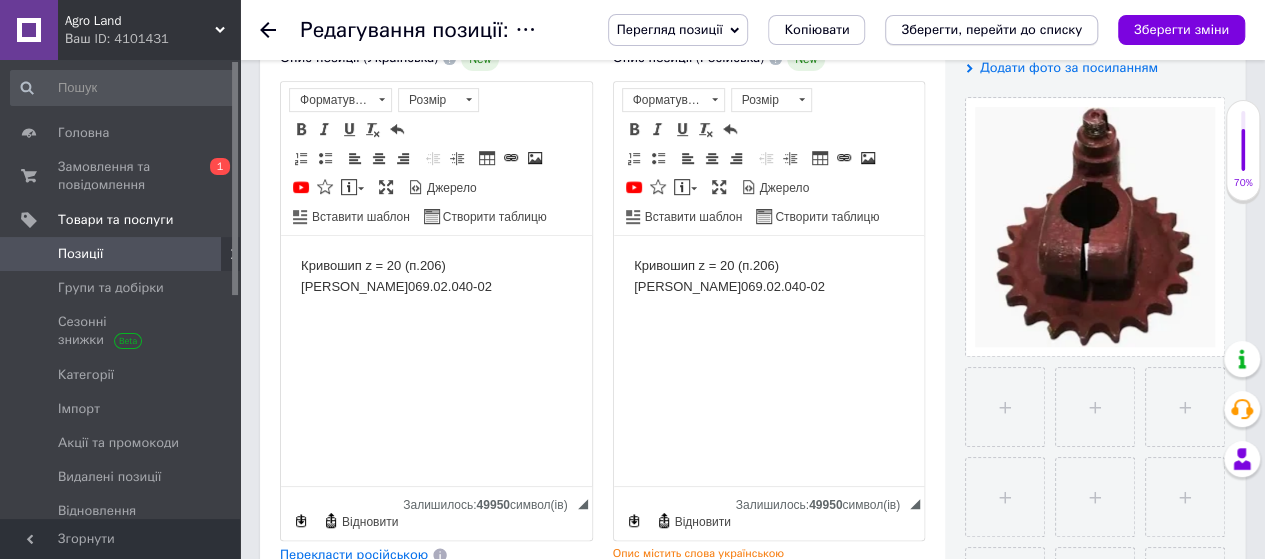 click on "Зберегти, перейти до списку" at bounding box center (991, 30) 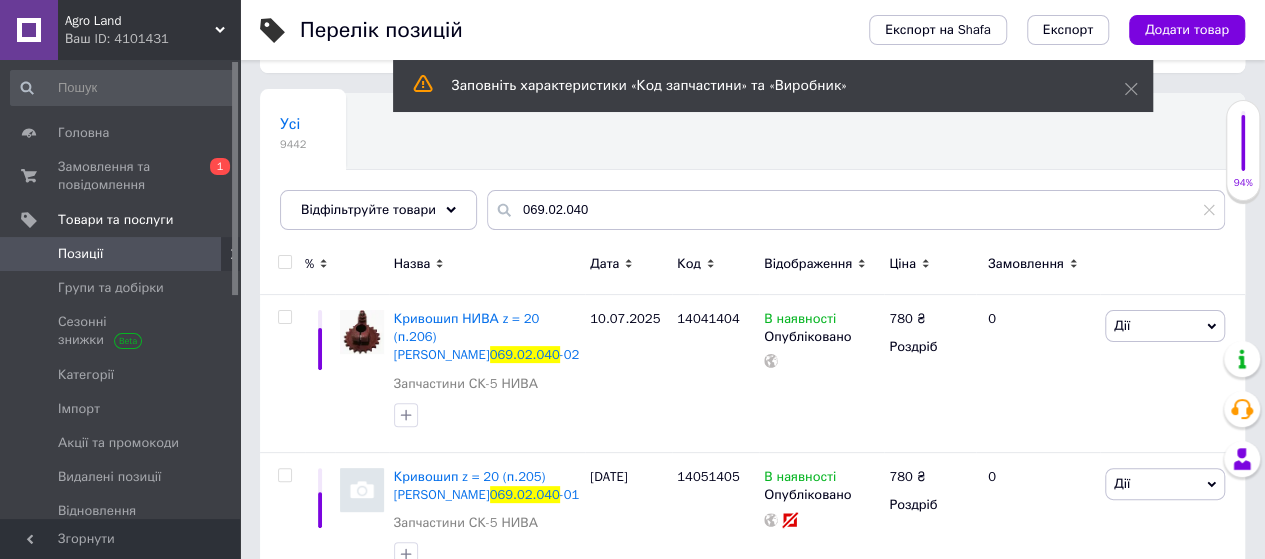 scroll, scrollTop: 200, scrollLeft: 0, axis: vertical 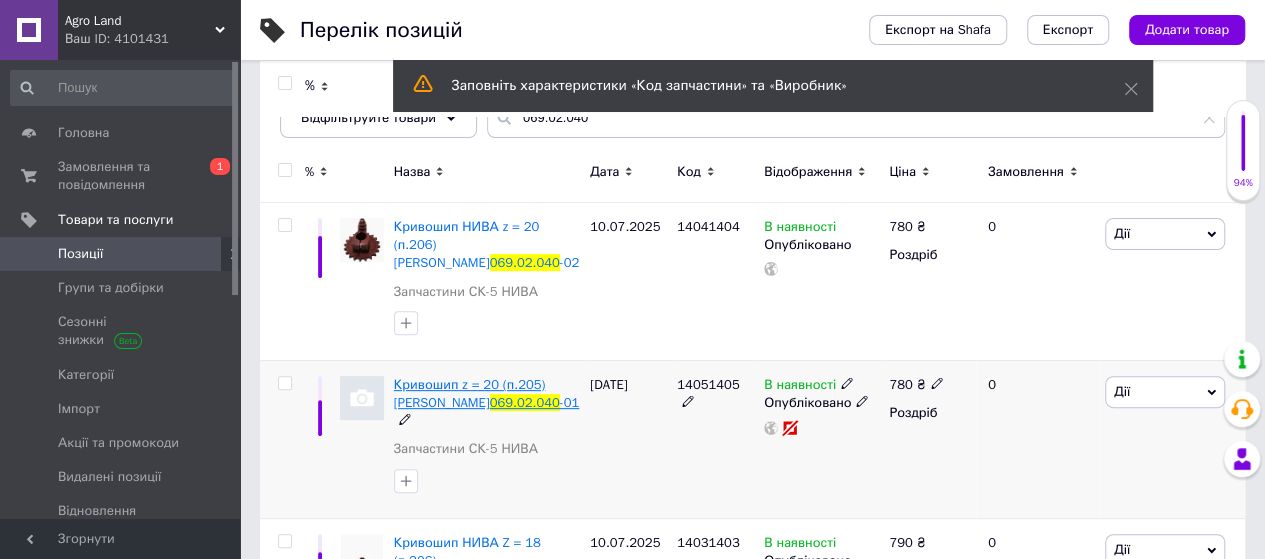 click on "Кривошип z = 20 (п.205) [PERSON_NAME]" at bounding box center (470, 393) 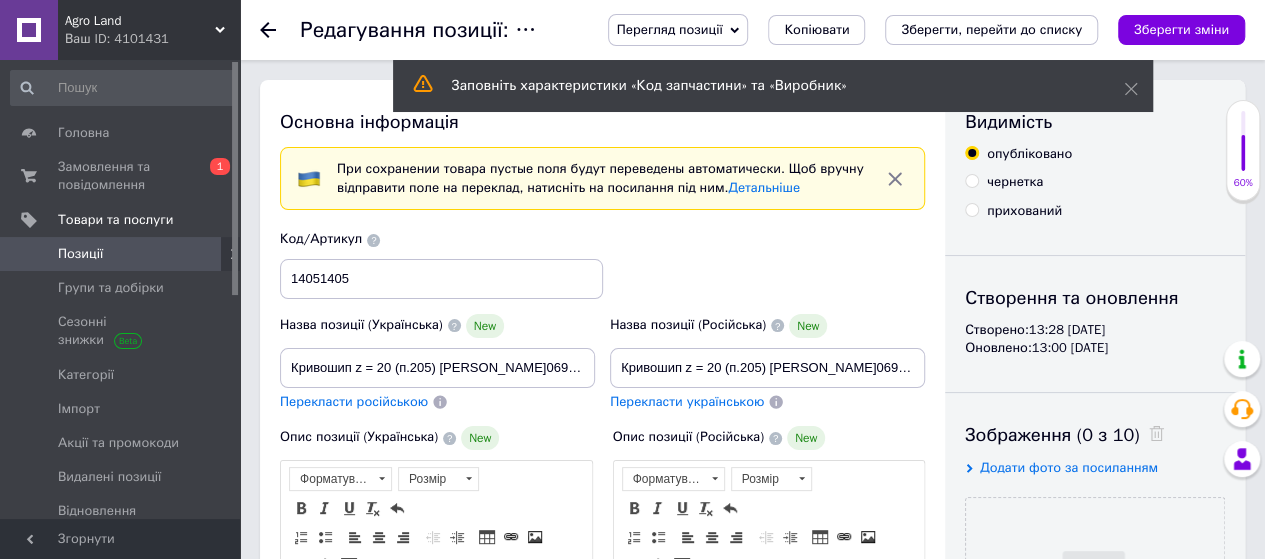 scroll, scrollTop: 0, scrollLeft: 0, axis: both 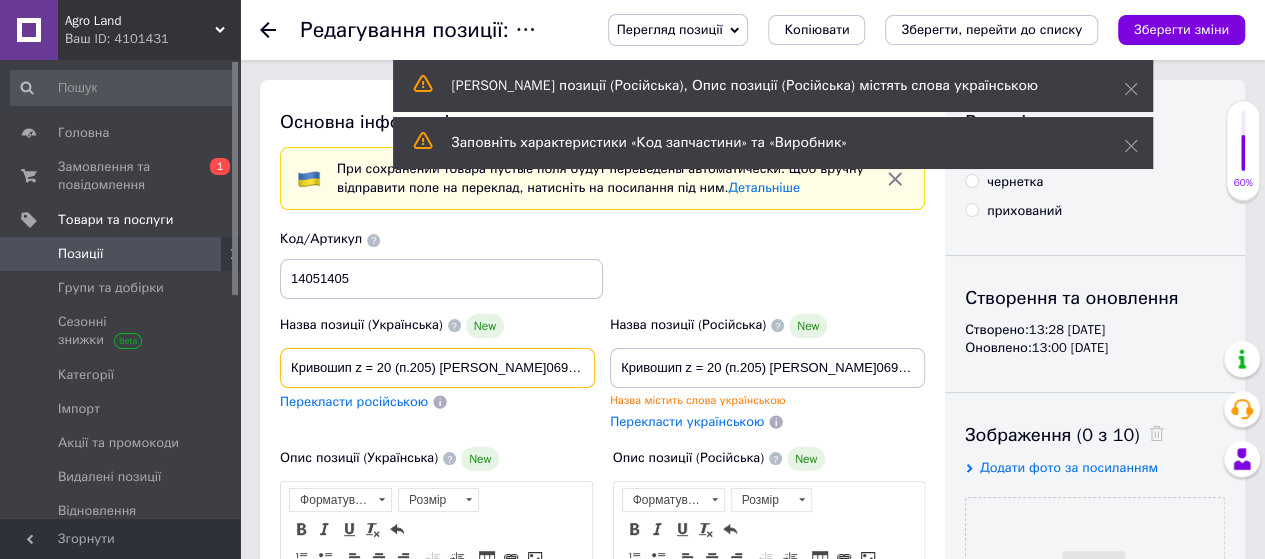 click on "Кривошип z = 20 (п.205) [PERSON_NAME]069.02.040-01" at bounding box center [437, 368] 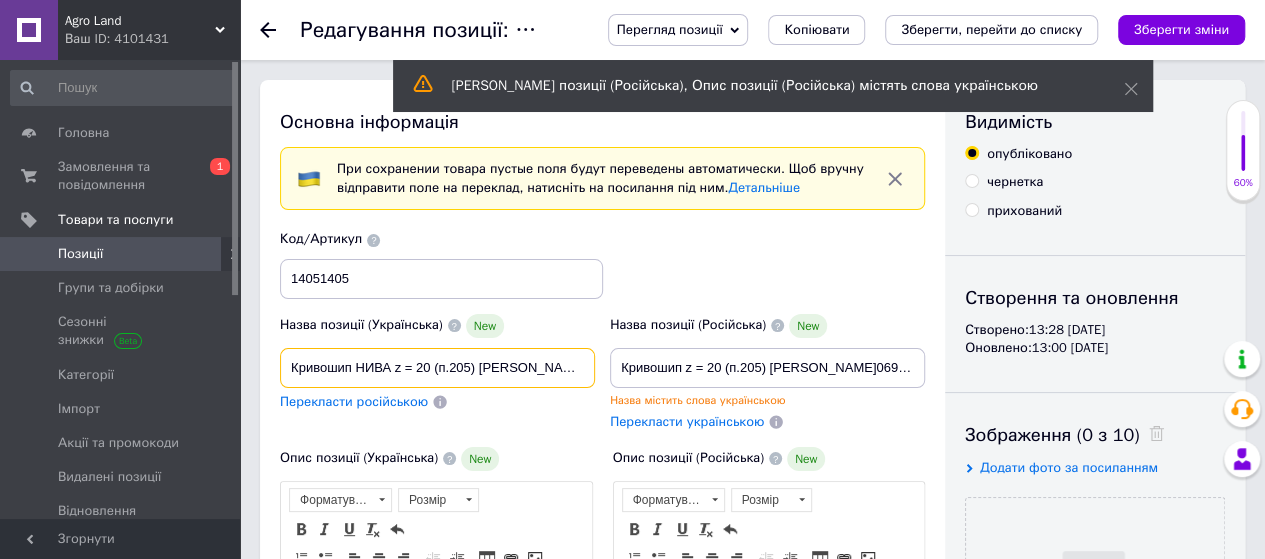 scroll, scrollTop: 0, scrollLeft: 60, axis: horizontal 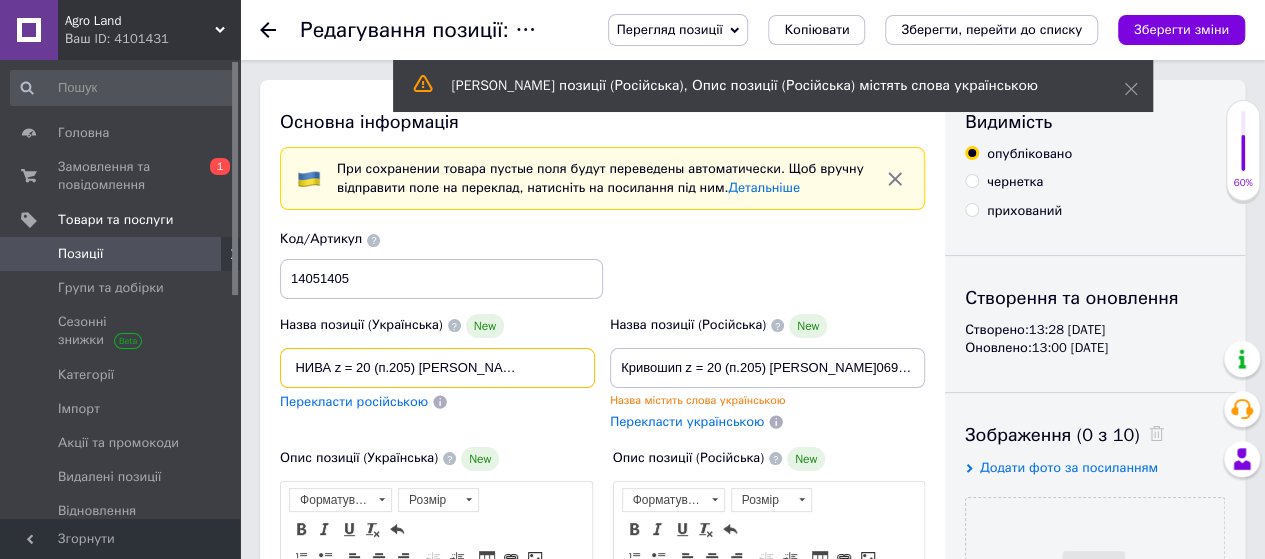 drag, startPoint x: 282, startPoint y: 365, endPoint x: 808, endPoint y: 366, distance: 526.001 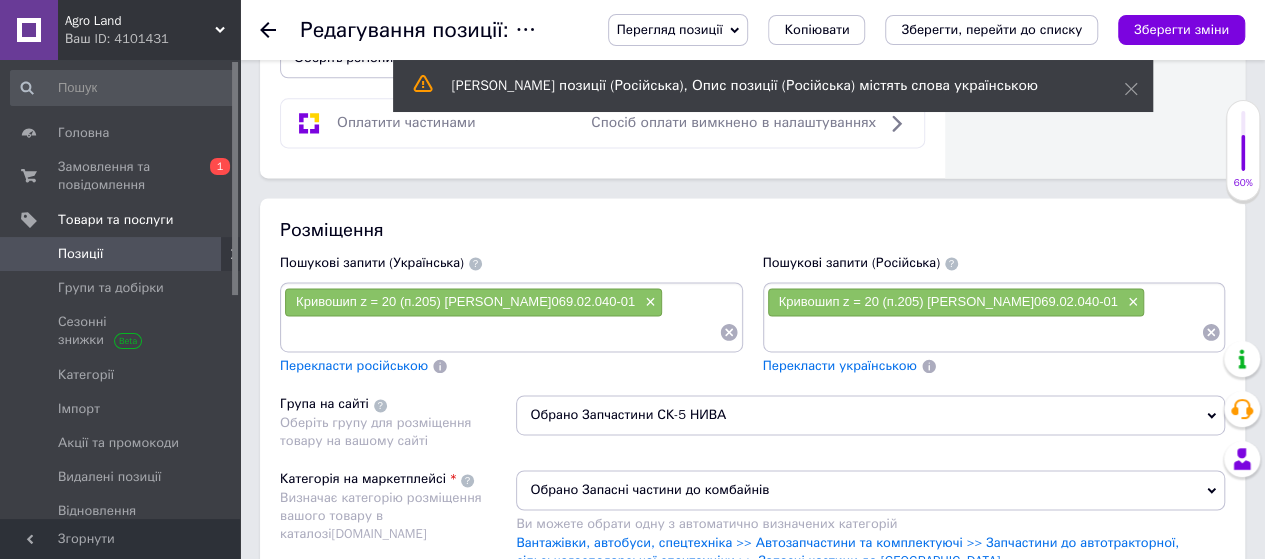 scroll, scrollTop: 1300, scrollLeft: 0, axis: vertical 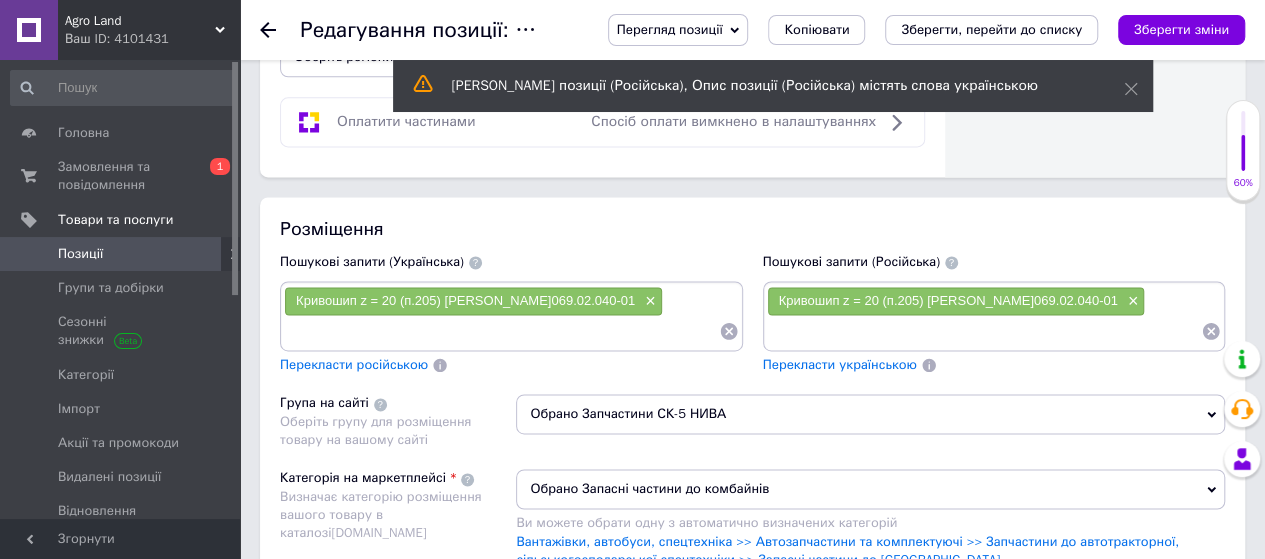 type on "Кривошип НИВА z = 20 (п.205) [PERSON_NAME]069.02.040-01" 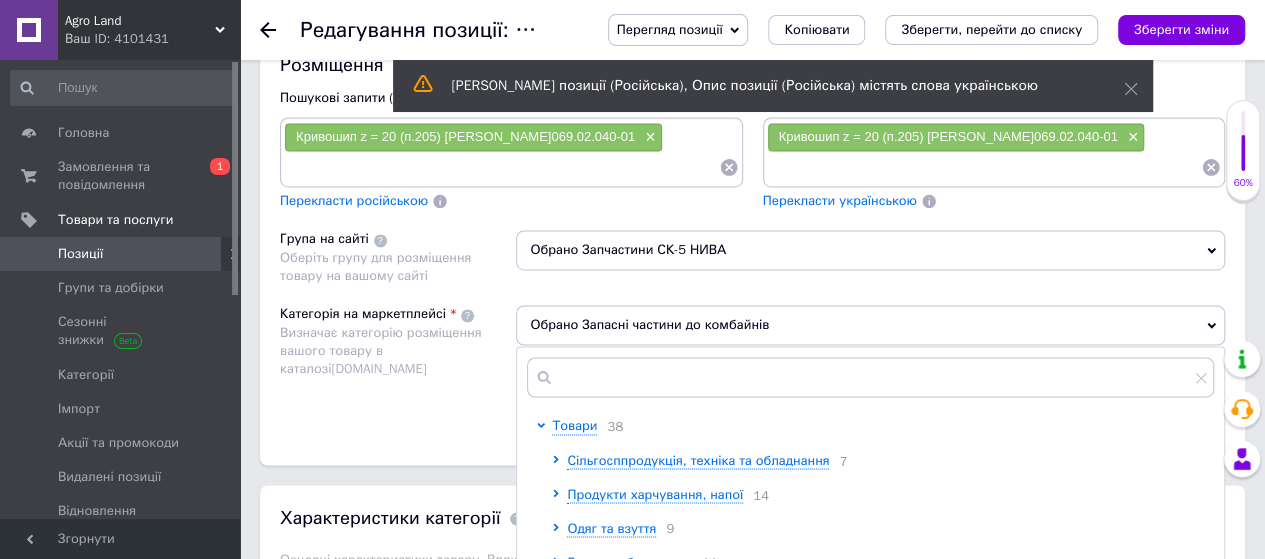 scroll, scrollTop: 1300, scrollLeft: 0, axis: vertical 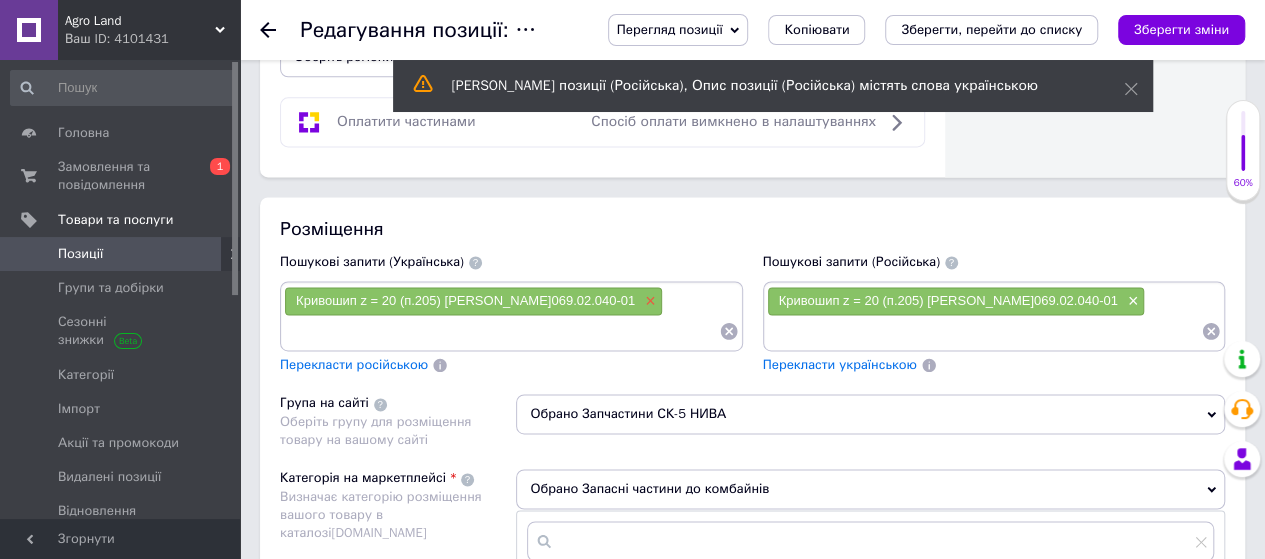 click on "×" at bounding box center (648, 301) 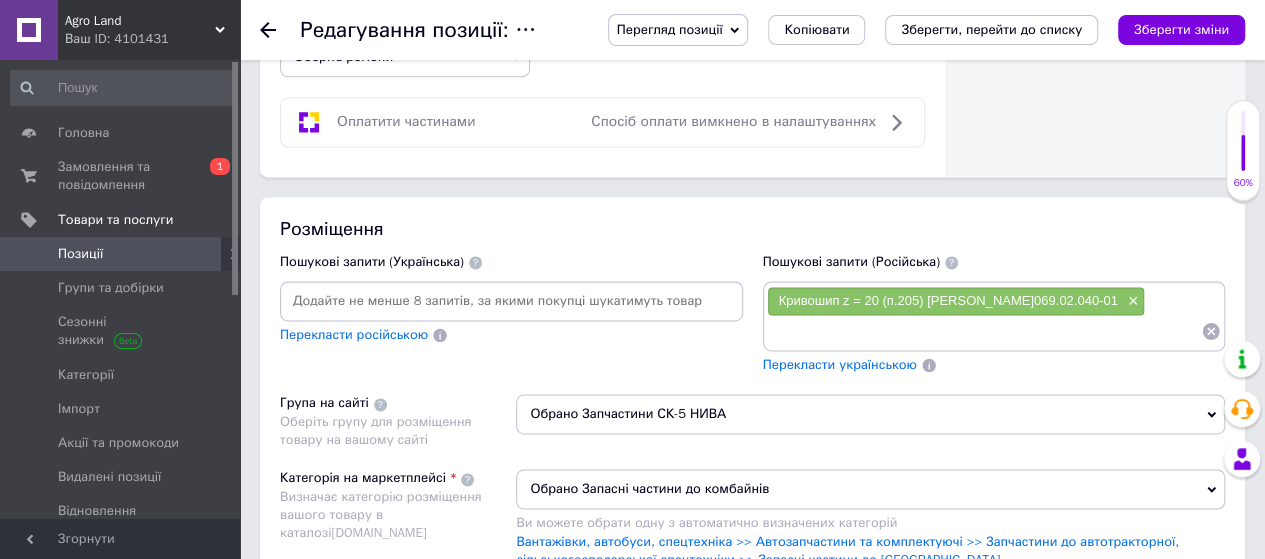 click at bounding box center [511, 301] 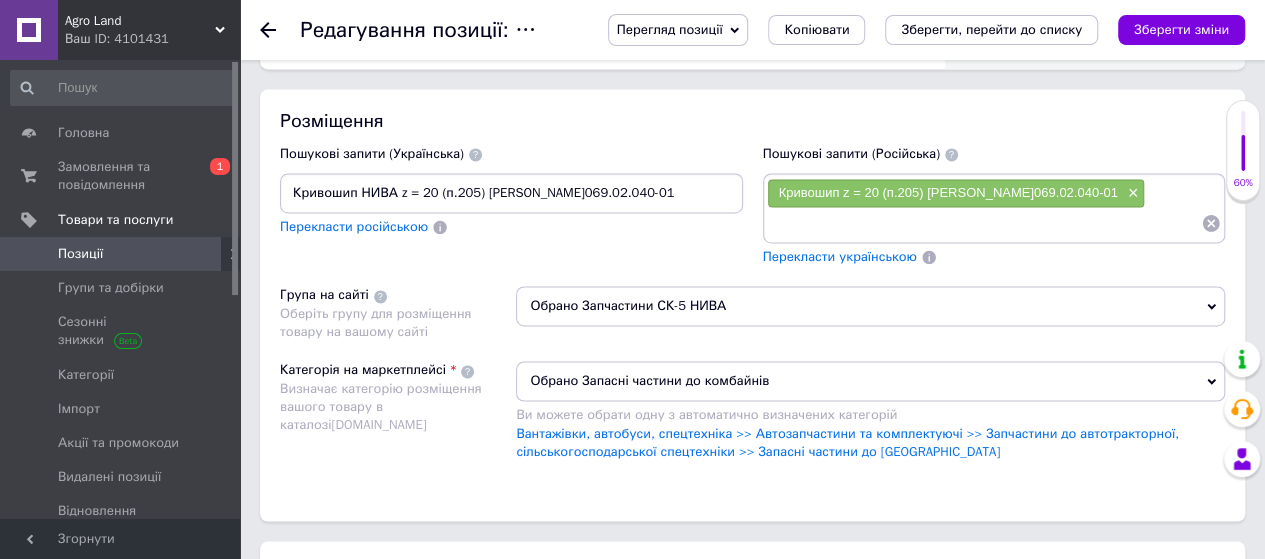 scroll, scrollTop: 1400, scrollLeft: 0, axis: vertical 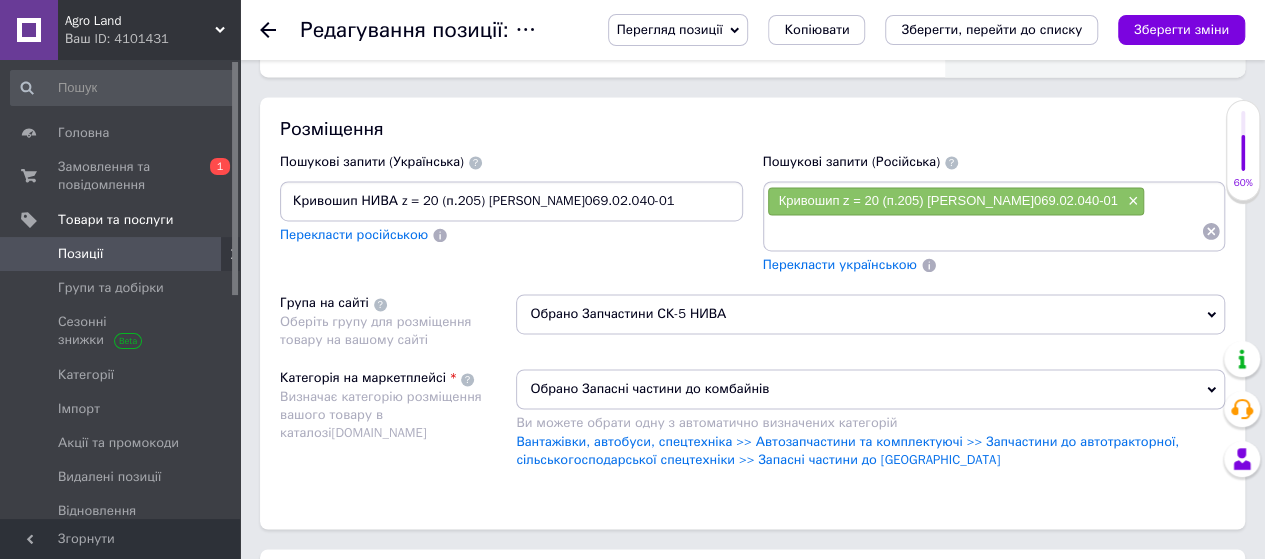 type on "Кривошип НИВА z = 20 (п.205) [PERSON_NAME]069.02.040-01" 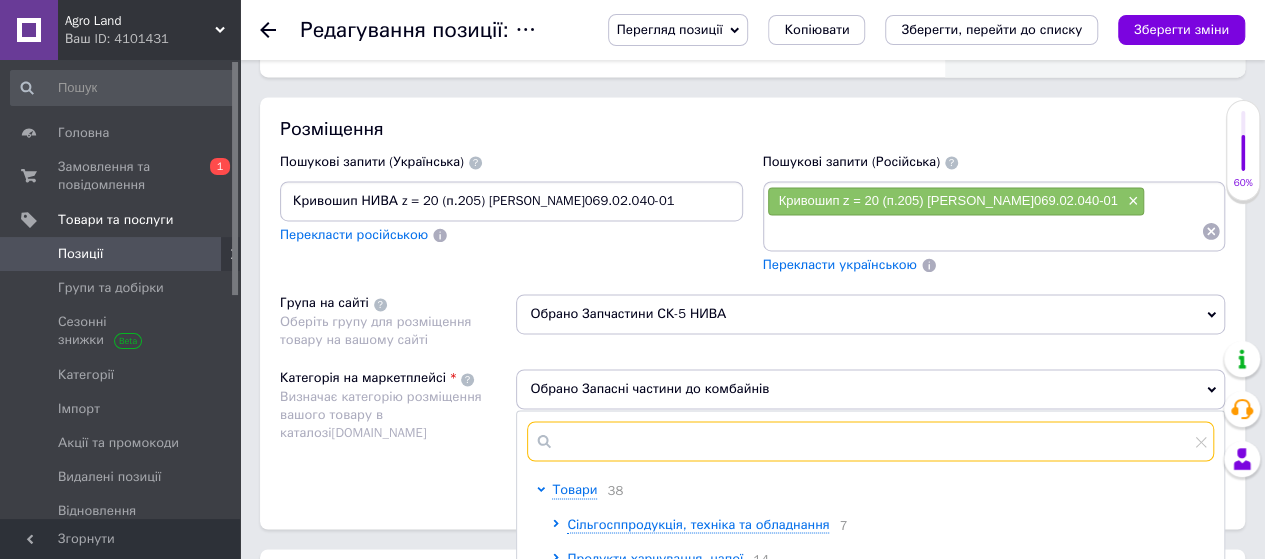 click at bounding box center (870, 441) 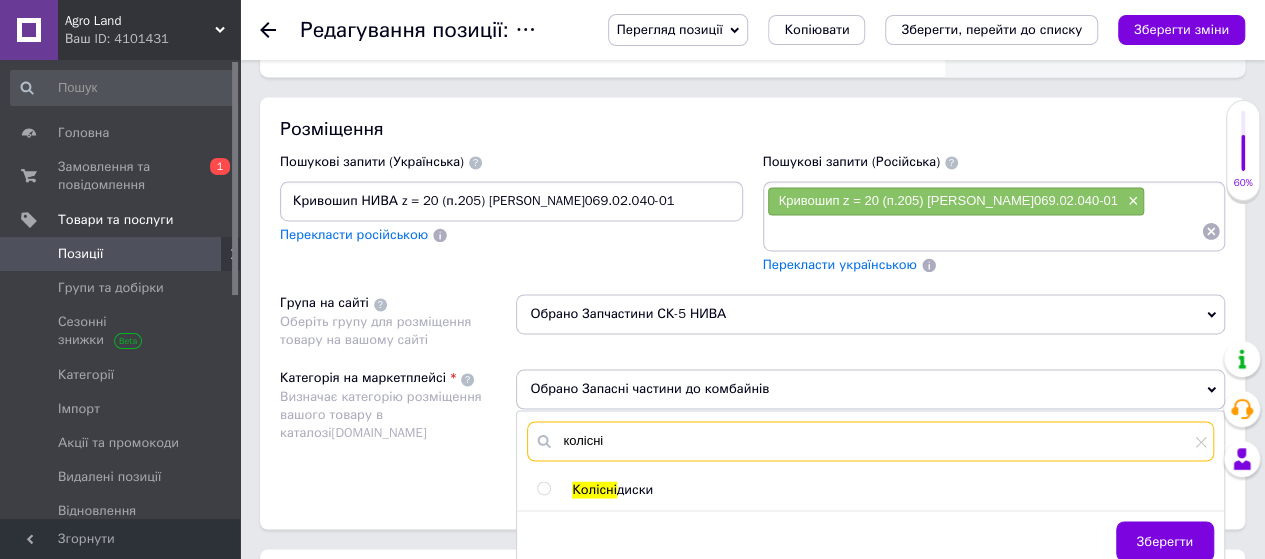 type on "колісні" 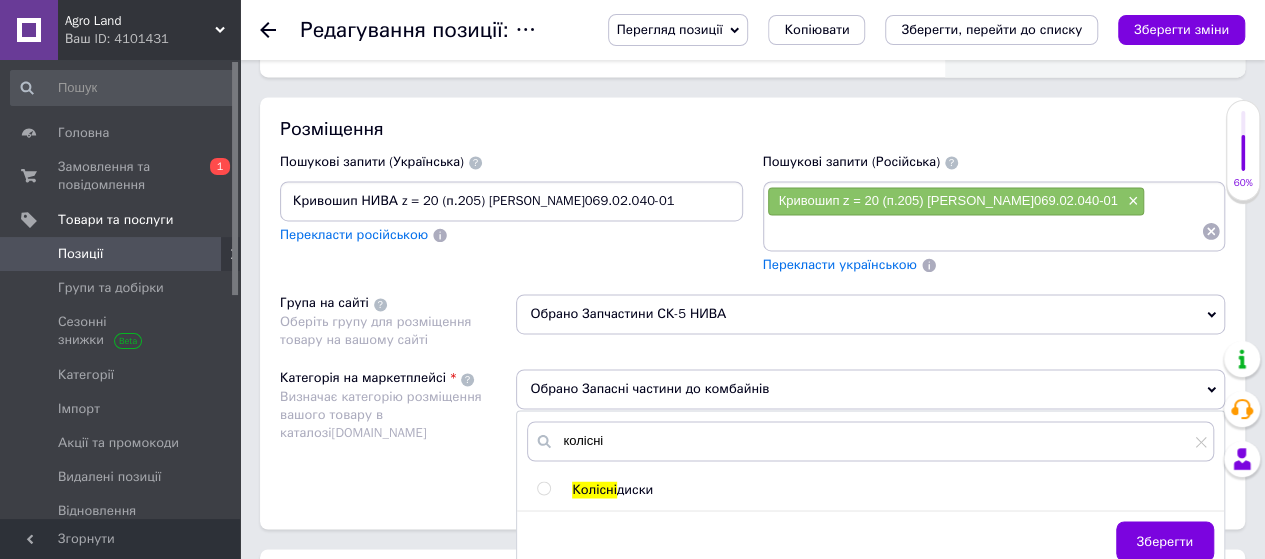 click at bounding box center [543, 488] 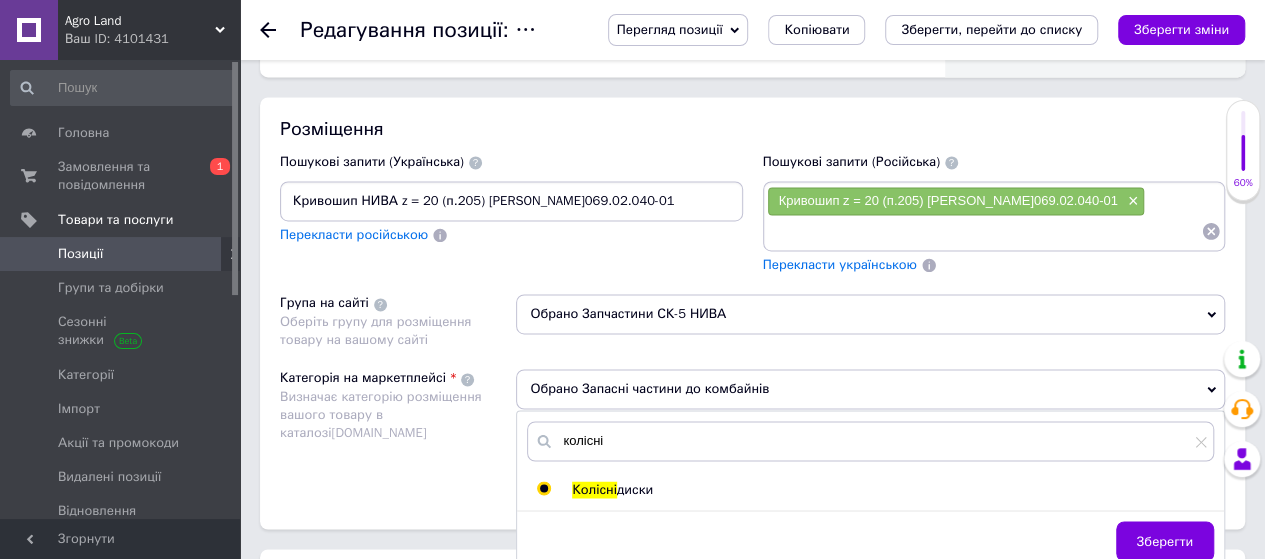 radio on "true" 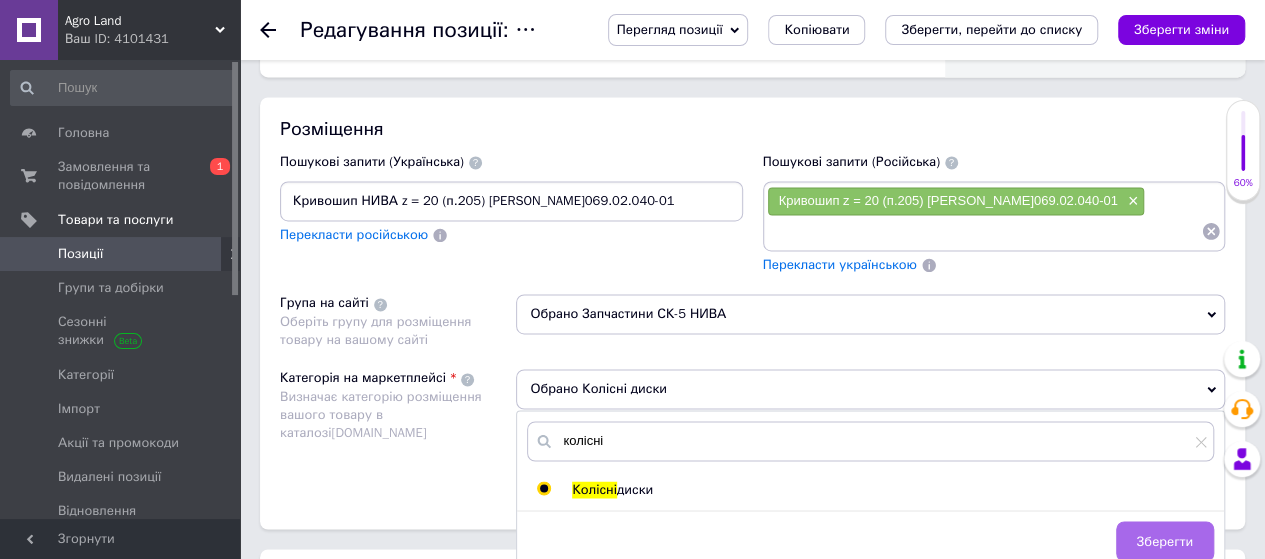 click on "Зберегти" at bounding box center (1165, 541) 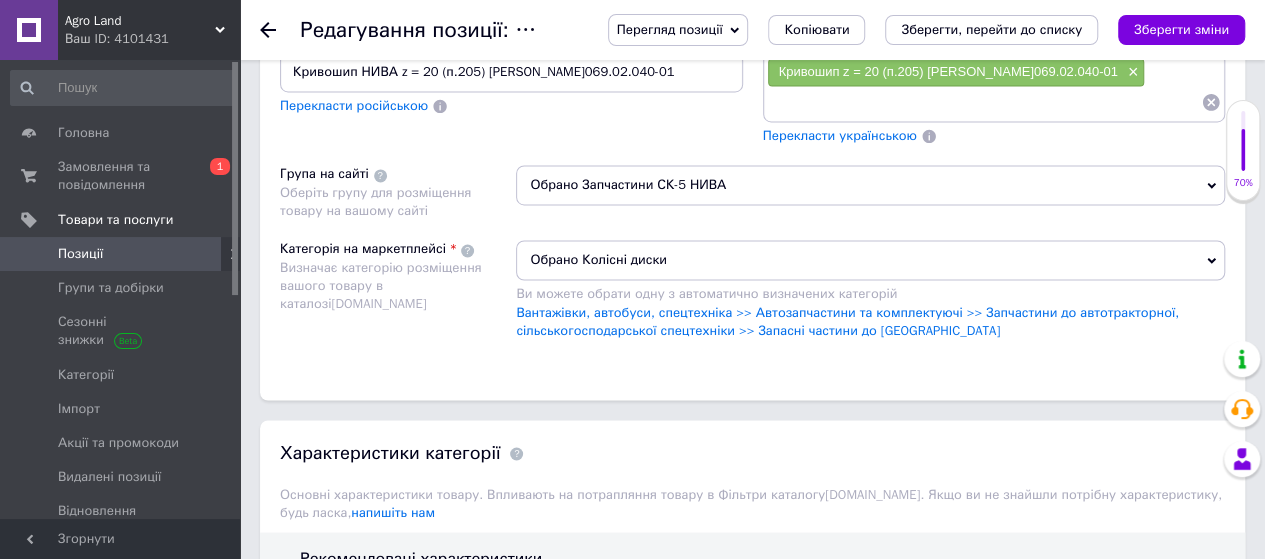 scroll, scrollTop: 1600, scrollLeft: 0, axis: vertical 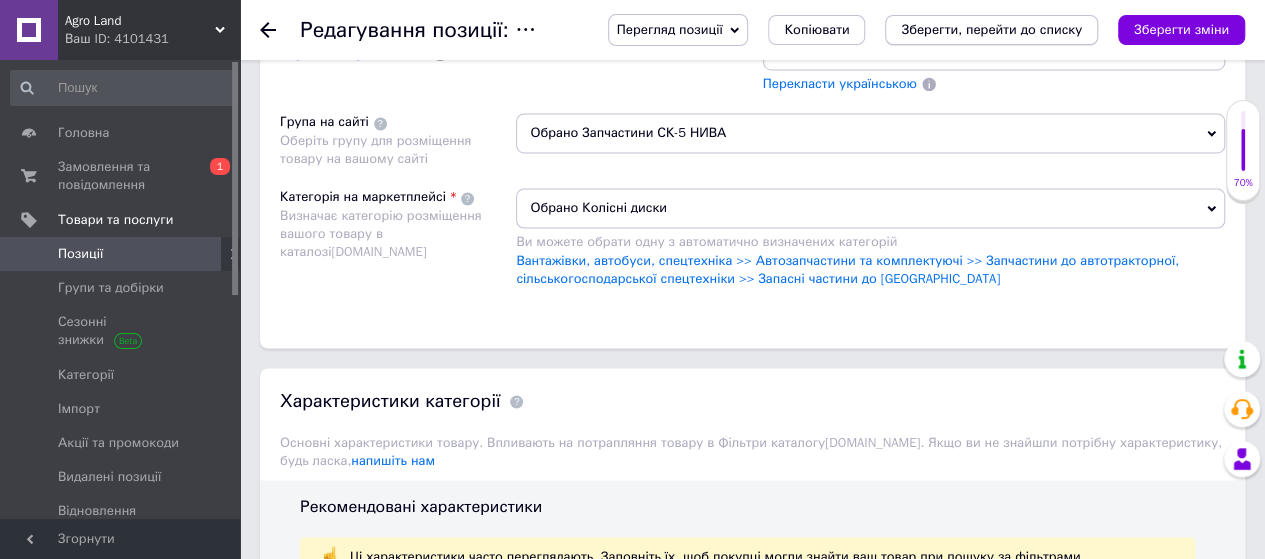 click on "Зберегти, перейти до списку" at bounding box center [991, 30] 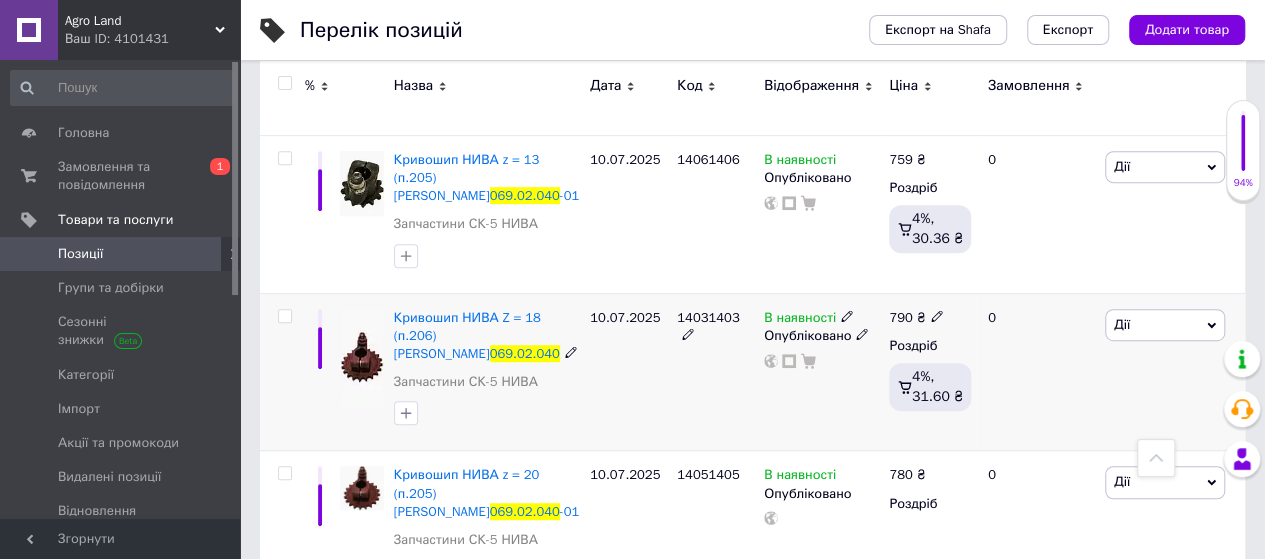 scroll, scrollTop: 25, scrollLeft: 0, axis: vertical 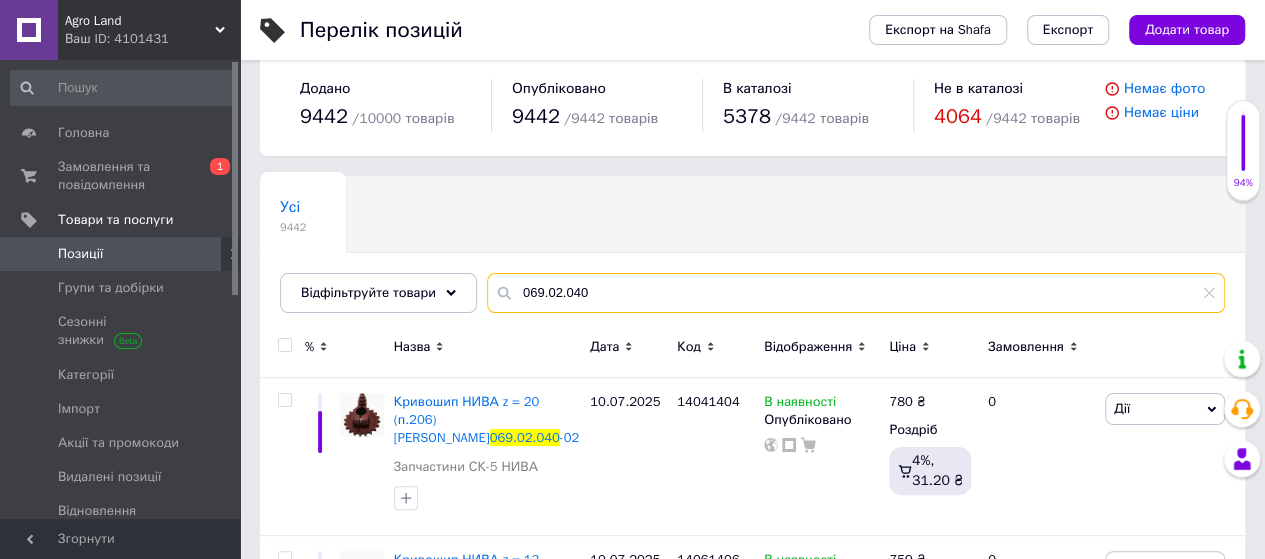 drag, startPoint x: 647, startPoint y: 297, endPoint x: 463, endPoint y: 316, distance: 184.97838 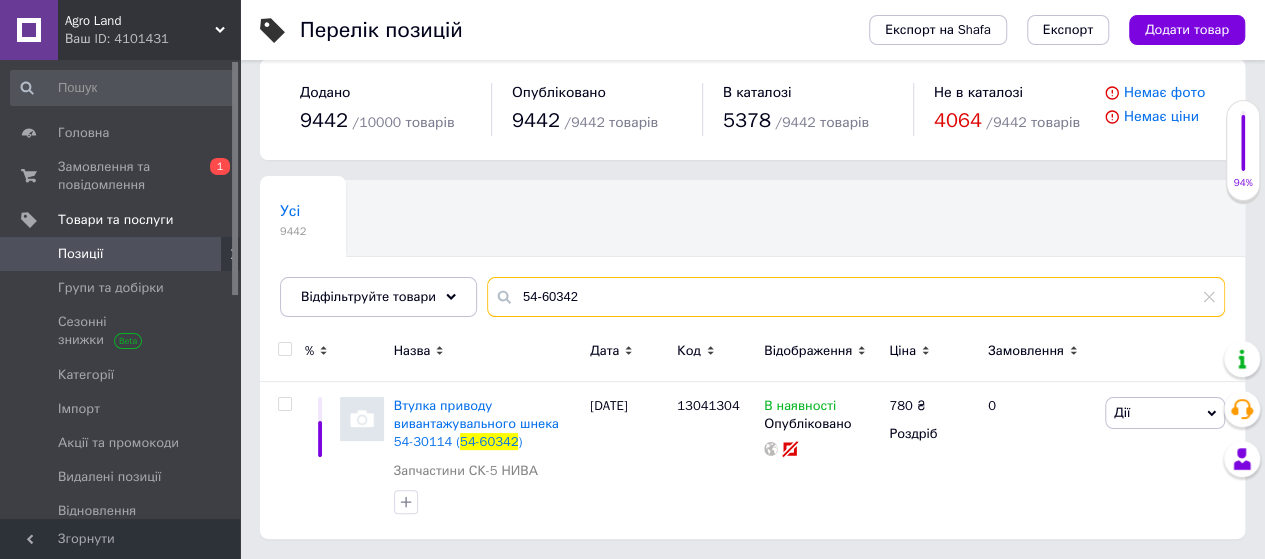 scroll, scrollTop: 19, scrollLeft: 0, axis: vertical 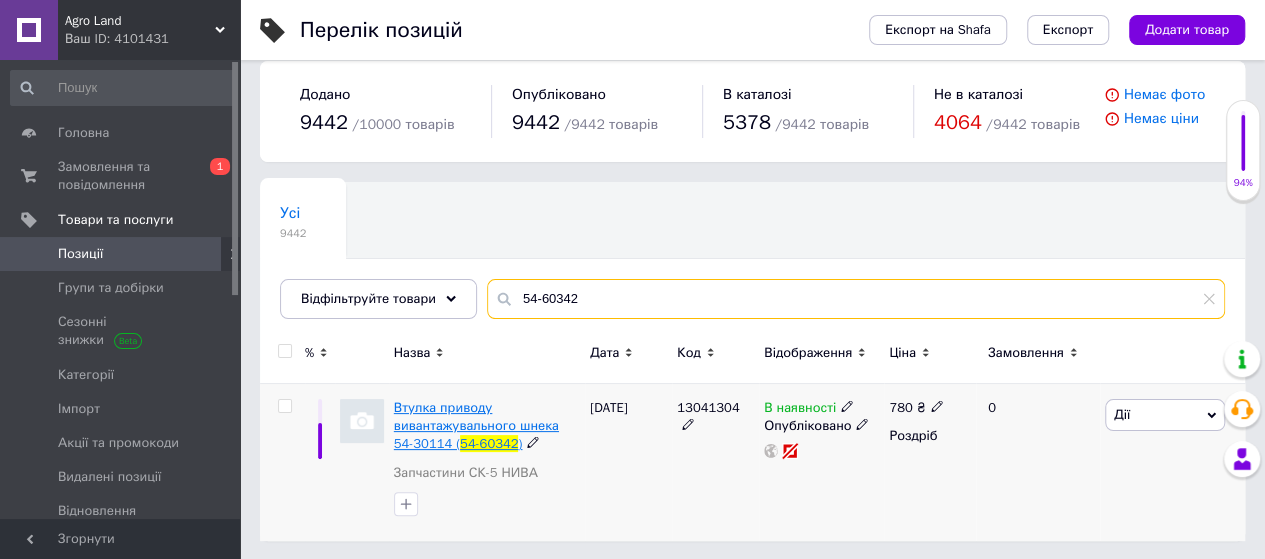 type on "54-60342" 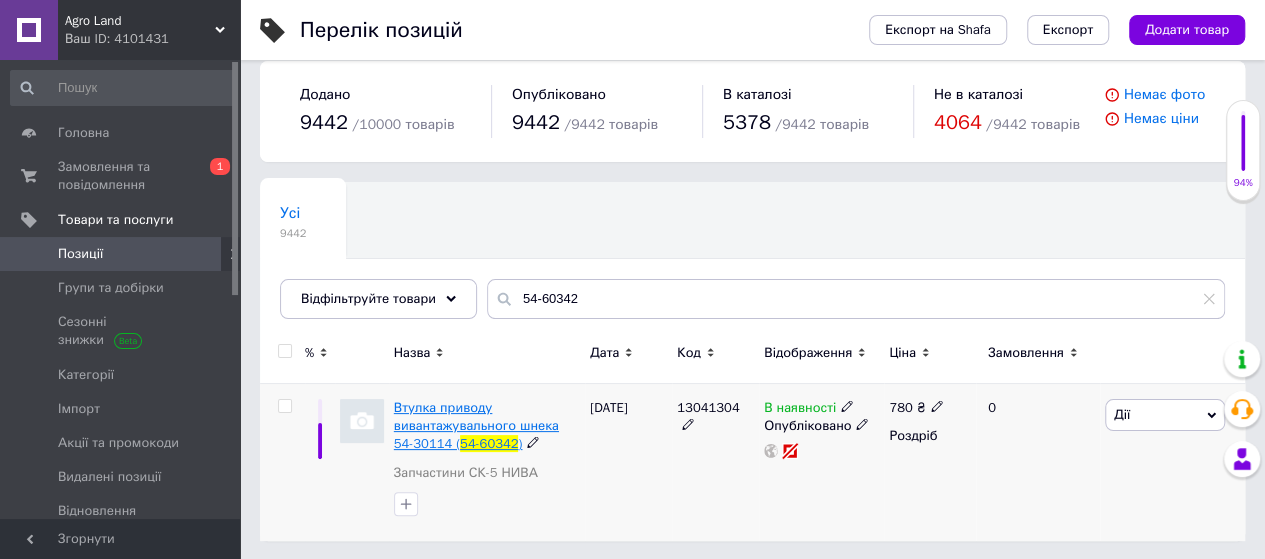 click on "Втулка приводу вивантажувального шнека 54-30114 (" at bounding box center [476, 425] 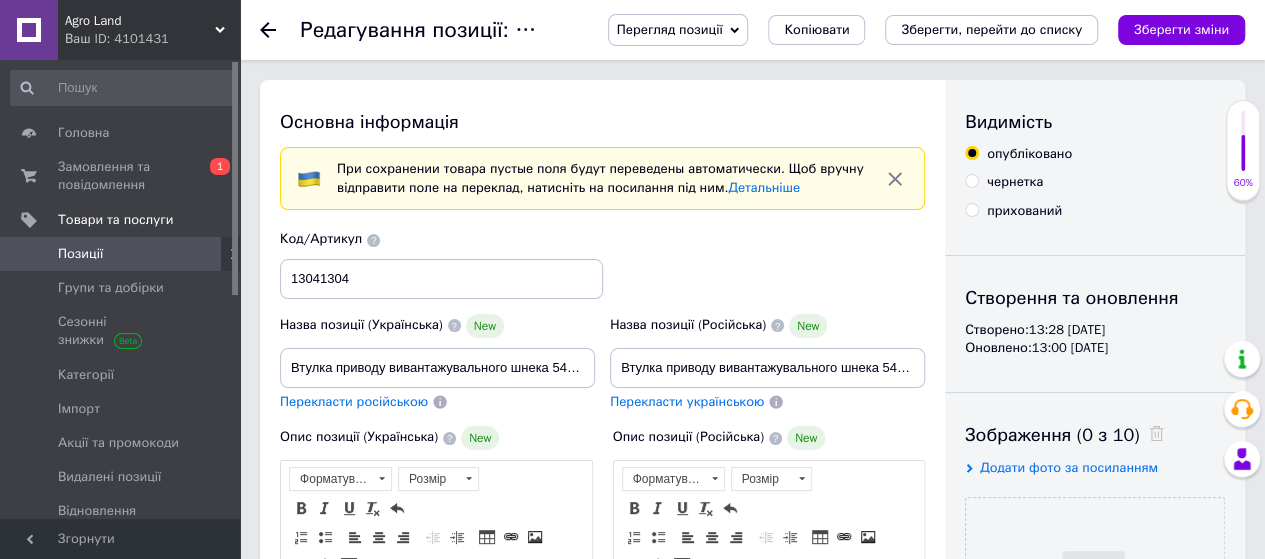 scroll, scrollTop: 0, scrollLeft: 0, axis: both 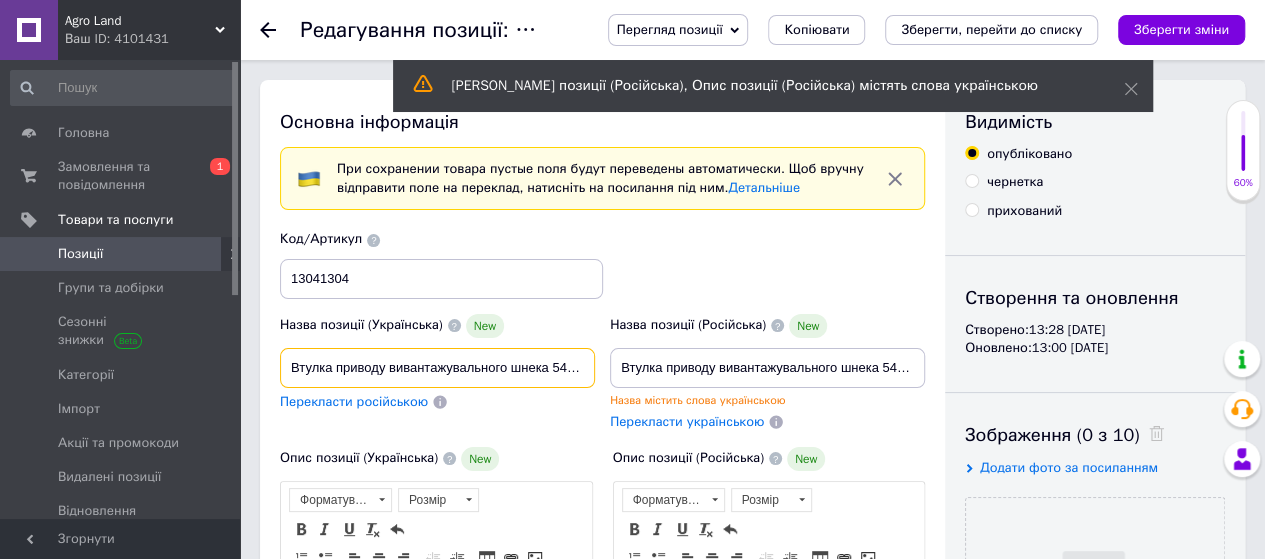 click on "Втулка приводу вивантажувального шнека 54-30114 (54-60342)" at bounding box center (437, 368) 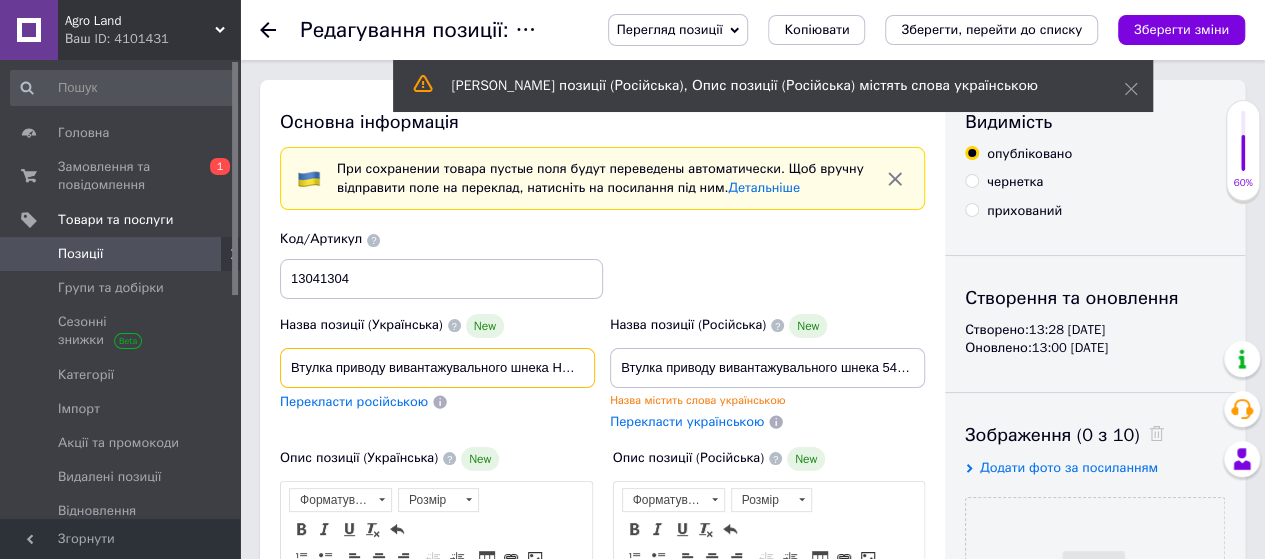 scroll, scrollTop: 0, scrollLeft: 6, axis: horizontal 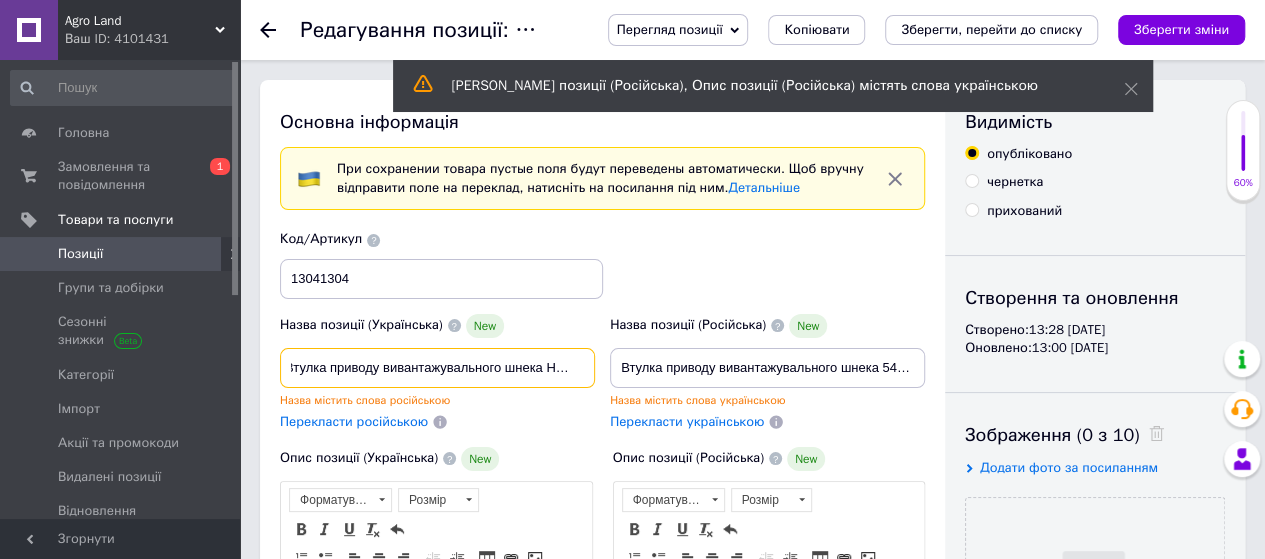 click on "Втулка приводу вивантажувального шнека НИВА 54-30114 (54-60342)" at bounding box center (437, 368) 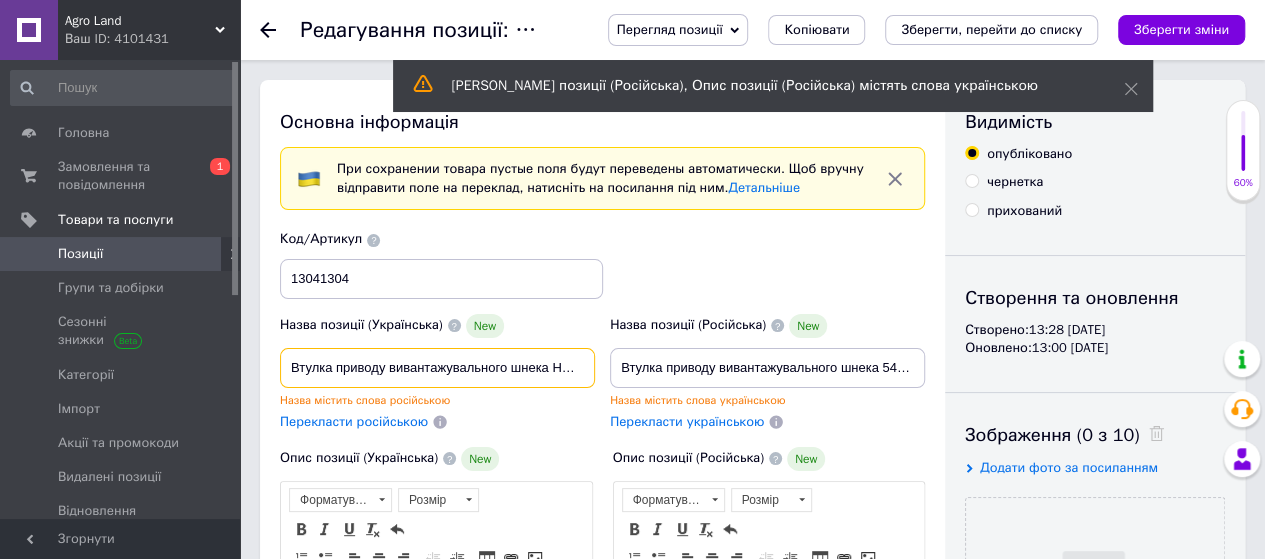 drag, startPoint x: 307, startPoint y: 371, endPoint x: 276, endPoint y: 371, distance: 31 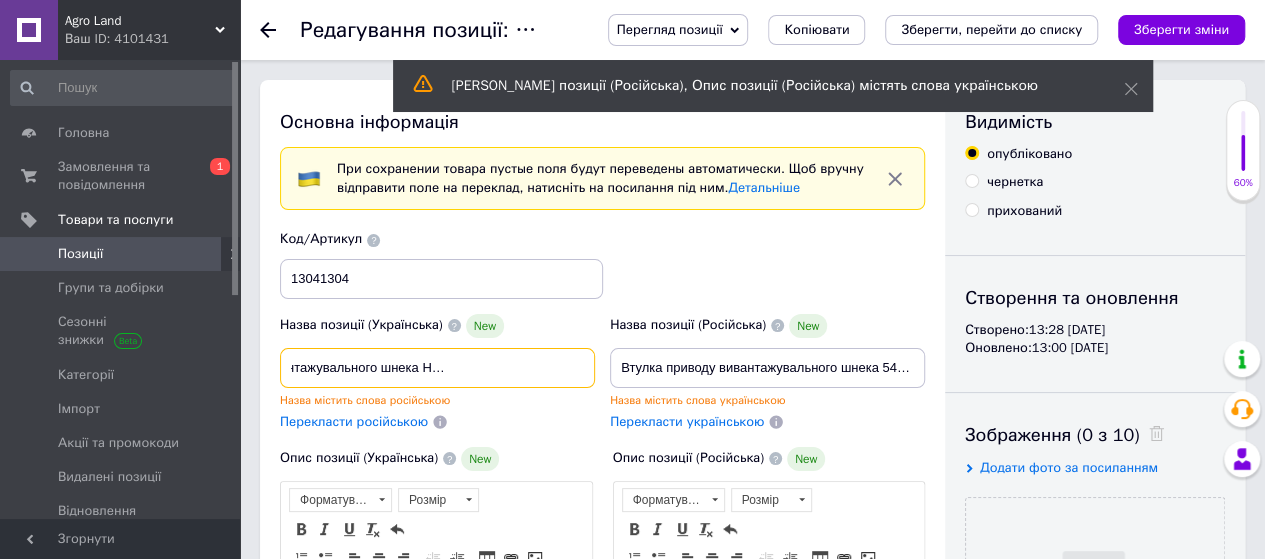 drag, startPoint x: 290, startPoint y: 363, endPoint x: 670, endPoint y: 363, distance: 380 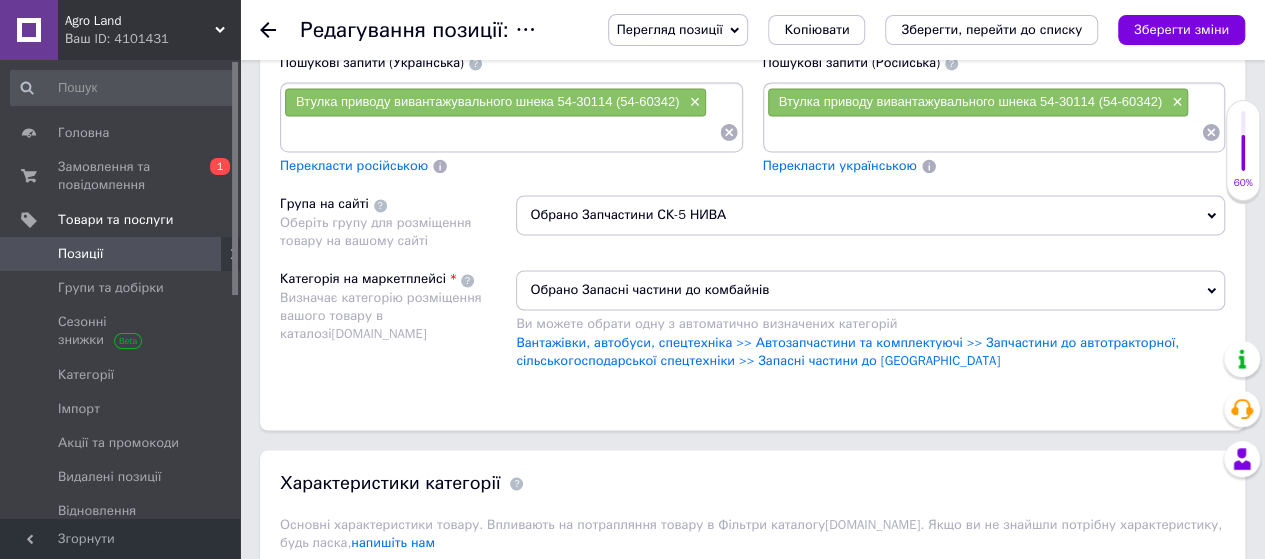 scroll, scrollTop: 1500, scrollLeft: 0, axis: vertical 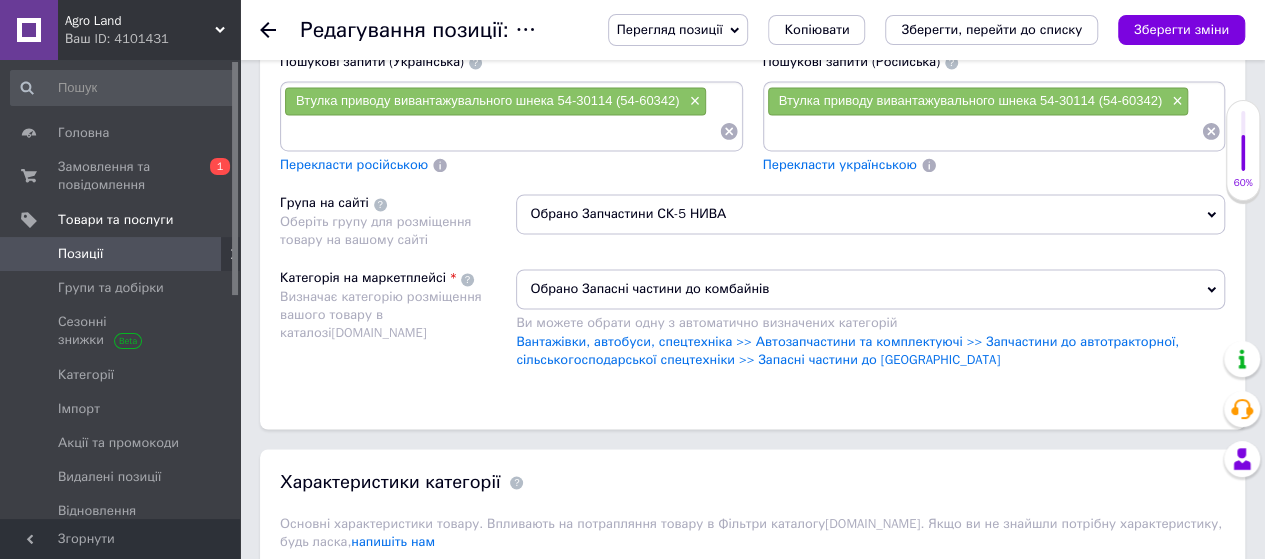 type on "Втулка приводу вивантажувального шнека НИВА 54-30114 (54-60342)" 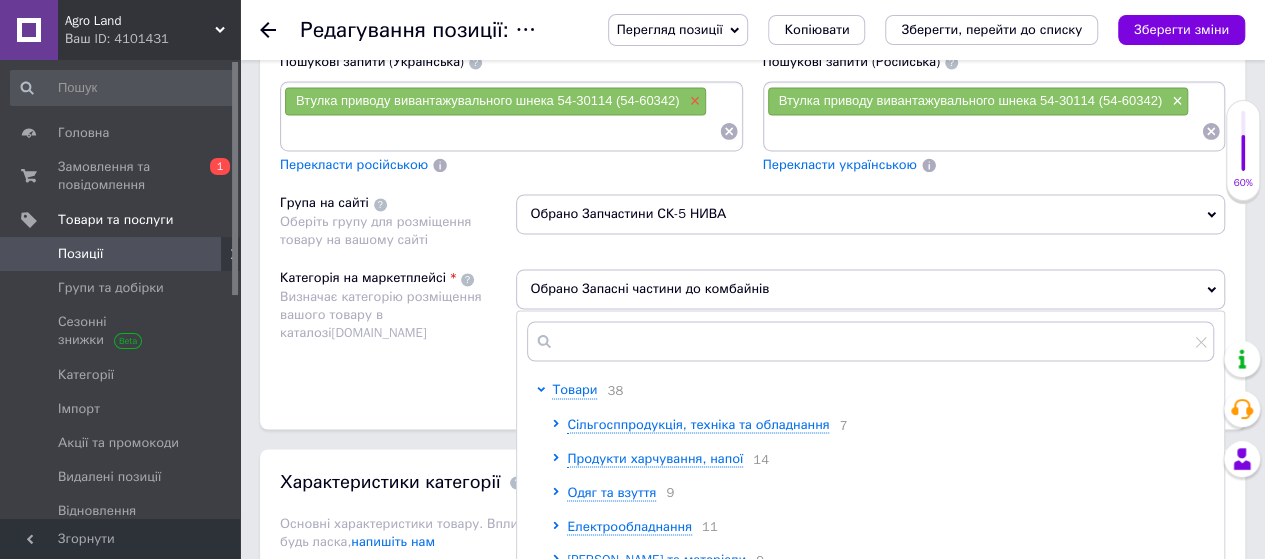 click on "×" at bounding box center (692, 101) 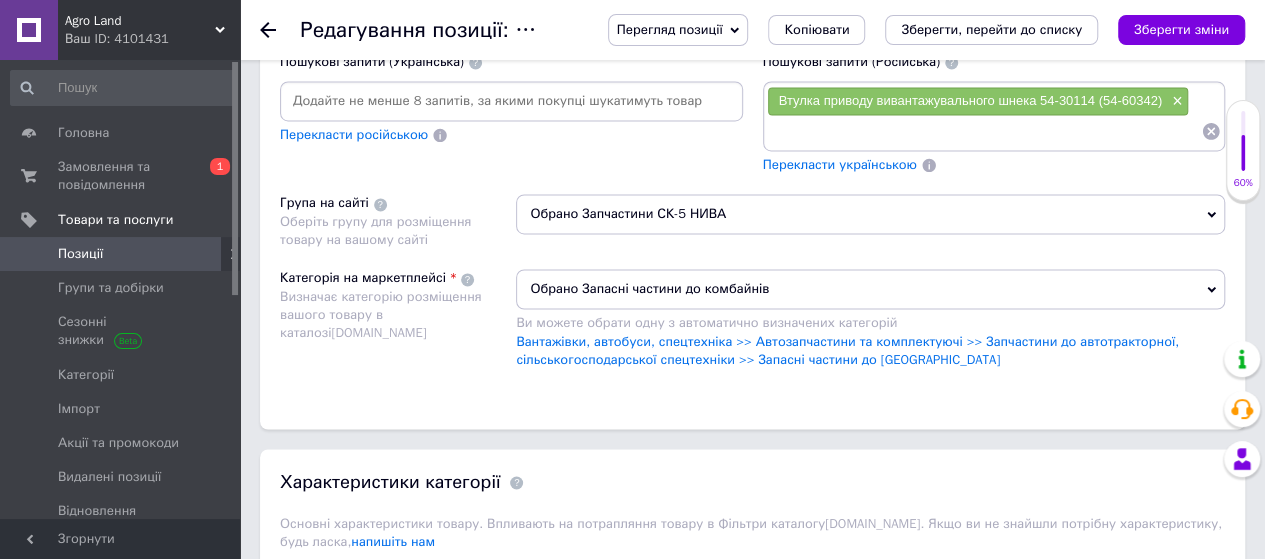 click at bounding box center (511, 101) 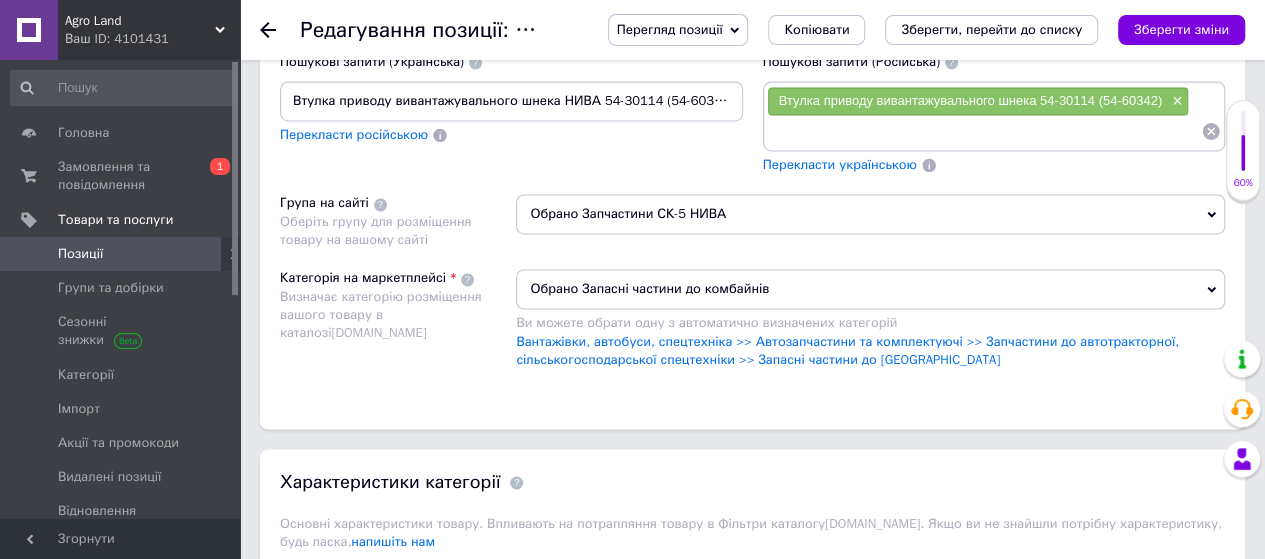 drag, startPoint x: 590, startPoint y: 168, endPoint x: 648, endPoint y: 247, distance: 98.005104 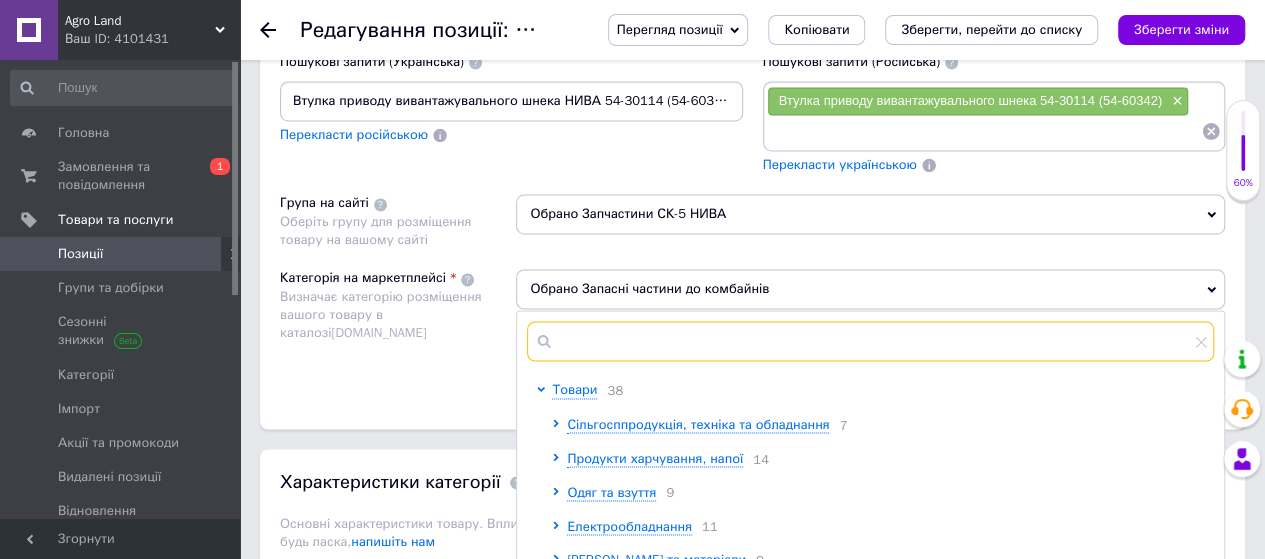 click at bounding box center (870, 341) 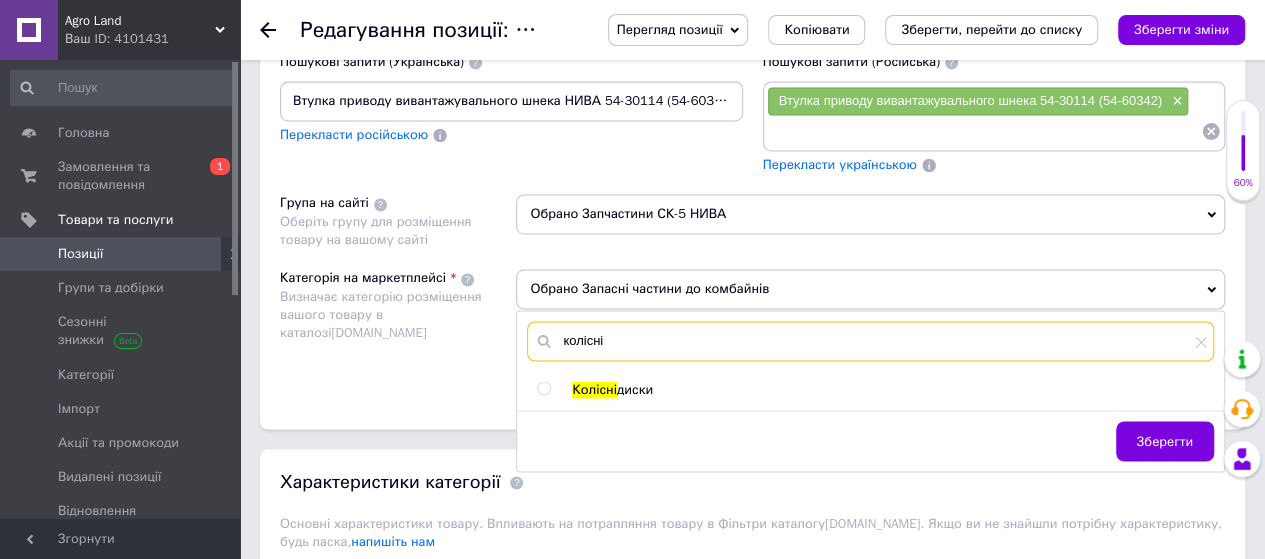 type on "колісні" 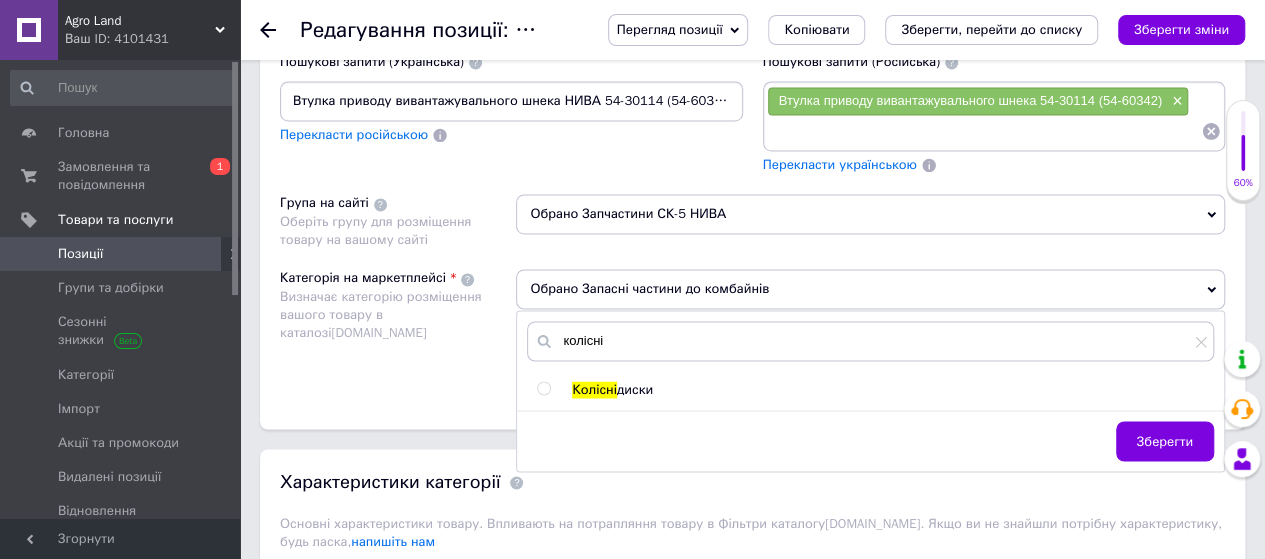 click at bounding box center [543, 388] 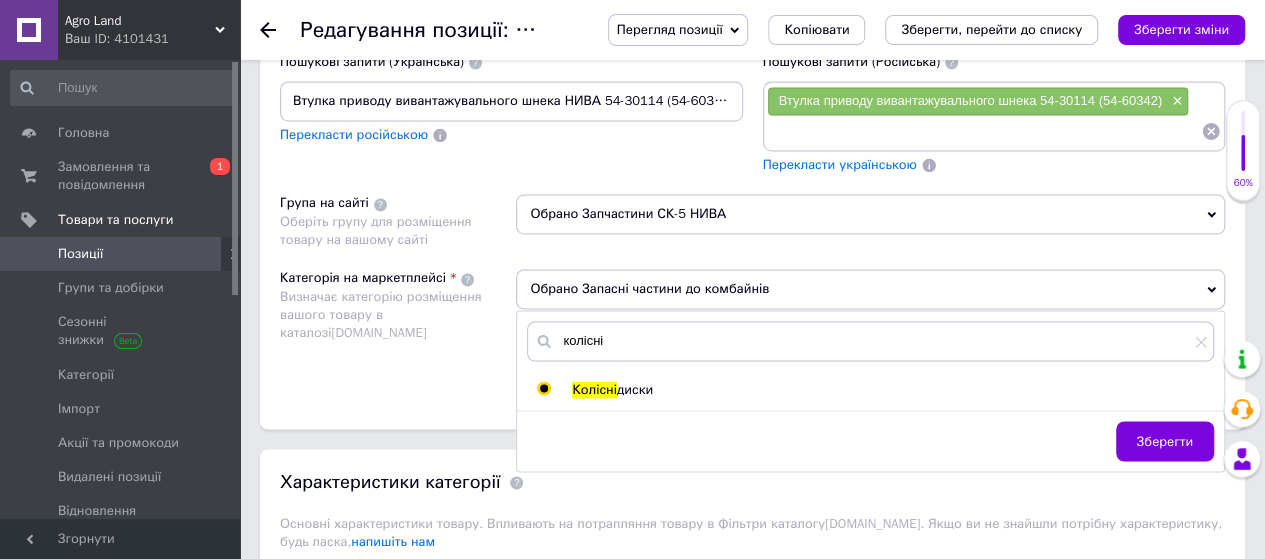 radio on "true" 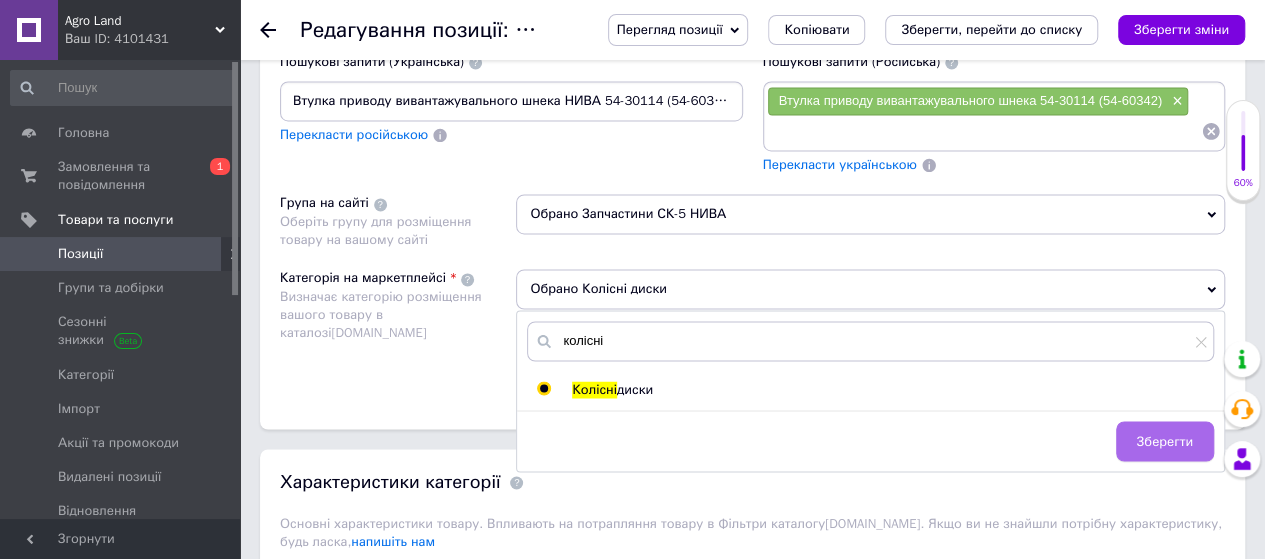 click on "Зберегти" at bounding box center [1165, 441] 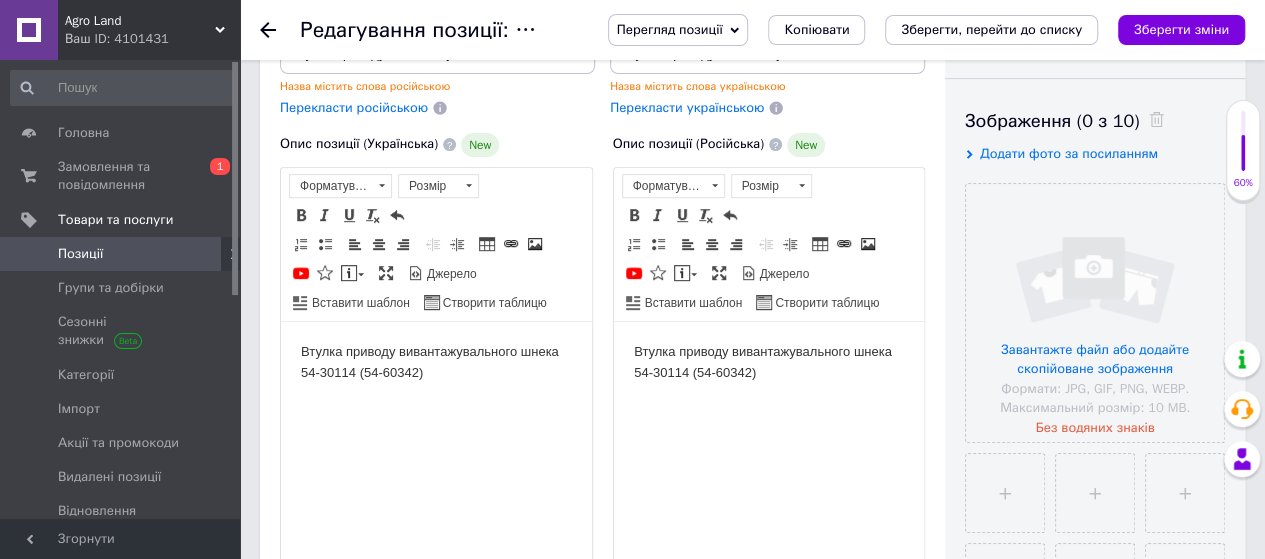 scroll, scrollTop: 300, scrollLeft: 0, axis: vertical 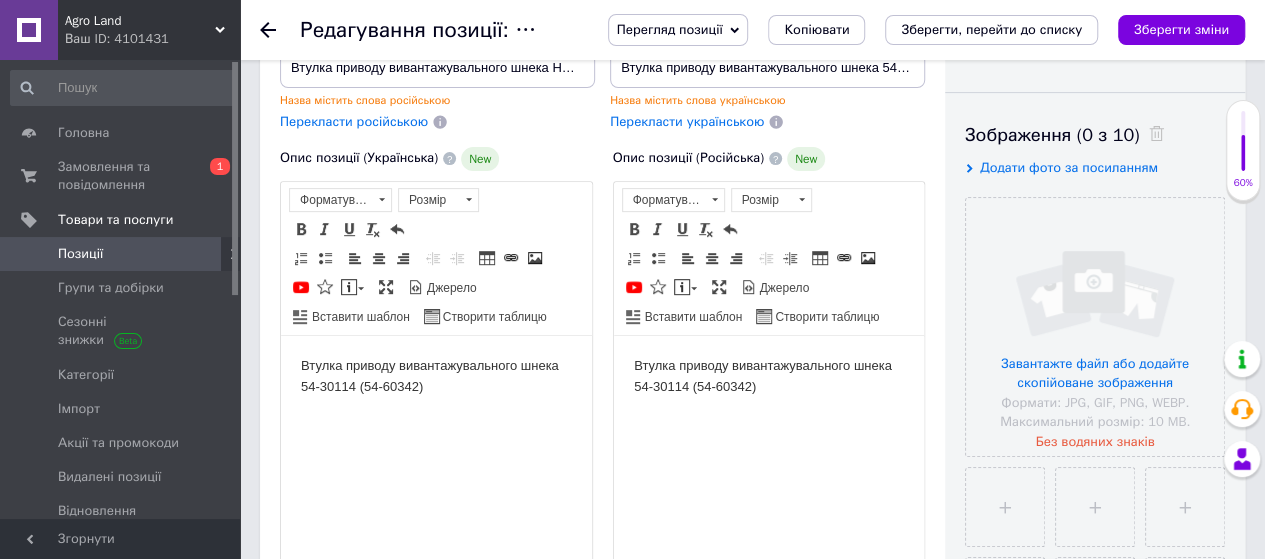 click on "Втулка приводу вивантажувального шнека 54-30114 (54-60342)" at bounding box center (436, 376) 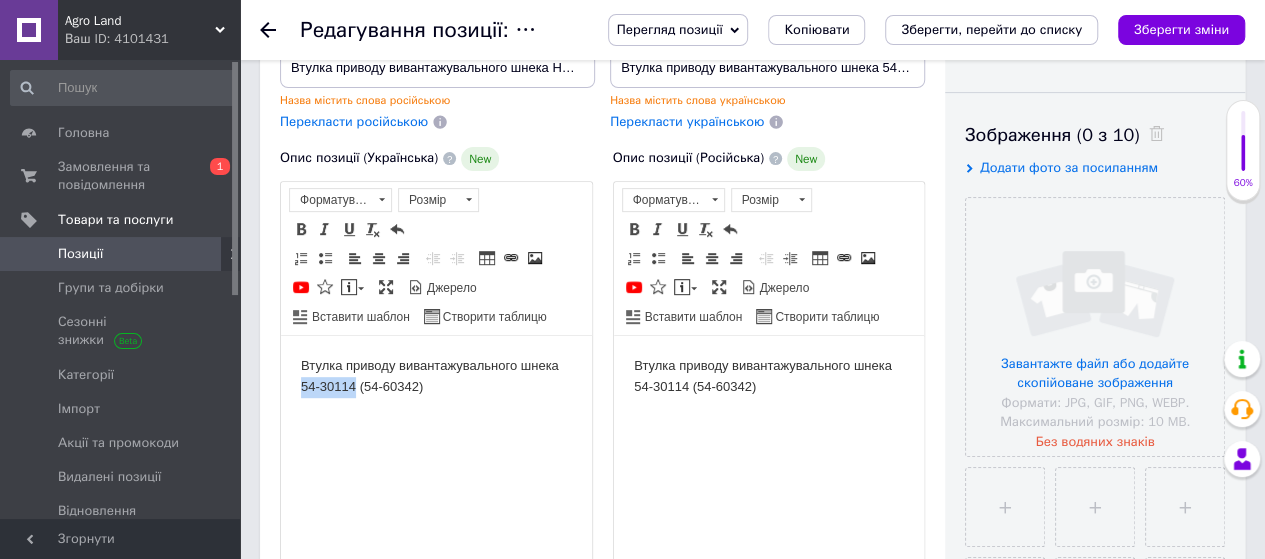 drag, startPoint x: 299, startPoint y: 383, endPoint x: 353, endPoint y: 387, distance: 54.147945 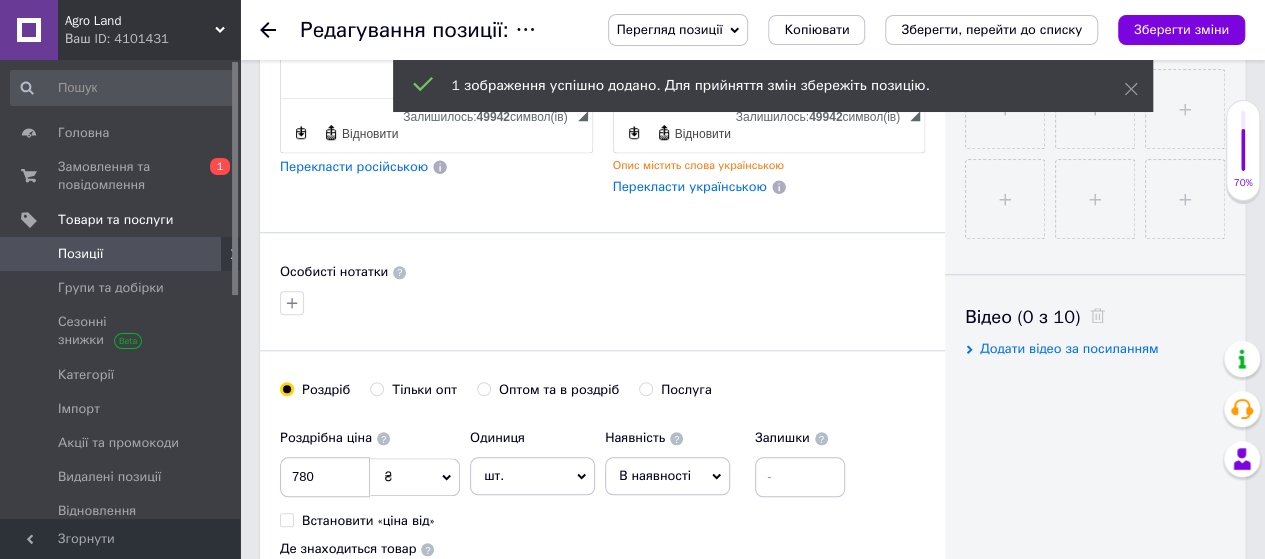 scroll, scrollTop: 800, scrollLeft: 0, axis: vertical 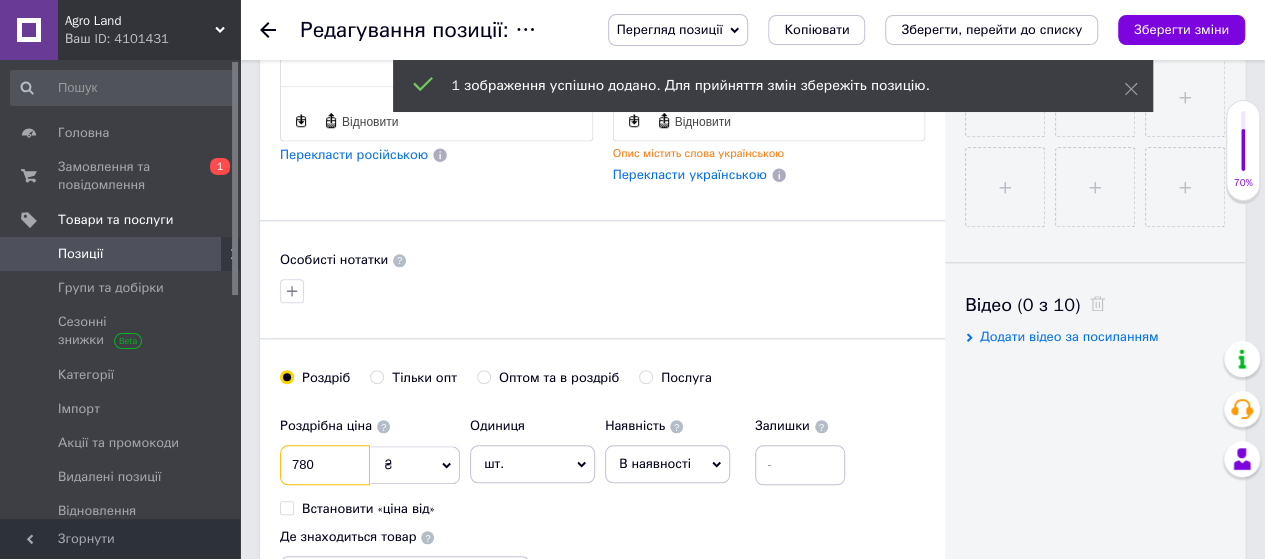 drag, startPoint x: 261, startPoint y: 463, endPoint x: 234, endPoint y: 463, distance: 27 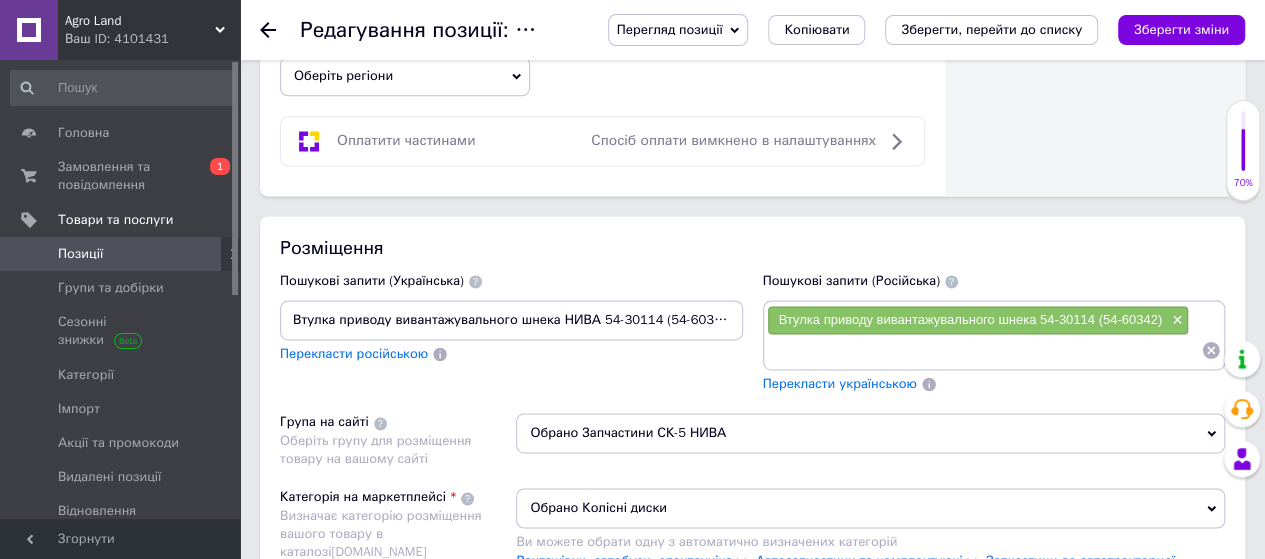 scroll, scrollTop: 1400, scrollLeft: 0, axis: vertical 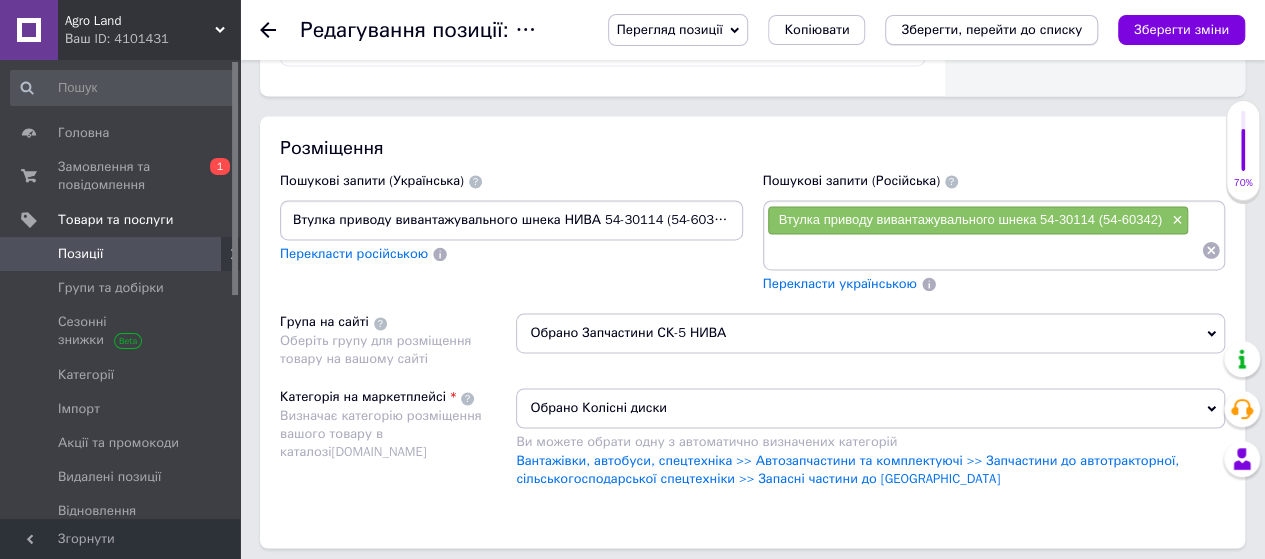 type on "590" 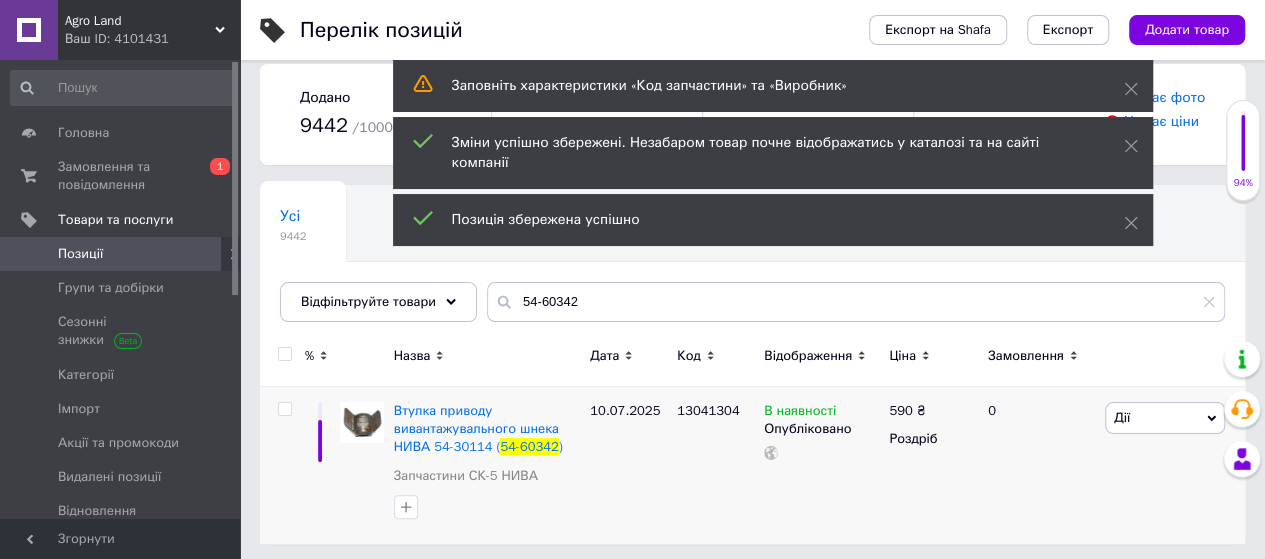 scroll, scrollTop: 19, scrollLeft: 0, axis: vertical 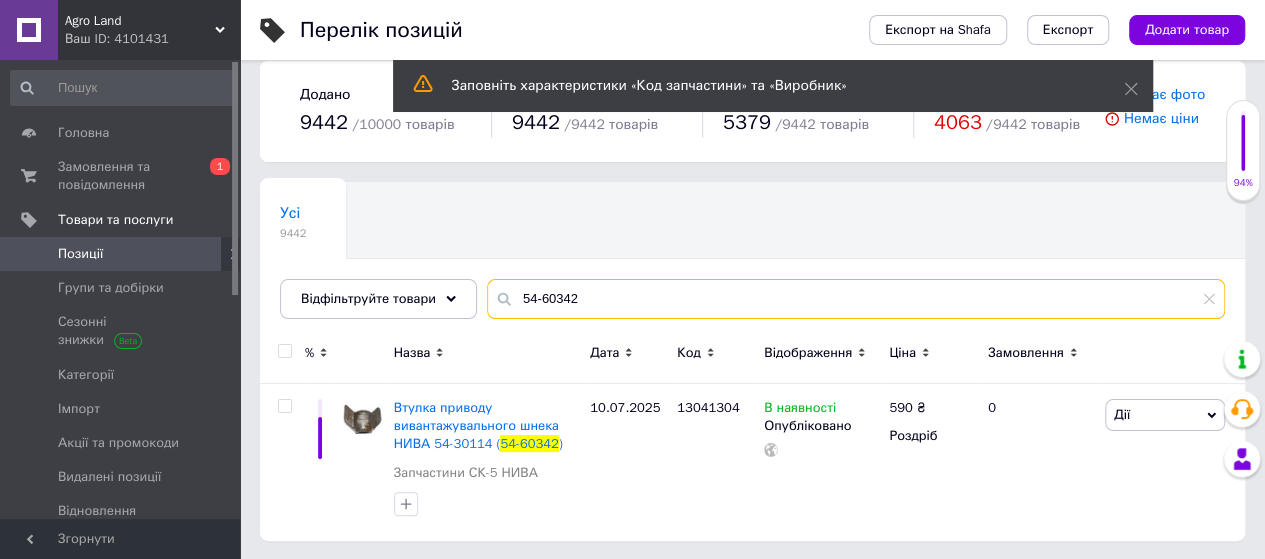 drag, startPoint x: 642, startPoint y: 300, endPoint x: 534, endPoint y: 306, distance: 108.16654 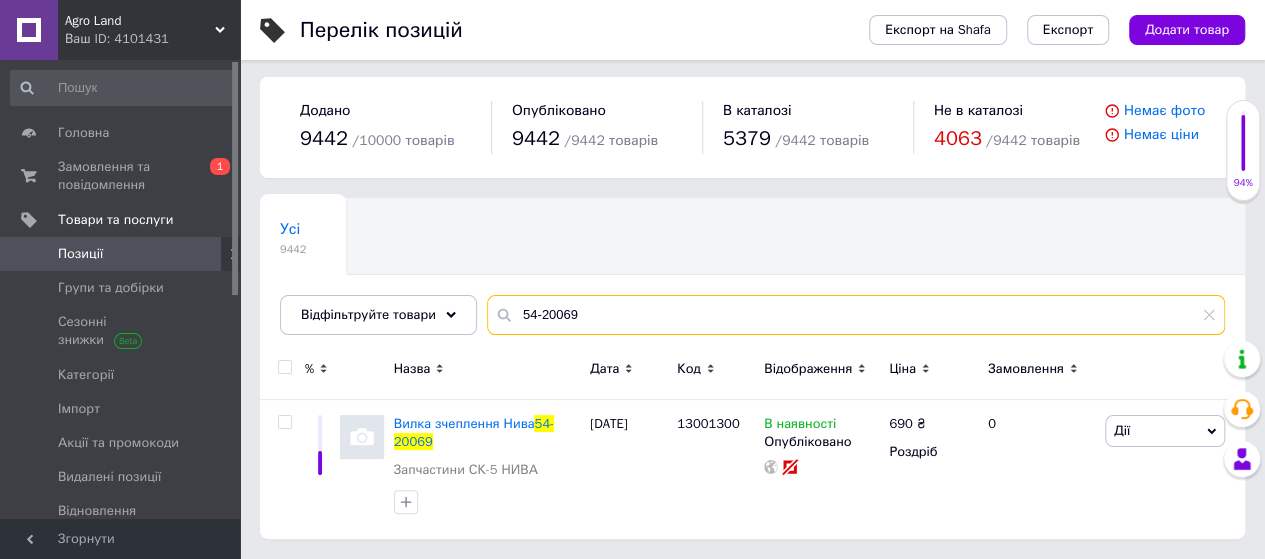 scroll, scrollTop: 1, scrollLeft: 0, axis: vertical 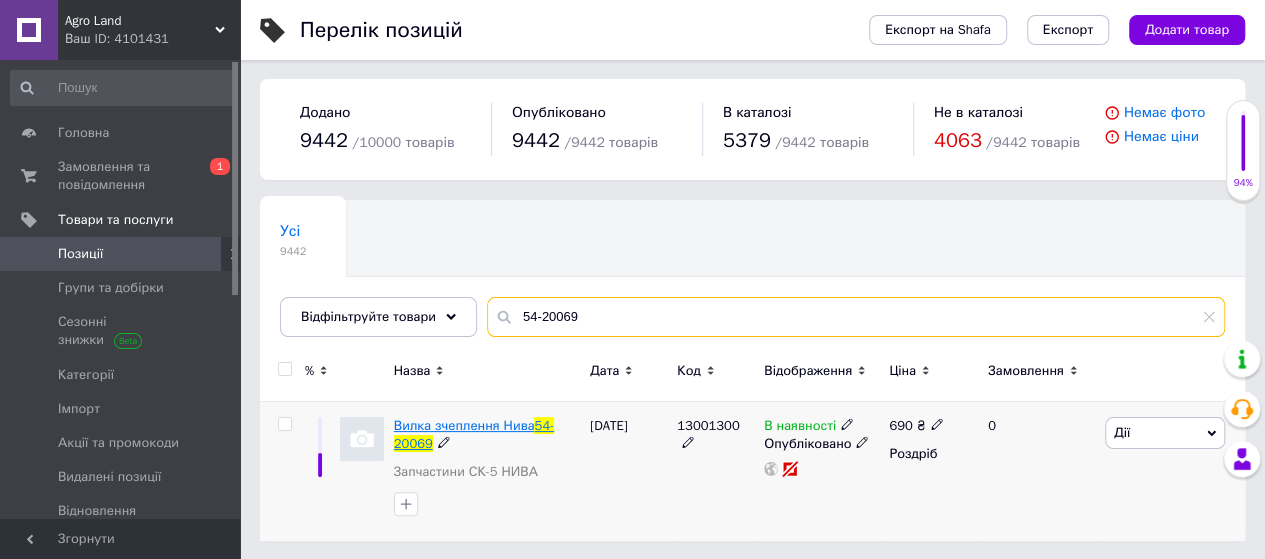 type on "54-20069" 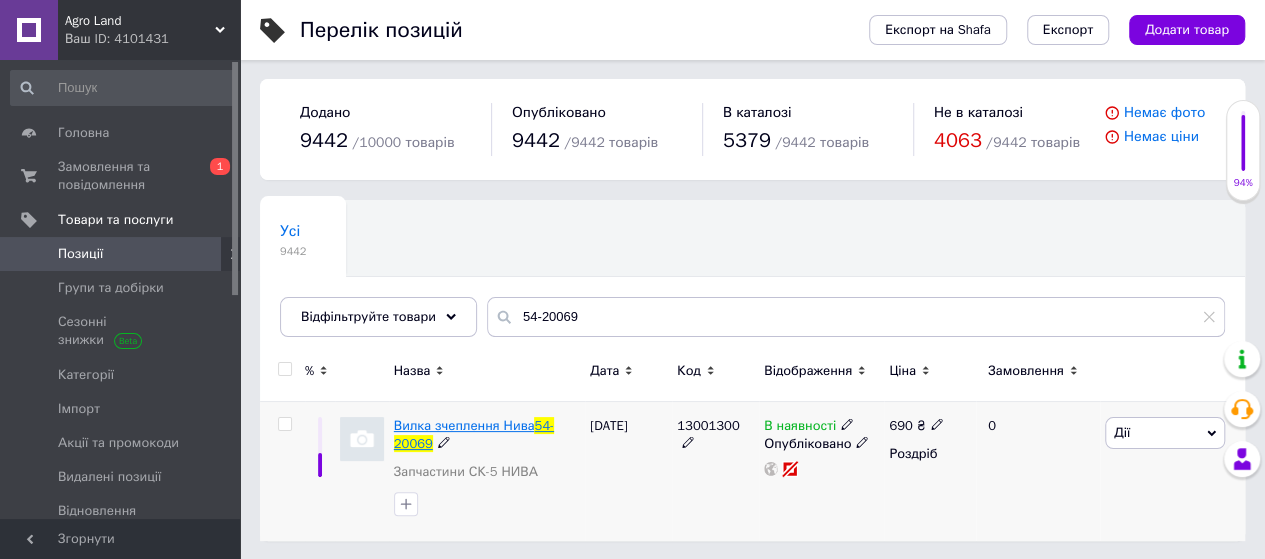 click on "Вилка зчеплення Нива" at bounding box center [464, 425] 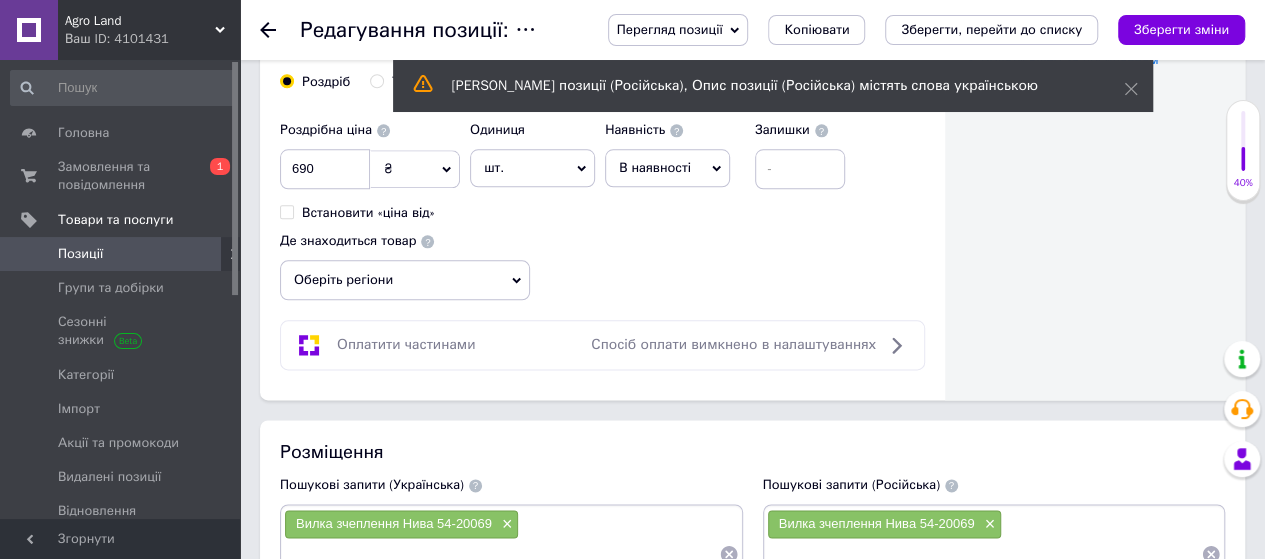 scroll, scrollTop: 1420, scrollLeft: 0, axis: vertical 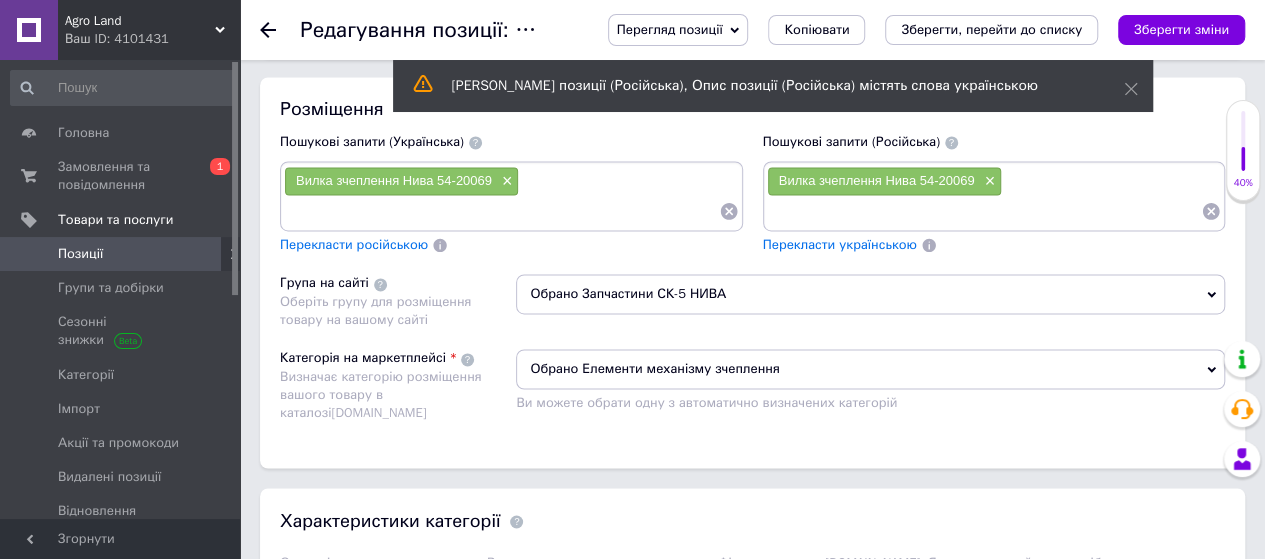 click on "Обрано Елементи механізму зчеплення" at bounding box center (870, 369) 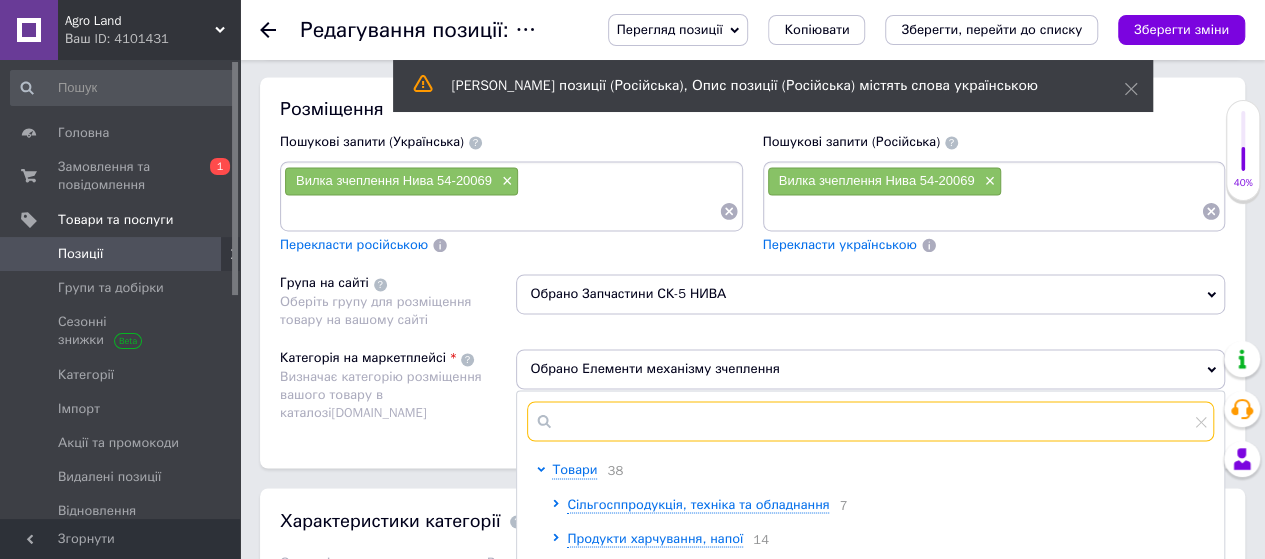 click at bounding box center (870, 421) 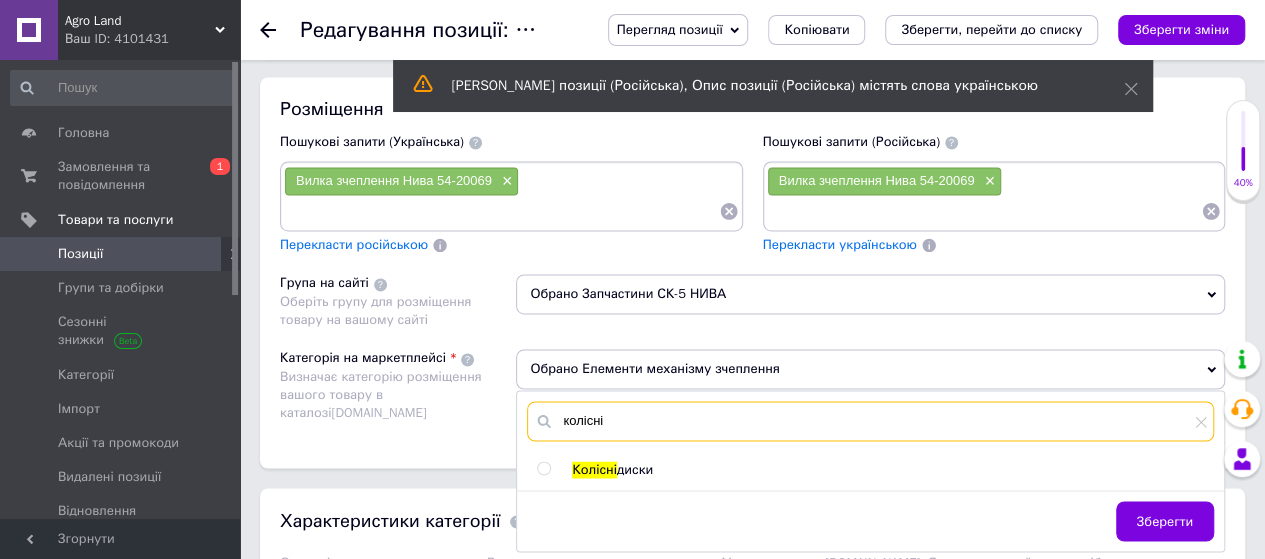 type on "колісні" 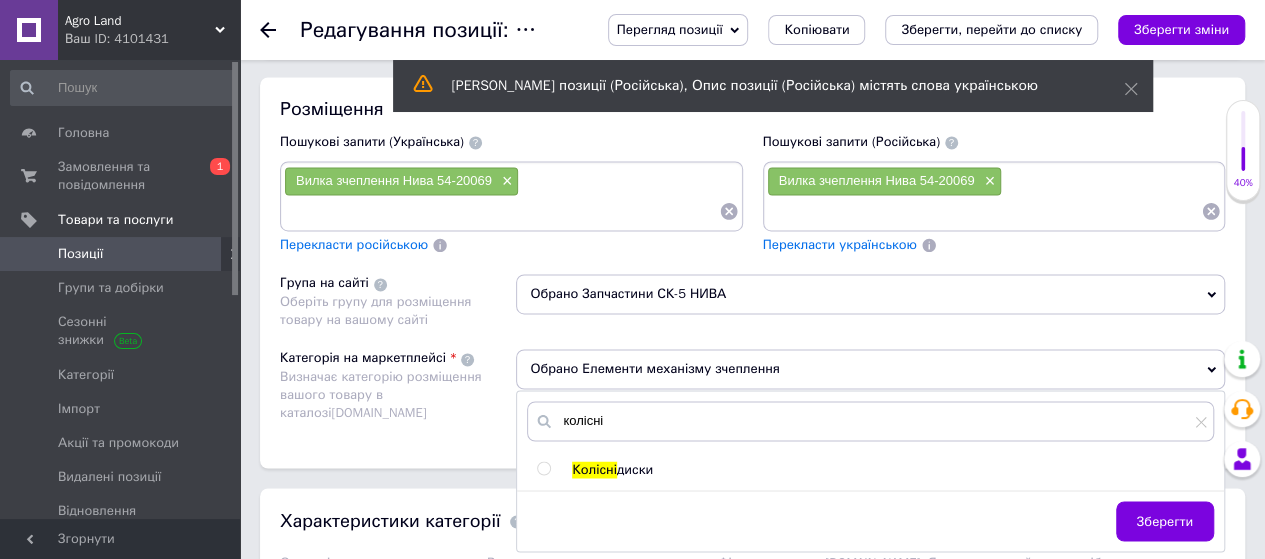 click at bounding box center [543, 468] 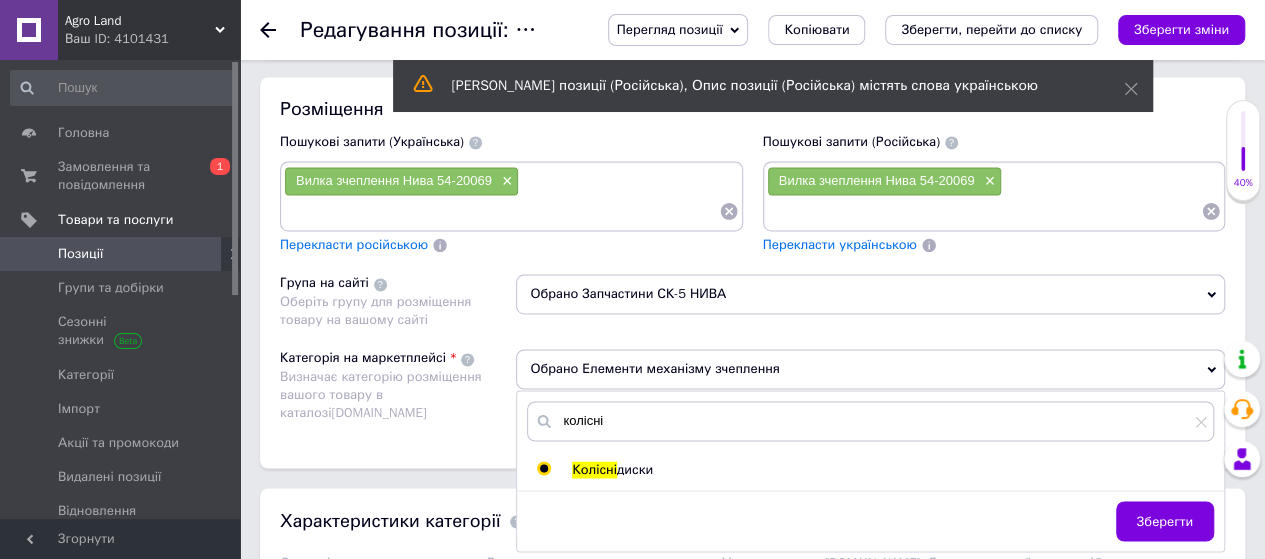 radio on "true" 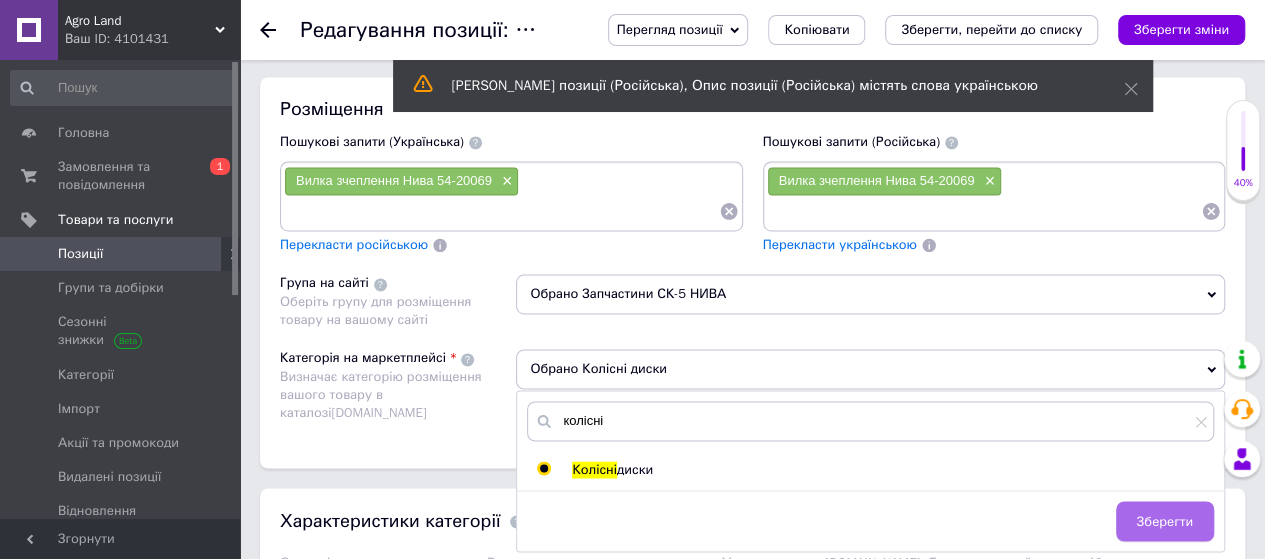 click on "Зберегти" at bounding box center [1165, 521] 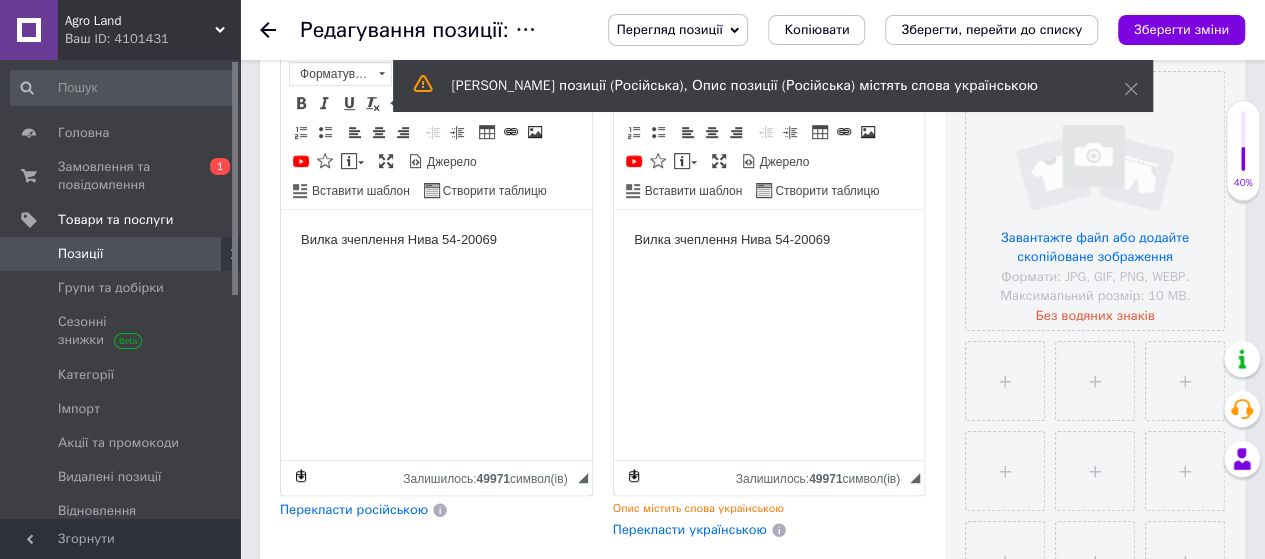 scroll, scrollTop: 420, scrollLeft: 0, axis: vertical 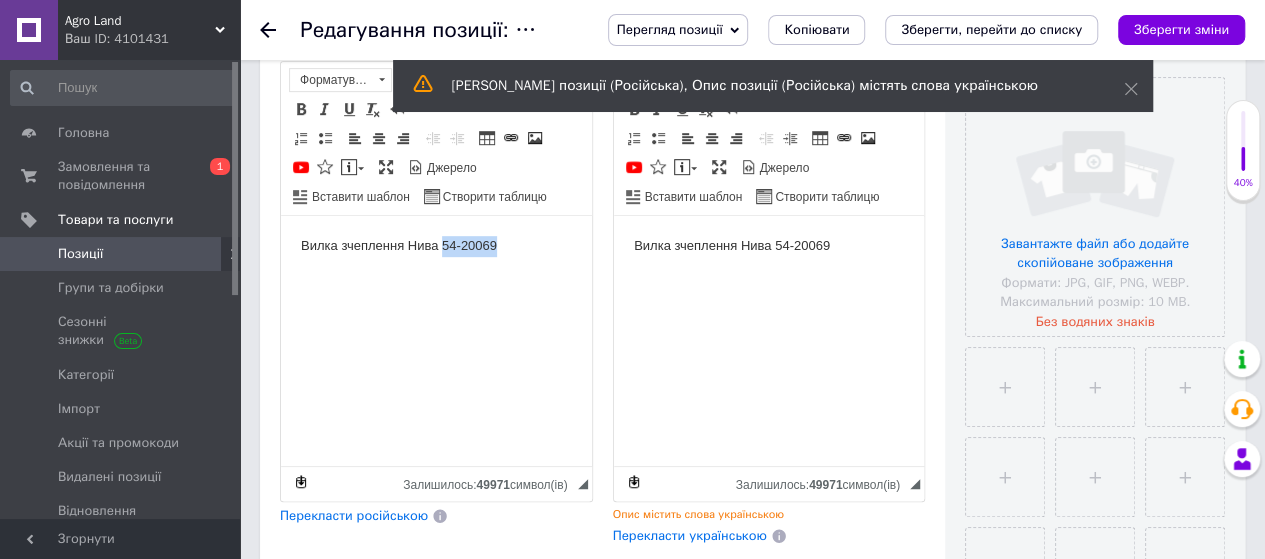 drag, startPoint x: 442, startPoint y: 237, endPoint x: 561, endPoint y: 251, distance: 119.8207 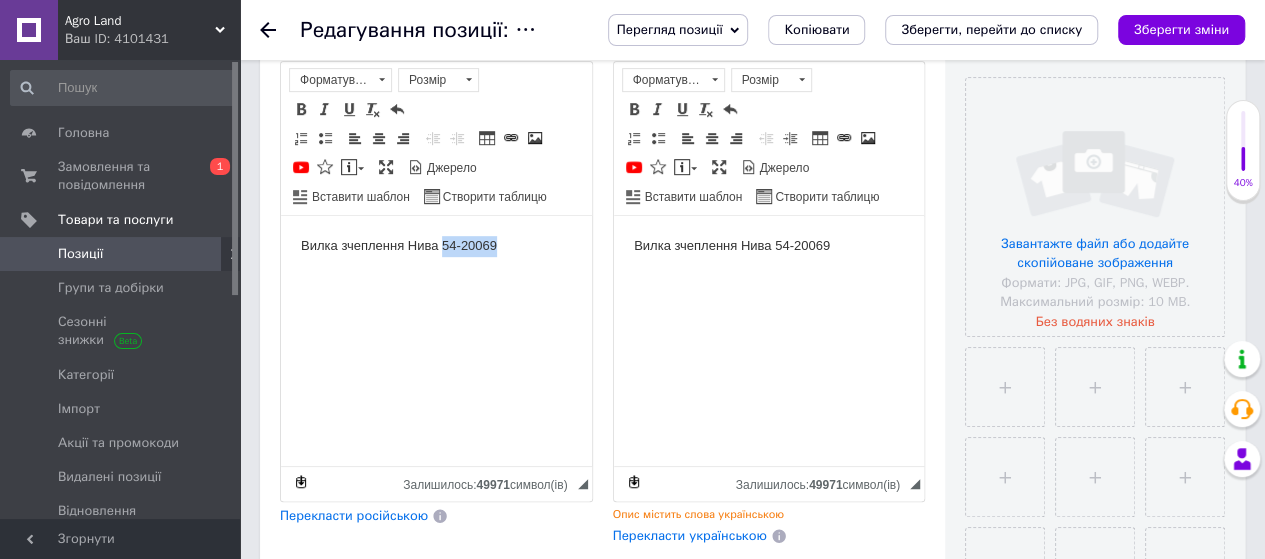 copy on "54-20069" 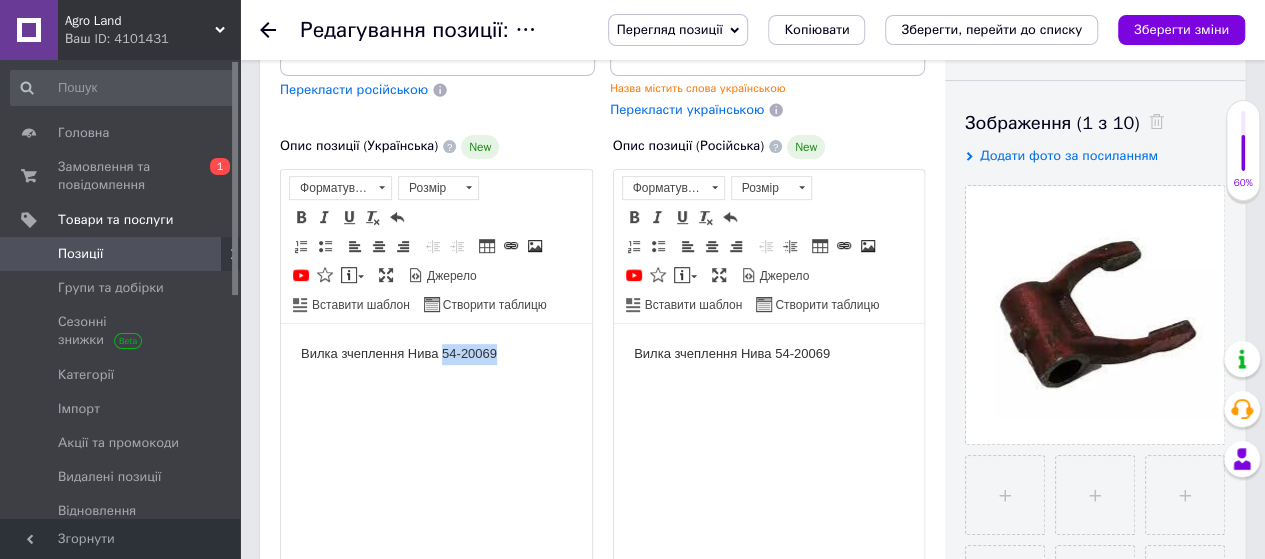 scroll, scrollTop: 220, scrollLeft: 0, axis: vertical 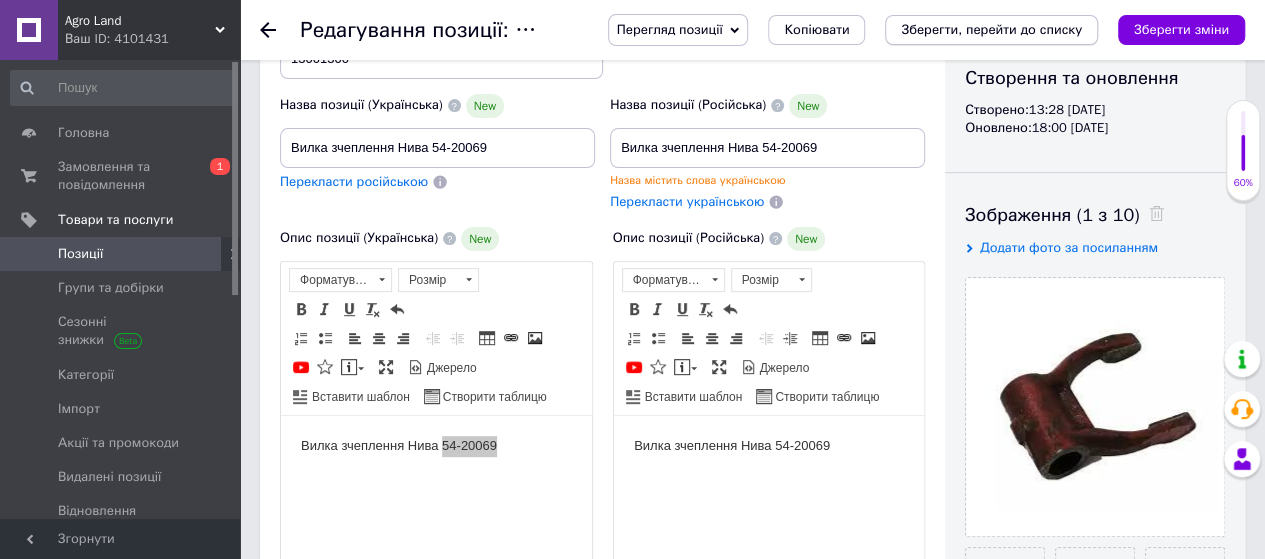 click on "Зберегти, перейти до списку" at bounding box center (991, 29) 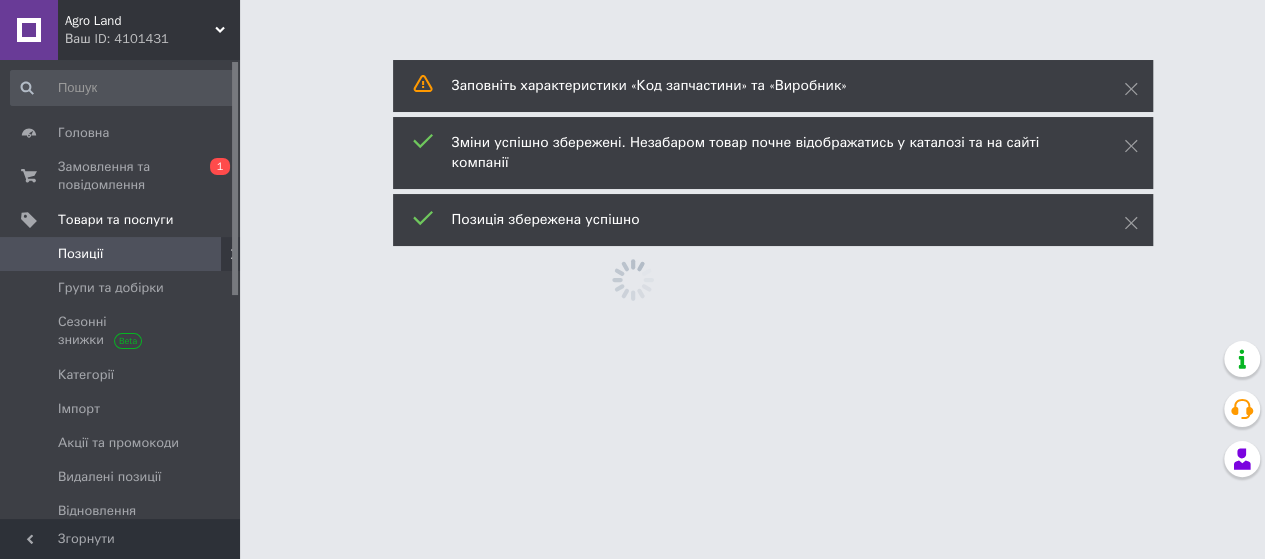 scroll, scrollTop: 0, scrollLeft: 0, axis: both 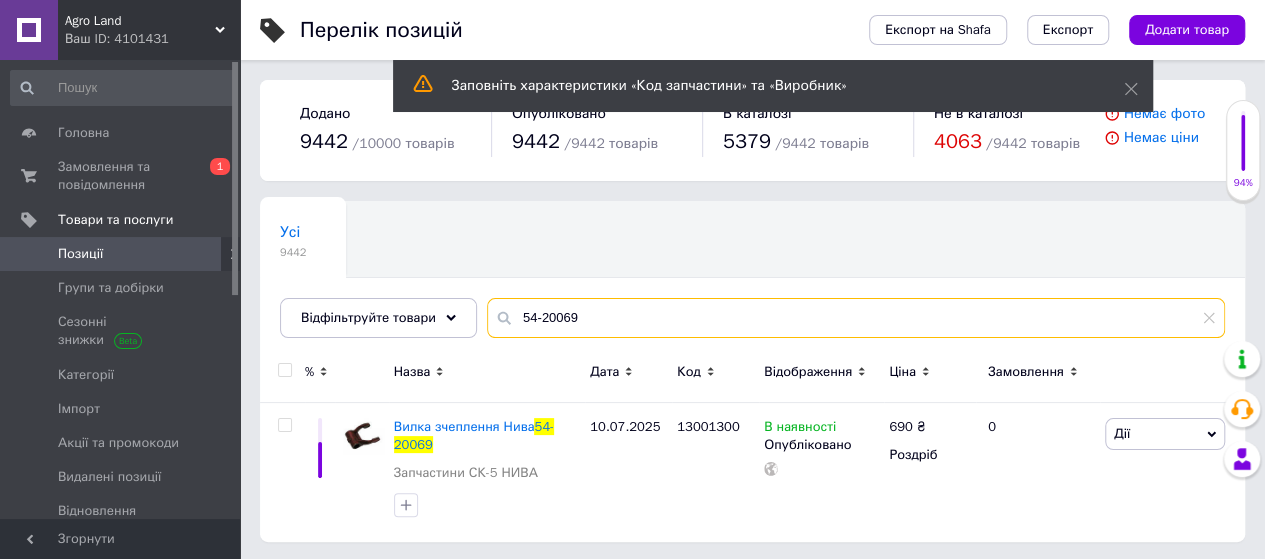 drag, startPoint x: 617, startPoint y: 327, endPoint x: 493, endPoint y: 340, distance: 124.67959 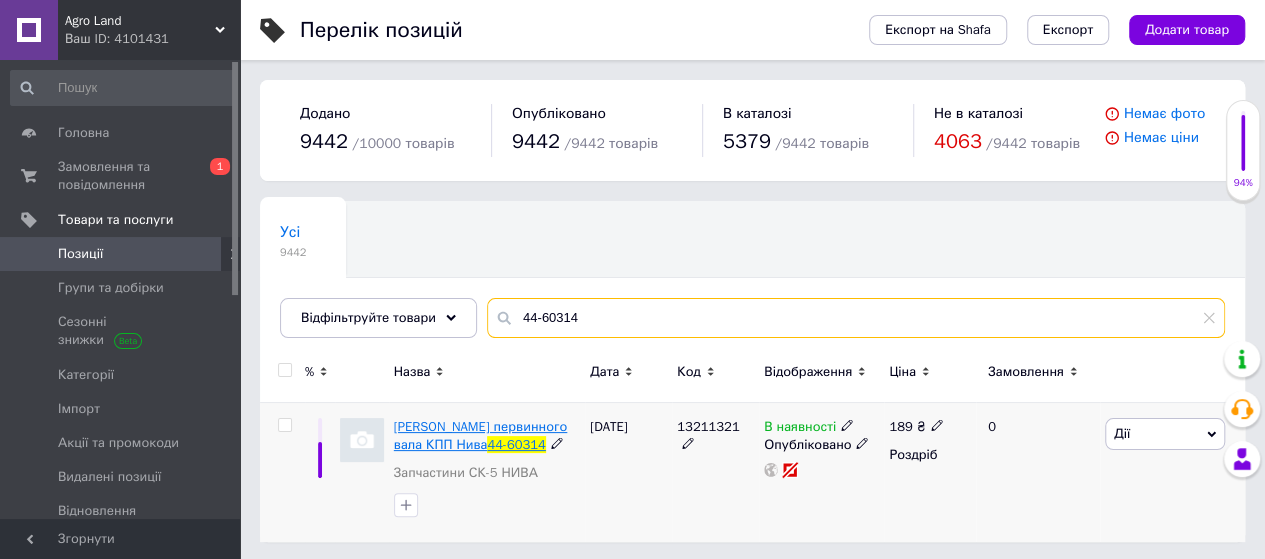type on "44-60314" 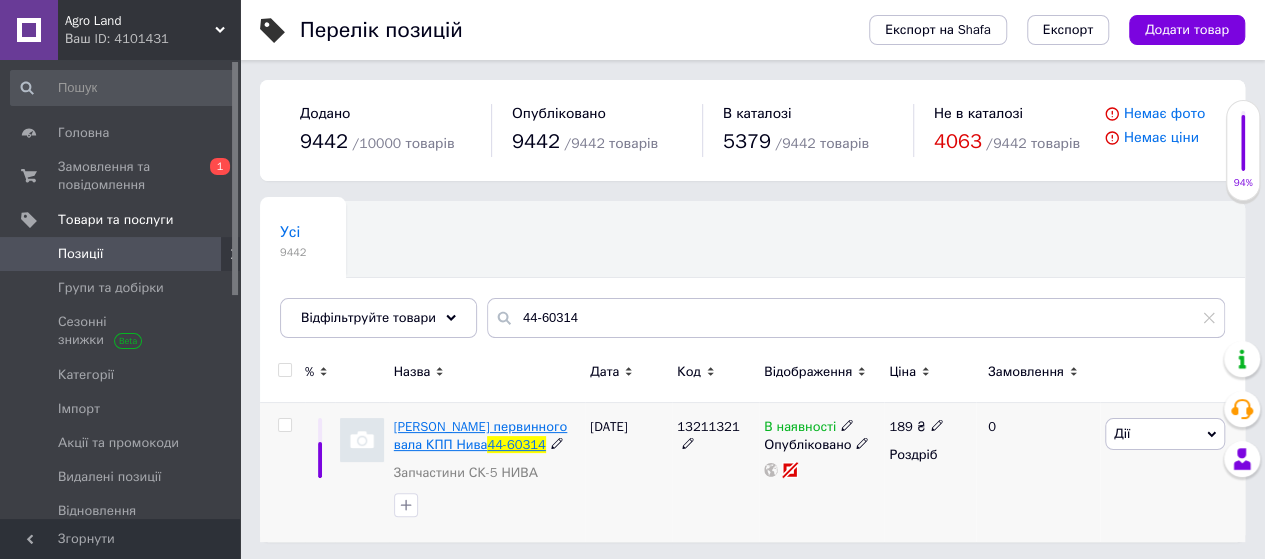 click on "[PERSON_NAME] первинного вала КПП Нива" at bounding box center (480, 435) 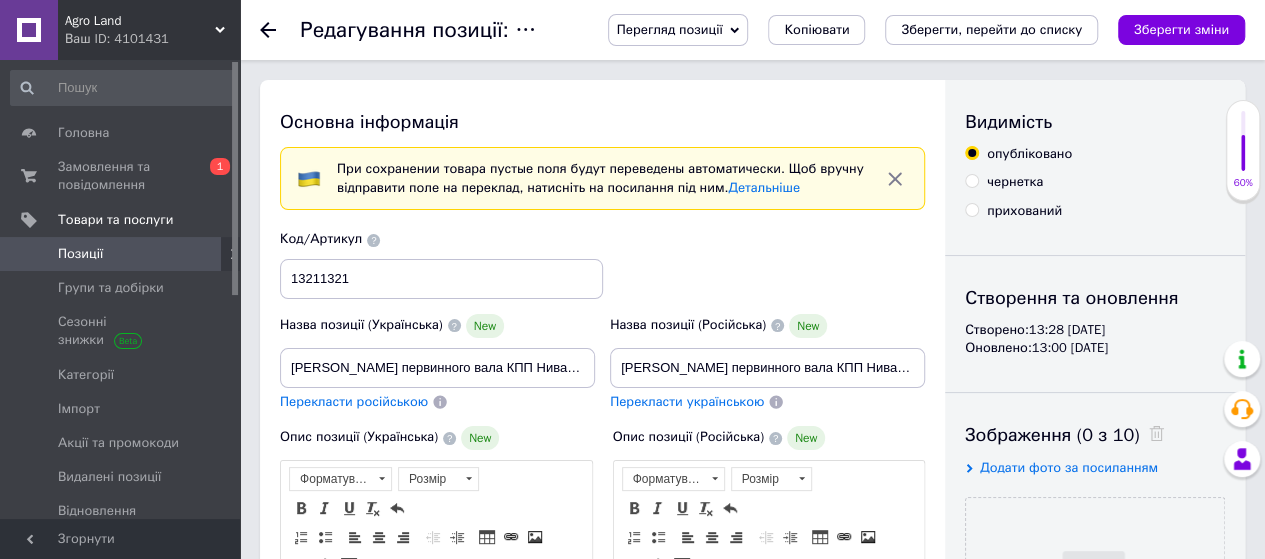 scroll, scrollTop: 0, scrollLeft: 0, axis: both 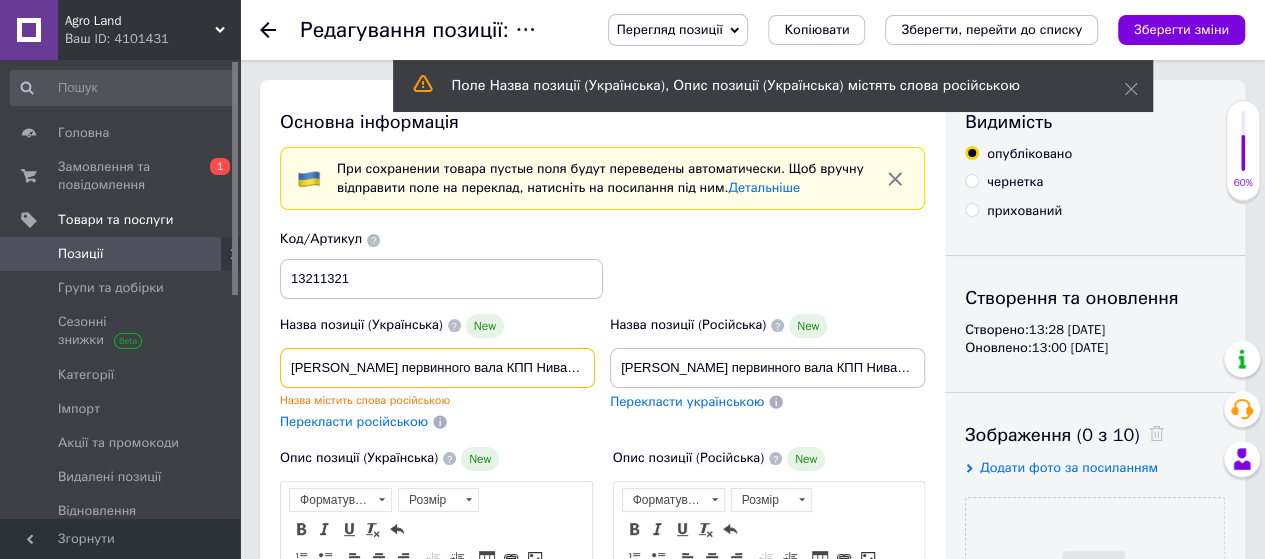 drag, startPoint x: 500, startPoint y: 368, endPoint x: 588, endPoint y: 368, distance: 88 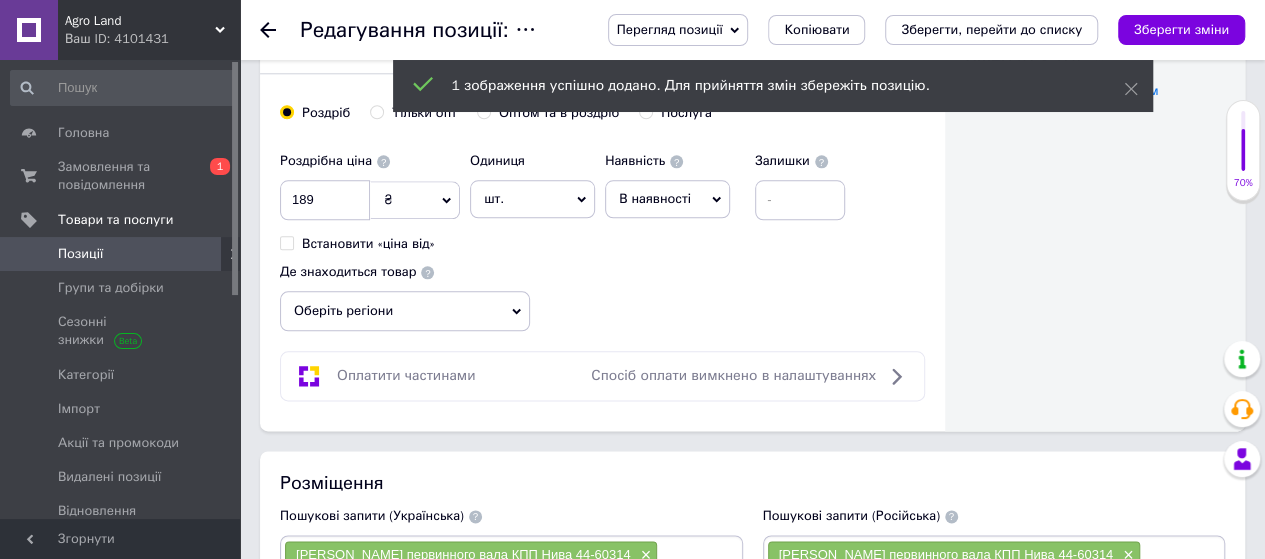 scroll, scrollTop: 1300, scrollLeft: 0, axis: vertical 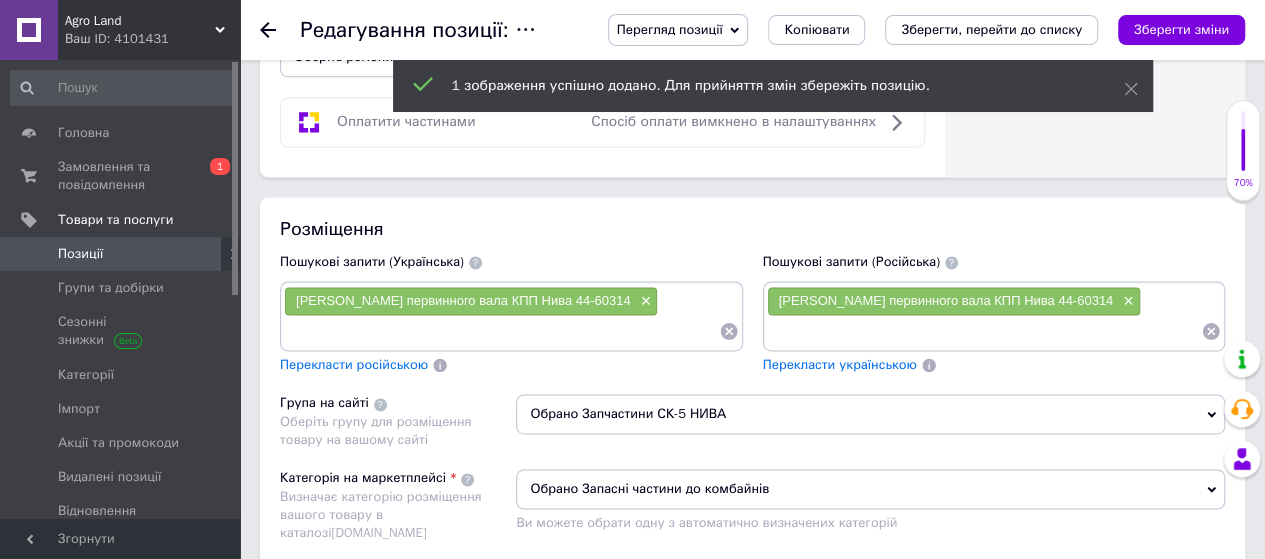 click on "Обрано Запасні частини до комбайнів" at bounding box center [870, 489] 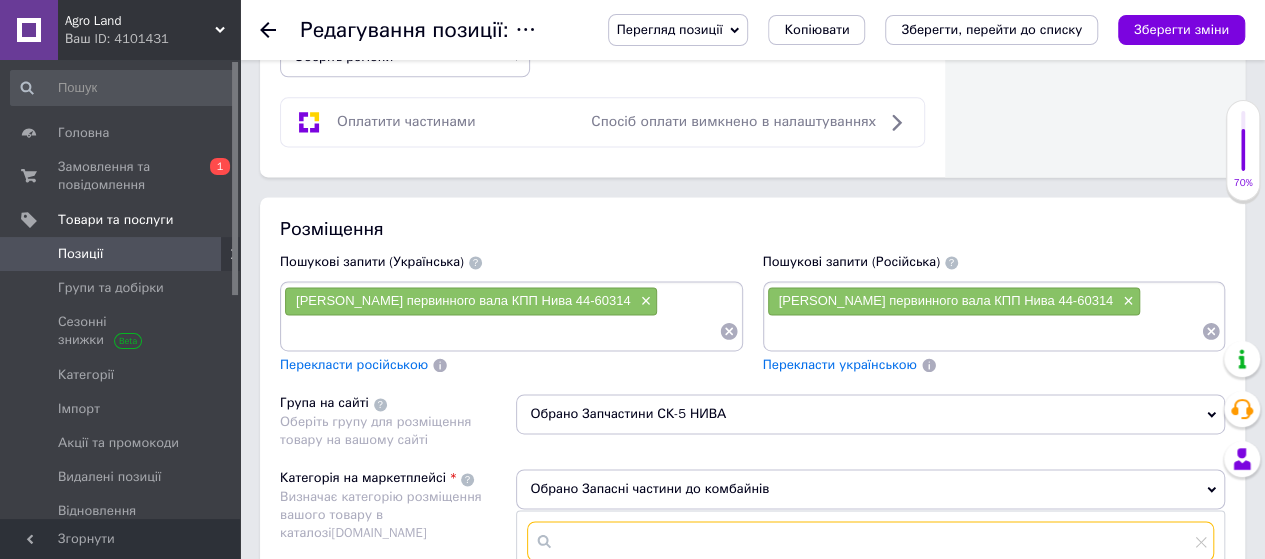 click at bounding box center [870, 541] 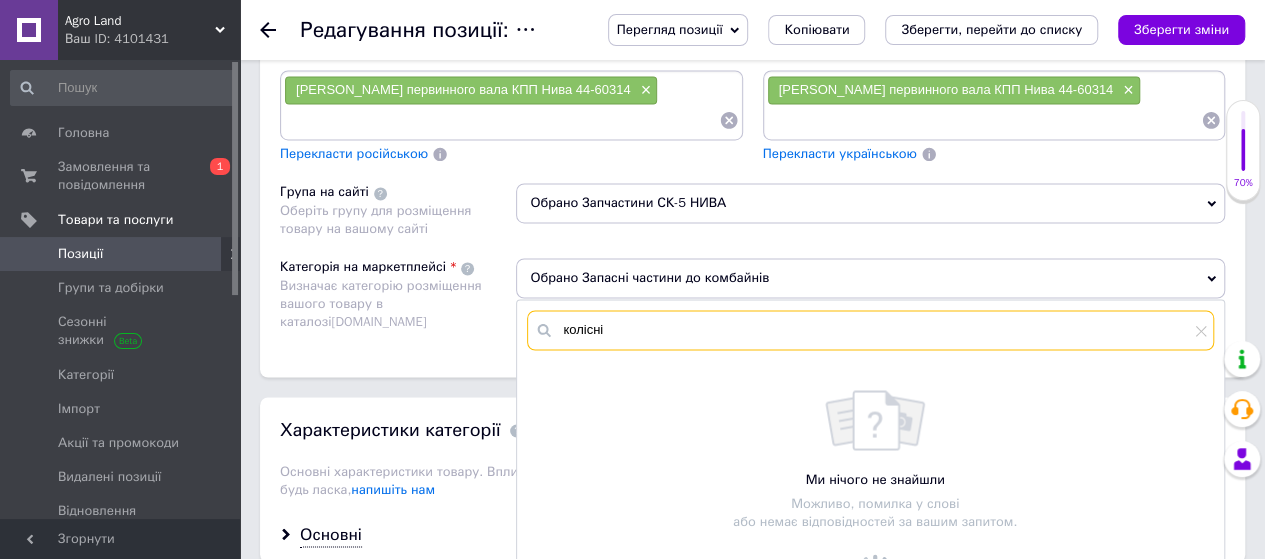 scroll, scrollTop: 1700, scrollLeft: 0, axis: vertical 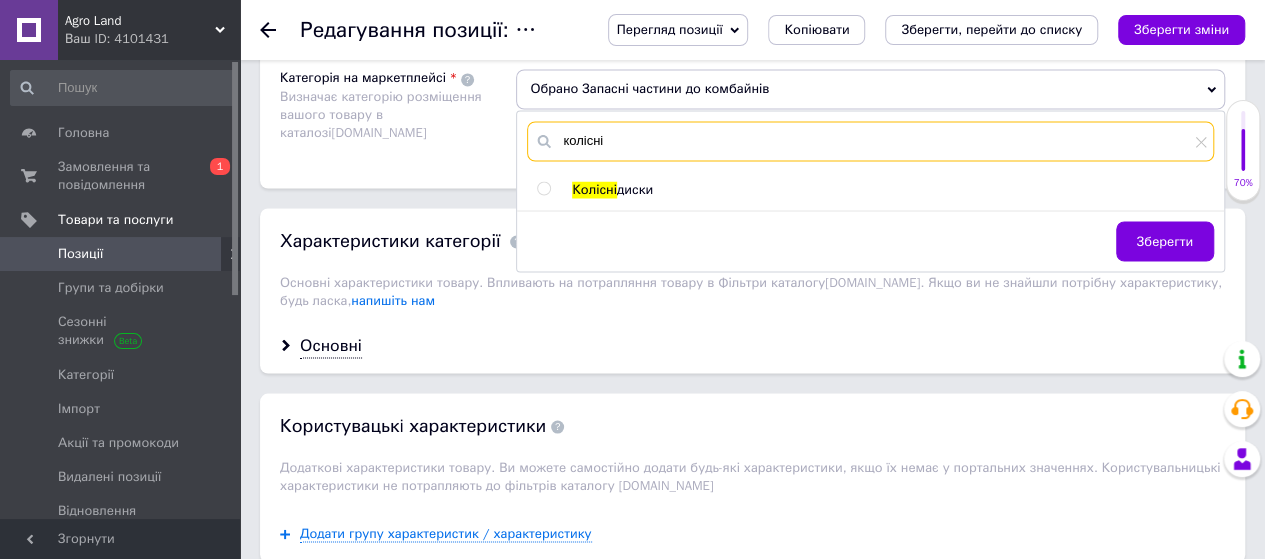 type on "колісні" 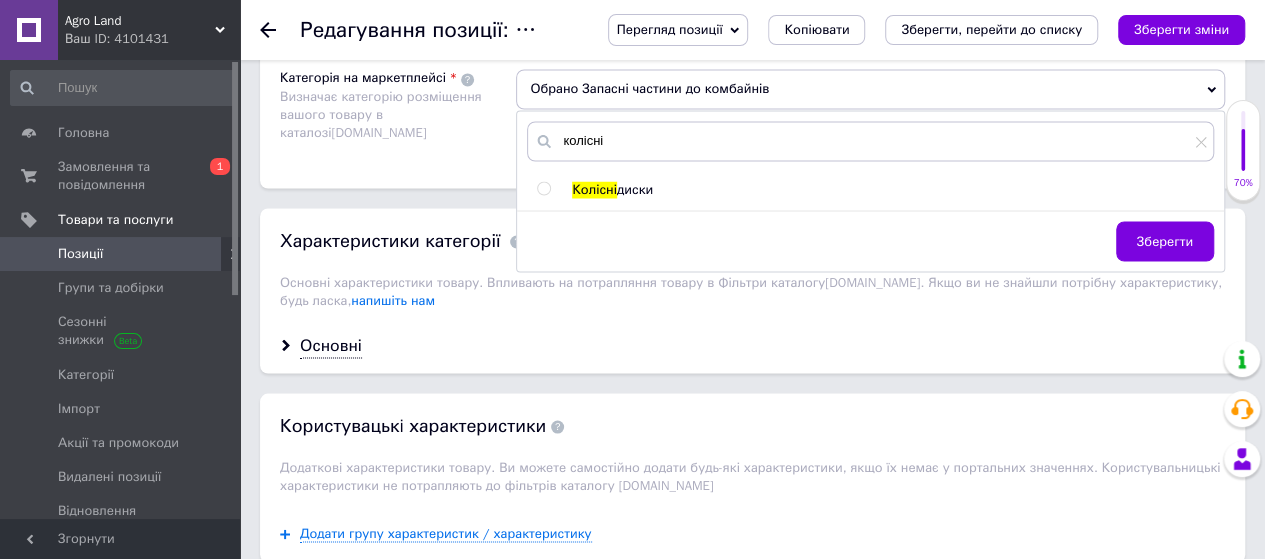 click at bounding box center (543, 188) 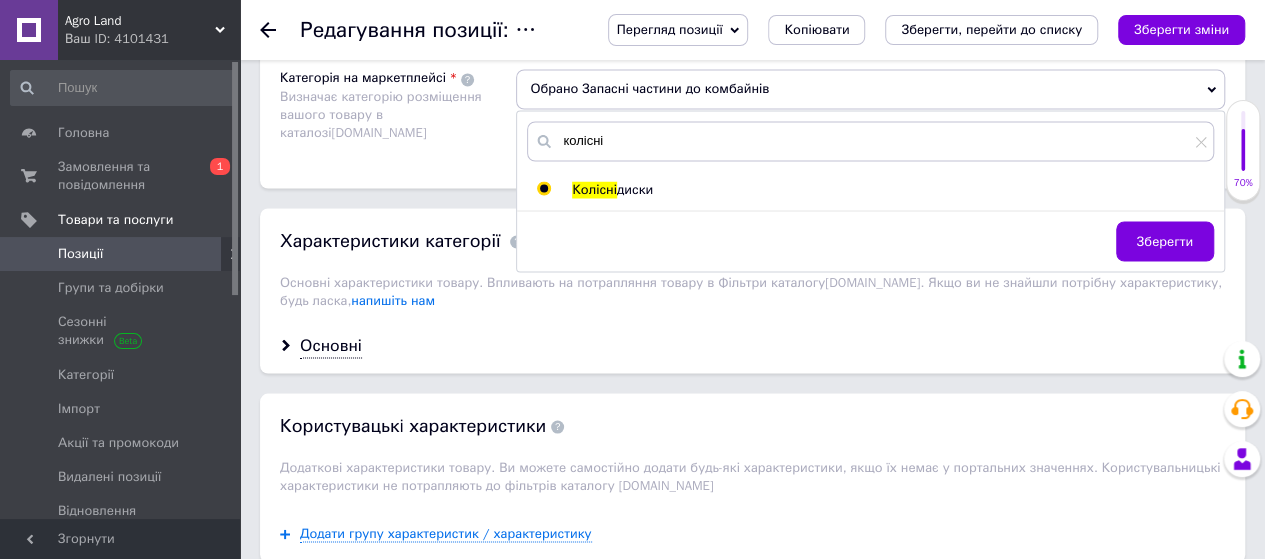 radio on "true" 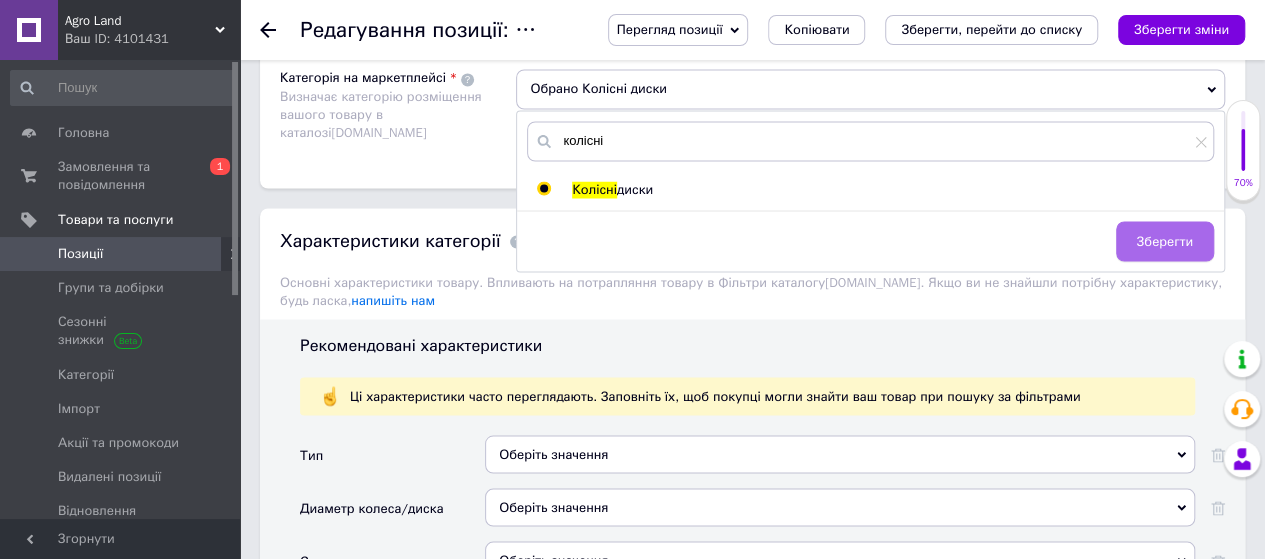click on "Зберегти" at bounding box center (1165, 241) 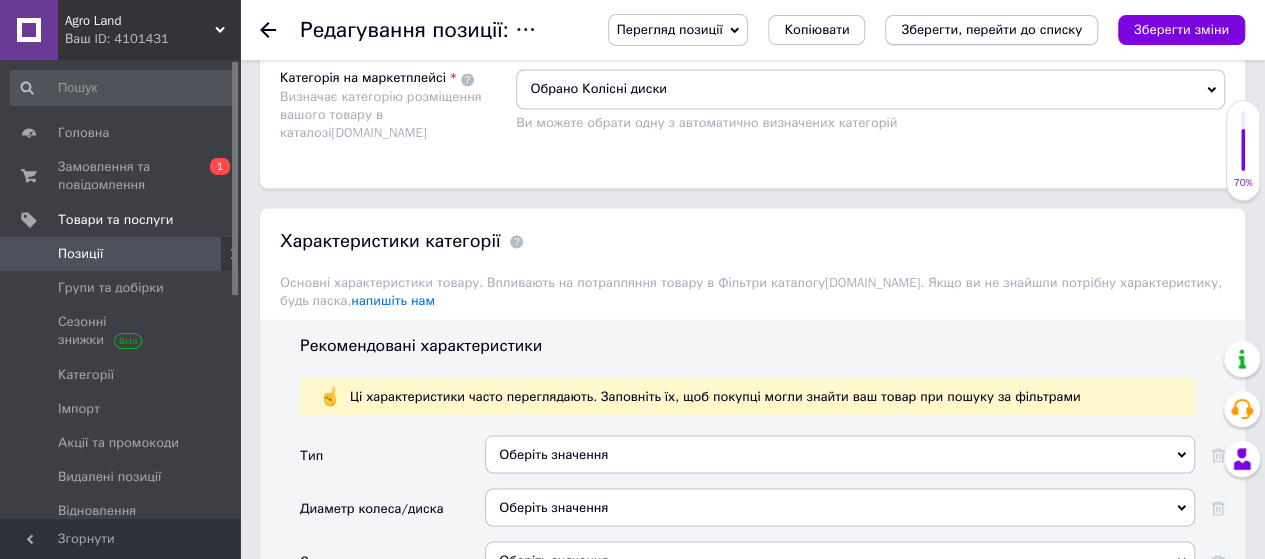 click on "Зберегти, перейти до списку" at bounding box center (991, 29) 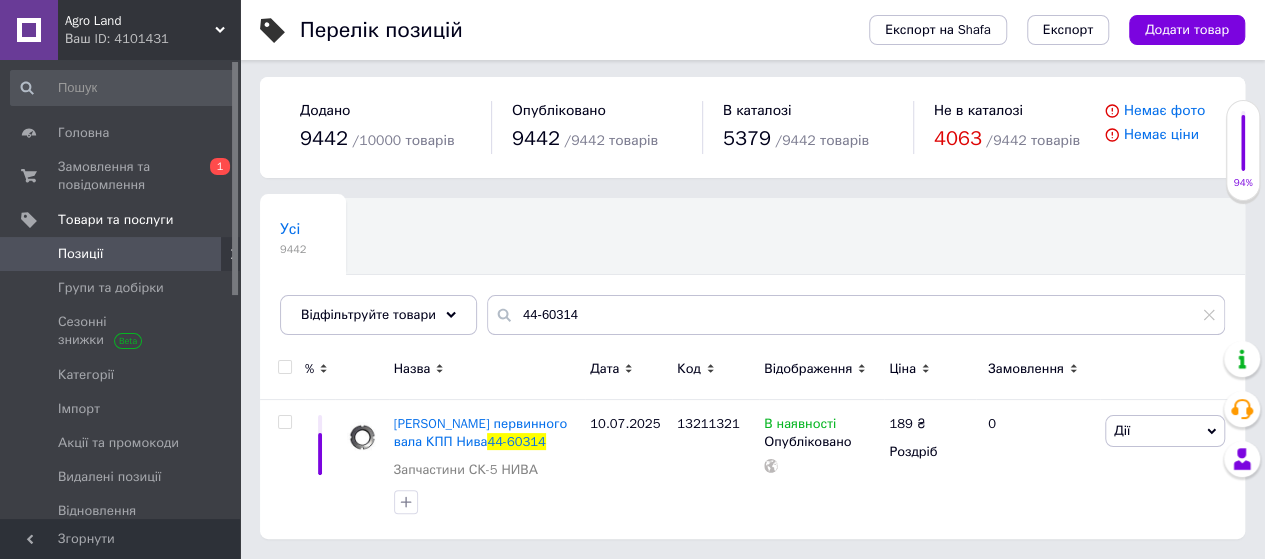 scroll, scrollTop: 0, scrollLeft: 0, axis: both 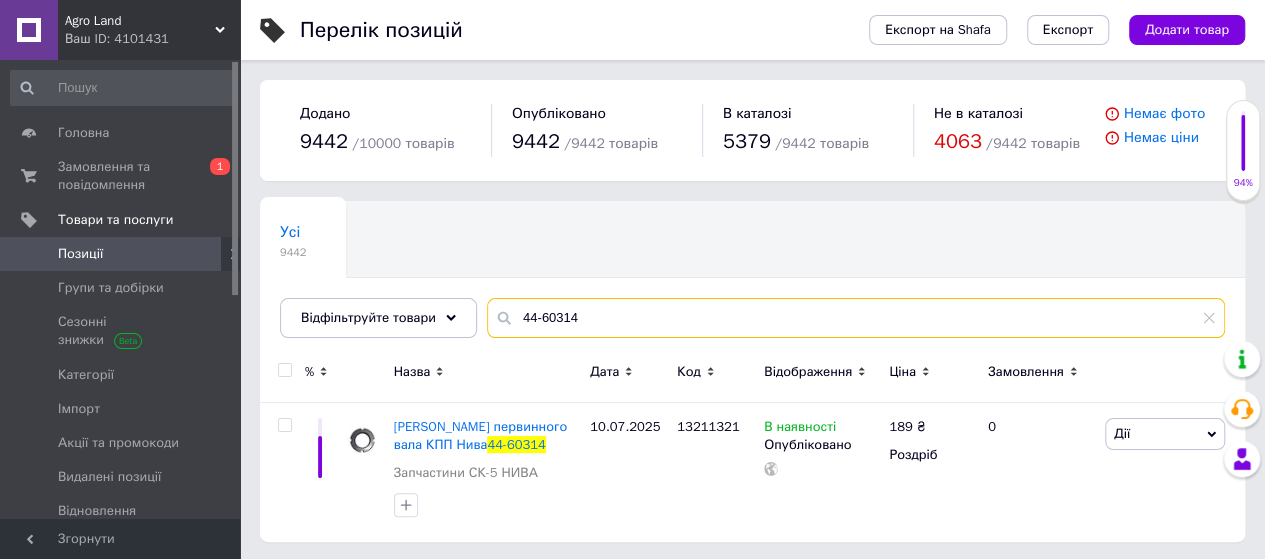 drag, startPoint x: 617, startPoint y: 317, endPoint x: 551, endPoint y: 329, distance: 67.08204 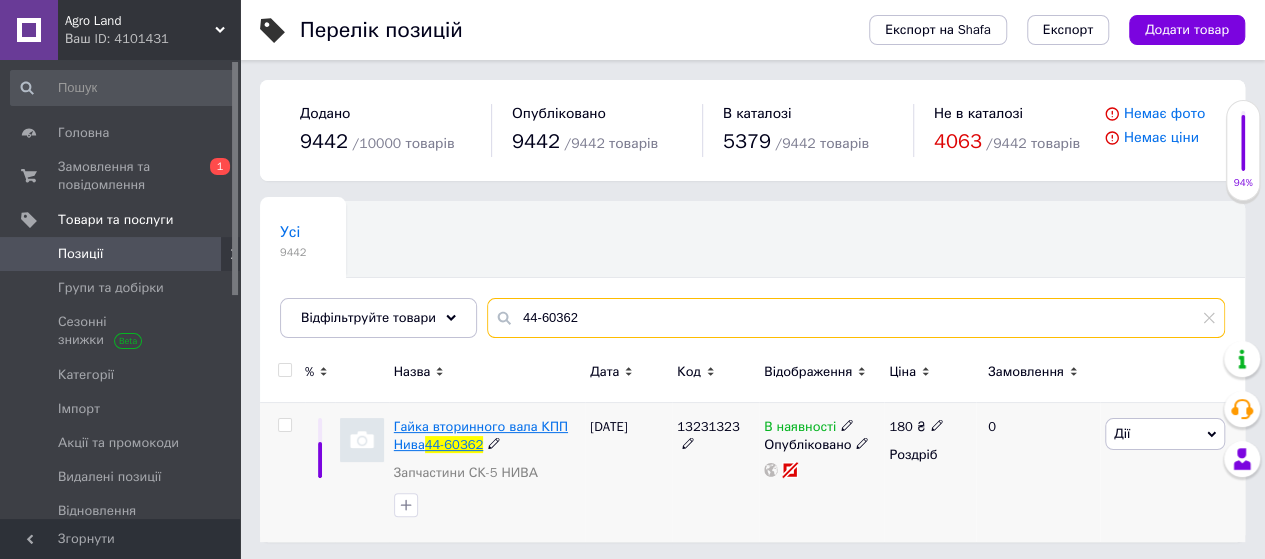 type on "44-60362" 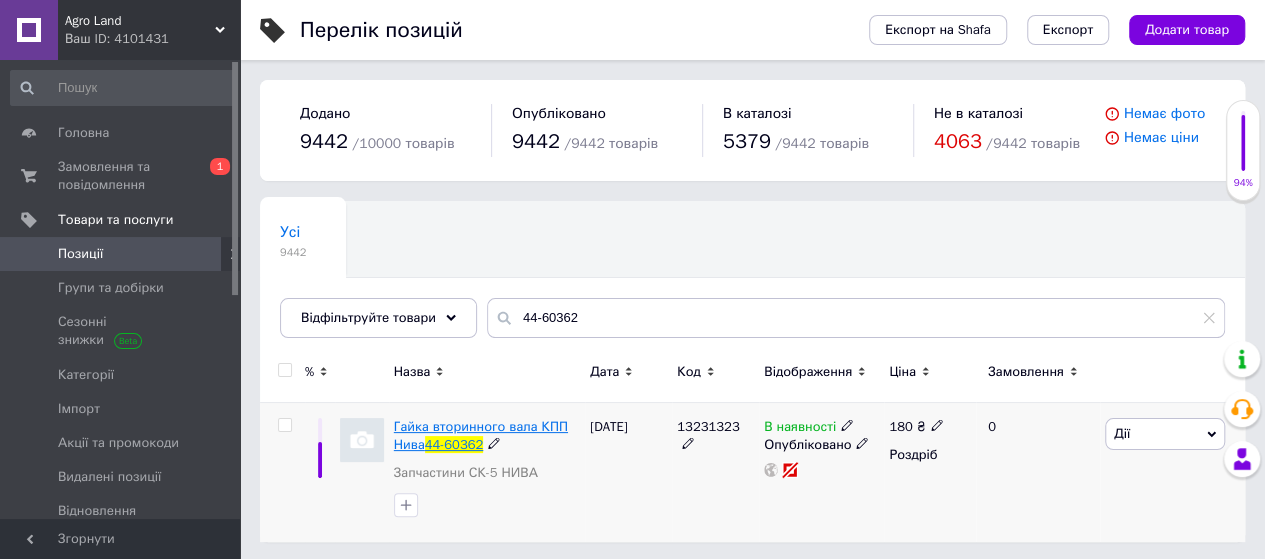 click on "Гайка вторинного вала КПП Нива" at bounding box center [481, 435] 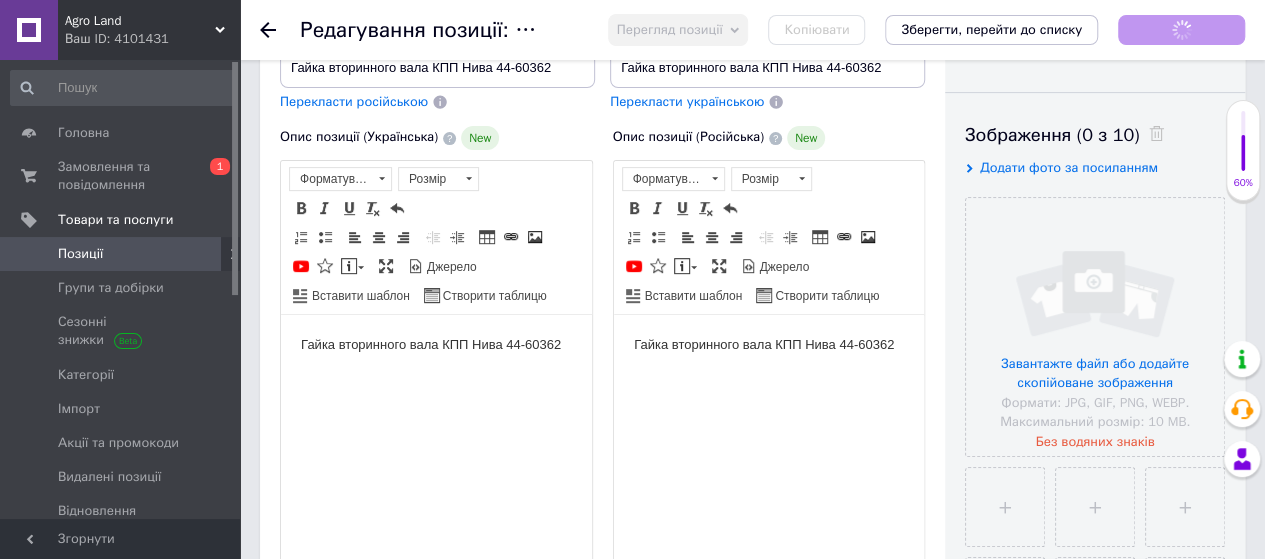 scroll, scrollTop: 0, scrollLeft: 0, axis: both 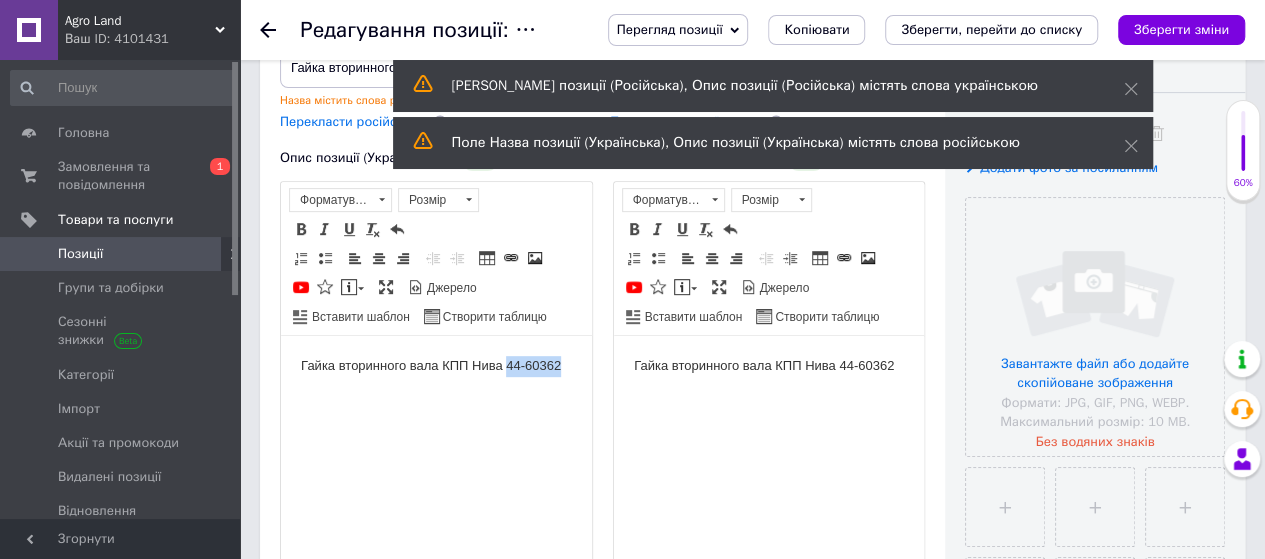 drag, startPoint x: 561, startPoint y: 368, endPoint x: 505, endPoint y: 370, distance: 56.0357 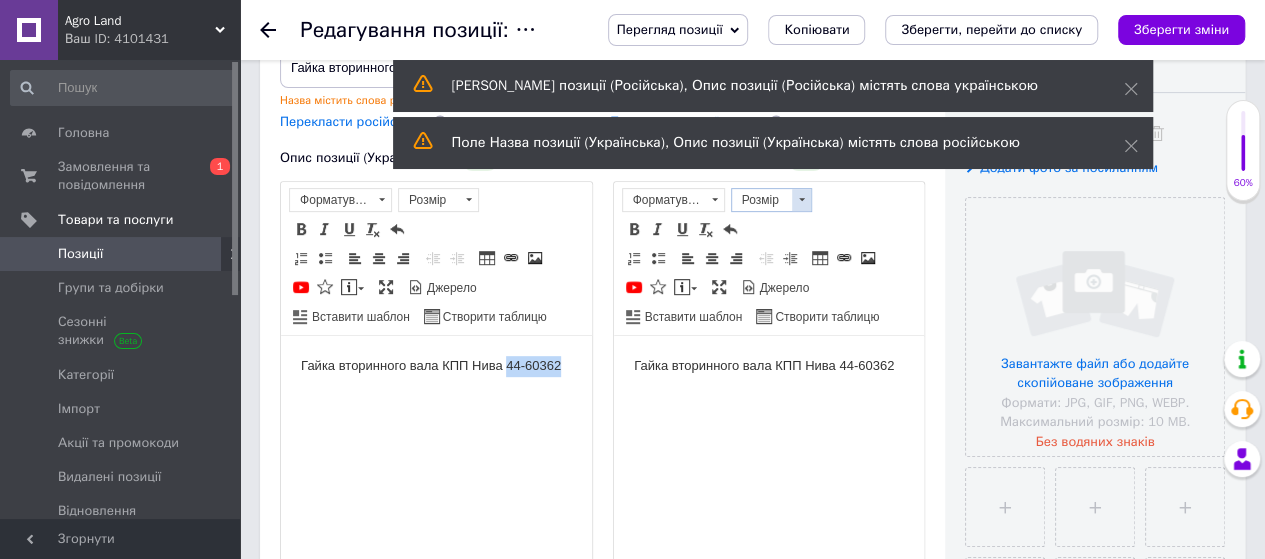 copy on "44-60362" 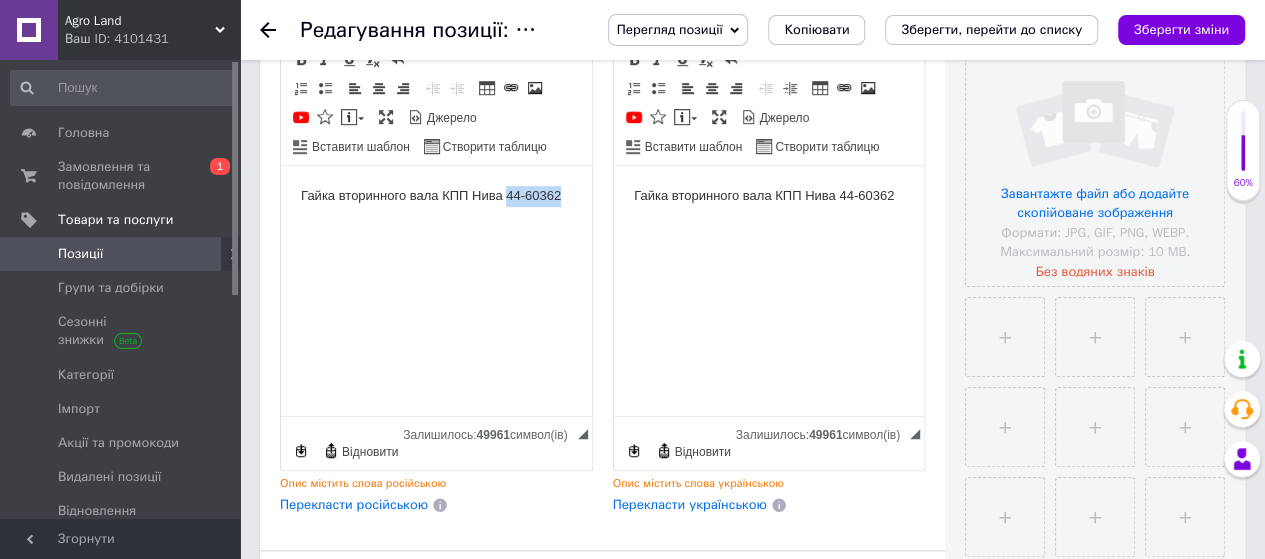 scroll, scrollTop: 400, scrollLeft: 0, axis: vertical 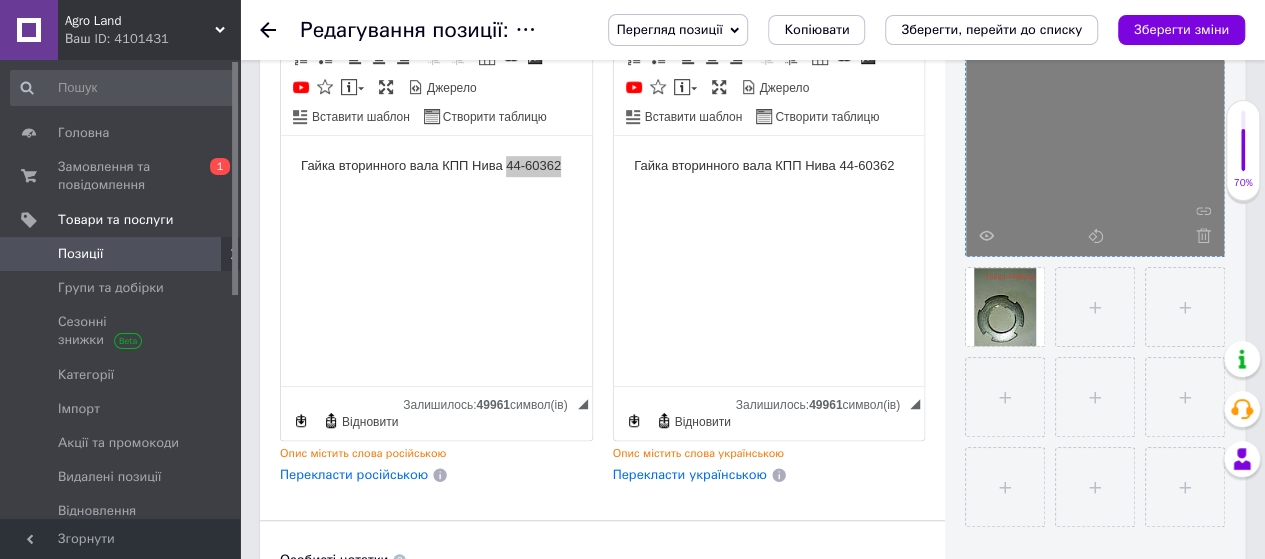 click at bounding box center (1095, 127) 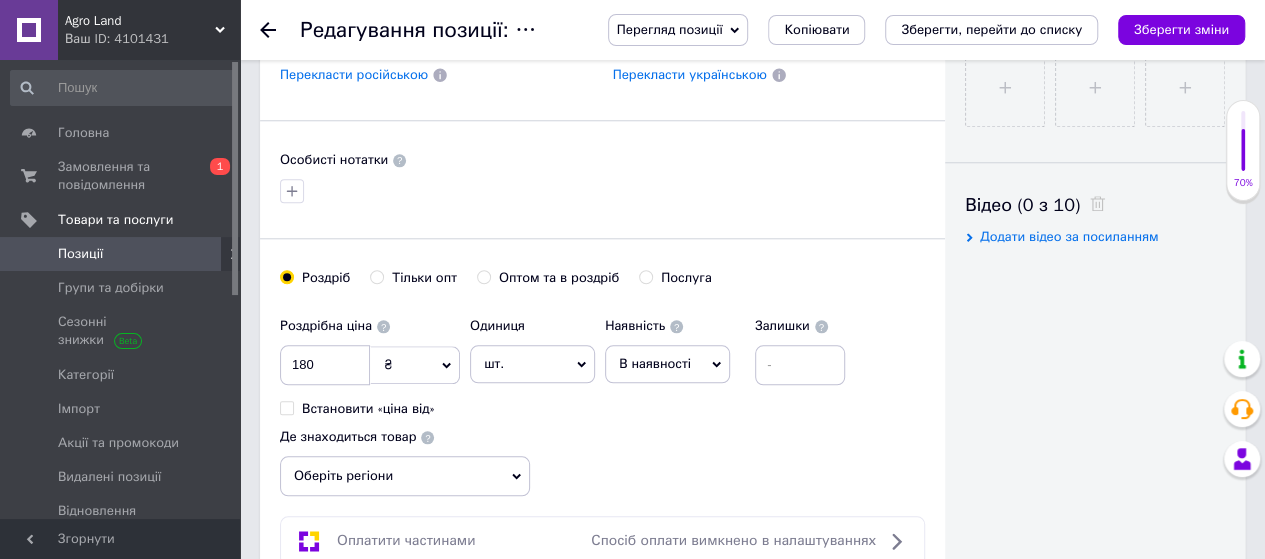 scroll, scrollTop: 1400, scrollLeft: 0, axis: vertical 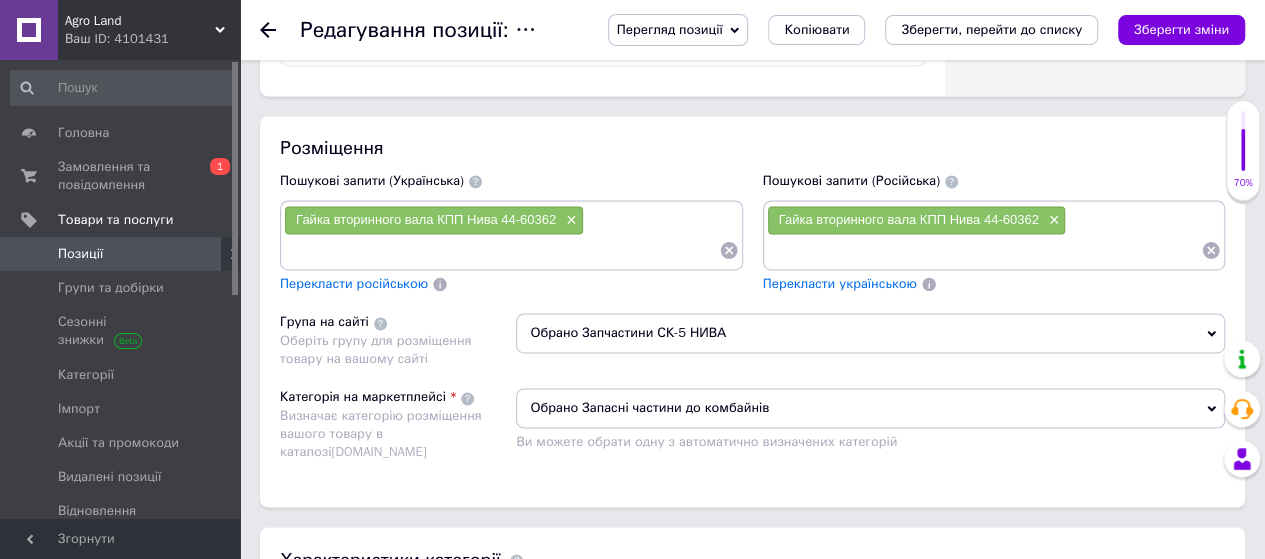 click on "Обрано Запасні частини до комбайнів" at bounding box center [870, 408] 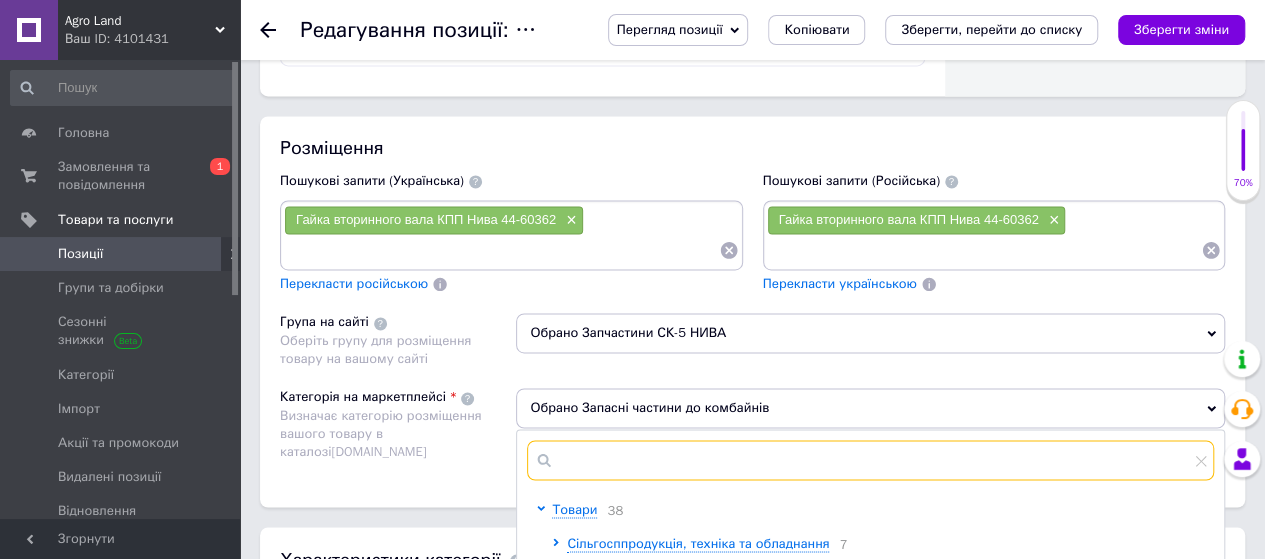 click at bounding box center [870, 460] 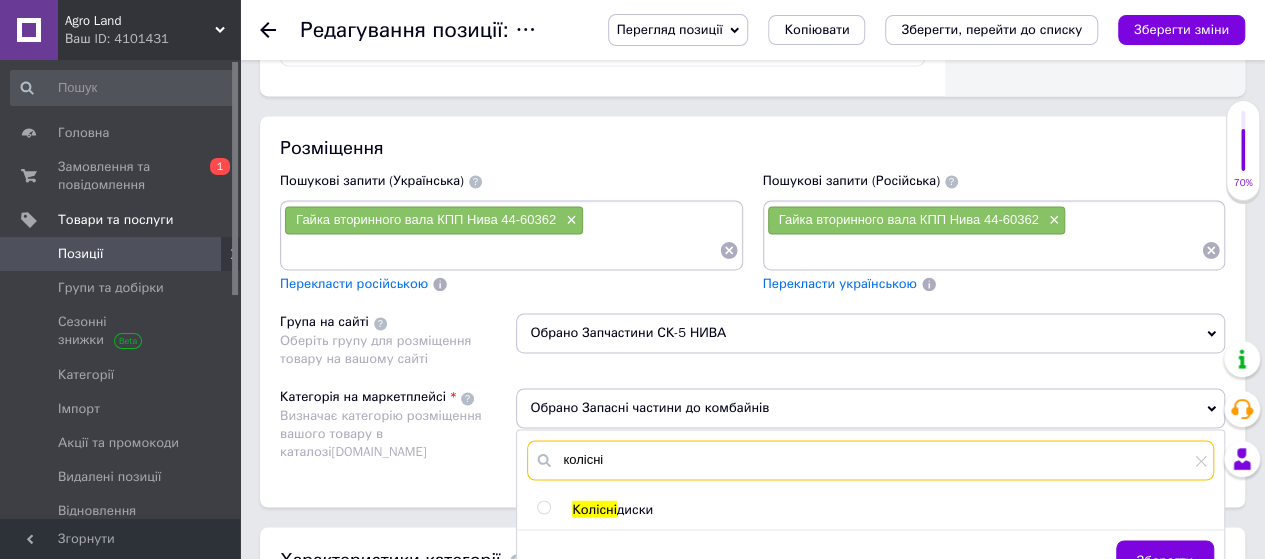 type on "колісні" 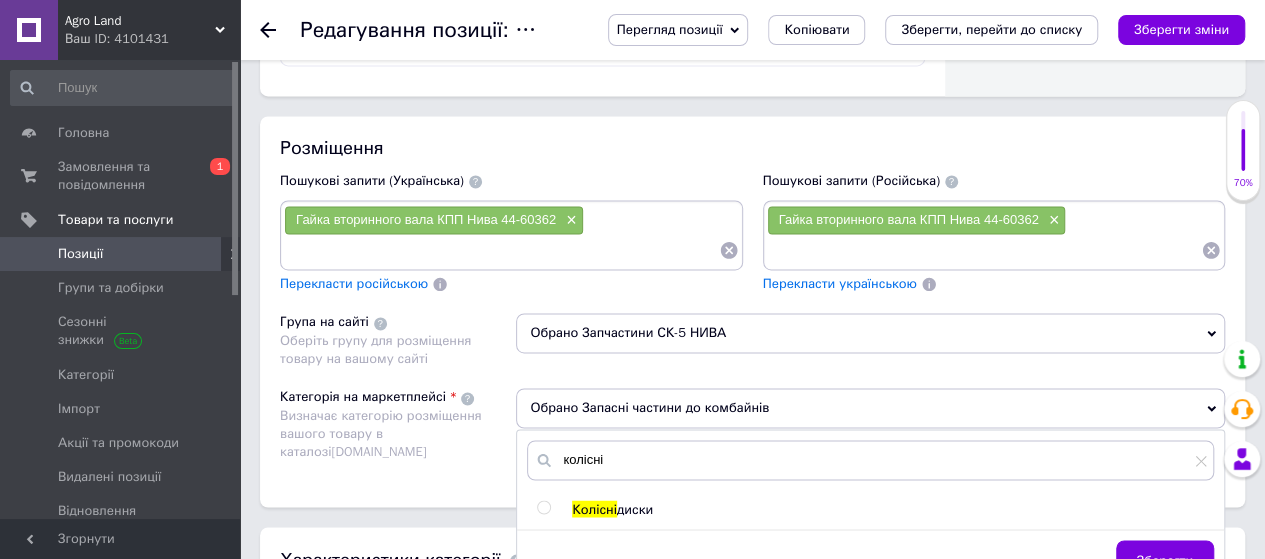 click at bounding box center [543, 507] 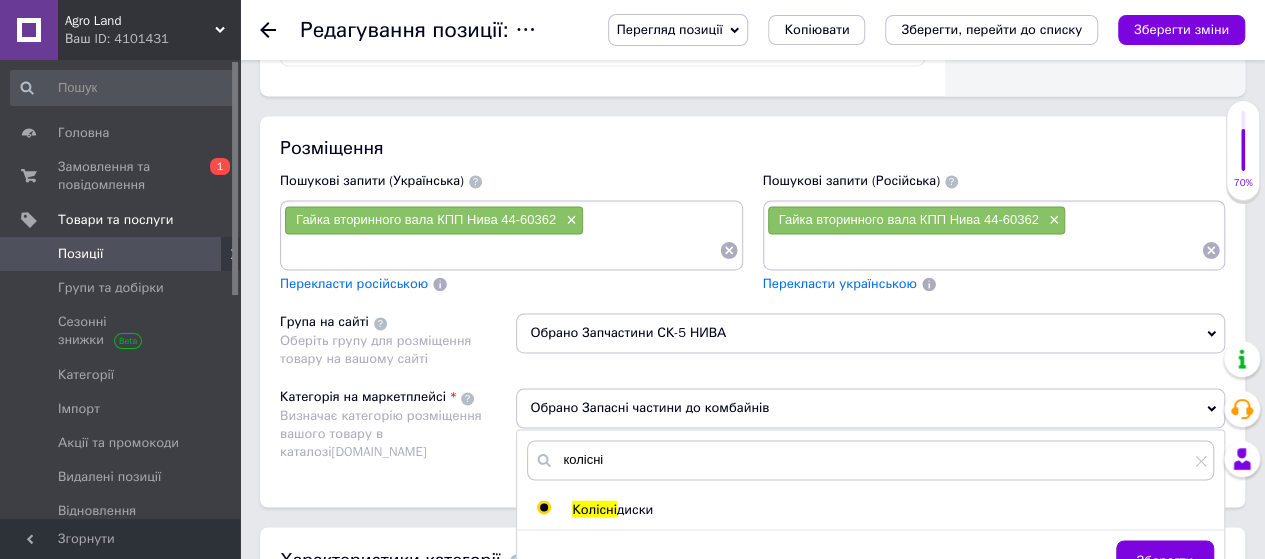 radio on "true" 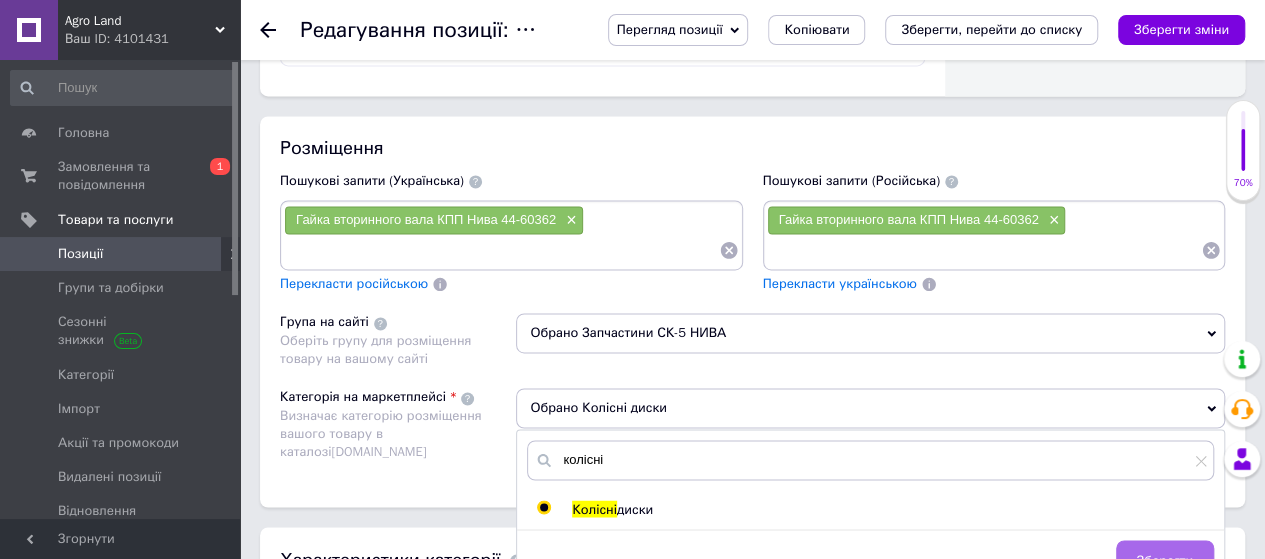 click on "Зберегти" at bounding box center (1165, 560) 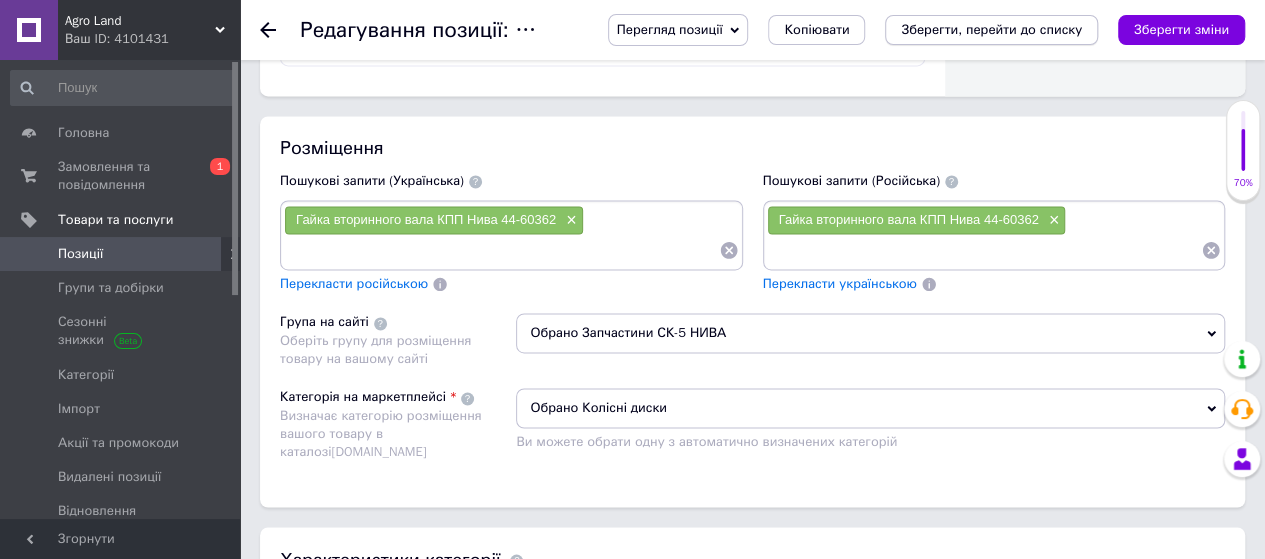 click on "Зберегти, перейти до списку" at bounding box center [991, 29] 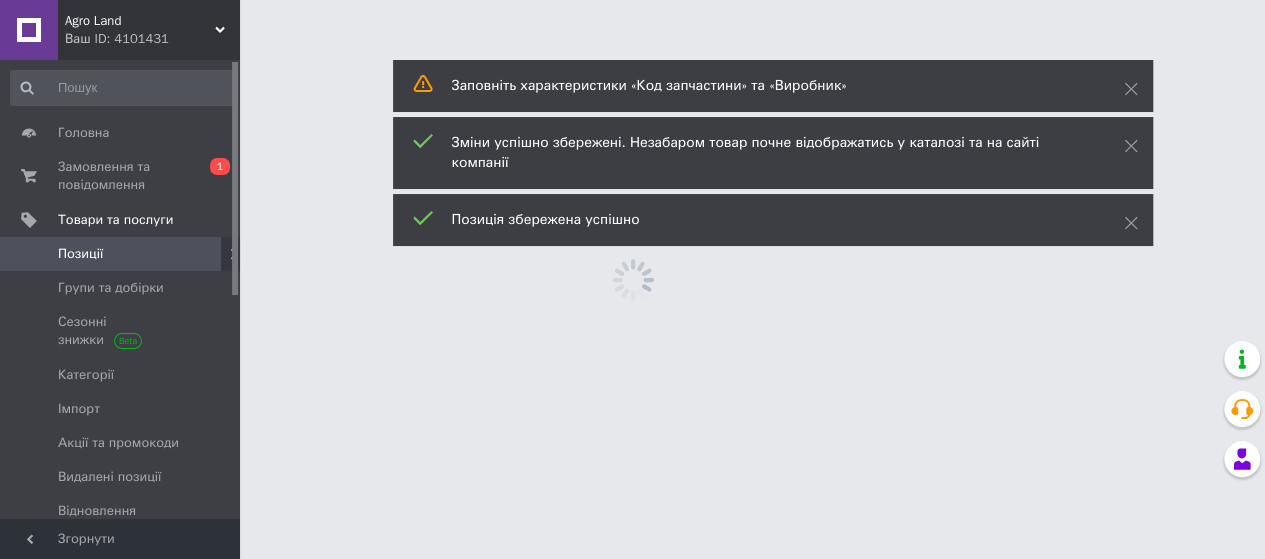 scroll, scrollTop: 0, scrollLeft: 0, axis: both 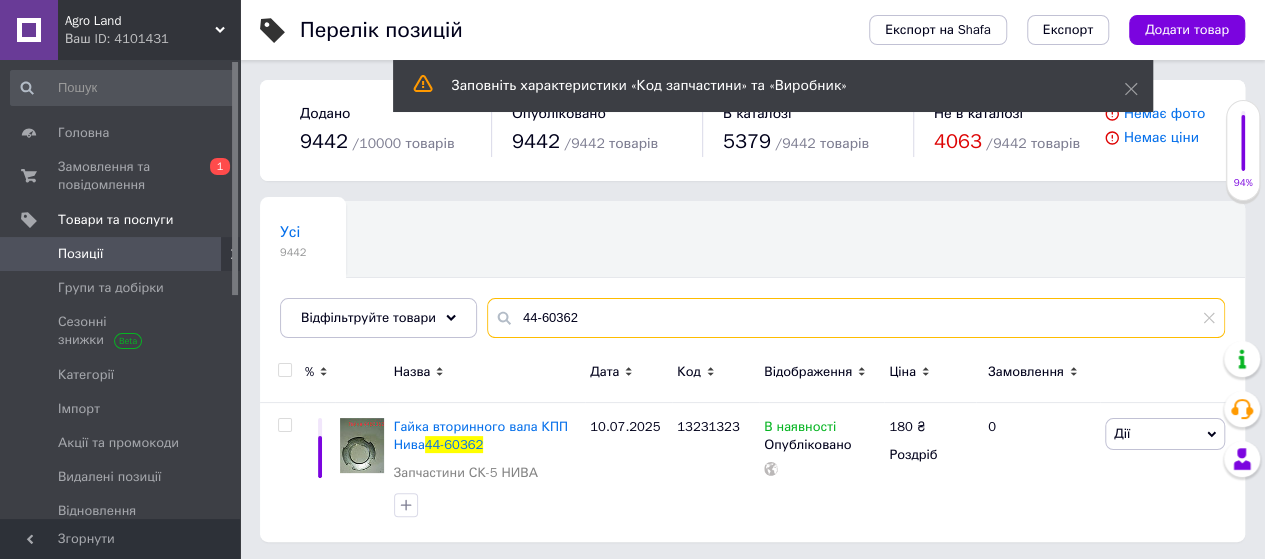 drag, startPoint x: 632, startPoint y: 321, endPoint x: 486, endPoint y: 343, distance: 147.64822 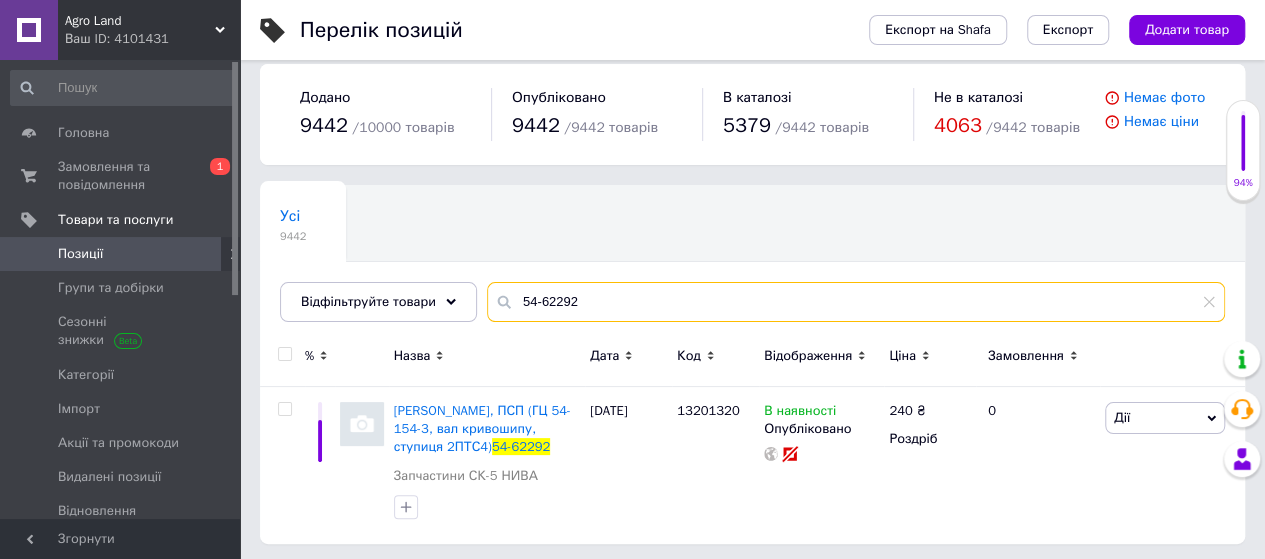 scroll, scrollTop: 19, scrollLeft: 0, axis: vertical 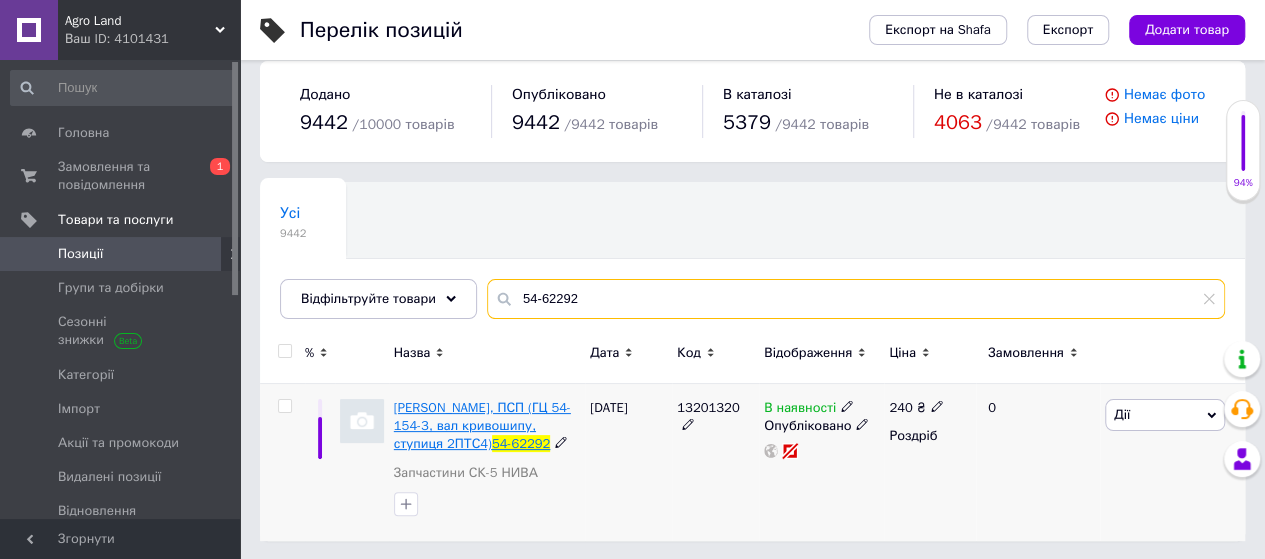 type on "54-62292" 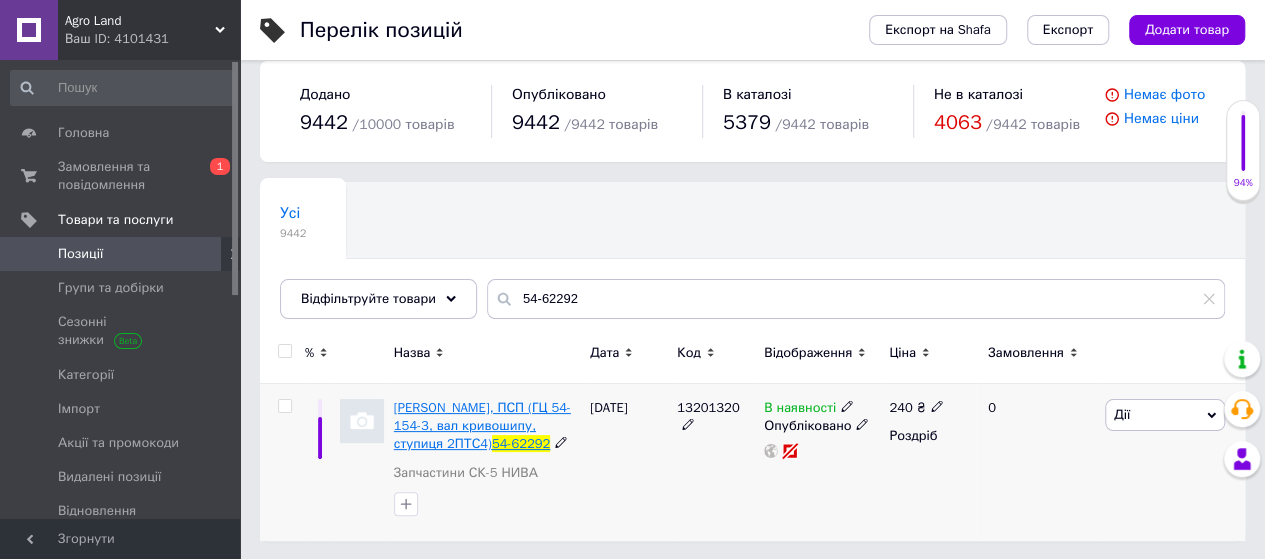 click on "[PERSON_NAME], ПСП (ГЦ 54-154-3, вал кривошипу, ступиця 2ПТС4)" at bounding box center (482, 425) 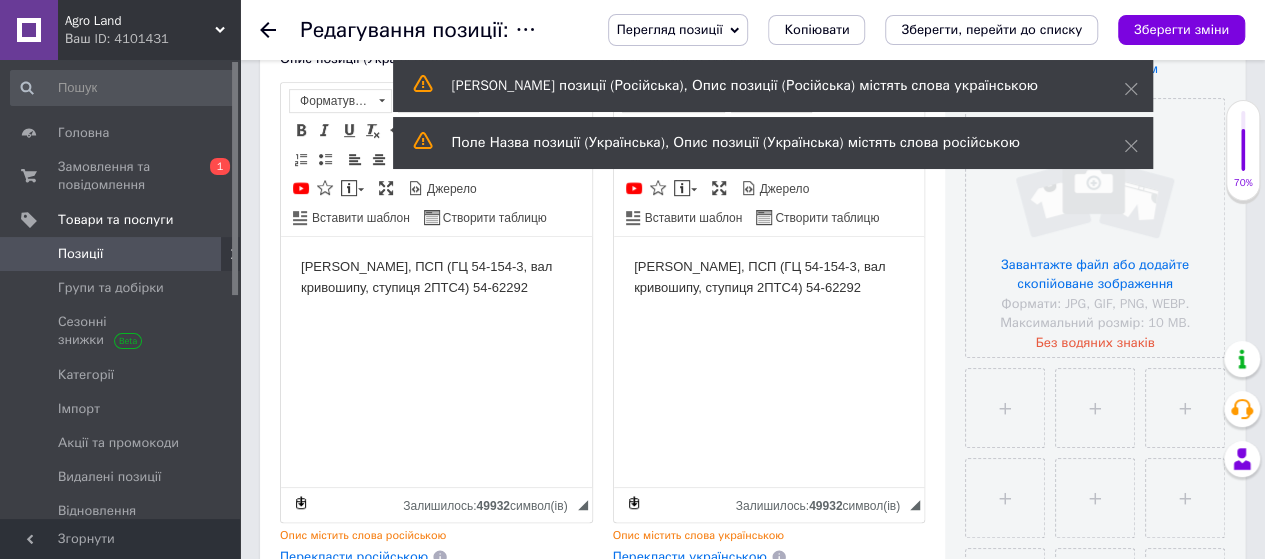 scroll, scrollTop: 400, scrollLeft: 0, axis: vertical 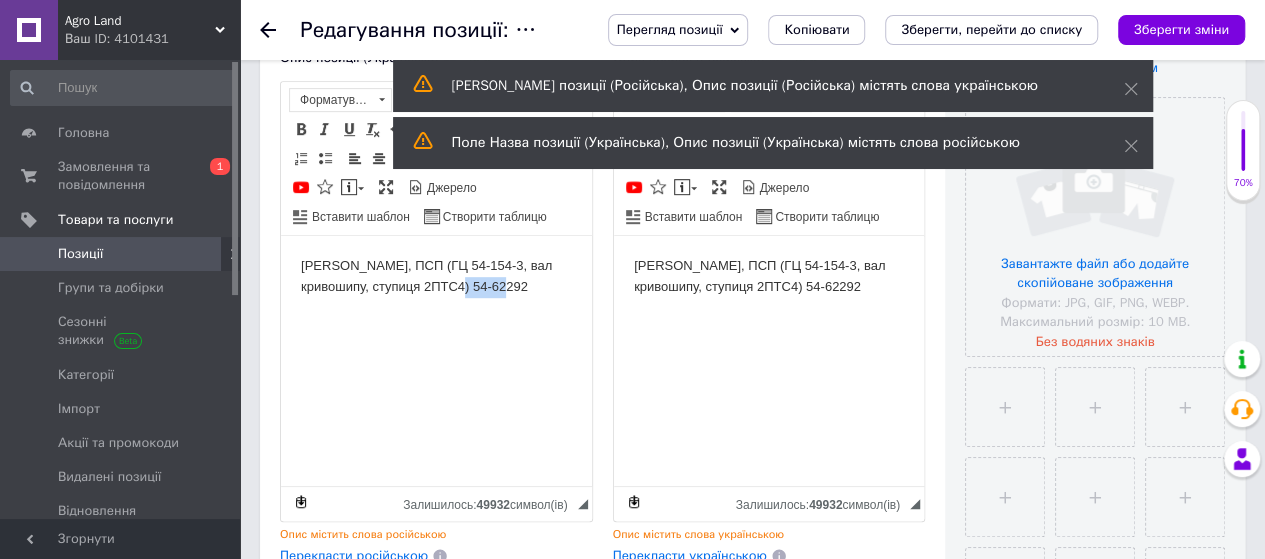 drag, startPoint x: 477, startPoint y: 289, endPoint x: 547, endPoint y: 287, distance: 70.028564 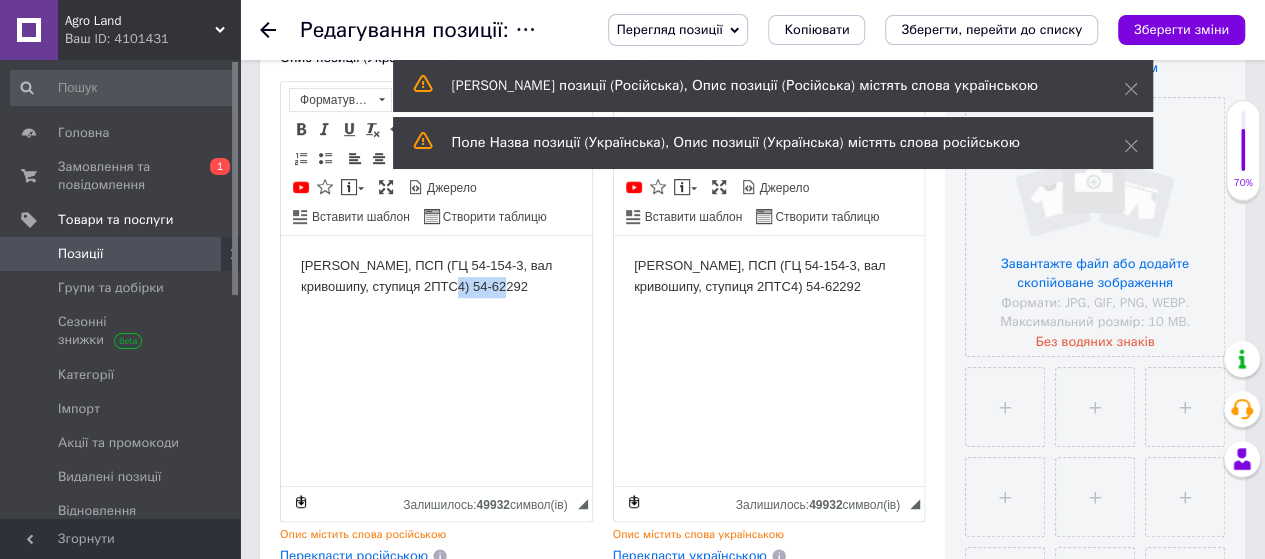 drag, startPoint x: 473, startPoint y: 285, endPoint x: 553, endPoint y: 285, distance: 80 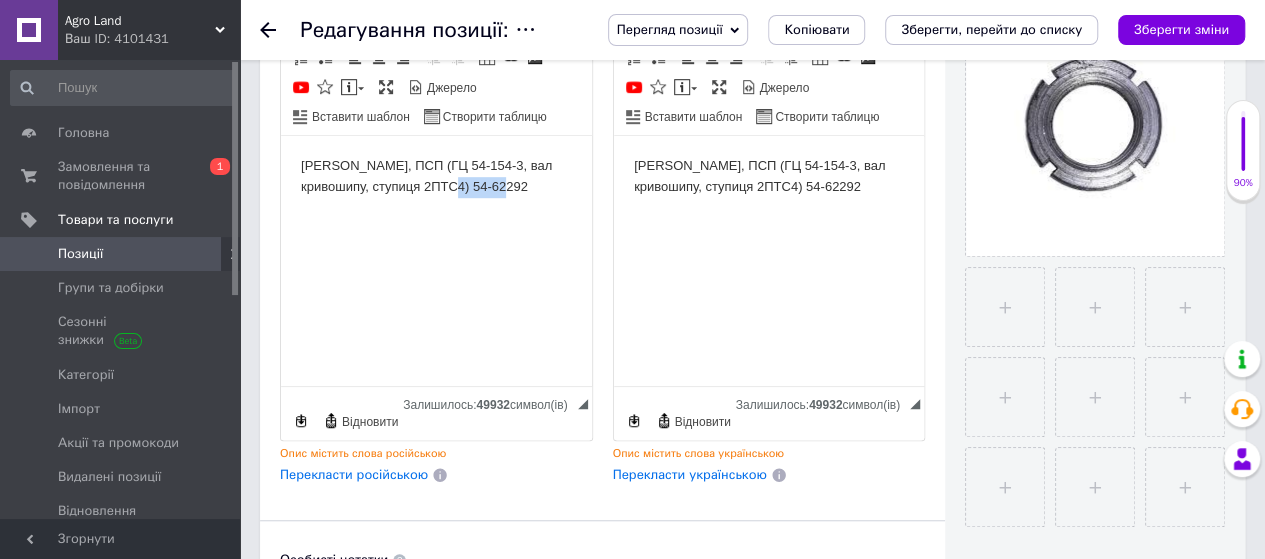 scroll, scrollTop: 900, scrollLeft: 0, axis: vertical 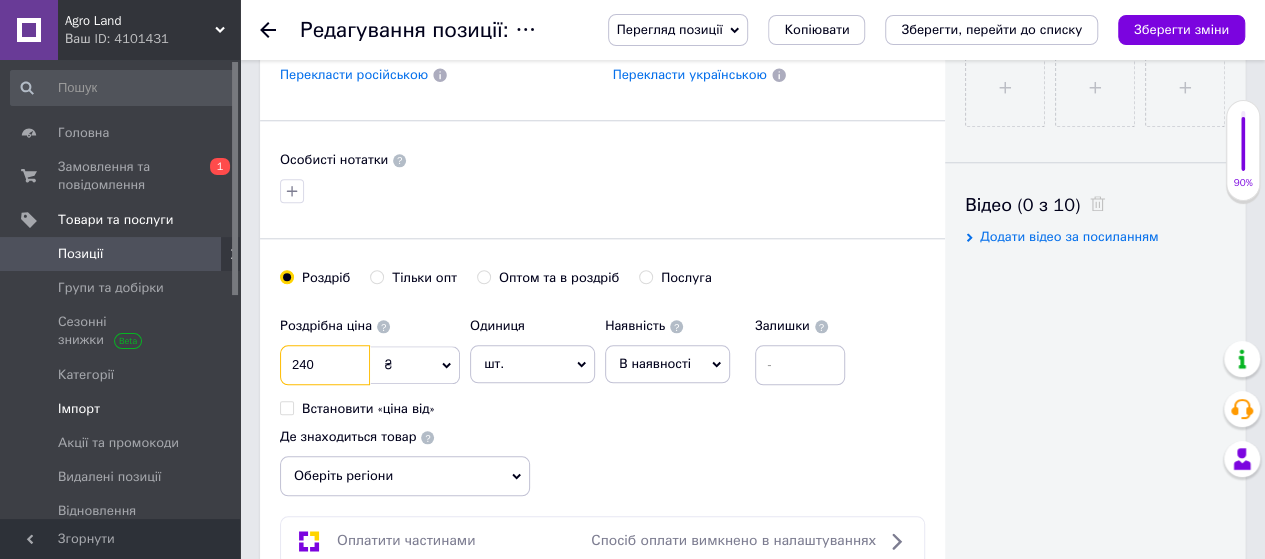 drag, startPoint x: 348, startPoint y: 355, endPoint x: 203, endPoint y: 377, distance: 146.65947 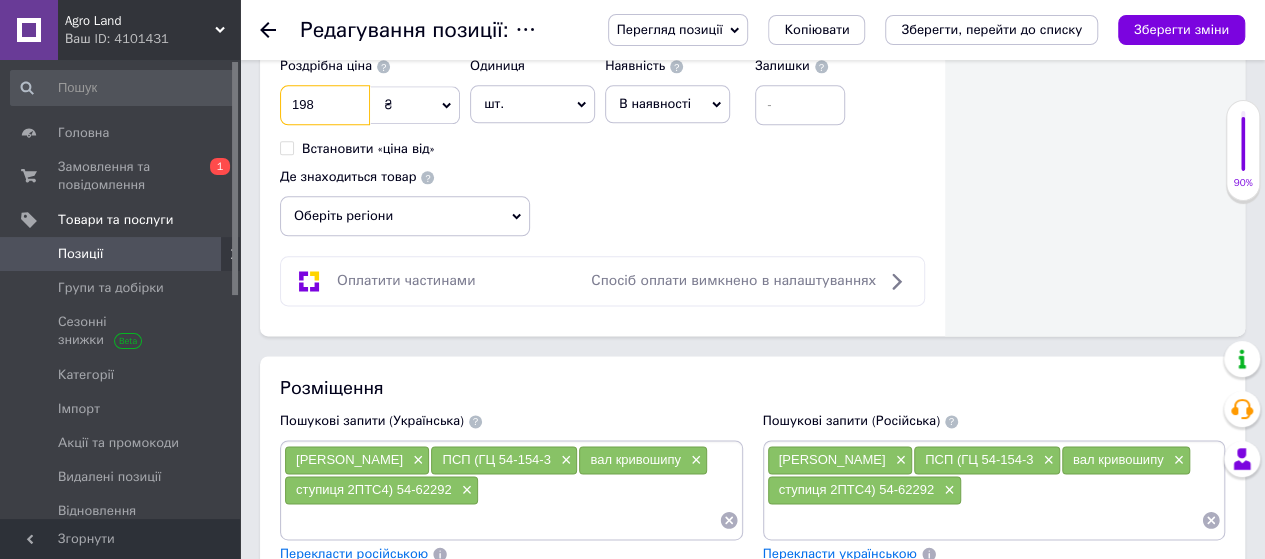 scroll, scrollTop: 1600, scrollLeft: 0, axis: vertical 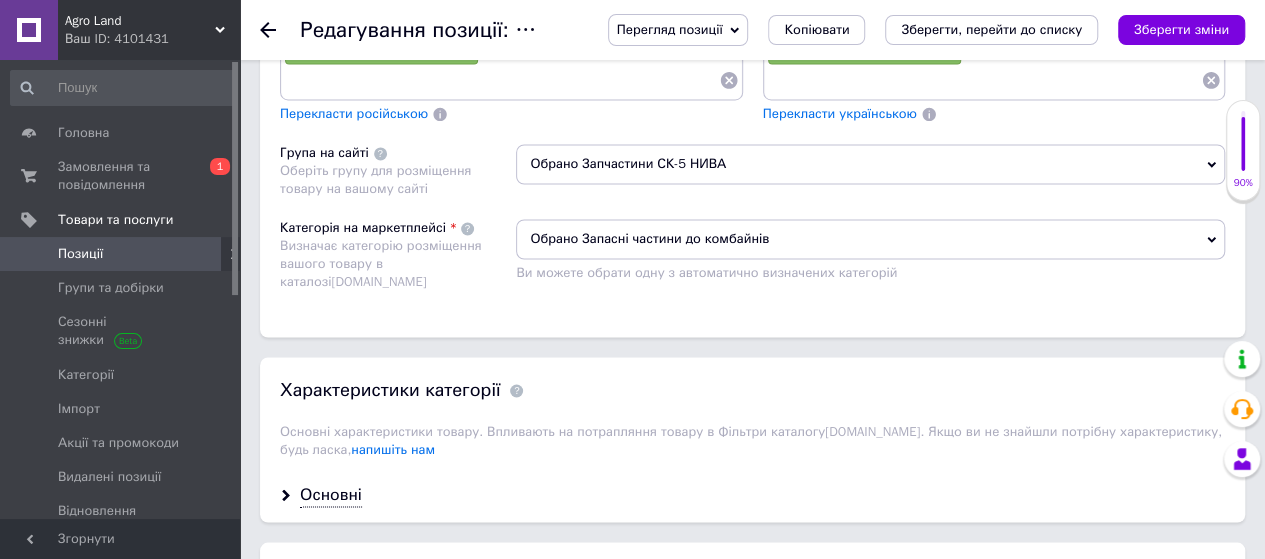 type on "198" 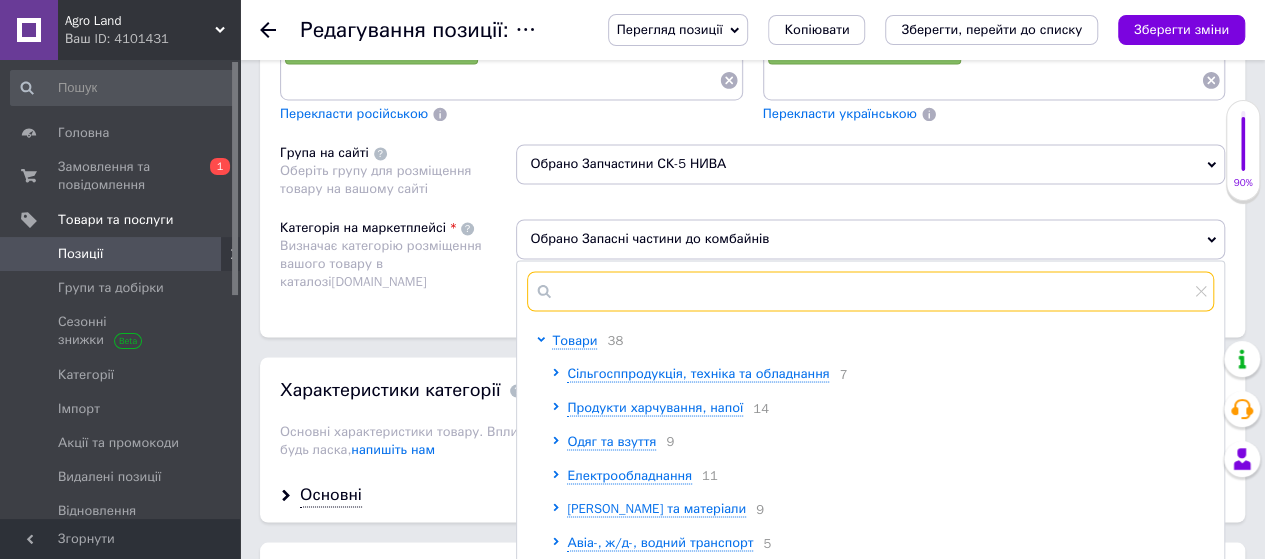 click at bounding box center (870, 291) 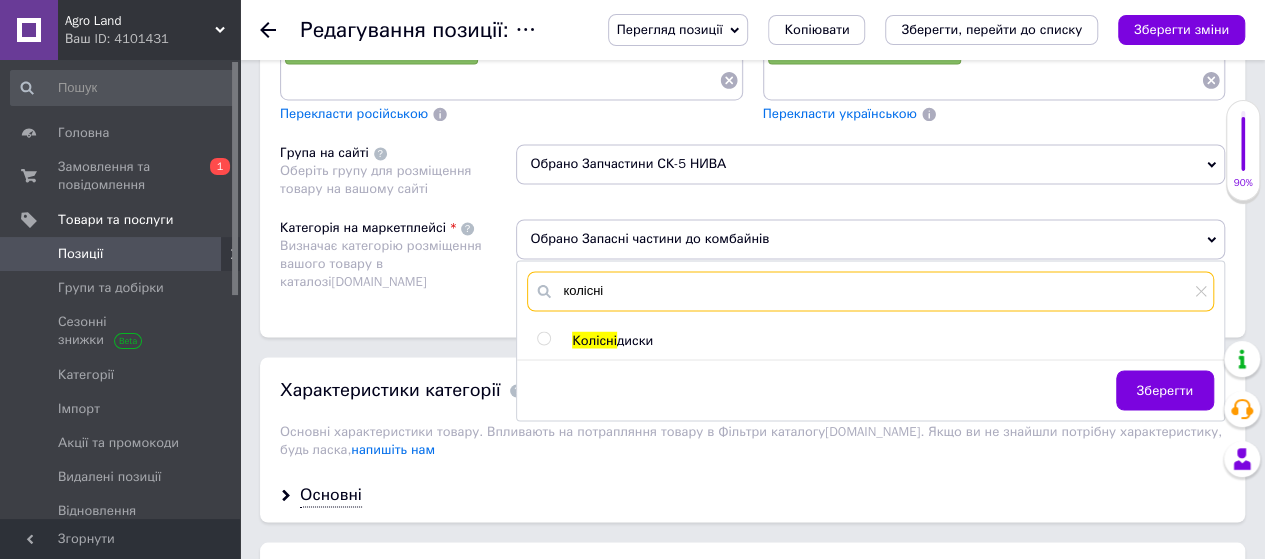 type on "колісні" 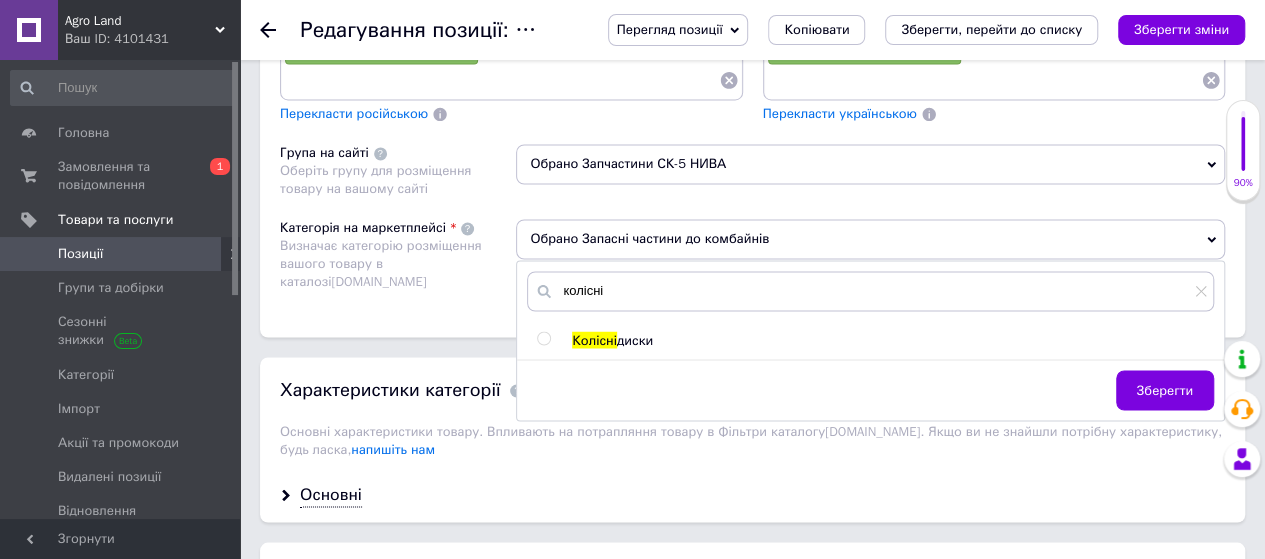 click at bounding box center [543, 338] 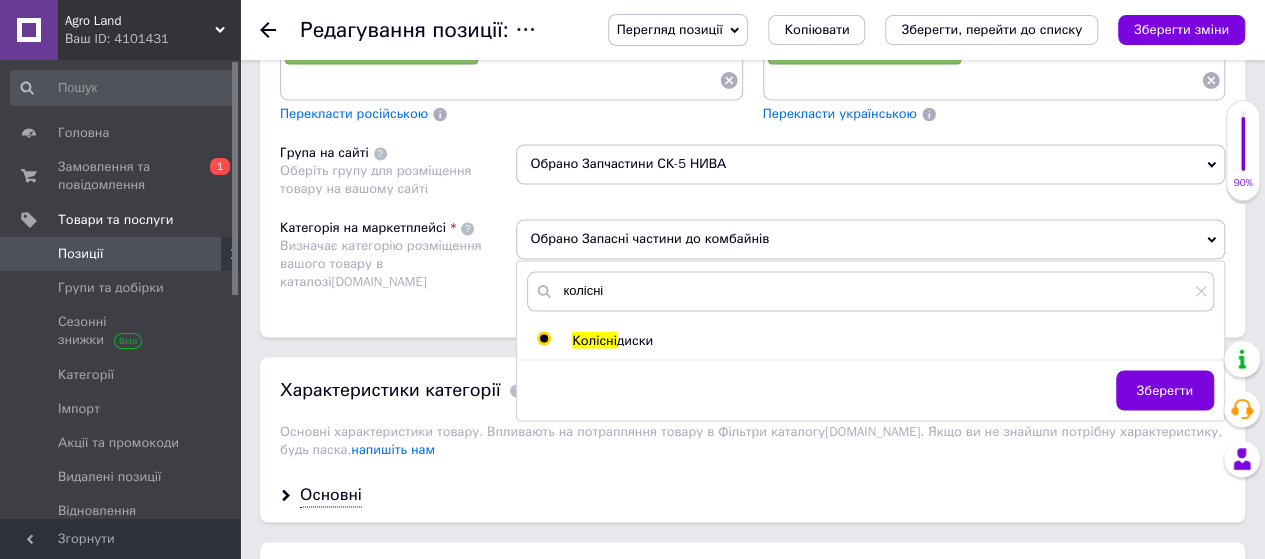 radio on "true" 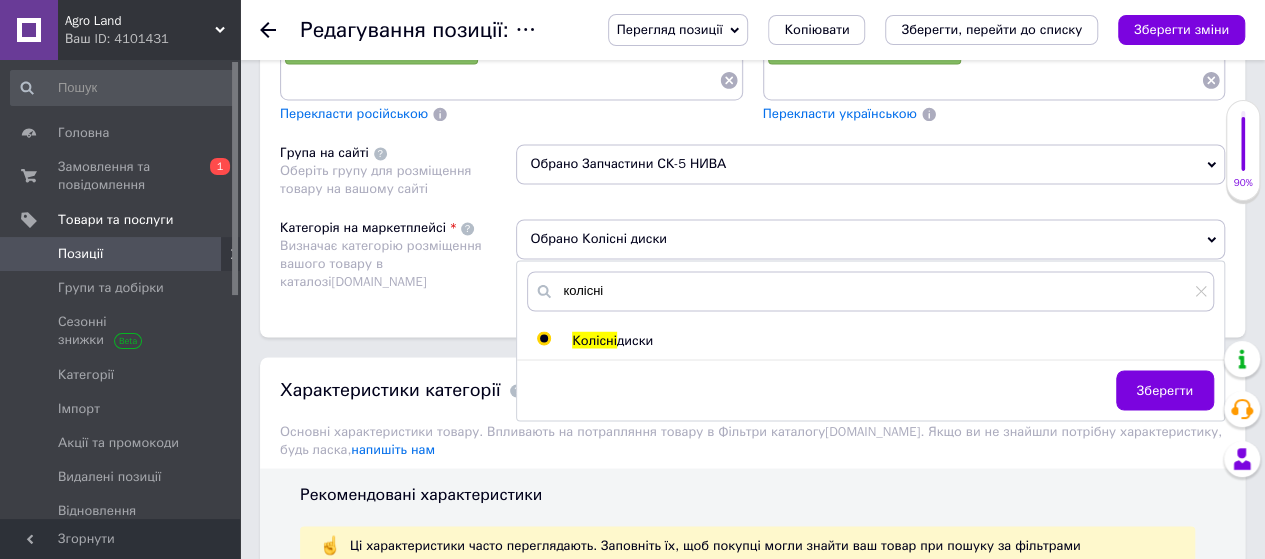 click on "Зберегти" at bounding box center (1165, 390) 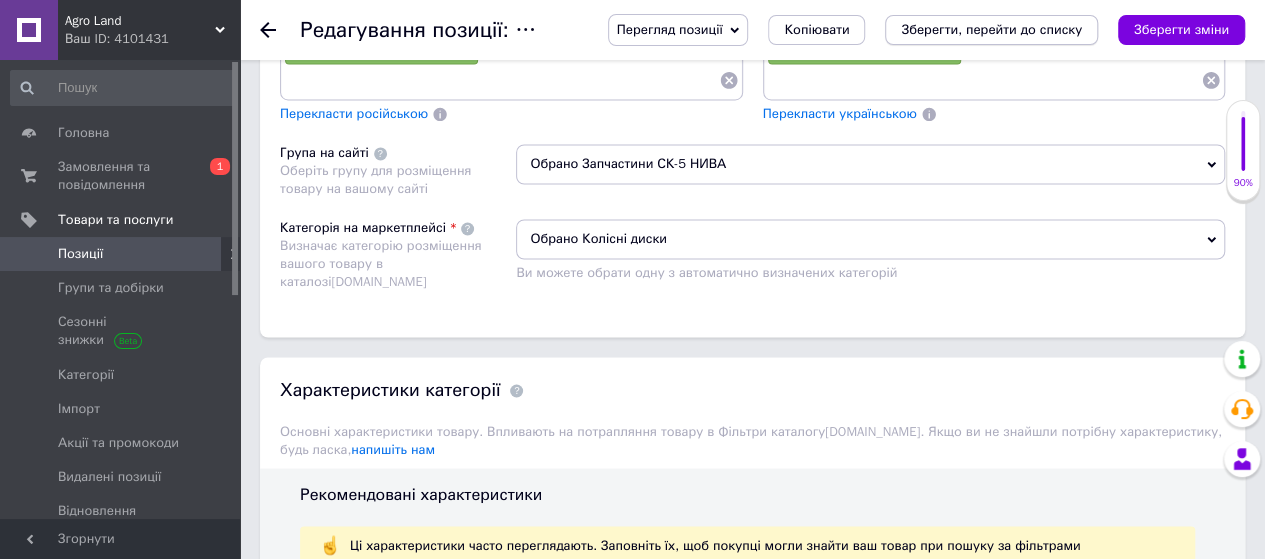 click on "Зберегти, перейти до списку" at bounding box center (991, 29) 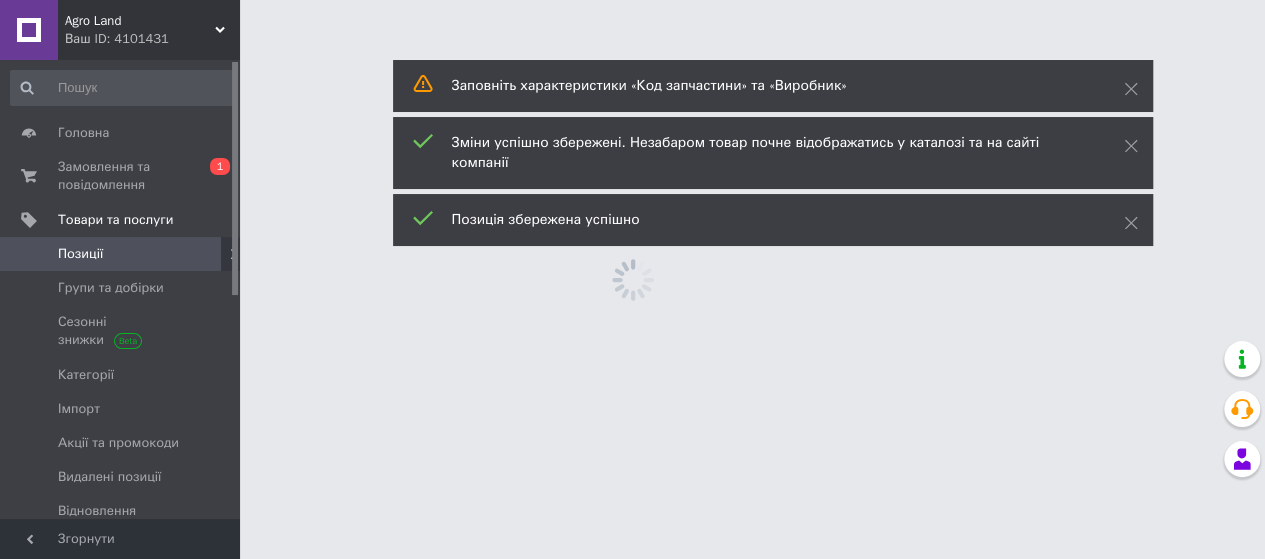 scroll, scrollTop: 0, scrollLeft: 0, axis: both 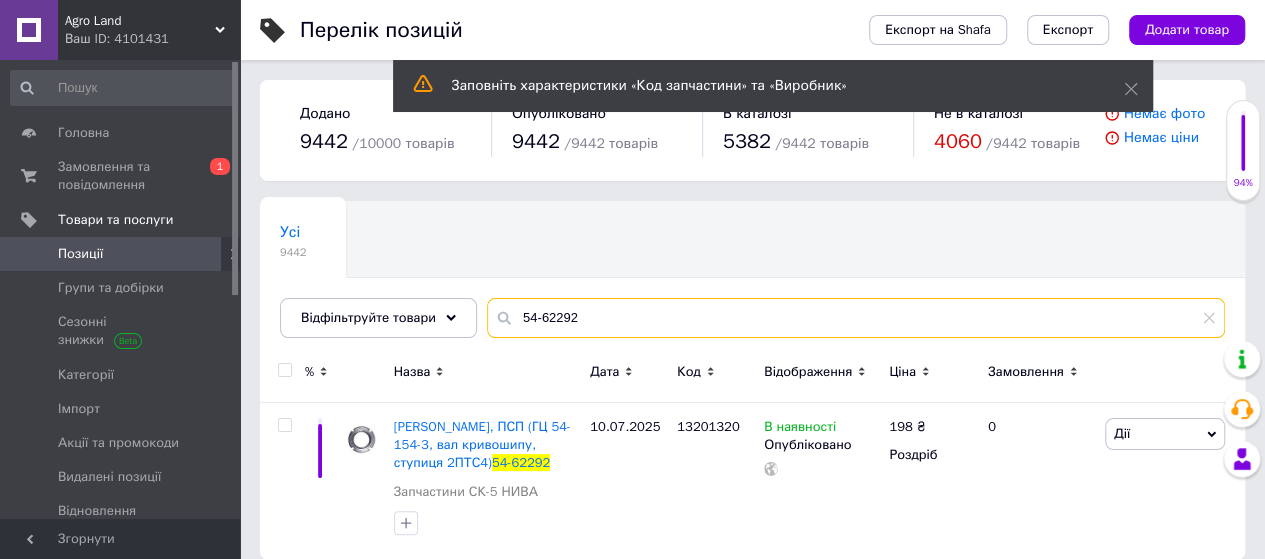 drag, startPoint x: 636, startPoint y: 317, endPoint x: 306, endPoint y: 359, distance: 332.662 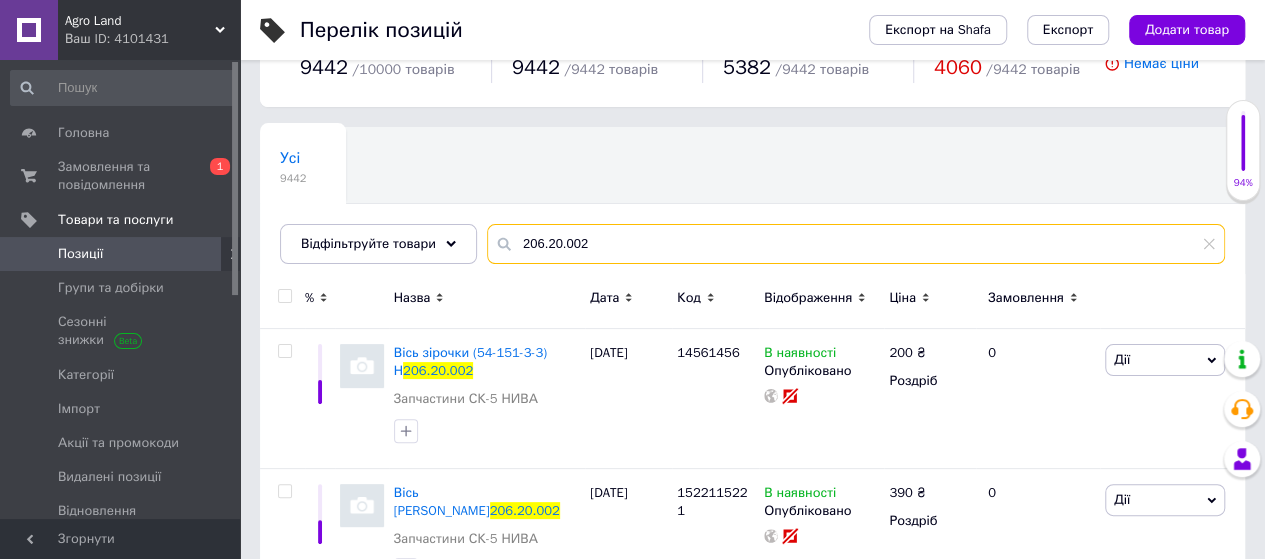 scroll, scrollTop: 100, scrollLeft: 0, axis: vertical 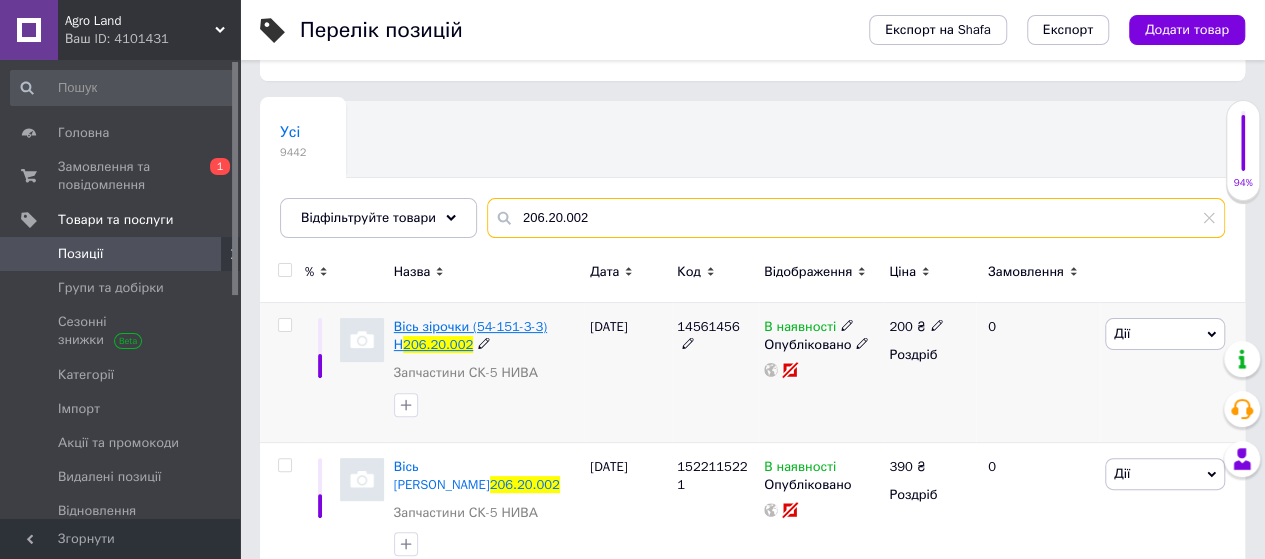 type on "206.20.002" 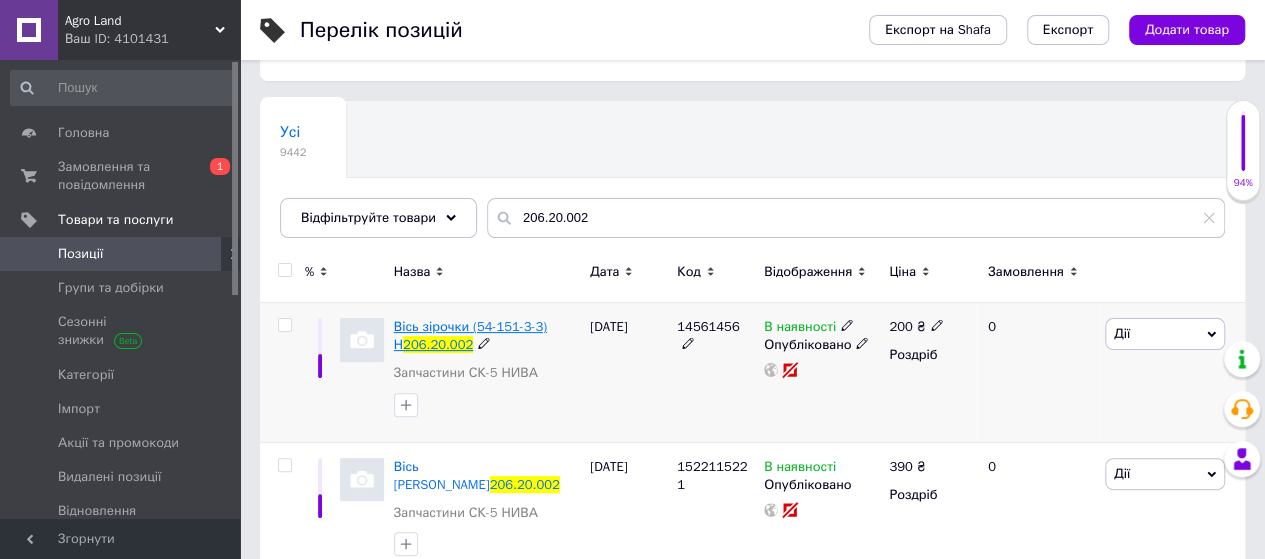click on "Вісь зірочки (54-151-3-3) Н" at bounding box center (470, 335) 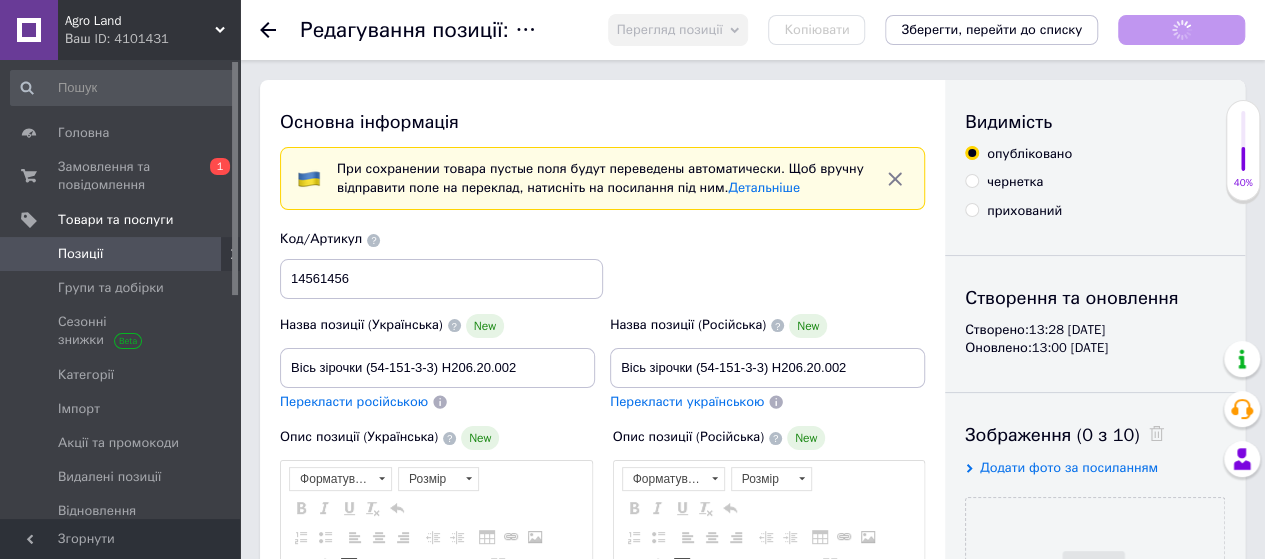 scroll, scrollTop: 0, scrollLeft: 0, axis: both 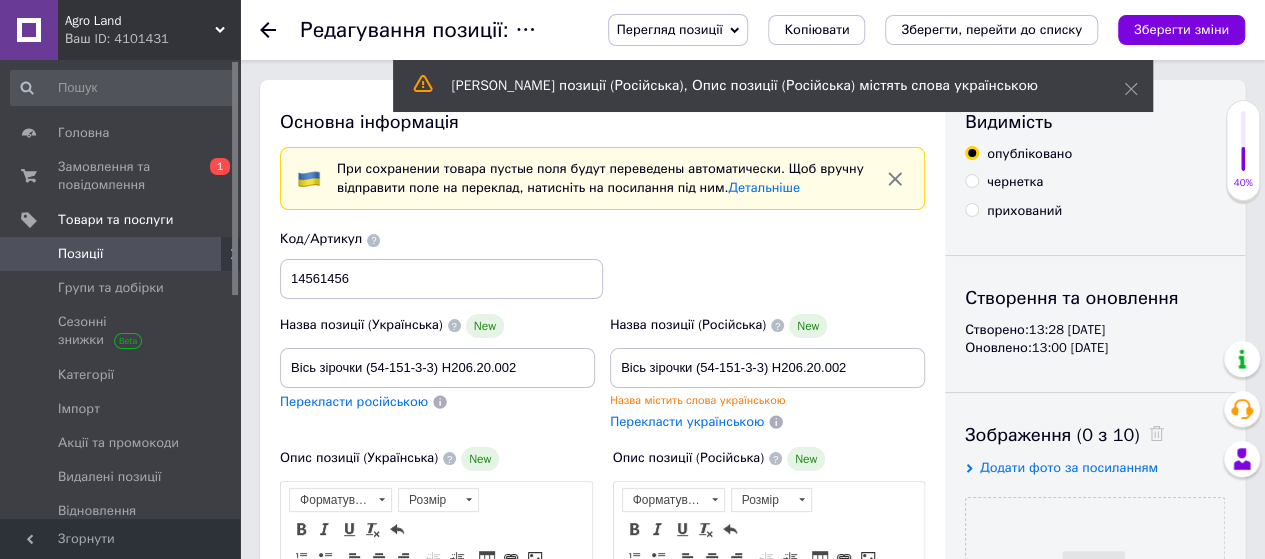 drag, startPoint x: 785, startPoint y: 291, endPoint x: 784, endPoint y: 370, distance: 79.00633 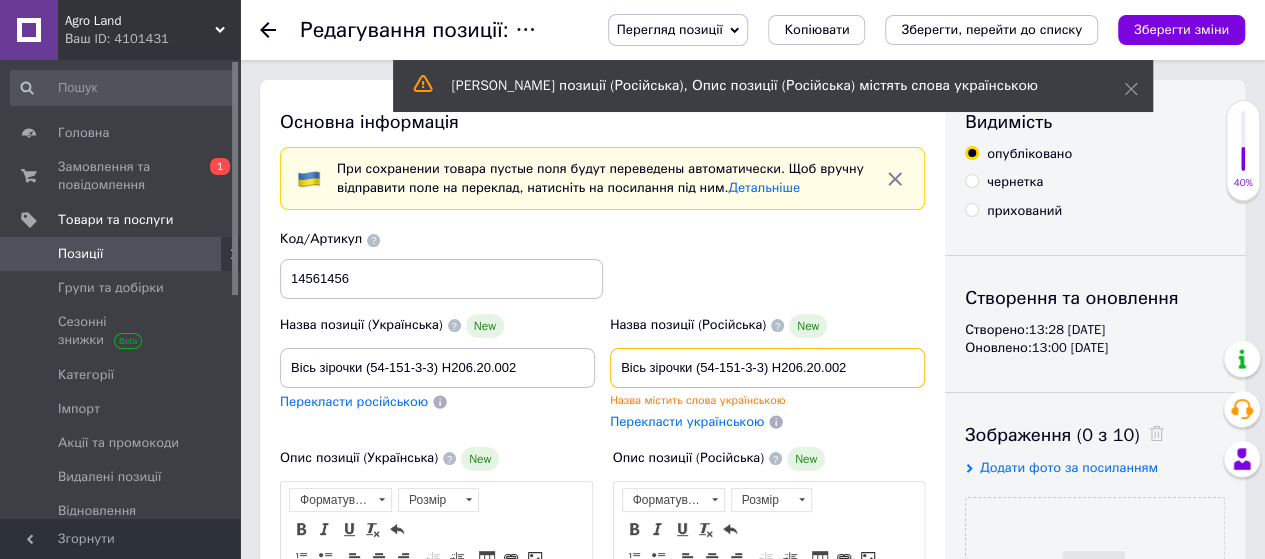 drag, startPoint x: 771, startPoint y: 361, endPoint x: 863, endPoint y: 361, distance: 92 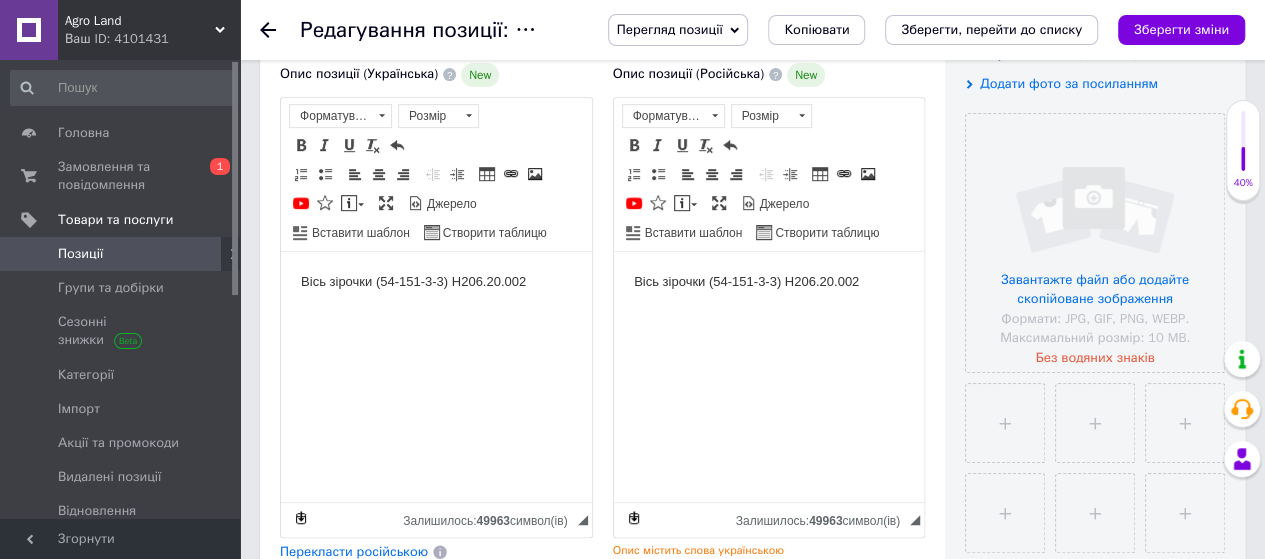 scroll, scrollTop: 500, scrollLeft: 0, axis: vertical 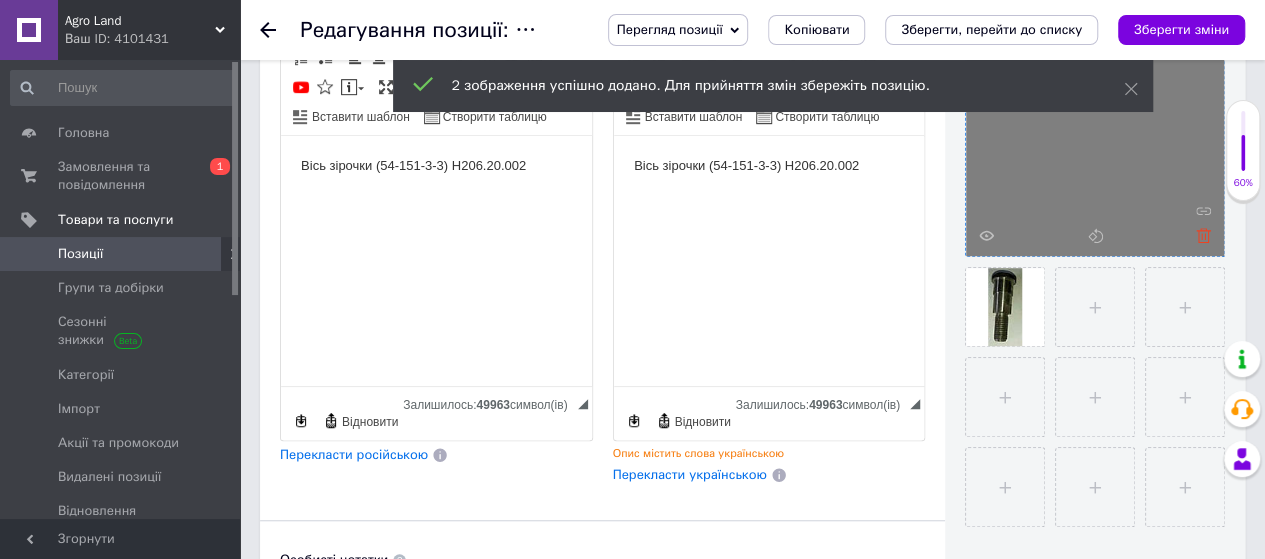 click 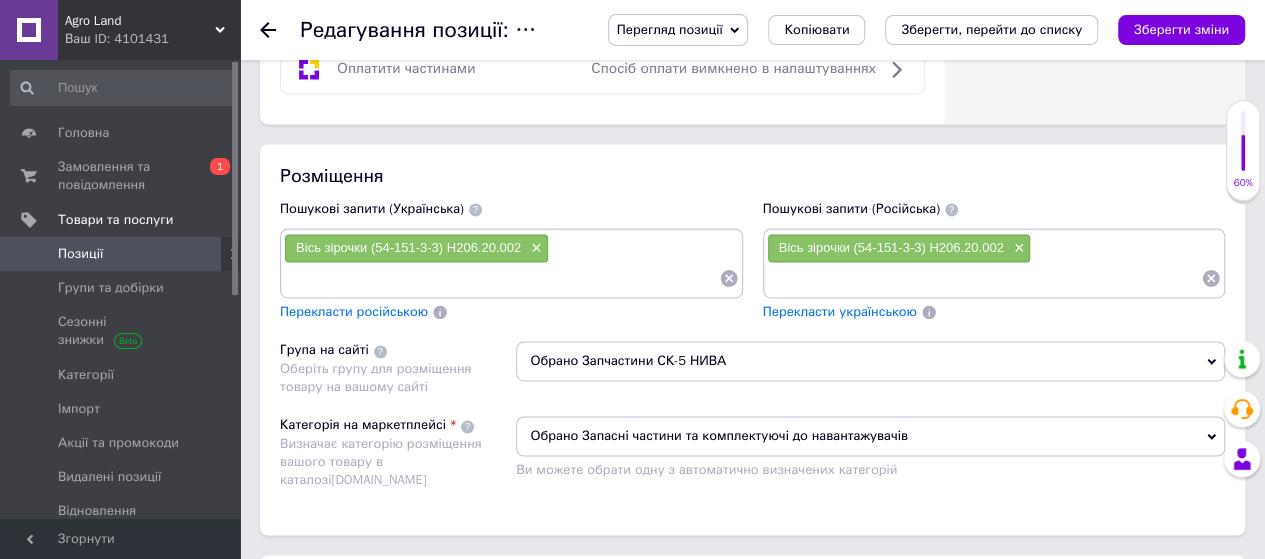 scroll, scrollTop: 1400, scrollLeft: 0, axis: vertical 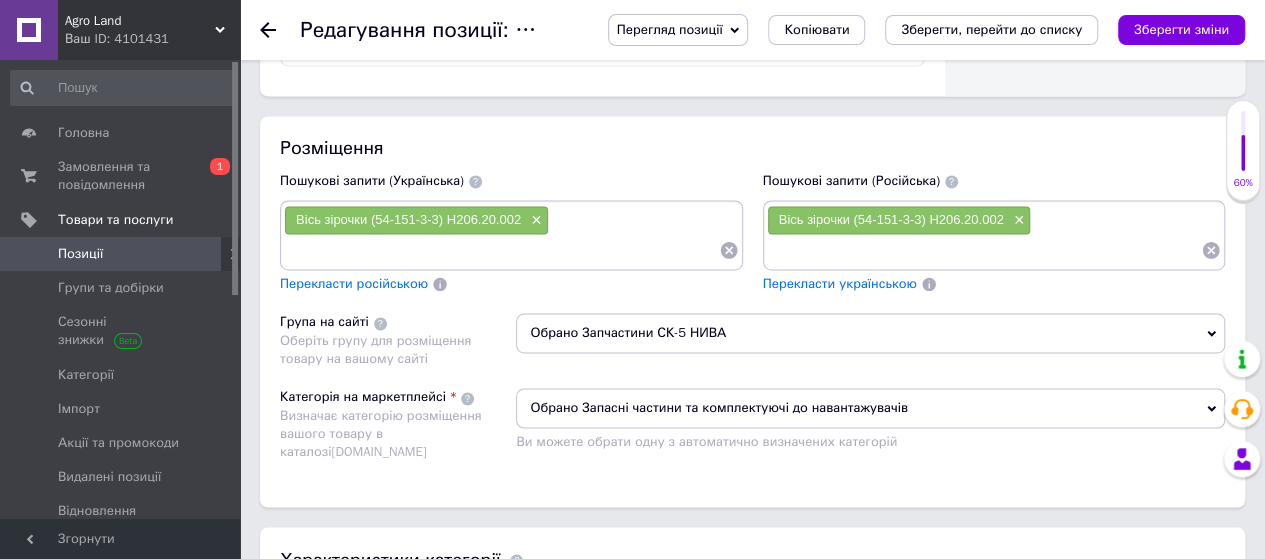 click on "Обрано Запасні частини та комплектуючі до навантажувачів" at bounding box center [870, 408] 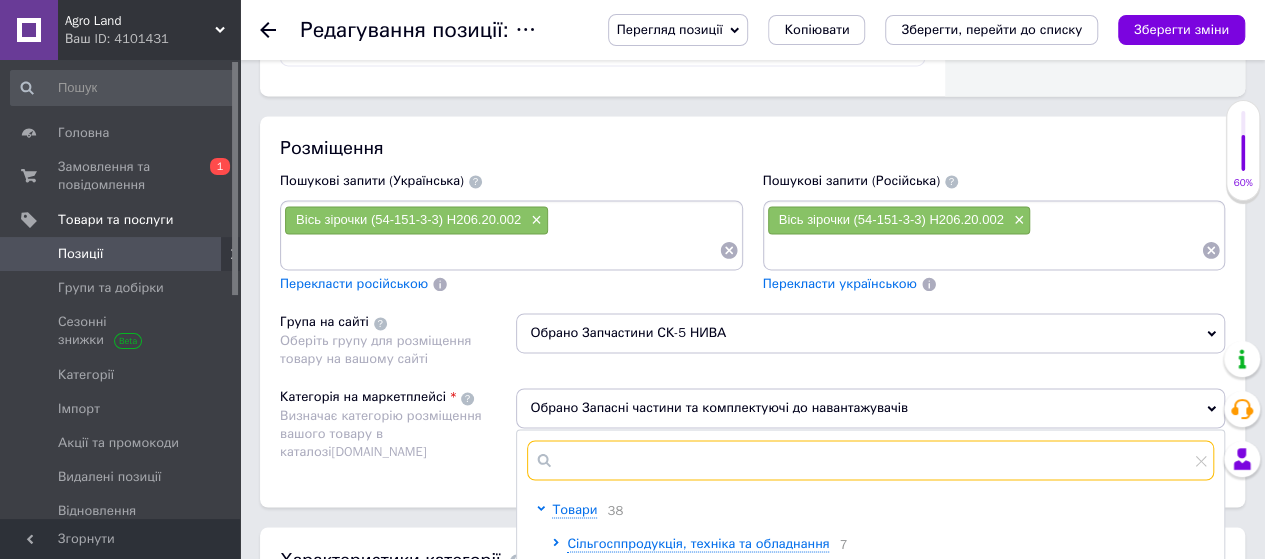 click at bounding box center (870, 460) 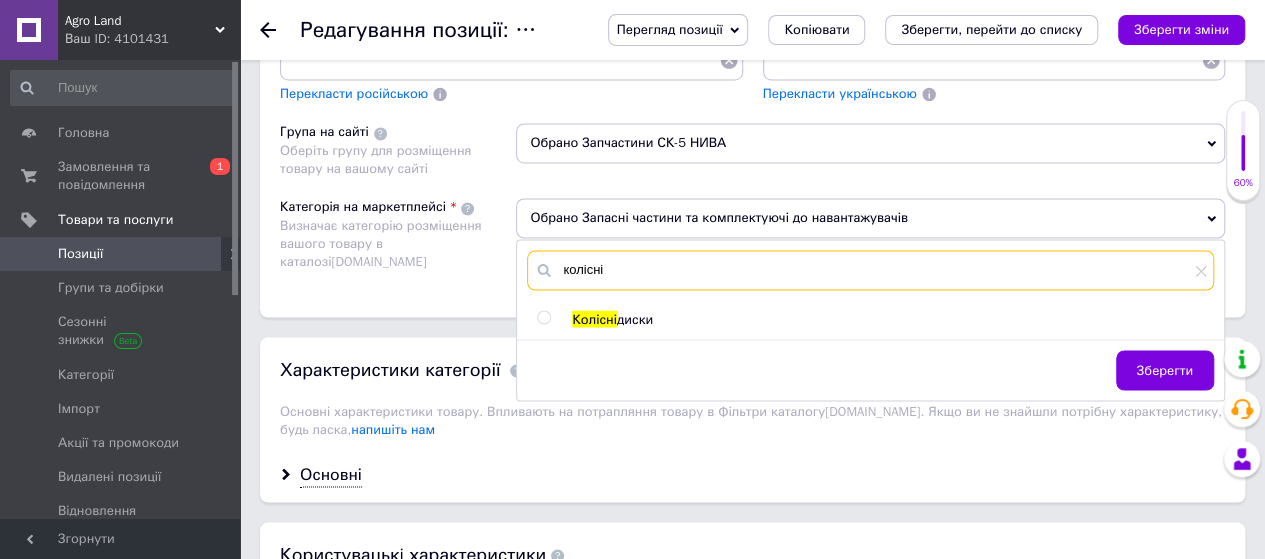 scroll, scrollTop: 1700, scrollLeft: 0, axis: vertical 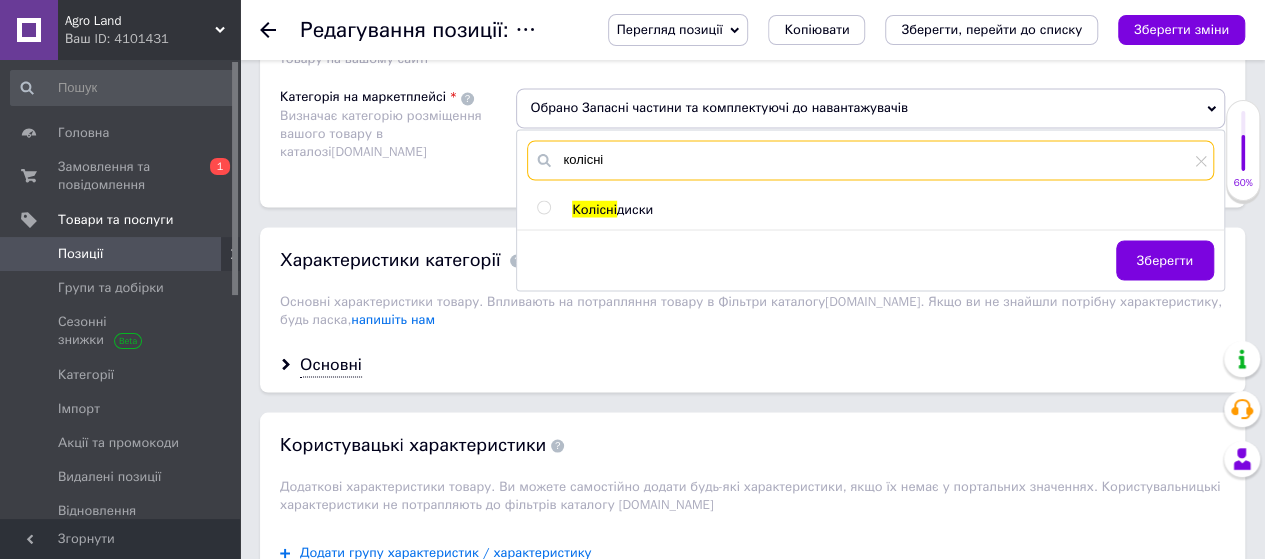 type on "колісні" 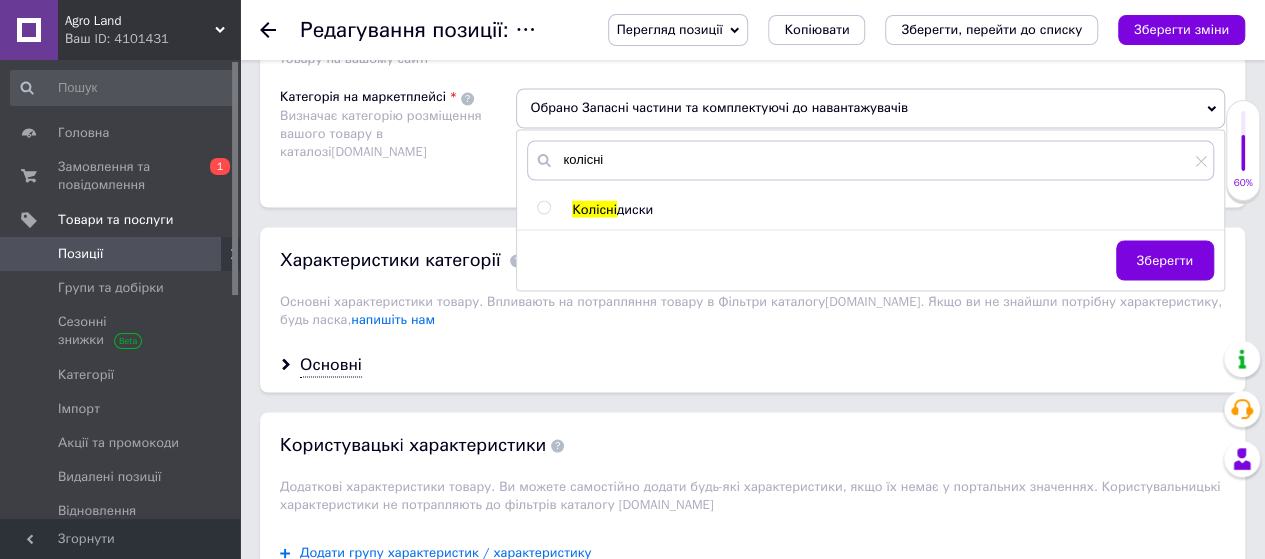 click at bounding box center (543, 207) 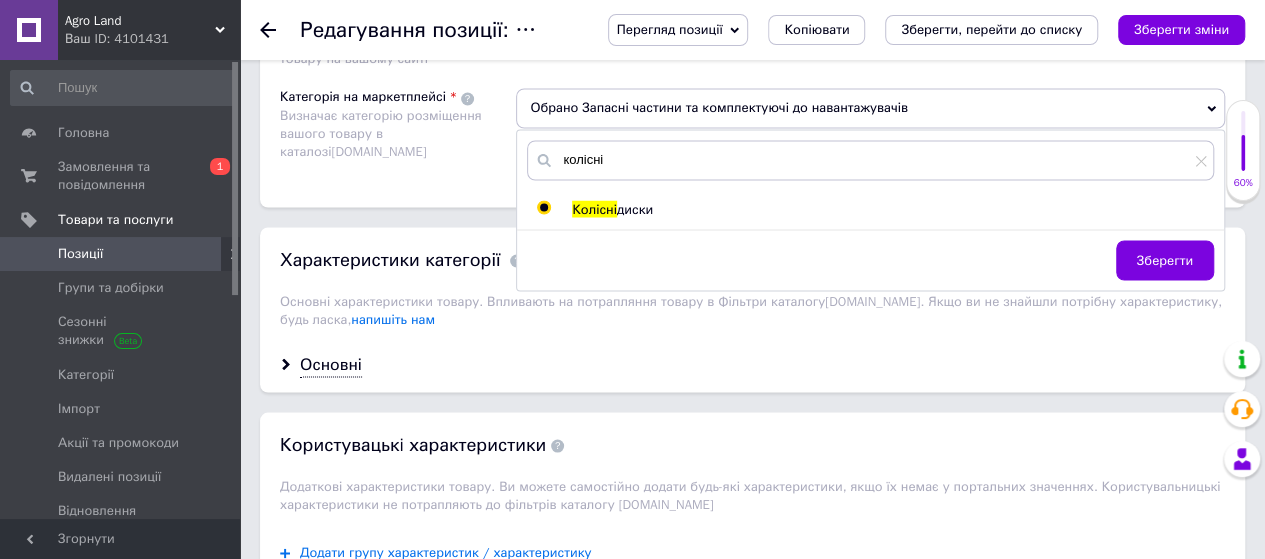radio on "true" 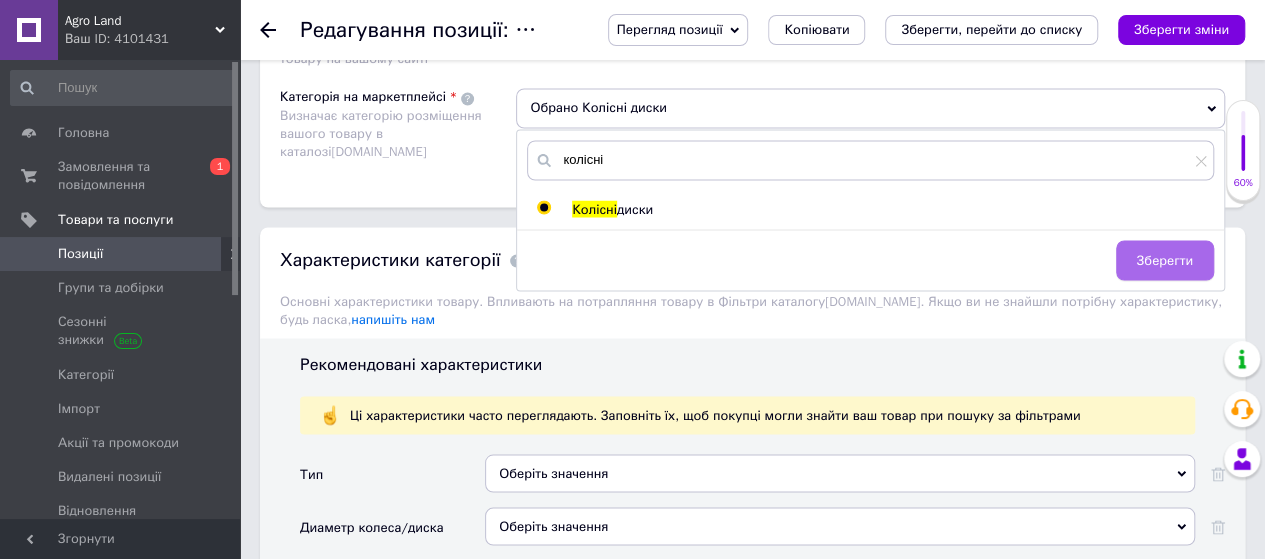 click on "Зберегти" at bounding box center [1165, 260] 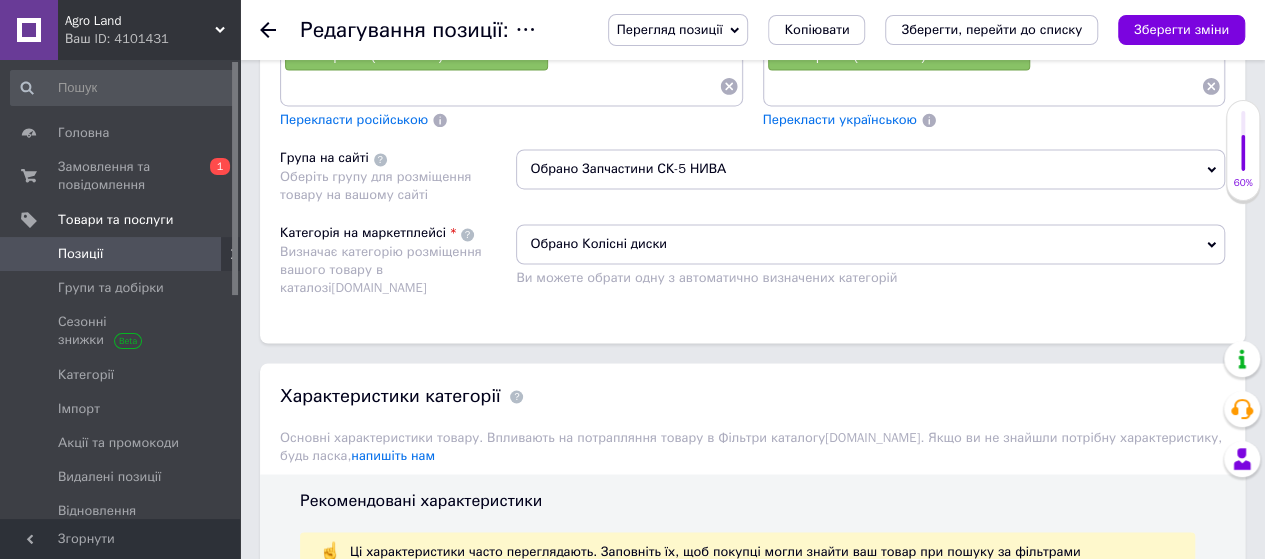 scroll, scrollTop: 1400, scrollLeft: 0, axis: vertical 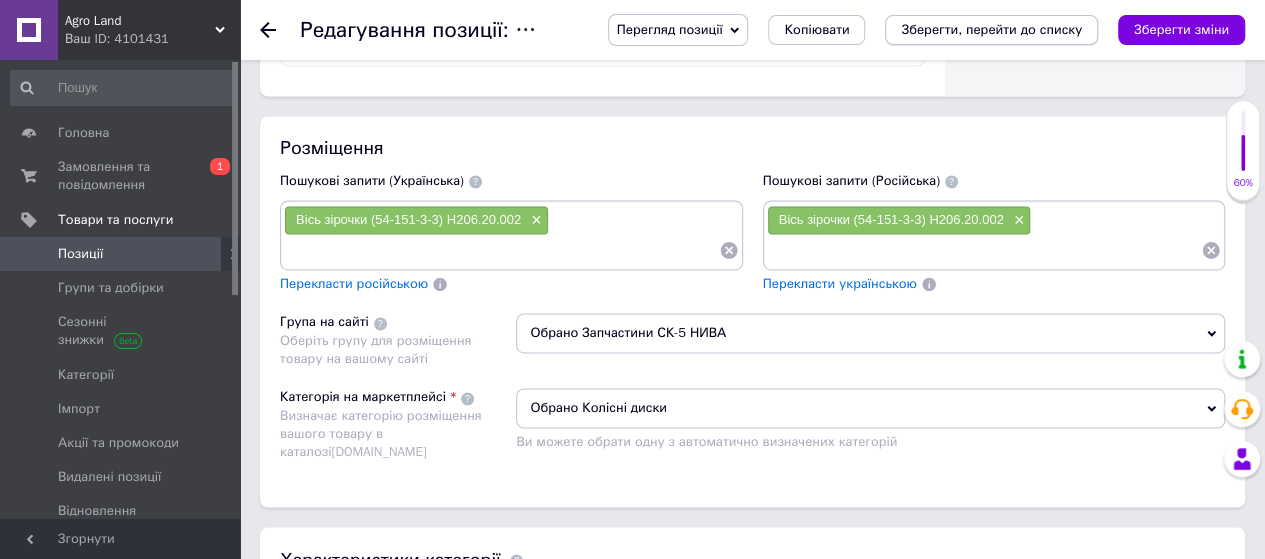 click on "Зберегти, перейти до списку" at bounding box center (991, 29) 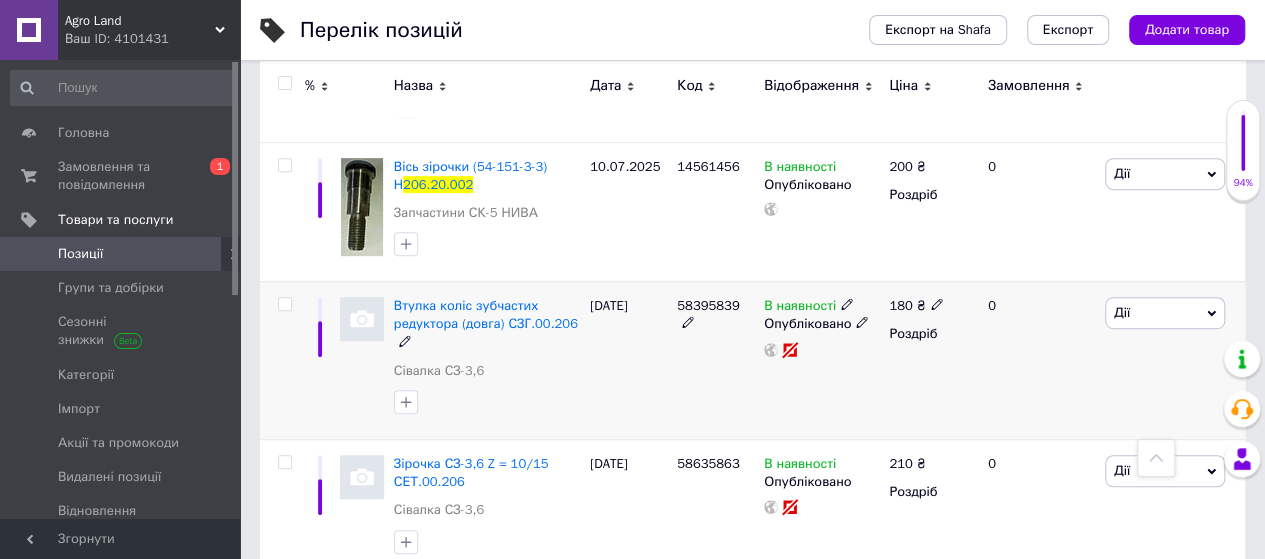 scroll, scrollTop: 100, scrollLeft: 0, axis: vertical 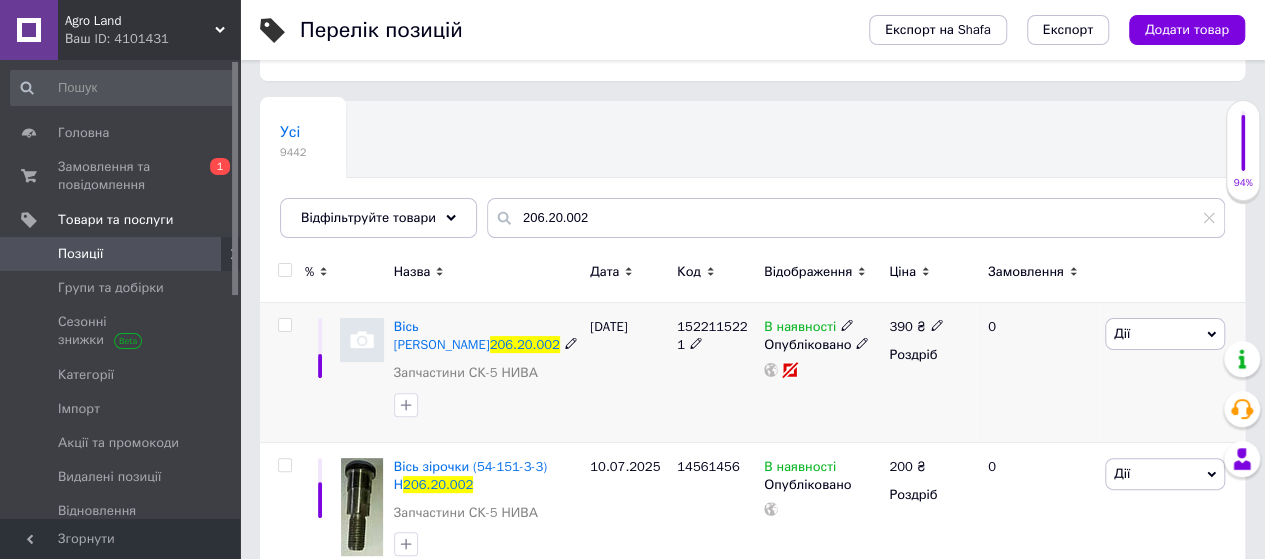 click 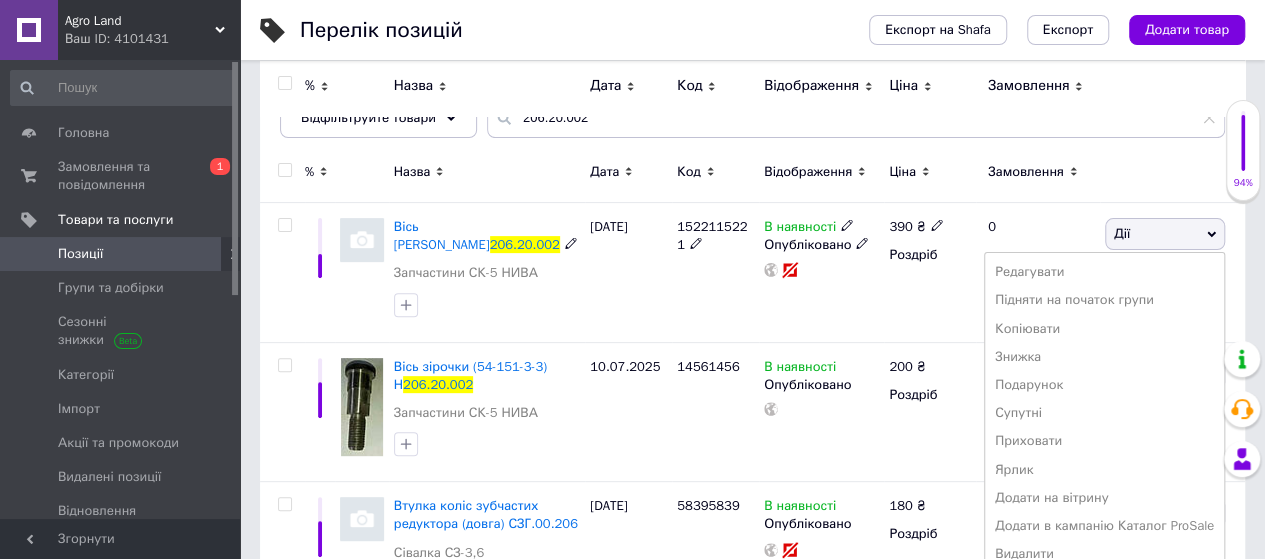 scroll, scrollTop: 300, scrollLeft: 0, axis: vertical 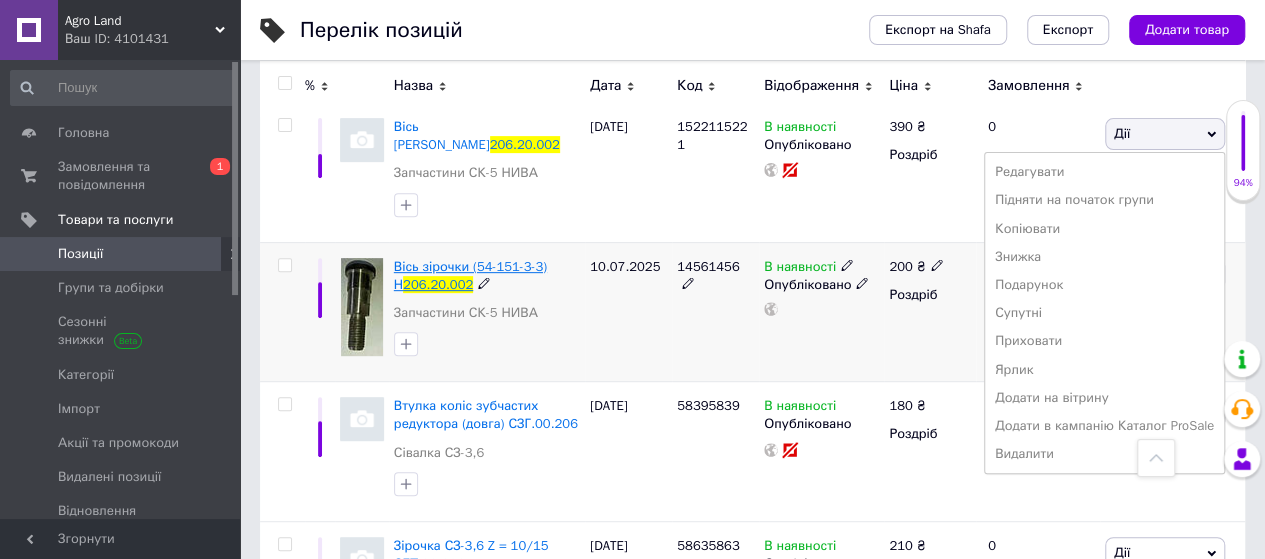 click on "Вісь зірочки (54-151-3-3) Н" at bounding box center (470, 275) 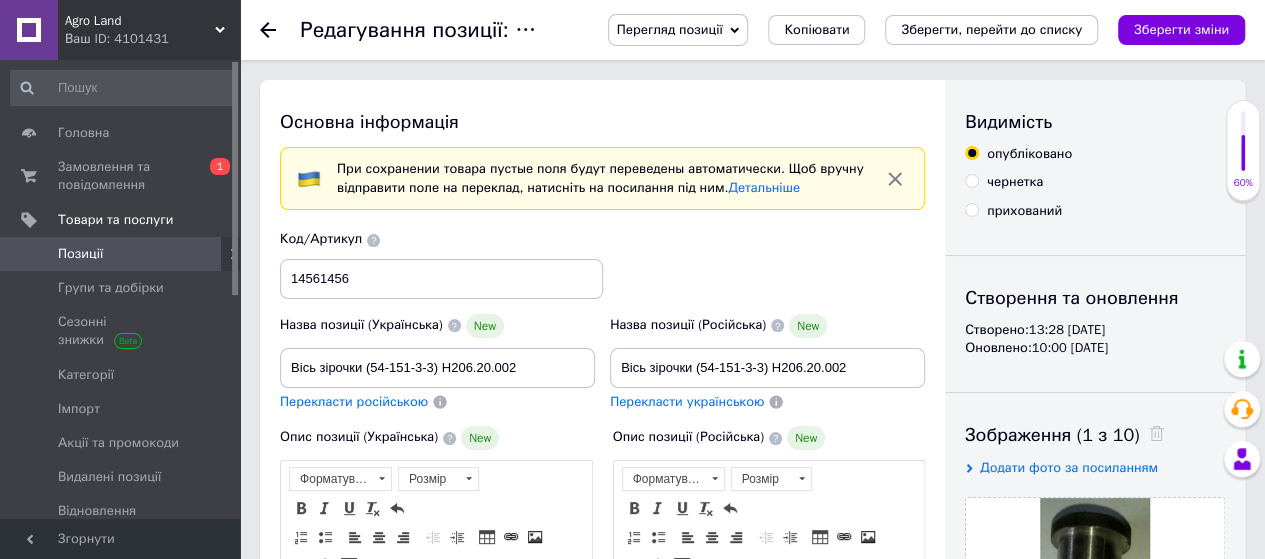 scroll, scrollTop: 0, scrollLeft: 0, axis: both 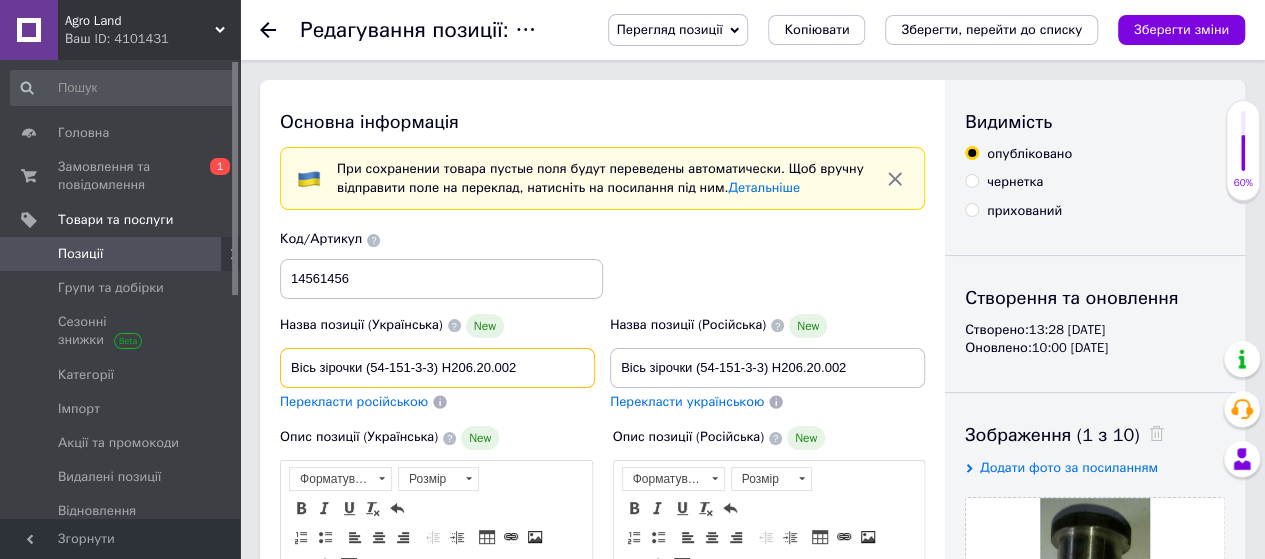 click on "Вісь зірочки (54-151-3-3) Н206.20.002" at bounding box center [437, 368] 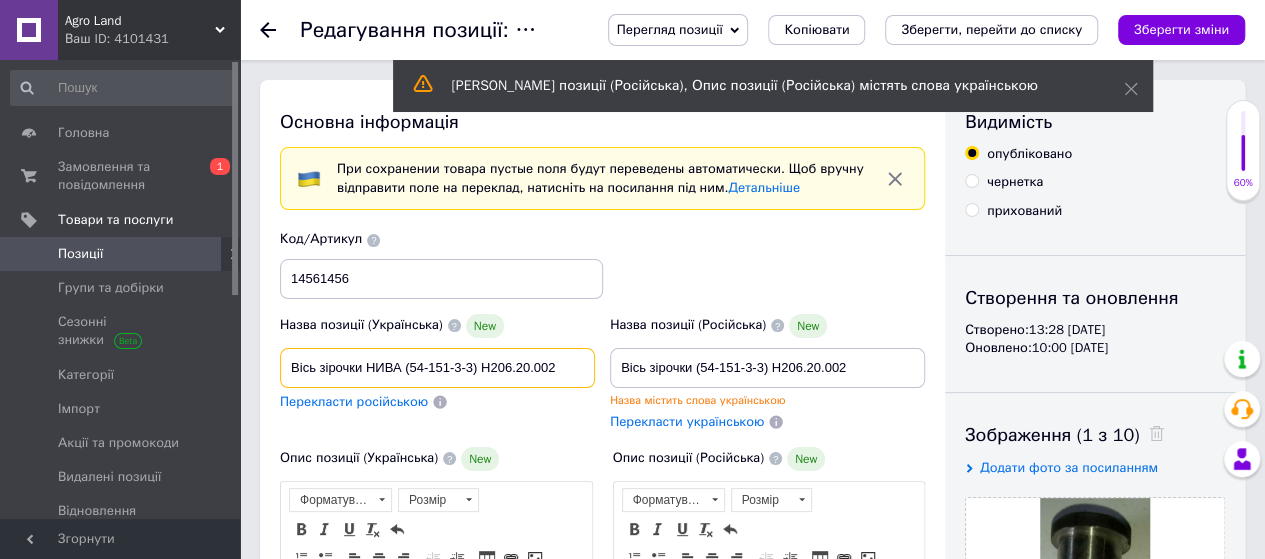drag, startPoint x: 292, startPoint y: 358, endPoint x: 586, endPoint y: 358, distance: 294 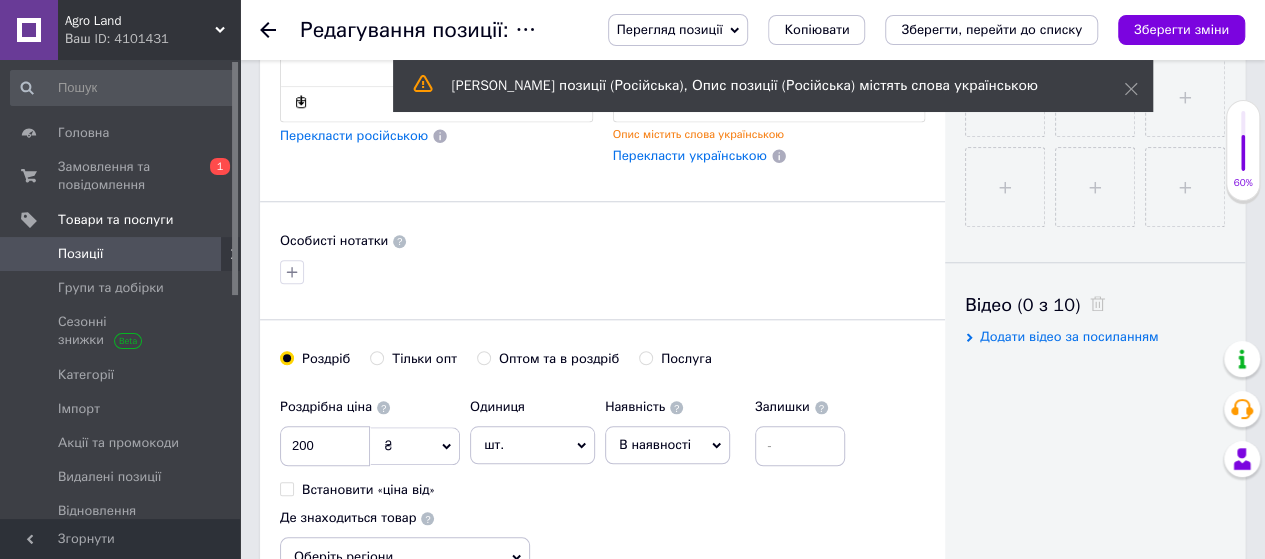 scroll, scrollTop: 1200, scrollLeft: 0, axis: vertical 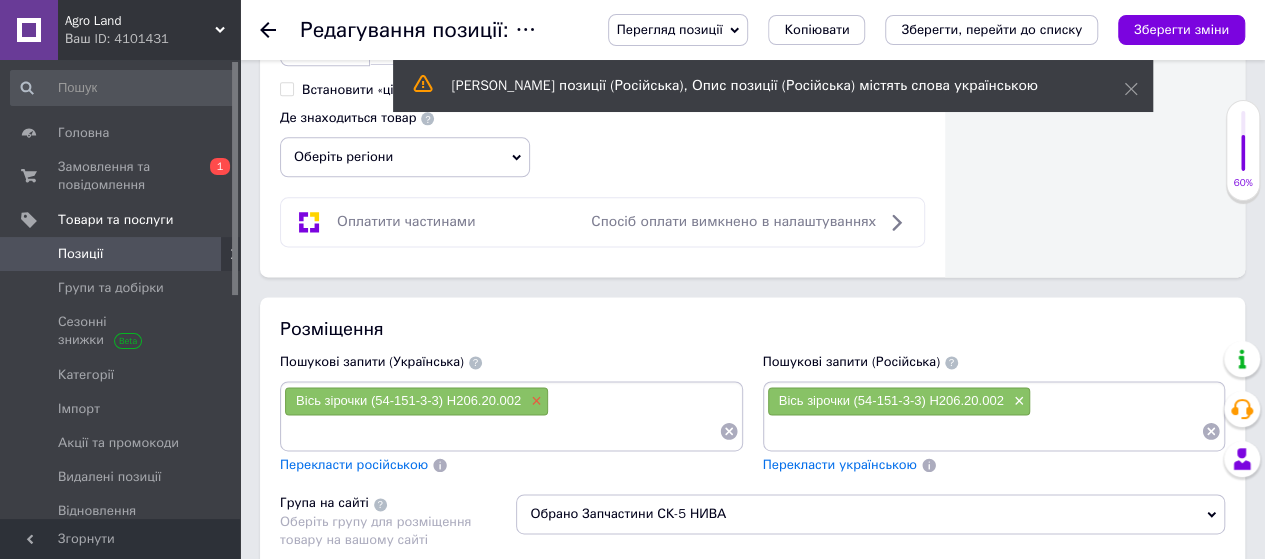 type on "Вісь зірочки НИВА (54-151-3-3) Н206.20.002" 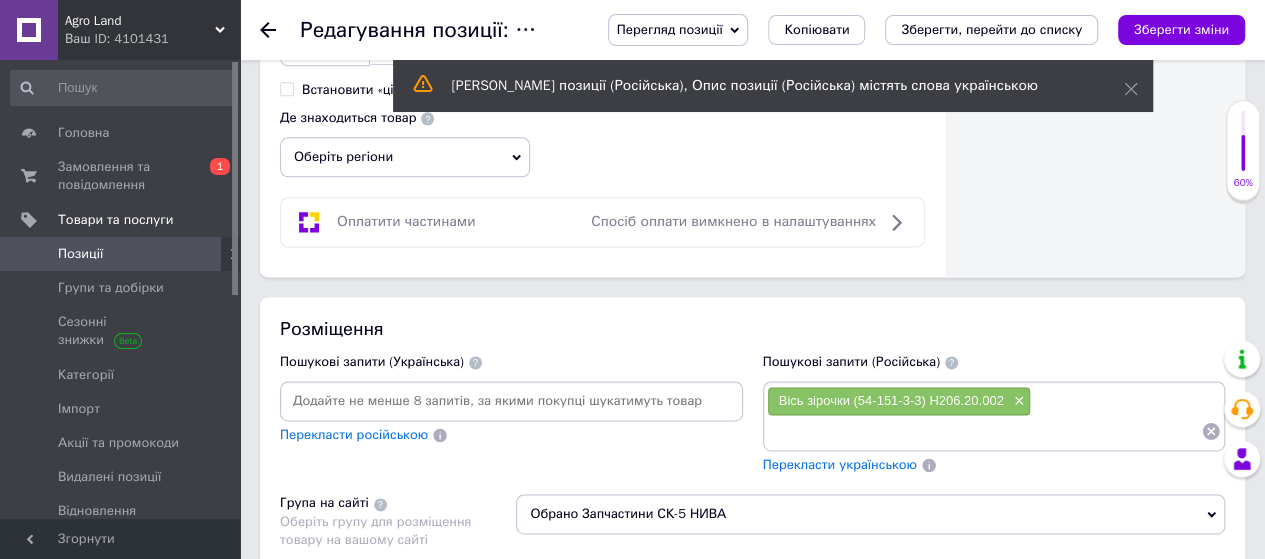 click at bounding box center (511, 401) 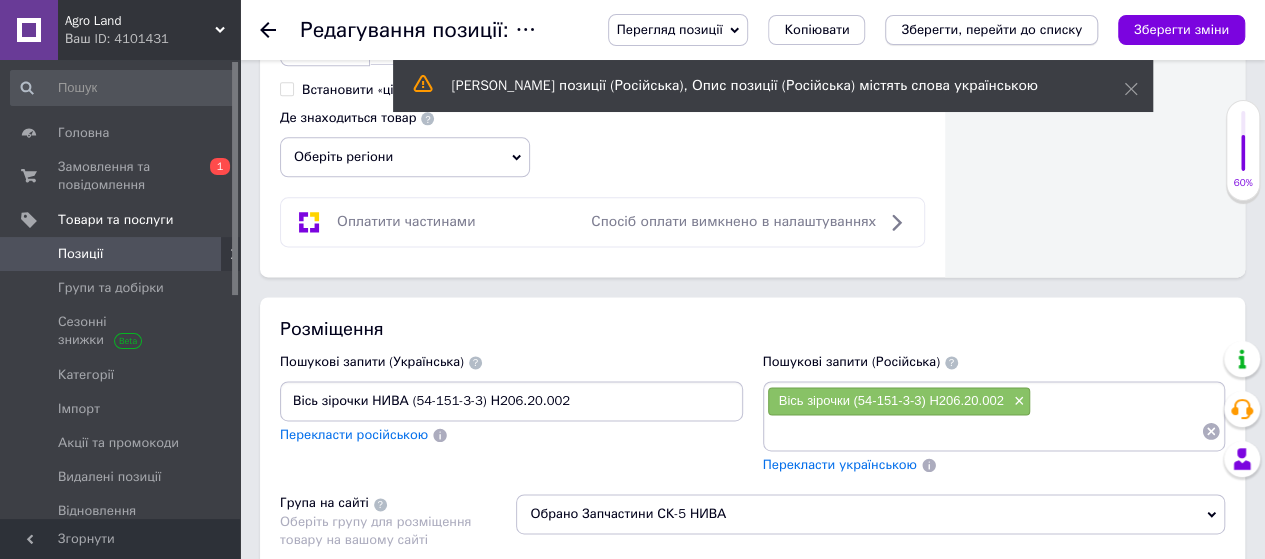 type on "Вісь зірочки НИВА (54-151-3-3) Н206.20.002" 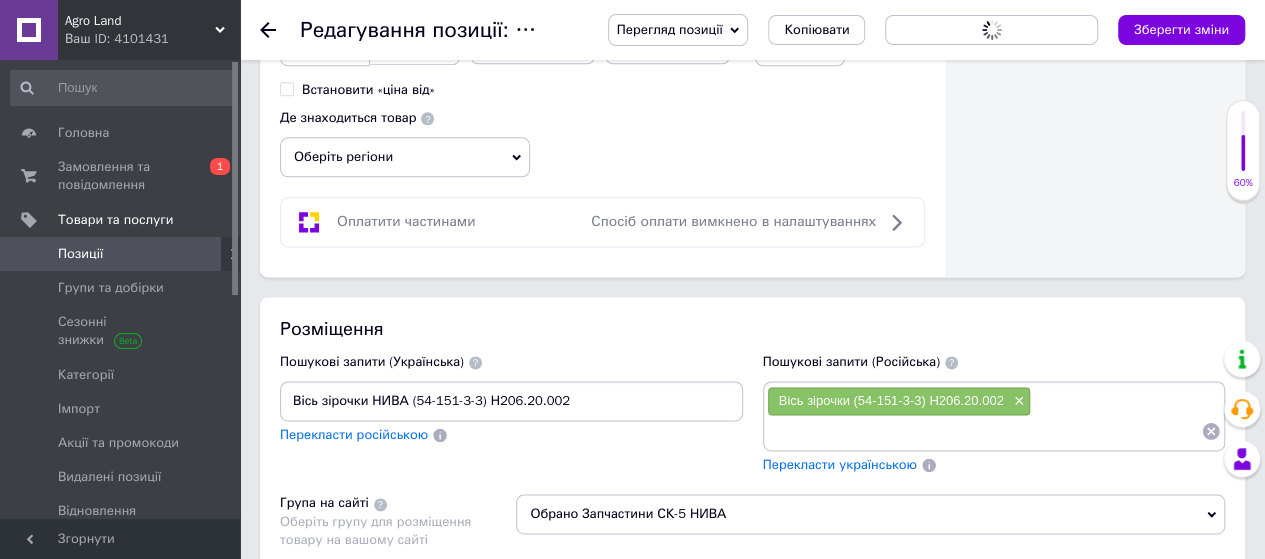 scroll, scrollTop: 0, scrollLeft: 0, axis: both 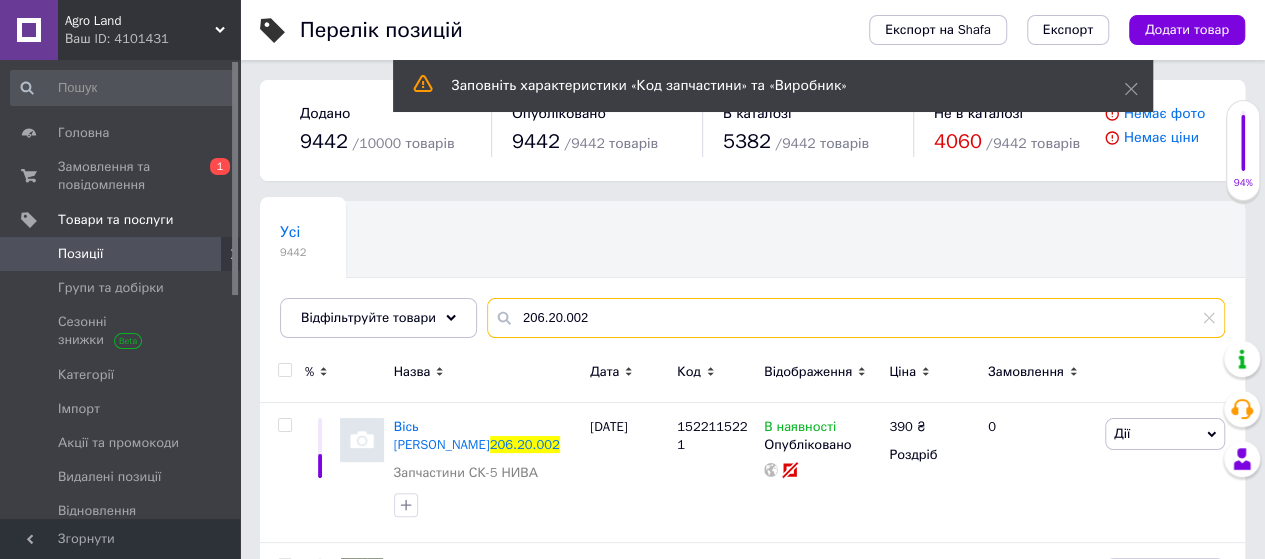 drag, startPoint x: 646, startPoint y: 319, endPoint x: 471, endPoint y: 333, distance: 175.55911 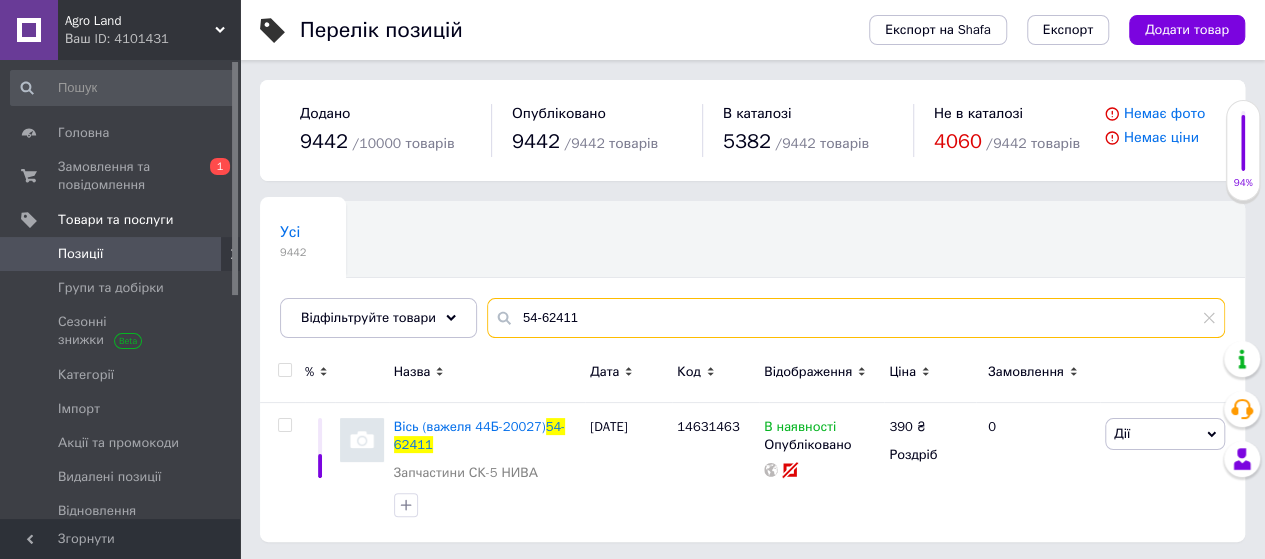 scroll, scrollTop: 1, scrollLeft: 0, axis: vertical 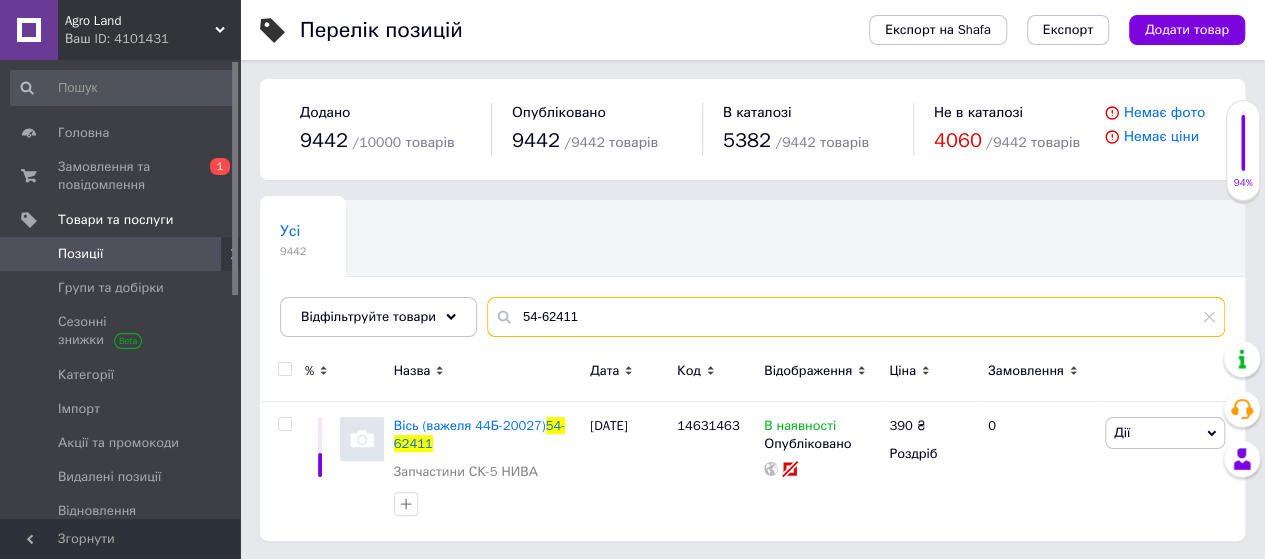 drag, startPoint x: 576, startPoint y: 313, endPoint x: 380, endPoint y: 341, distance: 197.9899 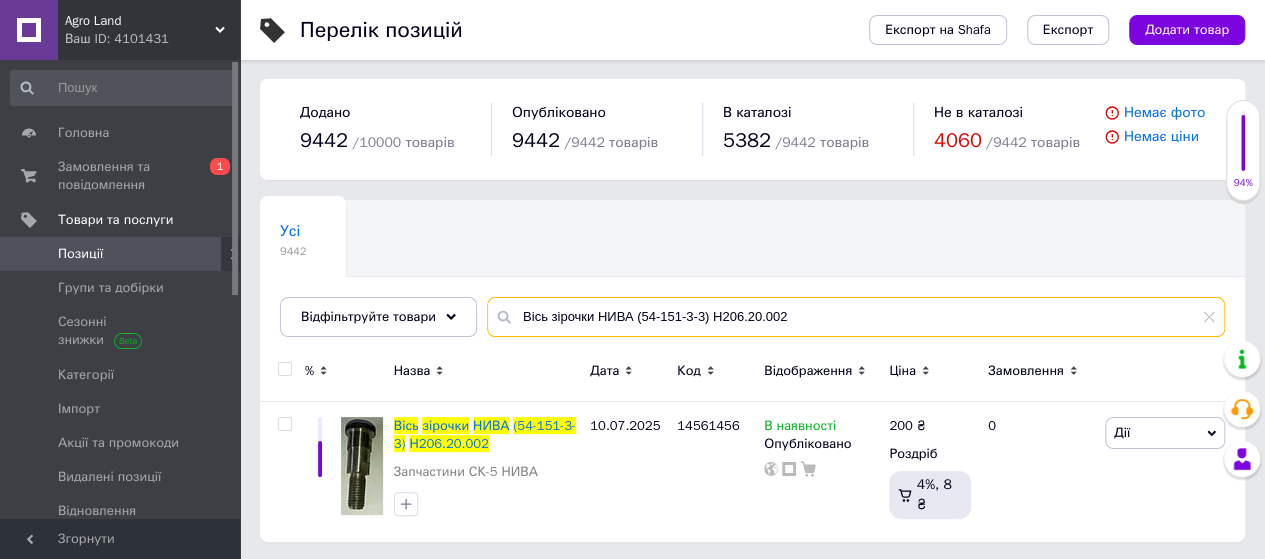 drag, startPoint x: 704, startPoint y: 313, endPoint x: 456, endPoint y: 339, distance: 249.35918 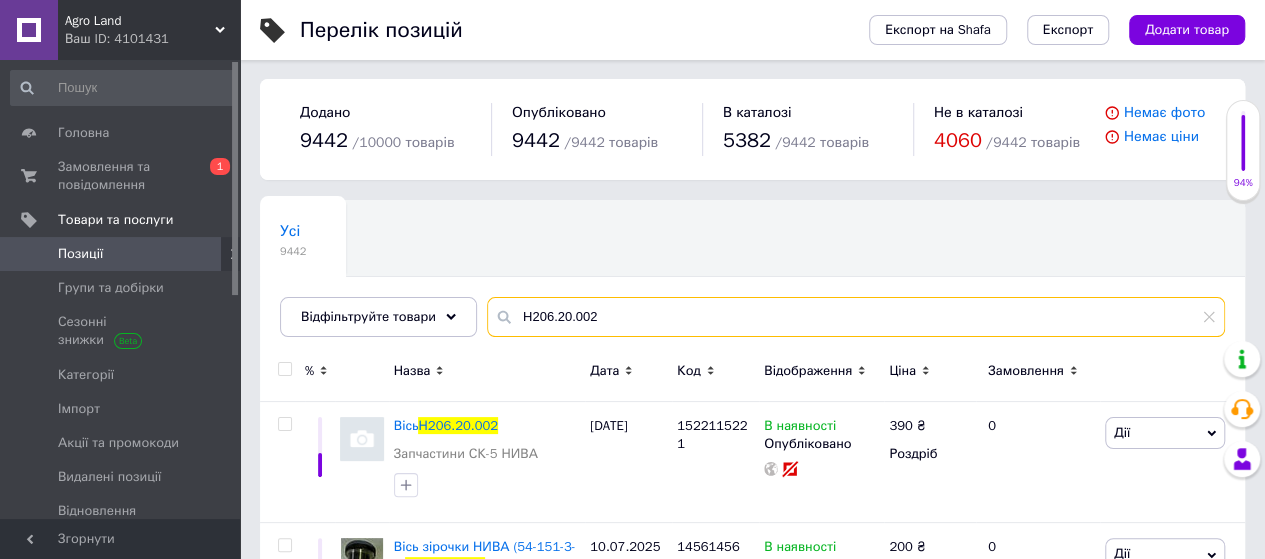 scroll, scrollTop: 101, scrollLeft: 0, axis: vertical 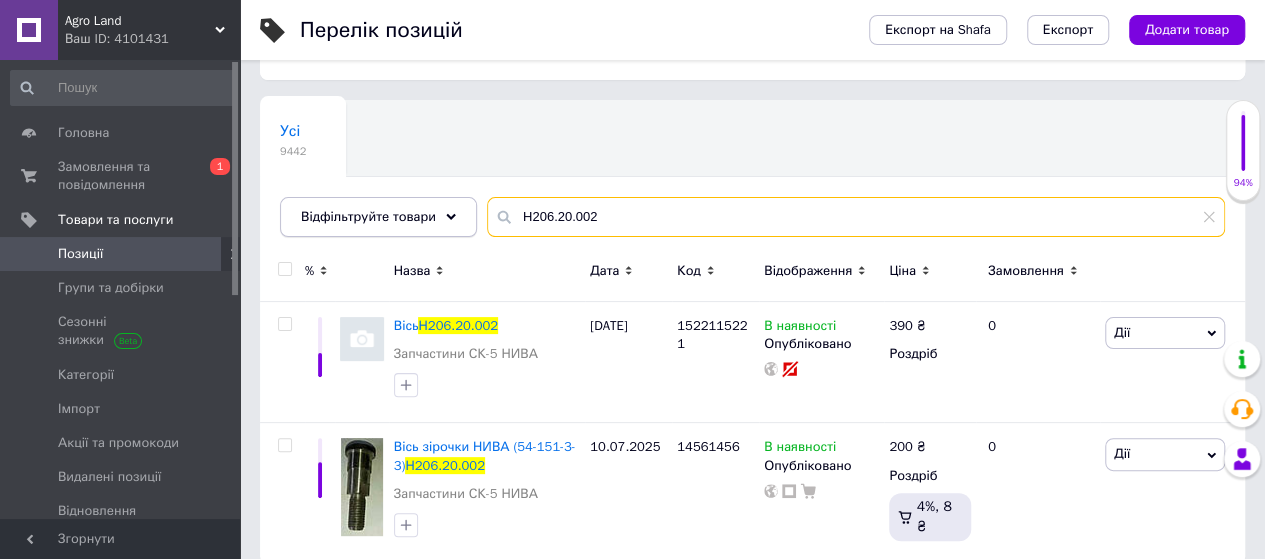 drag, startPoint x: 599, startPoint y: 217, endPoint x: 336, endPoint y: 227, distance: 263.19003 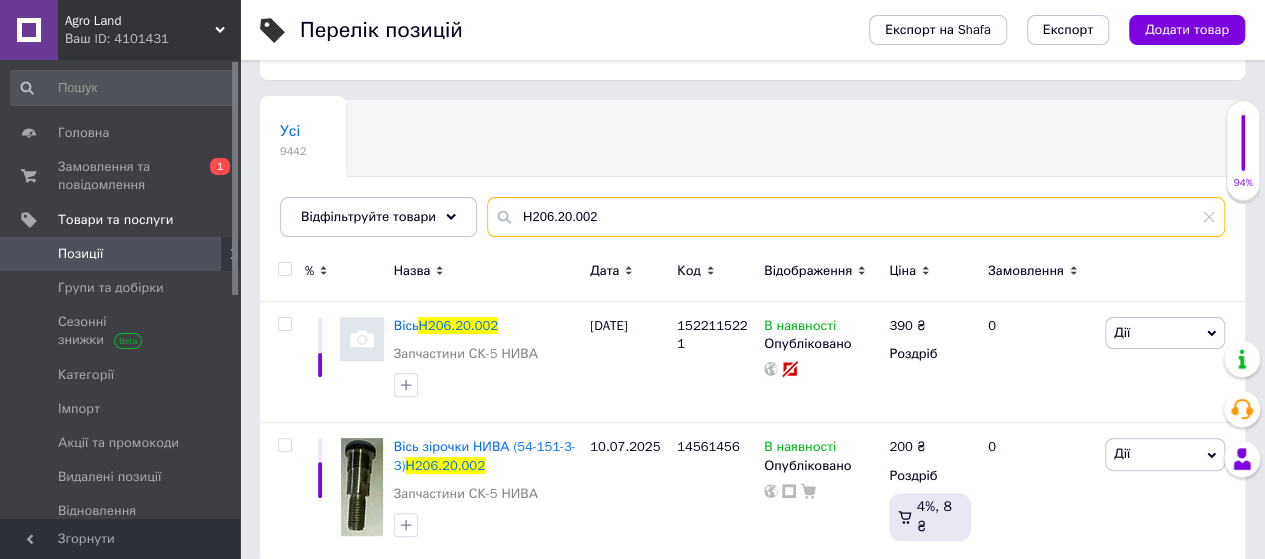 paste on "54-61845" 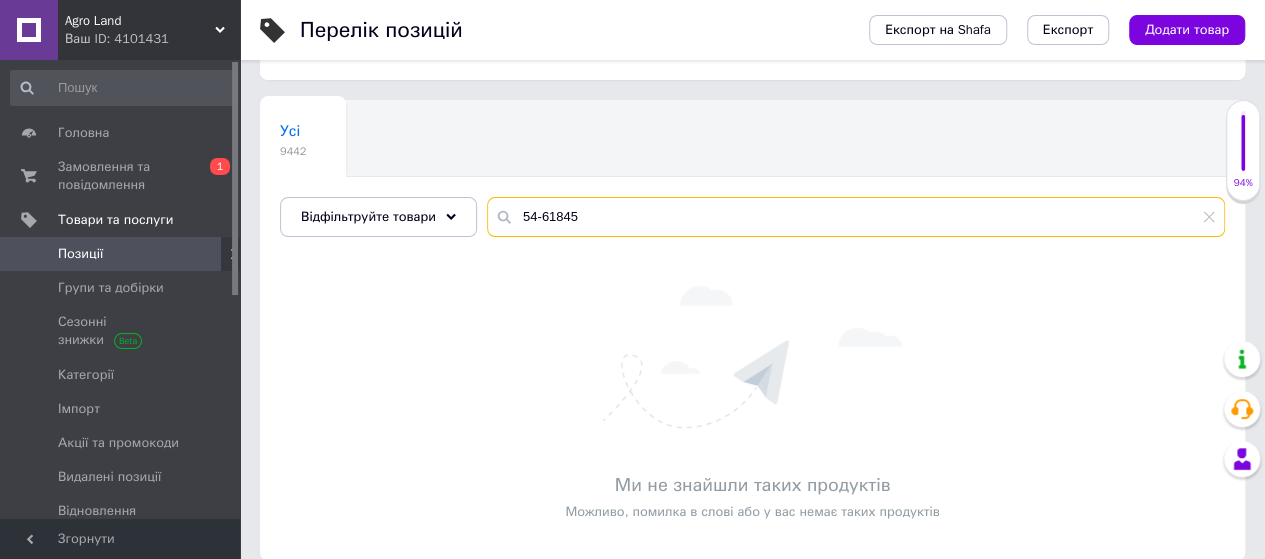 type on "Н206.20.002" 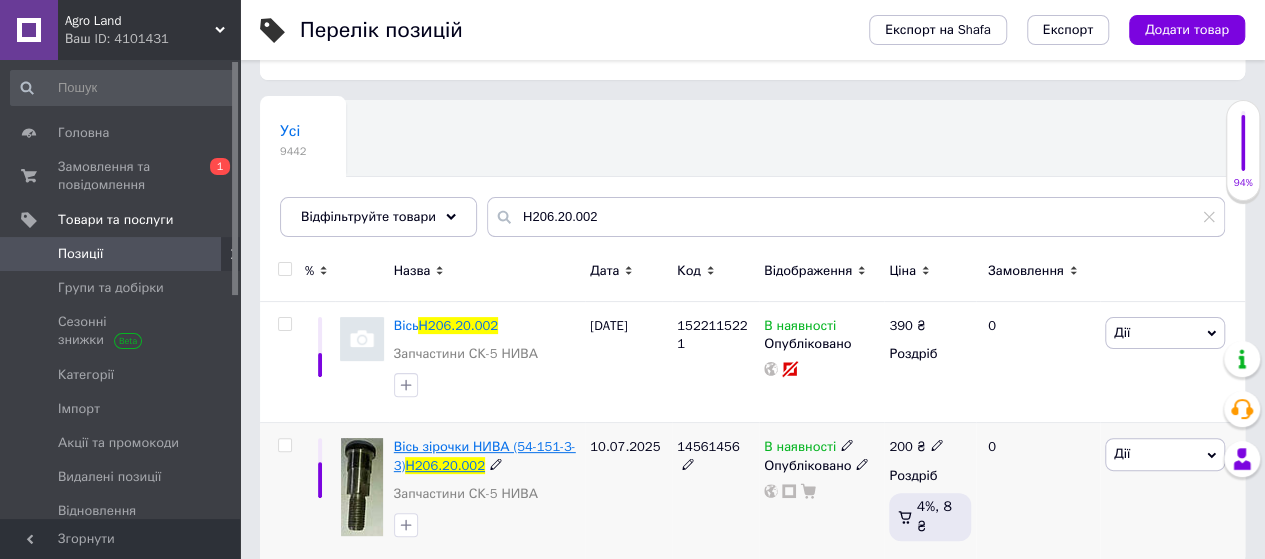click on "Вісь зірочки НИВА (54-151-3-3)" at bounding box center (485, 455) 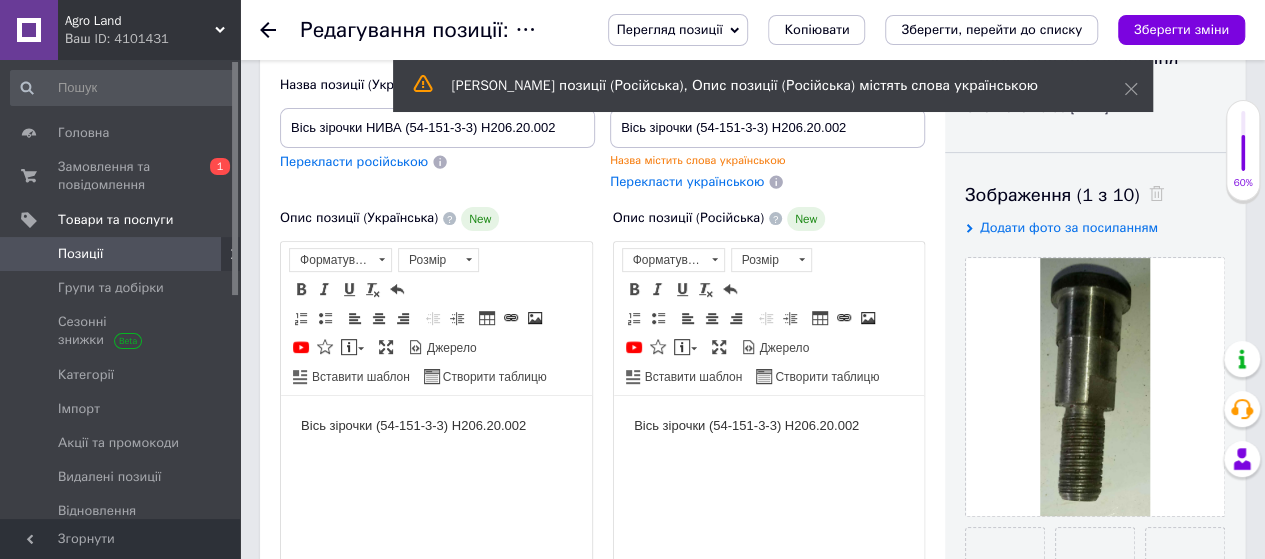 scroll, scrollTop: 300, scrollLeft: 0, axis: vertical 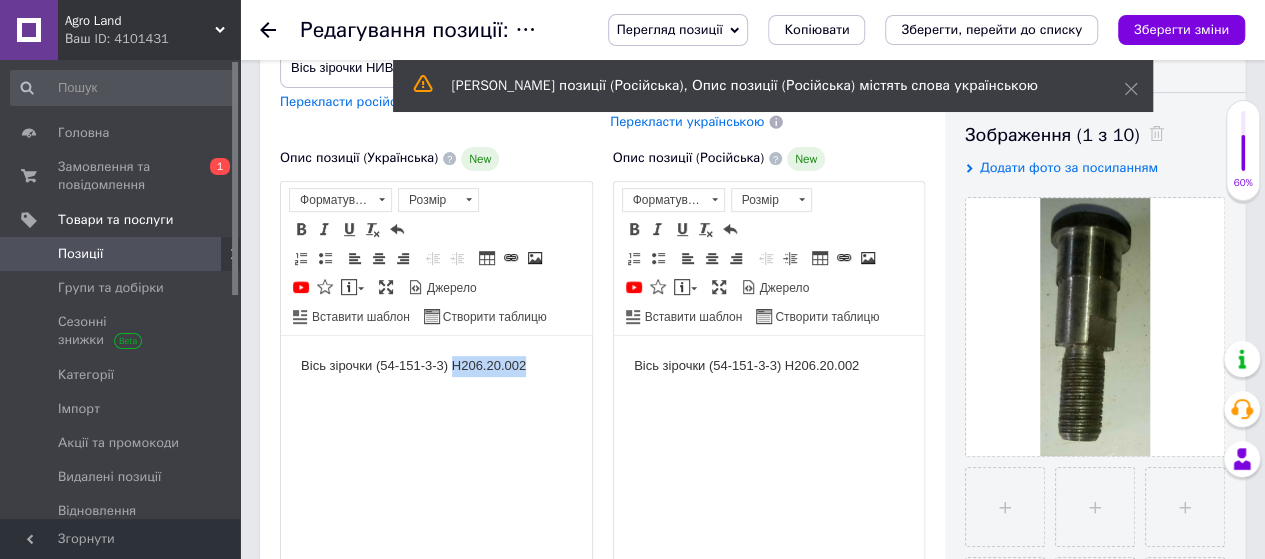 drag, startPoint x: 453, startPoint y: 363, endPoint x: 572, endPoint y: 368, distance: 119.104996 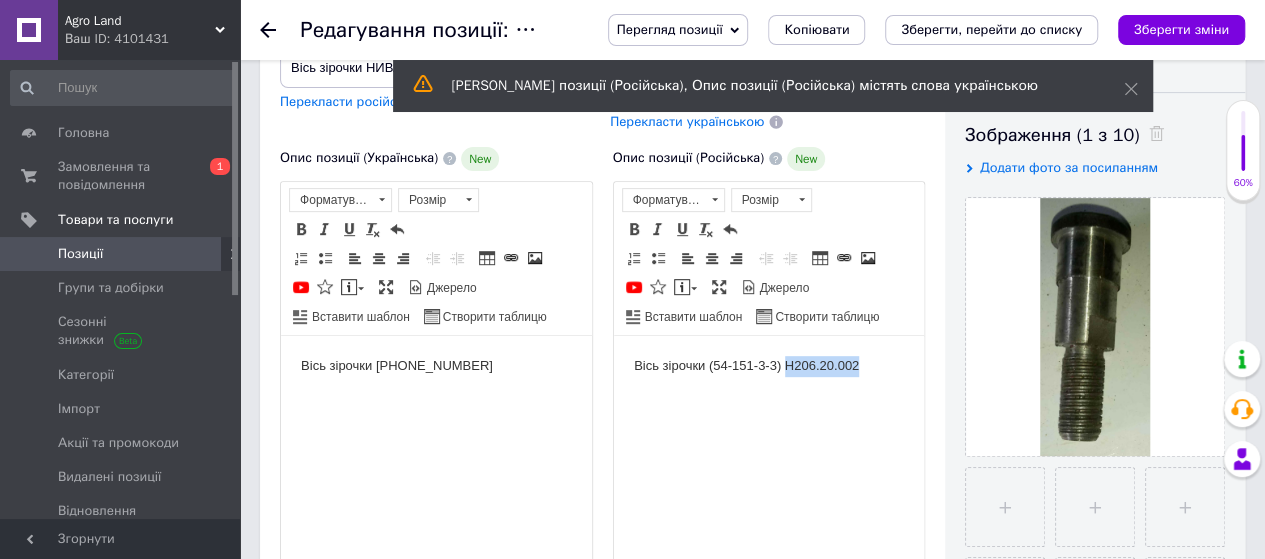 drag, startPoint x: 784, startPoint y: 359, endPoint x: 874, endPoint y: 366, distance: 90.27181 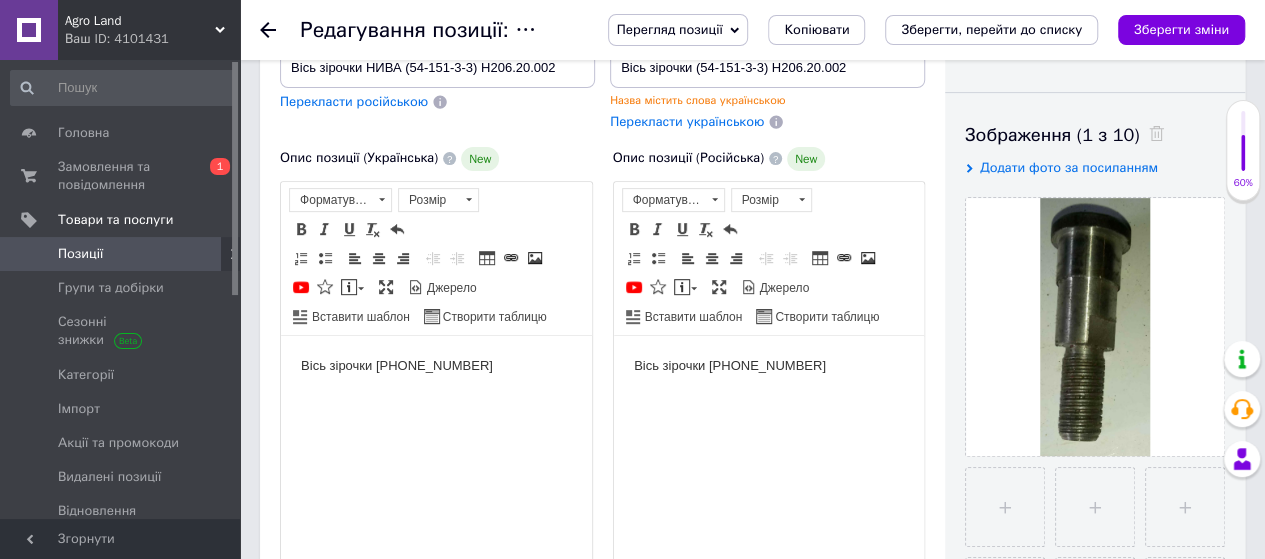 scroll, scrollTop: 100, scrollLeft: 0, axis: vertical 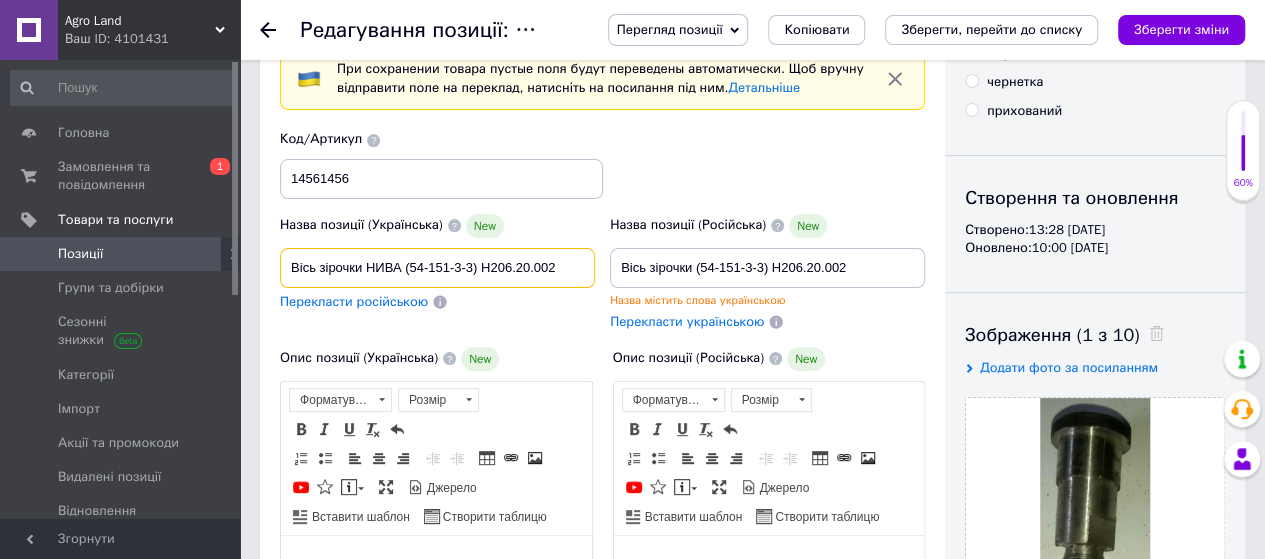 drag, startPoint x: 478, startPoint y: 266, endPoint x: 592, endPoint y: 273, distance: 114.21471 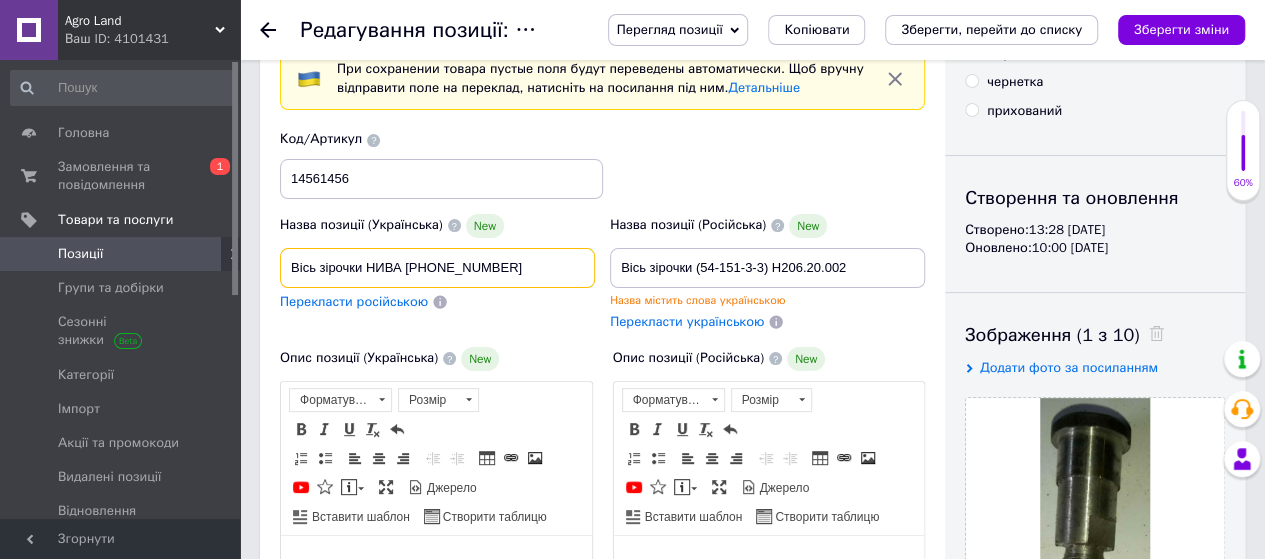 type on "Вісь зірочки НИВА [PHONE_NUMBER]" 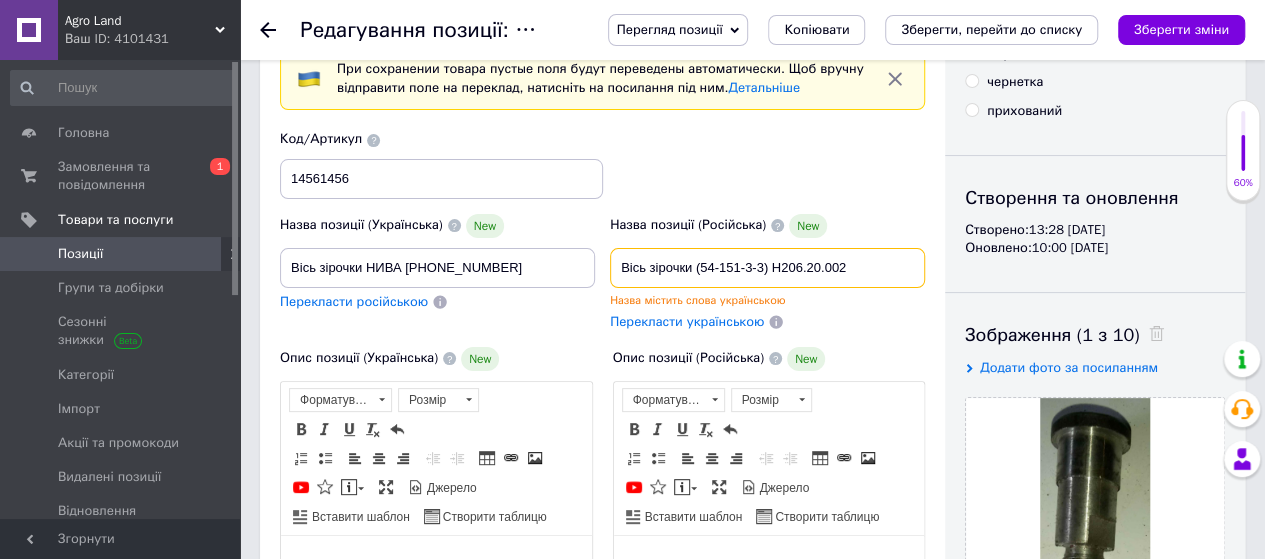 drag, startPoint x: 769, startPoint y: 267, endPoint x: 885, endPoint y: 269, distance: 116.01724 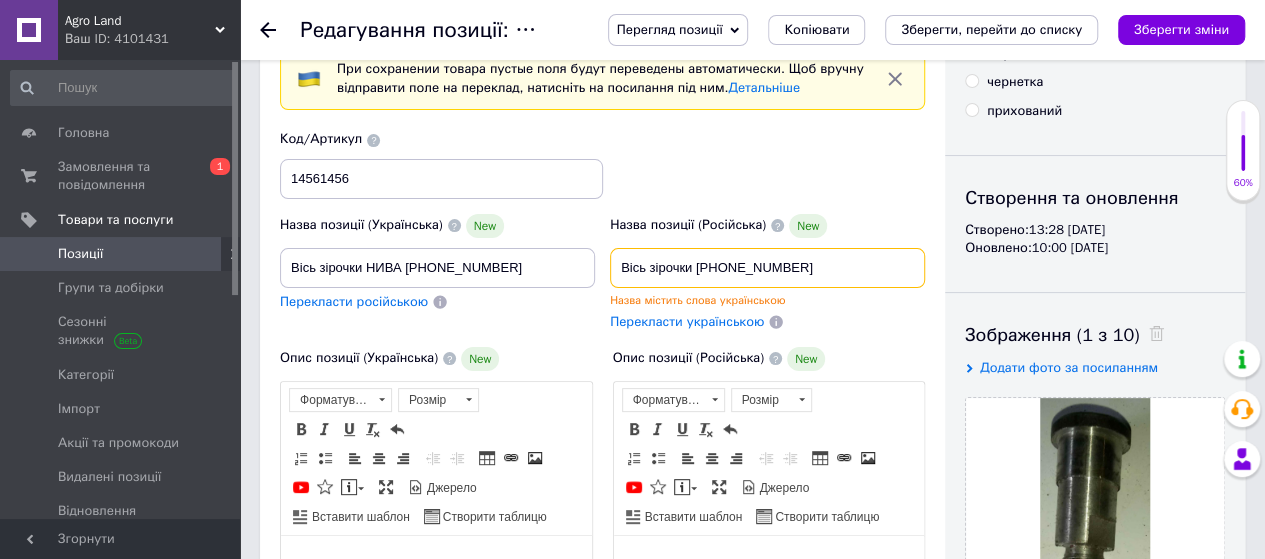 type on "Вісь зірочки [PHONE_NUMBER]" 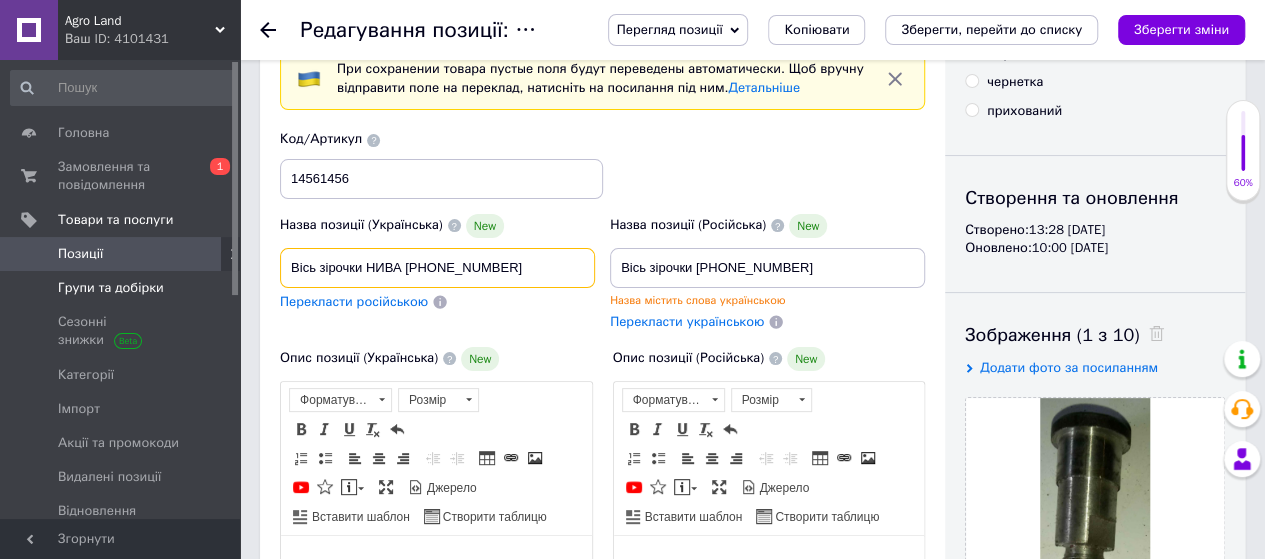 drag, startPoint x: 324, startPoint y: 271, endPoint x: 219, endPoint y: 273, distance: 105.01904 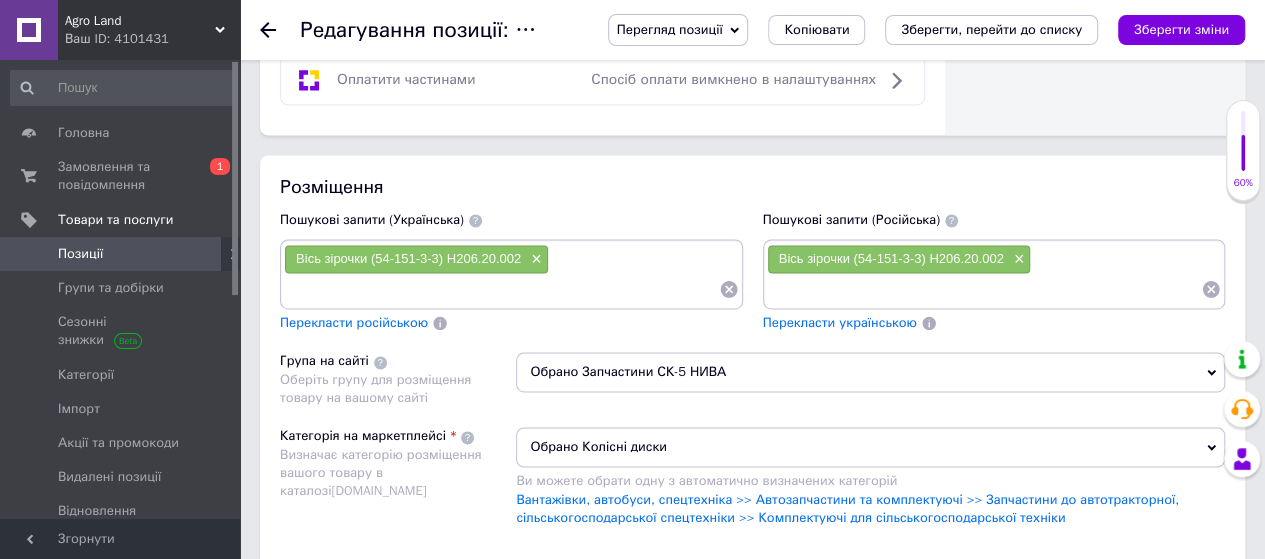 scroll, scrollTop: 1400, scrollLeft: 0, axis: vertical 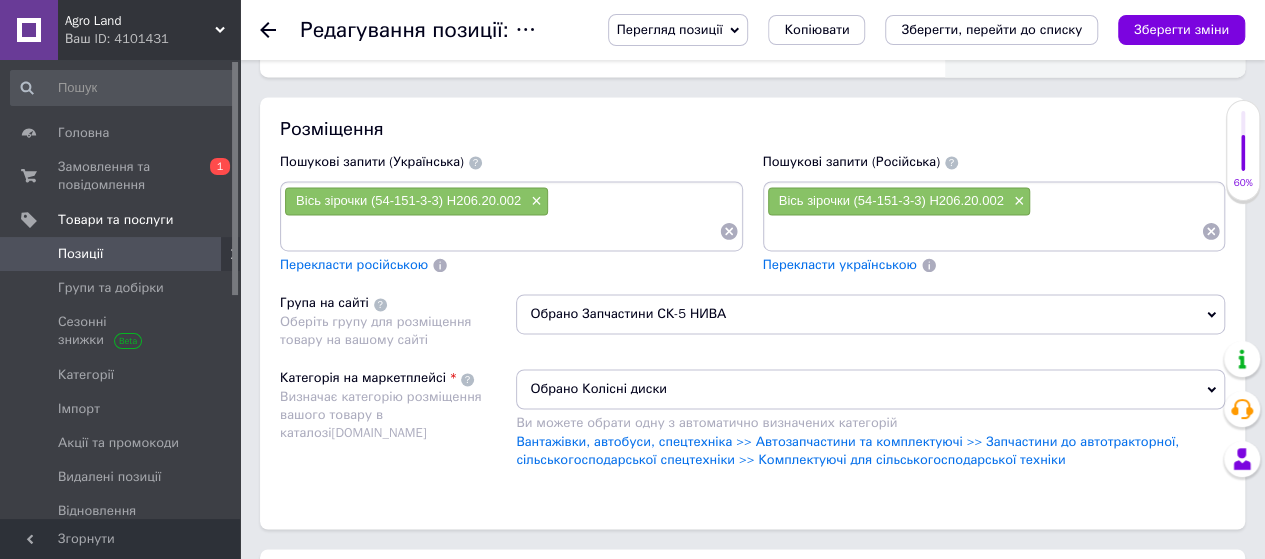 click 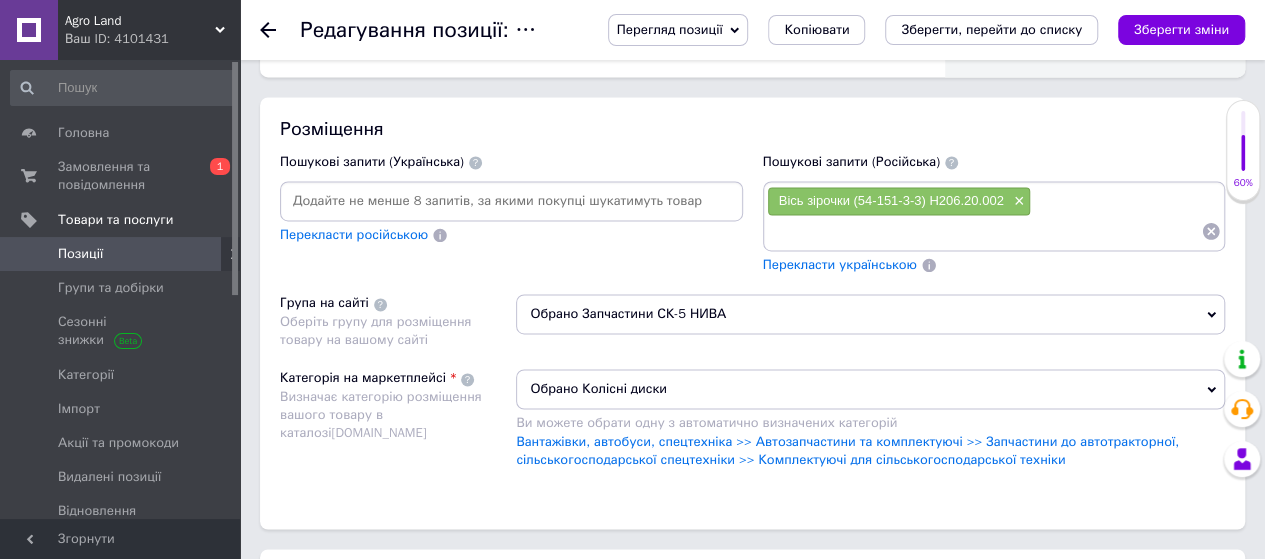 click at bounding box center [511, 201] 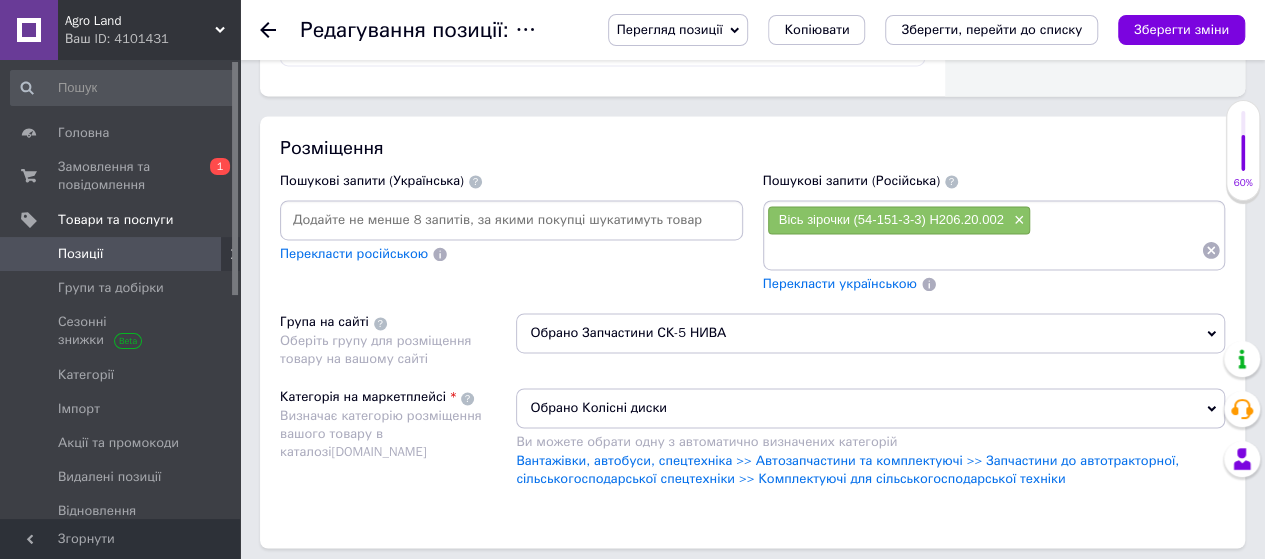scroll, scrollTop: 1419, scrollLeft: 0, axis: vertical 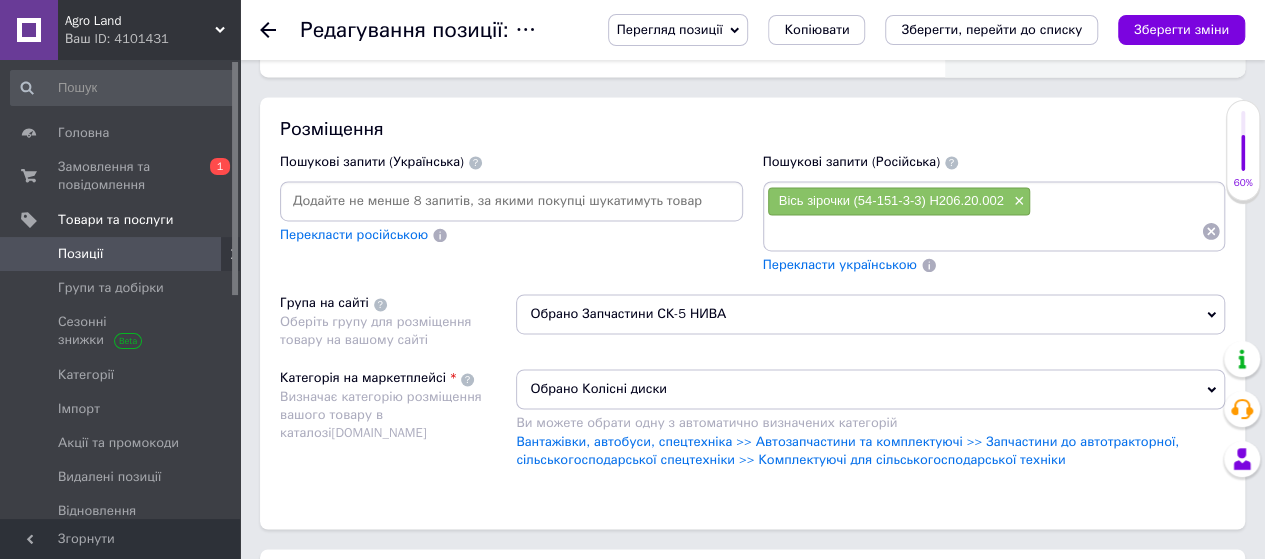 paste on "Вісь зірочки НИВА [PHONE_NUMBER]" 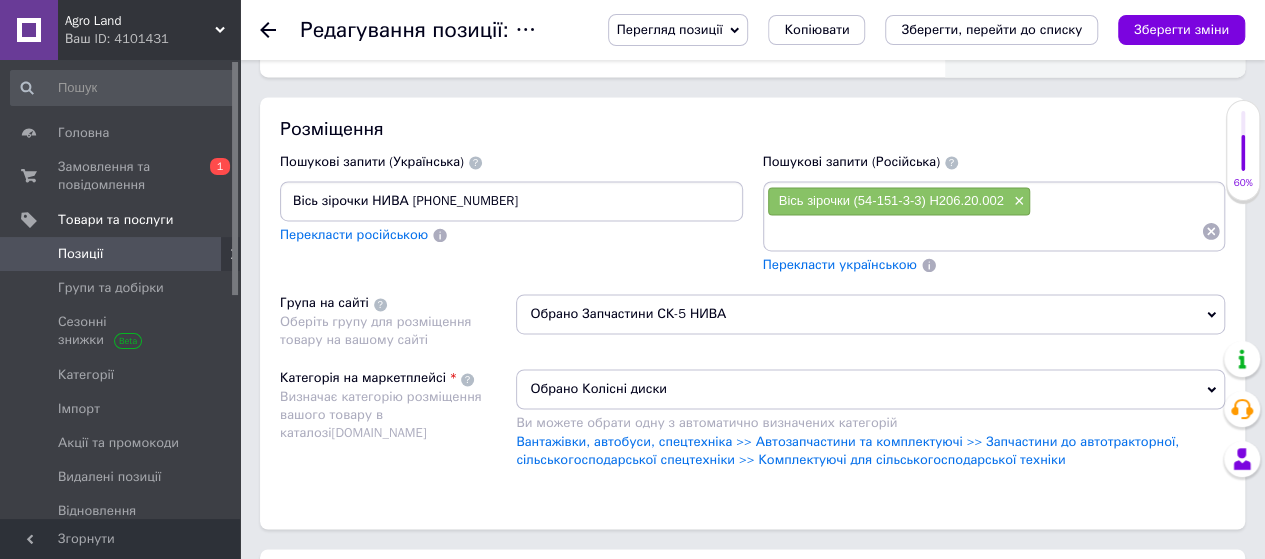 type on "Вісь зірочки НИВА [PHONE_NUMBER]" 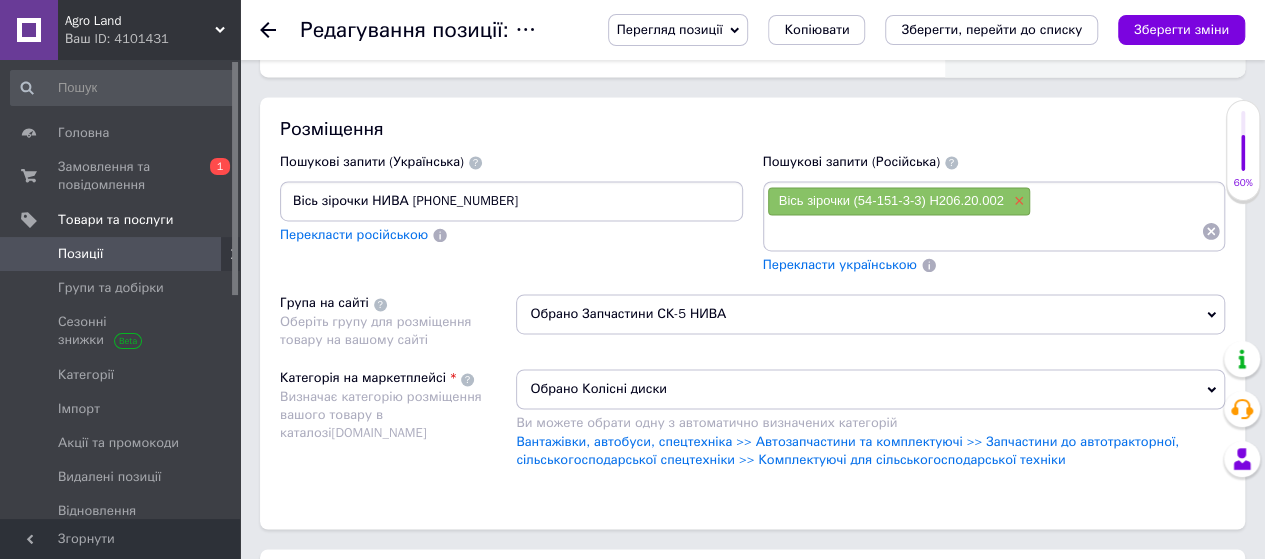click on "×" at bounding box center (1017, 201) 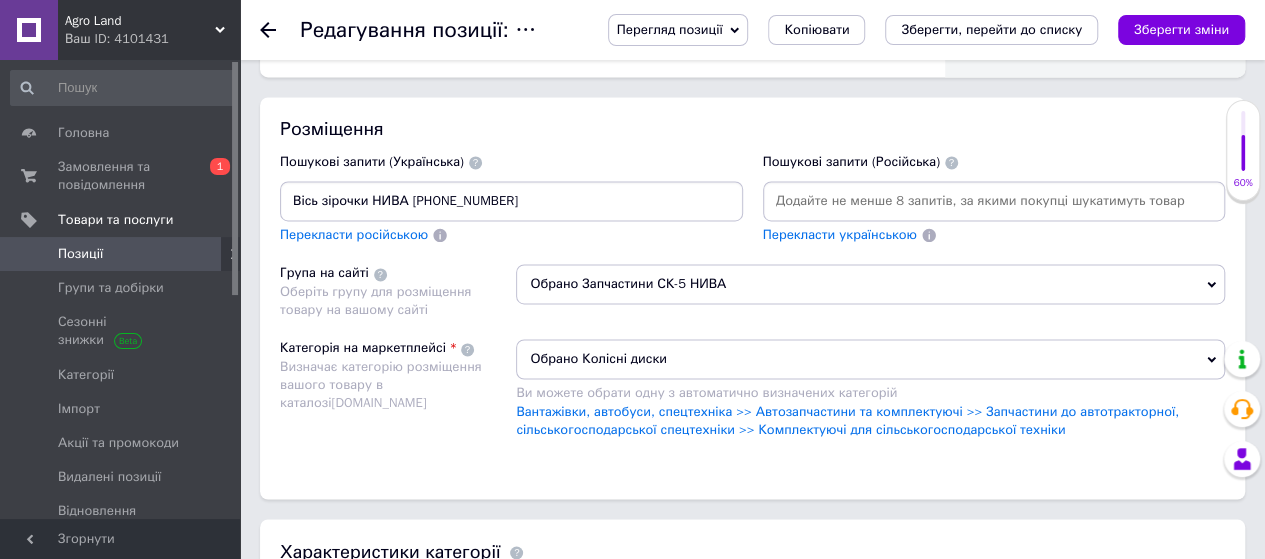 click at bounding box center (994, 201) 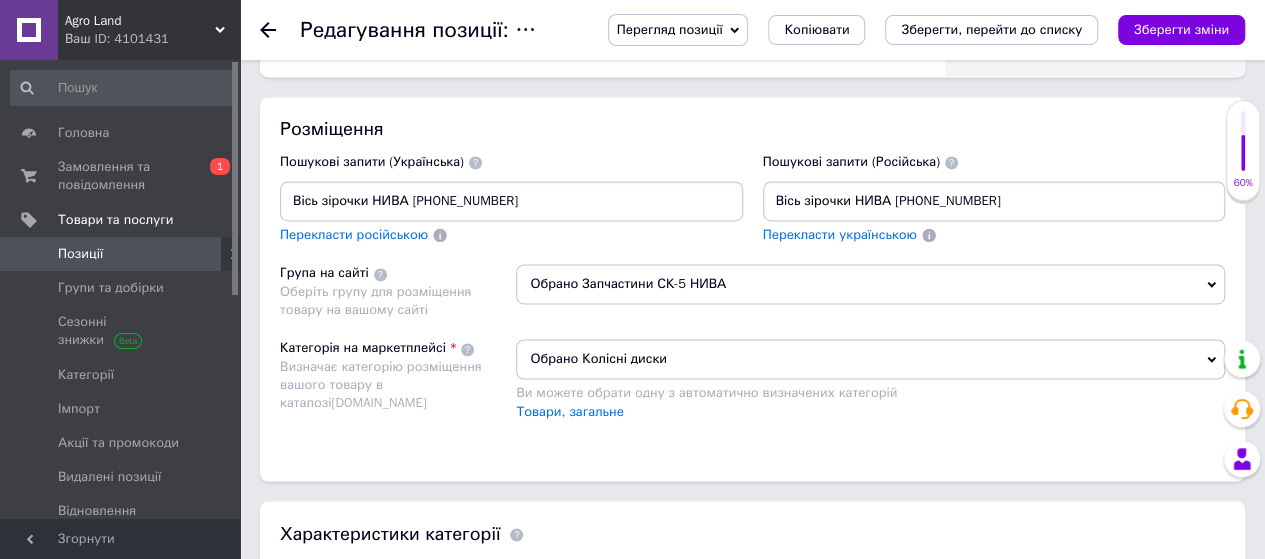 type on "Вісь зірочки НИВА [PHONE_NUMBER]" 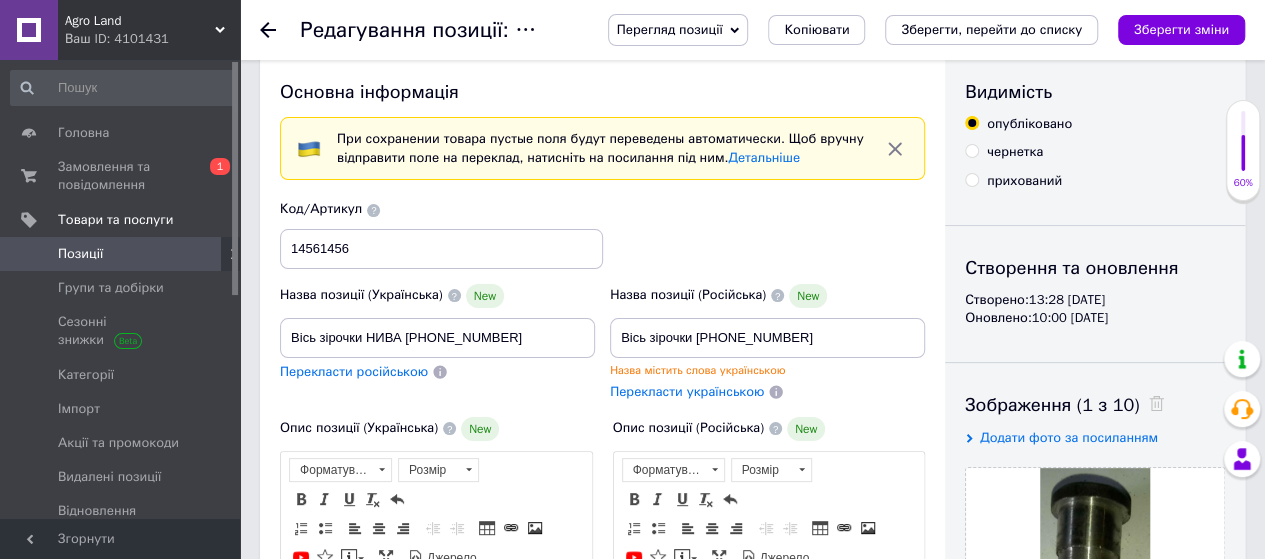 scroll, scrollTop: 0, scrollLeft: 0, axis: both 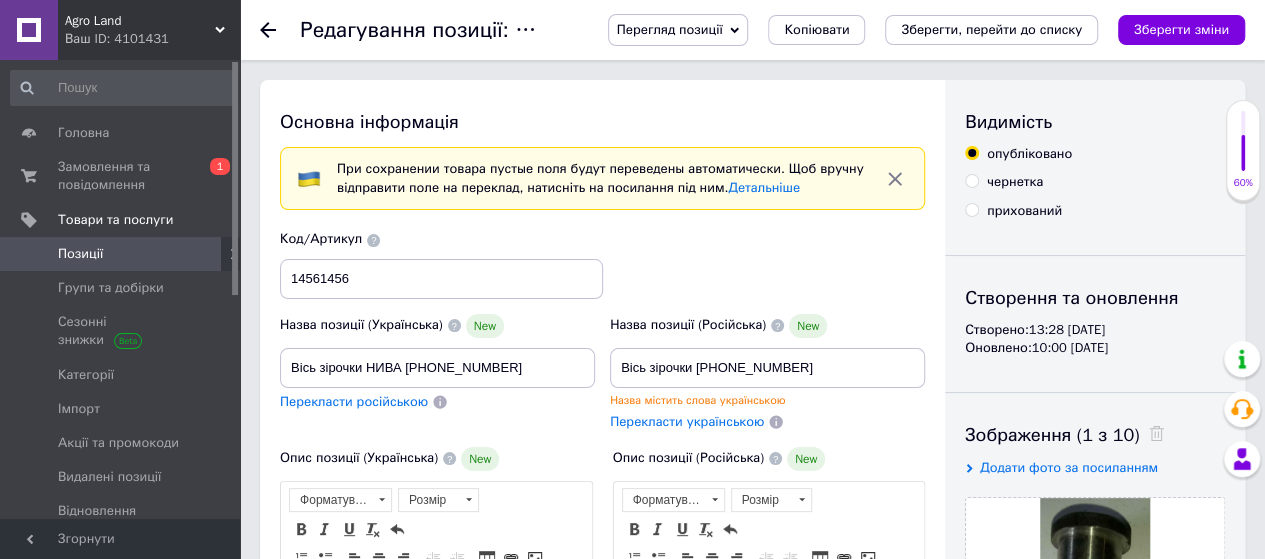 type on "Вісь зірочки НИВА [PHONE_NUMBER]" 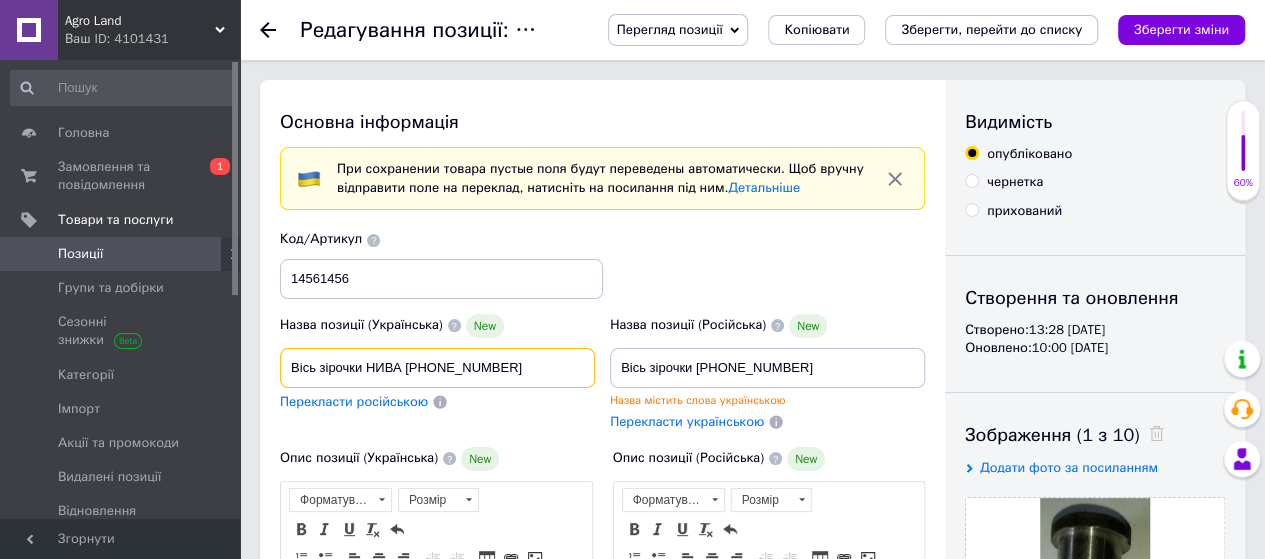 click on "Вісь зірочки НИВА [PHONE_NUMBER]" at bounding box center (437, 368) 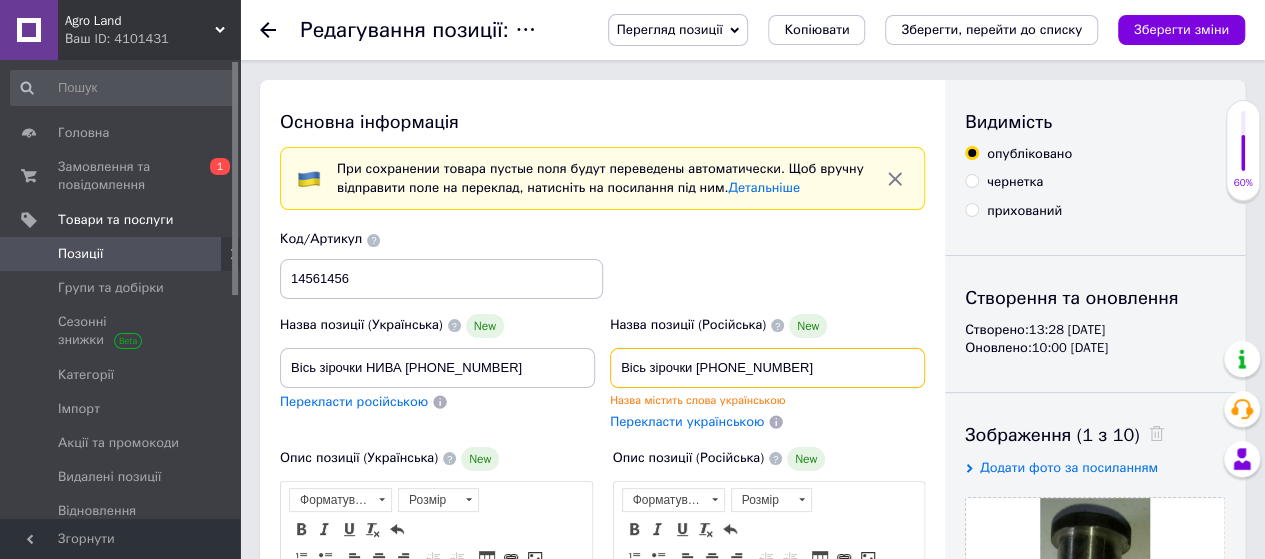 click on "Вісь зірочки [PHONE_NUMBER]" at bounding box center (767, 368) 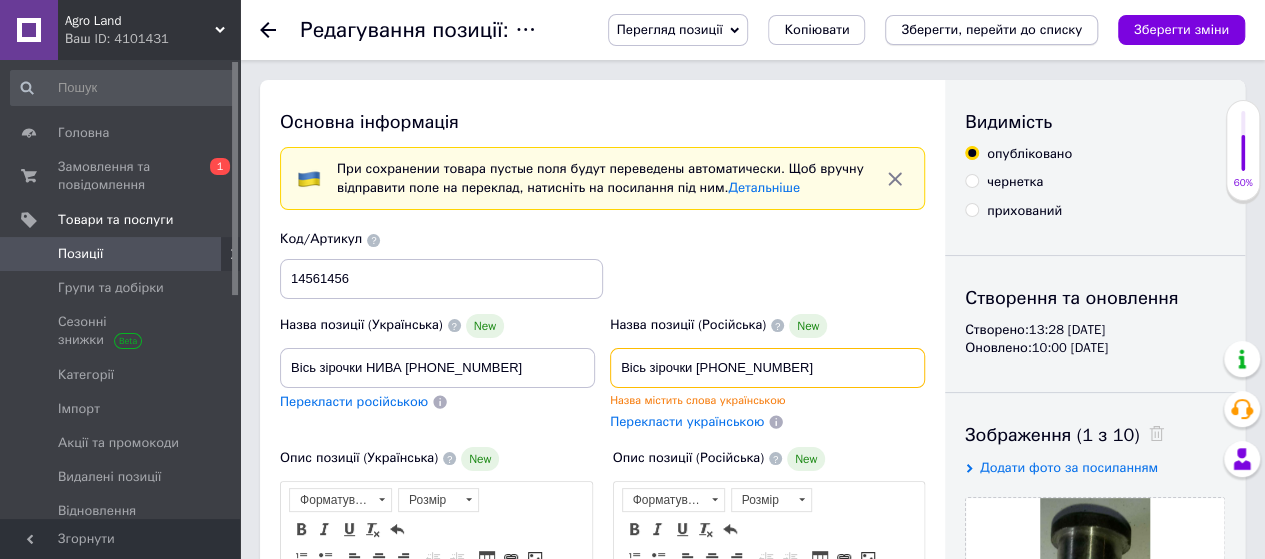 type on "Вісь зірочки [PHONE_NUMBER]" 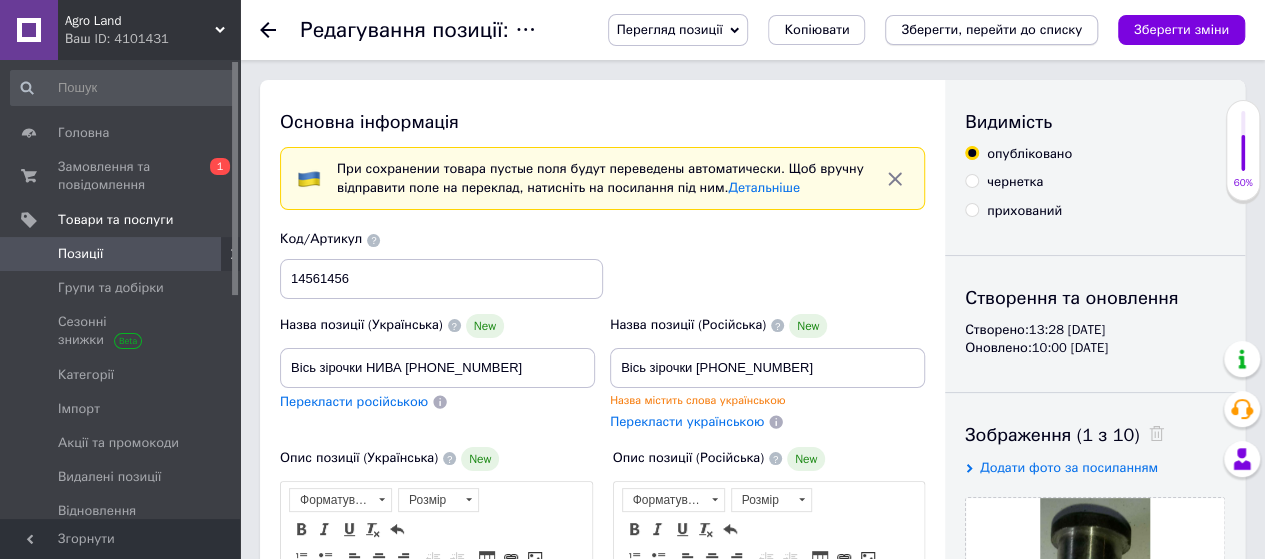 click on "Зберегти, перейти до списку" at bounding box center (991, 29) 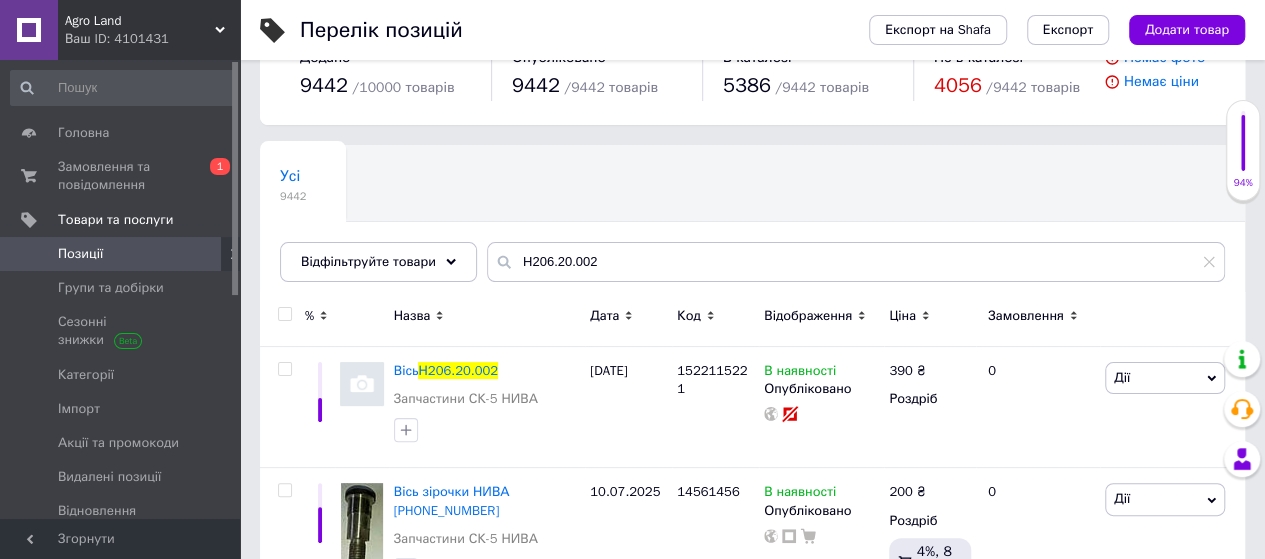 scroll, scrollTop: 100, scrollLeft: 0, axis: vertical 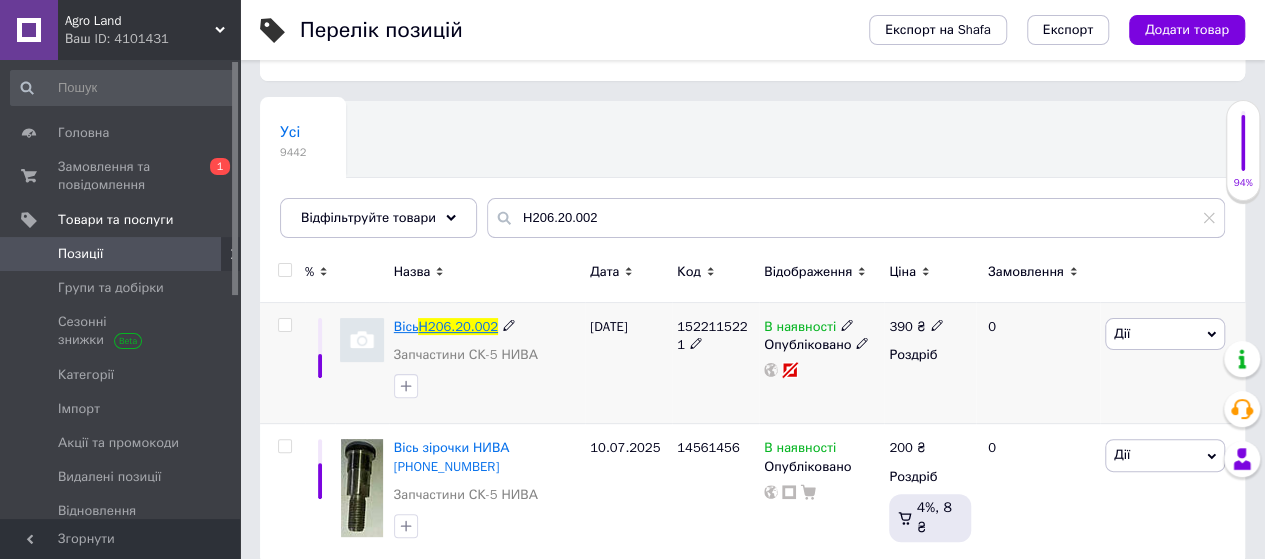 click on "Н206.20.002" at bounding box center (457, 326) 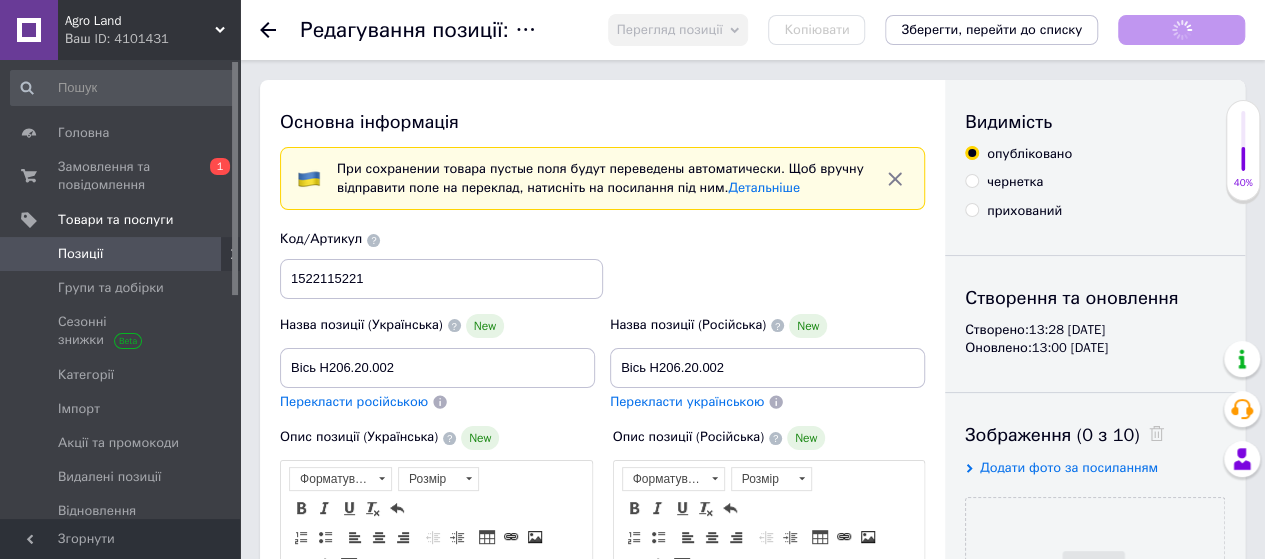 scroll, scrollTop: 0, scrollLeft: 0, axis: both 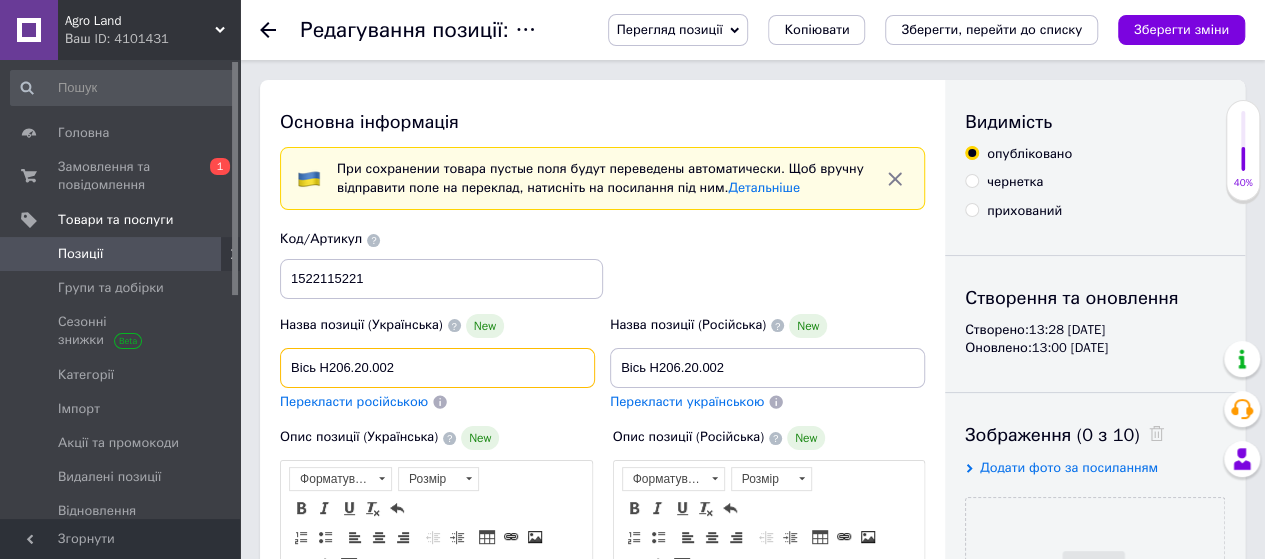 click on "Вісь Н206.20.002" at bounding box center (437, 368) 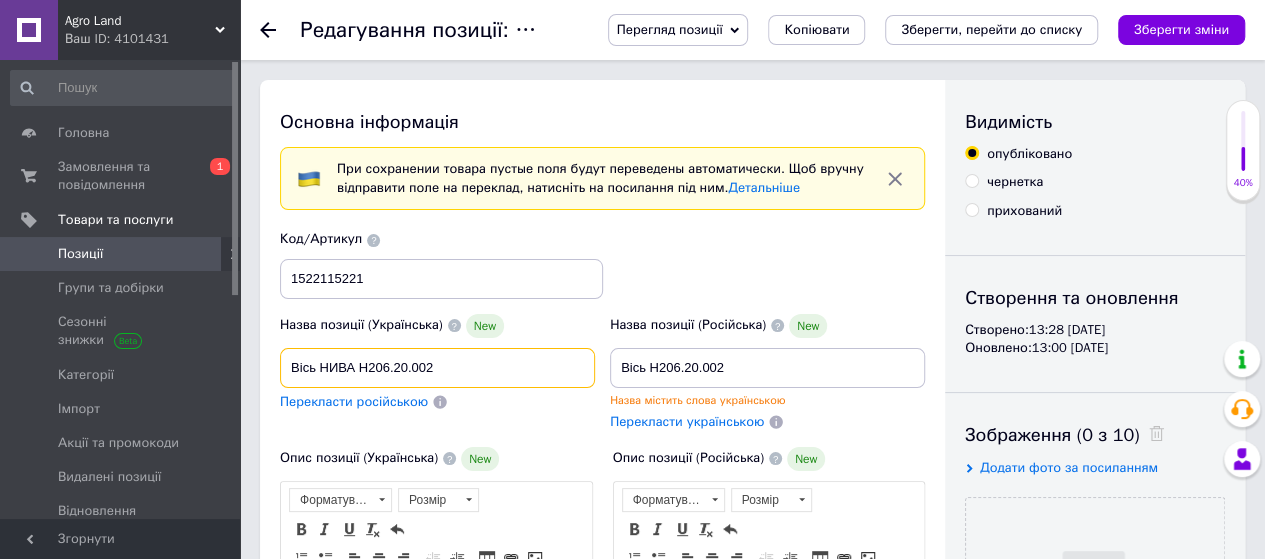 drag, startPoint x: 491, startPoint y: 373, endPoint x: 368, endPoint y: 363, distance: 123.40584 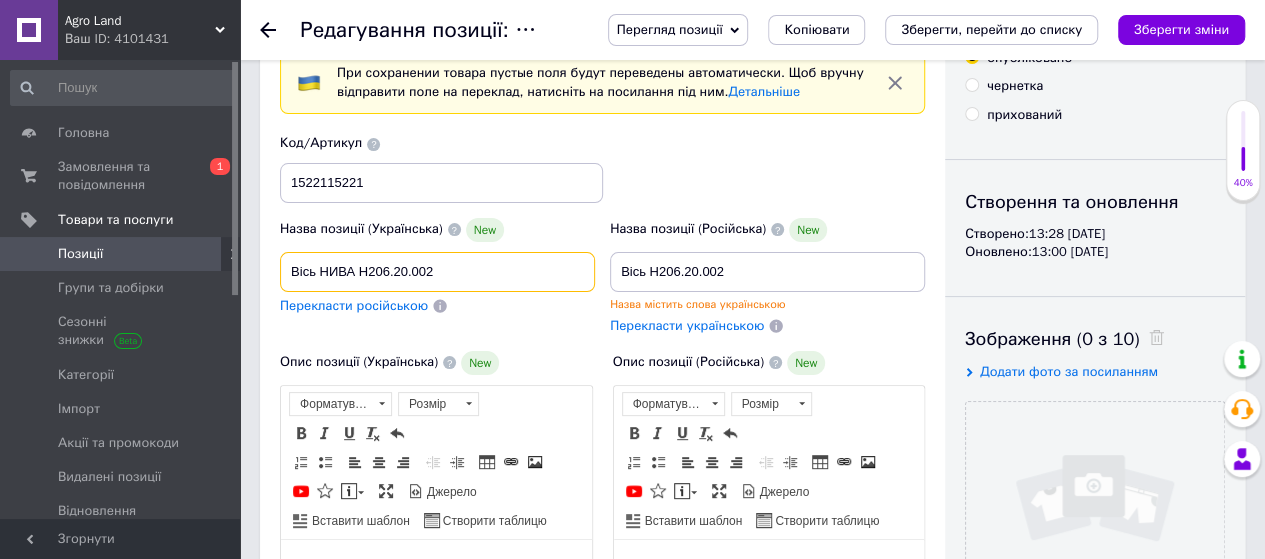 scroll, scrollTop: 300, scrollLeft: 0, axis: vertical 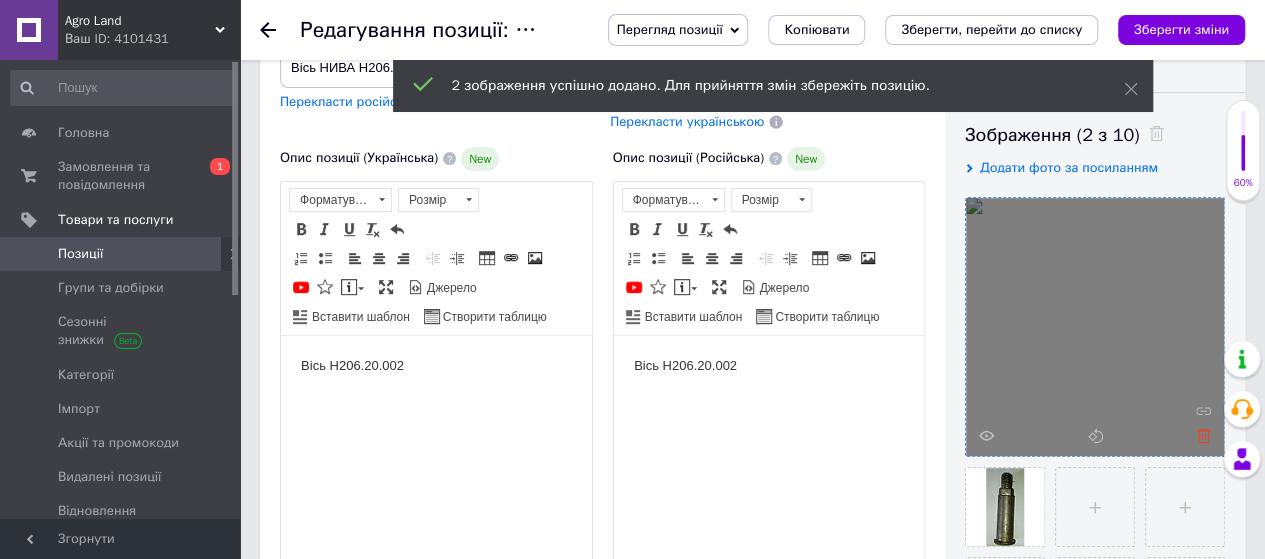 click 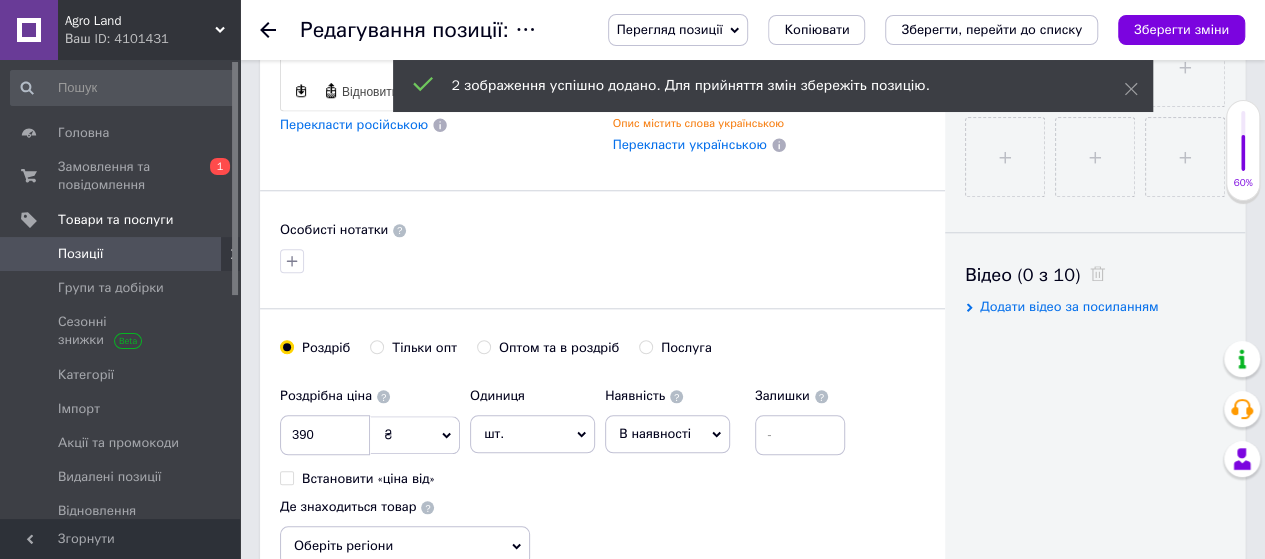 scroll, scrollTop: 1000, scrollLeft: 0, axis: vertical 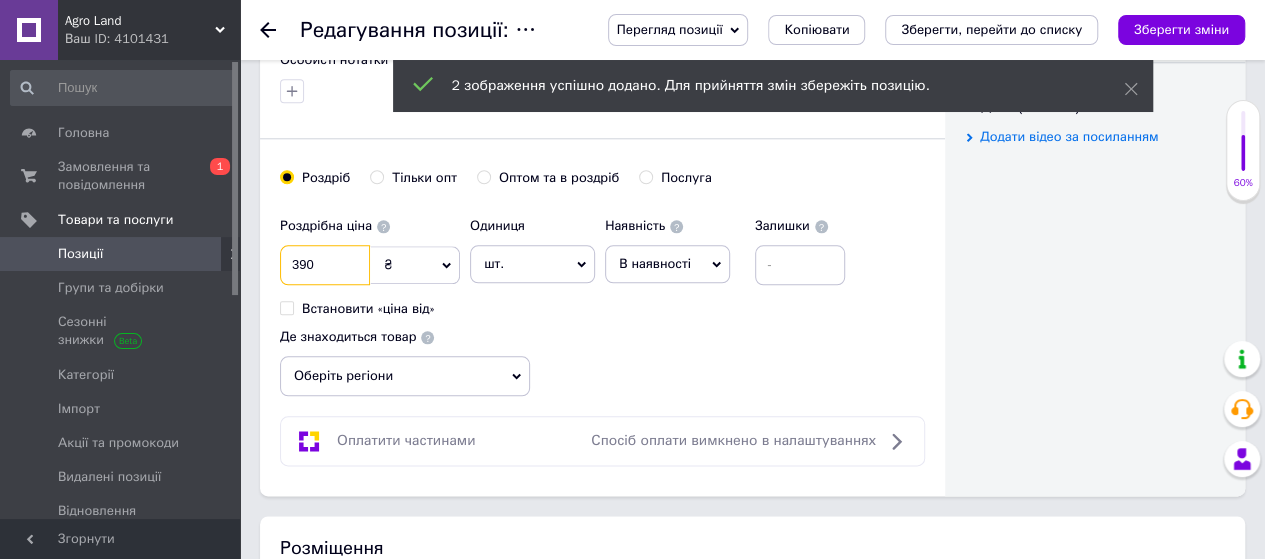 drag, startPoint x: 342, startPoint y: 260, endPoint x: 271, endPoint y: 266, distance: 71.25307 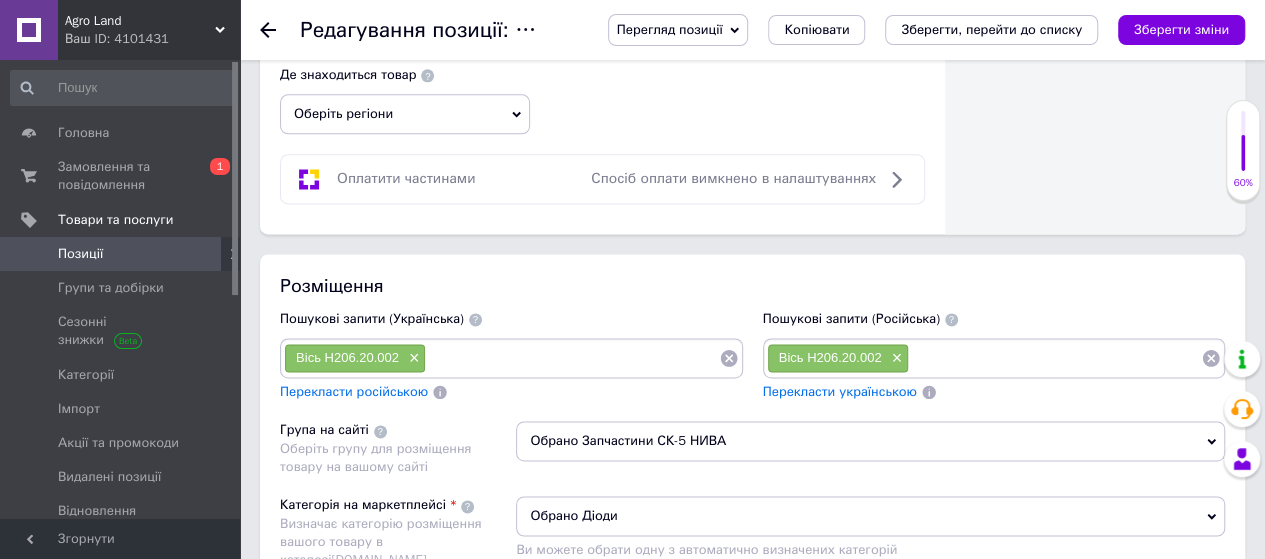 scroll, scrollTop: 1300, scrollLeft: 0, axis: vertical 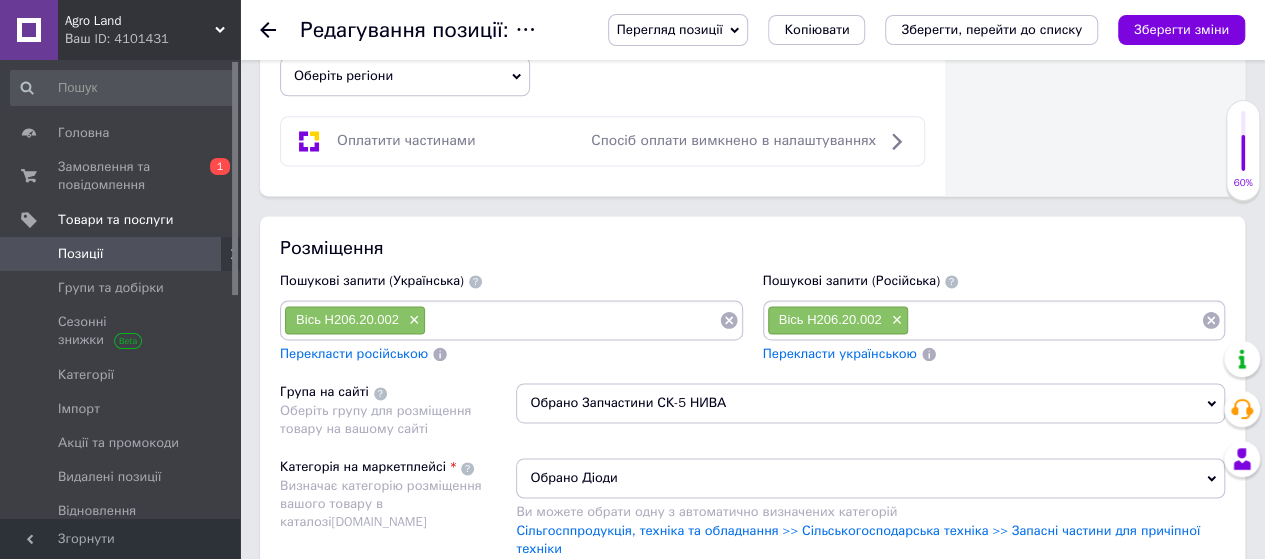 type on "200" 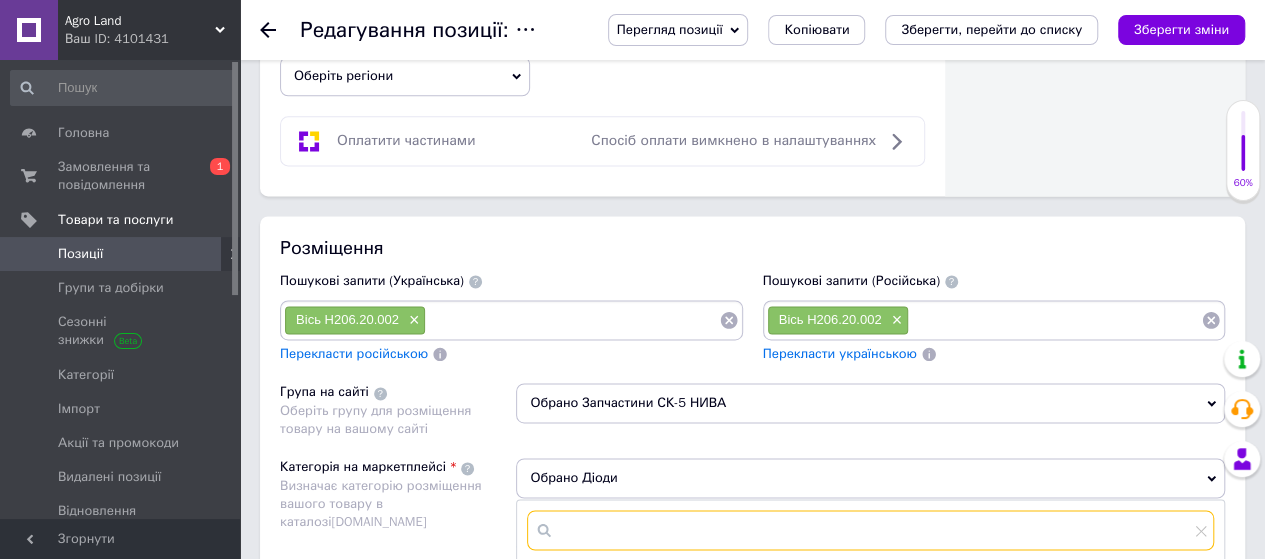 click at bounding box center (870, 530) 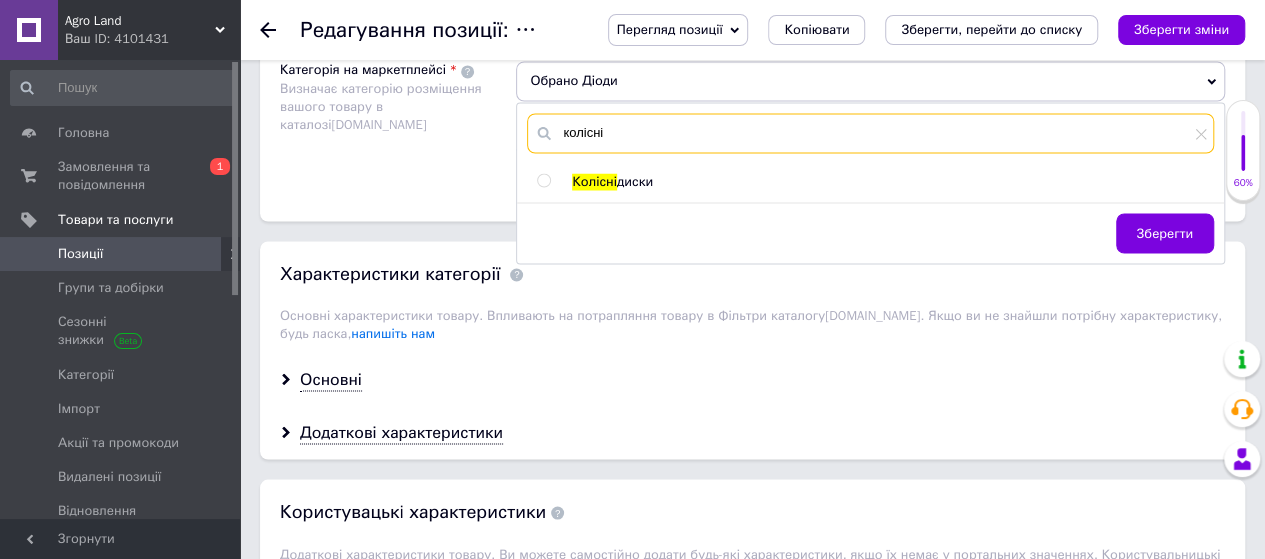 scroll, scrollTop: 1700, scrollLeft: 0, axis: vertical 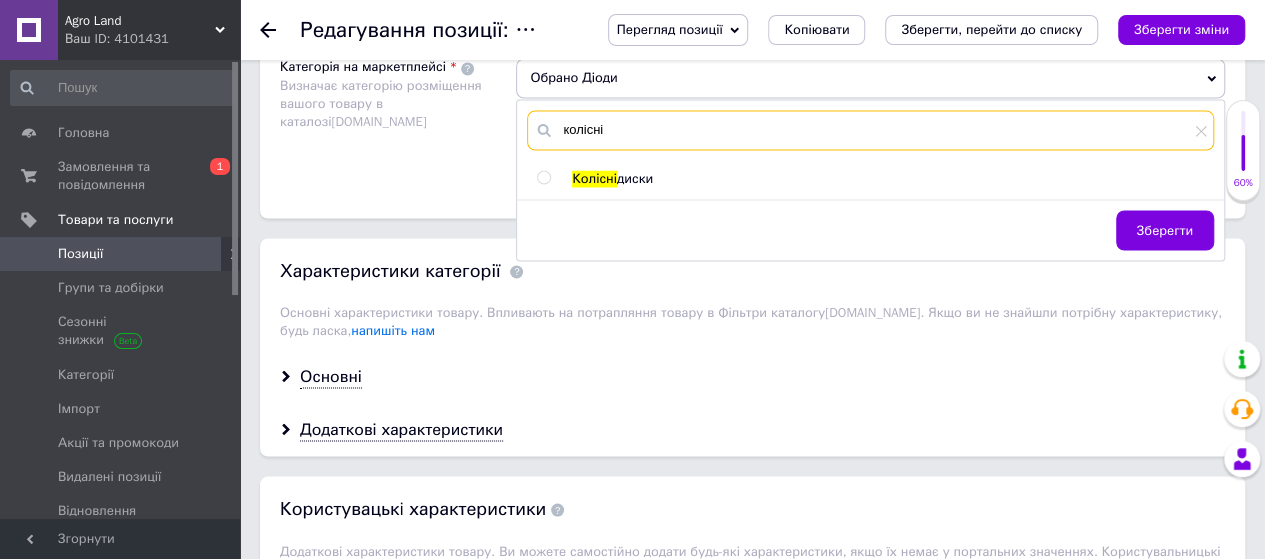 type on "колісні" 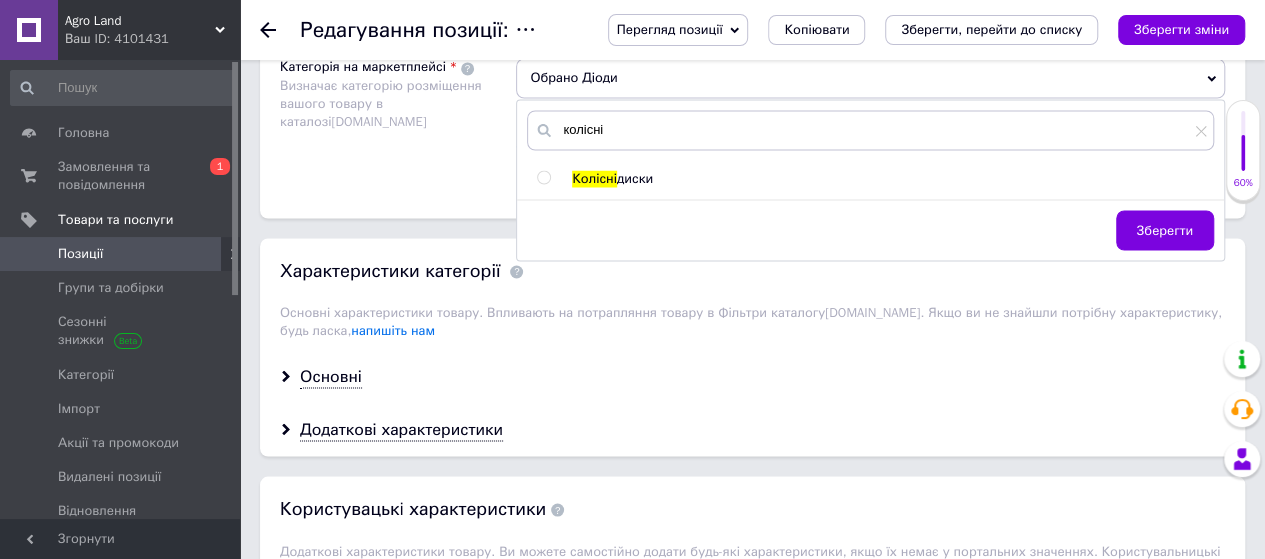 click at bounding box center [543, 177] 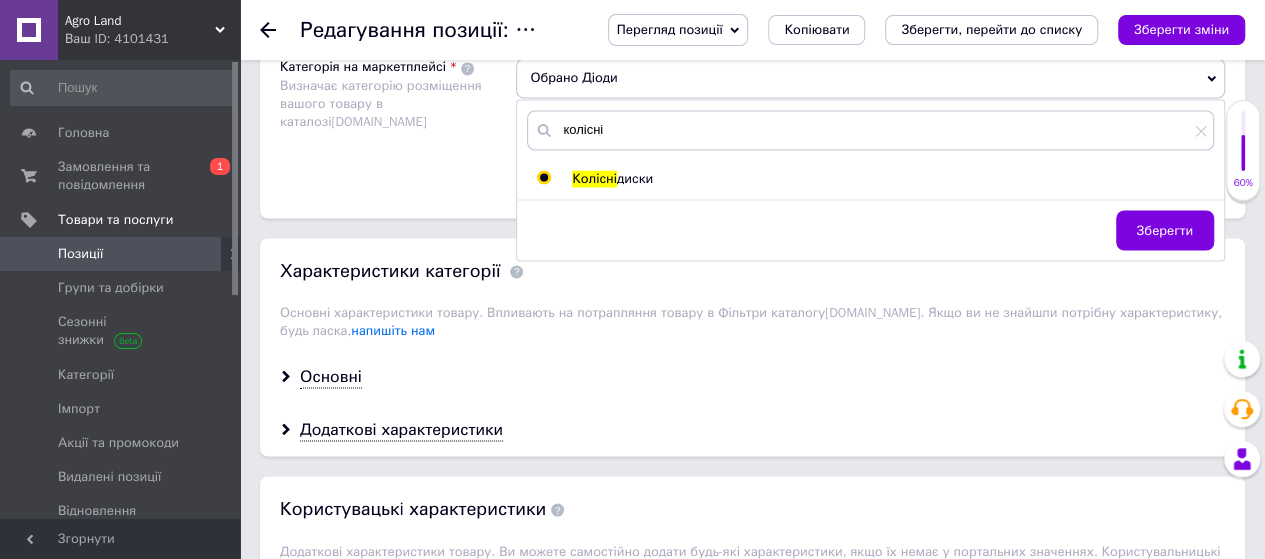 radio on "true" 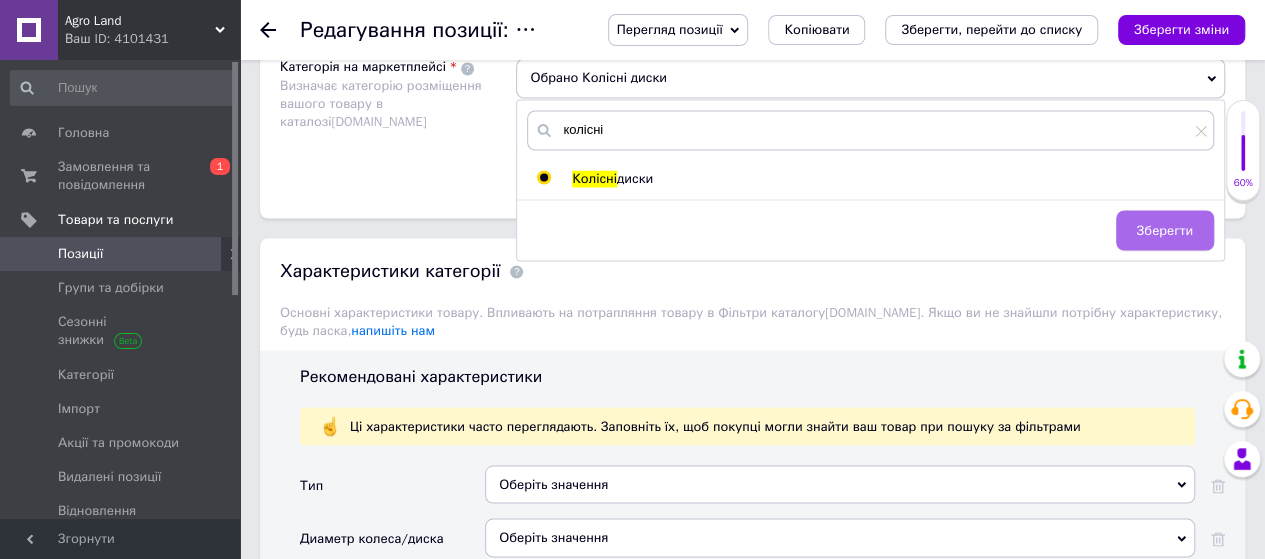 click on "Зберегти" at bounding box center (1165, 230) 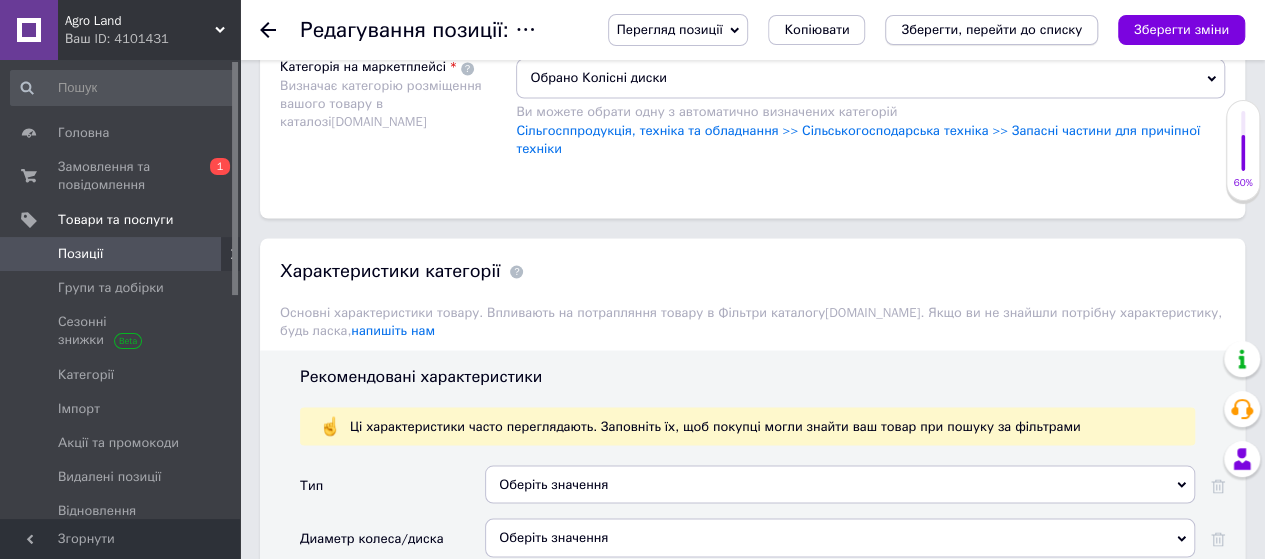 click on "Зберегти, перейти до списку" at bounding box center [991, 29] 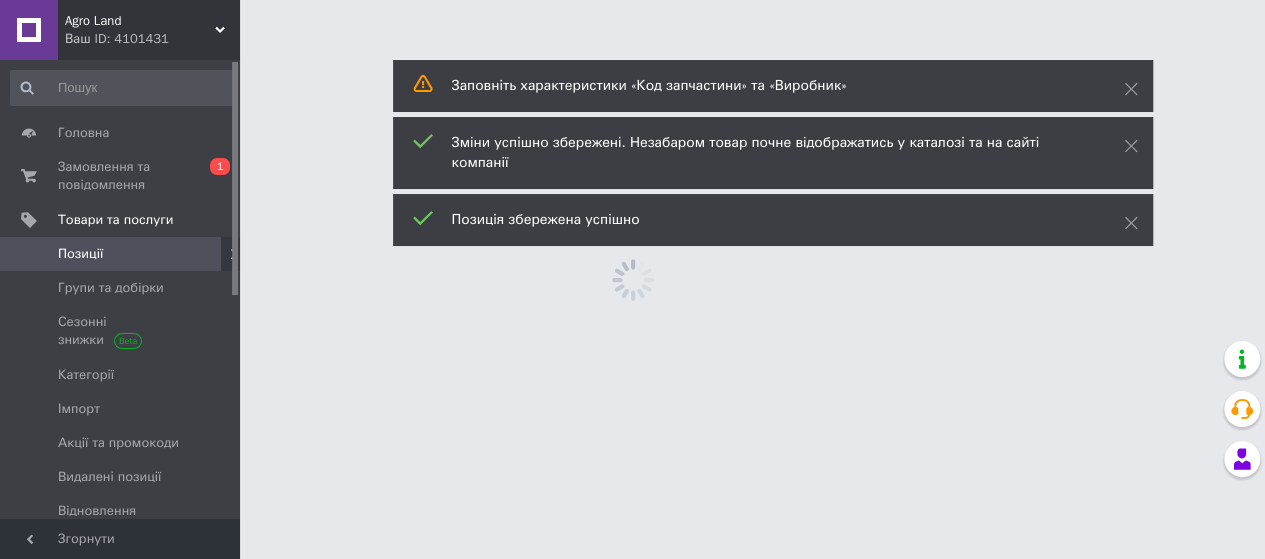 scroll, scrollTop: 0, scrollLeft: 0, axis: both 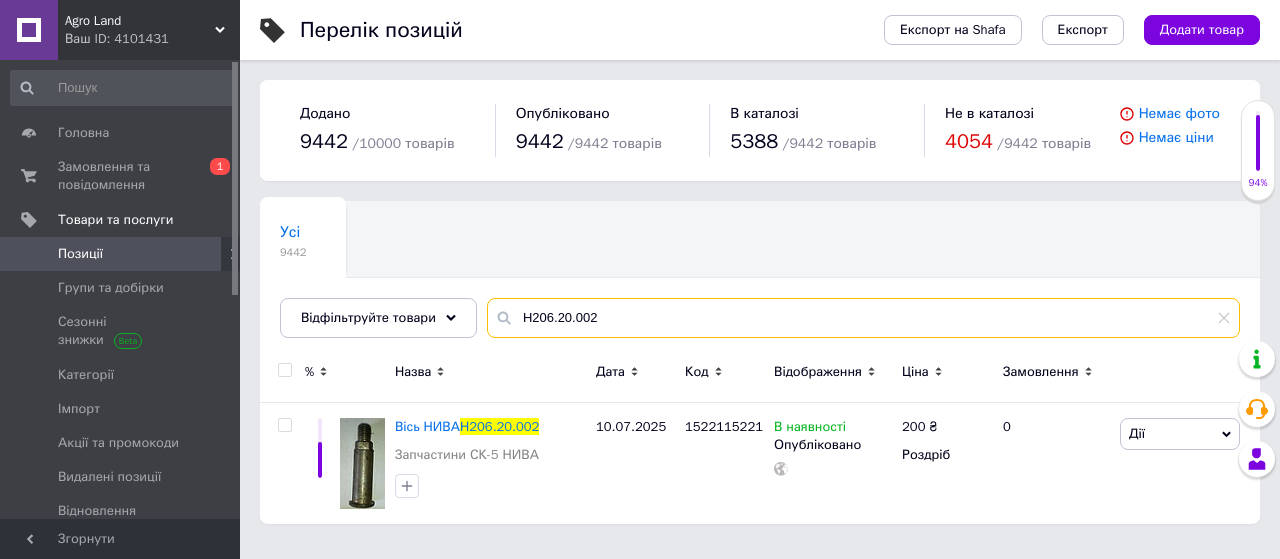 click on "Н206.20.002" at bounding box center (863, 318) 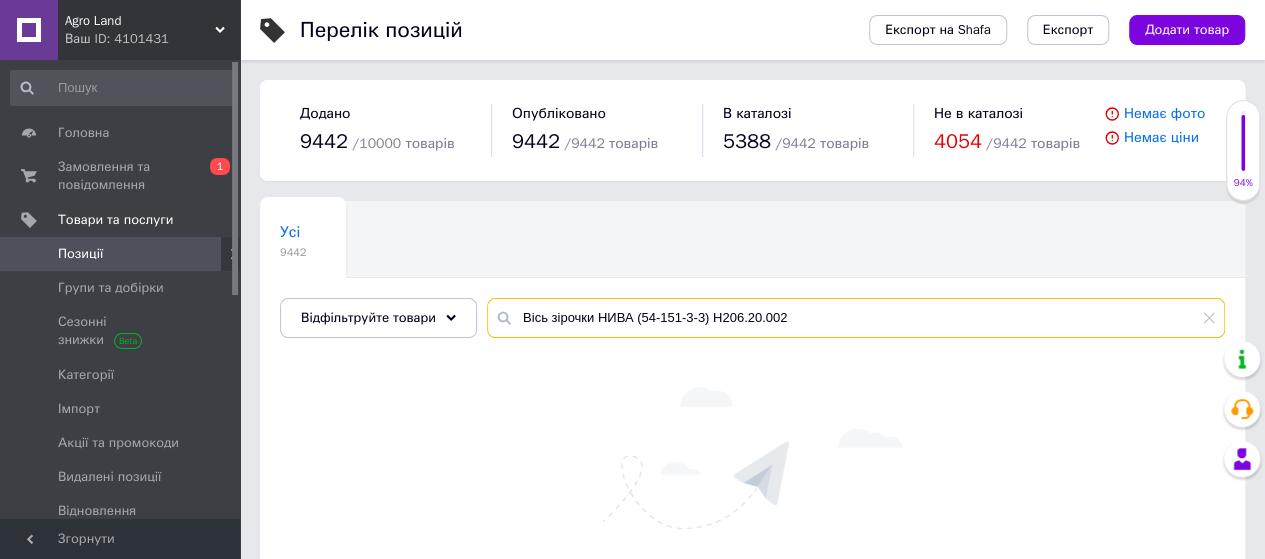 drag, startPoint x: 803, startPoint y: 326, endPoint x: 706, endPoint y: 325, distance: 97.00516 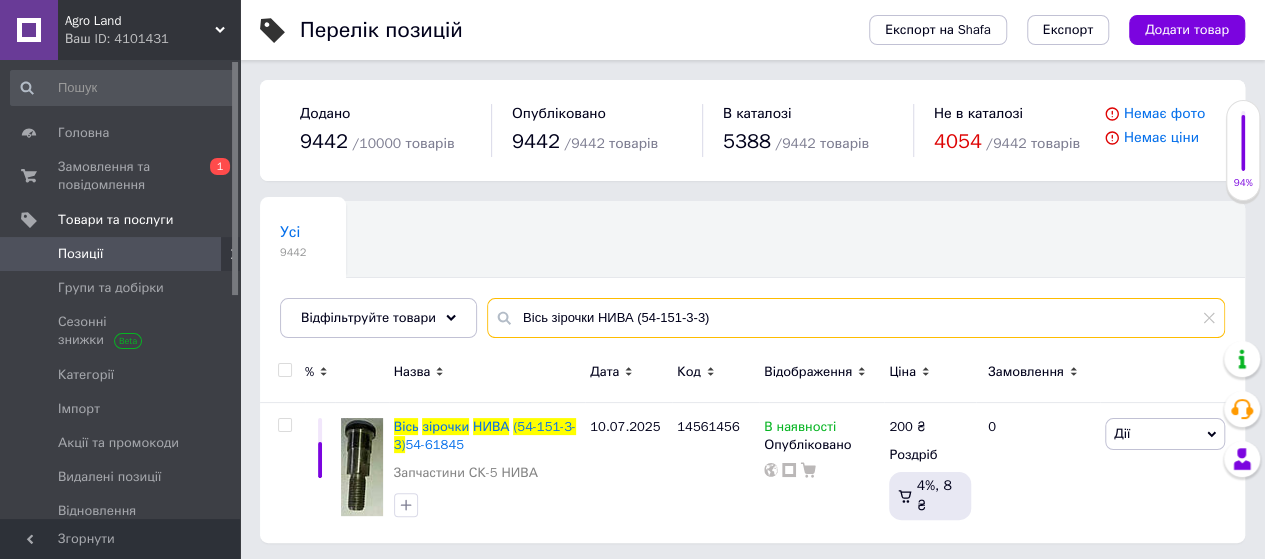 drag, startPoint x: 698, startPoint y: 314, endPoint x: 633, endPoint y: 314, distance: 65 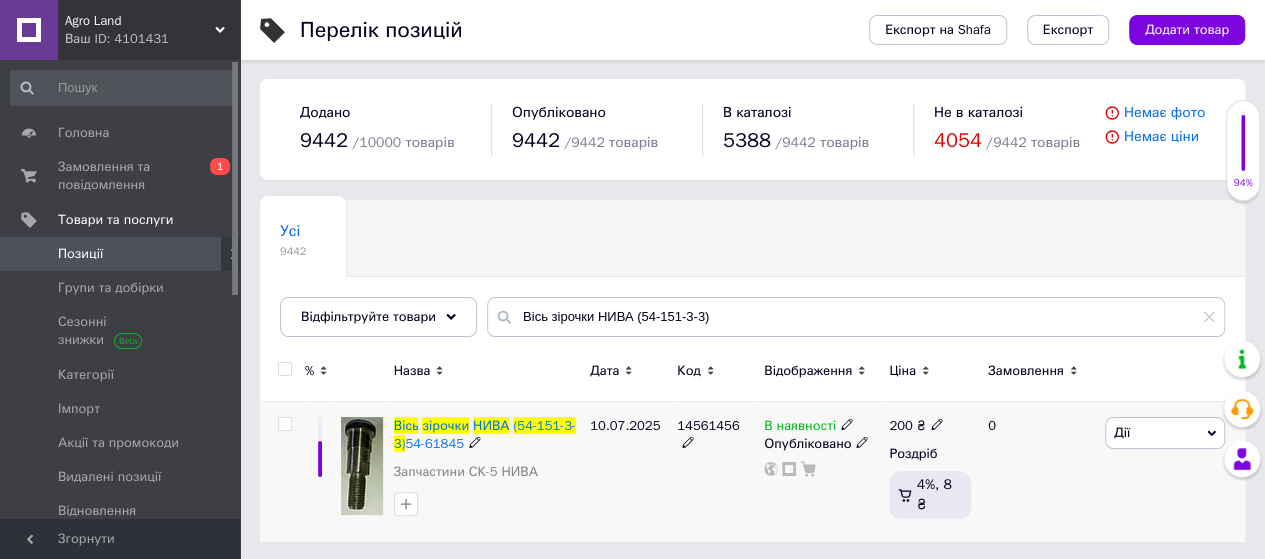 click at bounding box center [487, 504] 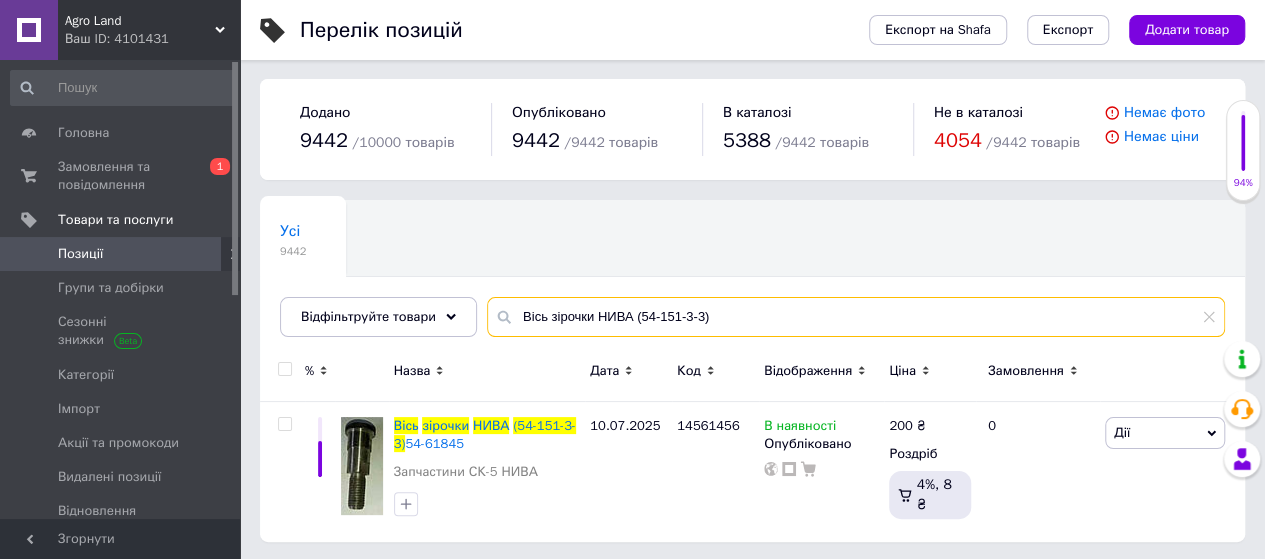 drag, startPoint x: 747, startPoint y: 313, endPoint x: 470, endPoint y: 325, distance: 277.2598 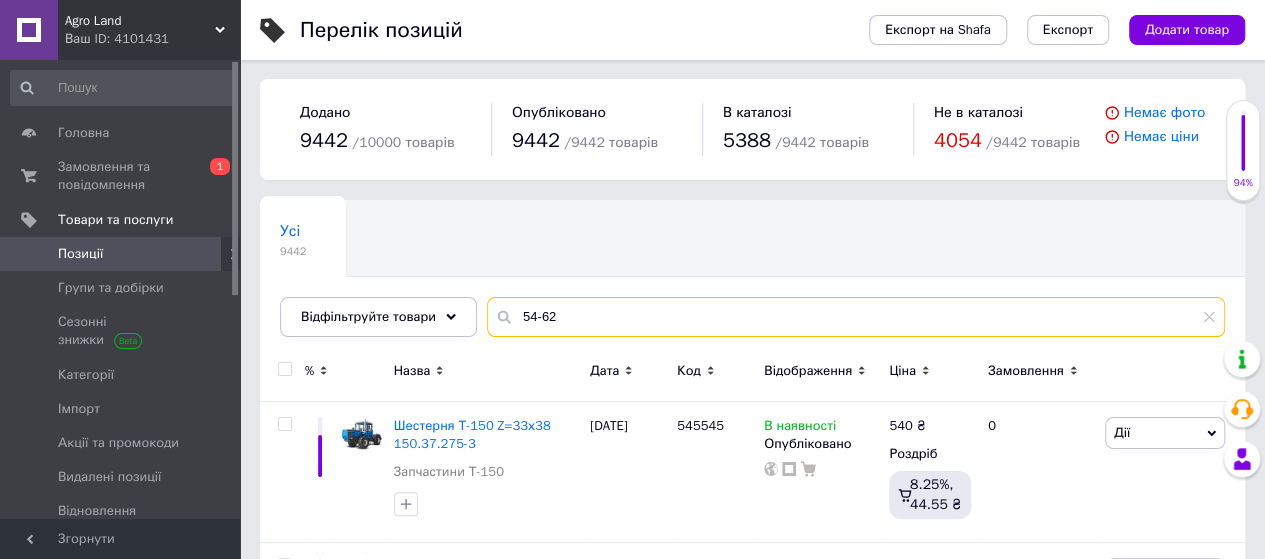 click on "54-62" at bounding box center (856, 317) 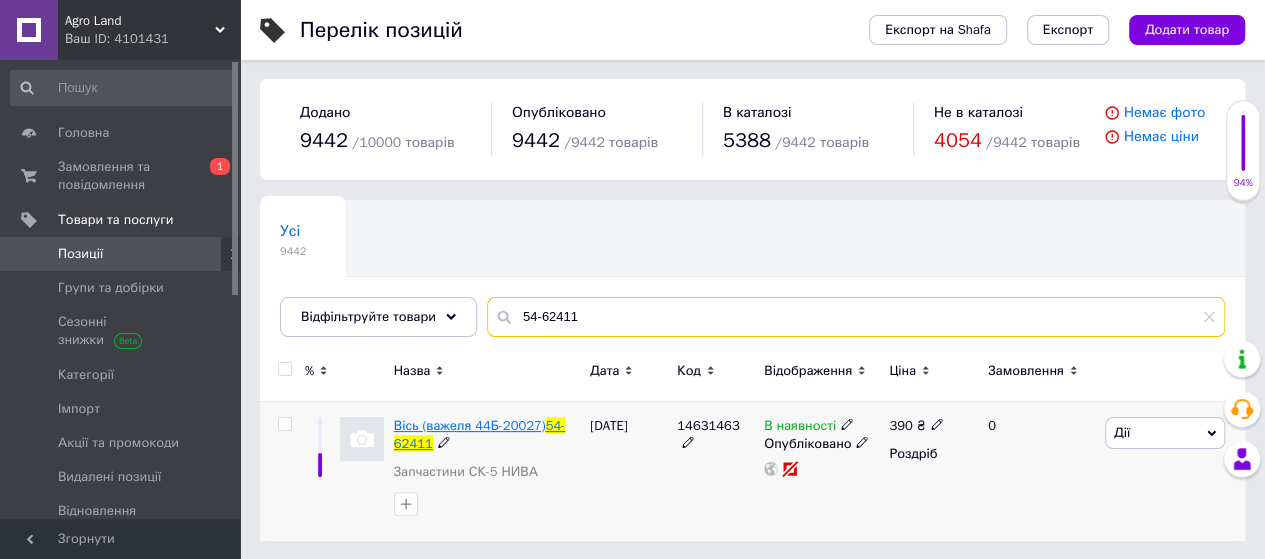 type on "54-62411" 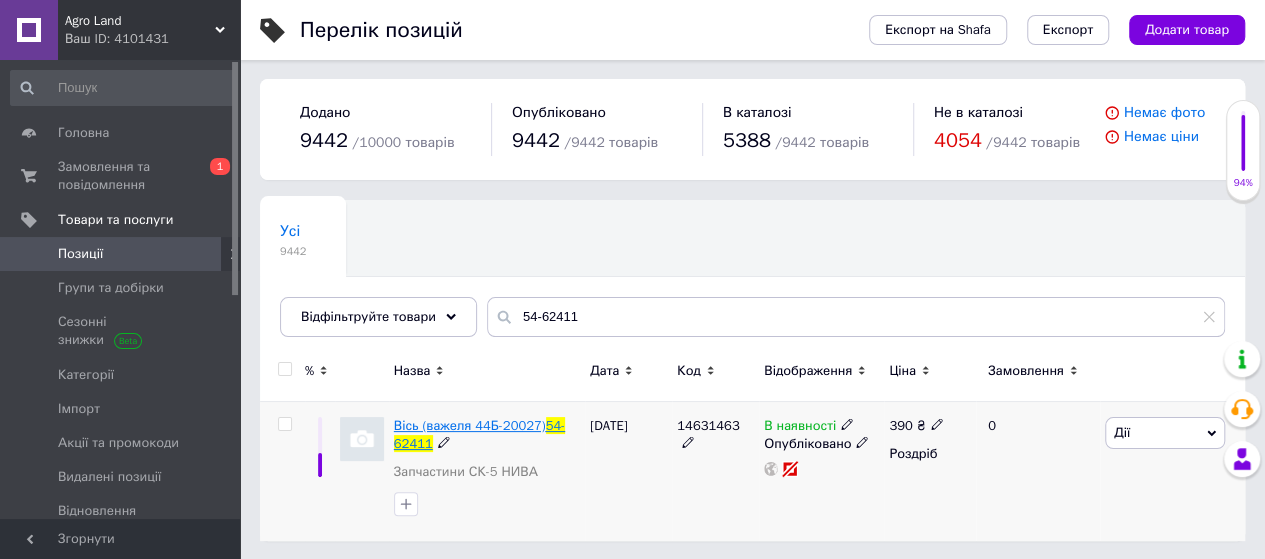 click on "Вісь (важеля 44Б-20027)" at bounding box center (470, 425) 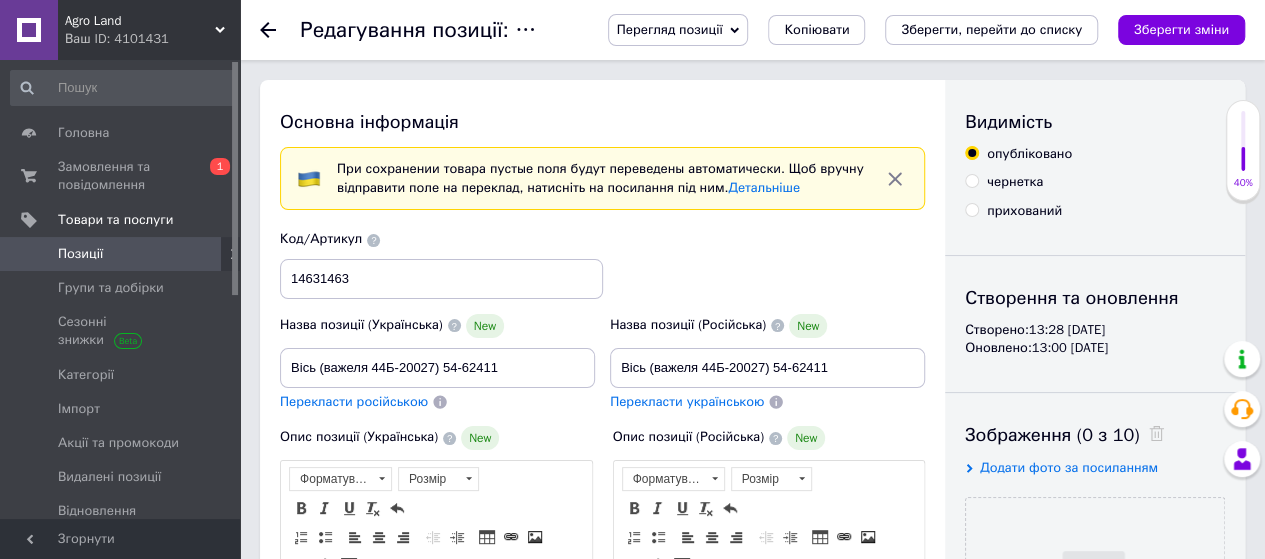 scroll, scrollTop: 0, scrollLeft: 0, axis: both 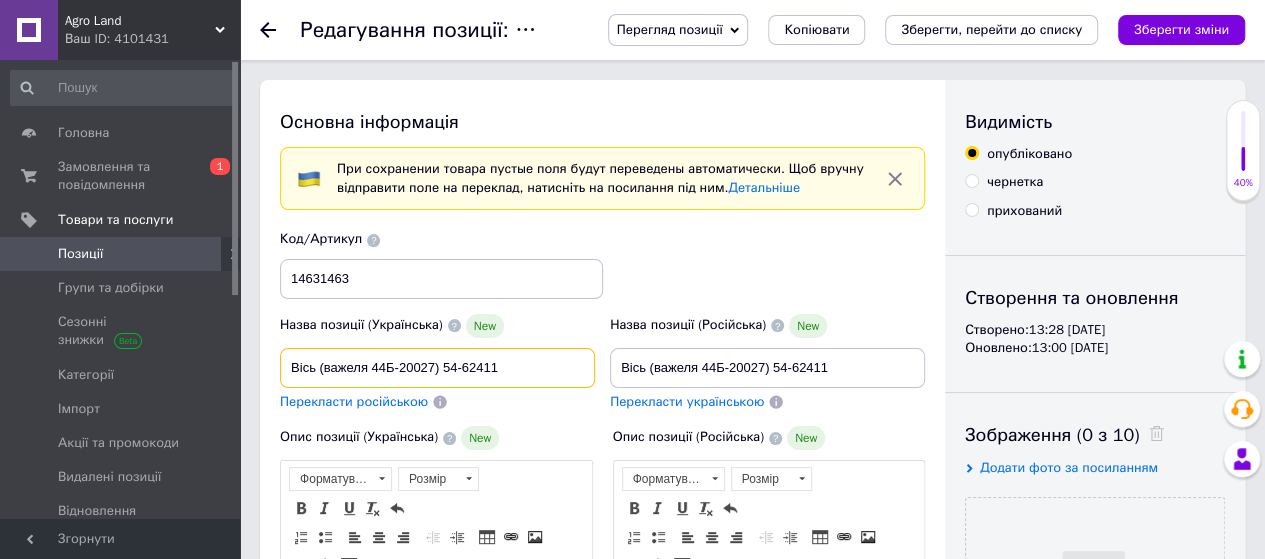 click on "Вісь (важеля 44Б-20027) 54-62411" at bounding box center [437, 368] 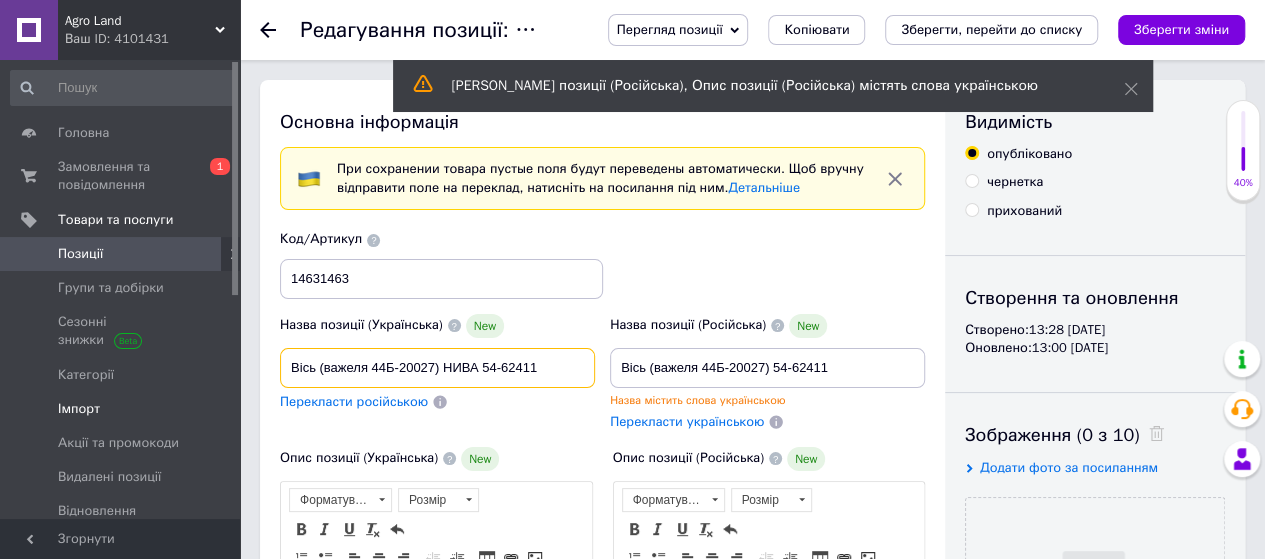 drag, startPoint x: 548, startPoint y: 367, endPoint x: 152, endPoint y: 381, distance: 396.2474 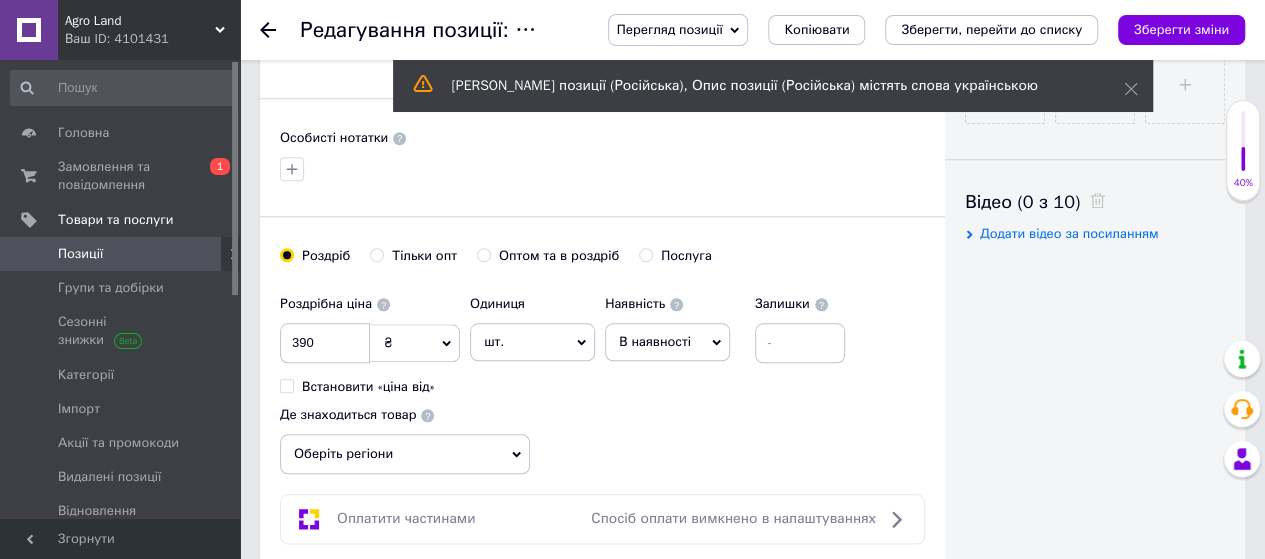 scroll, scrollTop: 1200, scrollLeft: 0, axis: vertical 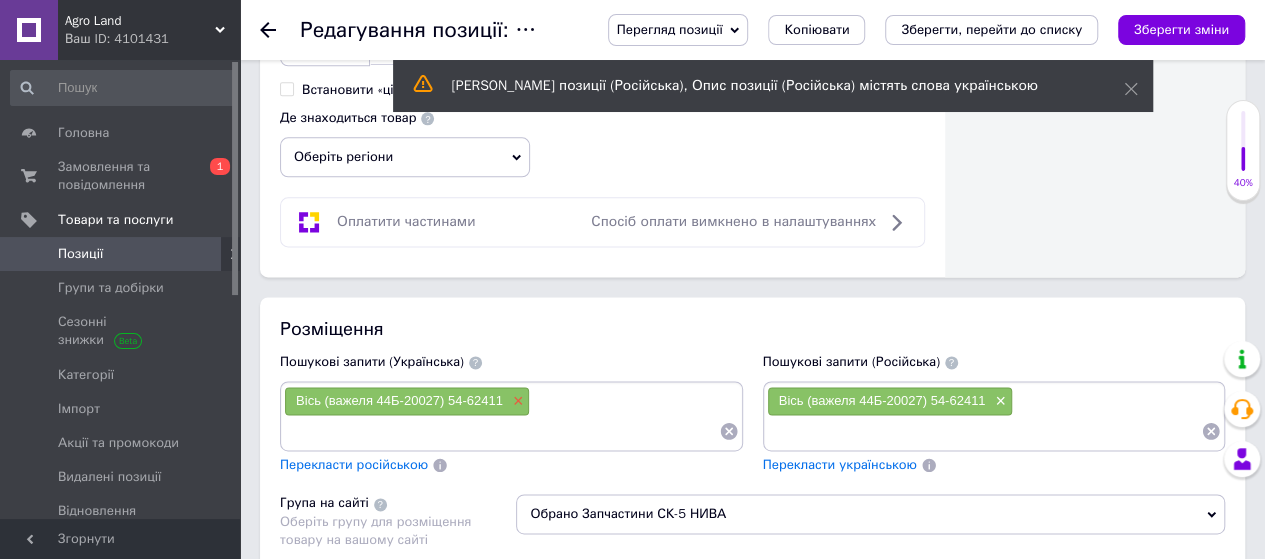 type on "Вісь (важеля 44Б-20027) НИВА 54-62411" 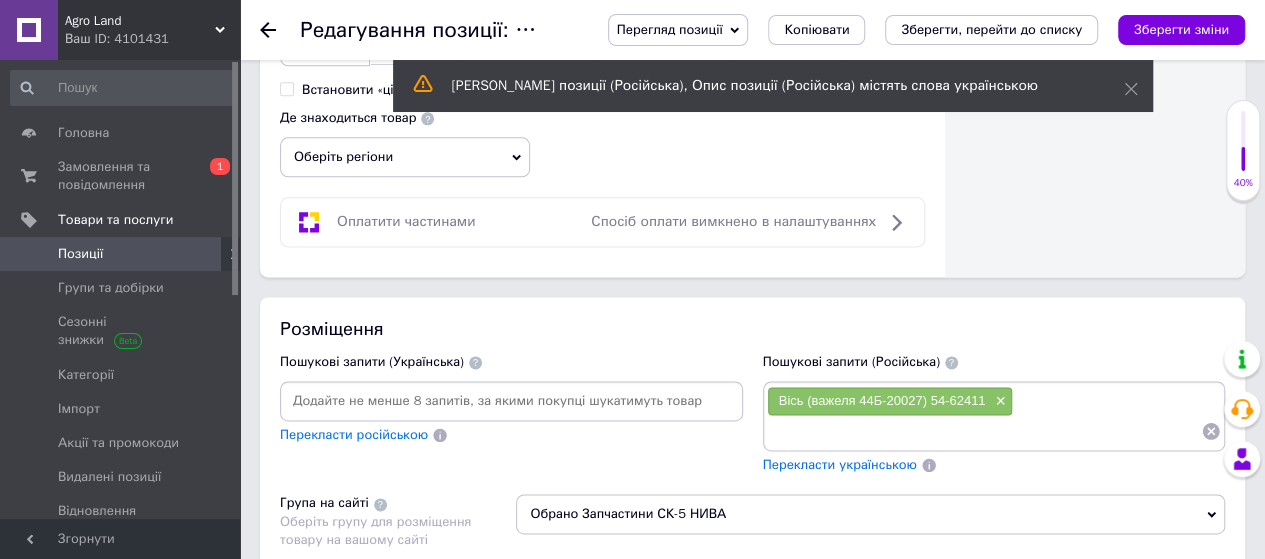 click at bounding box center (511, 401) 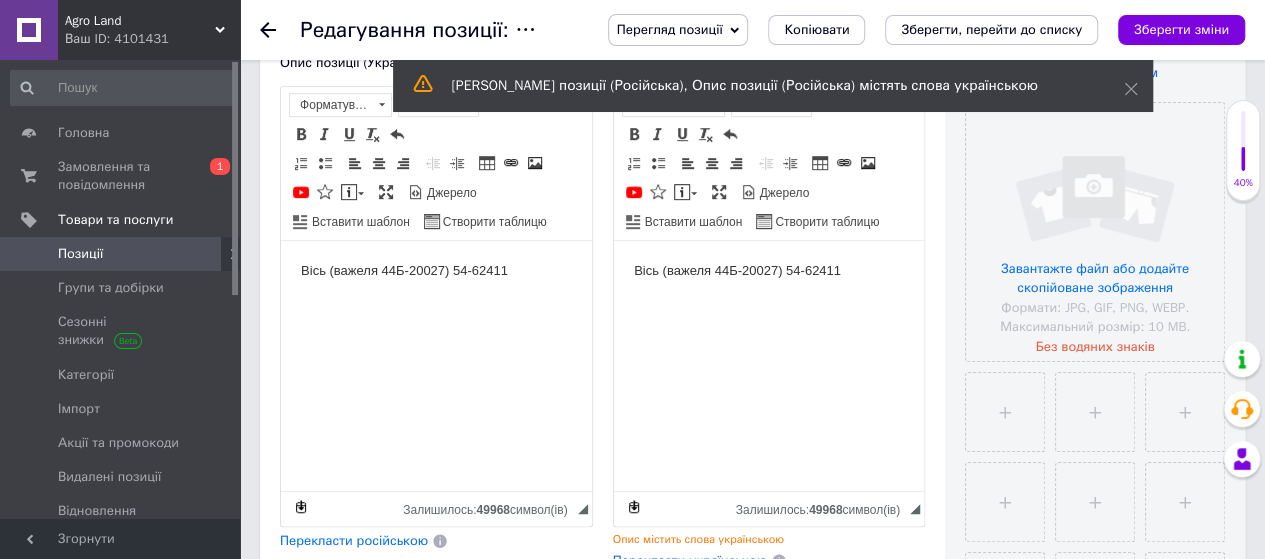 scroll, scrollTop: 300, scrollLeft: 0, axis: vertical 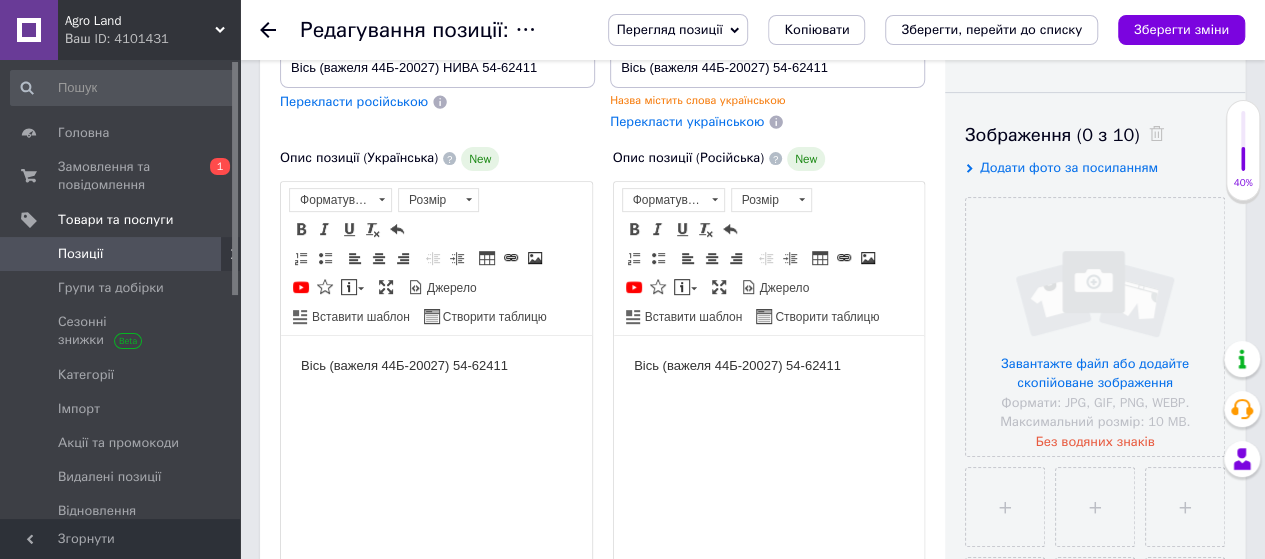 type on "Вісь (важеля 44Б-20027) НИВА 54-62411" 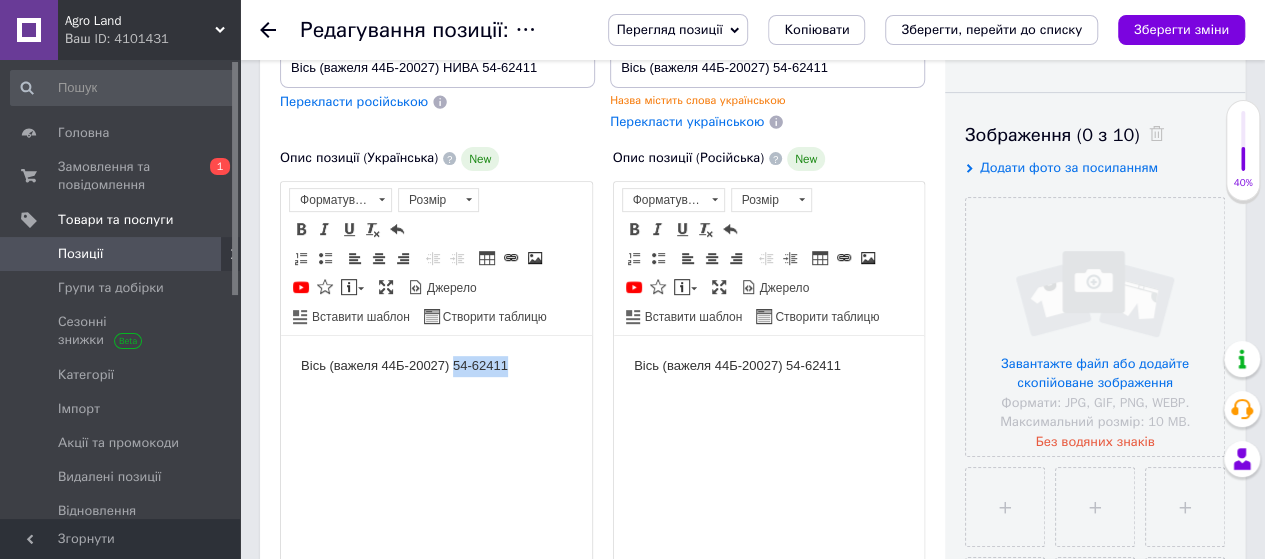 drag, startPoint x: 454, startPoint y: 359, endPoint x: 534, endPoint y: 363, distance: 80.09994 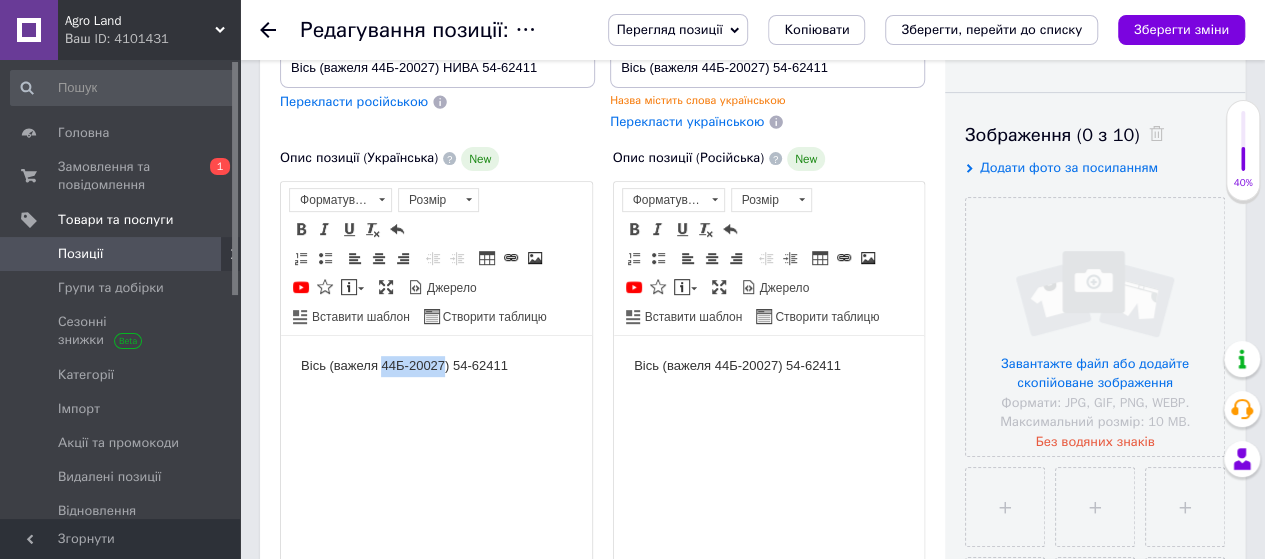 drag, startPoint x: 381, startPoint y: 363, endPoint x: 444, endPoint y: 366, distance: 63.07139 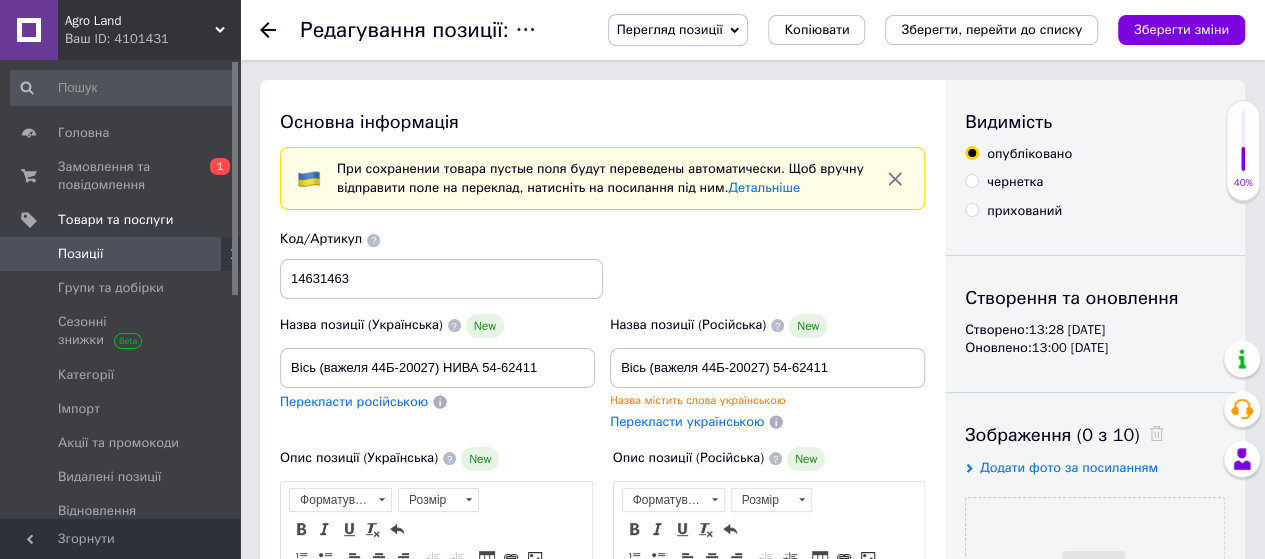 scroll, scrollTop: 300, scrollLeft: 0, axis: vertical 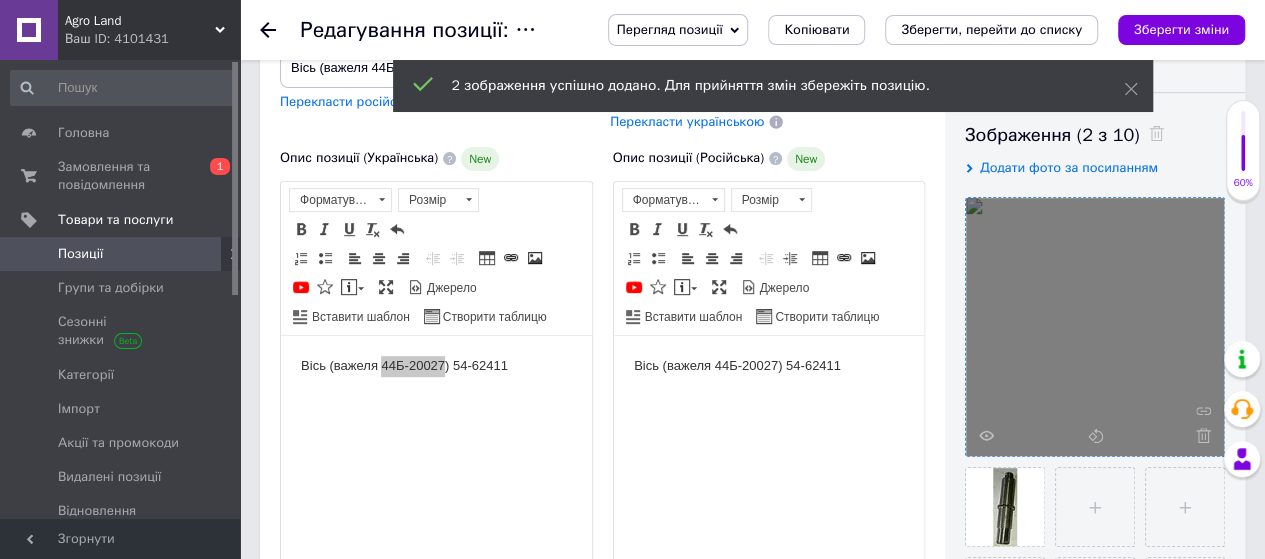 click at bounding box center (1095, 327) 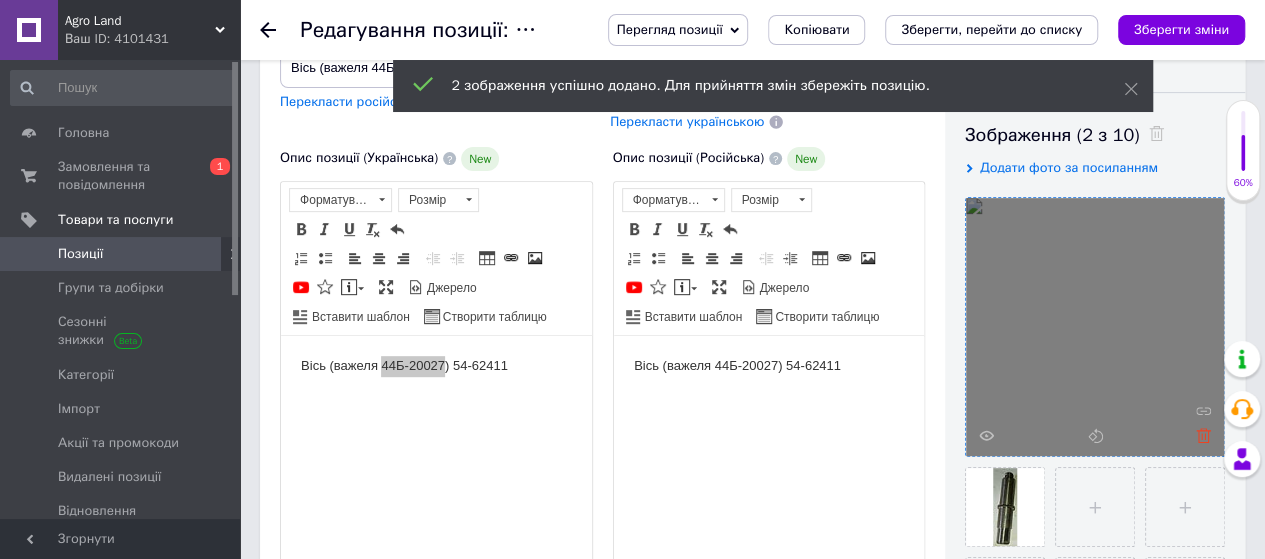 click 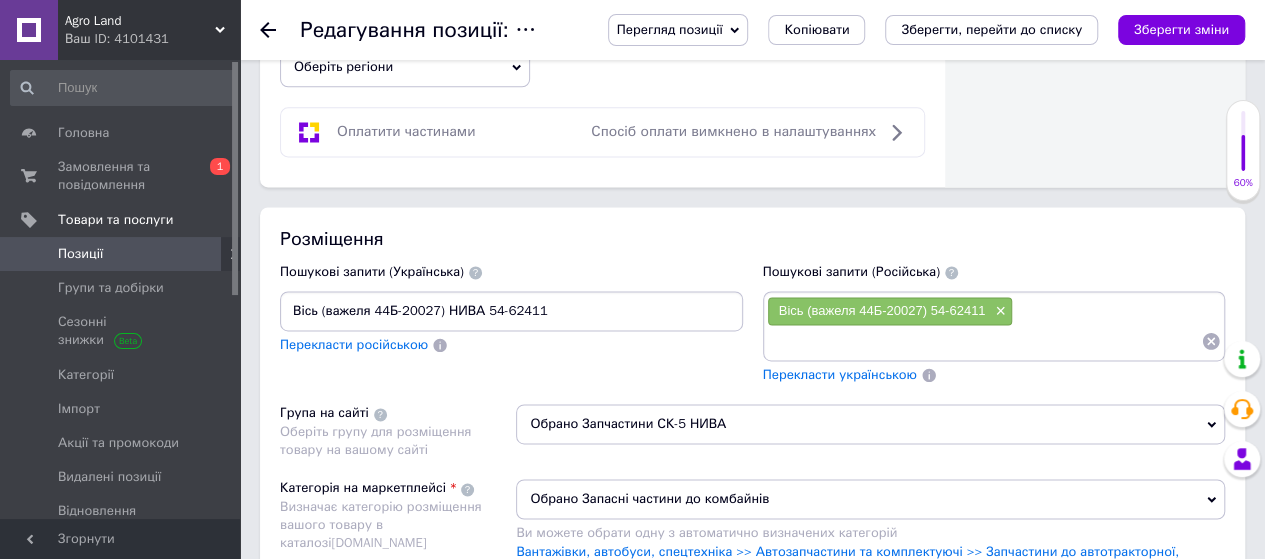 scroll, scrollTop: 1500, scrollLeft: 0, axis: vertical 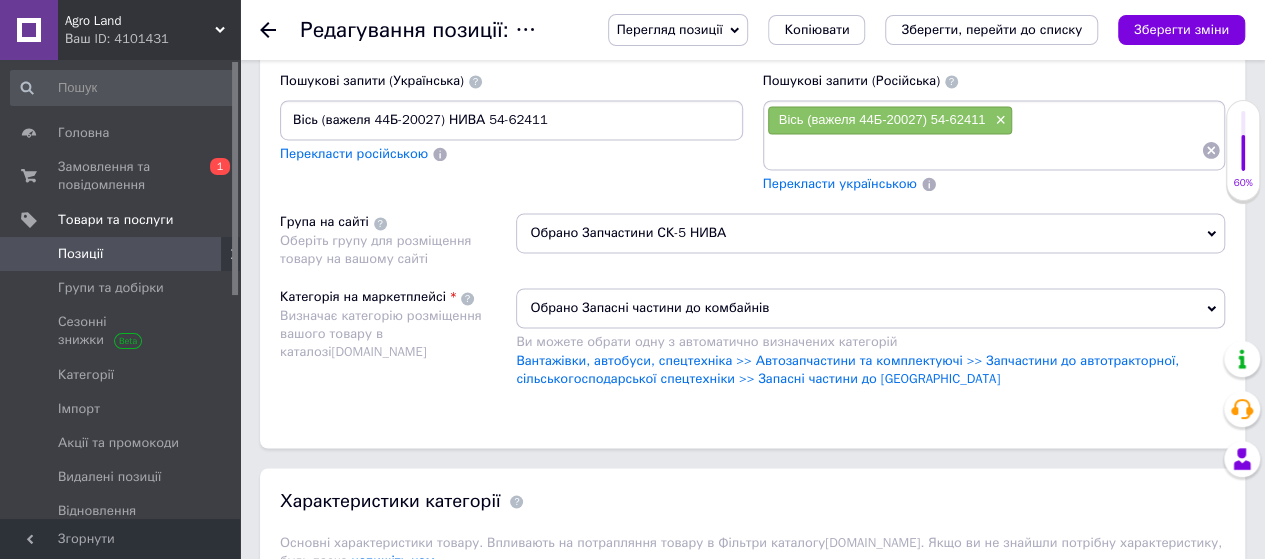 click on "Обрано Запасні частини до комбайнів" at bounding box center [870, 308] 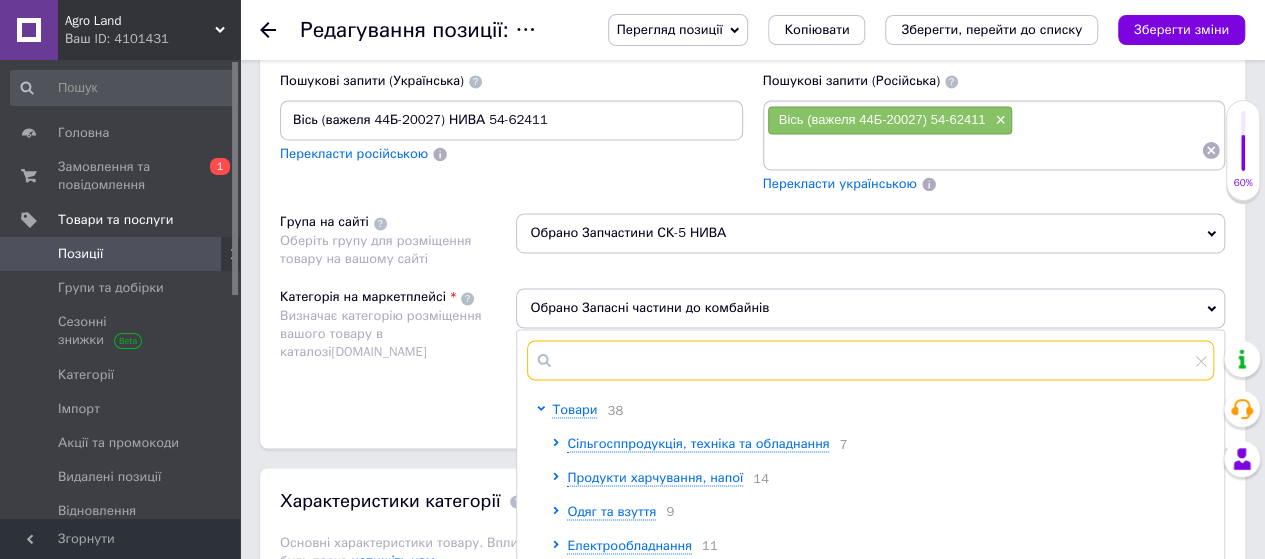 click at bounding box center [870, 360] 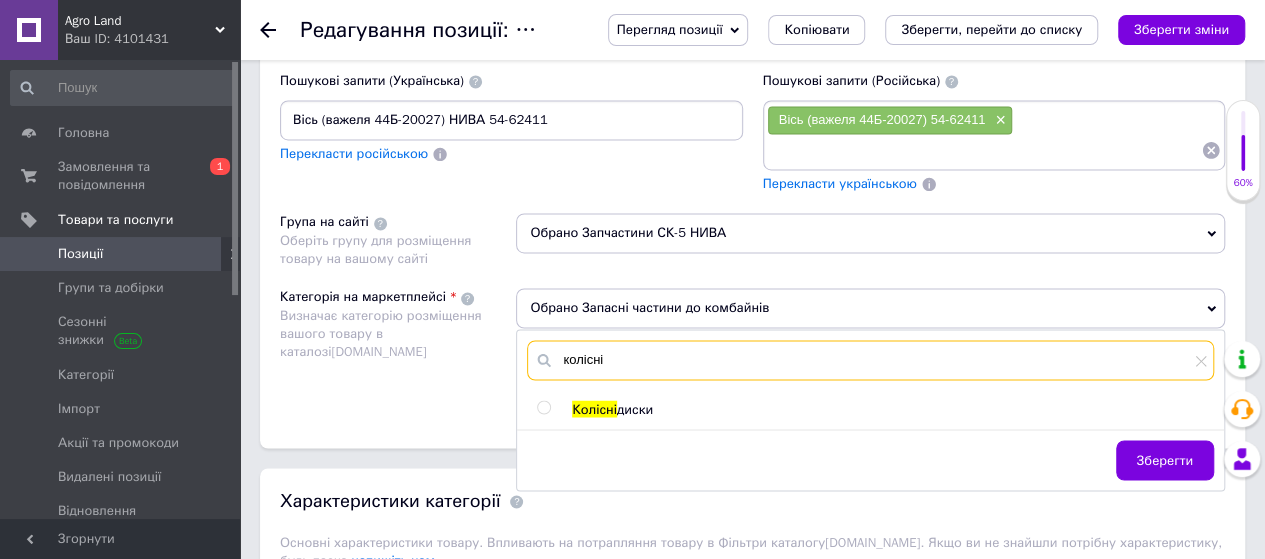 type on "колісні" 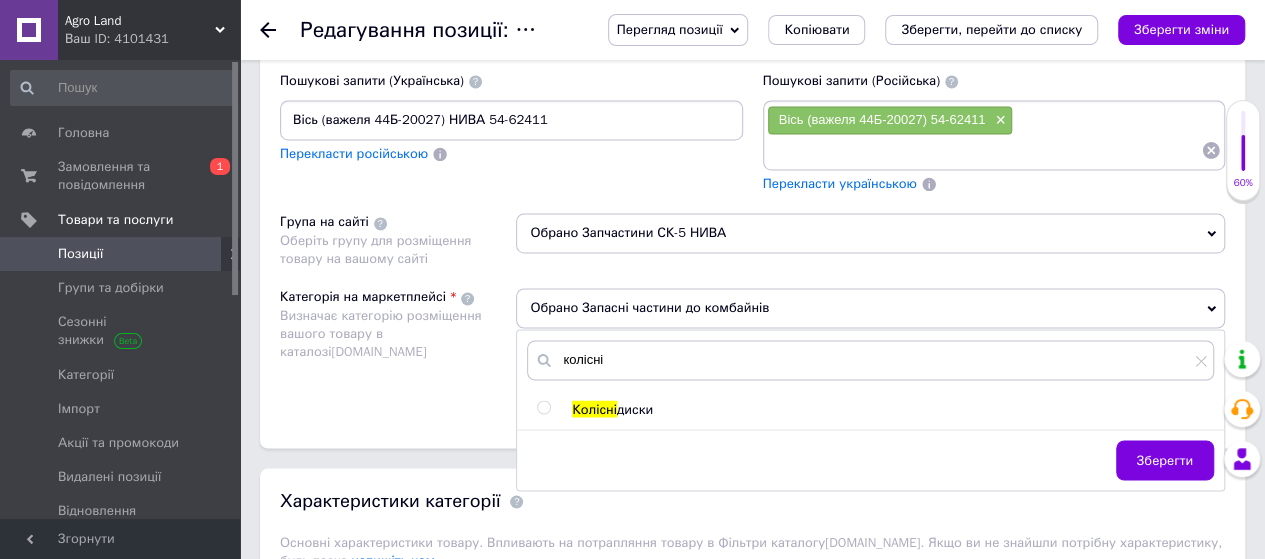 click at bounding box center (543, 407) 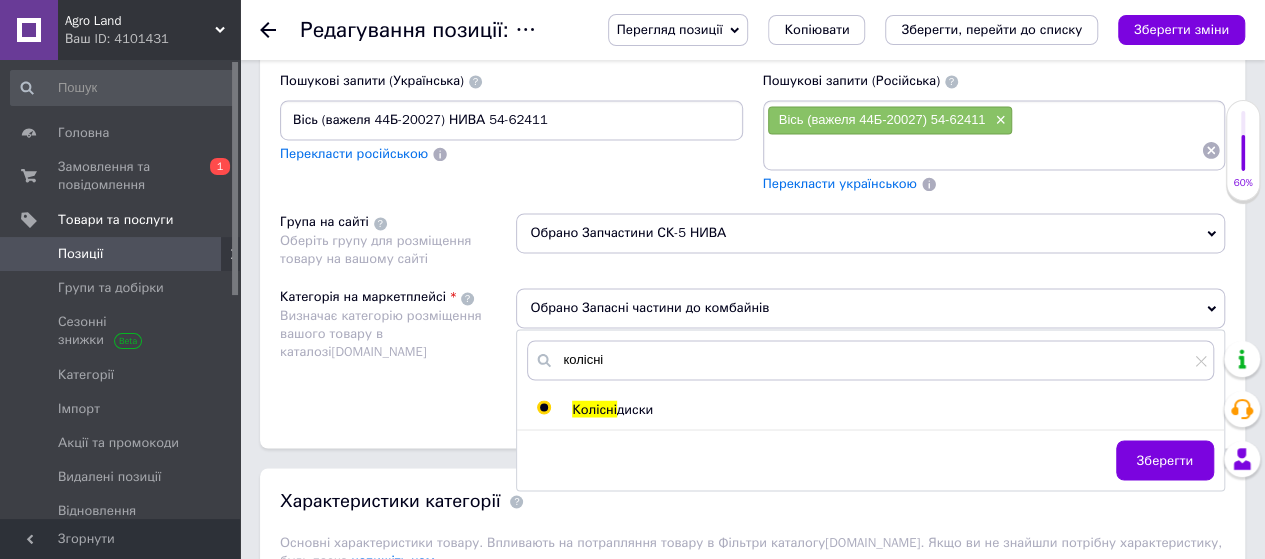 radio on "true" 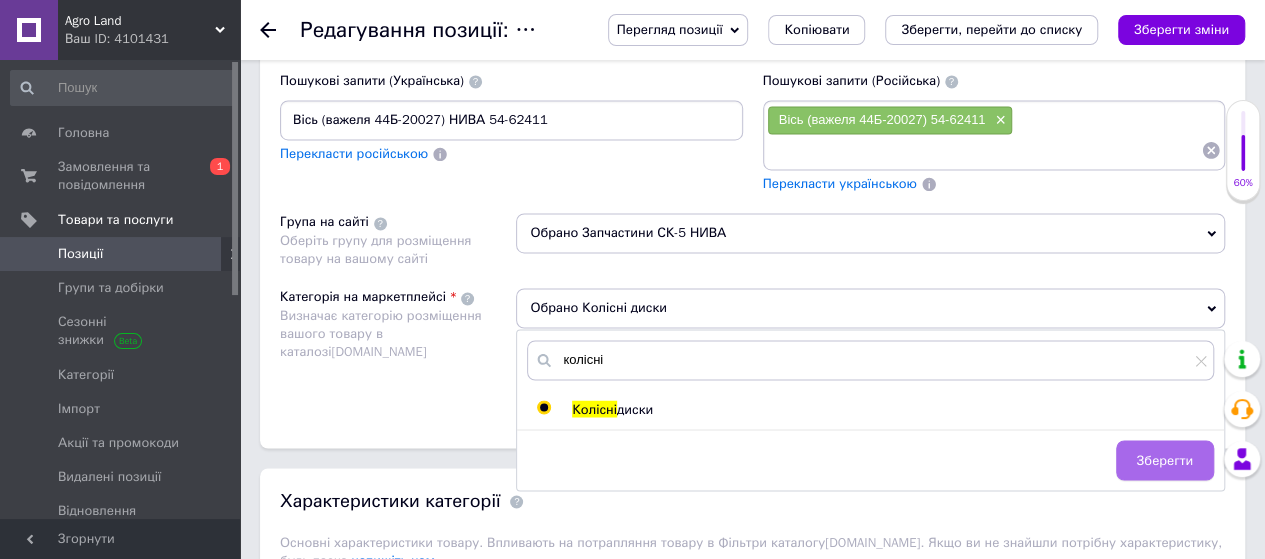 click on "Зберегти" at bounding box center (1165, 460) 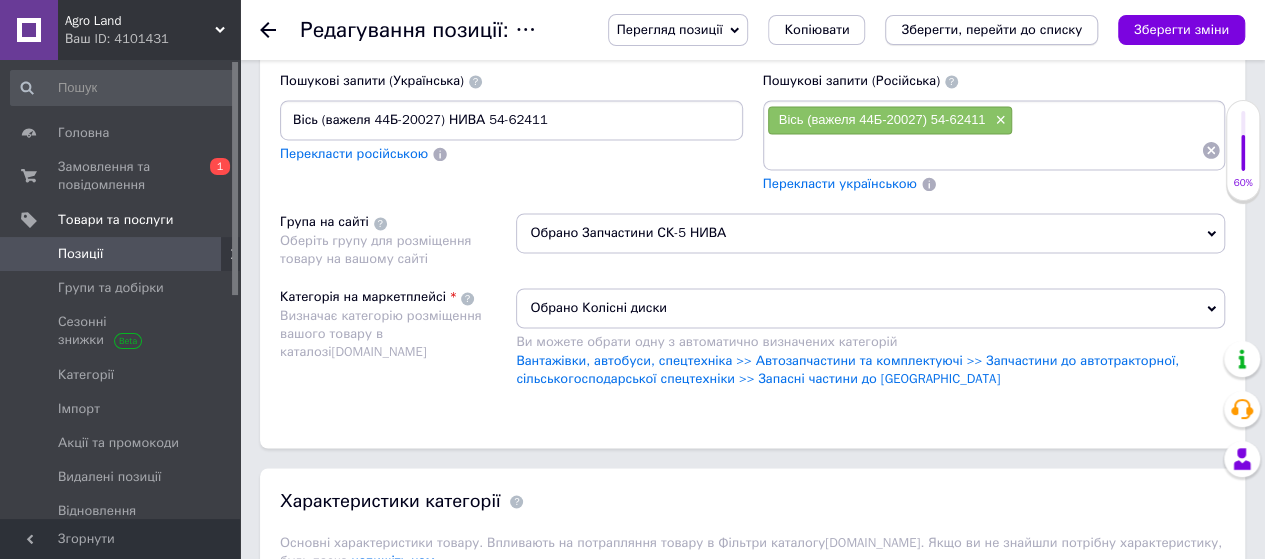 click on "Зберегти, перейти до списку" at bounding box center (991, 29) 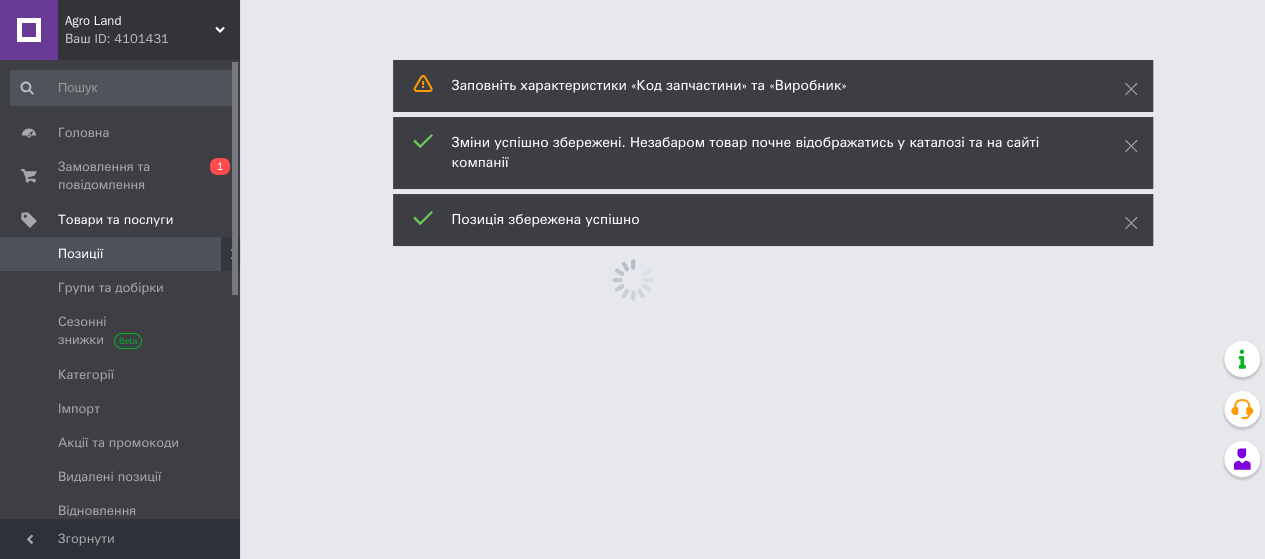 scroll, scrollTop: 0, scrollLeft: 0, axis: both 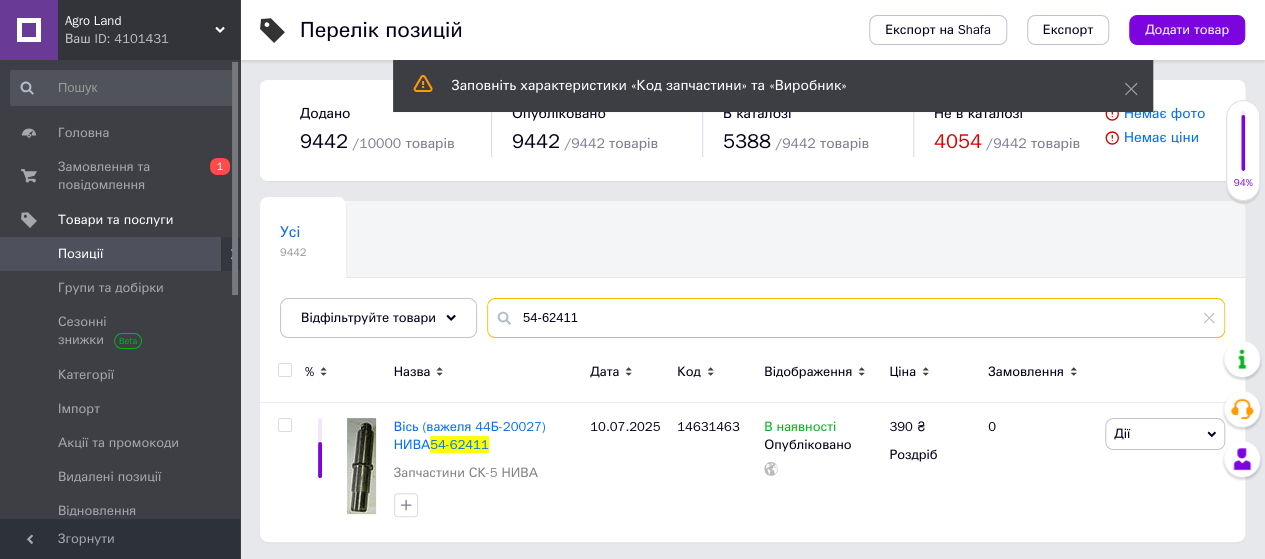 click on "54-62411" at bounding box center [856, 318] 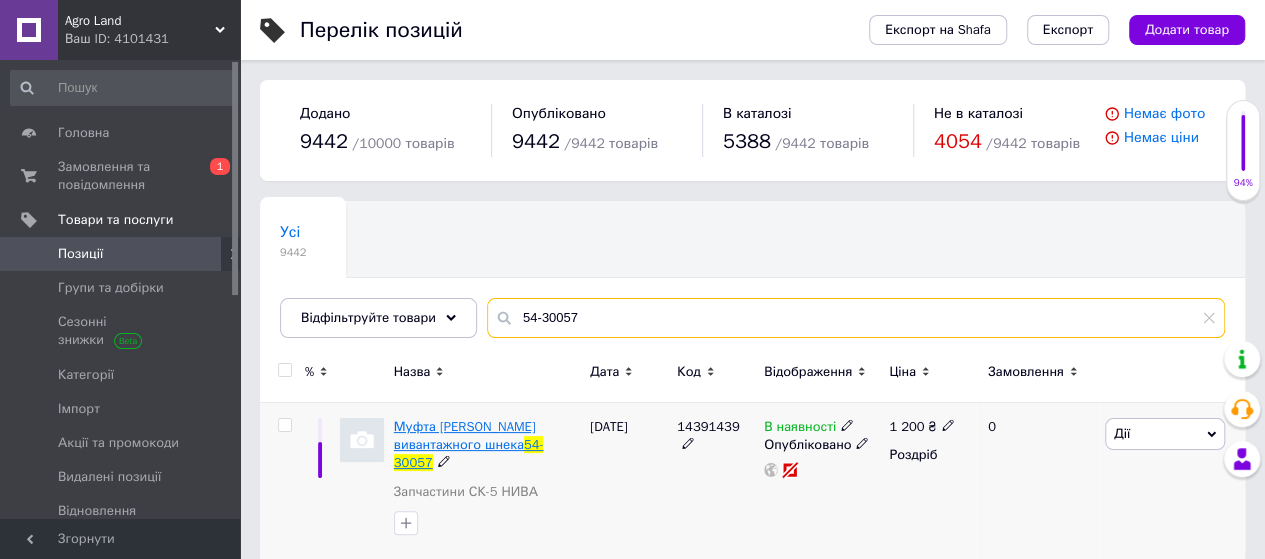 type on "54-30057" 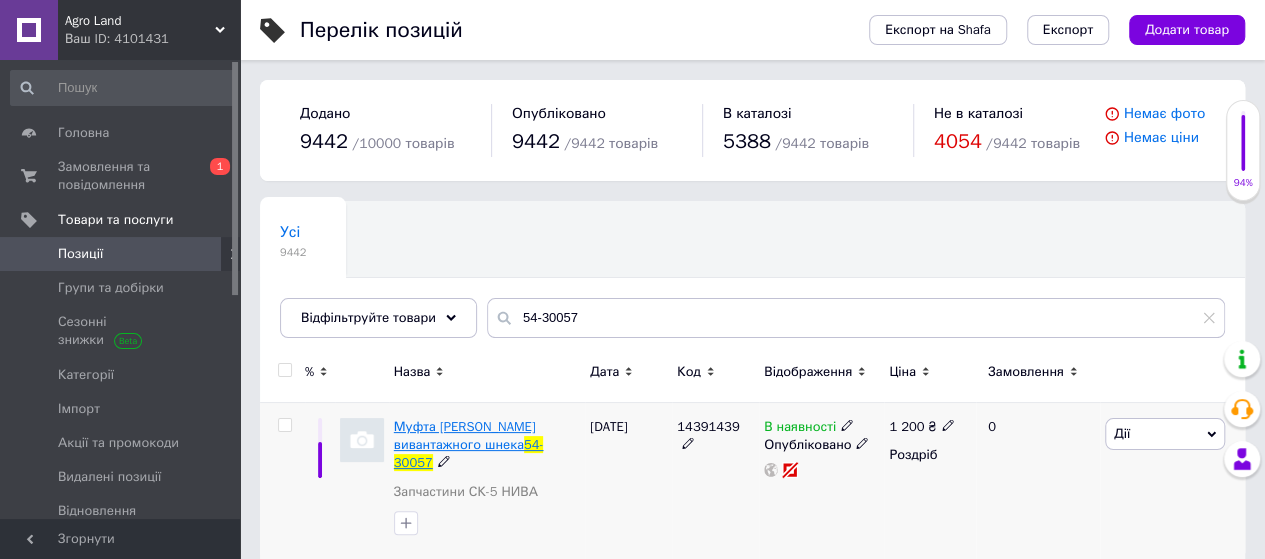 click on "Муфта [PERSON_NAME] вивантажного шнека" at bounding box center [465, 435] 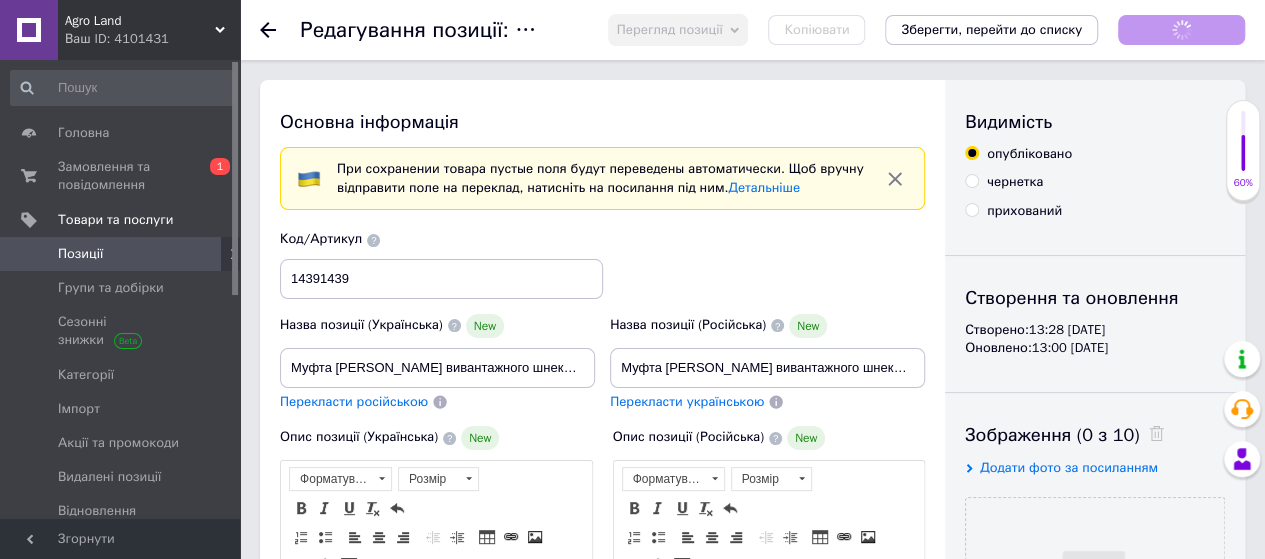 scroll, scrollTop: 0, scrollLeft: 0, axis: both 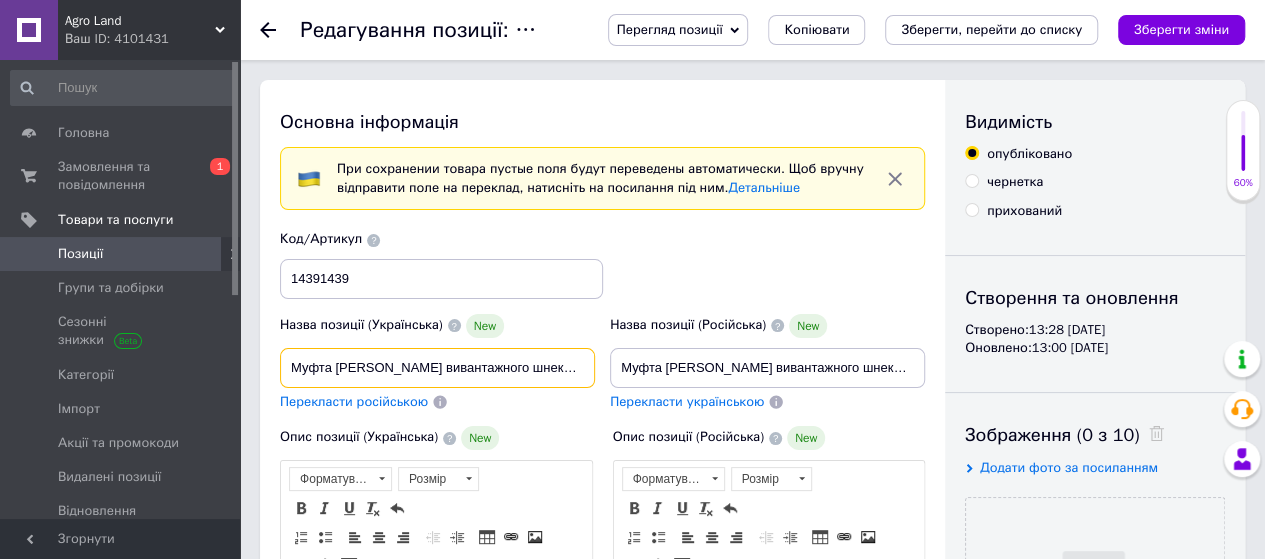 click on "Муфта [PERSON_NAME] вивантажного шнека 54-30057" at bounding box center [437, 368] 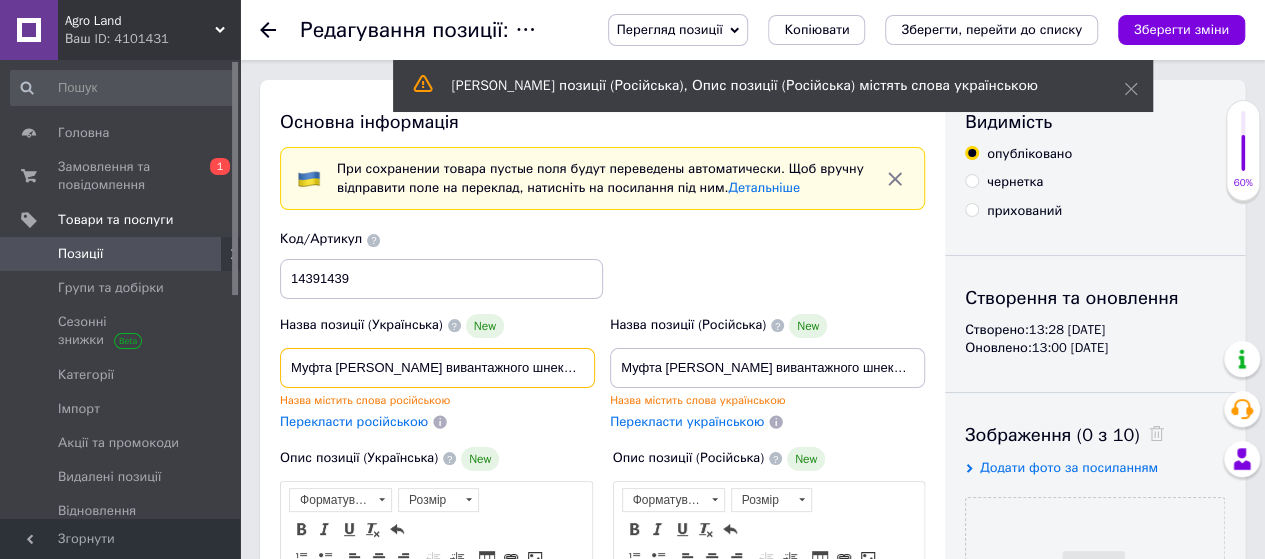scroll, scrollTop: 0, scrollLeft: 28, axis: horizontal 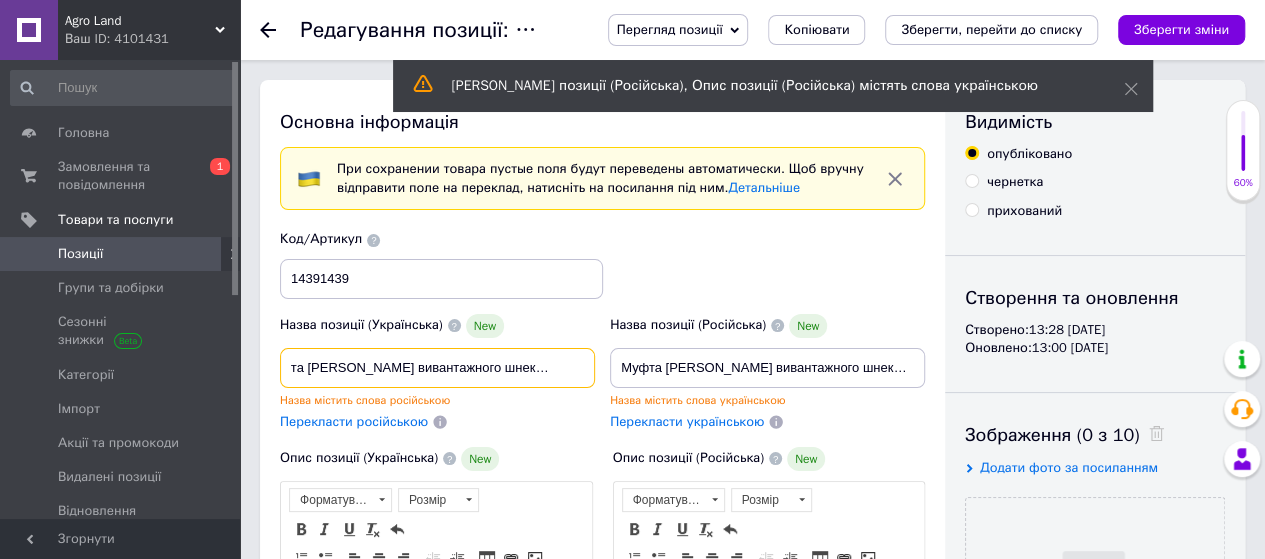 drag, startPoint x: 293, startPoint y: 359, endPoint x: 605, endPoint y: 383, distance: 312.92172 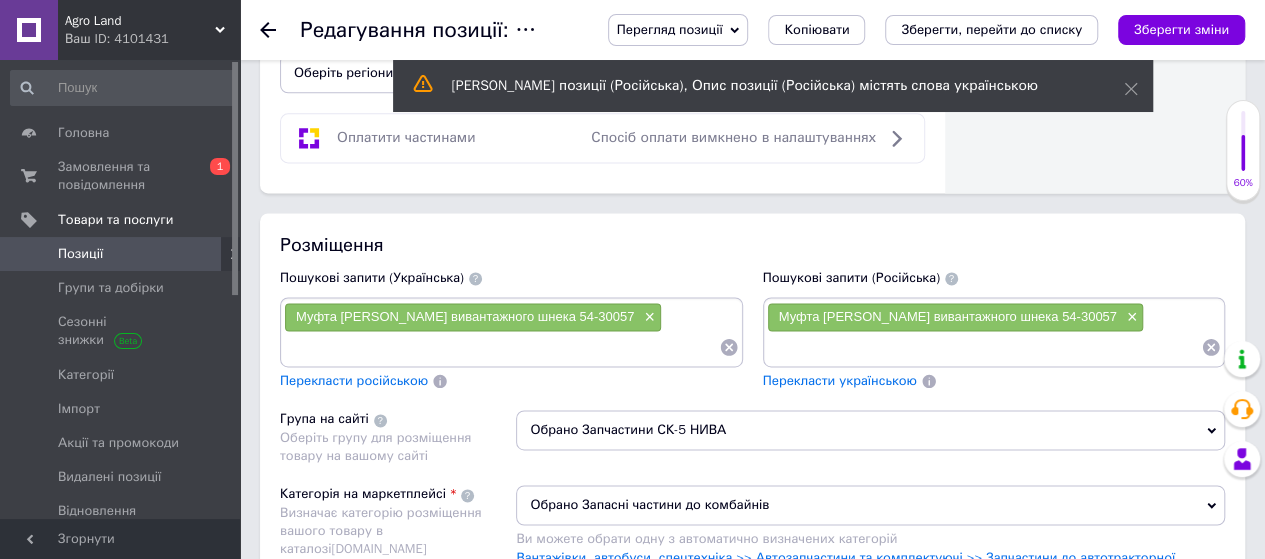 scroll, scrollTop: 1400, scrollLeft: 0, axis: vertical 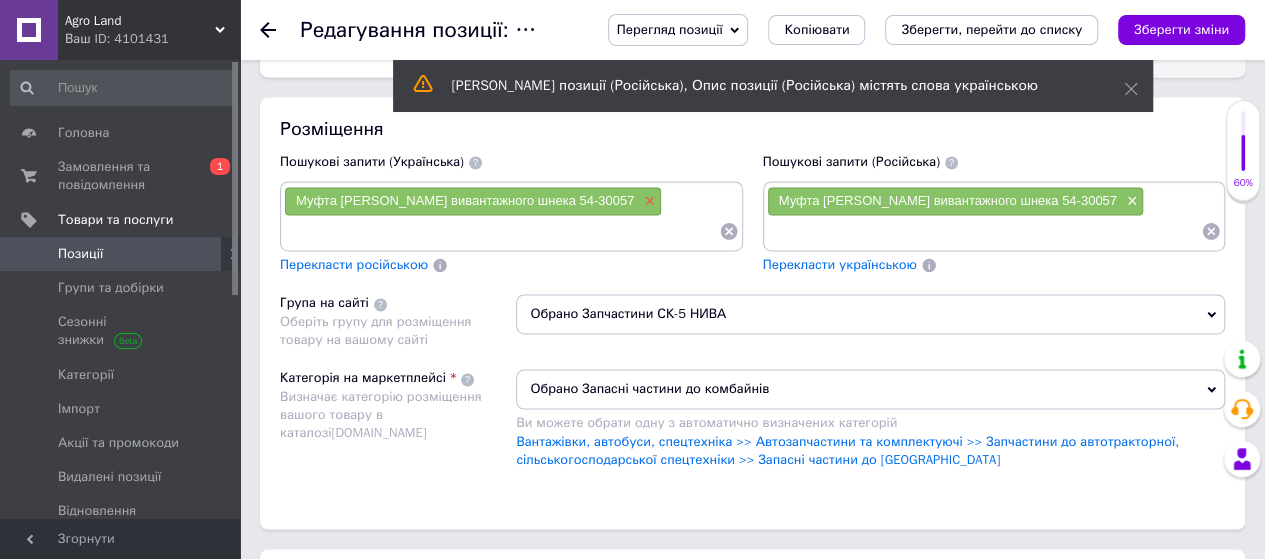 type on "Муфта [PERSON_NAME] вивантажного шнека НИВА 54-30057" 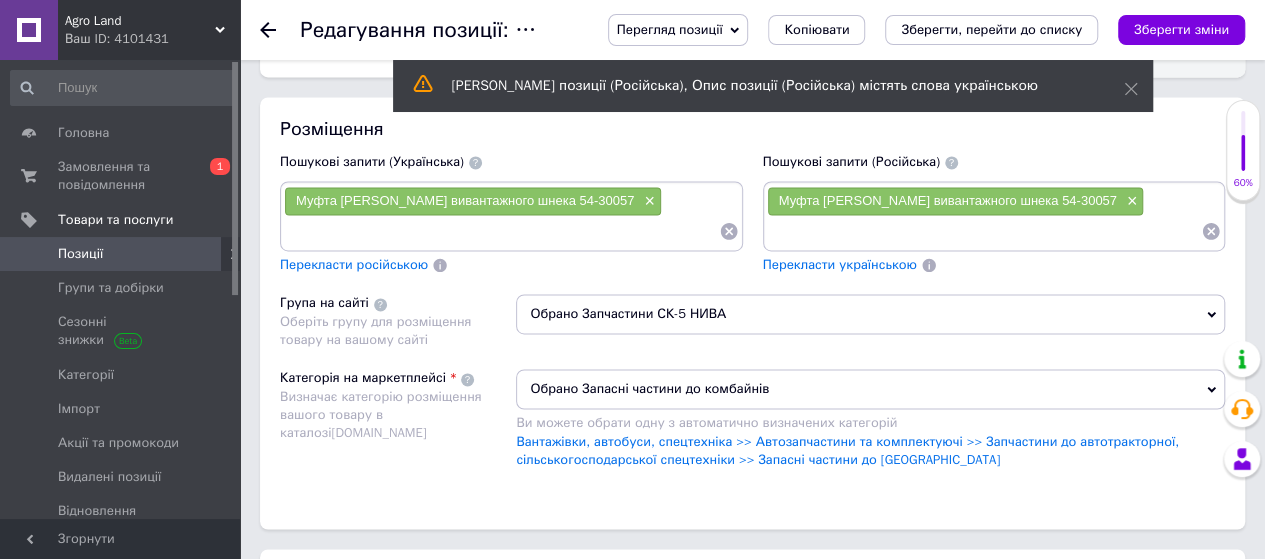 scroll, scrollTop: 0, scrollLeft: 0, axis: both 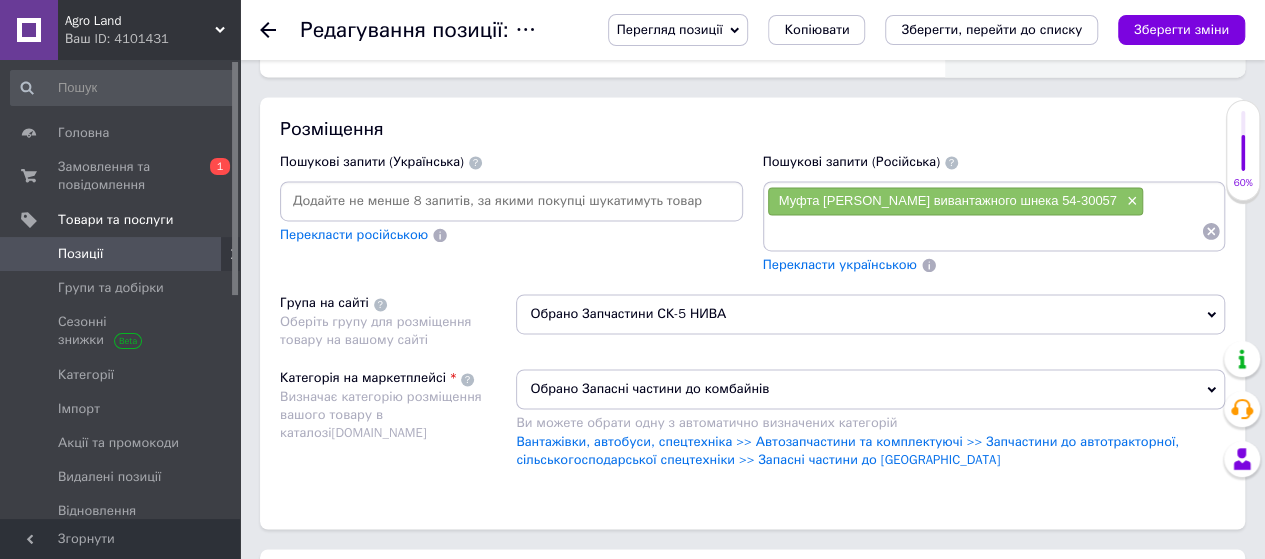click at bounding box center [511, 201] 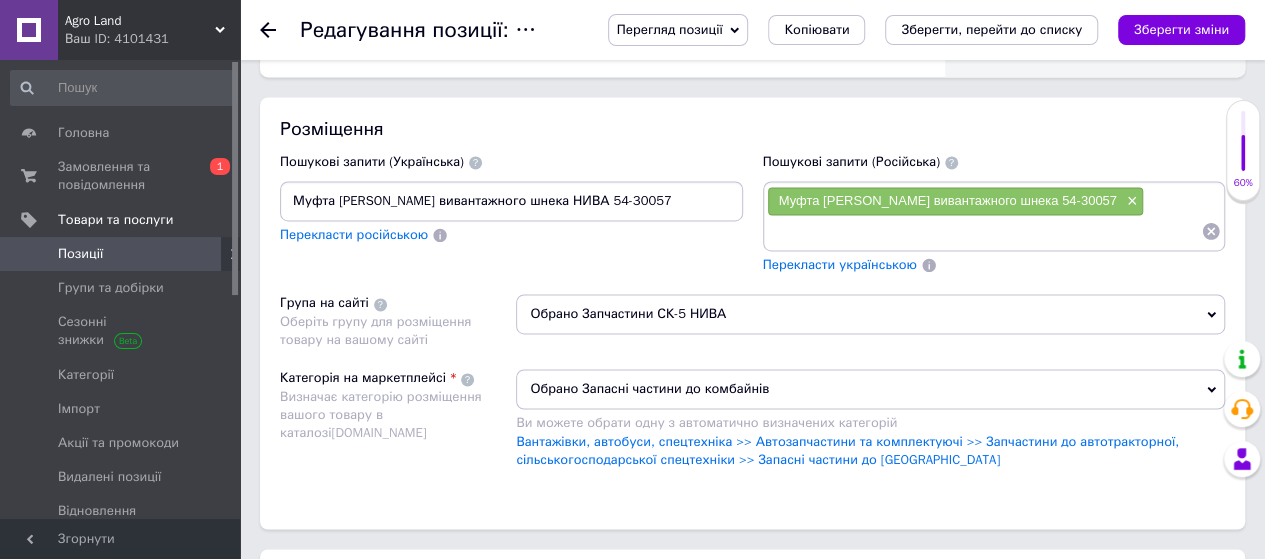 type 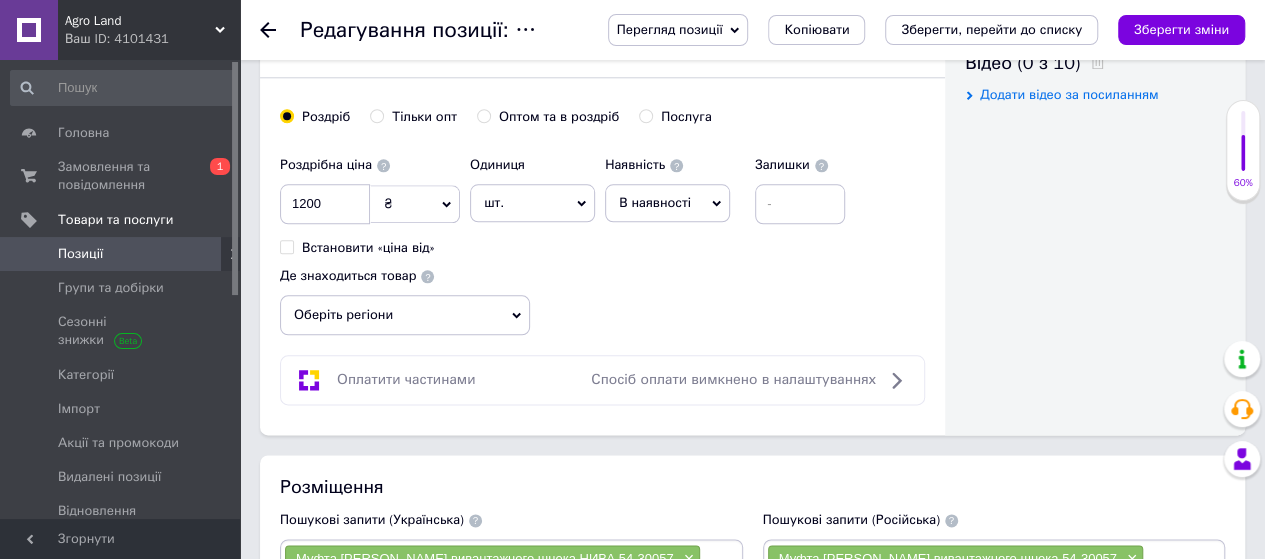 scroll, scrollTop: 1000, scrollLeft: 0, axis: vertical 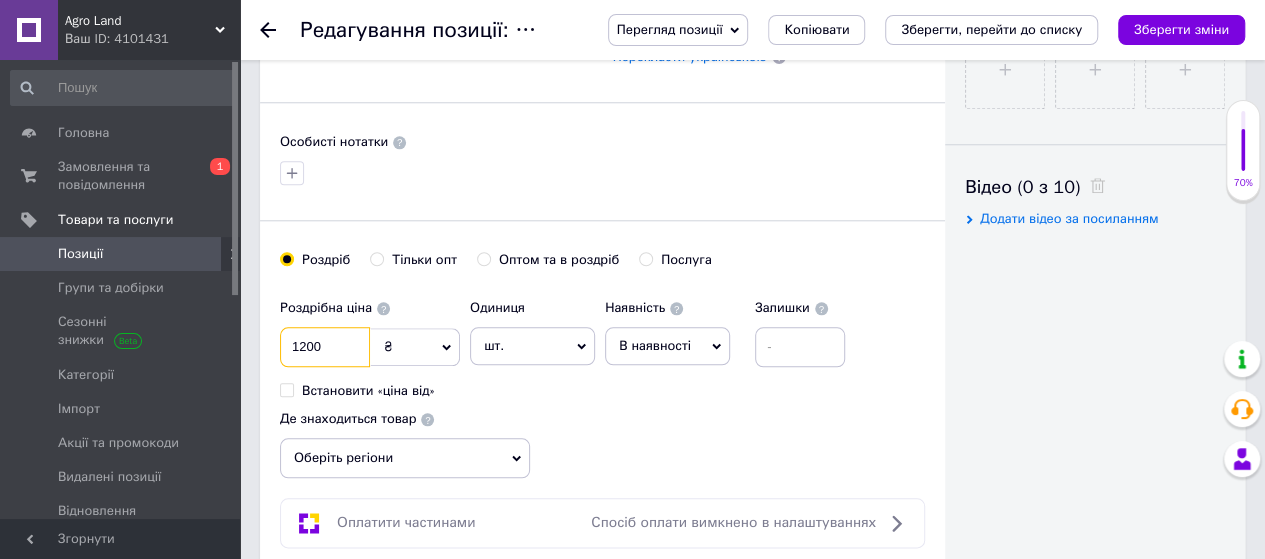 drag, startPoint x: 352, startPoint y: 335, endPoint x: 237, endPoint y: 363, distance: 118.35962 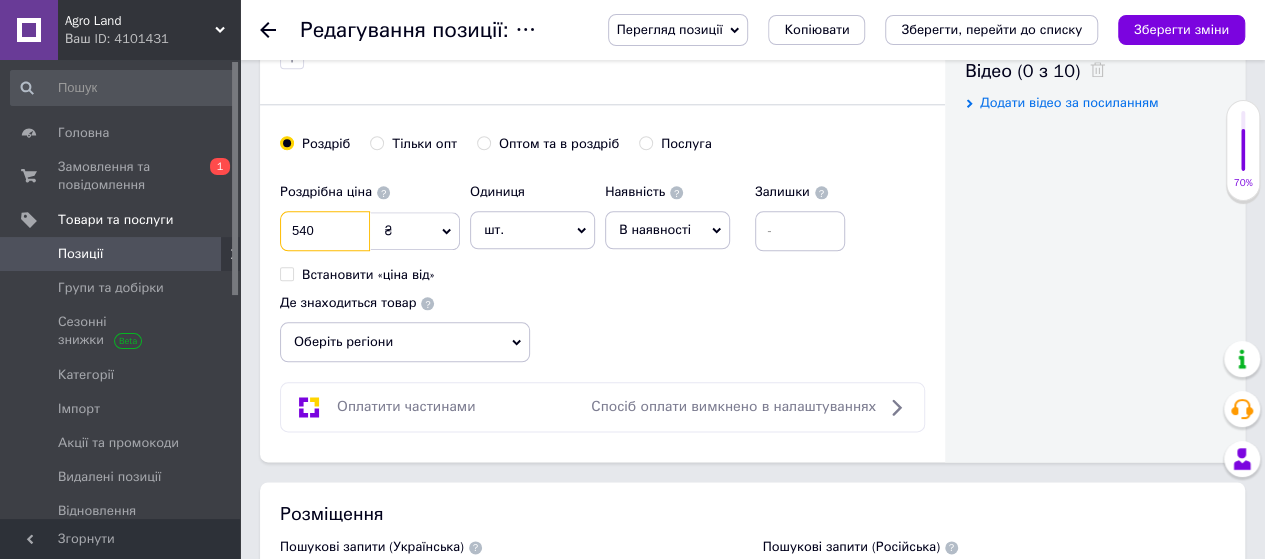 scroll, scrollTop: 1318, scrollLeft: 0, axis: vertical 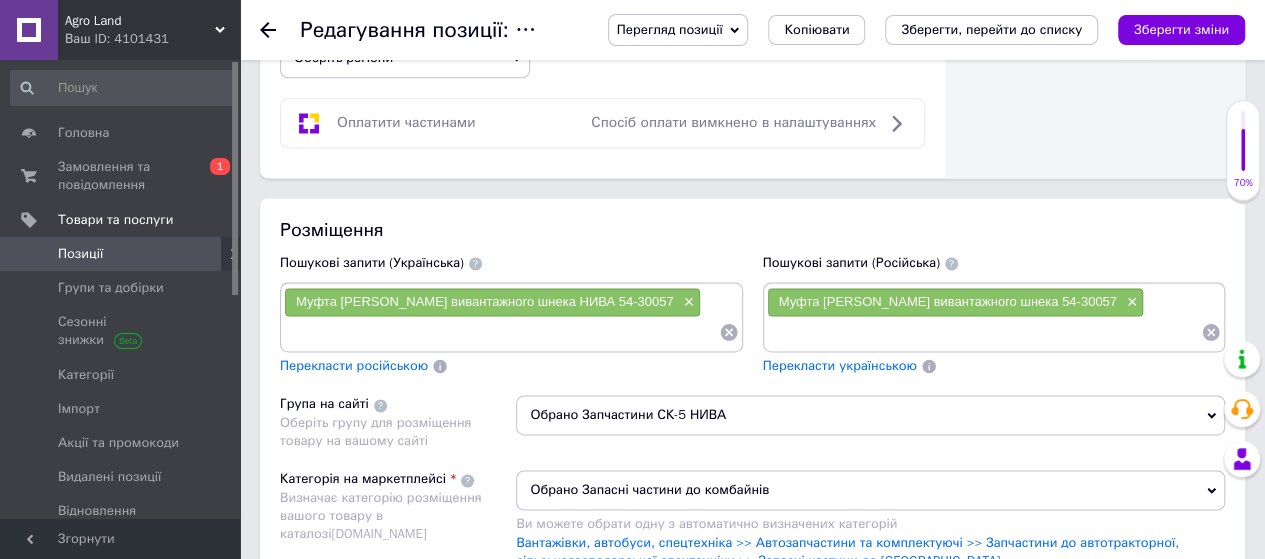 type on "540" 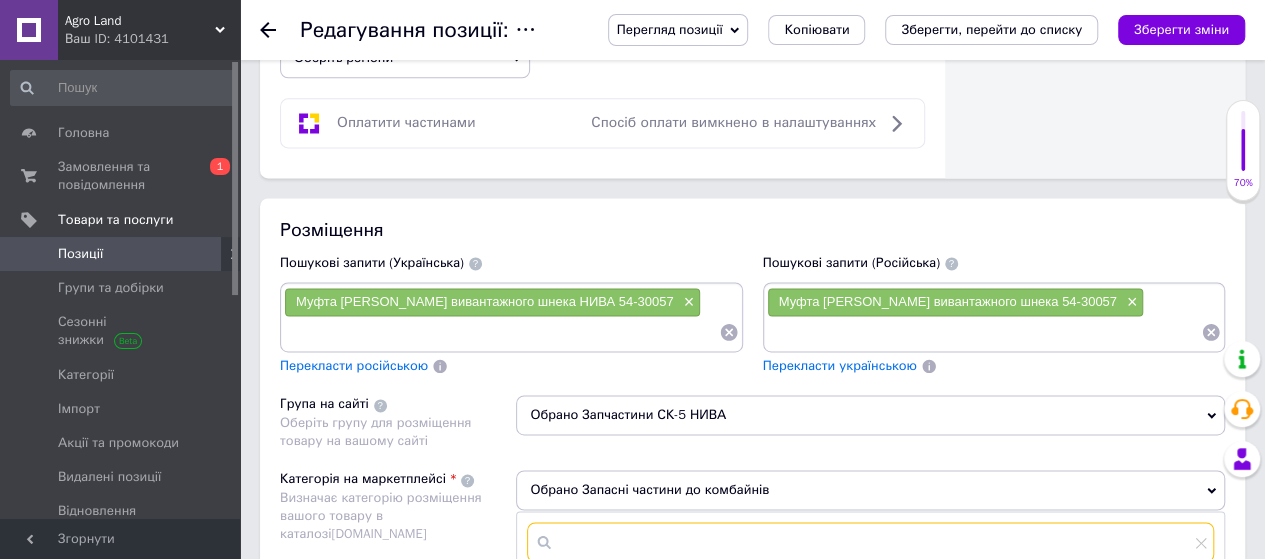 click at bounding box center [870, 542] 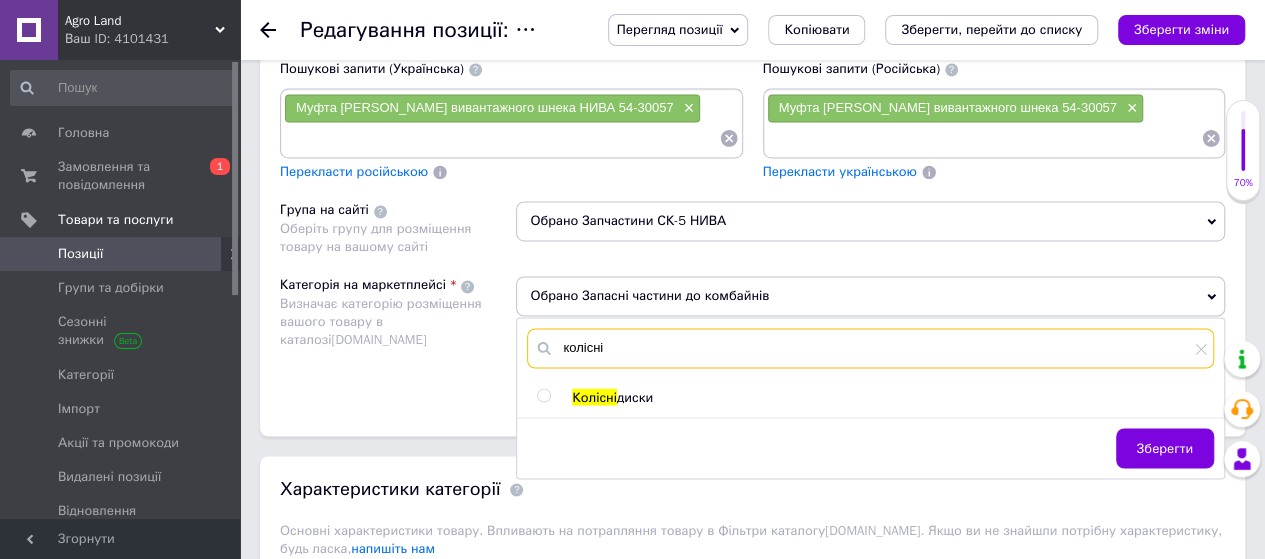 scroll, scrollTop: 1518, scrollLeft: 0, axis: vertical 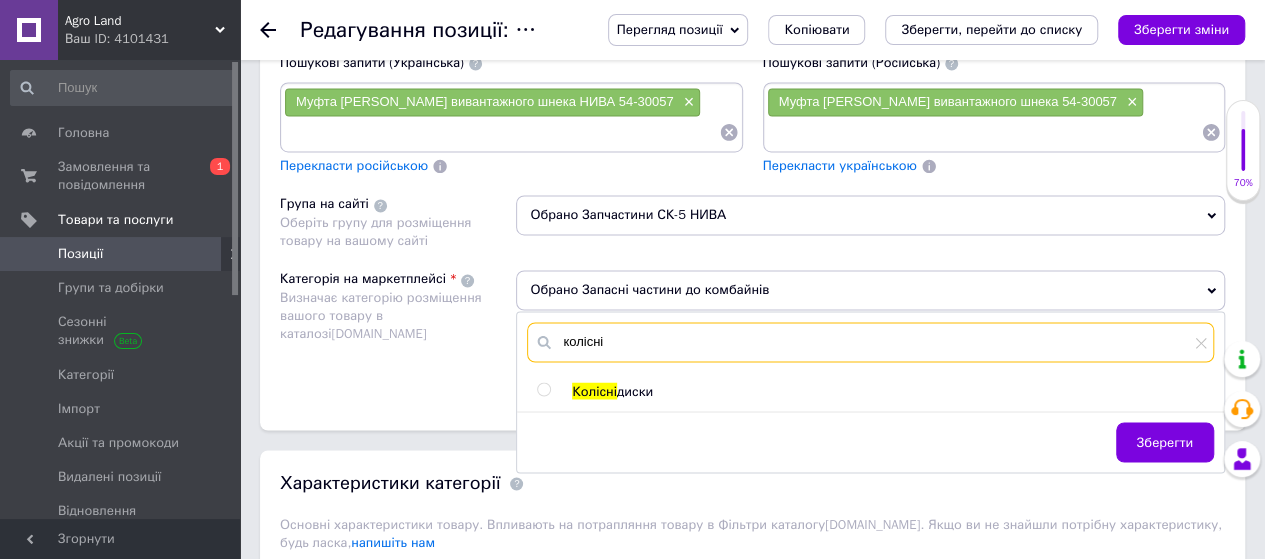 type on "колісні" 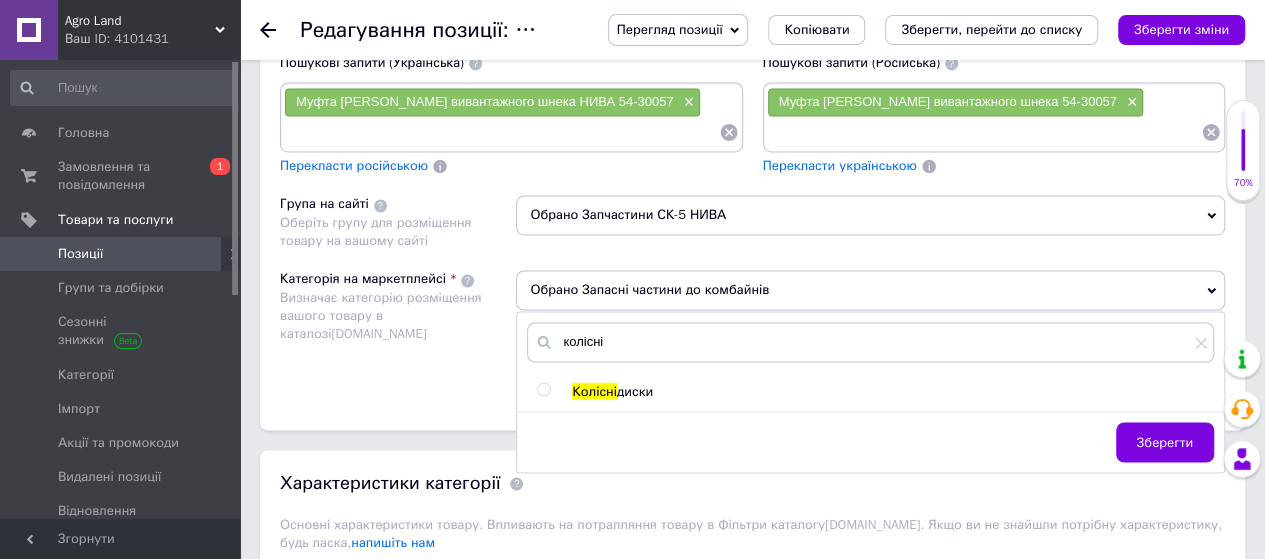 click at bounding box center (543, 389) 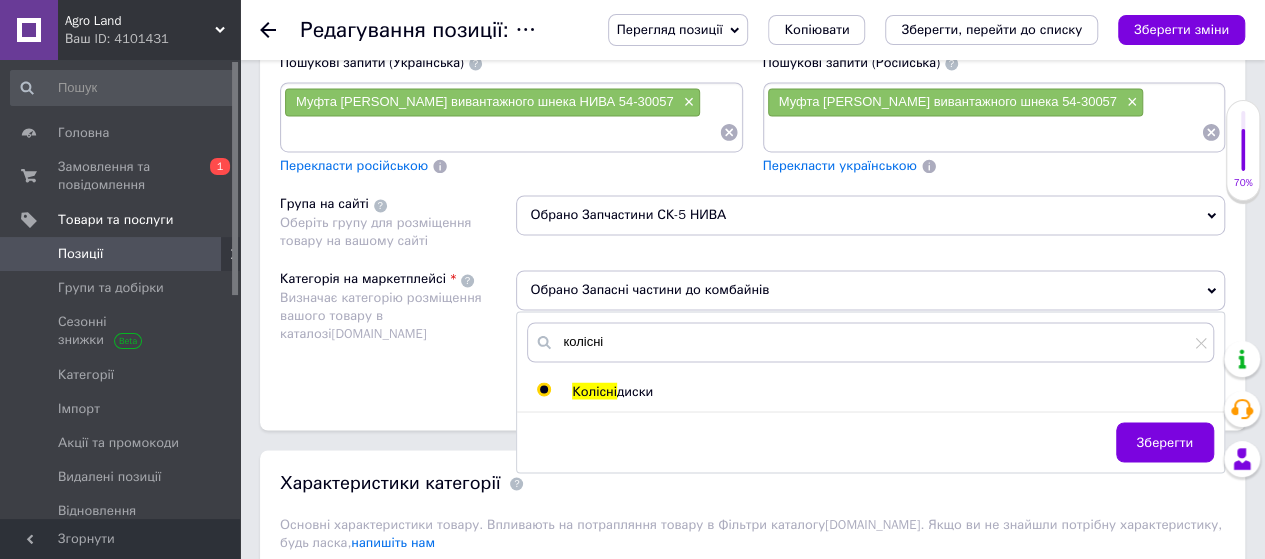 radio on "true" 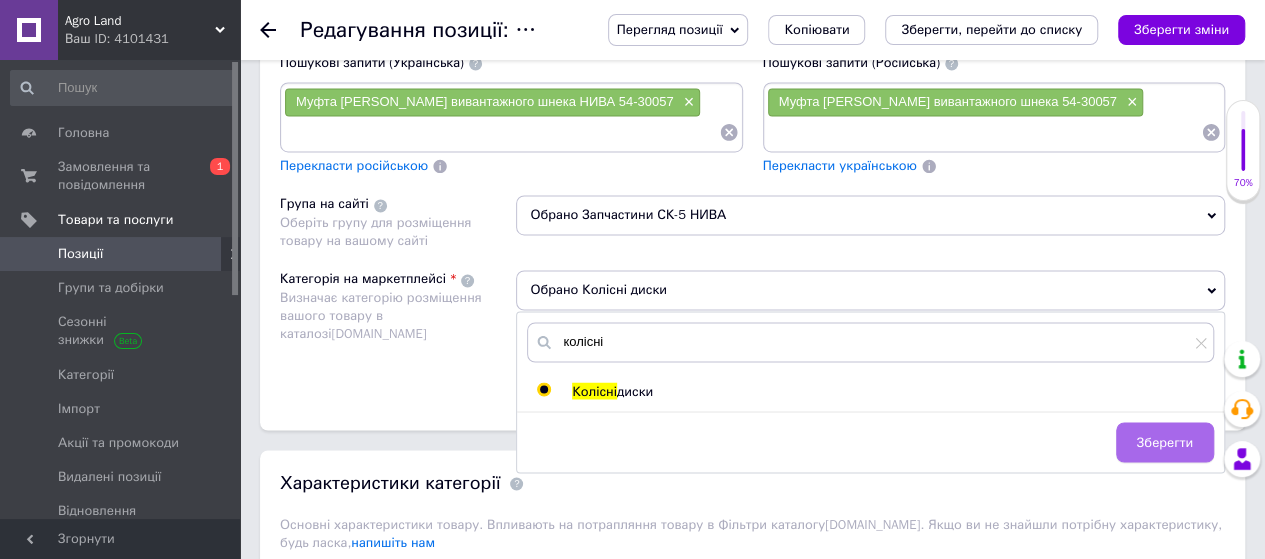 click on "Зберегти" at bounding box center [1165, 442] 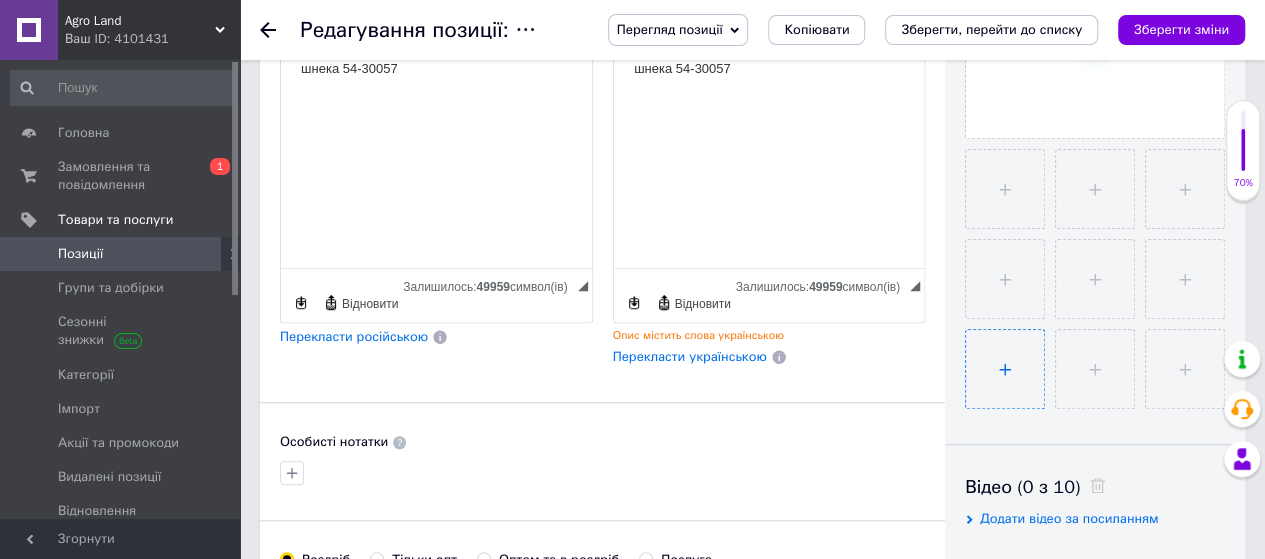 scroll, scrollTop: 318, scrollLeft: 0, axis: vertical 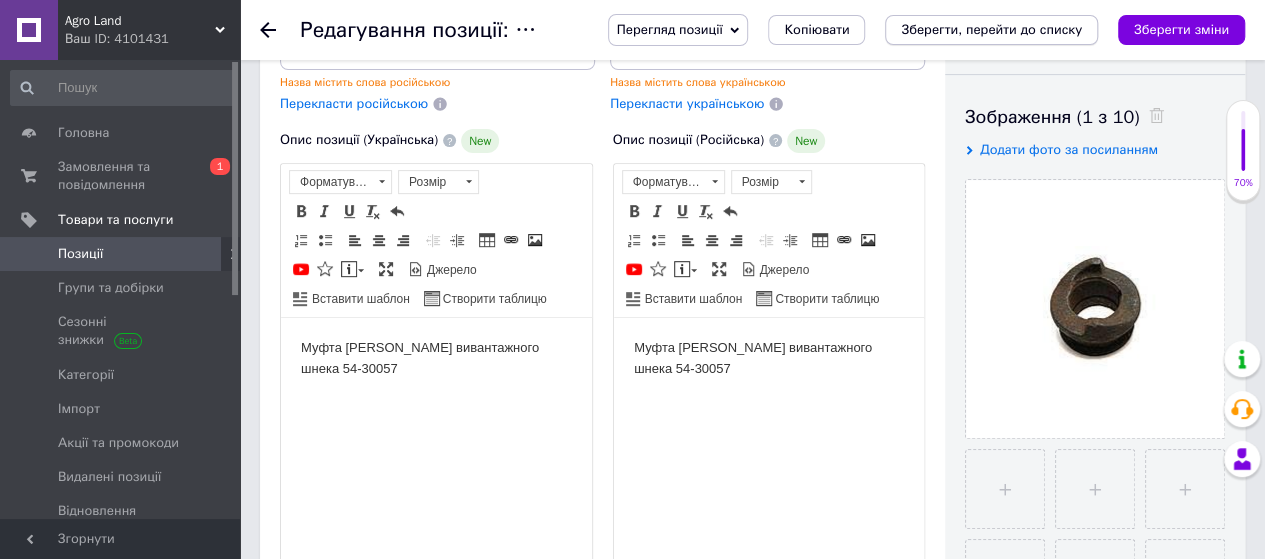 click on "Зберегти, перейти до списку" at bounding box center (991, 29) 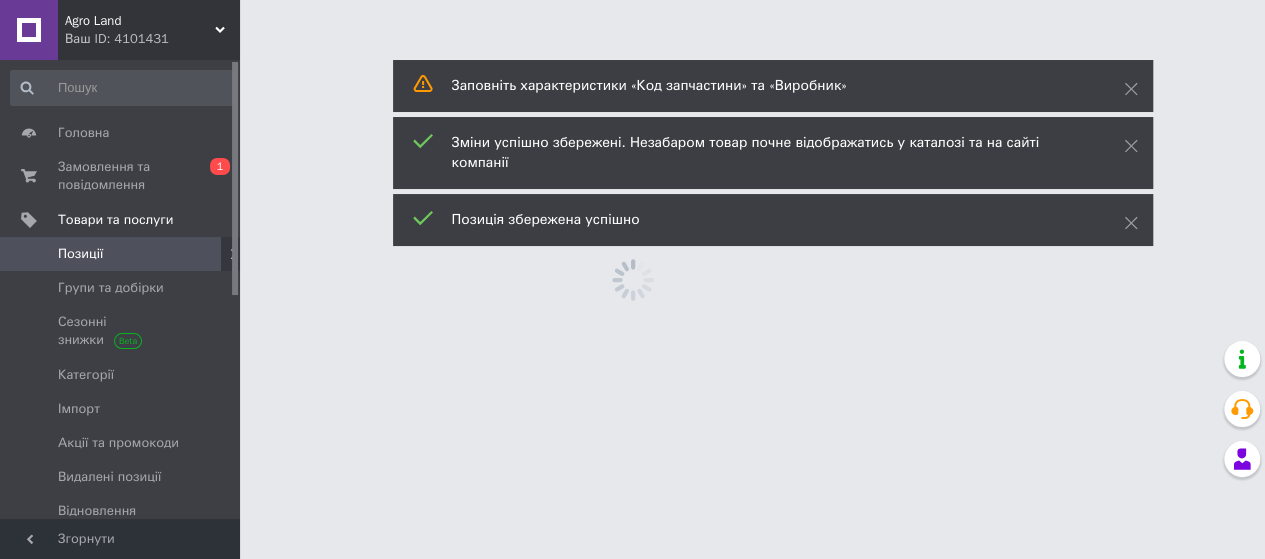 scroll, scrollTop: 0, scrollLeft: 0, axis: both 